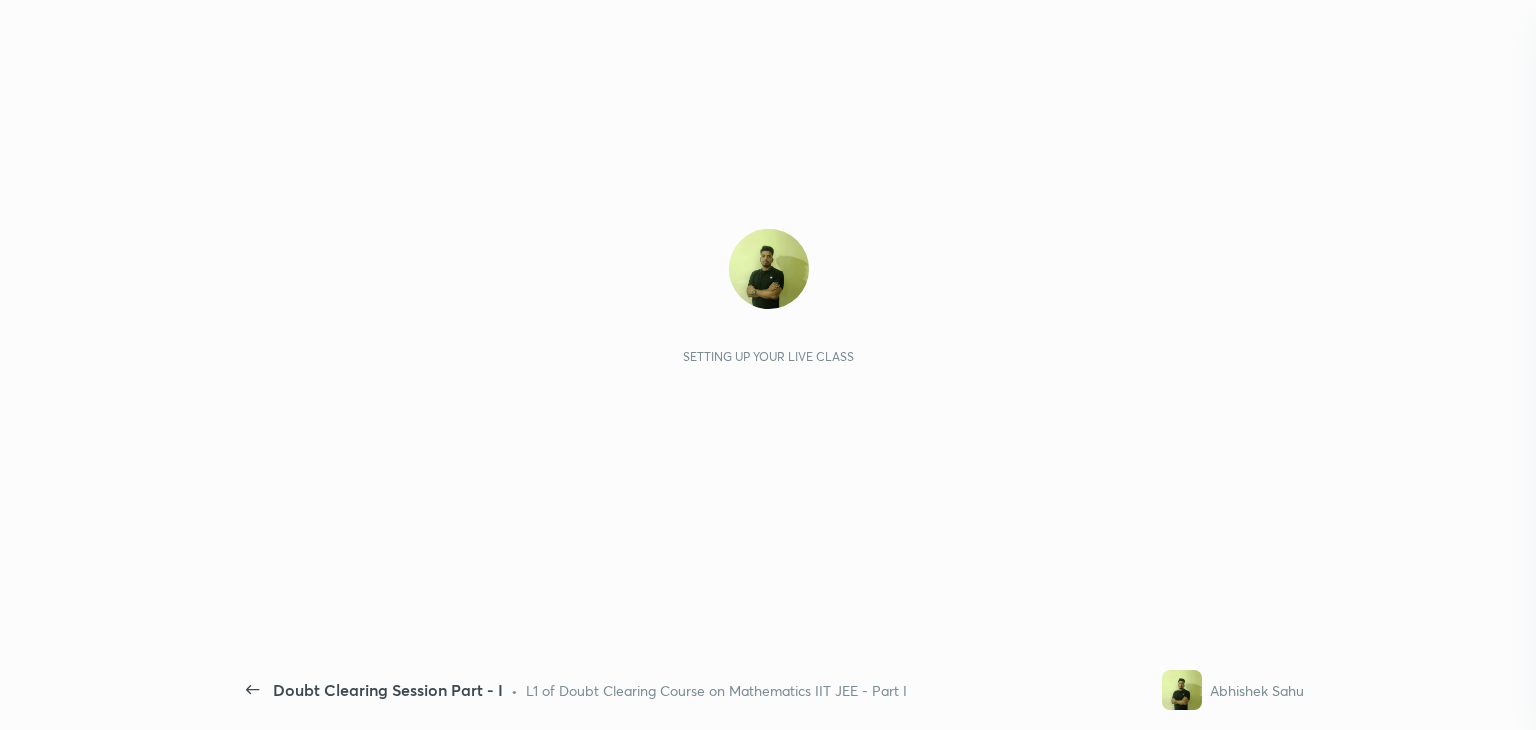 scroll, scrollTop: 0, scrollLeft: 0, axis: both 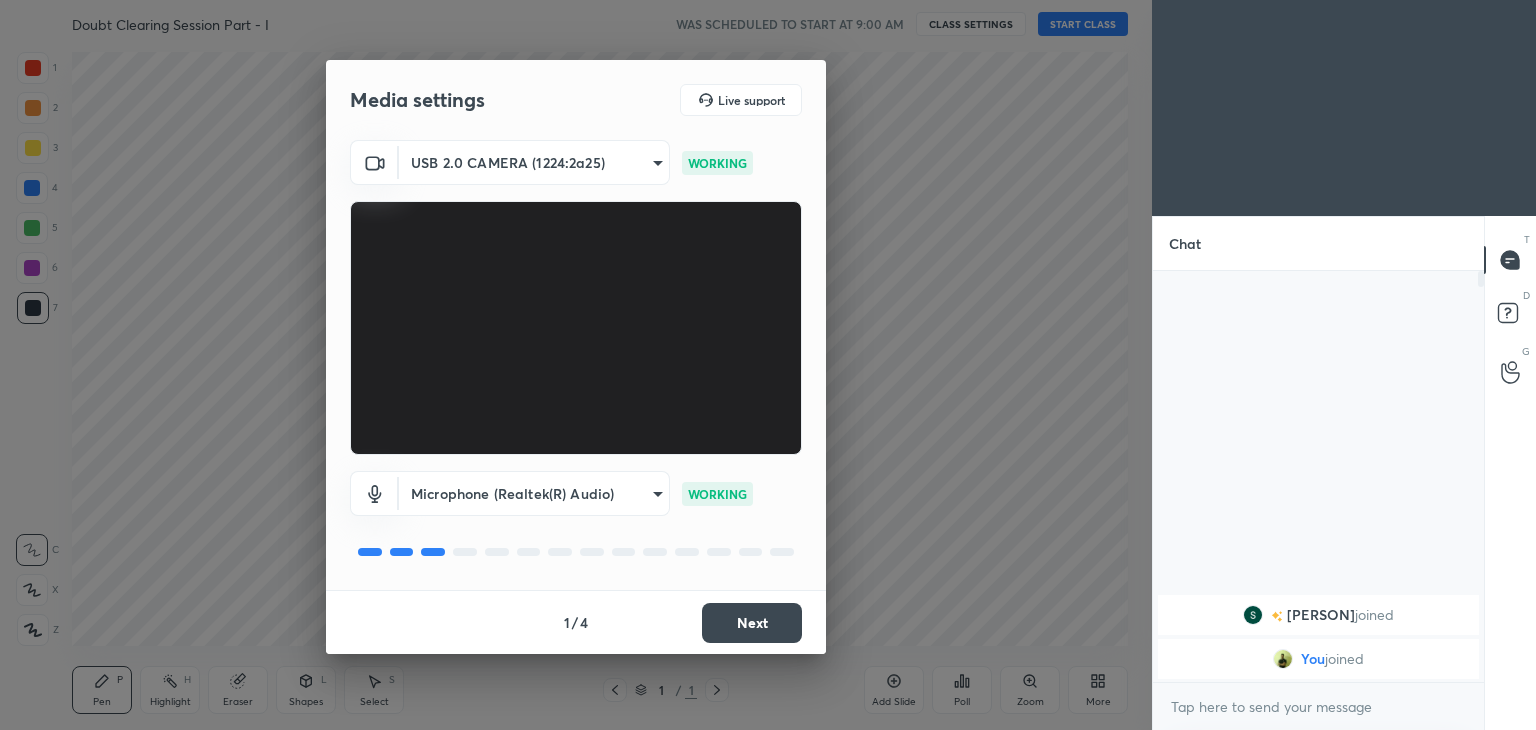 click on "Next" at bounding box center [752, 623] 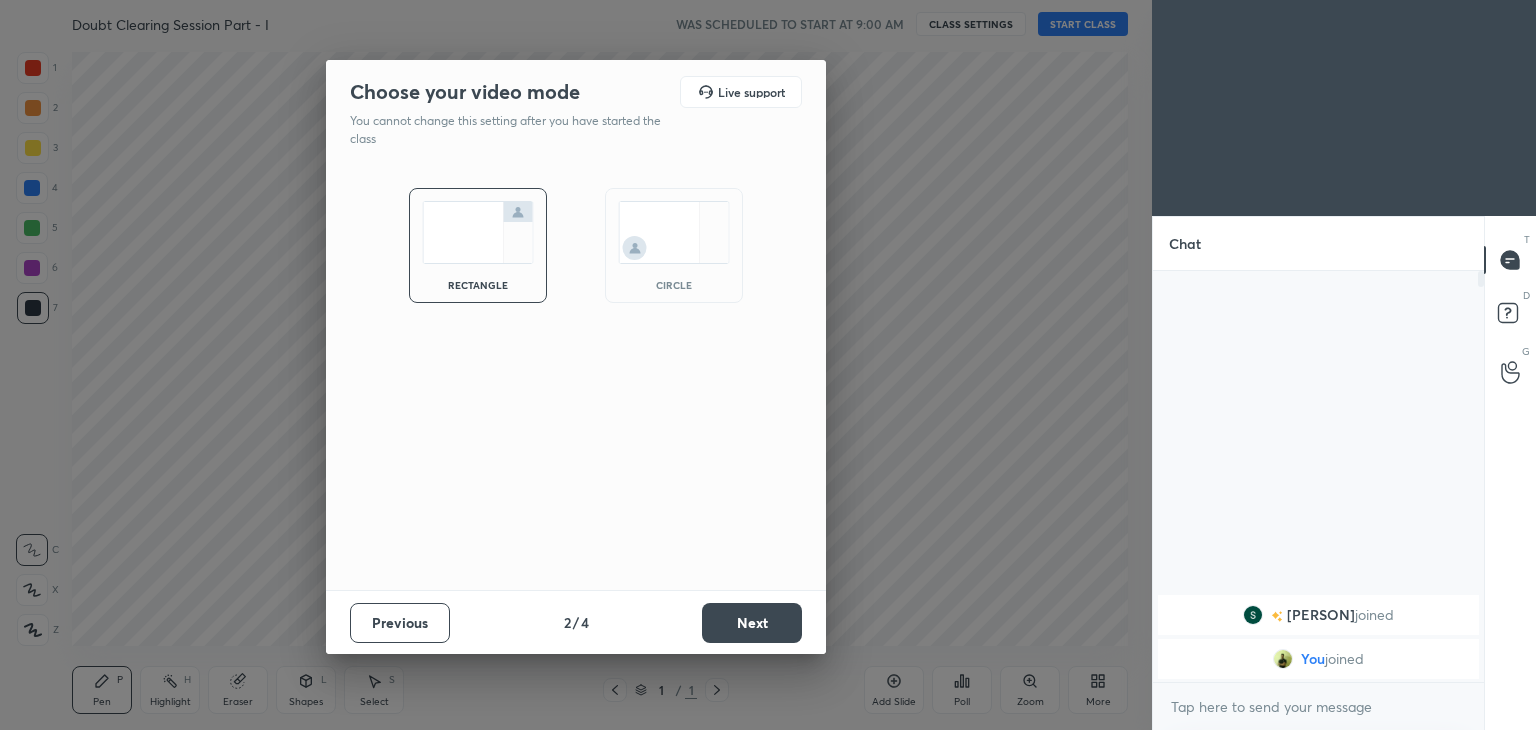 click on "circle" at bounding box center (674, 285) 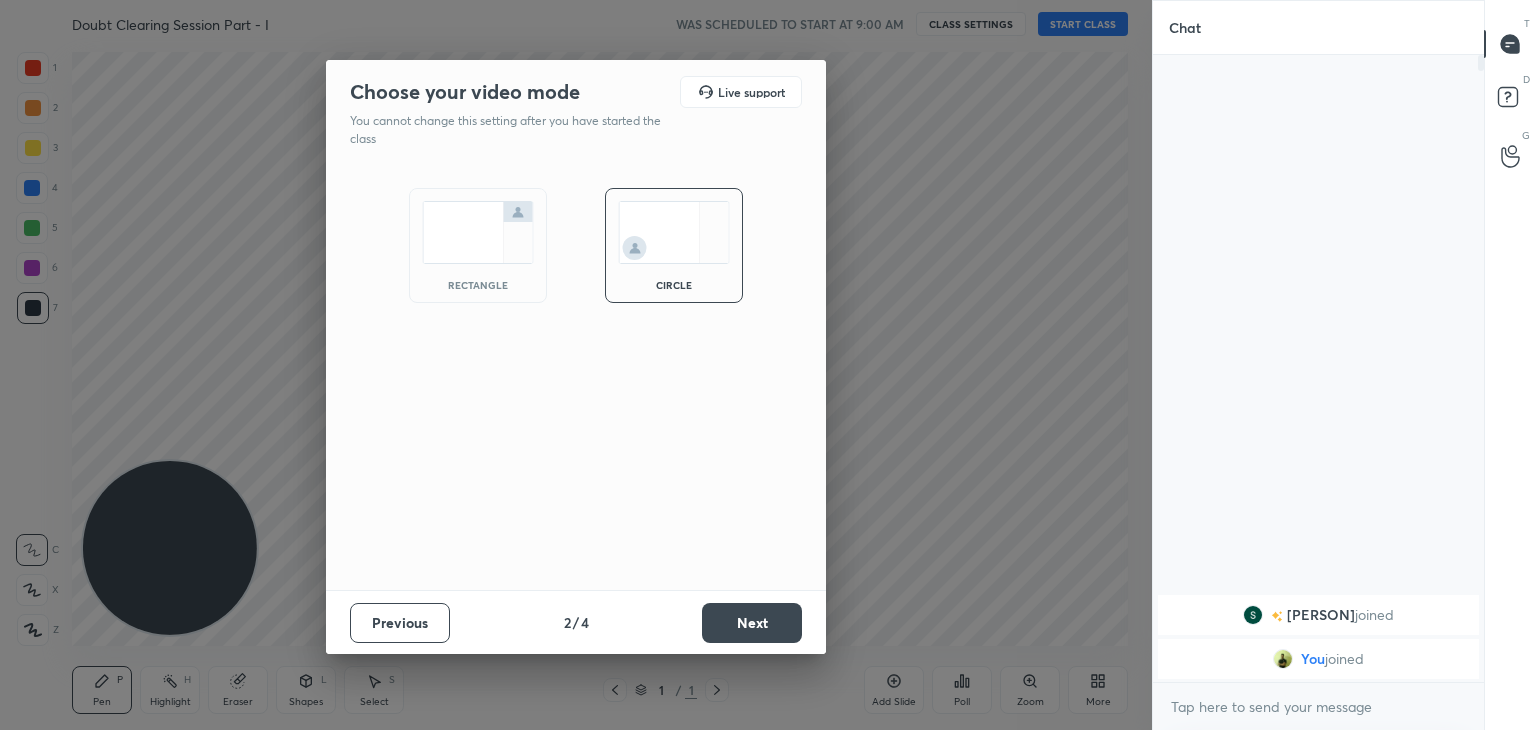 scroll, scrollTop: 6, scrollLeft: 6, axis: both 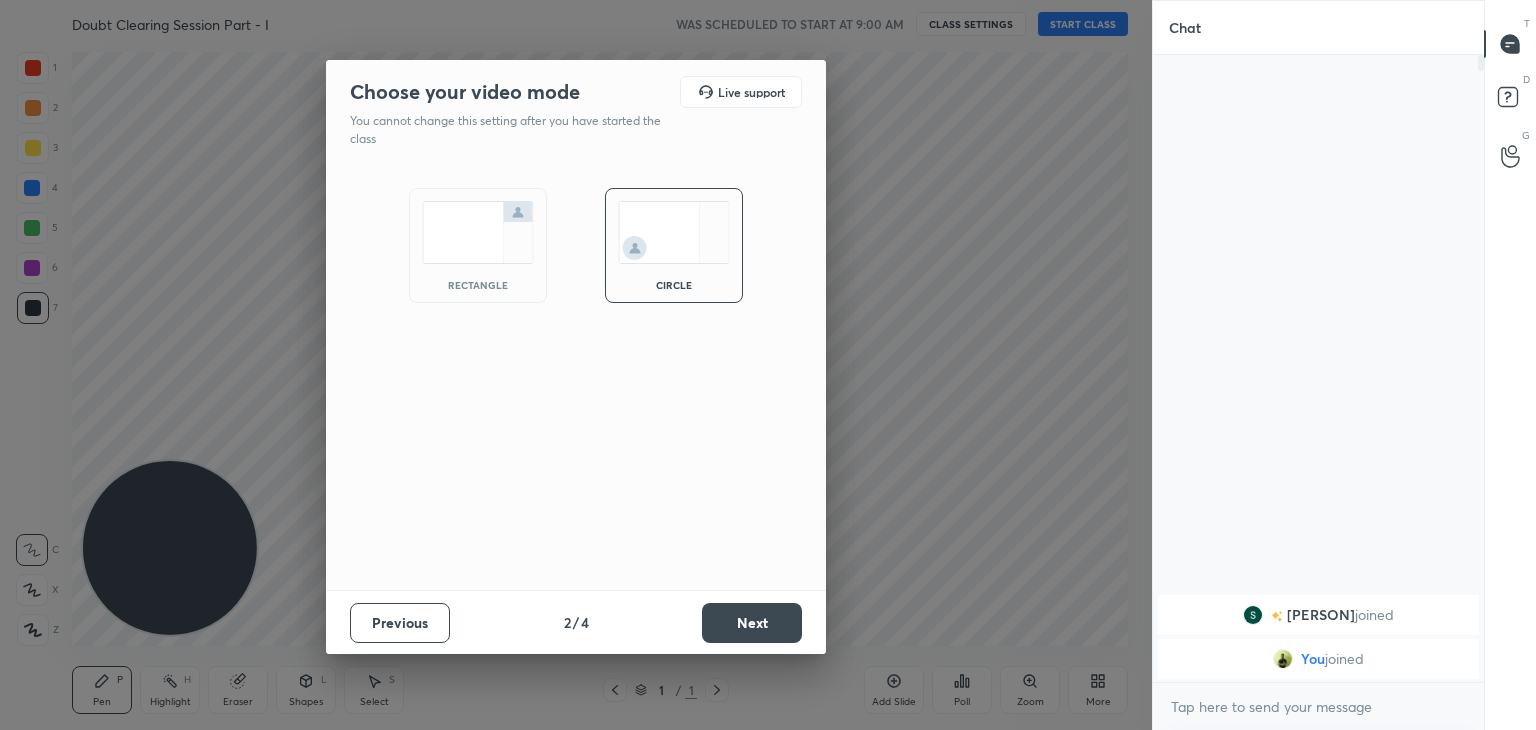 click on "Next" at bounding box center (752, 623) 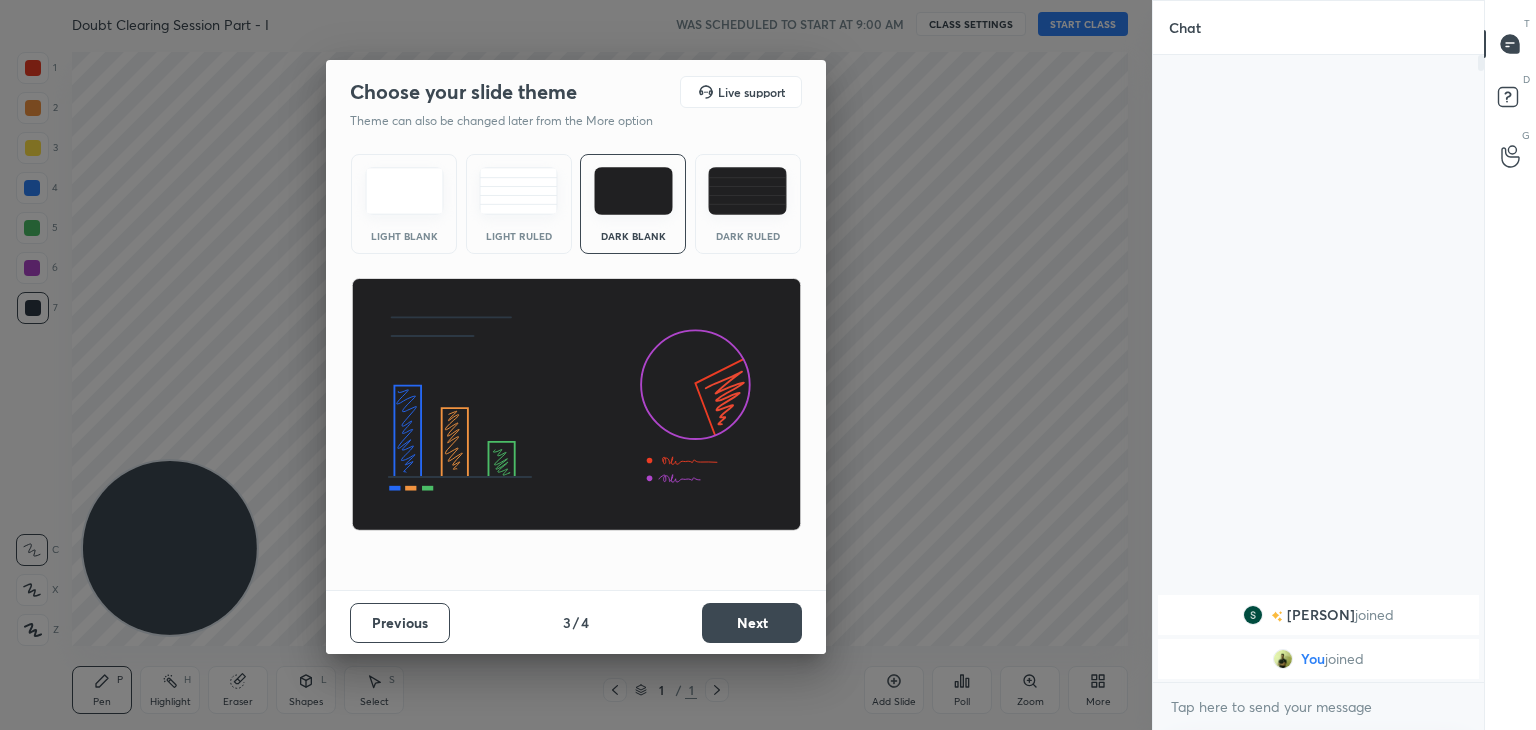 click on "Next" at bounding box center [752, 623] 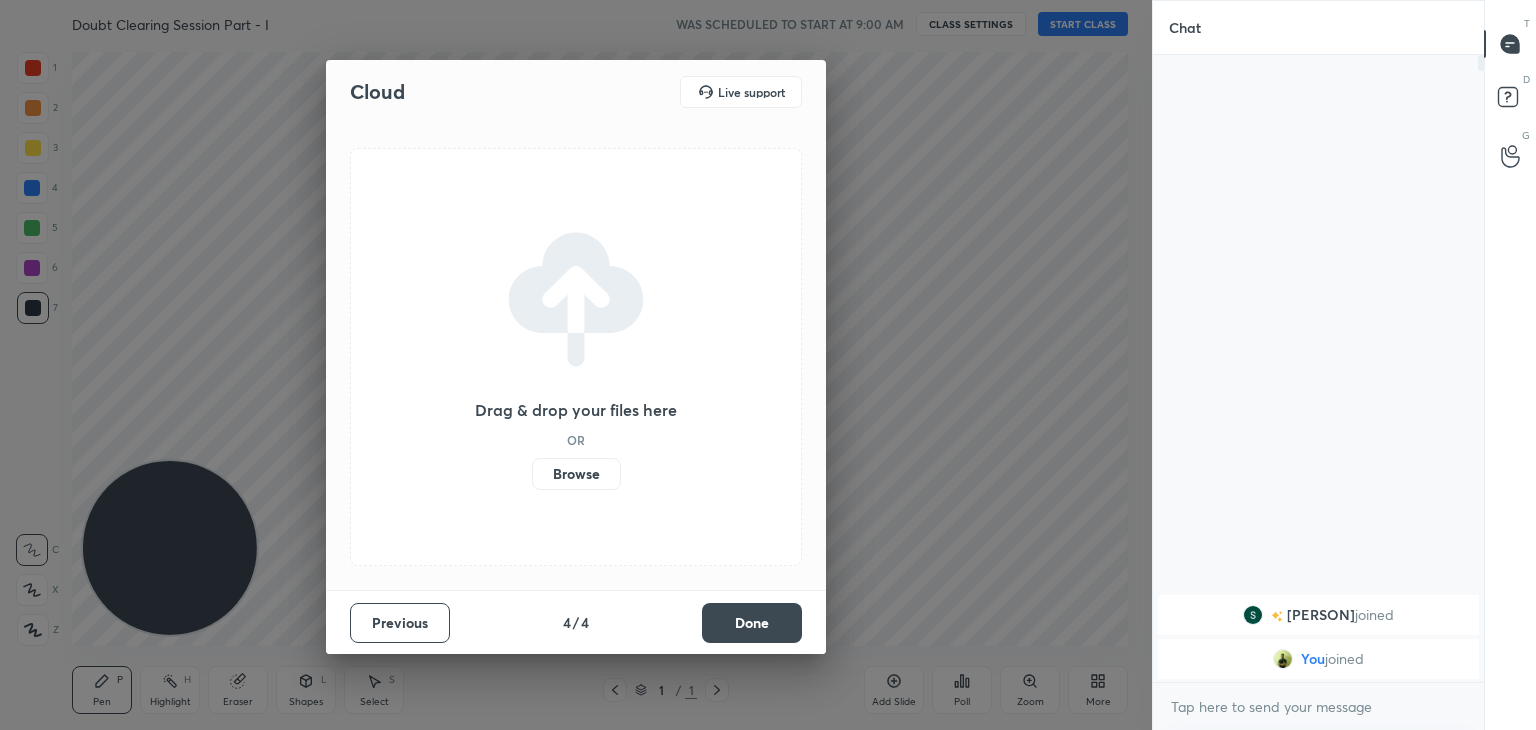 click on "Done" at bounding box center [752, 623] 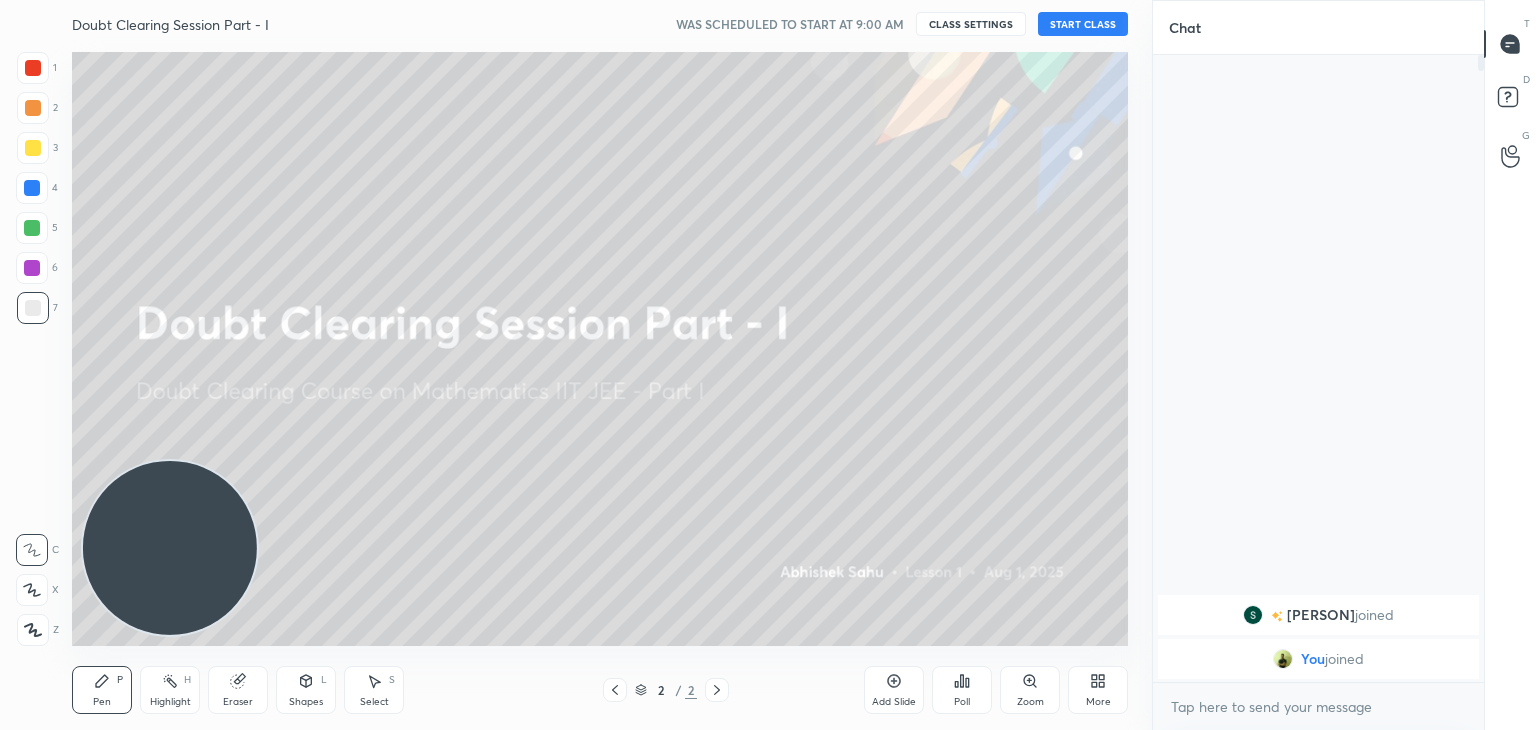 click 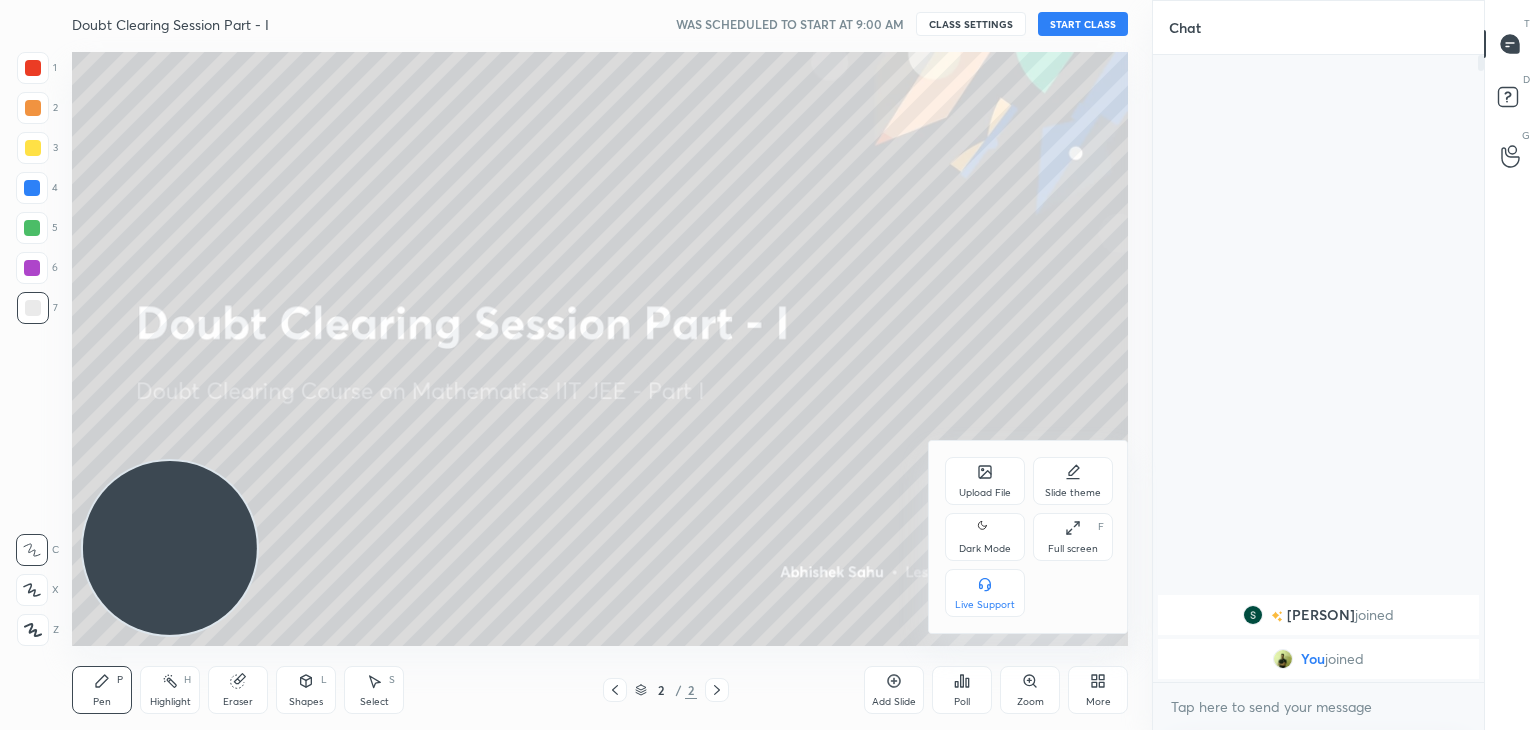 click on "Dark Mode" at bounding box center (985, 537) 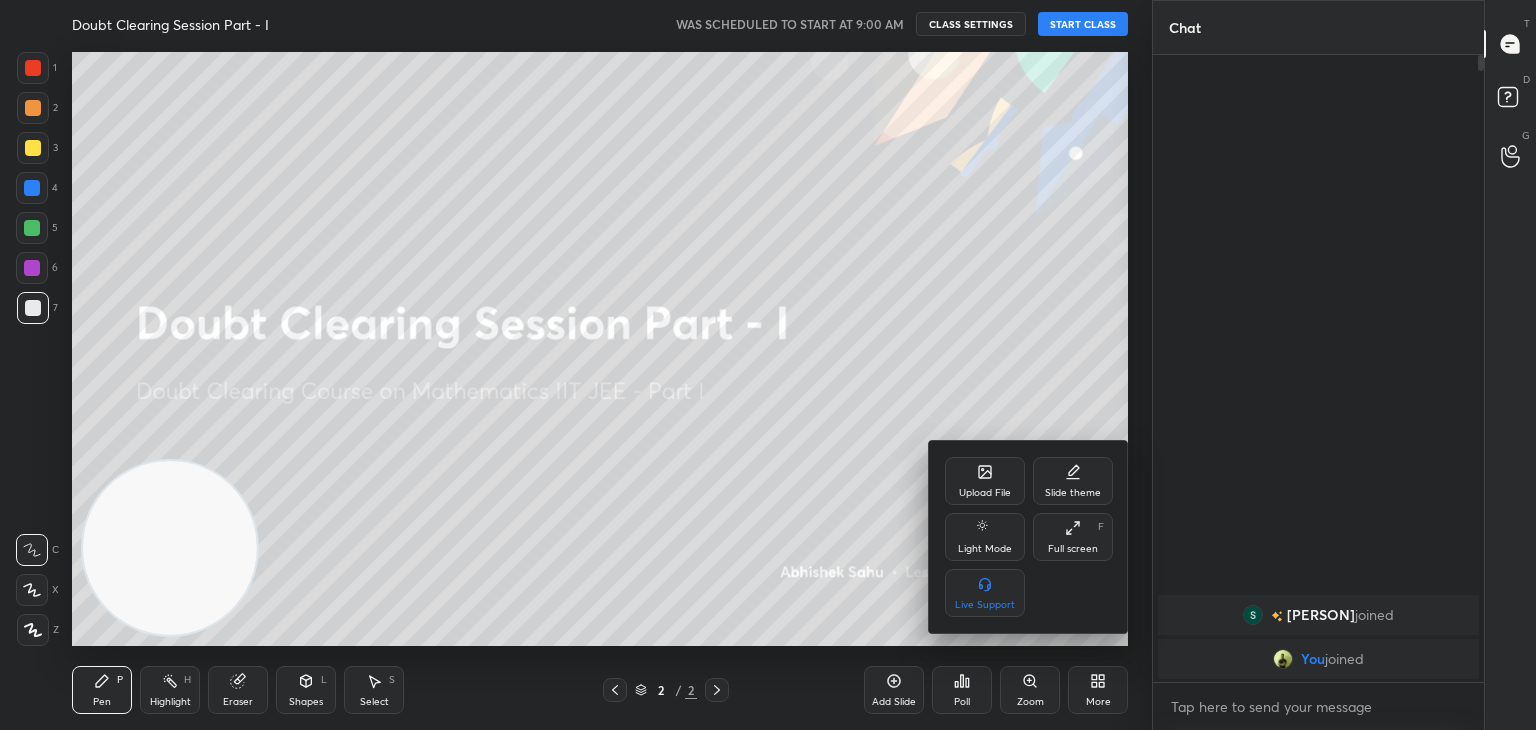 click at bounding box center [768, 365] 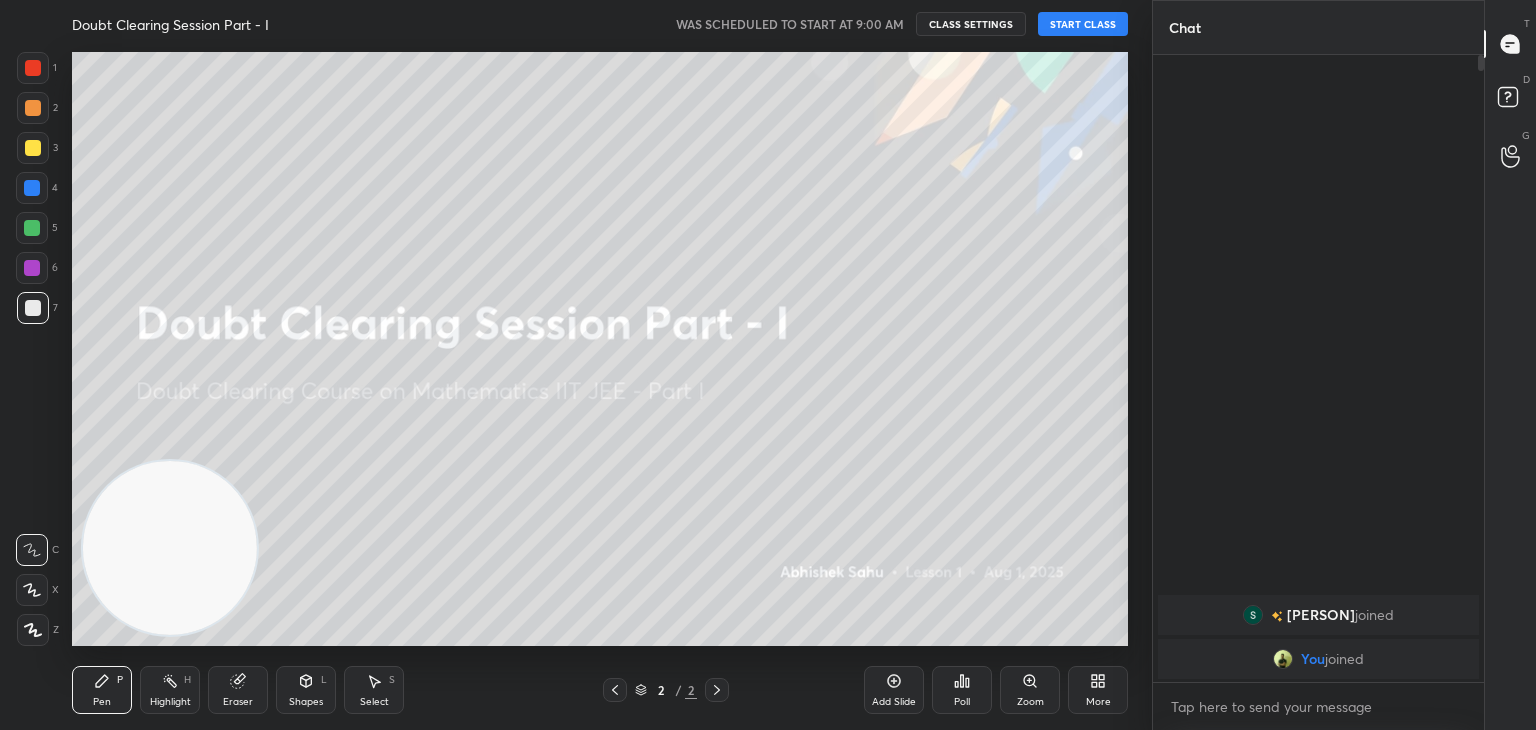 click on "START CLASS" at bounding box center [1083, 24] 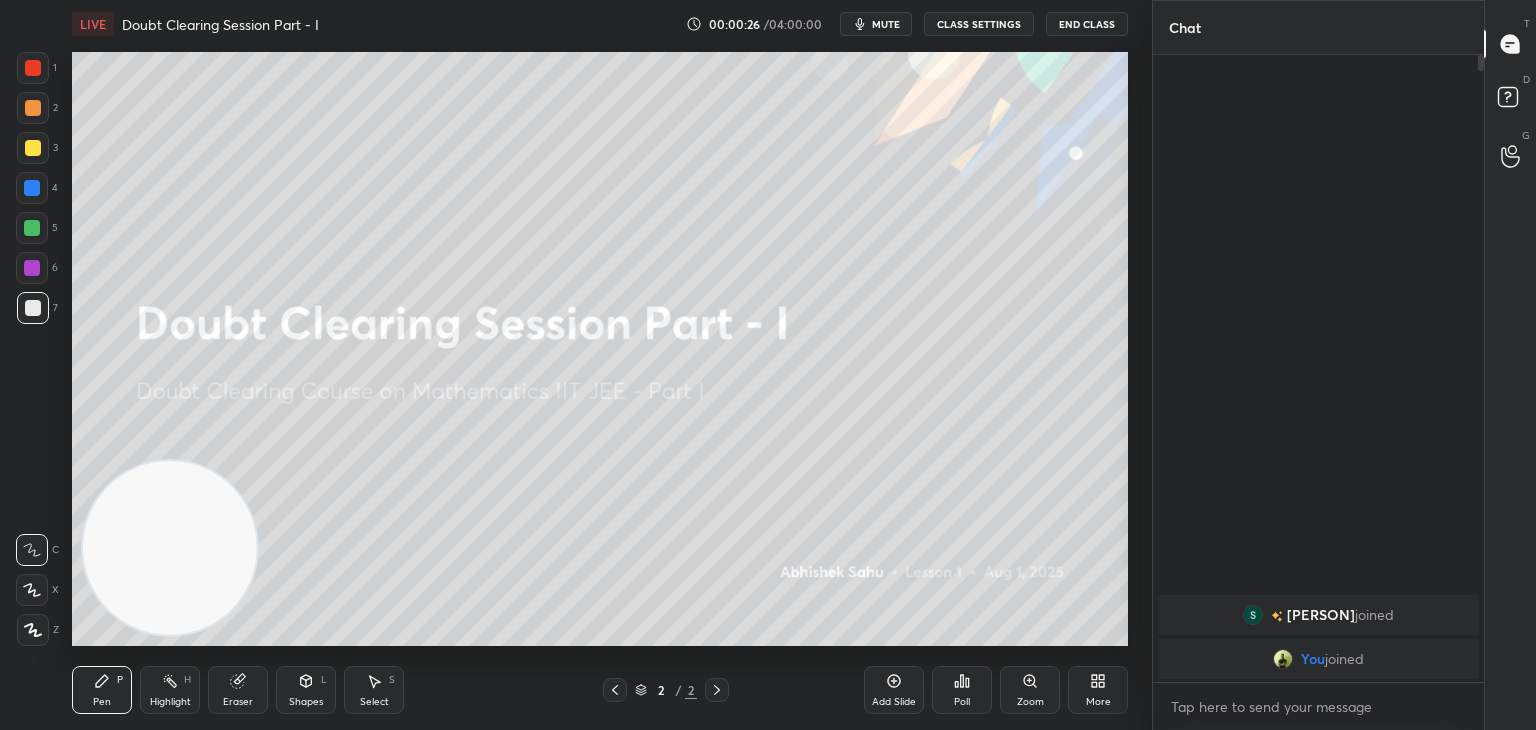 click on "mute" at bounding box center [886, 24] 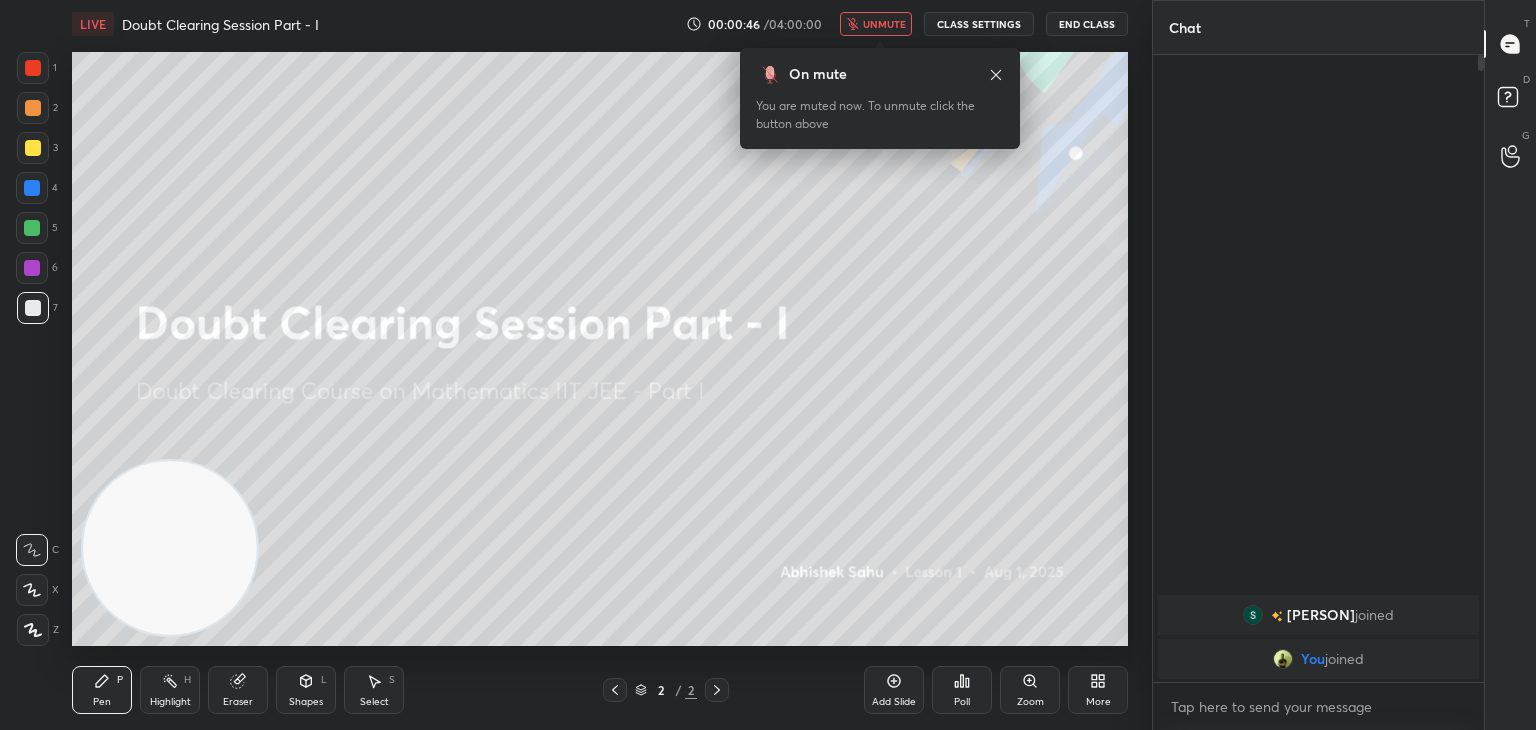 click 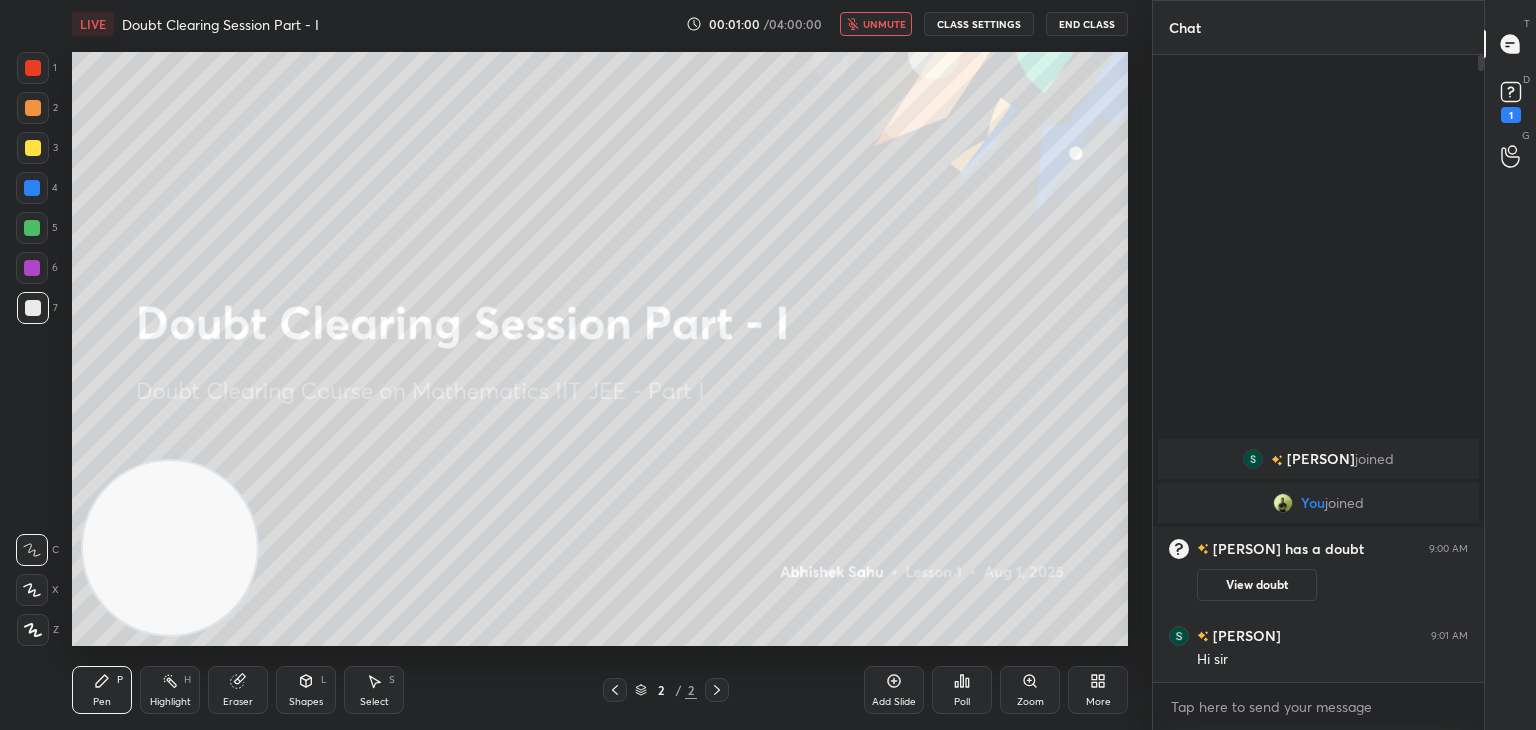 drag, startPoint x: 887, startPoint y: 23, endPoint x: 876, endPoint y: 29, distance: 12.529964 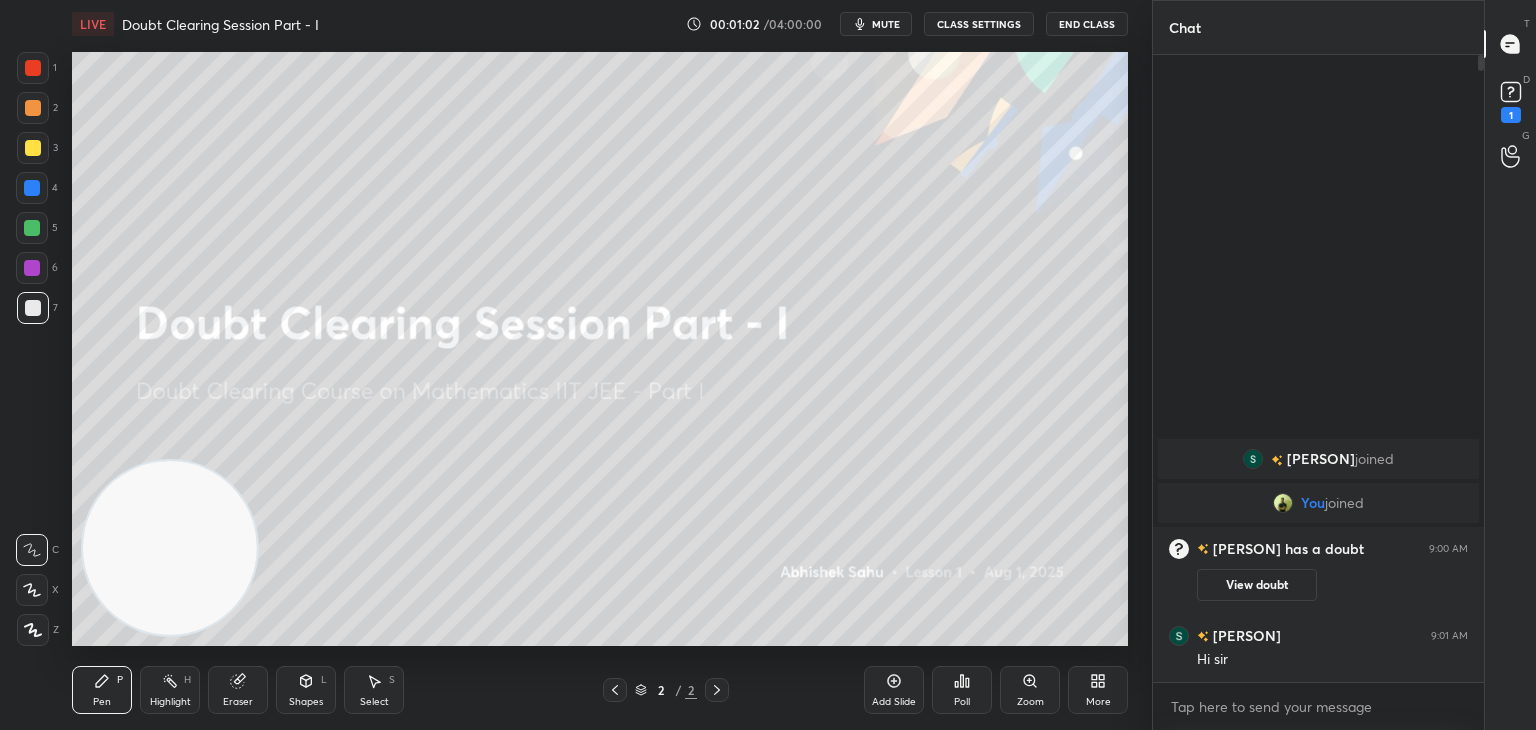 click on "View doubt" at bounding box center [1257, 585] 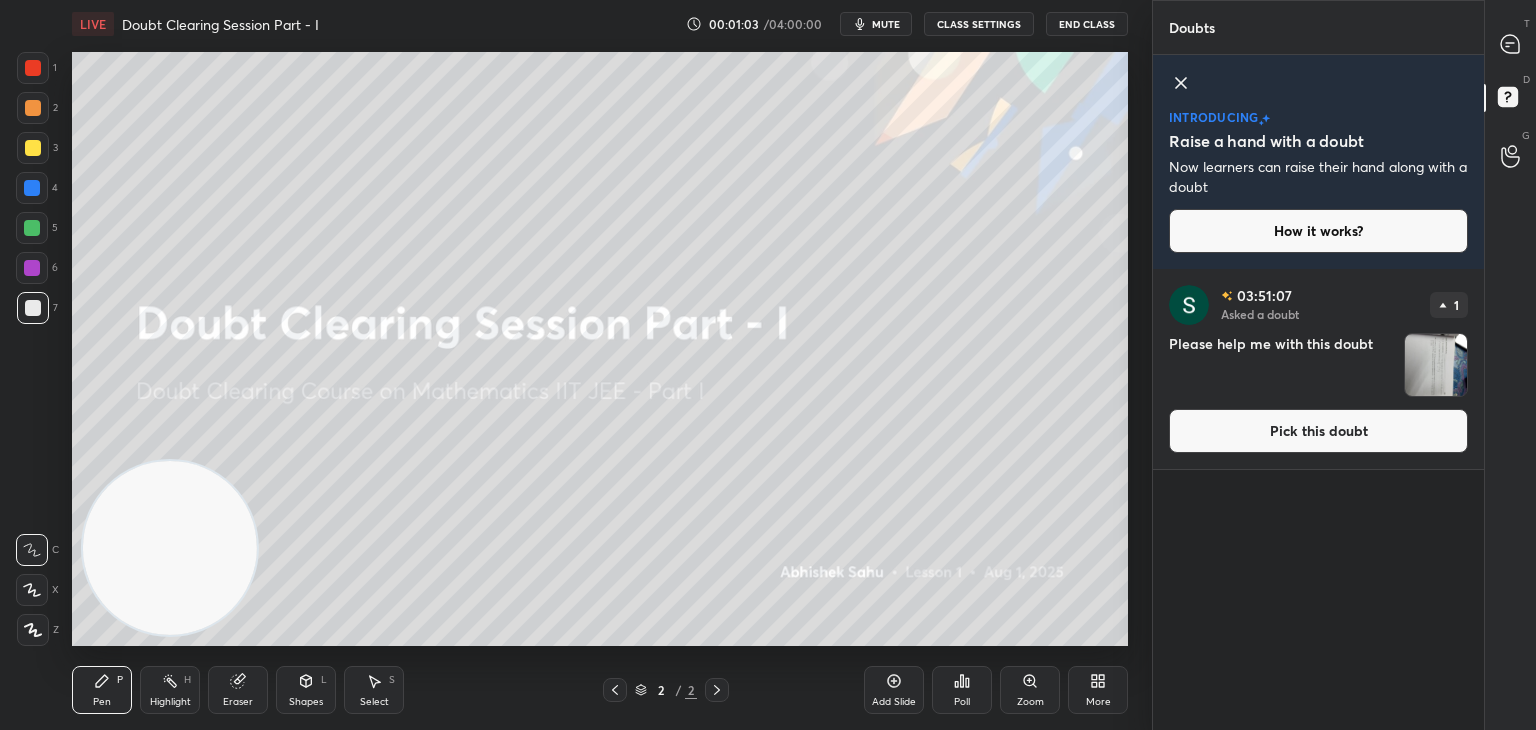 click 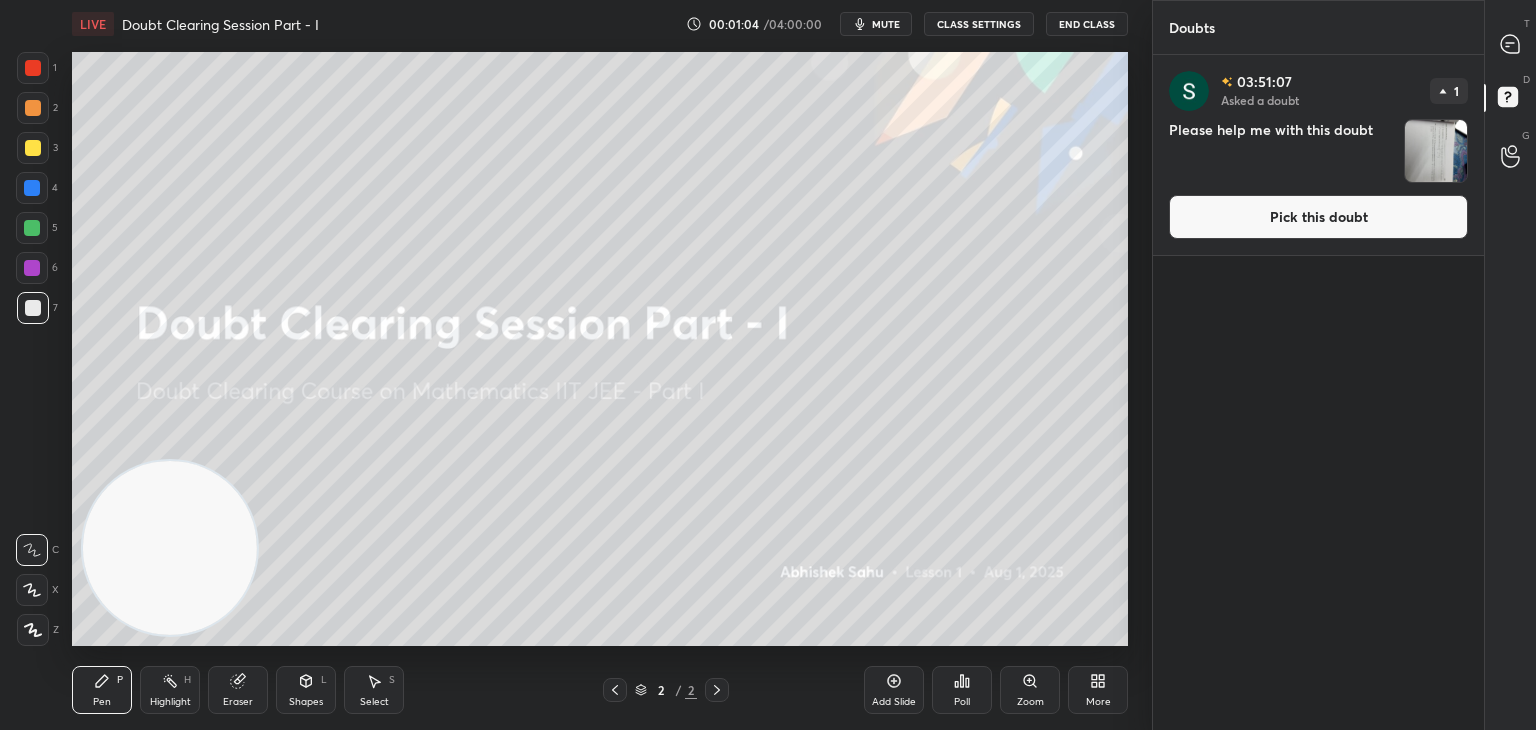 scroll, scrollTop: 6, scrollLeft: 6, axis: both 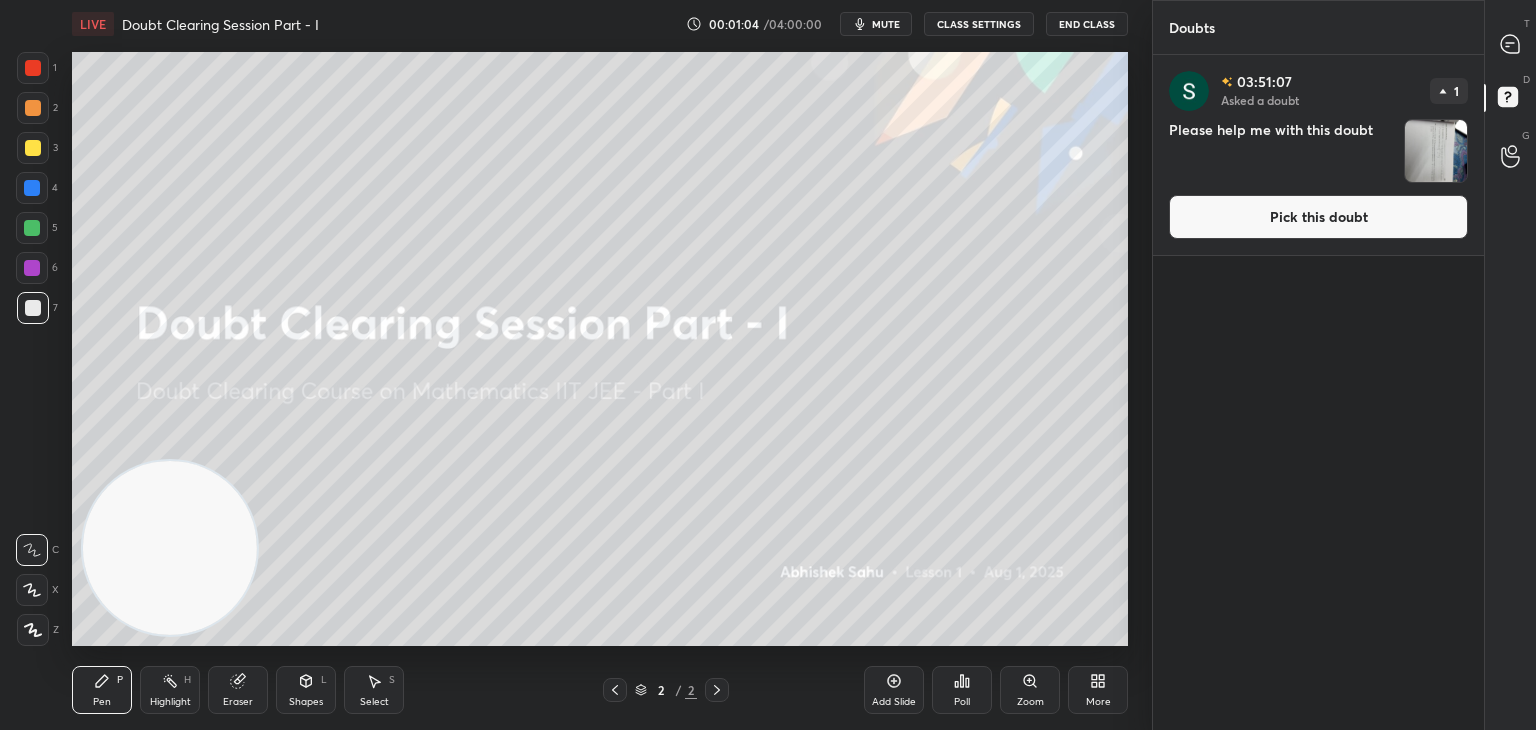 click on "Pick this doubt" at bounding box center [1318, 217] 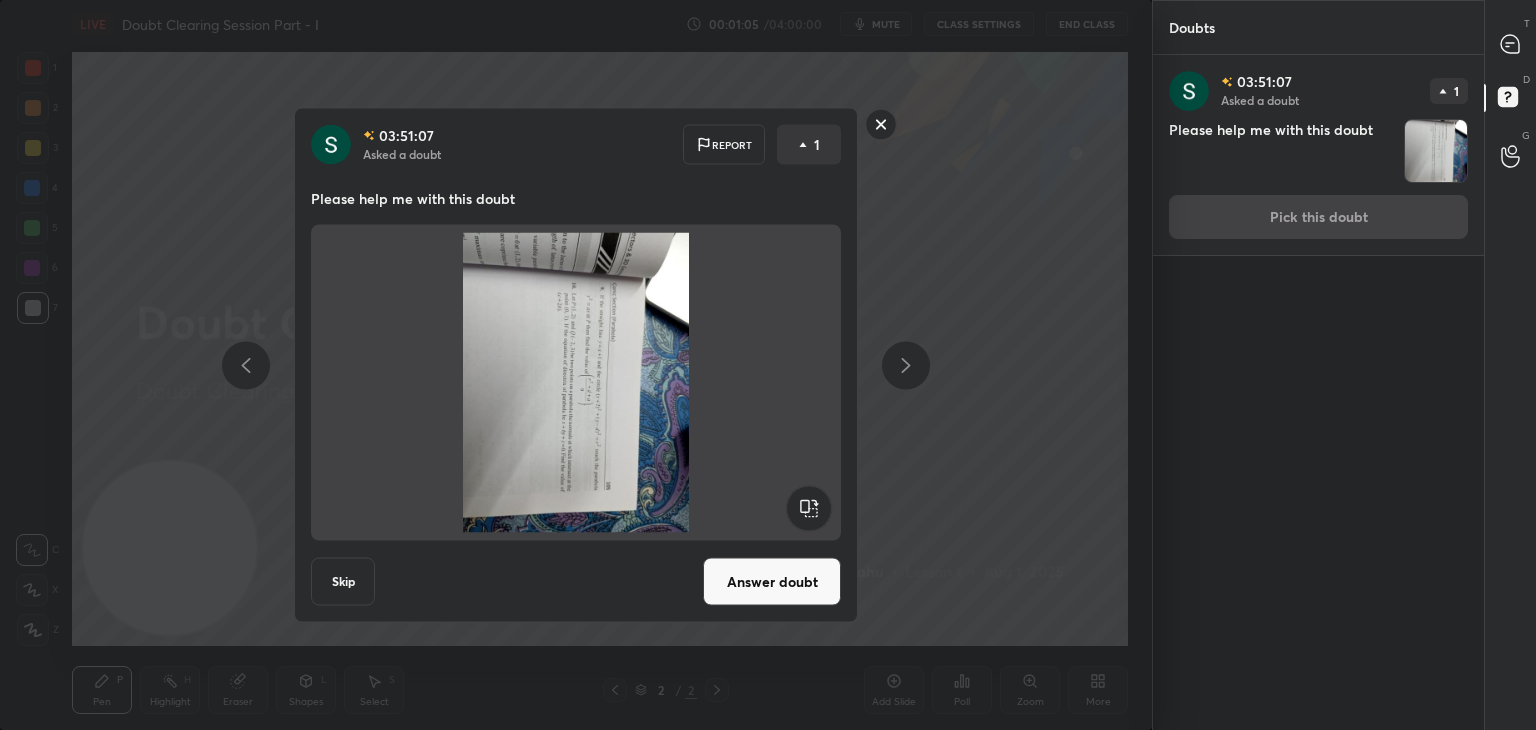 click 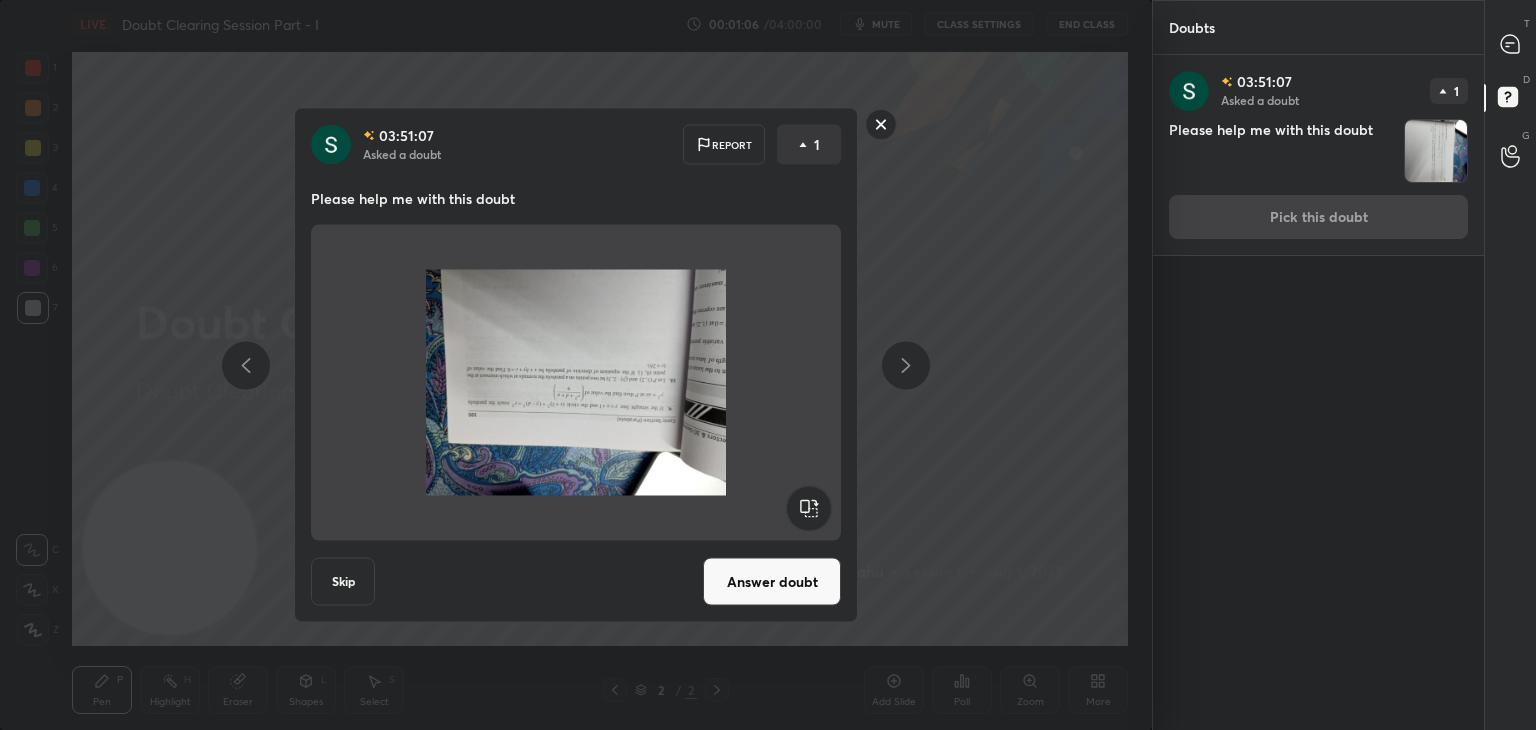 click 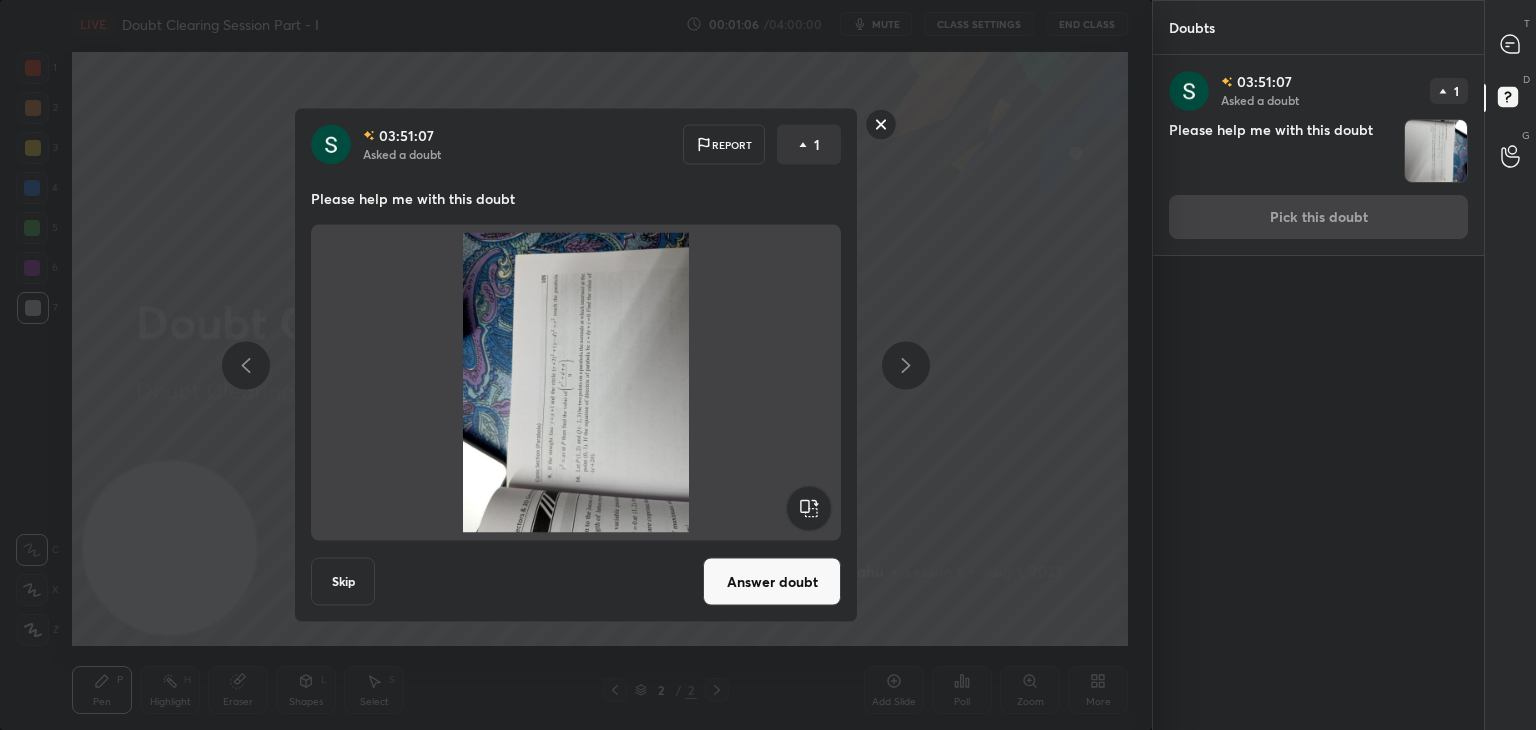 click 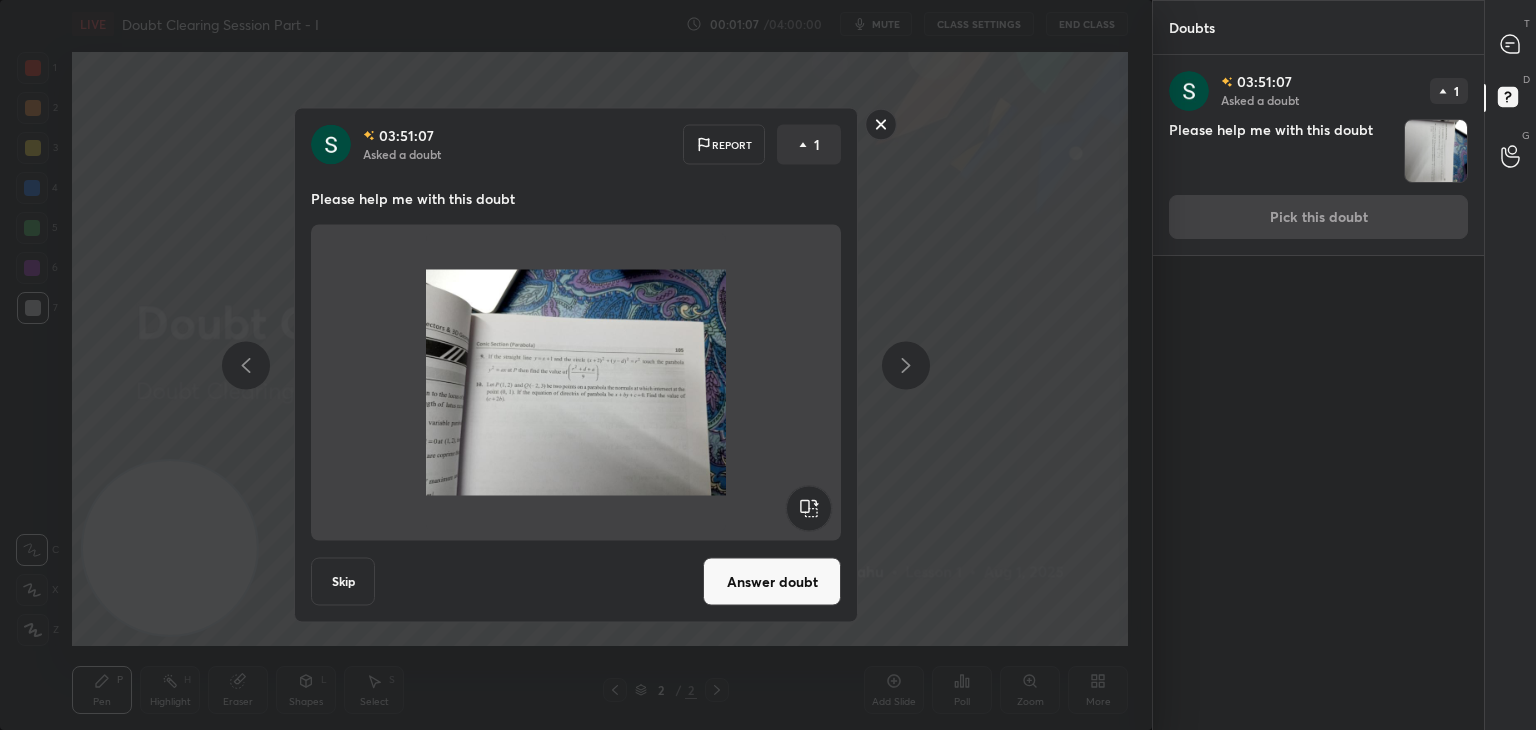 click on "Answer doubt" at bounding box center (772, 582) 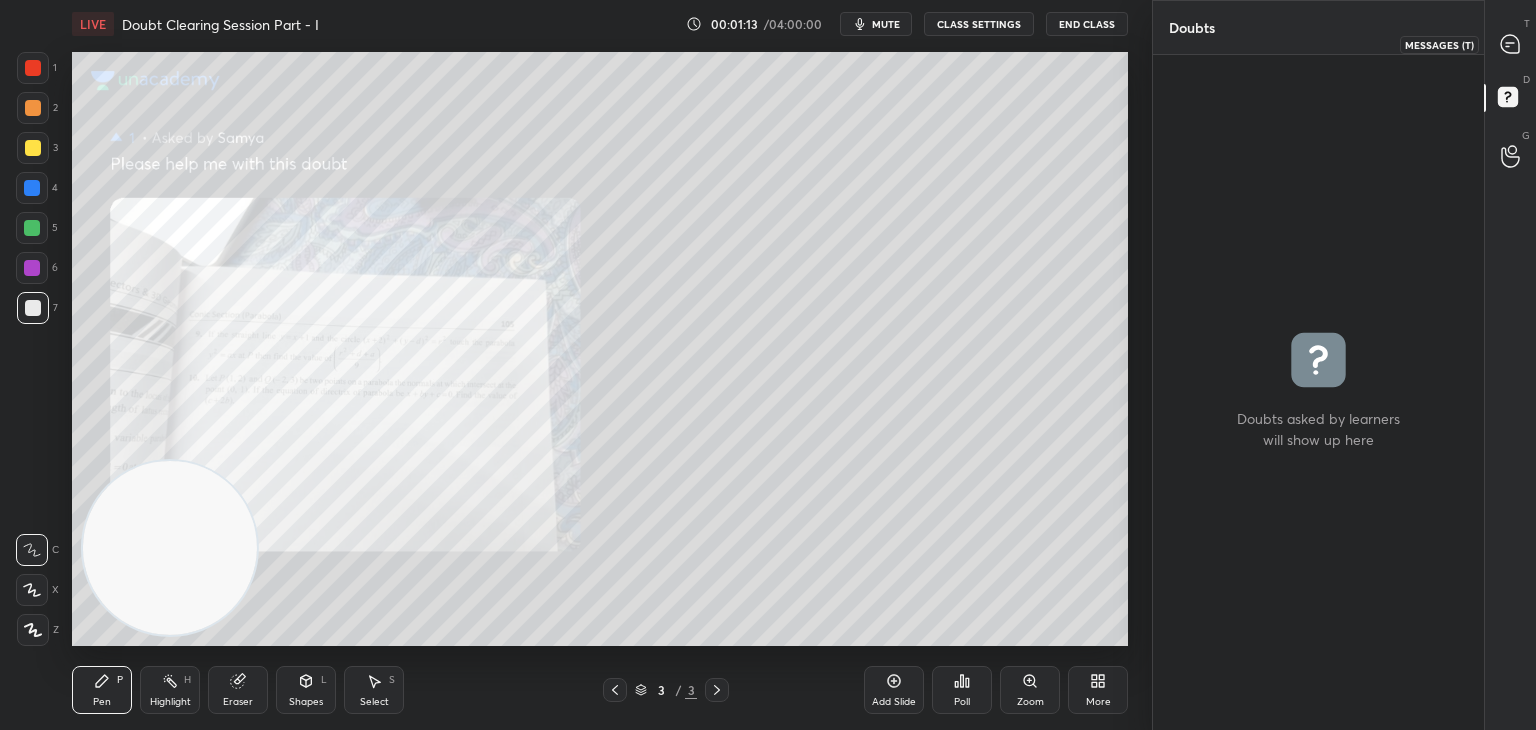 drag, startPoint x: 1501, startPoint y: 56, endPoint x: 1485, endPoint y: 63, distance: 17.464249 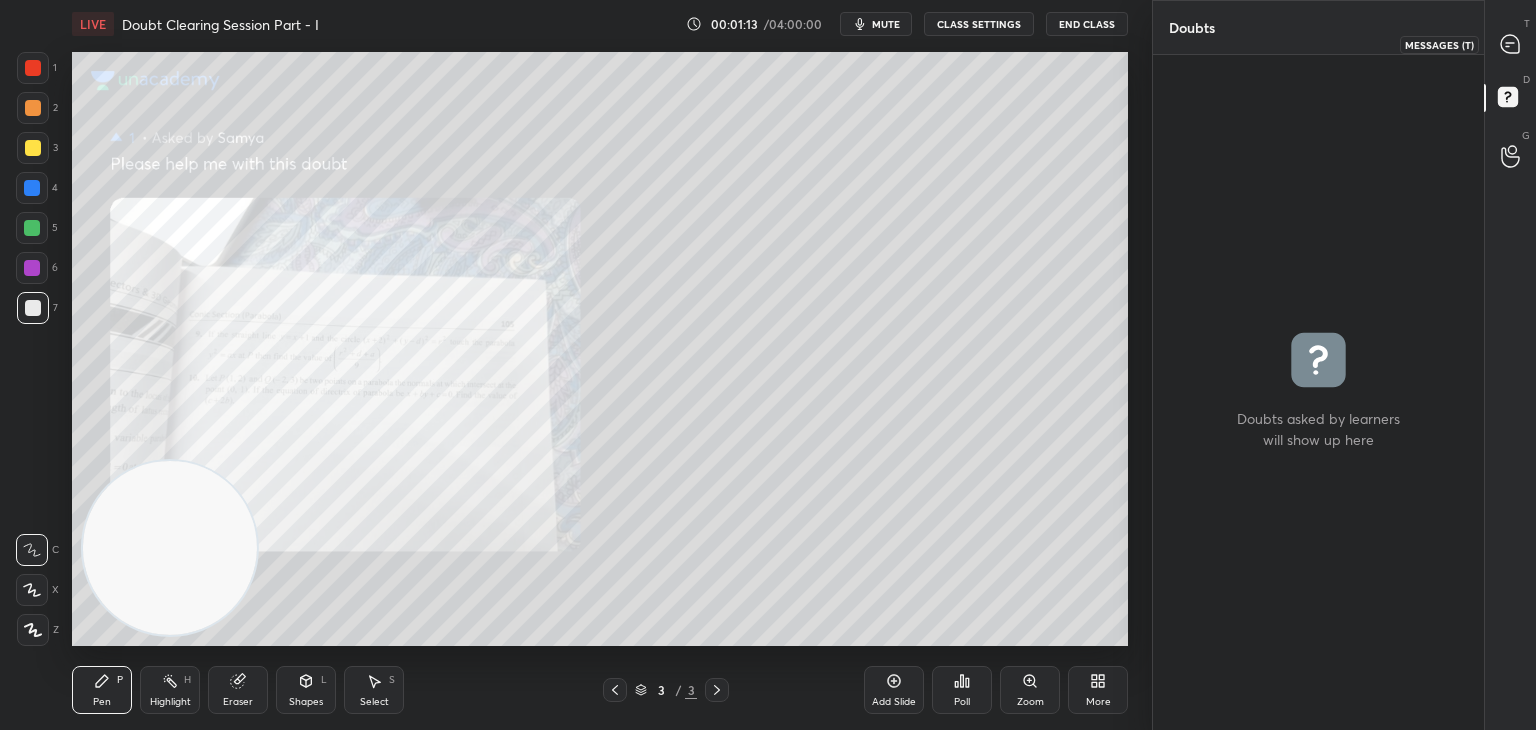 click at bounding box center (1511, 44) 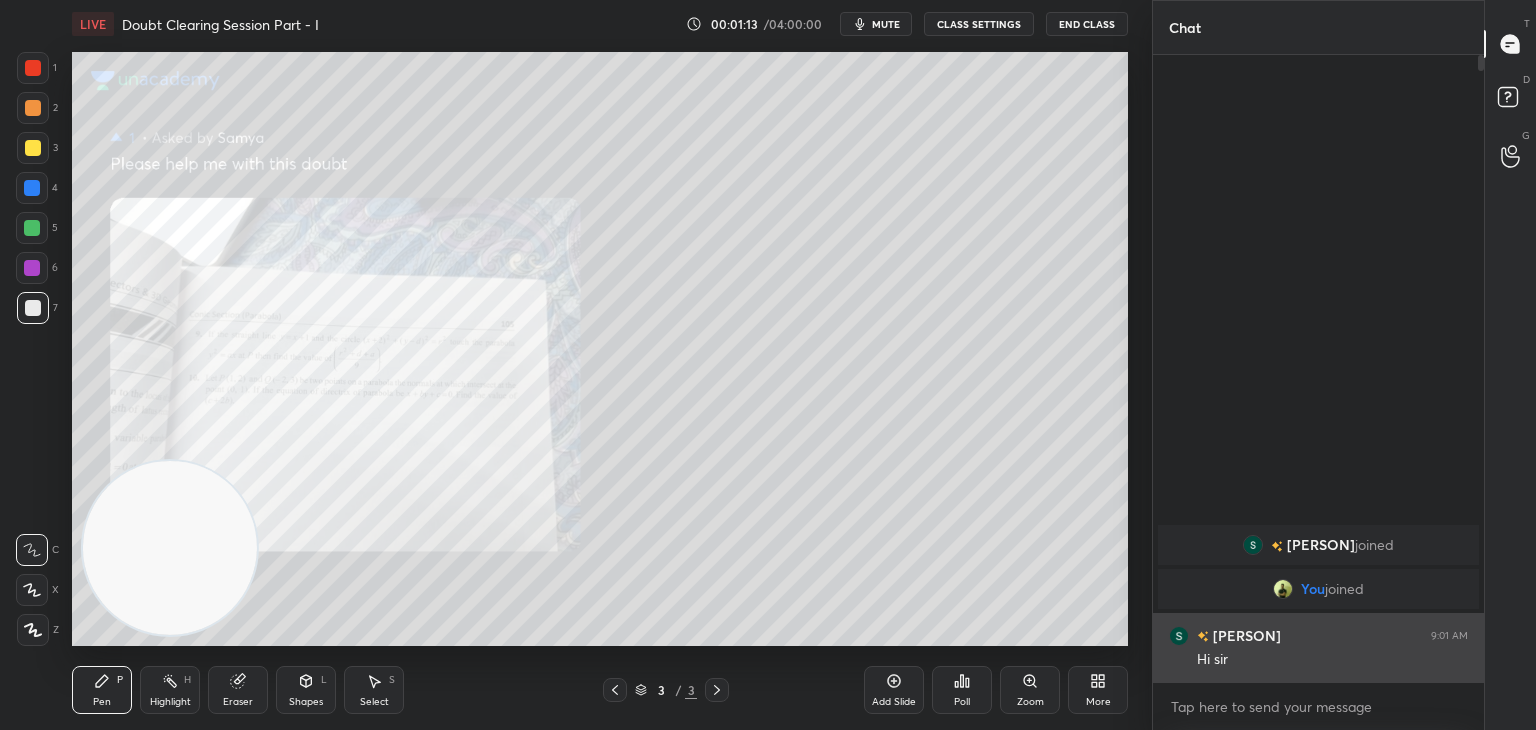 scroll, scrollTop: 6, scrollLeft: 6, axis: both 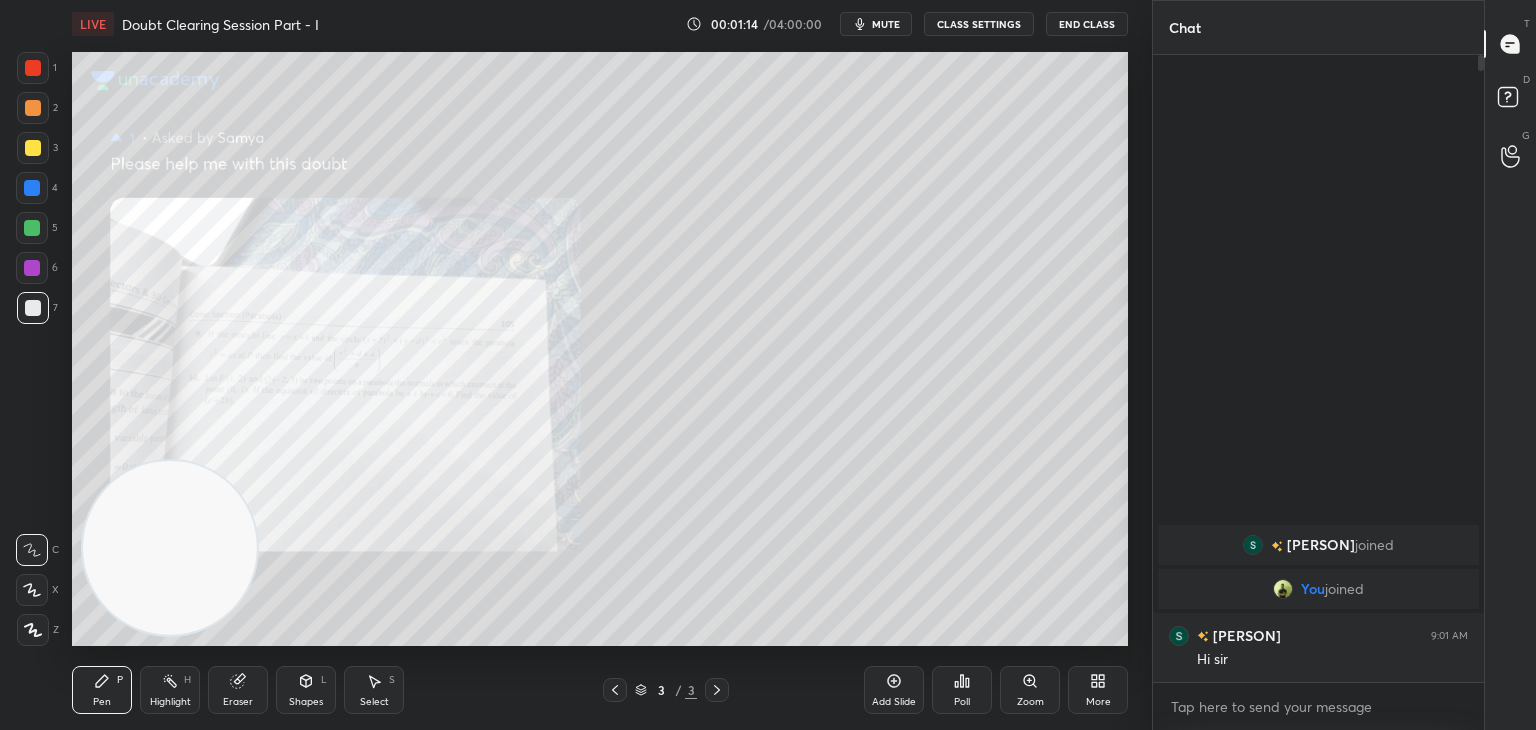 click on "Zoom" at bounding box center [1030, 690] 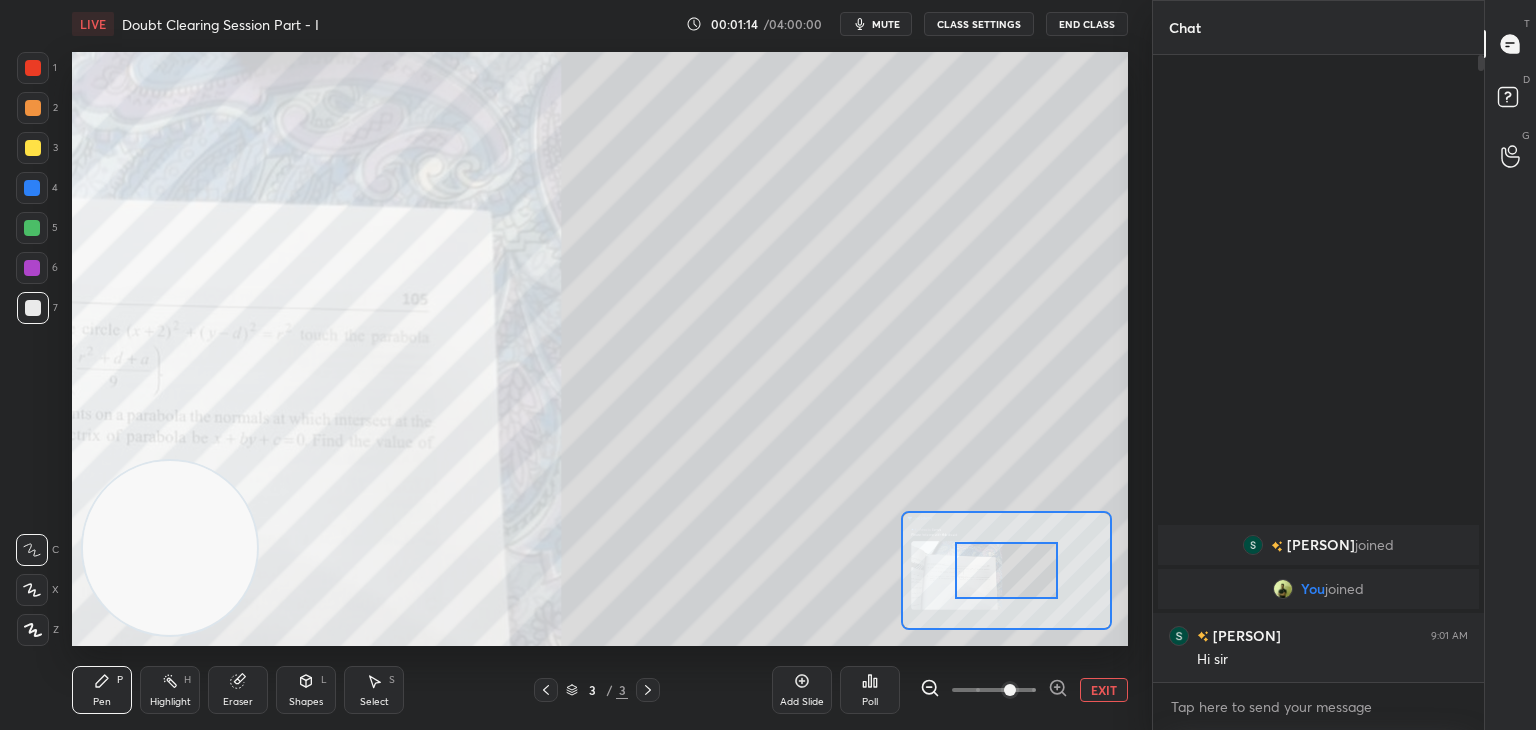 click at bounding box center [1010, 690] 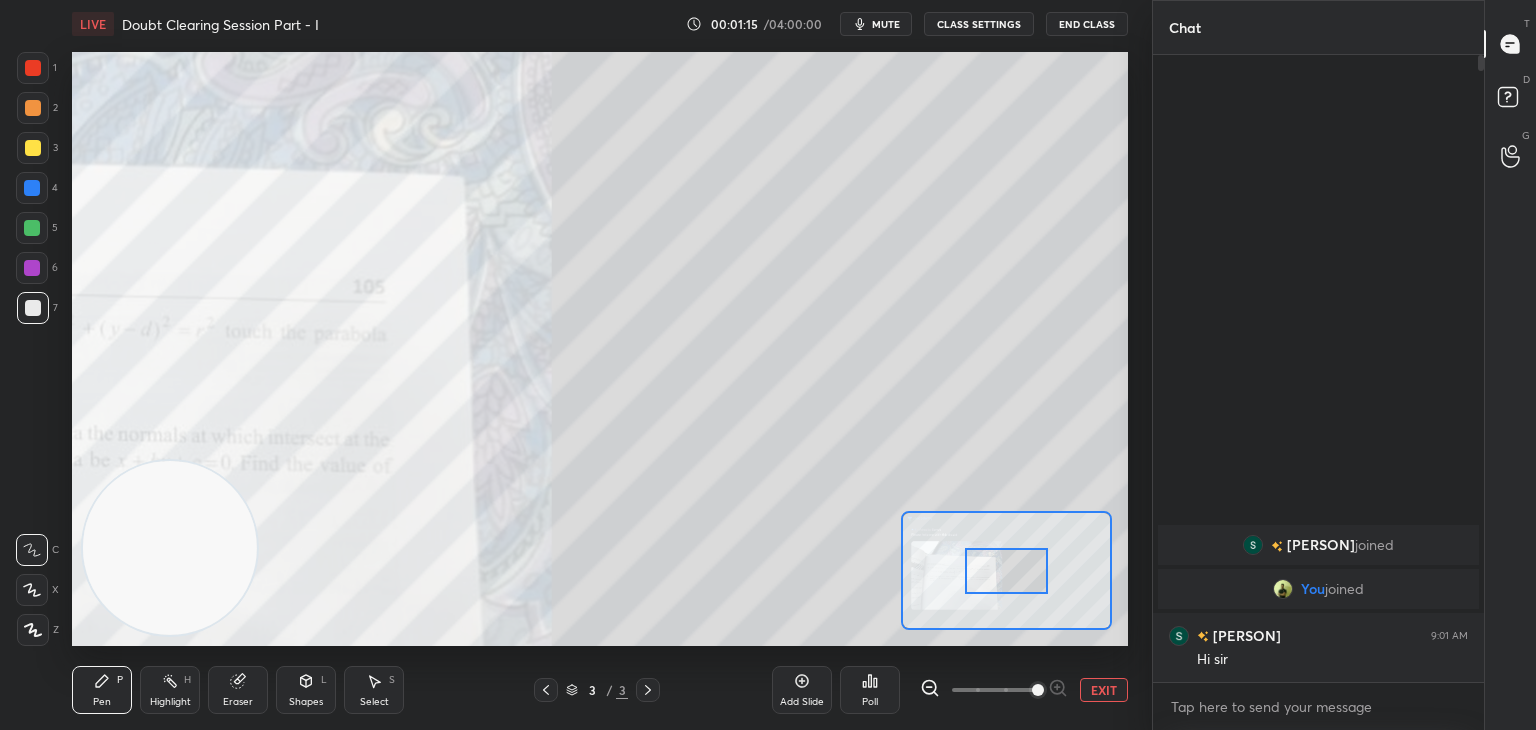 click at bounding box center [1038, 690] 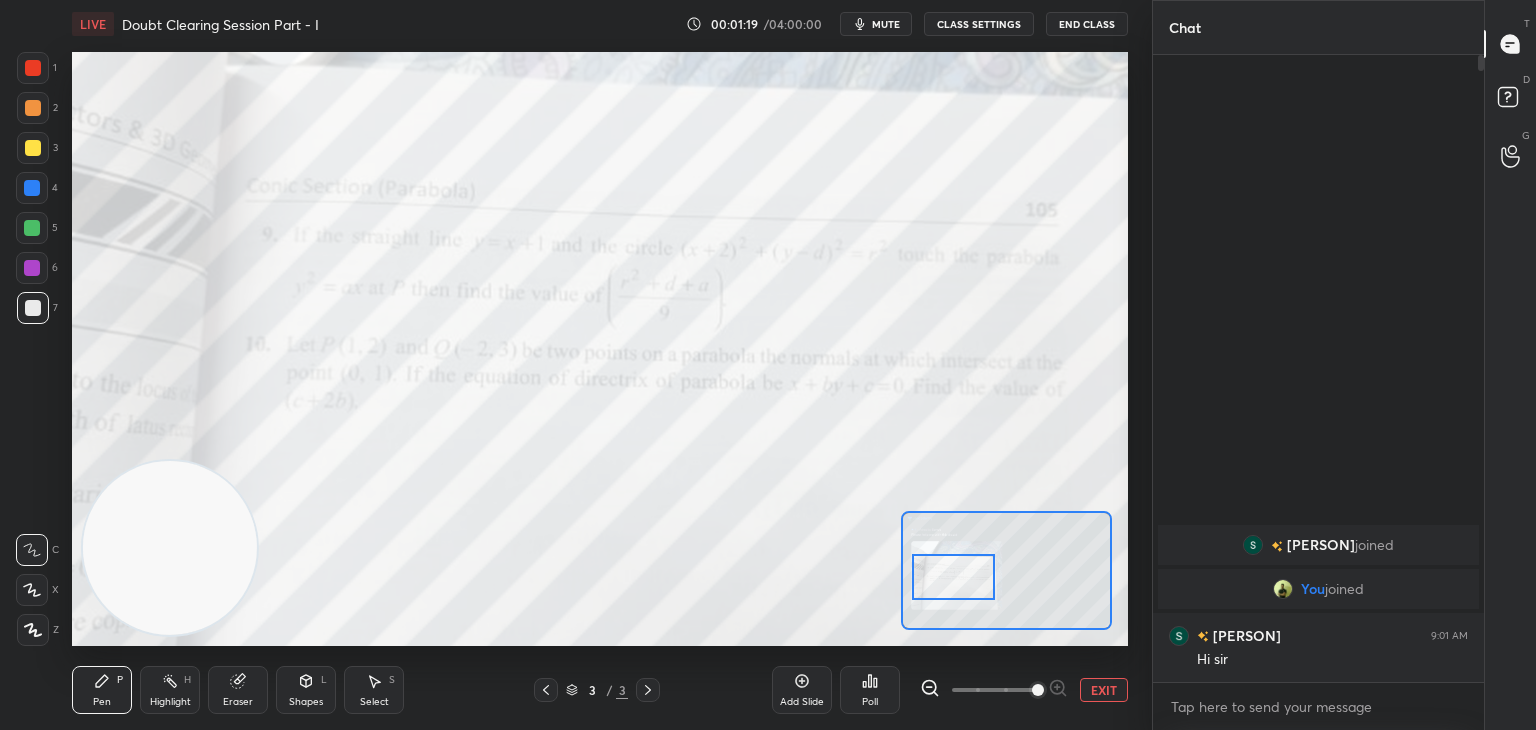 drag, startPoint x: 984, startPoint y: 580, endPoint x: 943, endPoint y: 585, distance: 41.303753 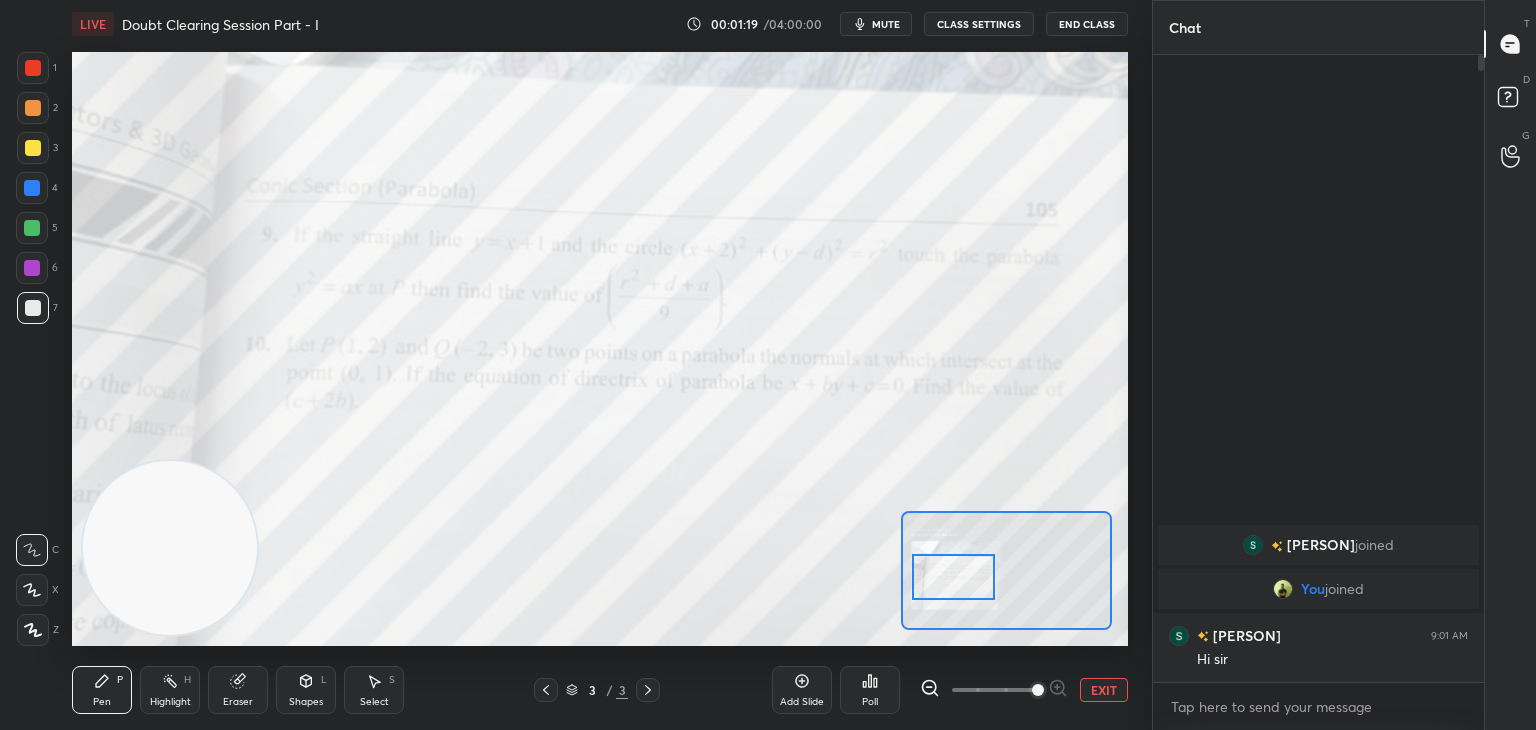 click at bounding box center (953, 577) 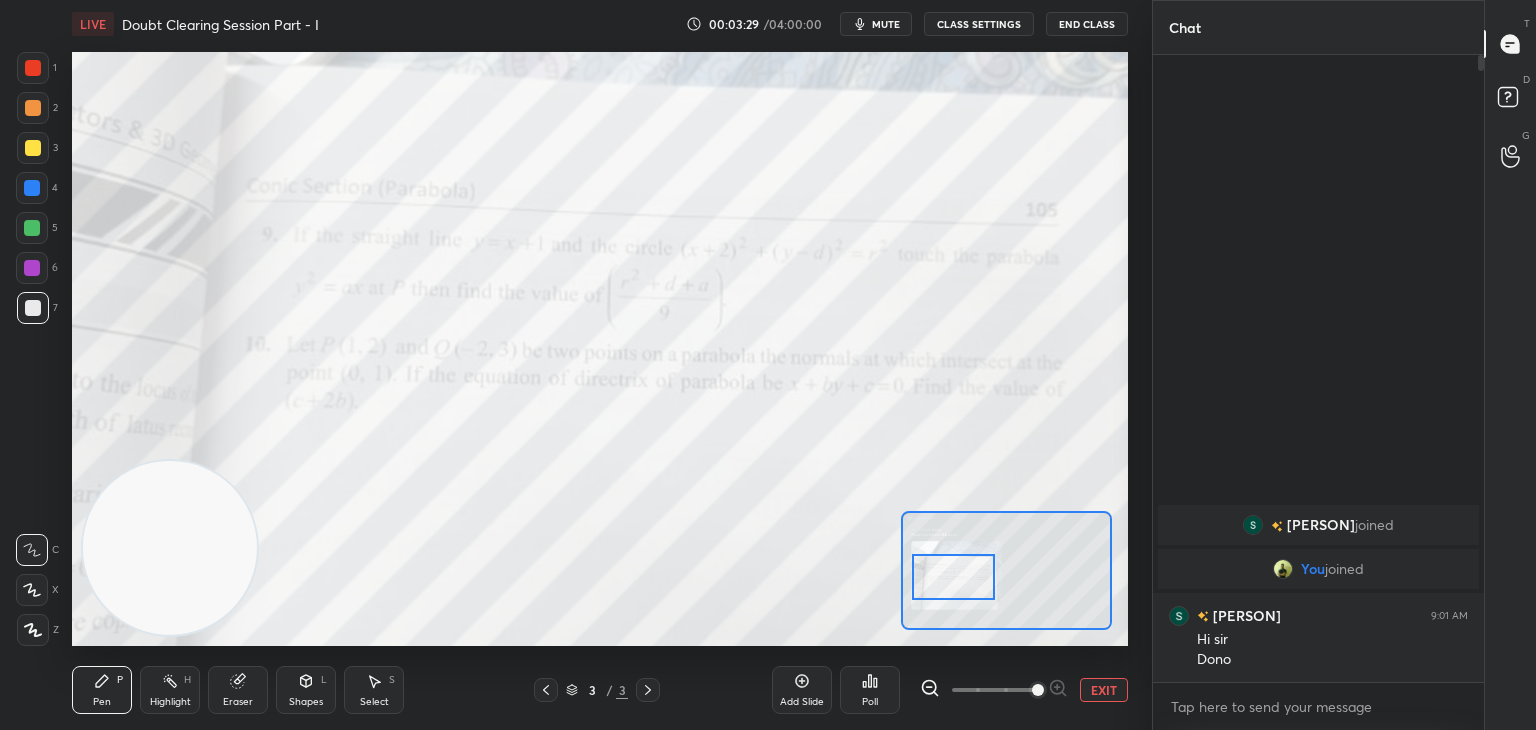 click on "EXIT" at bounding box center (1104, 690) 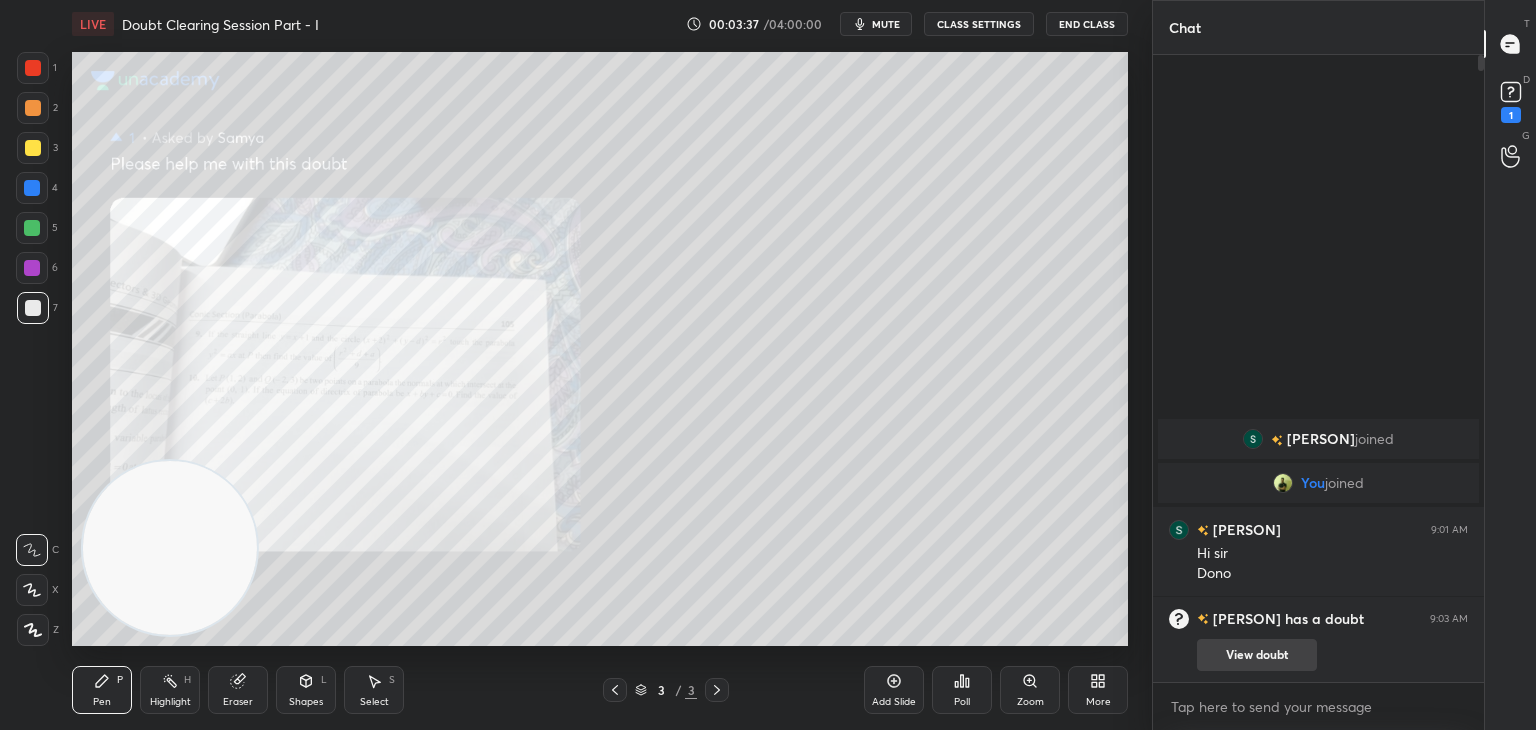 drag, startPoint x: 1320, startPoint y: 657, endPoint x: 1302, endPoint y: 657, distance: 18 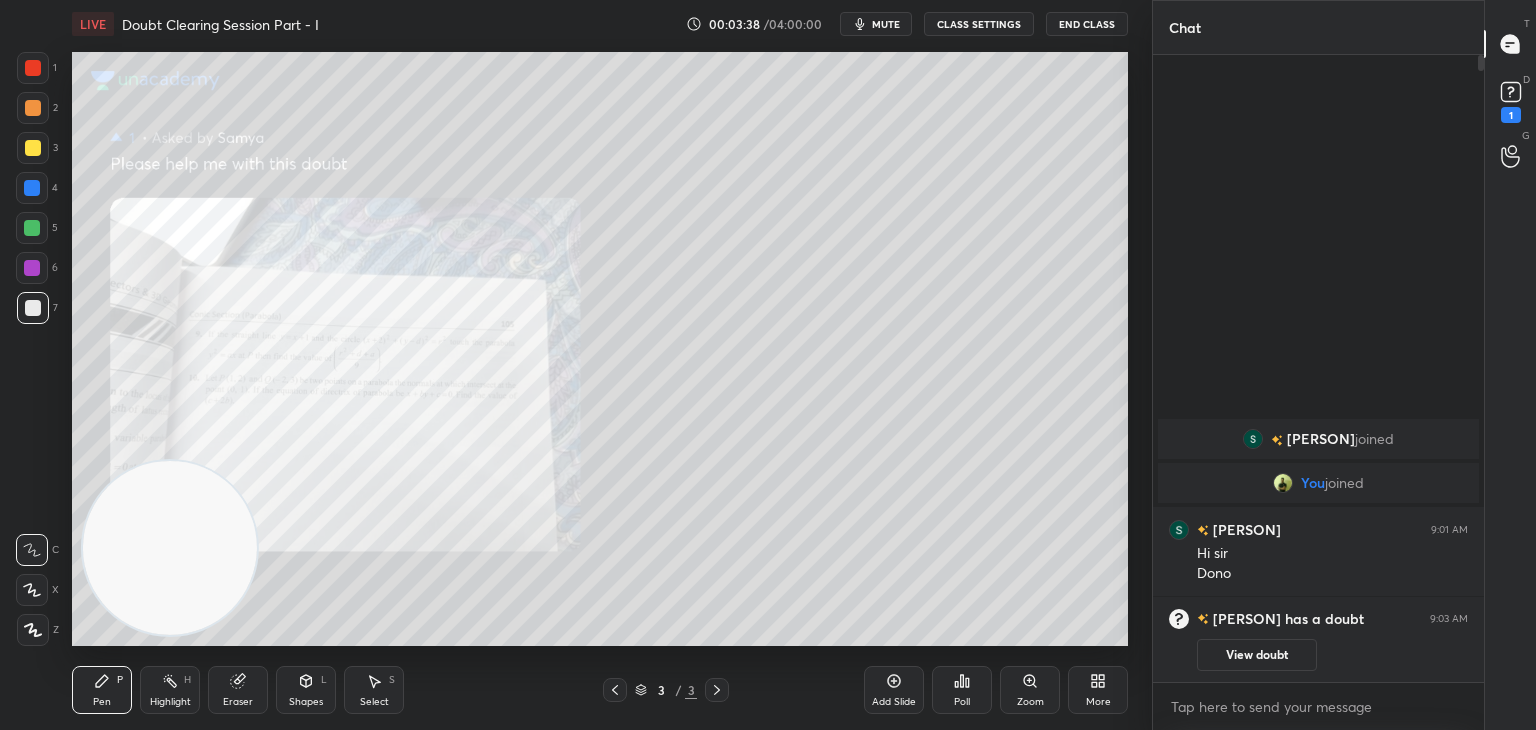 drag, startPoint x: 1272, startPoint y: 651, endPoint x: 1270, endPoint y: 633, distance: 18.110771 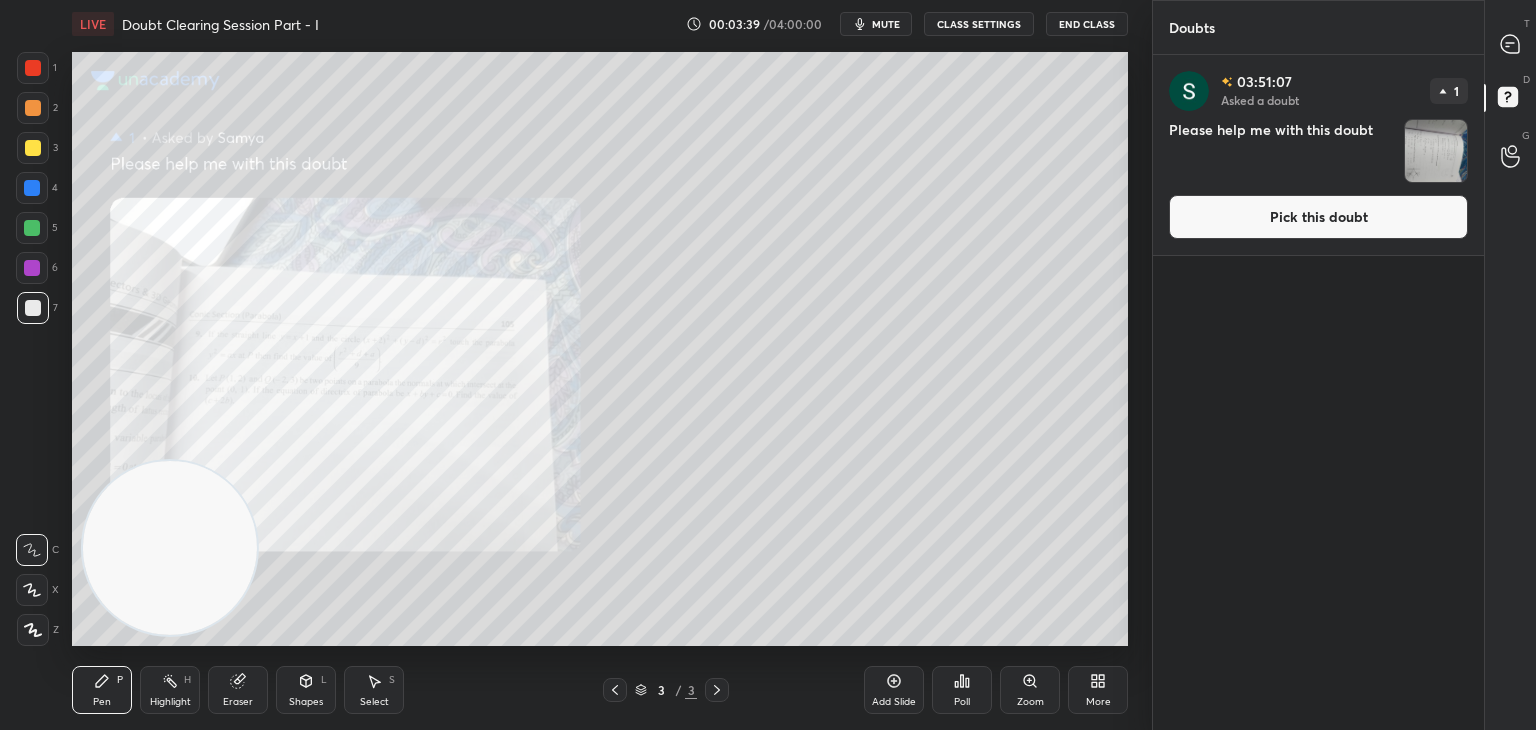 click on "Pick this doubt" at bounding box center (1318, 217) 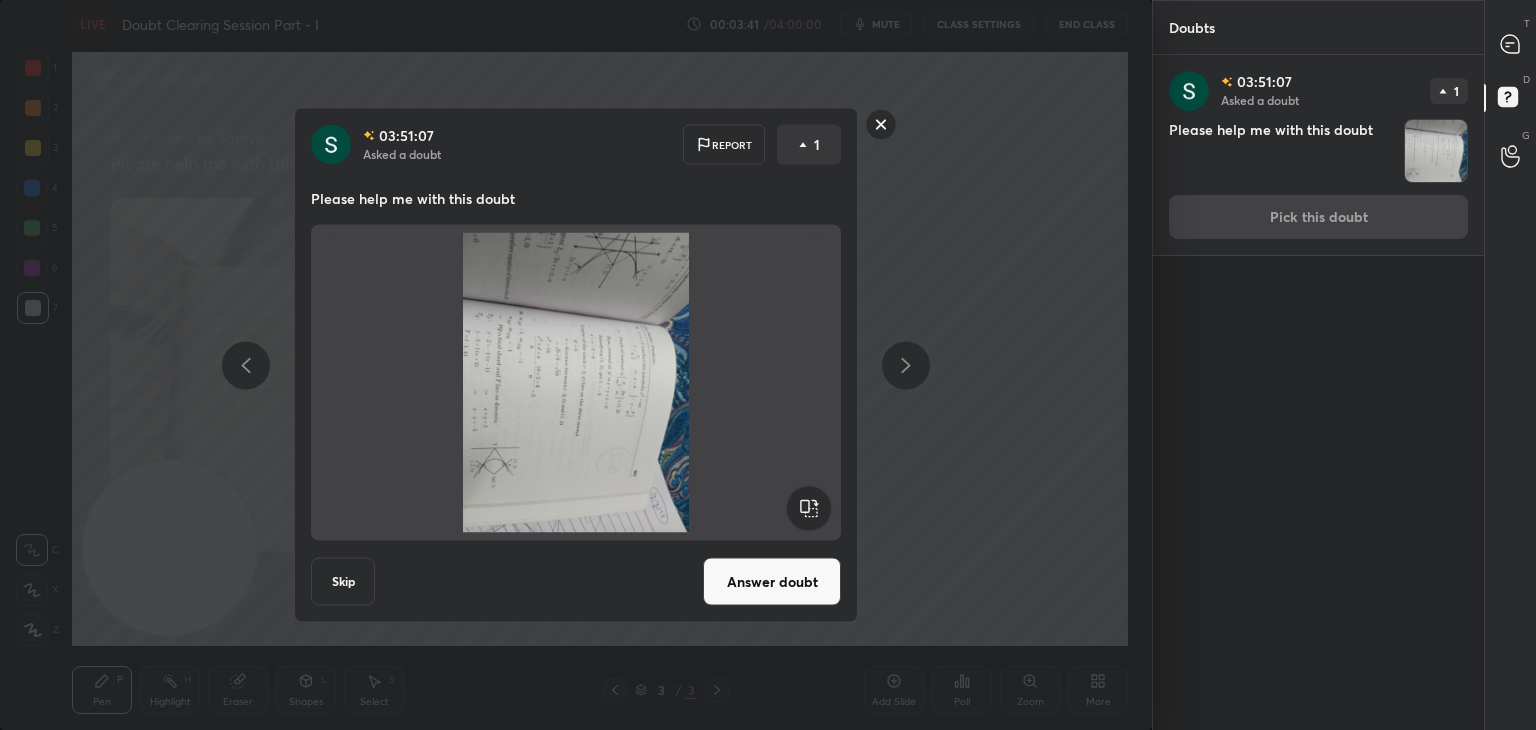 click 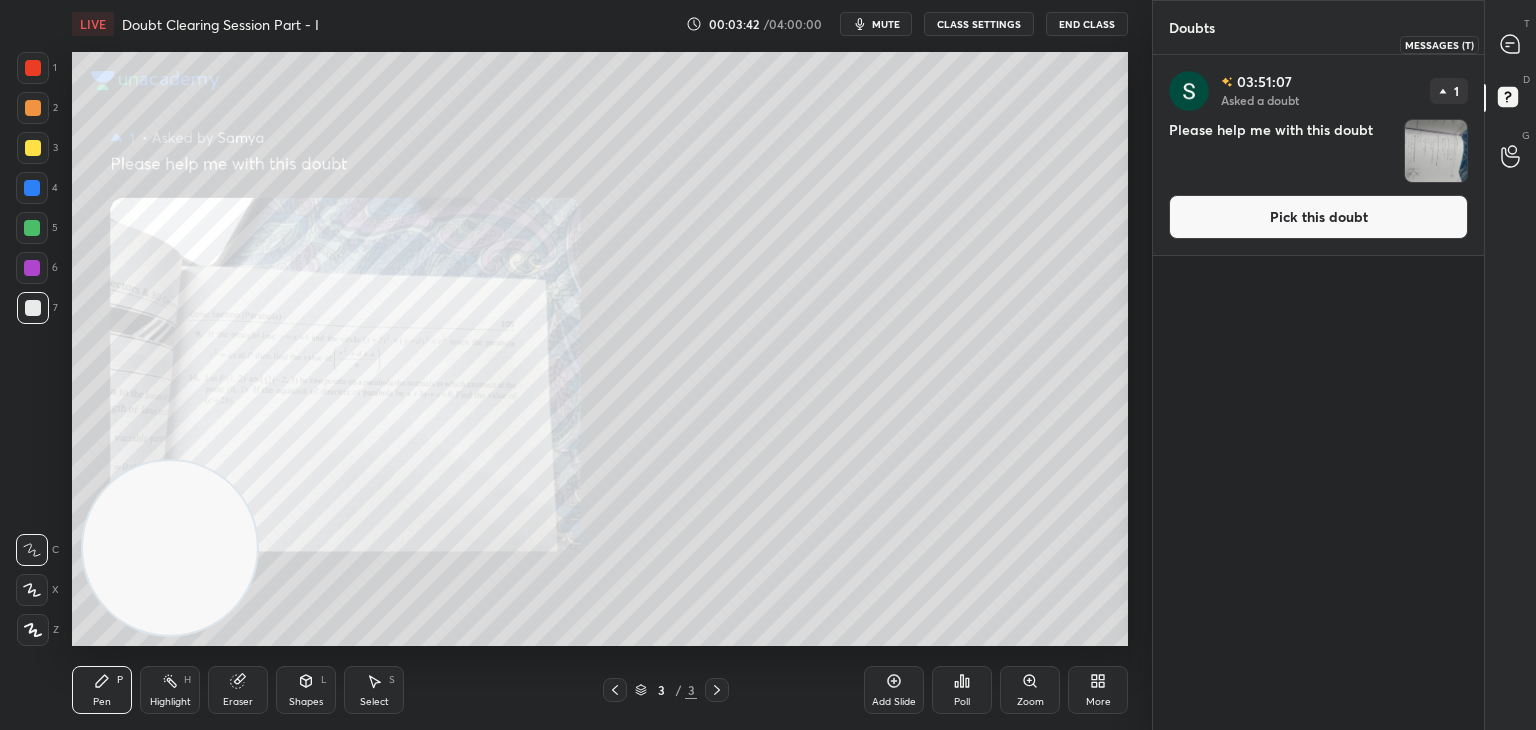 click at bounding box center (1511, 44) 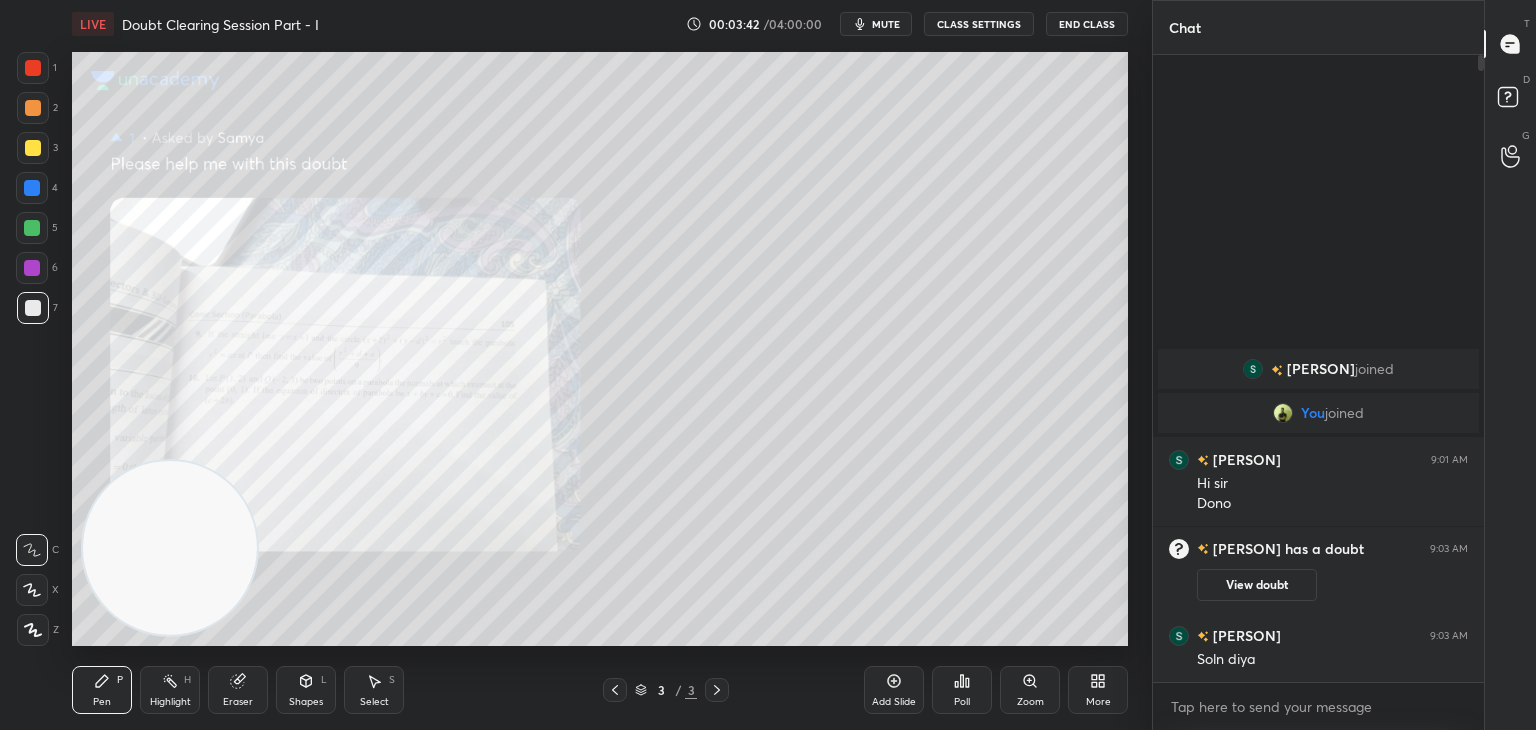 scroll, scrollTop: 6, scrollLeft: 6, axis: both 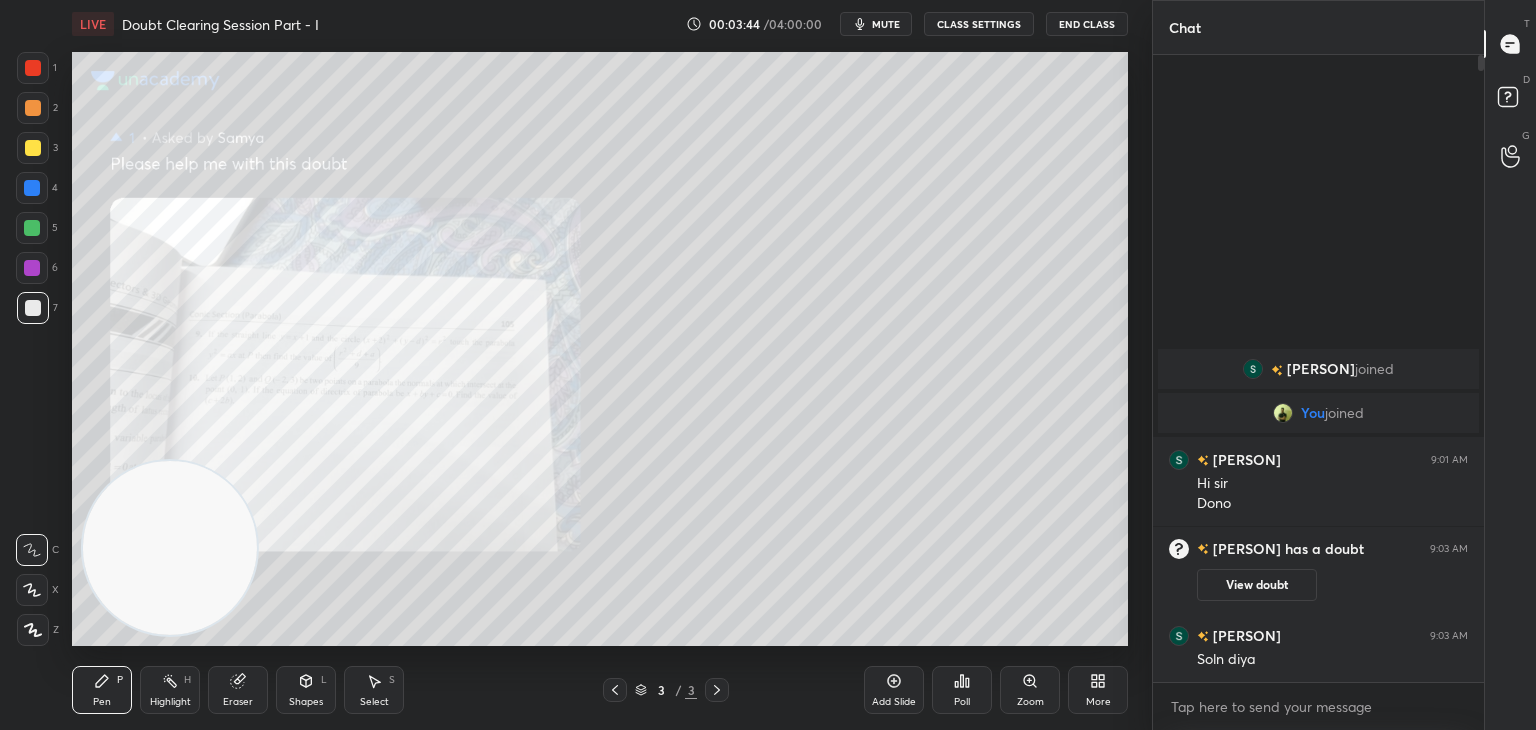 click on "View doubt" at bounding box center [1257, 585] 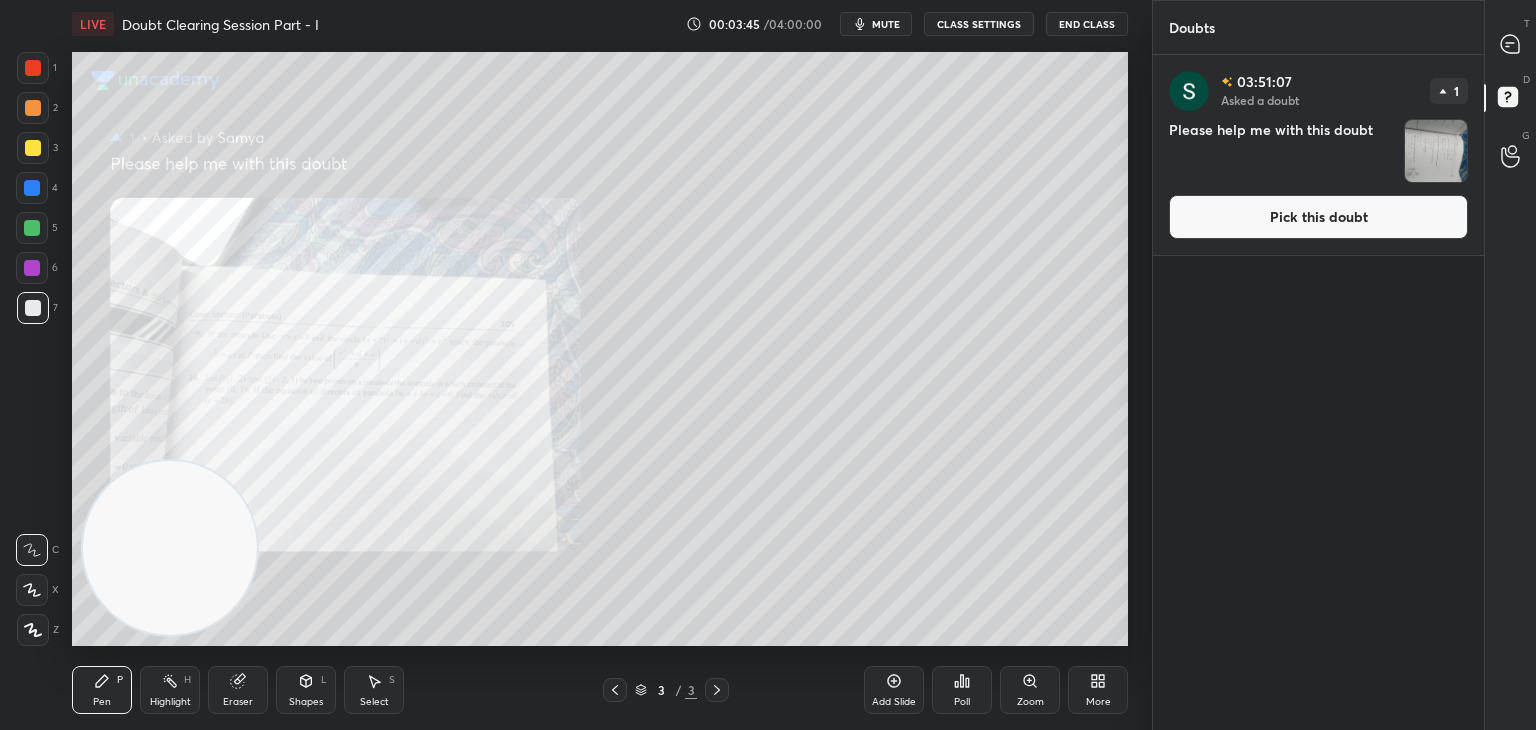 click on "Pick this doubt" at bounding box center [1318, 217] 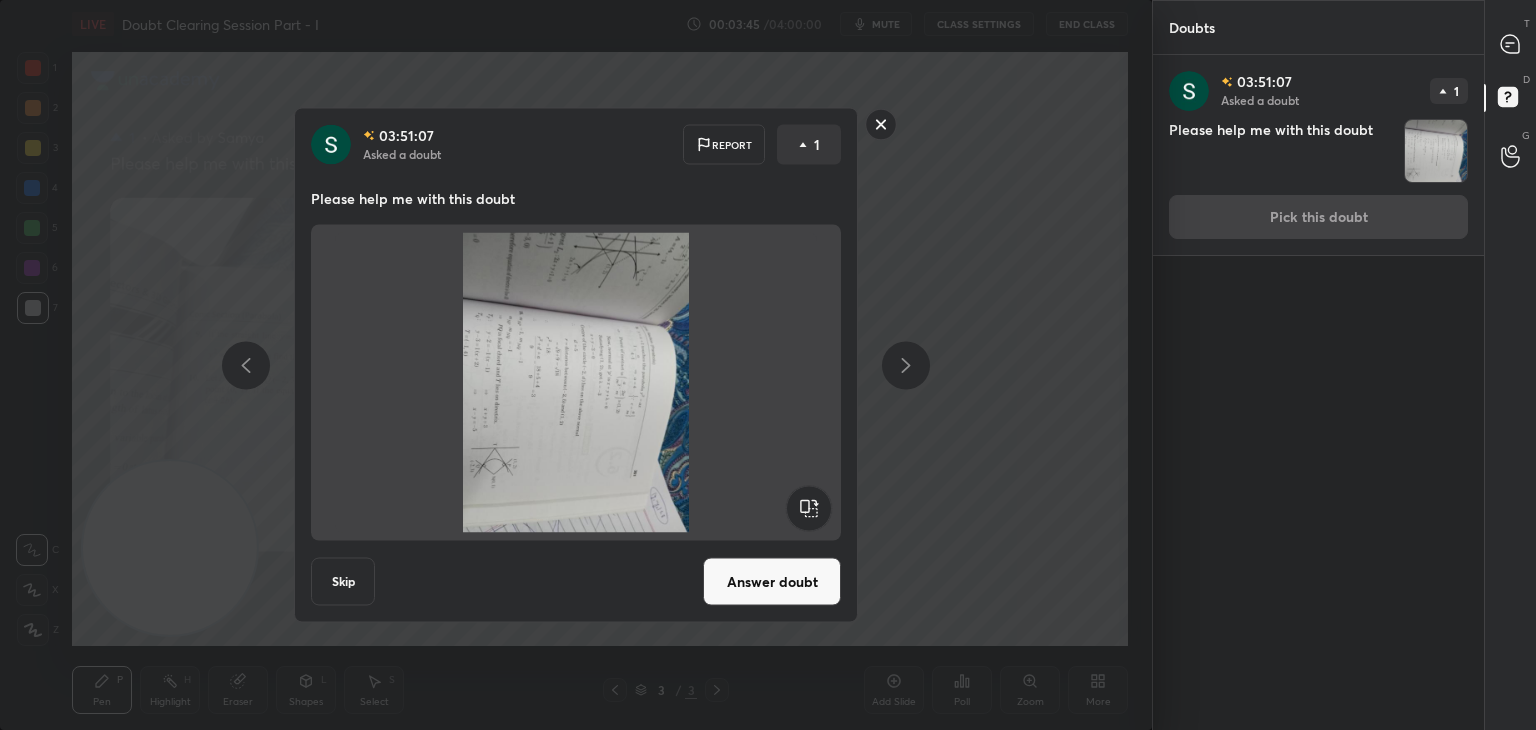 click 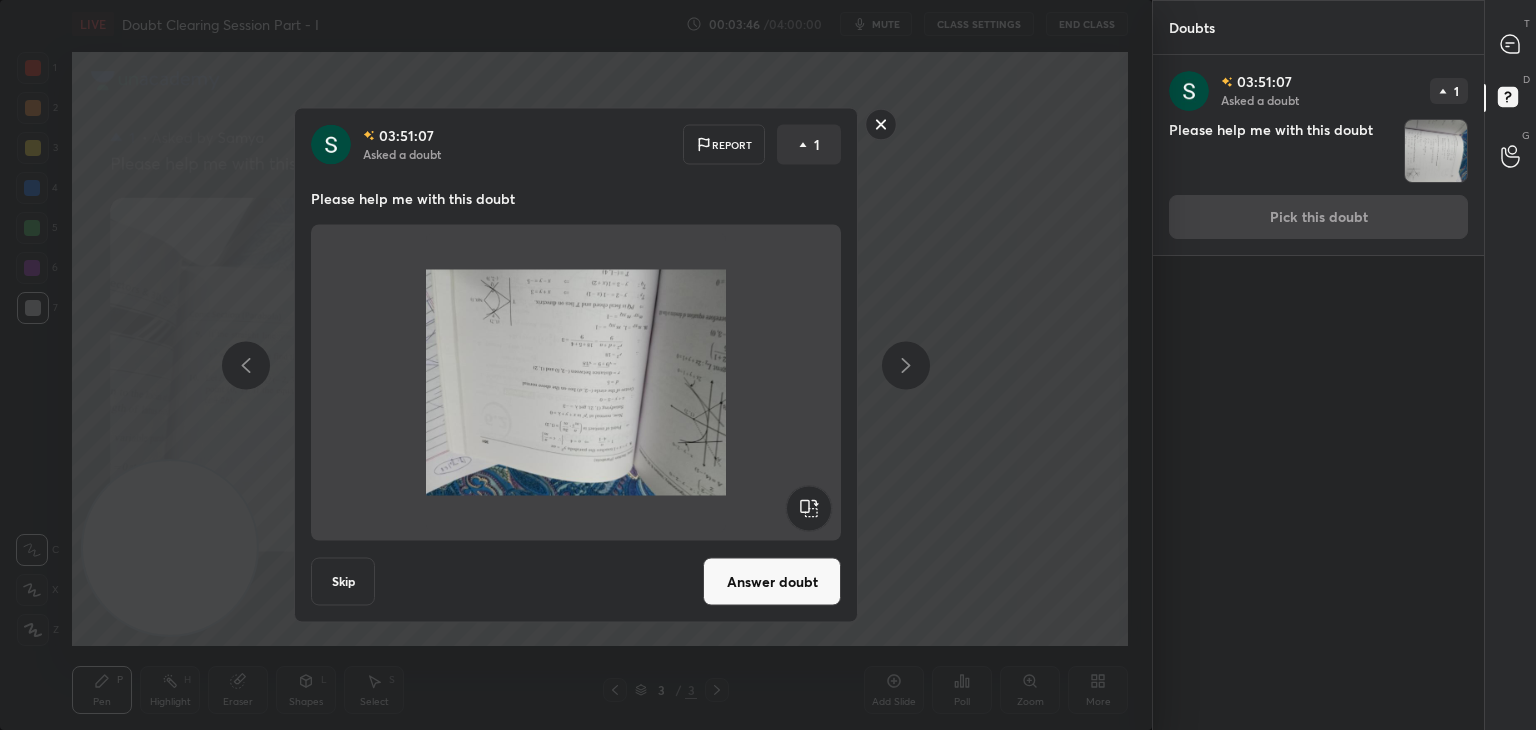click 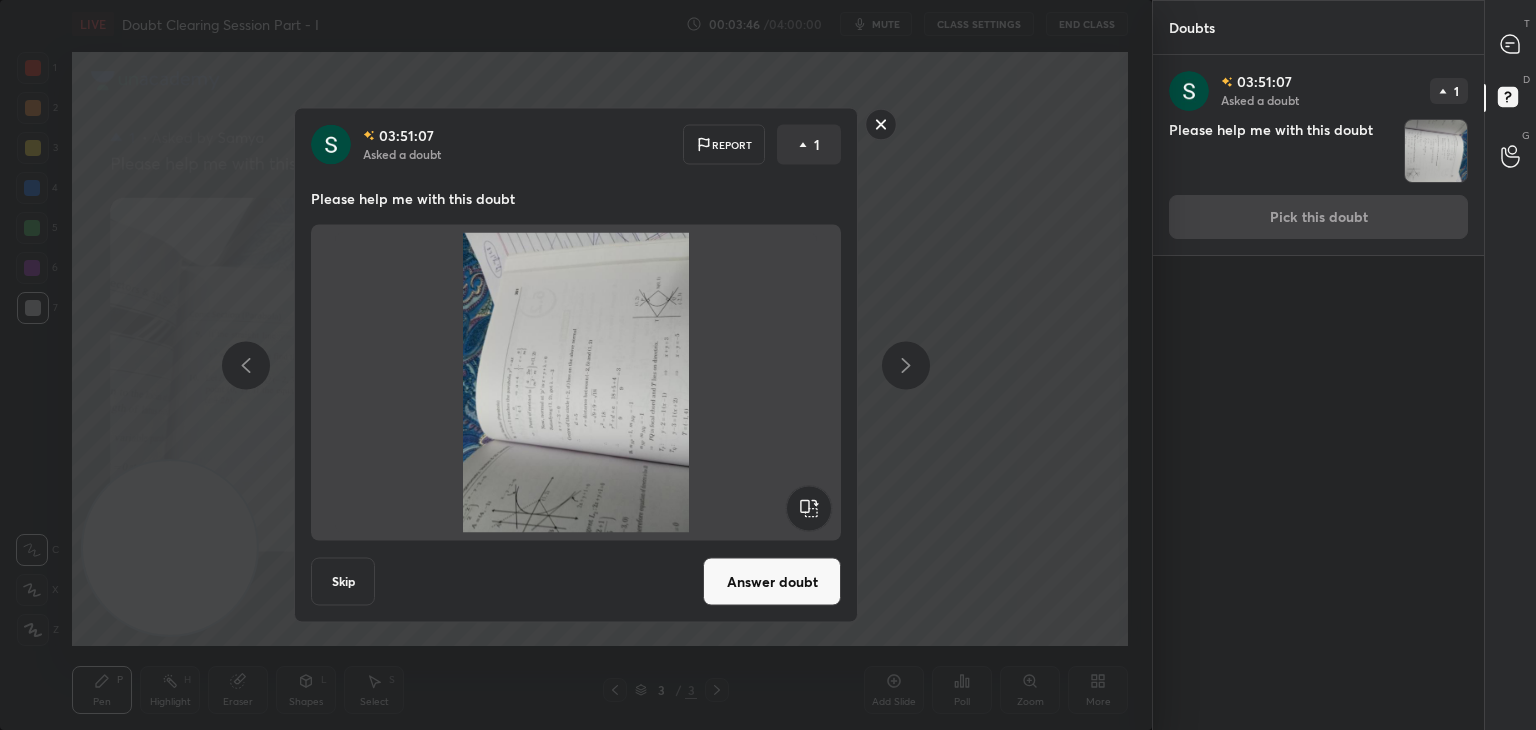 click 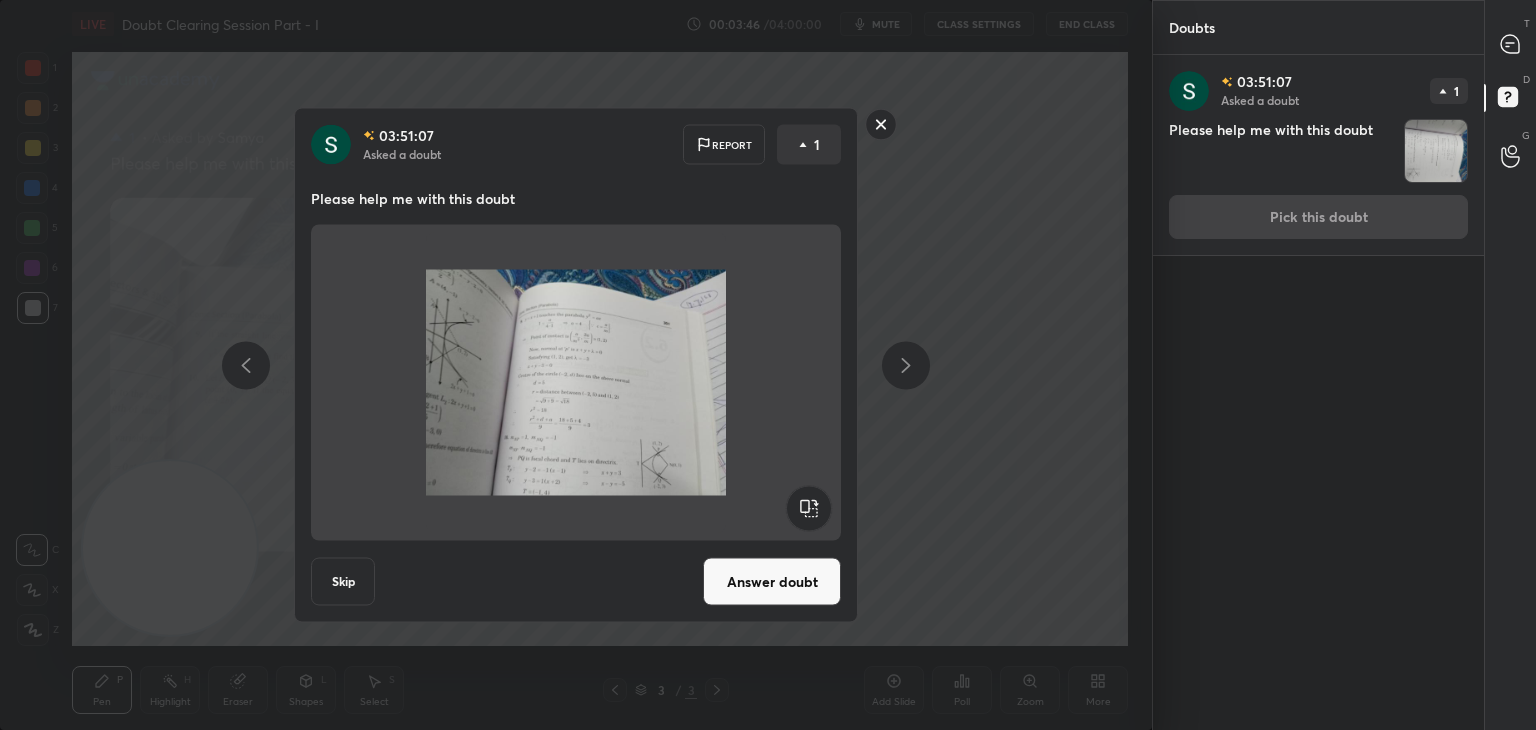 click on "Samya Asked a doubt Report 1 Please help me with this doubt Skip Answer doubt" at bounding box center [576, 365] 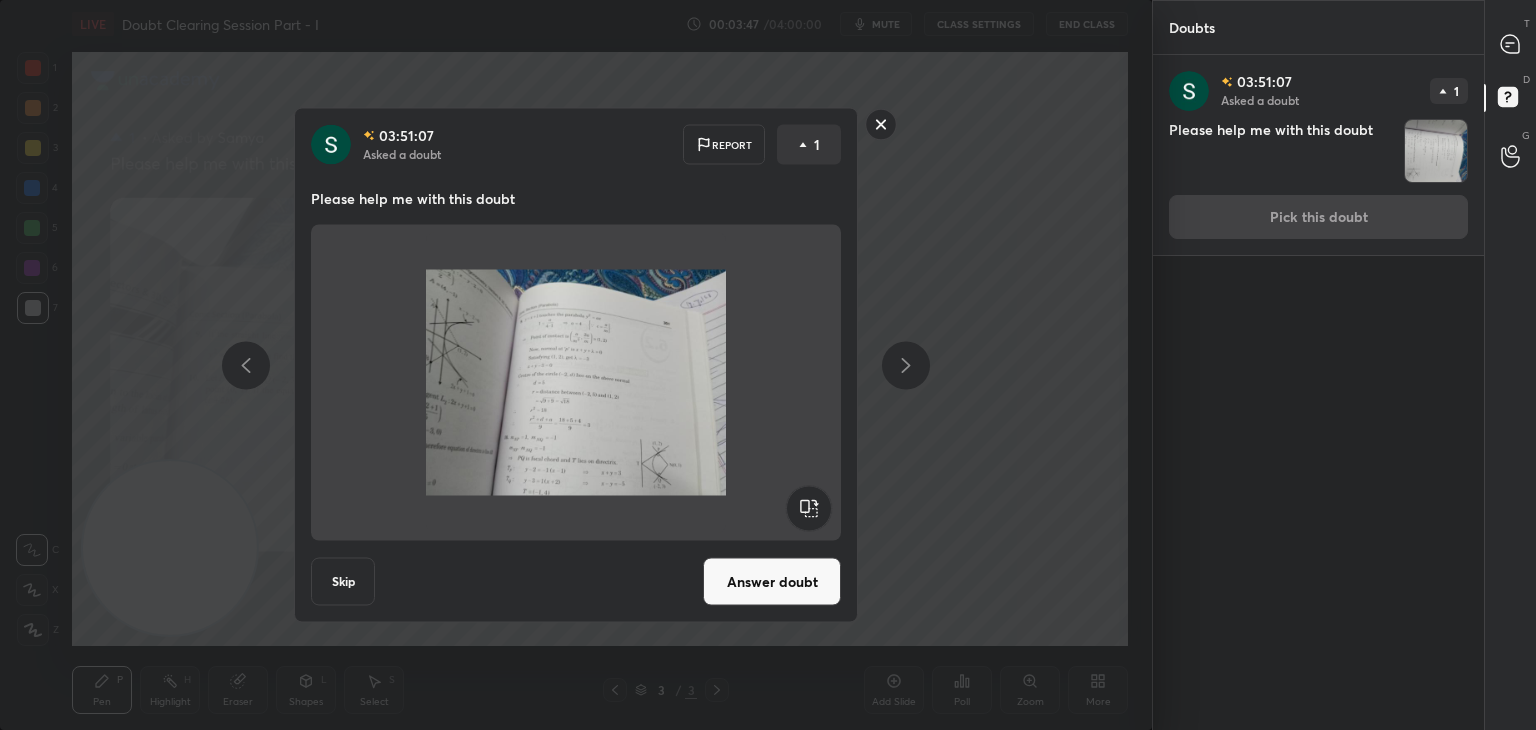 click on "Answer doubt" at bounding box center (772, 582) 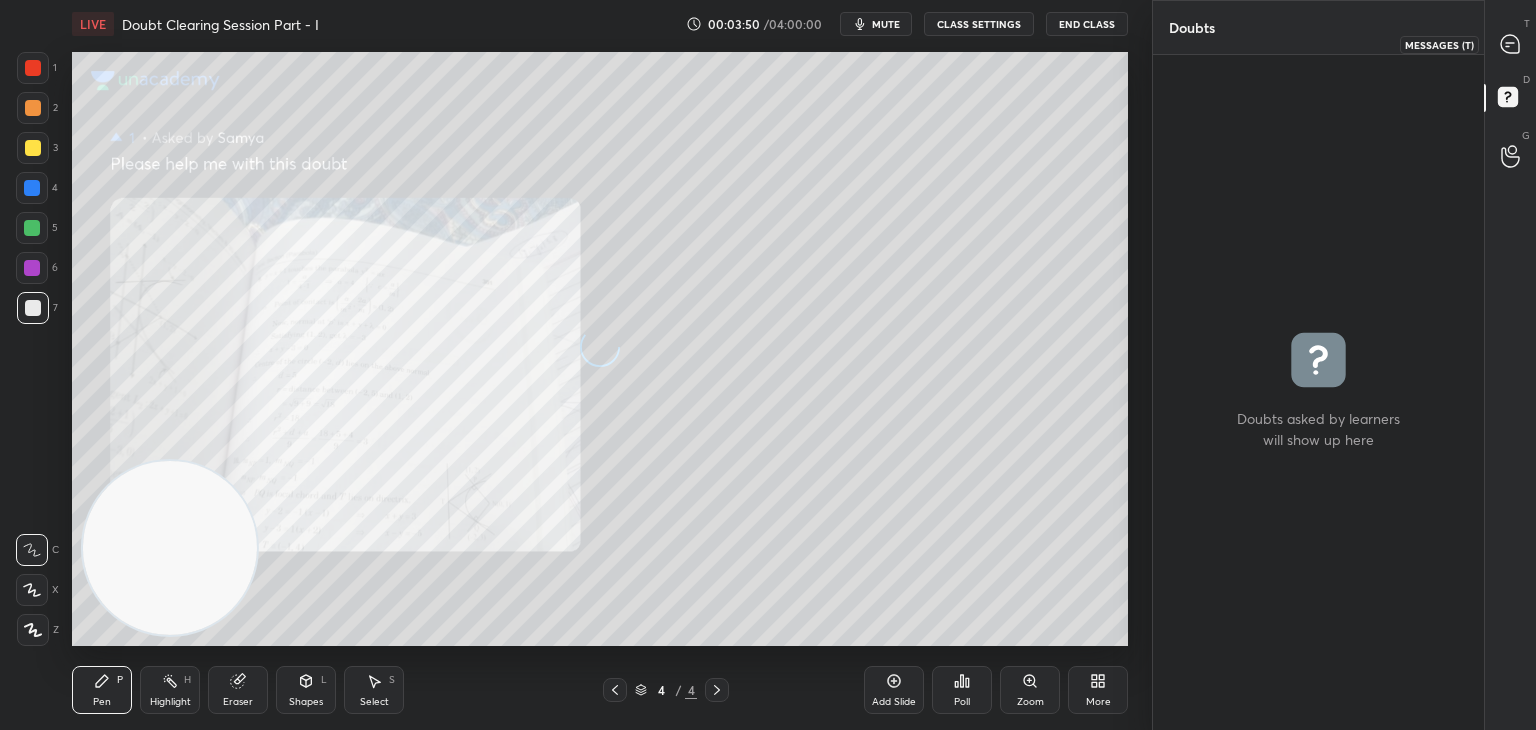 drag, startPoint x: 1513, startPoint y: 48, endPoint x: 1487, endPoint y: 61, distance: 29.068884 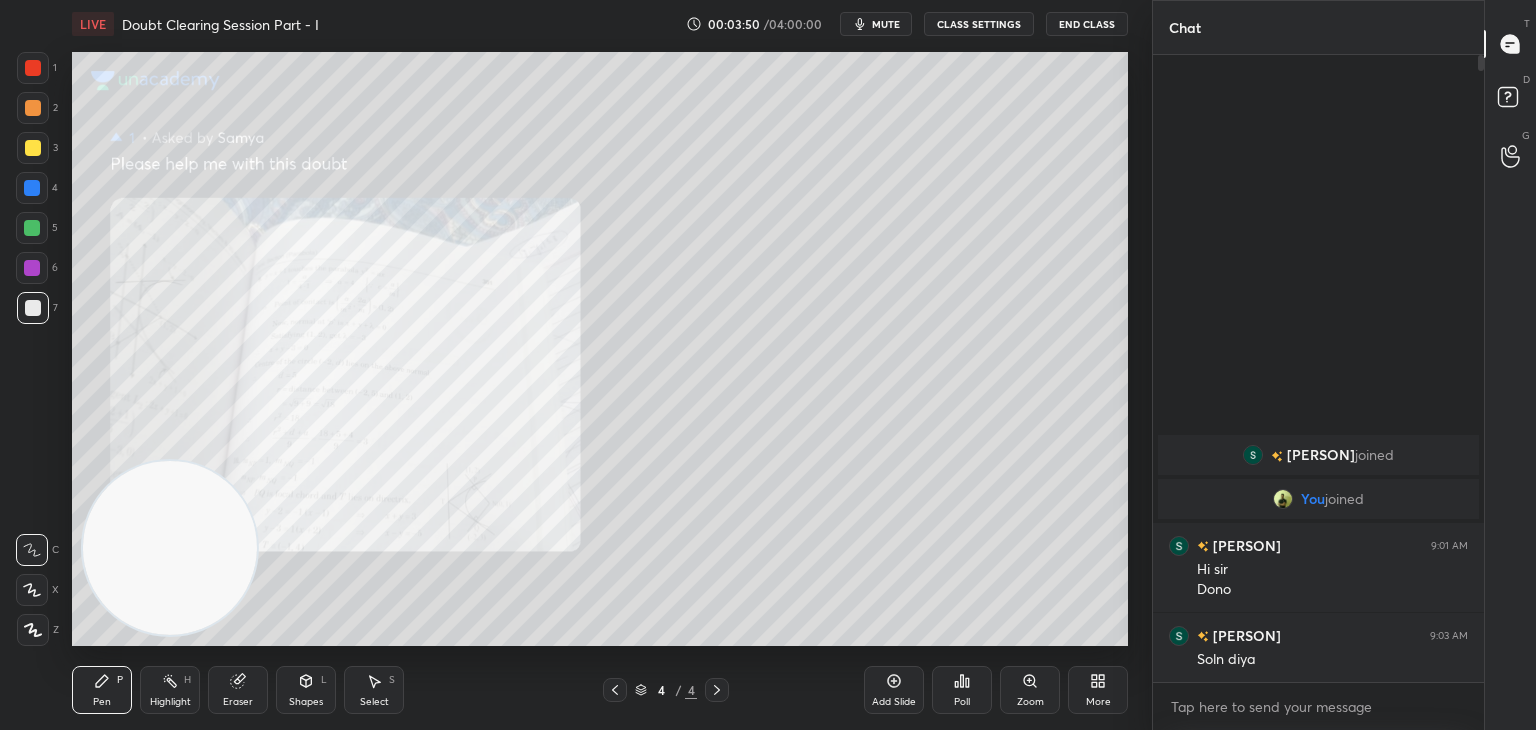 scroll, scrollTop: 6, scrollLeft: 6, axis: both 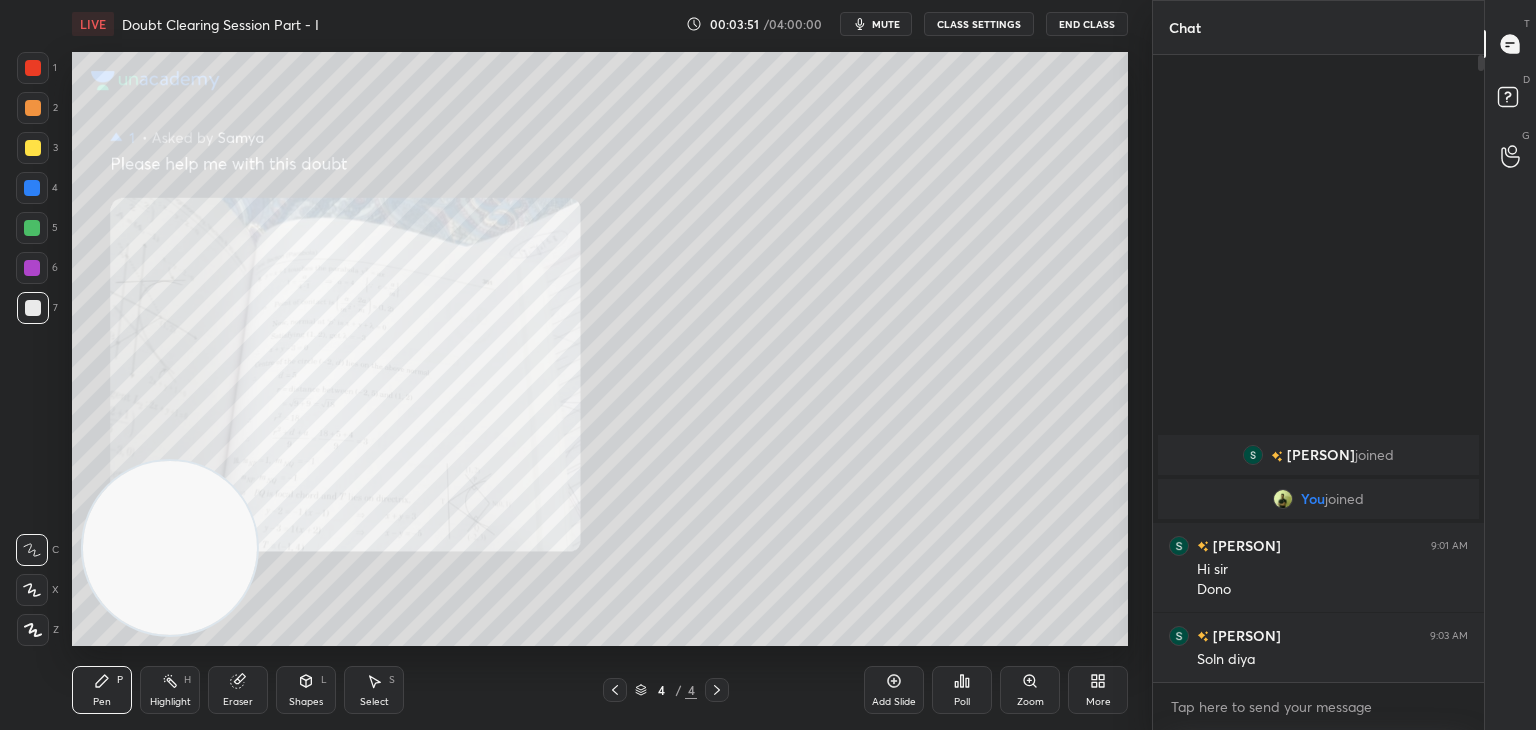click on "Zoom" at bounding box center [1030, 702] 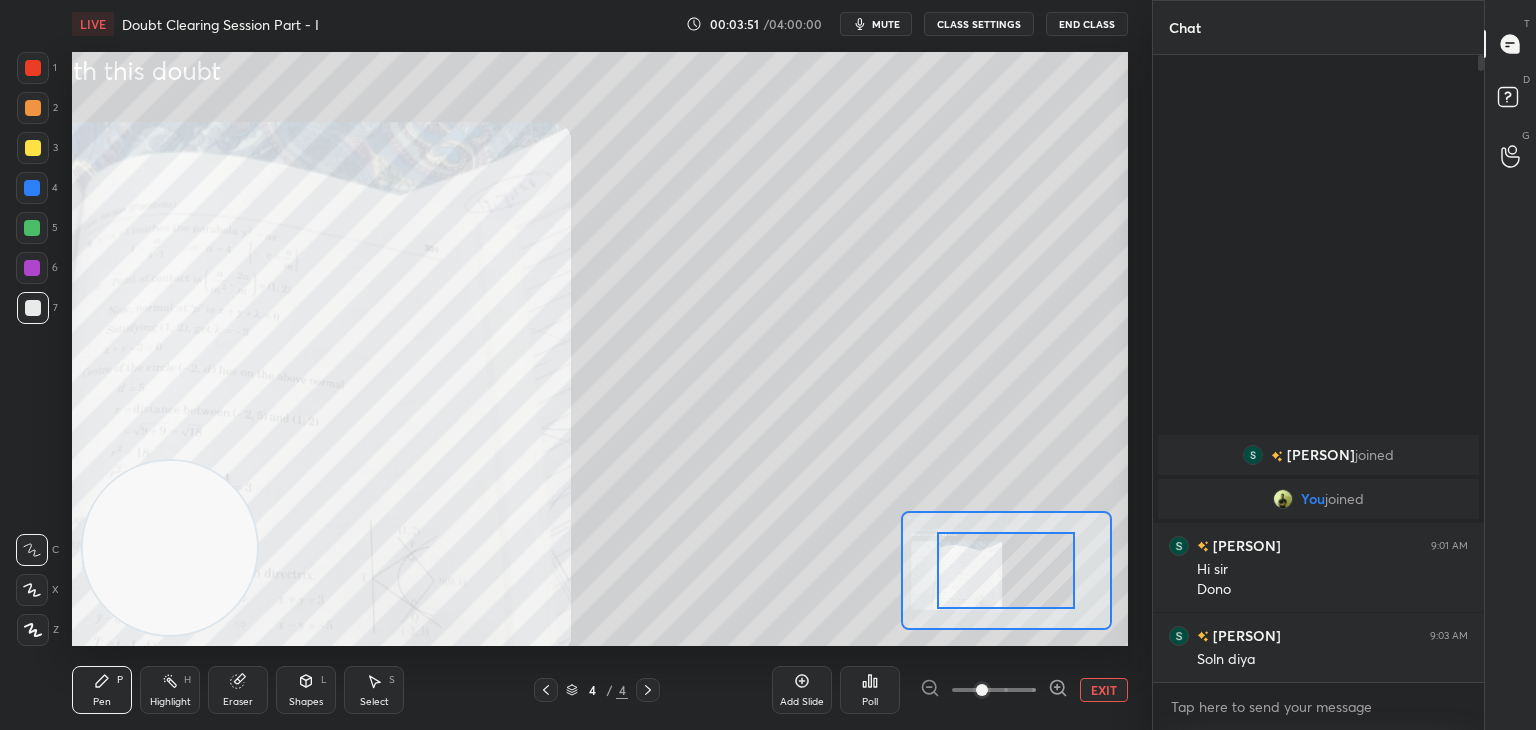 click at bounding box center [994, 690] 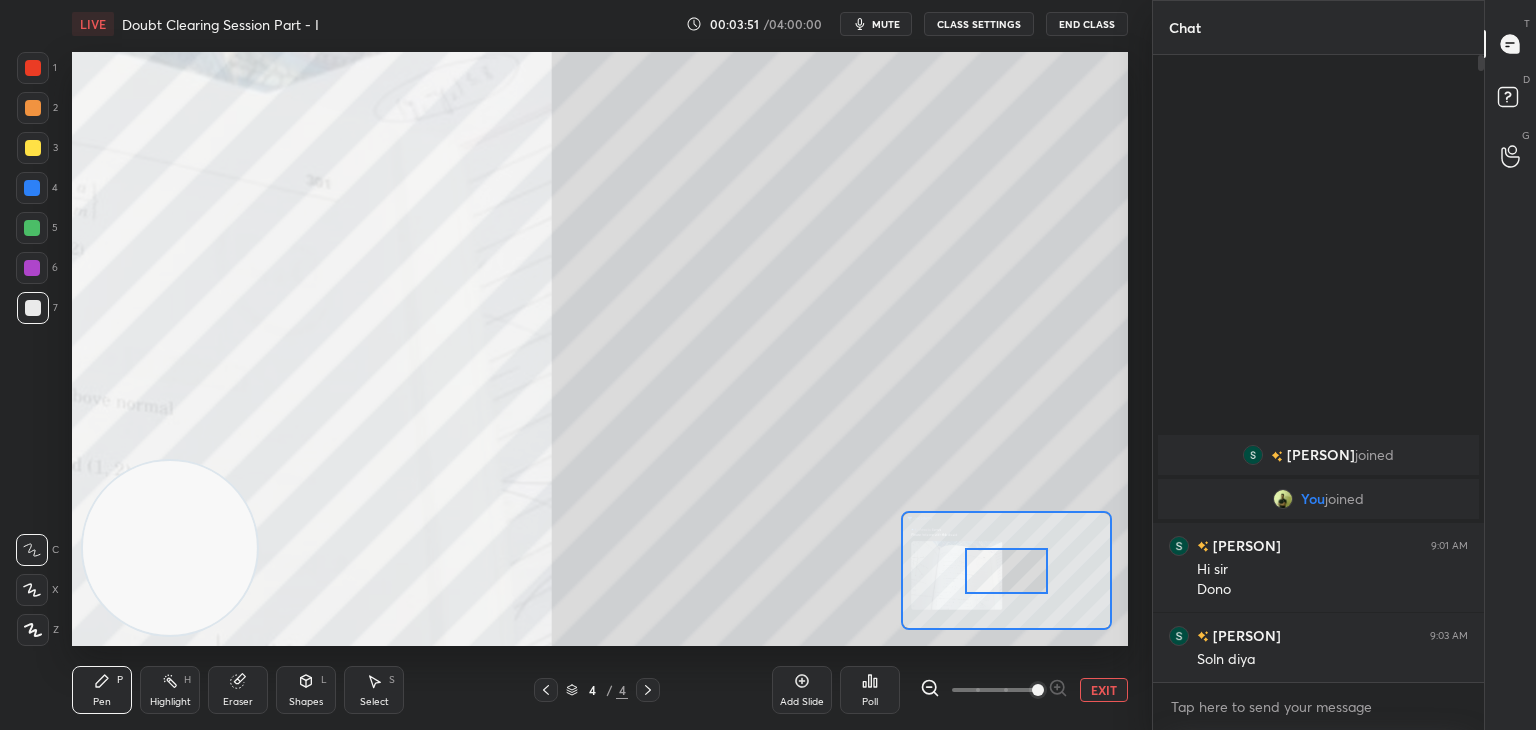drag, startPoint x: 1030, startPoint y: 701, endPoint x: 1026, endPoint y: 686, distance: 15.524175 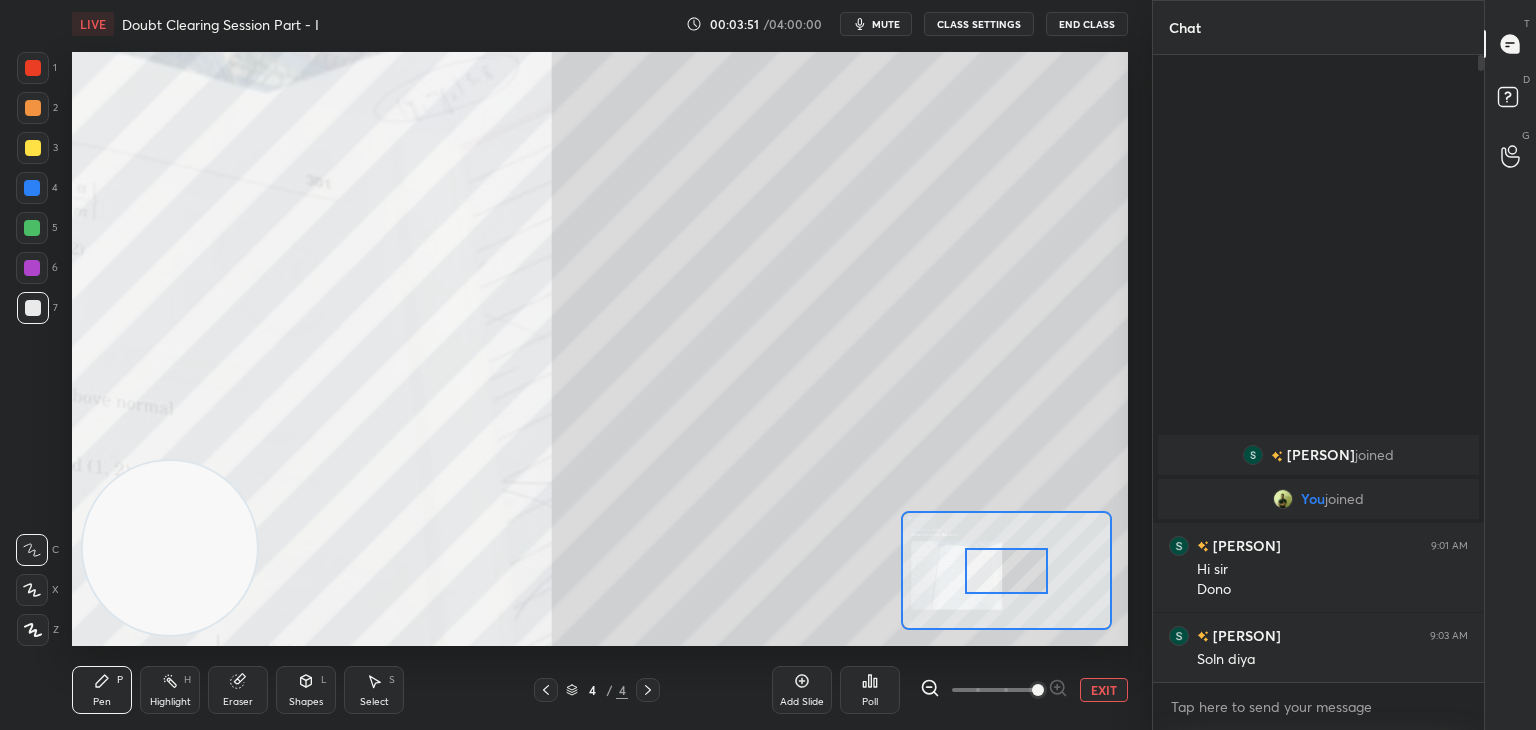 click at bounding box center (1038, 690) 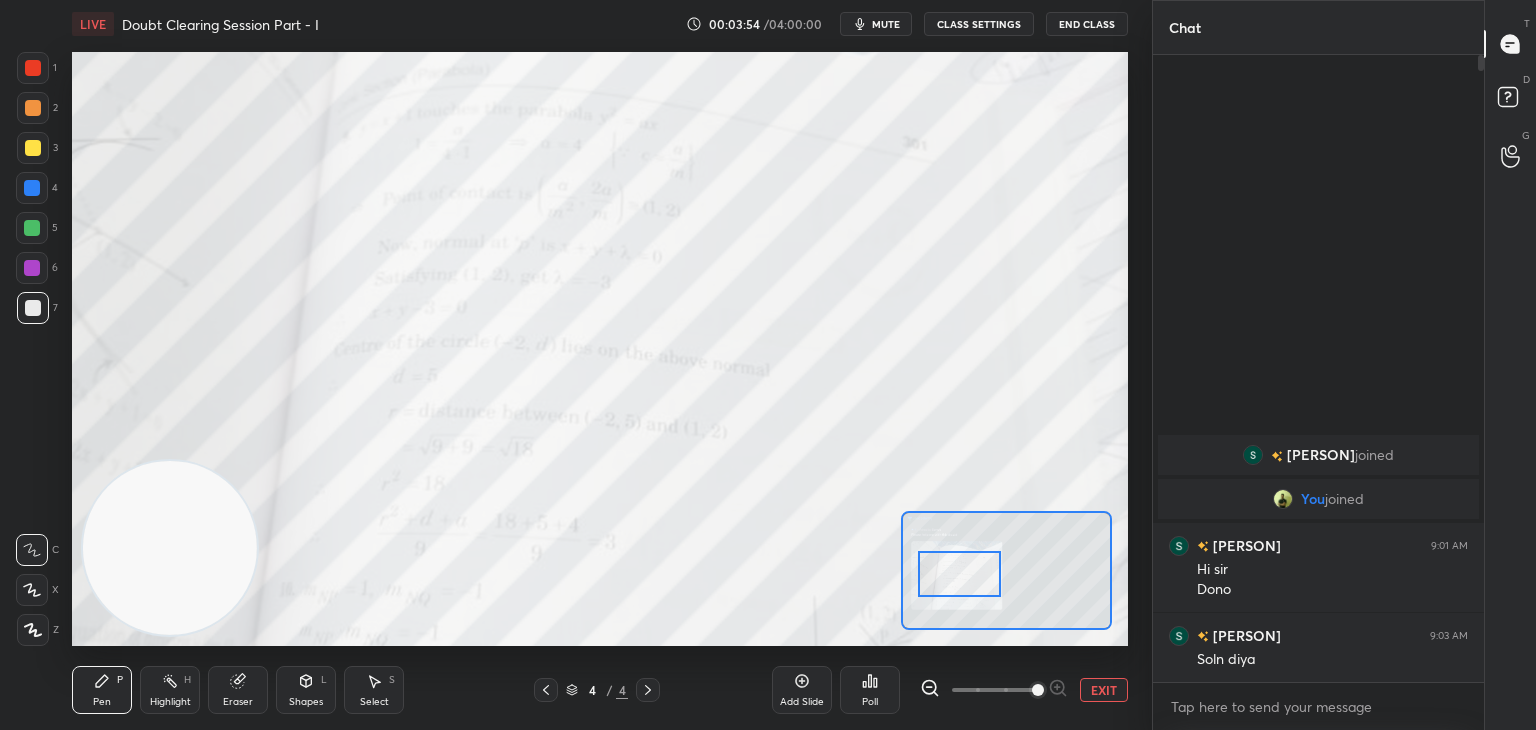 drag, startPoint x: 984, startPoint y: 562, endPoint x: 949, endPoint y: 567, distance: 35.35534 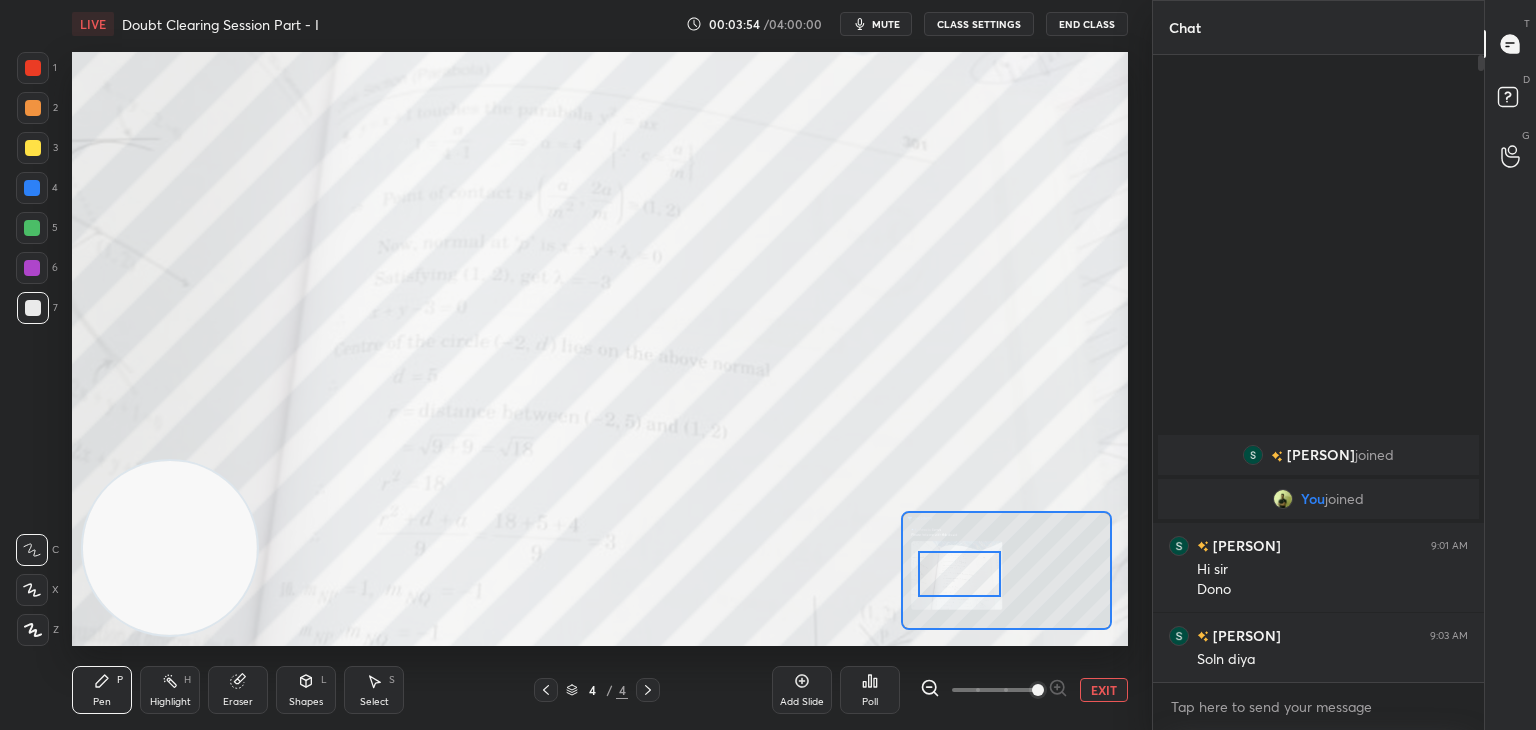 click at bounding box center (959, 574) 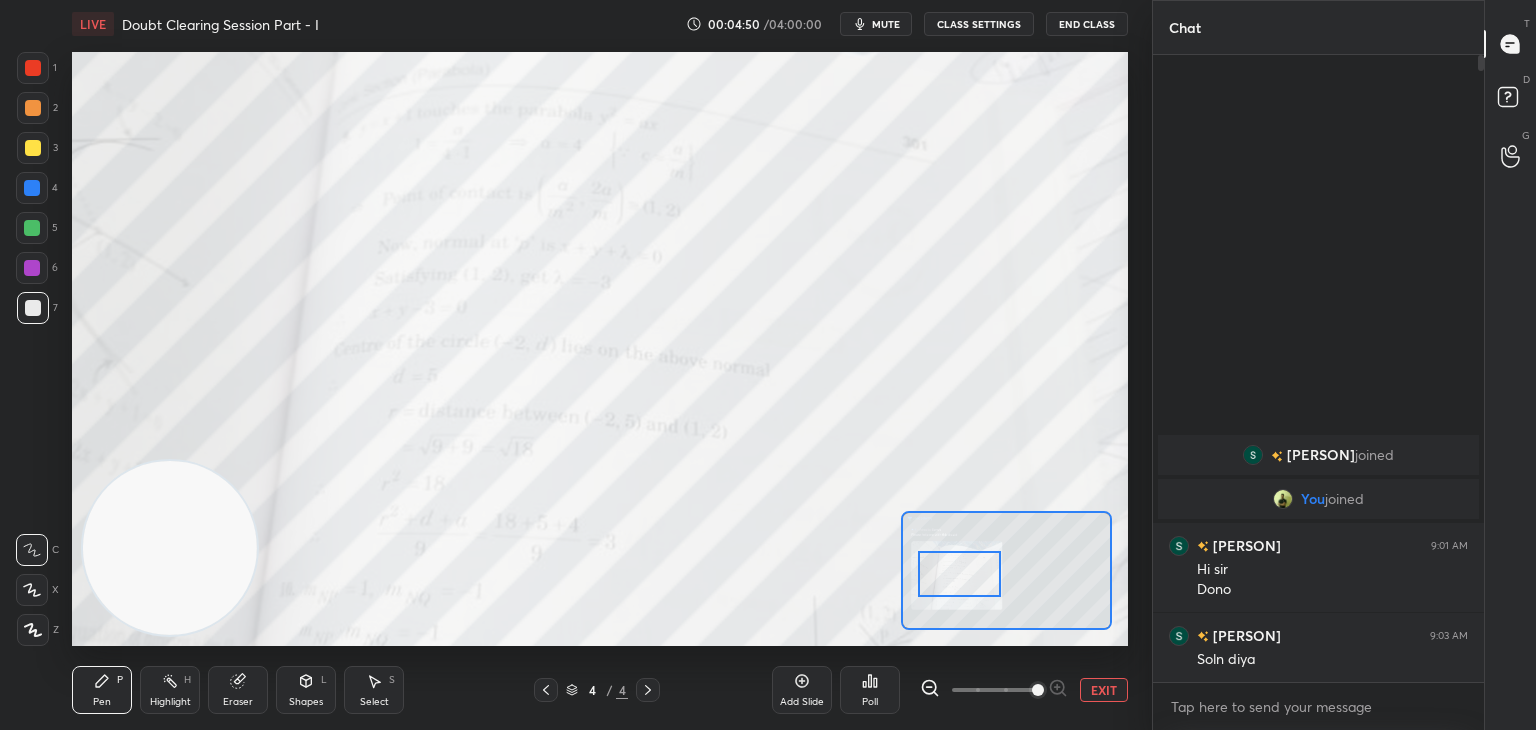 click at bounding box center (33, 68) 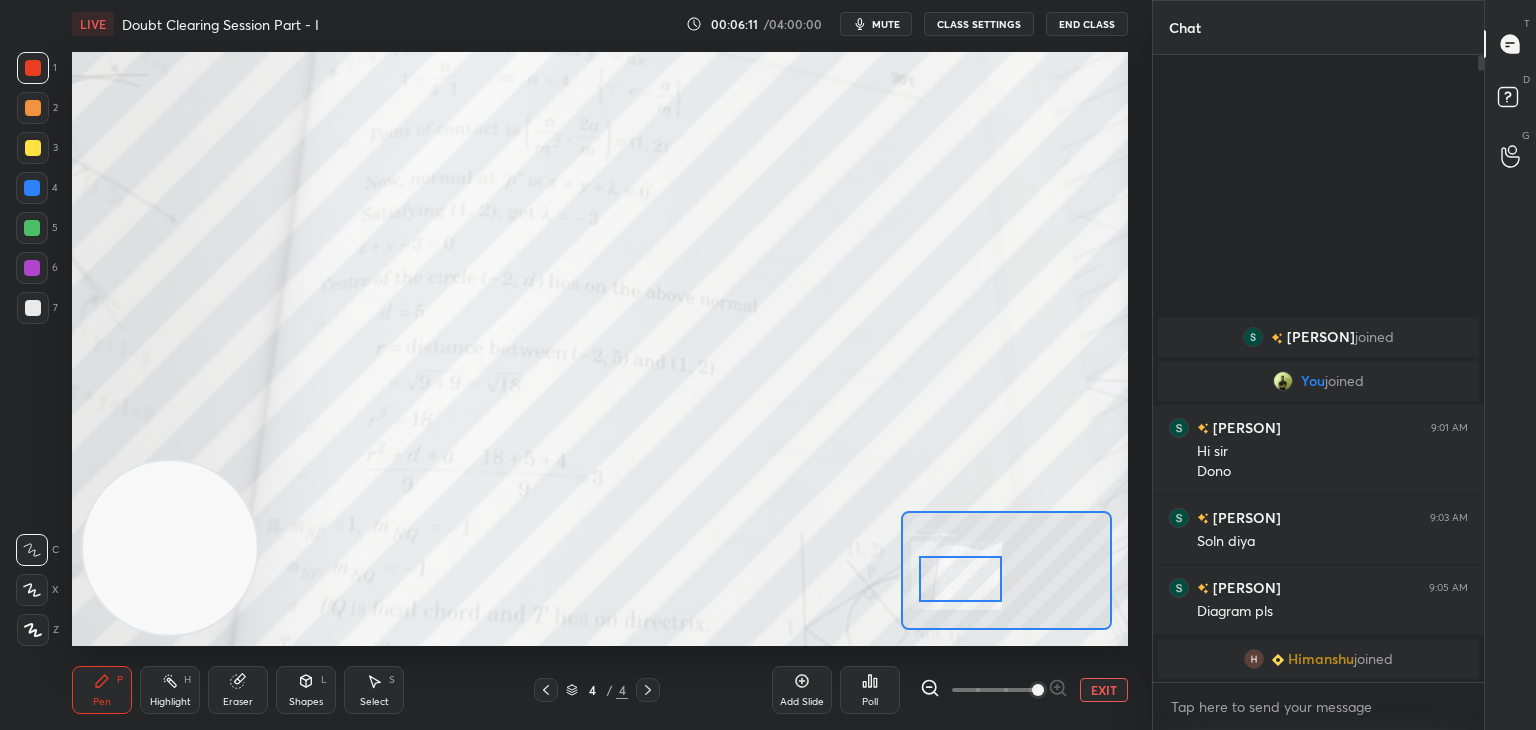 click at bounding box center (960, 579) 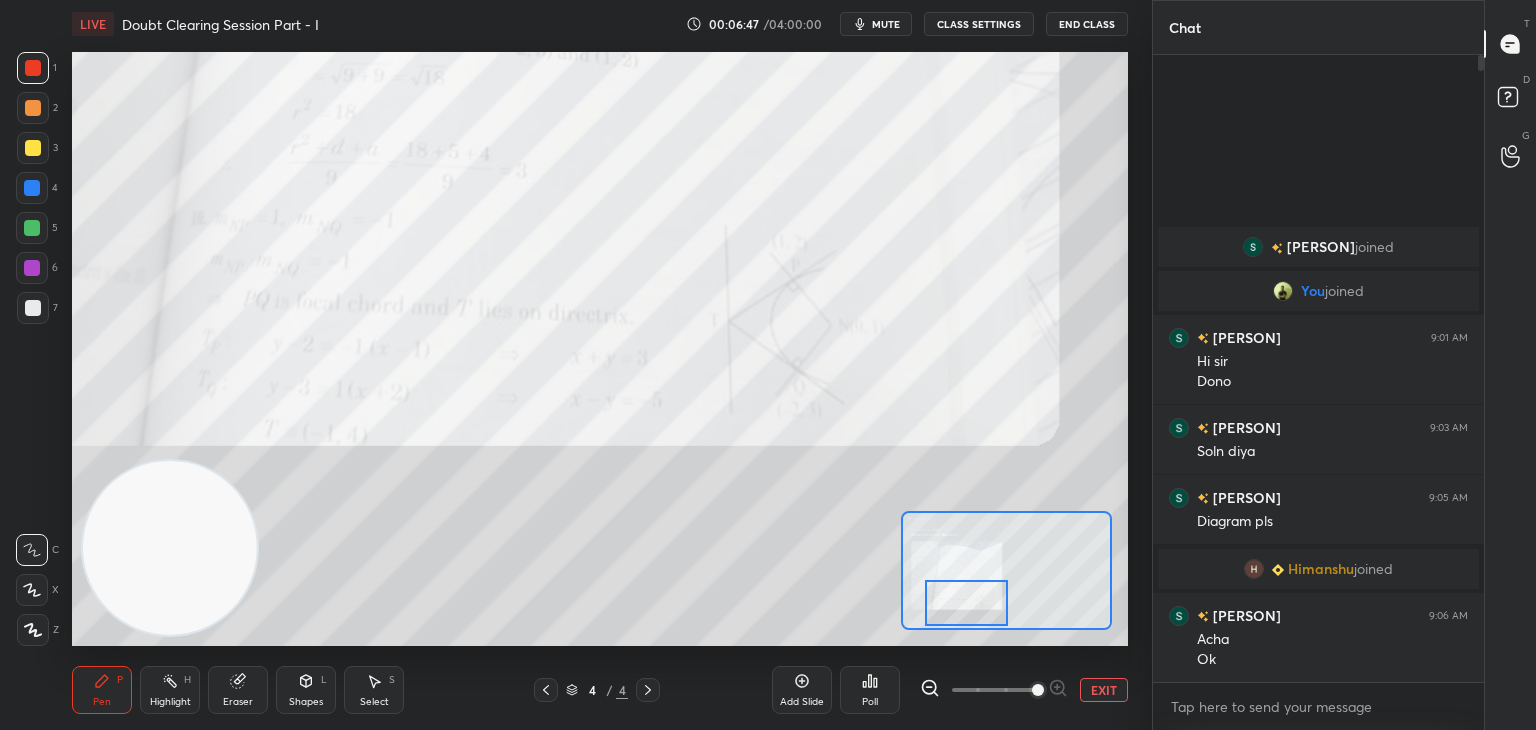 drag, startPoint x: 990, startPoint y: 591, endPoint x: 985, endPoint y: 600, distance: 10.29563 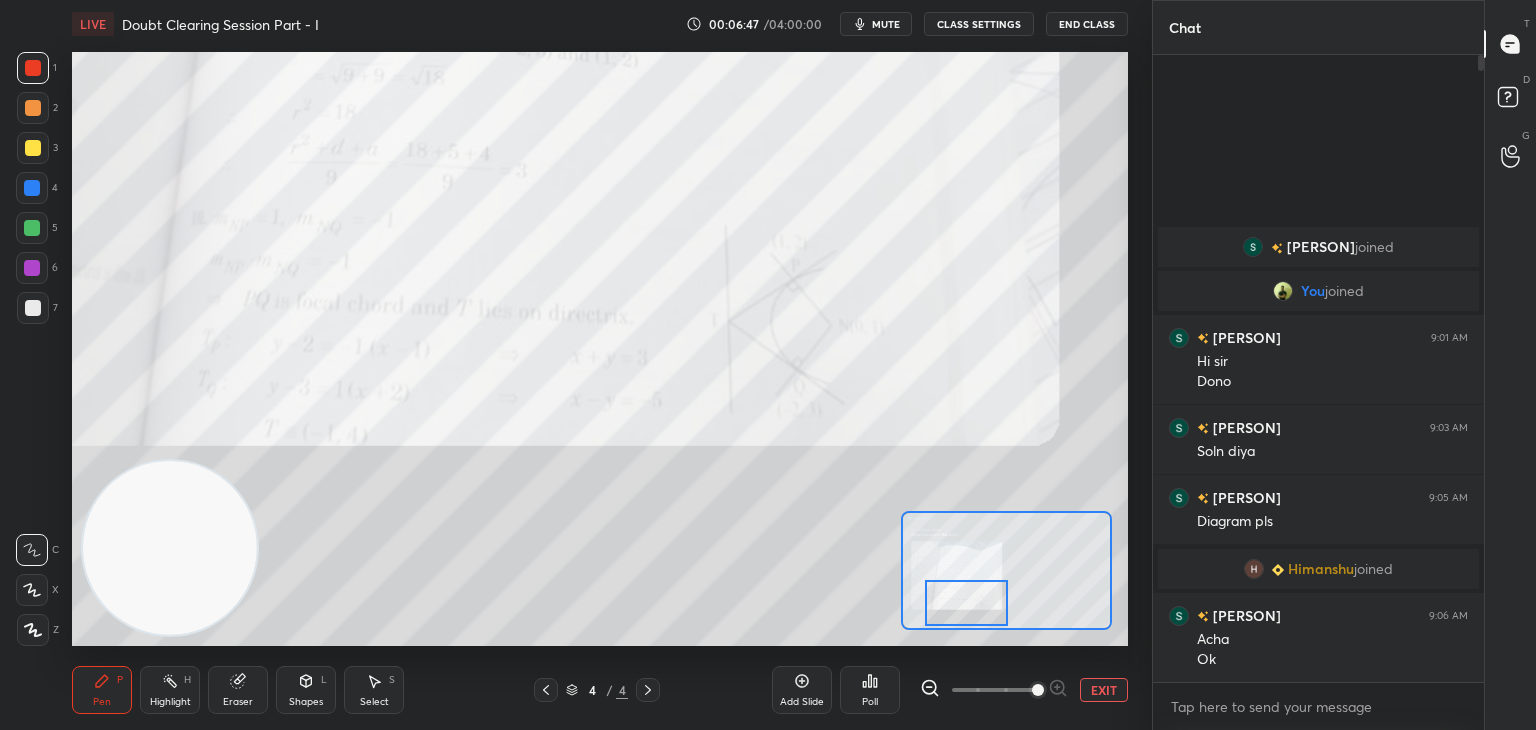 click at bounding box center [966, 603] 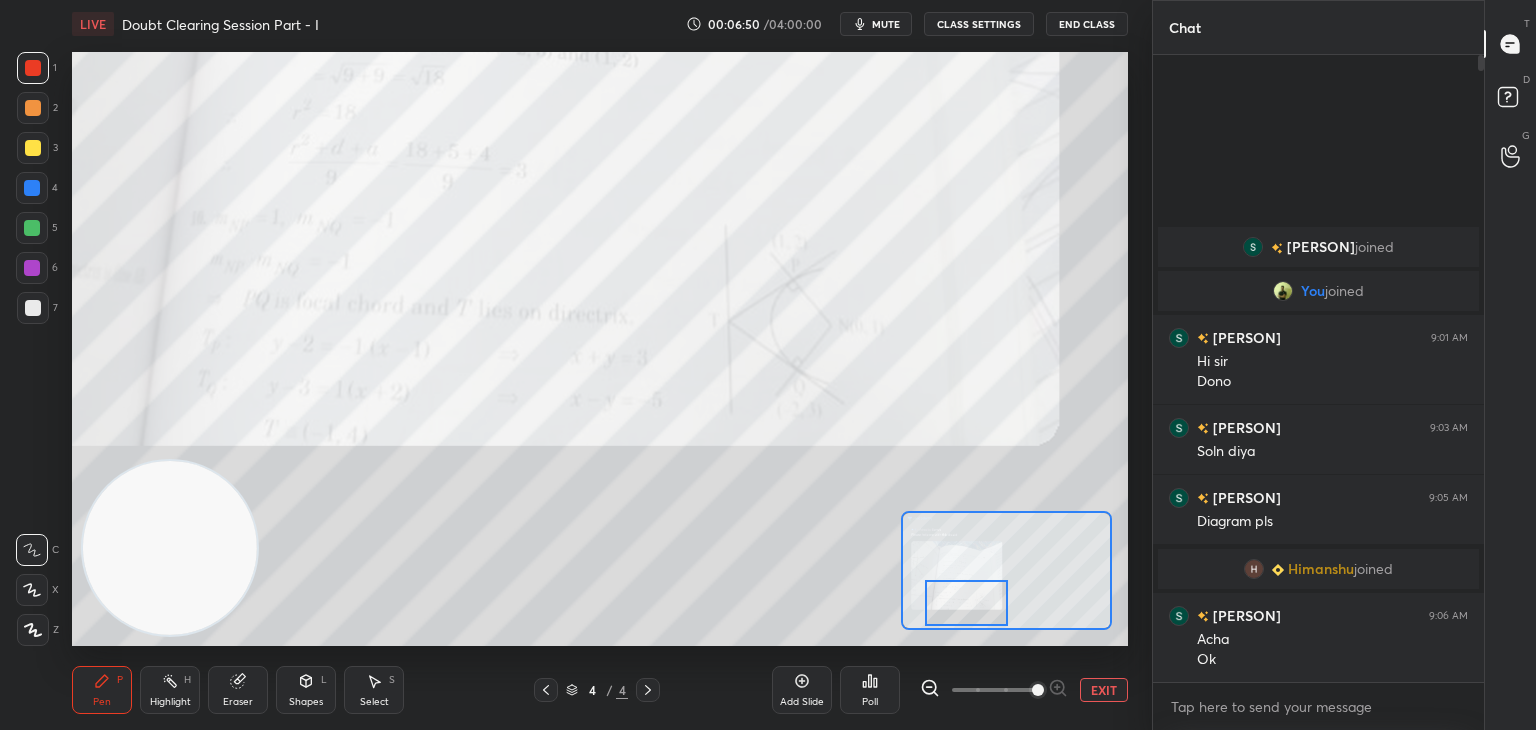 click 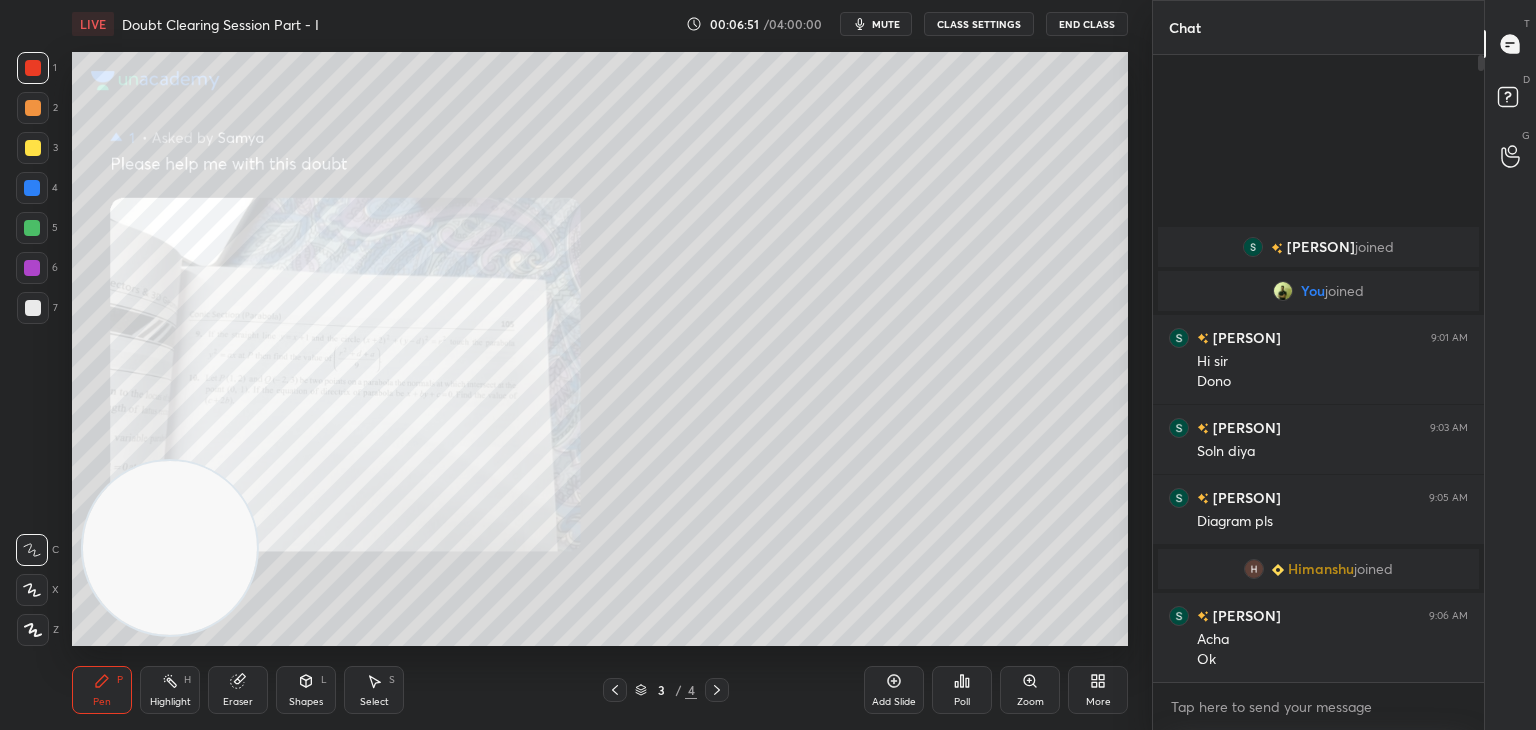 click on "Zoom" at bounding box center (1030, 690) 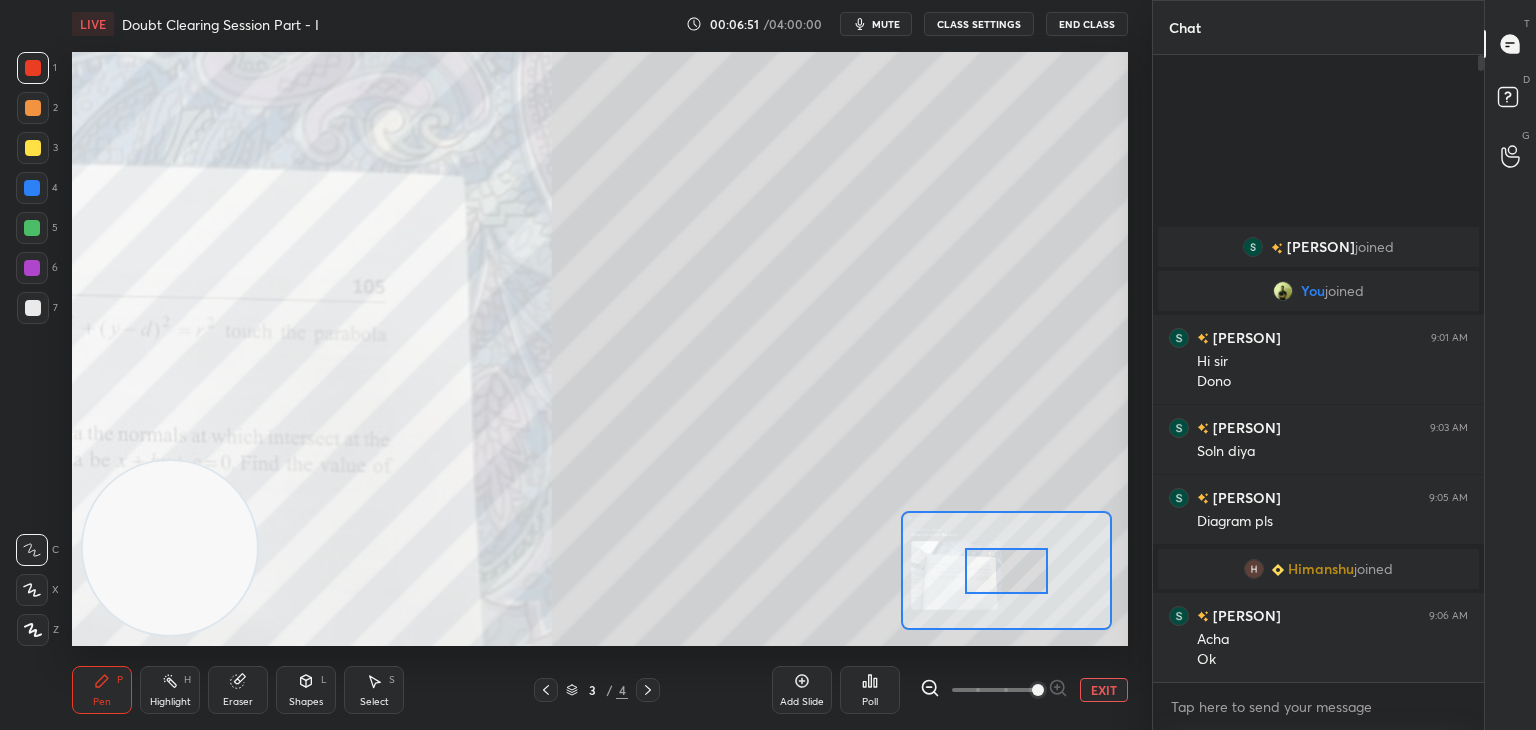 click at bounding box center (1038, 690) 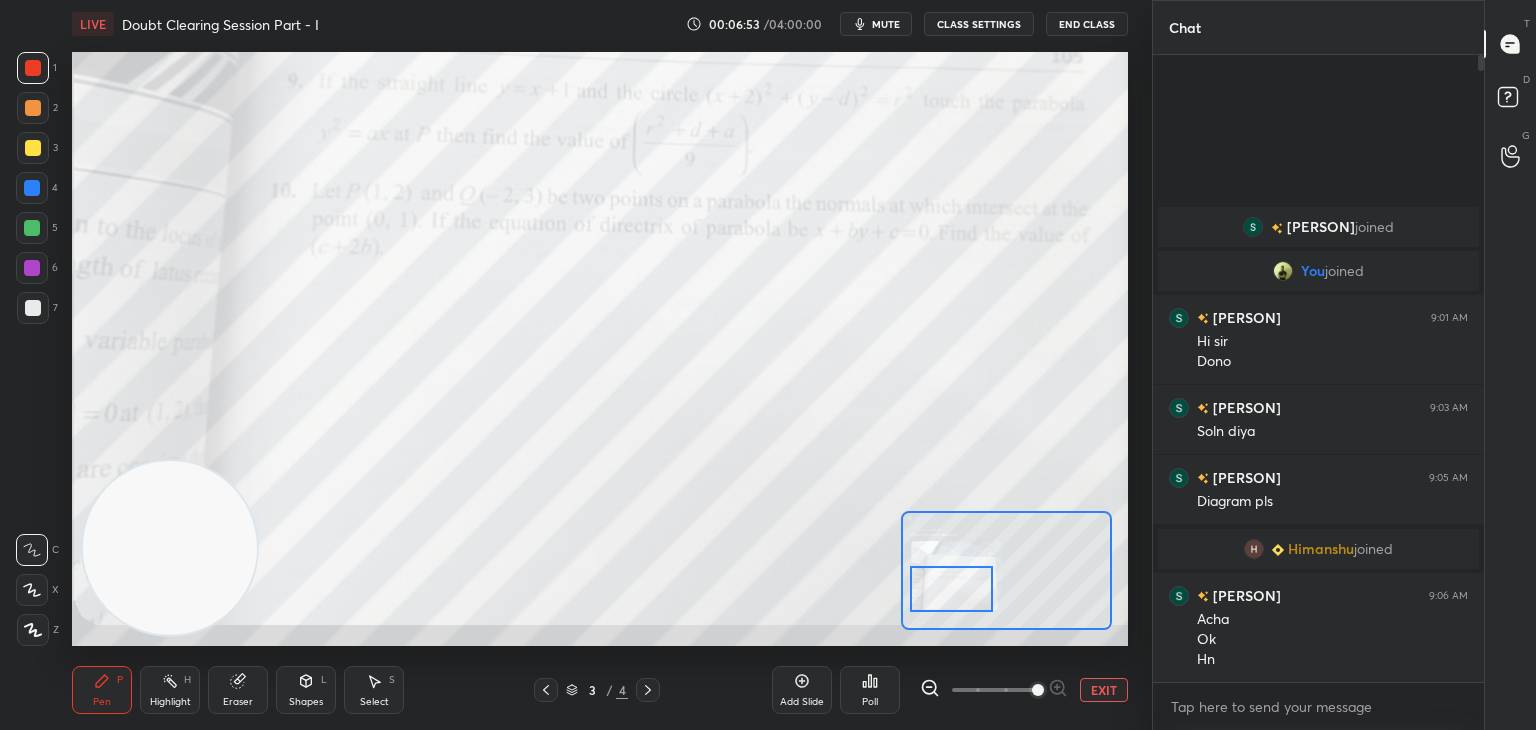 drag, startPoint x: 1027, startPoint y: 561, endPoint x: 973, endPoint y: 581, distance: 57.58472 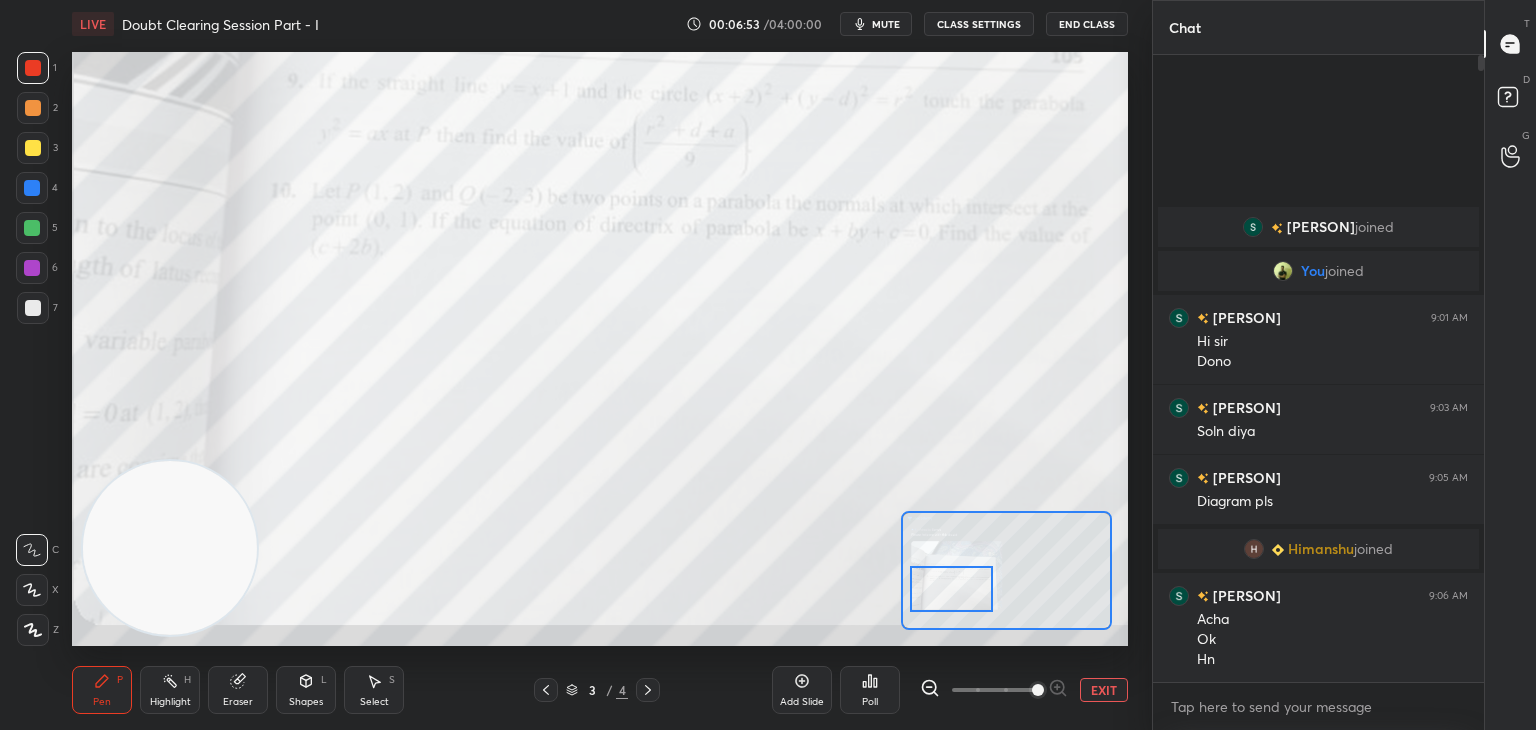 click at bounding box center [951, 589] 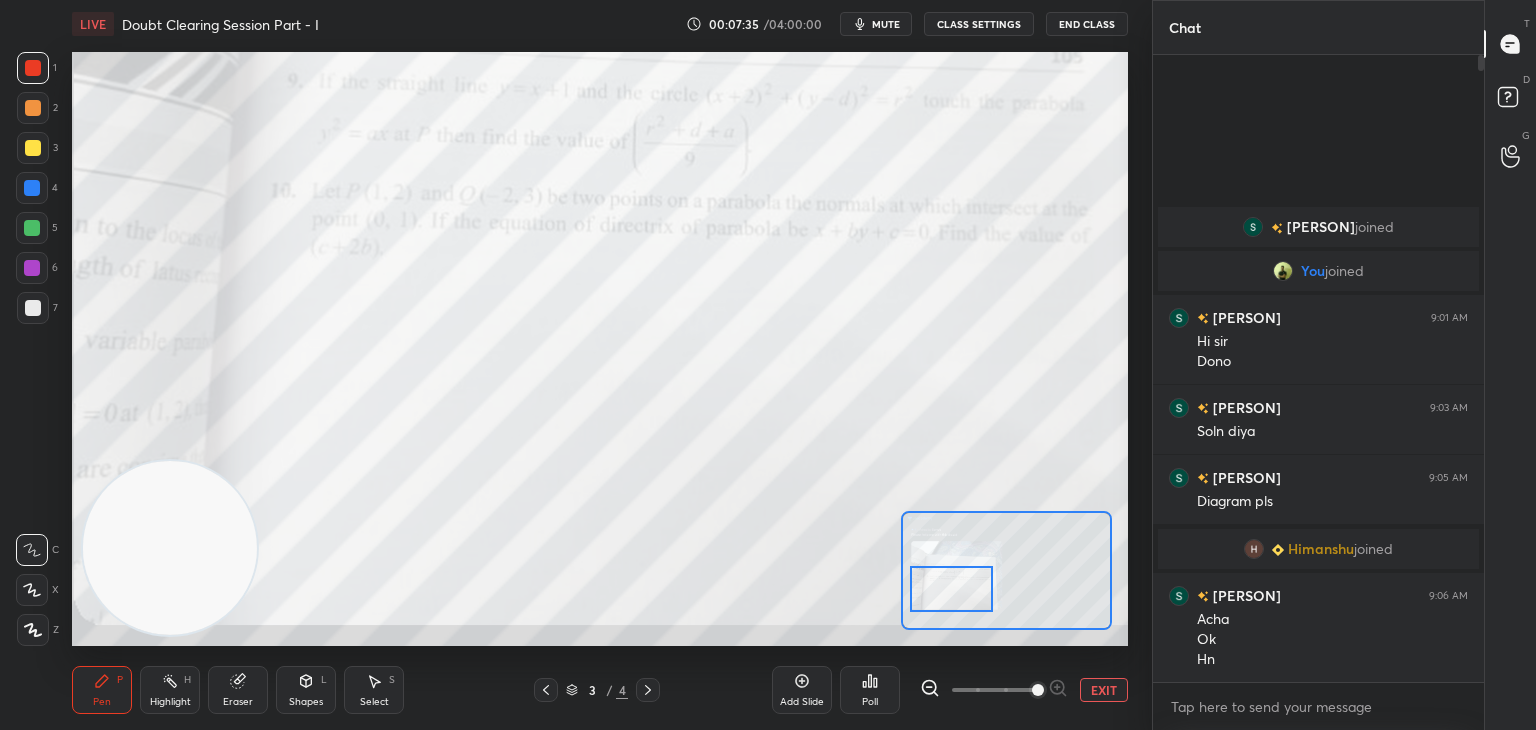 click 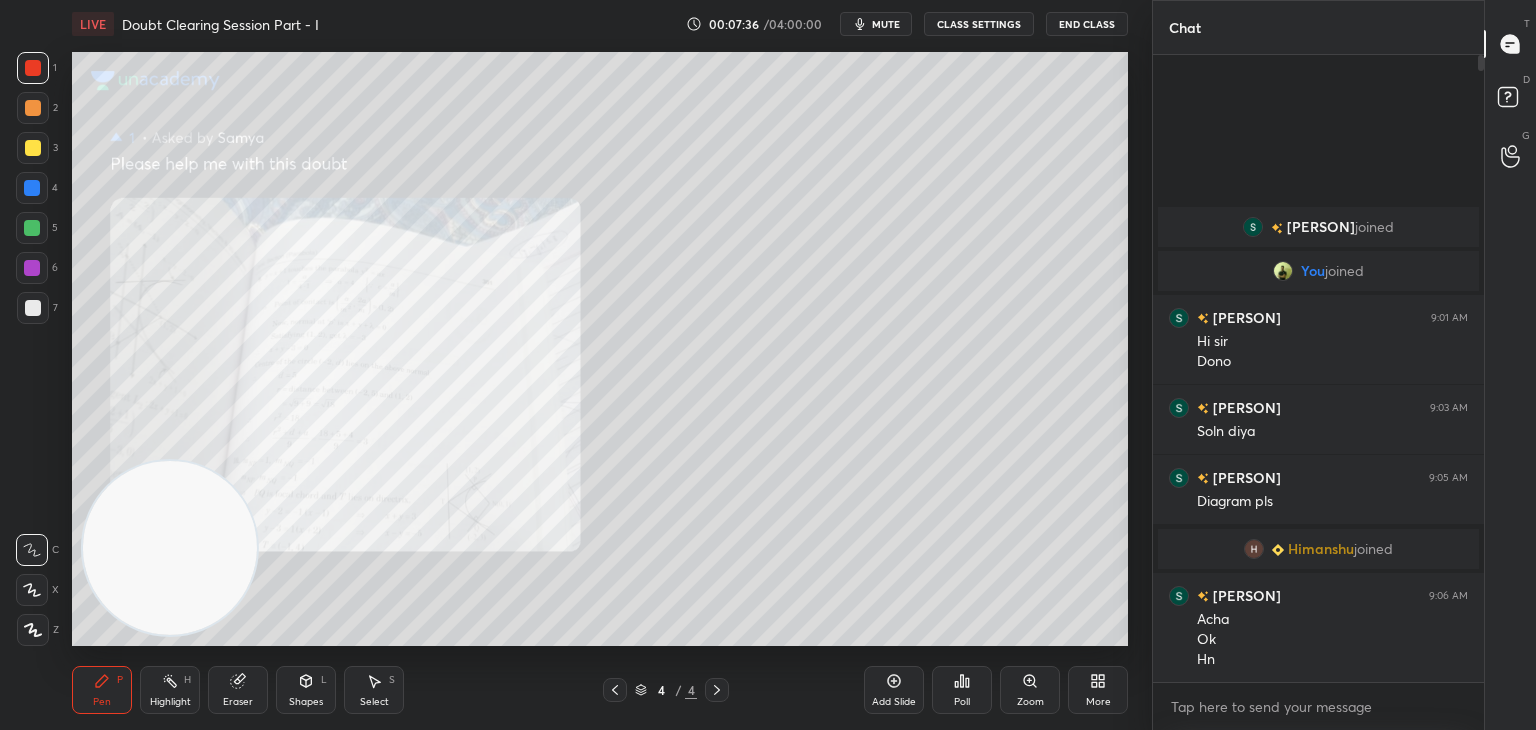 click 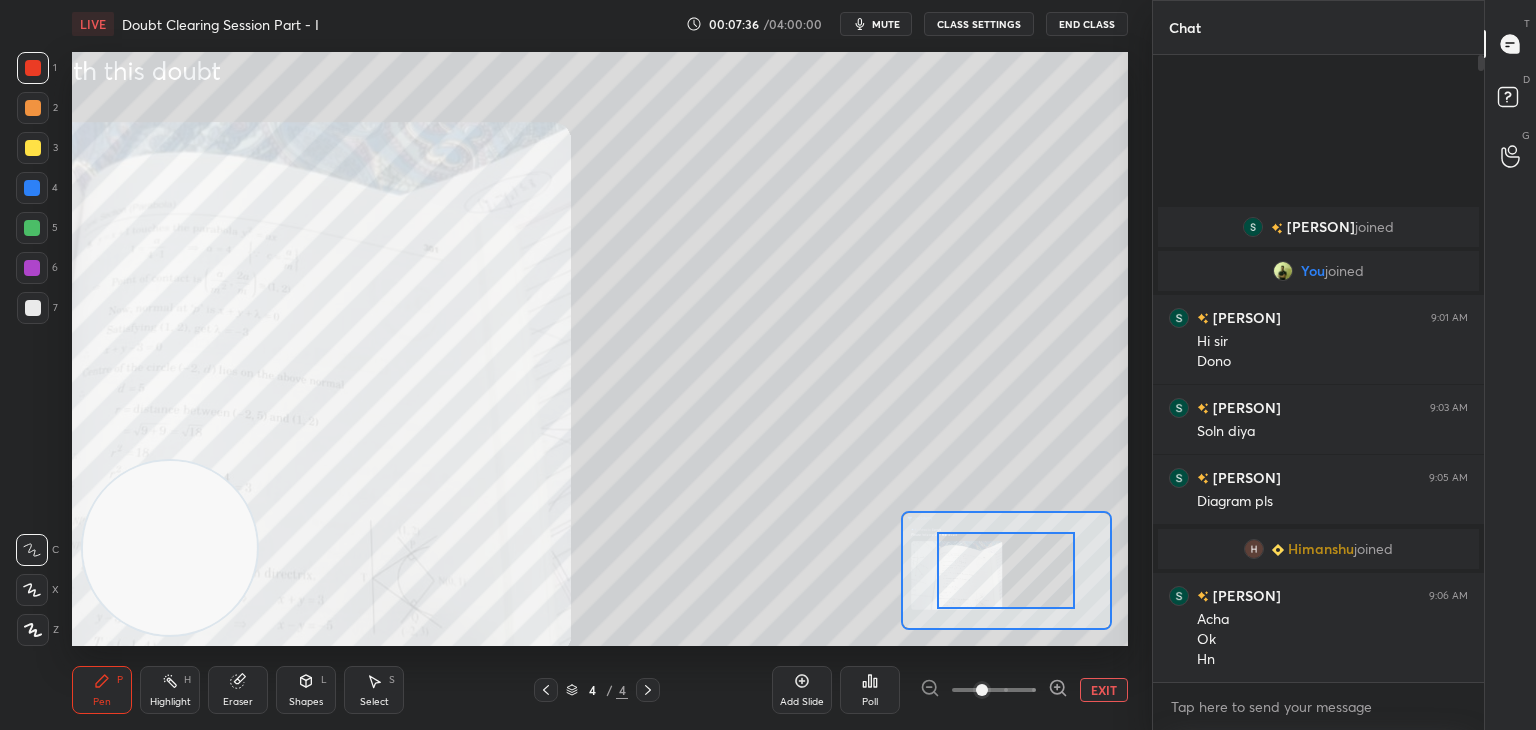 click at bounding box center (994, 690) 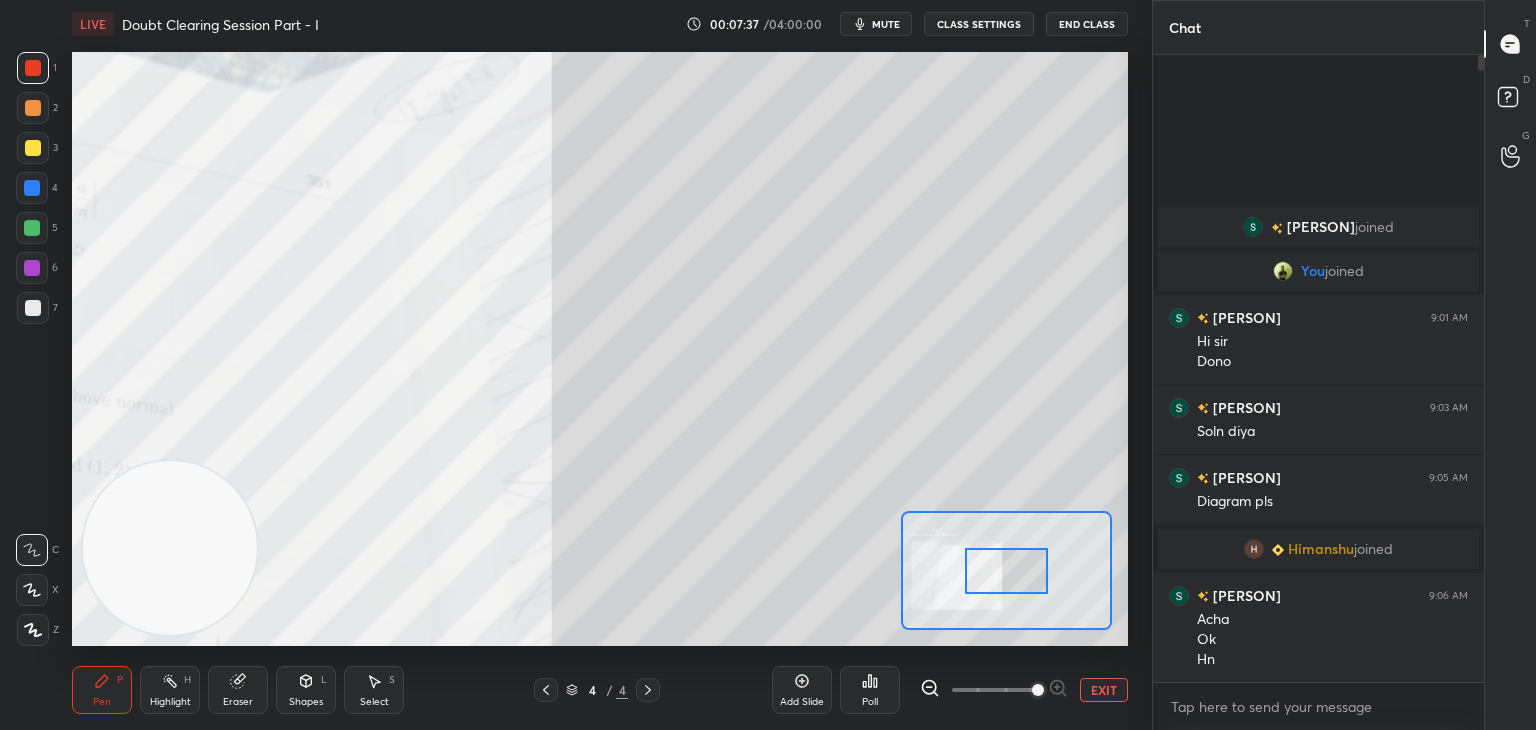 click at bounding box center [1038, 690] 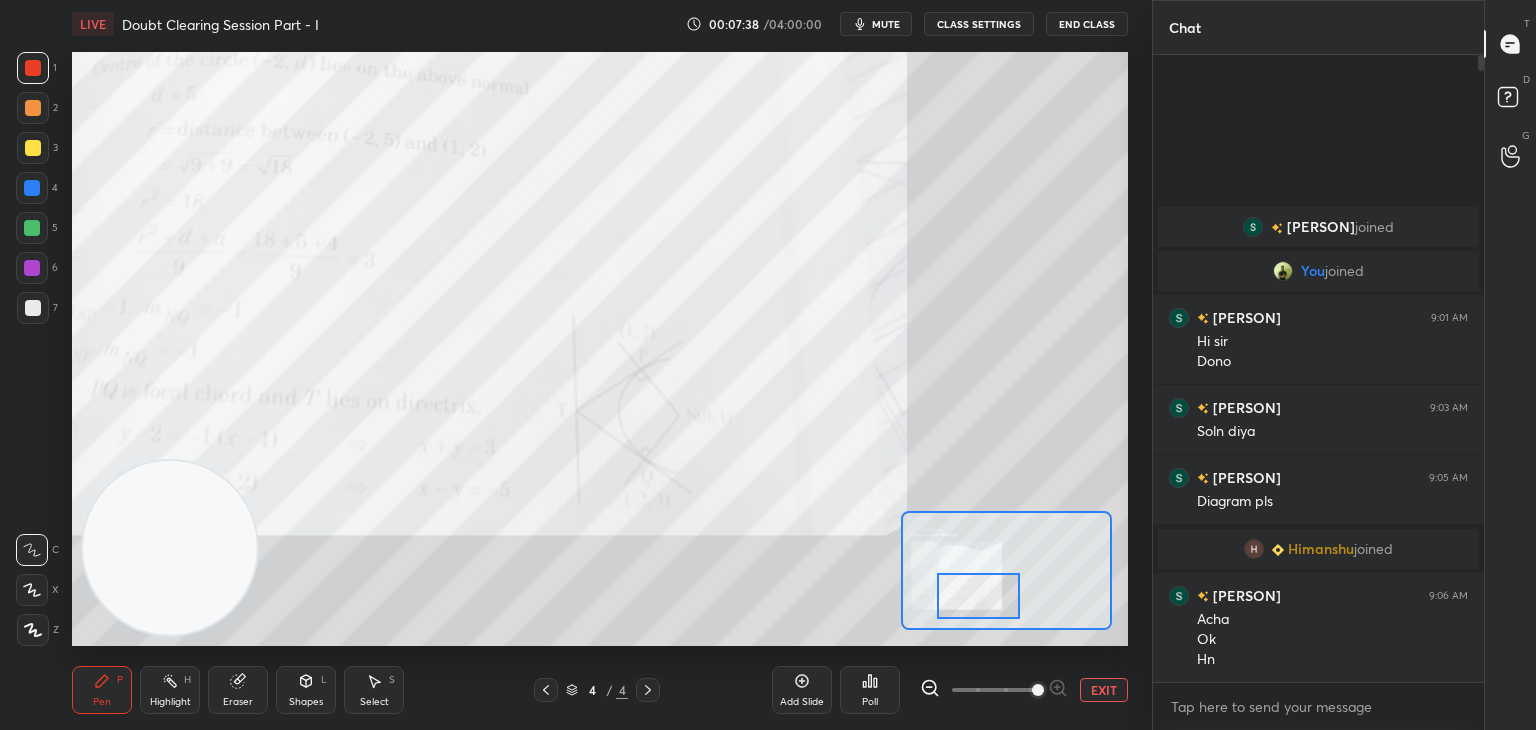drag, startPoint x: 960, startPoint y: 582, endPoint x: 970, endPoint y: 572, distance: 14.142136 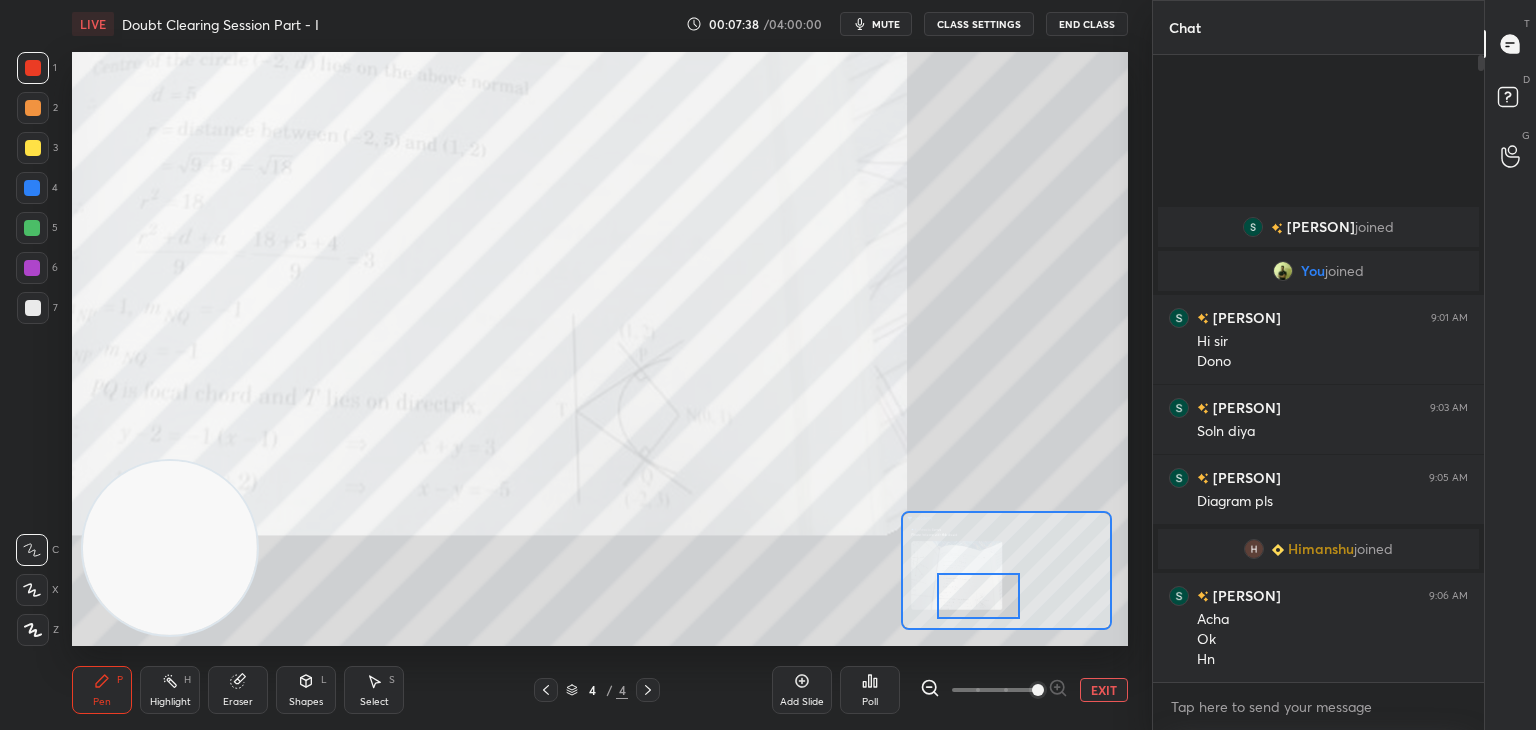 click at bounding box center (978, 596) 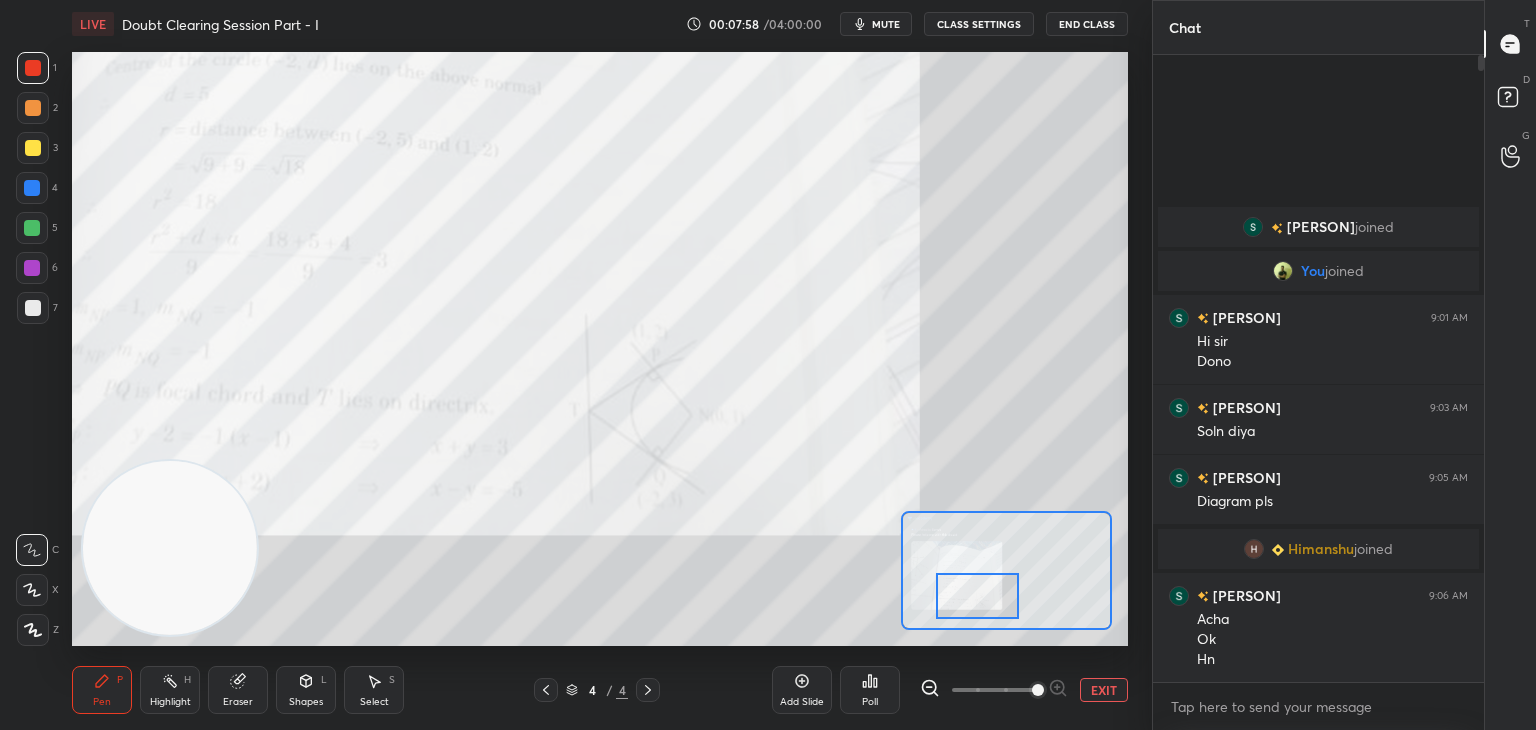 drag, startPoint x: 547, startPoint y: 689, endPoint x: 568, endPoint y: 685, distance: 21.377558 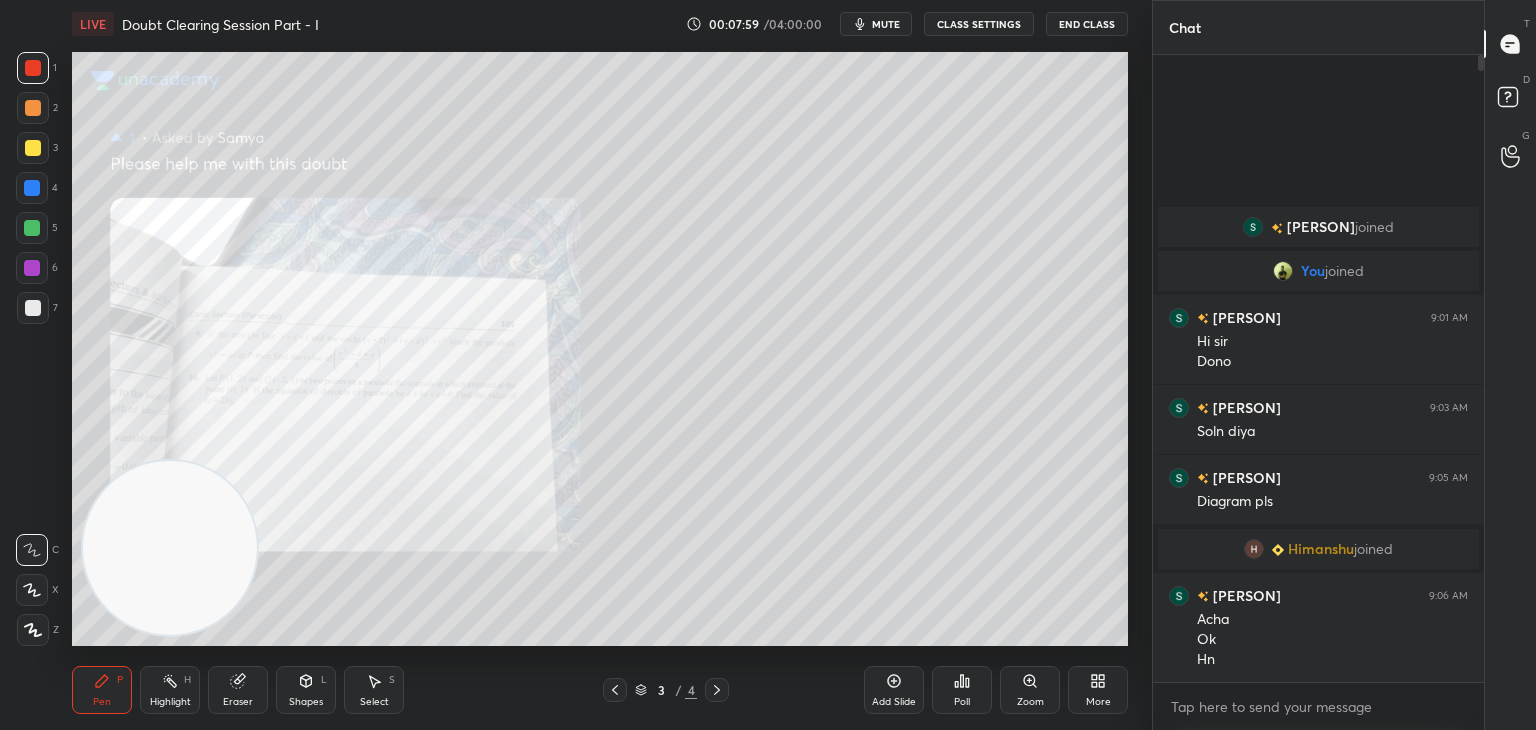 click 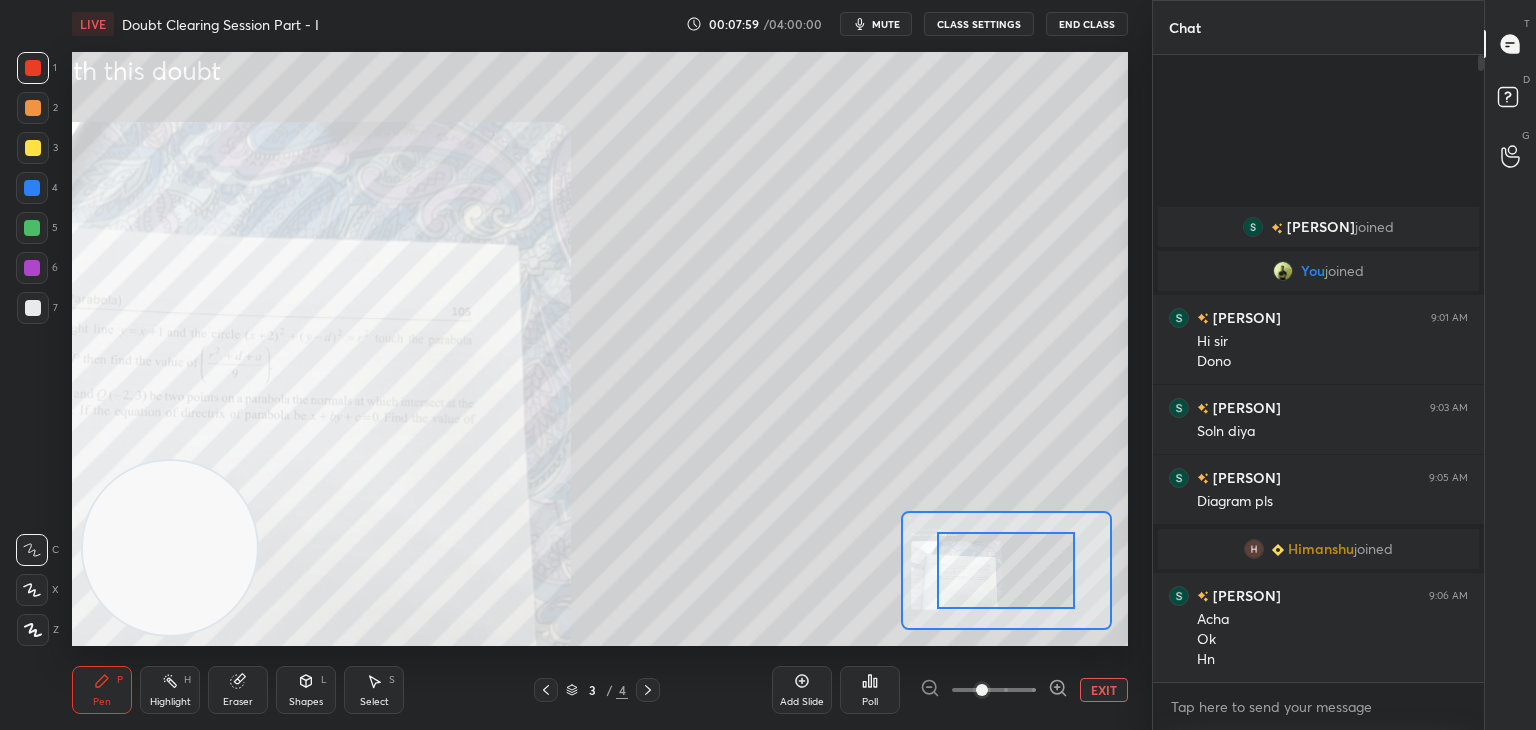 click at bounding box center (994, 690) 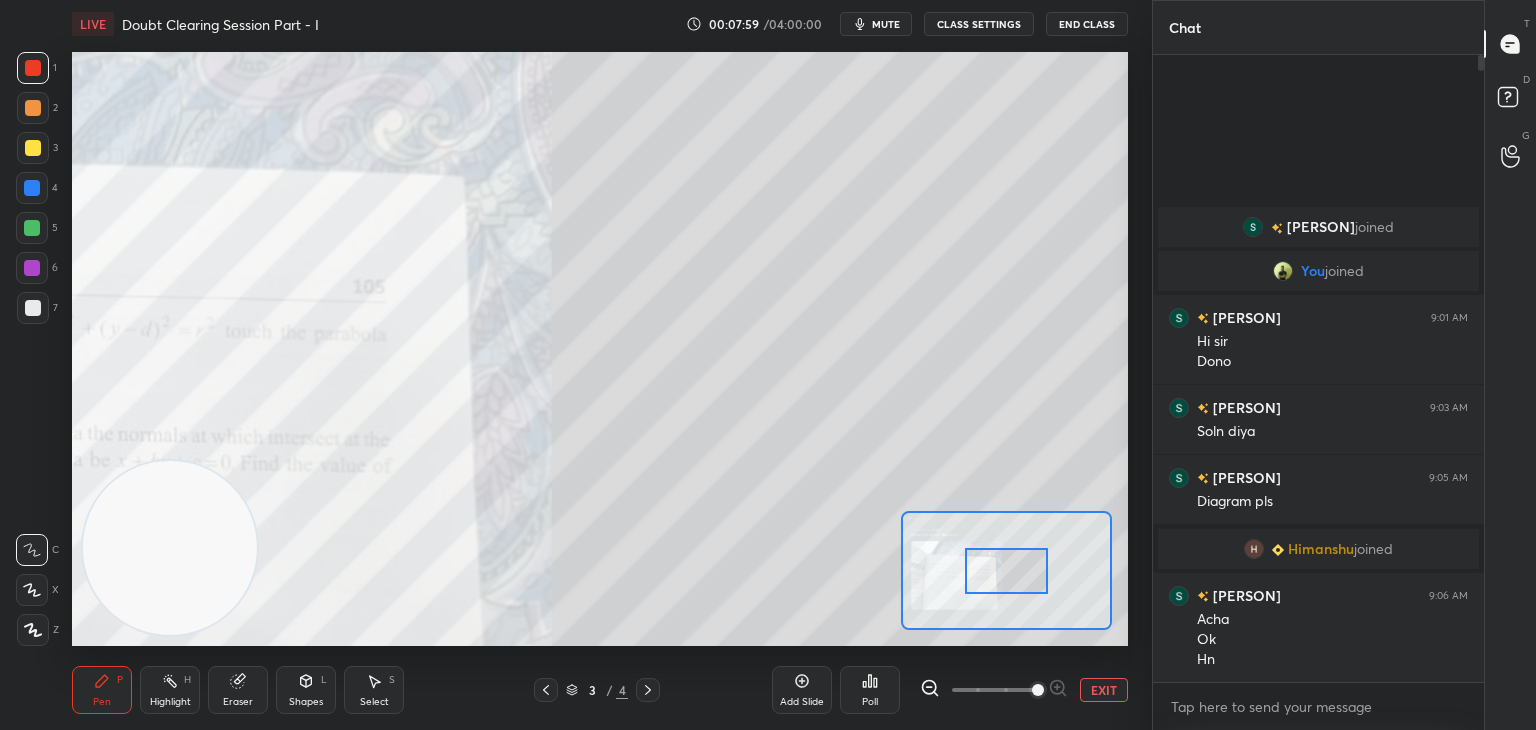 click at bounding box center [1038, 690] 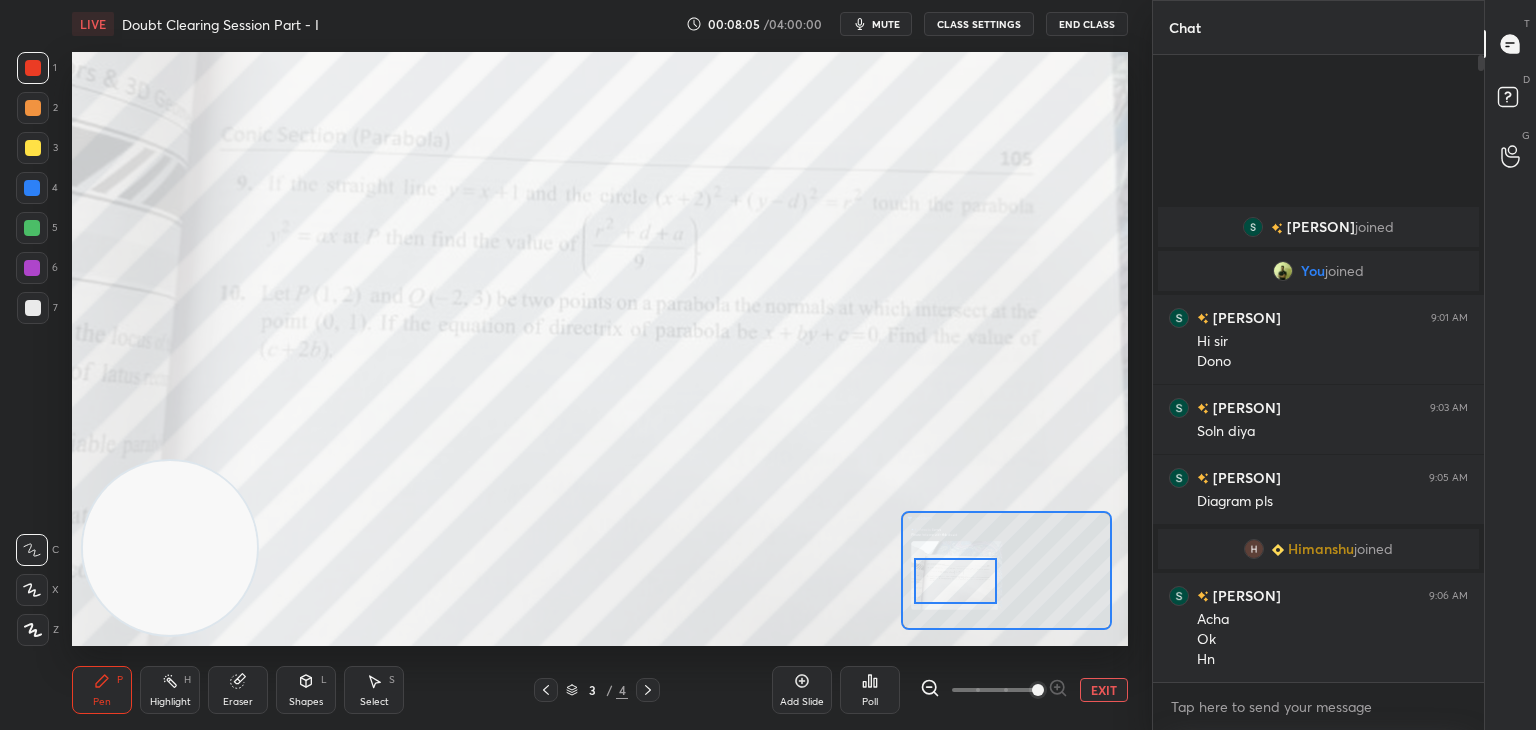 drag, startPoint x: 950, startPoint y: 589, endPoint x: 928, endPoint y: 595, distance: 22.803509 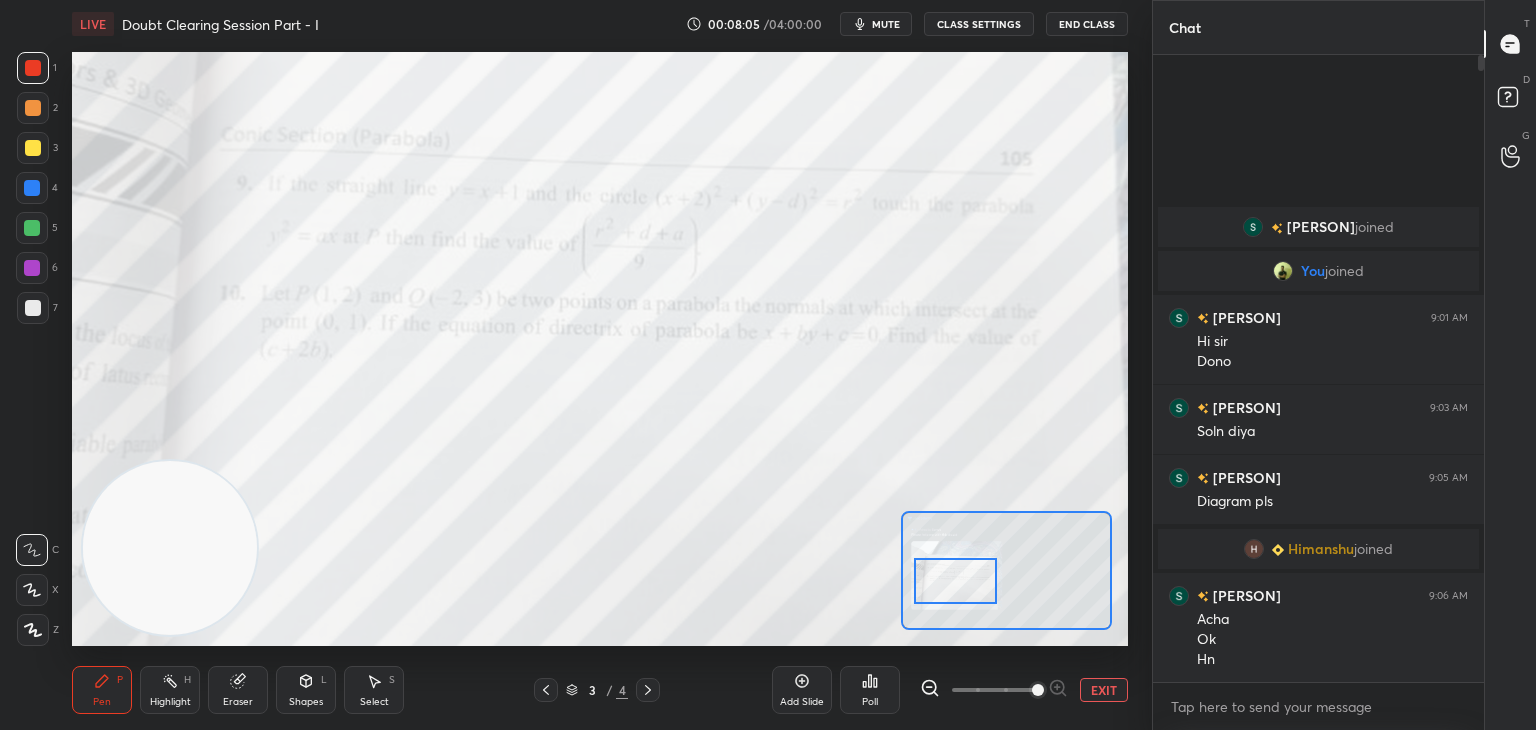click at bounding box center [955, 581] 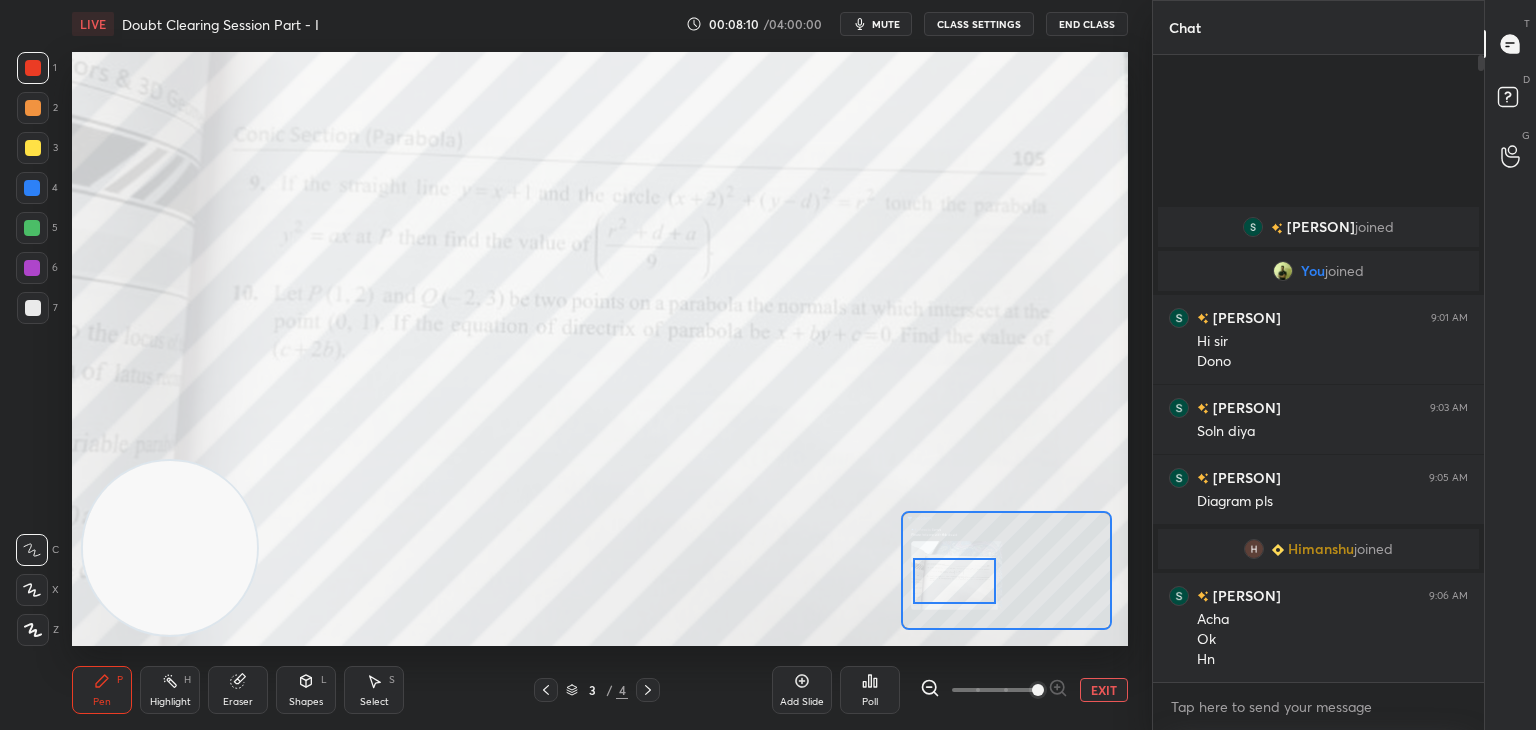 click on "EXIT" at bounding box center [1104, 690] 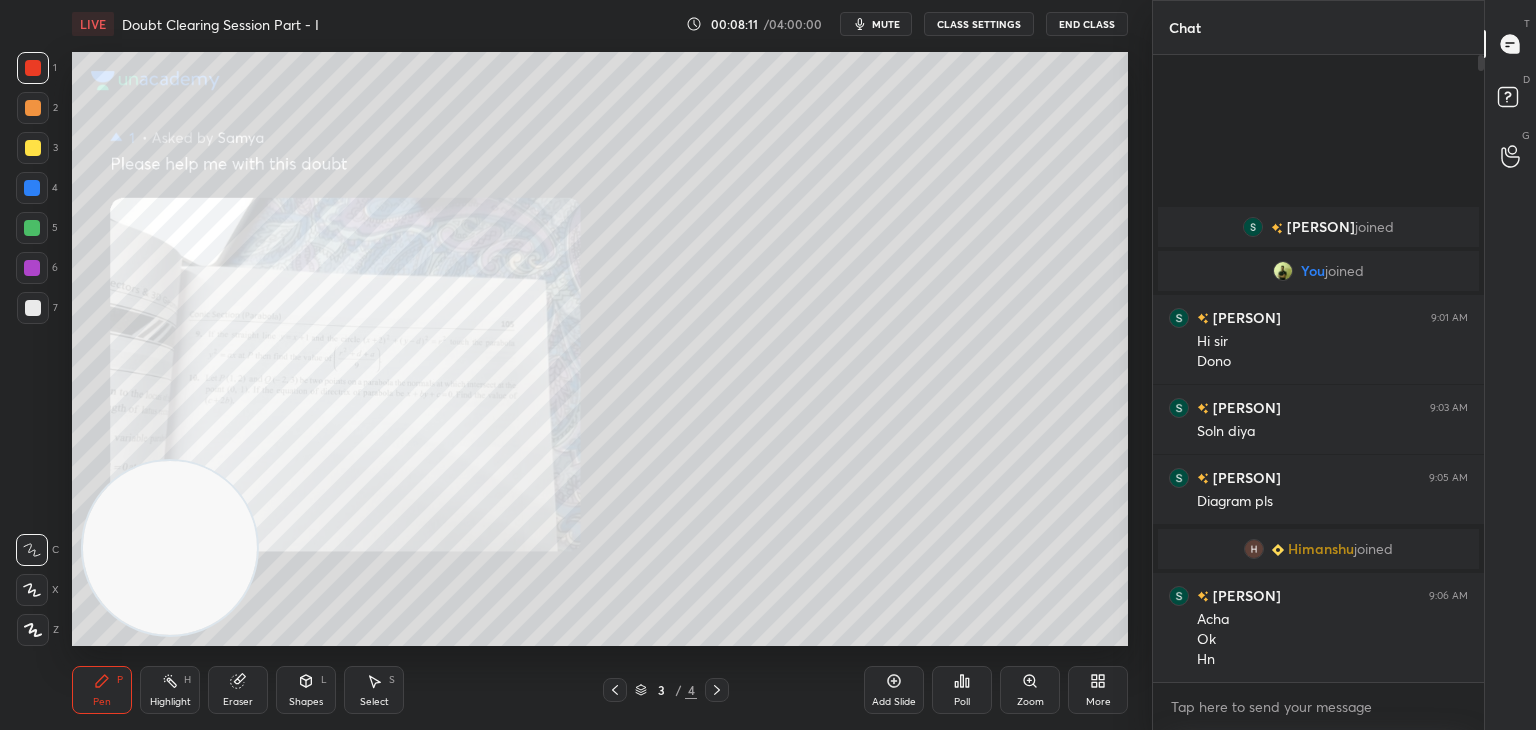 click 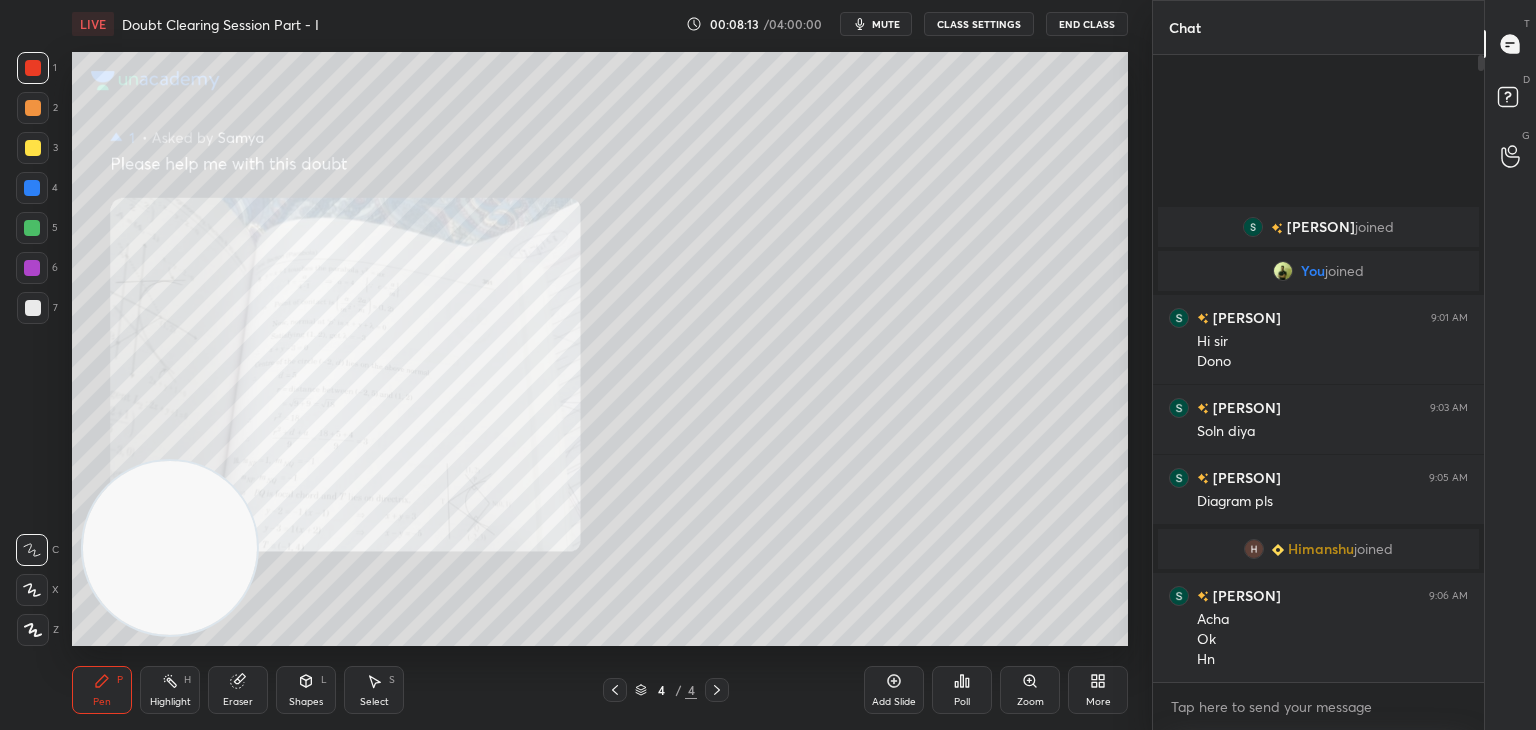 click on "Zoom" at bounding box center [1030, 690] 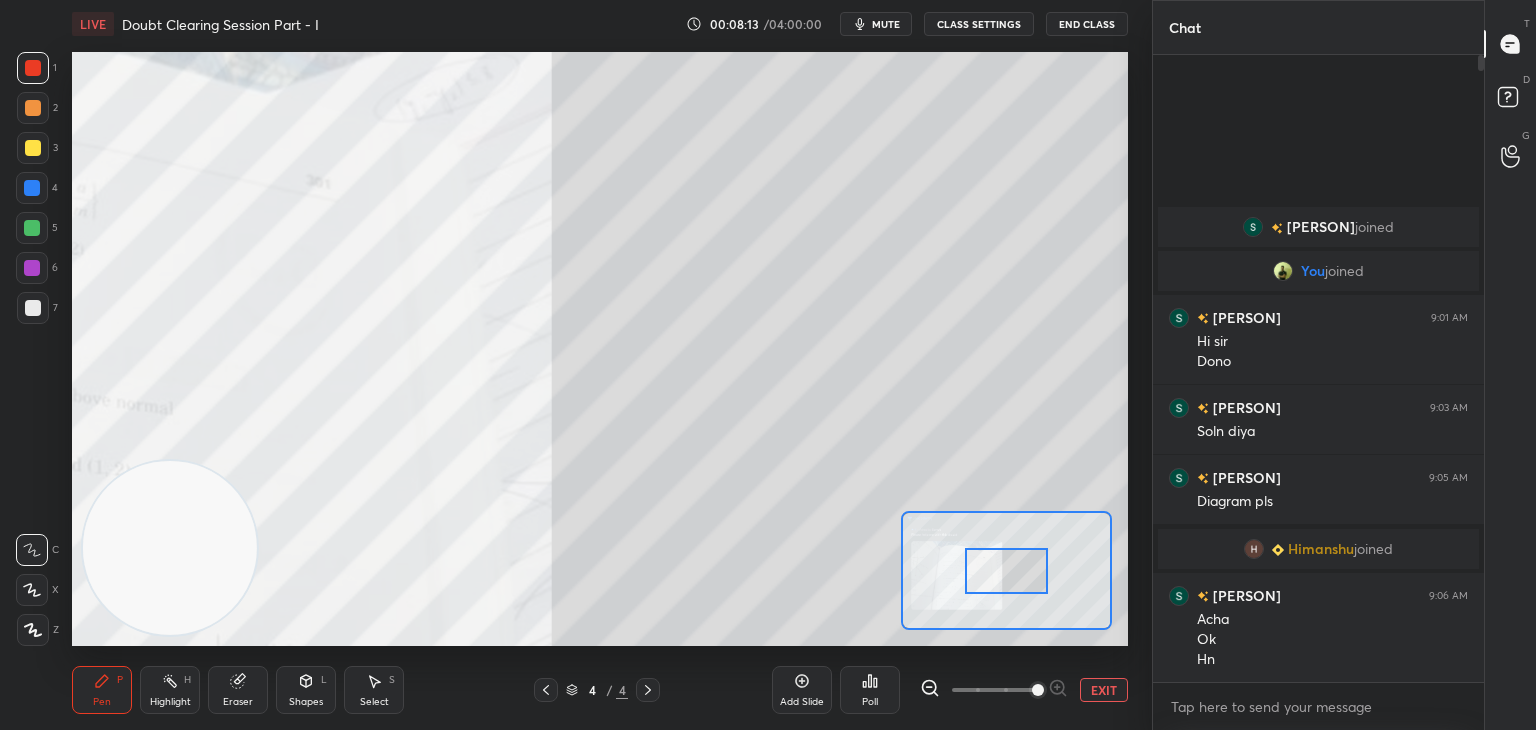 click at bounding box center (994, 690) 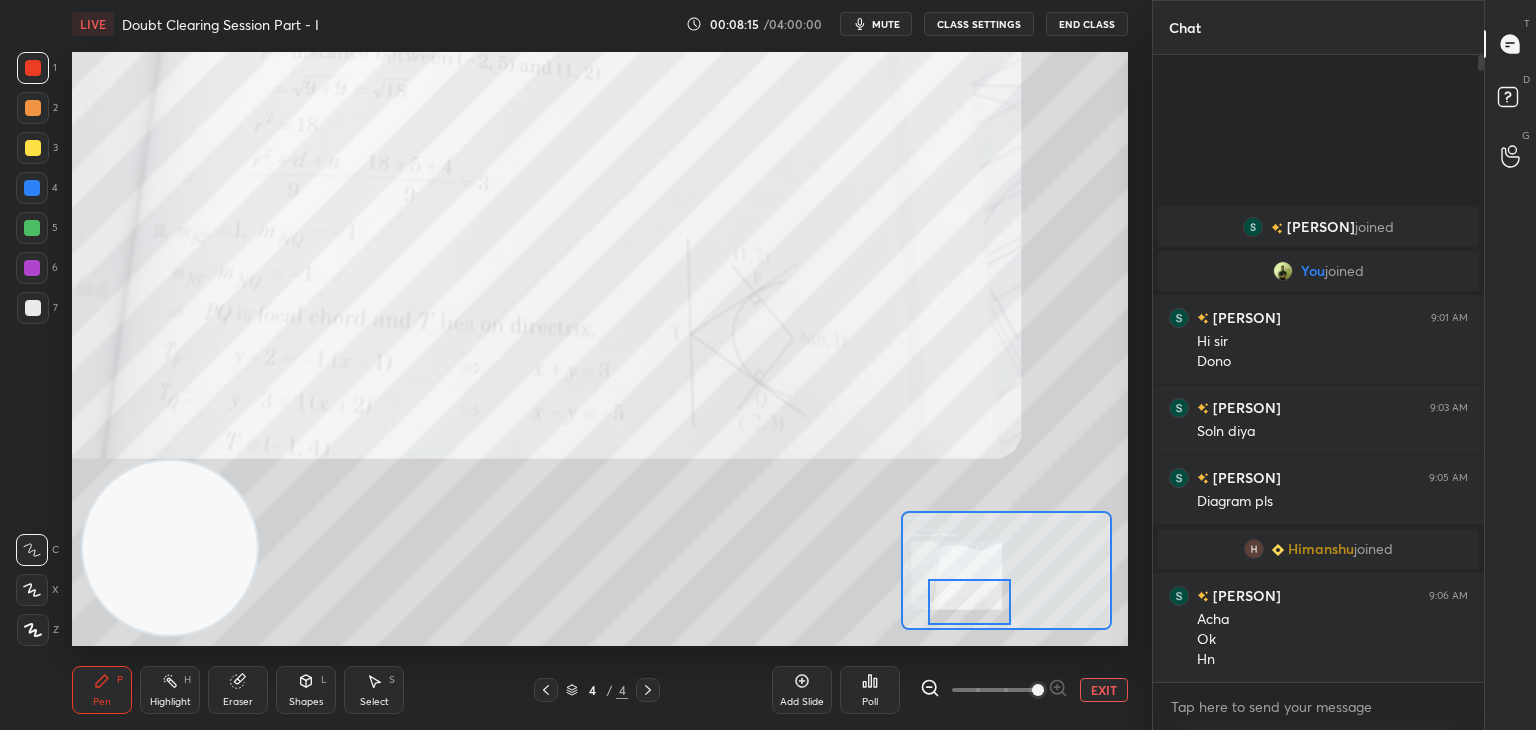 drag, startPoint x: 968, startPoint y: 565, endPoint x: 984, endPoint y: 594, distance: 33.12099 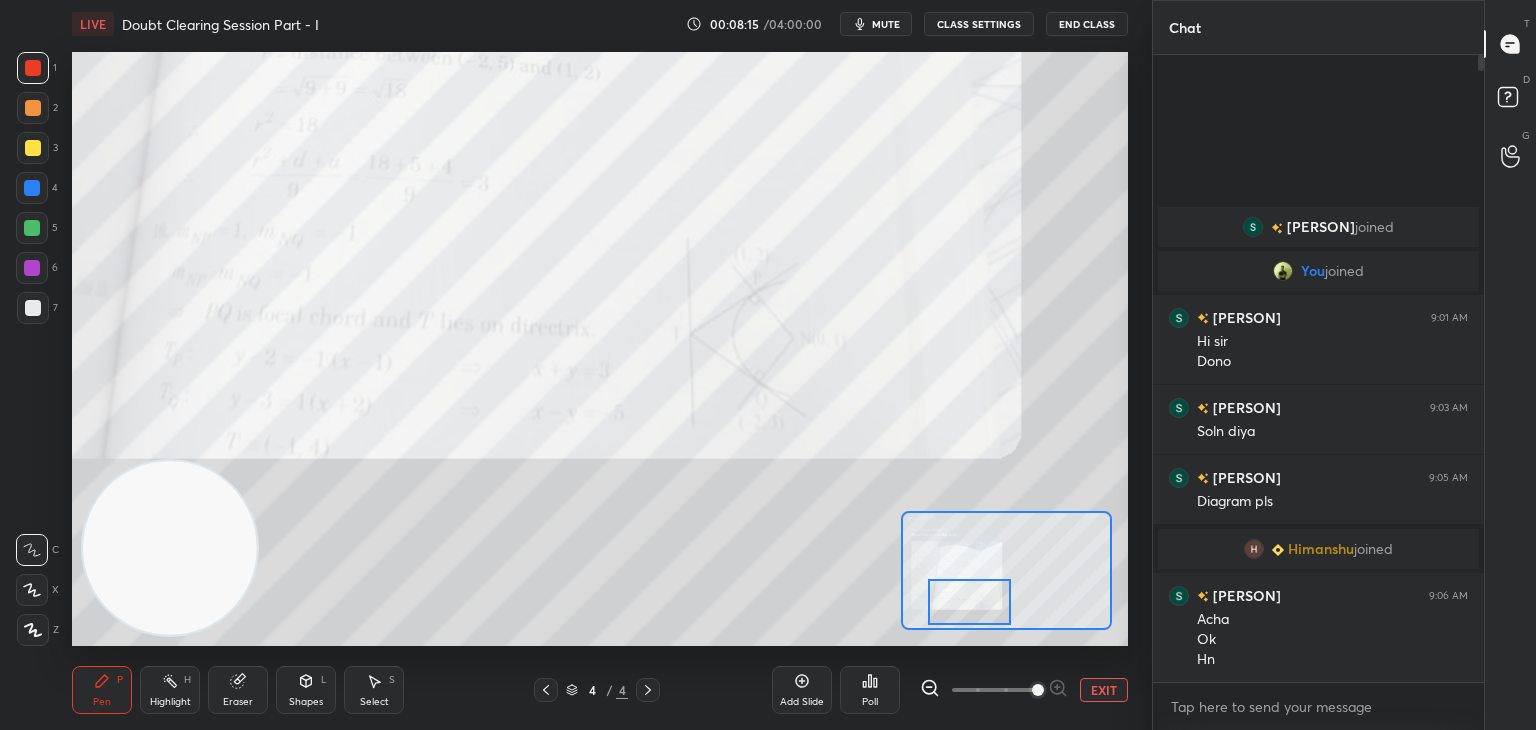click at bounding box center (969, 602) 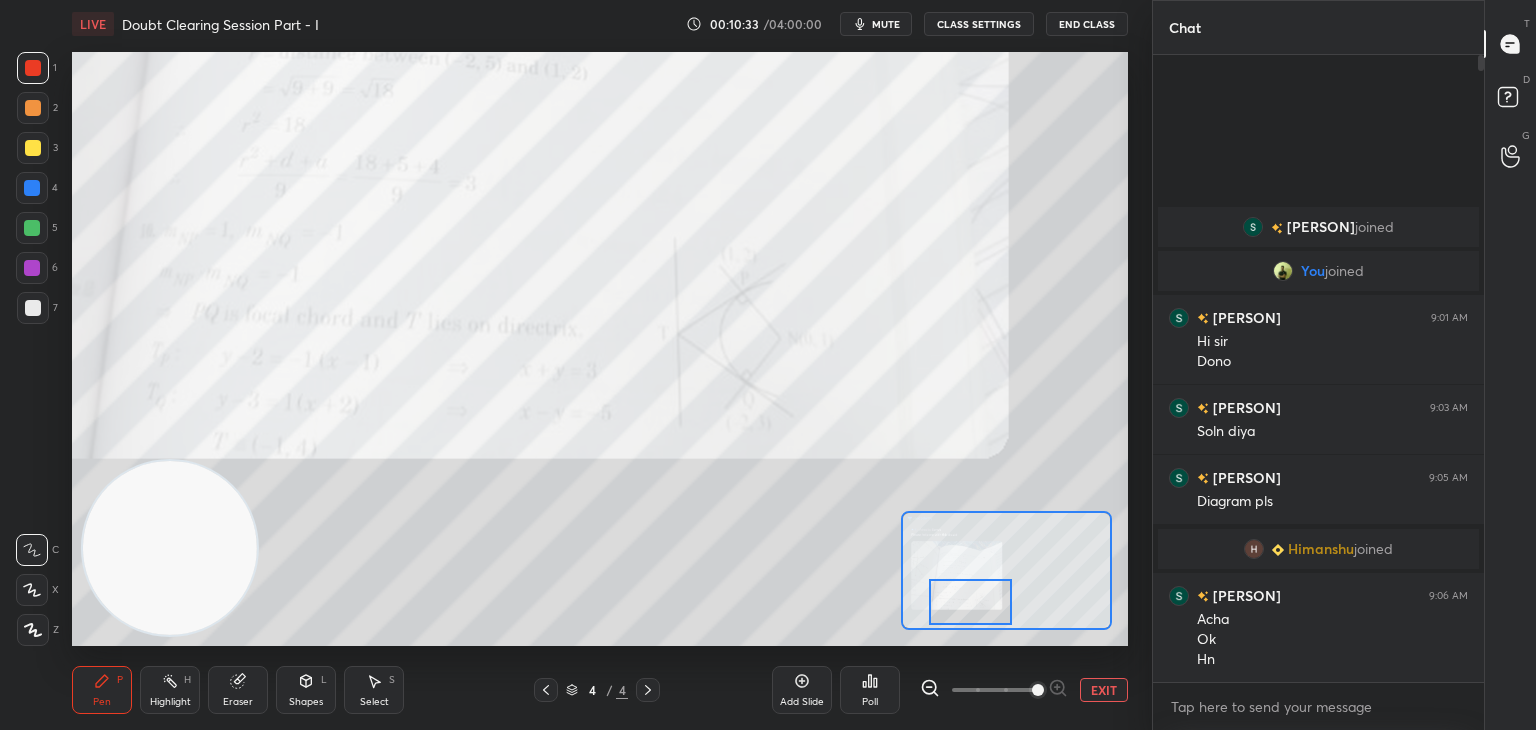 click 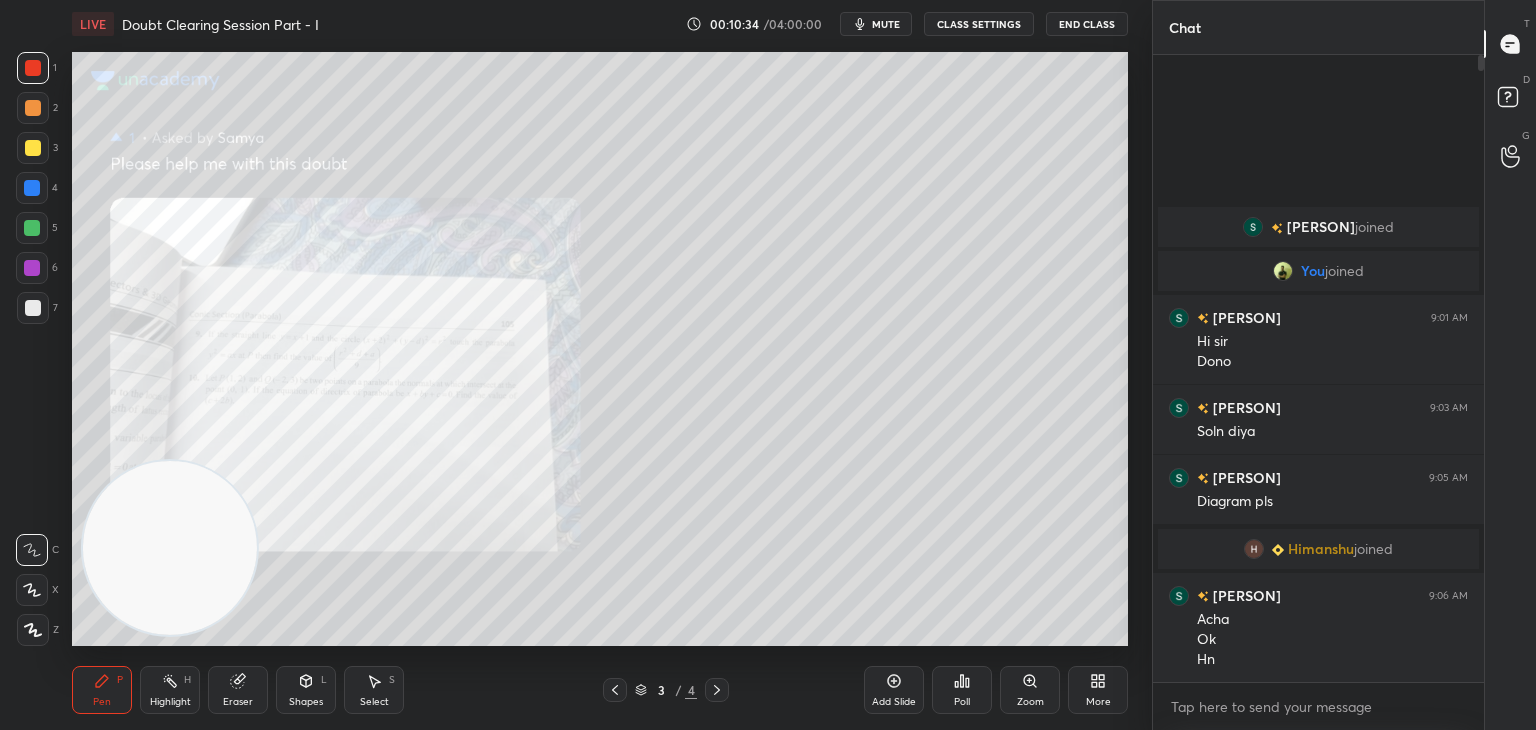 click 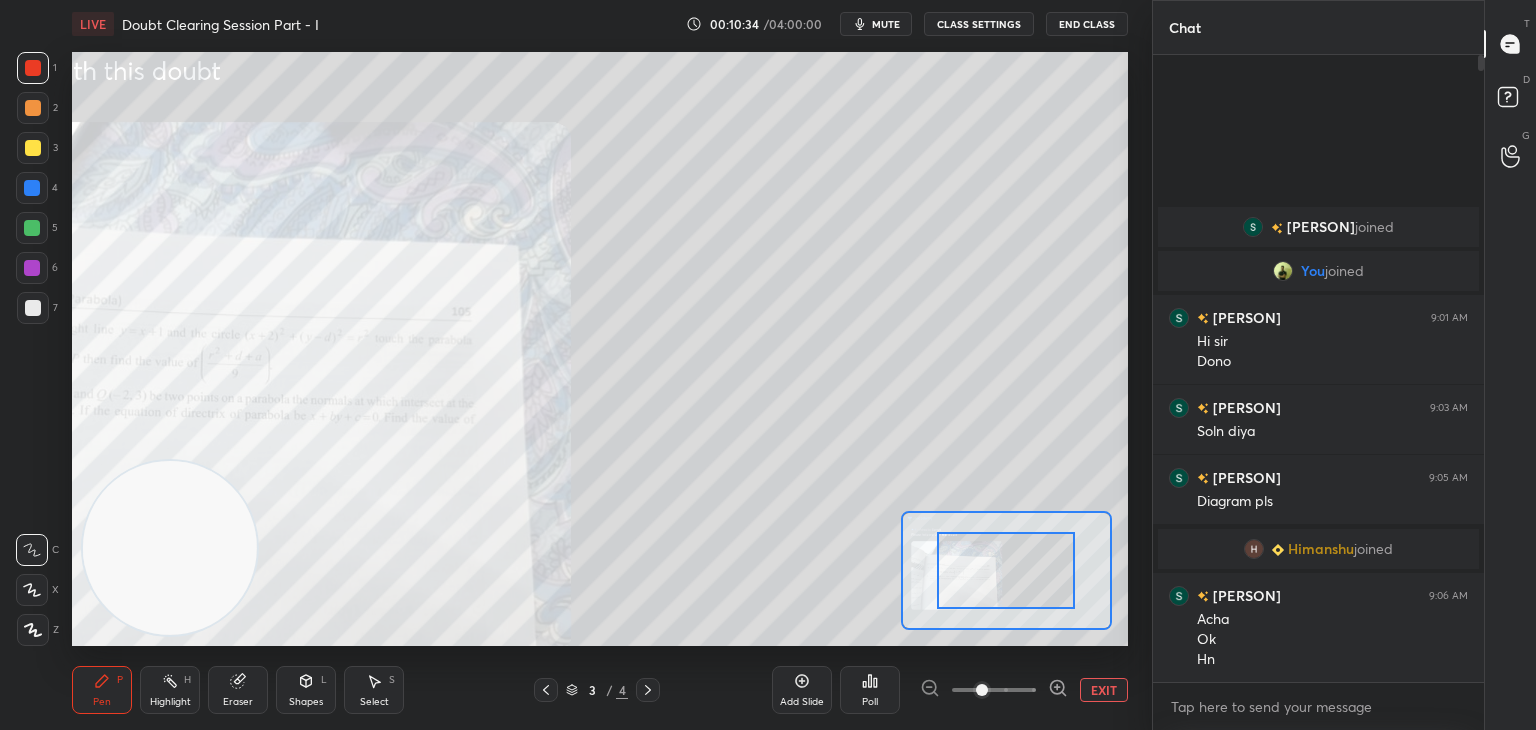 click at bounding box center [994, 690] 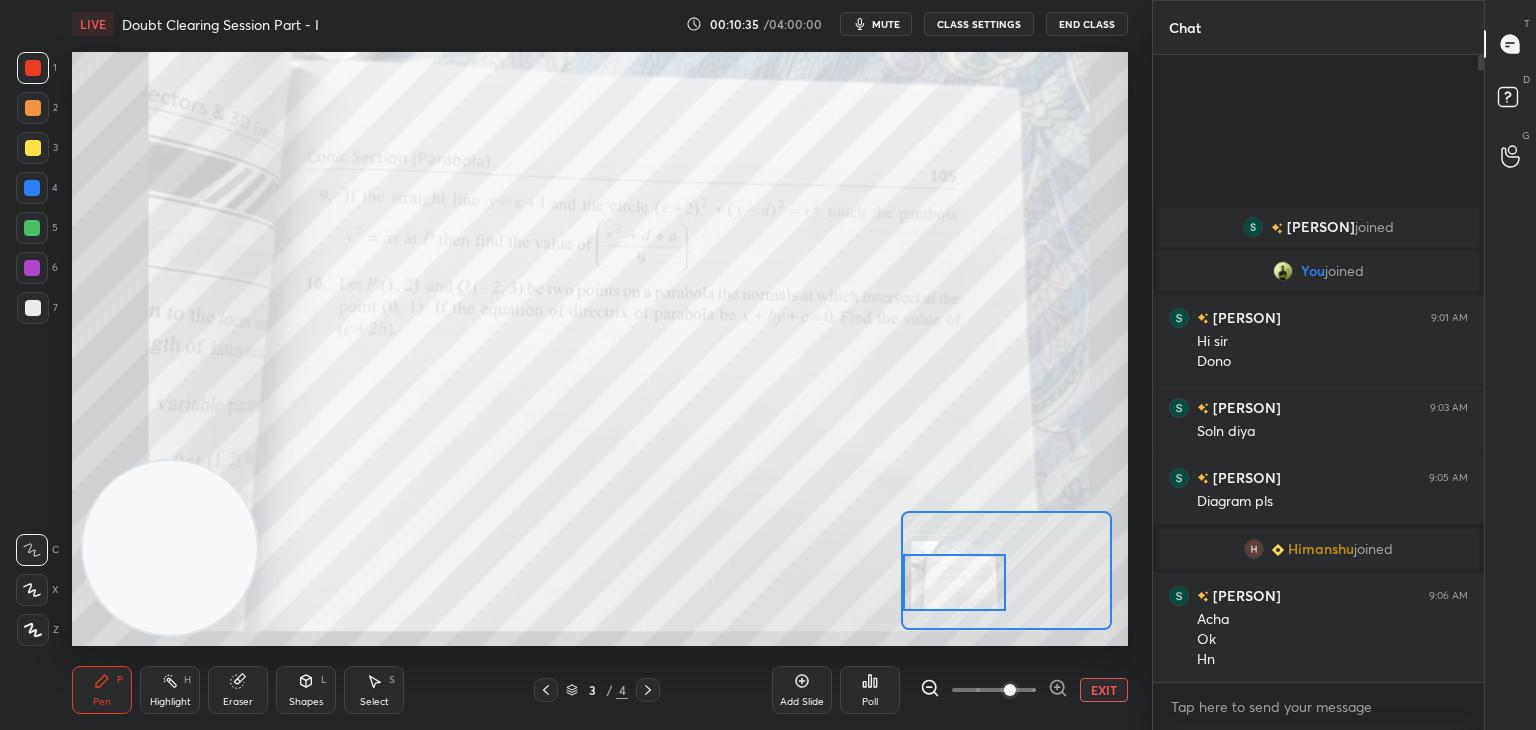 drag, startPoint x: 991, startPoint y: 575, endPoint x: 949, endPoint y: 584, distance: 42.953465 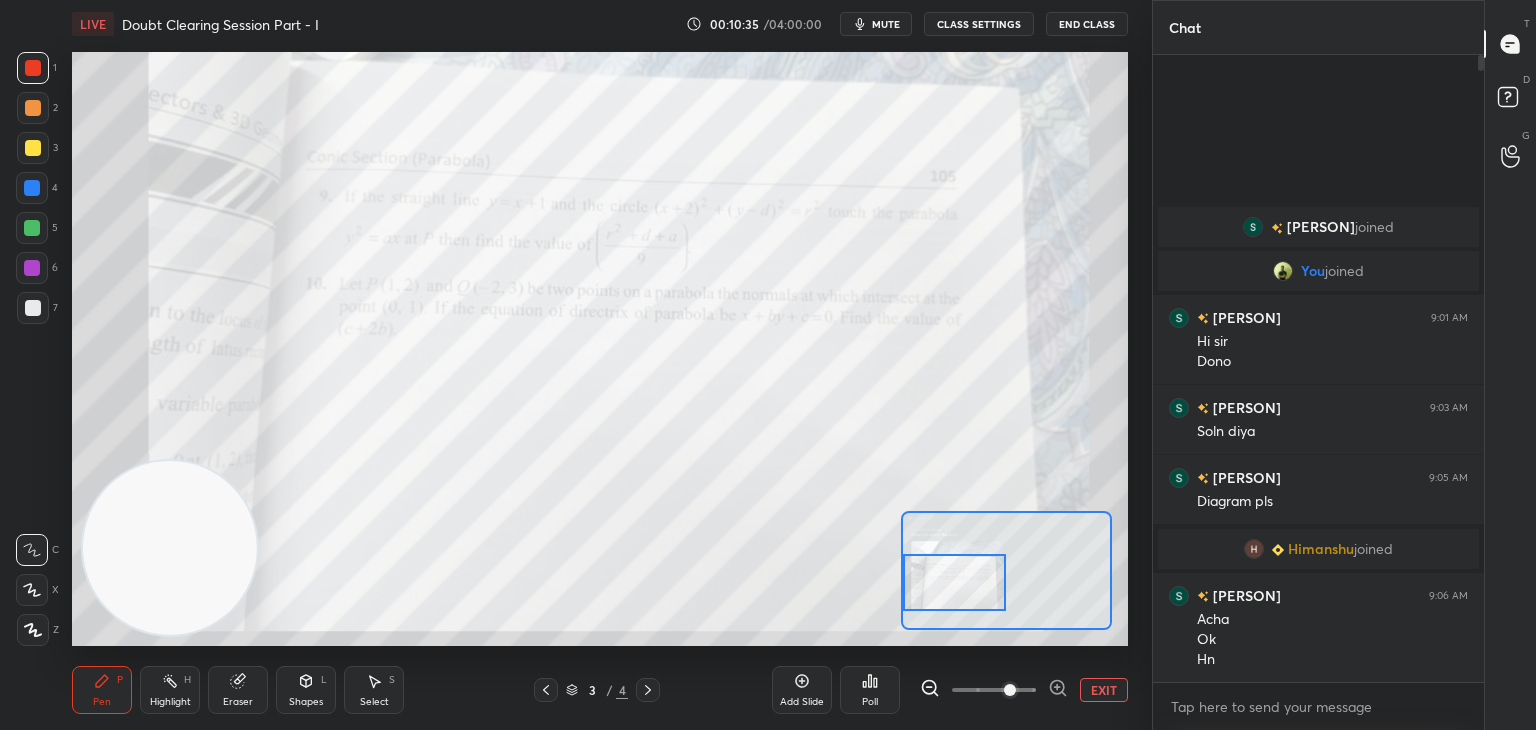 click at bounding box center [955, 582] 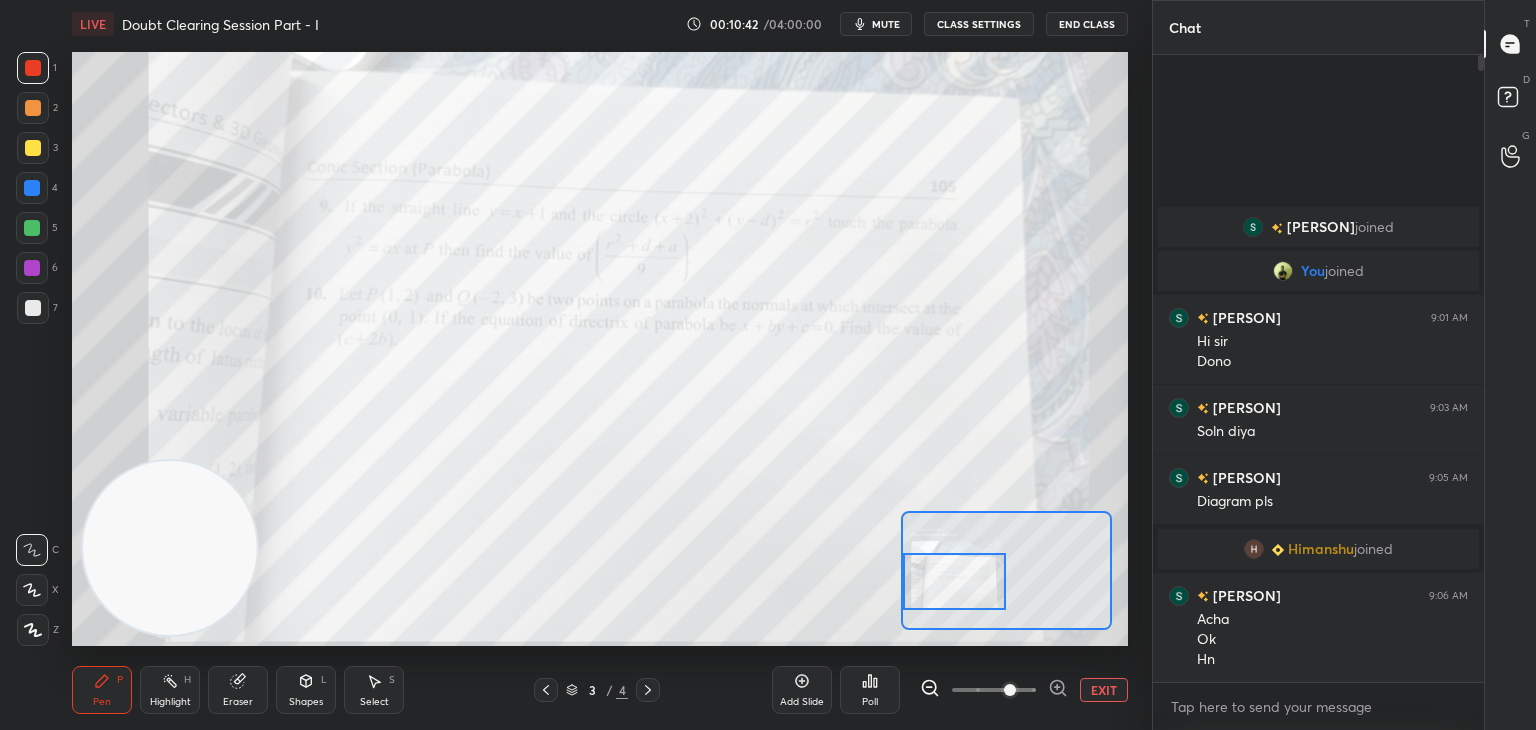 click 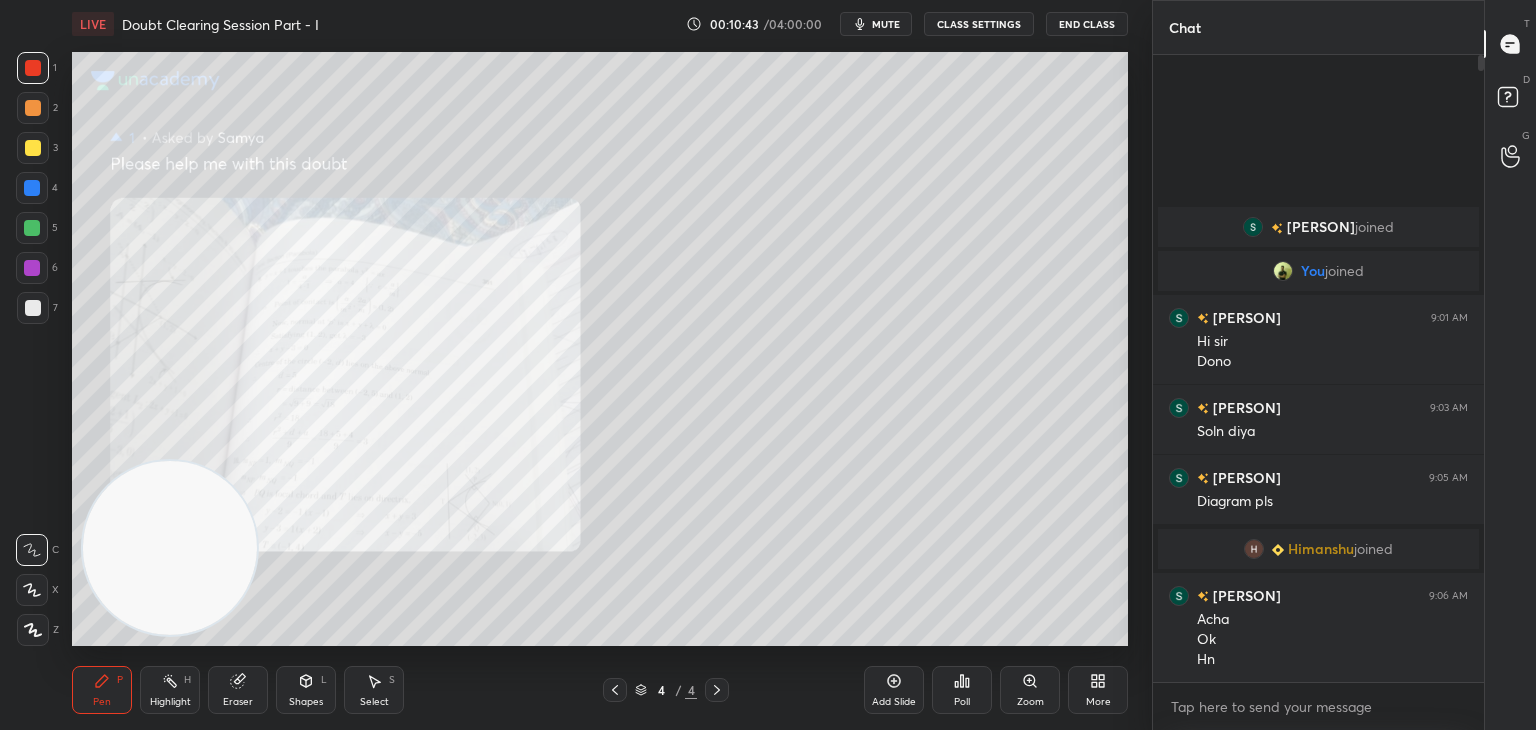 click on "Zoom" at bounding box center [1030, 690] 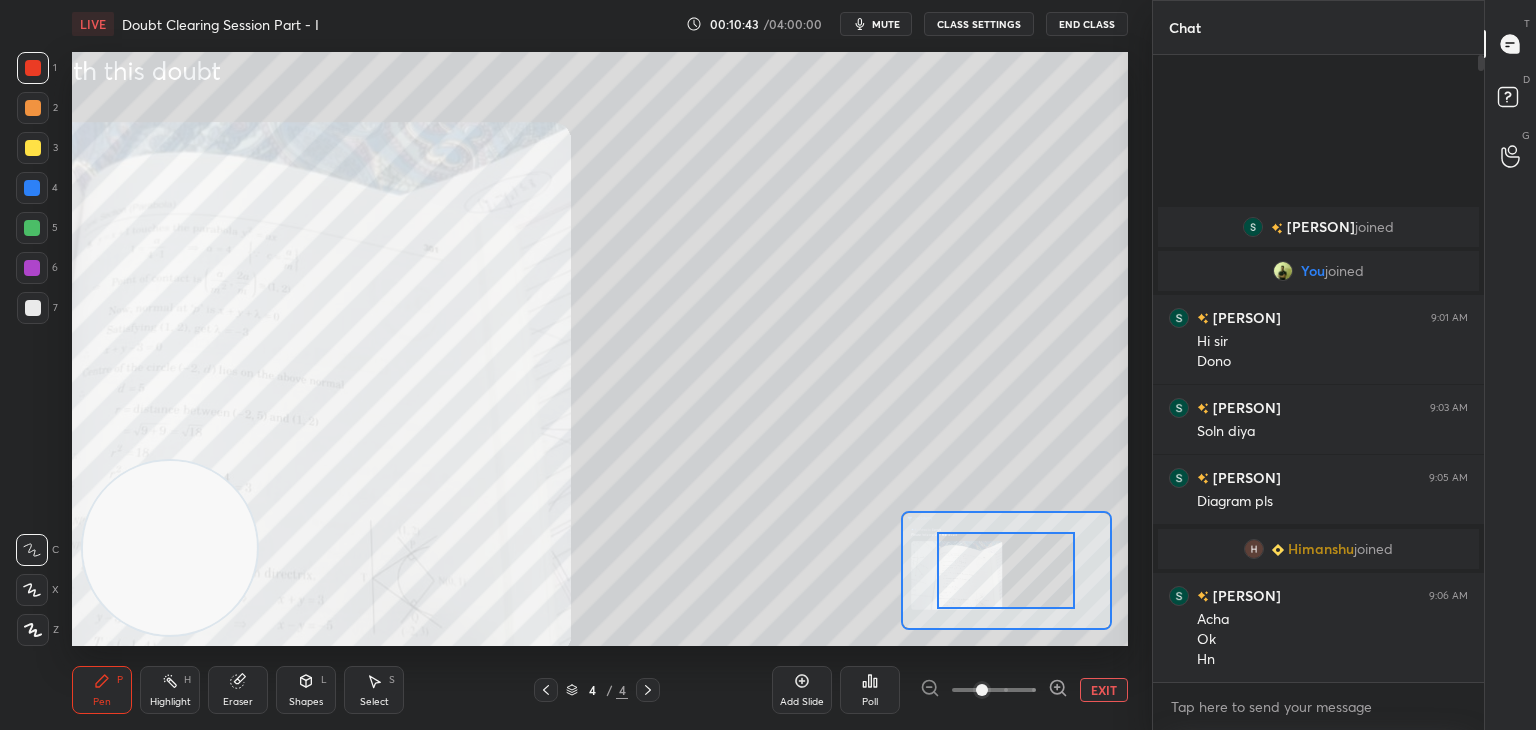 click at bounding box center (994, 690) 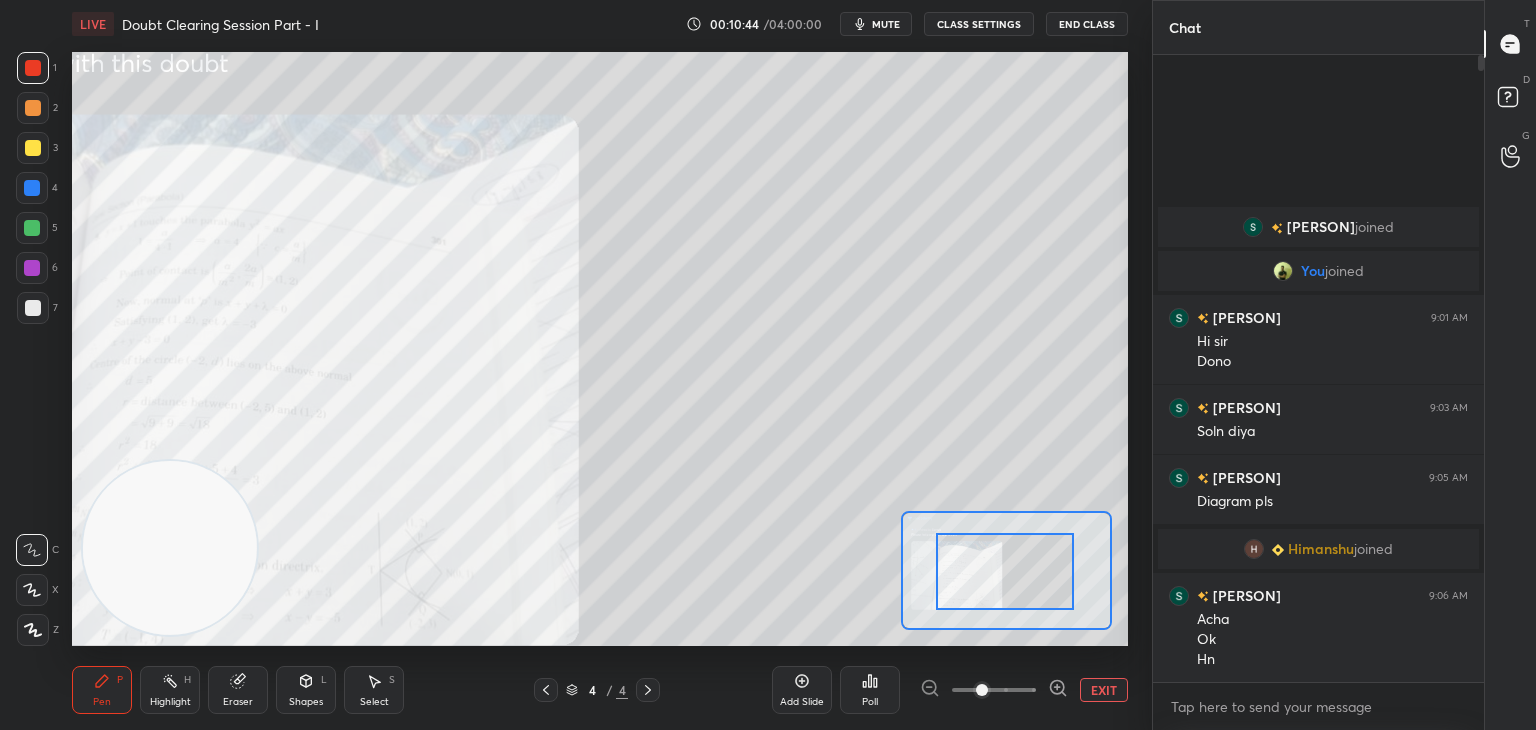 drag, startPoint x: 1027, startPoint y: 561, endPoint x: 1037, endPoint y: 580, distance: 21.470911 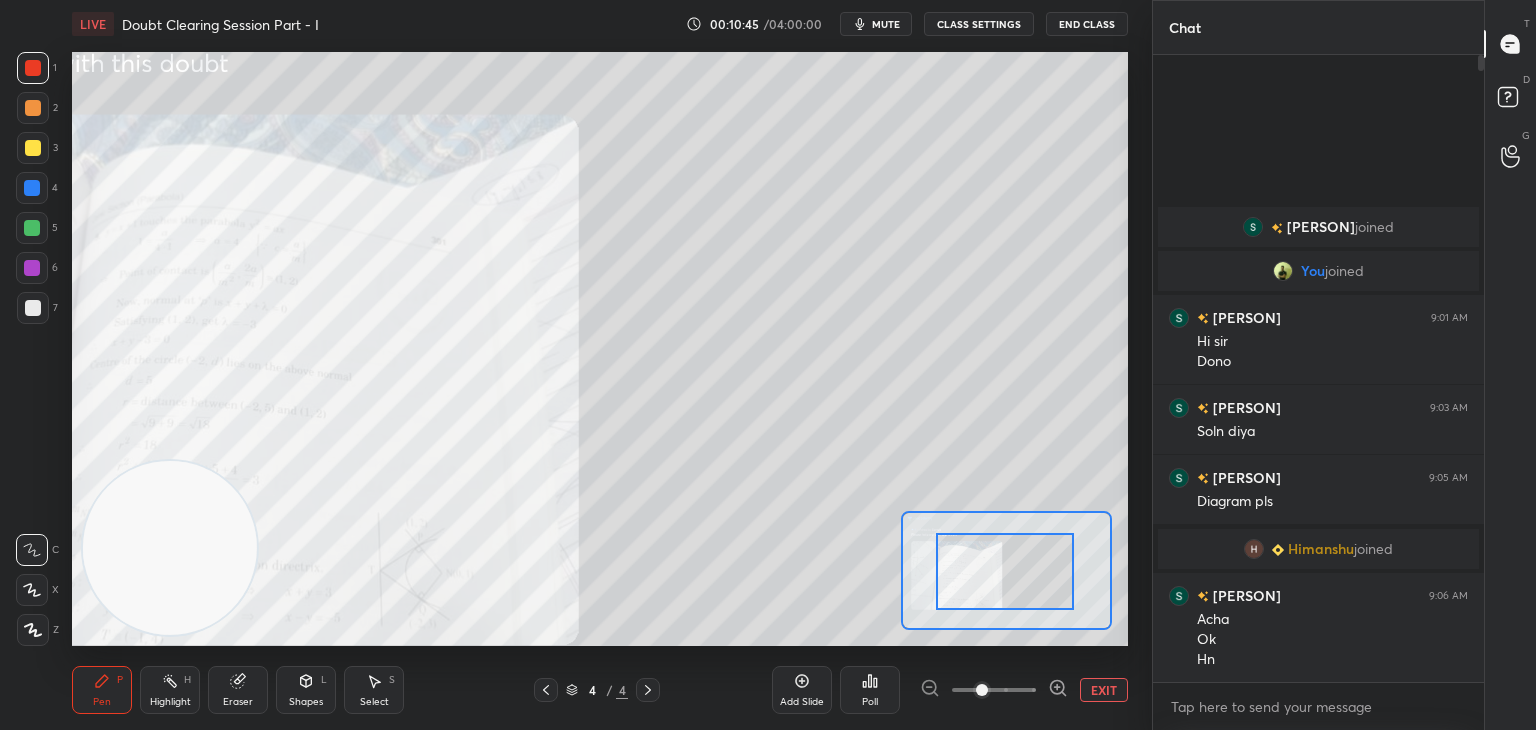 drag, startPoint x: 1030, startPoint y: 580, endPoint x: 998, endPoint y: 611, distance: 44.553337 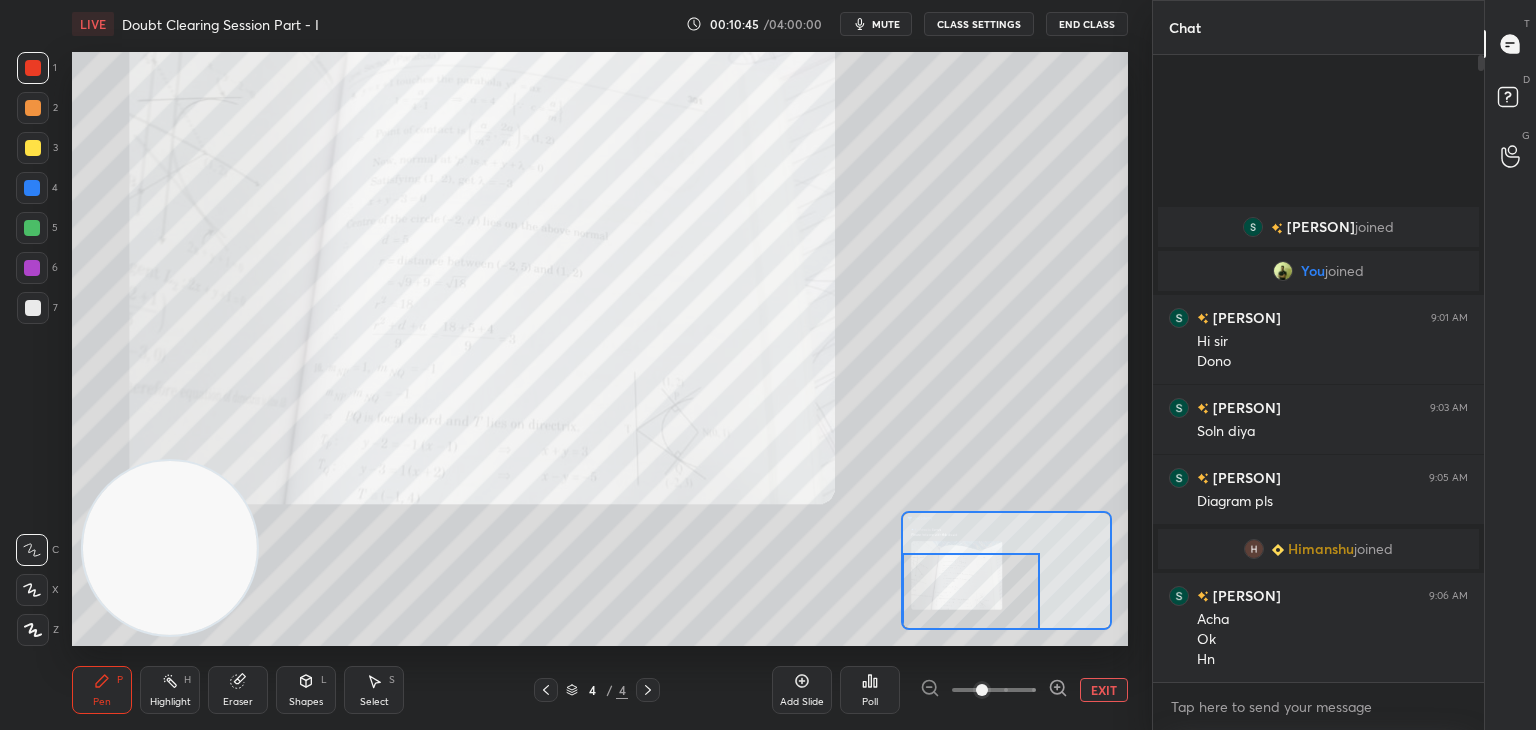click at bounding box center [994, 690] 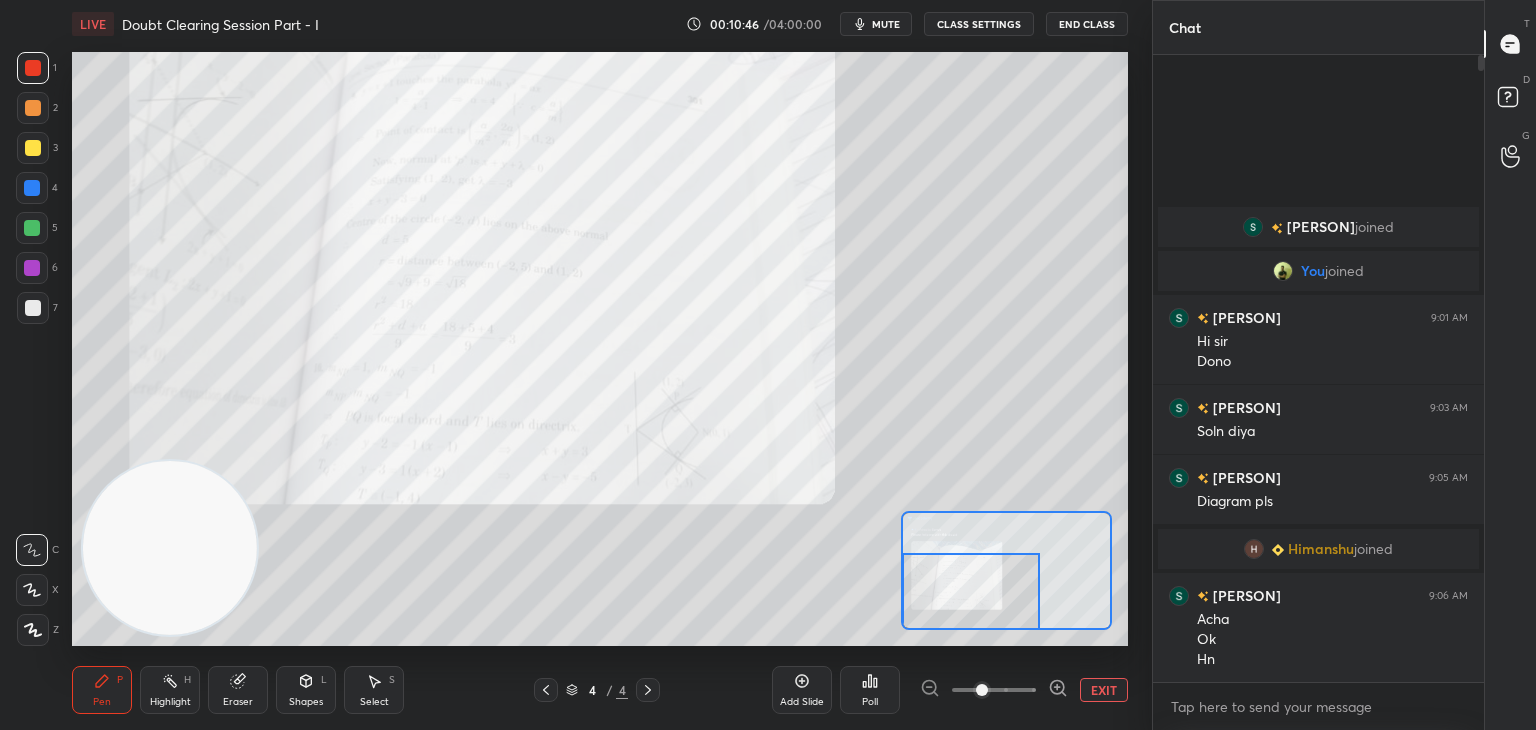 click at bounding box center [994, 690] 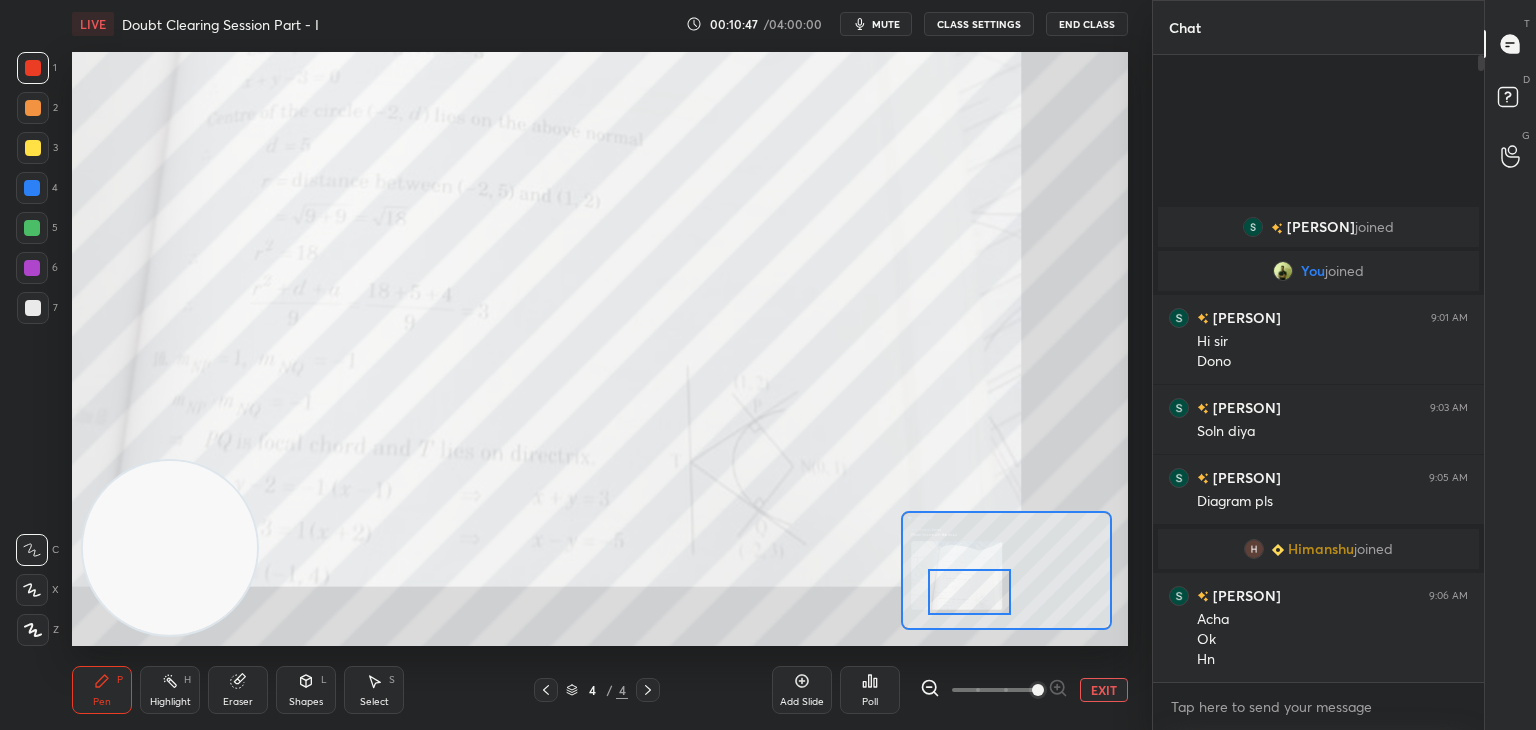 click at bounding box center (969, 592) 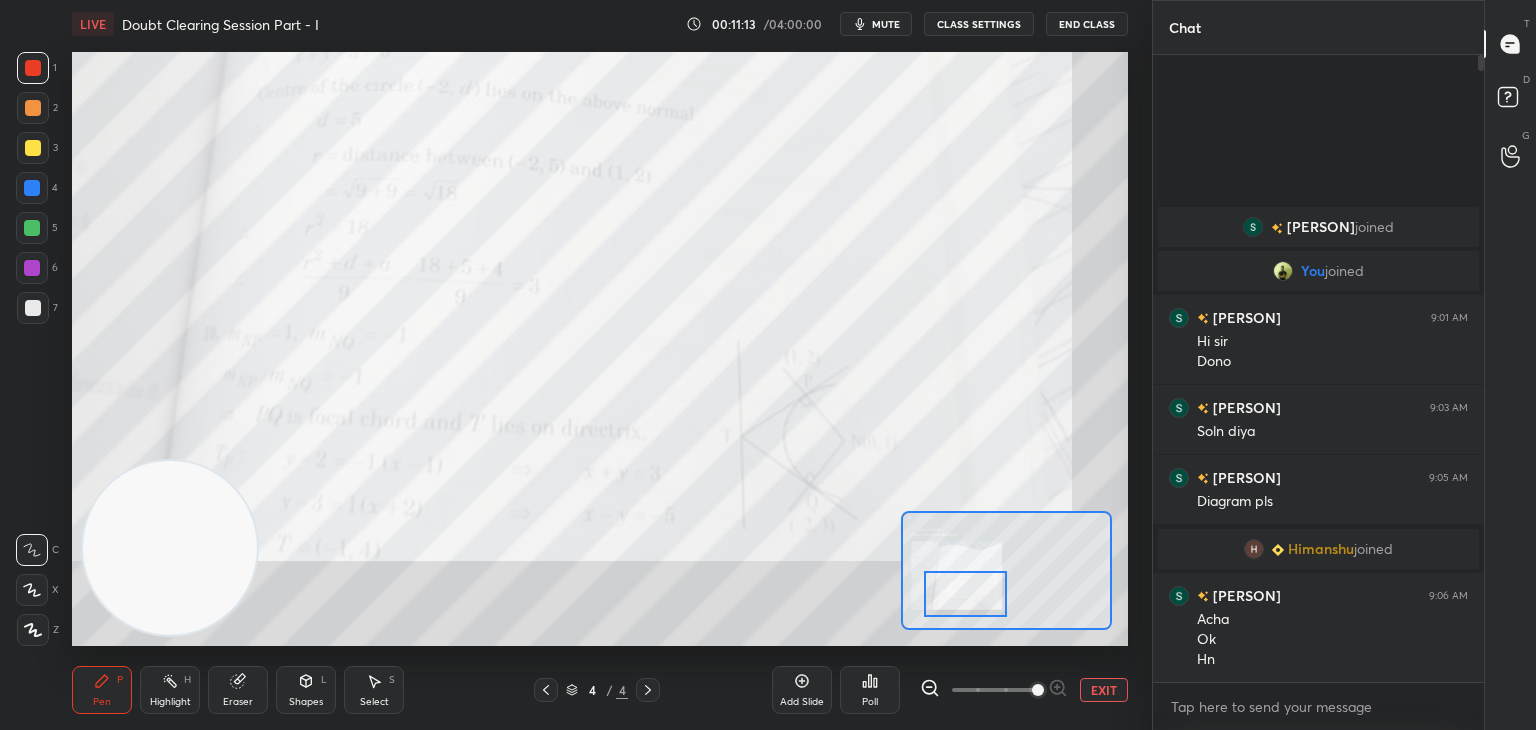 click on "EXIT" at bounding box center (1104, 690) 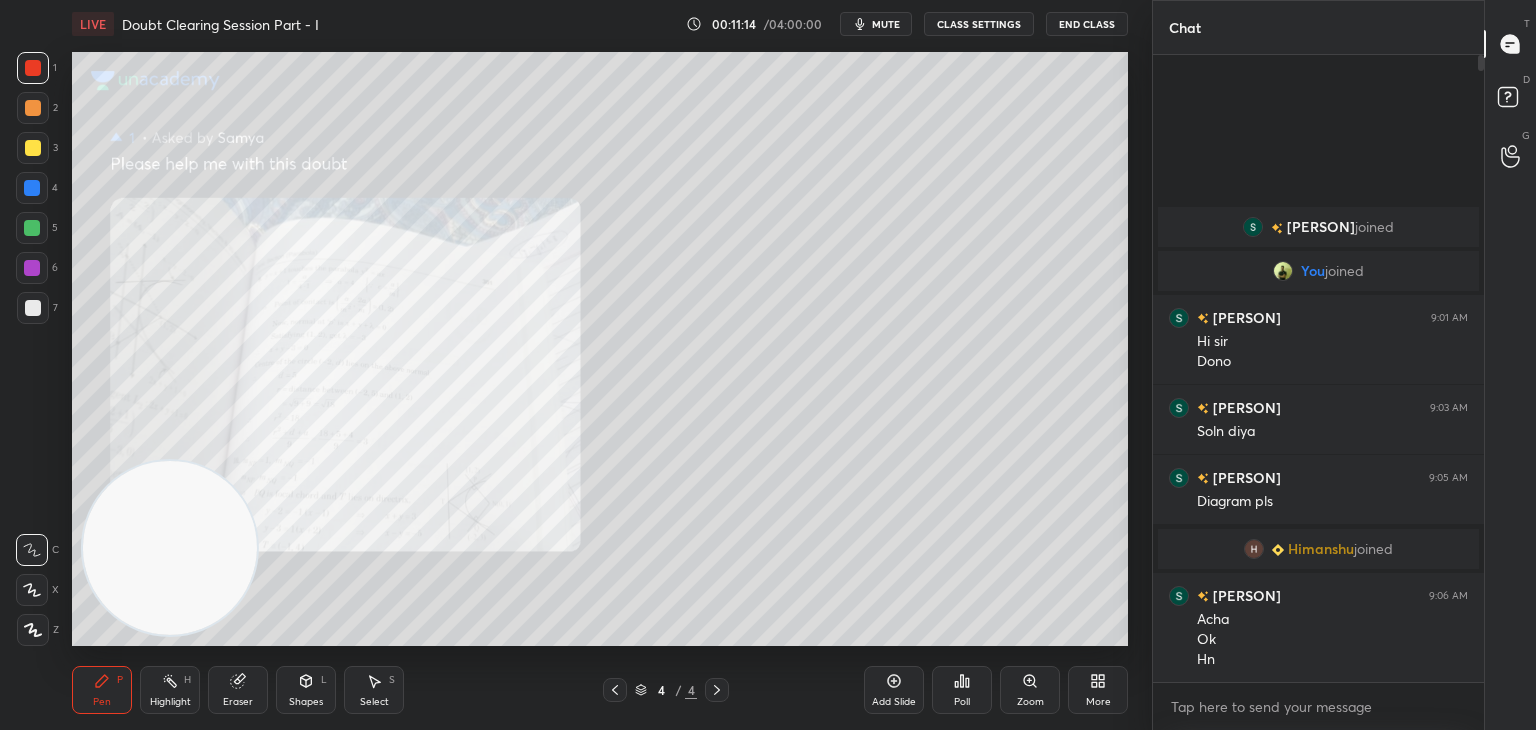 click at bounding box center [33, 148] 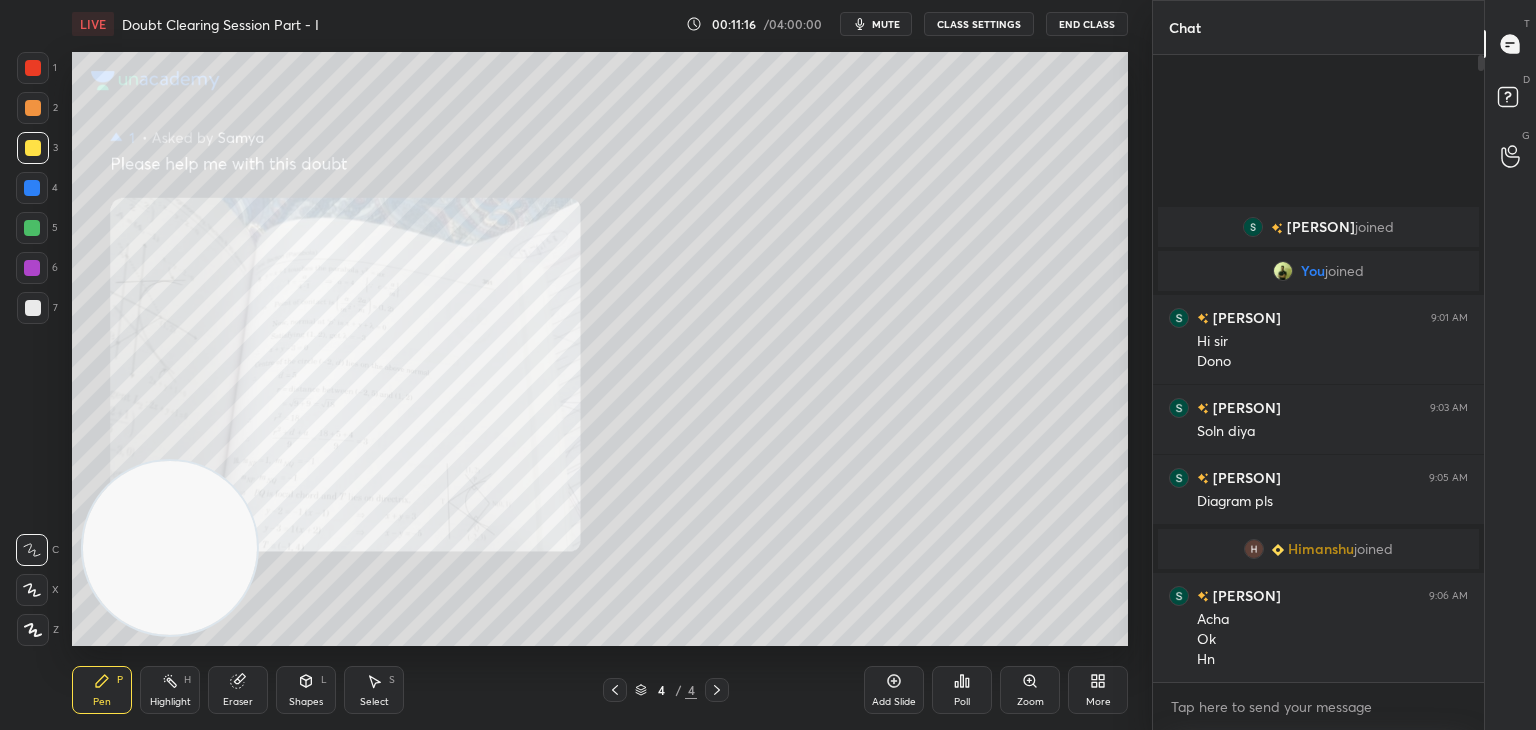 click at bounding box center [33, 308] 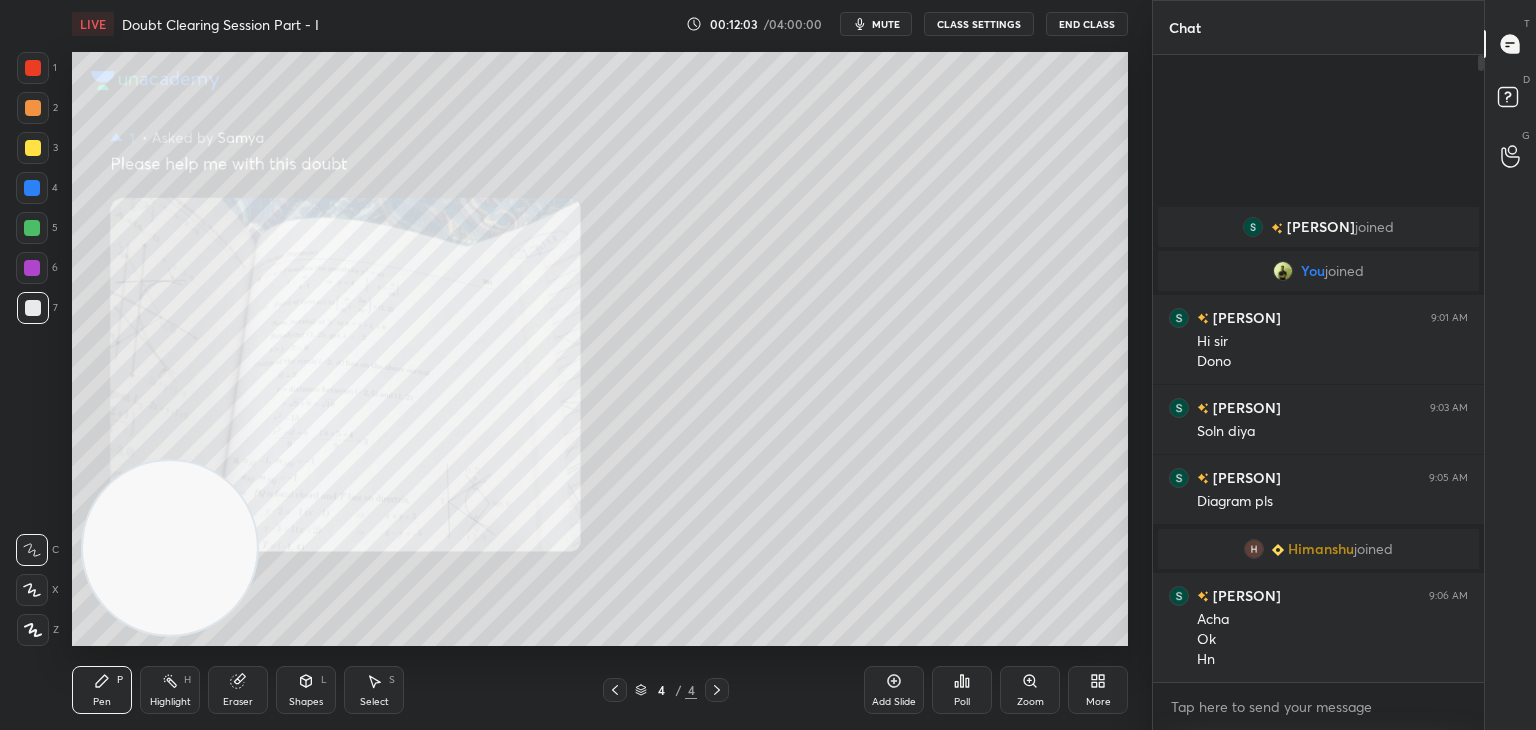 drag, startPoint x: 612, startPoint y: 693, endPoint x: 627, endPoint y: 673, distance: 25 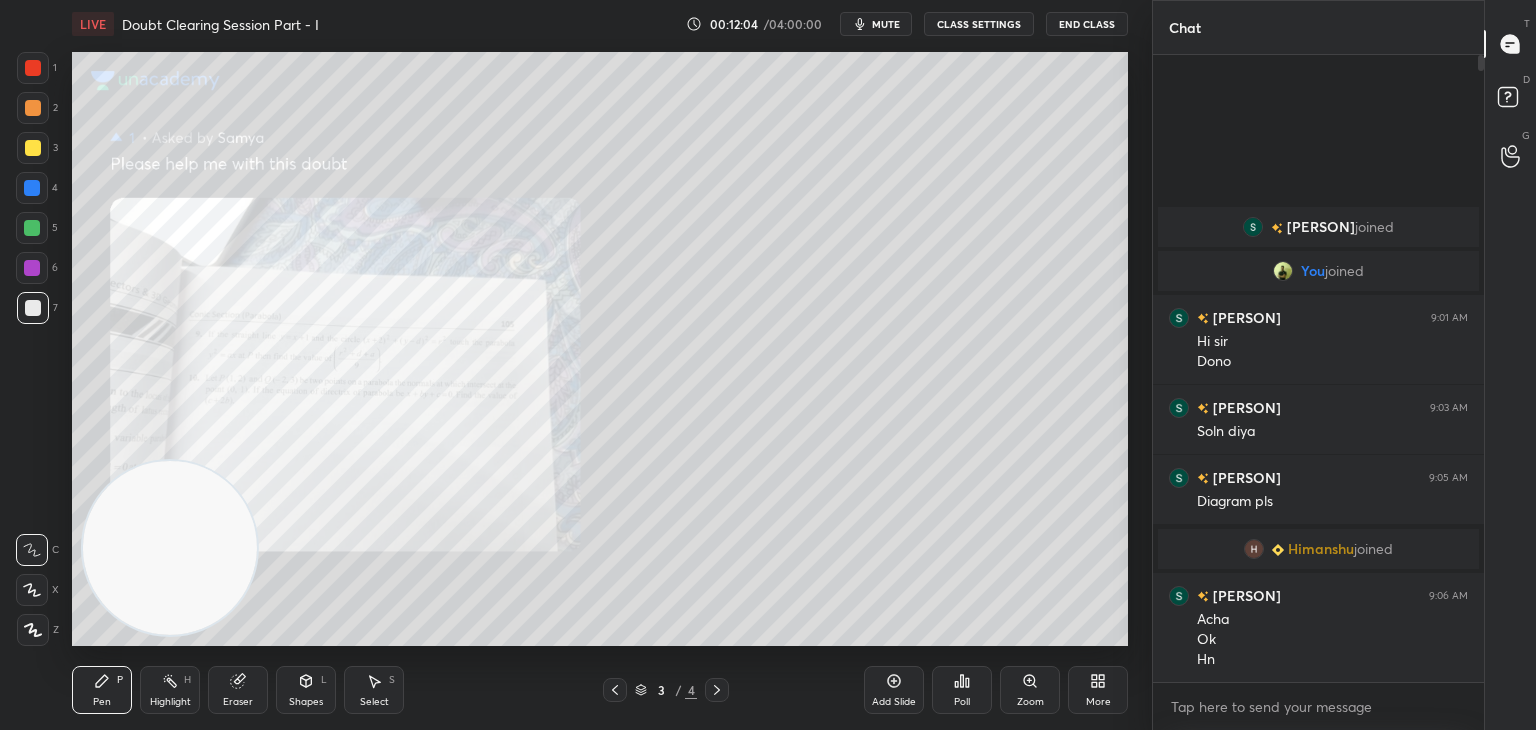 click on "Zoom" at bounding box center [1030, 690] 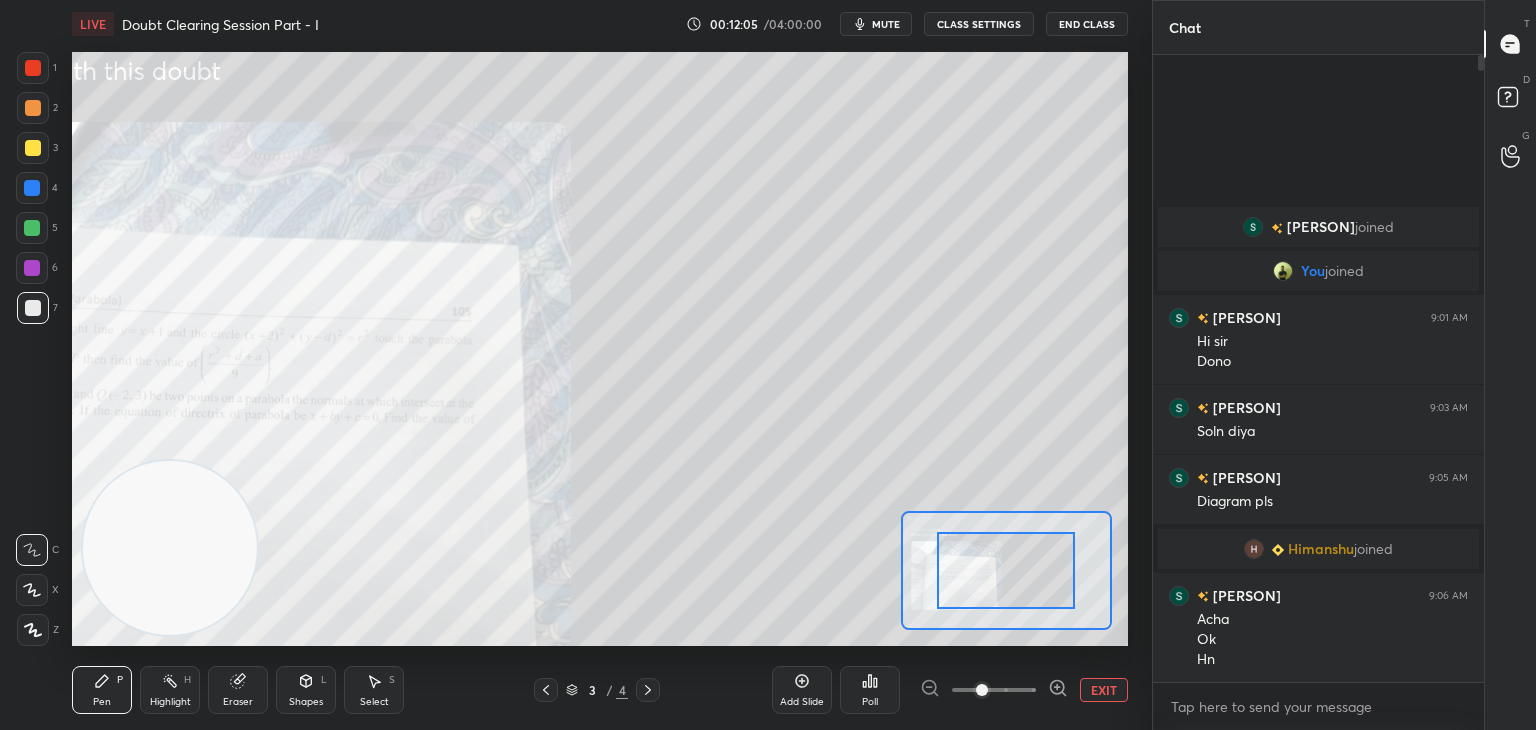click at bounding box center (994, 690) 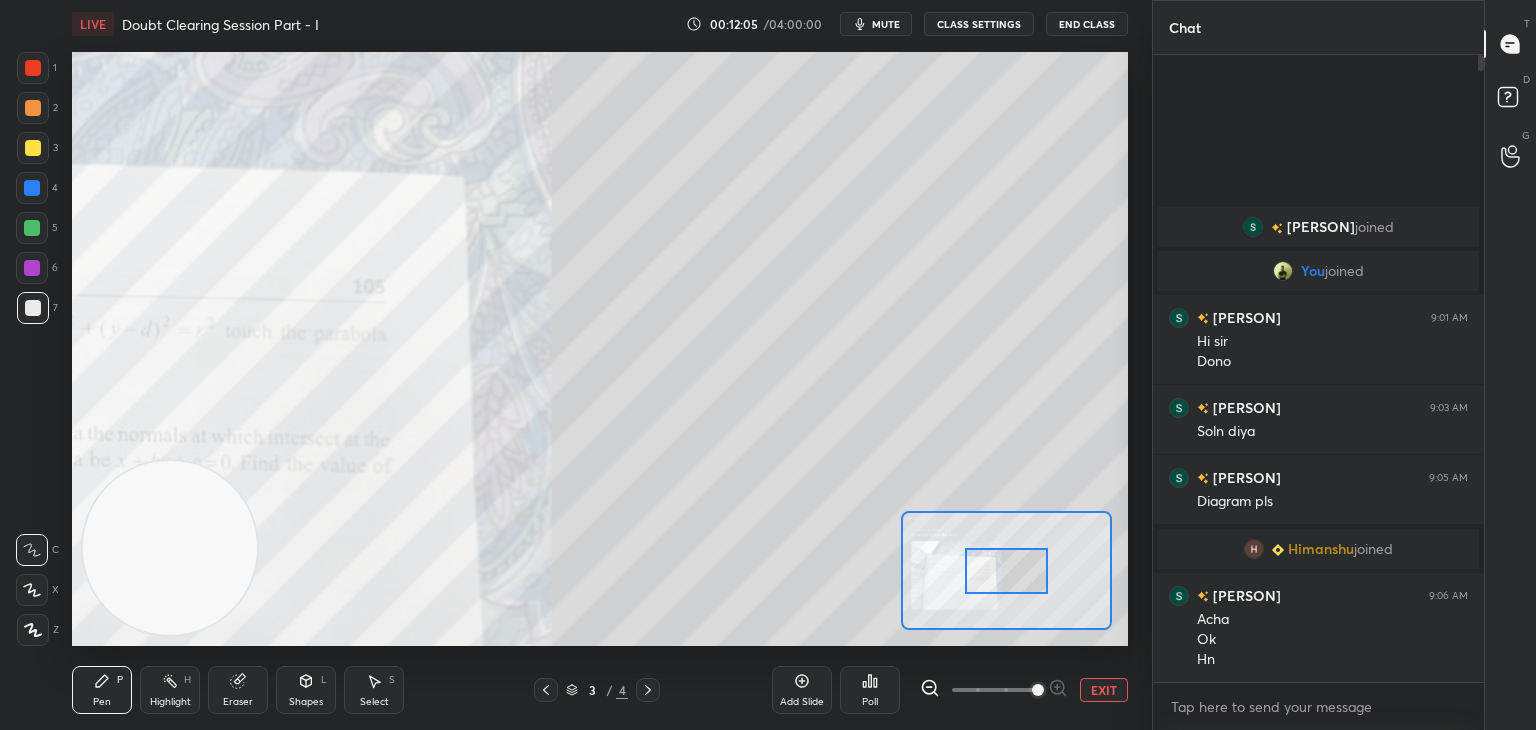 click at bounding box center (1038, 690) 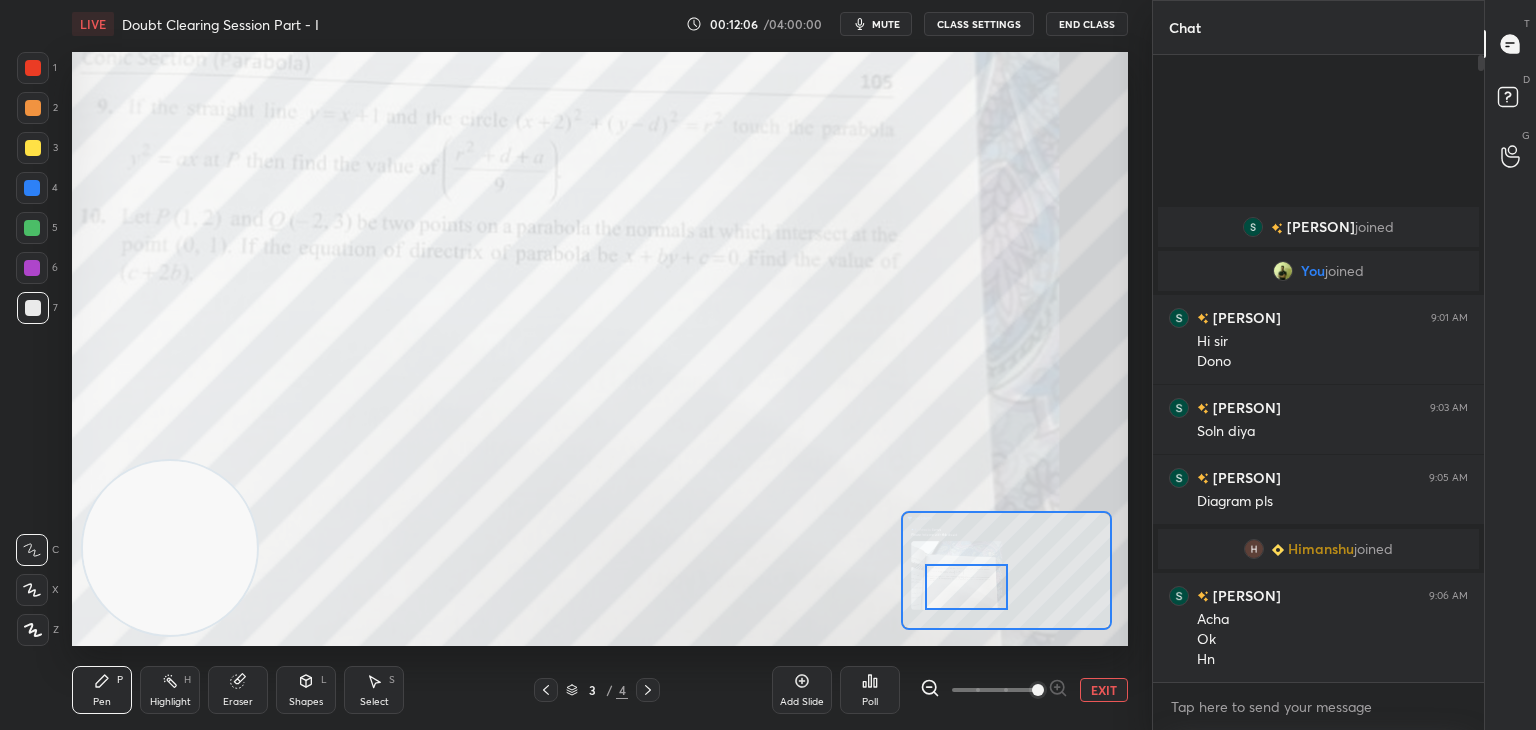 drag, startPoint x: 994, startPoint y: 563, endPoint x: 952, endPoint y: 569, distance: 42.426407 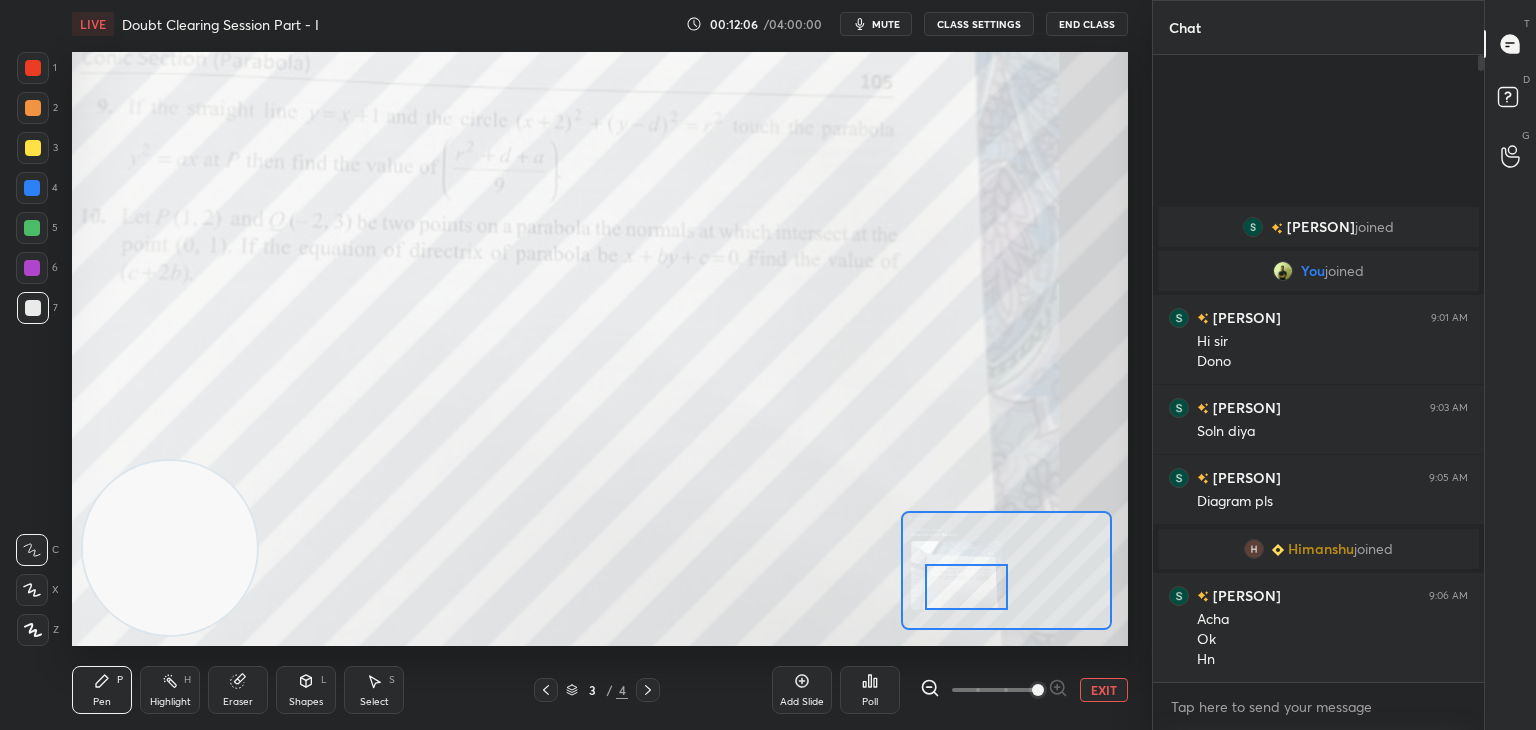 click at bounding box center [966, 587] 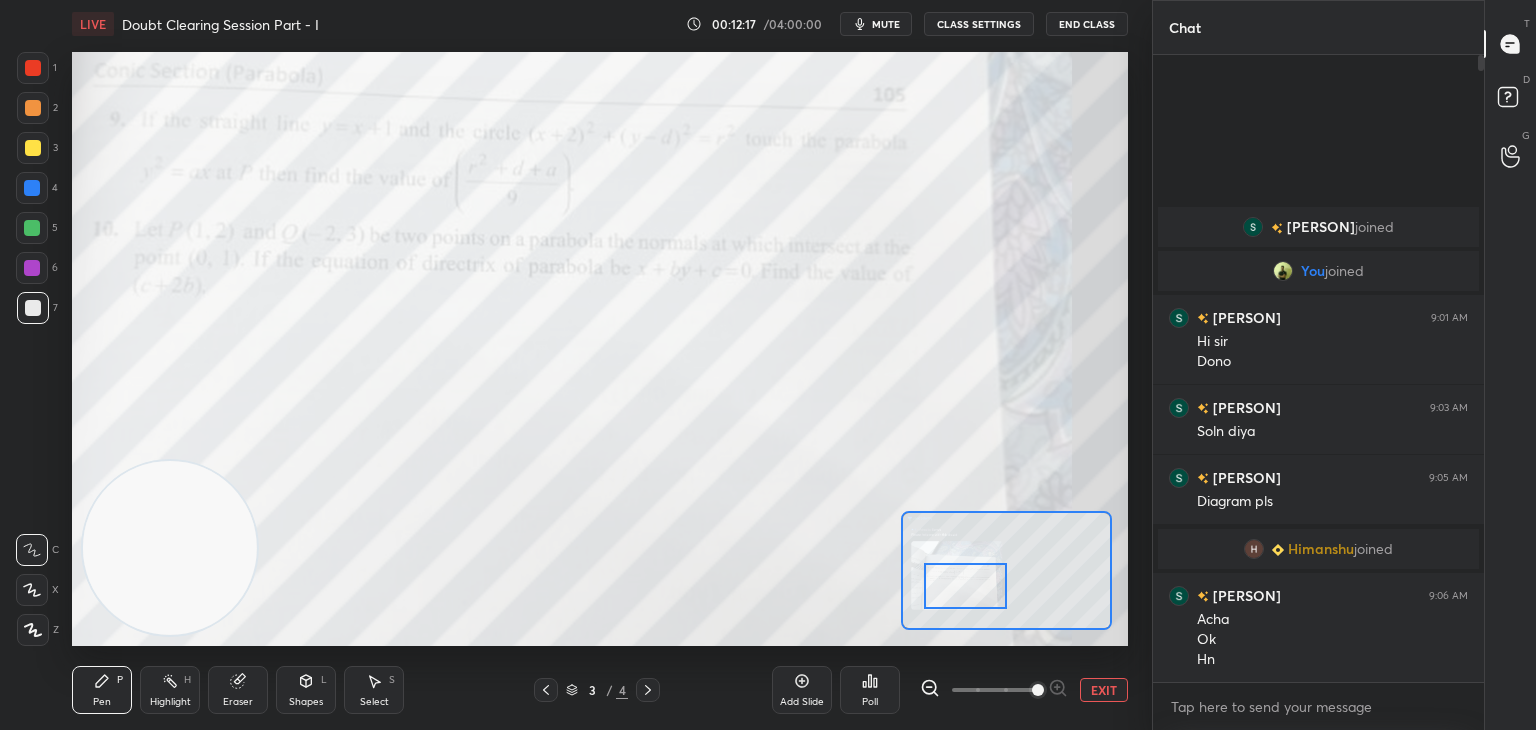click 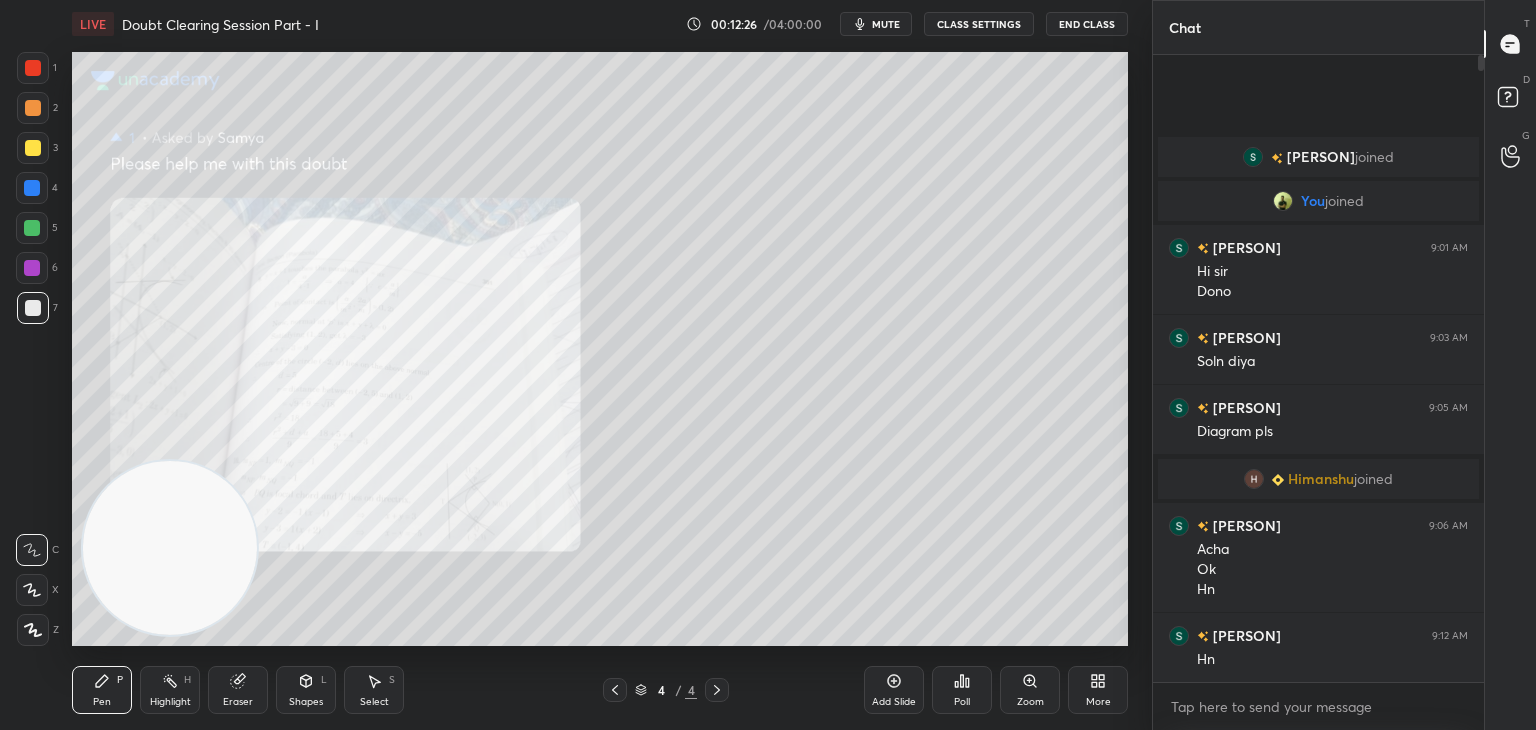 click on "Add Slide" at bounding box center (894, 690) 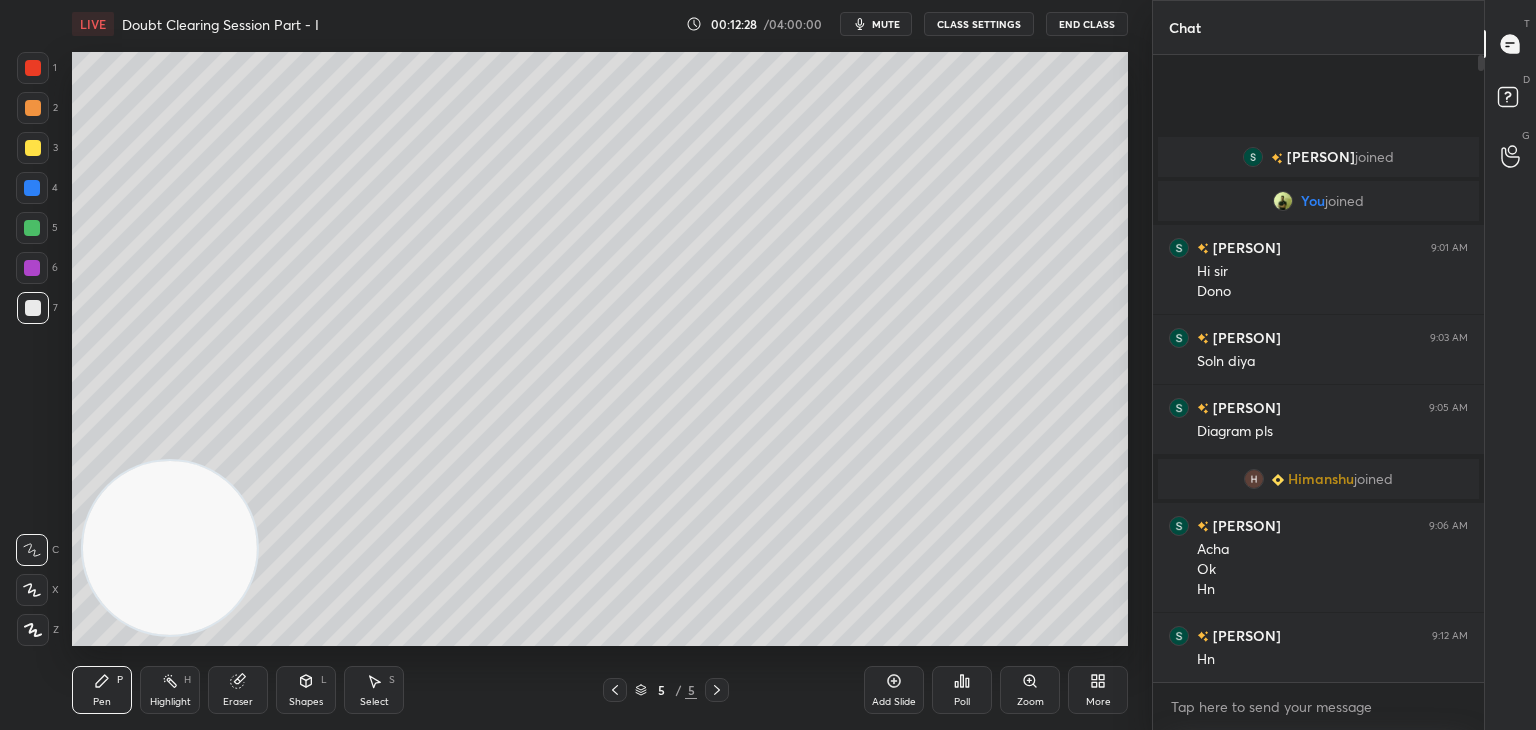 click on "mute" at bounding box center [876, 24] 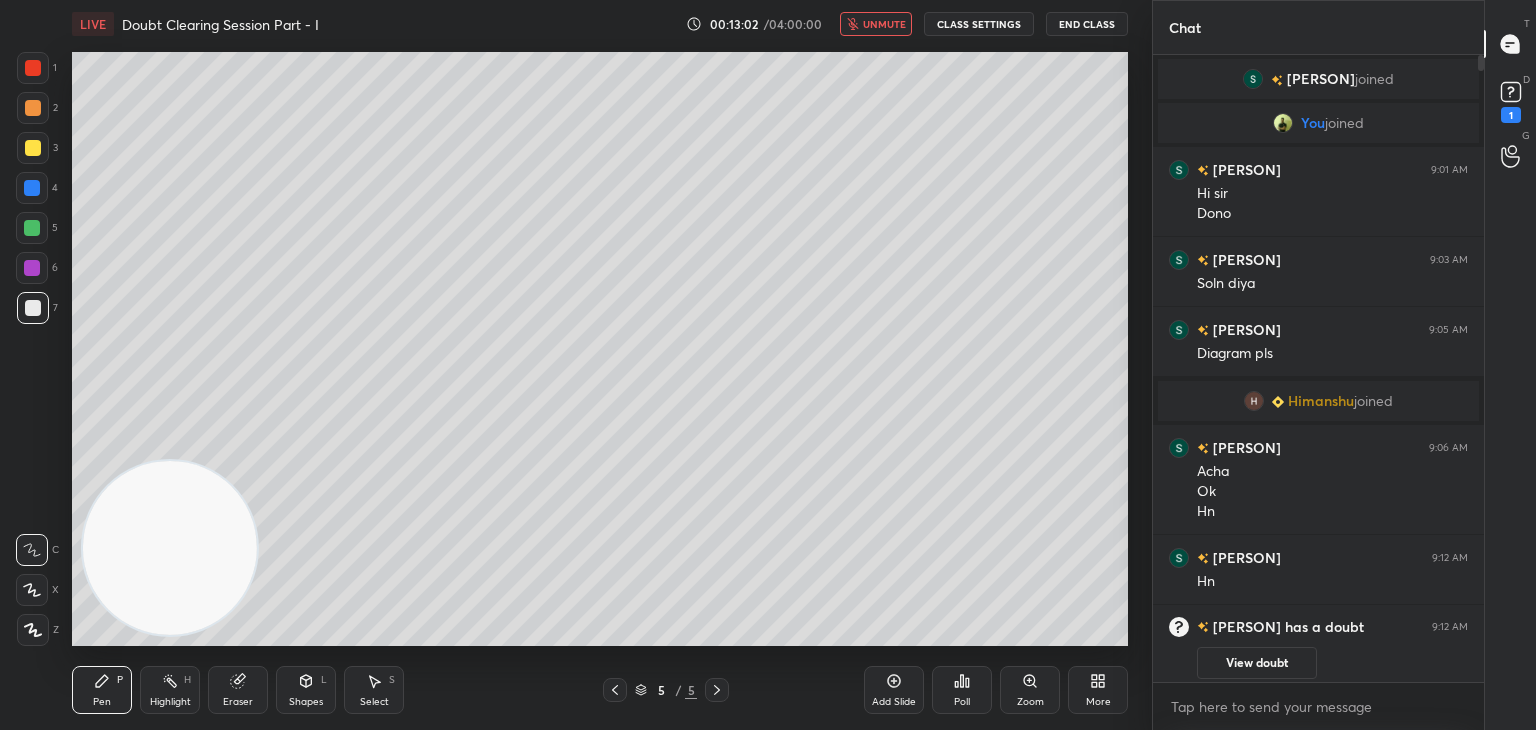 click 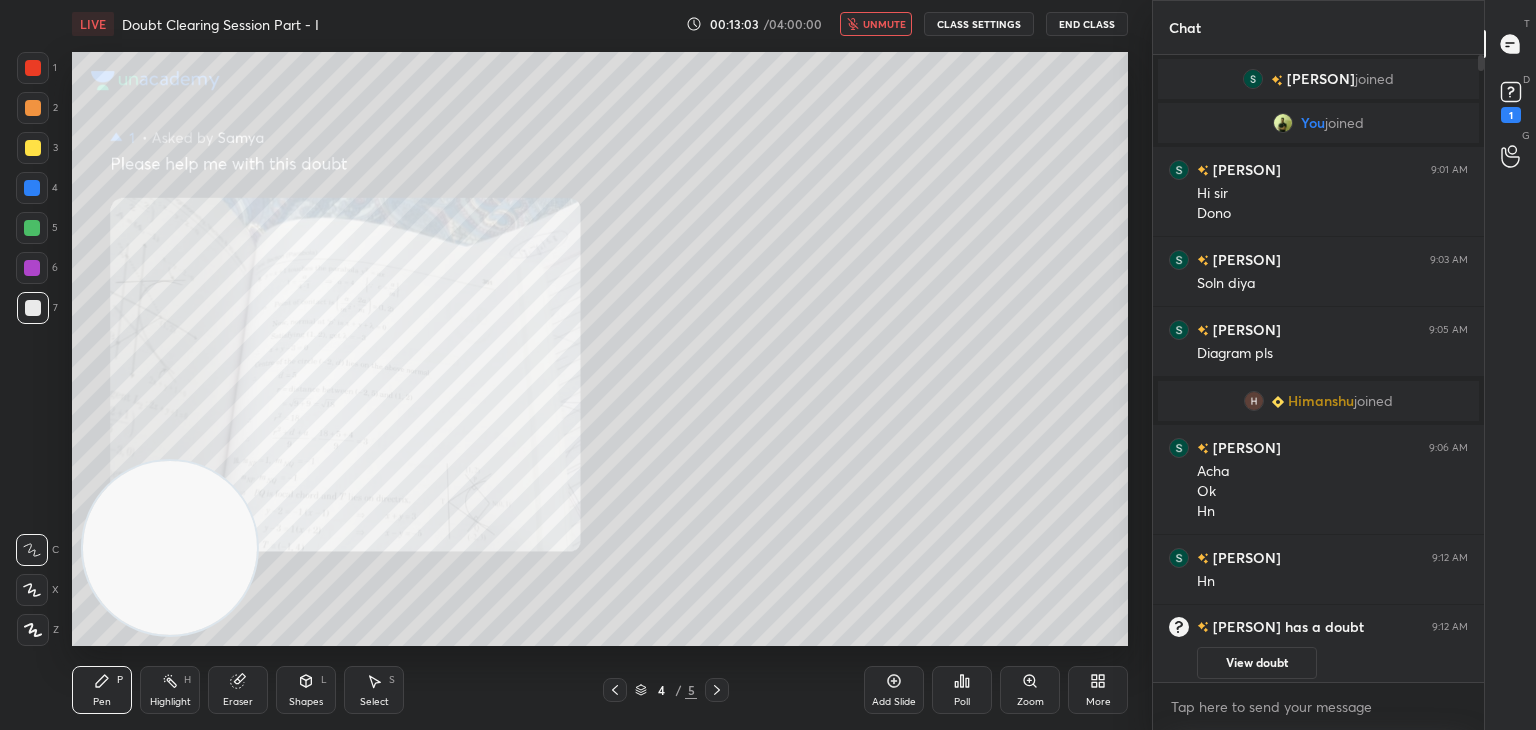 click on "View doubt" at bounding box center [1257, 663] 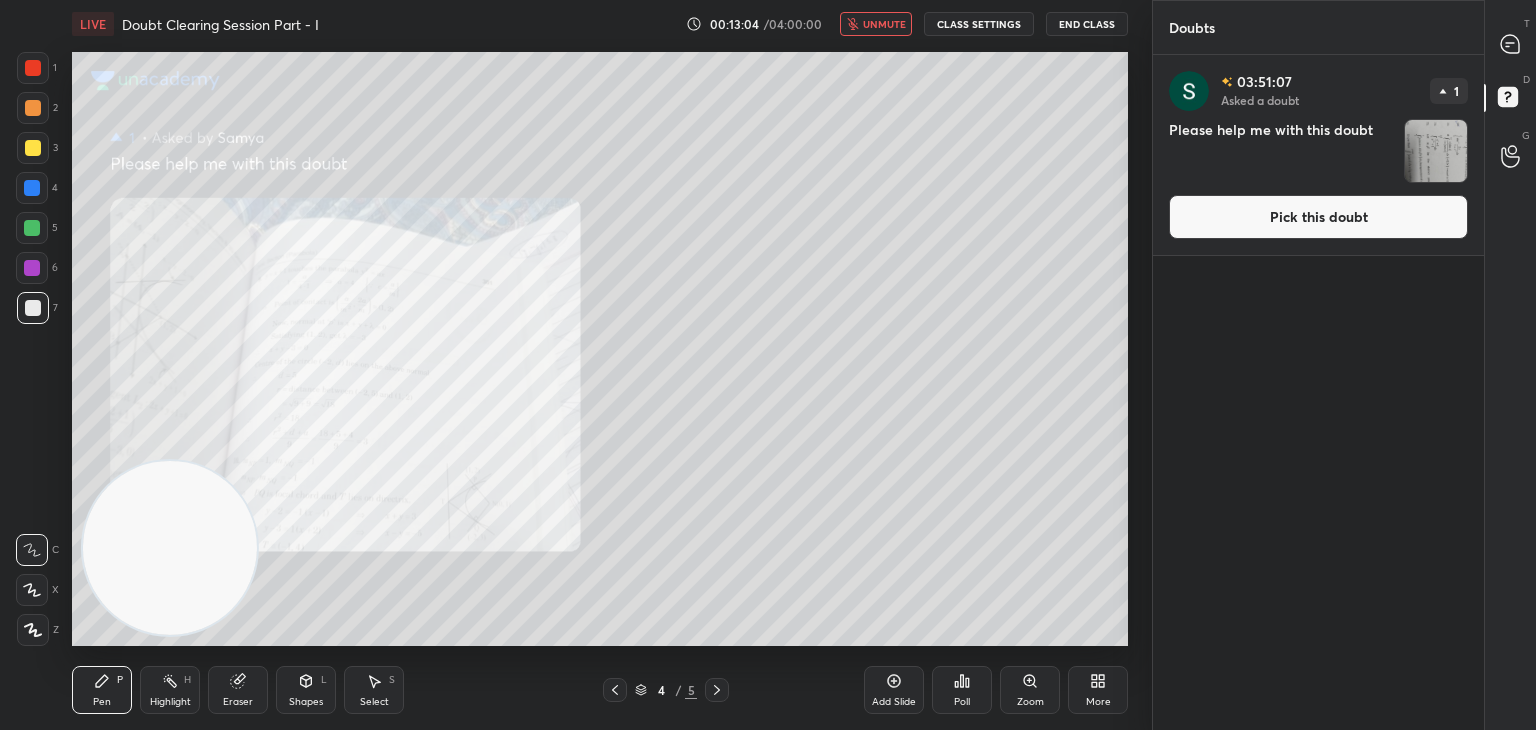 click on "Pick this doubt" at bounding box center [1318, 217] 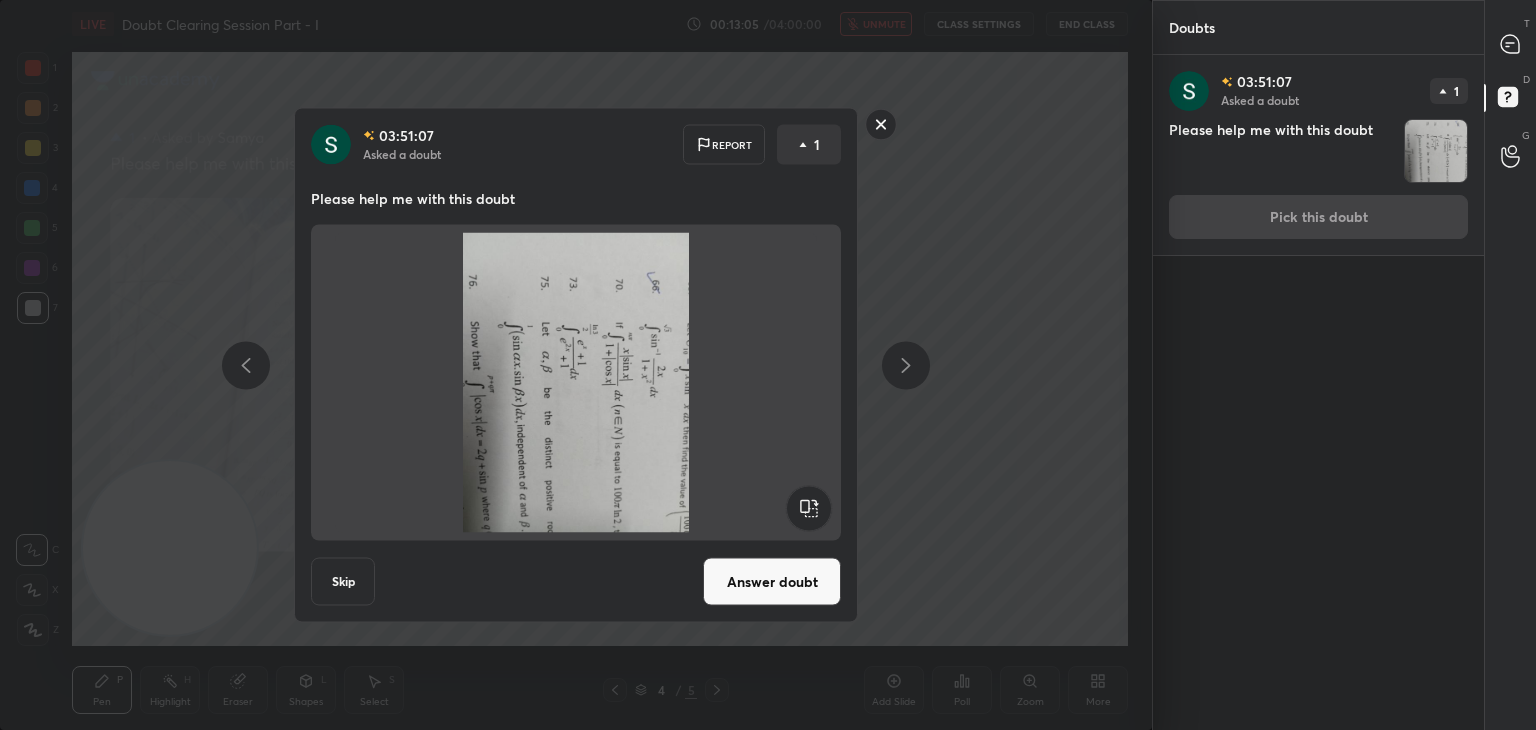 click 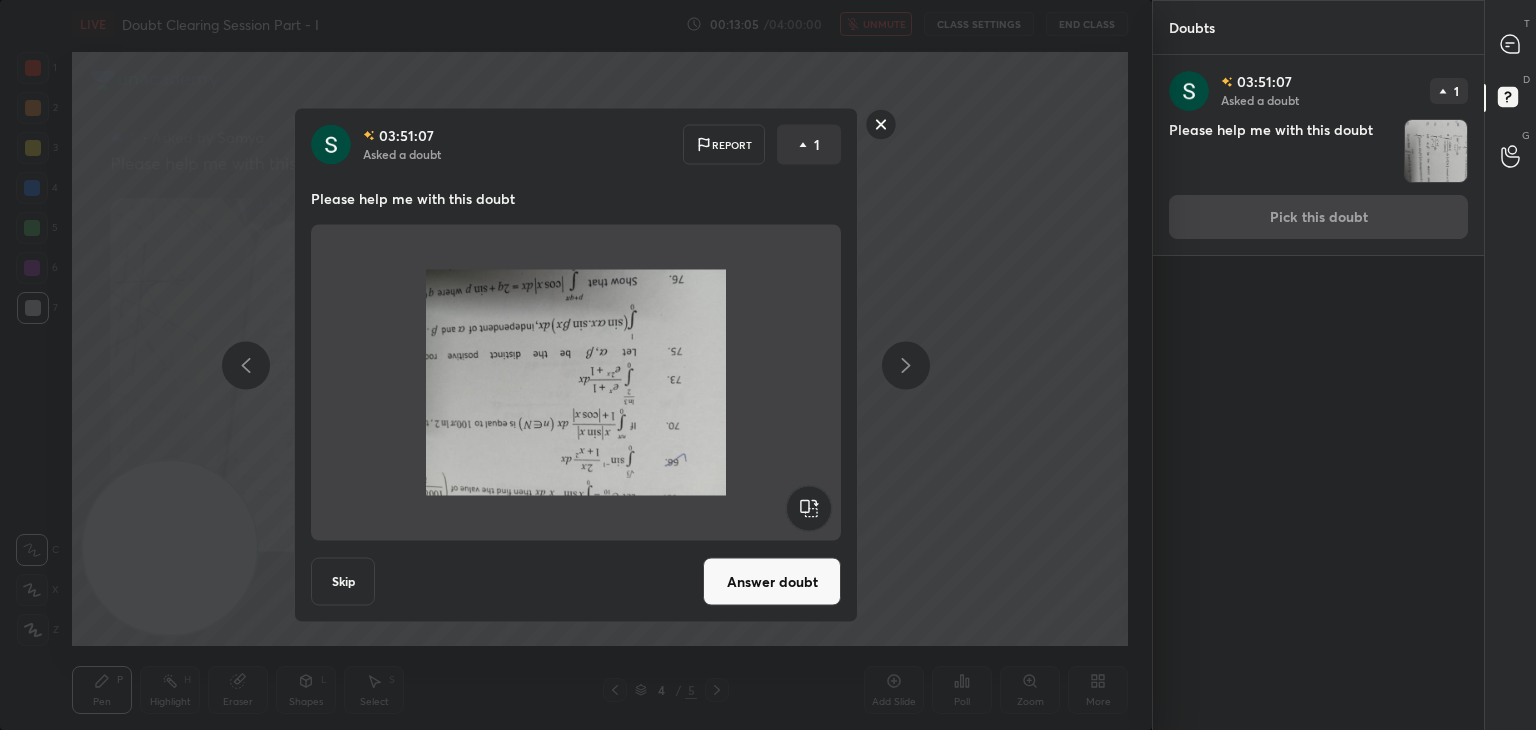 click 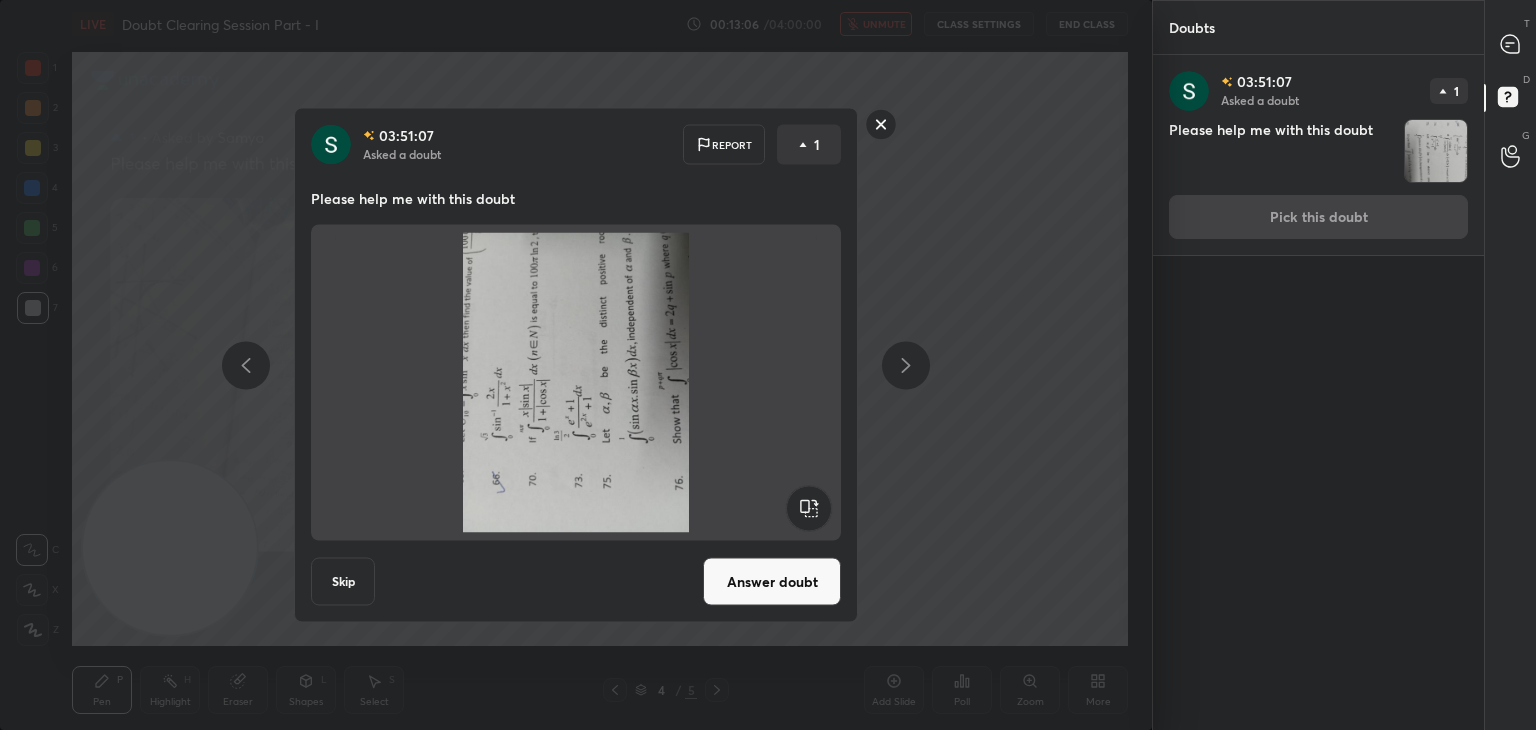 click 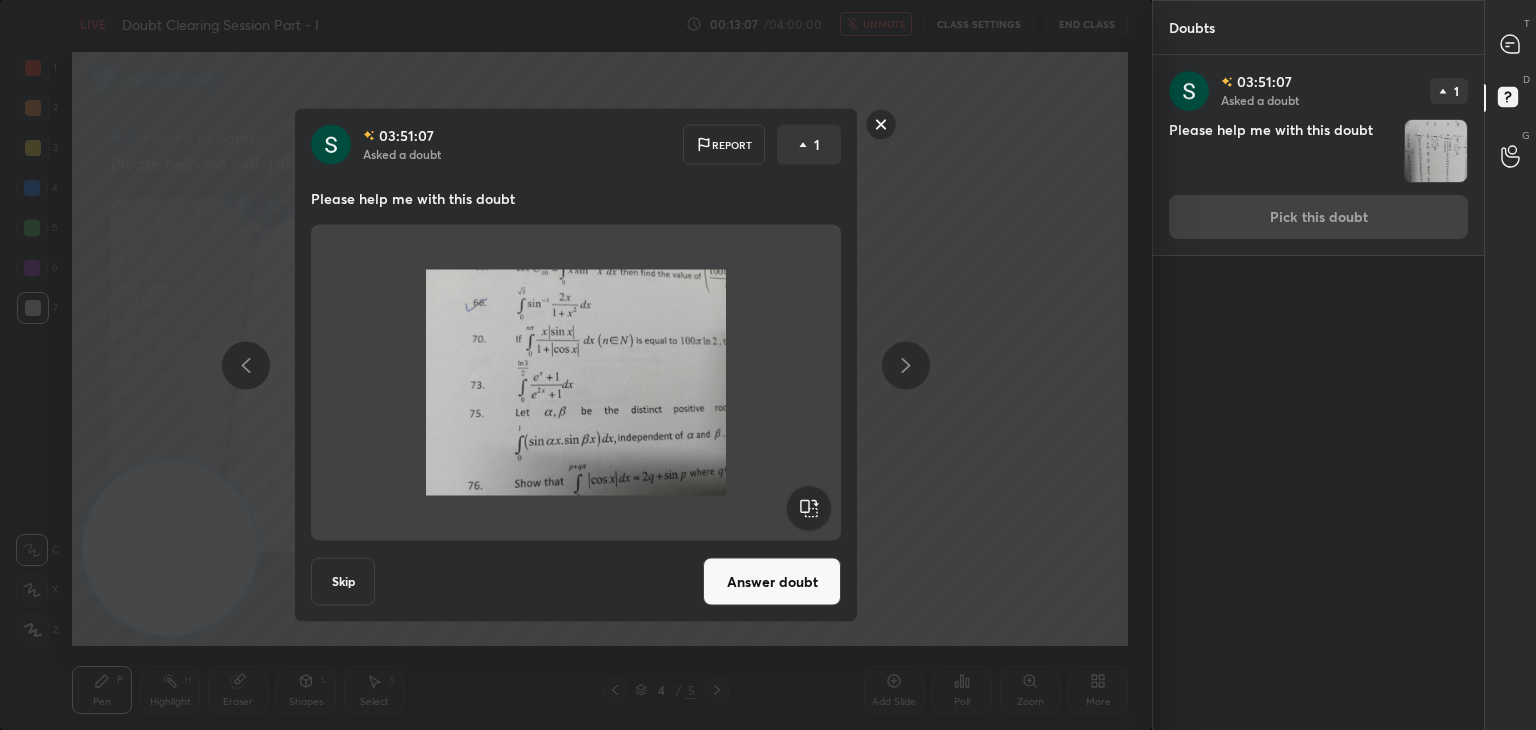 click on "Answer doubt" at bounding box center (772, 582) 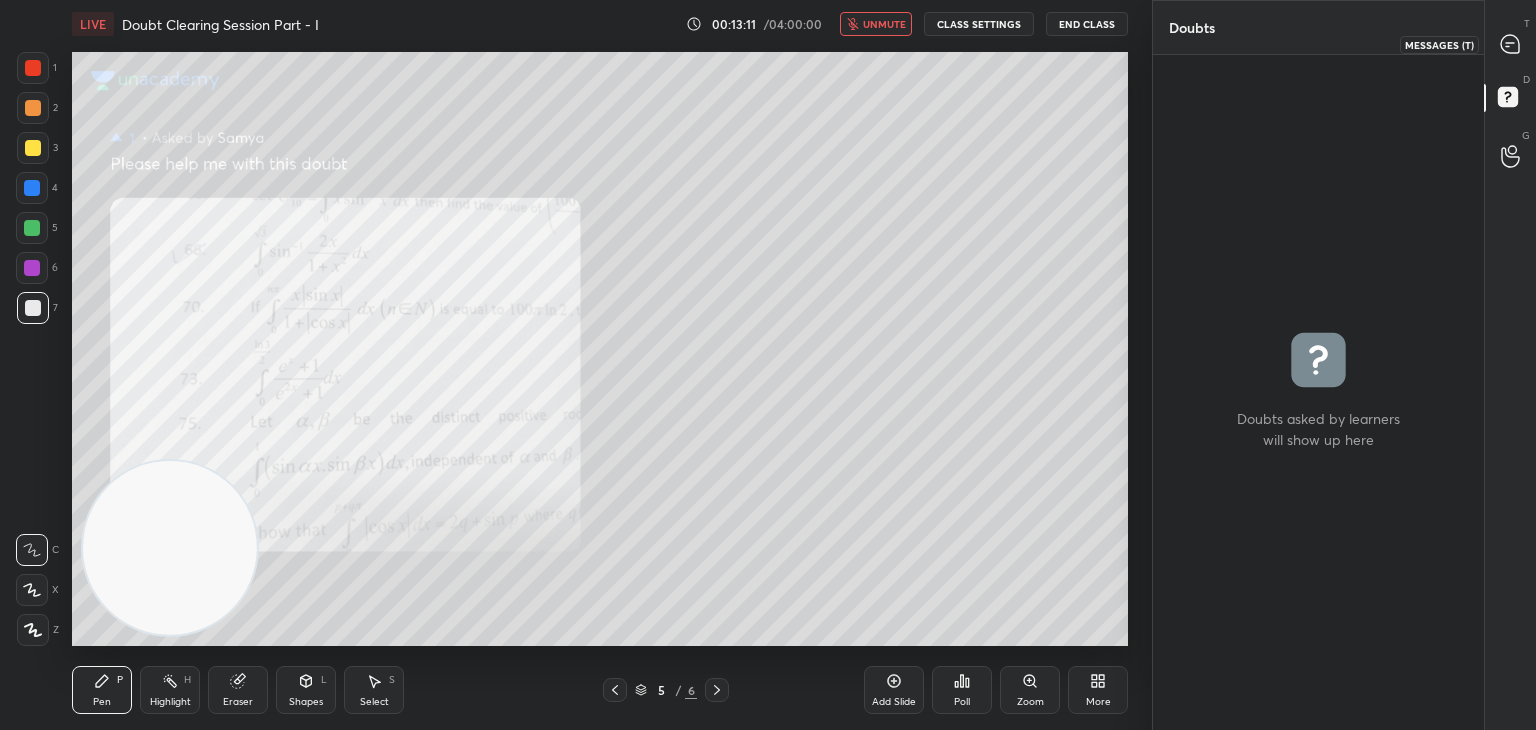drag, startPoint x: 1495, startPoint y: 49, endPoint x: 1472, endPoint y: 53, distance: 23.345236 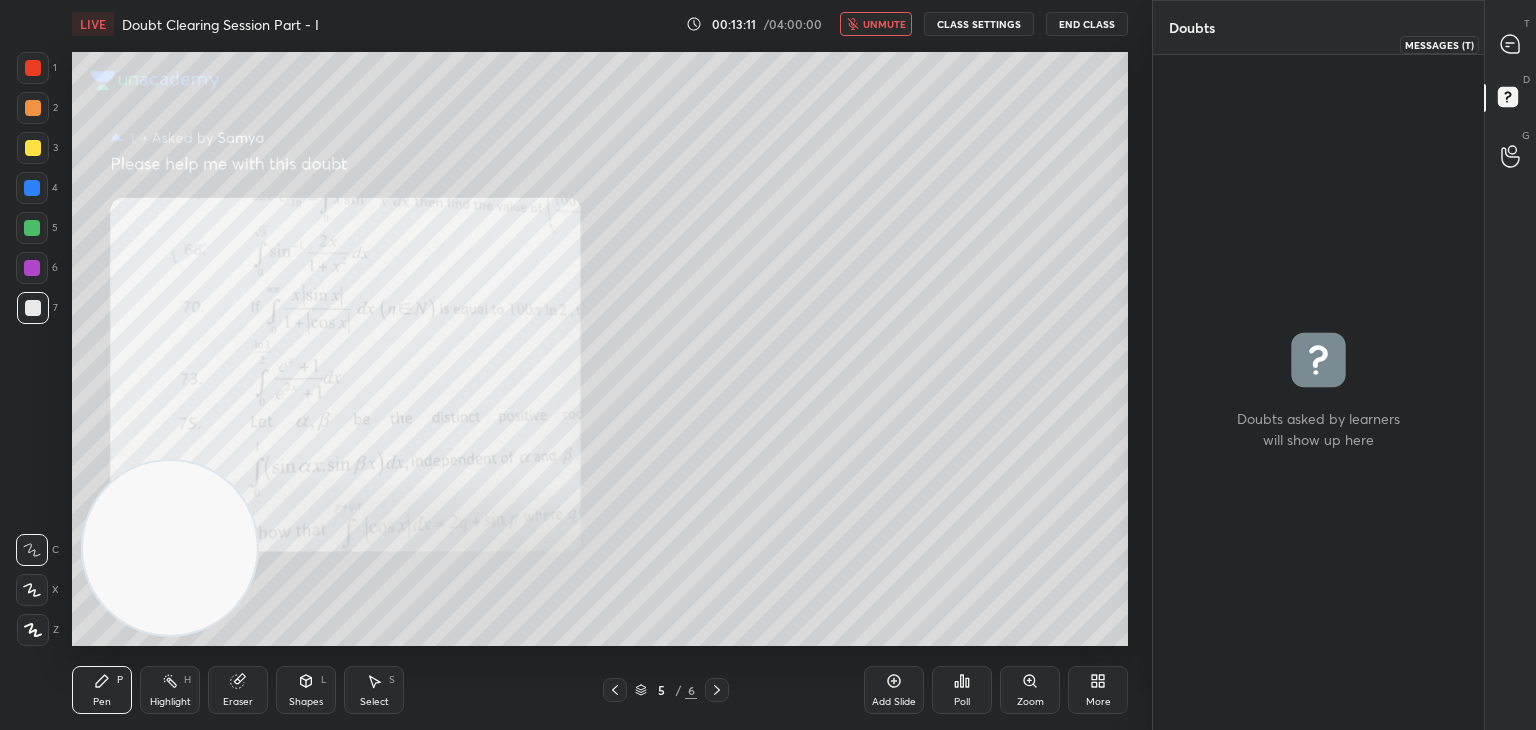 click at bounding box center (1511, 44) 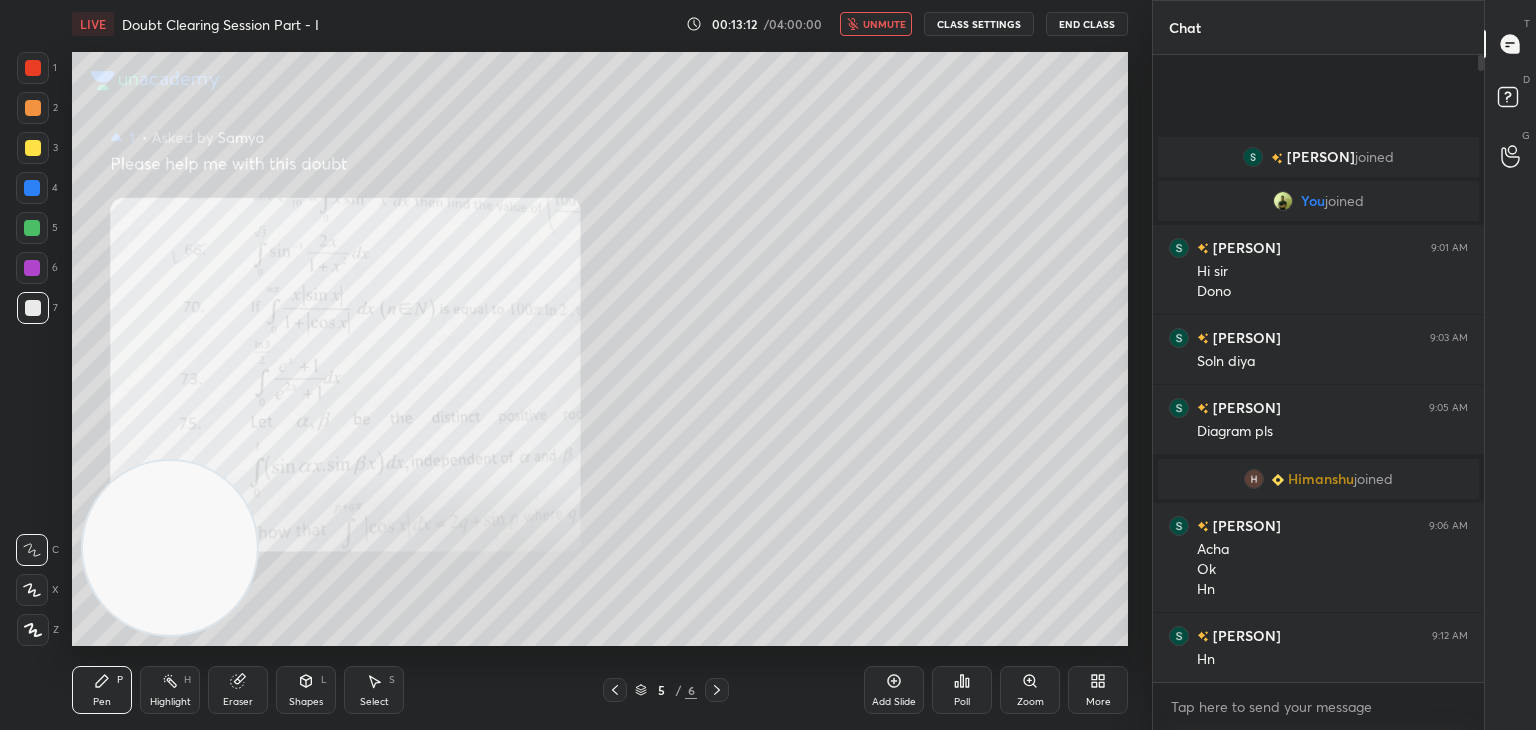 scroll, scrollTop: 6, scrollLeft: 6, axis: both 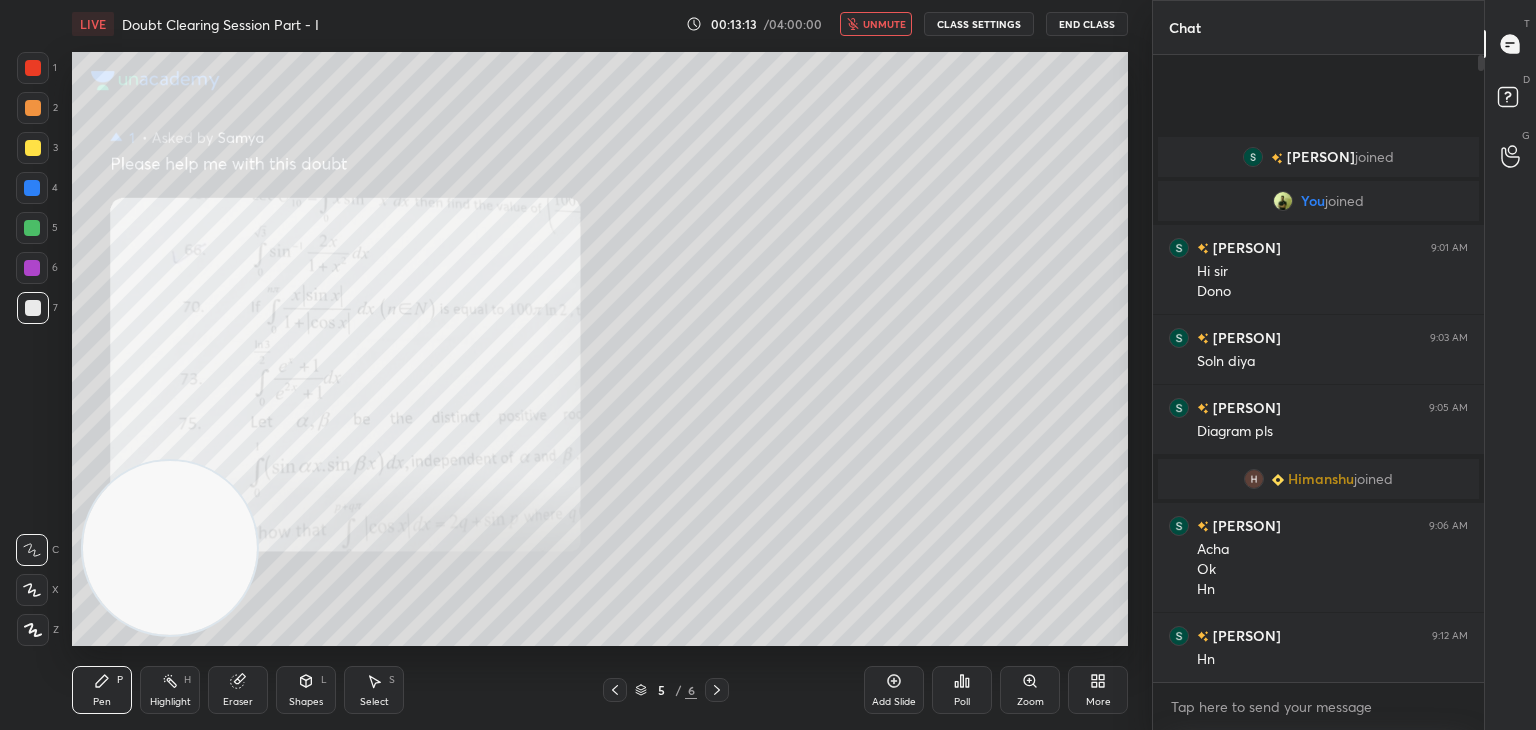 click on "Zoom" at bounding box center (1030, 690) 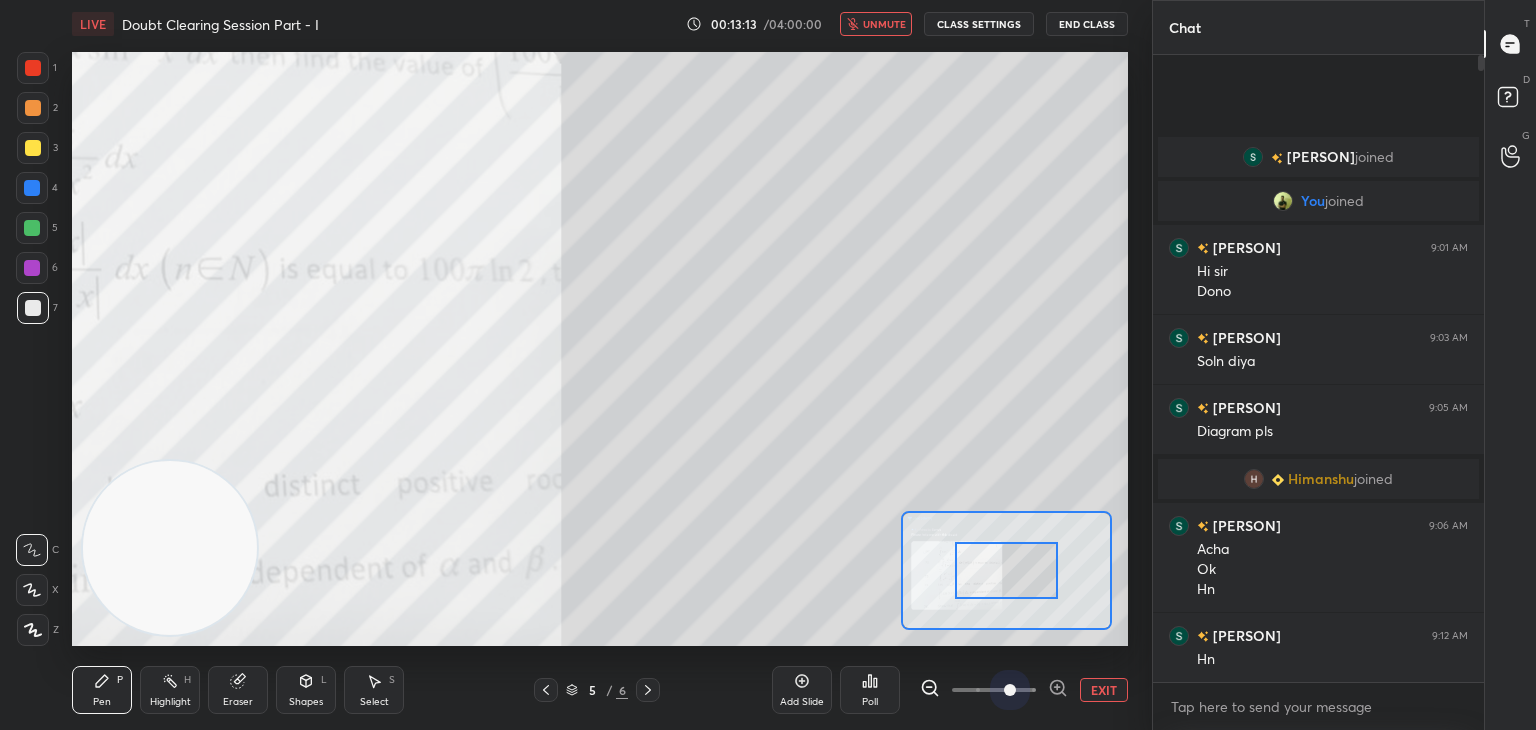 click at bounding box center (994, 690) 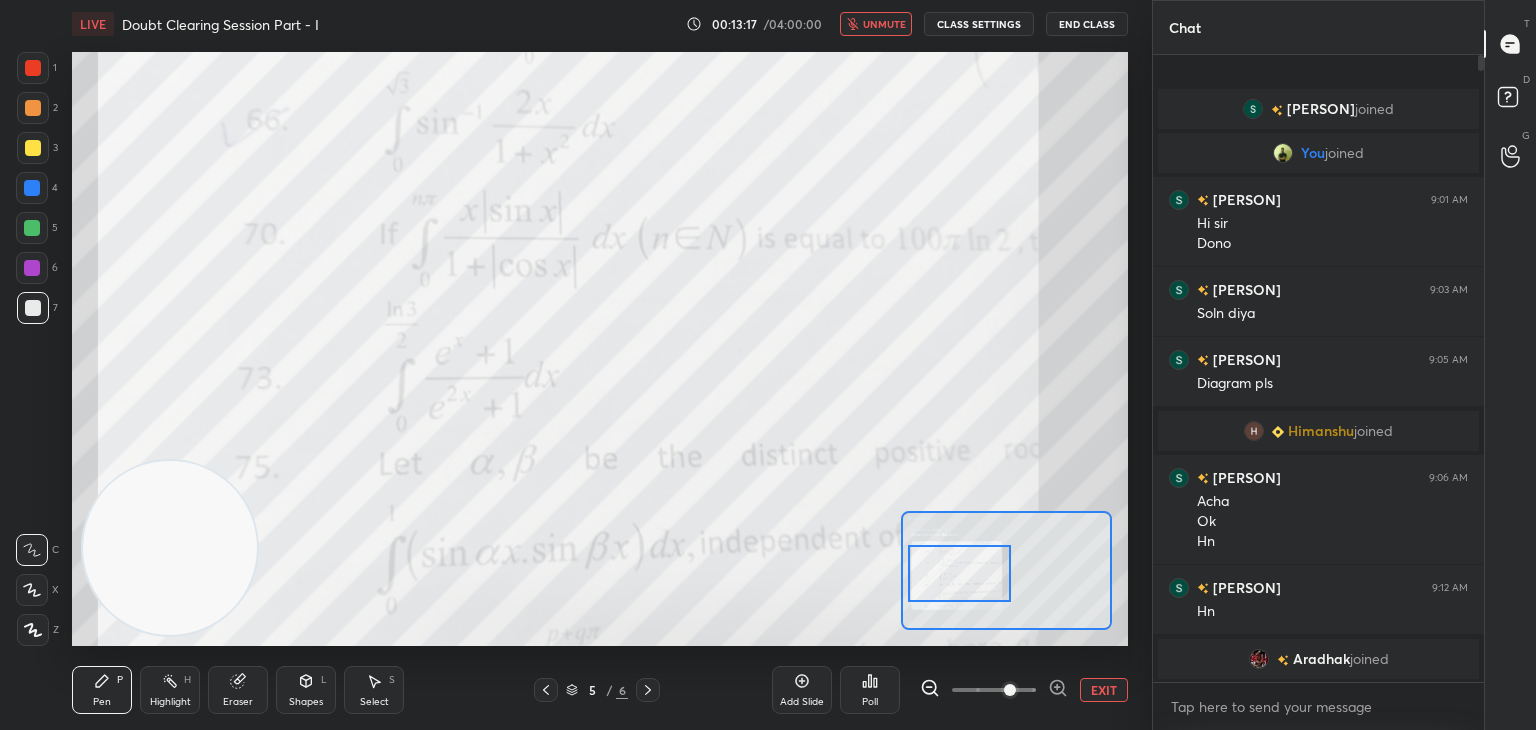 drag, startPoint x: 1005, startPoint y: 569, endPoint x: 954, endPoint y: 565, distance: 51.156624 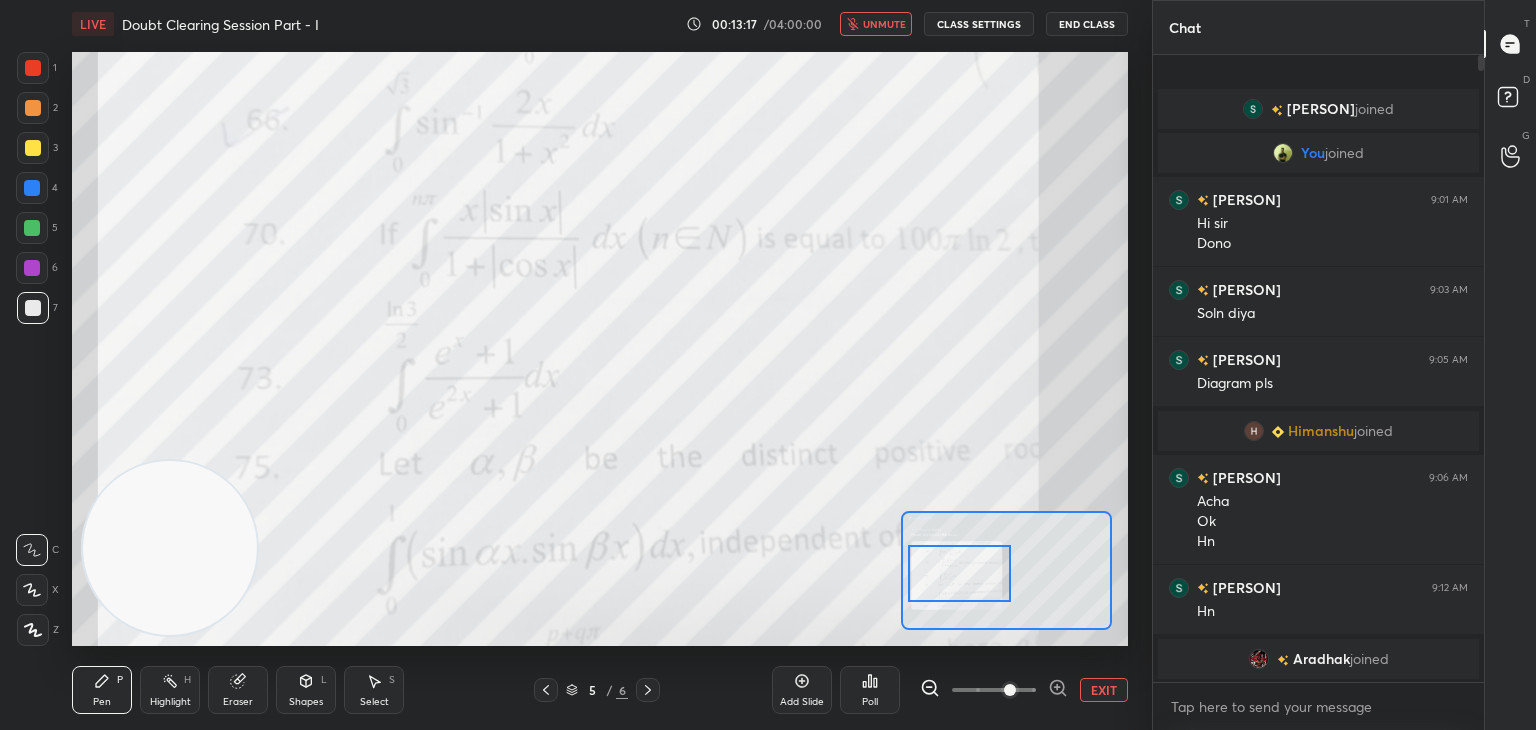 click at bounding box center [960, 573] 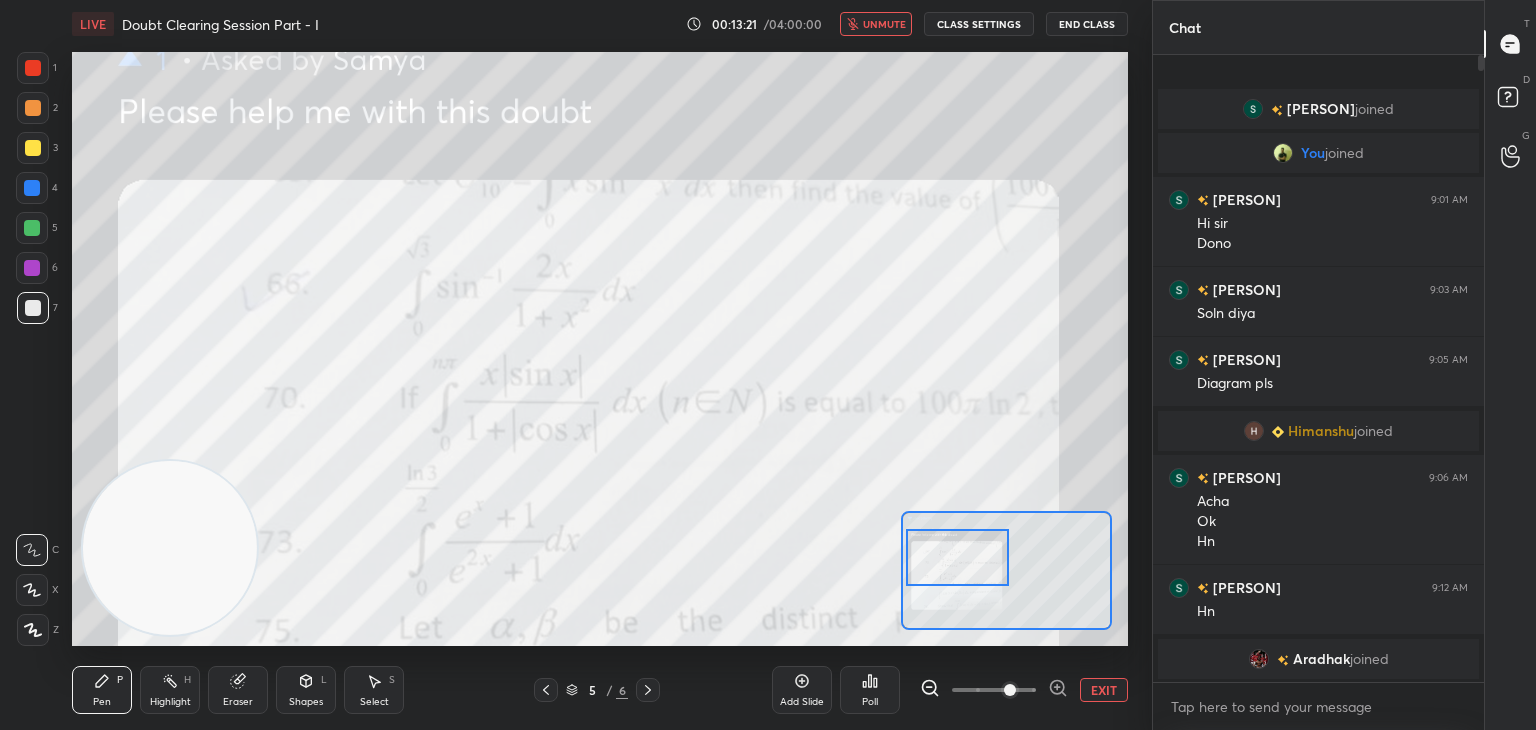 drag, startPoint x: 968, startPoint y: 563, endPoint x: 960, endPoint y: 555, distance: 11.313708 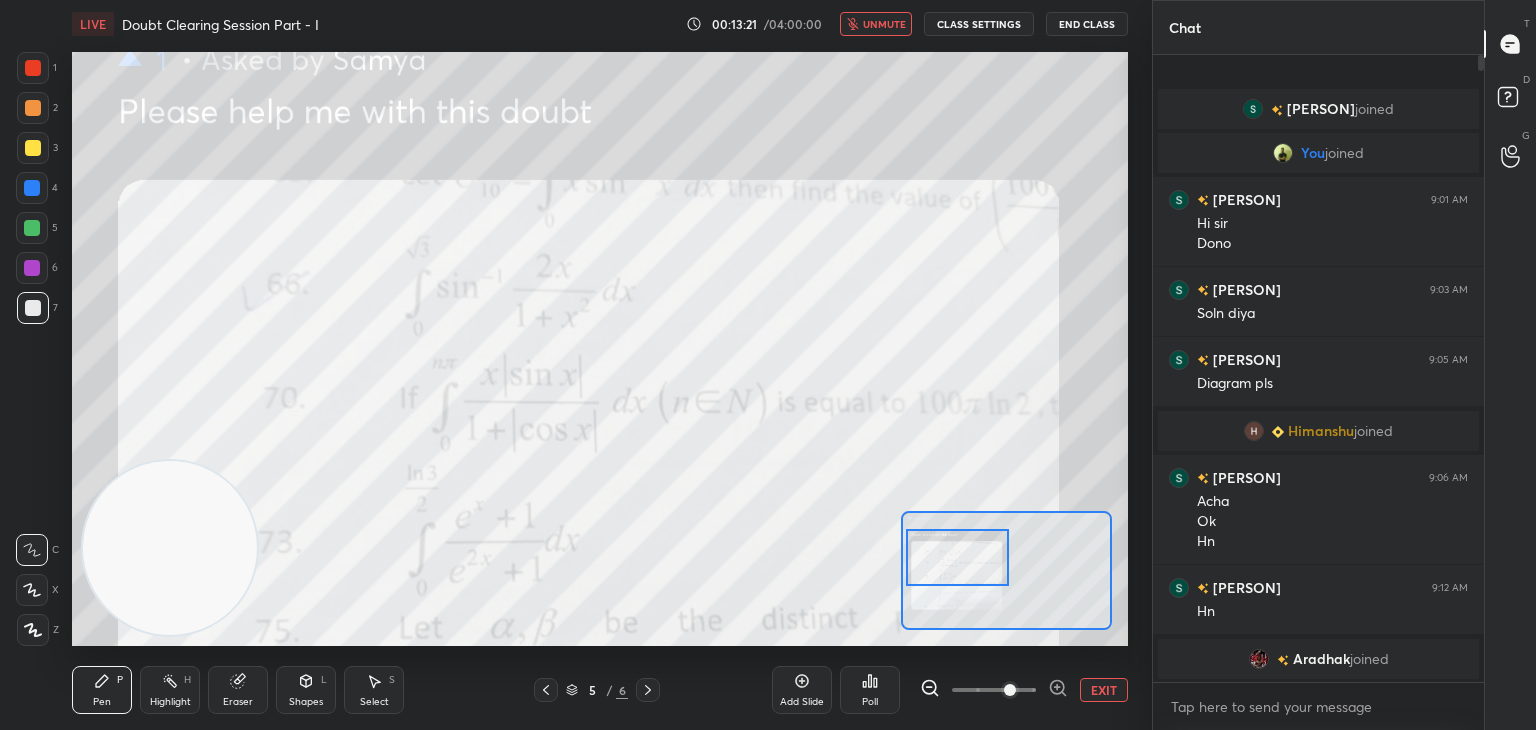 click at bounding box center [958, 557] 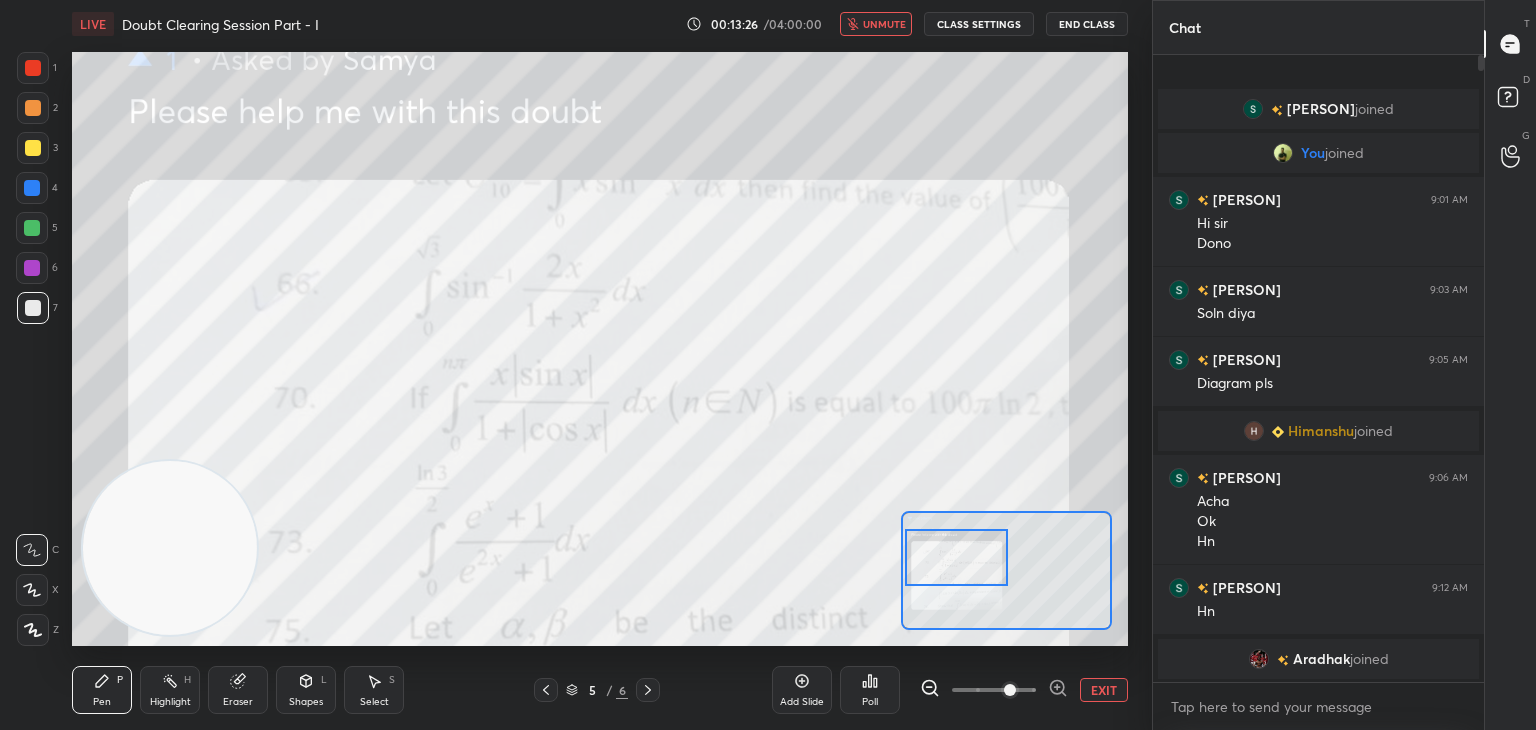 click on "unmute" at bounding box center [884, 24] 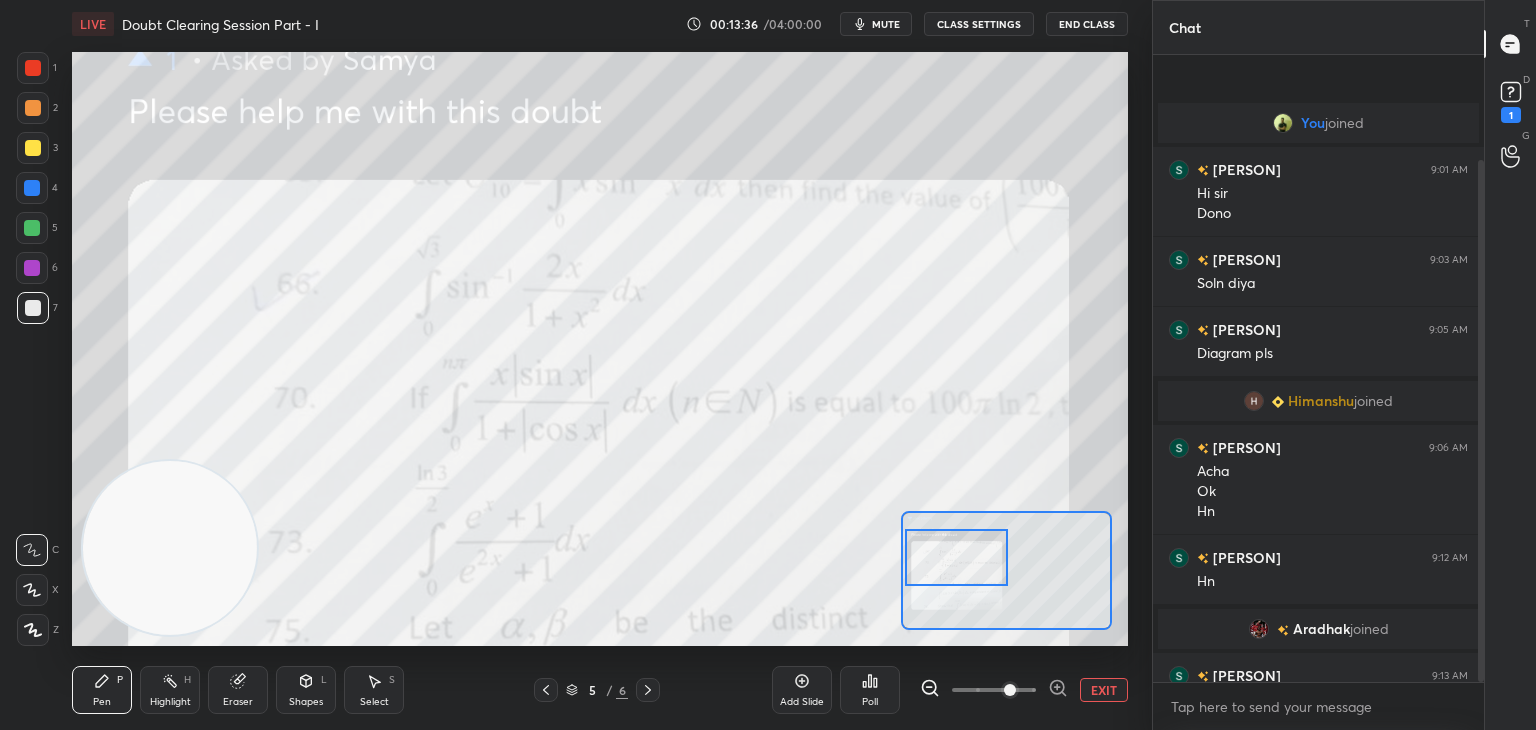 scroll, scrollTop: 126, scrollLeft: 0, axis: vertical 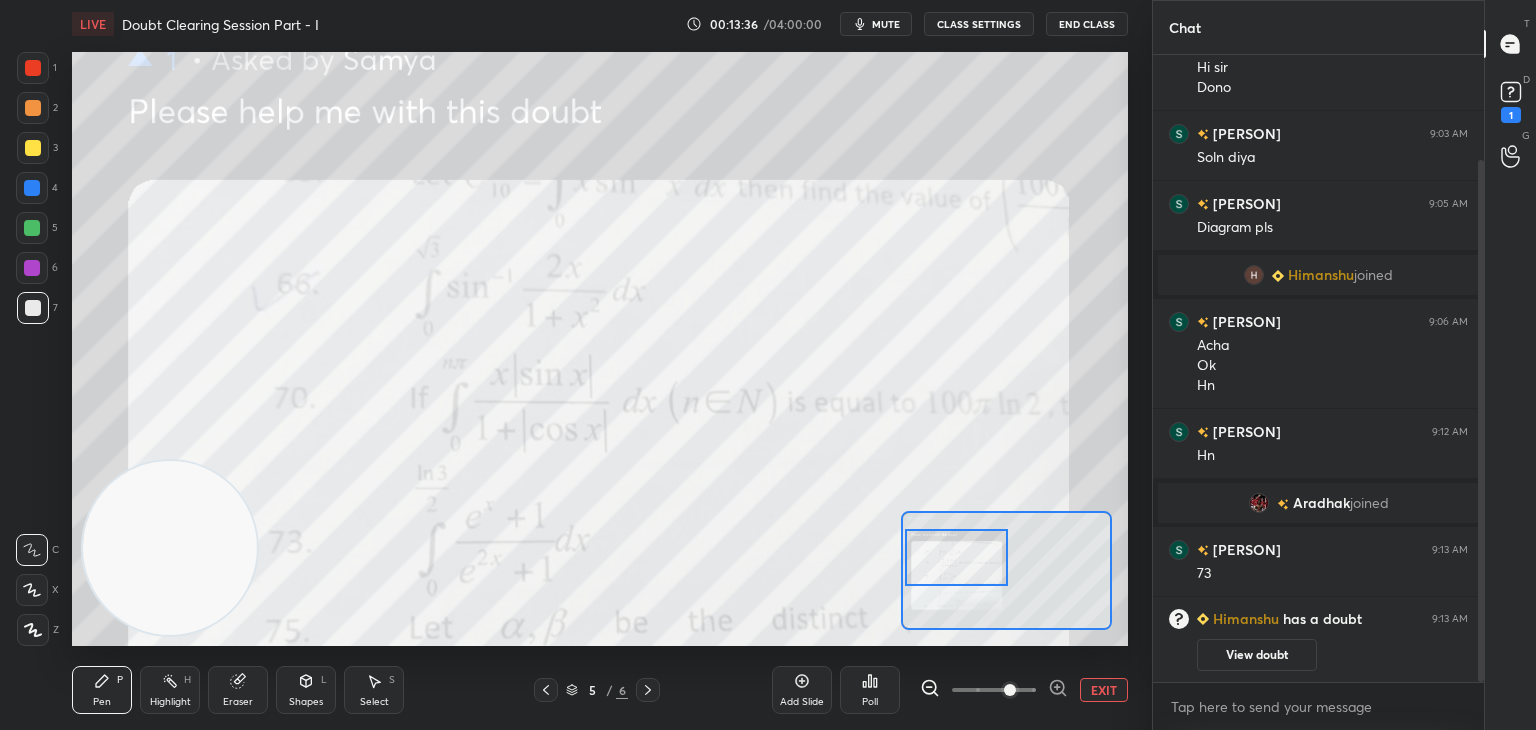 drag, startPoint x: 1480, startPoint y: 307, endPoint x: 1479, endPoint y: 359, distance: 52.009613 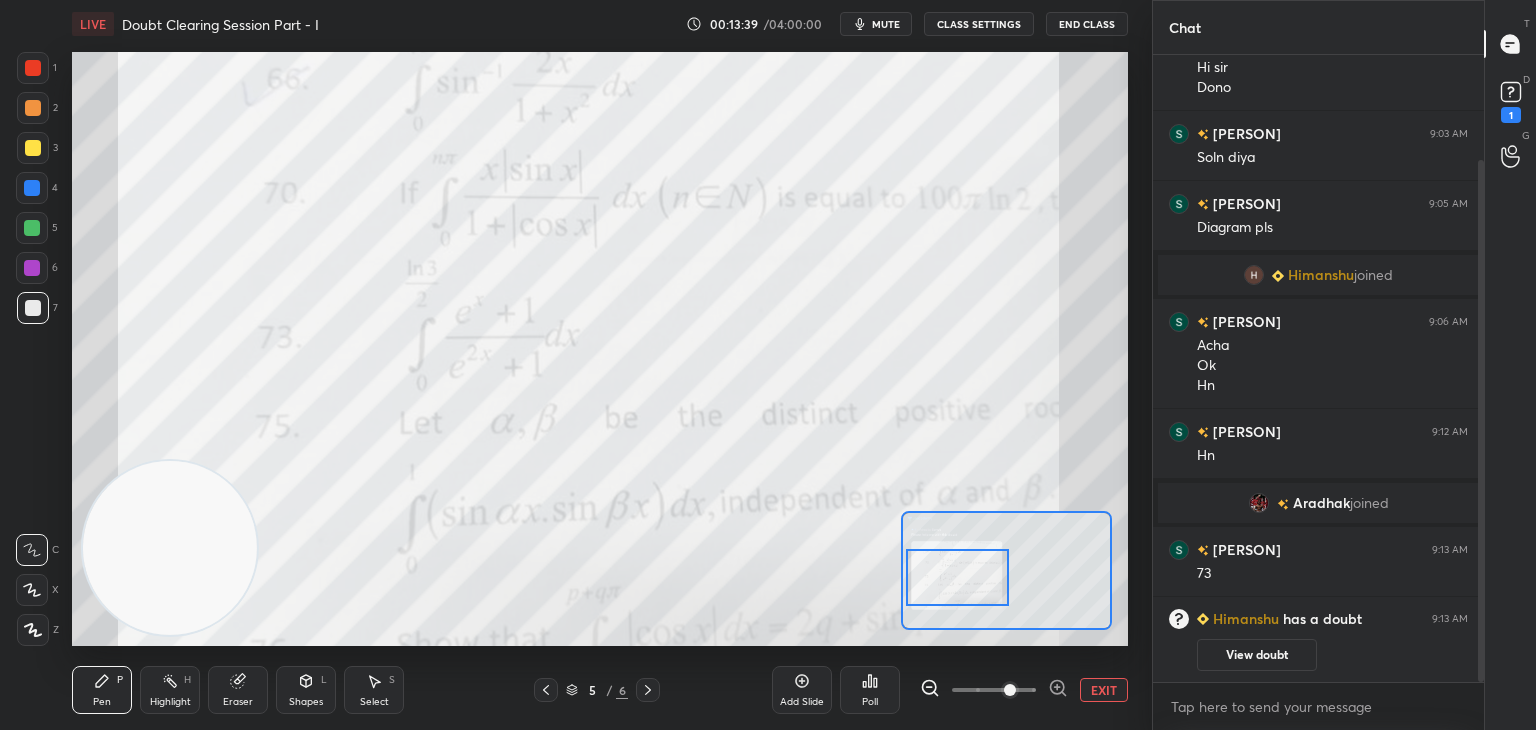 drag, startPoint x: 959, startPoint y: 557, endPoint x: 960, endPoint y: 577, distance: 20.024984 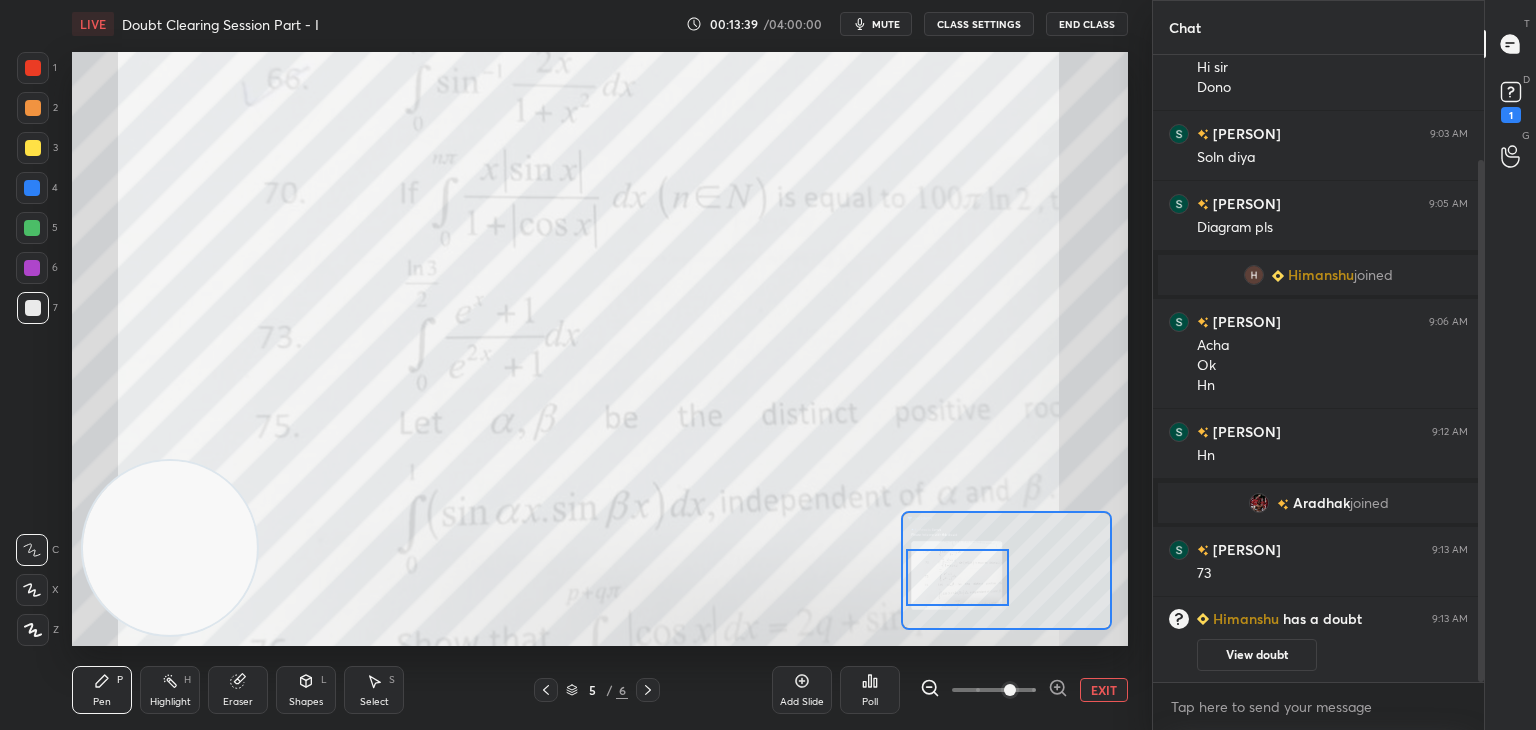 click at bounding box center [958, 577] 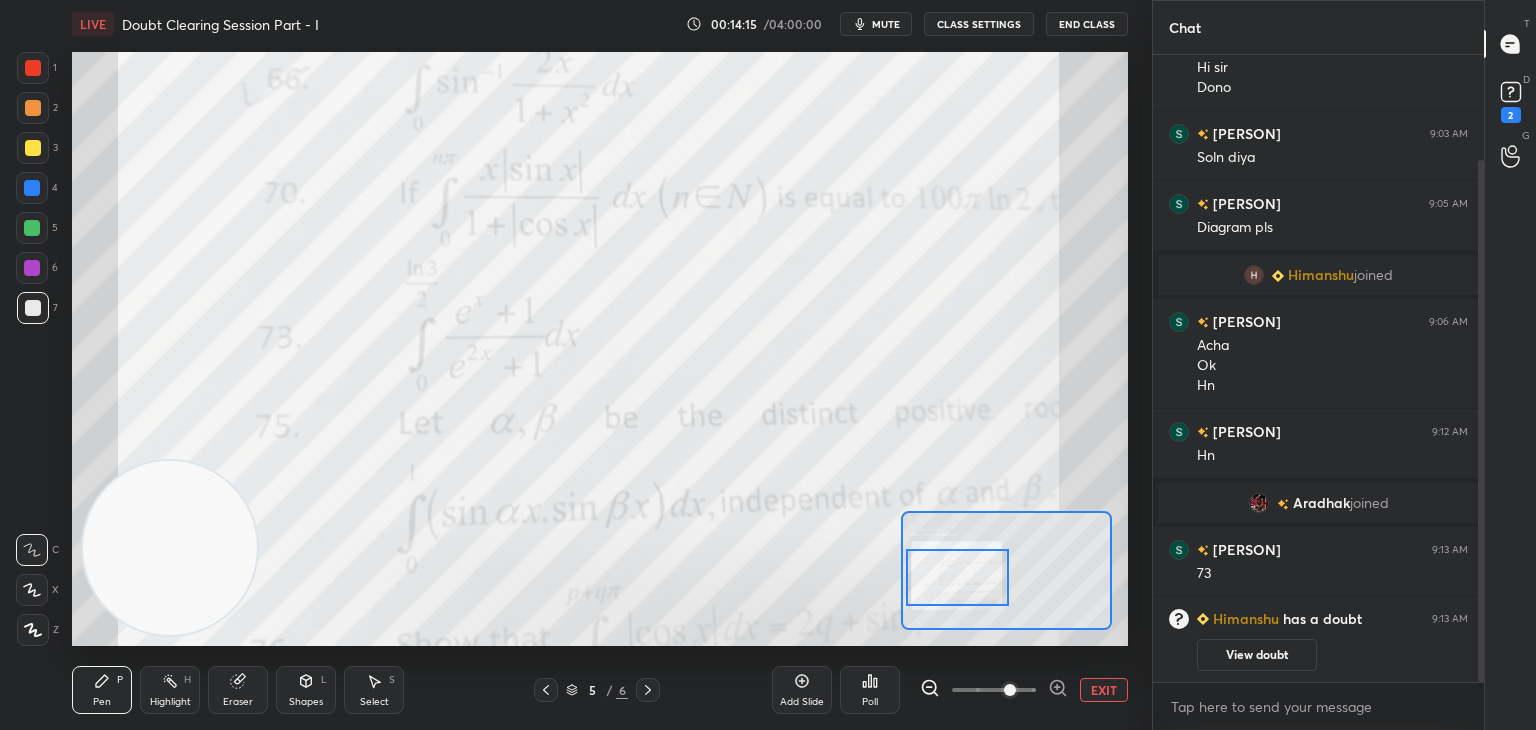 scroll, scrollTop: 212, scrollLeft: 0, axis: vertical 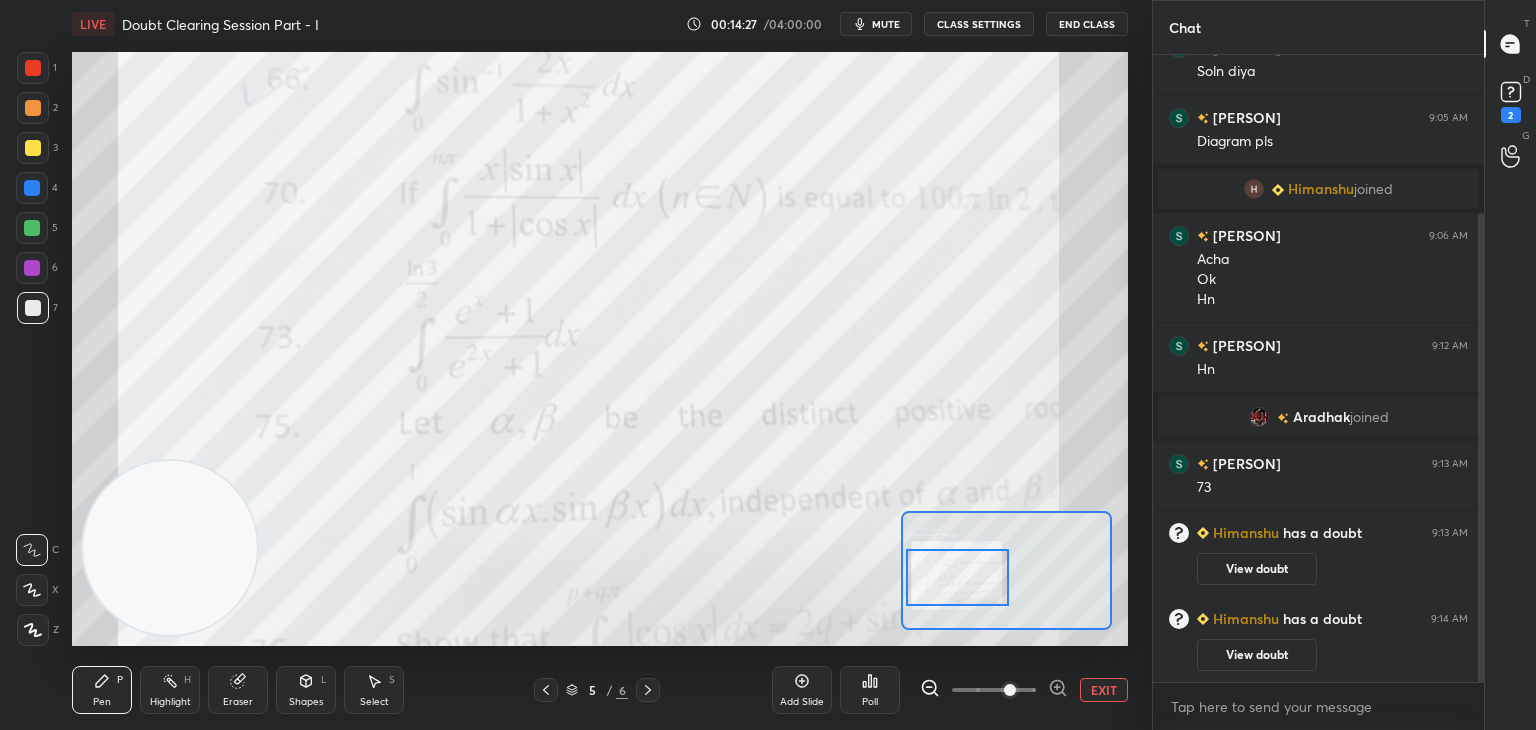 click on "EXIT" at bounding box center (1104, 690) 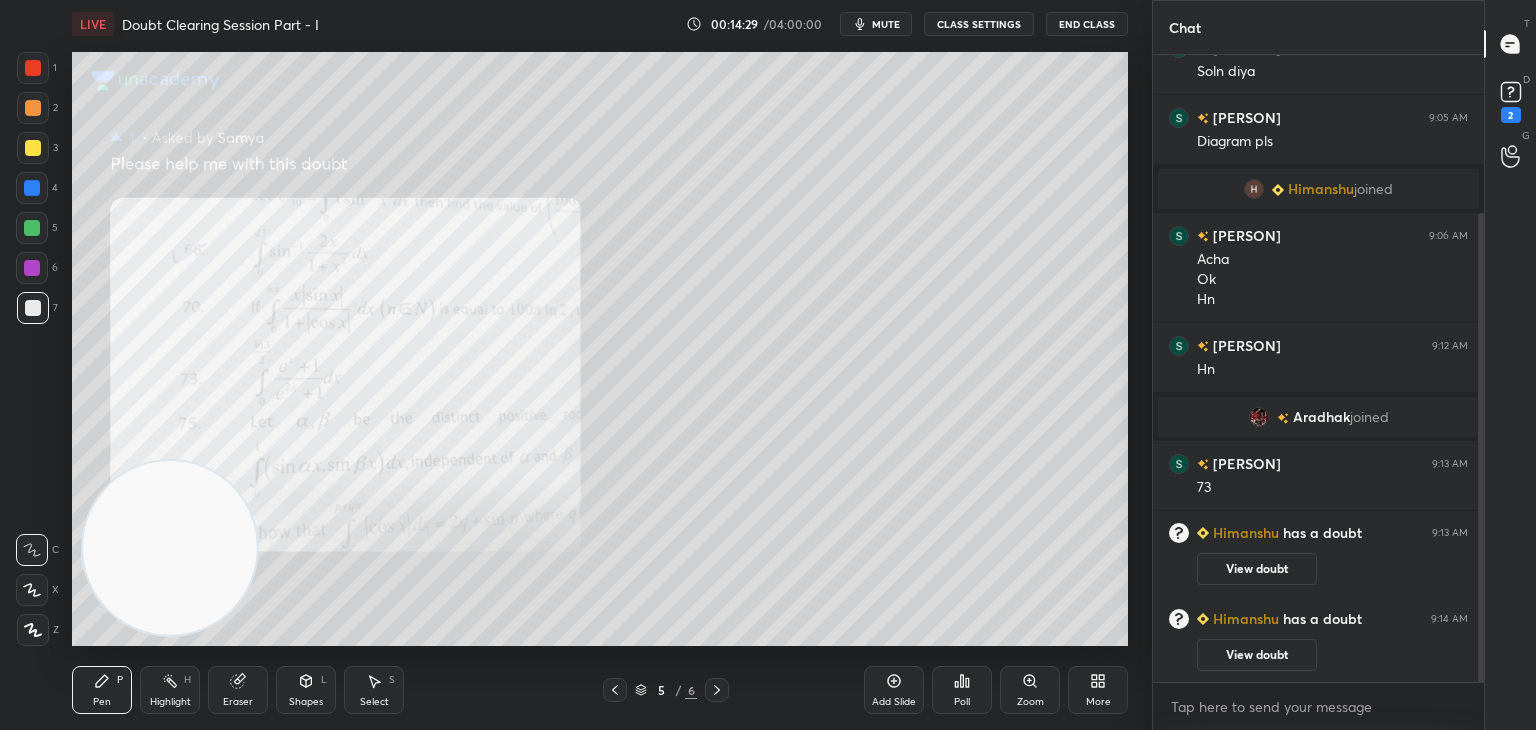 click at bounding box center (33, 148) 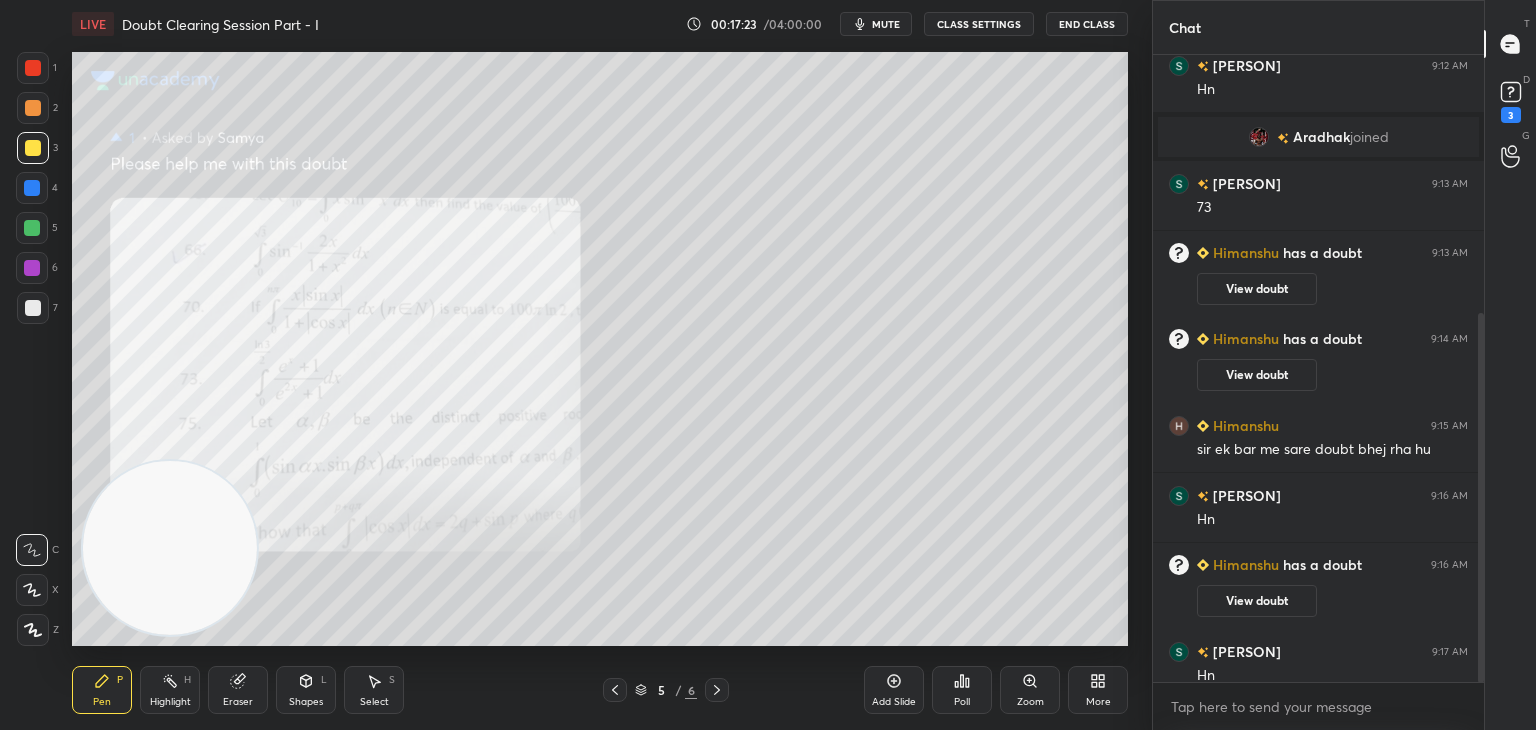 scroll, scrollTop: 456, scrollLeft: 0, axis: vertical 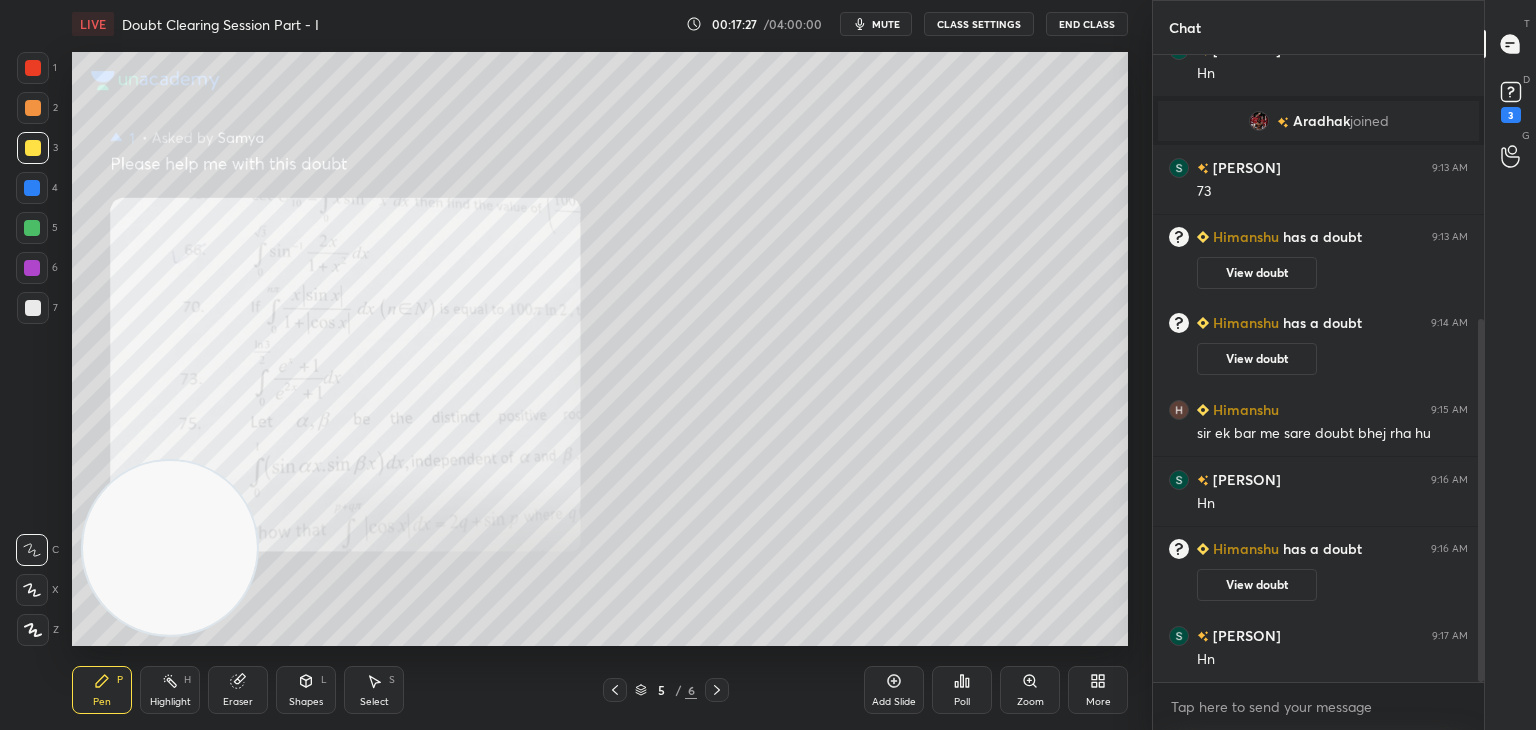 click on "View doubt" at bounding box center (1257, 585) 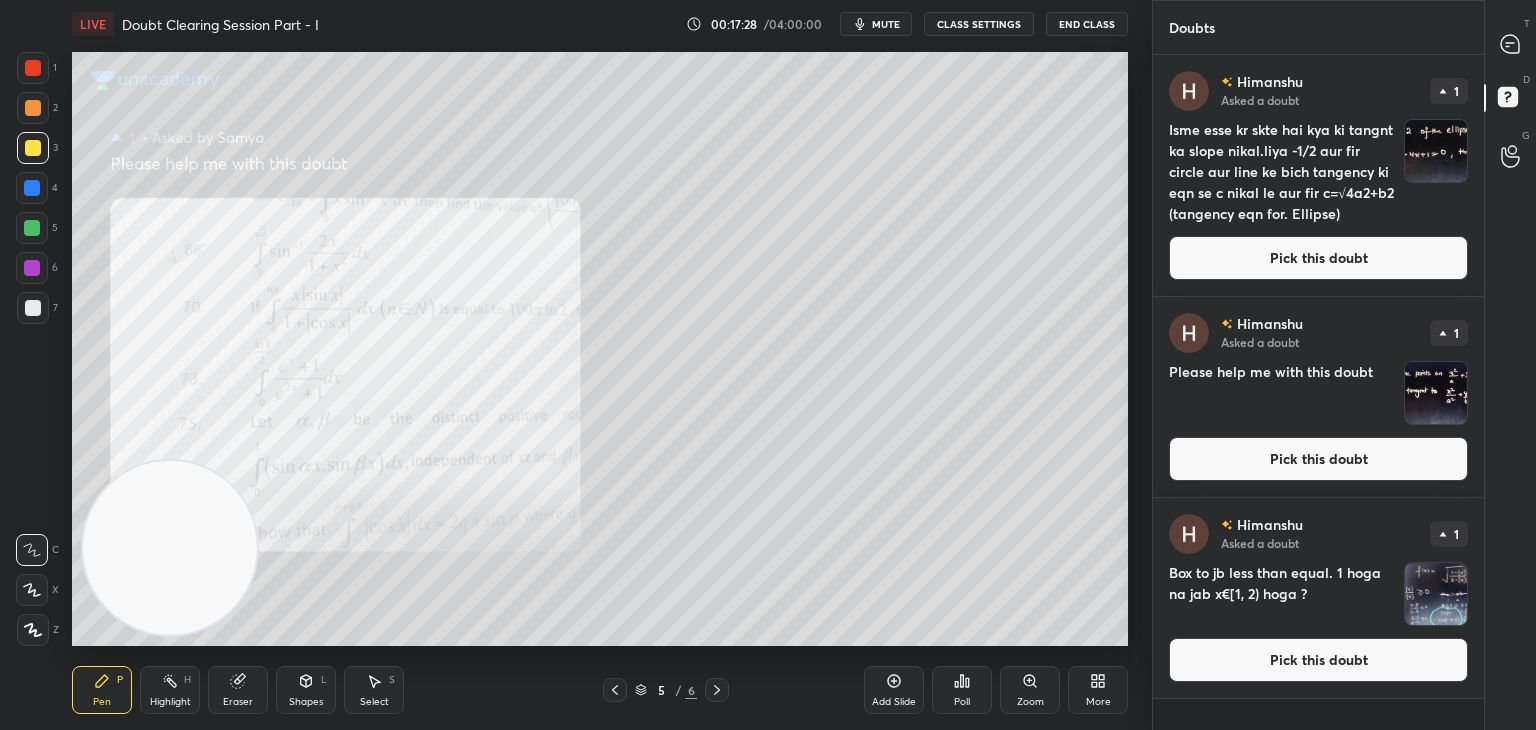 click on "Himanshu Asked a doubt 1 Box to jb less than equal. 1 hoga na jab x€[1, 2)  hoga ? ? Pick this doubt" at bounding box center (1318, 598) 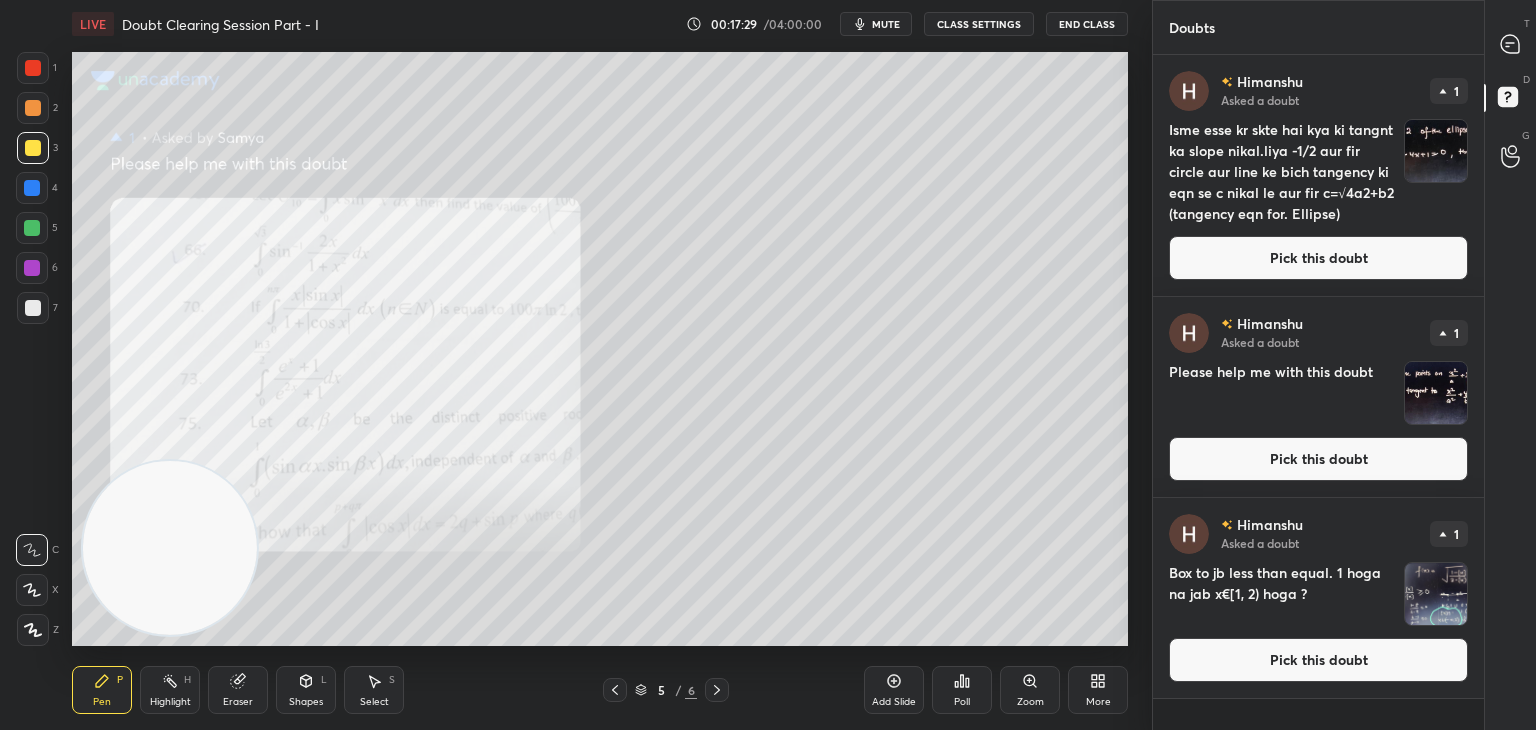 click on "Pick this doubt" at bounding box center (1318, 660) 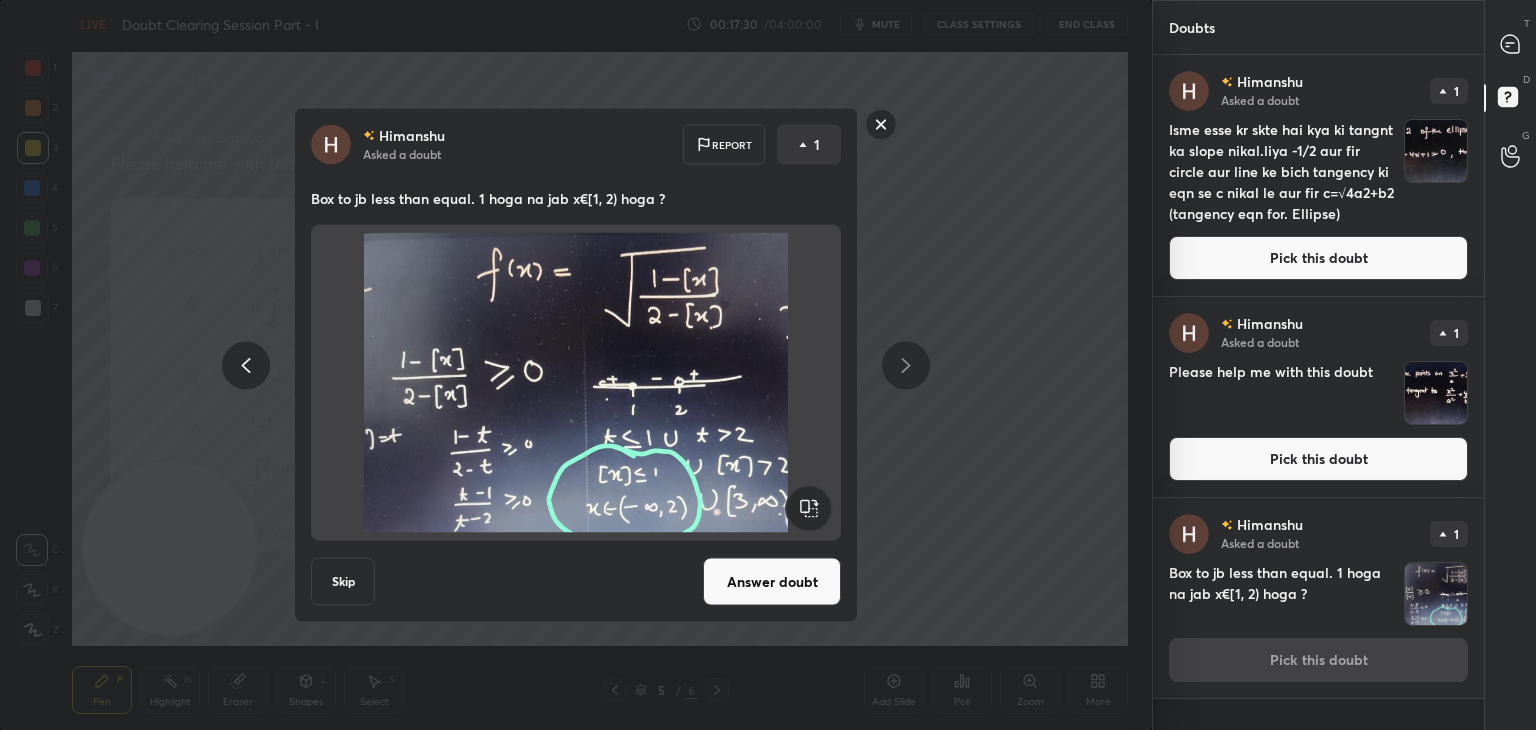 click on "Answer doubt" at bounding box center (772, 582) 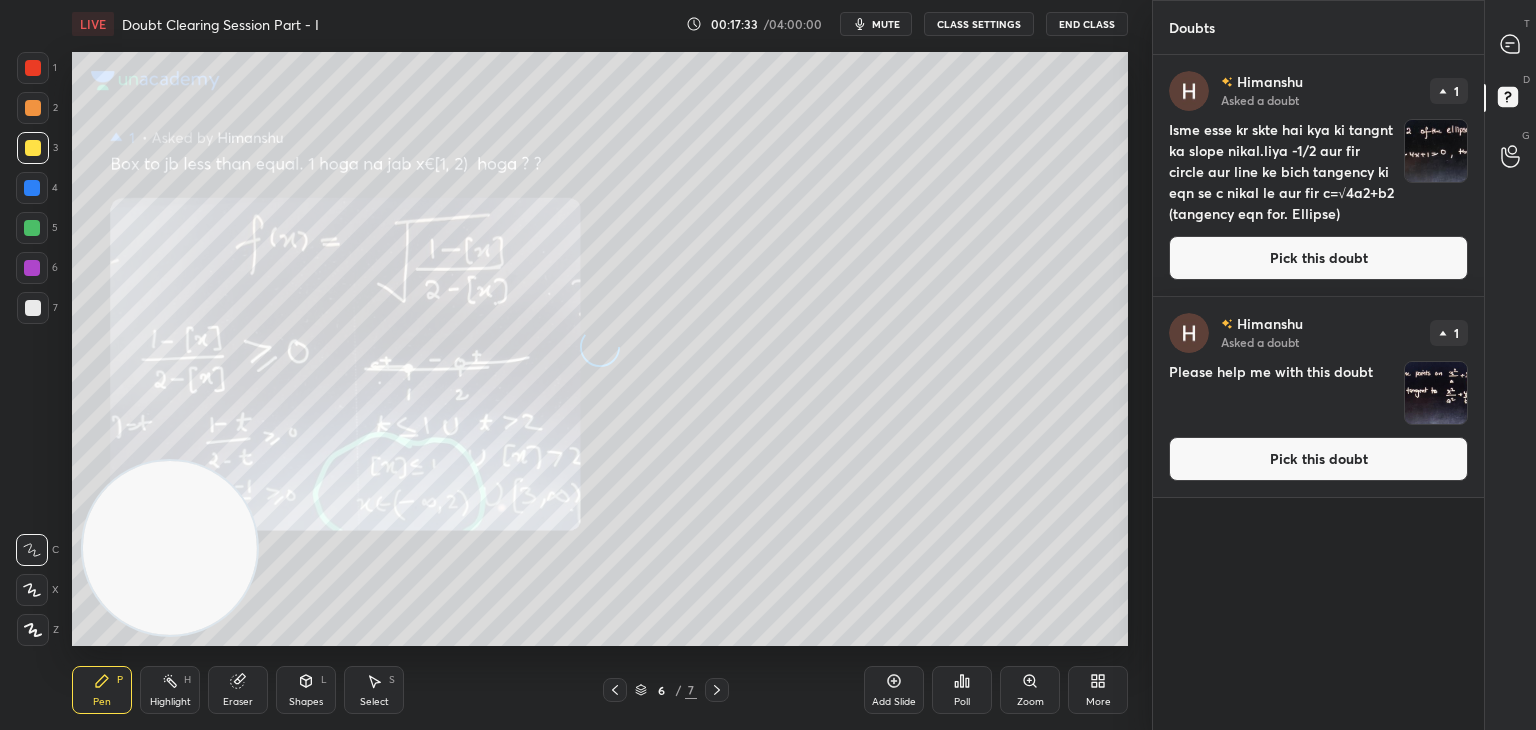 click on "Pick this doubt" at bounding box center (1318, 459) 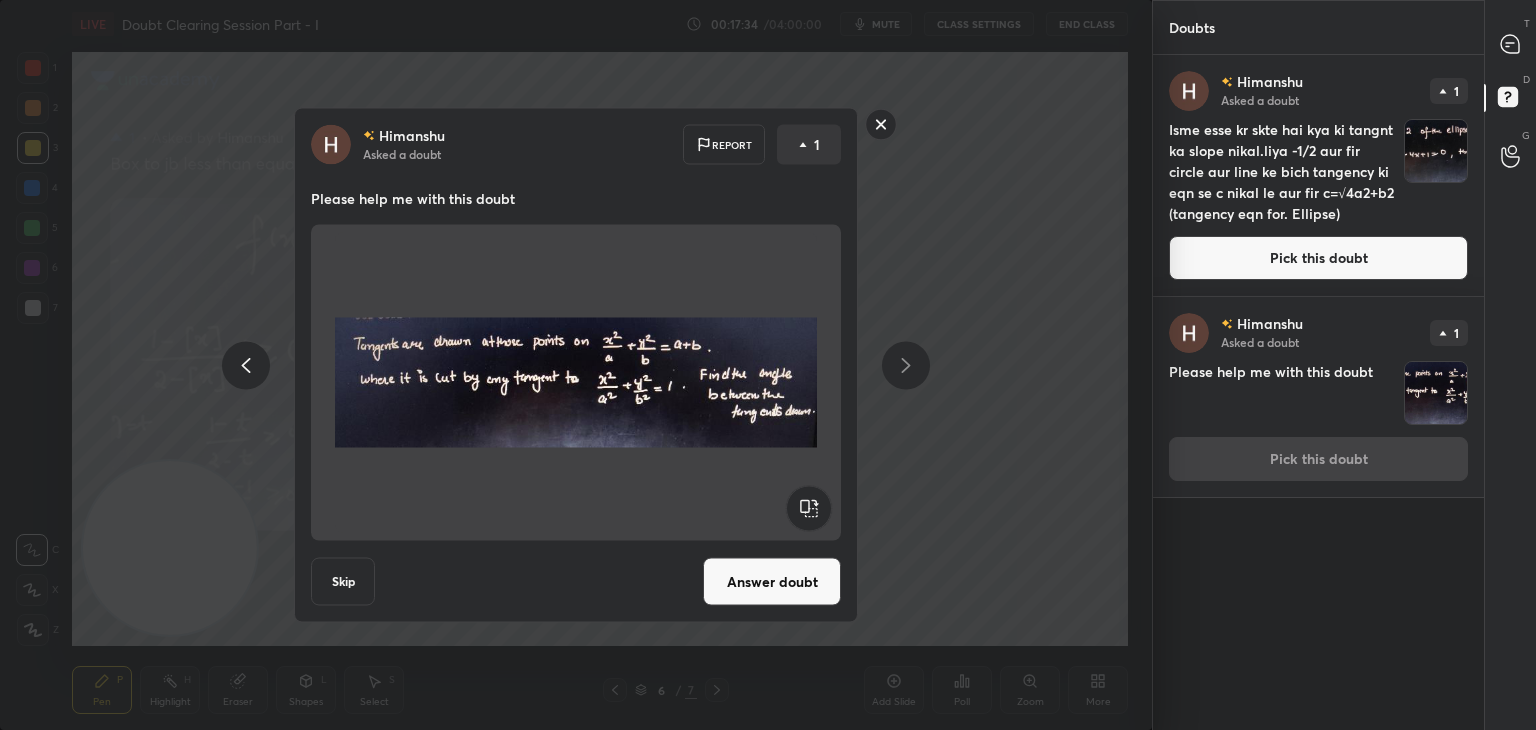click on "Answer doubt" at bounding box center [772, 582] 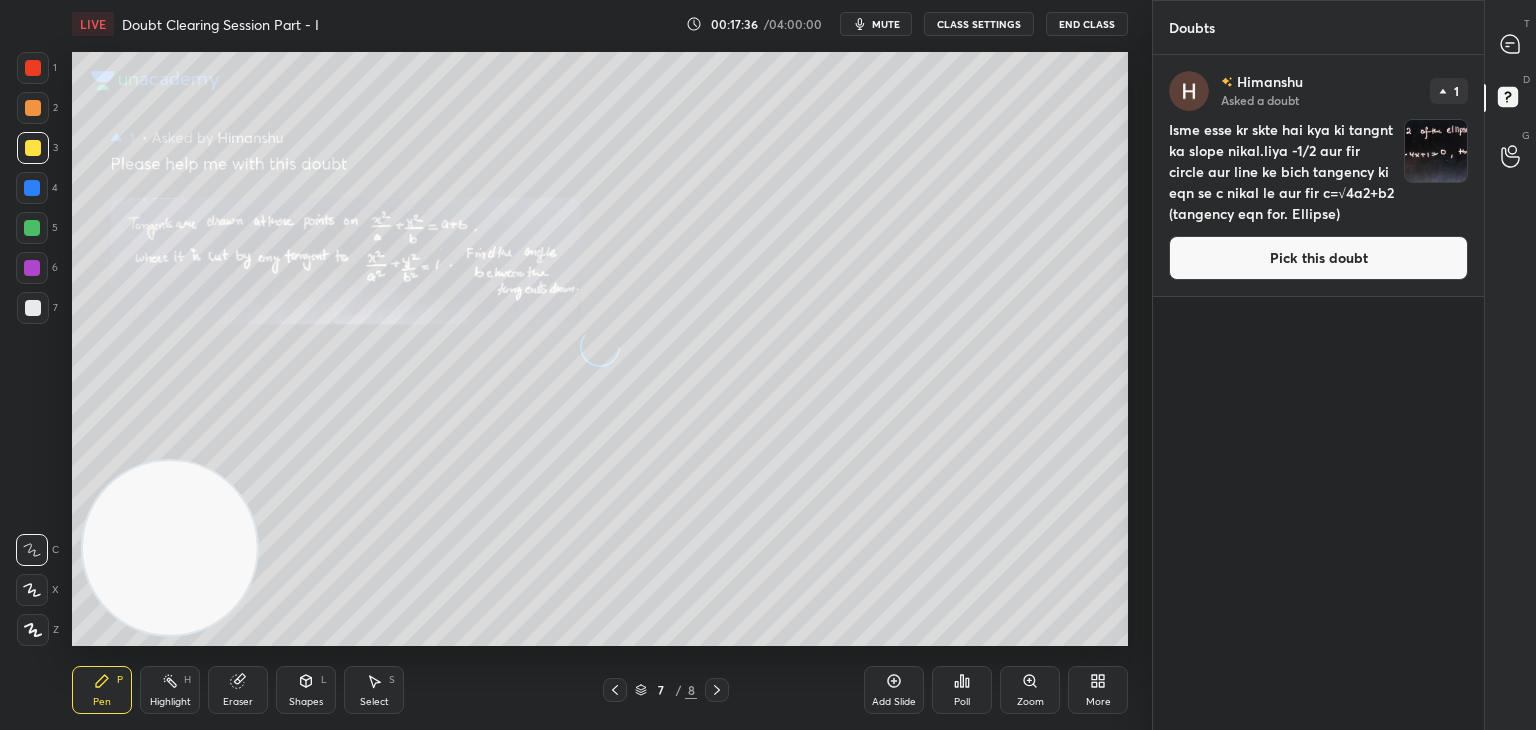 click on "Pick this doubt" at bounding box center (1318, 258) 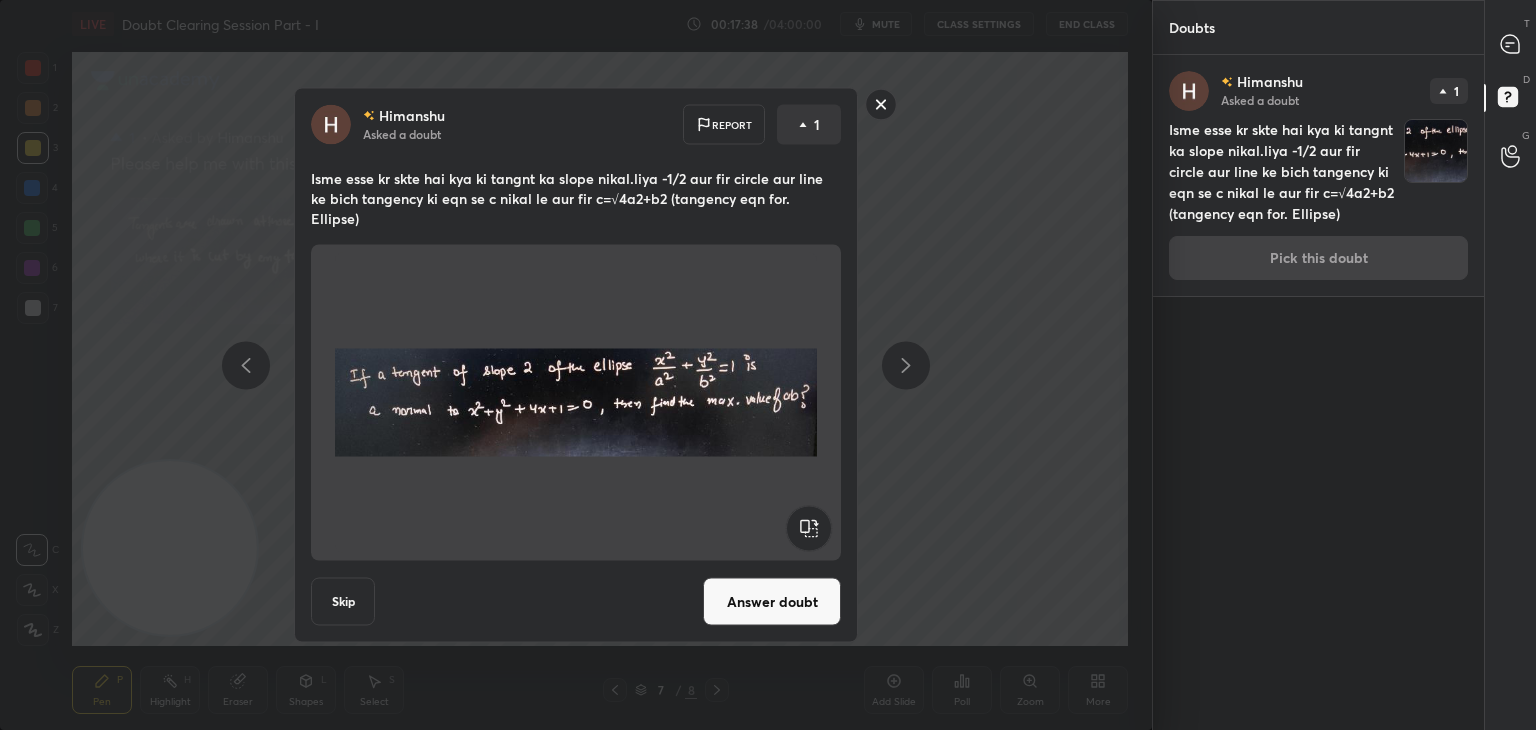 drag, startPoint x: 753, startPoint y: 608, endPoint x: 754, endPoint y: 598, distance: 10.049875 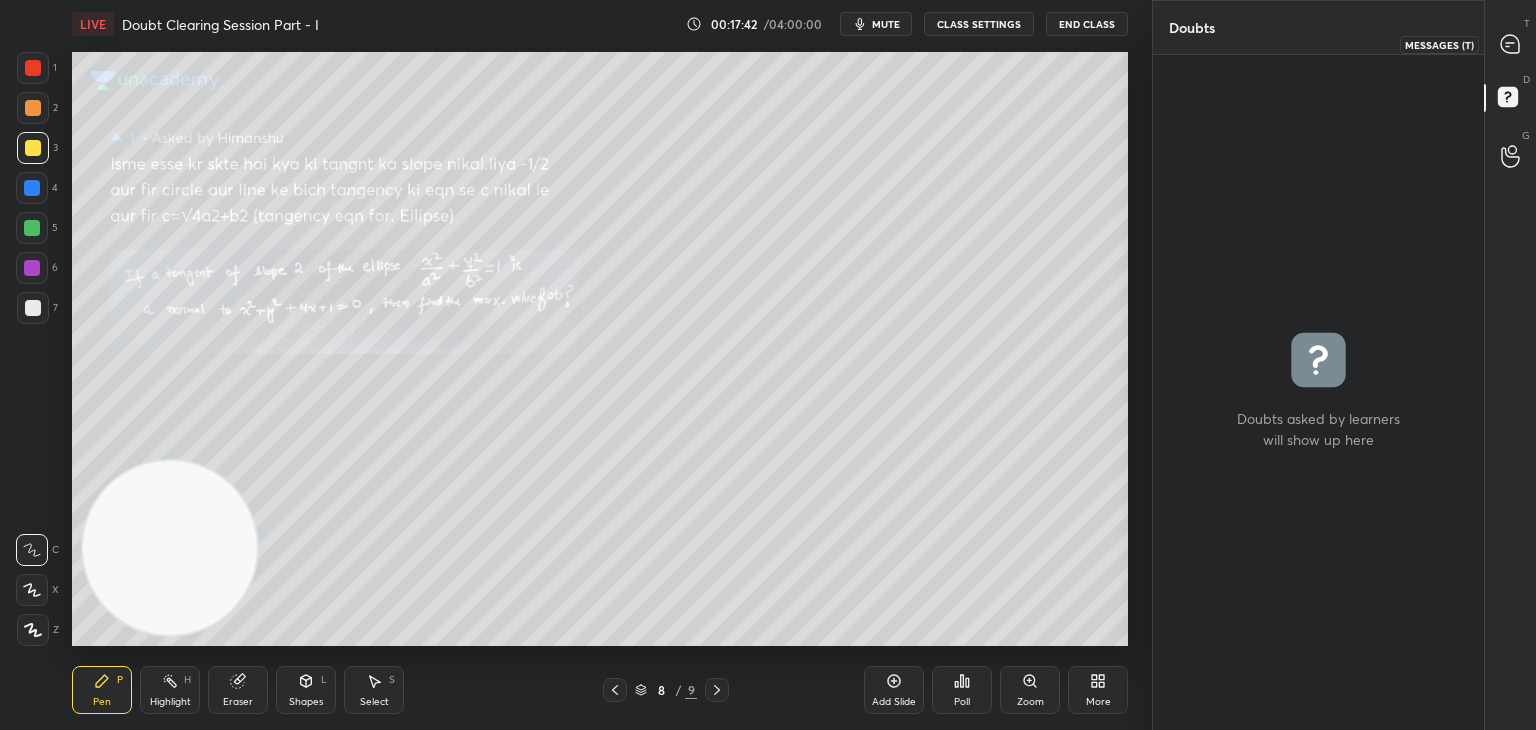 drag, startPoint x: 1513, startPoint y: 37, endPoint x: 1495, endPoint y: 45, distance: 19.697716 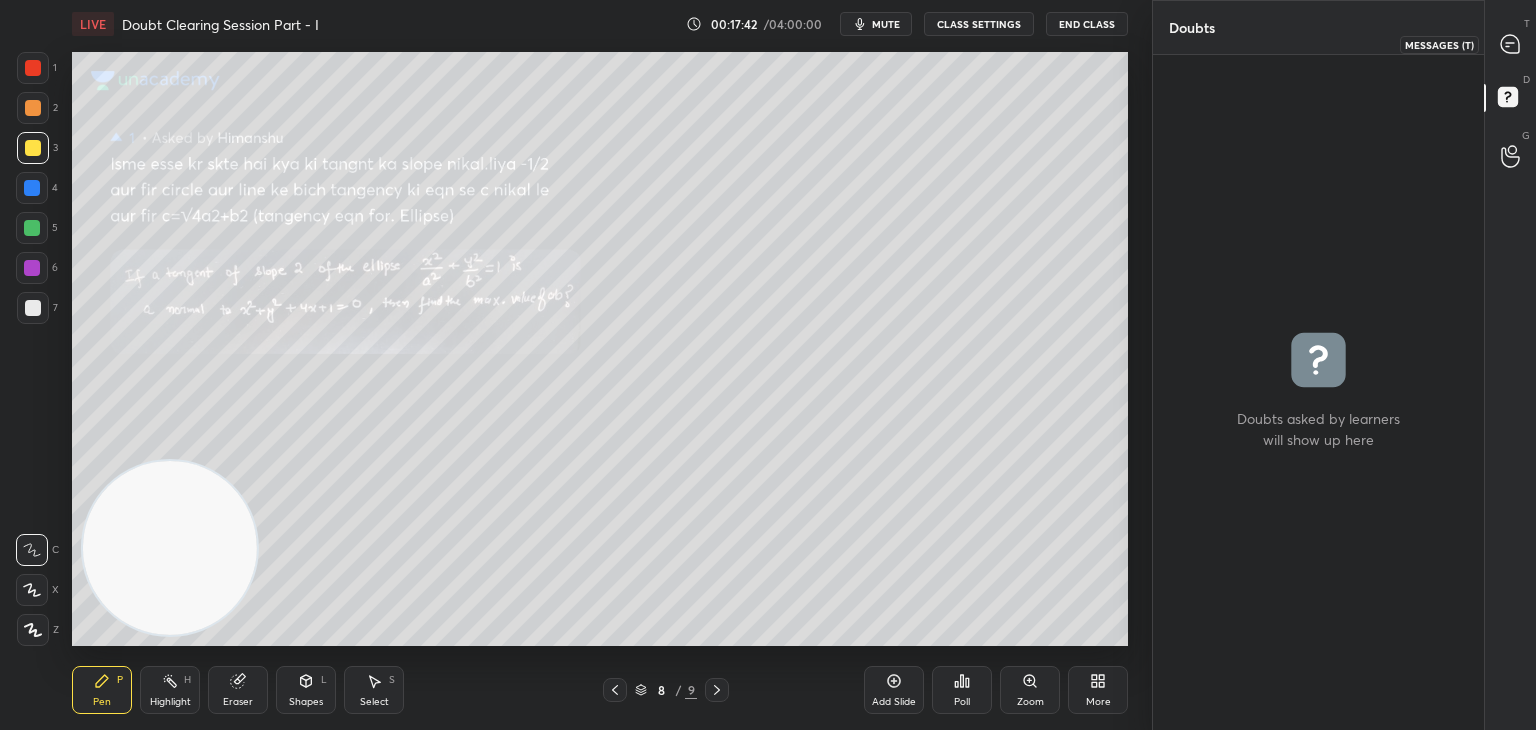 click 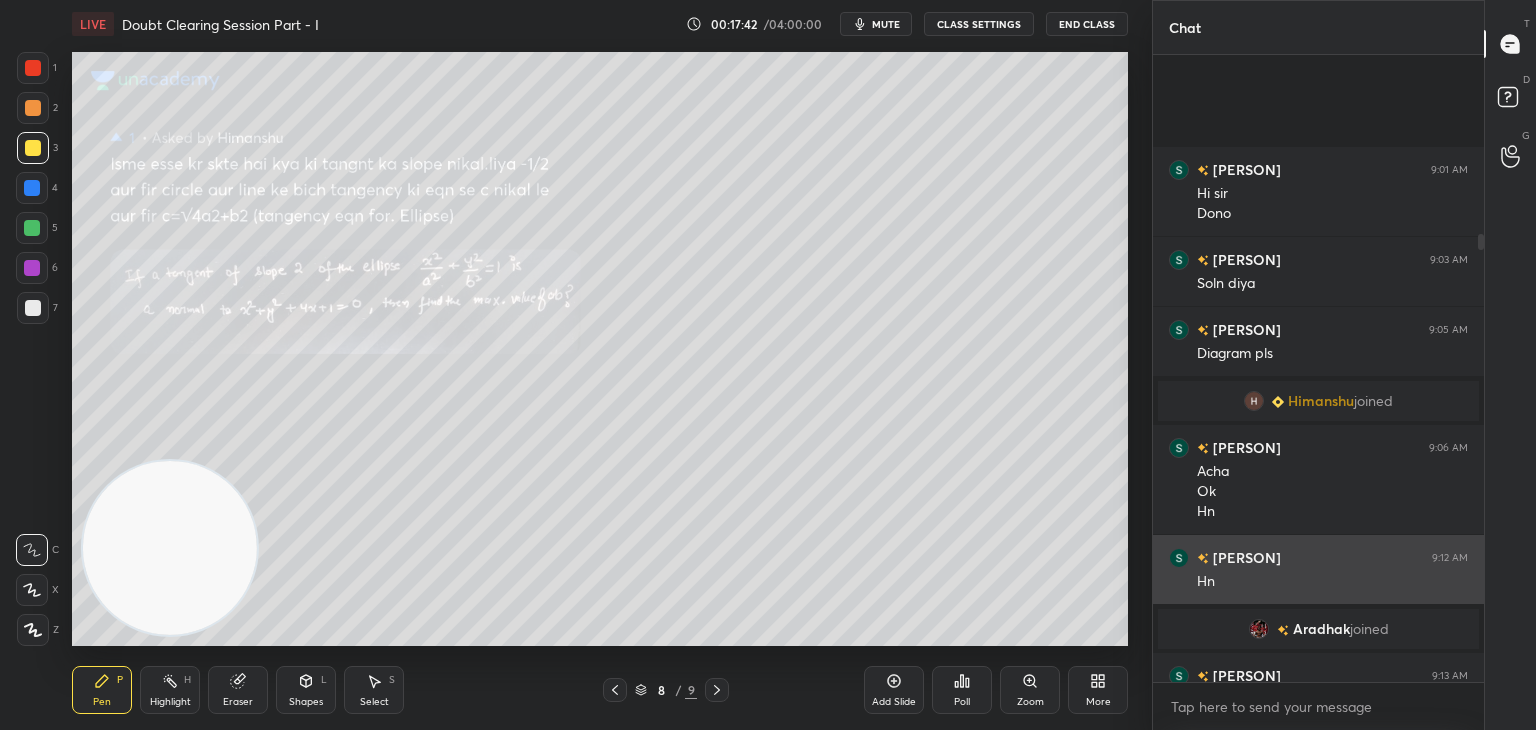 scroll, scrollTop: 250, scrollLeft: 0, axis: vertical 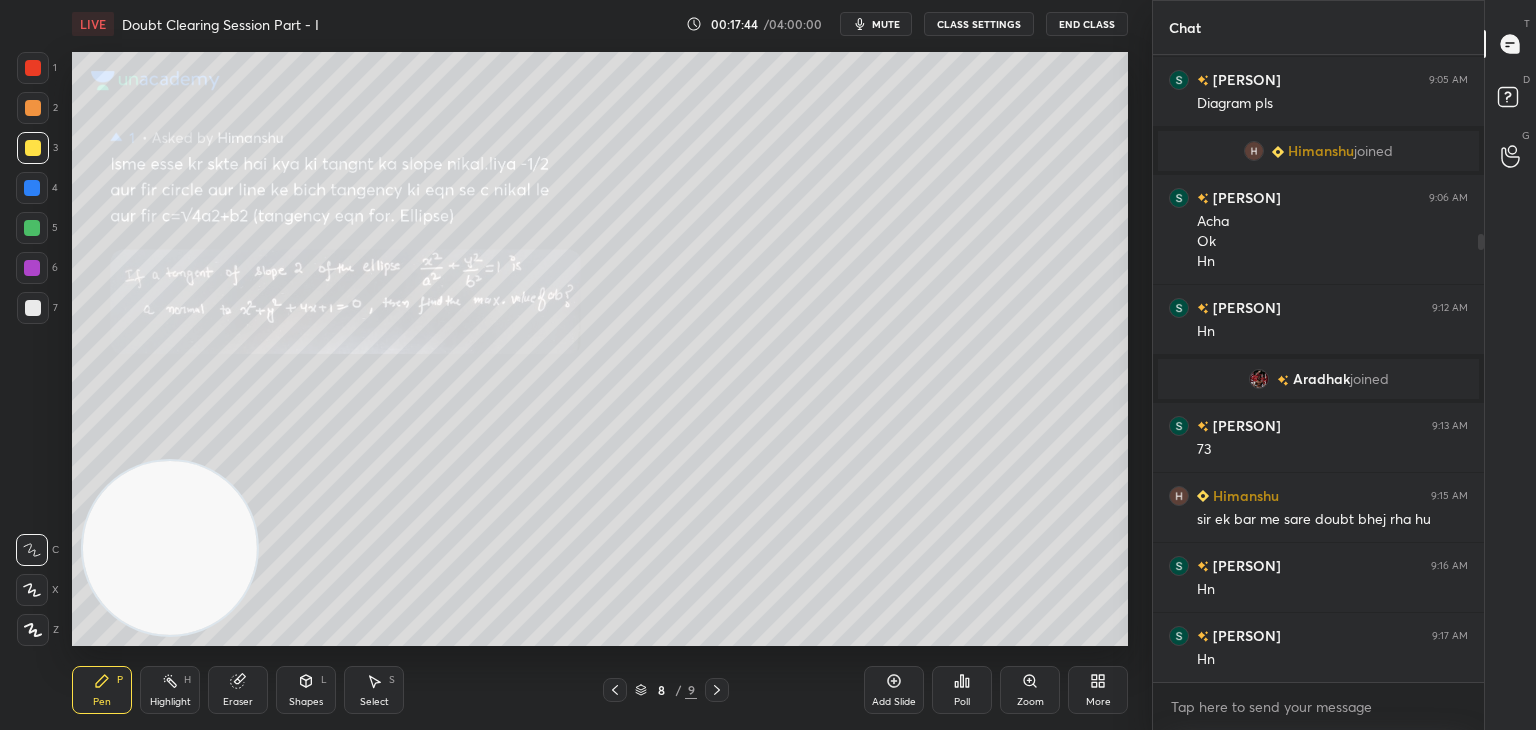 click 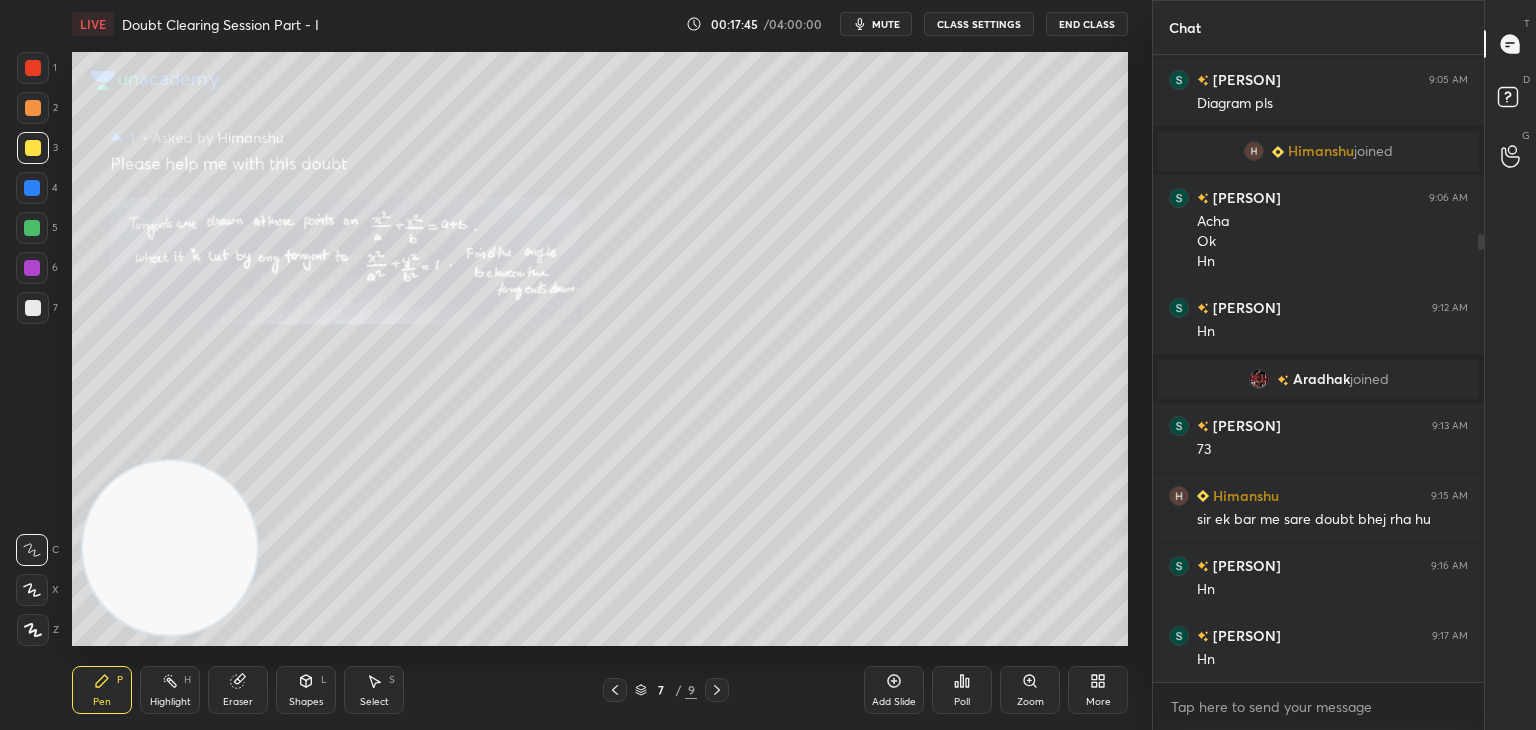 click 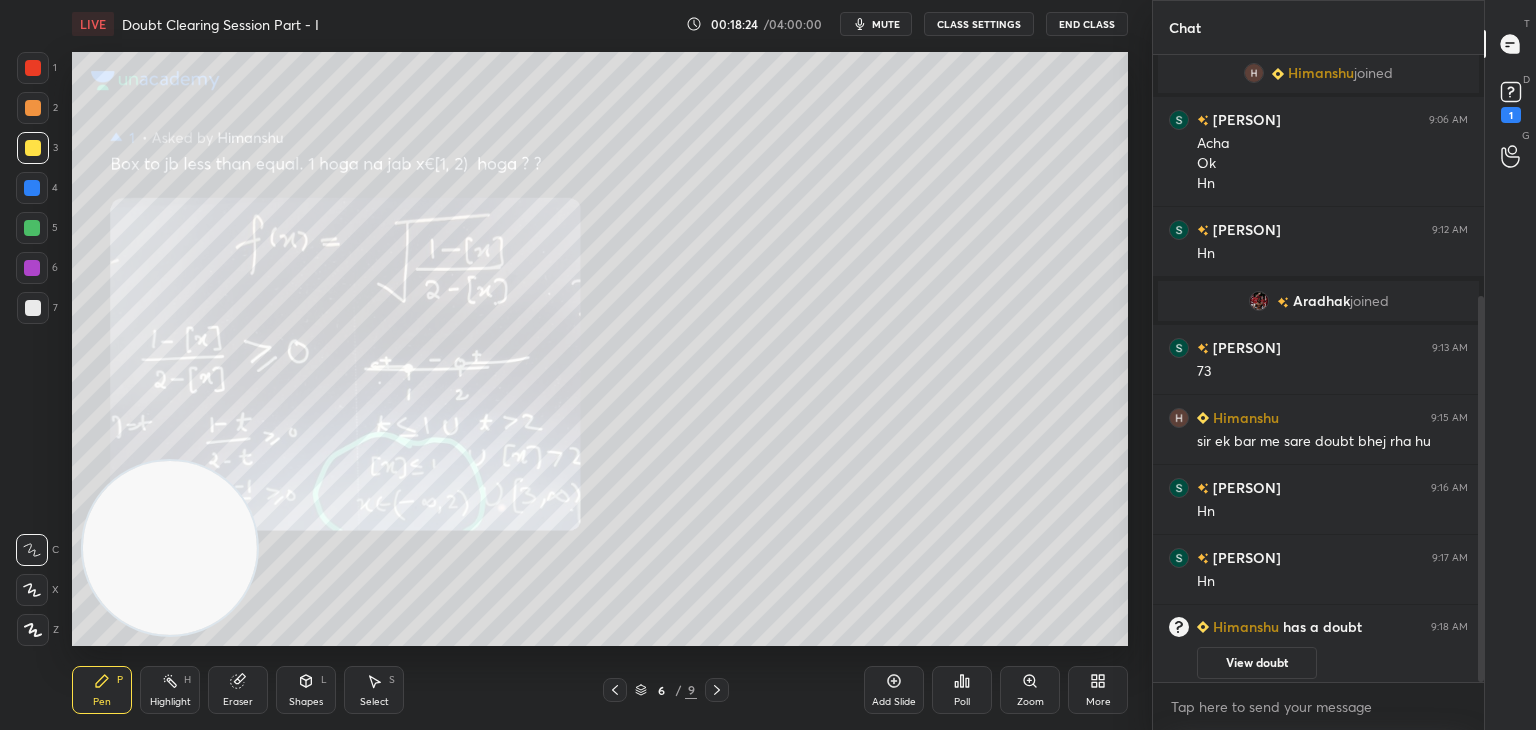 scroll, scrollTop: 392, scrollLeft: 0, axis: vertical 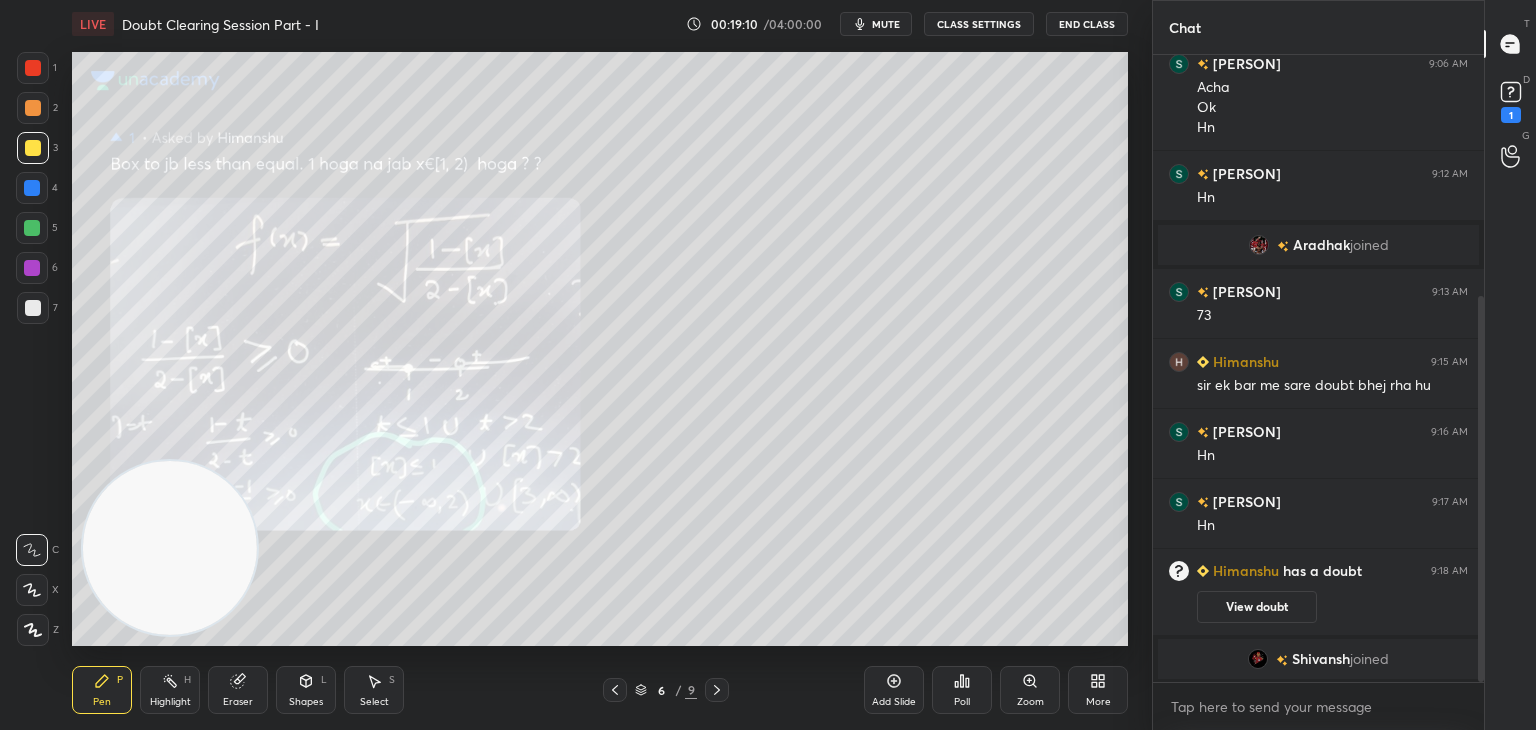 click at bounding box center (717, 690) 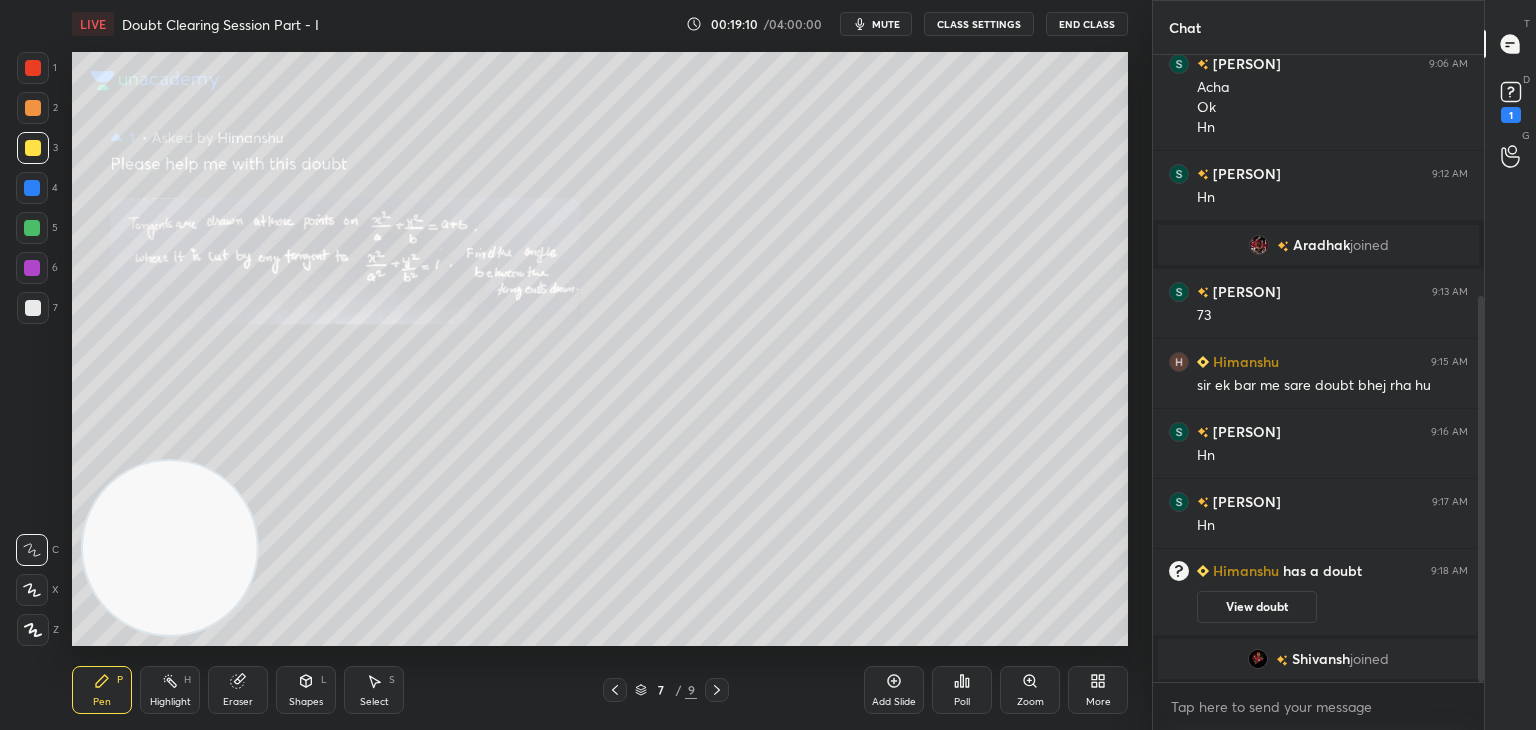 click 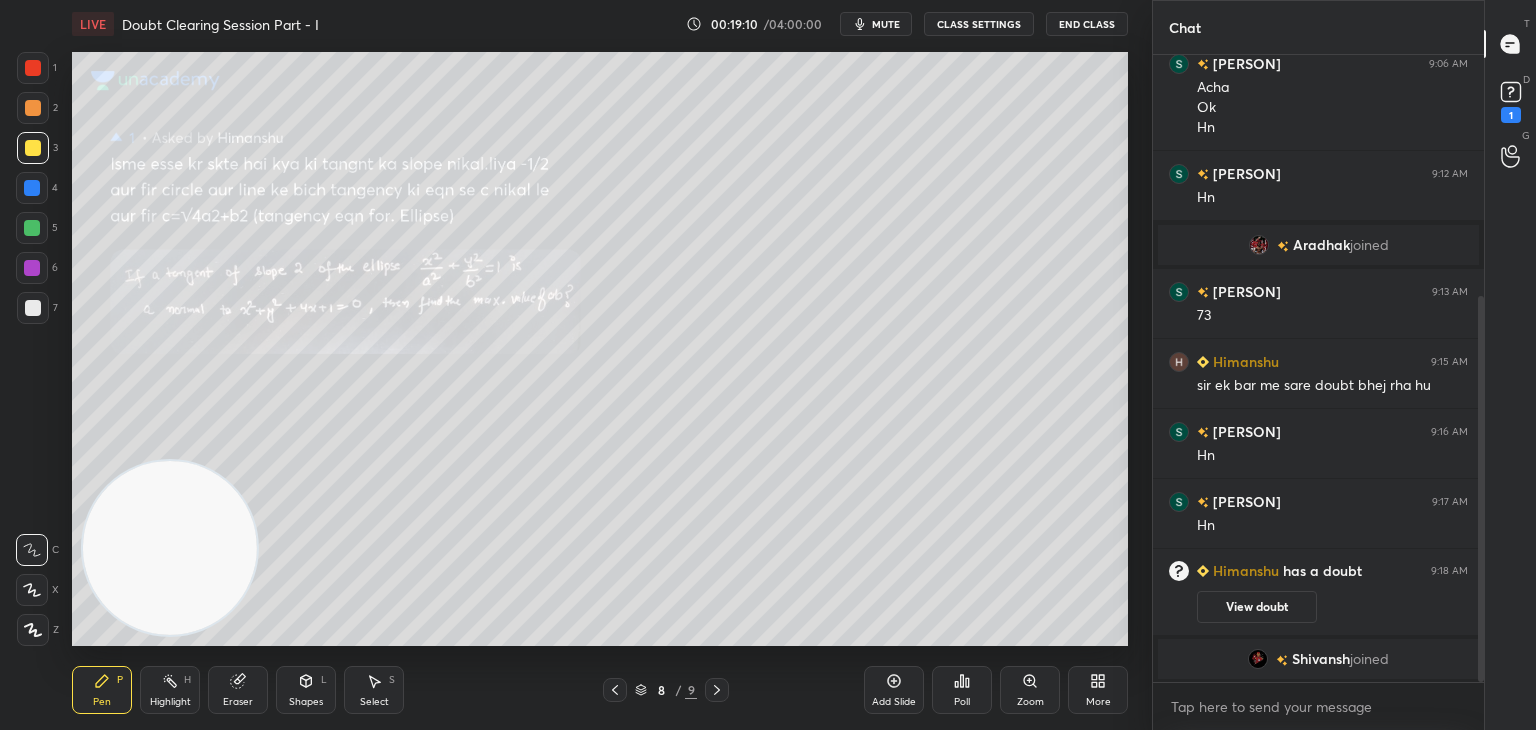 click 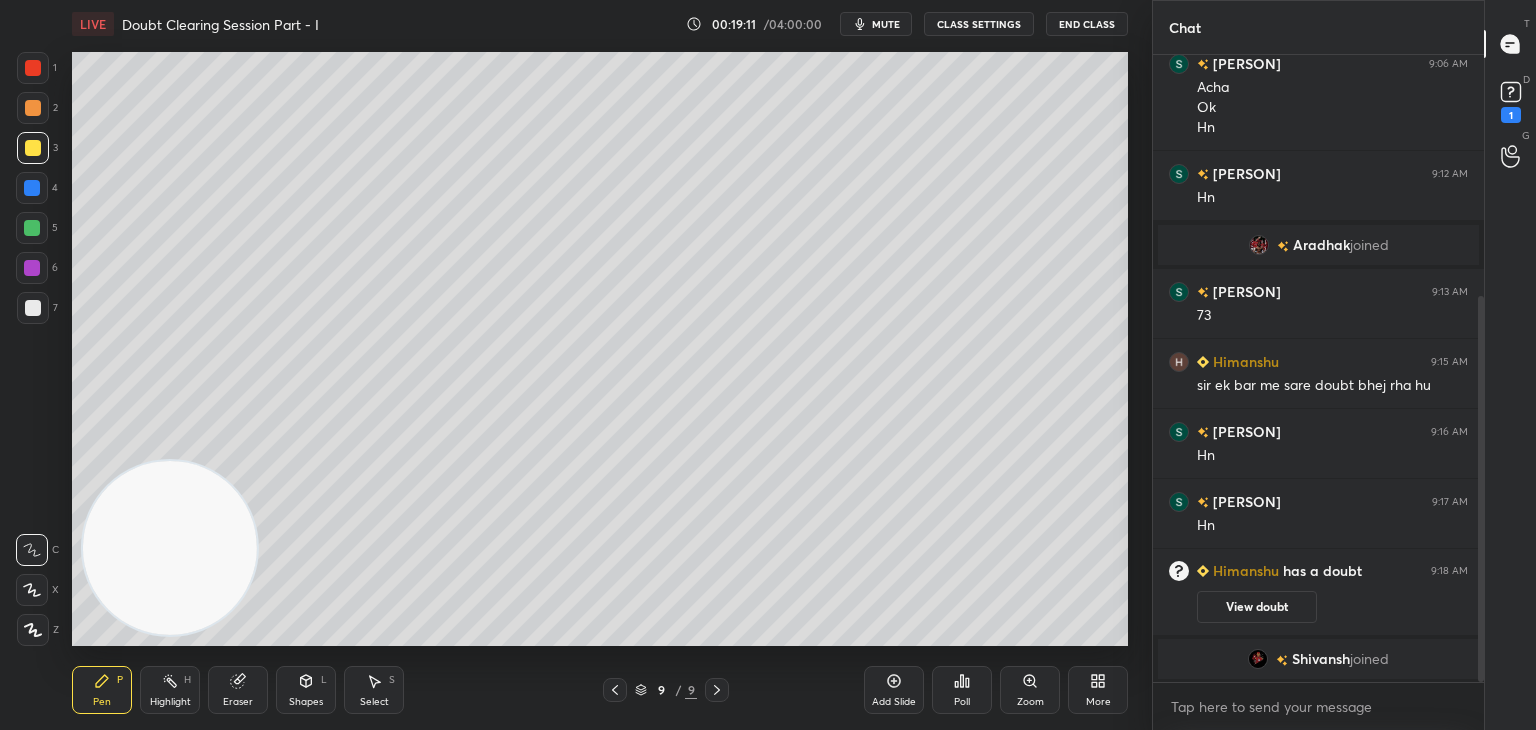 drag, startPoint x: 608, startPoint y: 689, endPoint x: 628, endPoint y: 679, distance: 22.36068 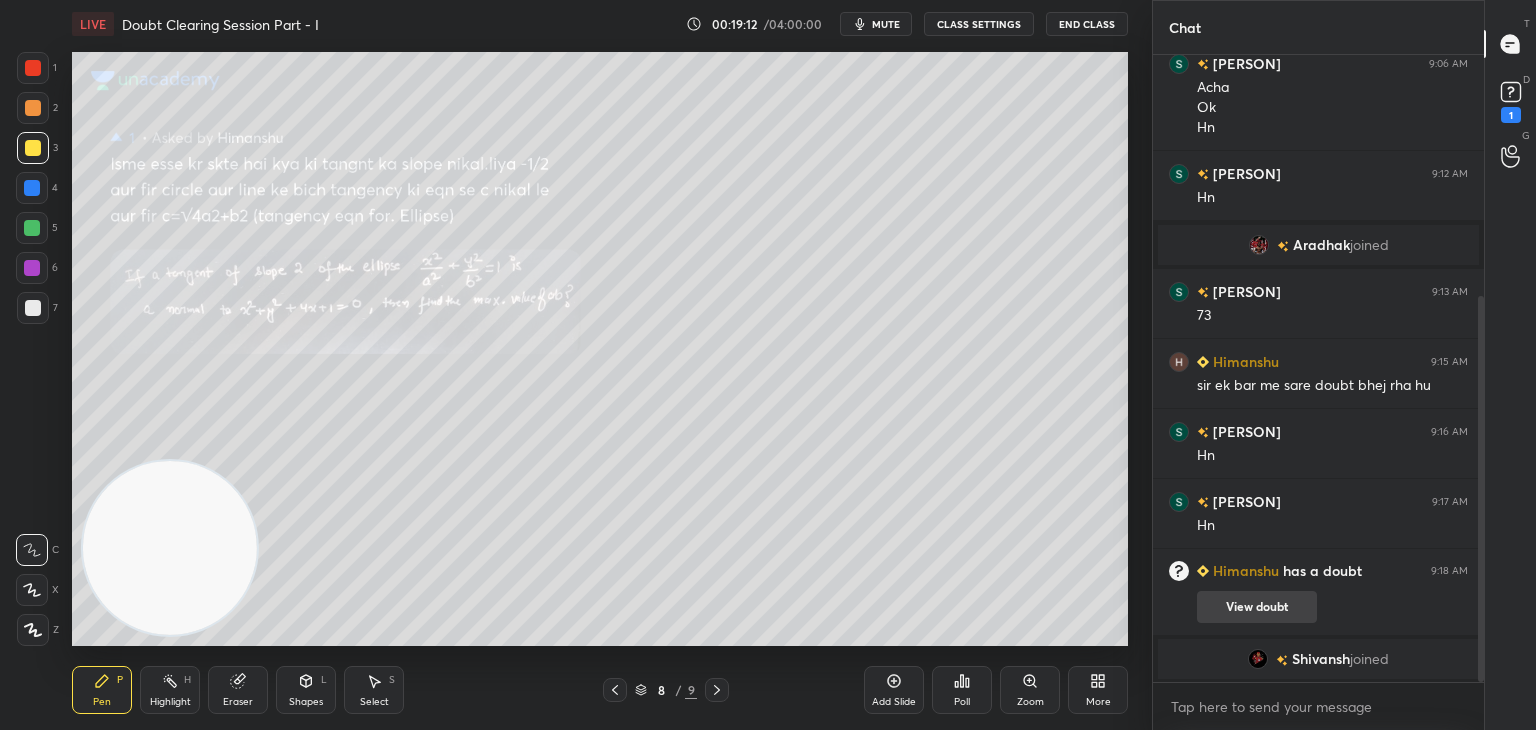 click on "View doubt" at bounding box center [1257, 607] 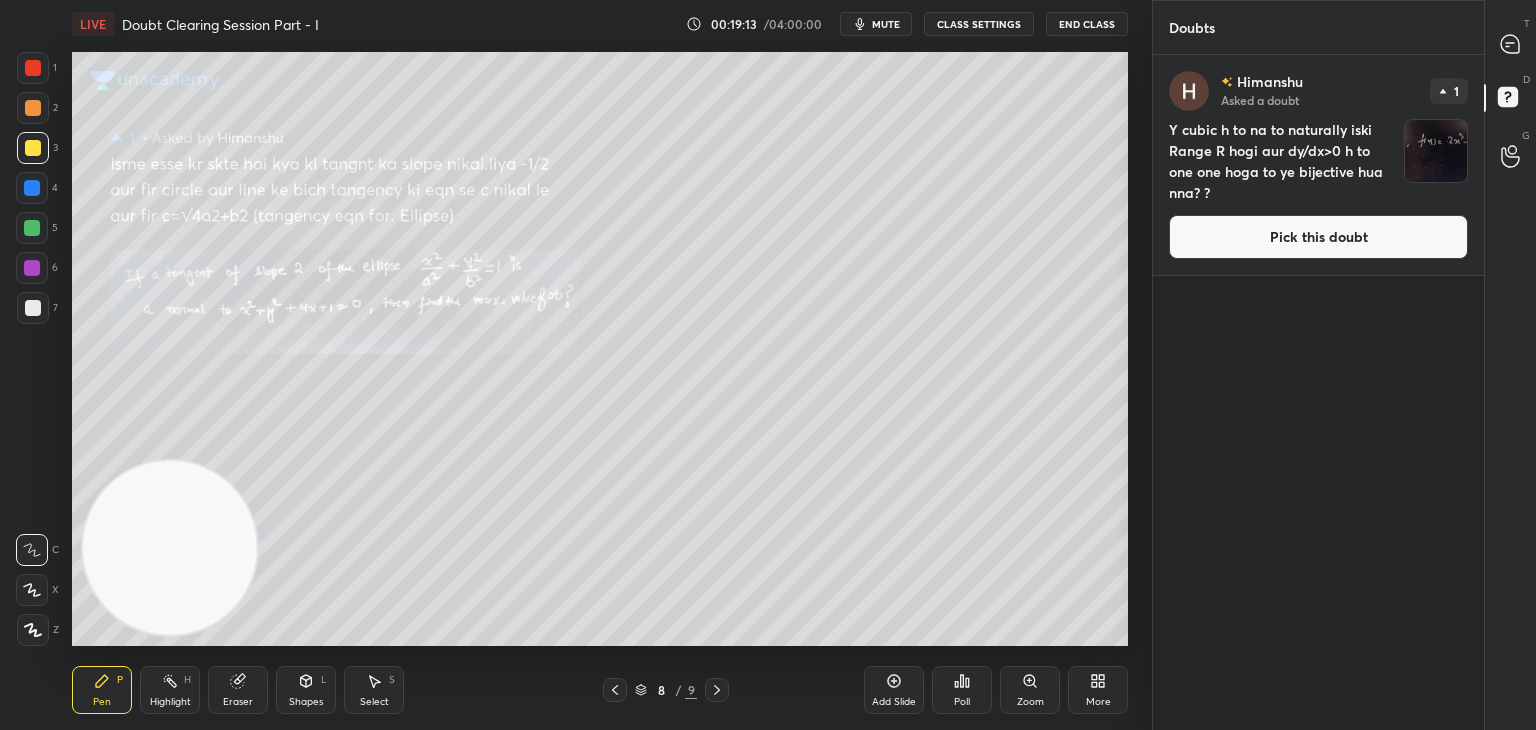 click on "Pick this doubt" at bounding box center [1318, 237] 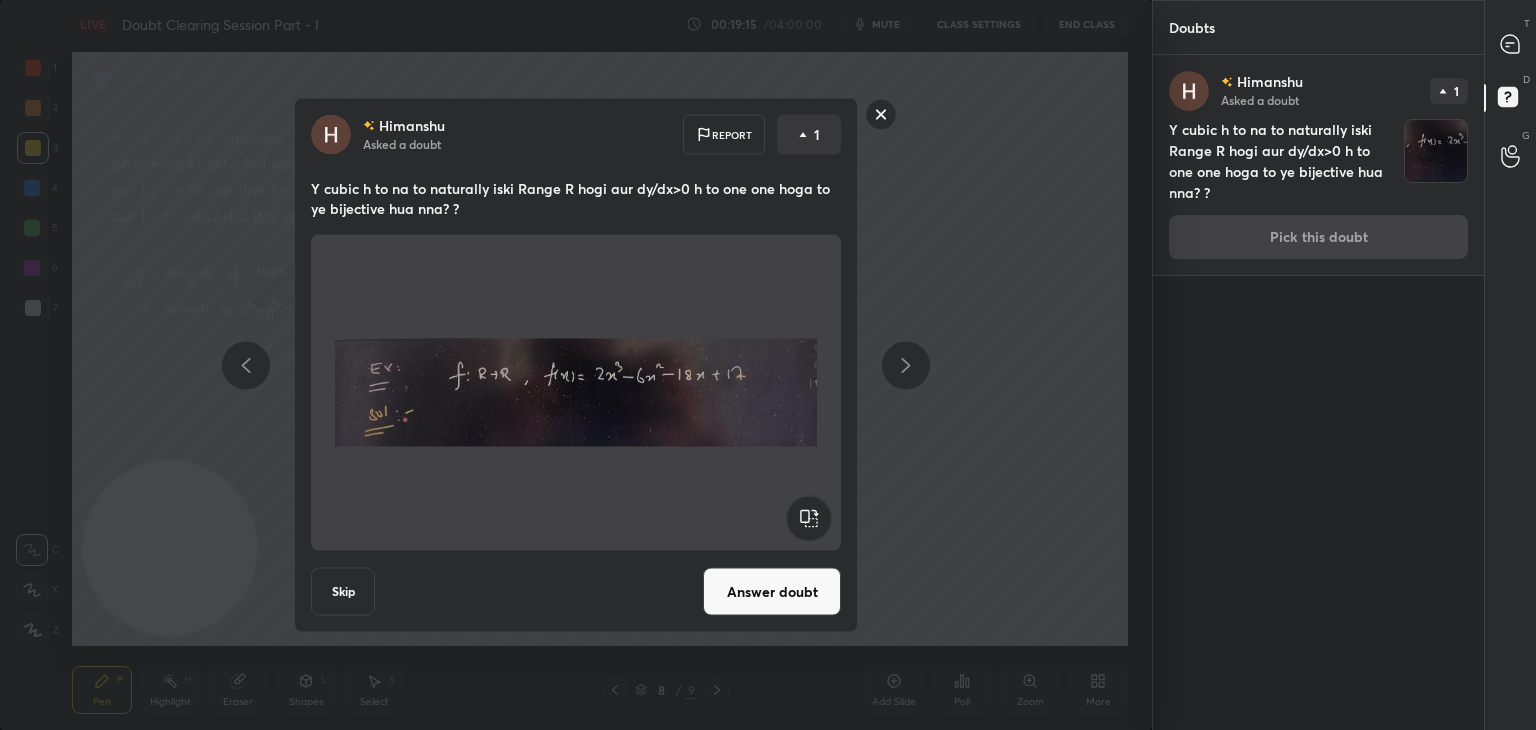 click on "Answer doubt" at bounding box center [772, 592] 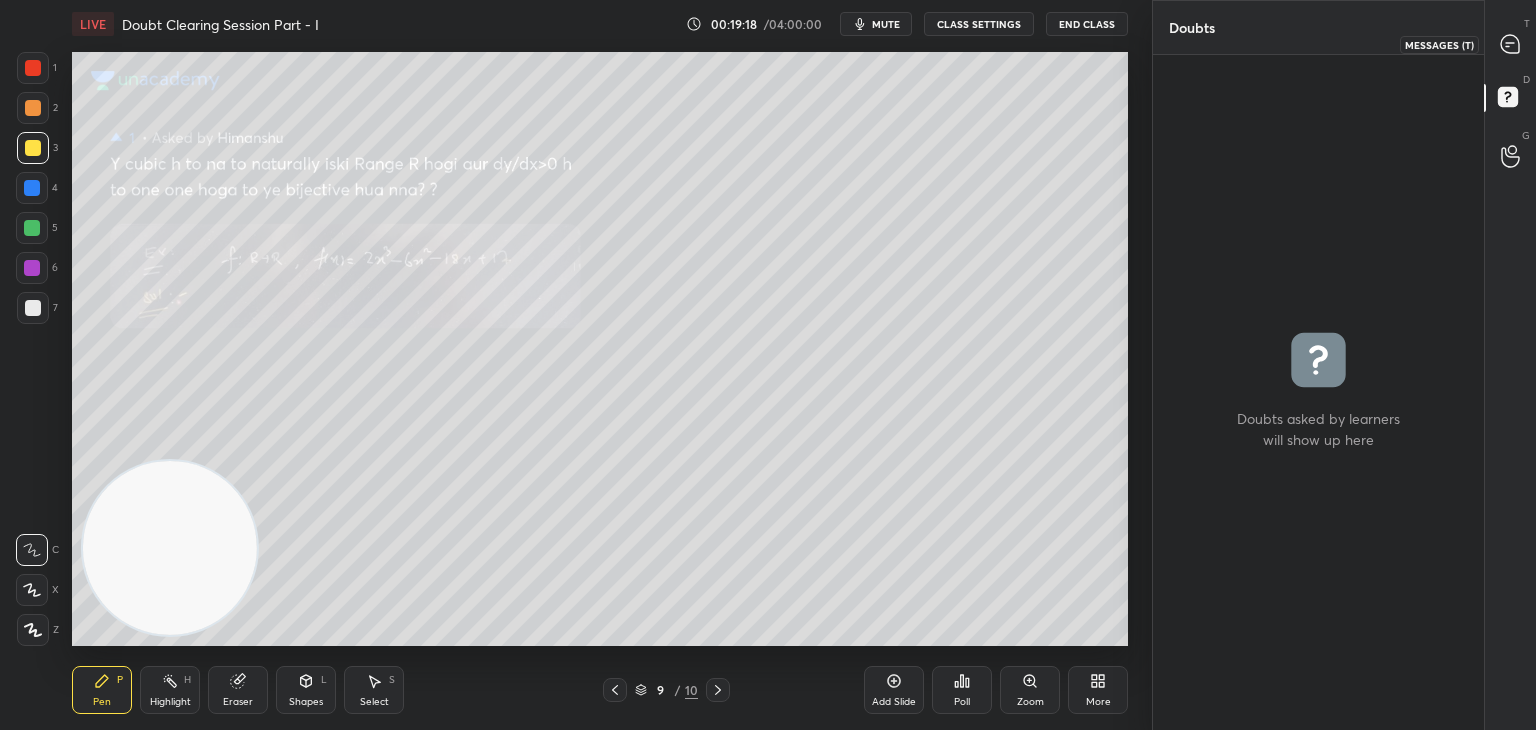 click 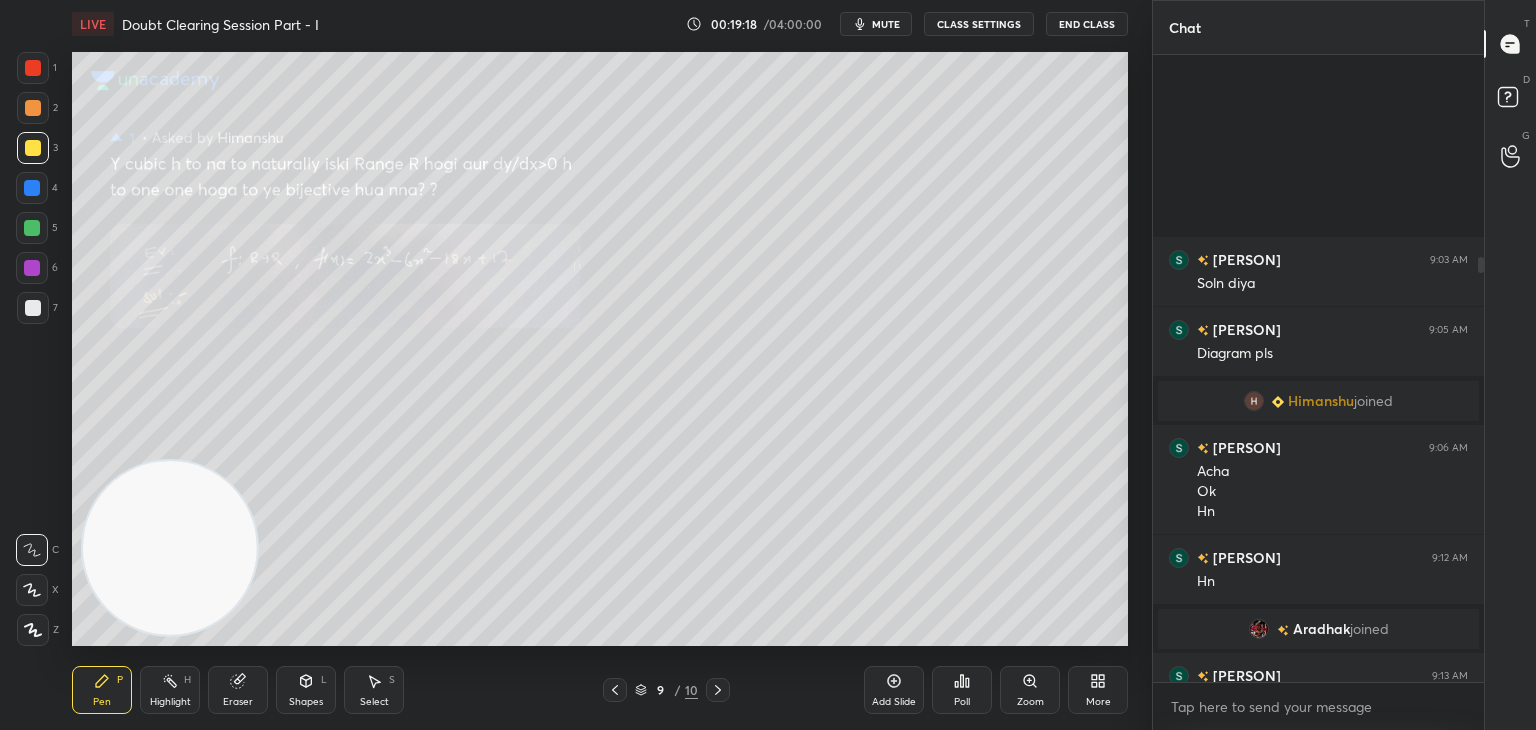 scroll, scrollTop: 298, scrollLeft: 0, axis: vertical 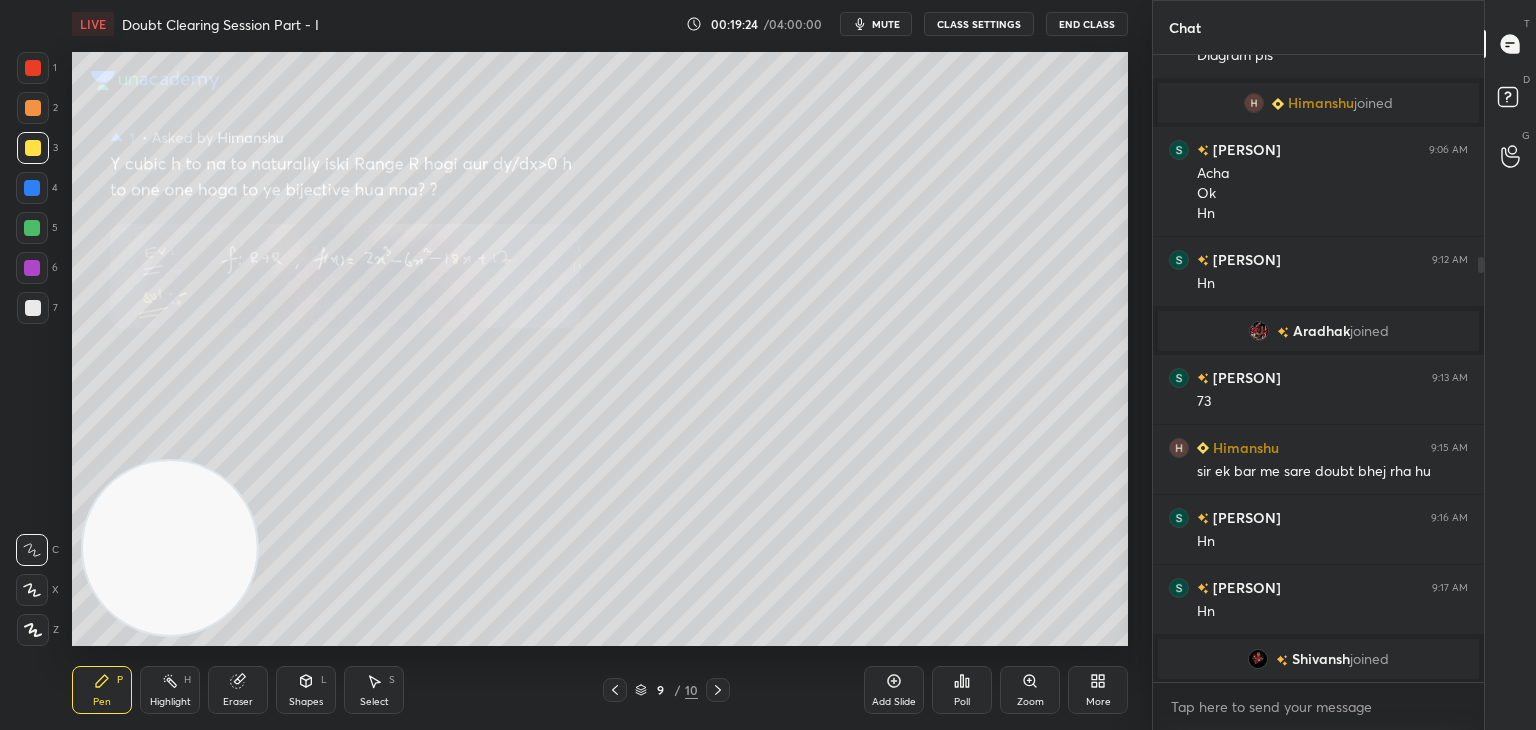 click 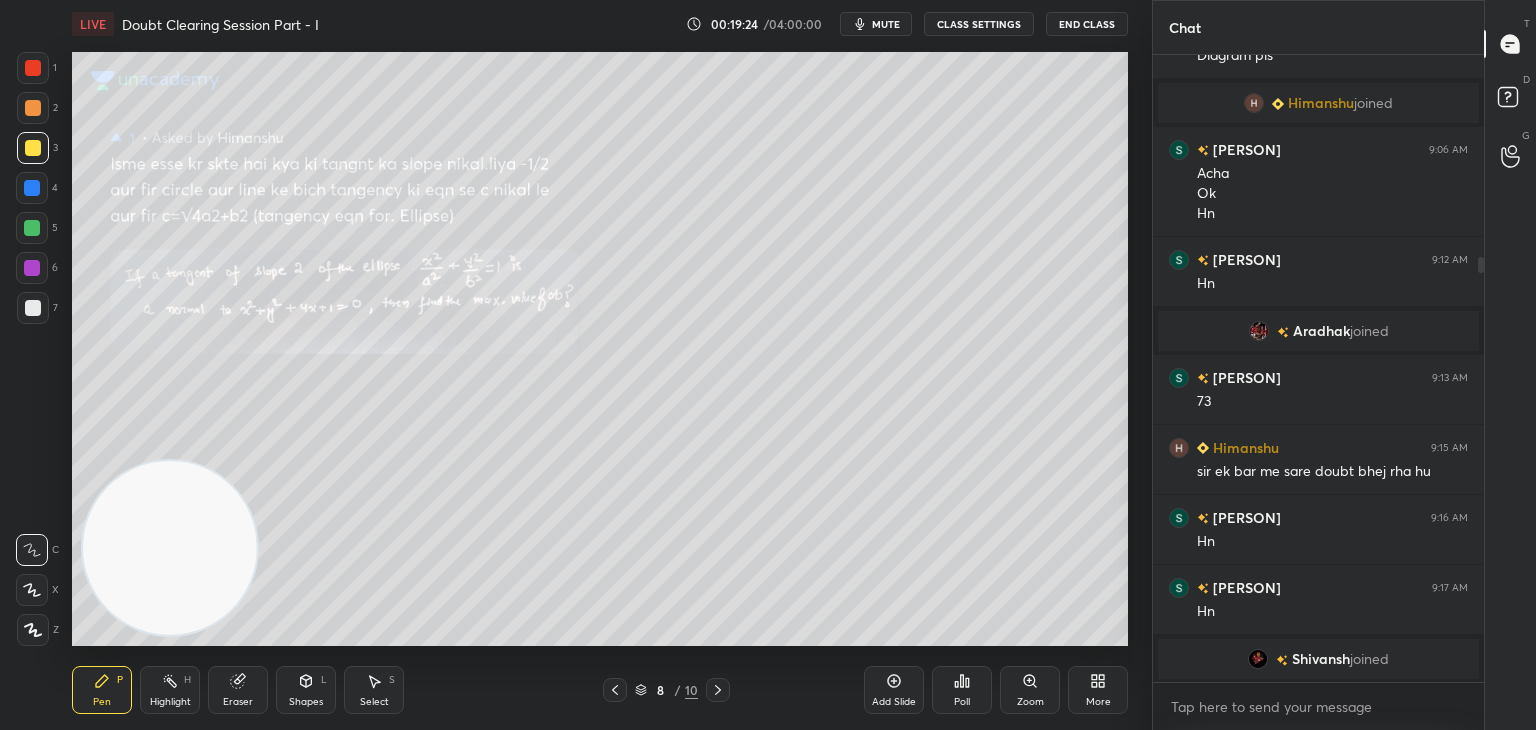 click 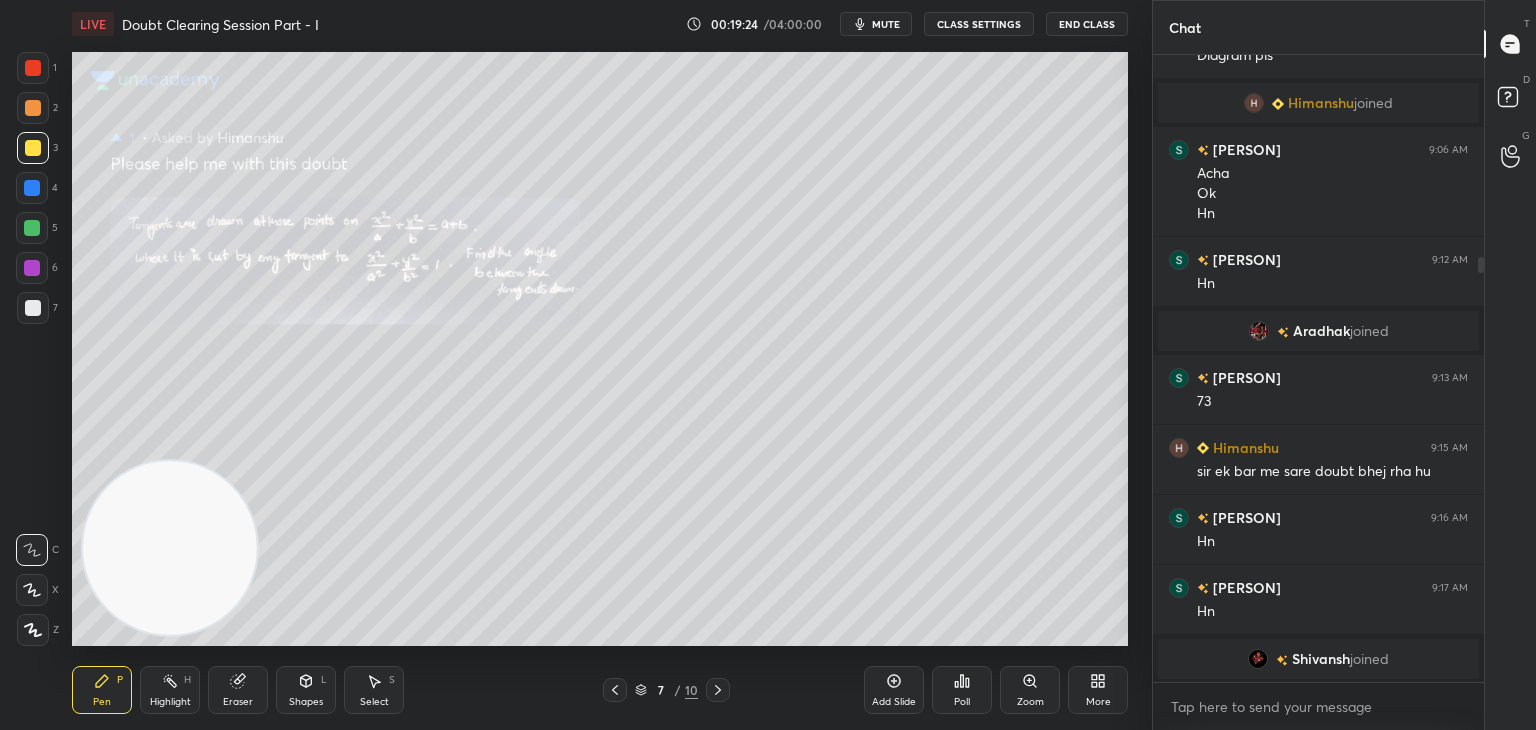 click 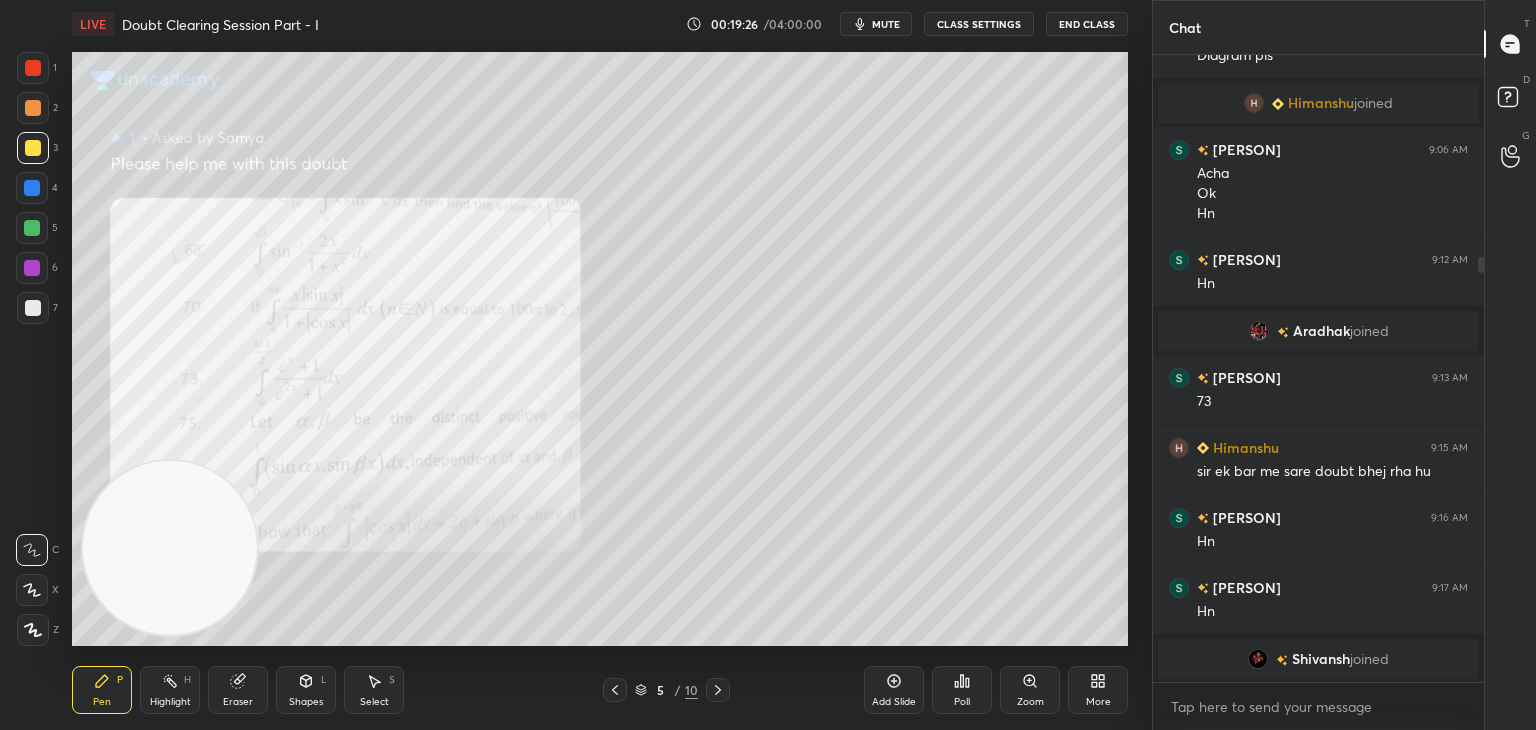 click 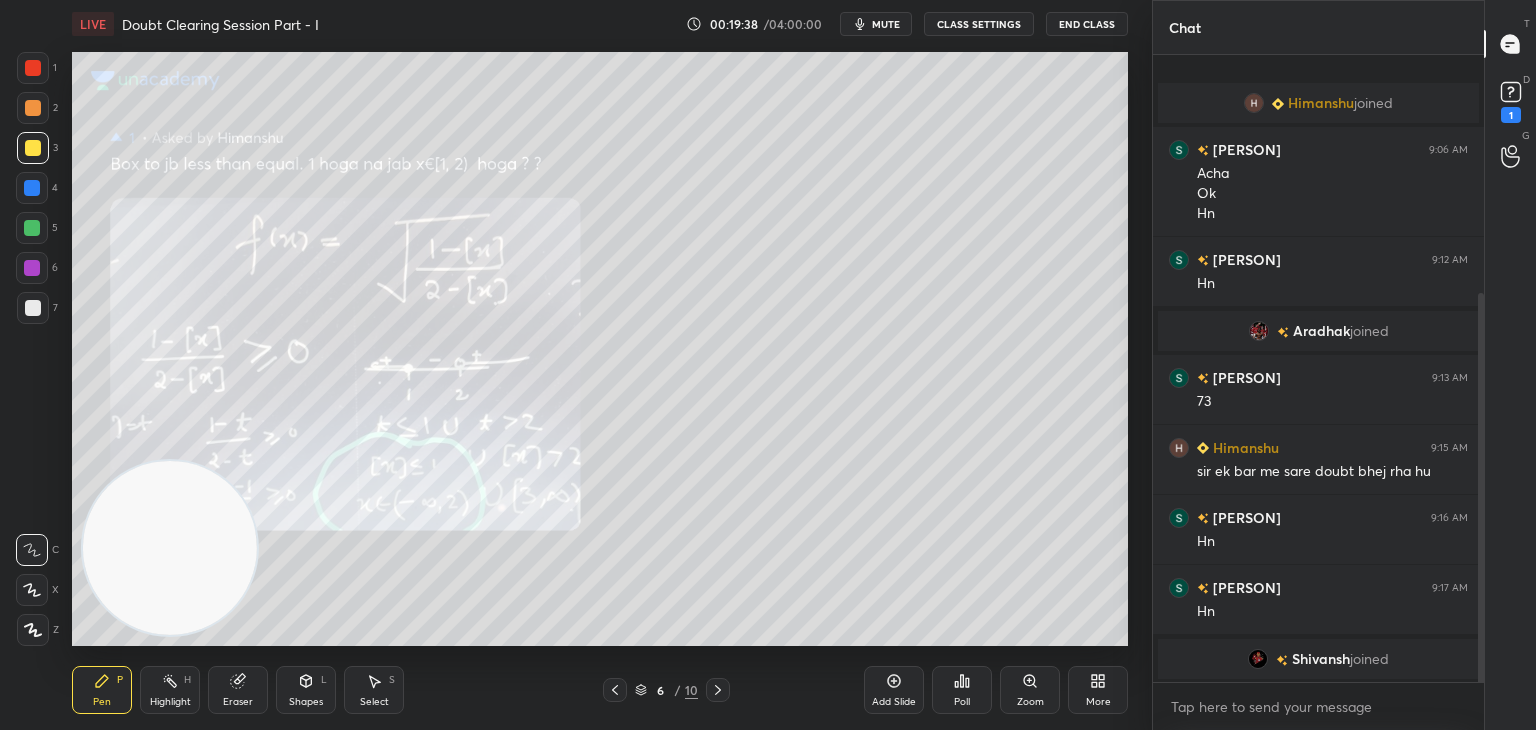 scroll, scrollTop: 384, scrollLeft: 0, axis: vertical 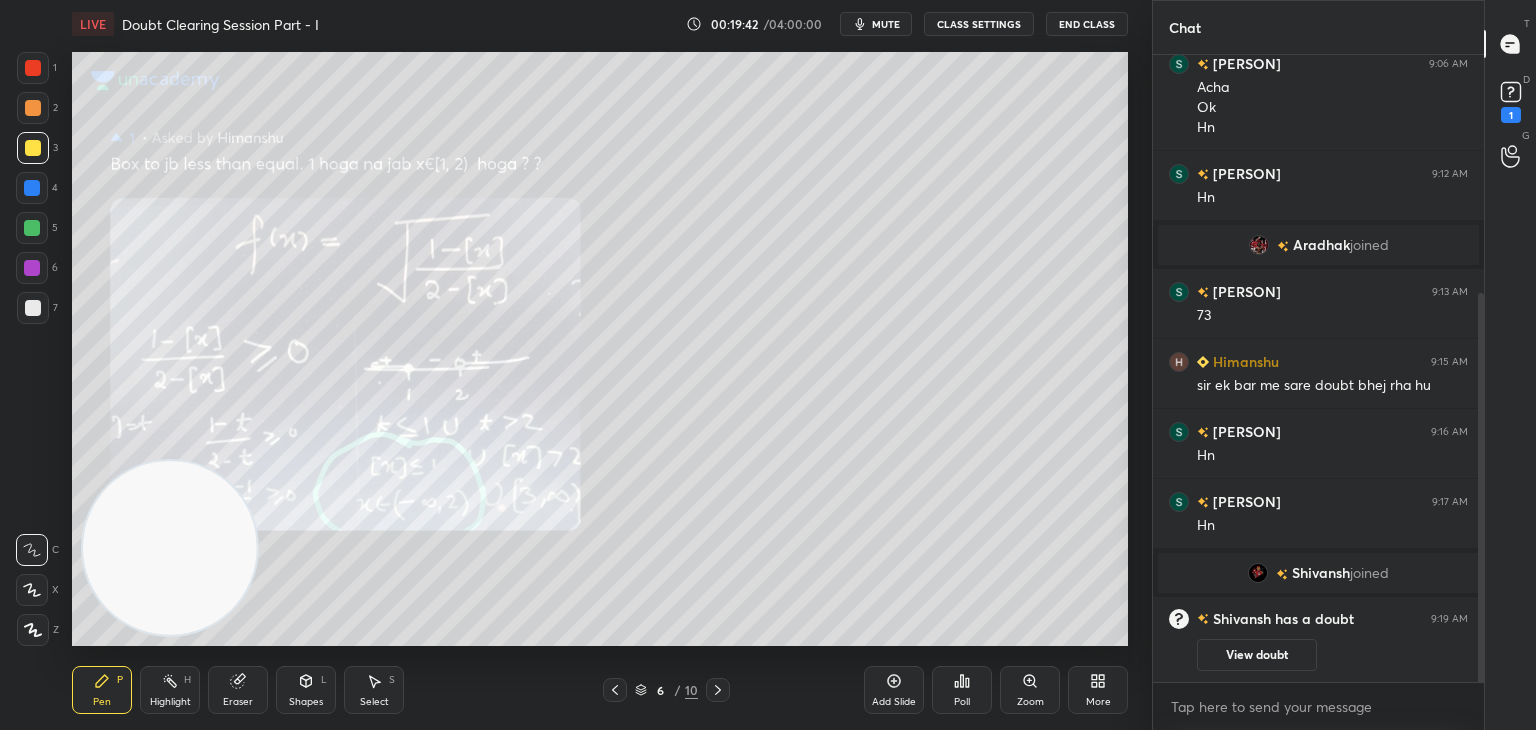click 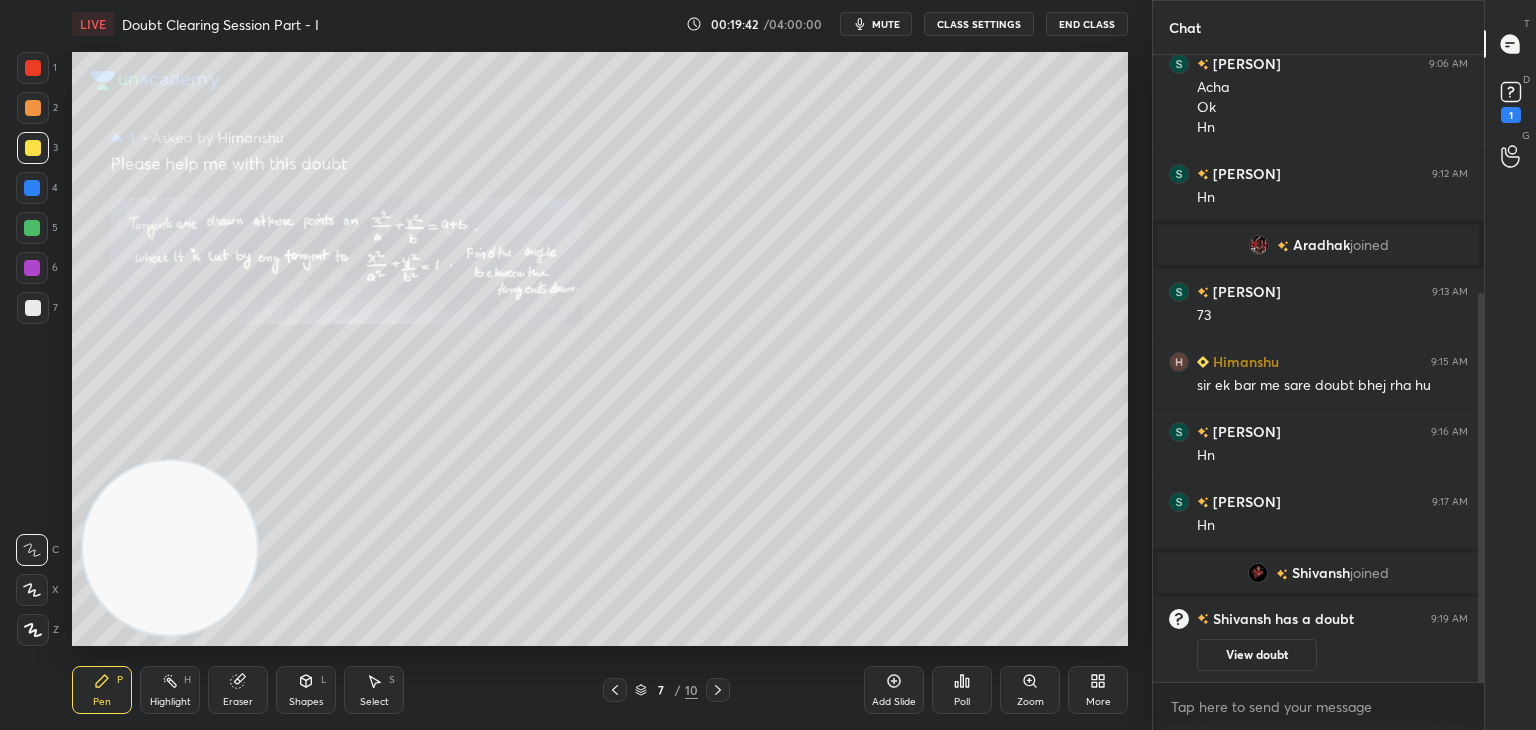 click 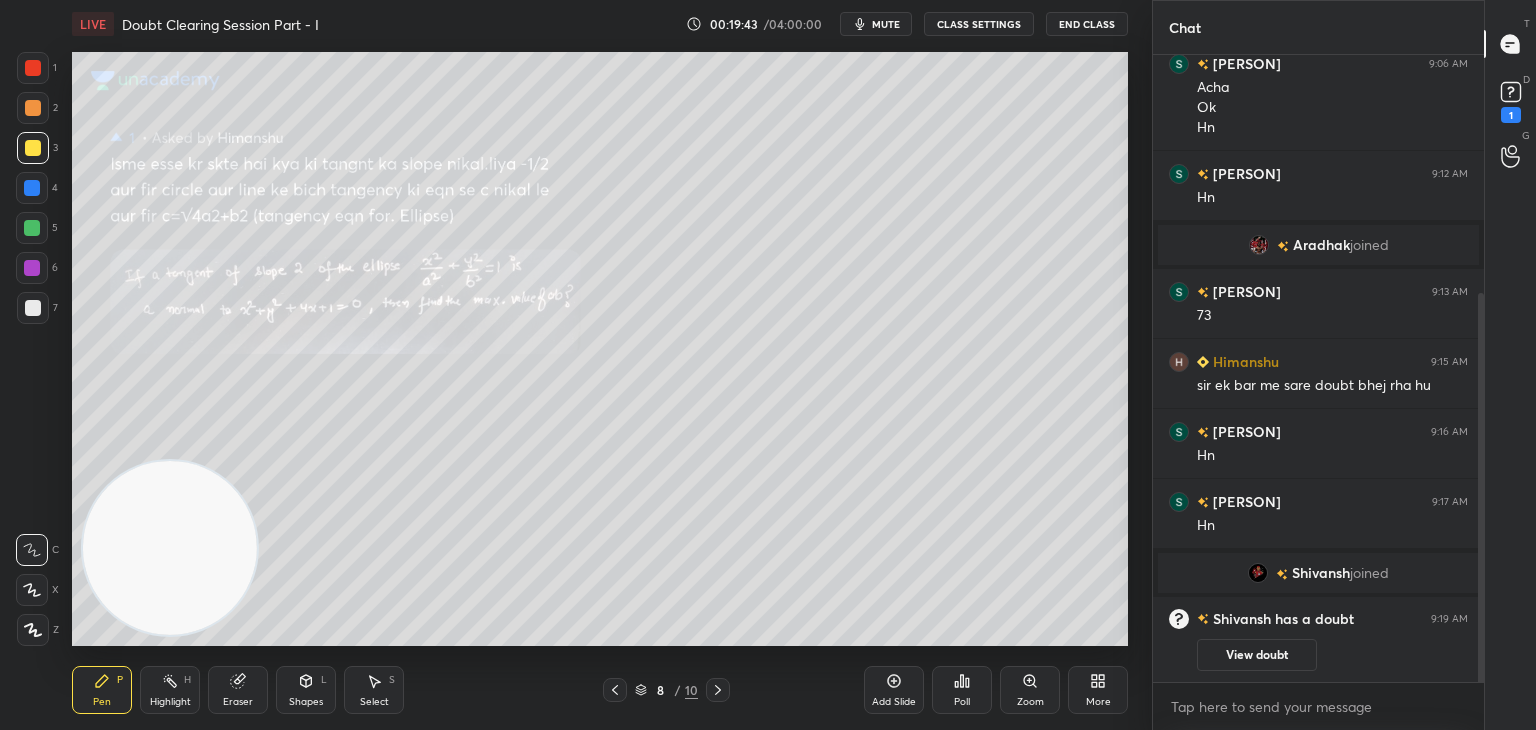 click 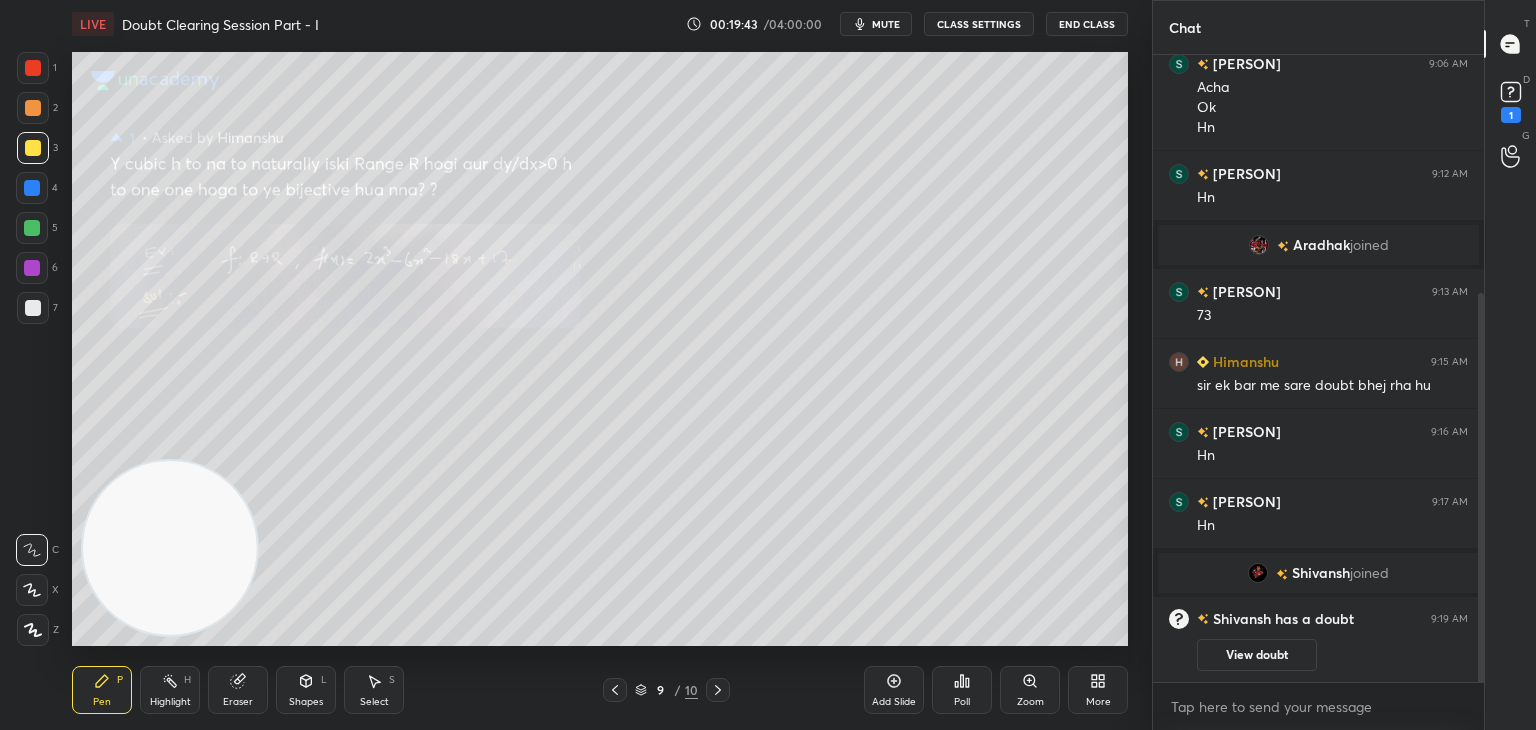 click 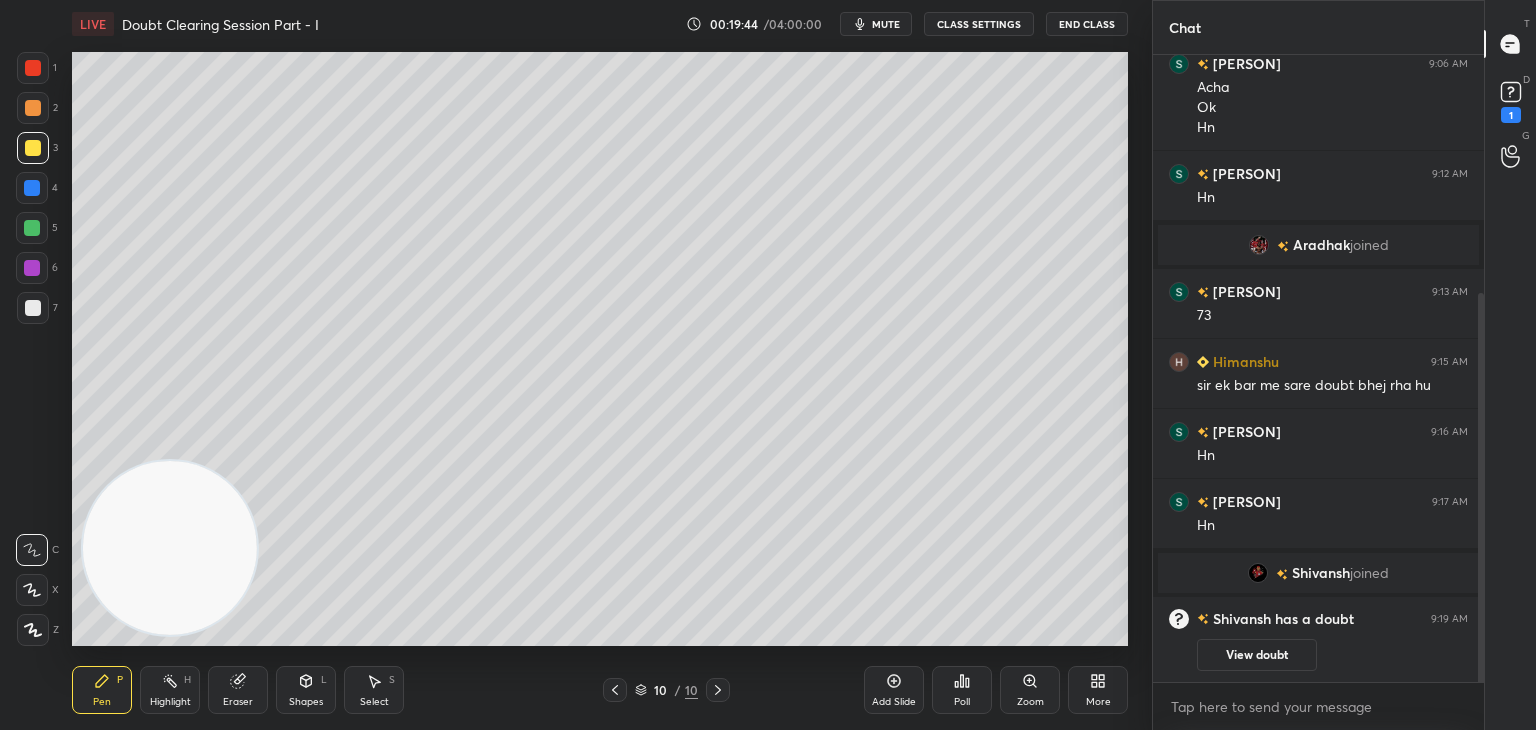 click 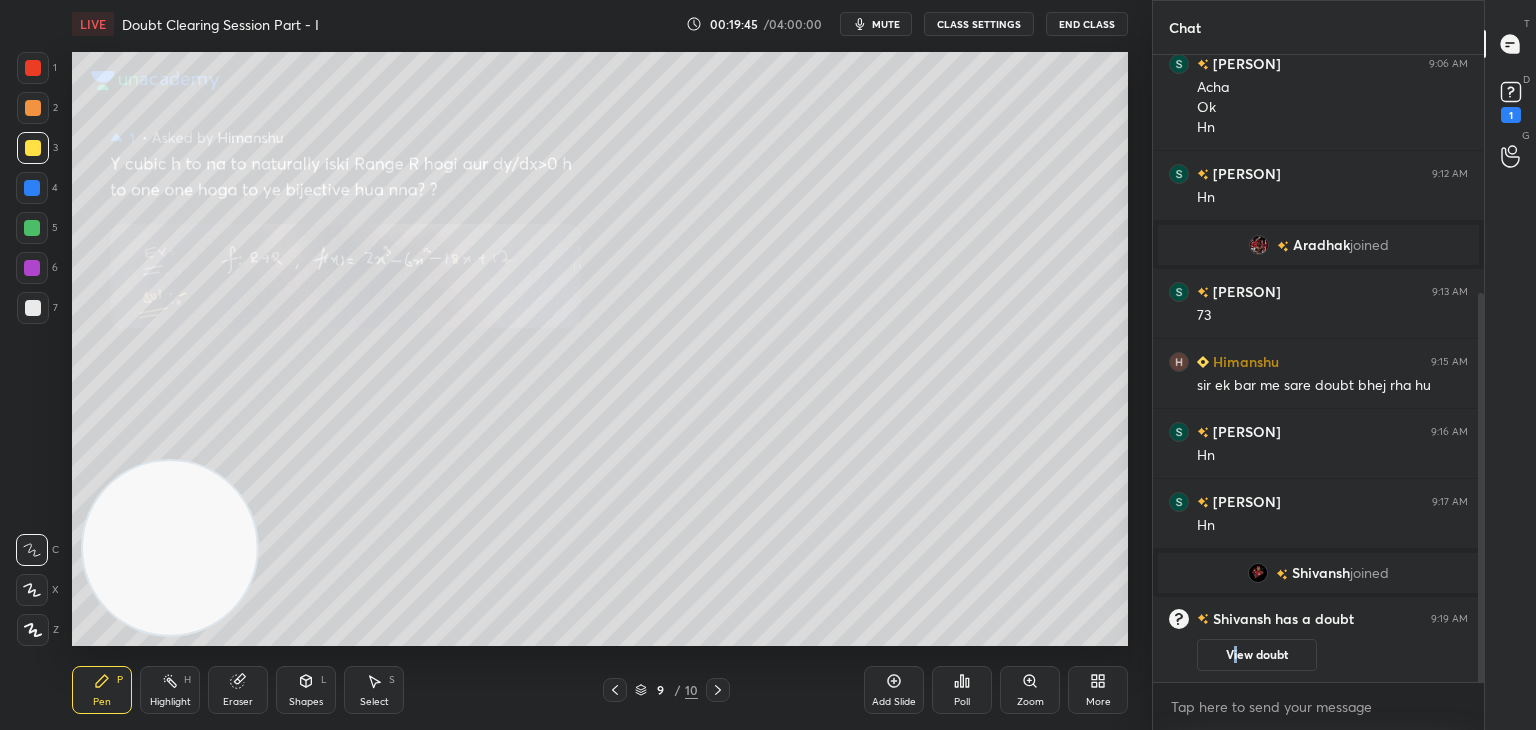 click on "View doubt" at bounding box center (1257, 655) 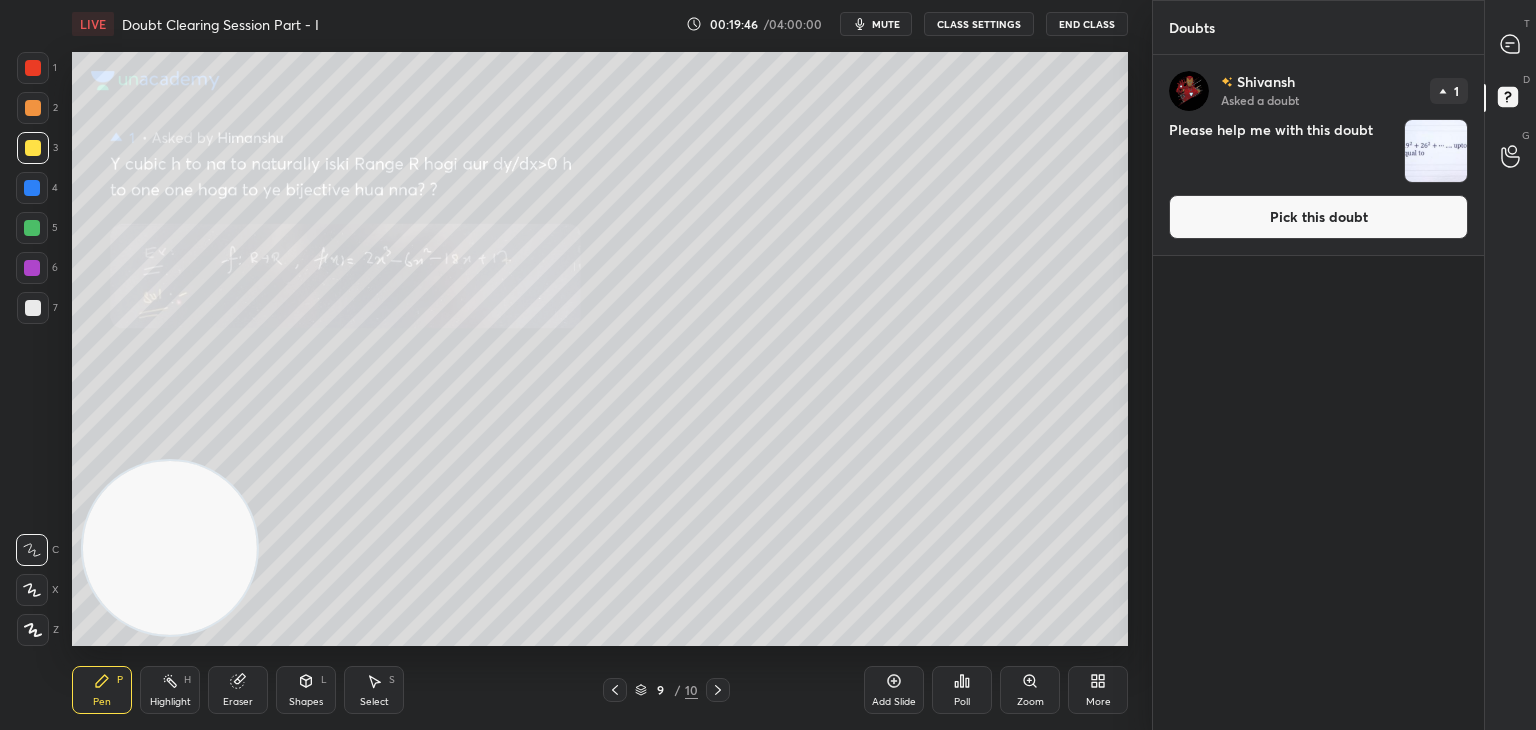 click on "Pick this doubt" at bounding box center [1318, 217] 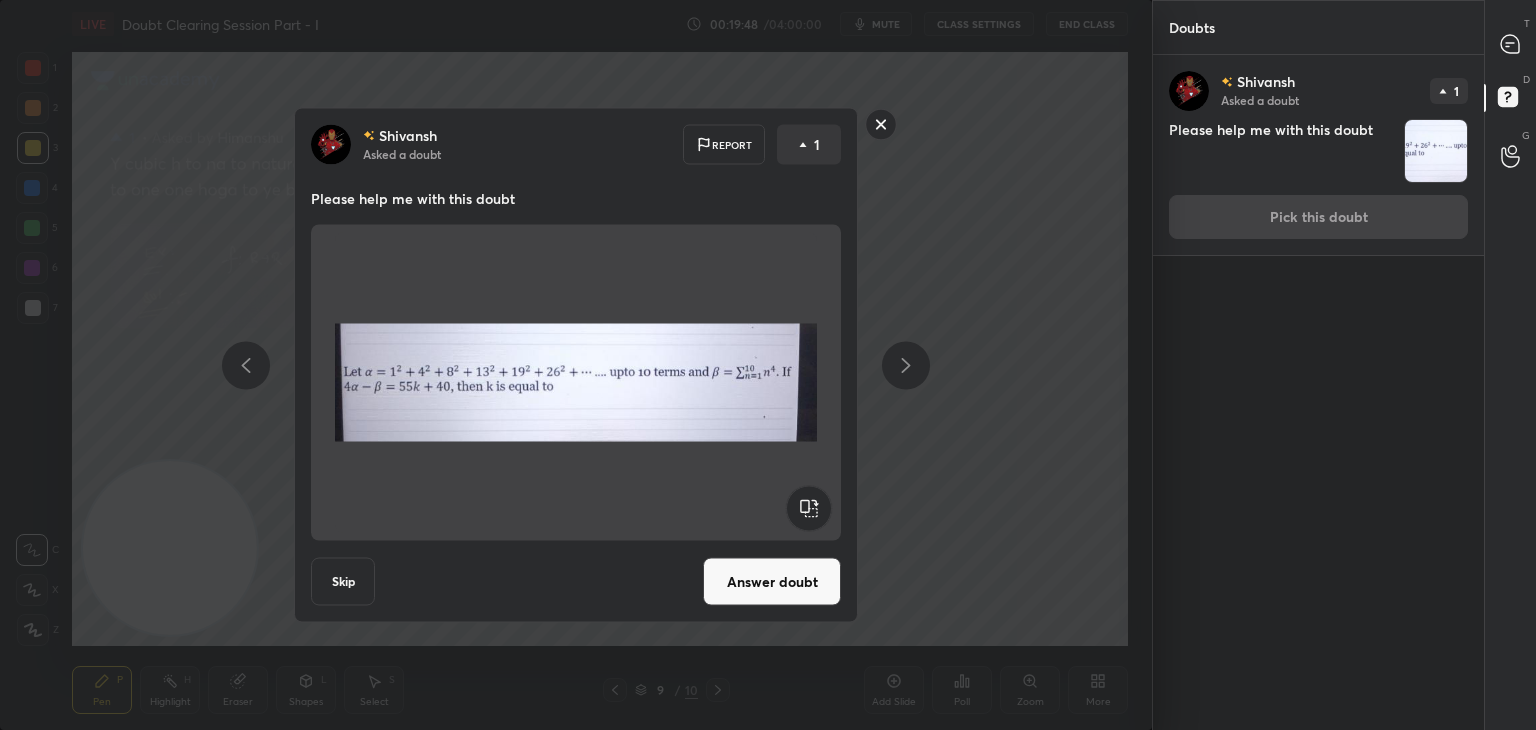 click on "Answer doubt" at bounding box center (772, 582) 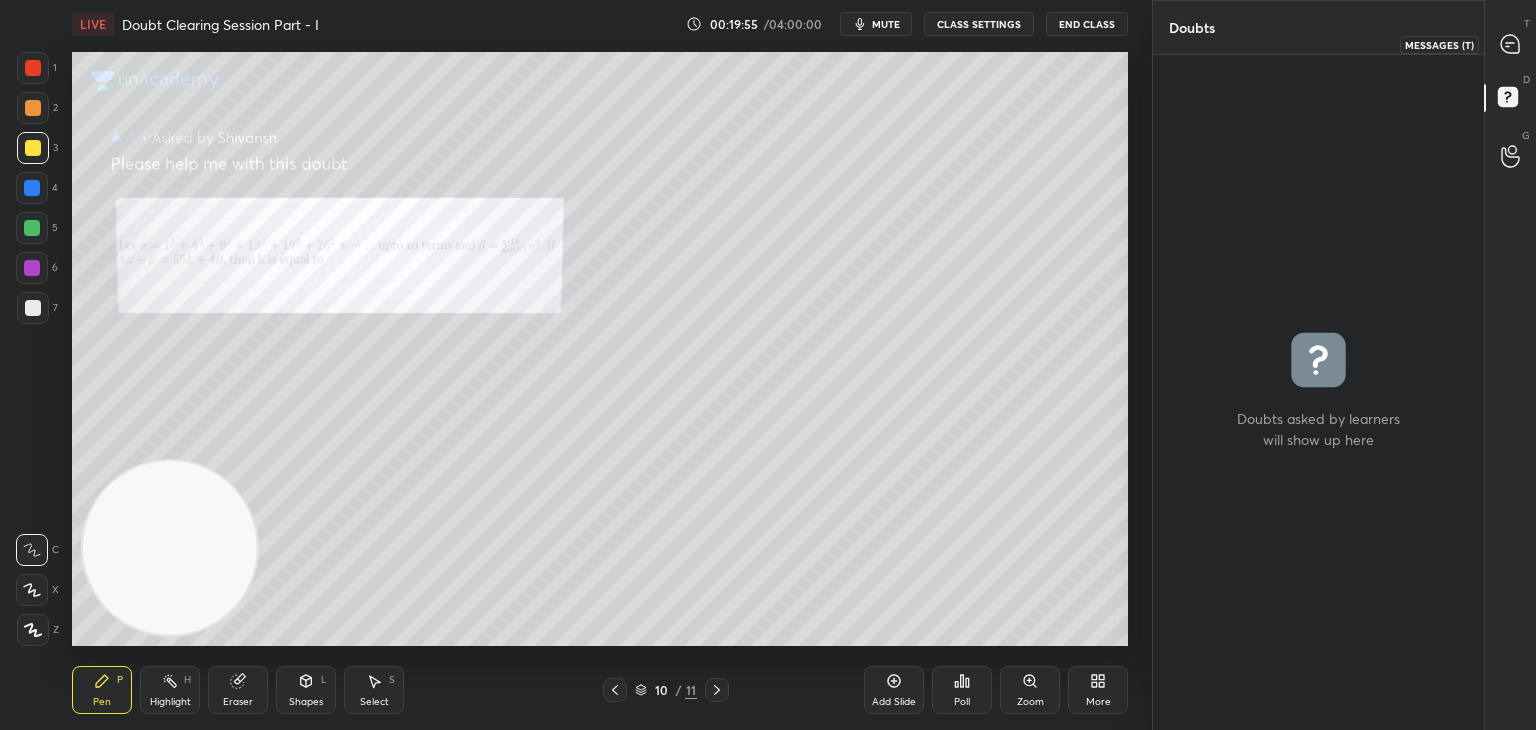 click at bounding box center [1511, 44] 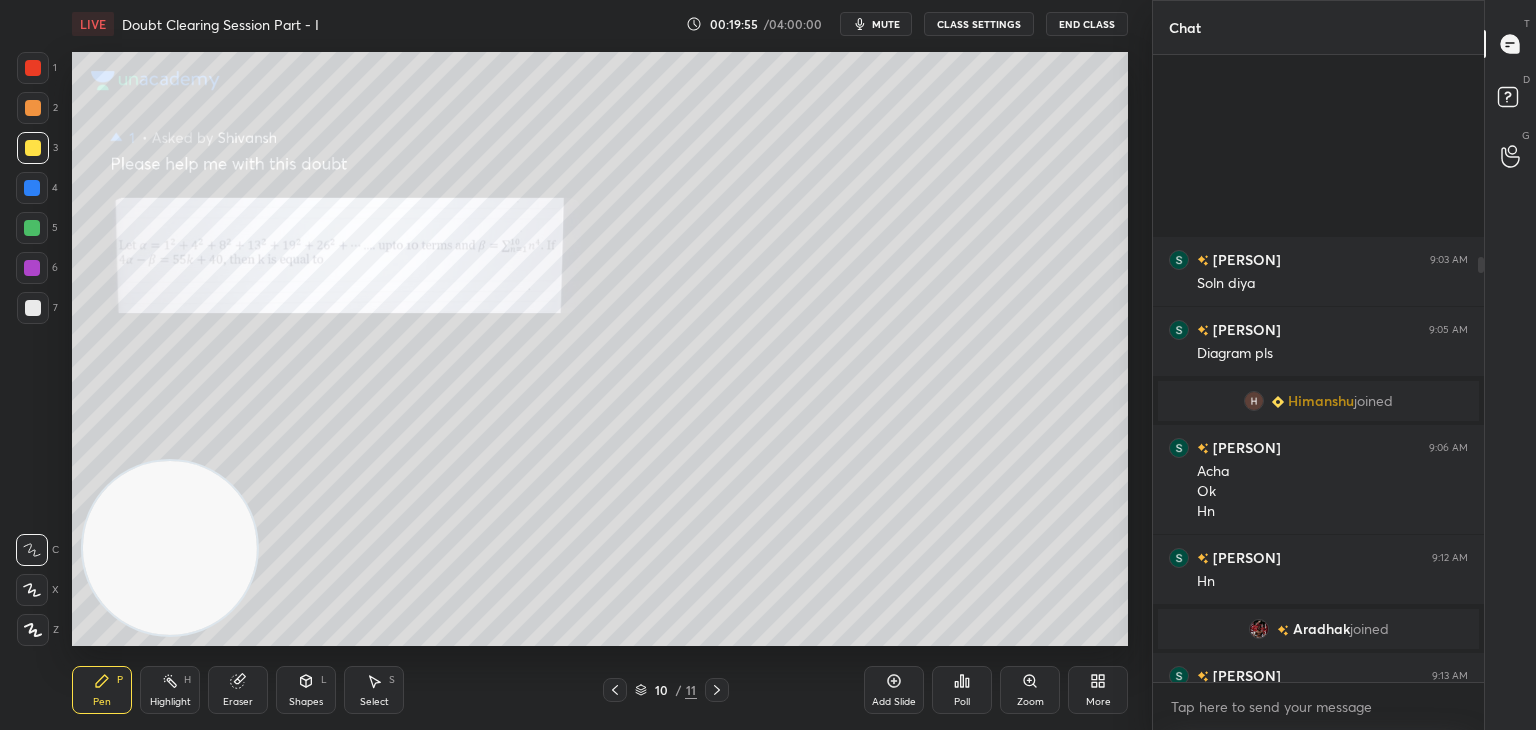 scroll, scrollTop: 298, scrollLeft: 0, axis: vertical 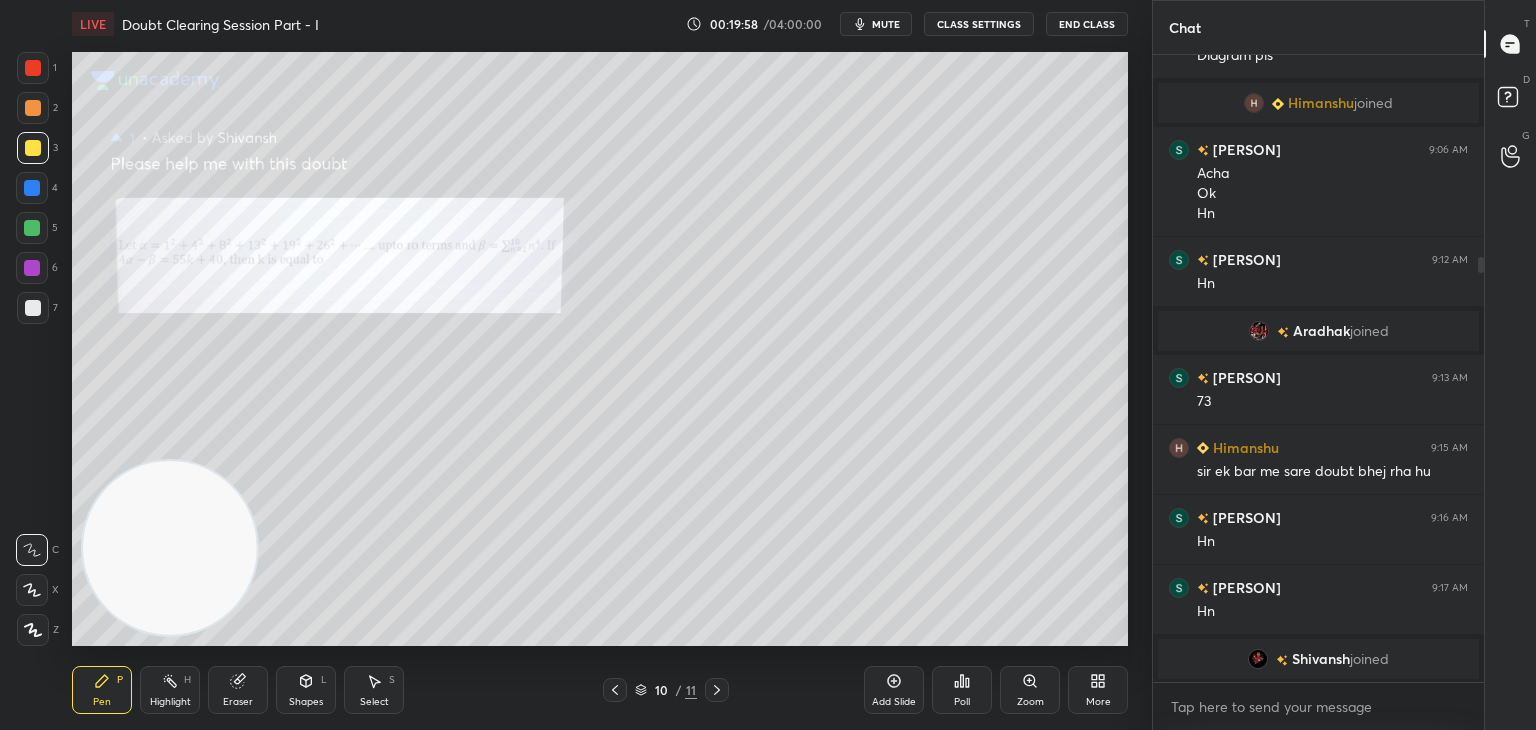 click on "Zoom" at bounding box center [1030, 690] 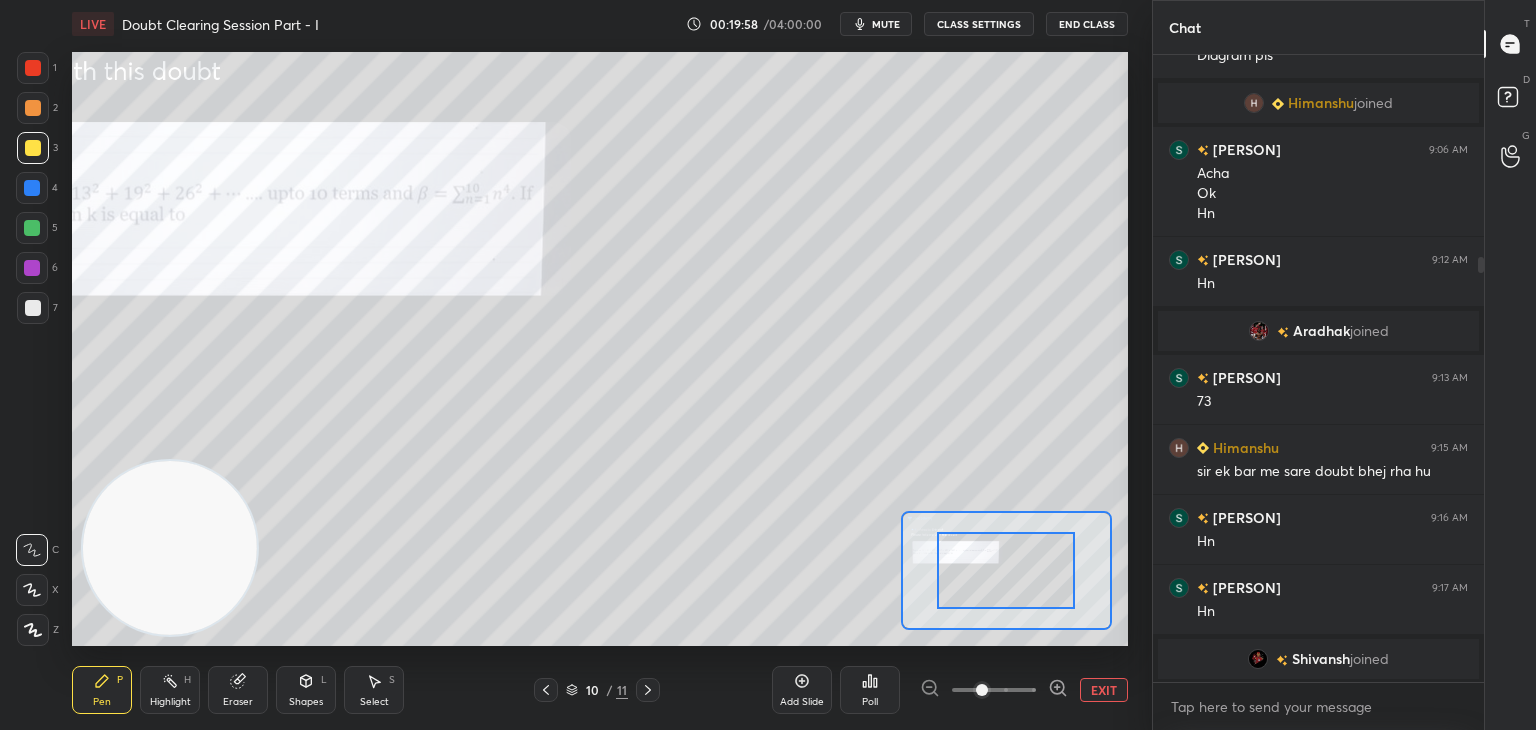 click at bounding box center (994, 690) 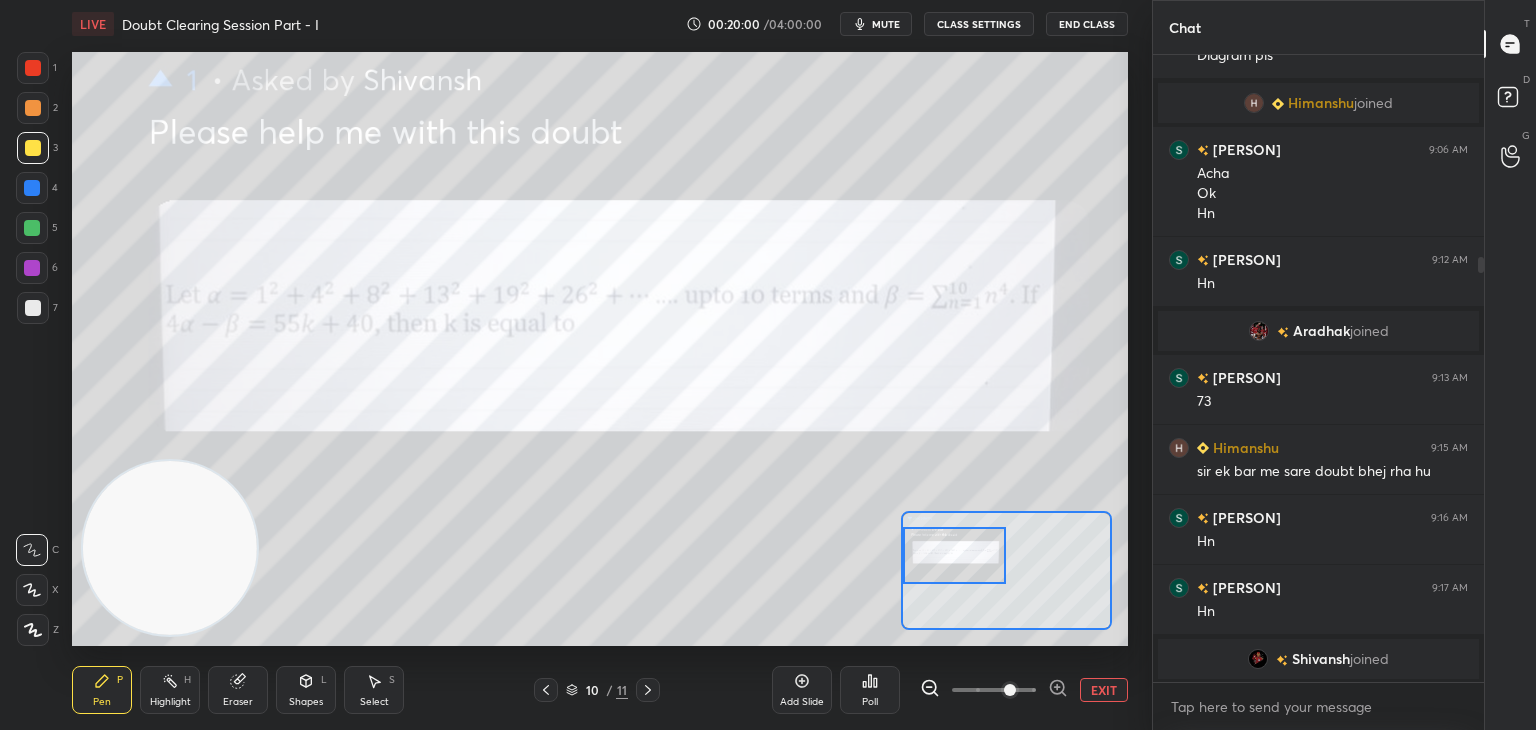 drag, startPoint x: 972, startPoint y: 586, endPoint x: 940, endPoint y: 577, distance: 33.24154 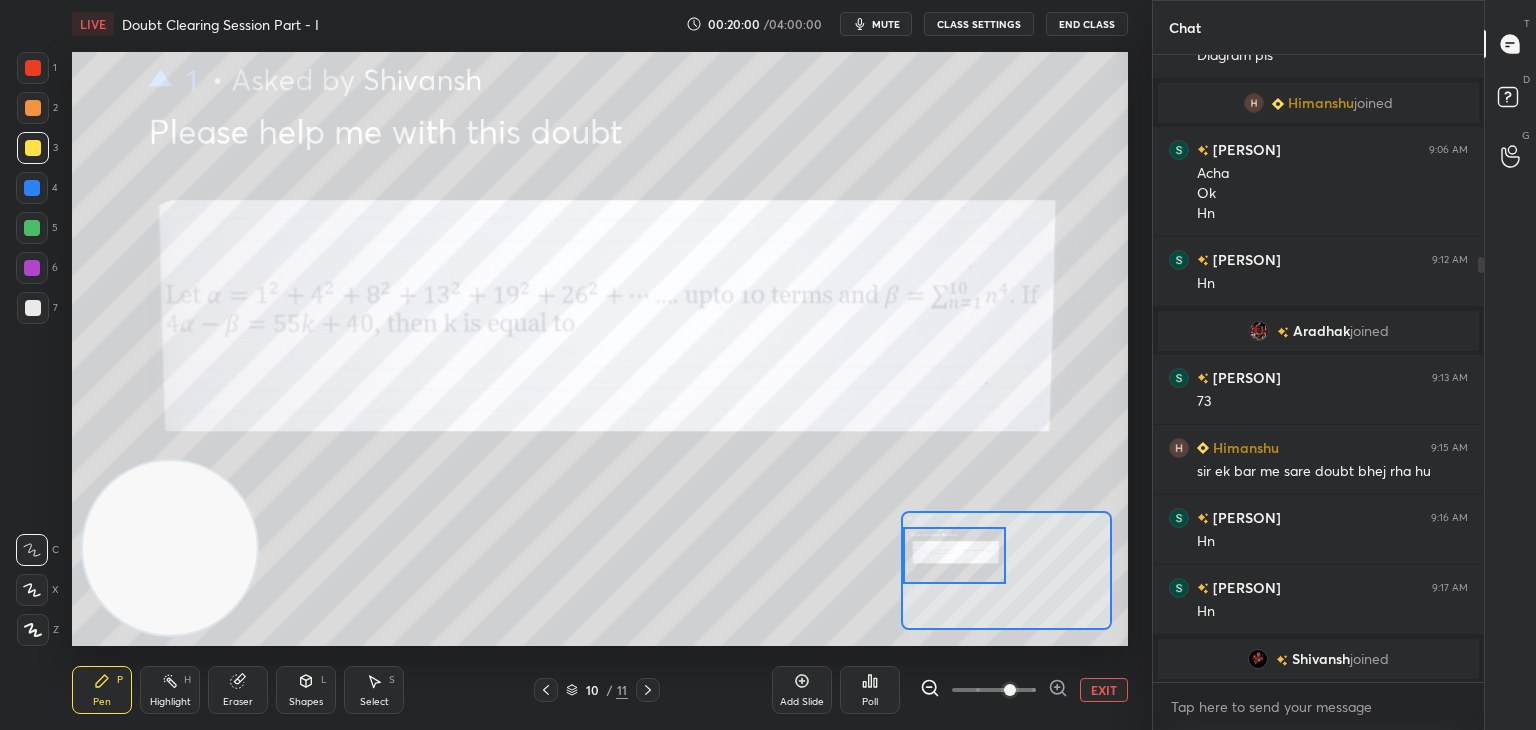 click at bounding box center (955, 555) 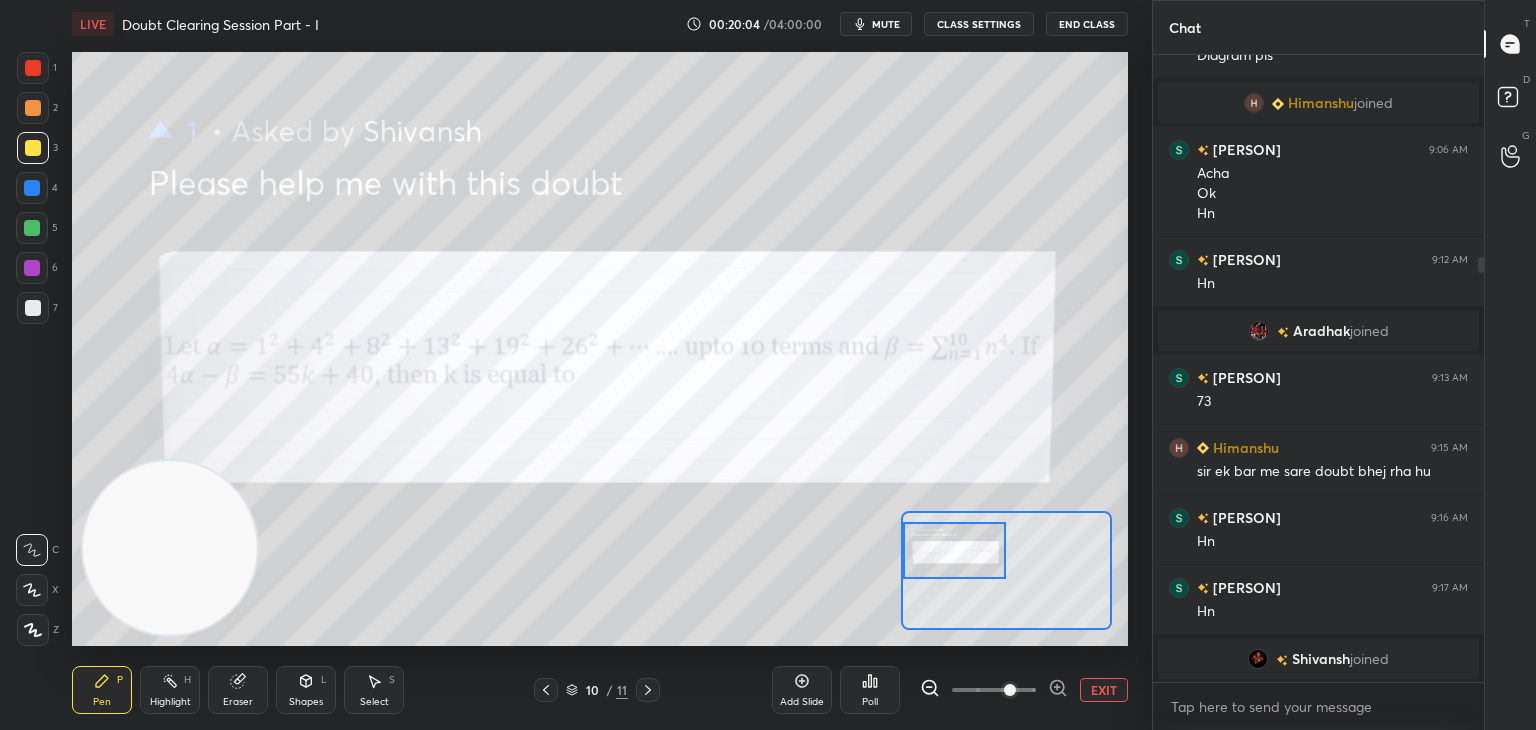 scroll, scrollTop: 384, scrollLeft: 0, axis: vertical 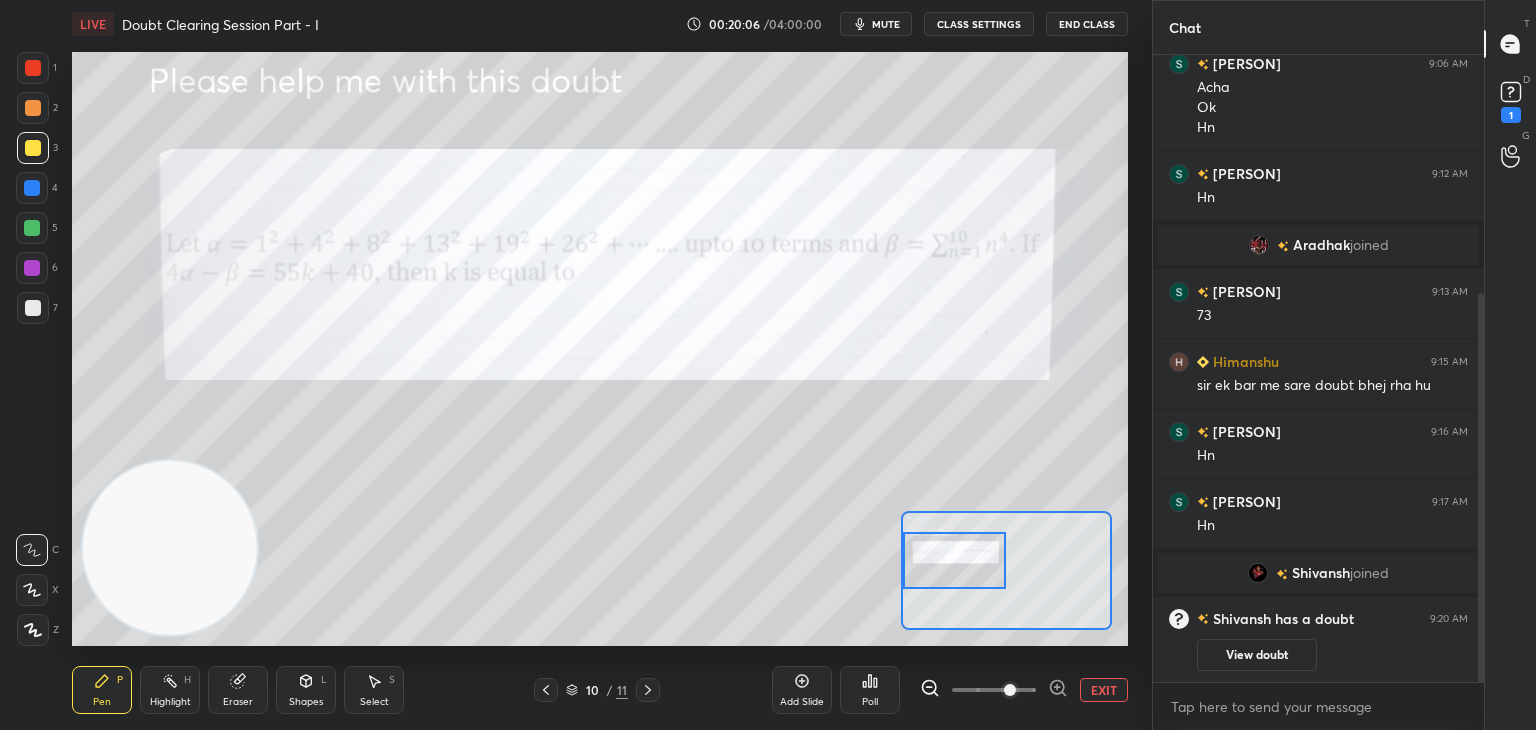 click at bounding box center [955, 560] 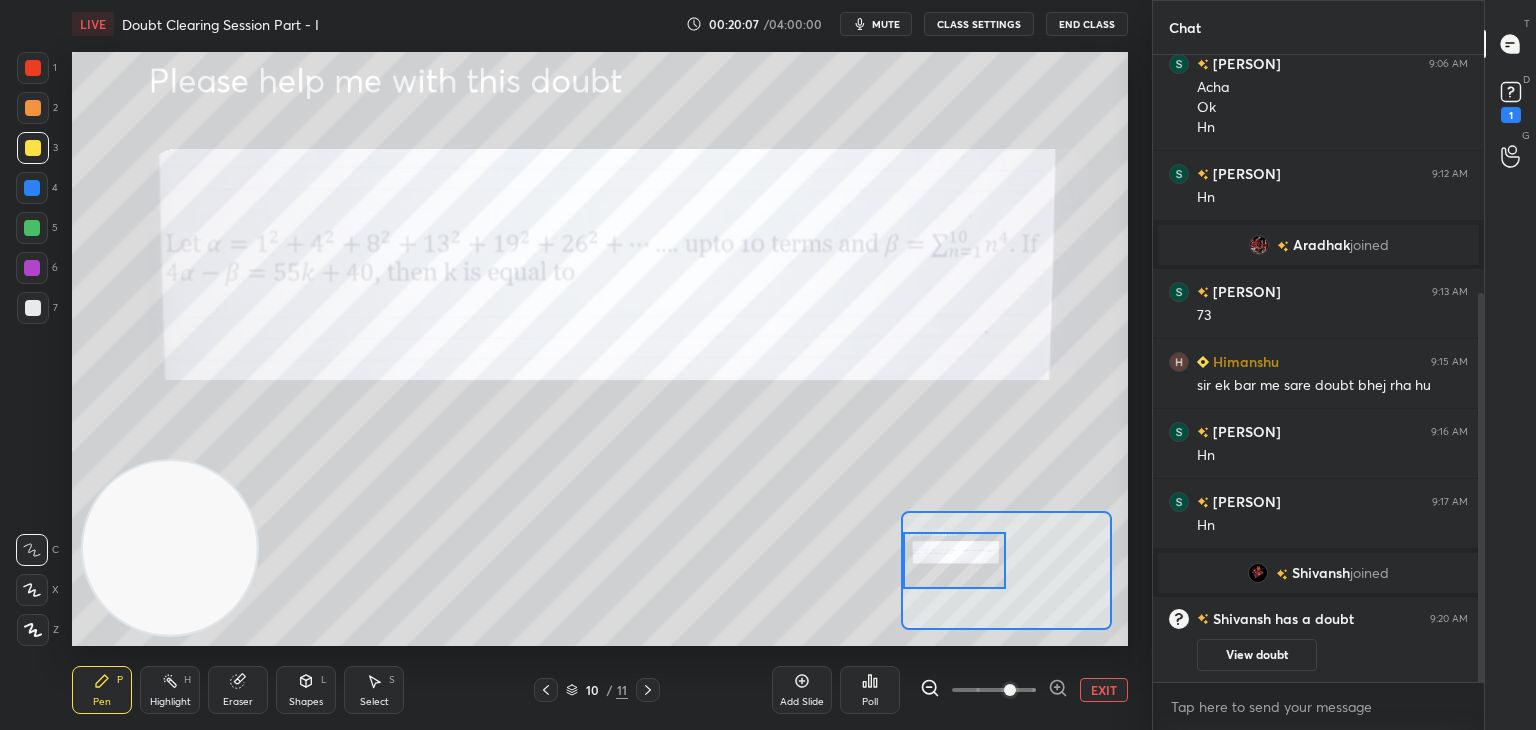 click on "View doubt" at bounding box center (1257, 655) 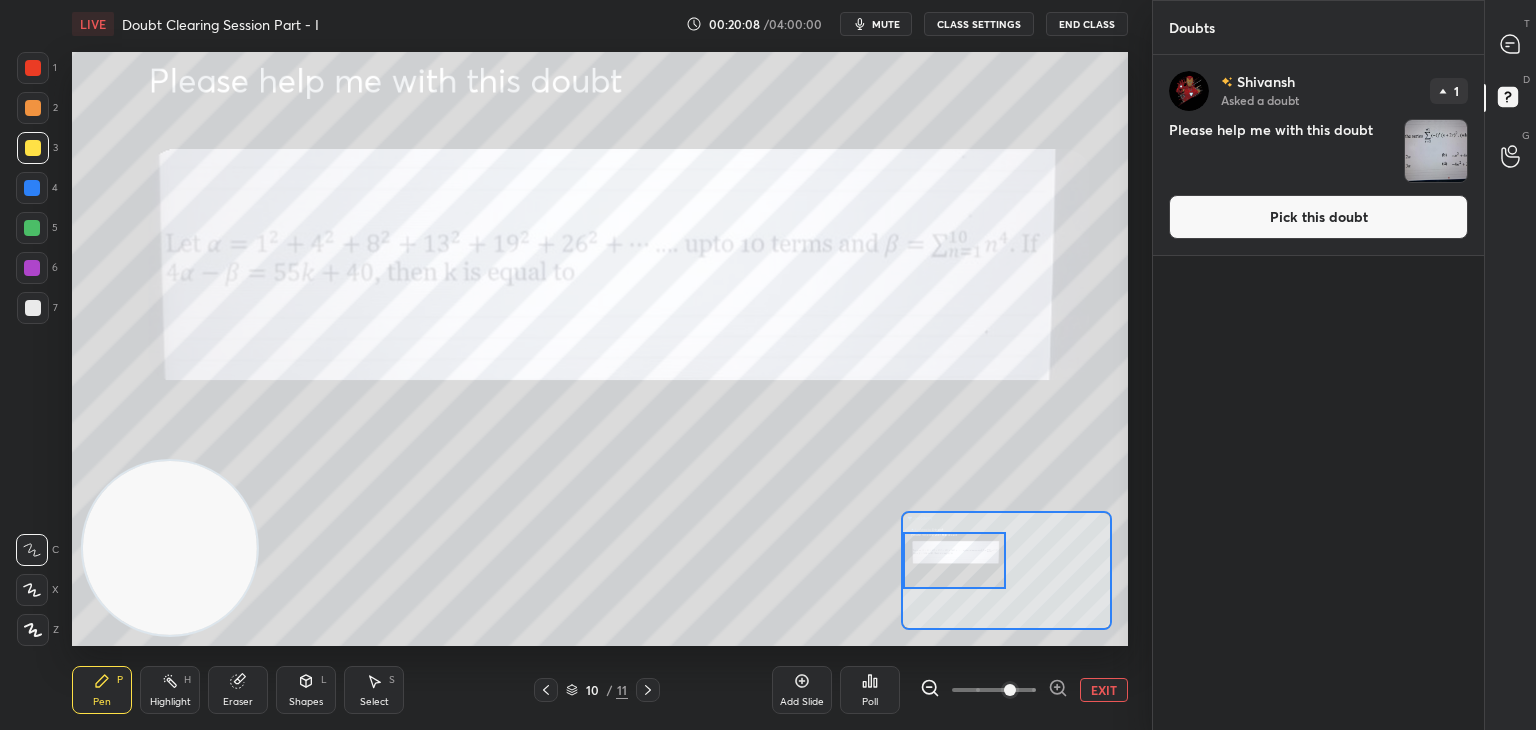 click on "Pick this doubt" at bounding box center [1318, 217] 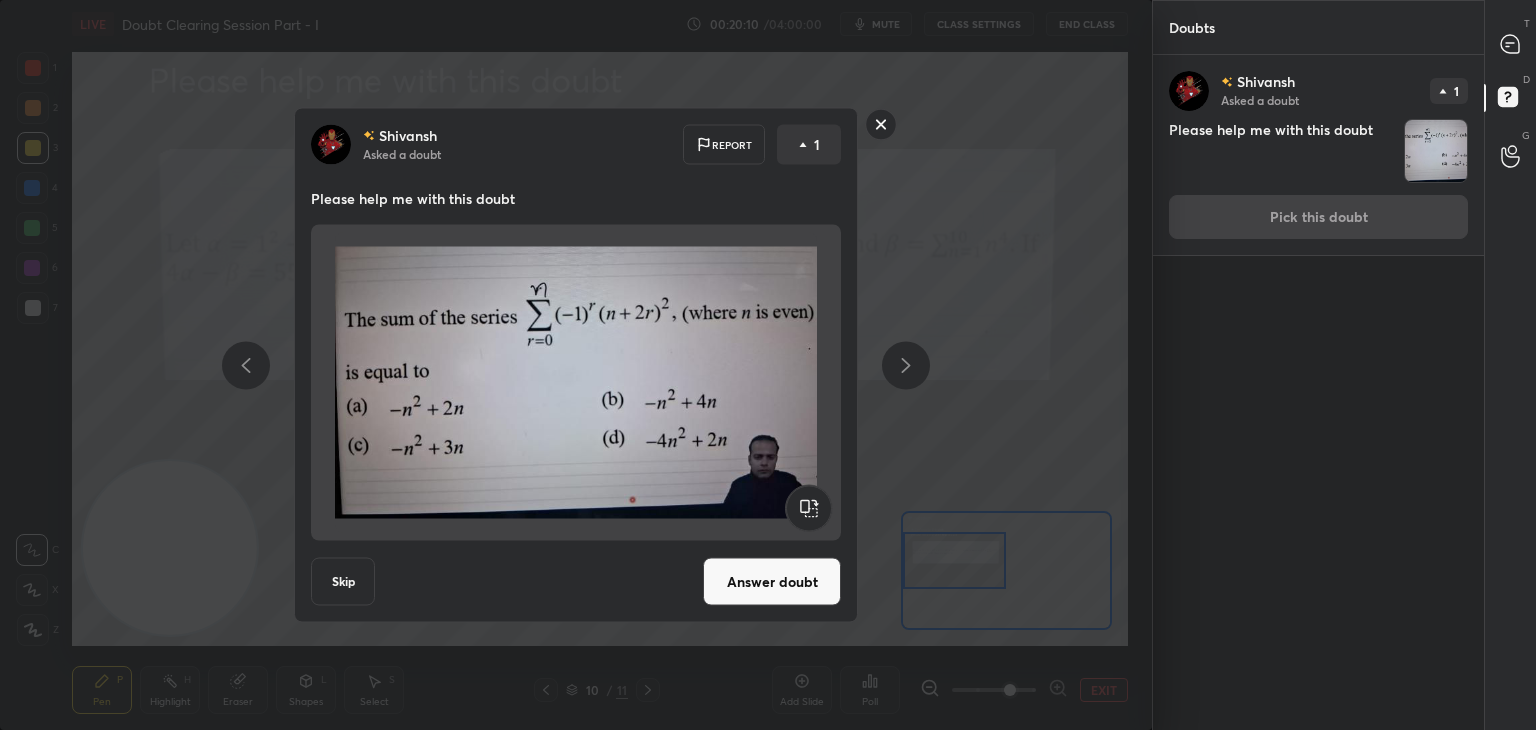 drag, startPoint x: 783, startPoint y: 583, endPoint x: 787, endPoint y: 573, distance: 10.770329 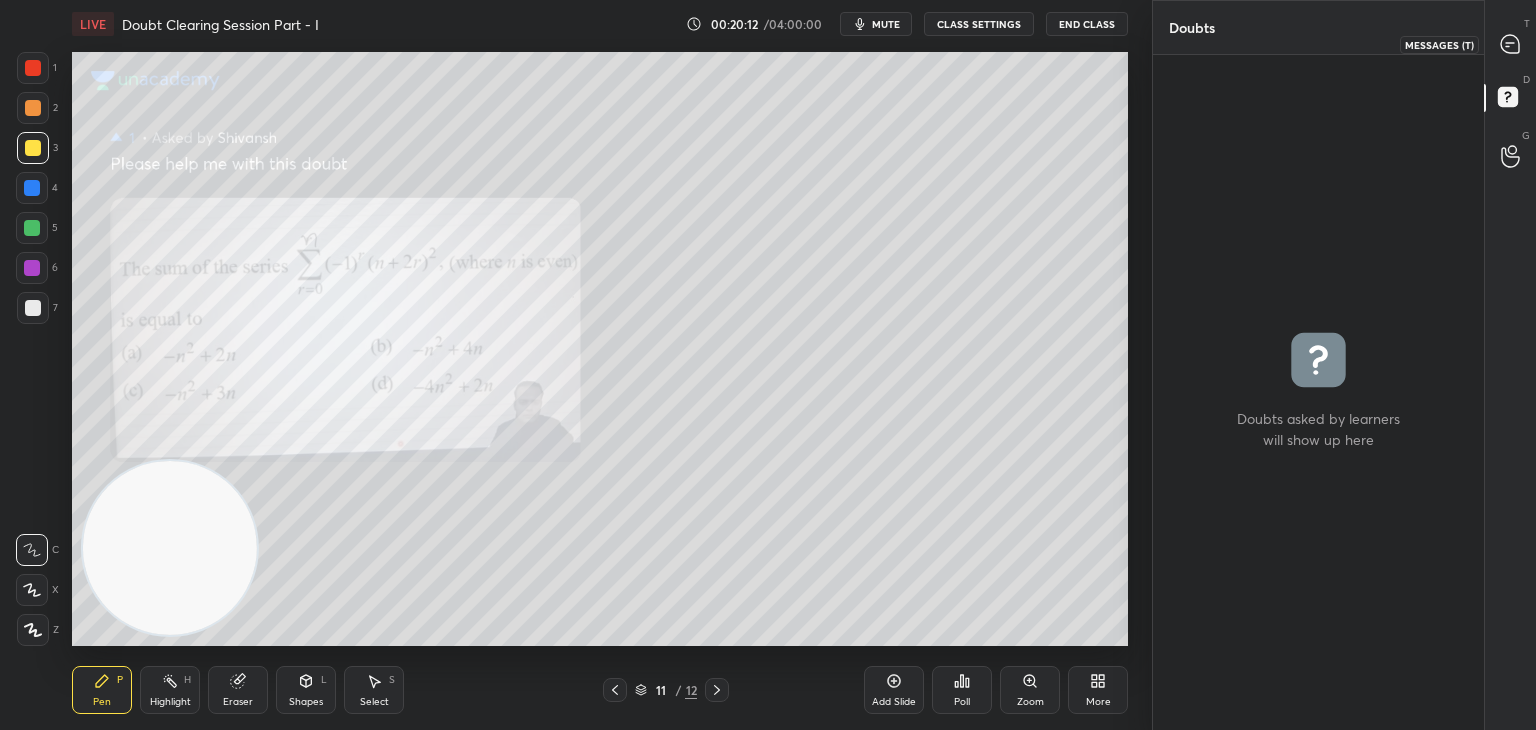drag, startPoint x: 1505, startPoint y: 53, endPoint x: 1484, endPoint y: 67, distance: 25.23886 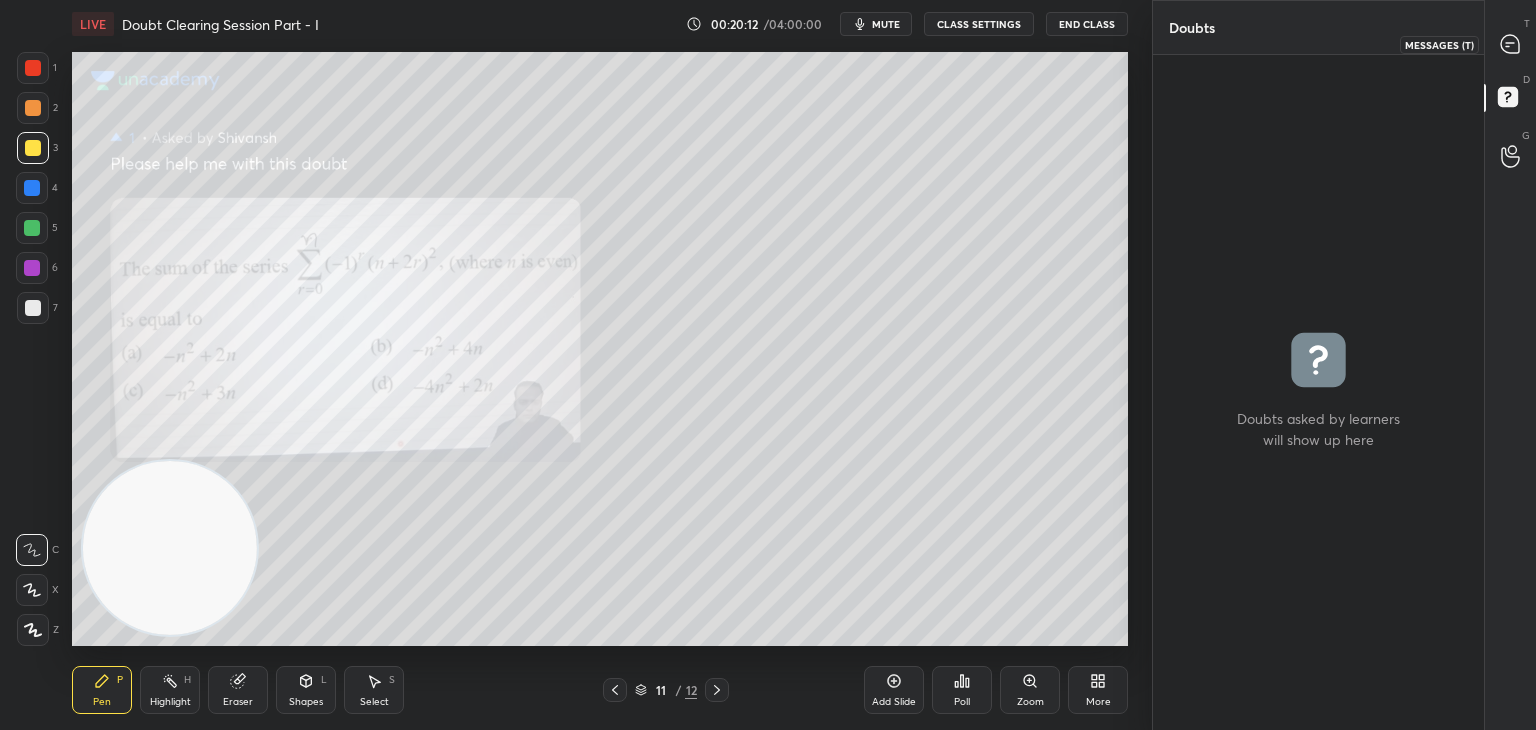 click at bounding box center (1511, 44) 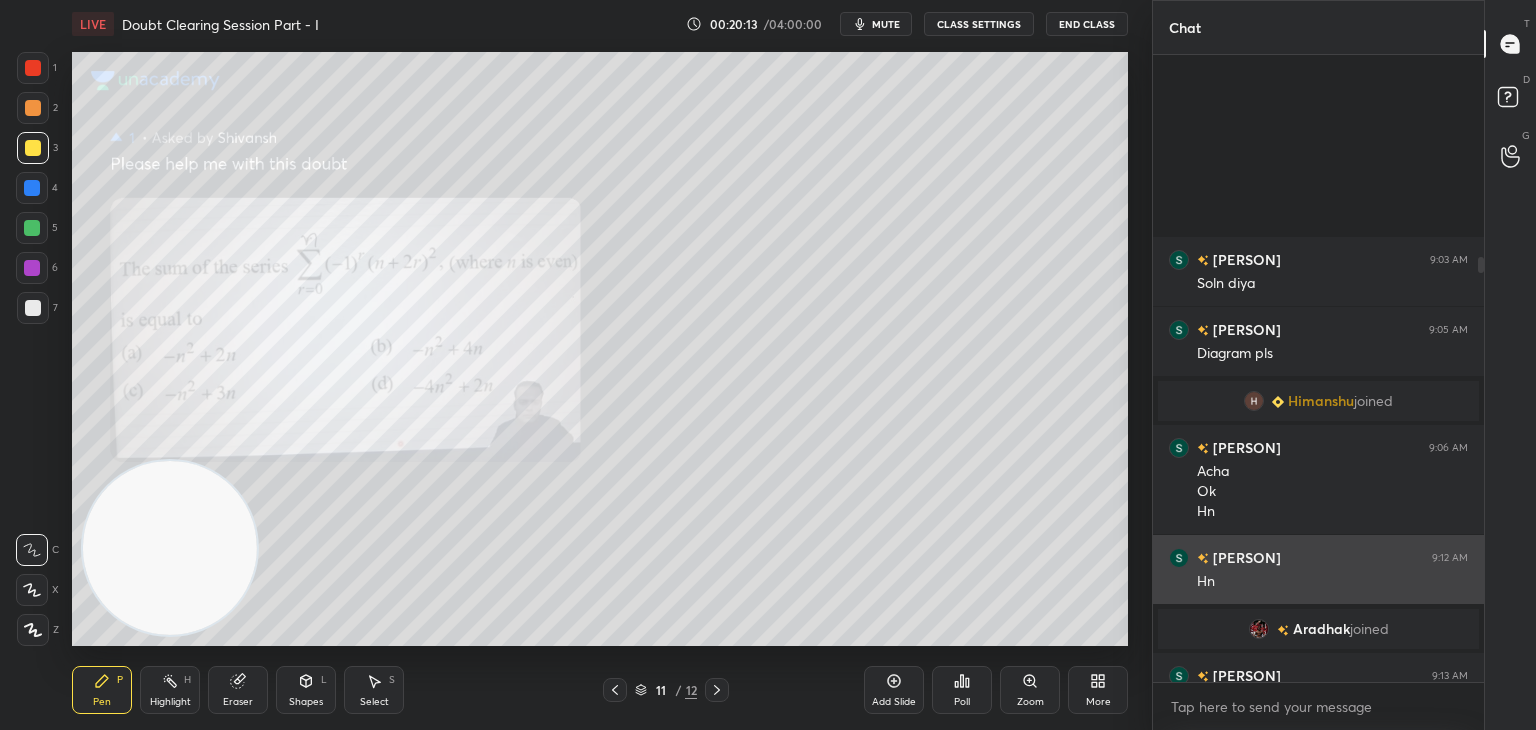 scroll, scrollTop: 298, scrollLeft: 0, axis: vertical 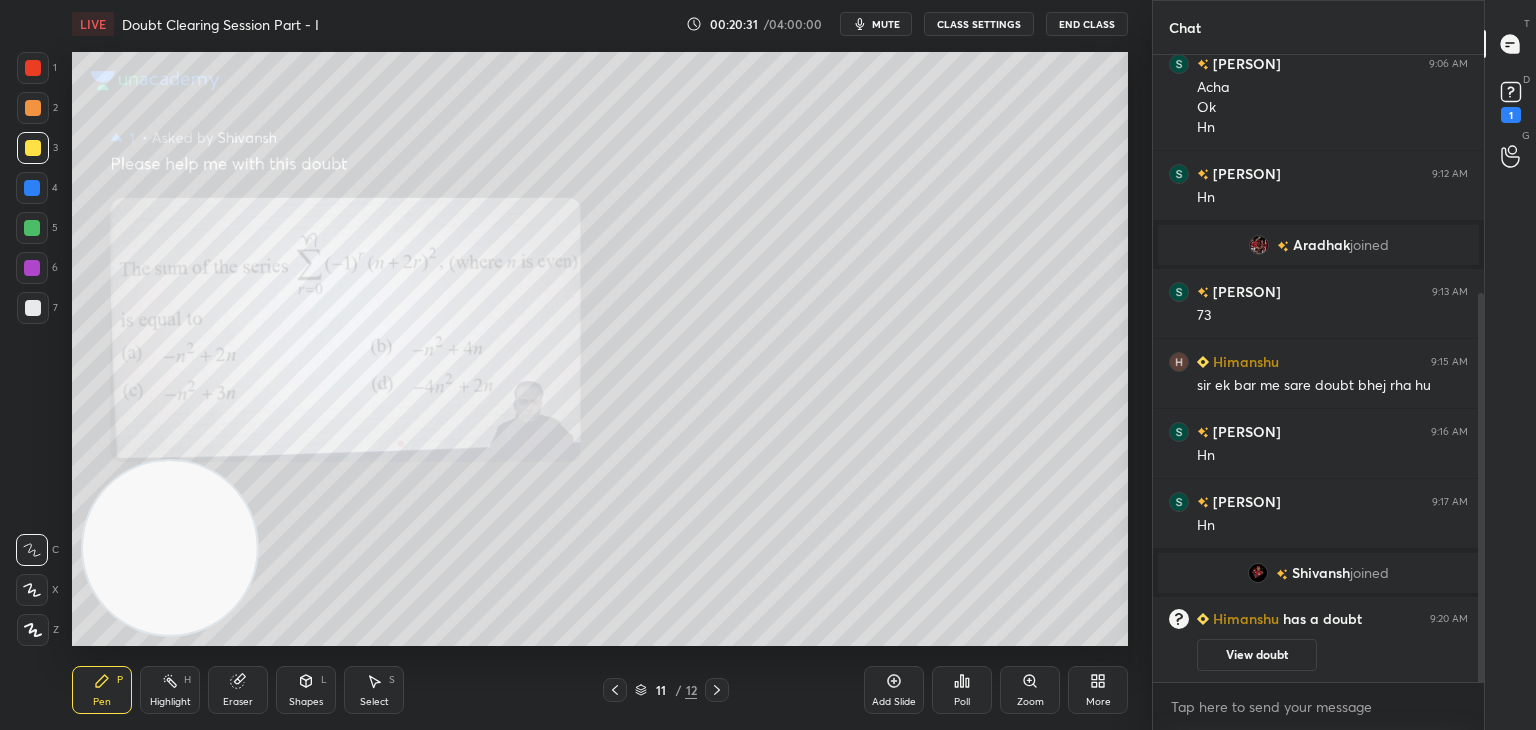 click on "View doubt" at bounding box center [1257, 655] 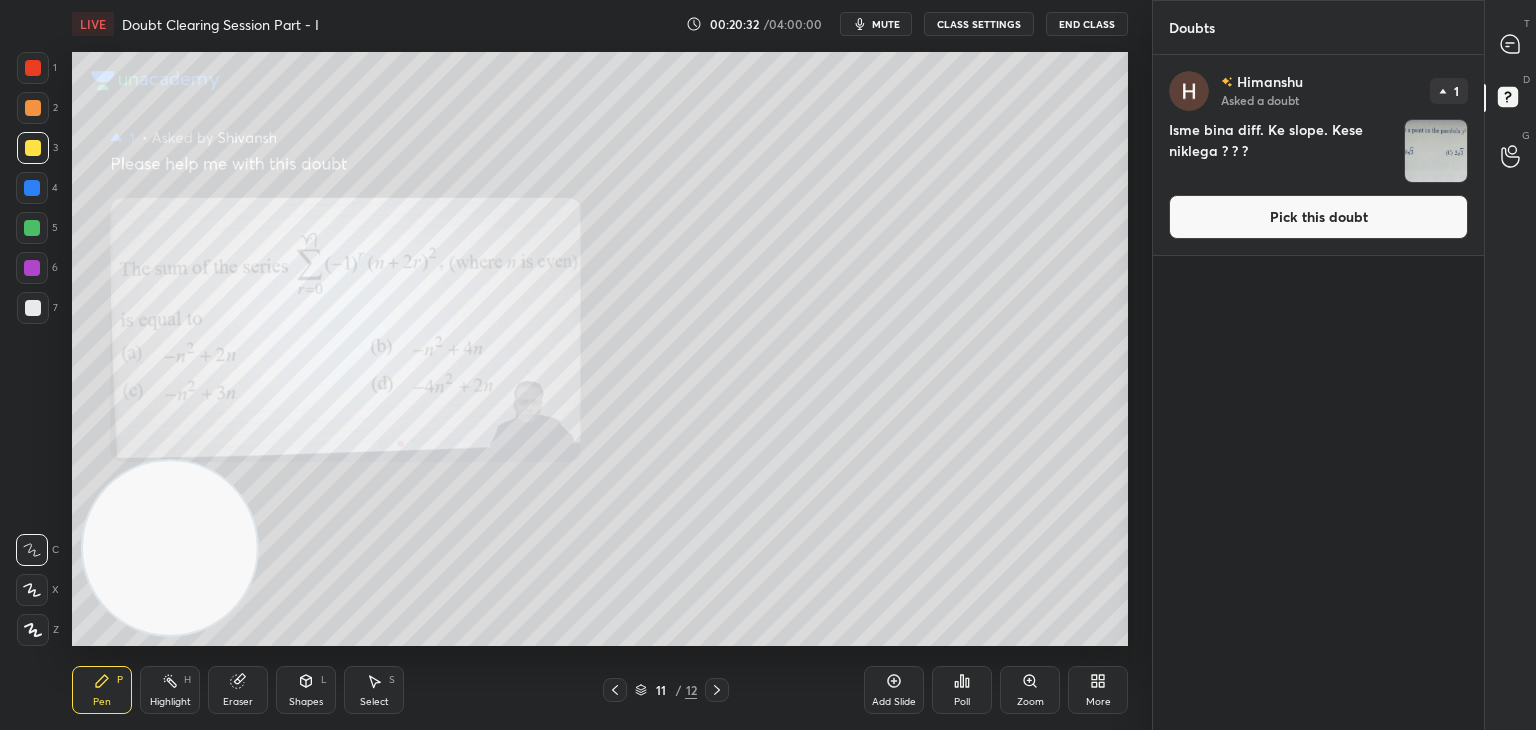 click on "Pick this doubt" at bounding box center (1318, 217) 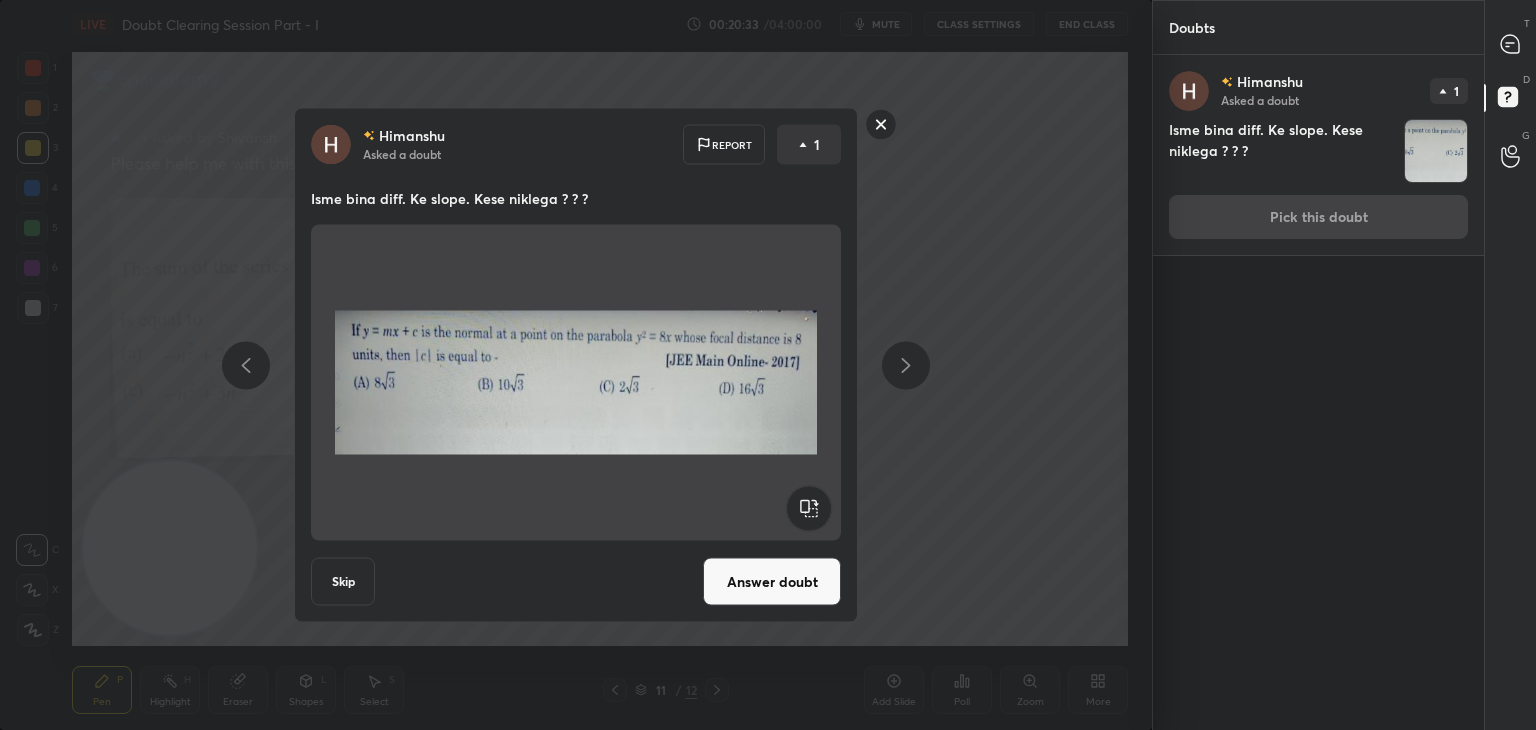 click on "Answer doubt" at bounding box center [772, 582] 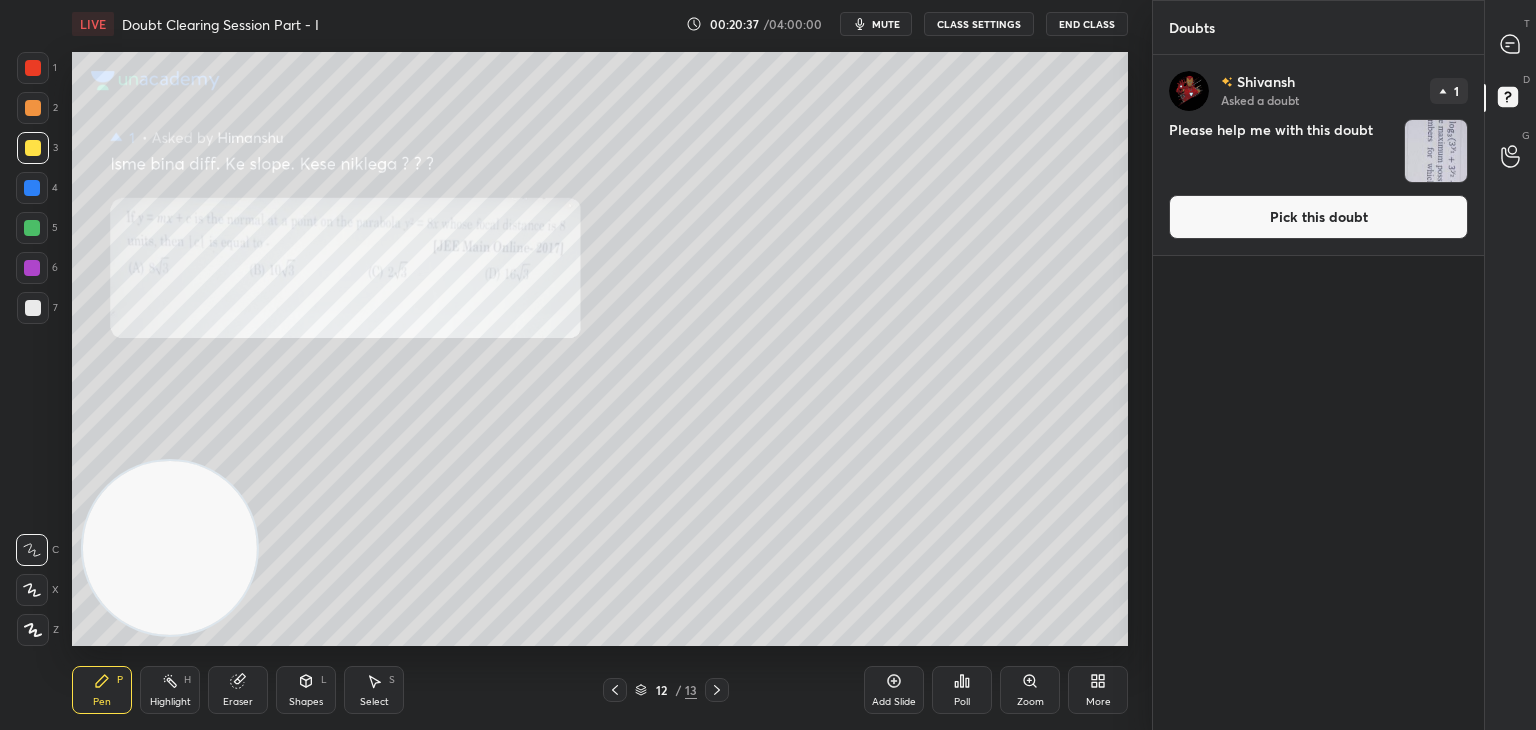 click on "Pick this doubt" at bounding box center (1318, 217) 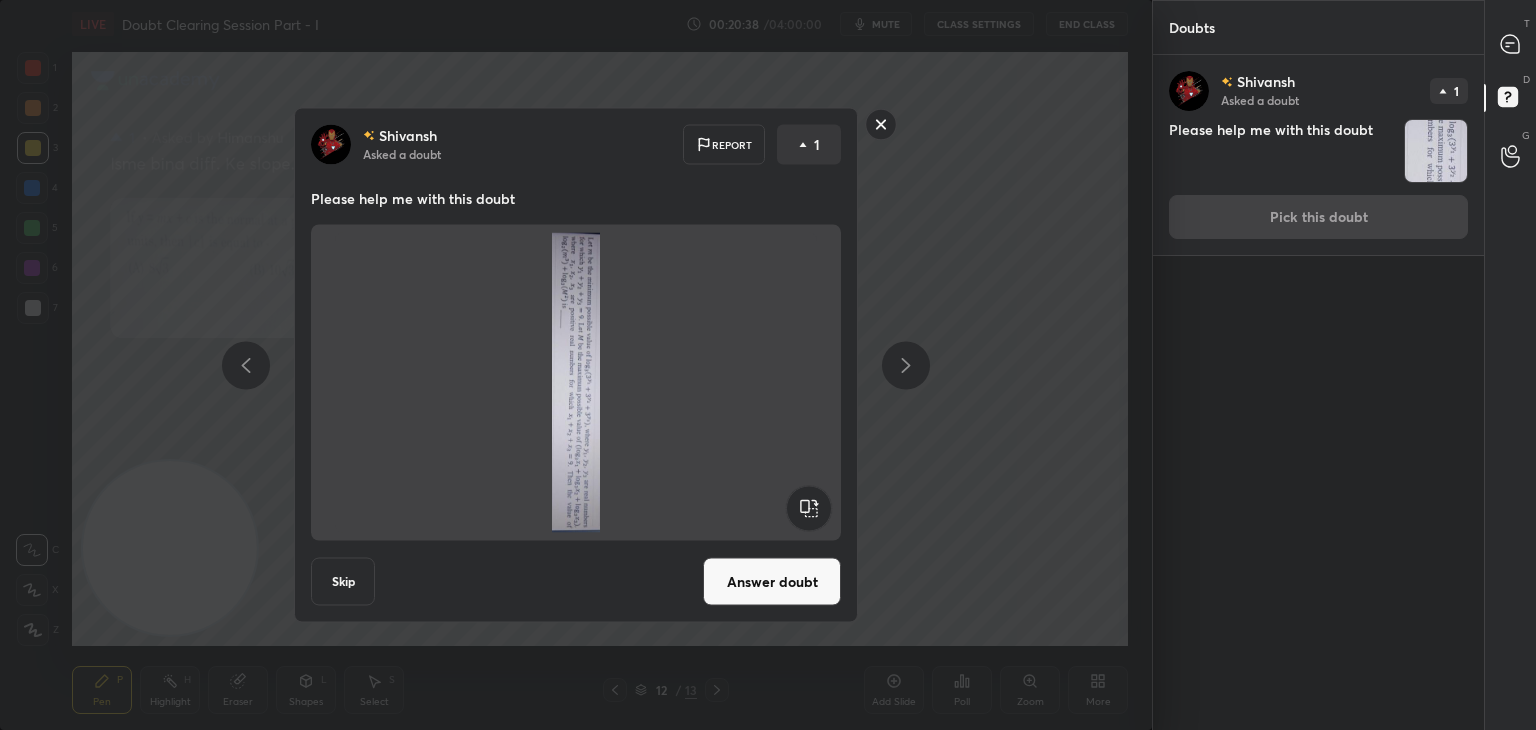 click 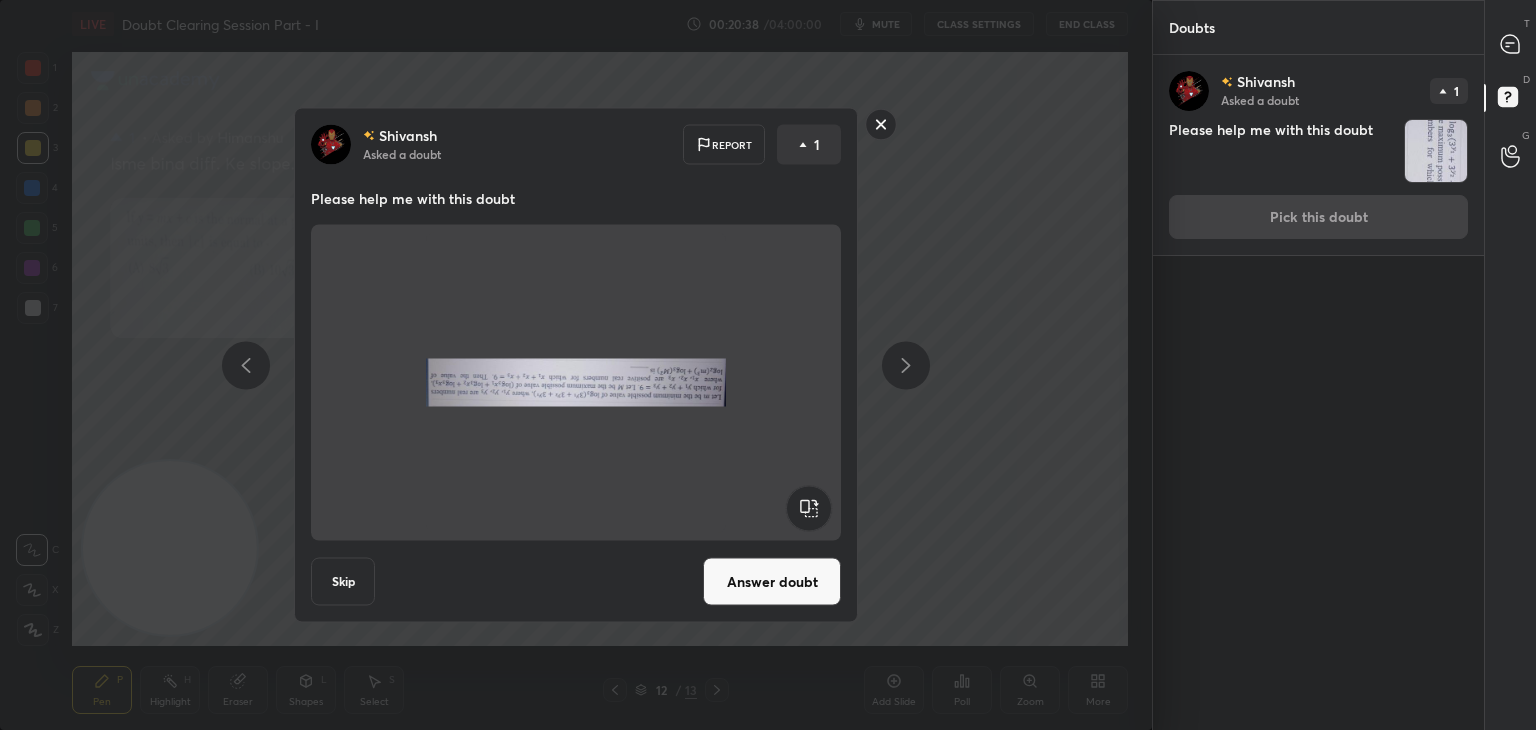 click 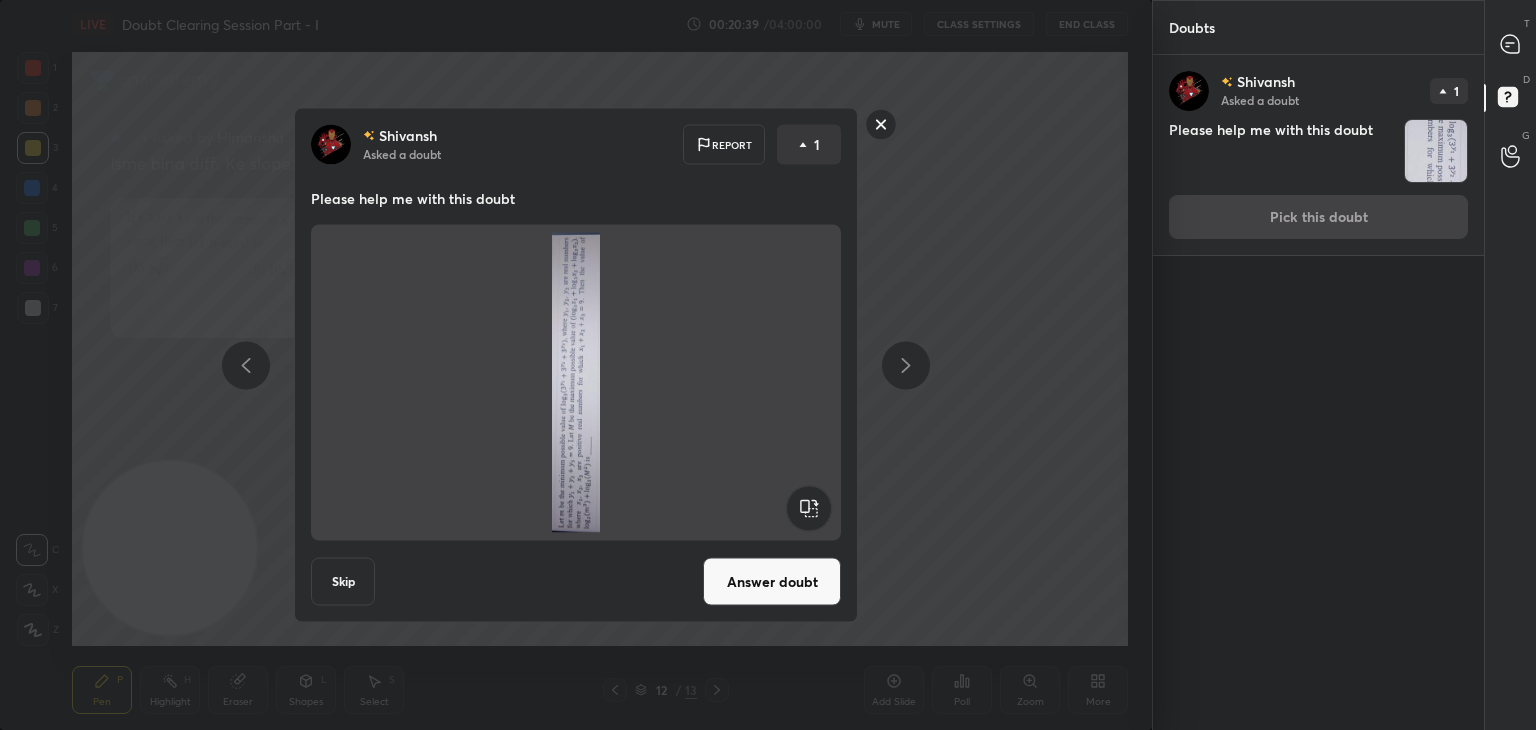 click 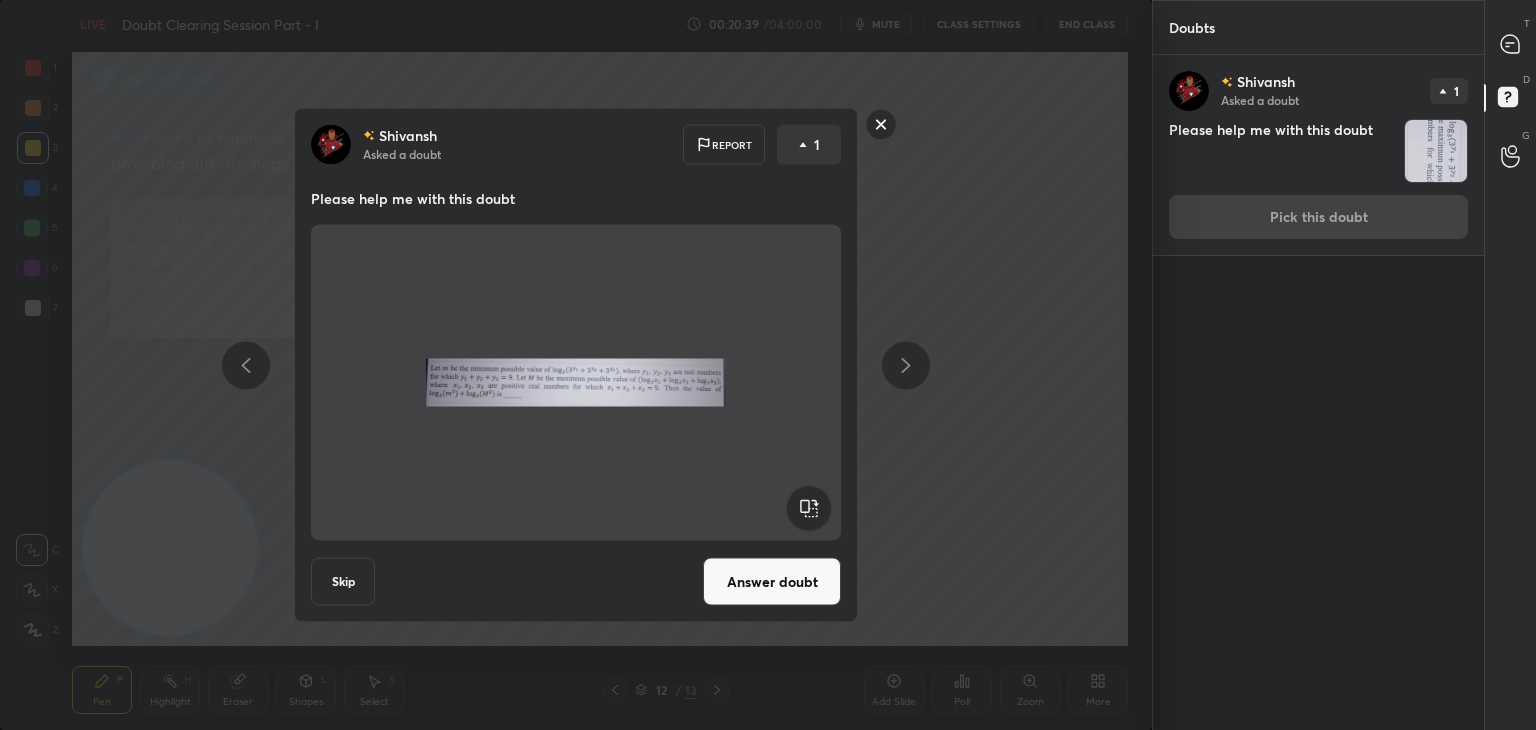 click on "Answer doubt" at bounding box center (772, 582) 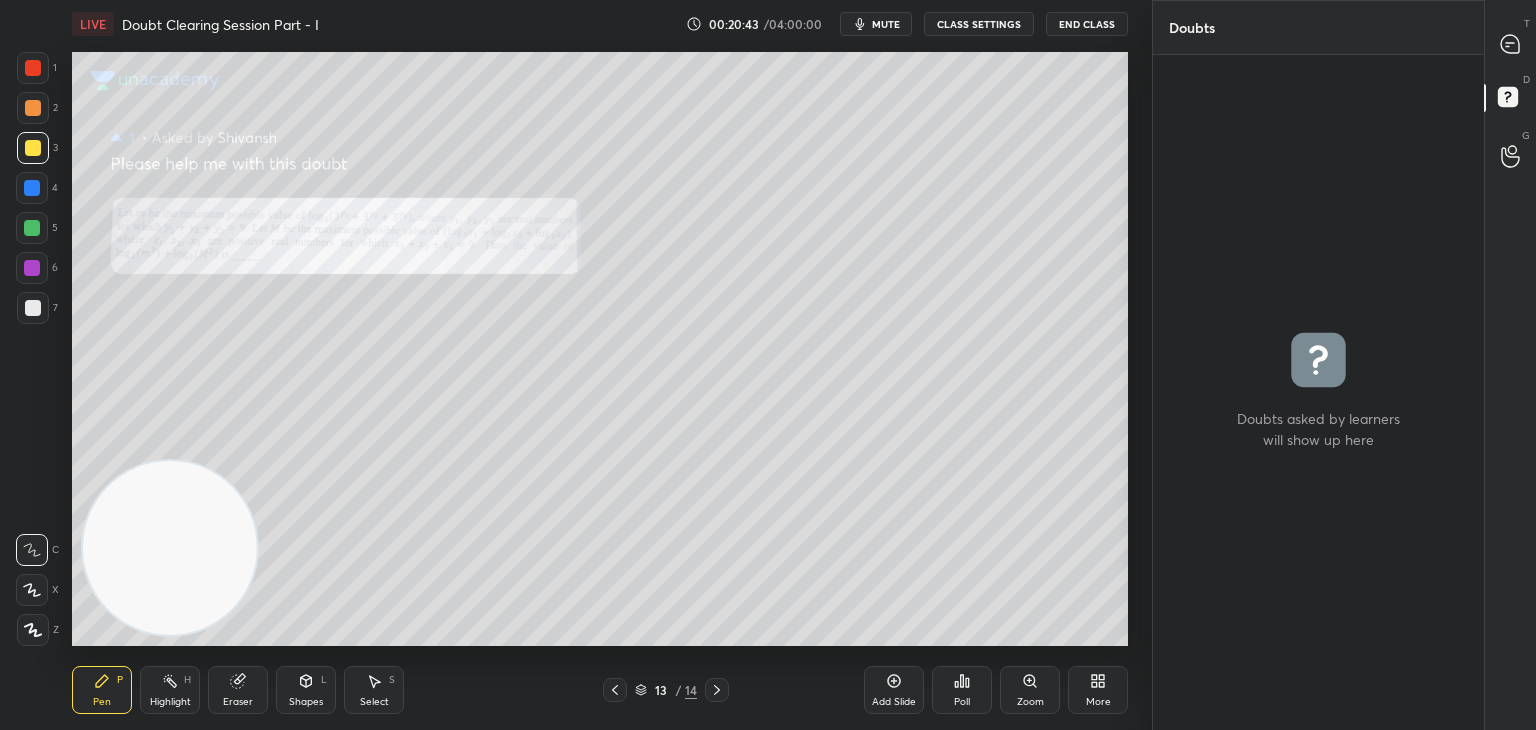drag, startPoint x: 1495, startPoint y: 64, endPoint x: 1484, endPoint y: 61, distance: 11.401754 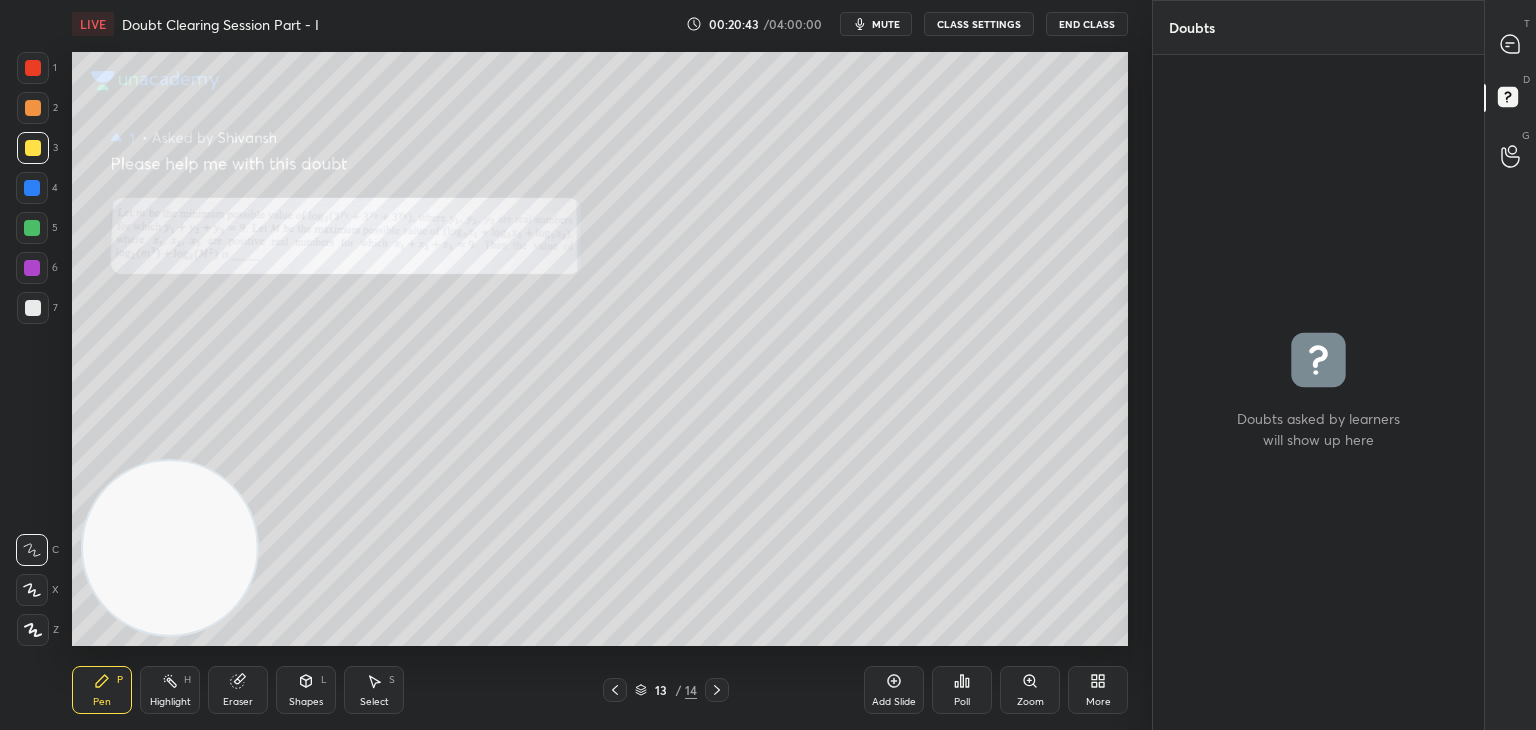 click on "T Messages (T)" at bounding box center [1510, 44] 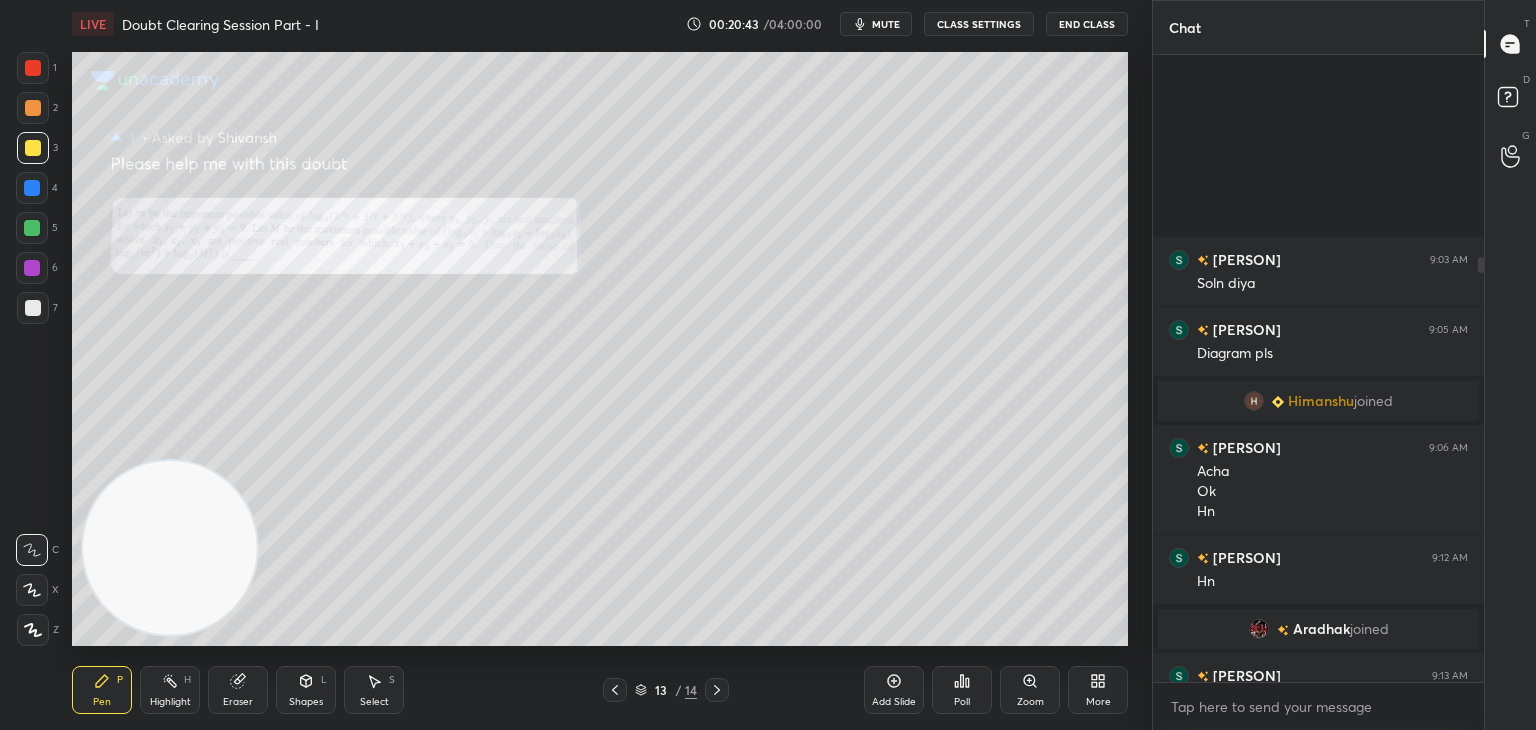 scroll, scrollTop: 298, scrollLeft: 0, axis: vertical 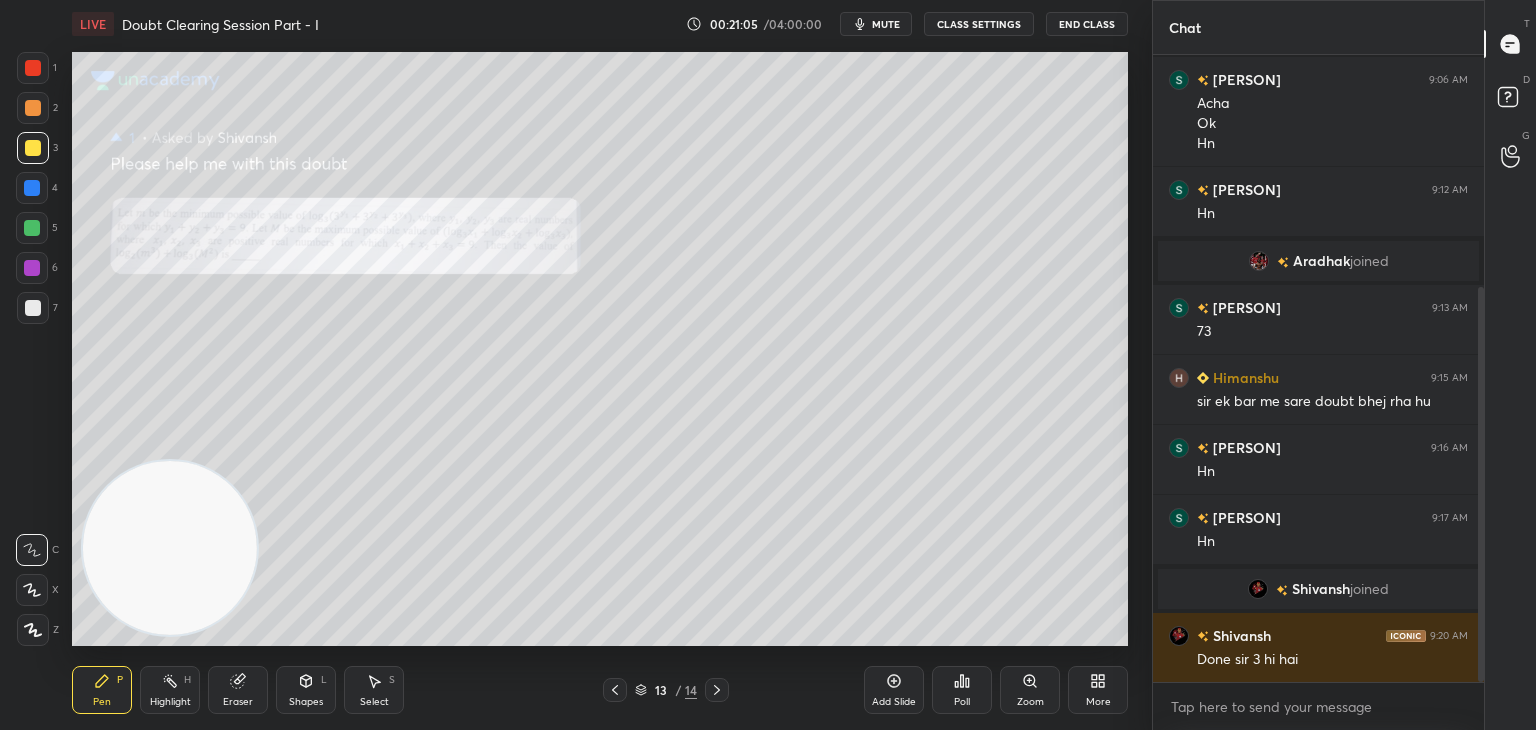 click 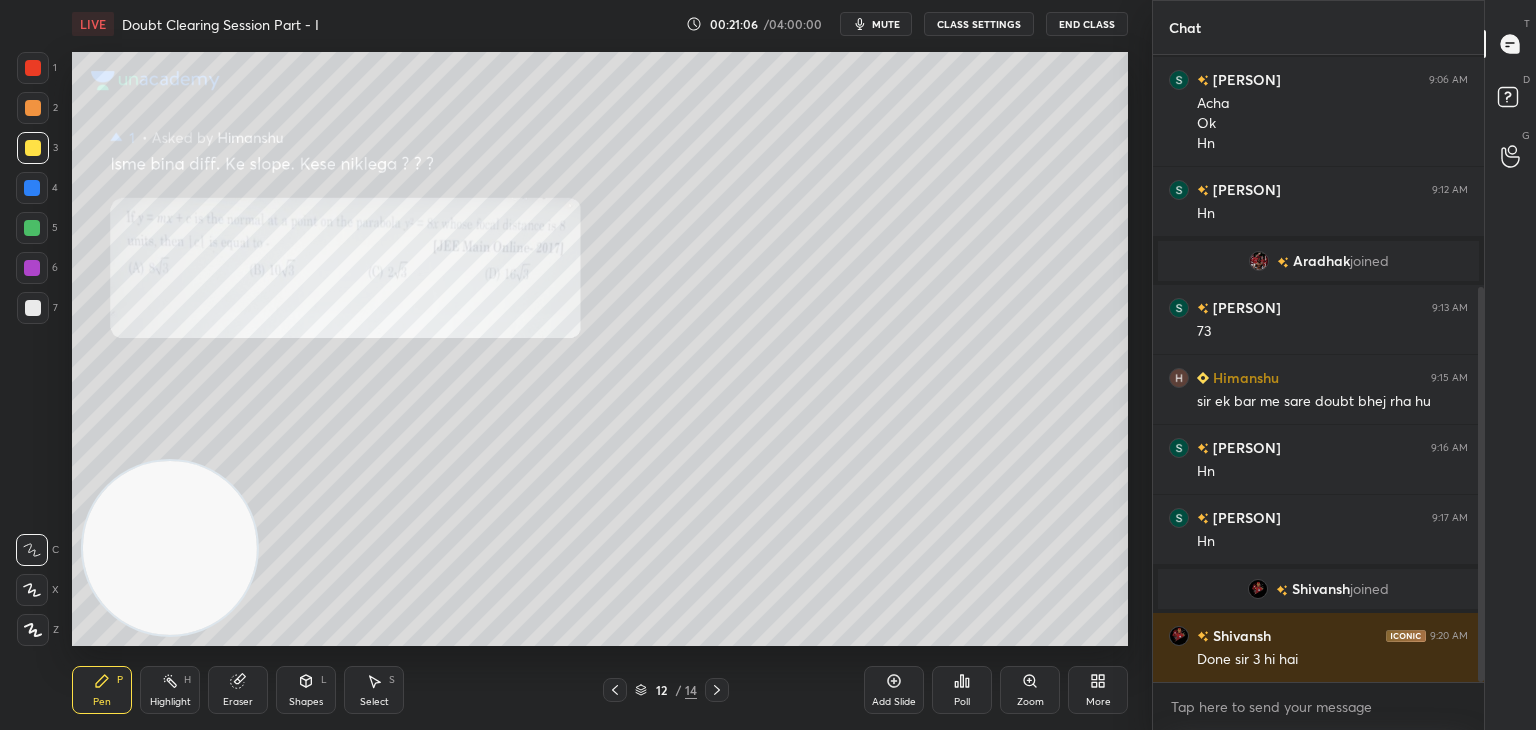 click 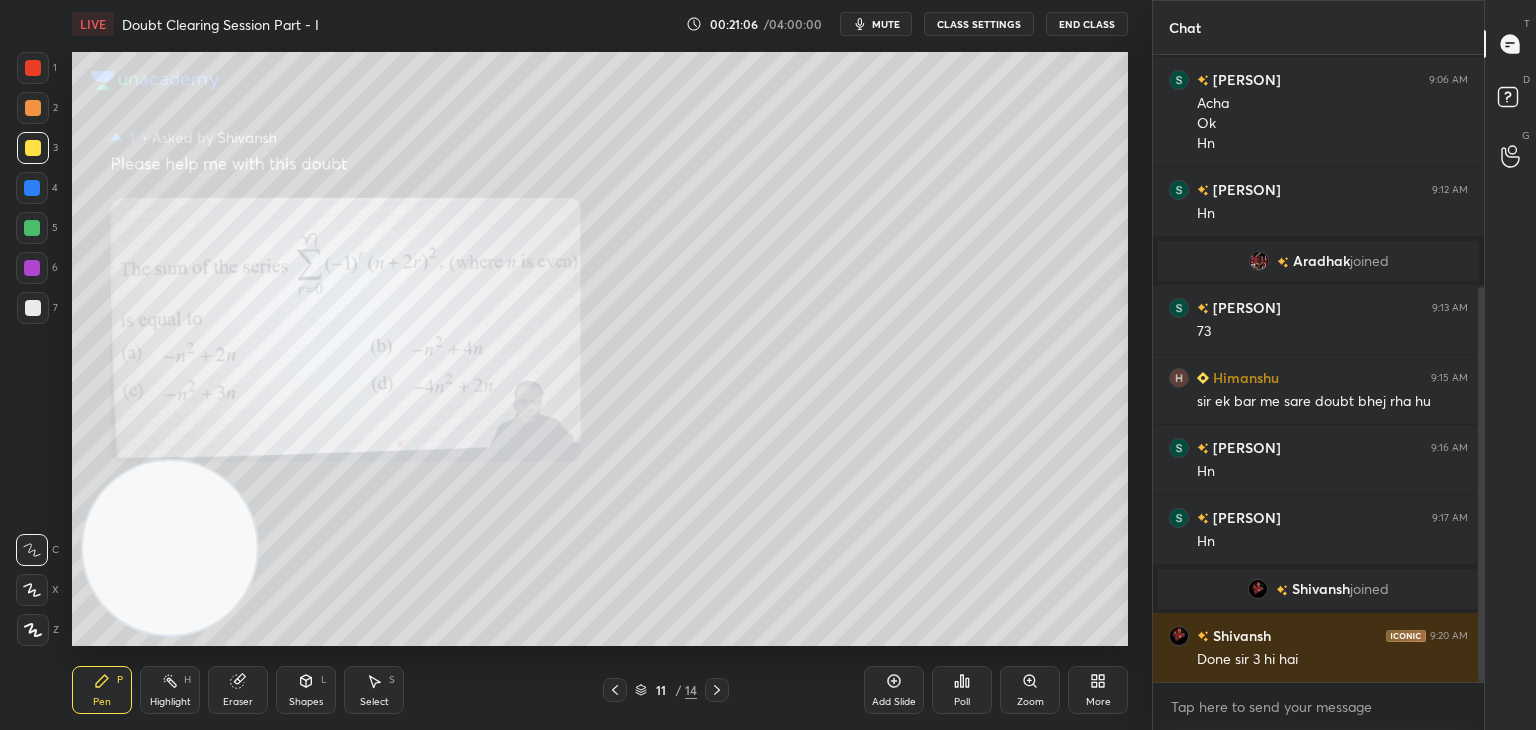 click 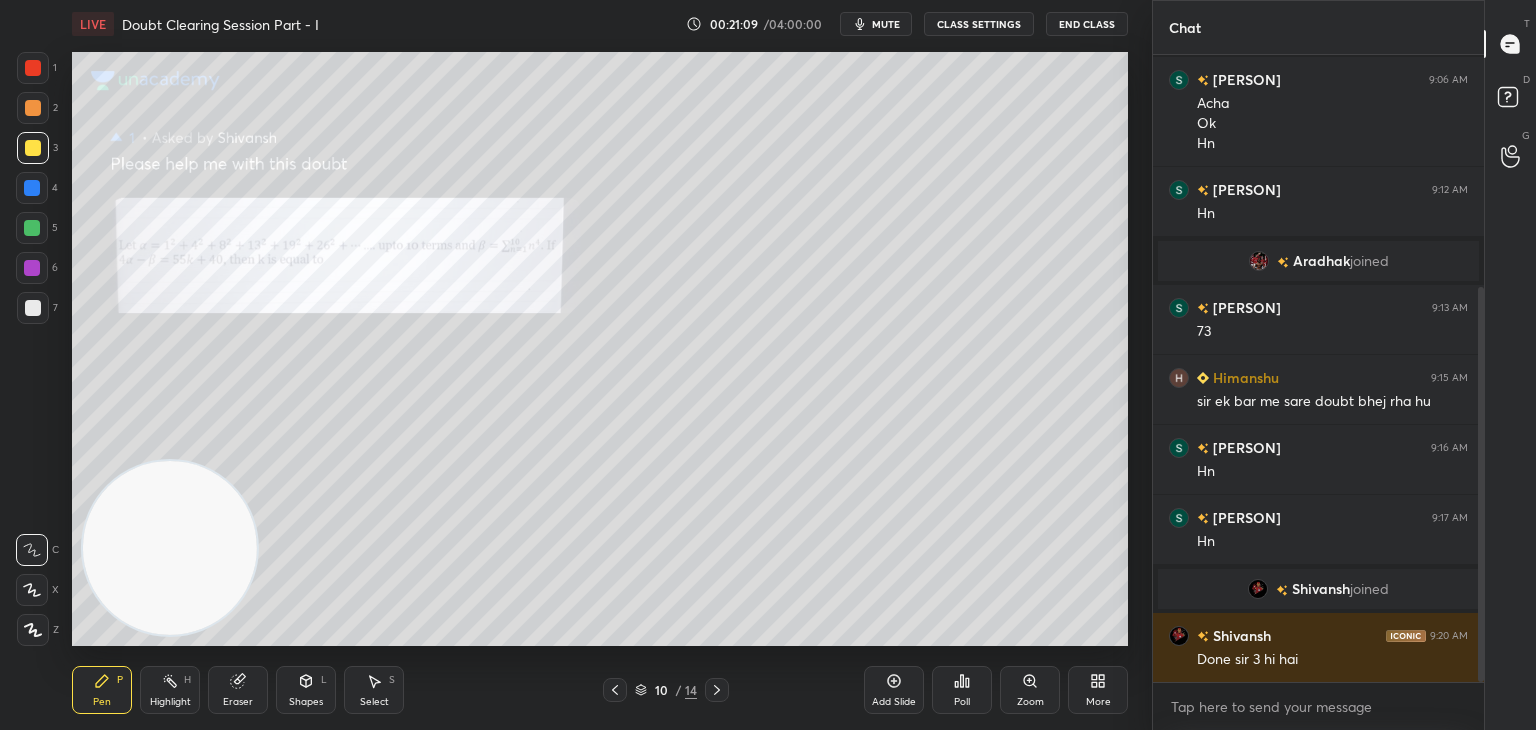 click on "Zoom" at bounding box center [1030, 690] 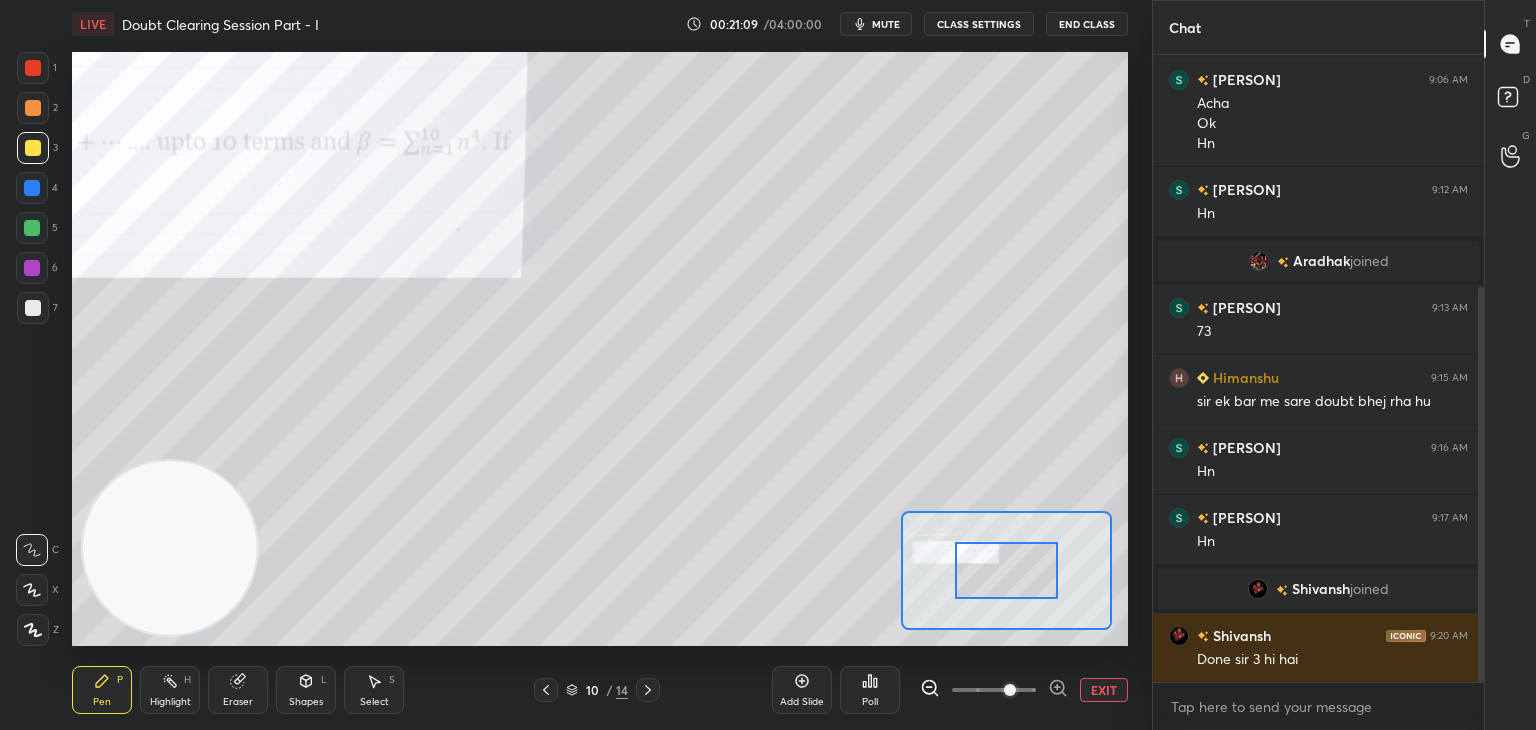click at bounding box center [994, 690] 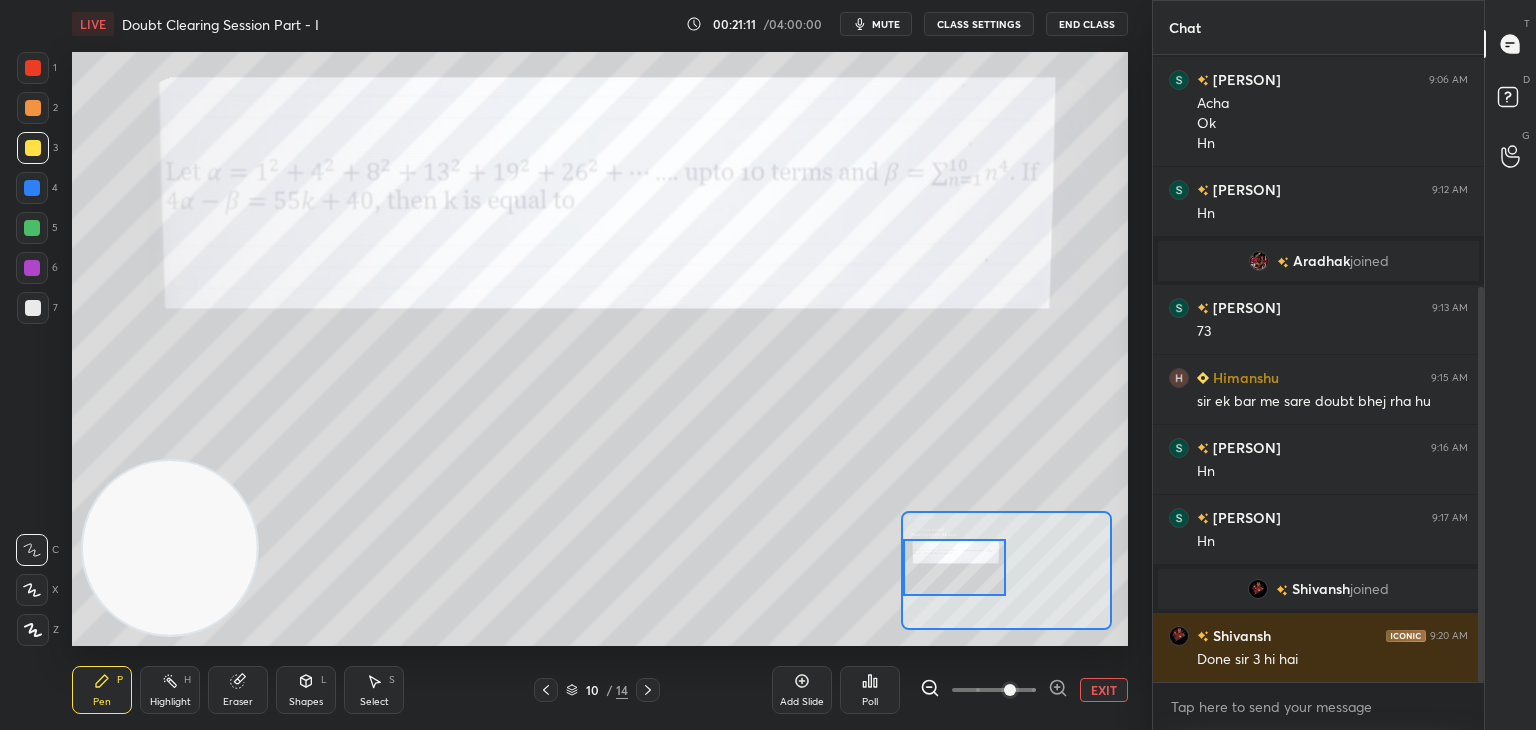 drag, startPoint x: 1005, startPoint y: 557, endPoint x: 944, endPoint y: 556, distance: 61.008198 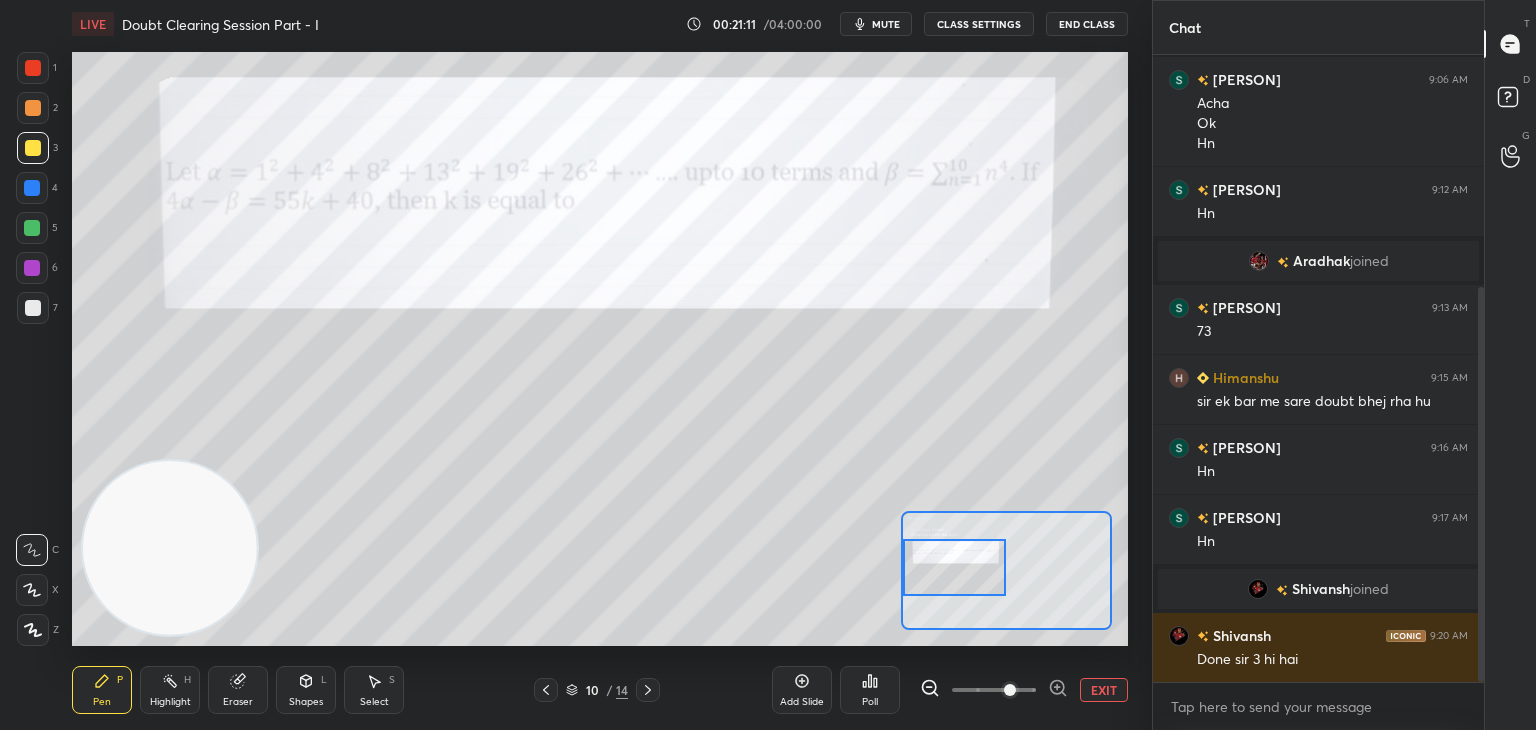 click at bounding box center (955, 567) 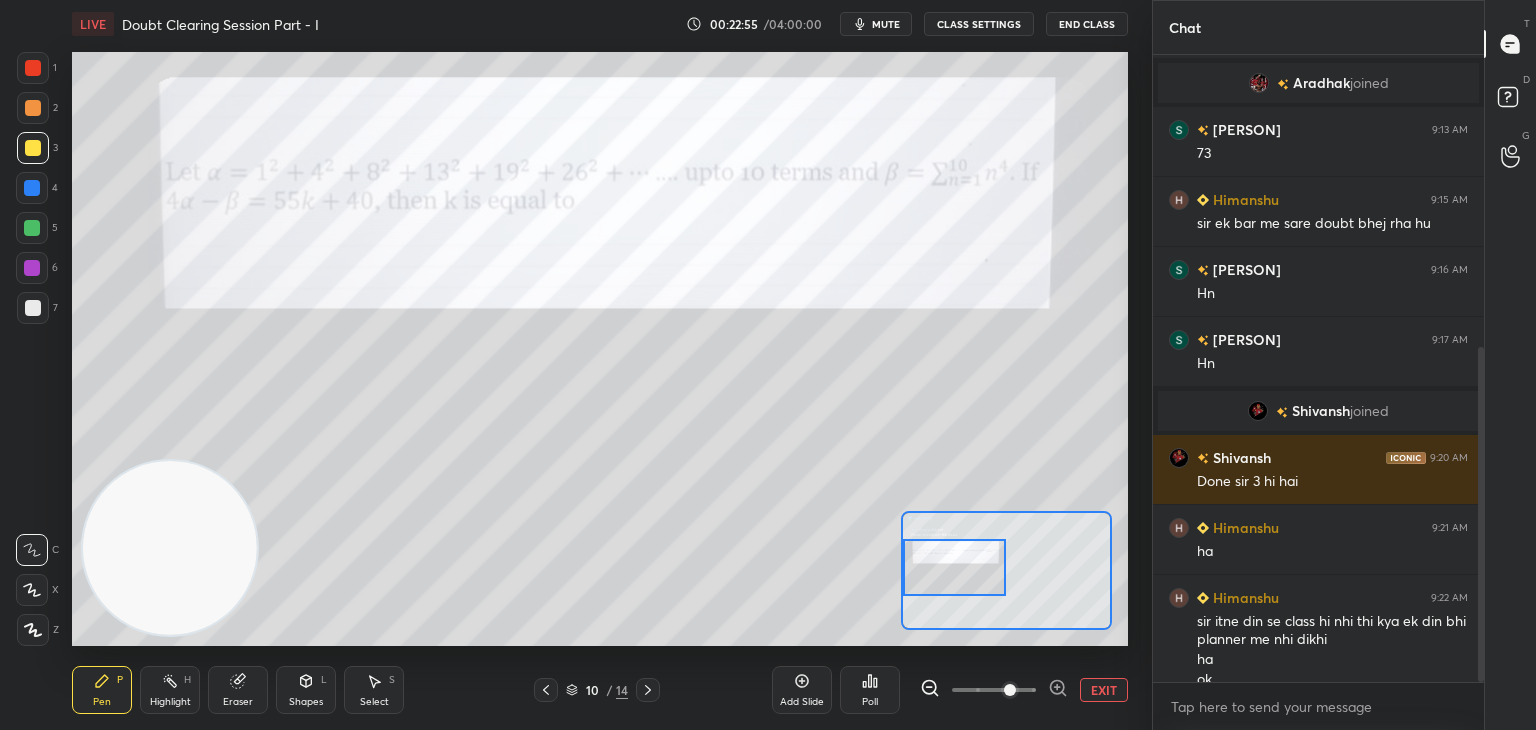 scroll, scrollTop: 566, scrollLeft: 0, axis: vertical 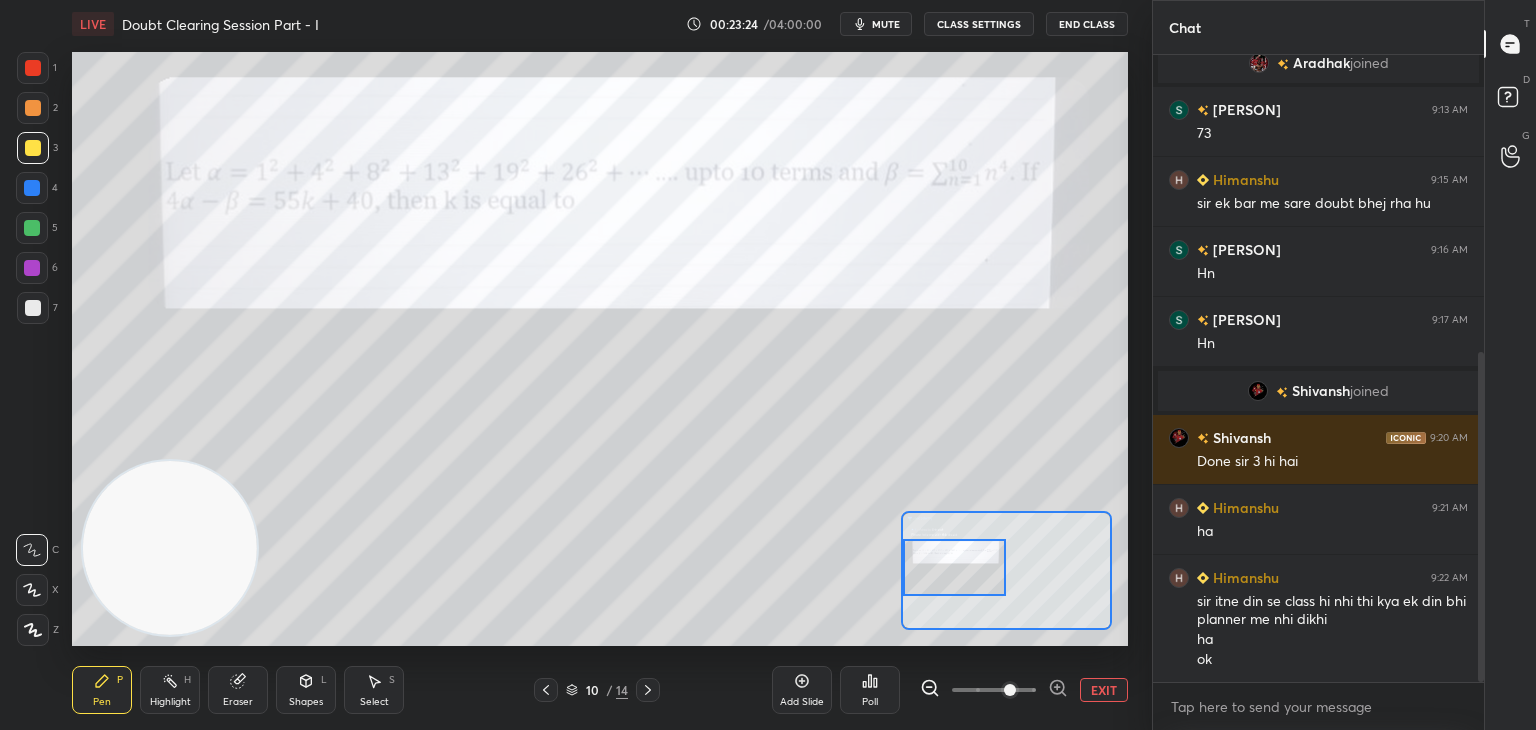 click at bounding box center (33, 68) 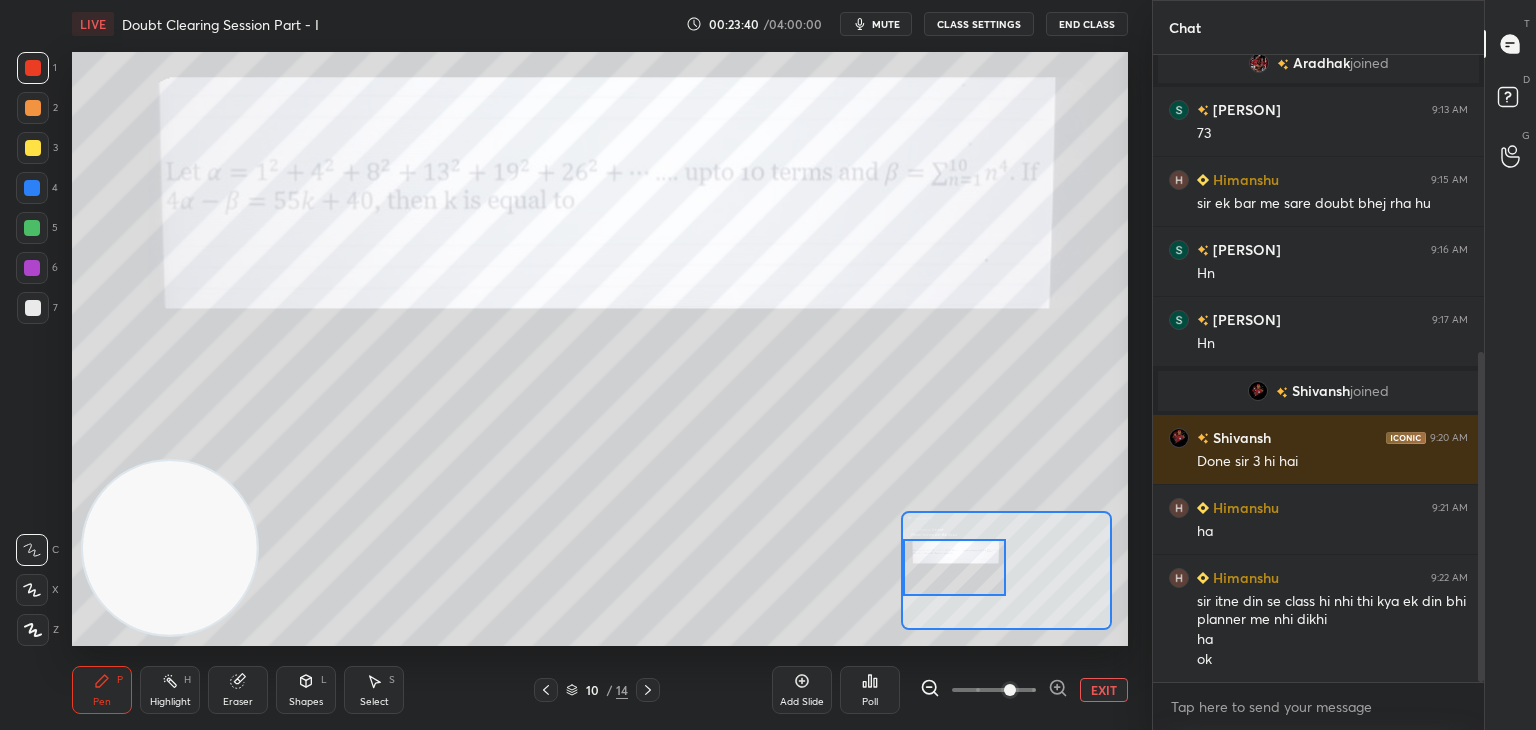 click at bounding box center [33, 148] 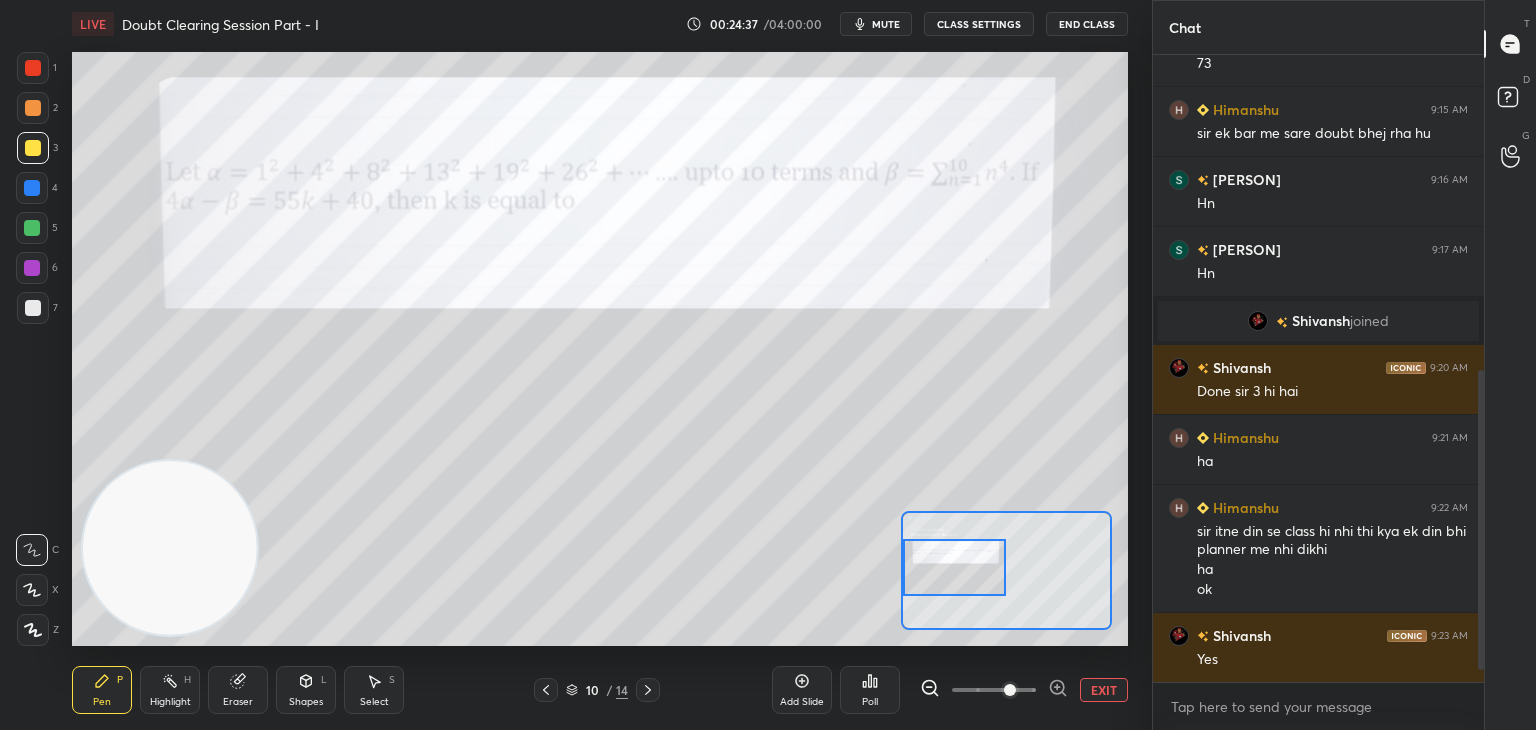 scroll, scrollTop: 684, scrollLeft: 0, axis: vertical 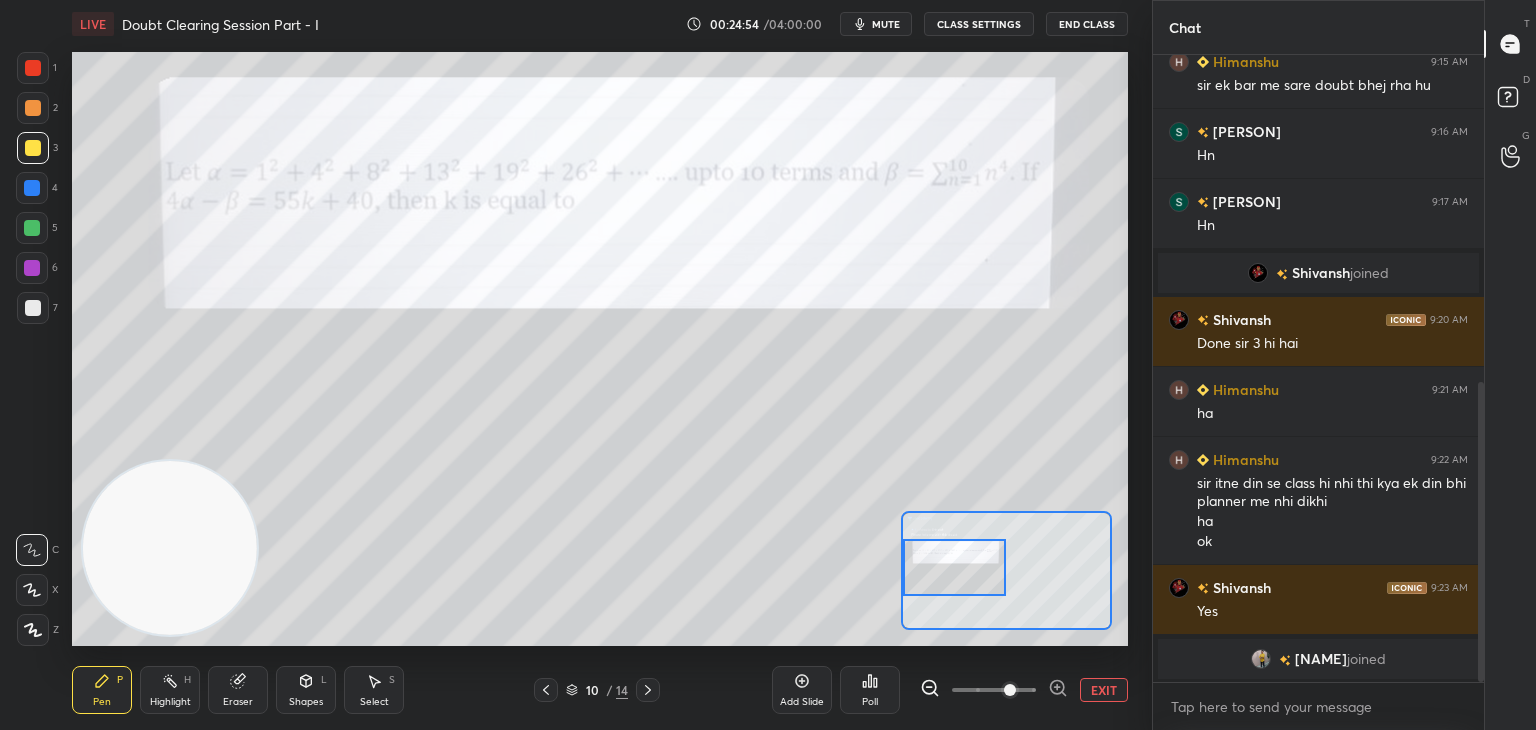 click on "Eraser" at bounding box center (238, 690) 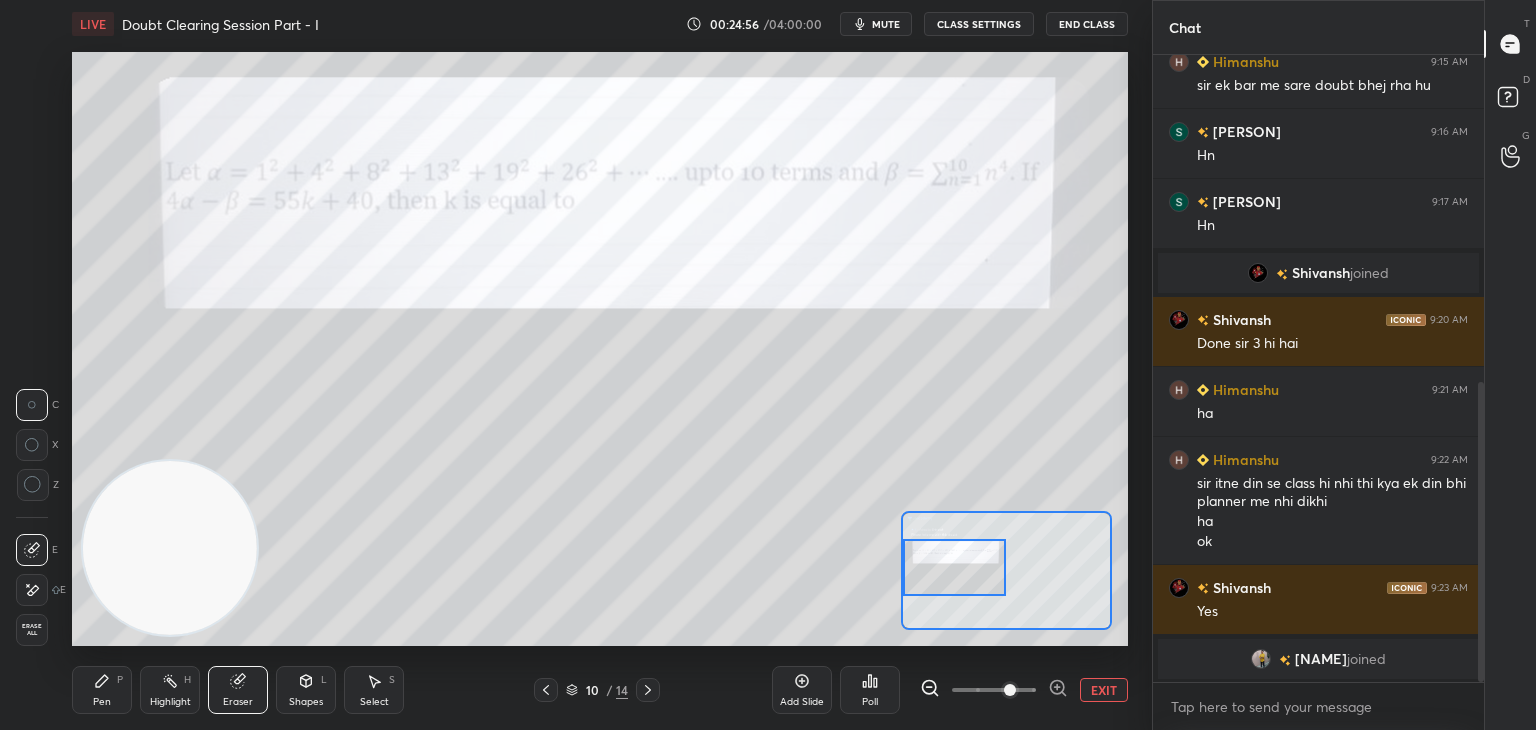 drag, startPoint x: 118, startPoint y: 678, endPoint x: 182, endPoint y: 632, distance: 78.81624 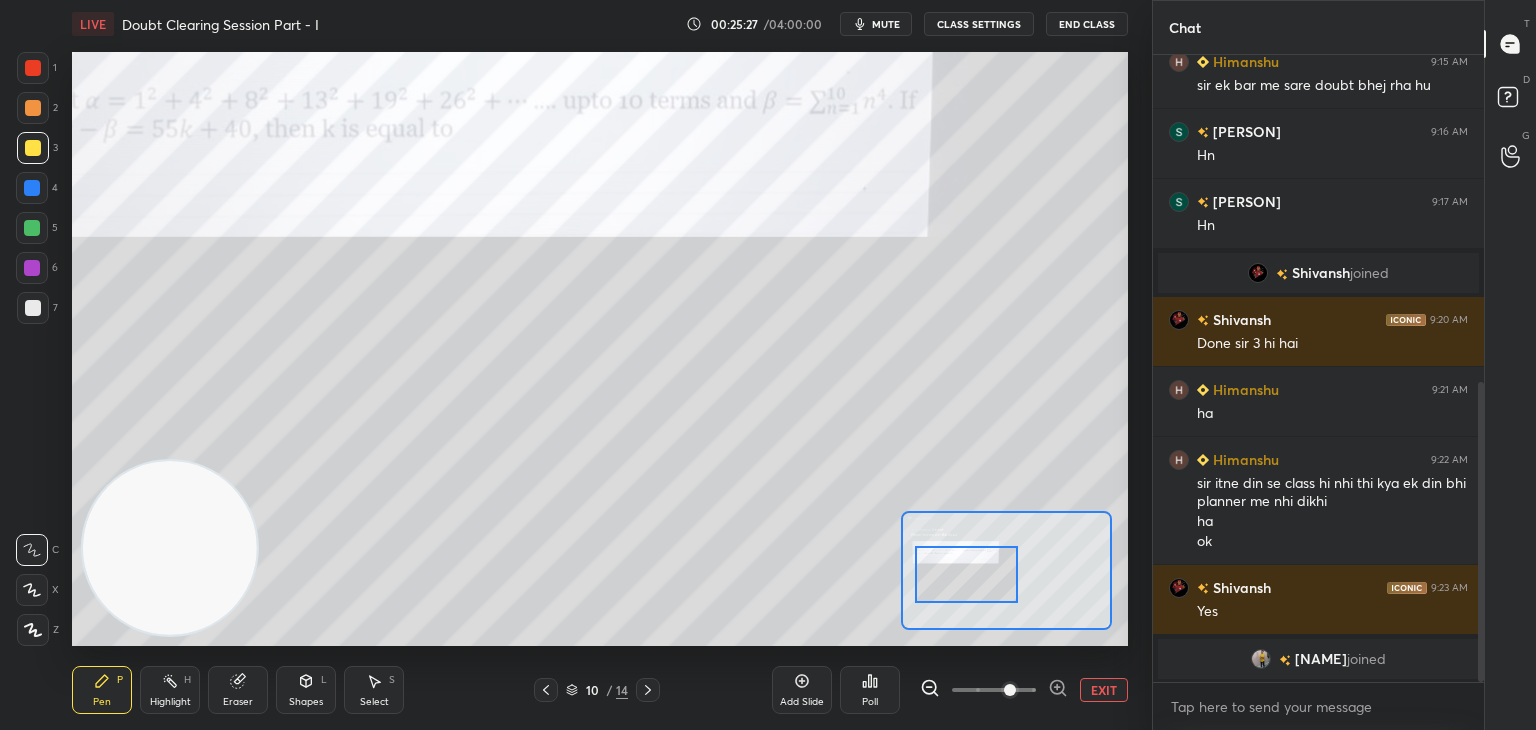 click at bounding box center (967, 574) 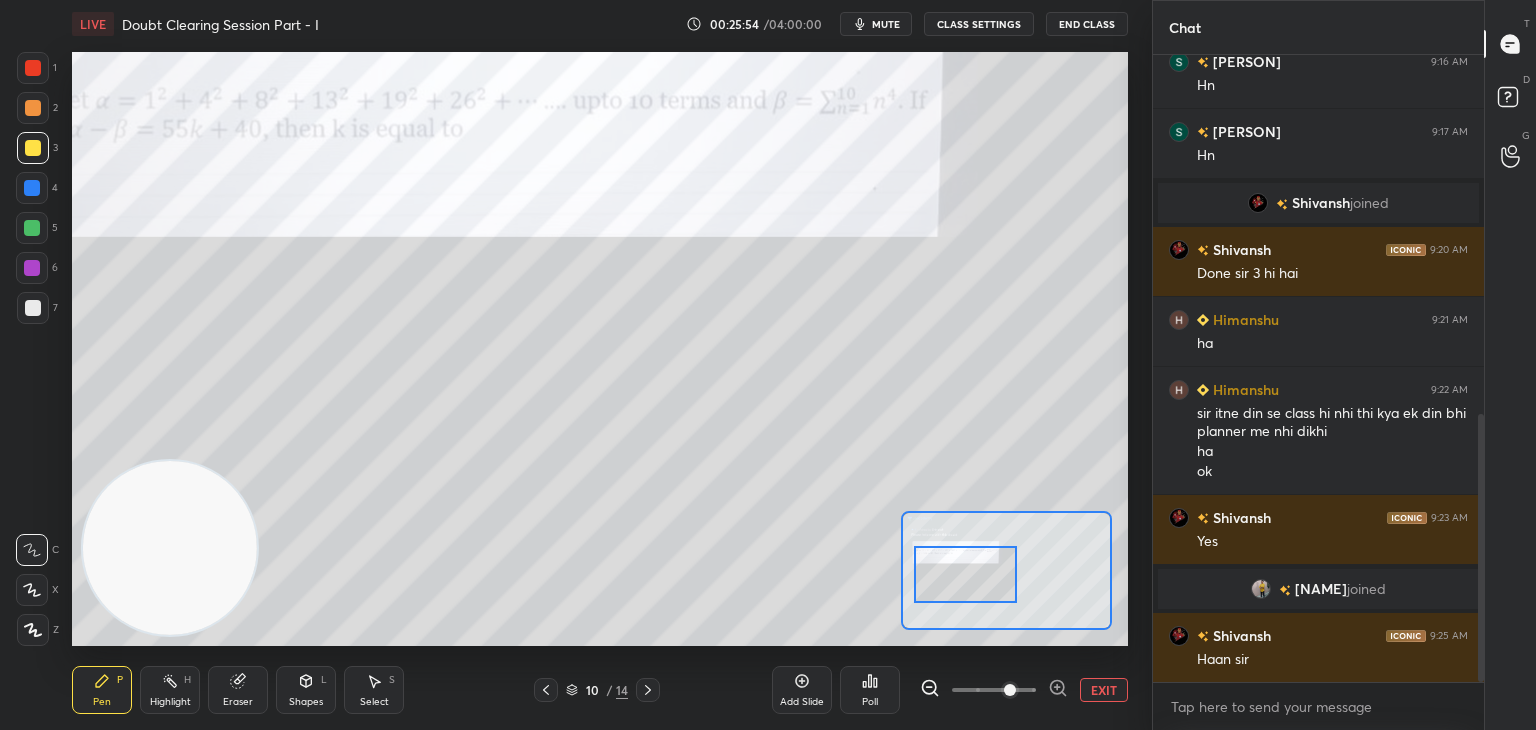 scroll, scrollTop: 842, scrollLeft: 0, axis: vertical 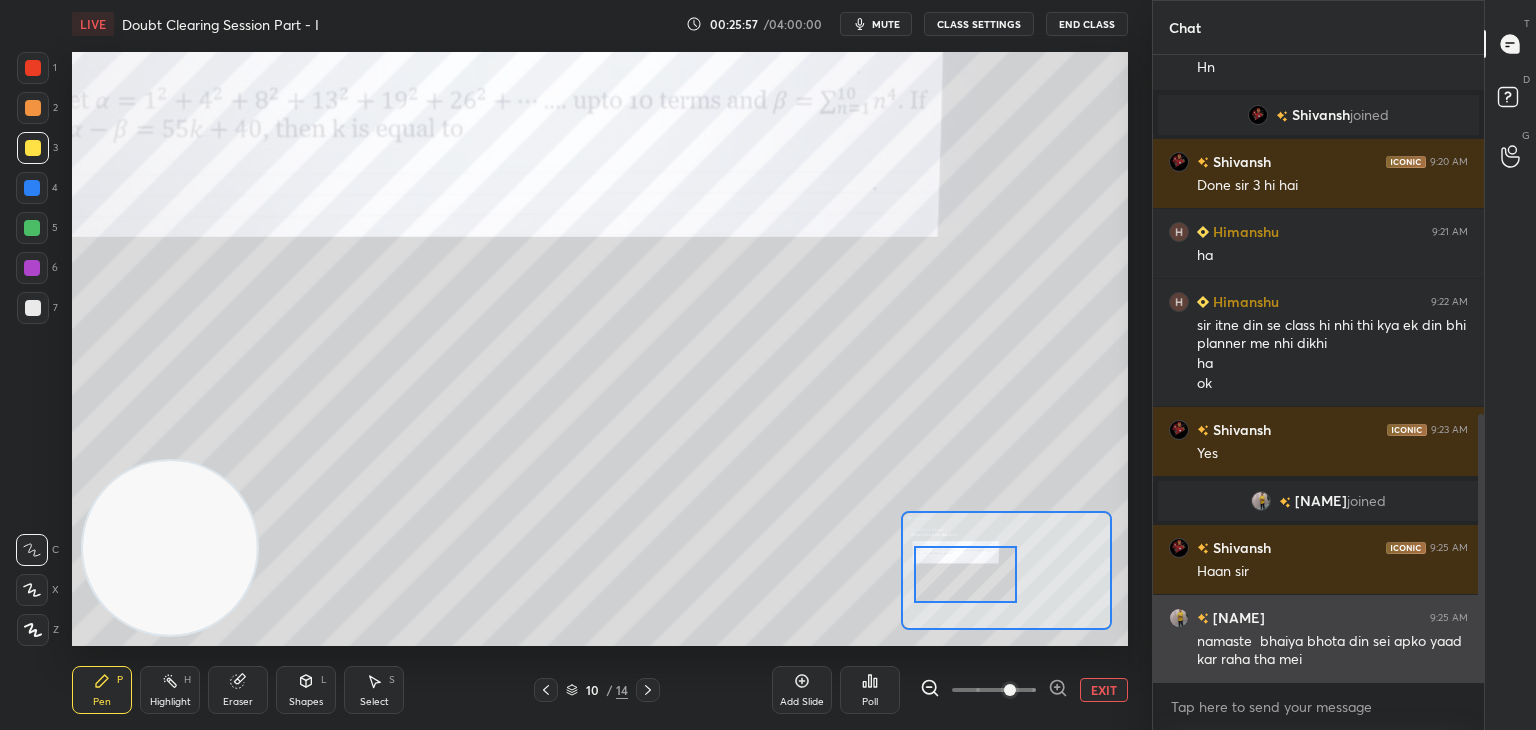 click on "[USERNAME] 9:25 AM namaste bhaiya bhota din sei apko yaad kar raha tha mei" at bounding box center [1318, 638] 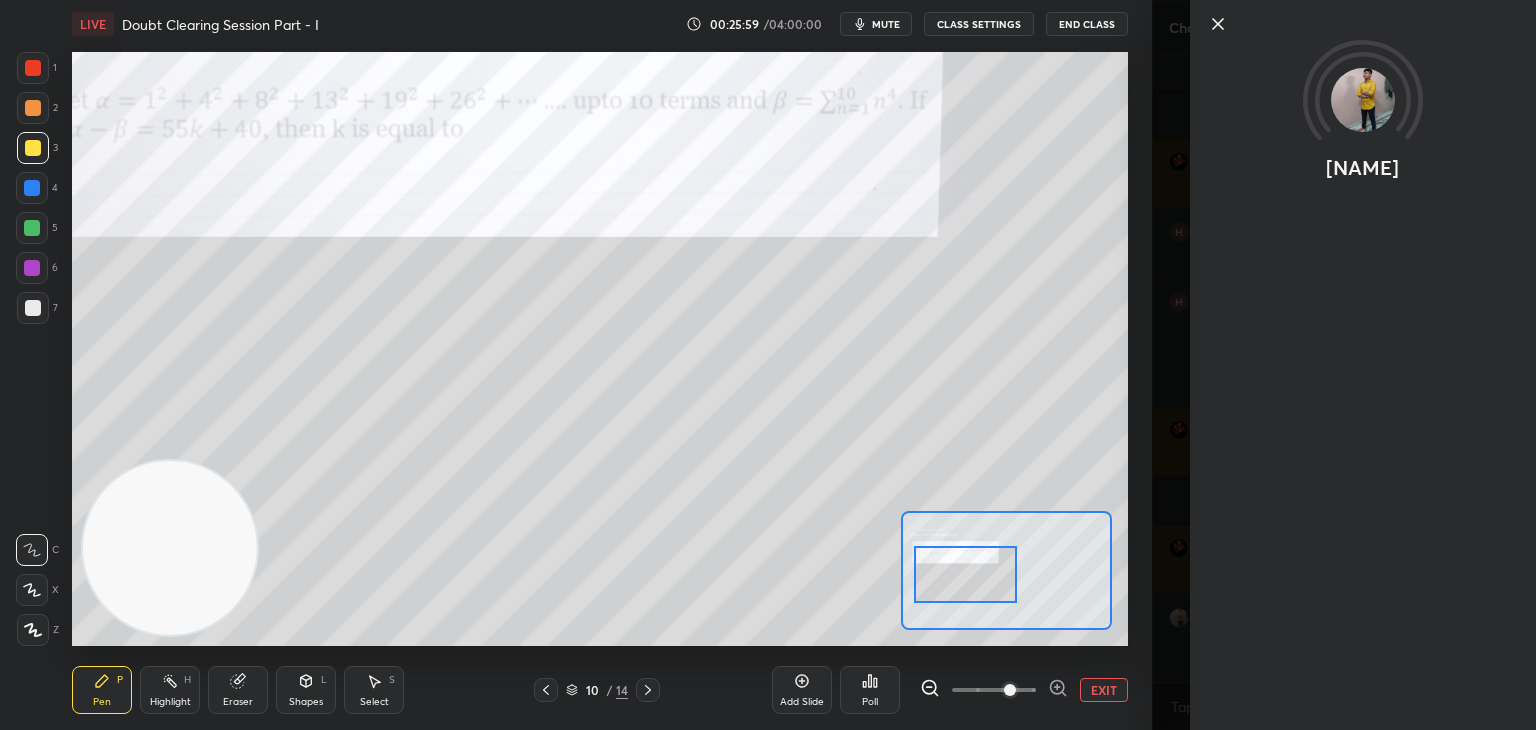 scroll, scrollTop: 912, scrollLeft: 0, axis: vertical 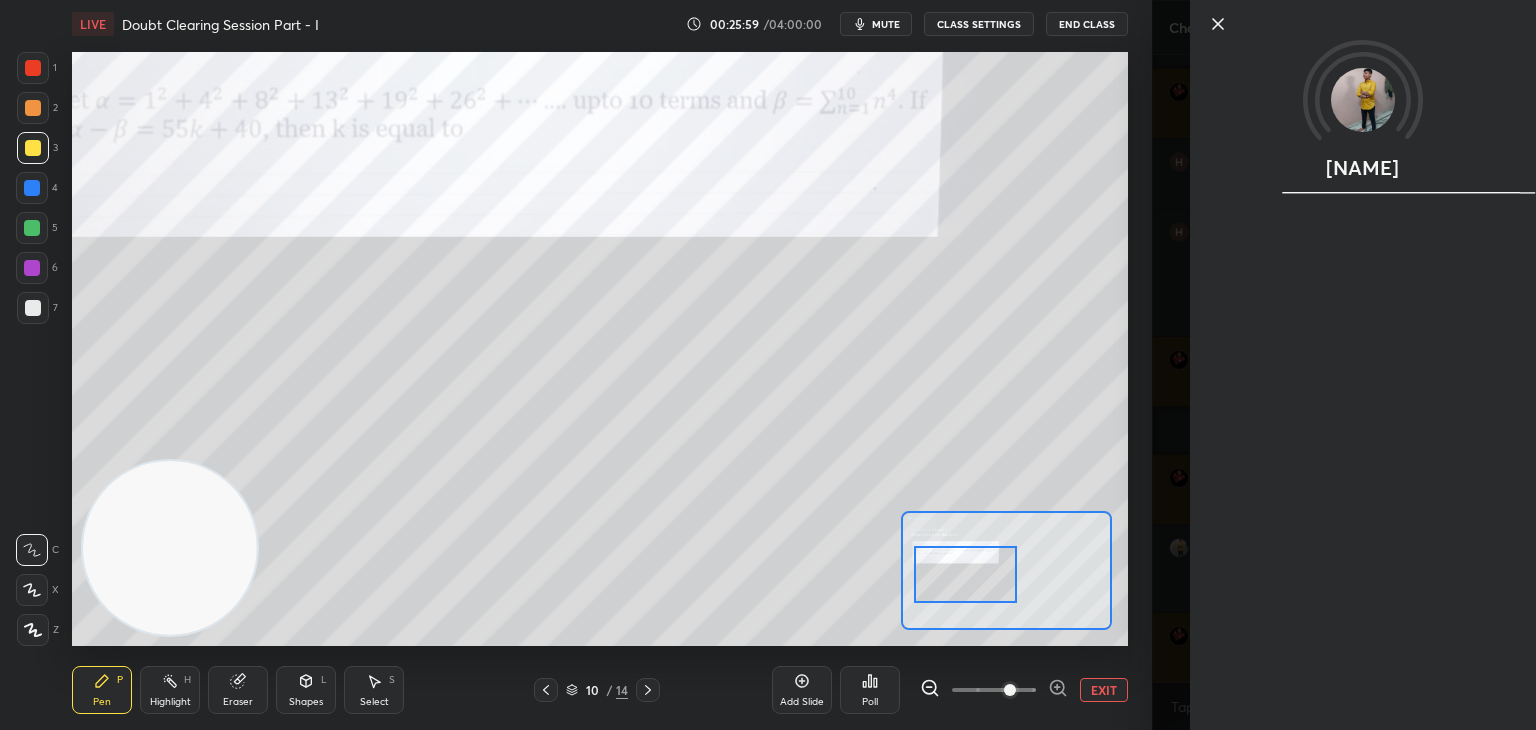click 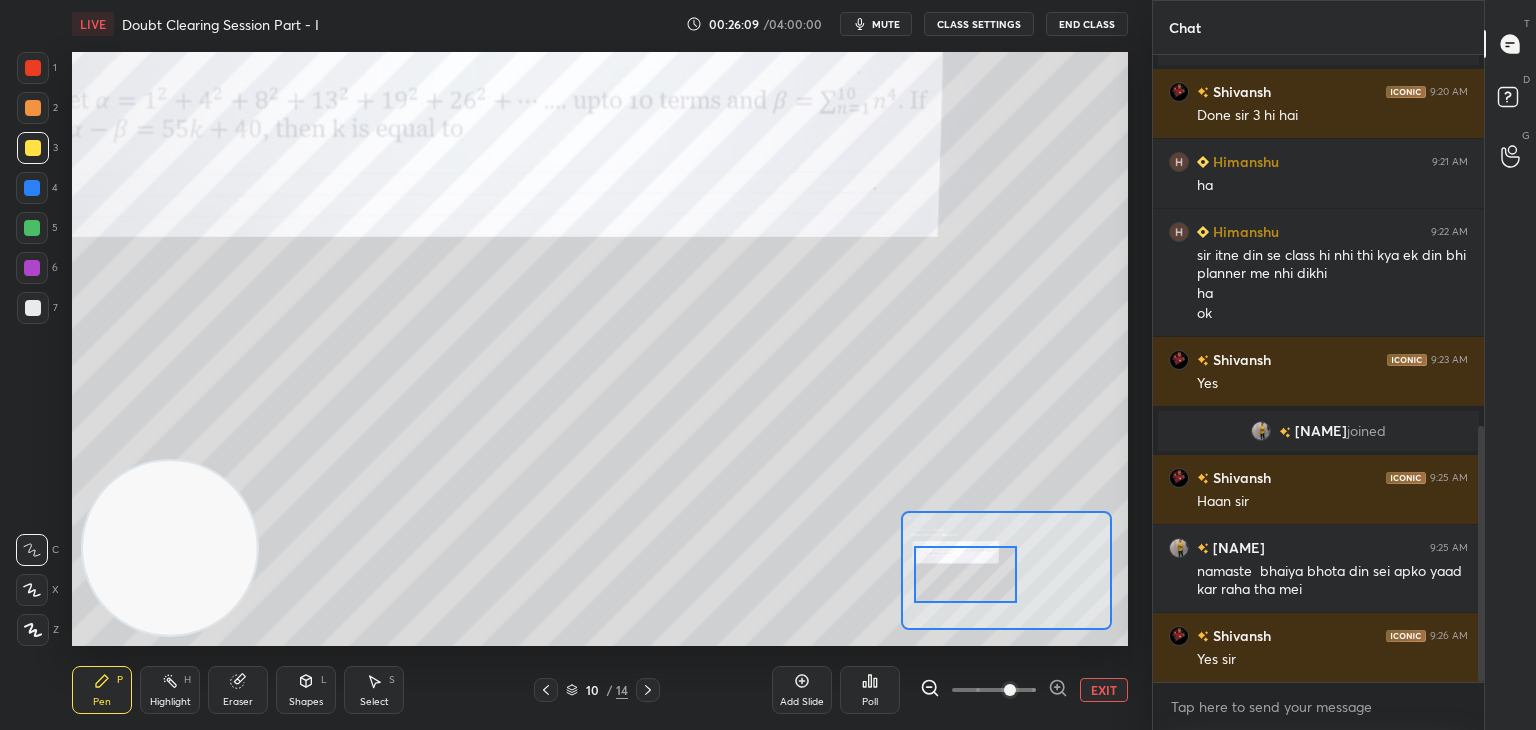 scroll, scrollTop: 982, scrollLeft: 0, axis: vertical 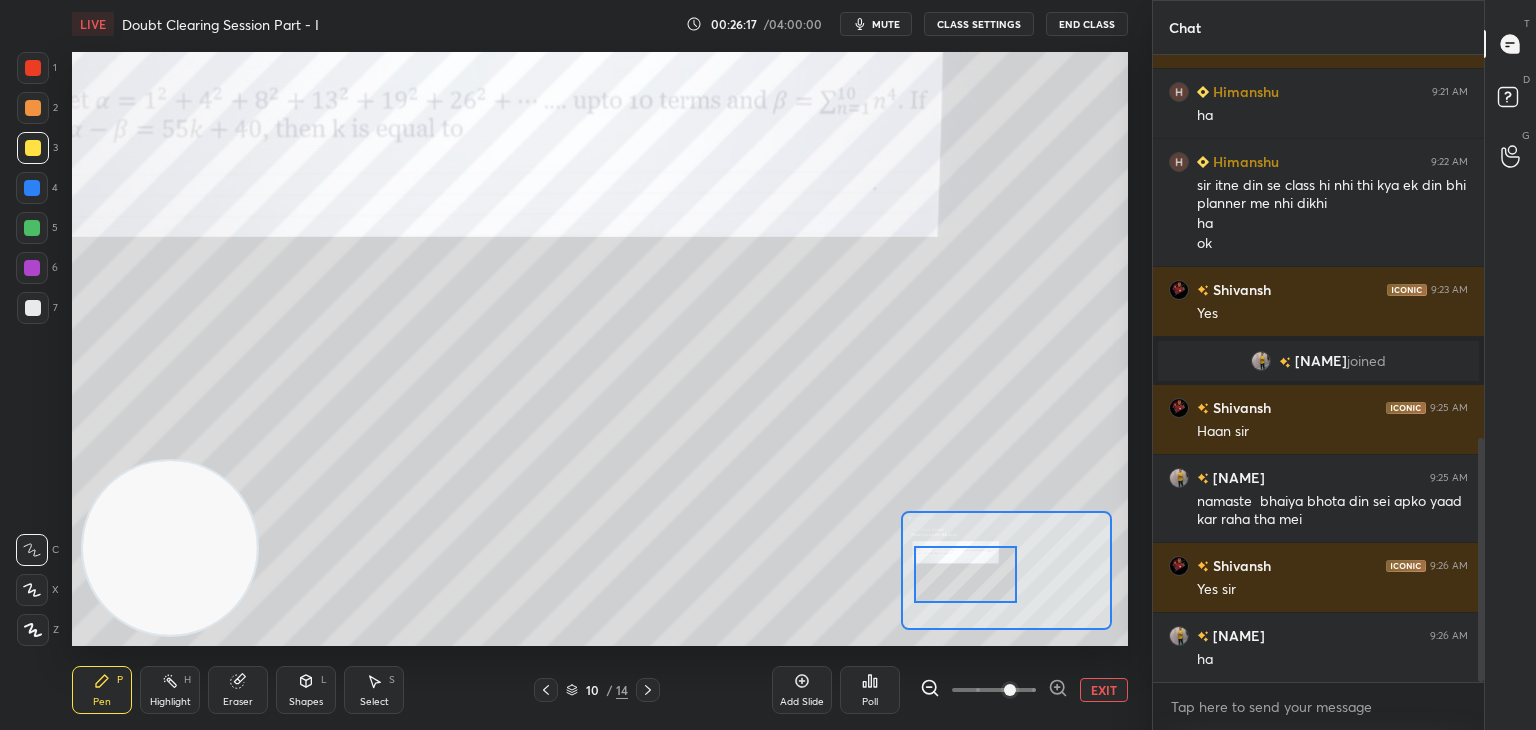 click on "EXIT" at bounding box center [1104, 690] 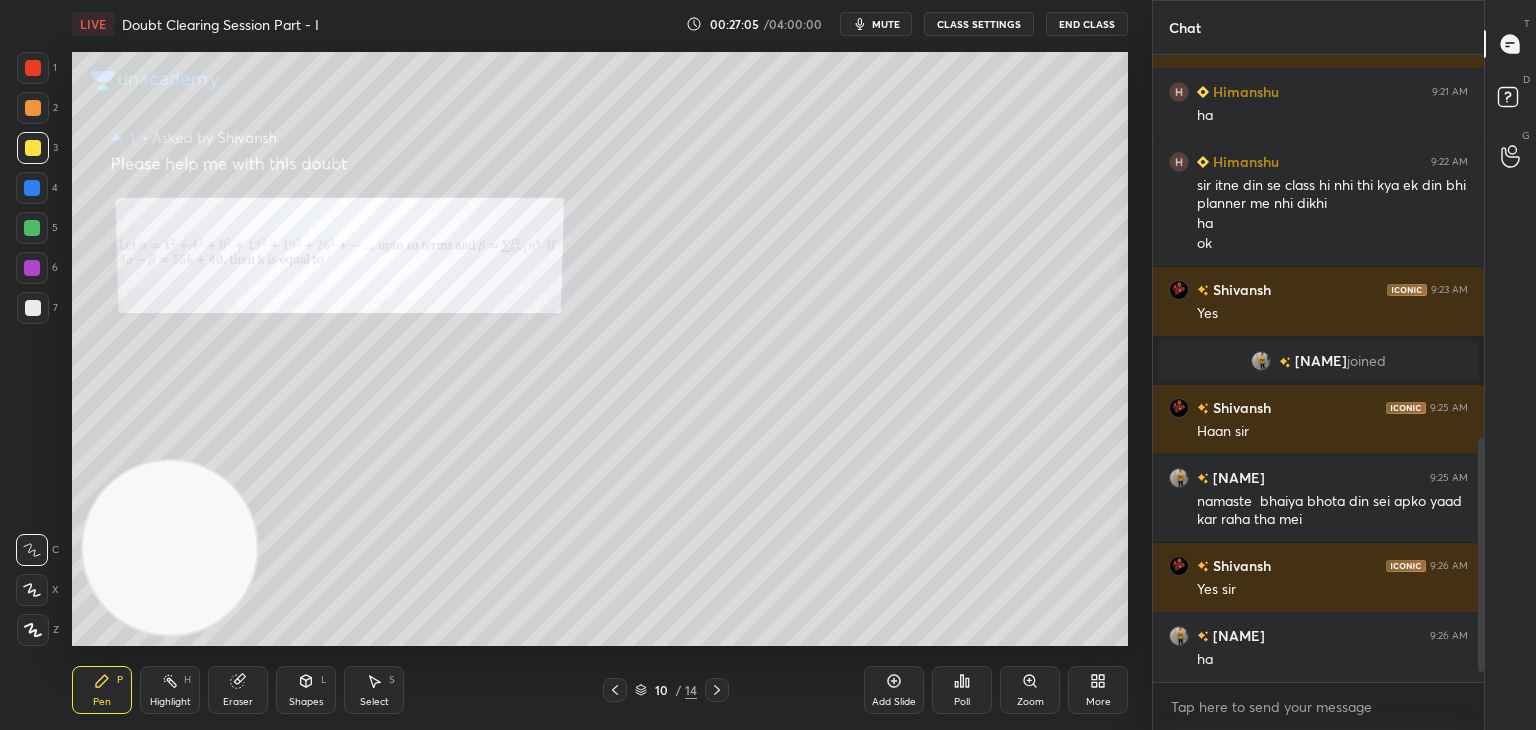scroll, scrollTop: 1052, scrollLeft: 0, axis: vertical 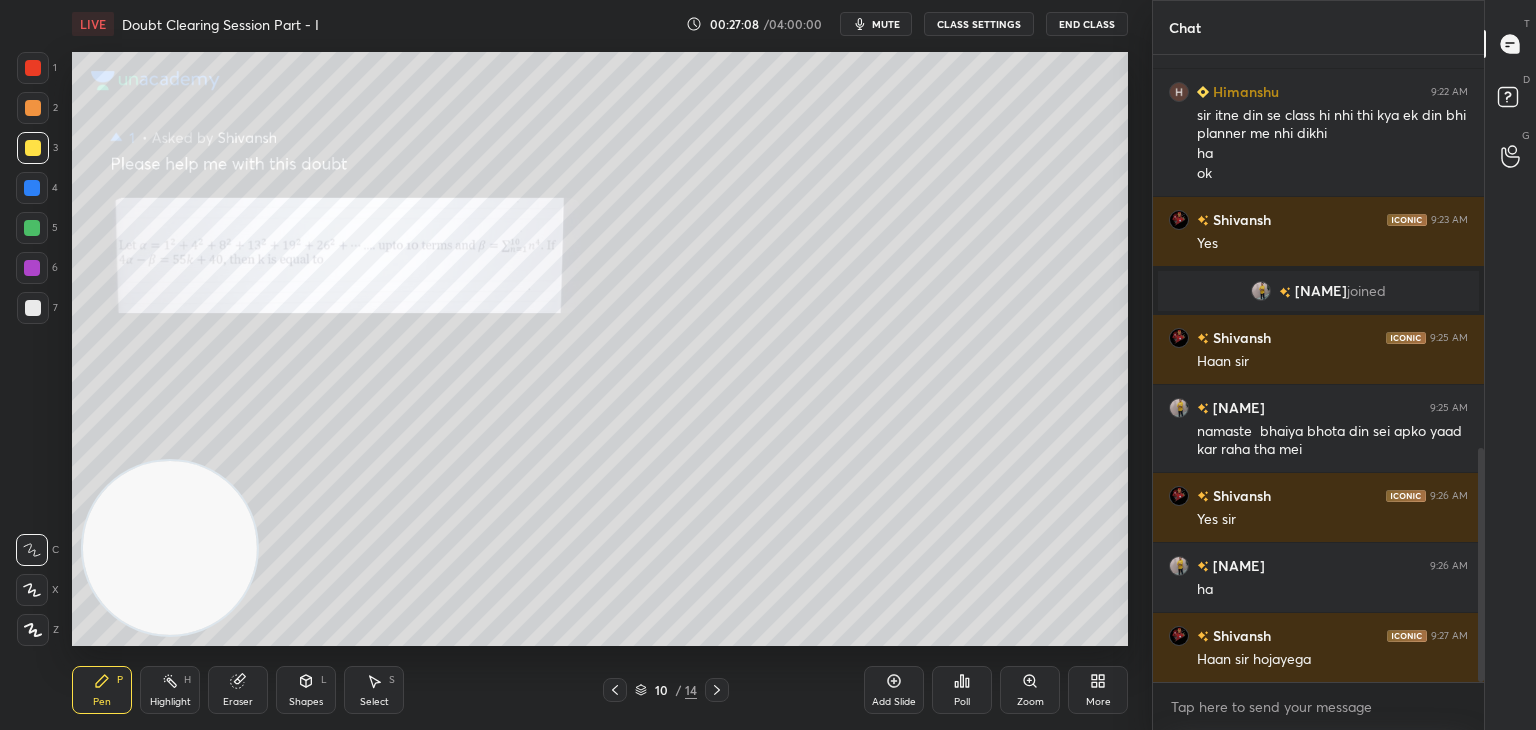 click at bounding box center [615, 690] 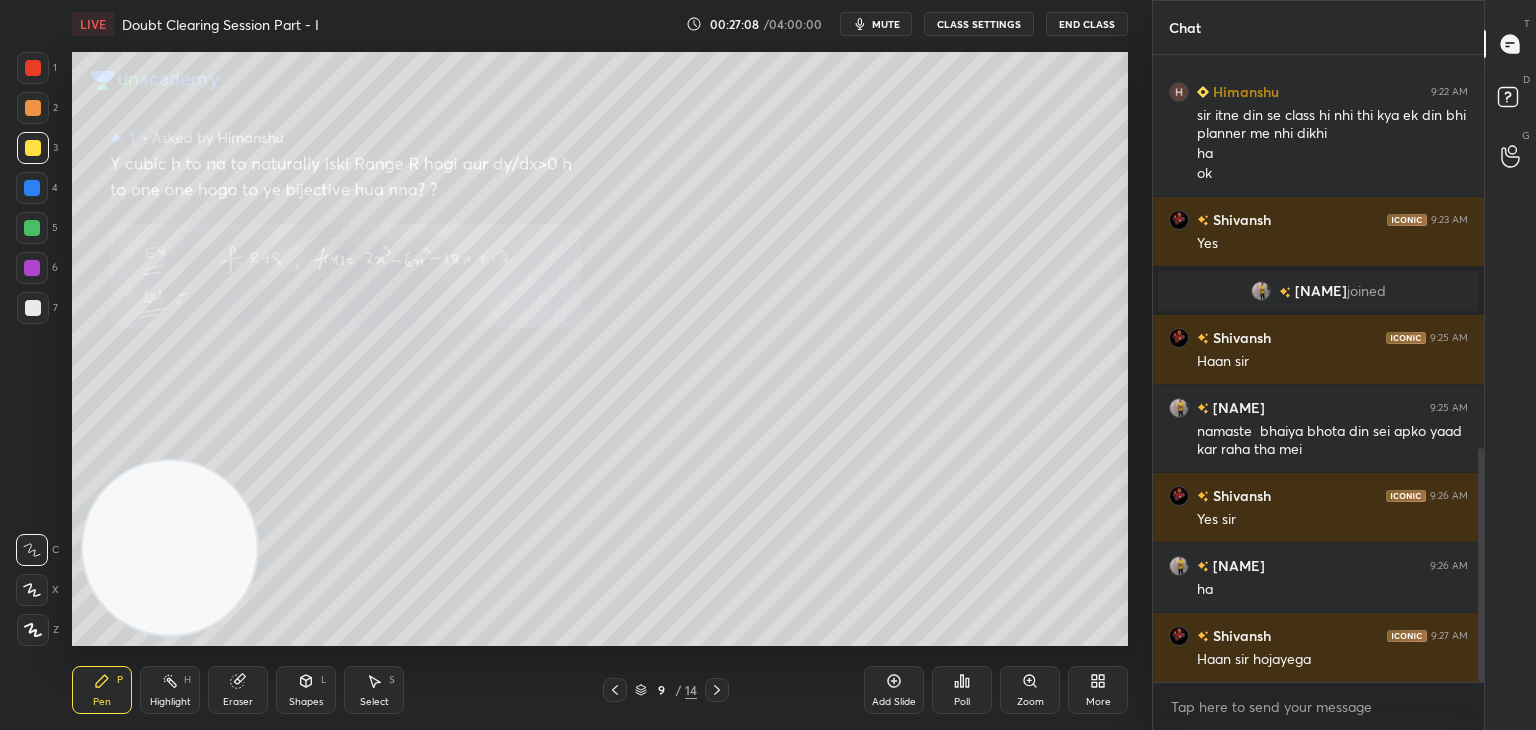 click 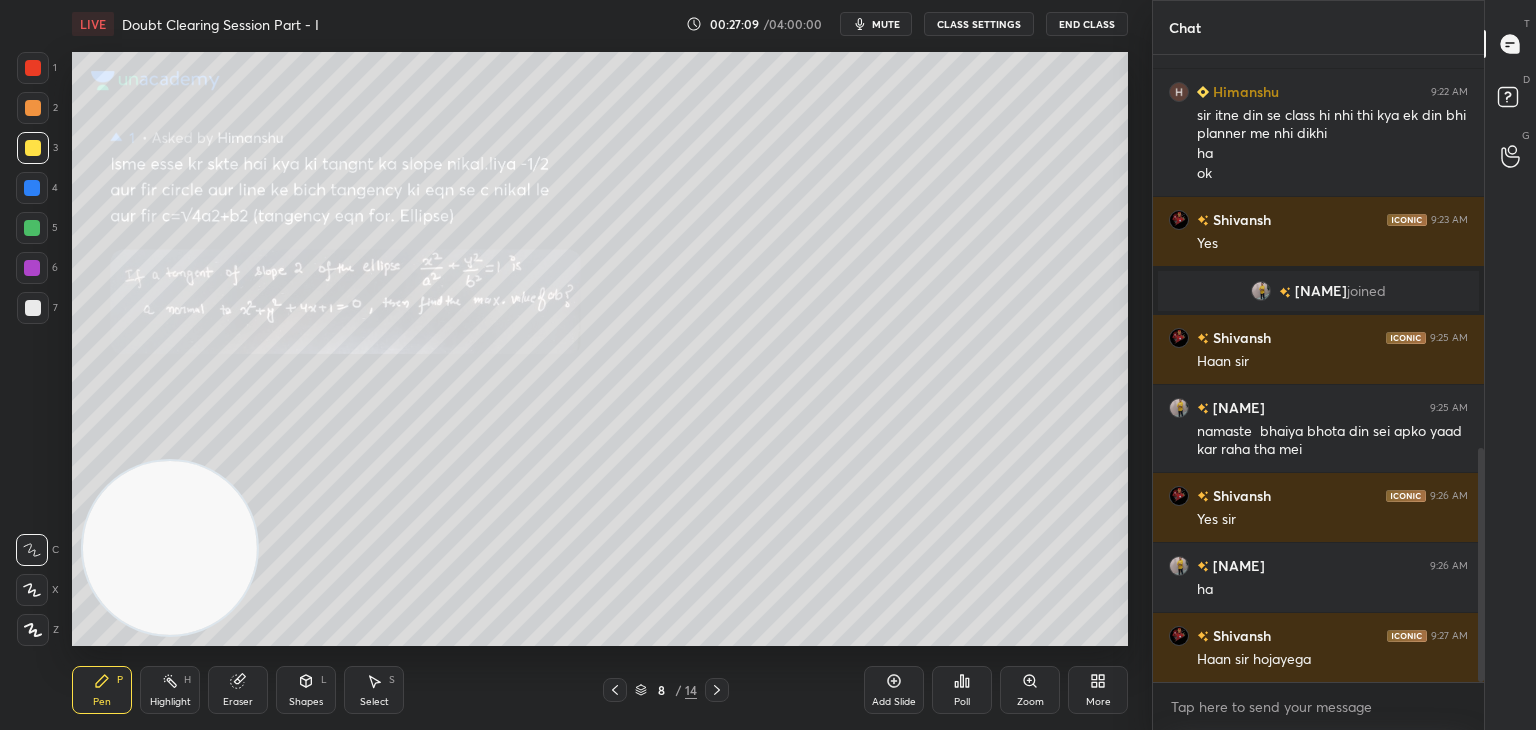 click 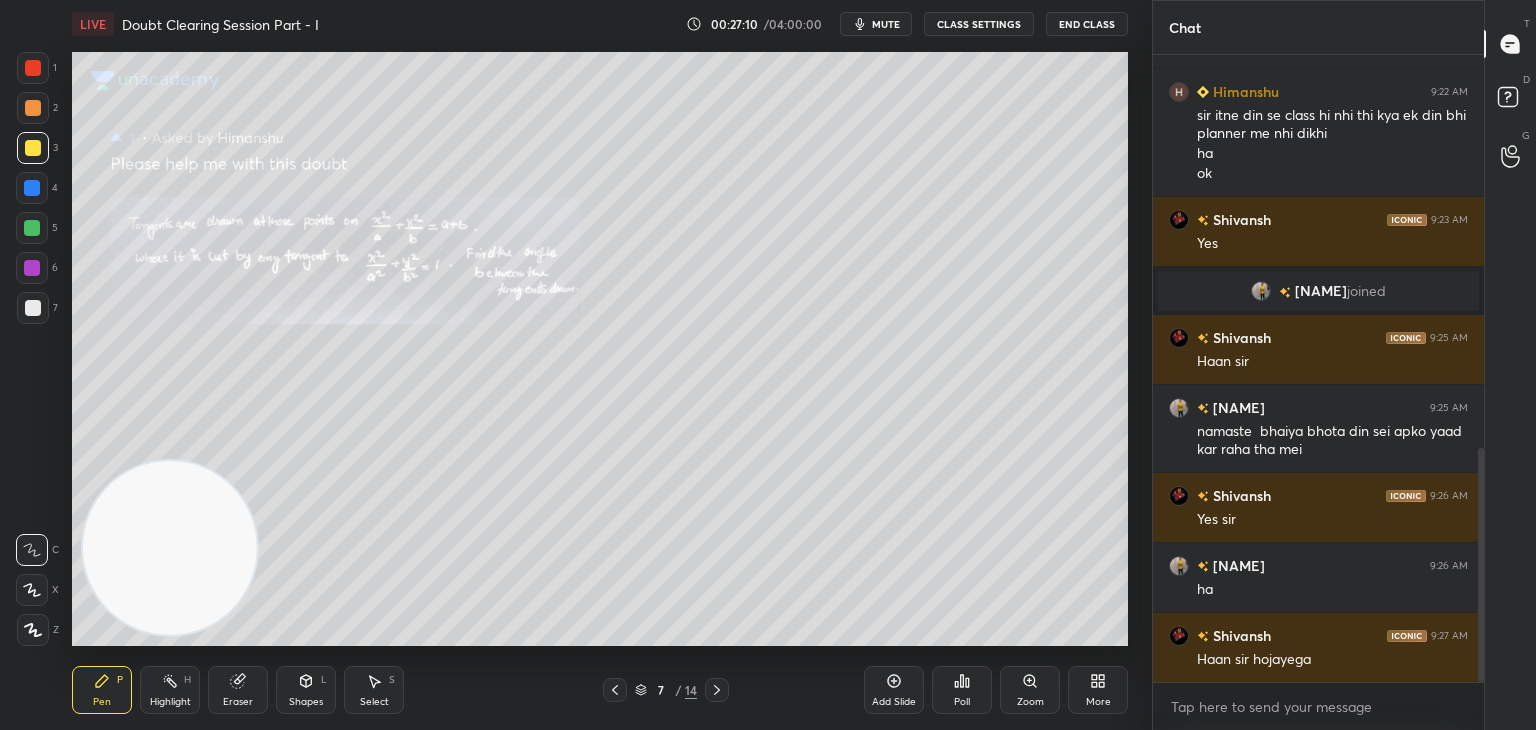 click 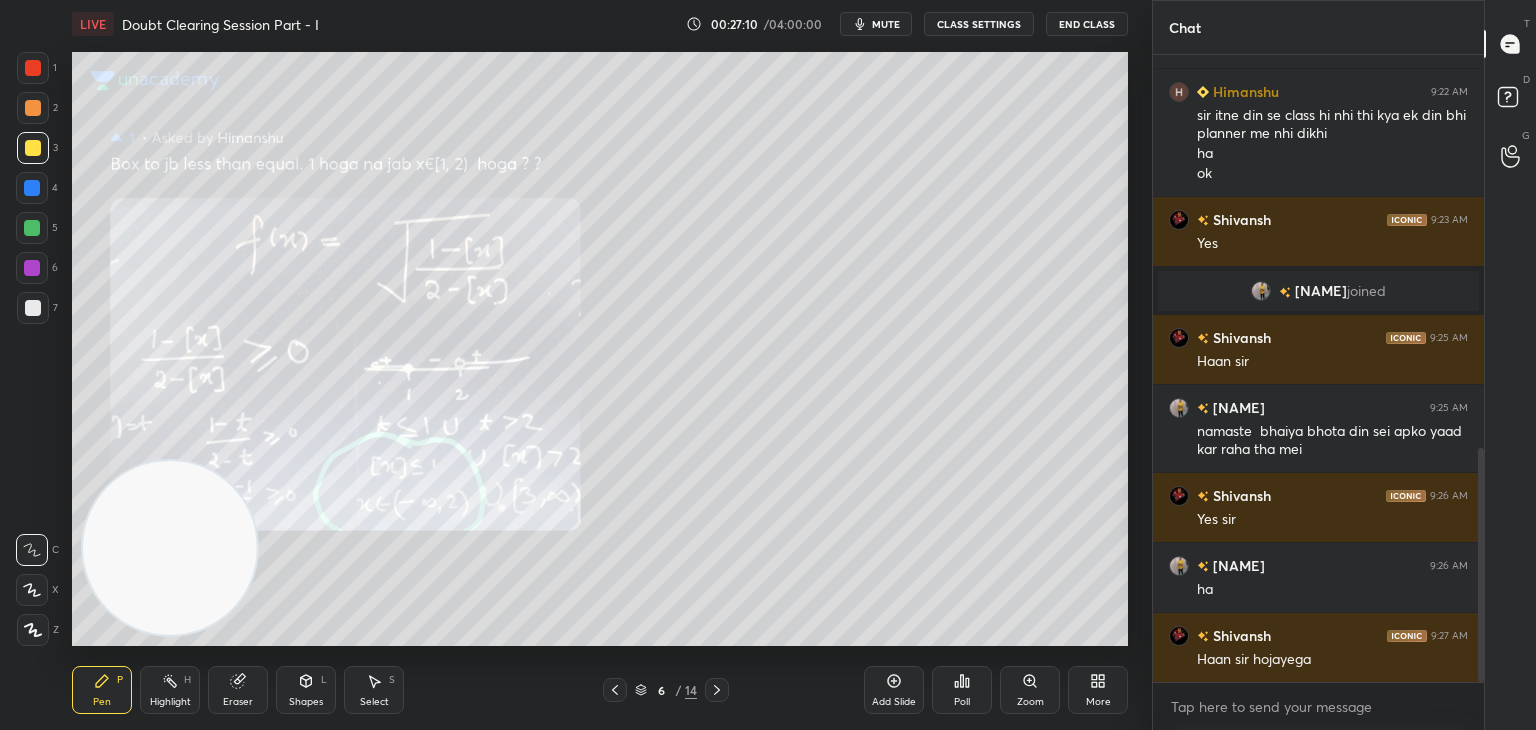 click 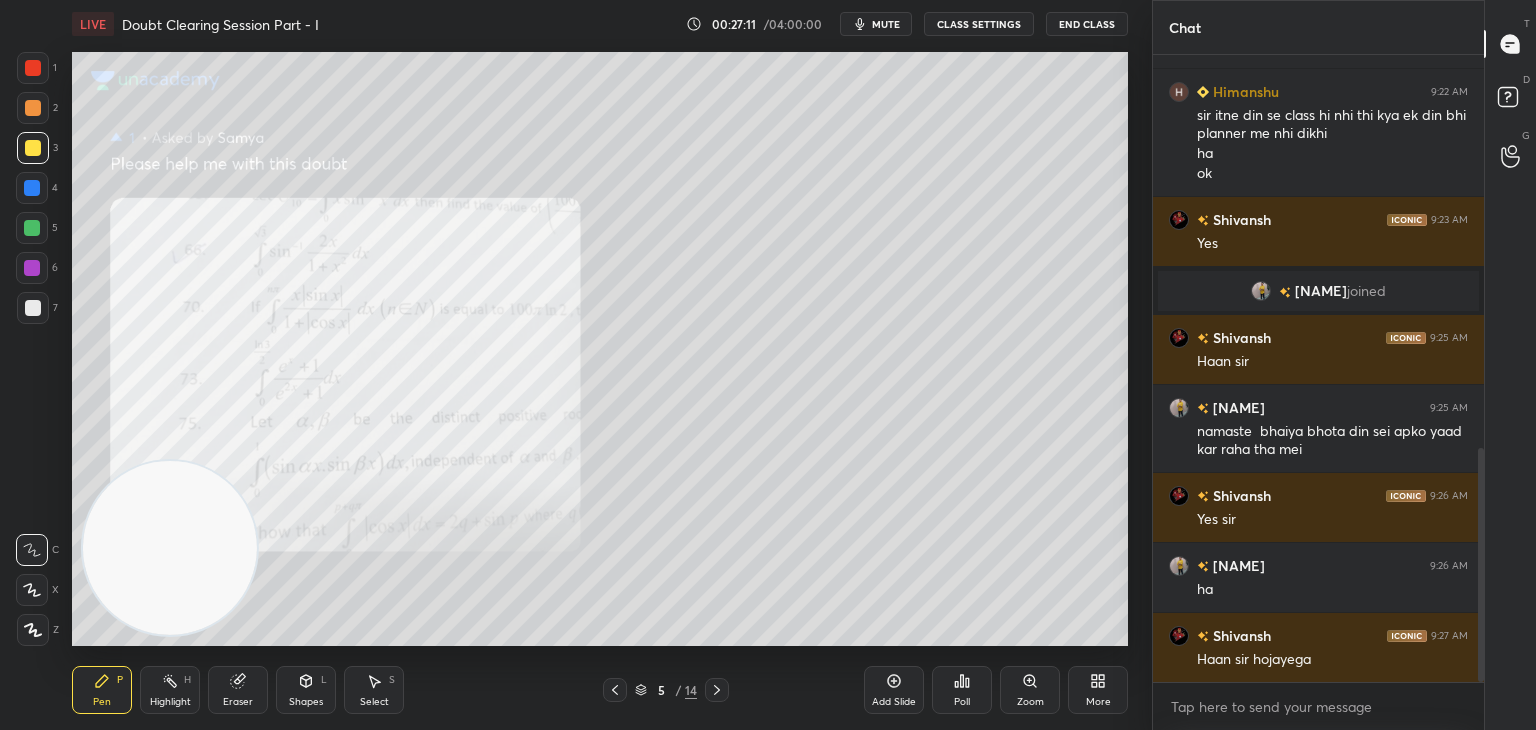 click 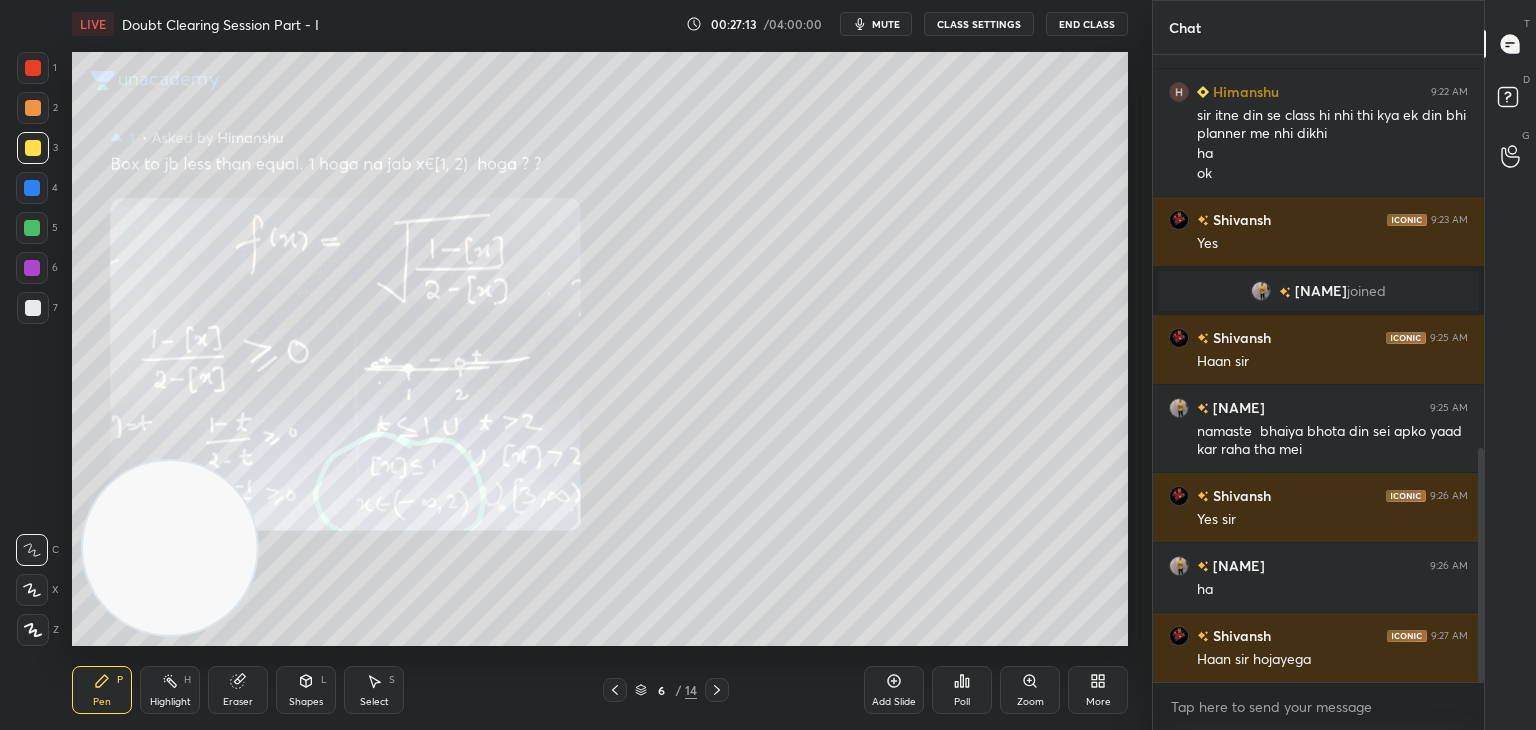 click 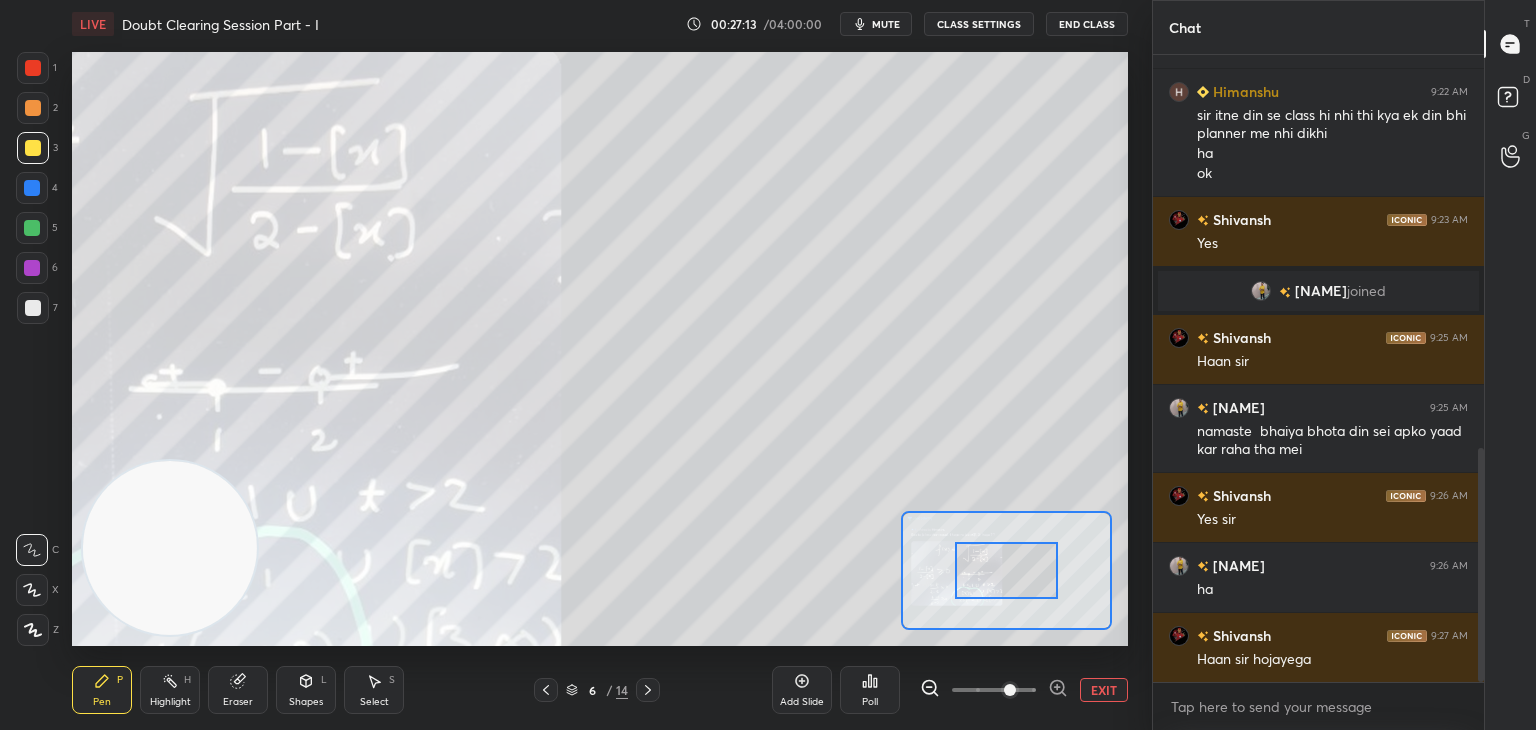 click at bounding box center (994, 690) 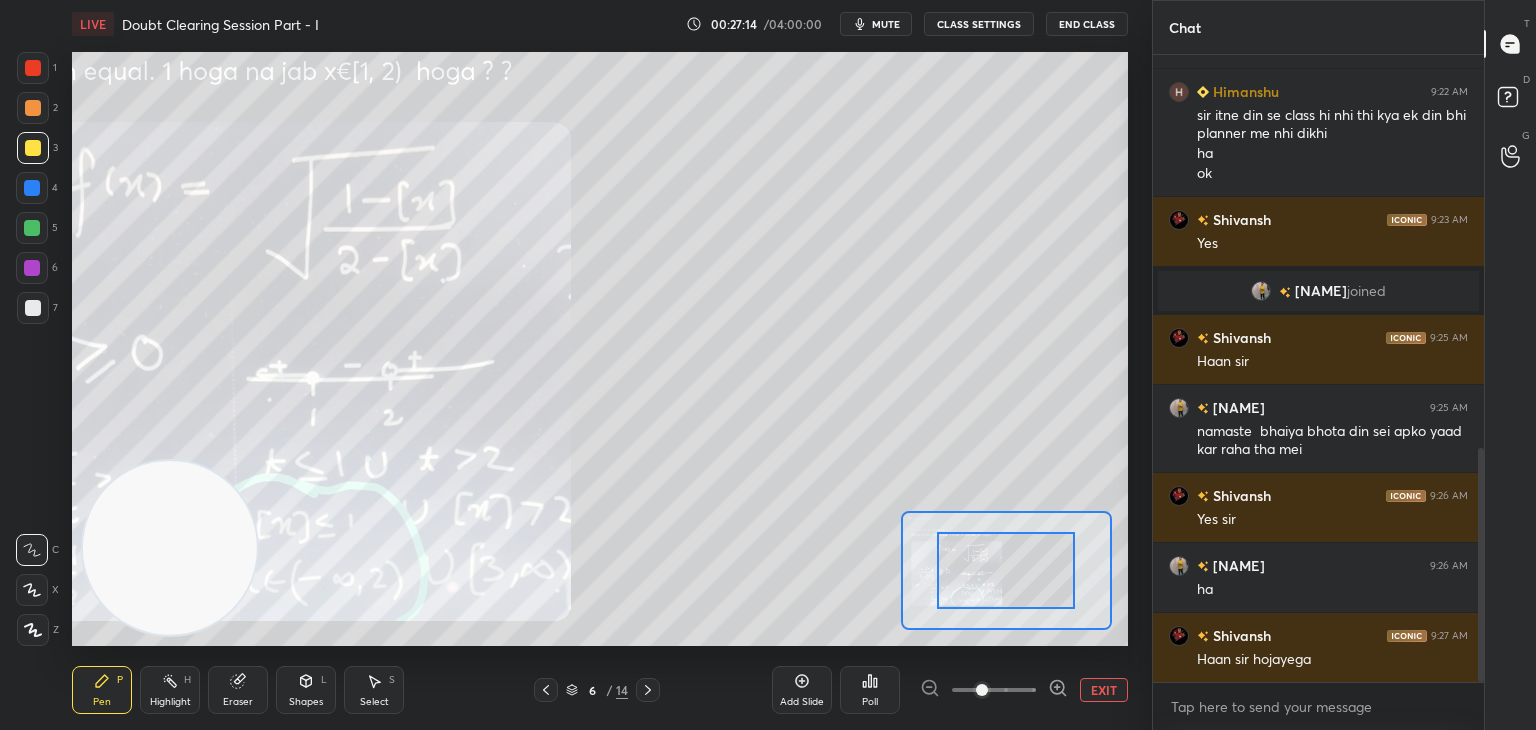 click at bounding box center (994, 690) 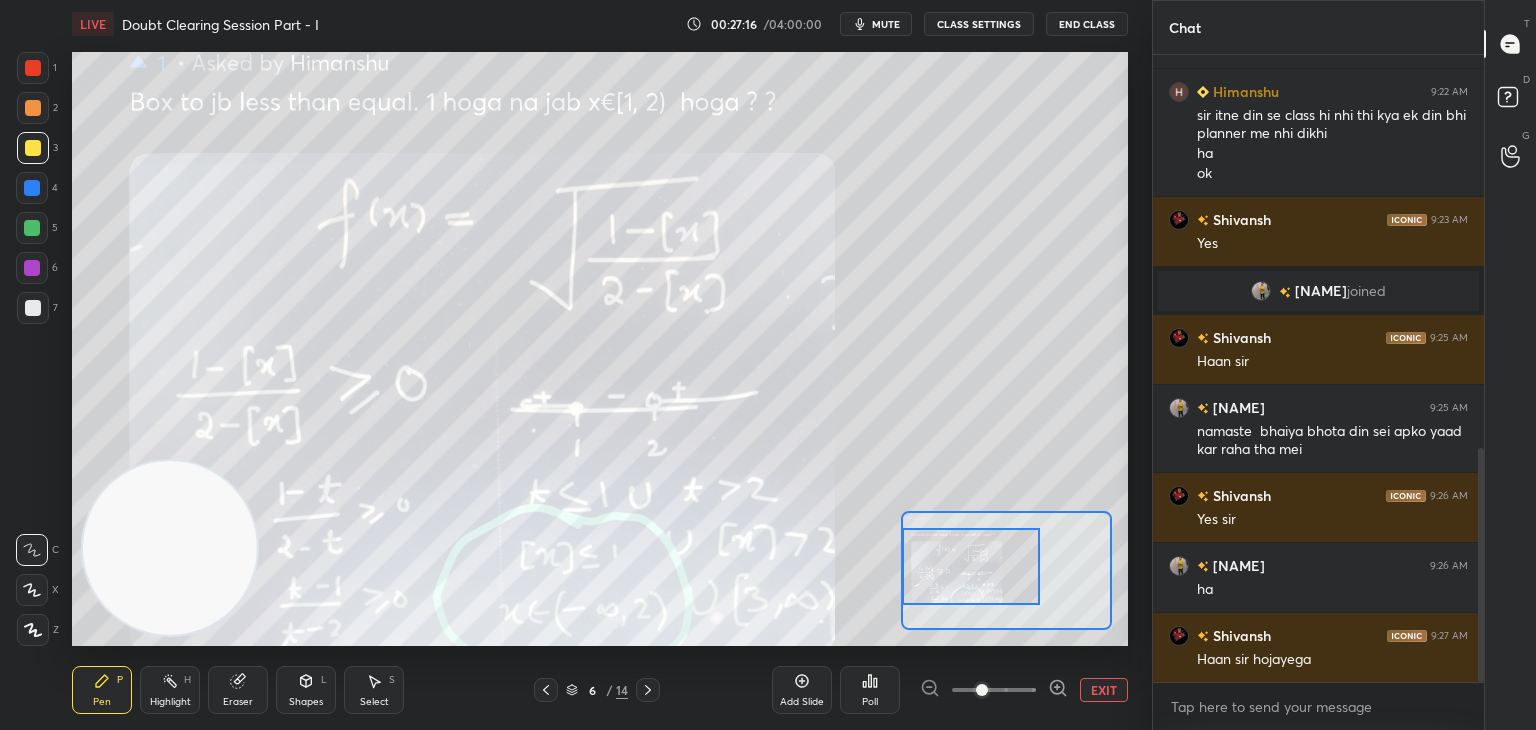 drag, startPoint x: 1000, startPoint y: 573, endPoint x: 936, endPoint y: 540, distance: 72.00694 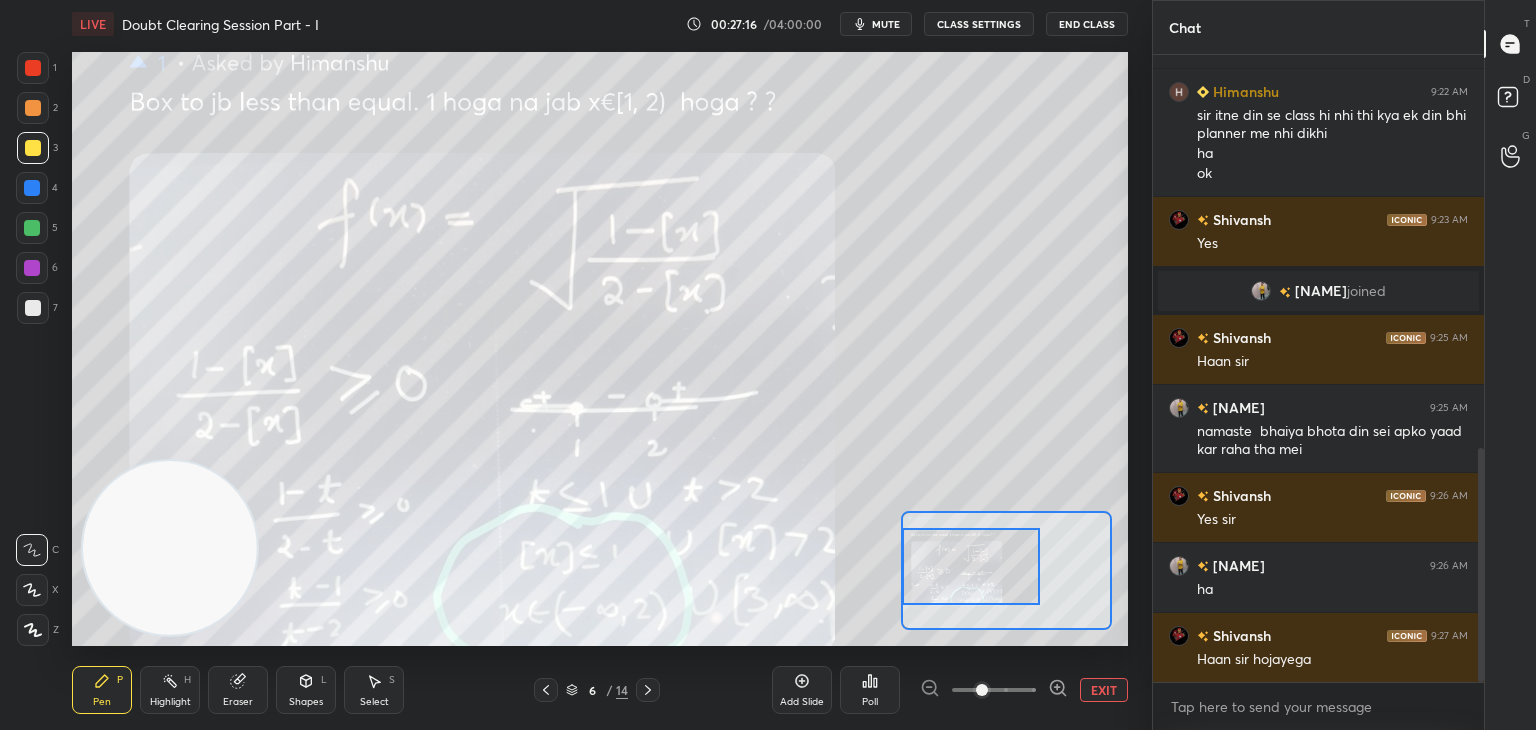 click at bounding box center (971, 566) 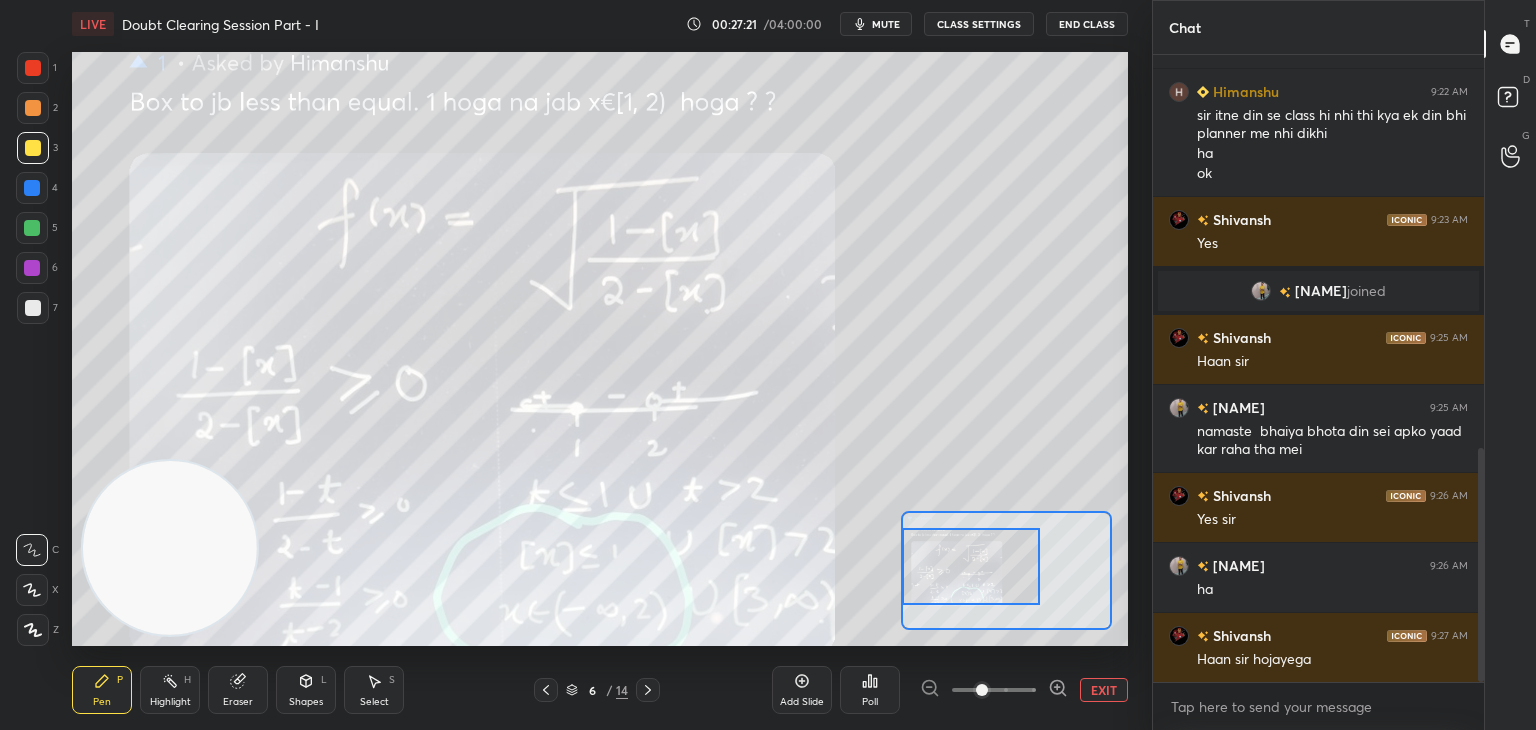 scroll, scrollTop: 1072, scrollLeft: 0, axis: vertical 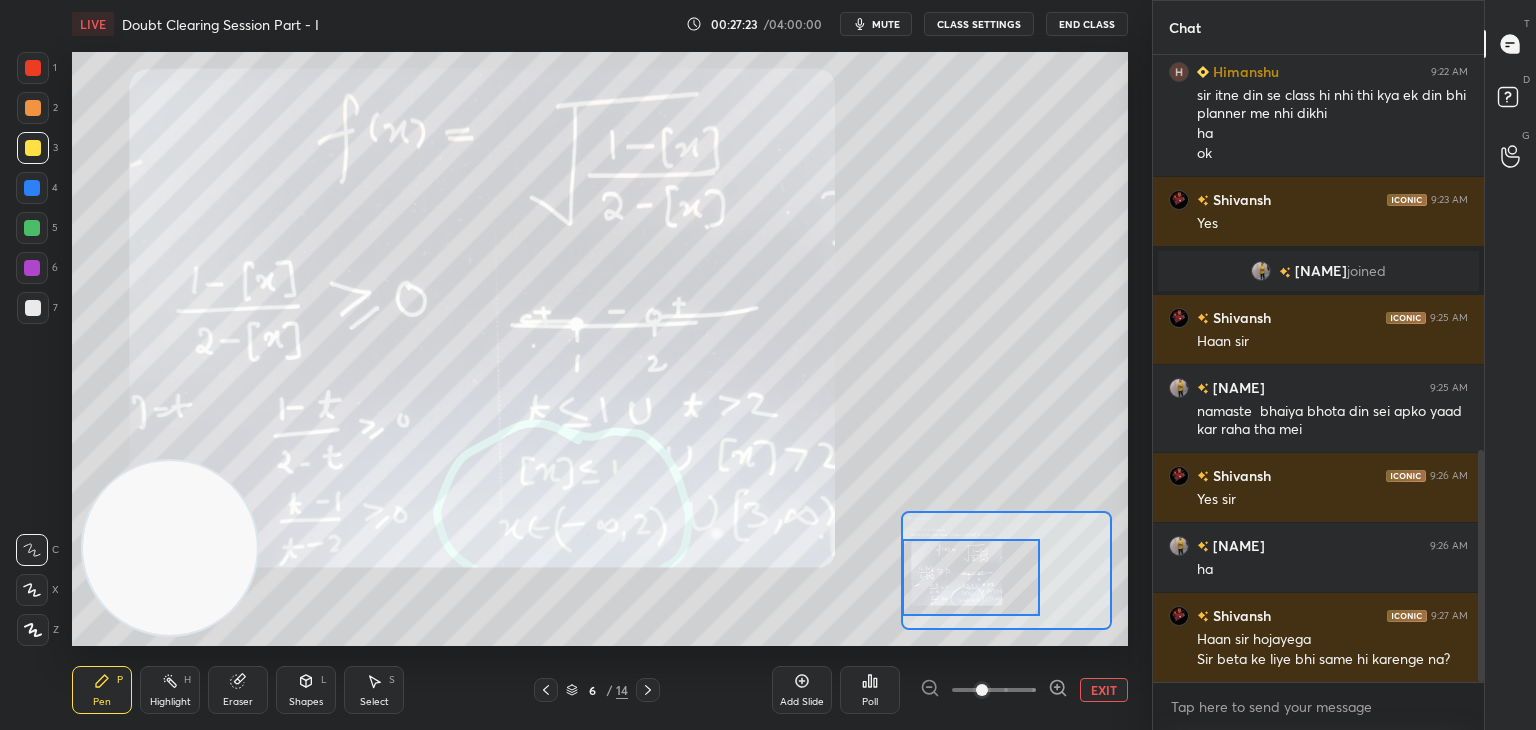 drag, startPoint x: 968, startPoint y: 566, endPoint x: 967, endPoint y: 577, distance: 11.045361 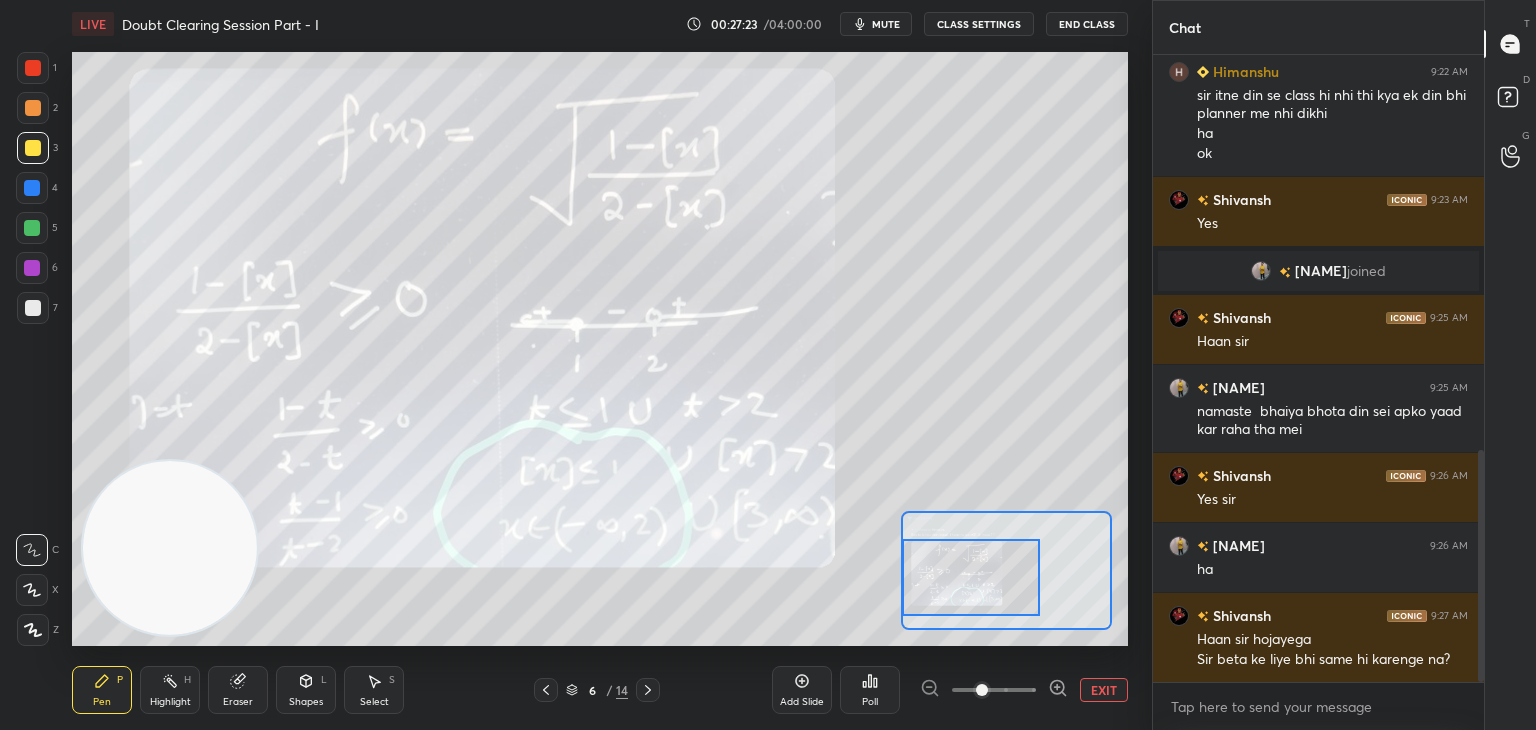 click at bounding box center (971, 577) 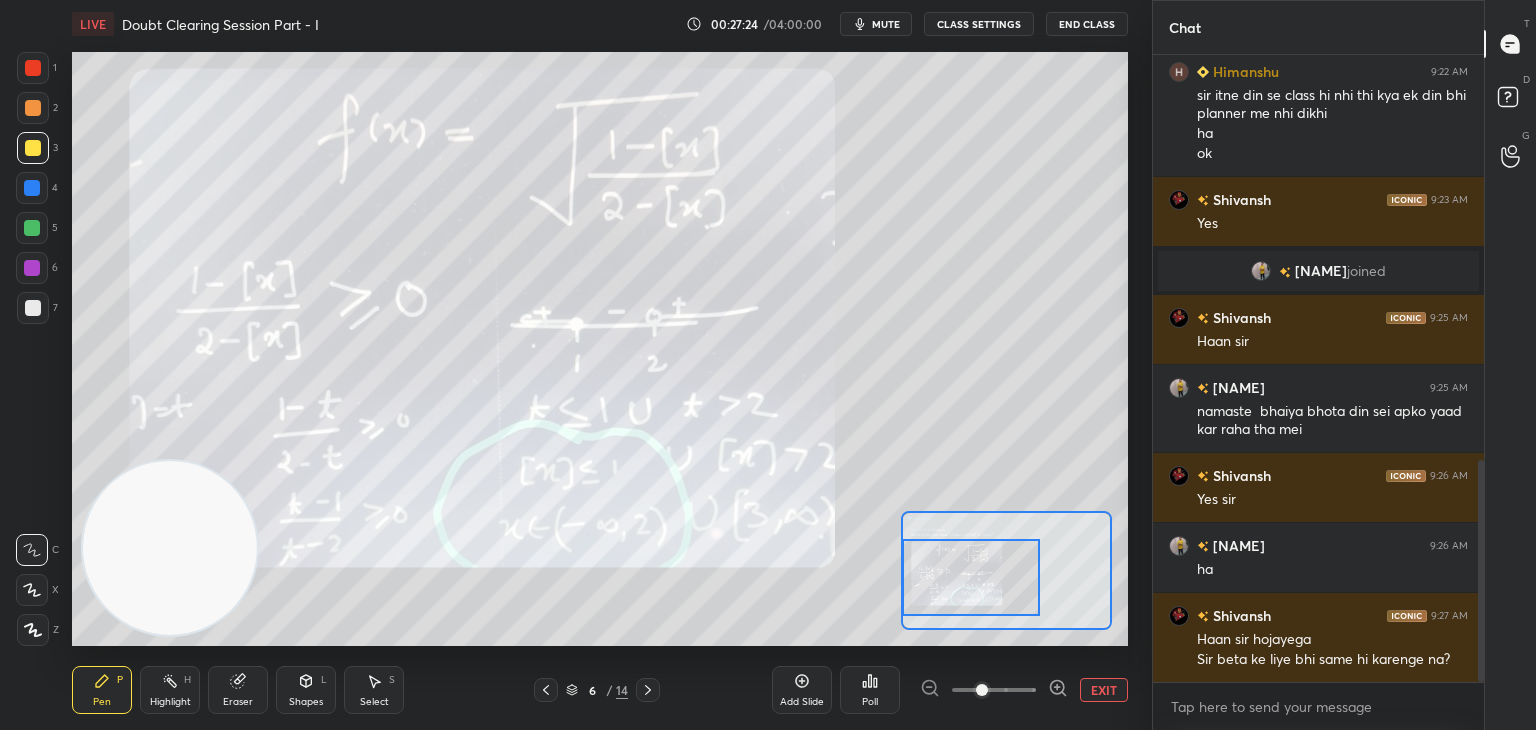 scroll, scrollTop: 1142, scrollLeft: 0, axis: vertical 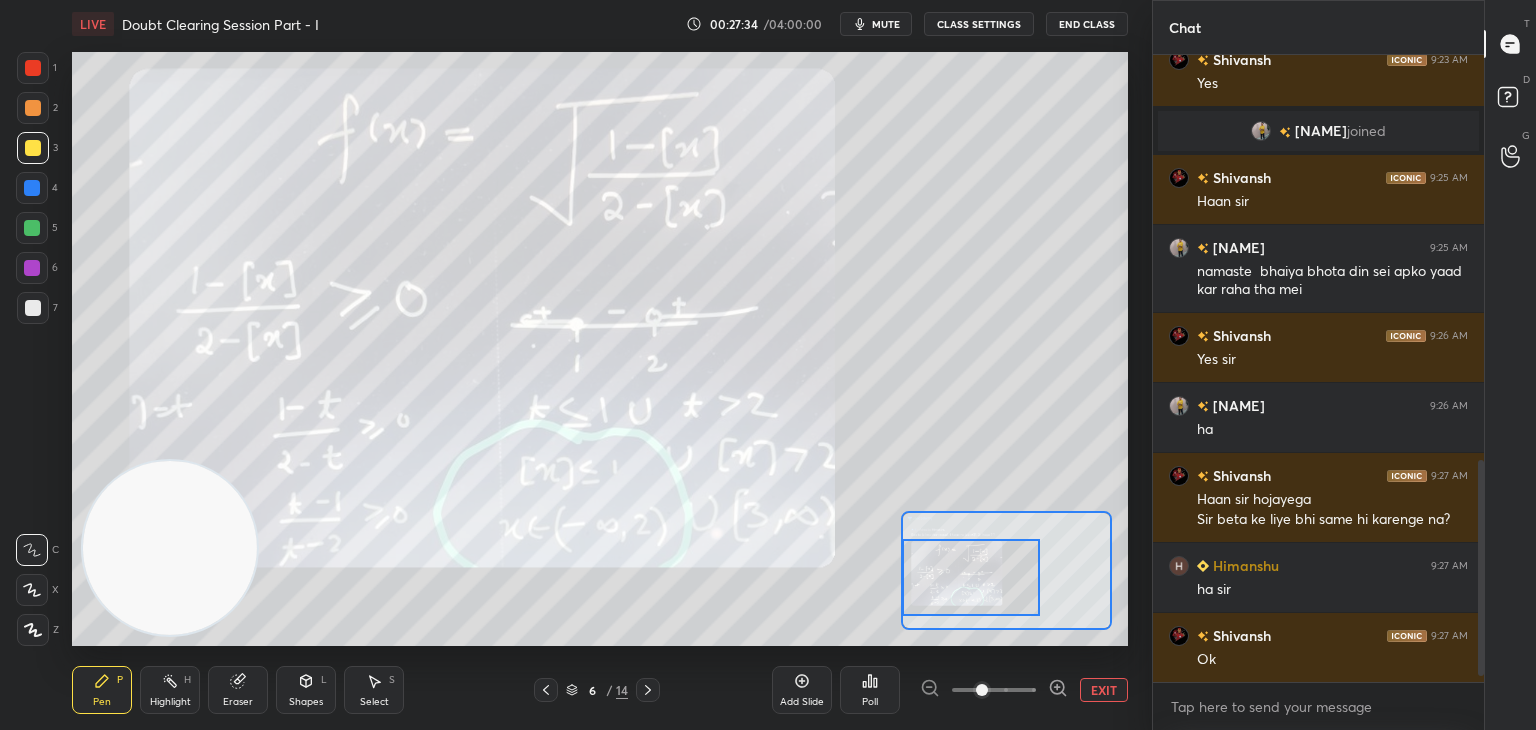 click on "EXIT" at bounding box center [1104, 690] 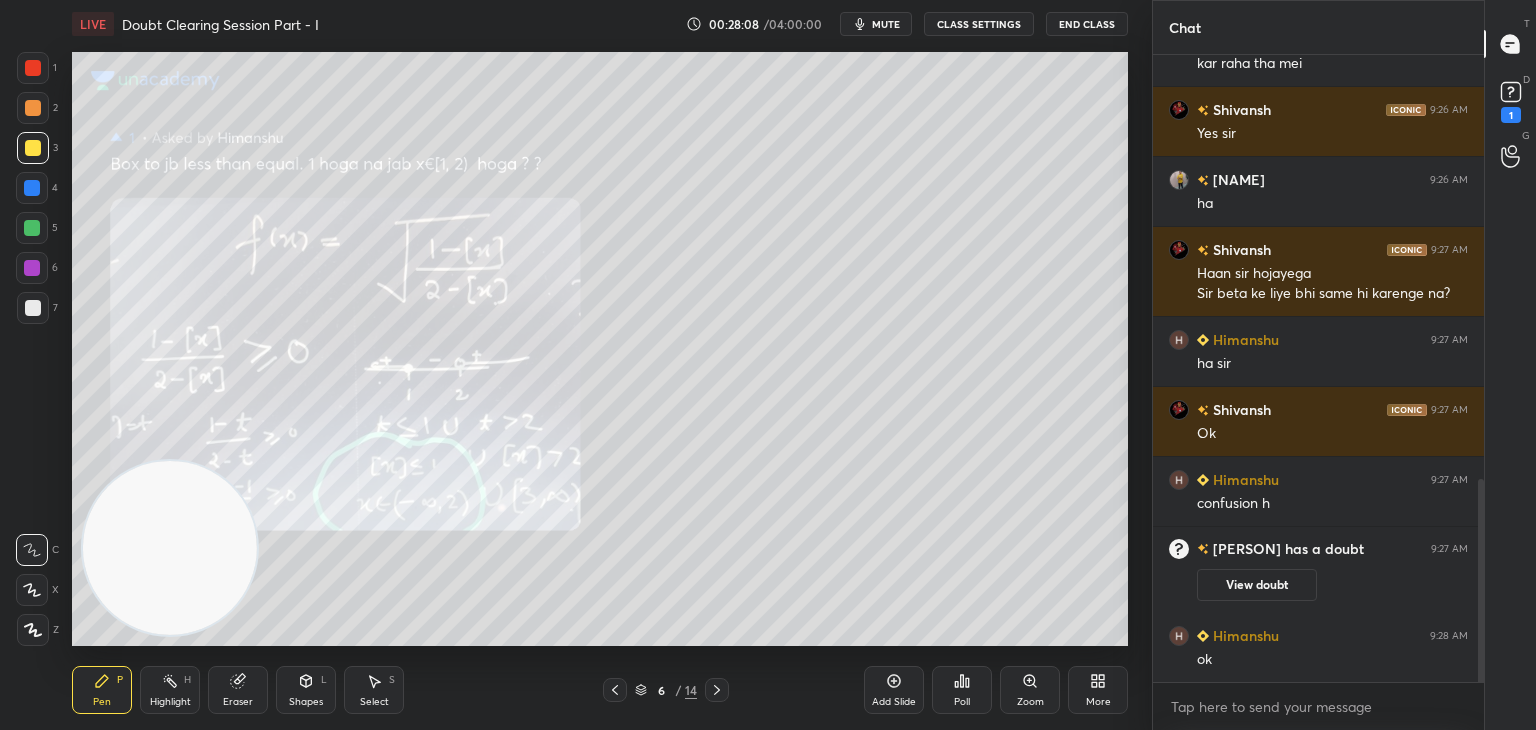scroll, scrollTop: 1308, scrollLeft: 0, axis: vertical 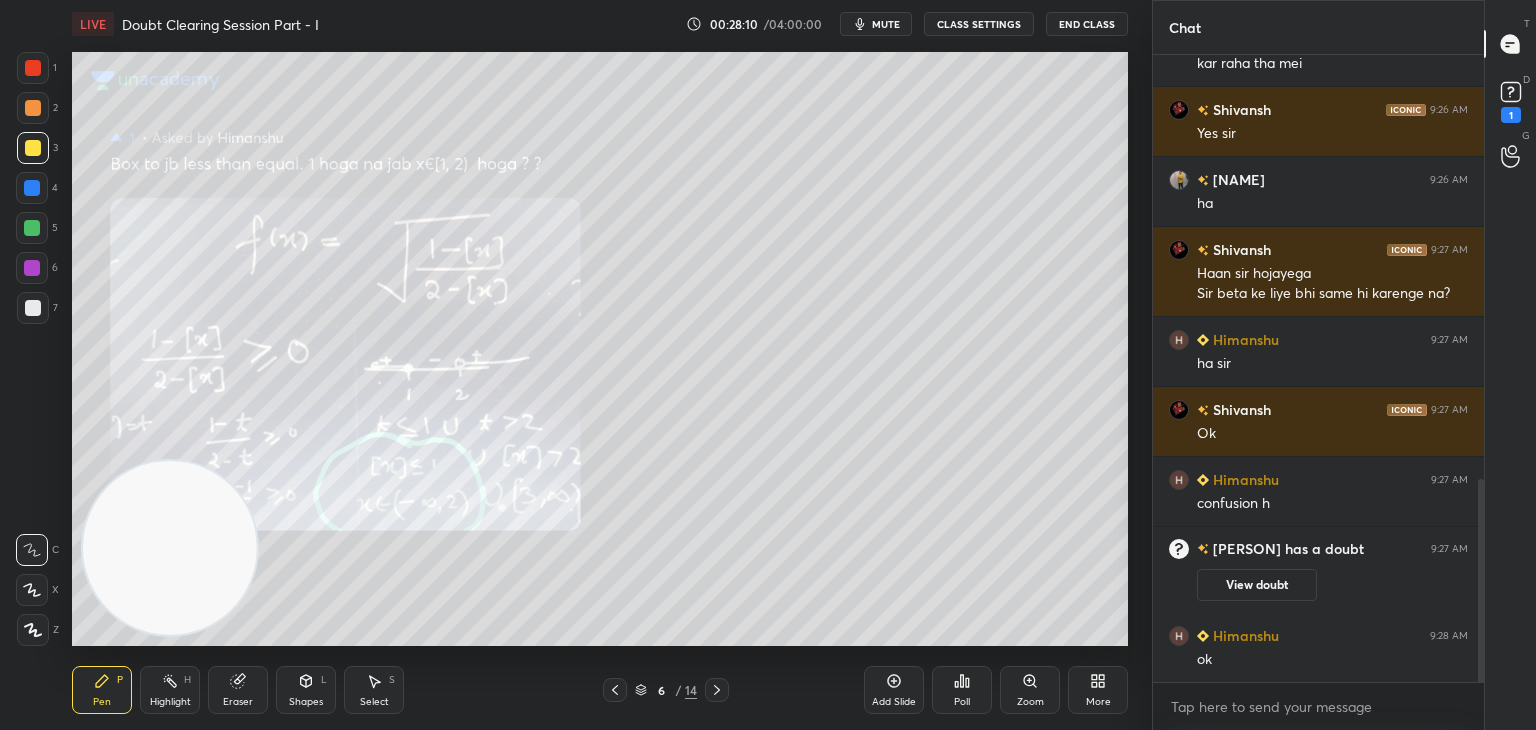 click at bounding box center [717, 690] 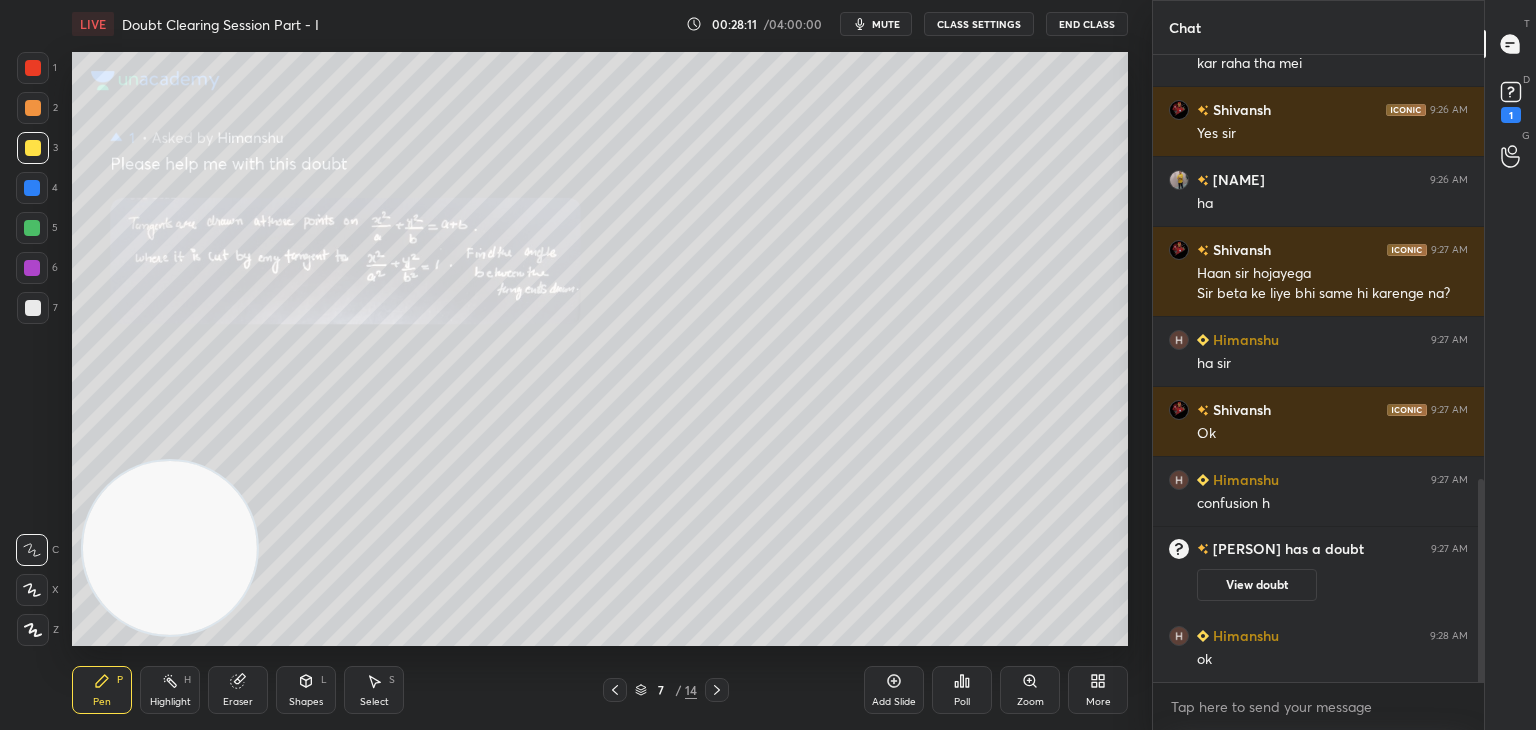 click on "Zoom" at bounding box center [1030, 690] 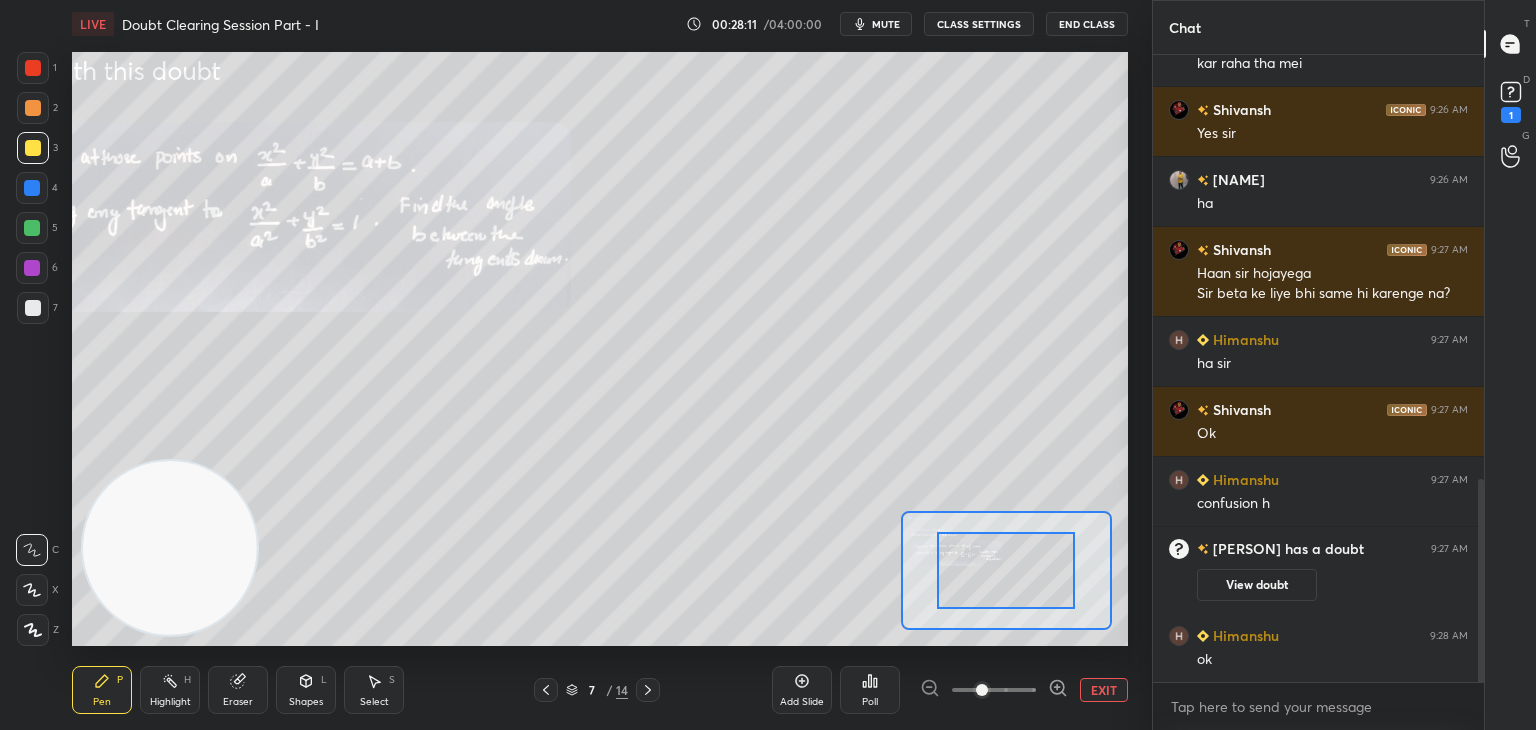 click at bounding box center (994, 690) 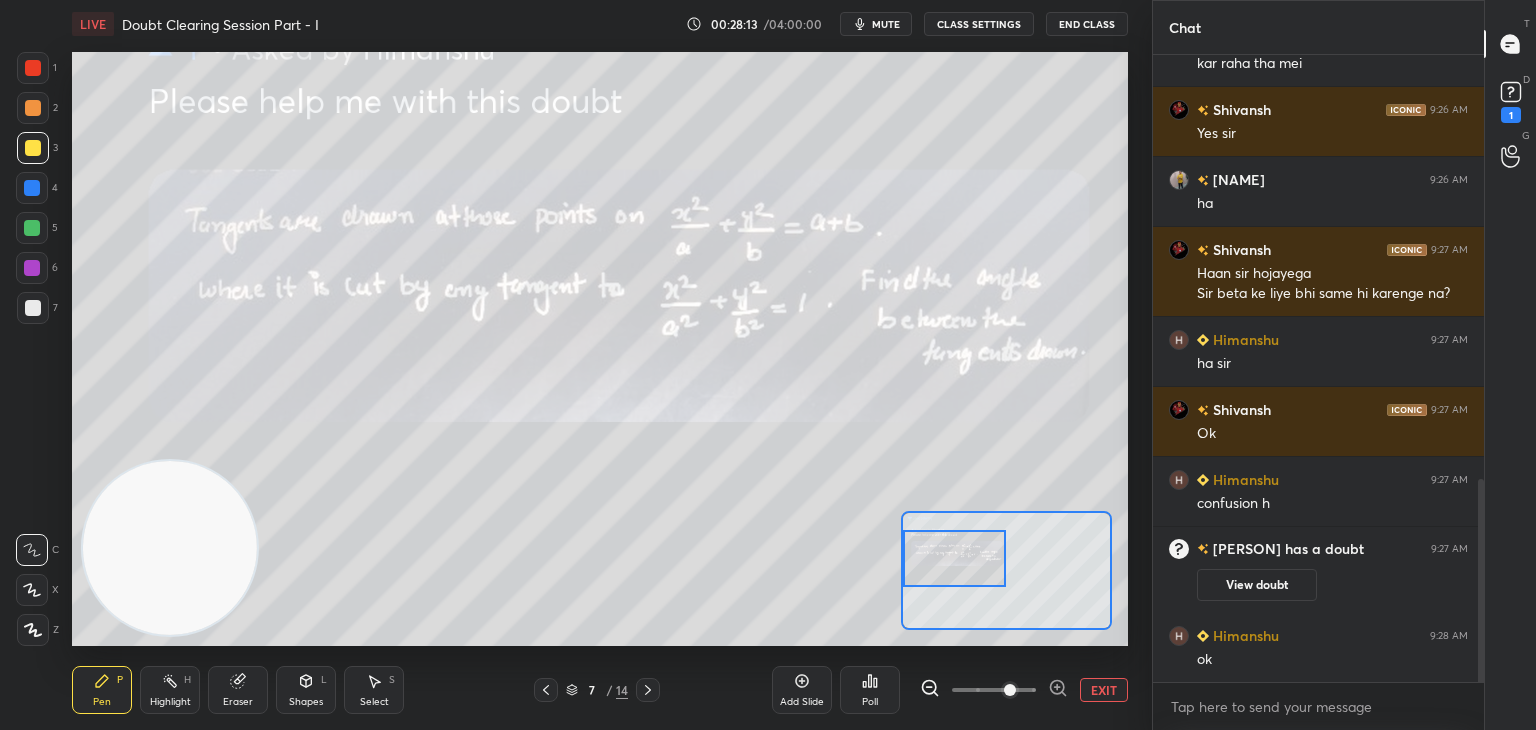 drag, startPoint x: 1012, startPoint y: 581, endPoint x: 935, endPoint y: 561, distance: 79.555016 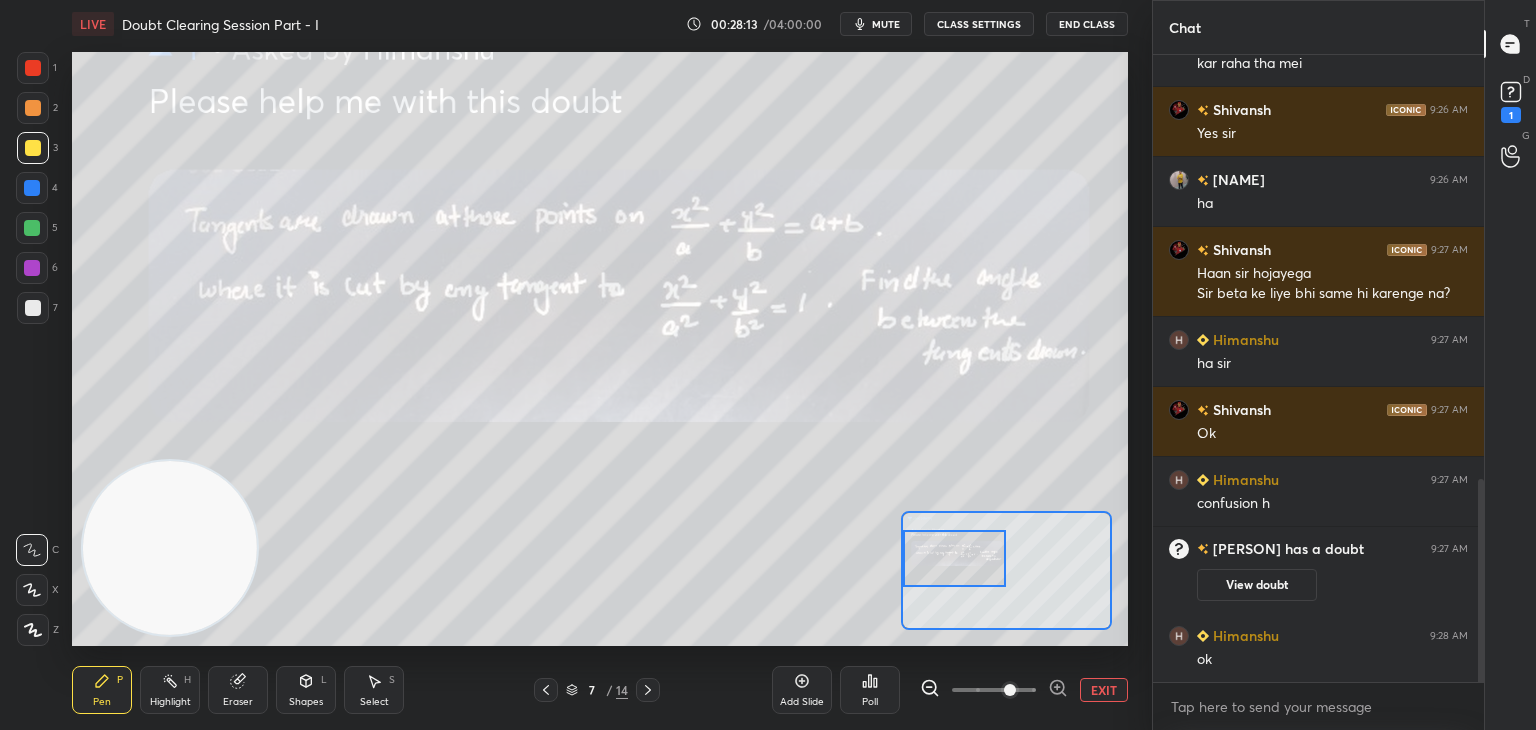 click at bounding box center [955, 558] 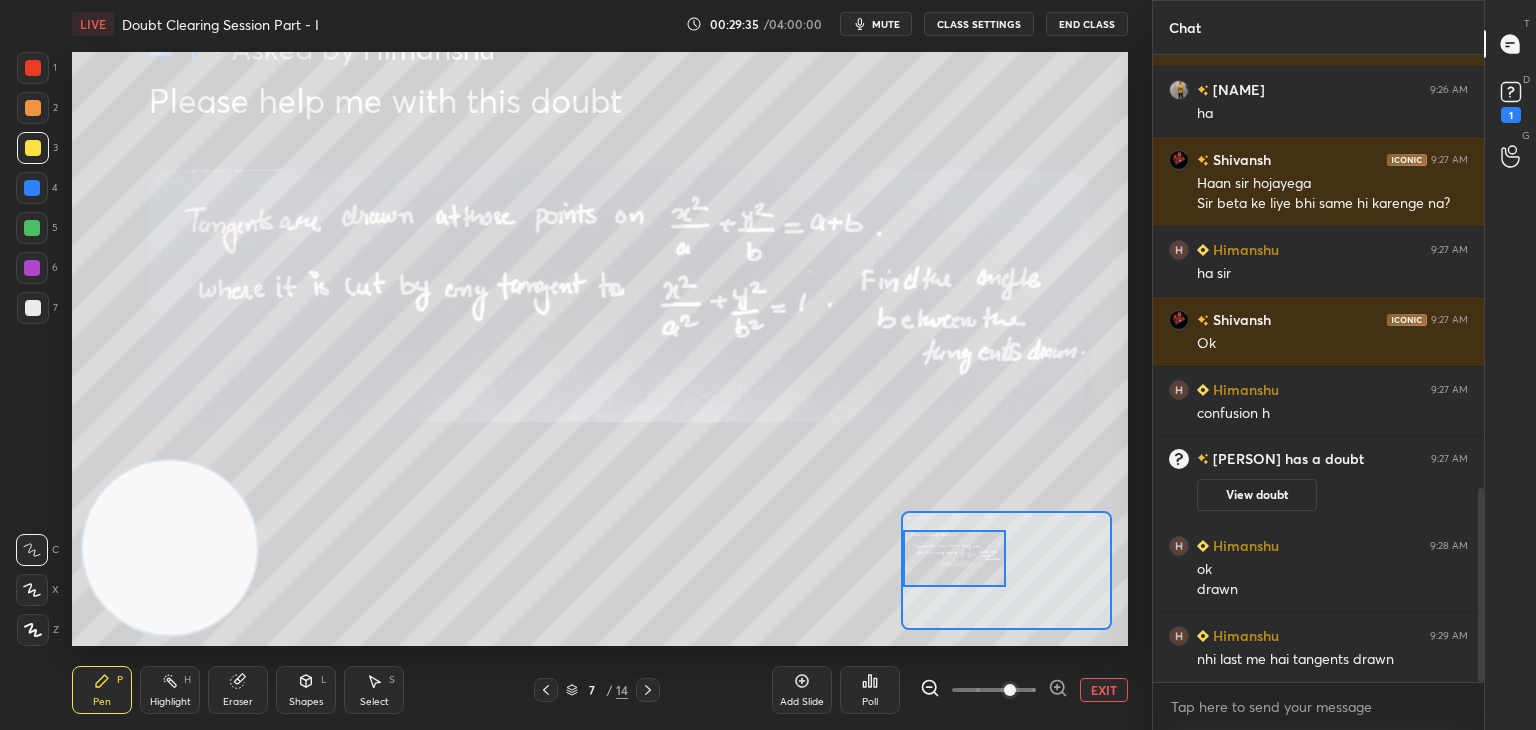 scroll, scrollTop: 1446, scrollLeft: 0, axis: vertical 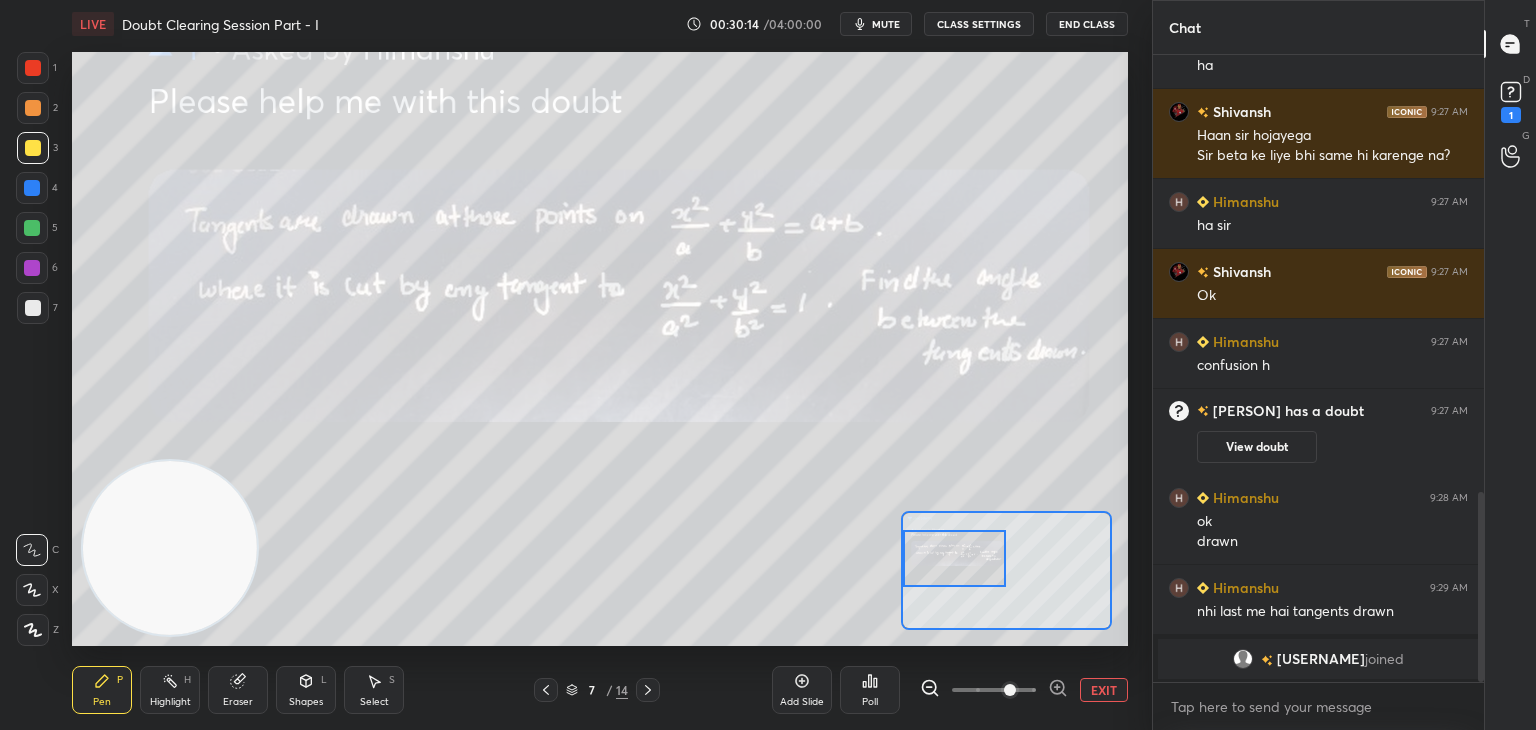 click on "EXIT" at bounding box center (1104, 690) 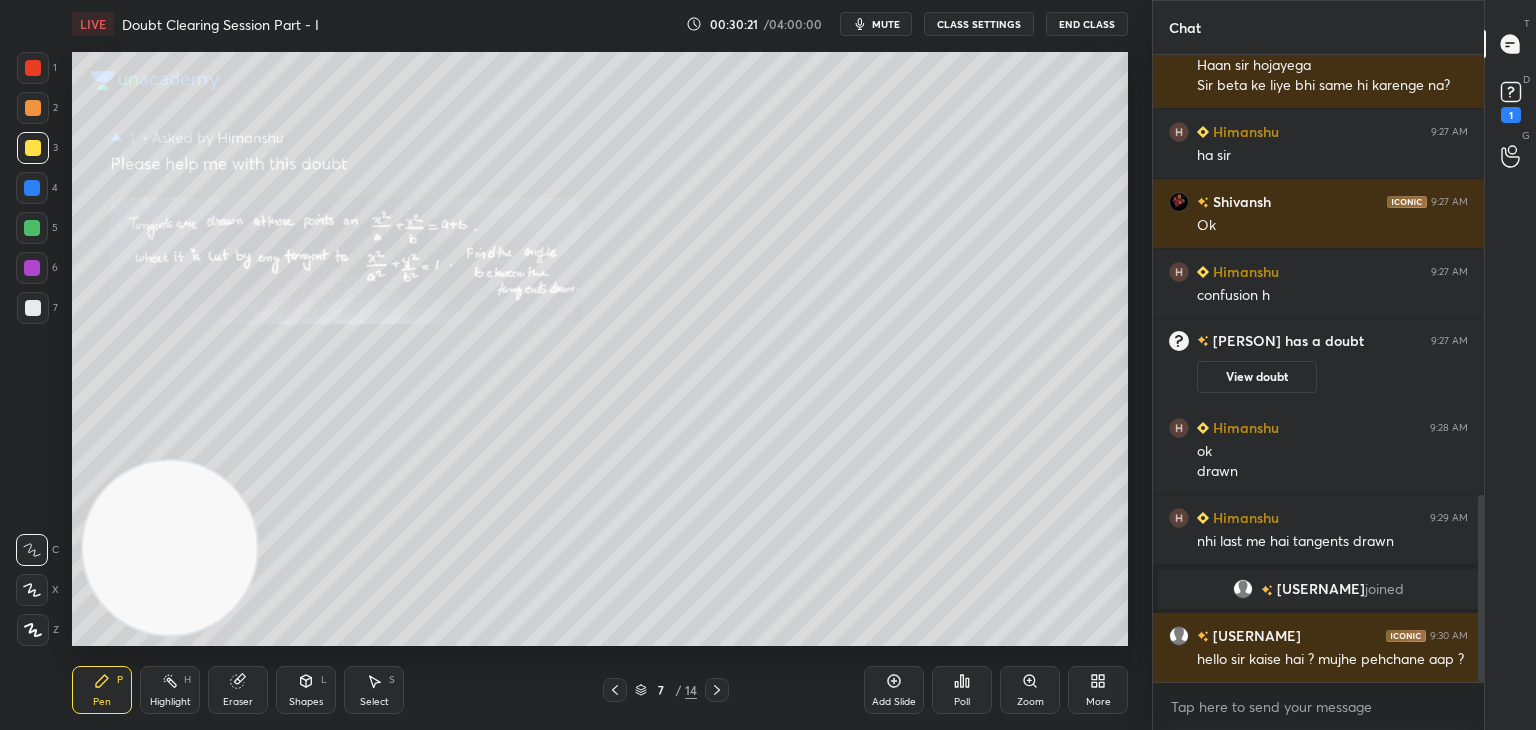click at bounding box center (1243, 589) 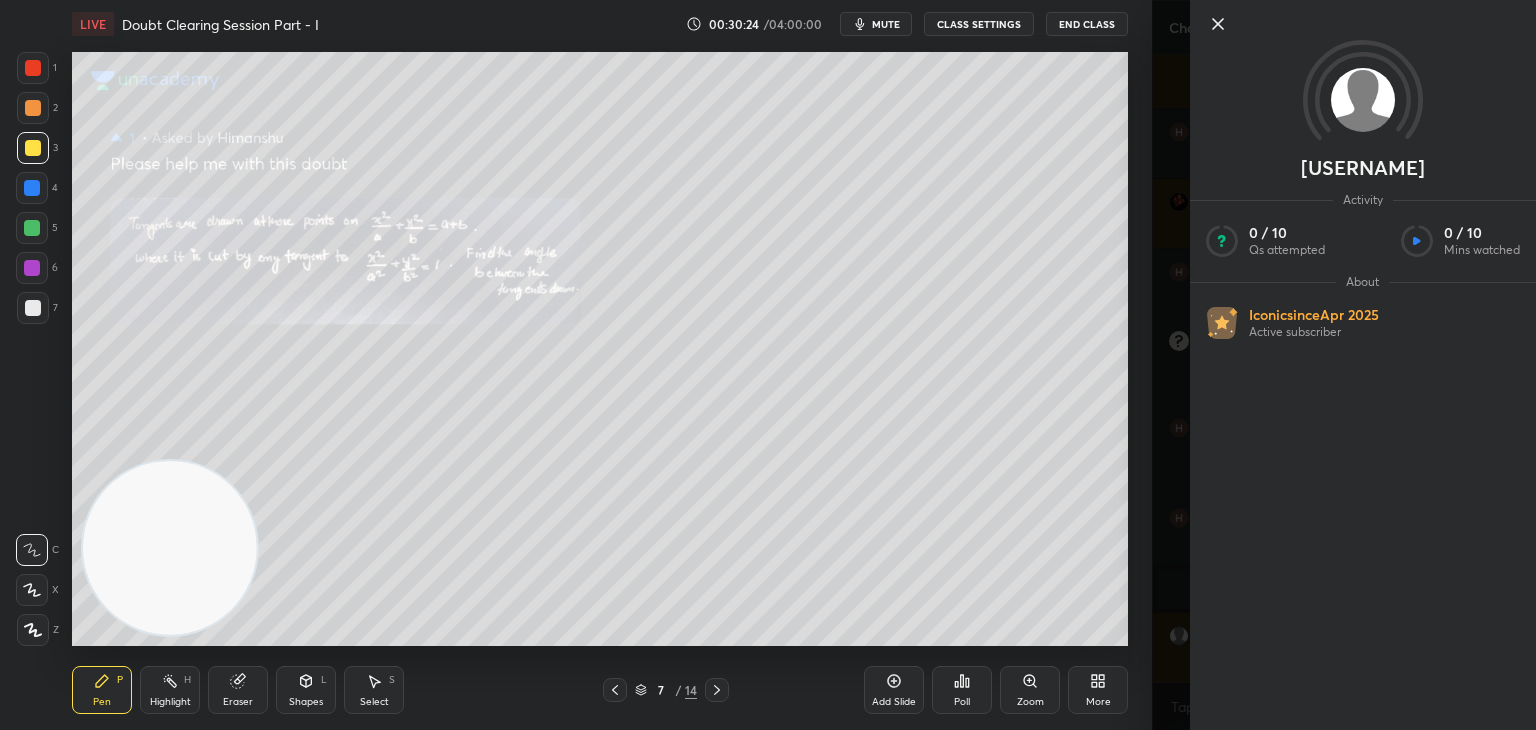 click 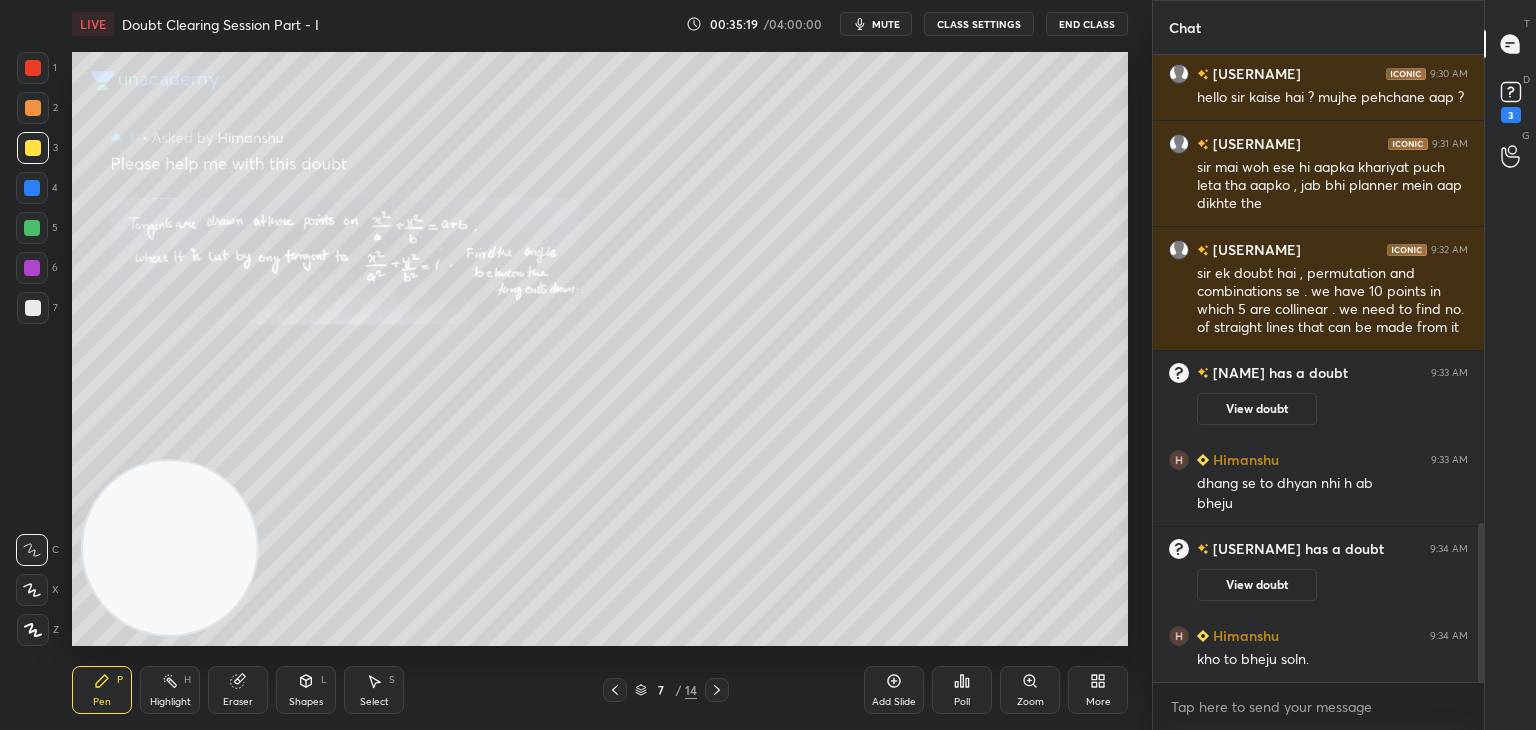 scroll, scrollTop: 1914, scrollLeft: 0, axis: vertical 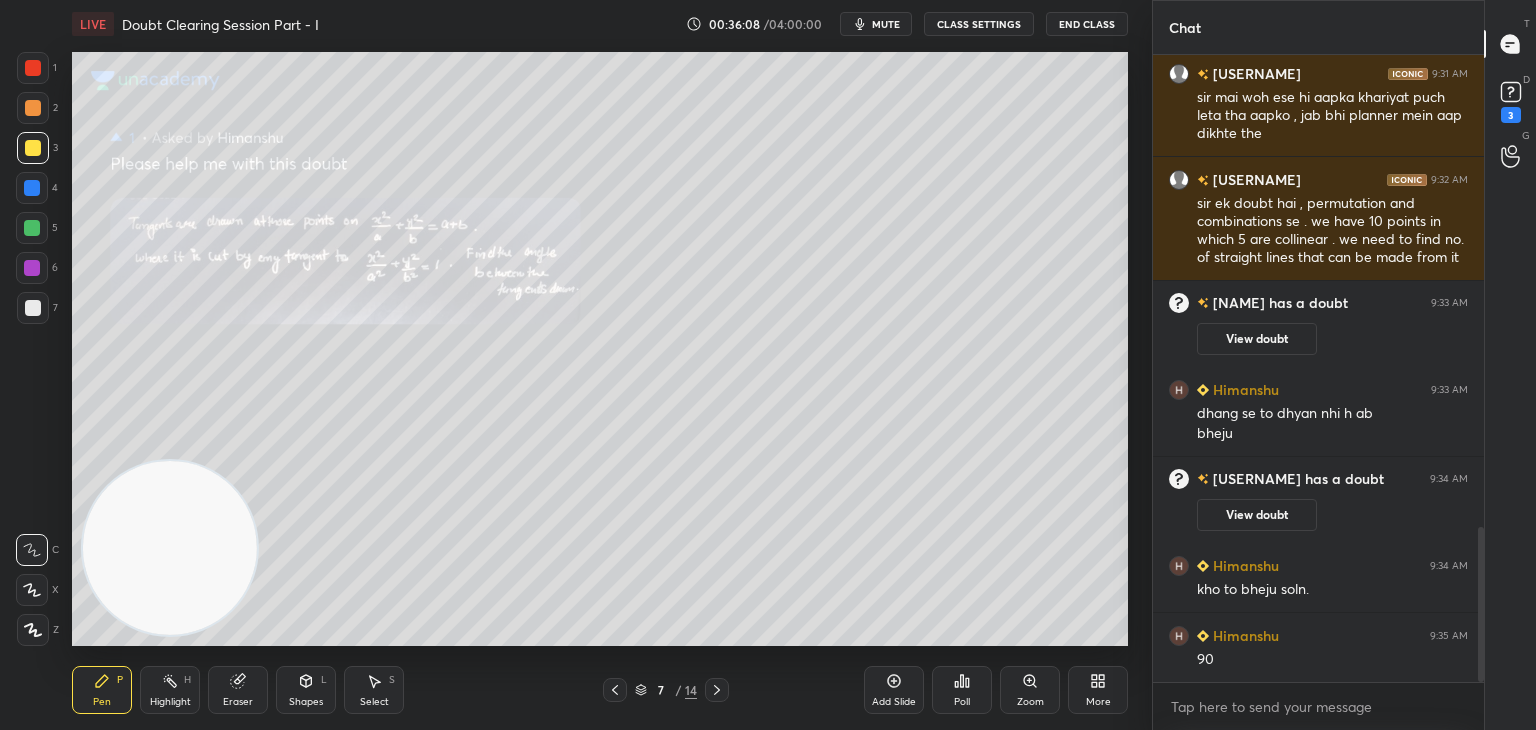 drag, startPoint x: 242, startPoint y: 685, endPoint x: 269, endPoint y: 649, distance: 45 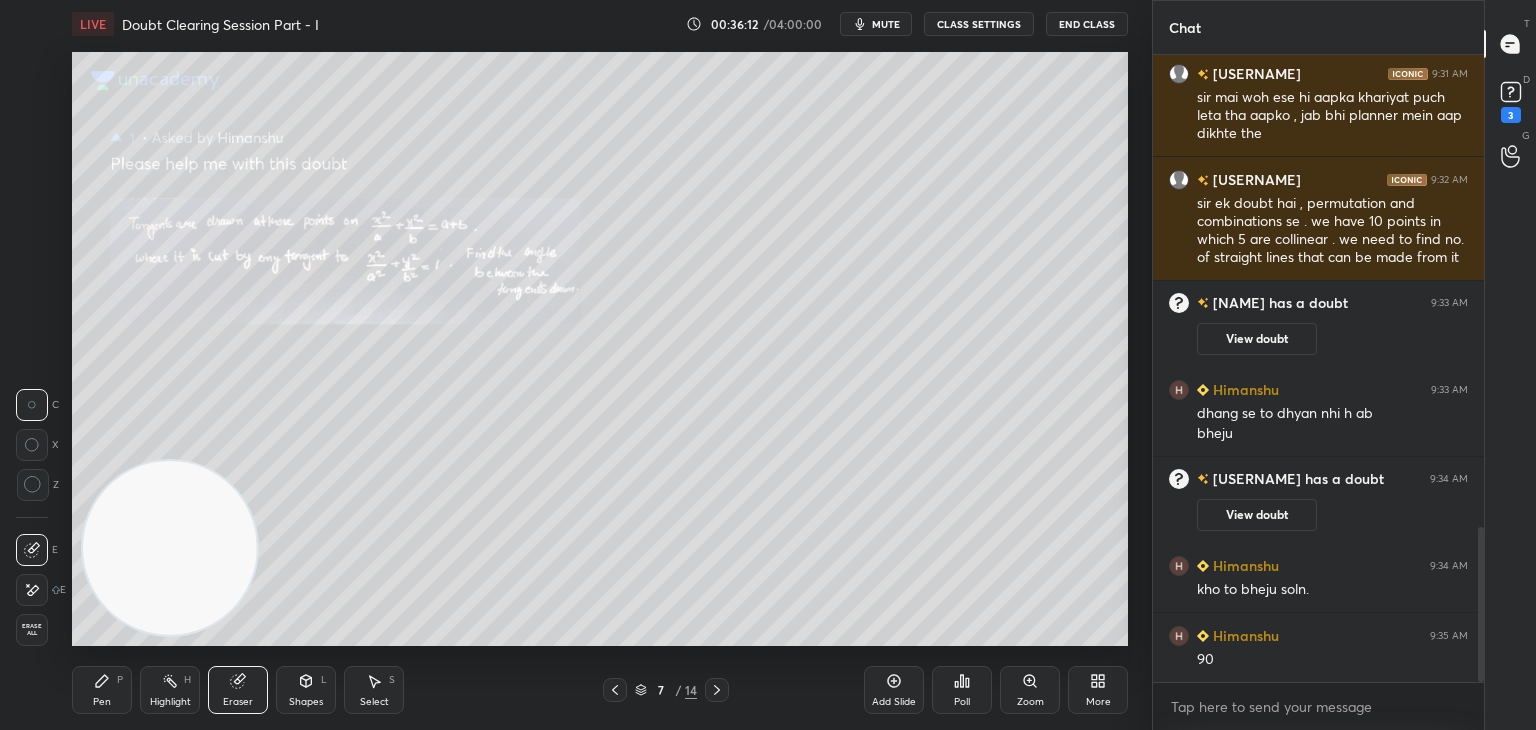 drag, startPoint x: 94, startPoint y: 699, endPoint x: 148, endPoint y: 655, distance: 69.656296 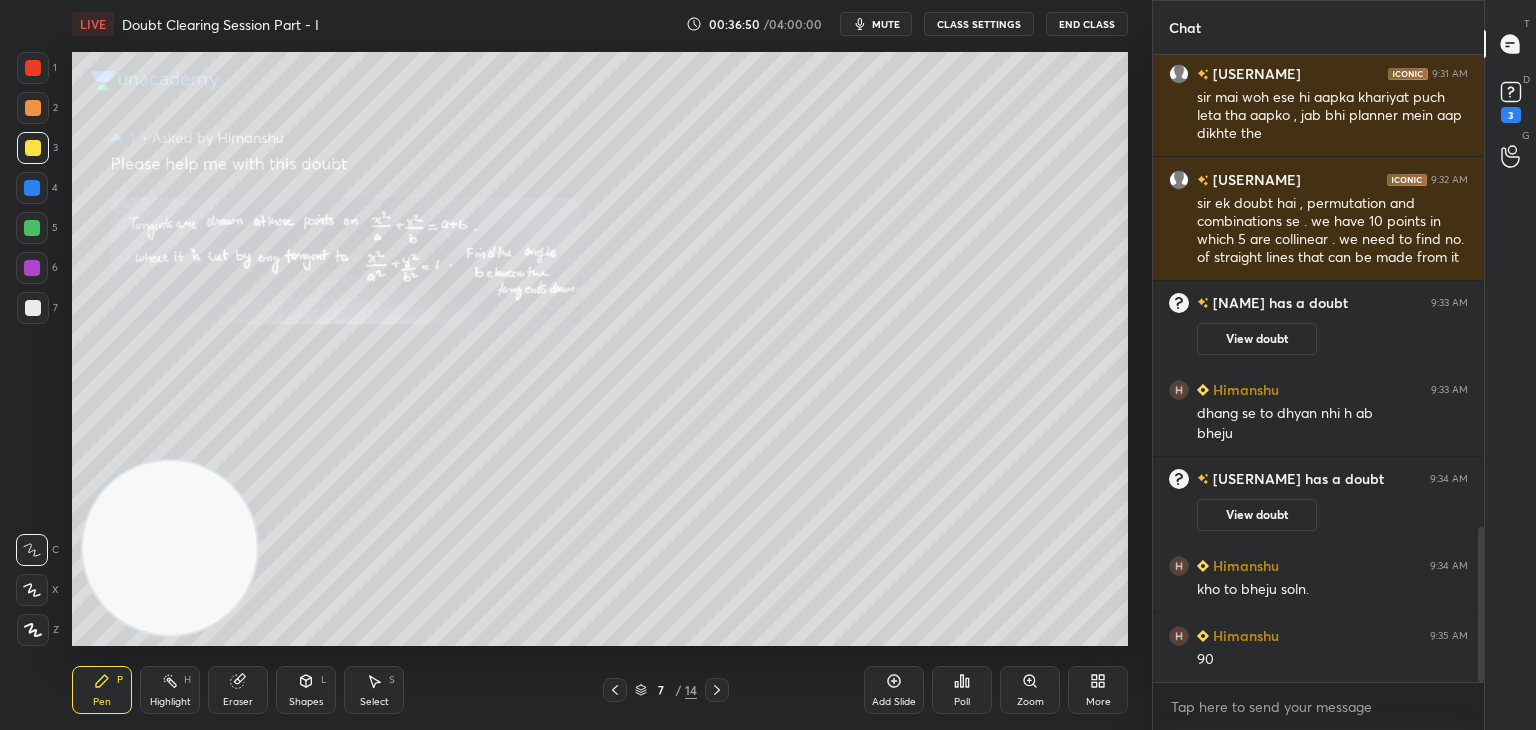 scroll, scrollTop: 1962, scrollLeft: 0, axis: vertical 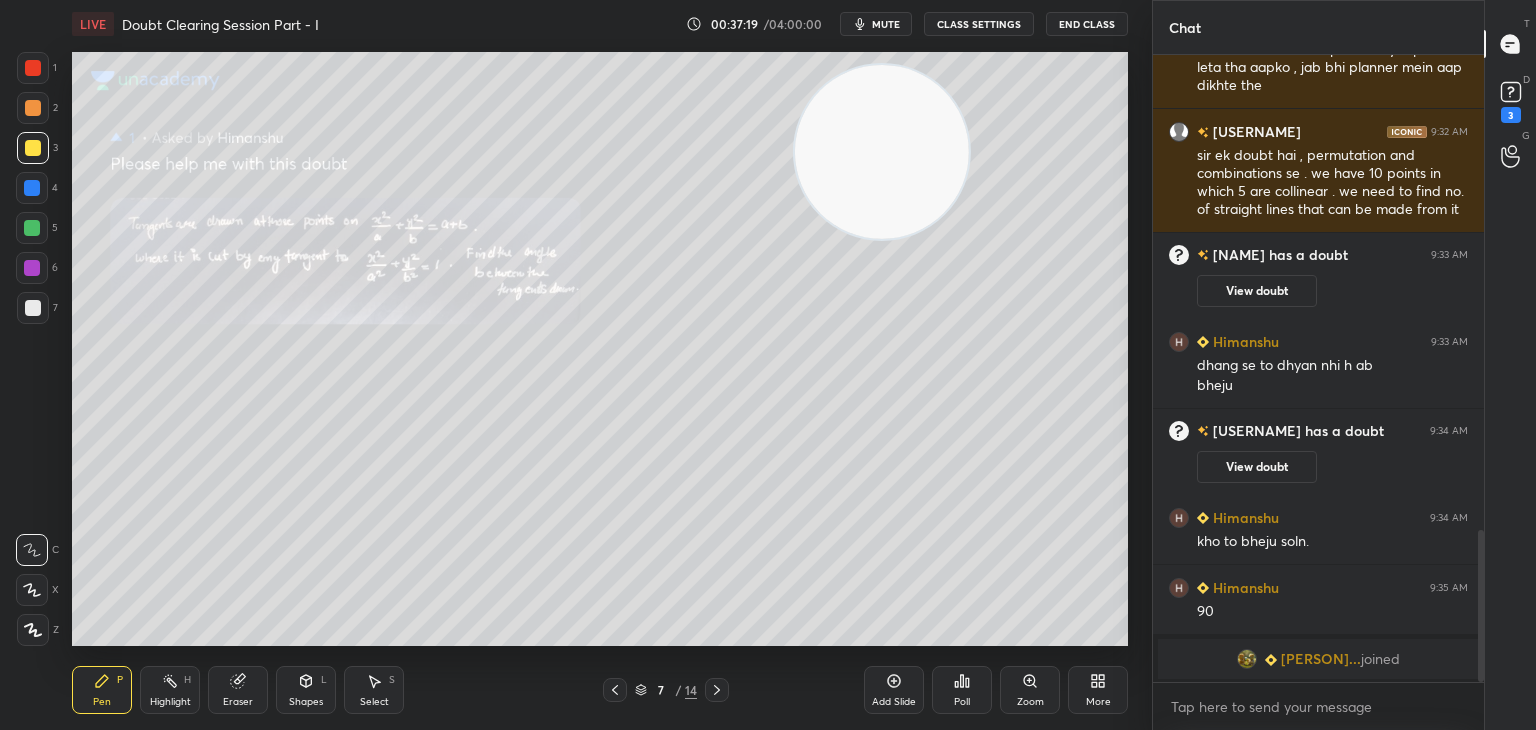 drag, startPoint x: 172, startPoint y: 545, endPoint x: 1004, endPoint y: 89, distance: 948.76764 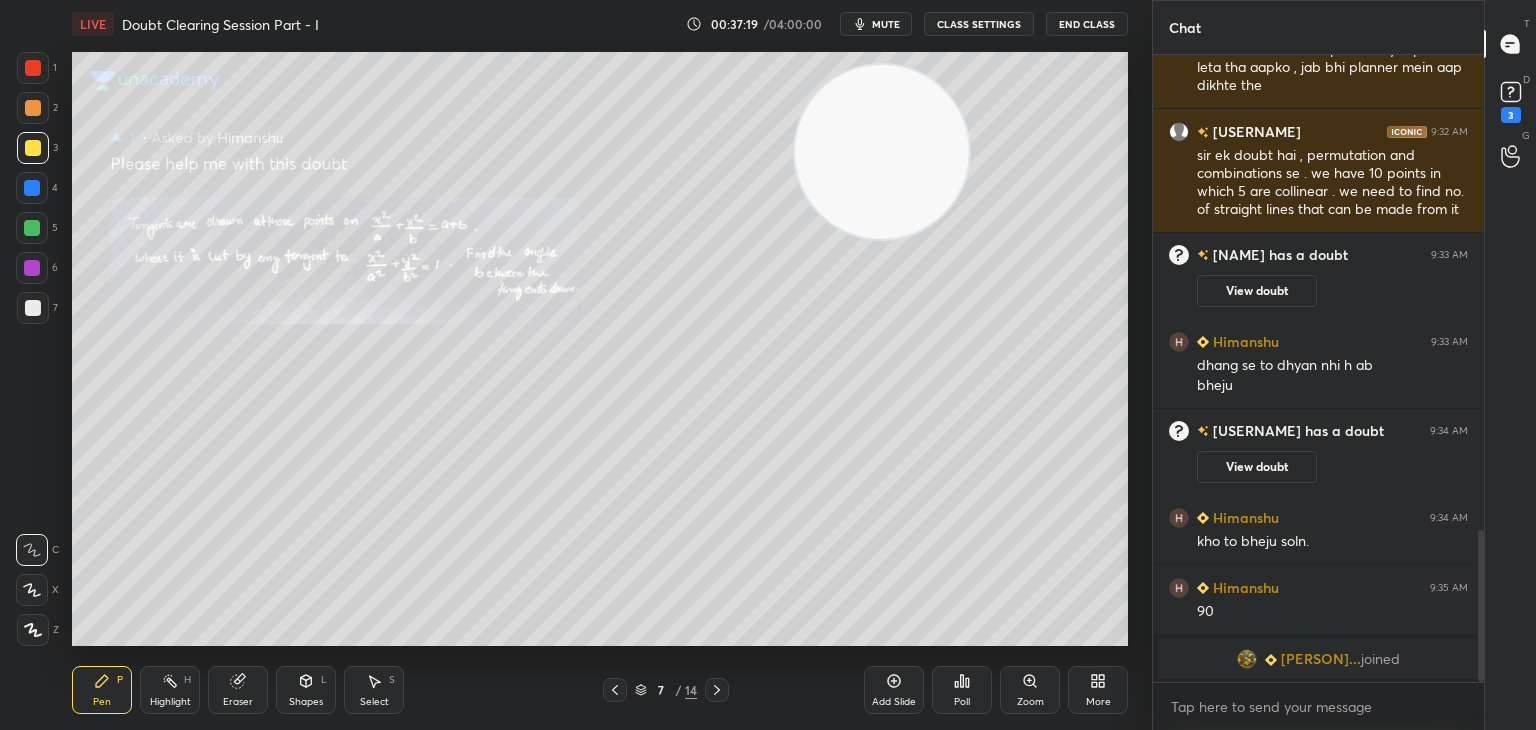 click at bounding box center [882, 152] 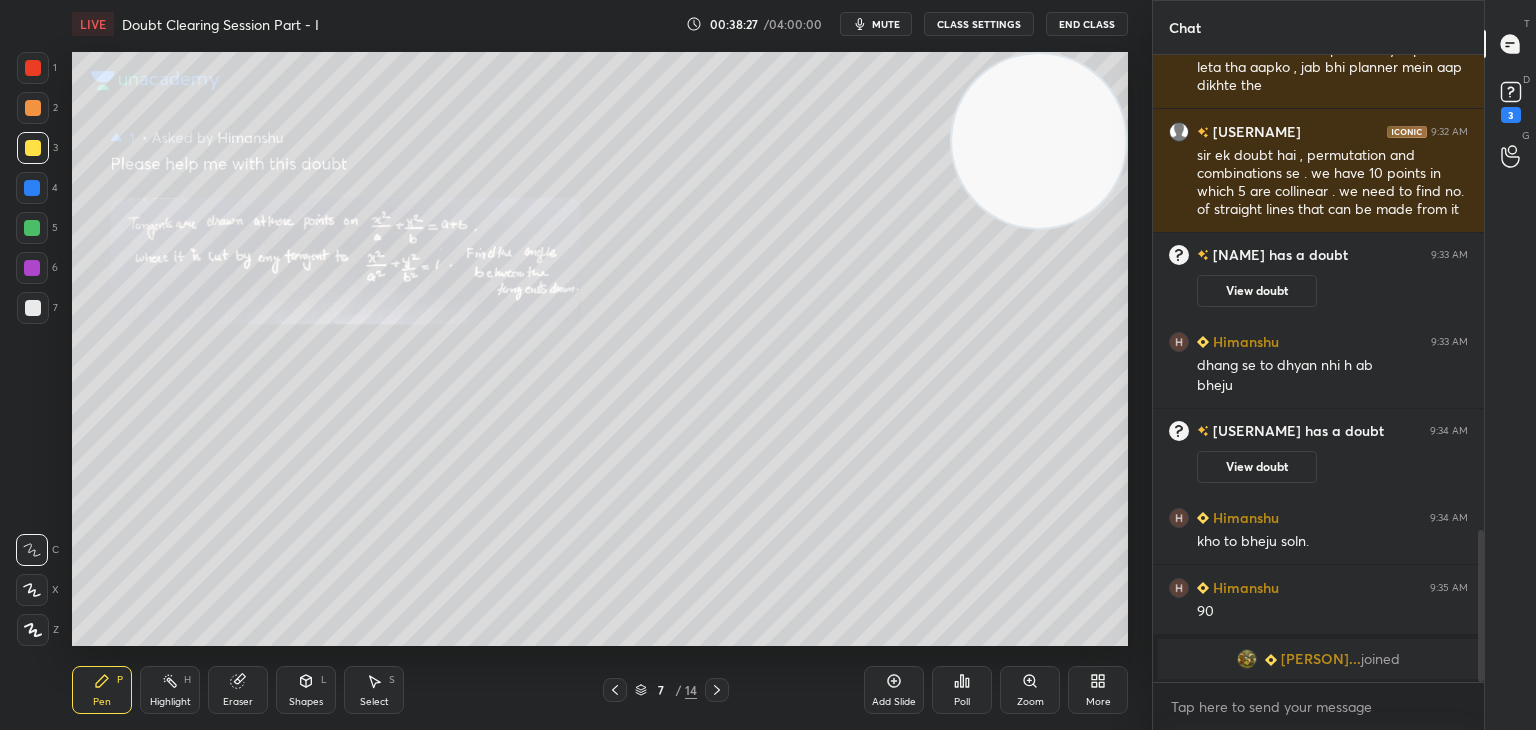 drag, startPoint x: 235, startPoint y: 697, endPoint x: 219, endPoint y: 647, distance: 52.49762 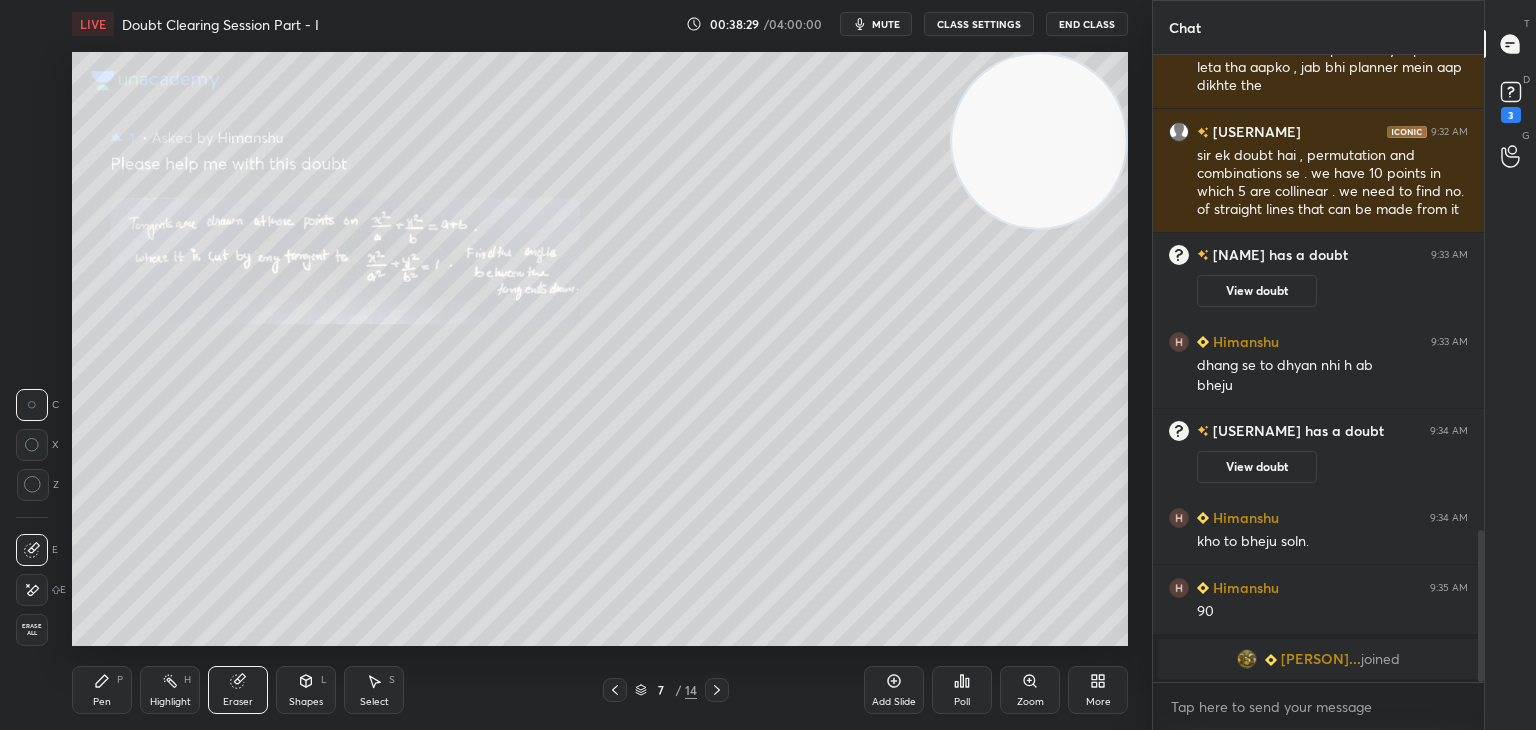 click on "Pen P" at bounding box center [102, 690] 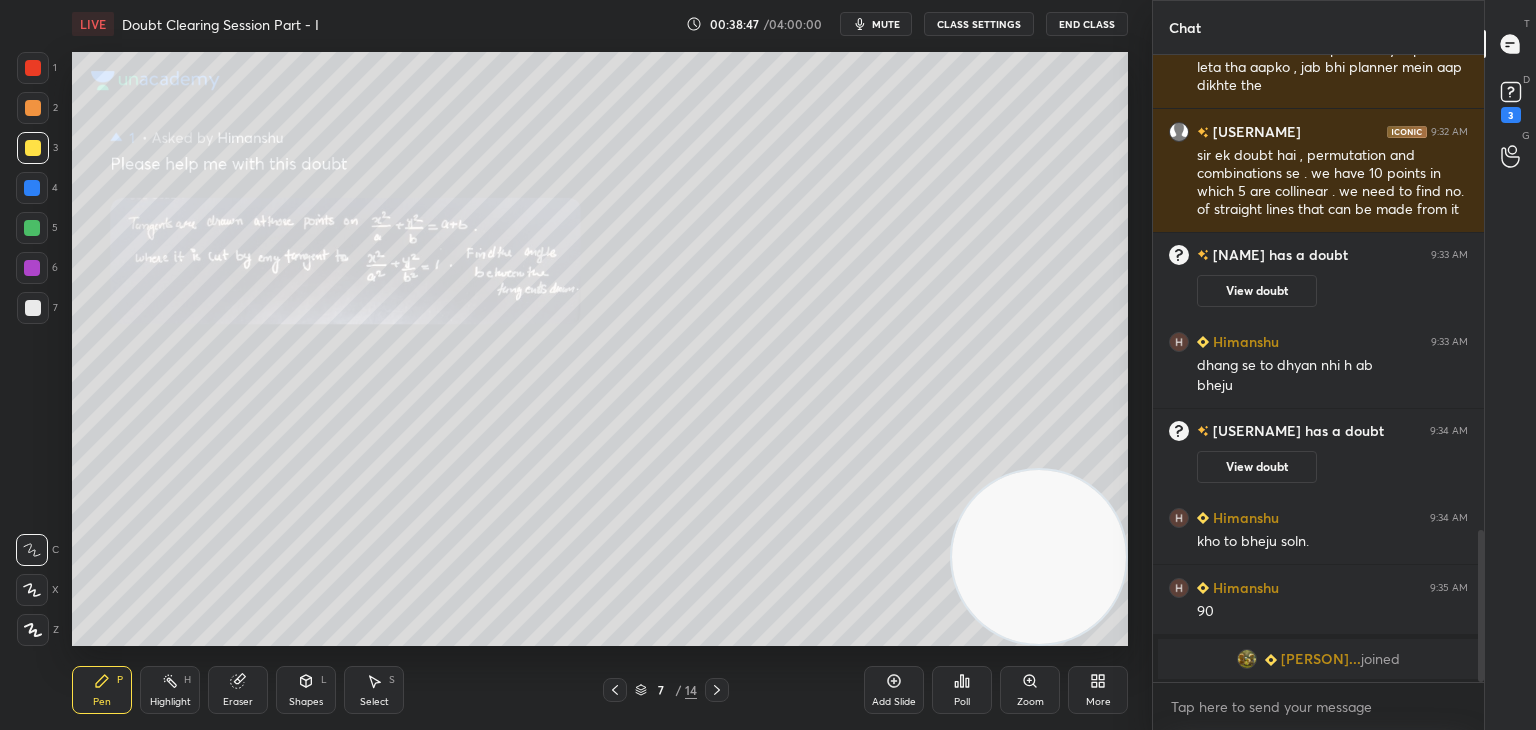 drag, startPoint x: 1059, startPoint y: 167, endPoint x: 1037, endPoint y: 664, distance: 497.4867 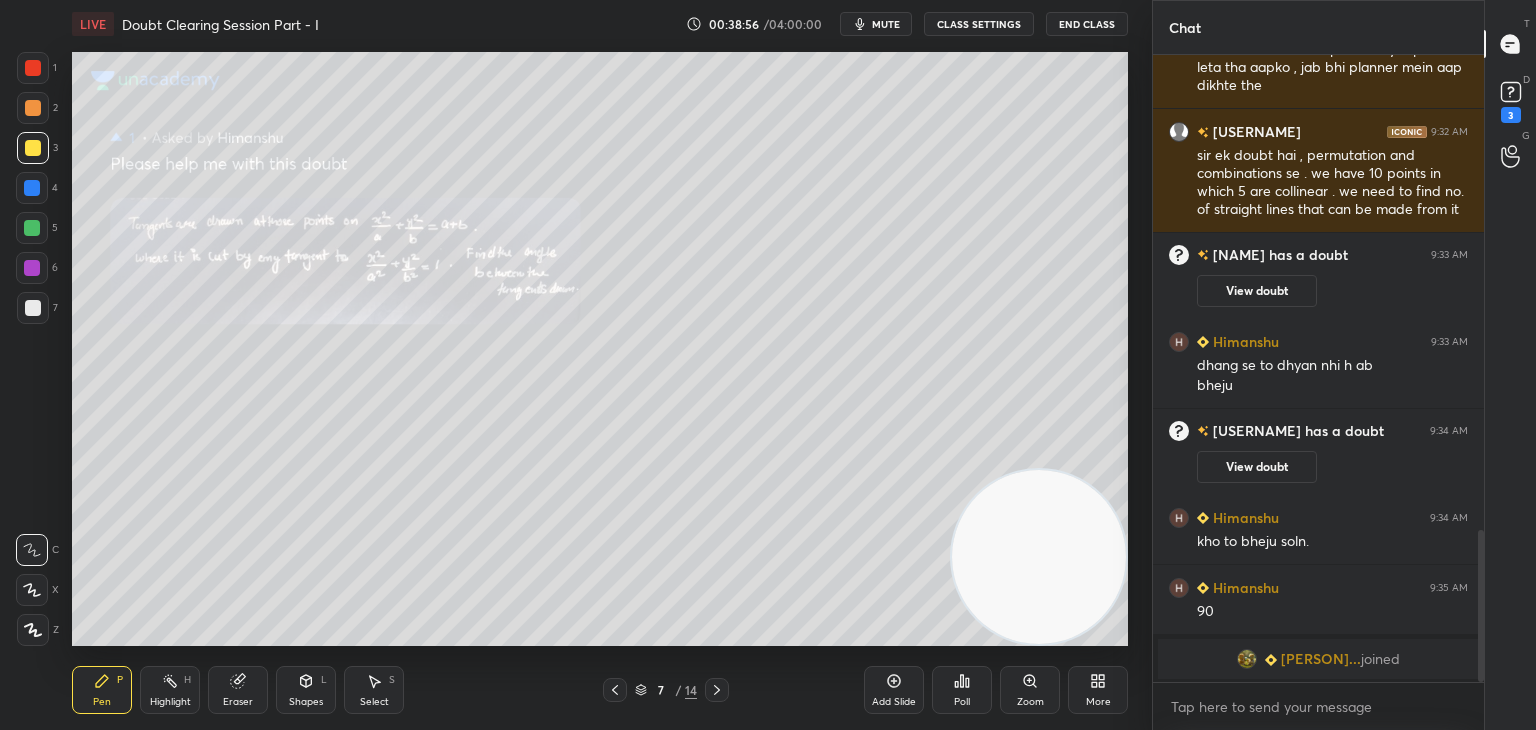 scroll, scrollTop: 2032, scrollLeft: 0, axis: vertical 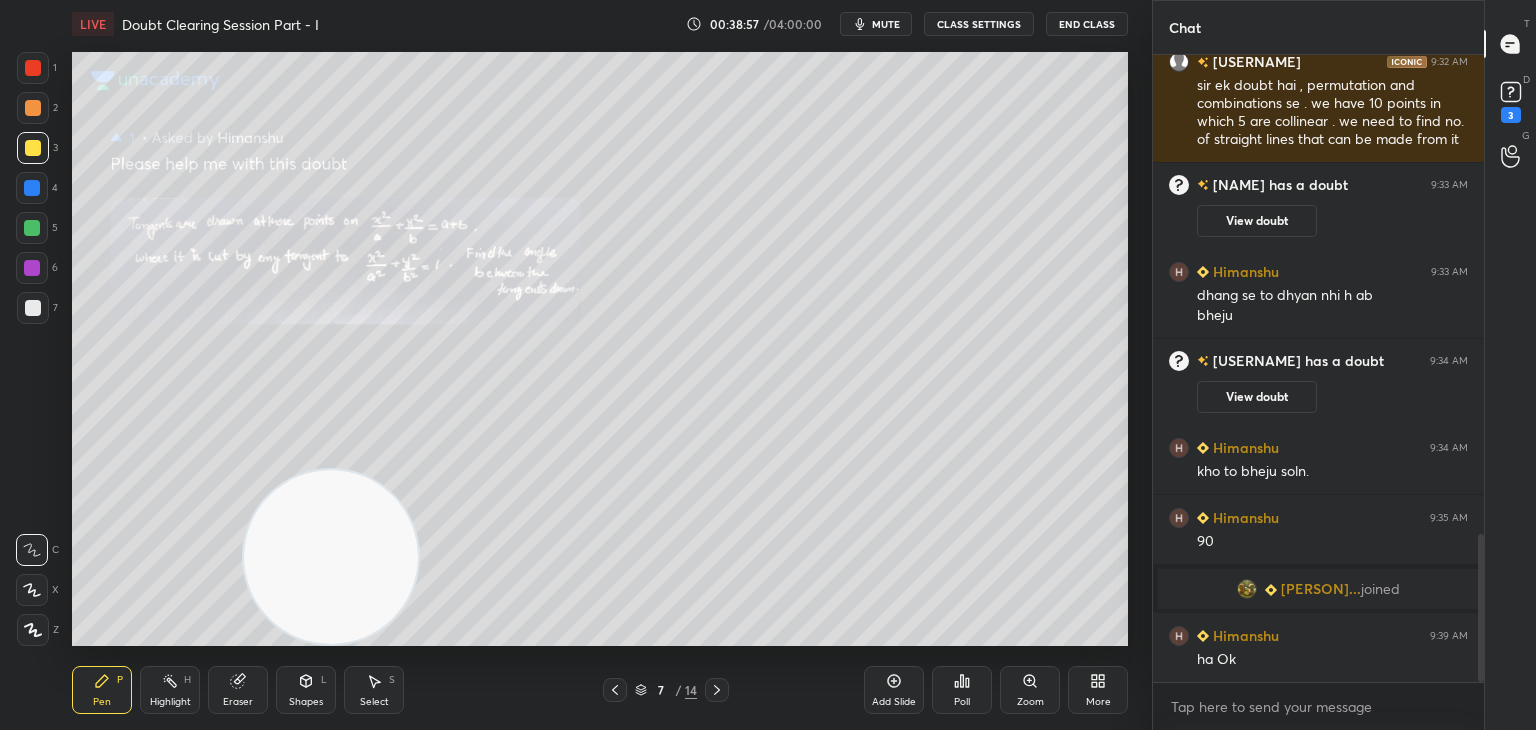 drag, startPoint x: 1039, startPoint y: 602, endPoint x: 34, endPoint y: 739, distance: 1014.2948 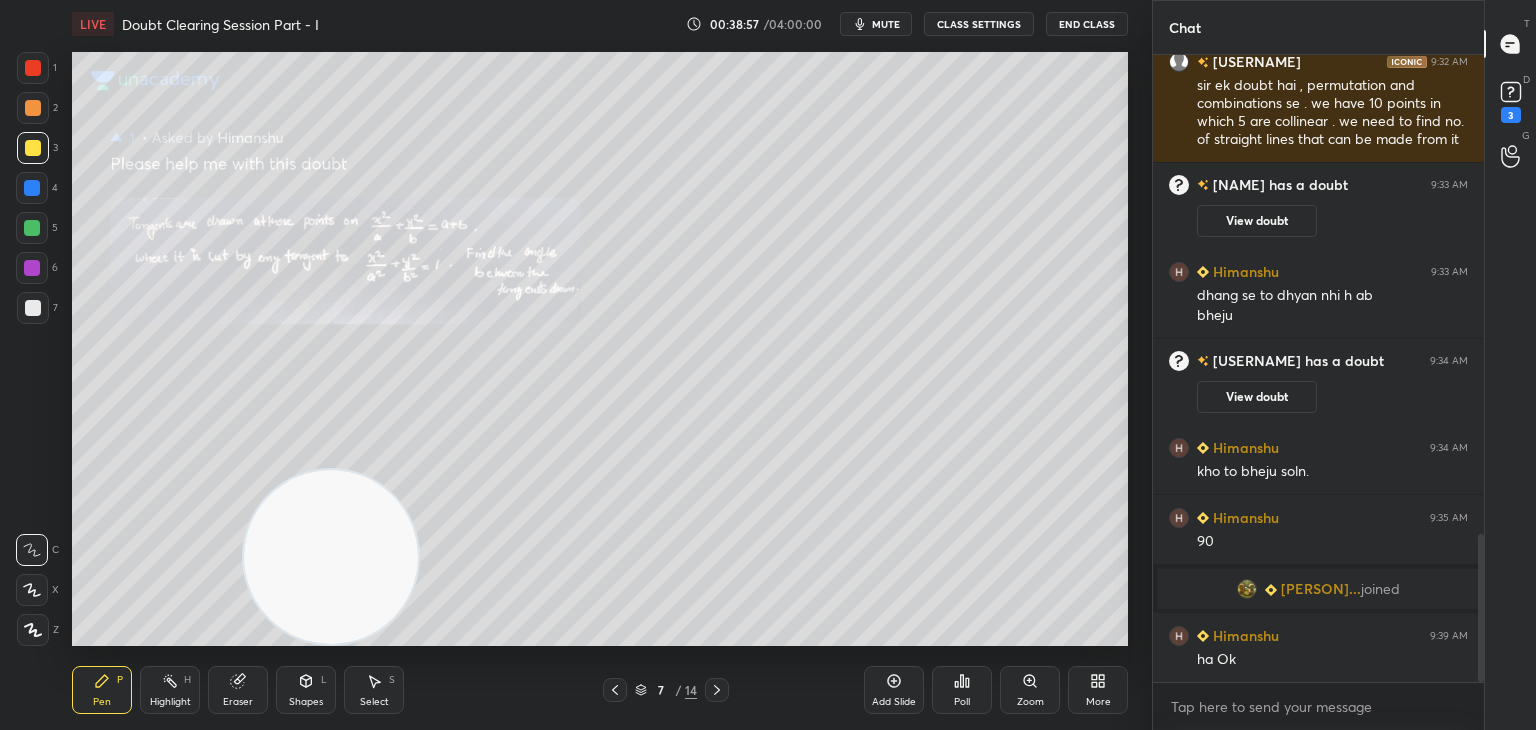 click on "1 2 3 4 5 6 7 C X Z C X Z E E Erase all   H H LIVE Doubt Clearing Session Part - I 00:38:57 /  04:00:00 mute CLASS SETTINGS End Class Setting up your live class Poll for   secs No correct answer Start poll Back Doubt Clearing Session Part - I • L1 of Doubt Clearing Course on Mathematics IIT JEE - Part I [PERSON] Pen P Highlight H Eraser Shapes L Select S 7 / 14 Add Slide Poll Zoom More Chat [PERSON] 9:31 AM sir mai woh ese hi aapka khariyat puch leta tha aapko , jab bhi planner mein aap dikhte the [PERSON] 9:32 AM sir ek doubt hai , permutation and combinations se . we have 10 points in which 5 are collinear . we need to find no. of straight lines that can be made from it [PERSON]   has a doubt 9:33 AM View doubt [PERSON] 9:33 AM dhang se to dhyan nhi h ab bheju [PERSON]   has a doubt 9:34 AM View doubt [PERSON] 9:34 AM kho to bheju soln. [PERSON] 9:35 AM 90 [PERSON]  joined [PERSON] 9:39 AM ha Ok JUMP TO LATEST Enable hand raising Enable x   [PERSON] Asked a doubt 1 Pick this doubt [PERSON] 1 [PERSON] 1" at bounding box center (768, 0) 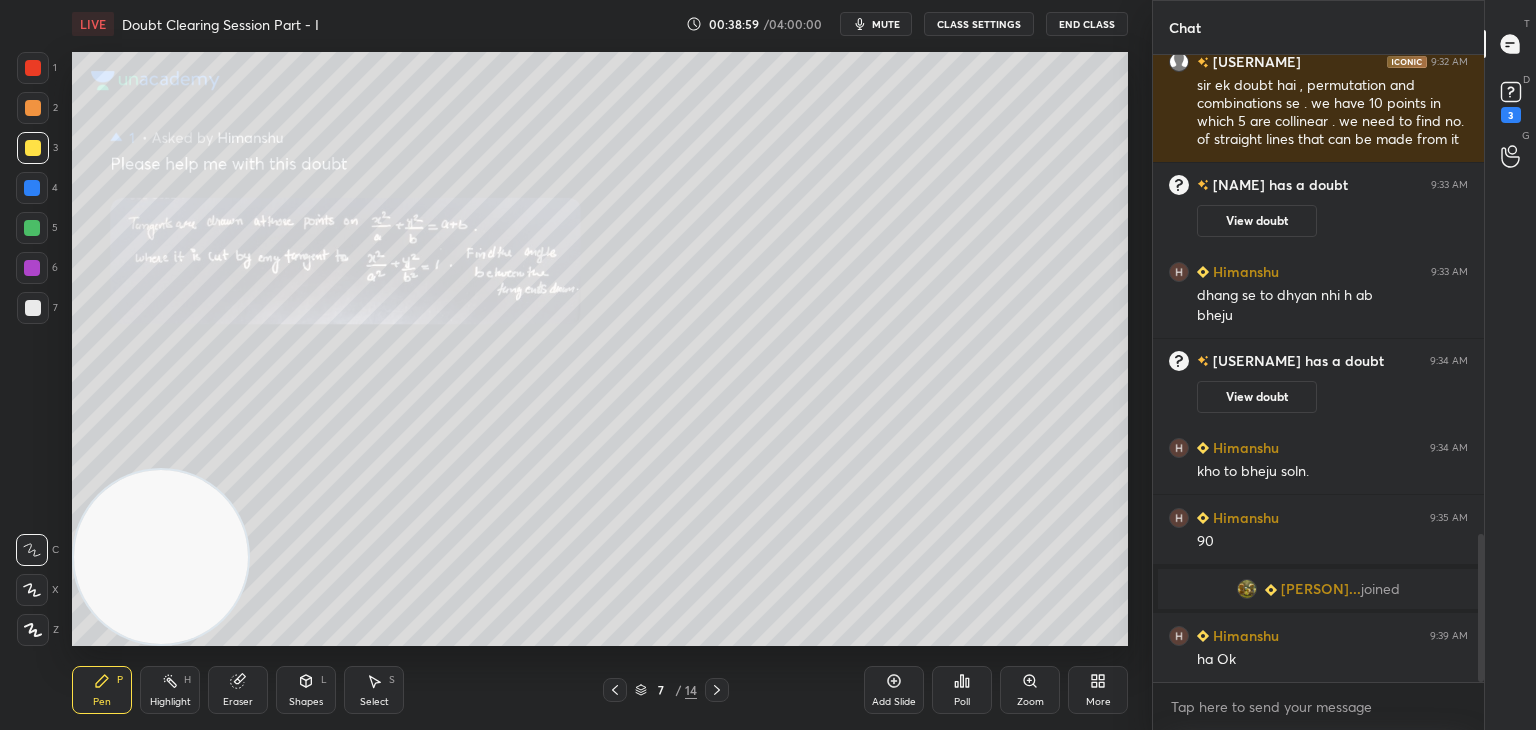 click 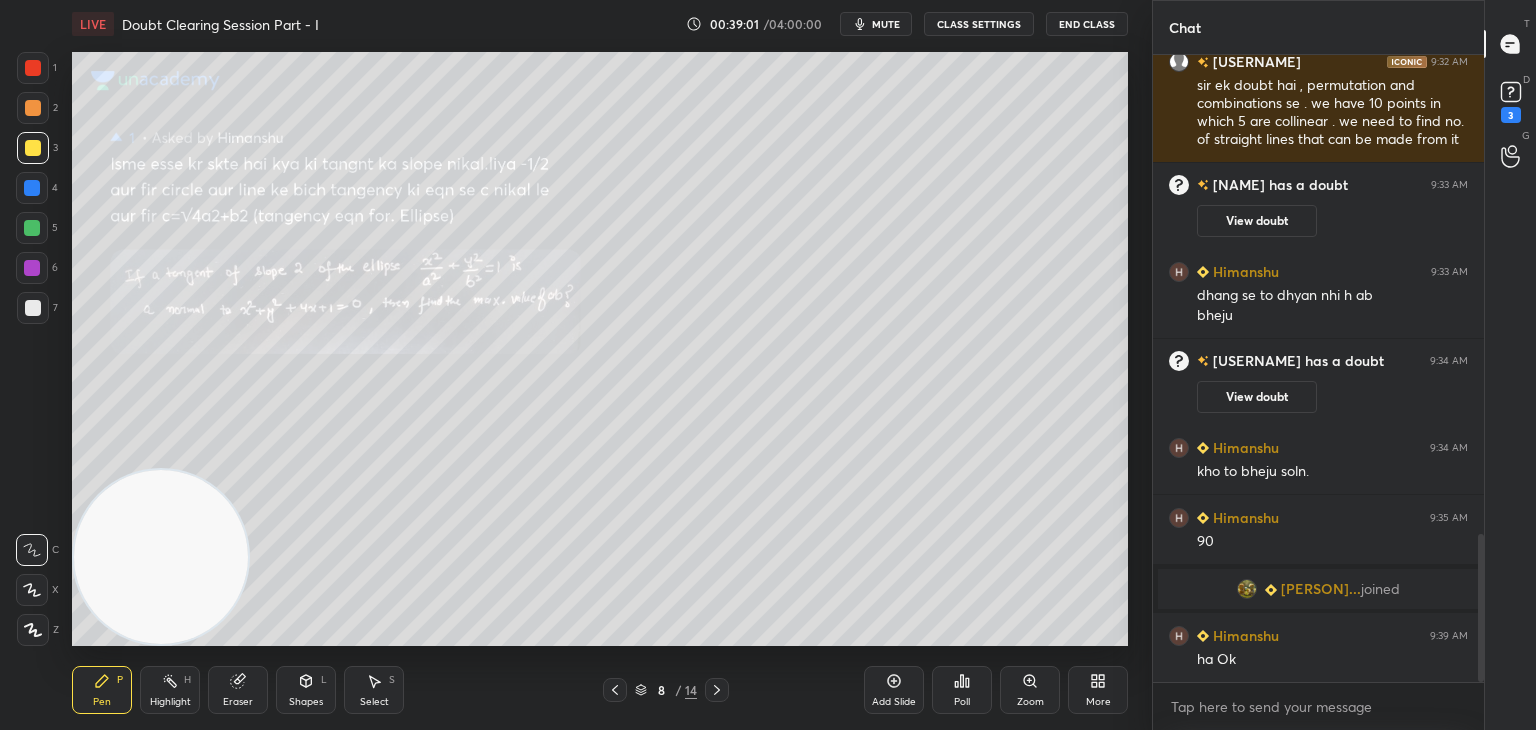 click on "Zoom" at bounding box center [1030, 690] 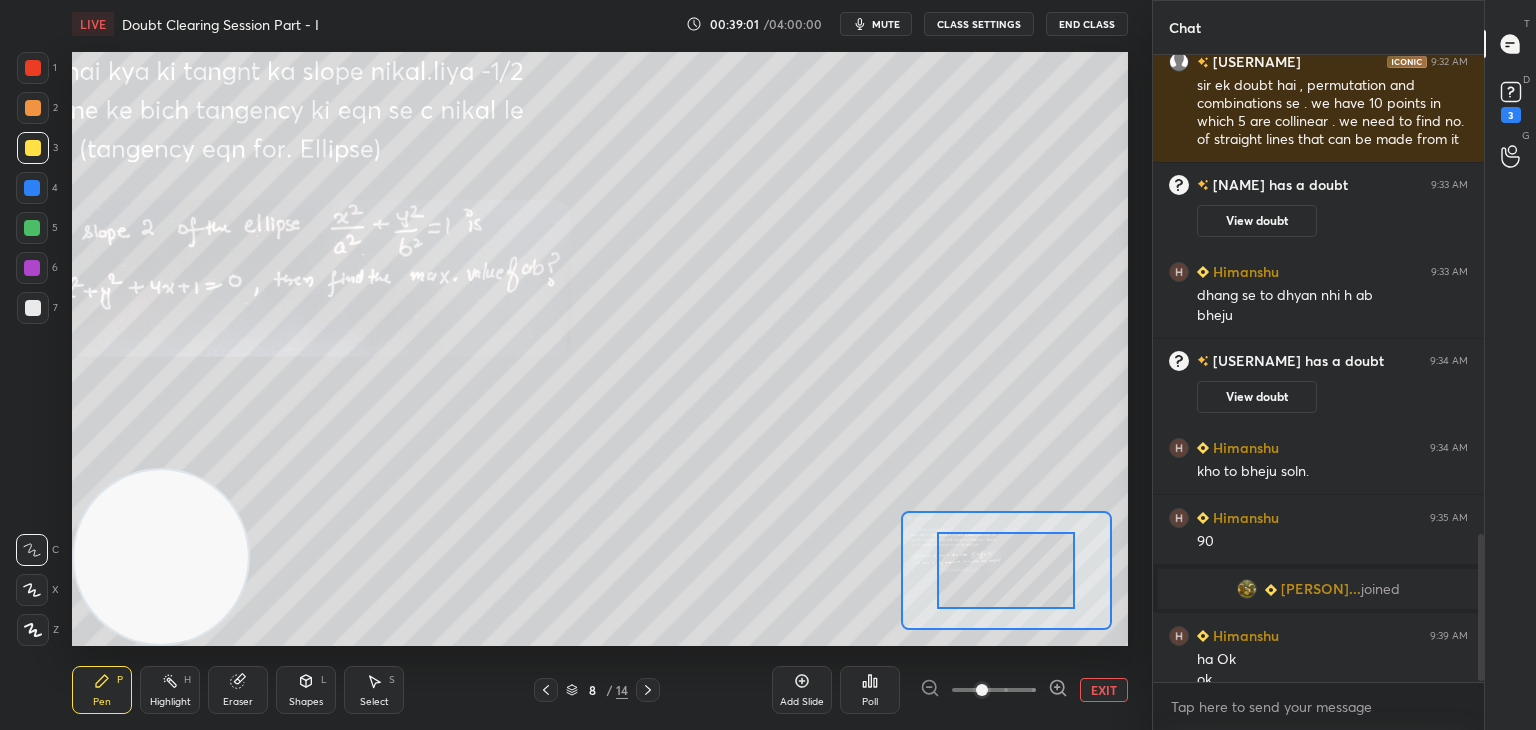 scroll, scrollTop: 2052, scrollLeft: 0, axis: vertical 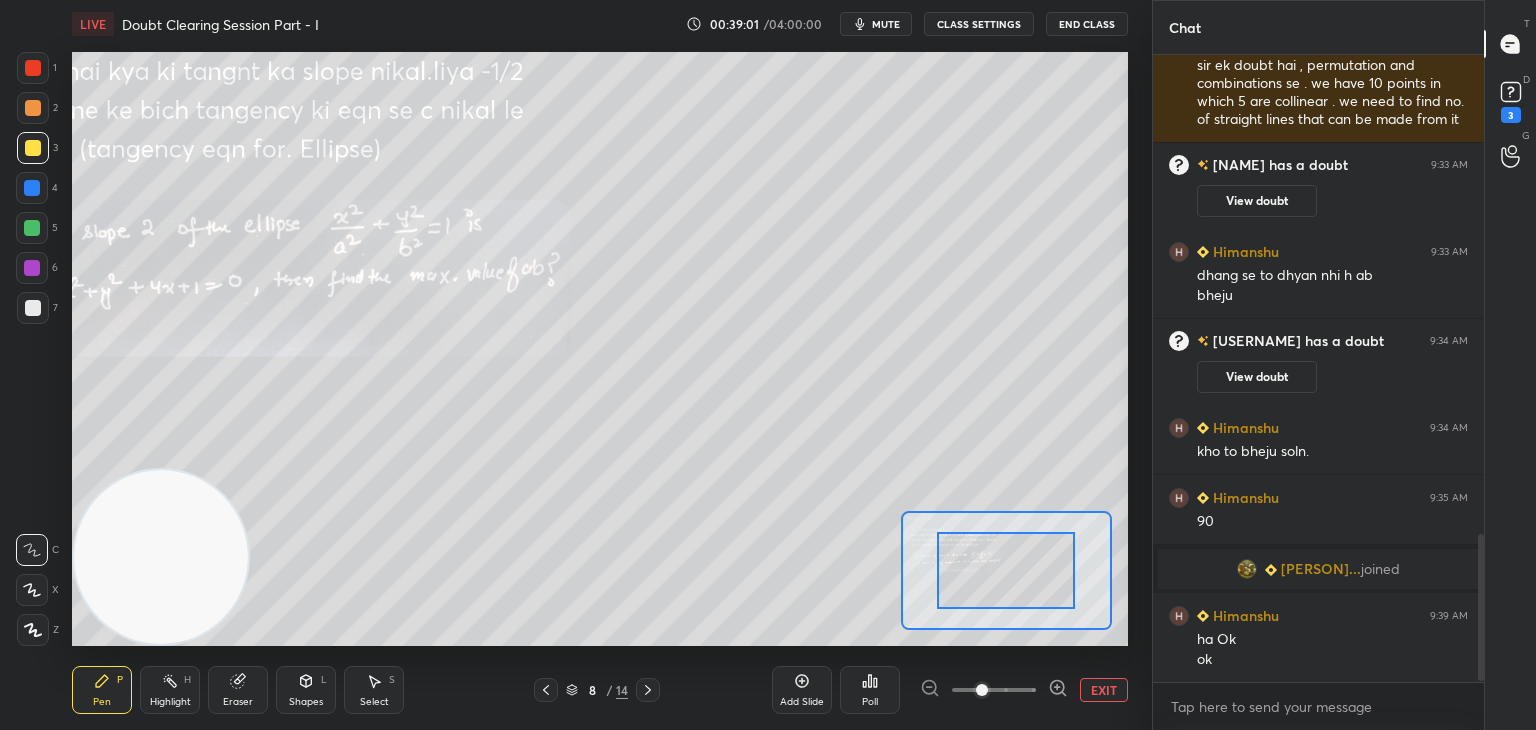 click at bounding box center [994, 690] 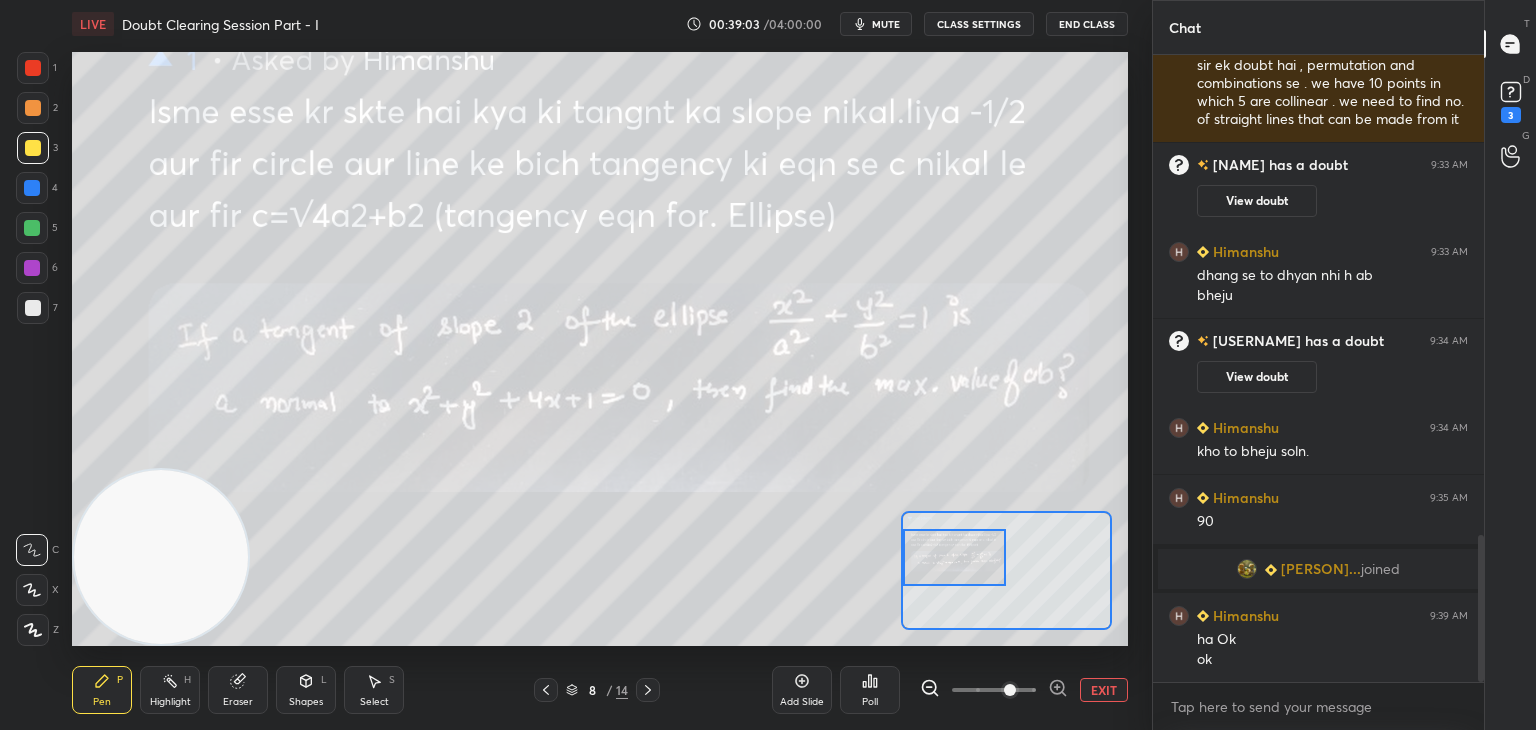 drag, startPoint x: 975, startPoint y: 556, endPoint x: 918, endPoint y: 545, distance: 58.0517 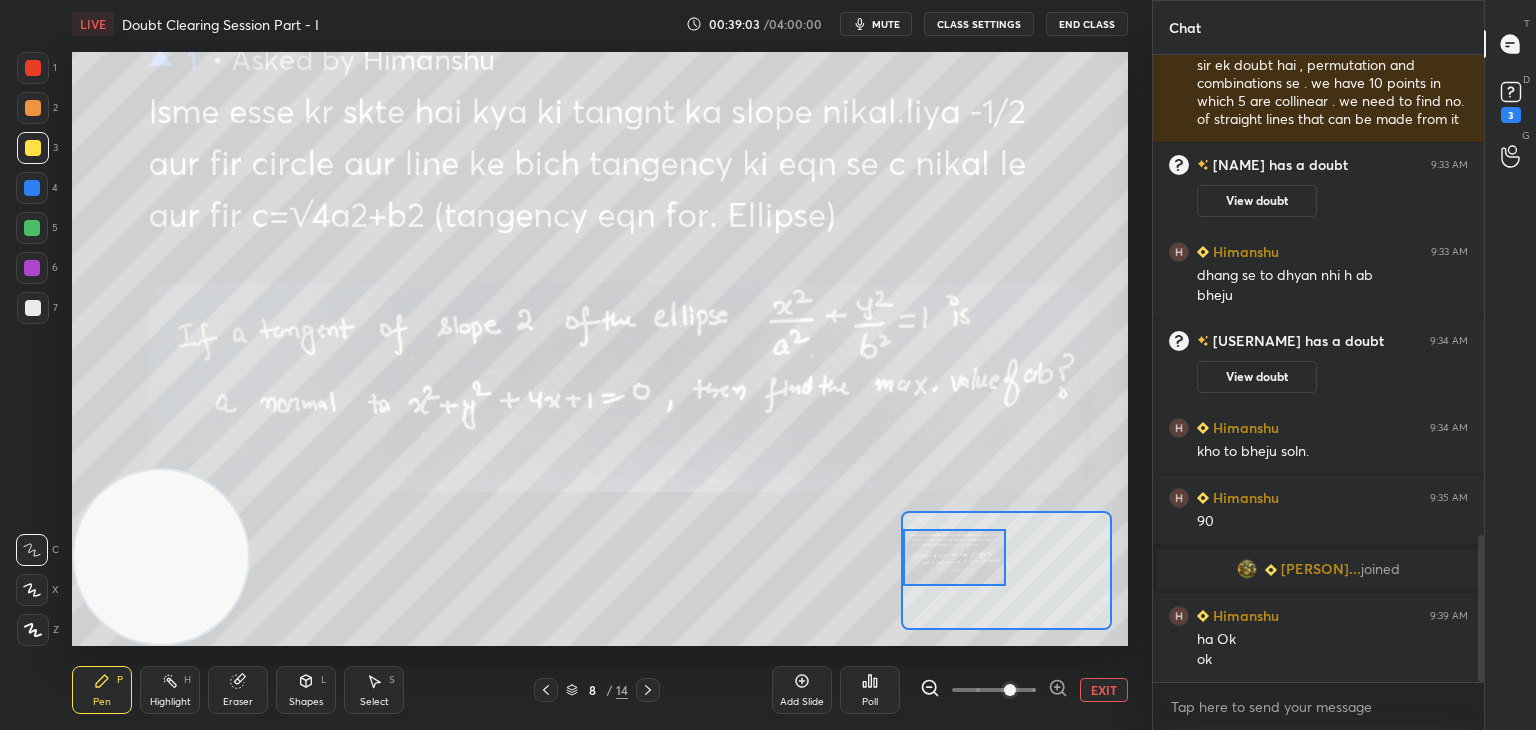 click at bounding box center [955, 557] 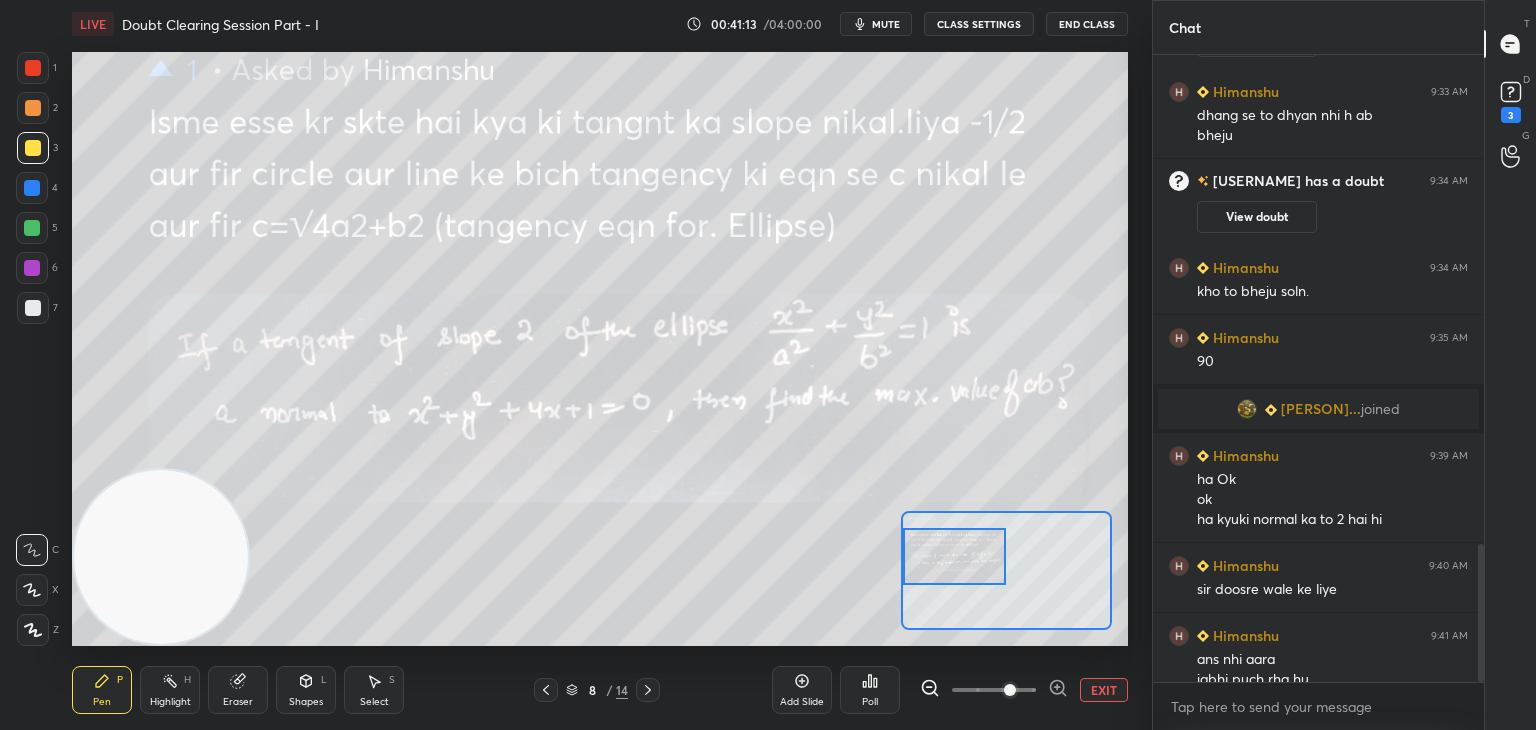 scroll, scrollTop: 2232, scrollLeft: 0, axis: vertical 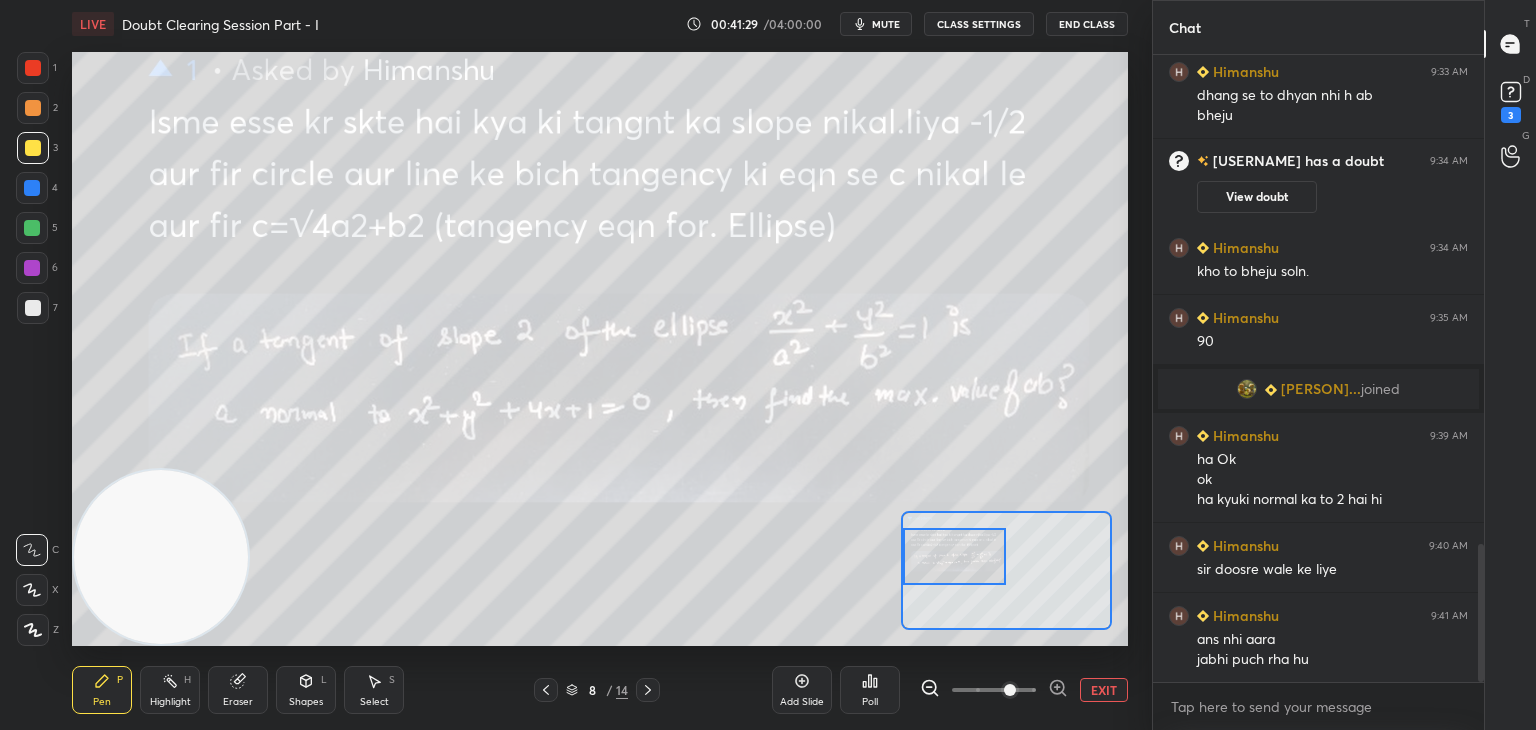 click on "EXIT" at bounding box center [1104, 690] 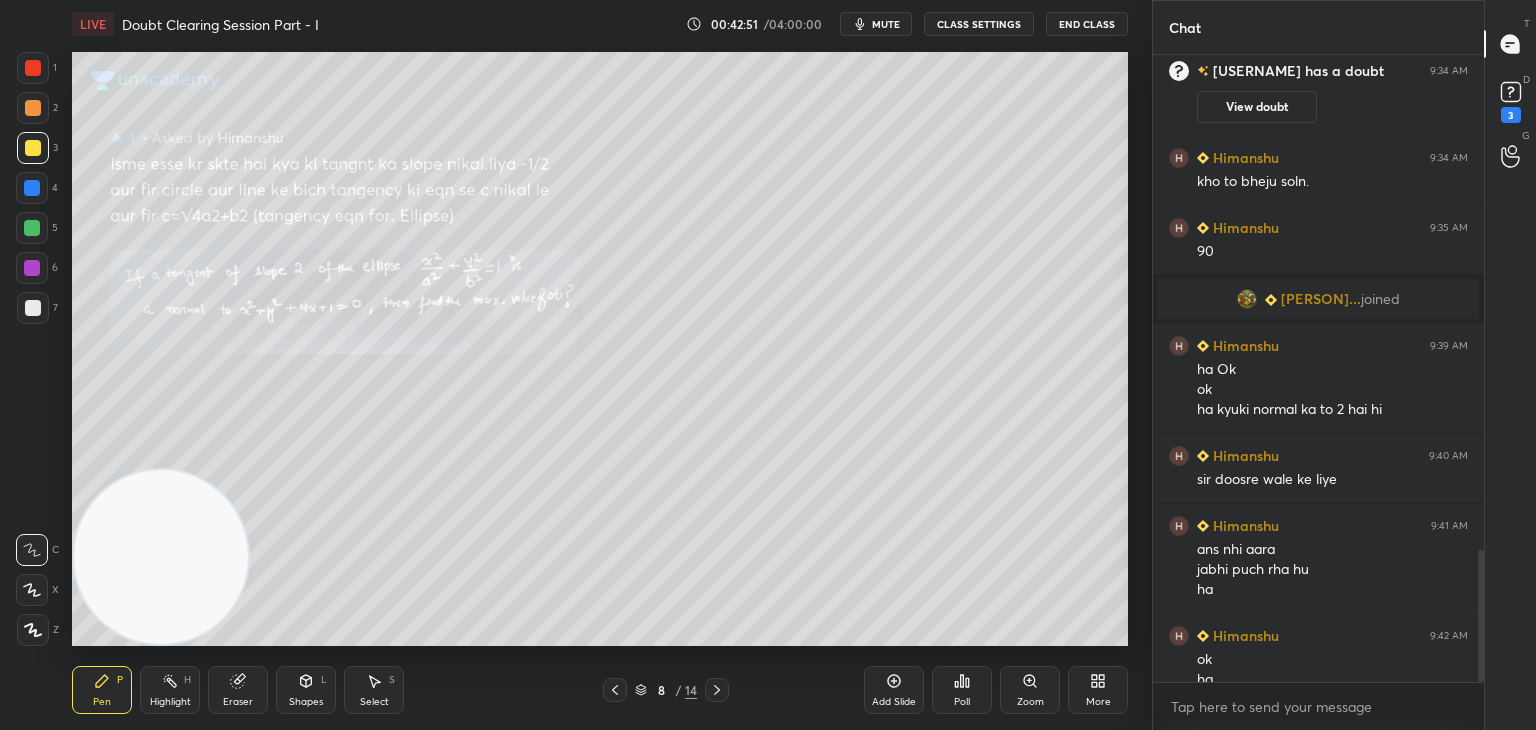 scroll, scrollTop: 2342, scrollLeft: 0, axis: vertical 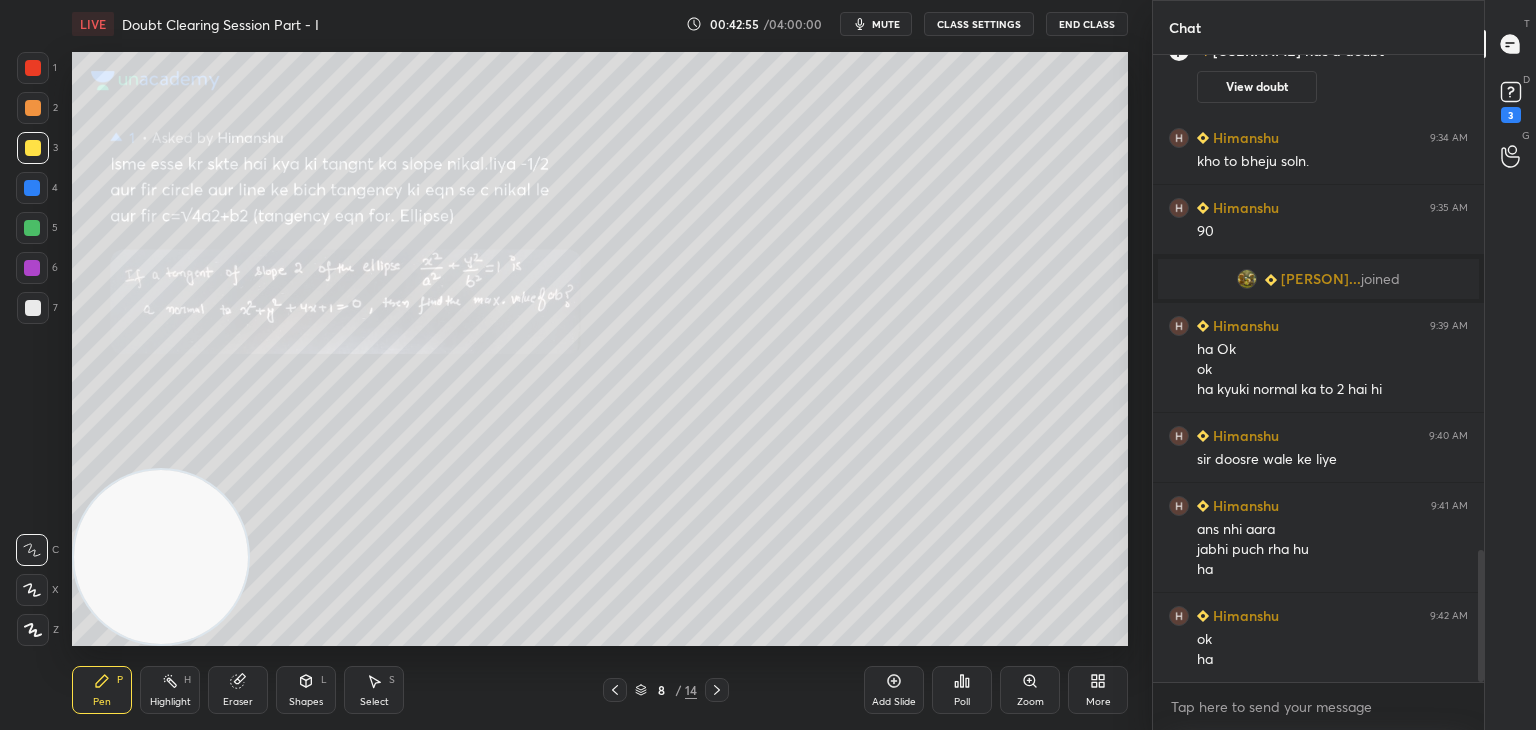 click on "Eraser" at bounding box center (238, 690) 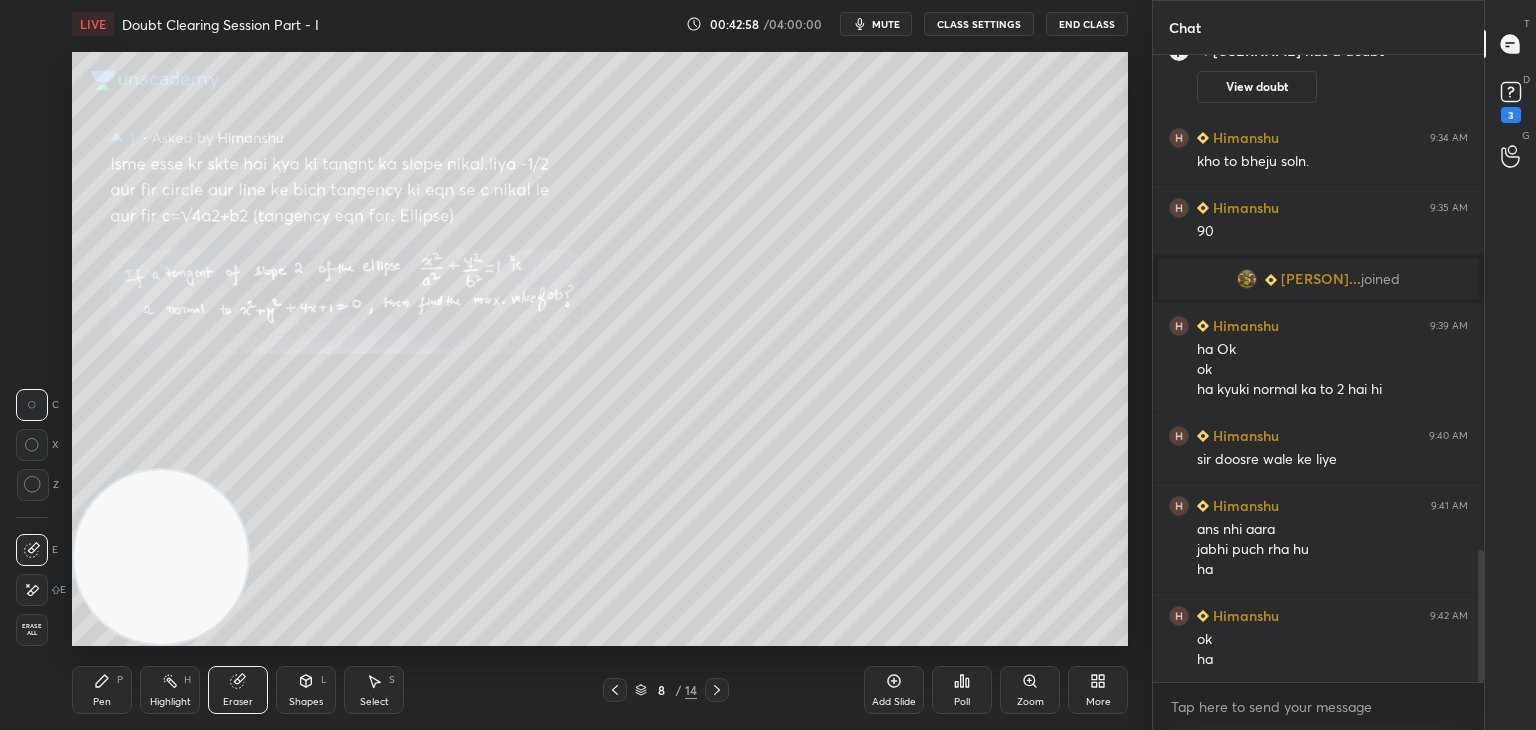 click on "Pen" at bounding box center [102, 702] 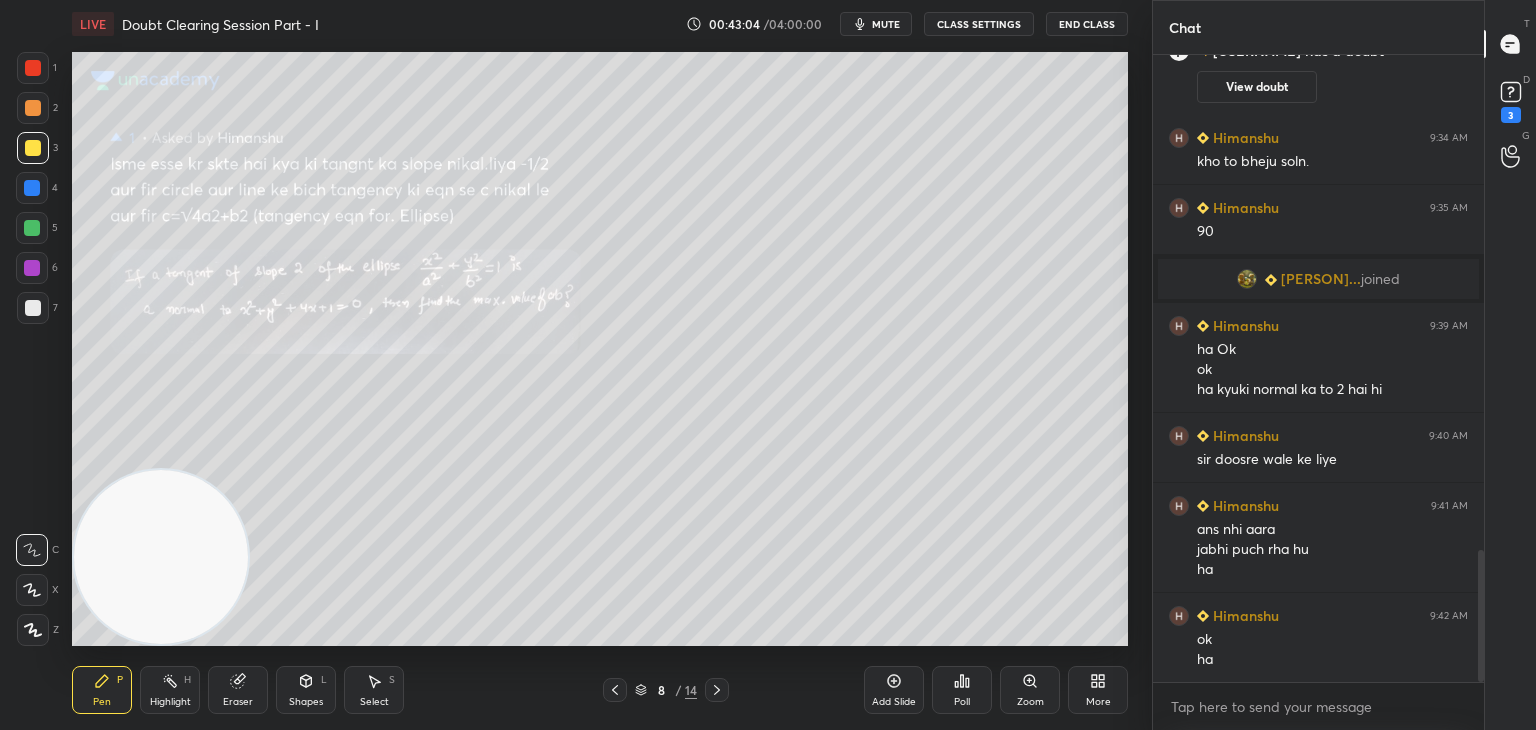 click 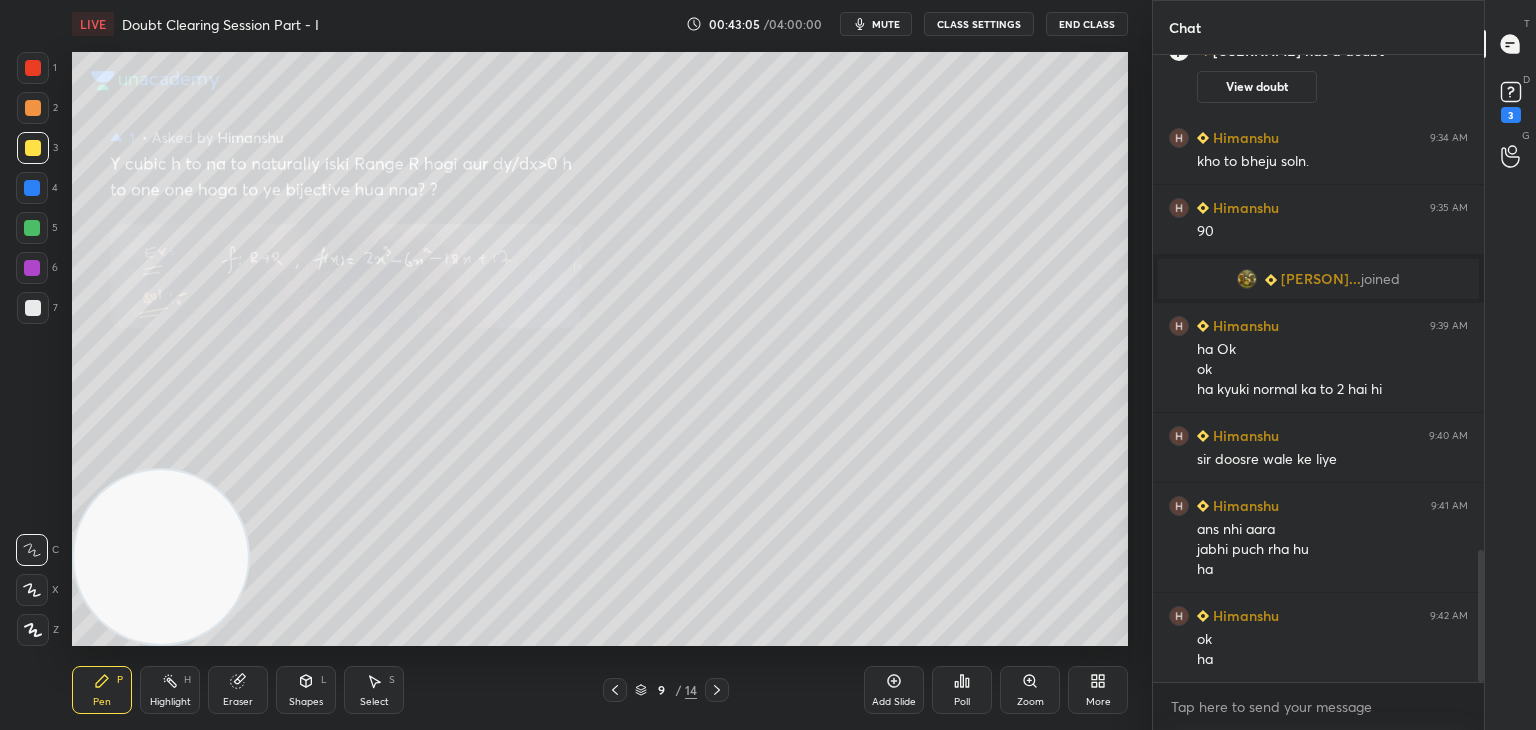 click 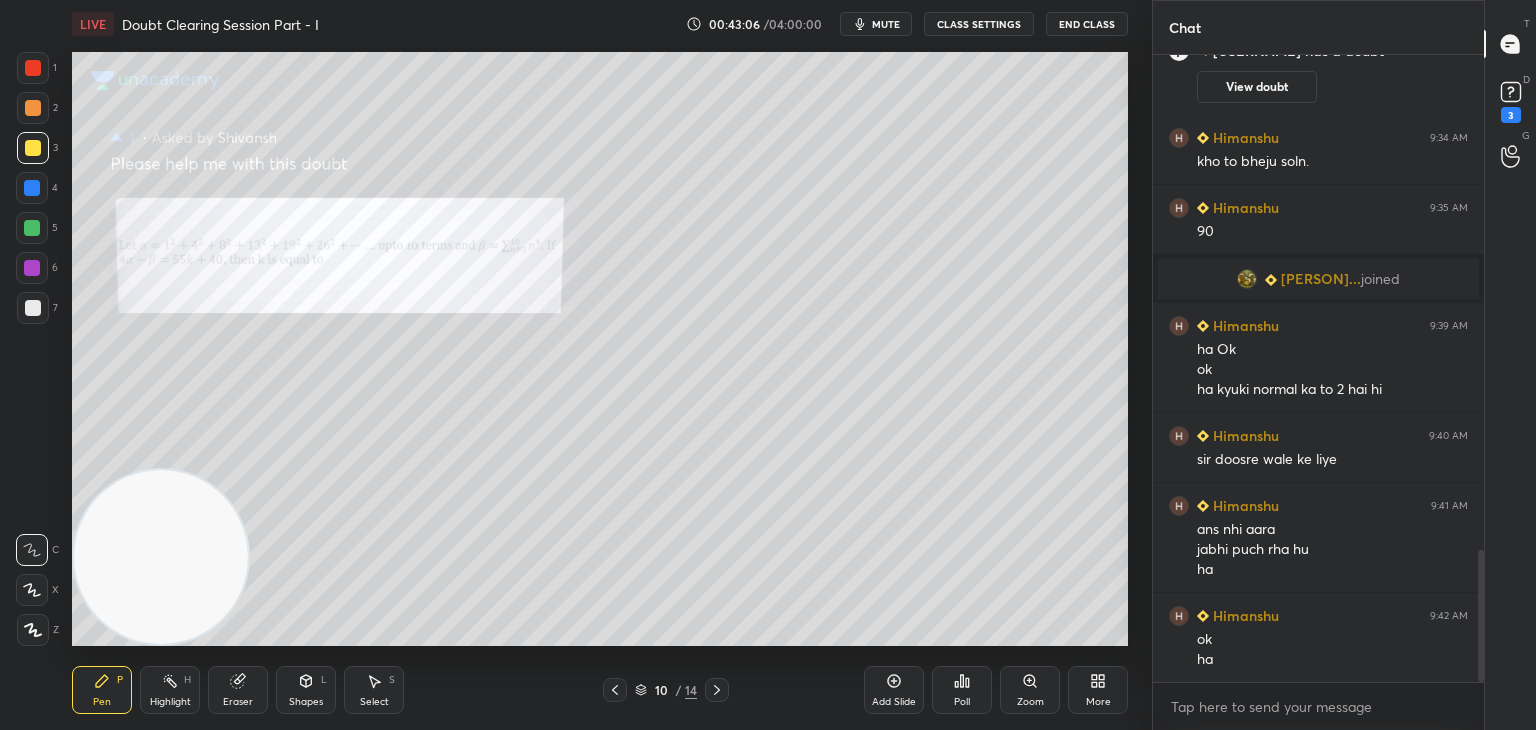 click 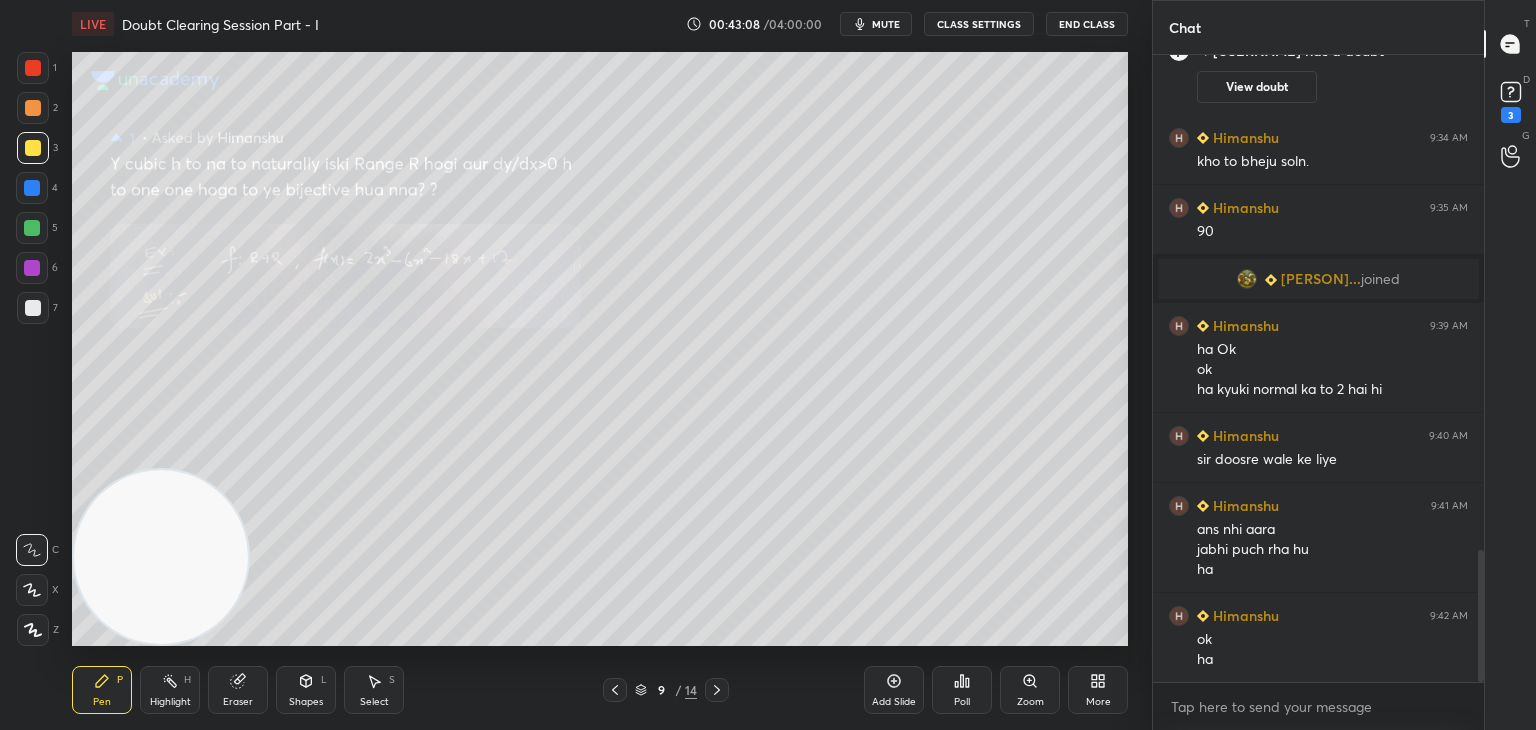 click on "Zoom" at bounding box center (1030, 690) 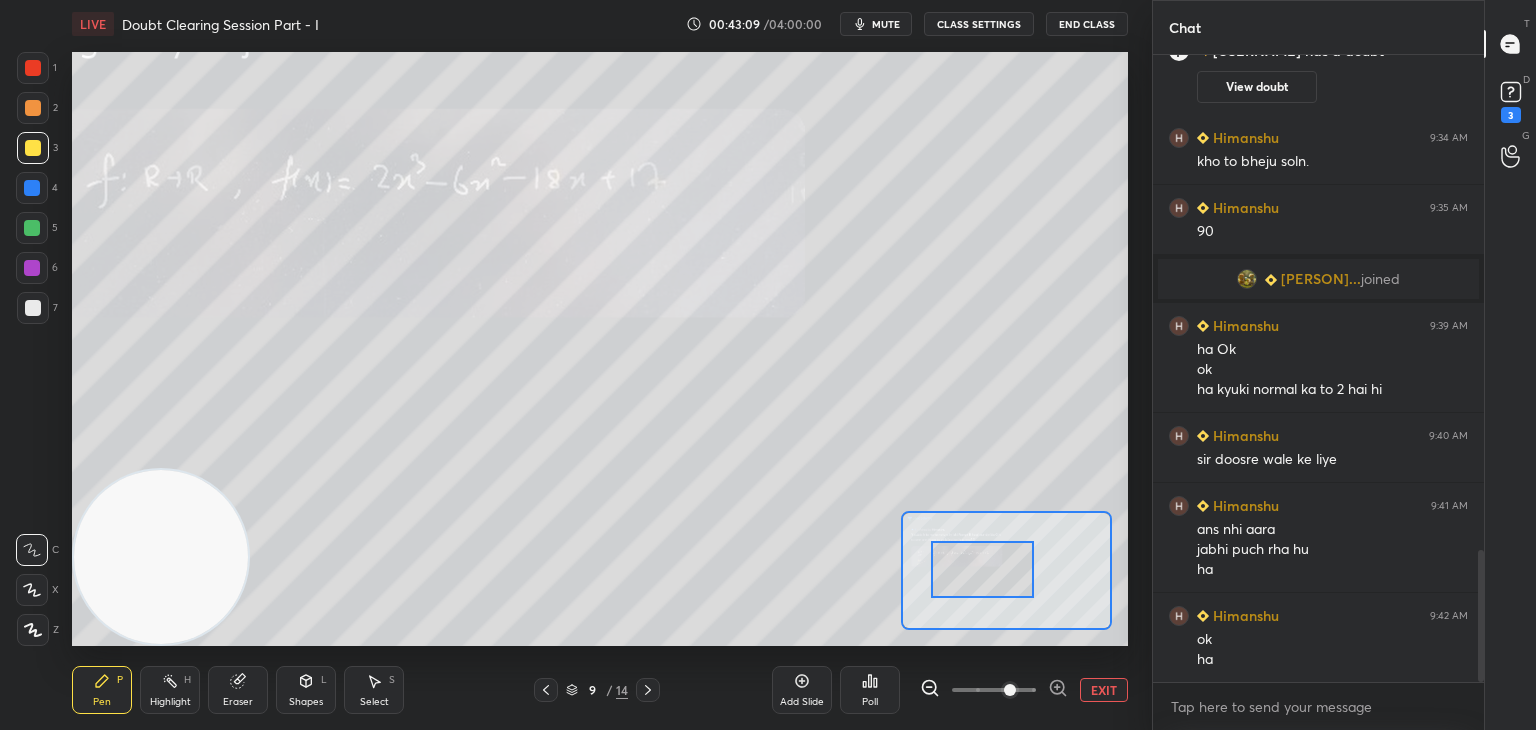 drag, startPoint x: 1008, startPoint y: 561, endPoint x: 932, endPoint y: 554, distance: 76.321686 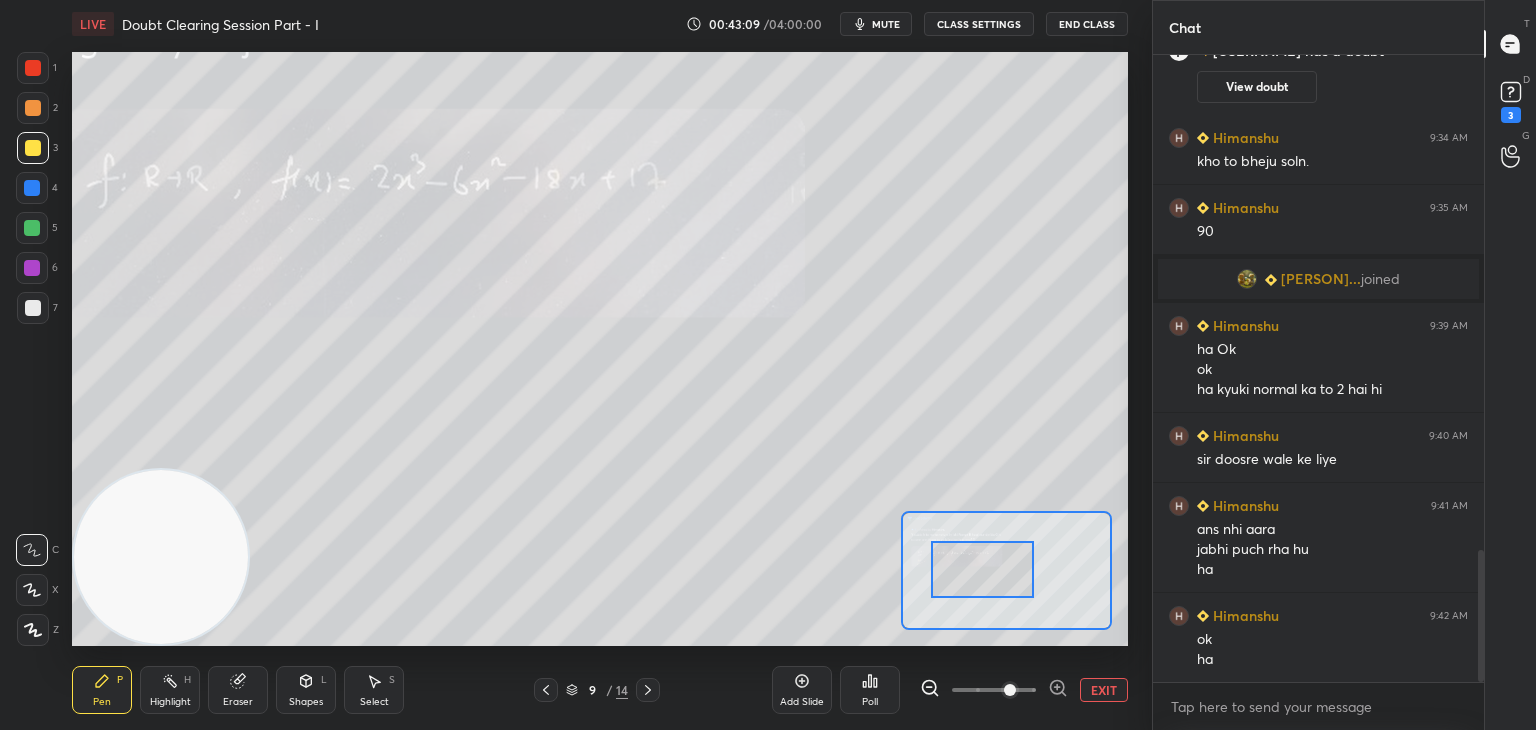 click at bounding box center (983, 569) 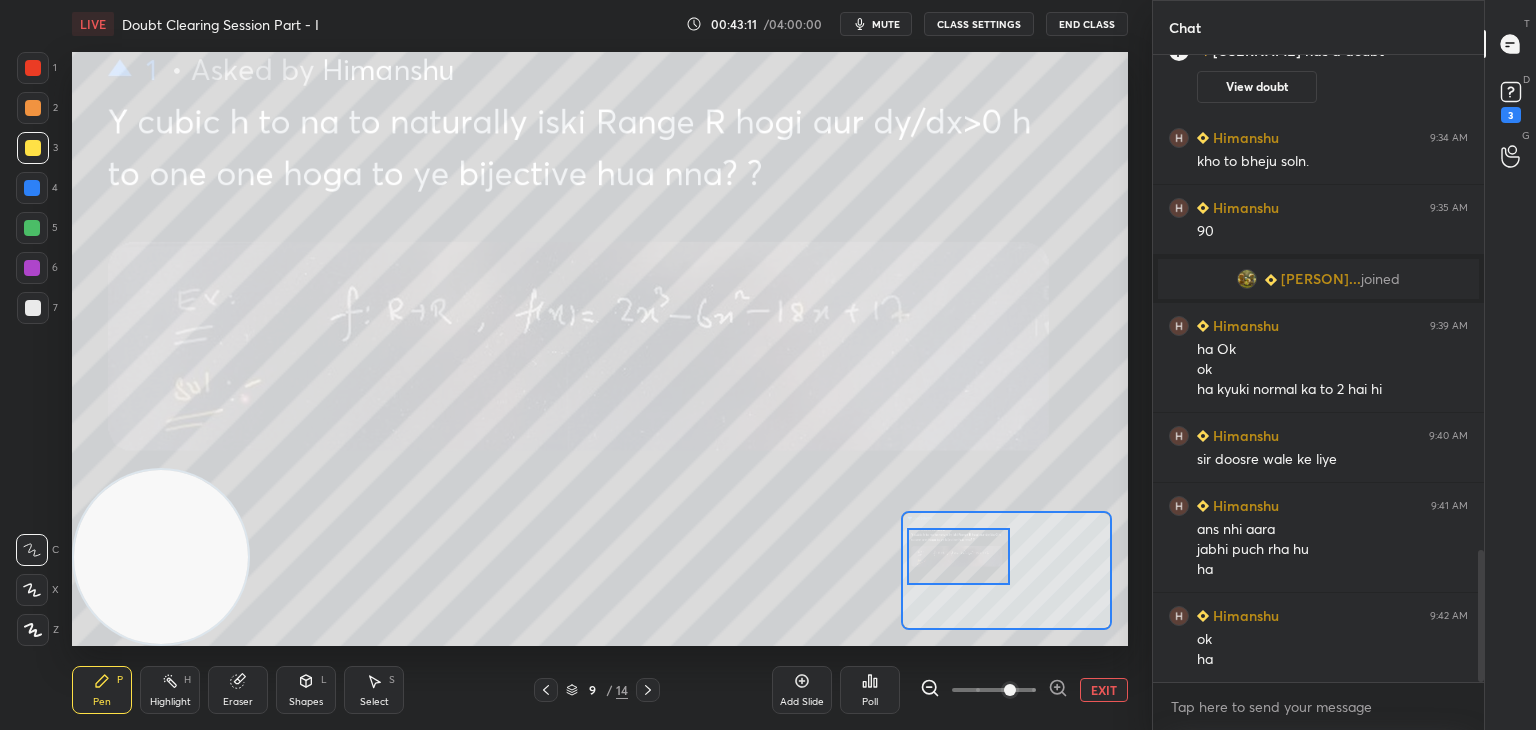 click at bounding box center [959, 556] 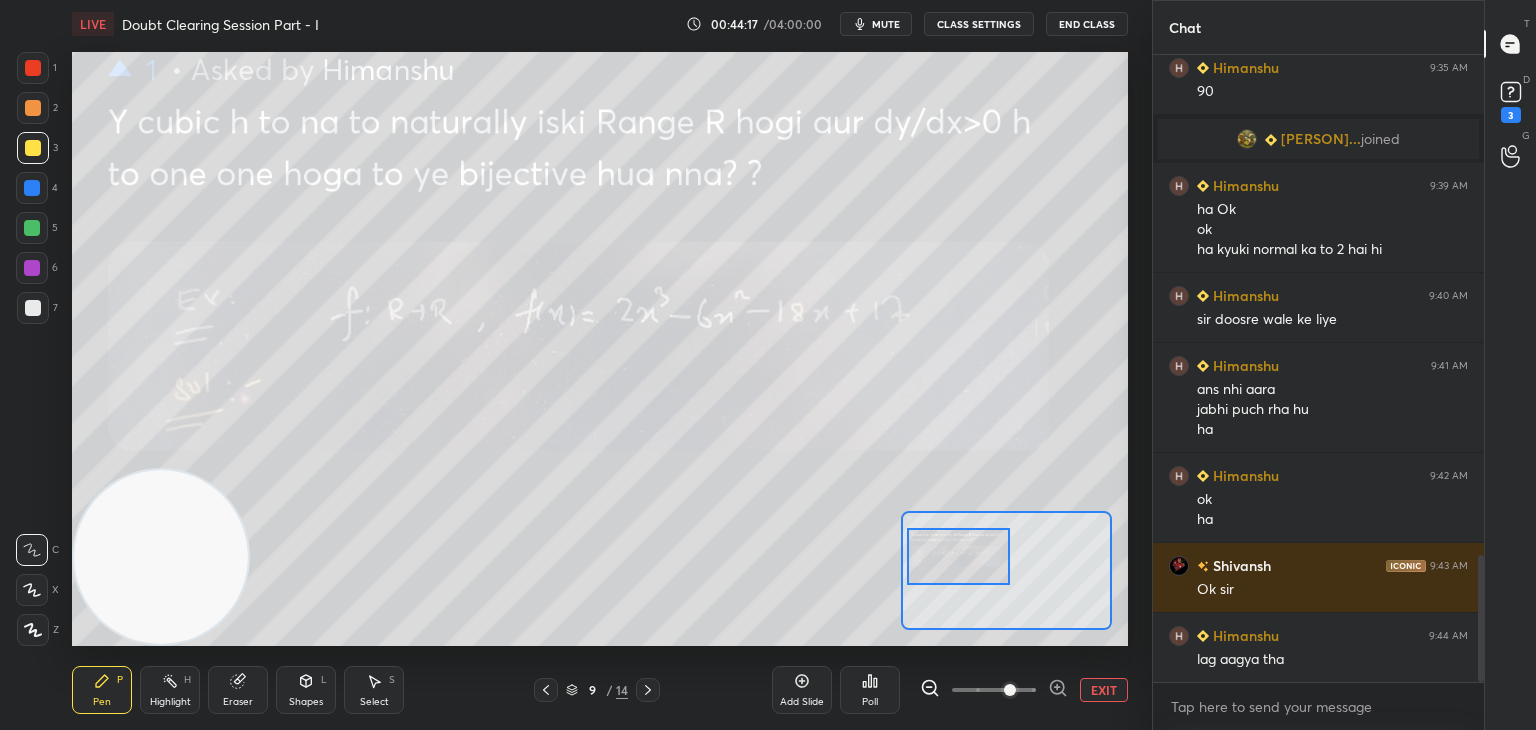 scroll, scrollTop: 2552, scrollLeft: 0, axis: vertical 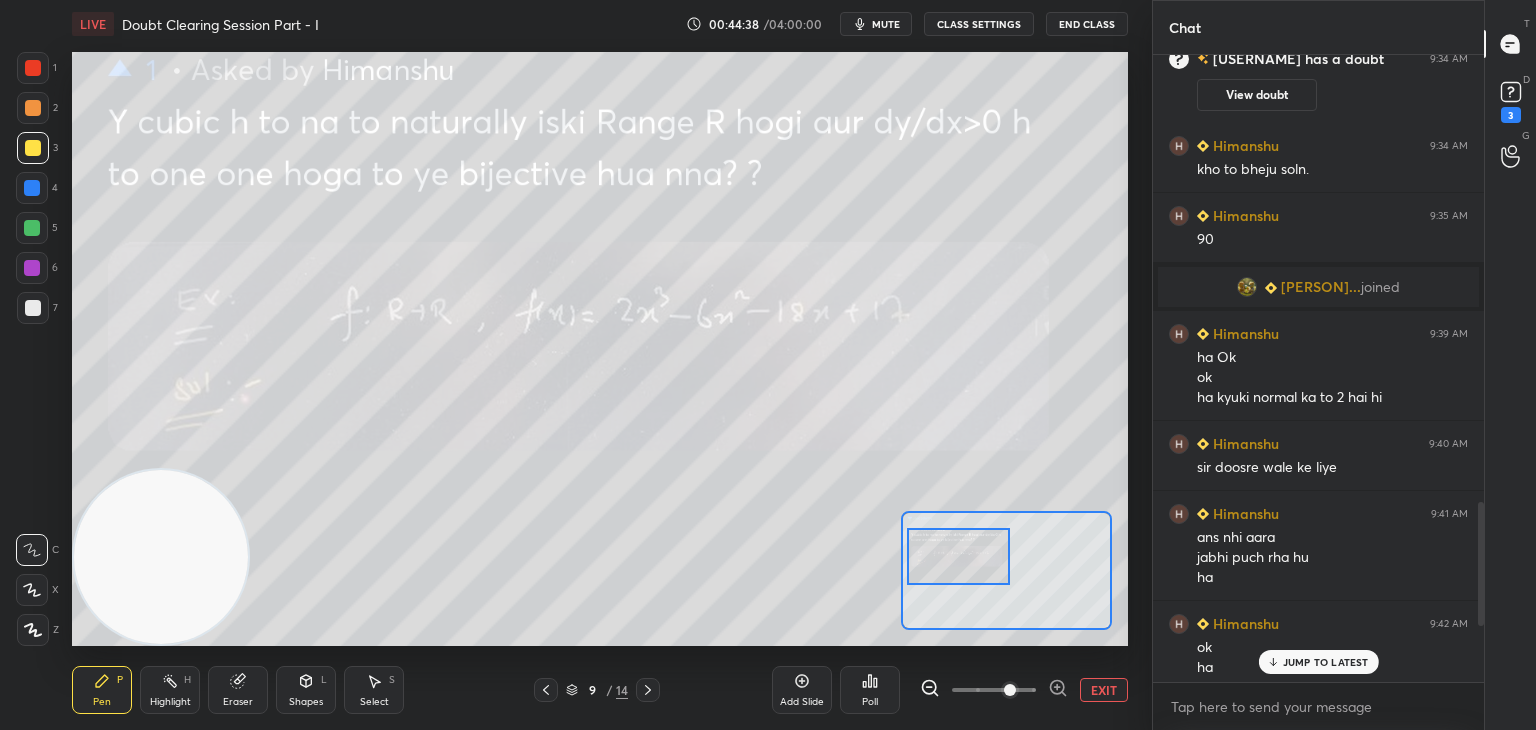 drag, startPoint x: 1480, startPoint y: 616, endPoint x: 1467, endPoint y: 774, distance: 158.5339 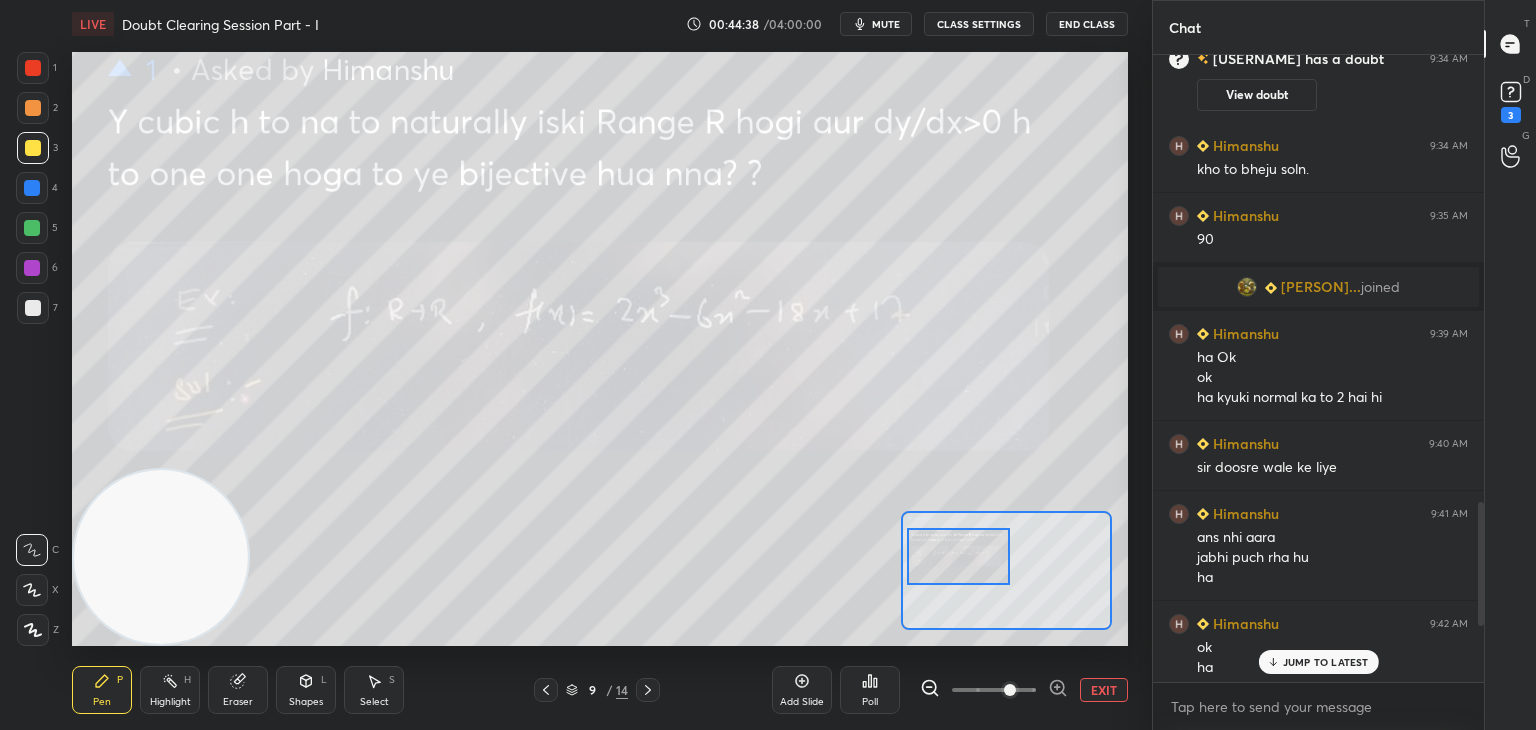 click on "1 2 3 4 5 6 7 C X Z C X Z E E Erase all H H LIVE Doubt Clearing Session Part - I 00:44:38 / 04:00:00 mute CLASS SETTINGS End Class Setting up your live class Poll for secs No correct answer Start poll Back Doubt Clearing Session Part - I • L1 of Doubt Clearing Course on Mathematics IIT JEE - Part I Abhishek Sahu Pen P Highlight H Eraser Shapes L Select S 9 / 14 Add Slide Poll EXIT Chat INZAMAM 9:32 AM sir ek doubt hai , permutation and combinations se . we have 10 points in which 5 are collinear . we need to find no. of straight lines that can be made from it Tanishq has a doubt 9:33 AM View doubt Himanshu 9:33 AM dhang se to dhyan nhi h ab bheju INZAMAM has a doubt 9:34 AM View doubt Himanshu 9:34 AM kho to bheju soln. Himanshu 9:35 AM 90 Dnyaneshwa... joined Himanshu 9:39 AM ha Ok ok ha kyuki normal ka to 2 hai hi Himanshu 9:40 AM sir doosre wale ke liye Himanshu 9:41 AM ans nhi aara jabhi puch rha hu ha Himanshu 9:42 AM ok ha Shivansh 9:43 AM Ok sir Himanshu 9:44 AM lag aagya tha Tanishq x" at bounding box center [768, 0] 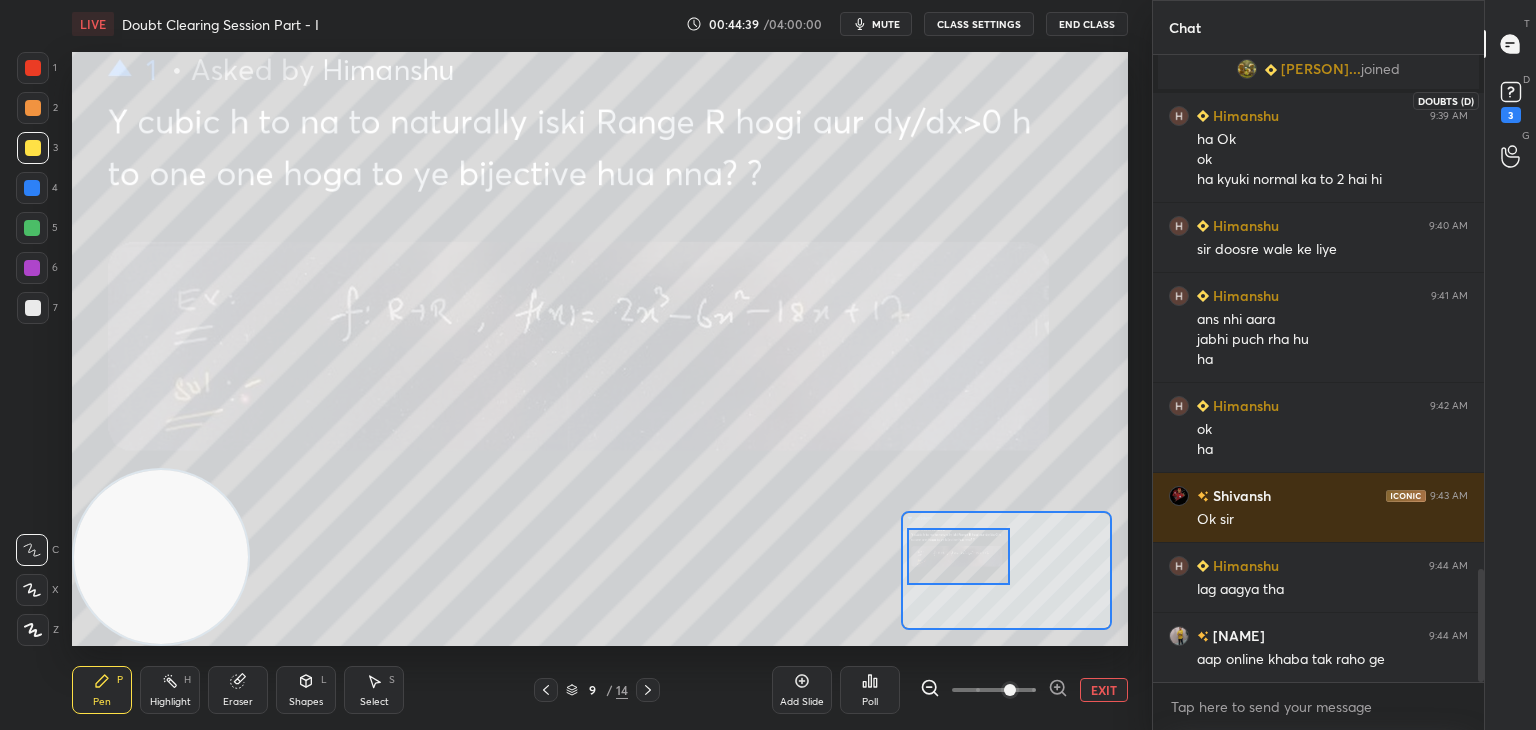 click 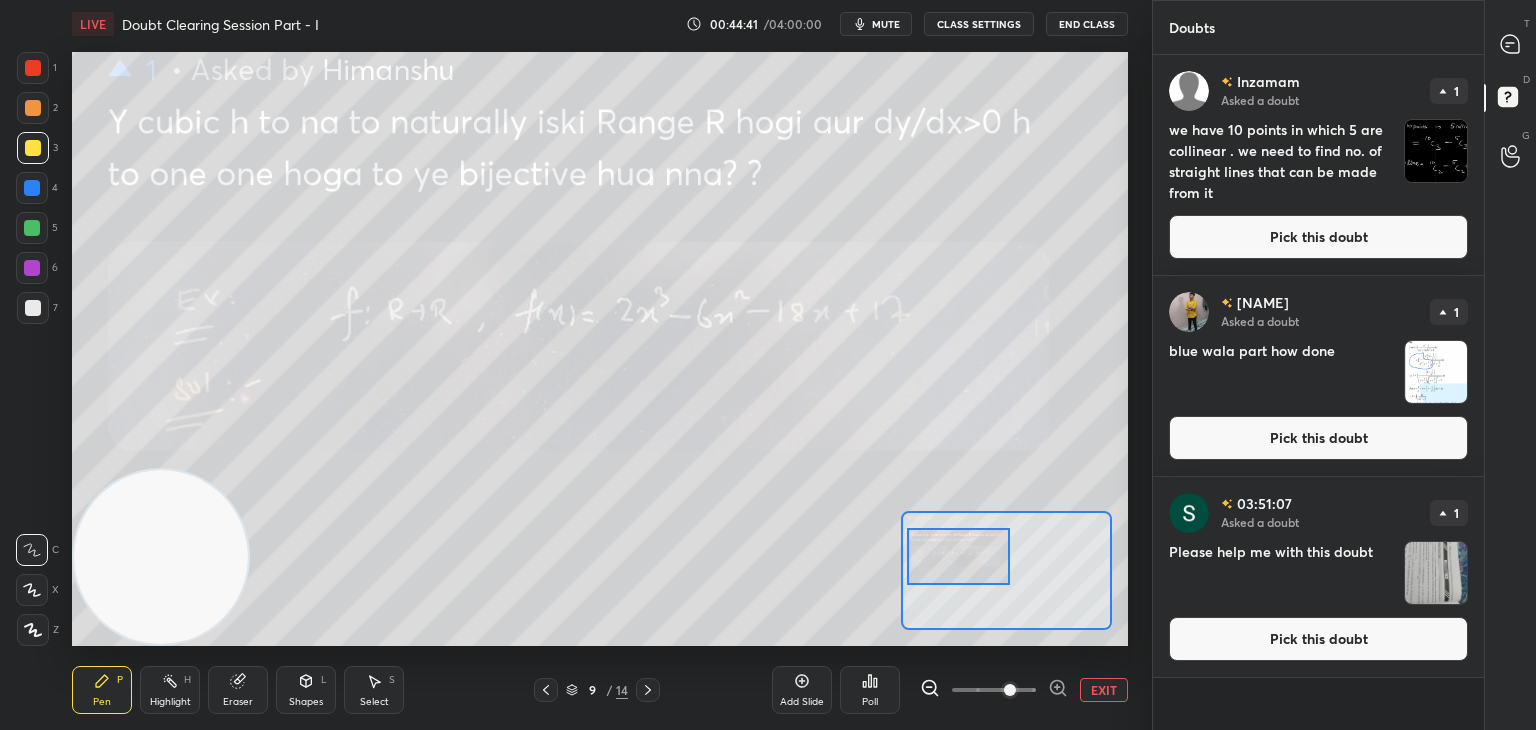 click on "Pick this doubt" at bounding box center (1318, 438) 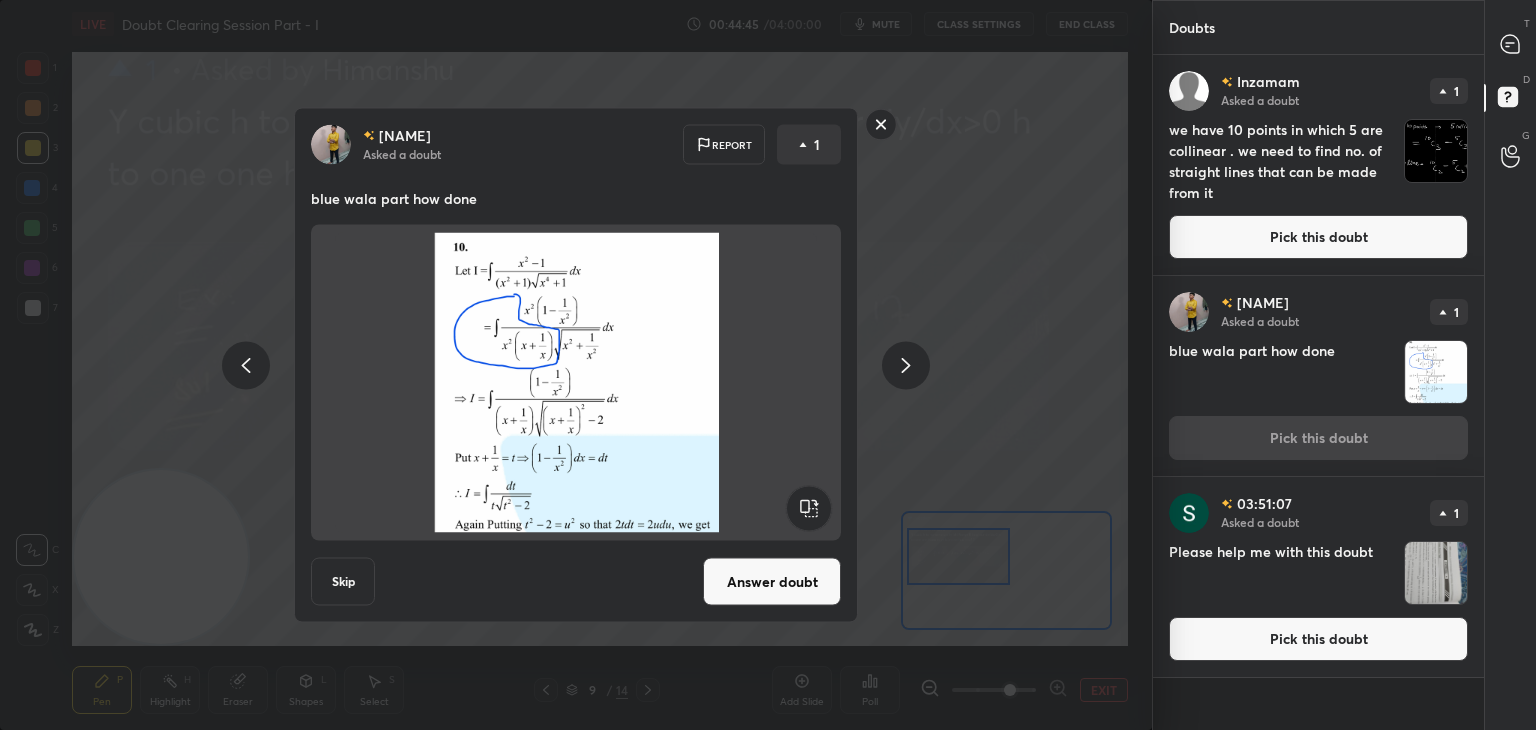 click 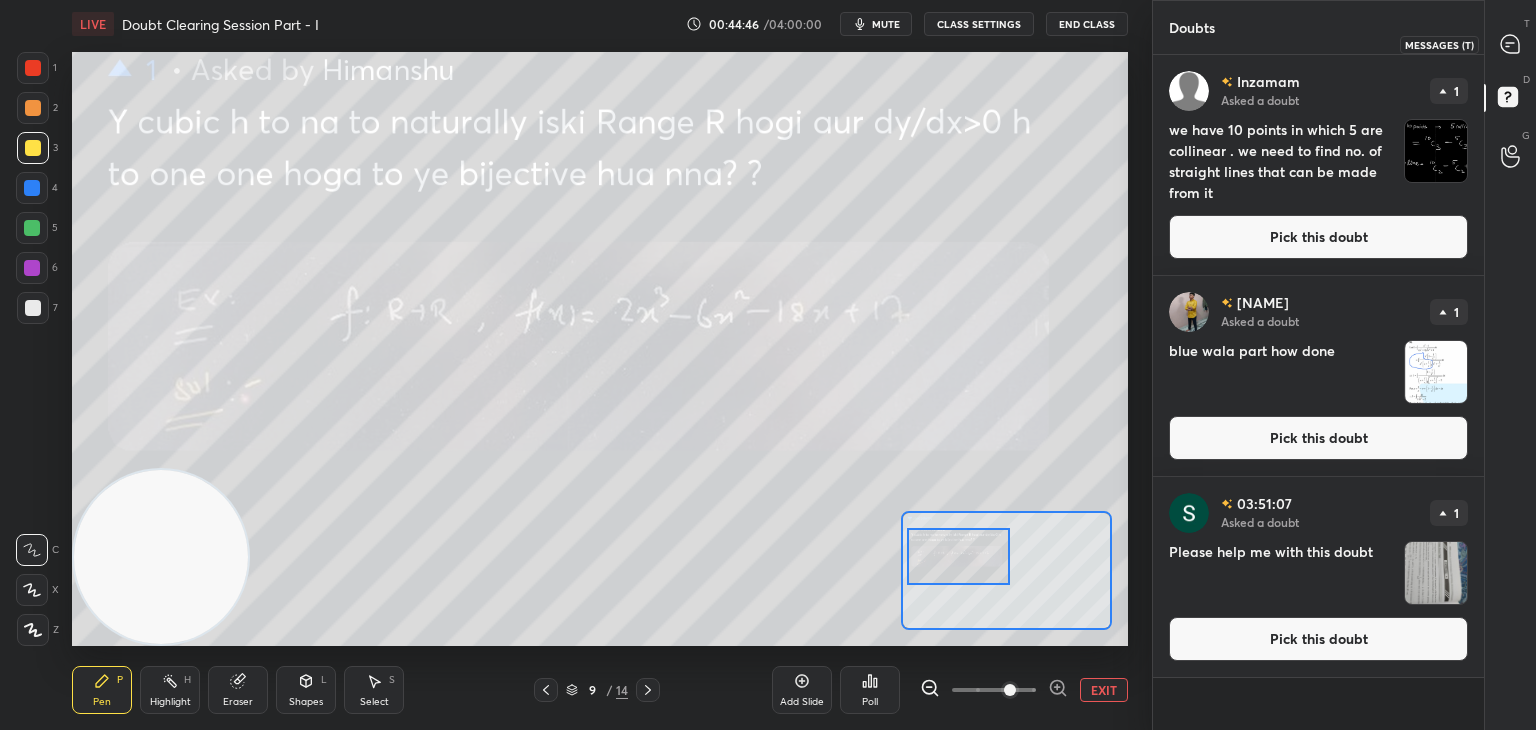 drag, startPoint x: 1512, startPoint y: 40, endPoint x: 1500, endPoint y: 61, distance: 24.186773 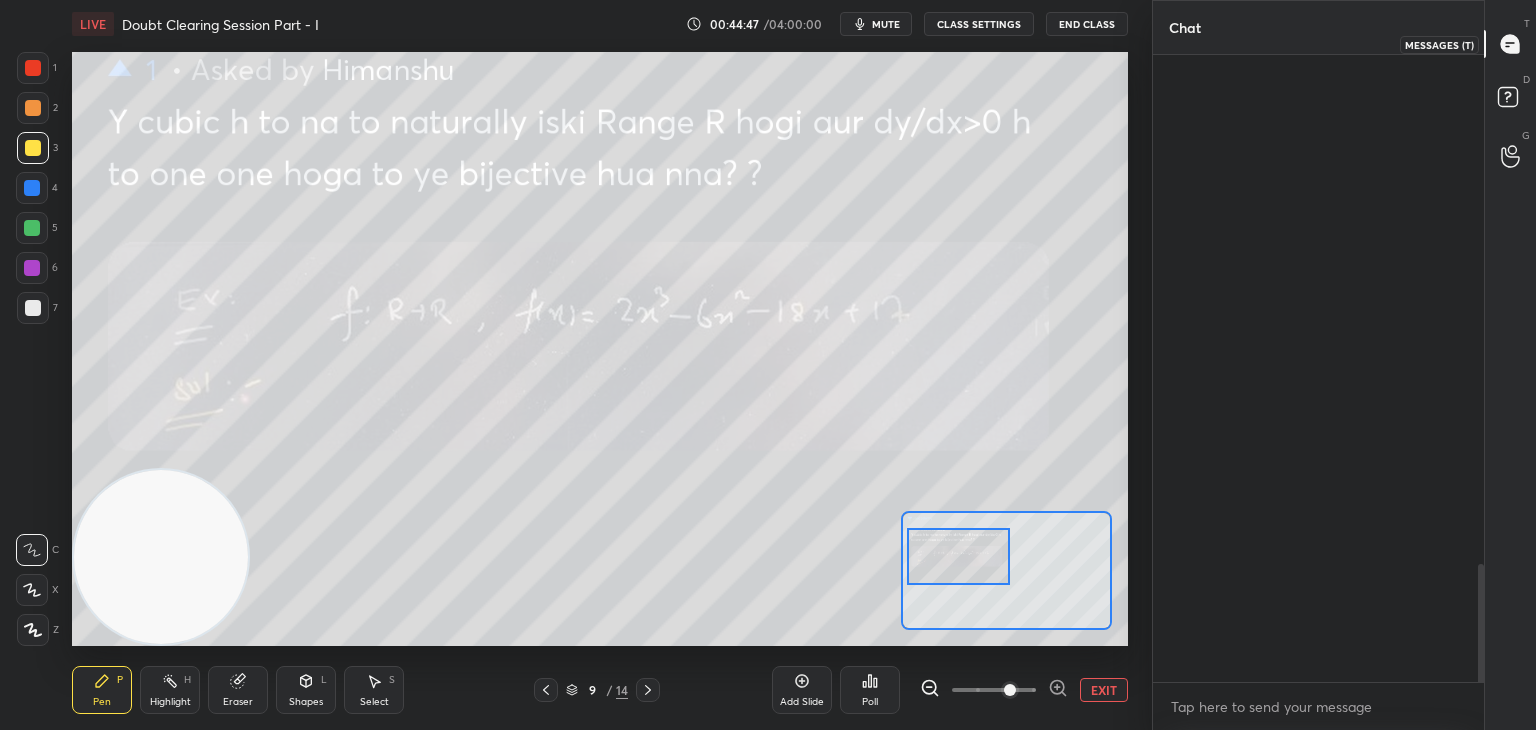 scroll, scrollTop: 2896, scrollLeft: 0, axis: vertical 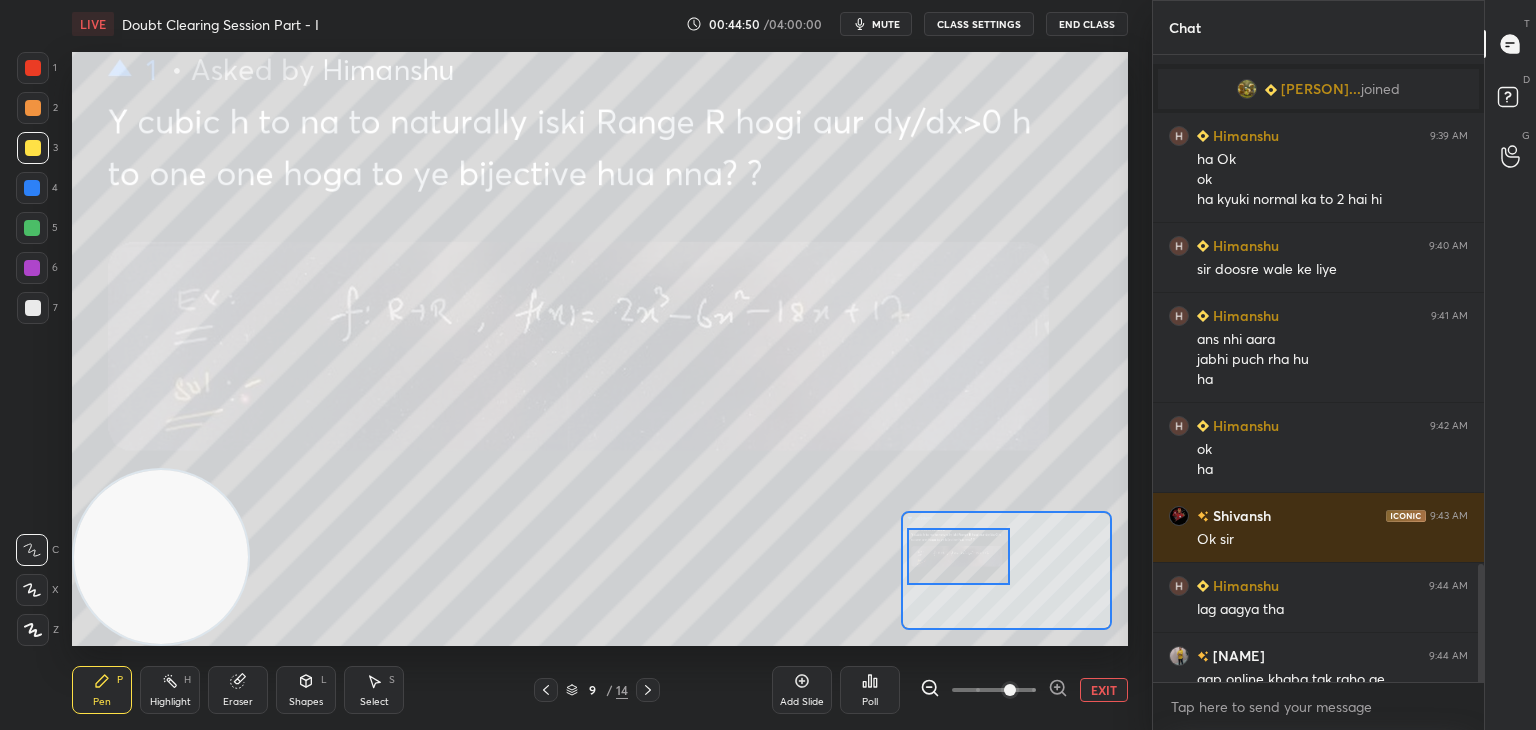 click at bounding box center [1481, 654] 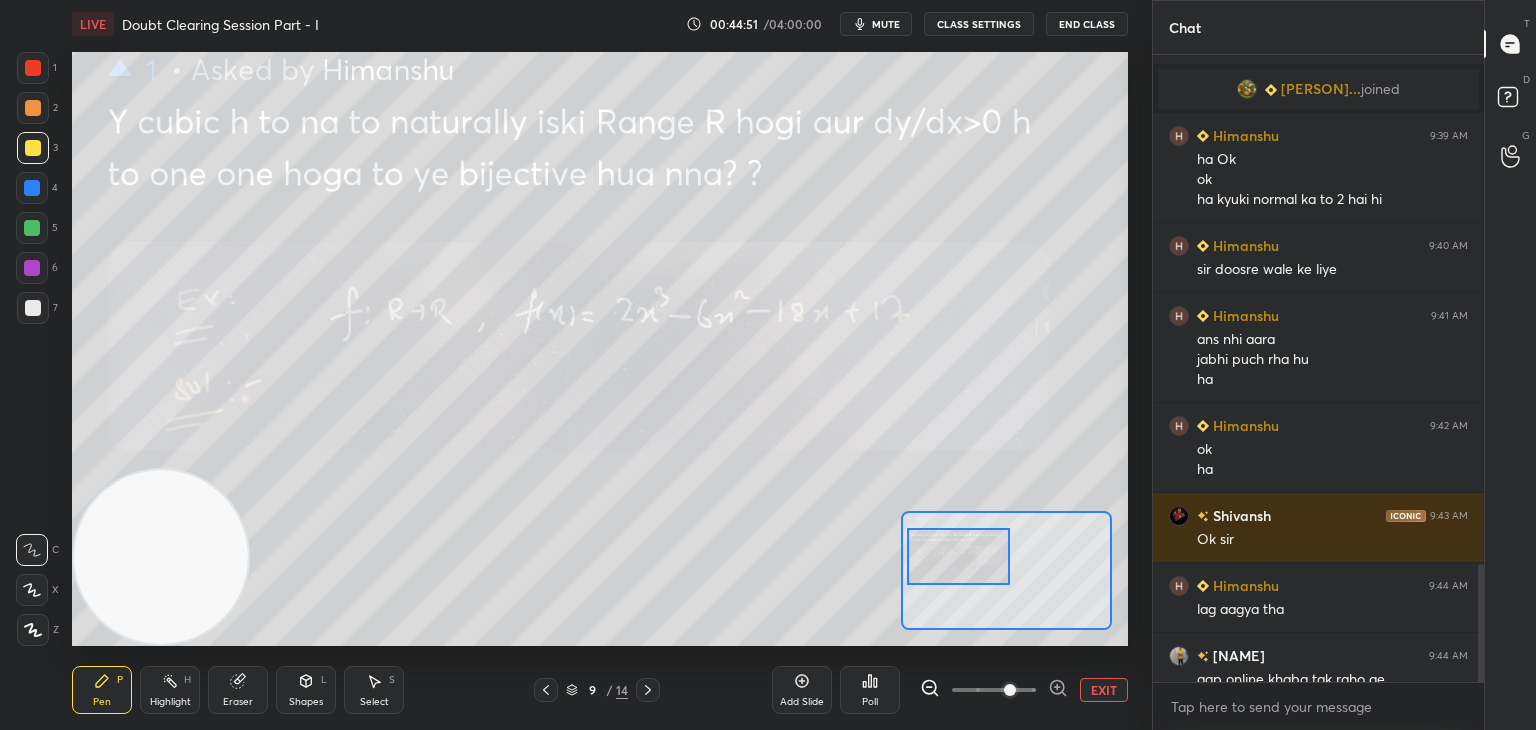 click at bounding box center (1478, 368) 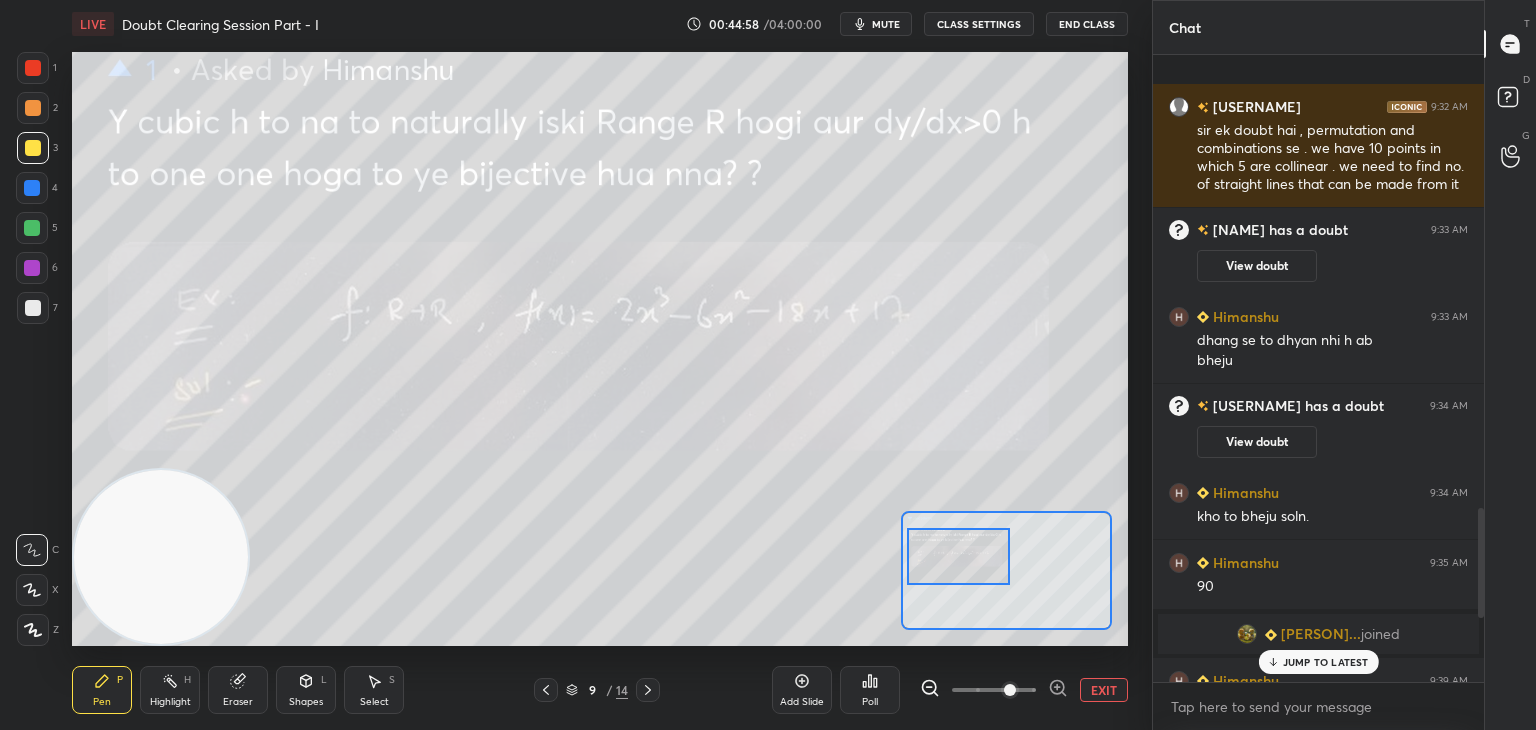 scroll, scrollTop: 2936, scrollLeft: 0, axis: vertical 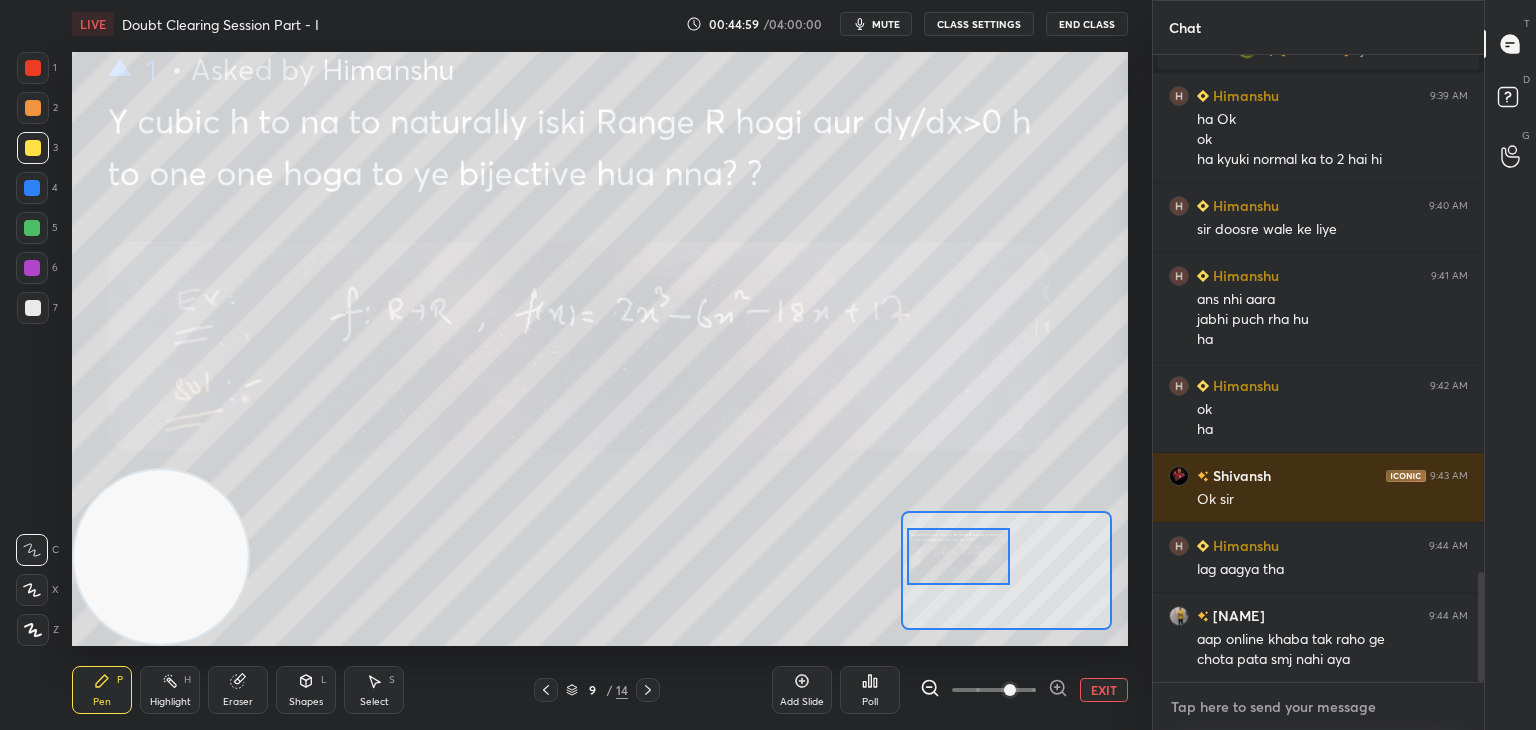 click at bounding box center (1318, 707) 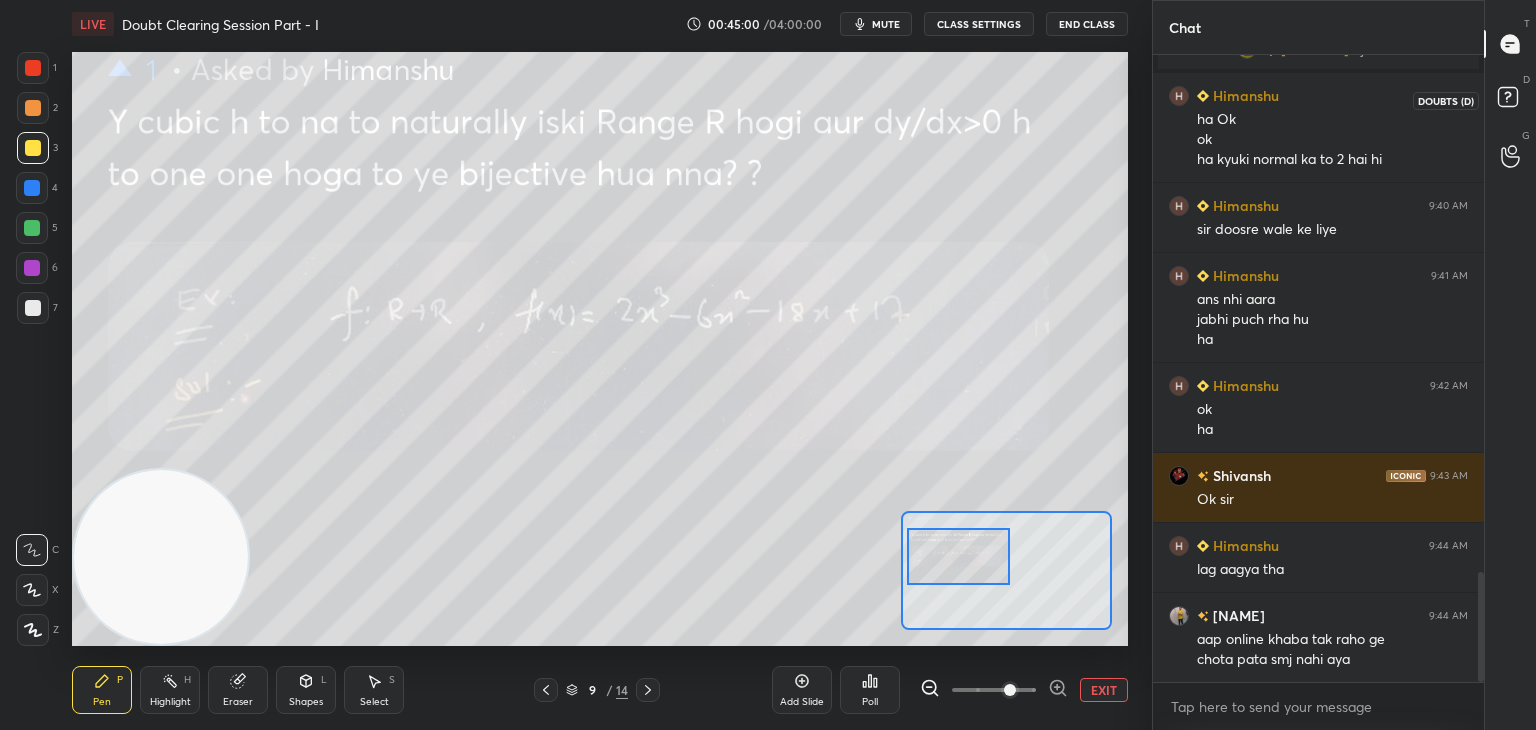 click 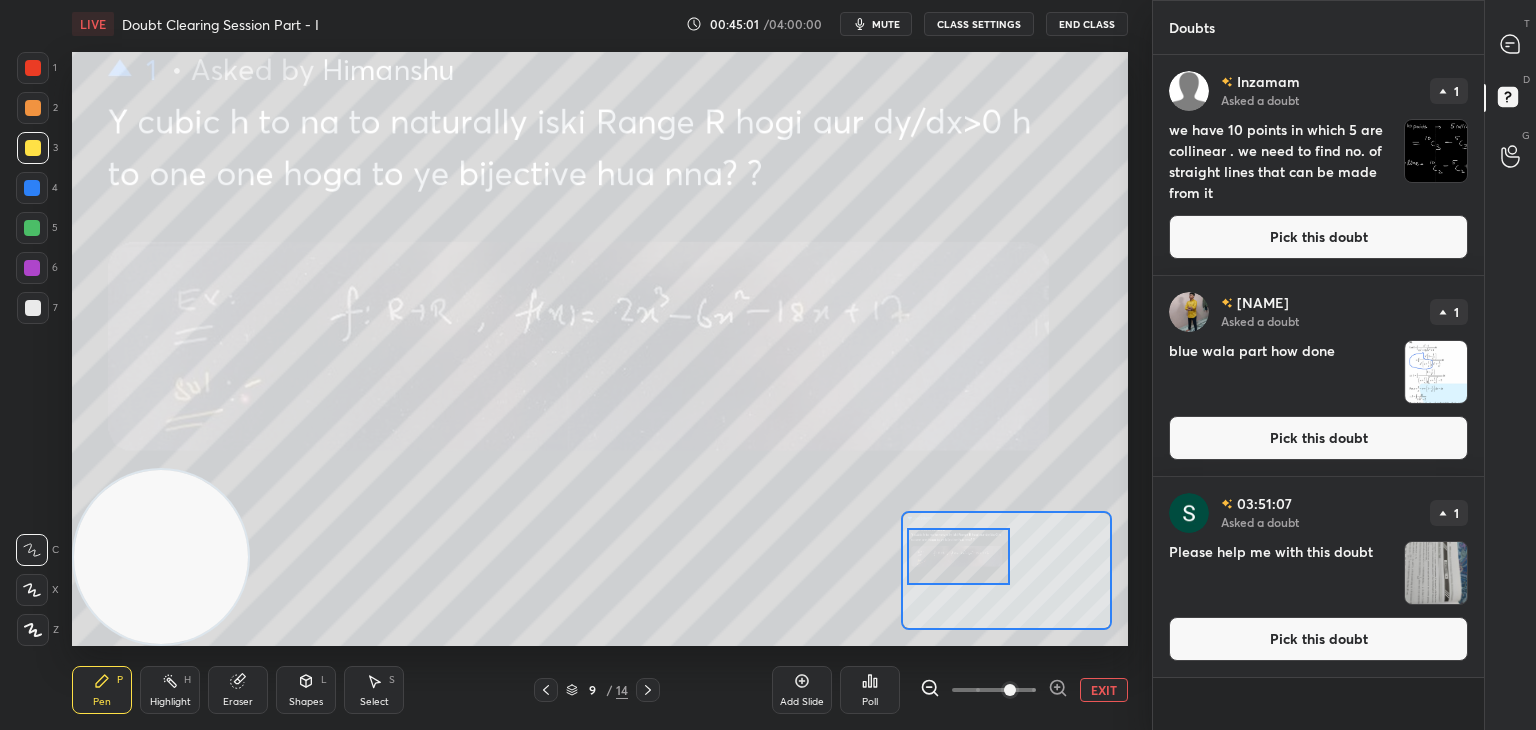 click on "Pick this doubt" at bounding box center [1318, 438] 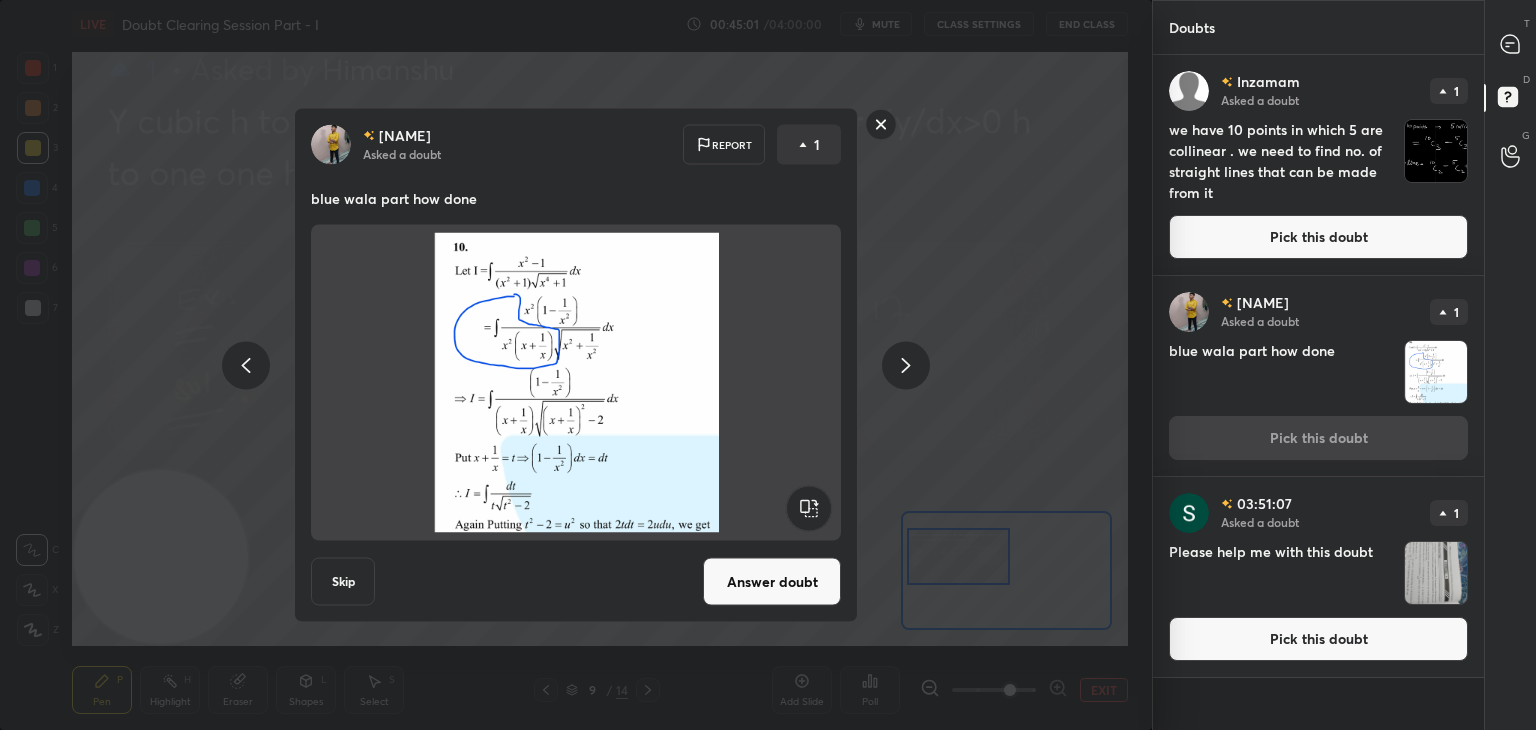 drag, startPoint x: 772, startPoint y: 582, endPoint x: 780, endPoint y: 568, distance: 16.124516 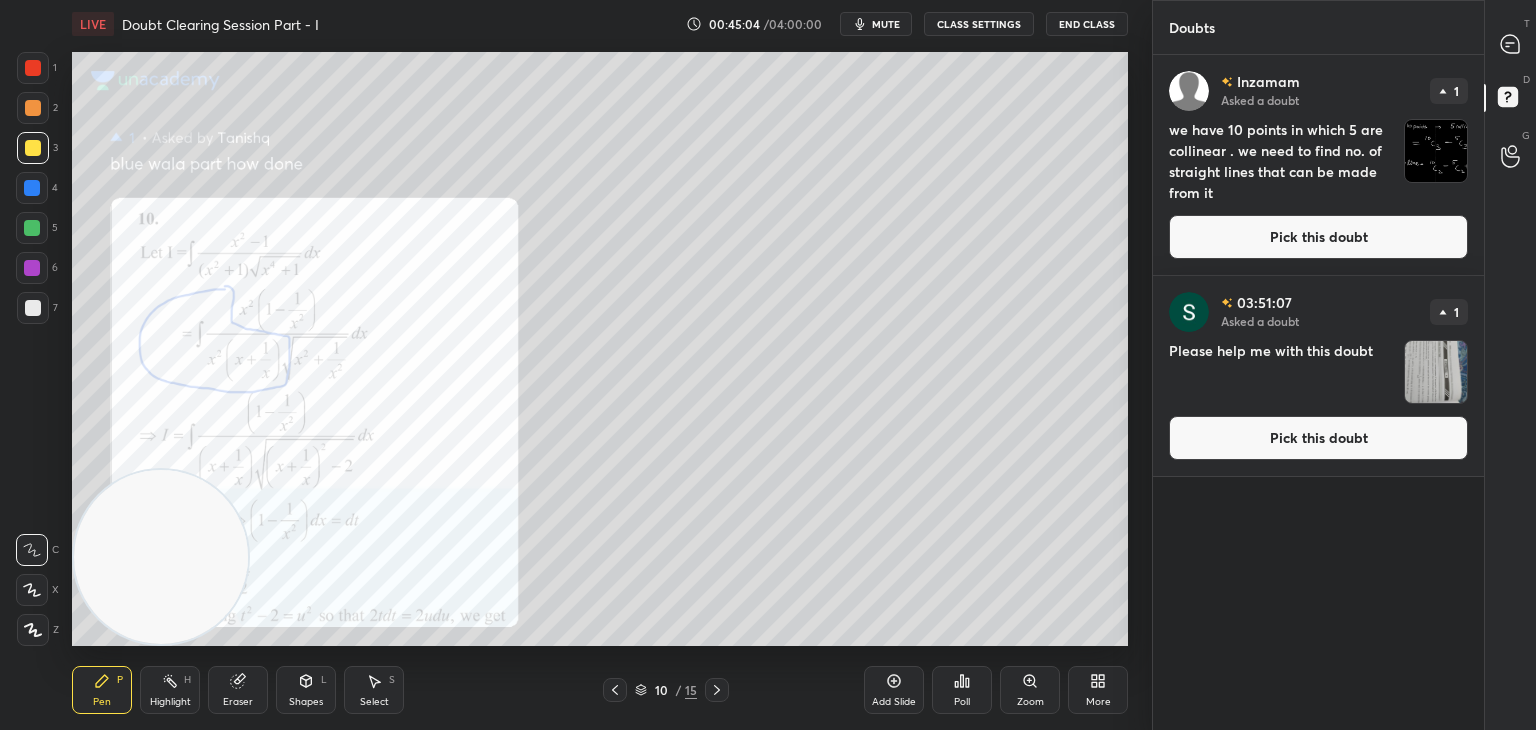 click at bounding box center (1511, 44) 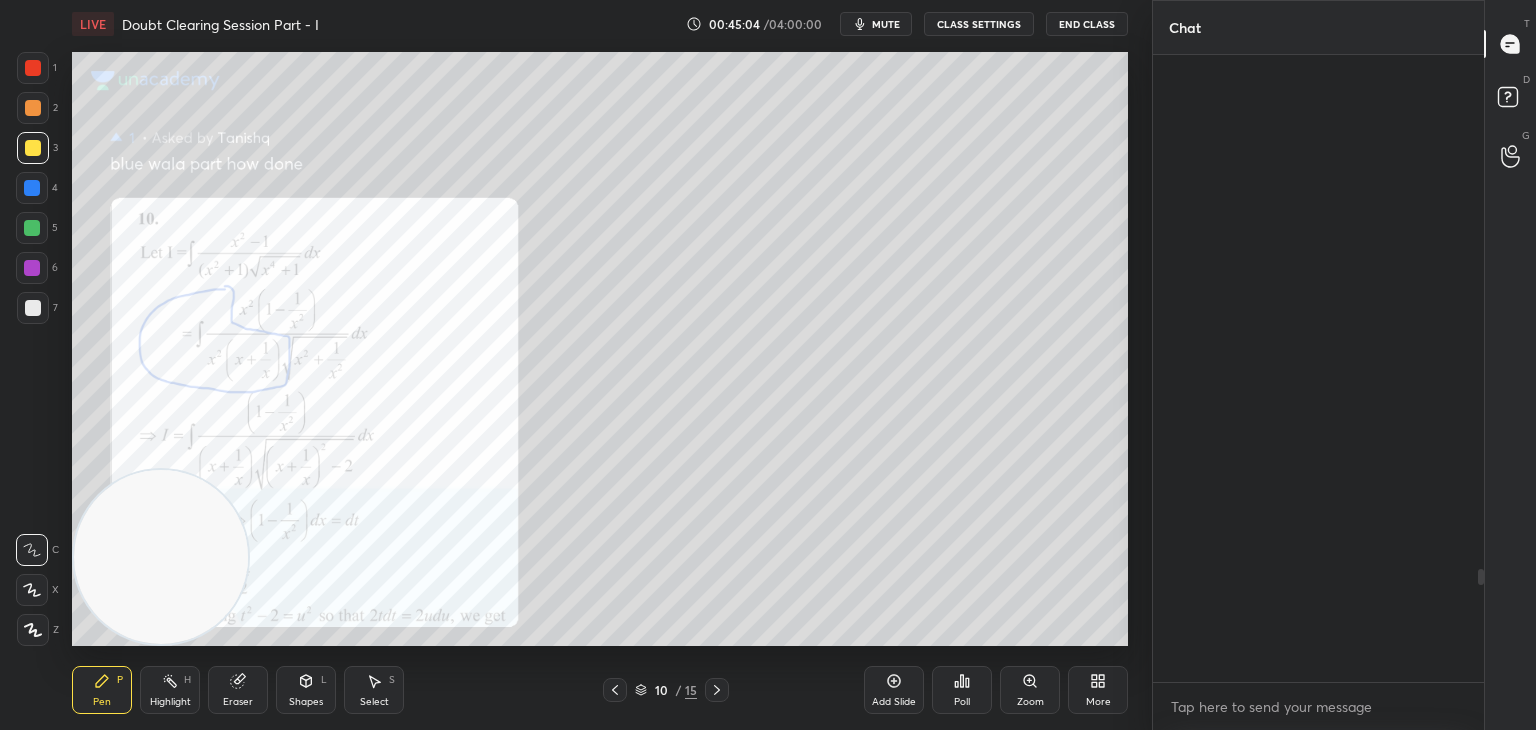scroll, scrollTop: 2850, scrollLeft: 0, axis: vertical 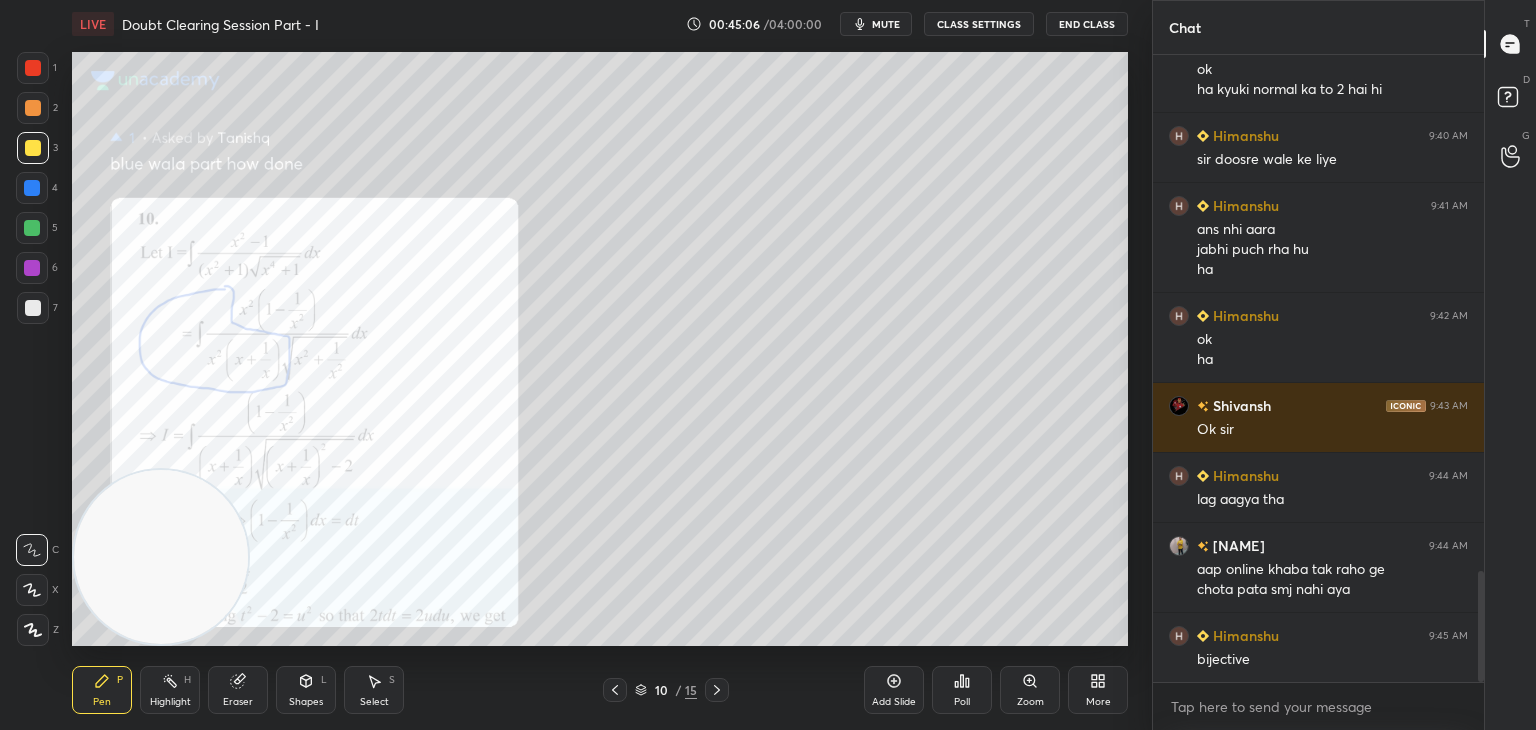 click on "Zoom" at bounding box center (1030, 690) 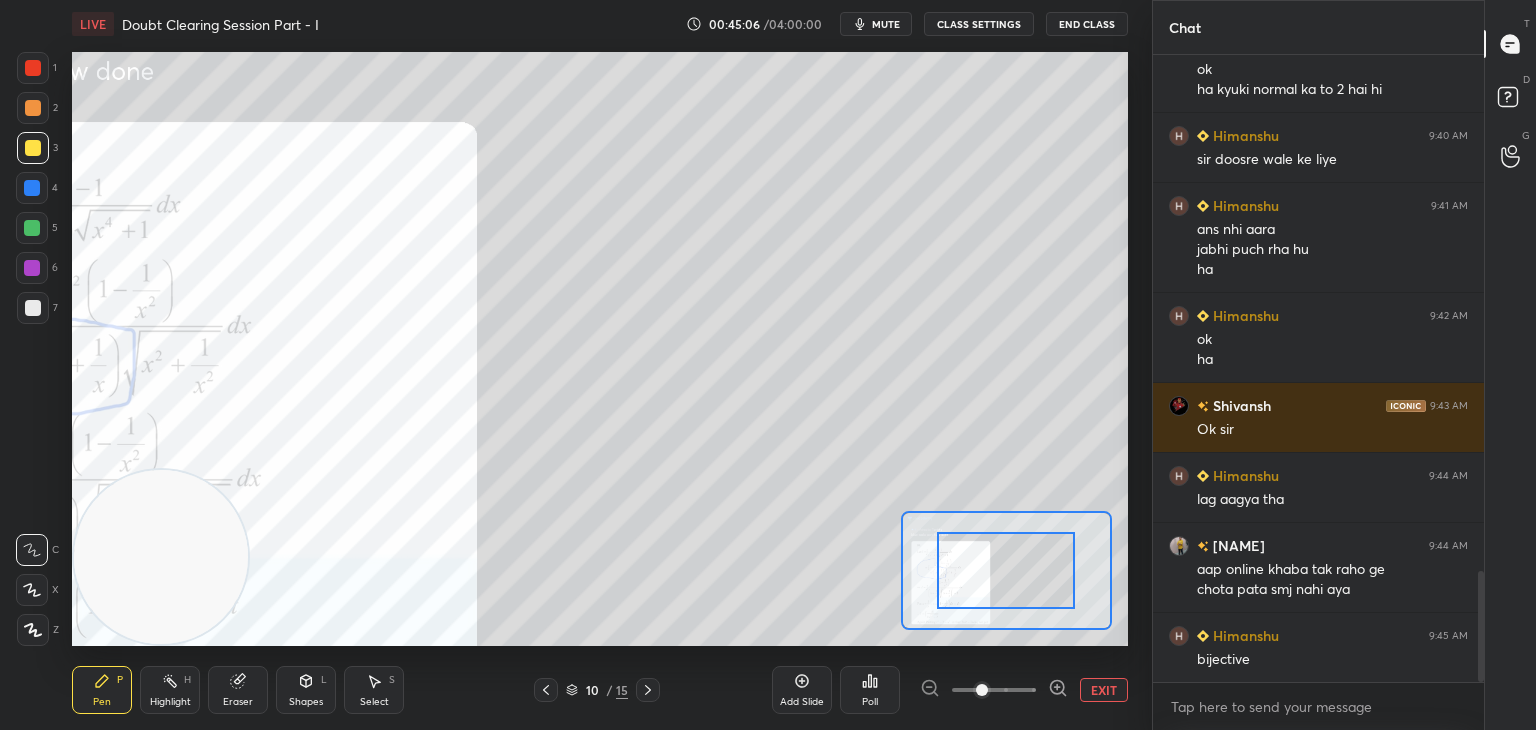 click at bounding box center [994, 690] 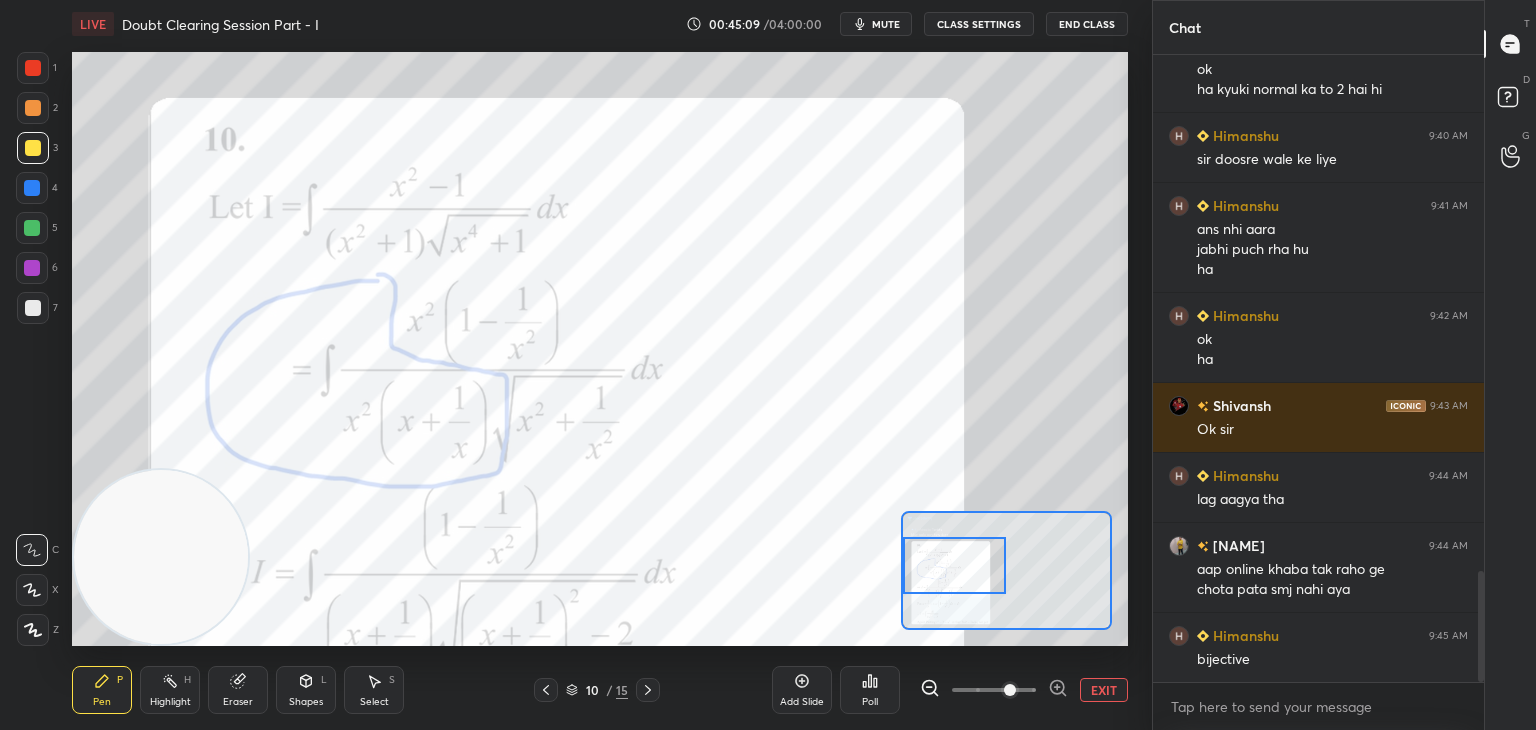 drag, startPoint x: 1012, startPoint y: 561, endPoint x: 925, endPoint y: 553, distance: 87.36704 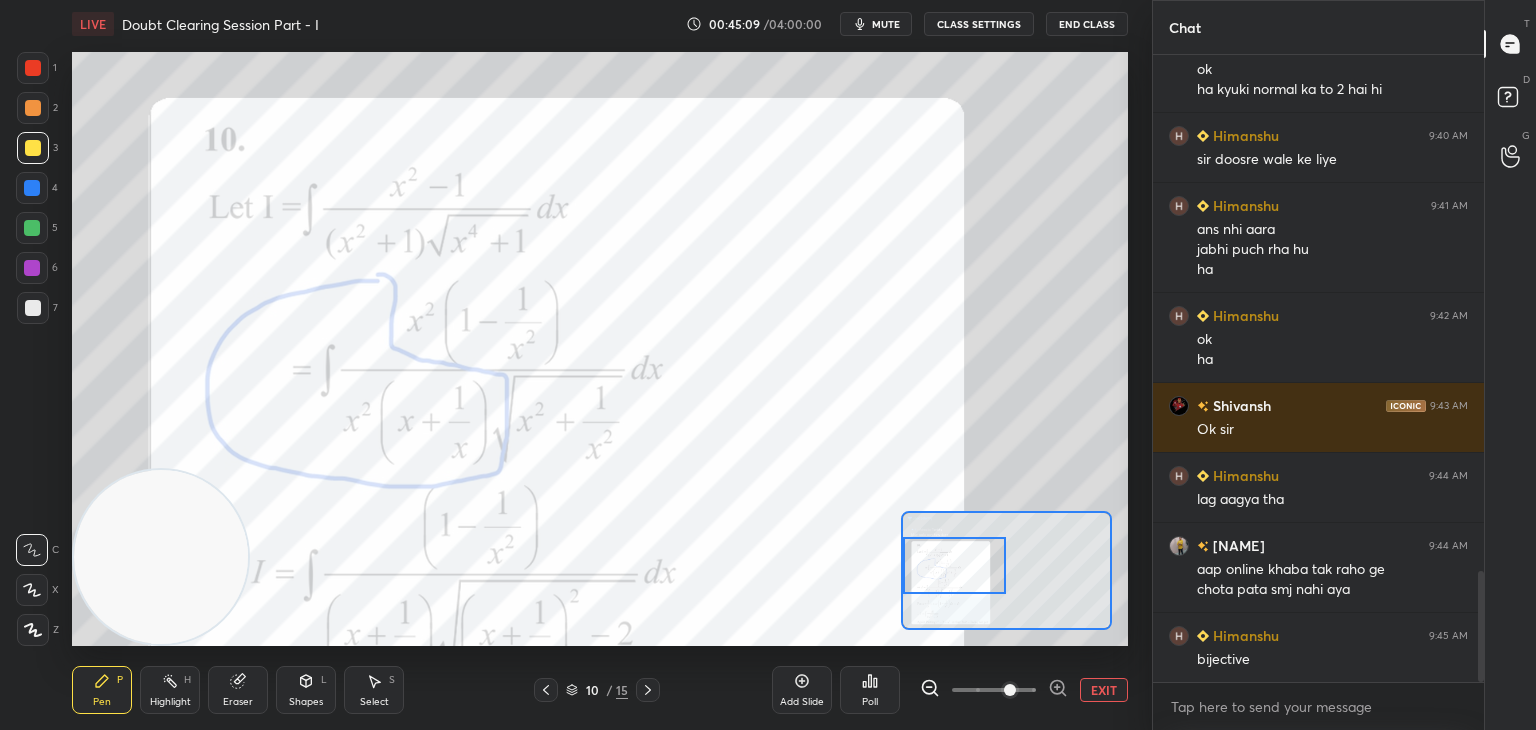 click at bounding box center (955, 565) 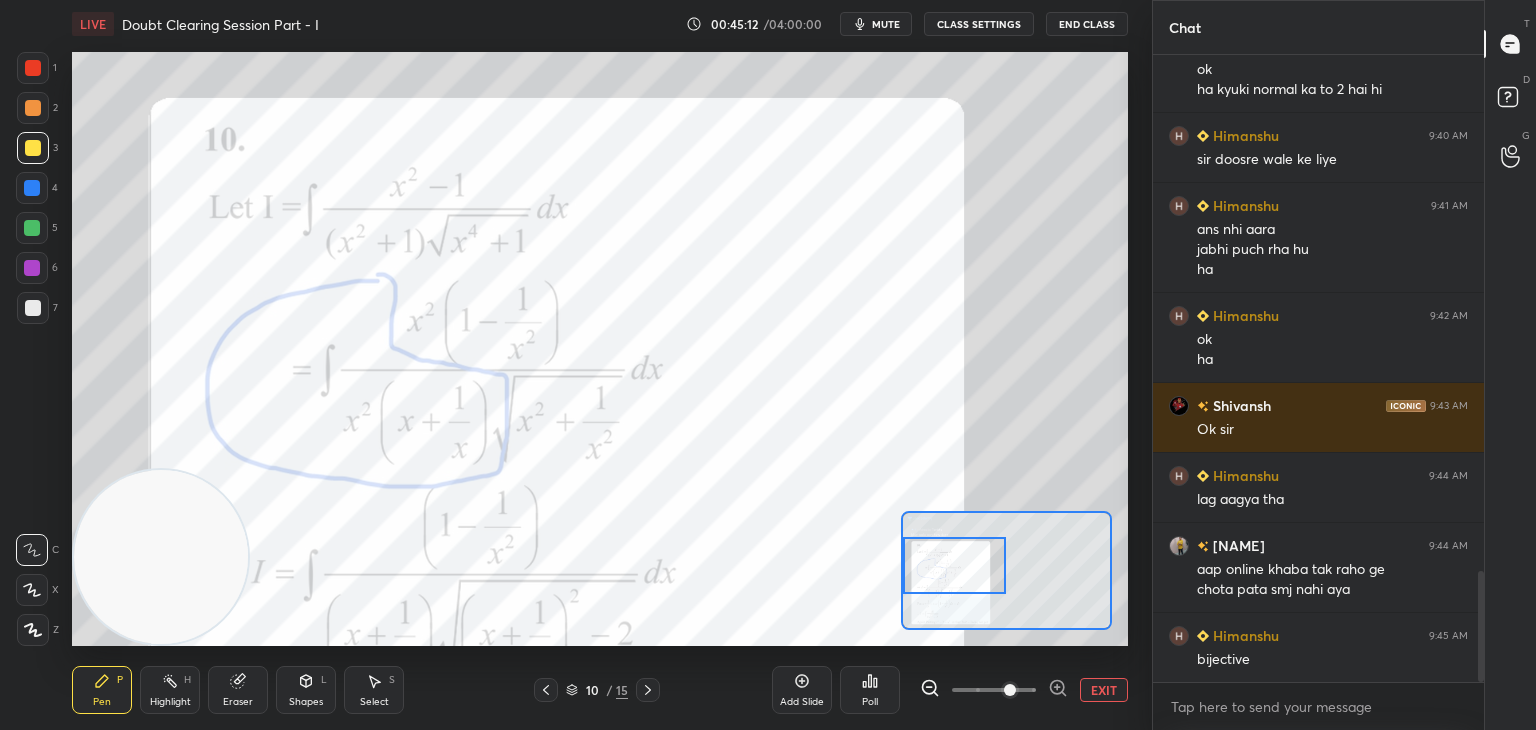 click at bounding box center [33, 68] 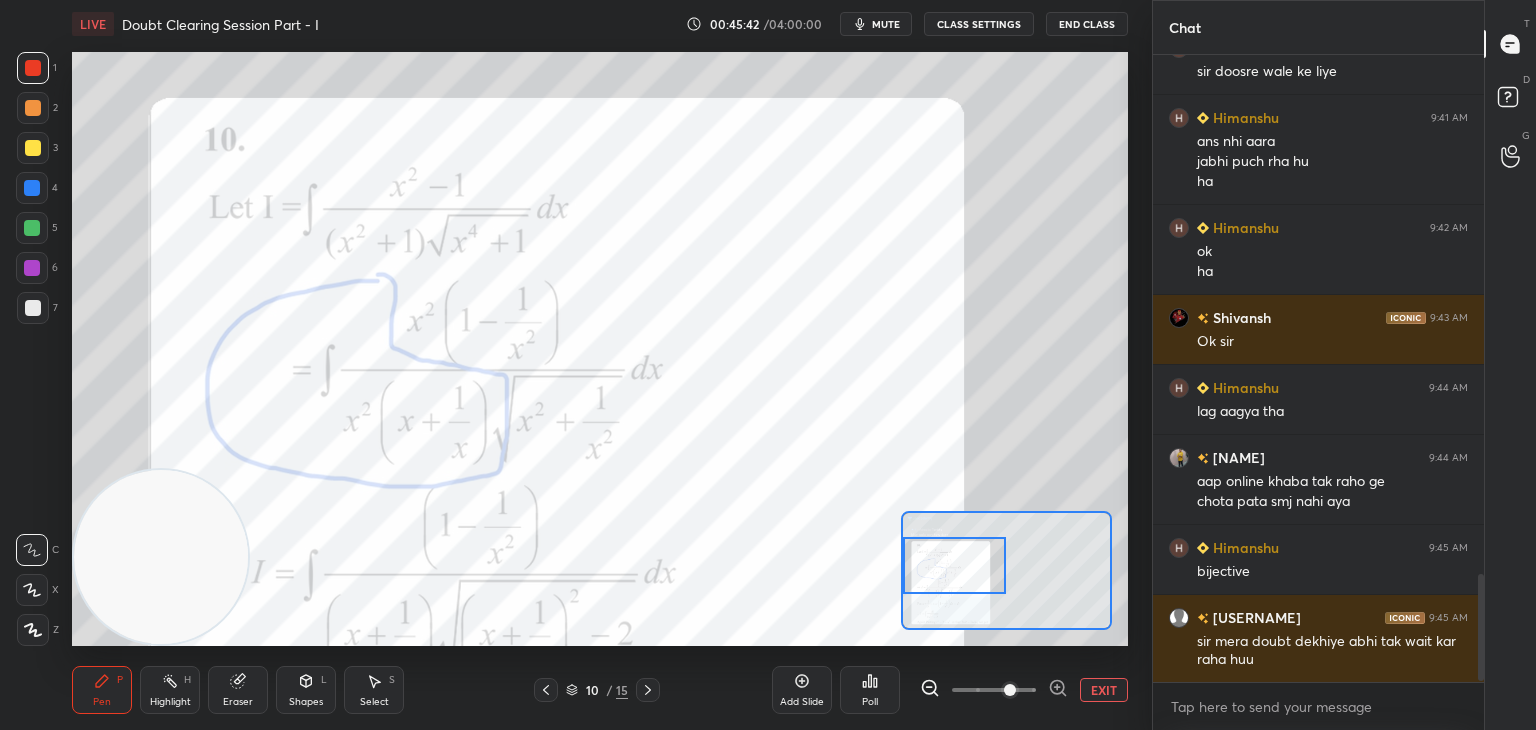 scroll, scrollTop: 3078, scrollLeft: 0, axis: vertical 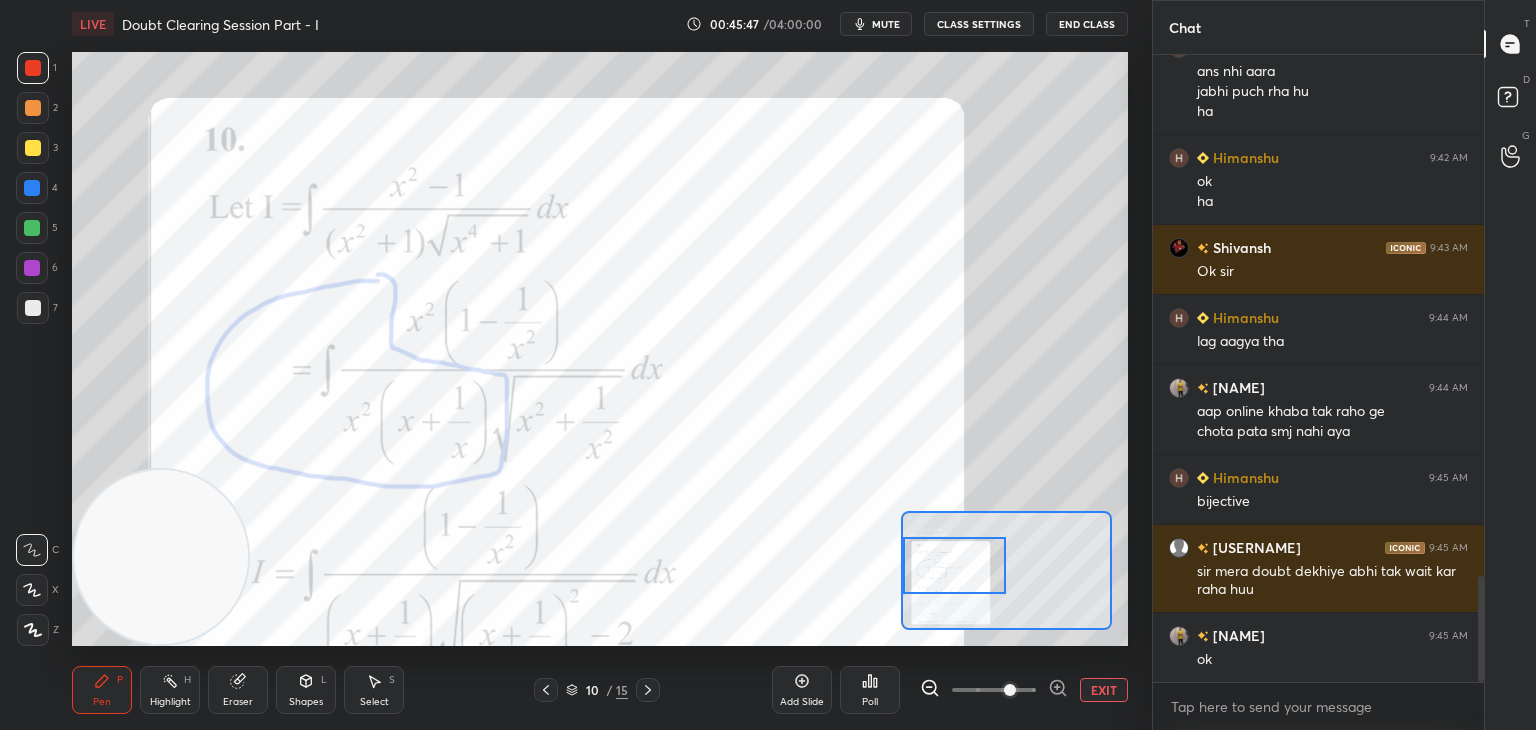 click 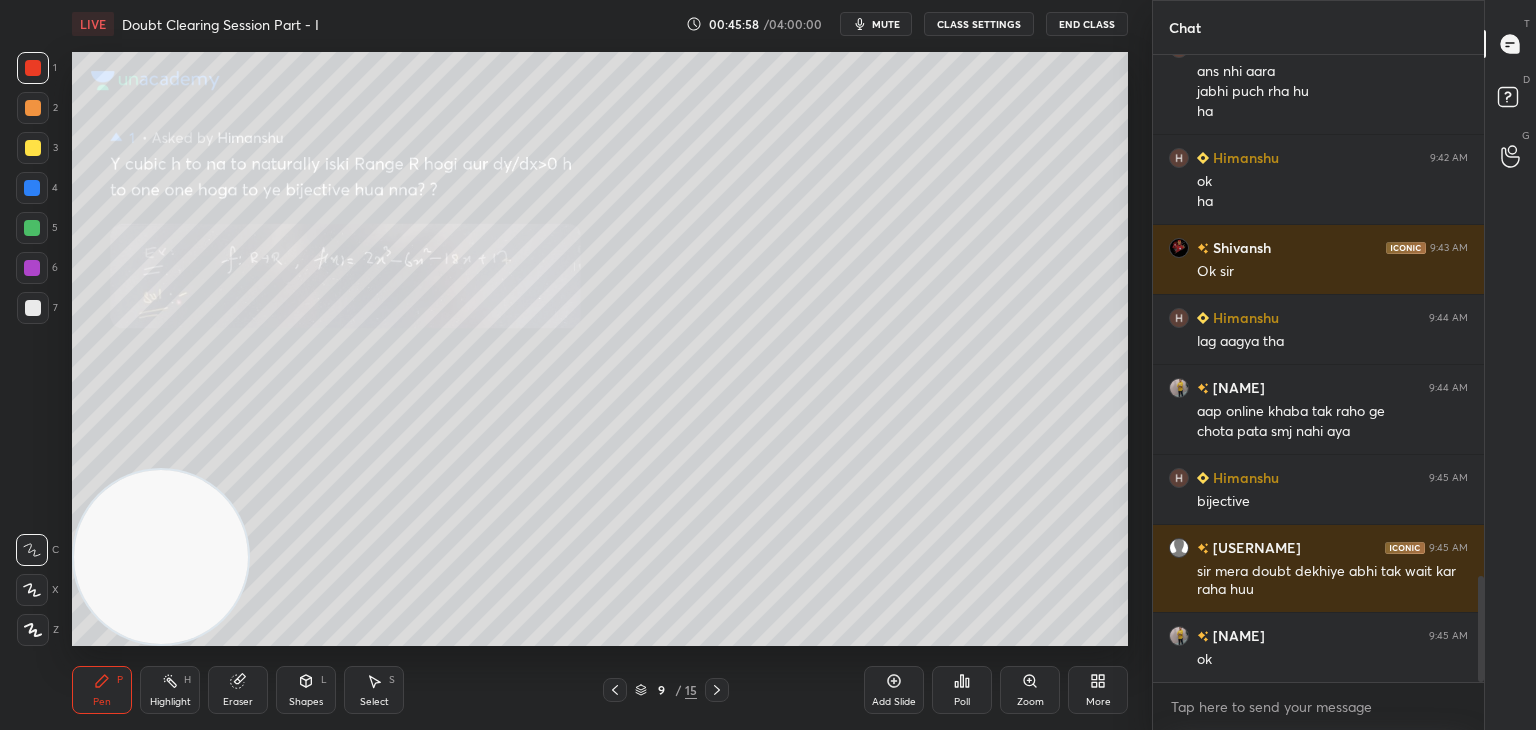 click 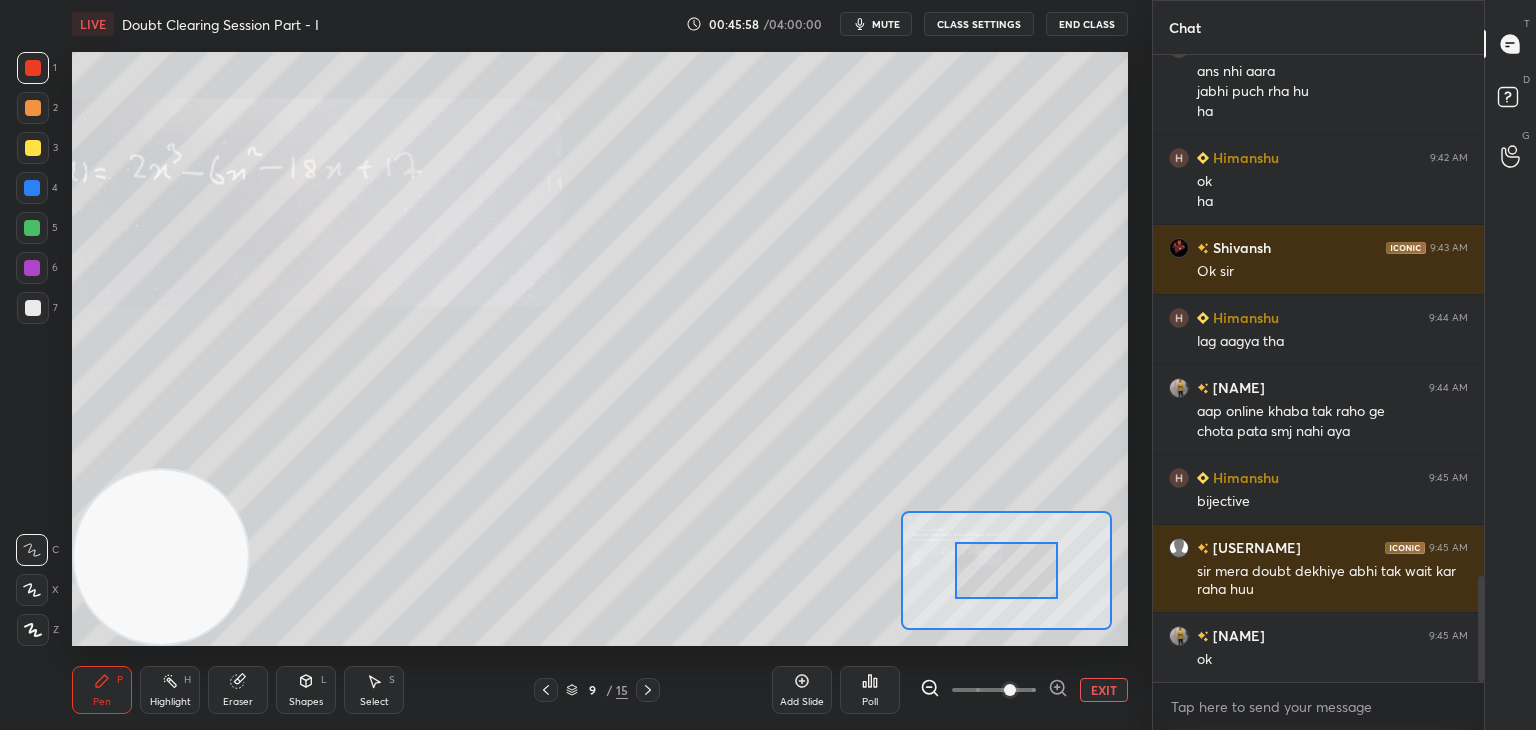 click at bounding box center (994, 690) 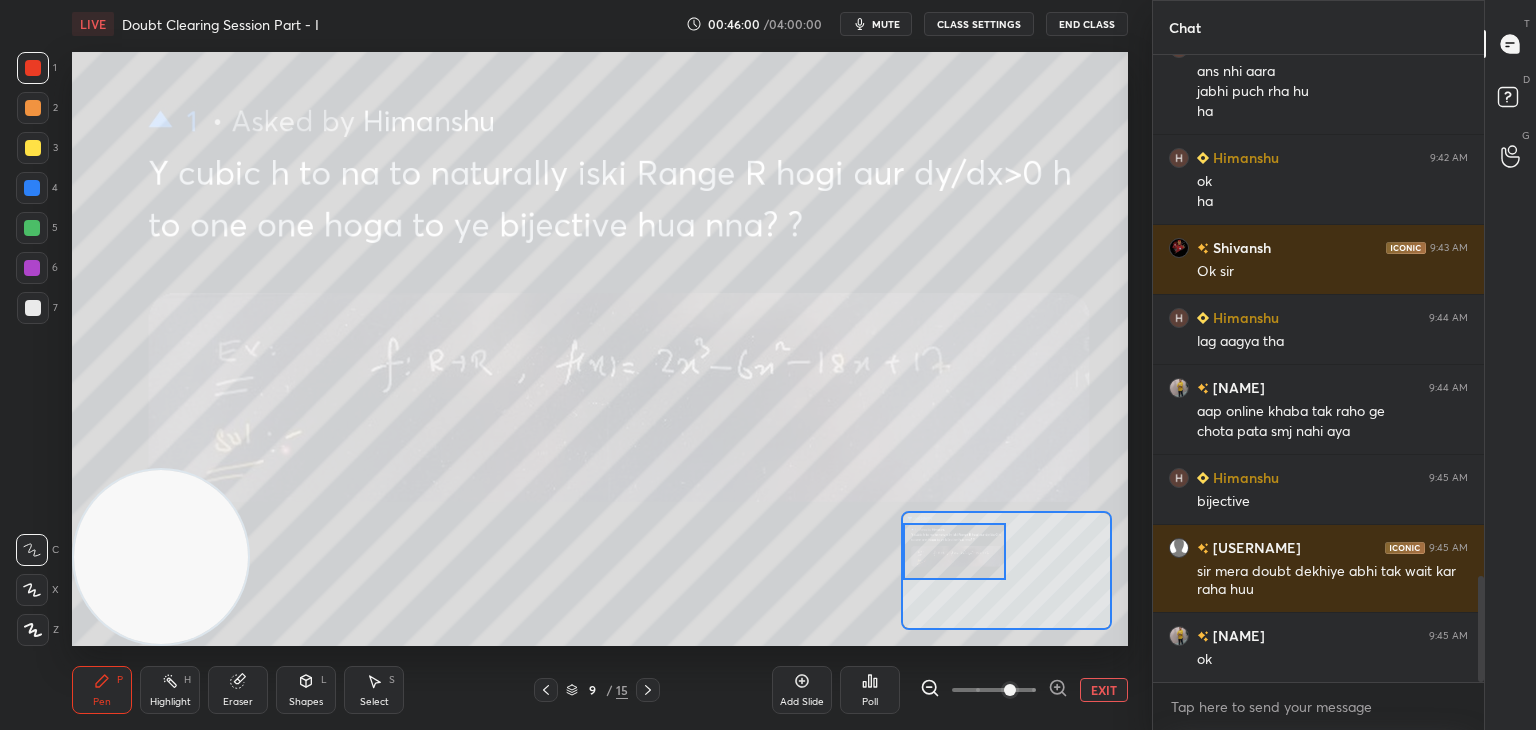drag, startPoint x: 1012, startPoint y: 579, endPoint x: 907, endPoint y: 553, distance: 108.17116 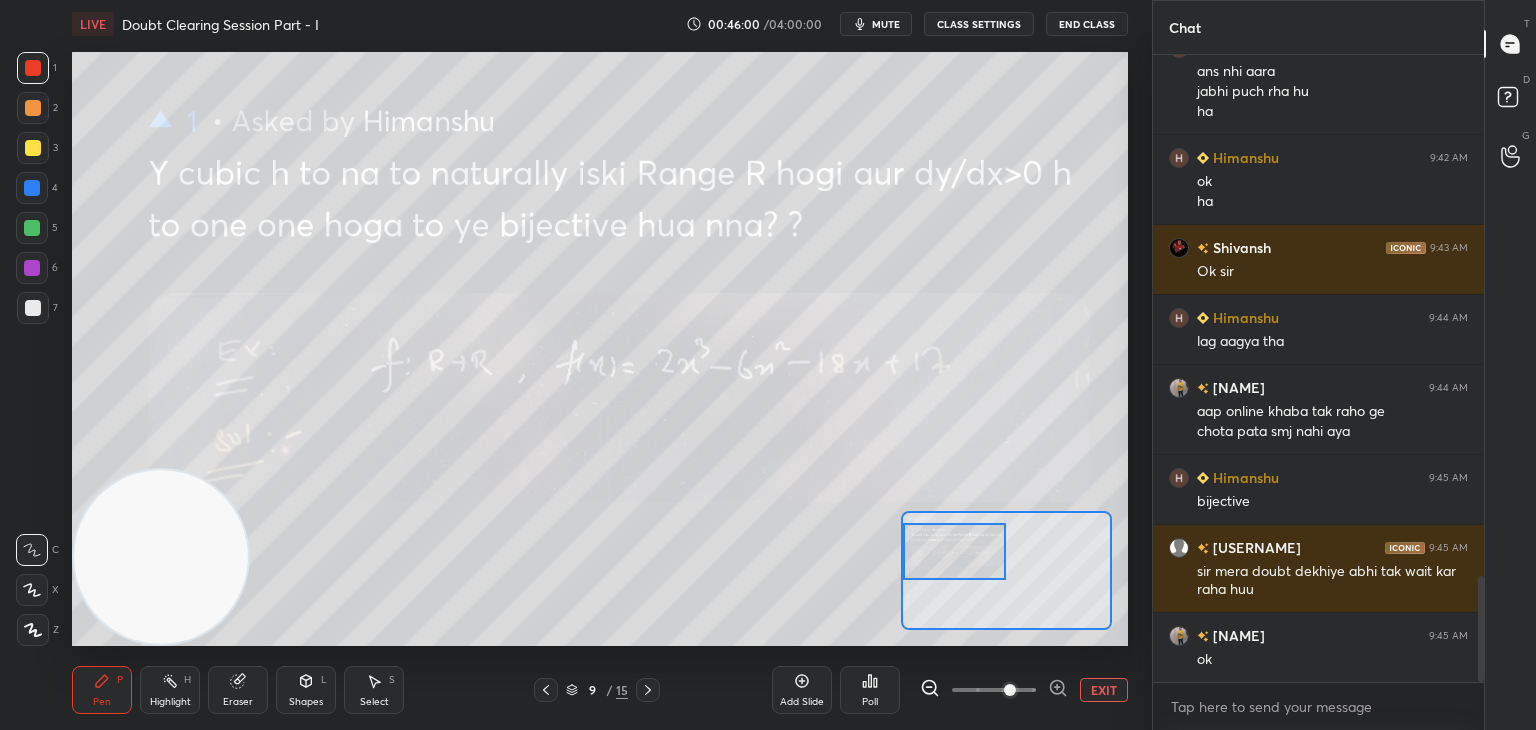 click at bounding box center [955, 551] 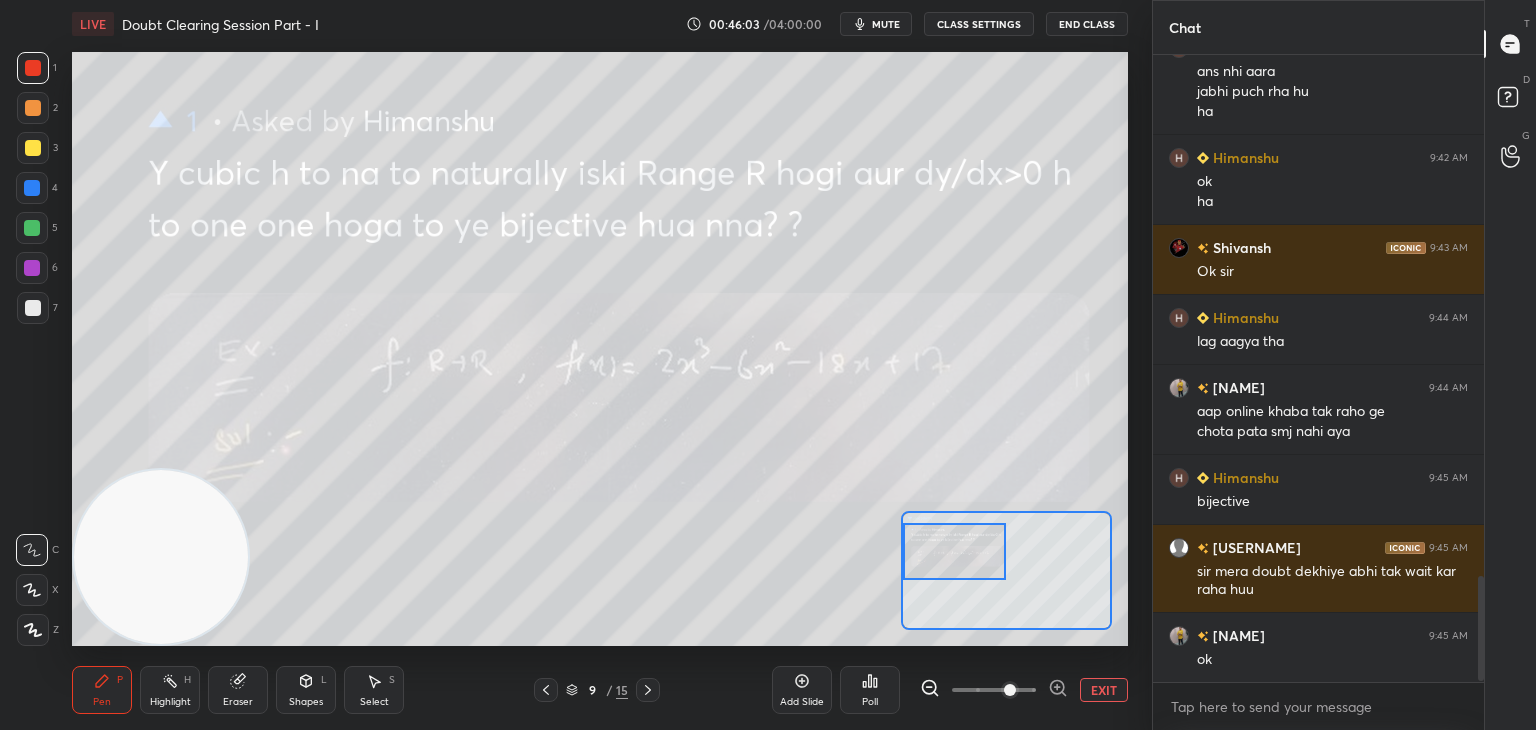 scroll, scrollTop: 3148, scrollLeft: 0, axis: vertical 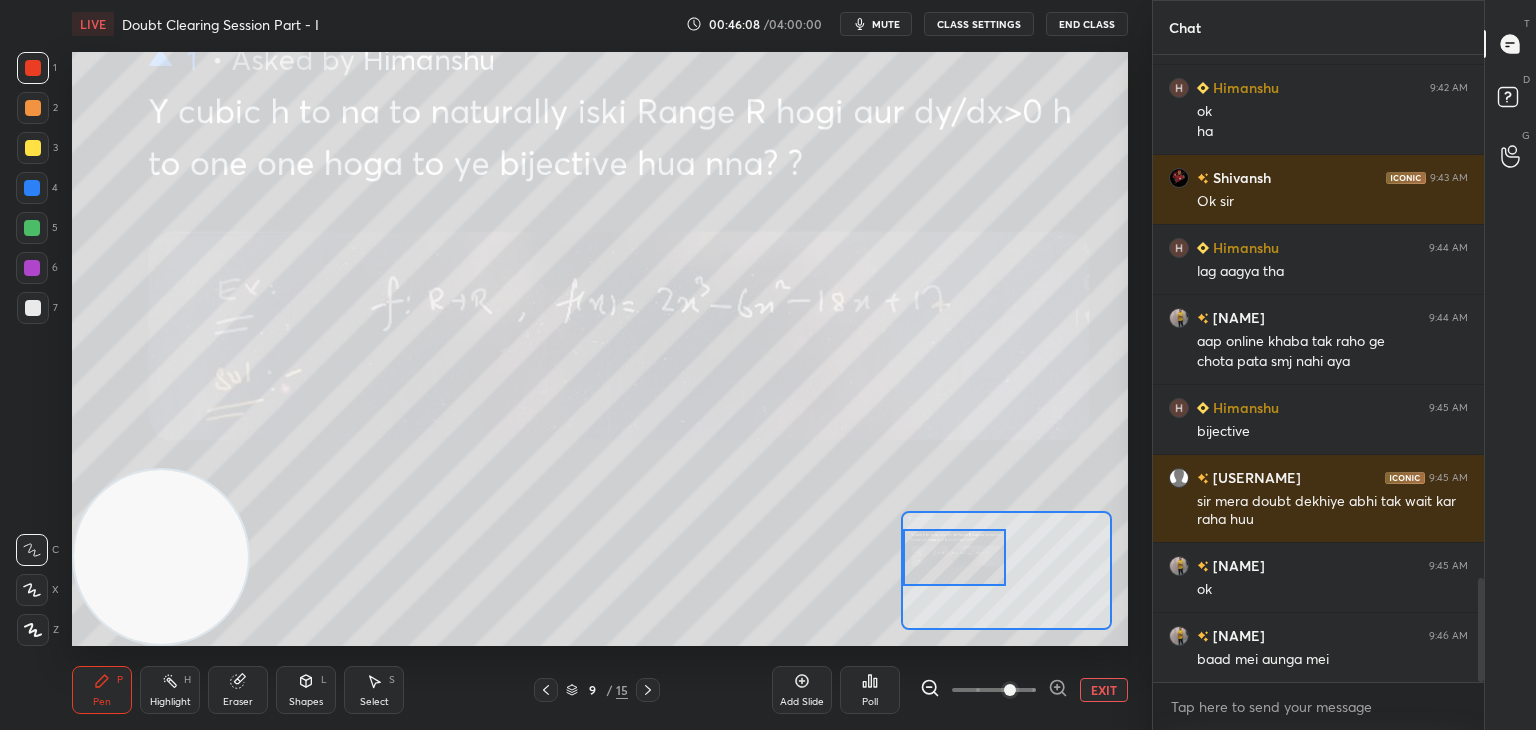 click at bounding box center [955, 557] 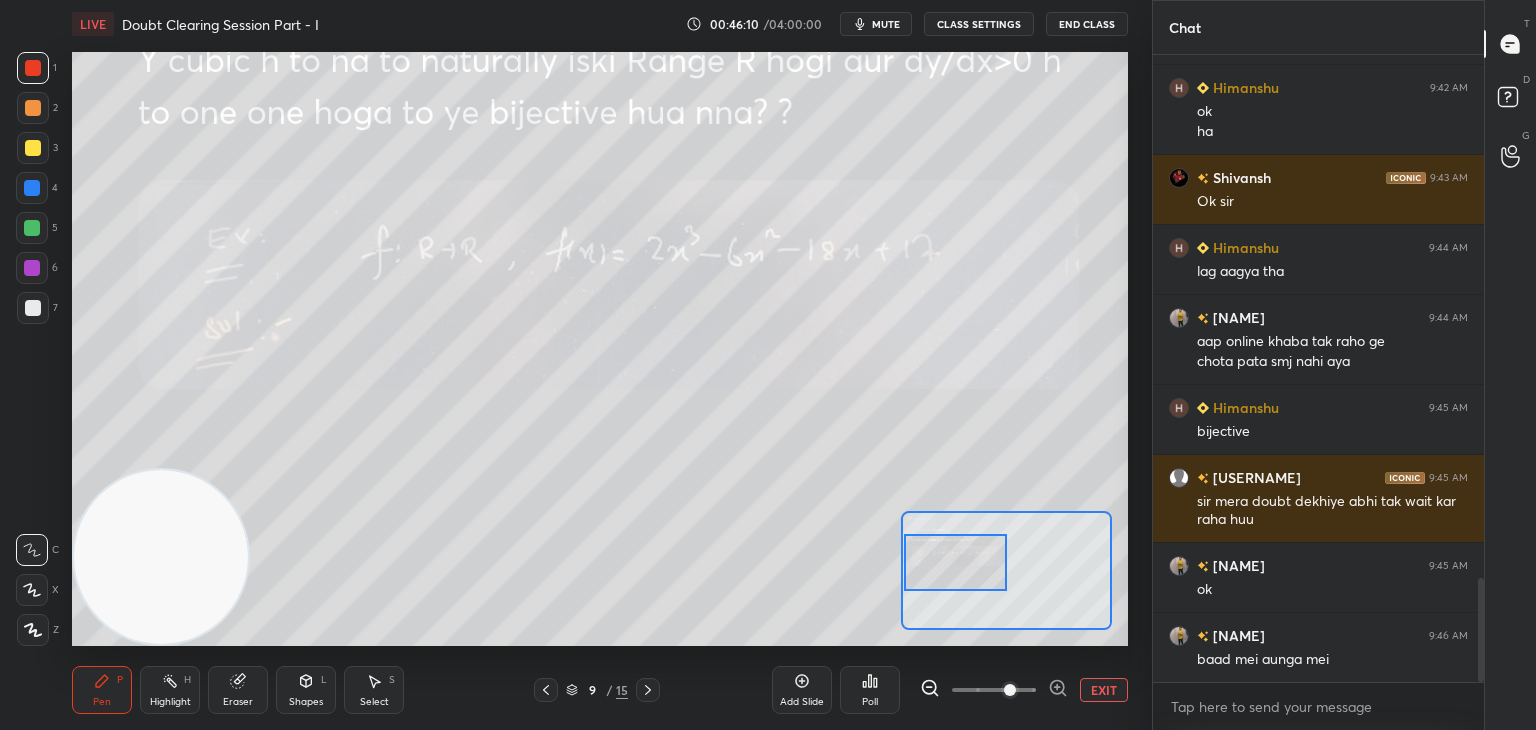 click at bounding box center (956, 562) 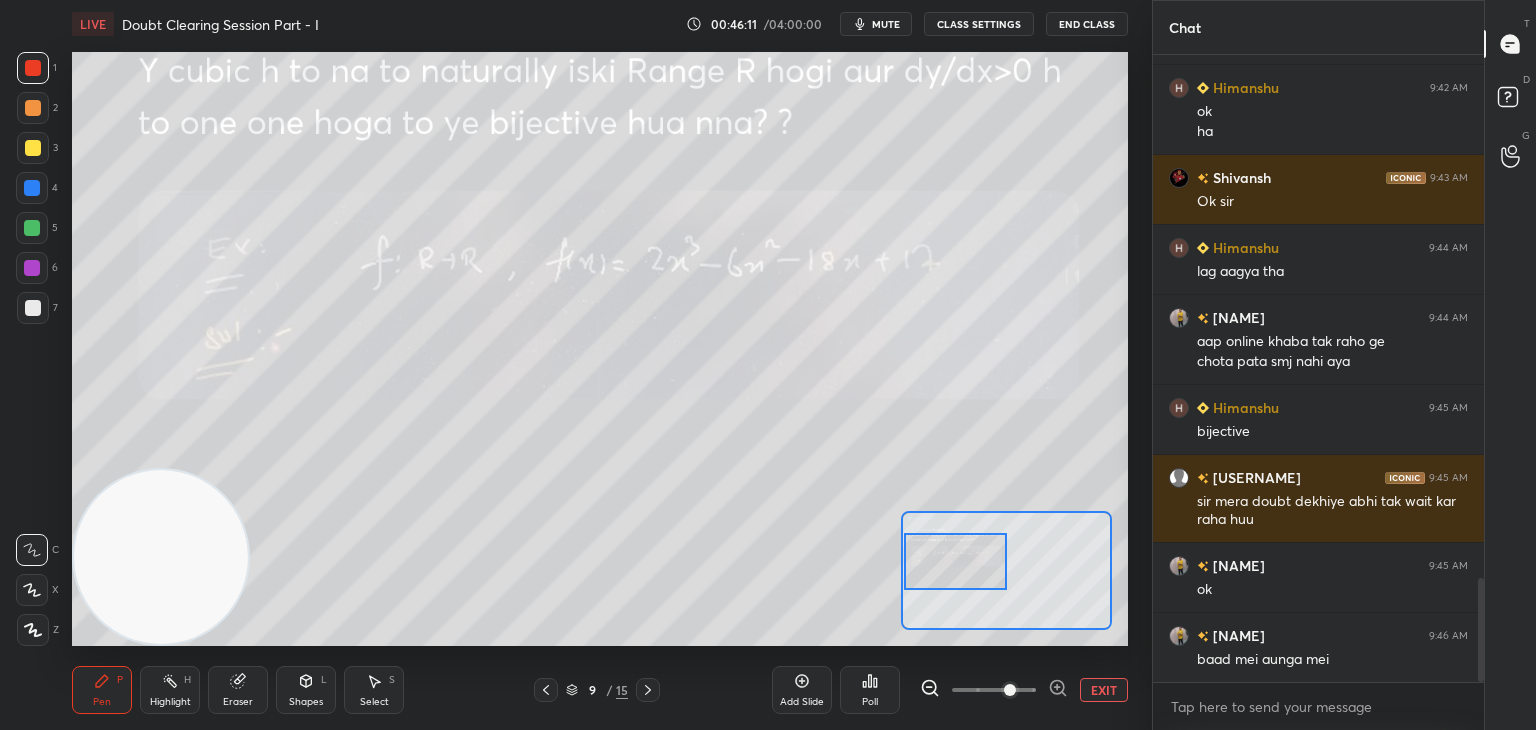 drag, startPoint x: 37, startPoint y: 156, endPoint x: 18, endPoint y: 164, distance: 20.615528 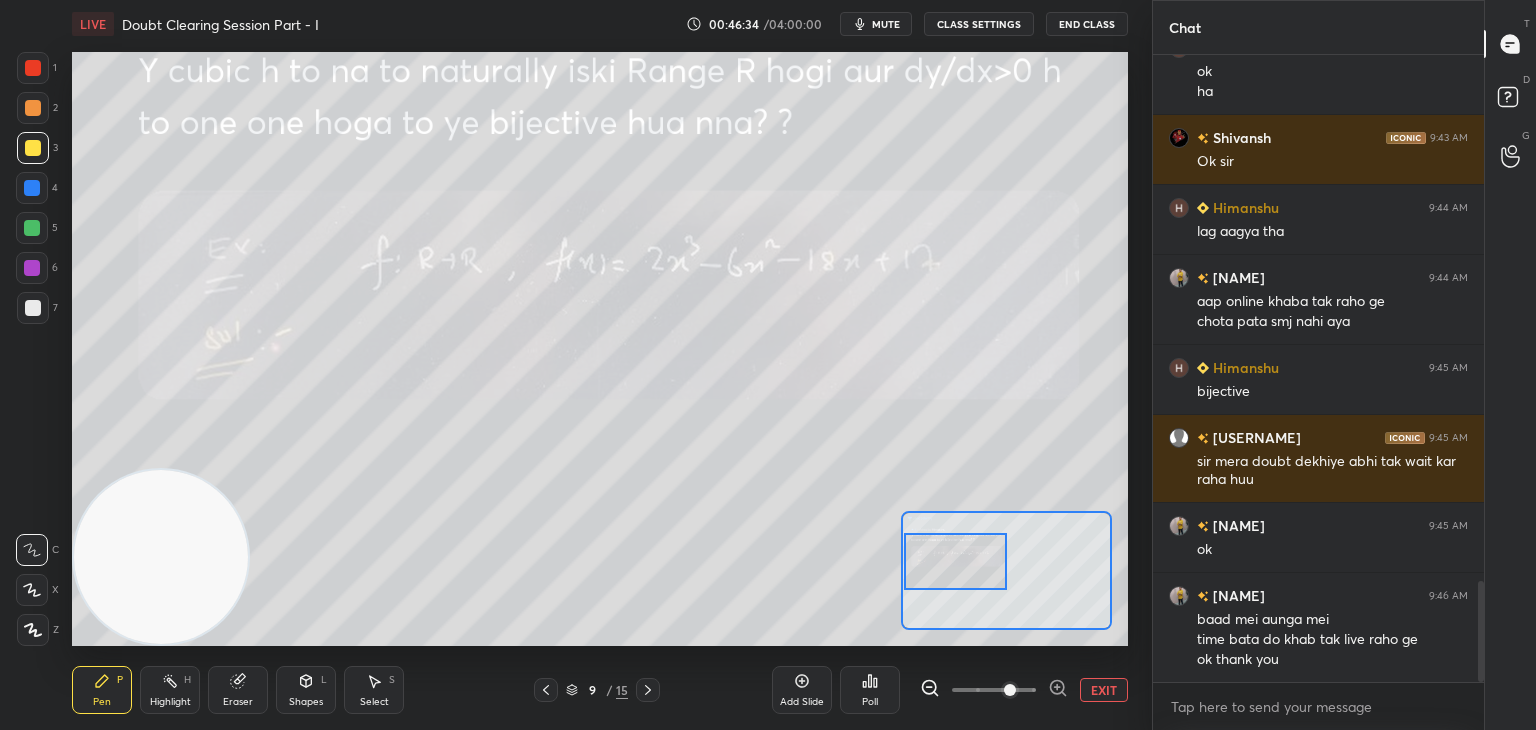 scroll, scrollTop: 3276, scrollLeft: 0, axis: vertical 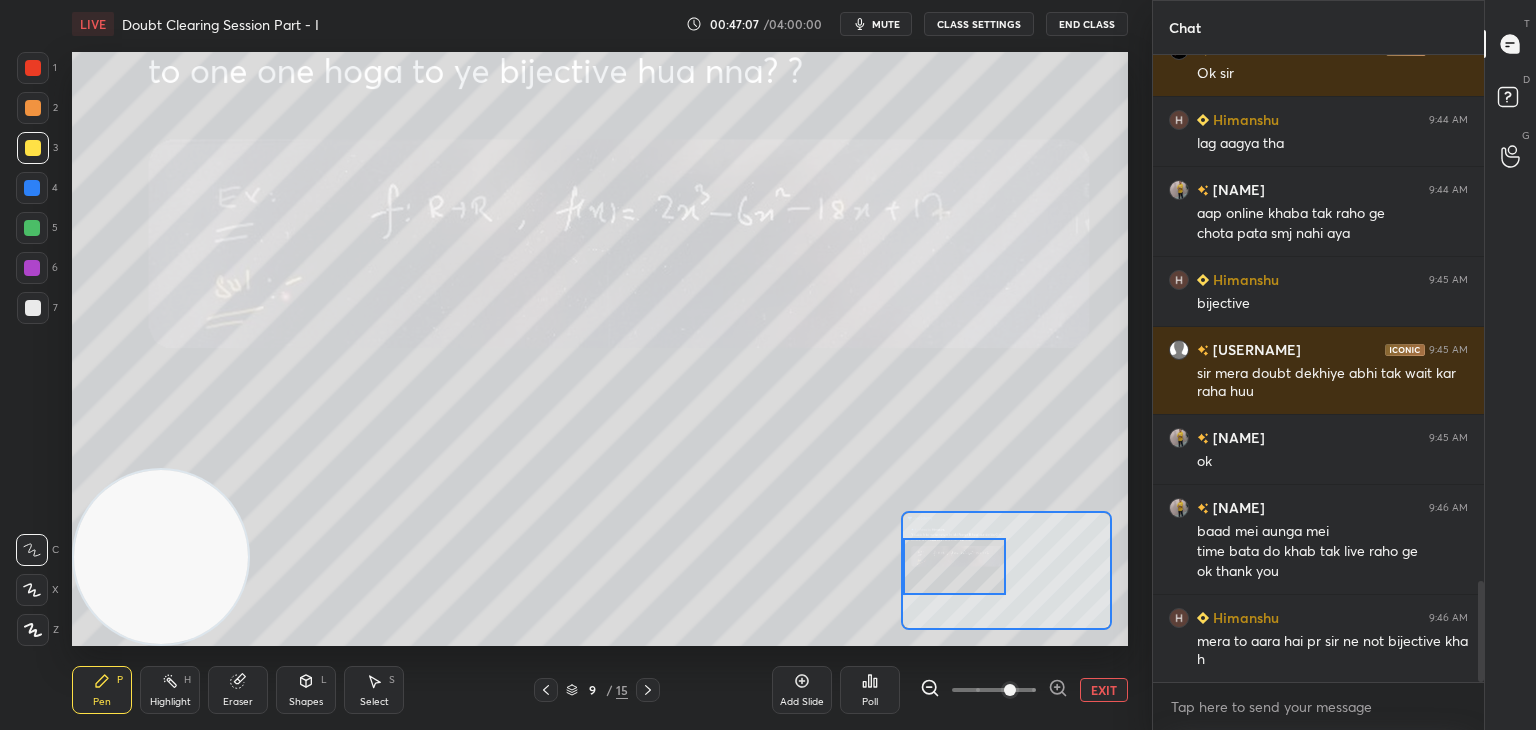 click at bounding box center [955, 566] 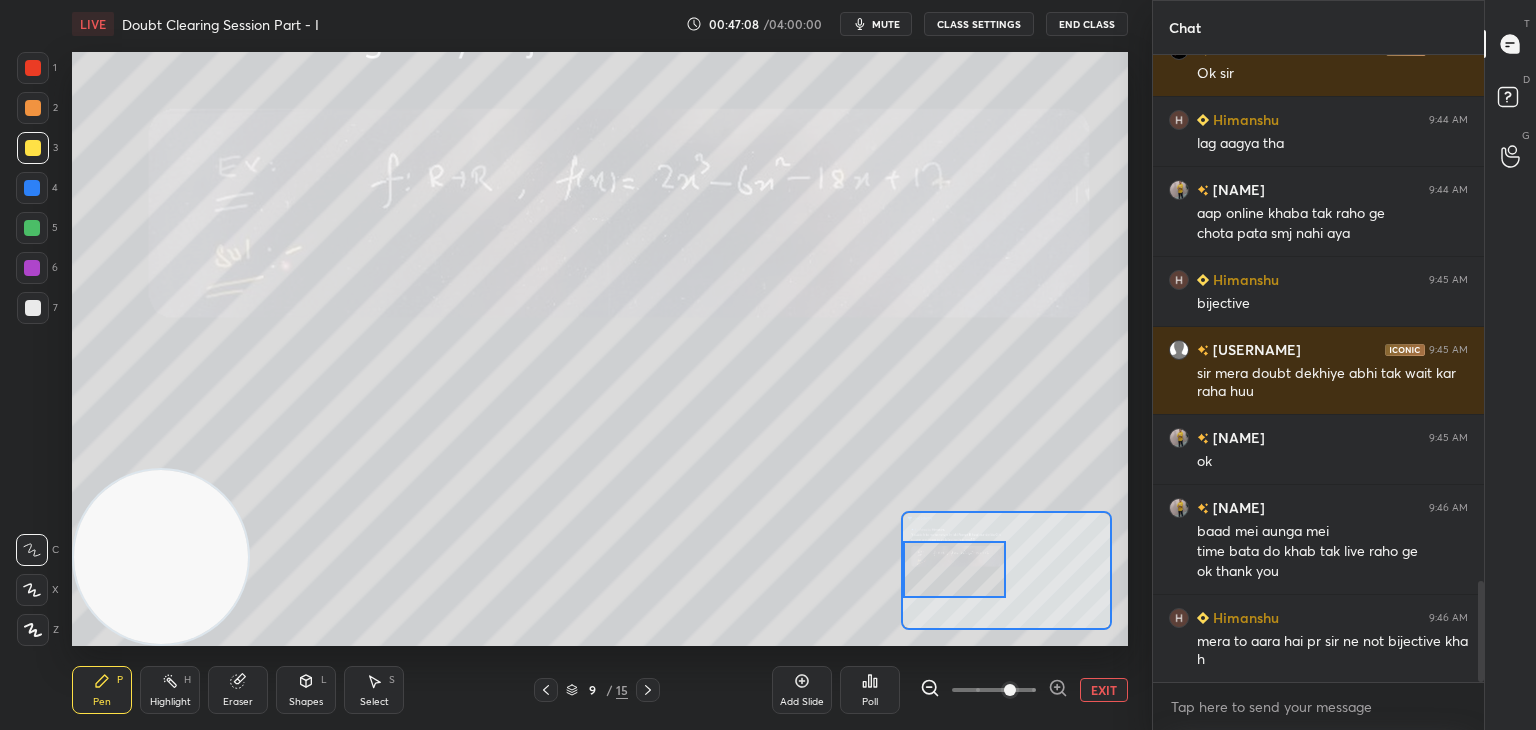 click on "Eraser" at bounding box center (238, 690) 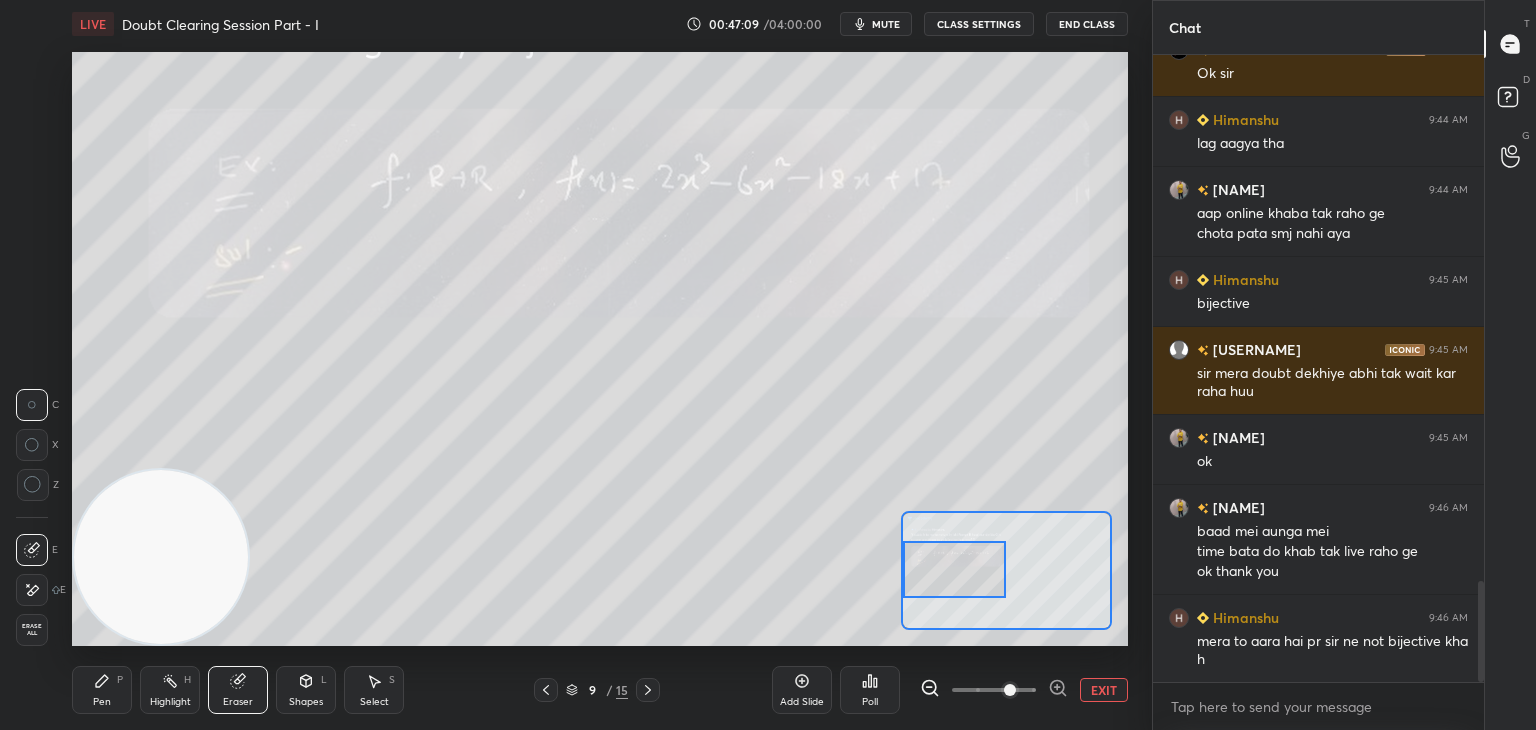click on "Pen P" at bounding box center (102, 690) 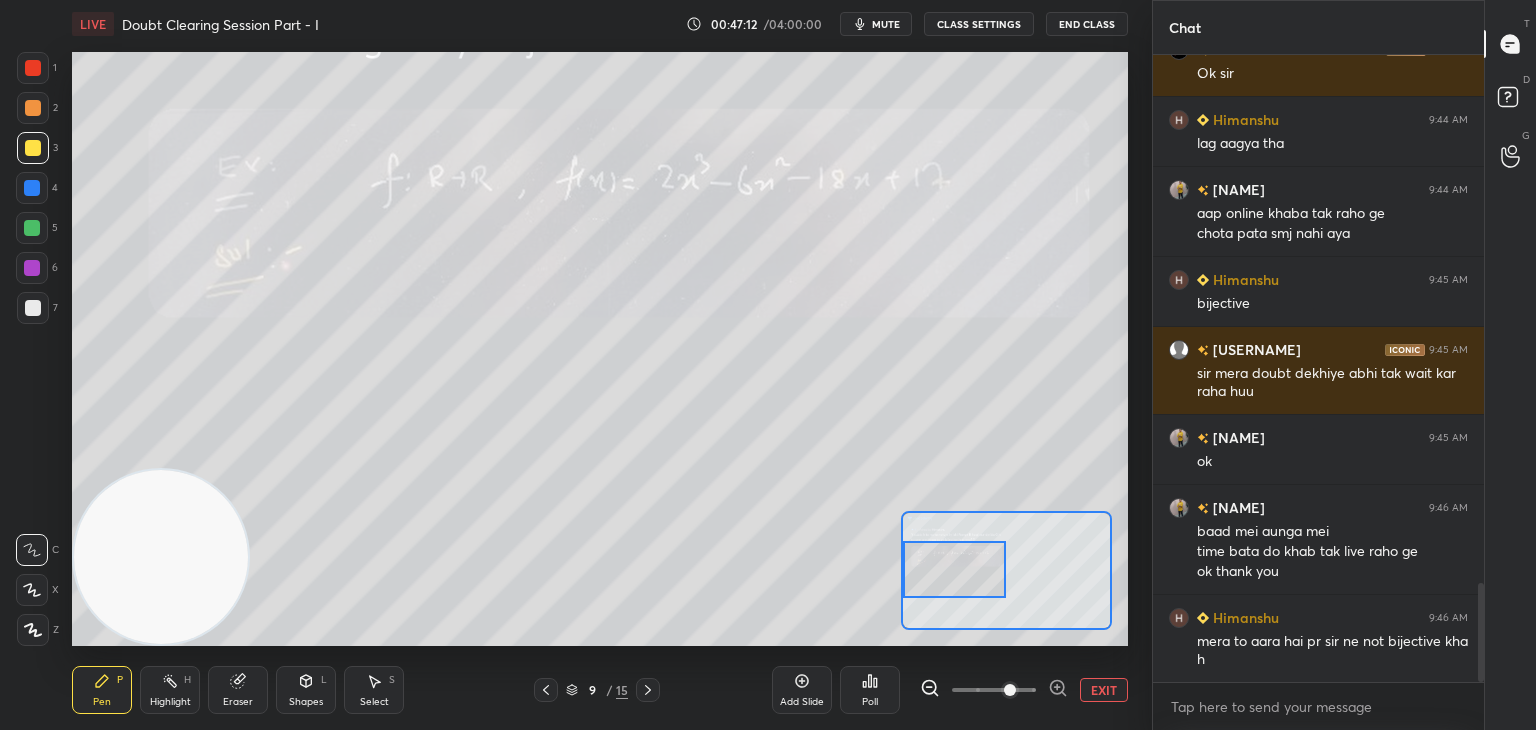 scroll, scrollTop: 3346, scrollLeft: 0, axis: vertical 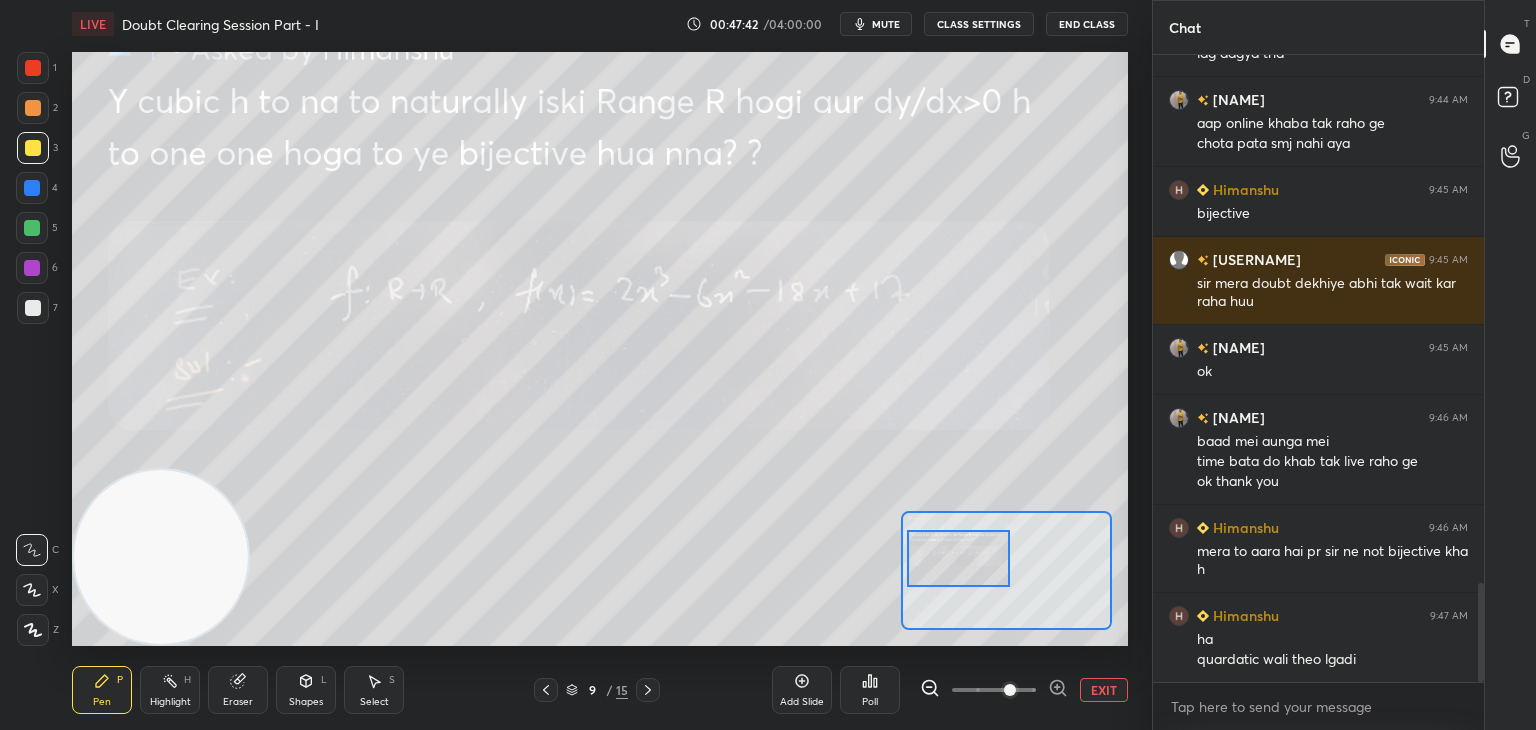 click at bounding box center (959, 558) 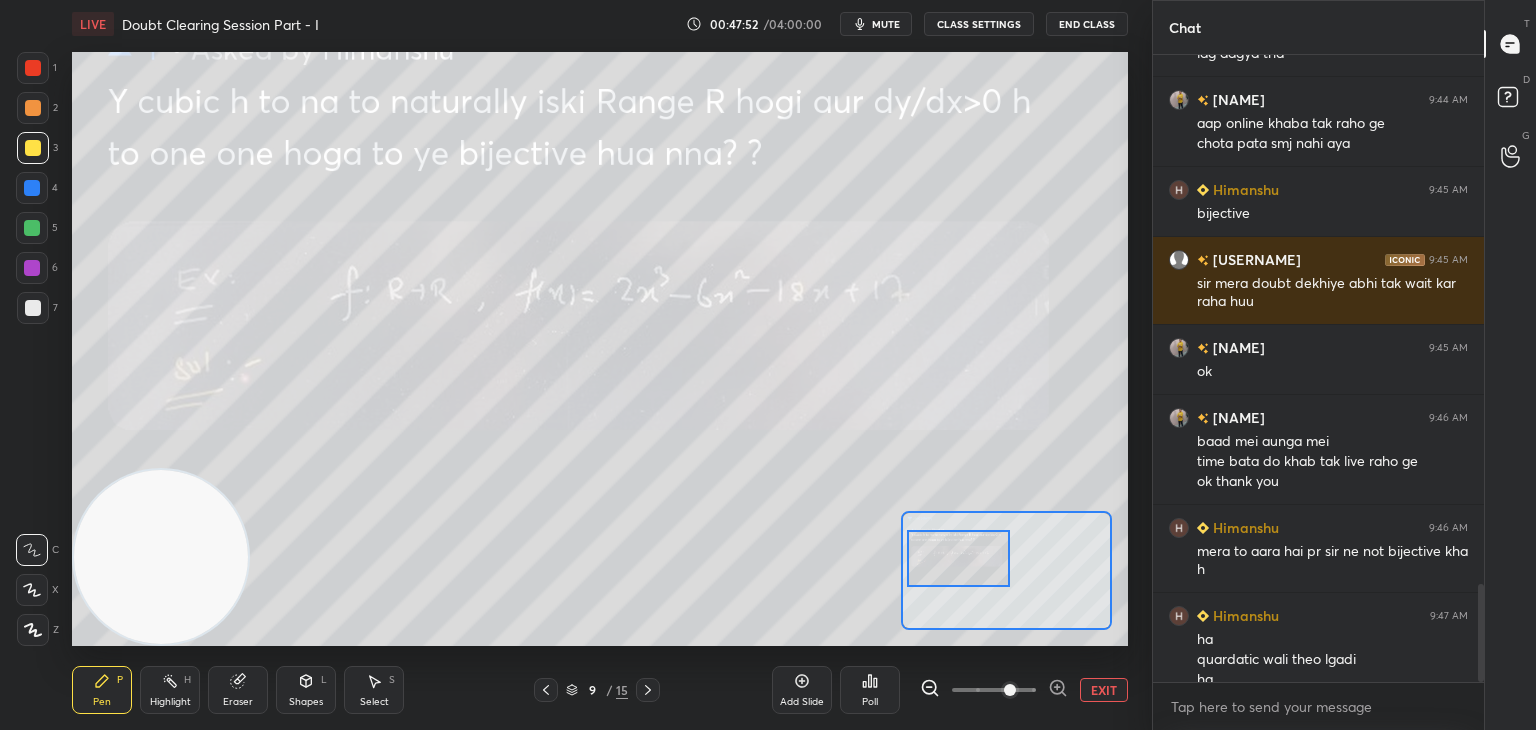 scroll, scrollTop: 3386, scrollLeft: 0, axis: vertical 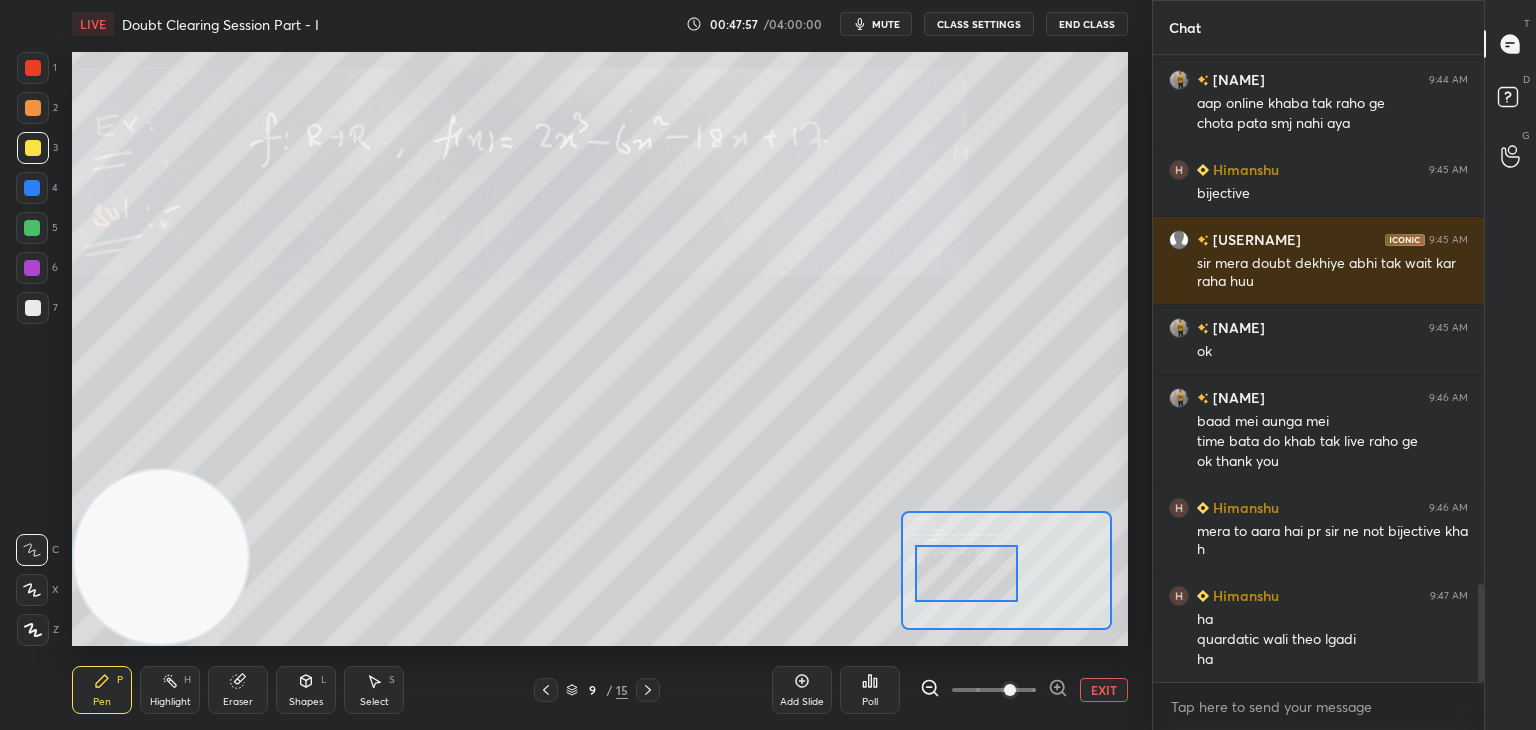 drag, startPoint x: 964, startPoint y: 546, endPoint x: 972, endPoint y: 561, distance: 17 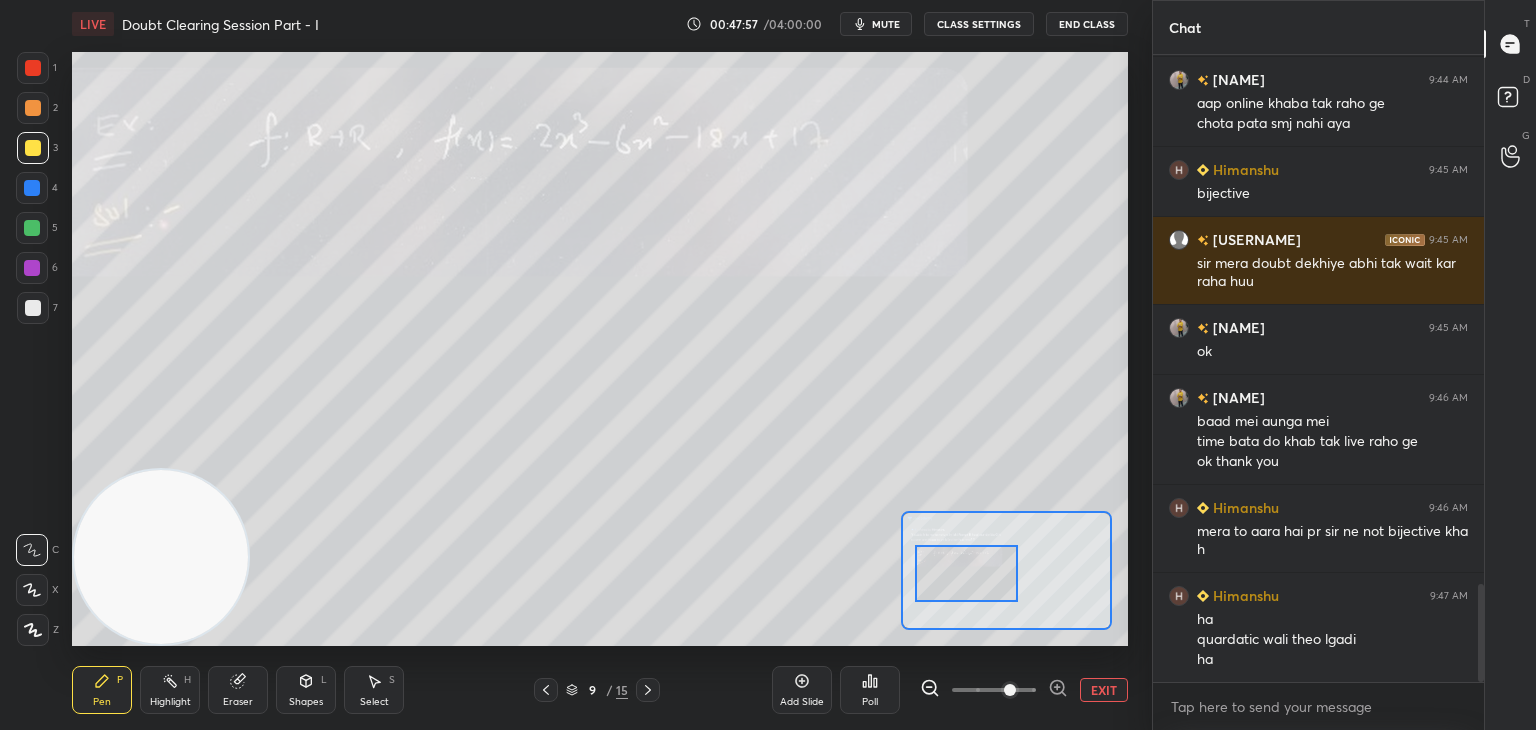 click at bounding box center (967, 573) 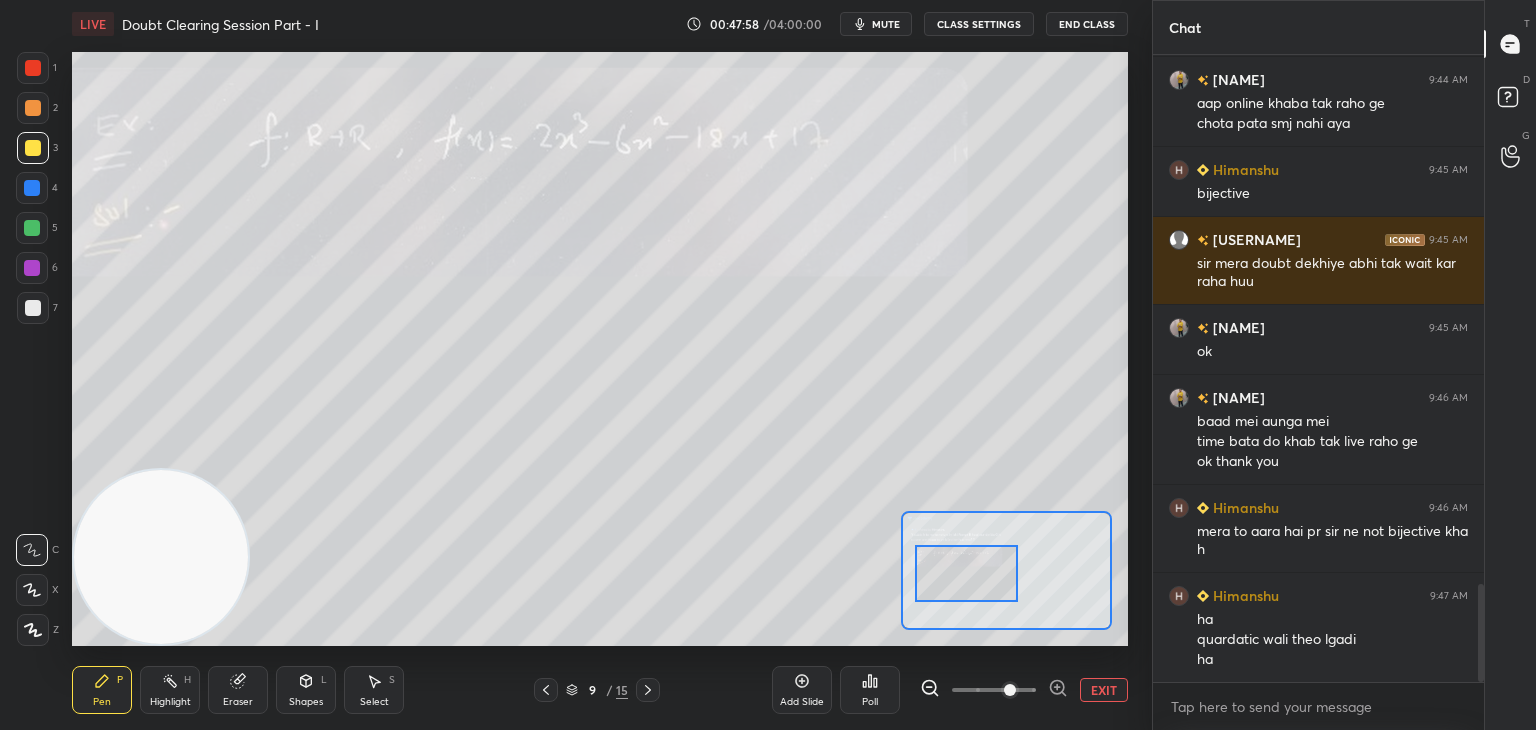 drag, startPoint x: 242, startPoint y: 692, endPoint x: 272, endPoint y: 663, distance: 41.725292 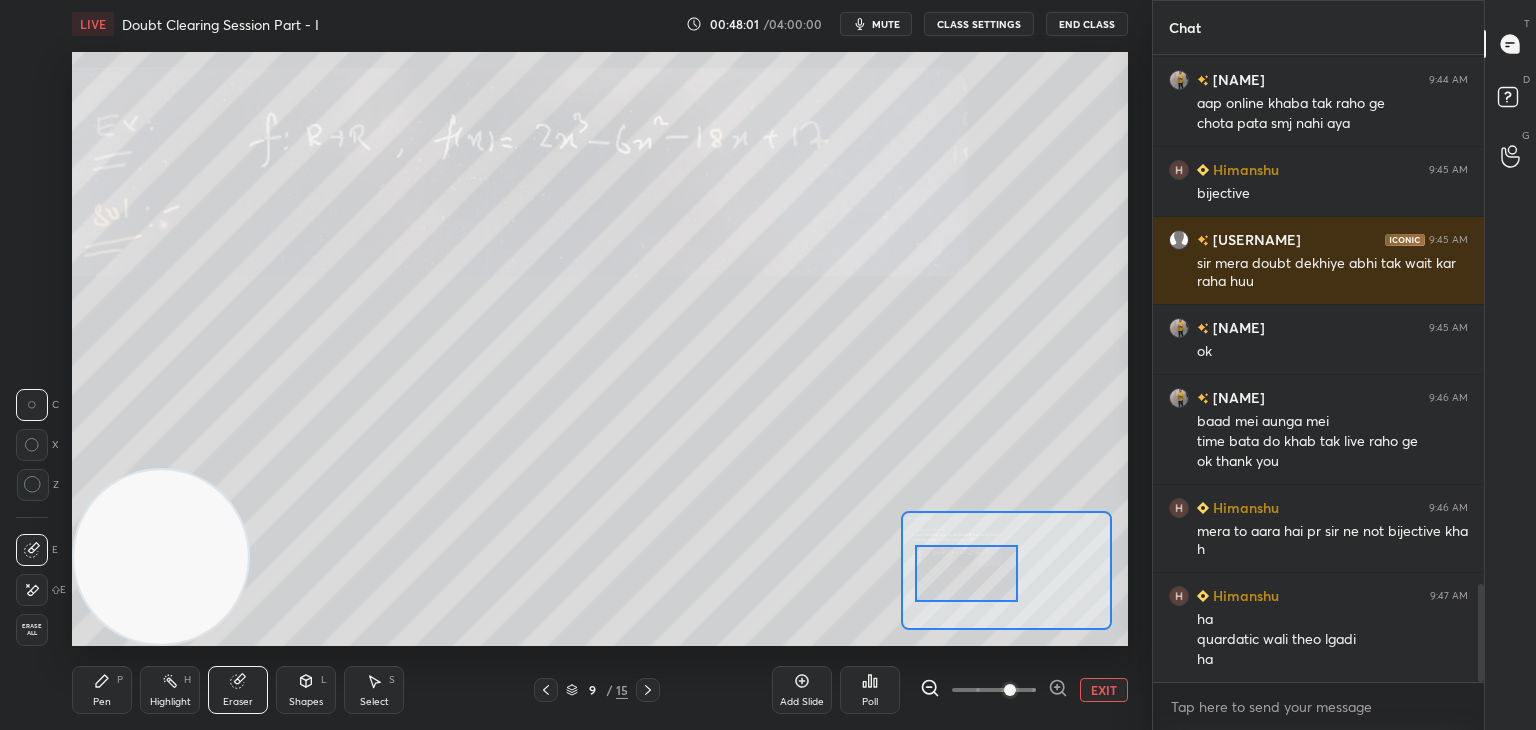 click on "Pen P" at bounding box center (102, 690) 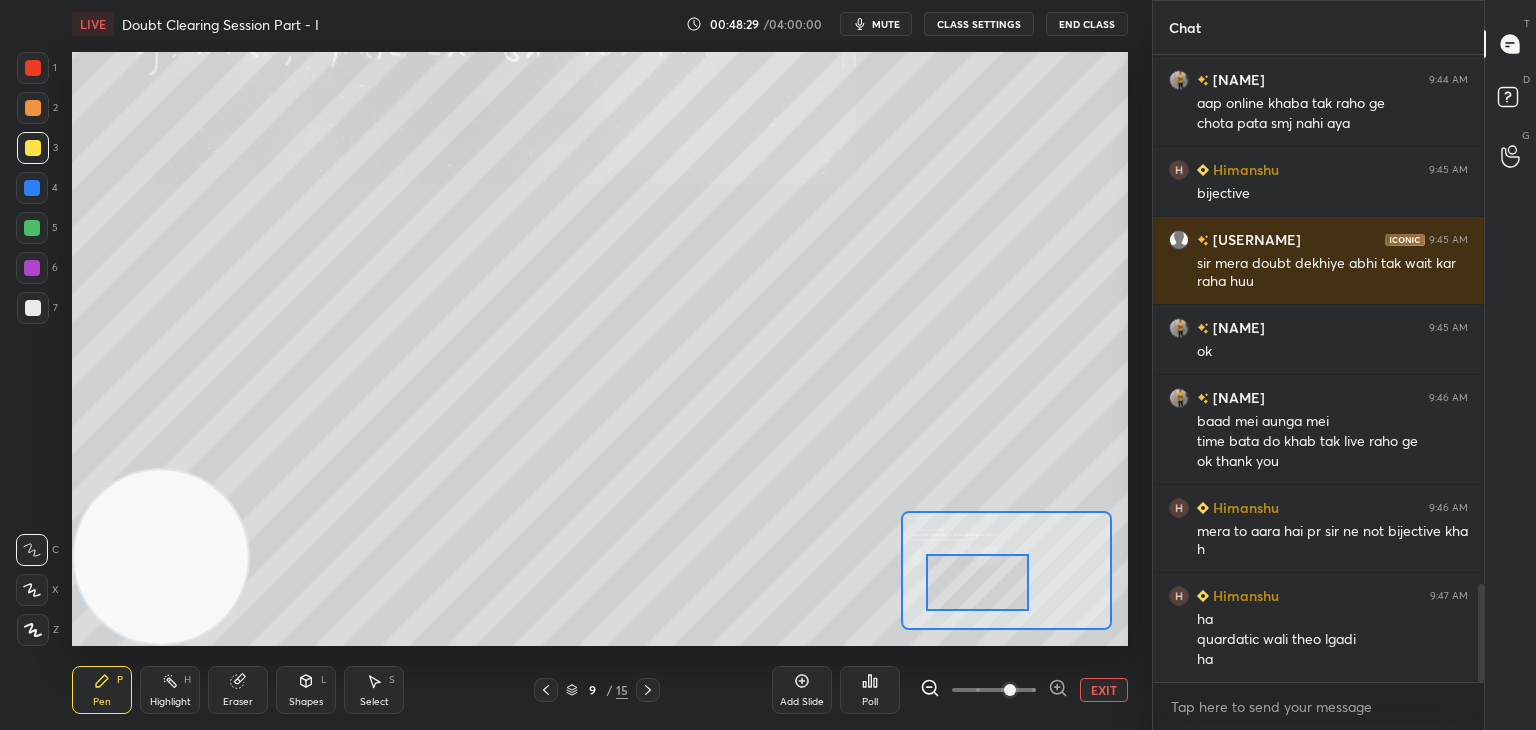 drag, startPoint x: 973, startPoint y: 585, endPoint x: 984, endPoint y: 594, distance: 14.21267 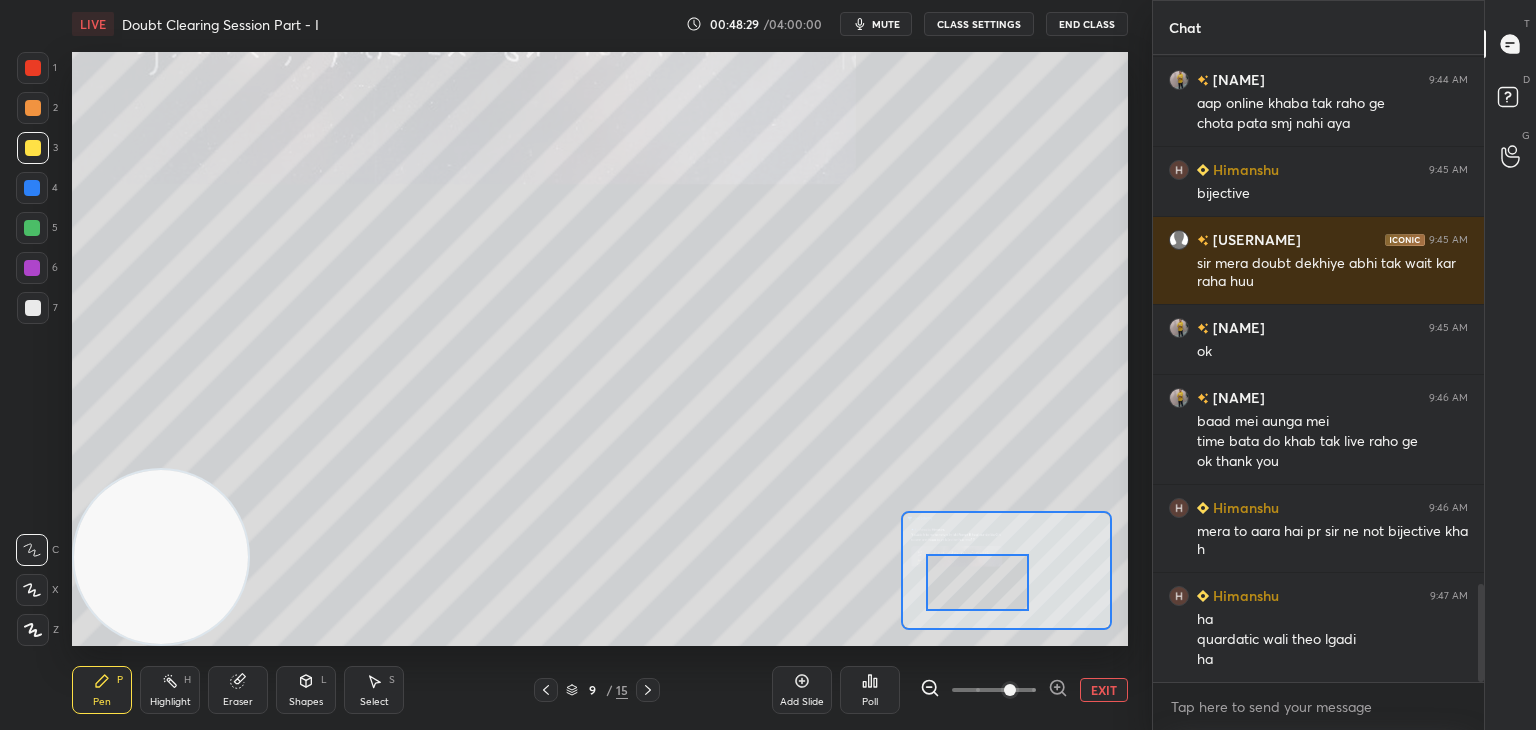 click at bounding box center [978, 582] 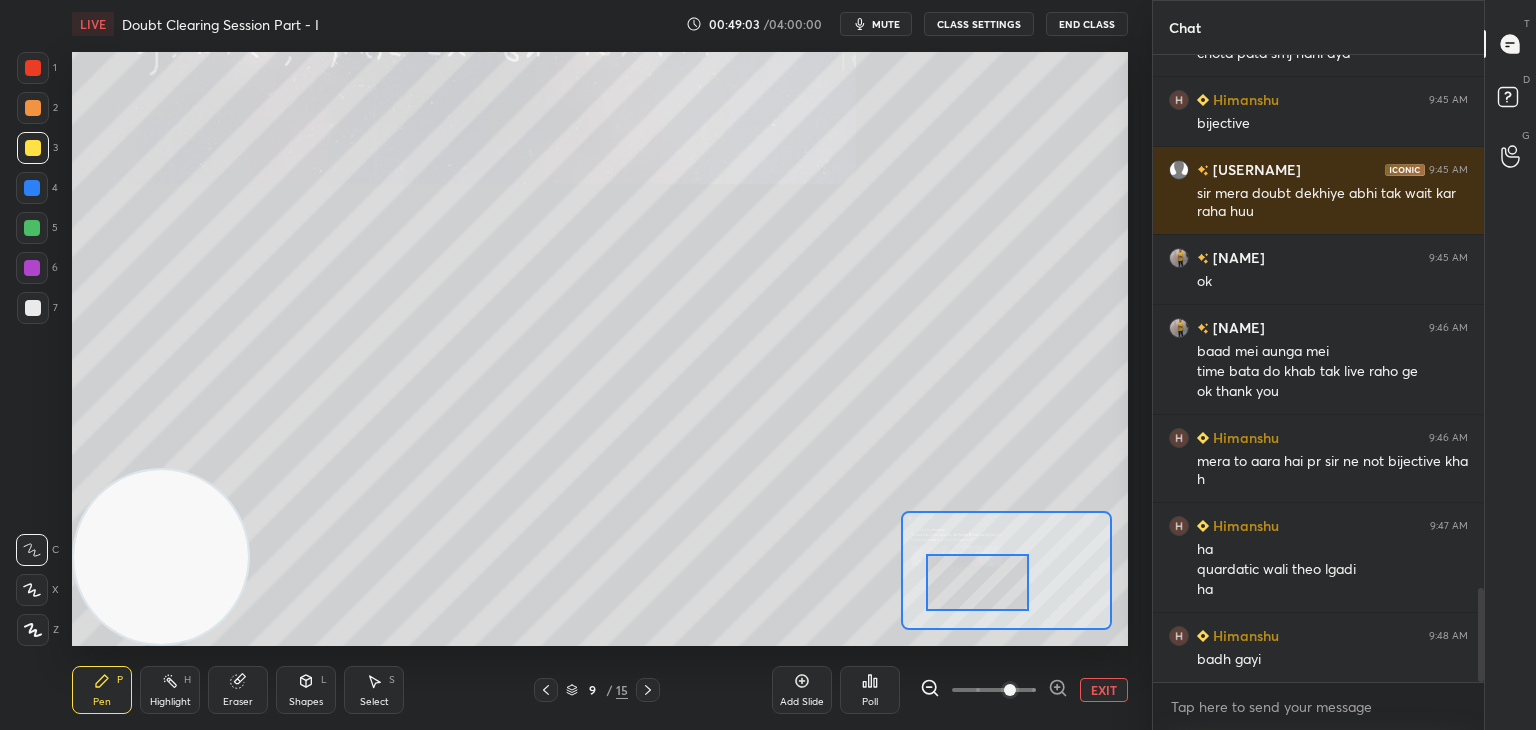 scroll, scrollTop: 3544, scrollLeft: 0, axis: vertical 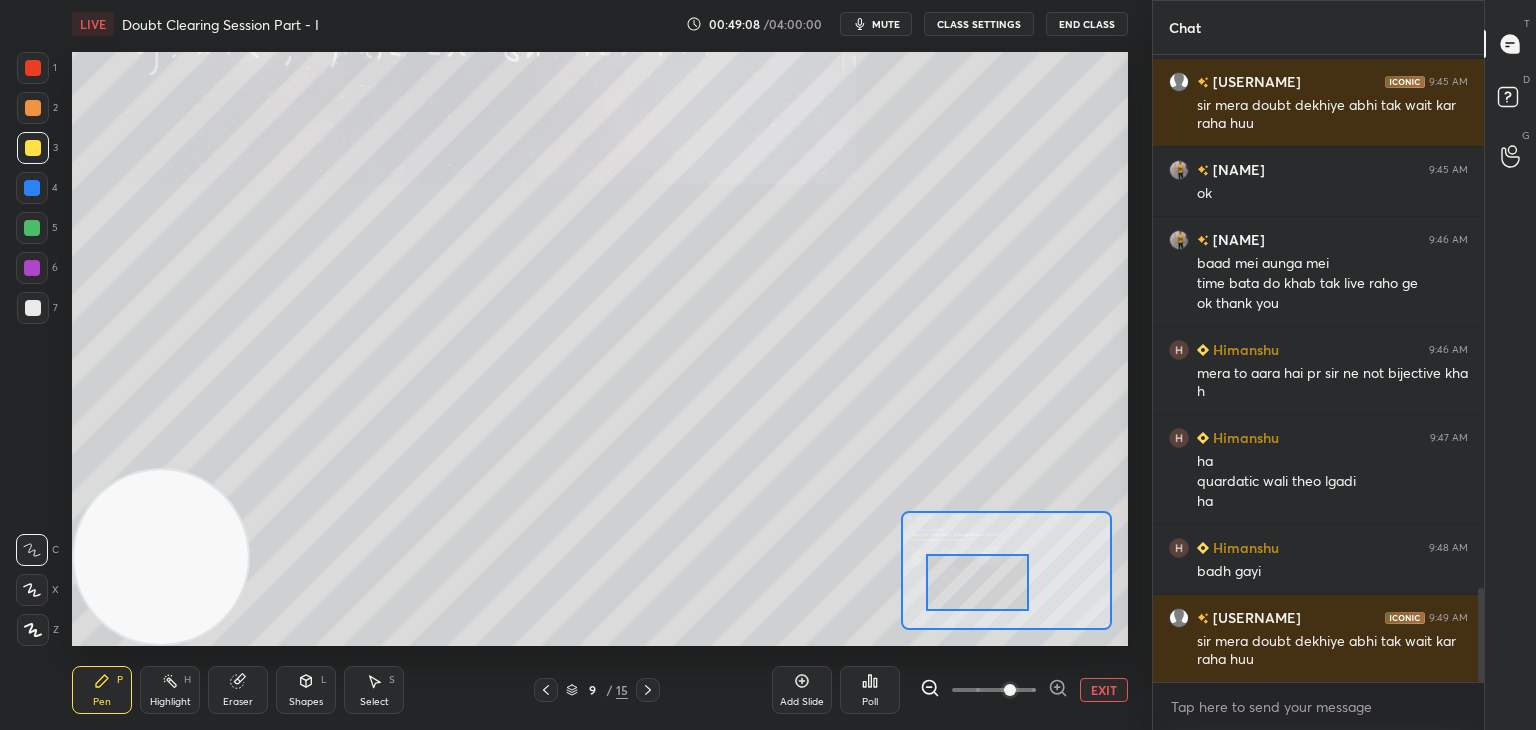 drag, startPoint x: 1481, startPoint y: 595, endPoint x: 1482, endPoint y: 632, distance: 37.01351 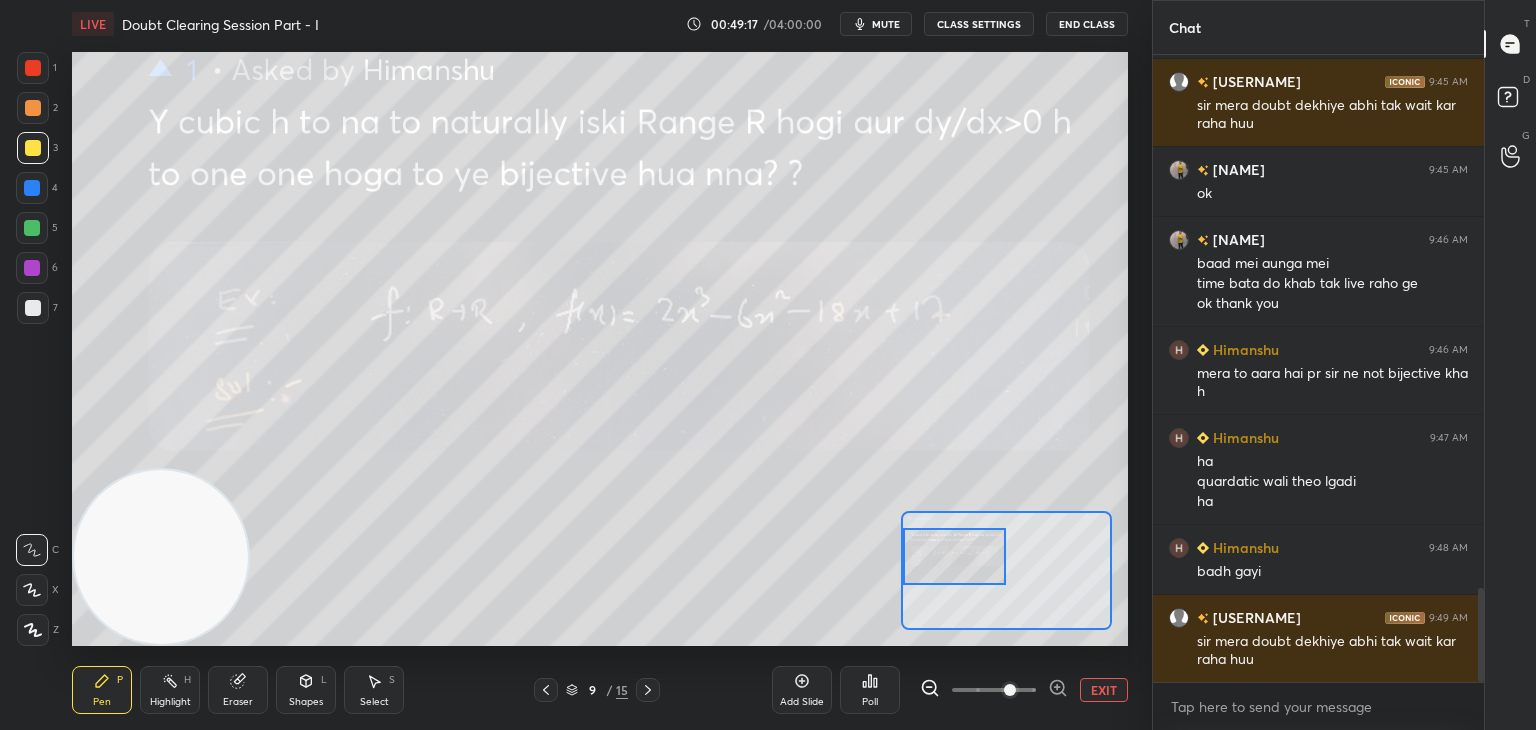 drag, startPoint x: 972, startPoint y: 577, endPoint x: 947, endPoint y: 560, distance: 30.232433 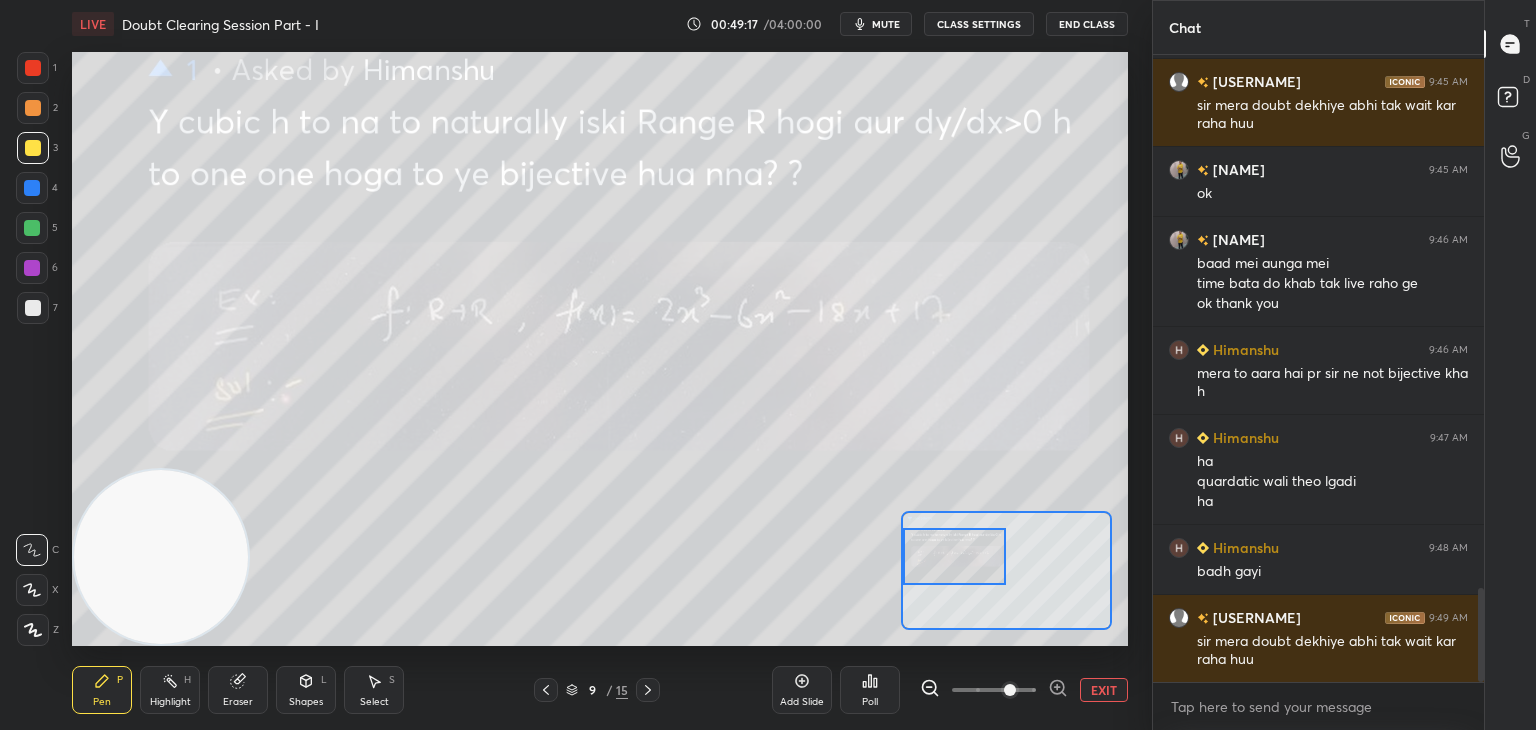 click at bounding box center [955, 556] 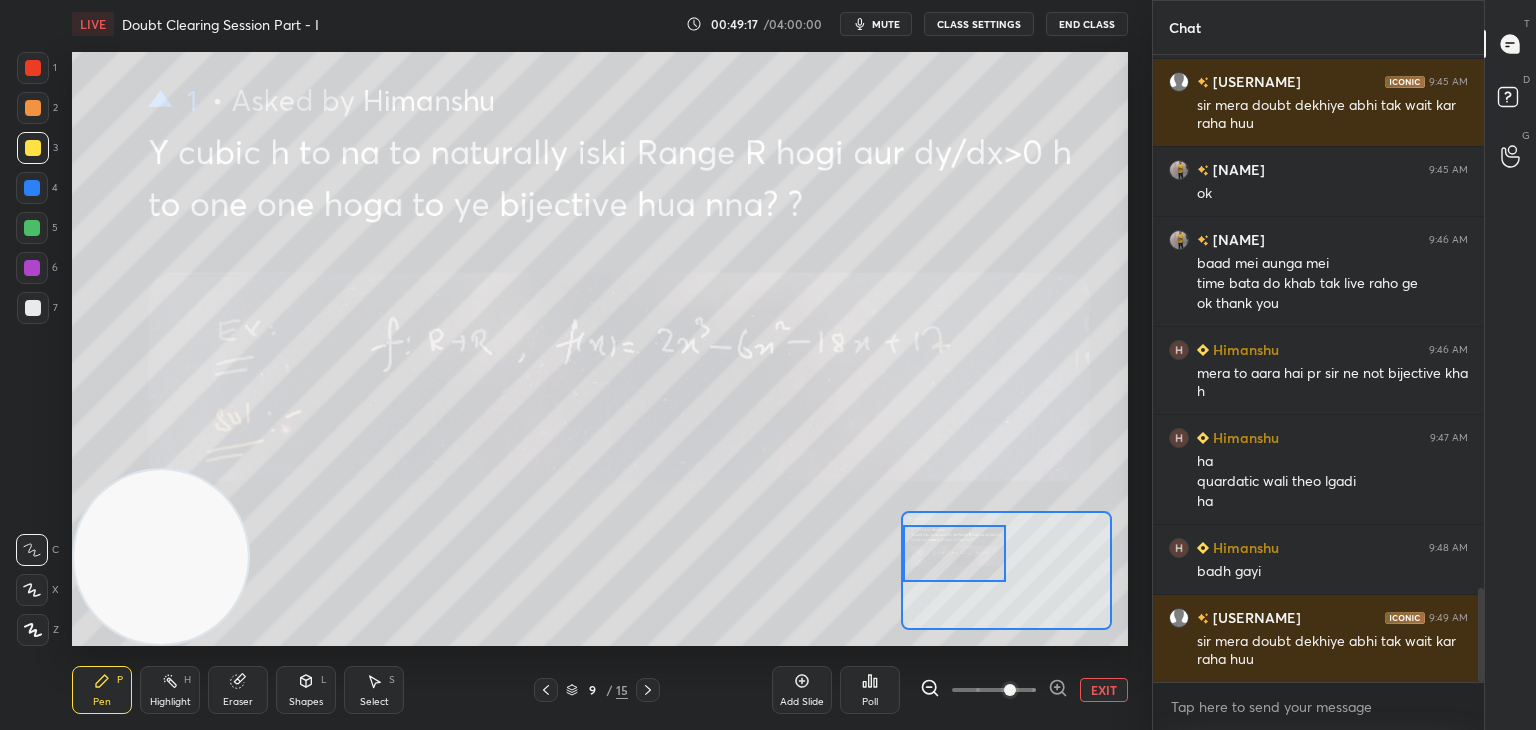 scroll, scrollTop: 3650, scrollLeft: 0, axis: vertical 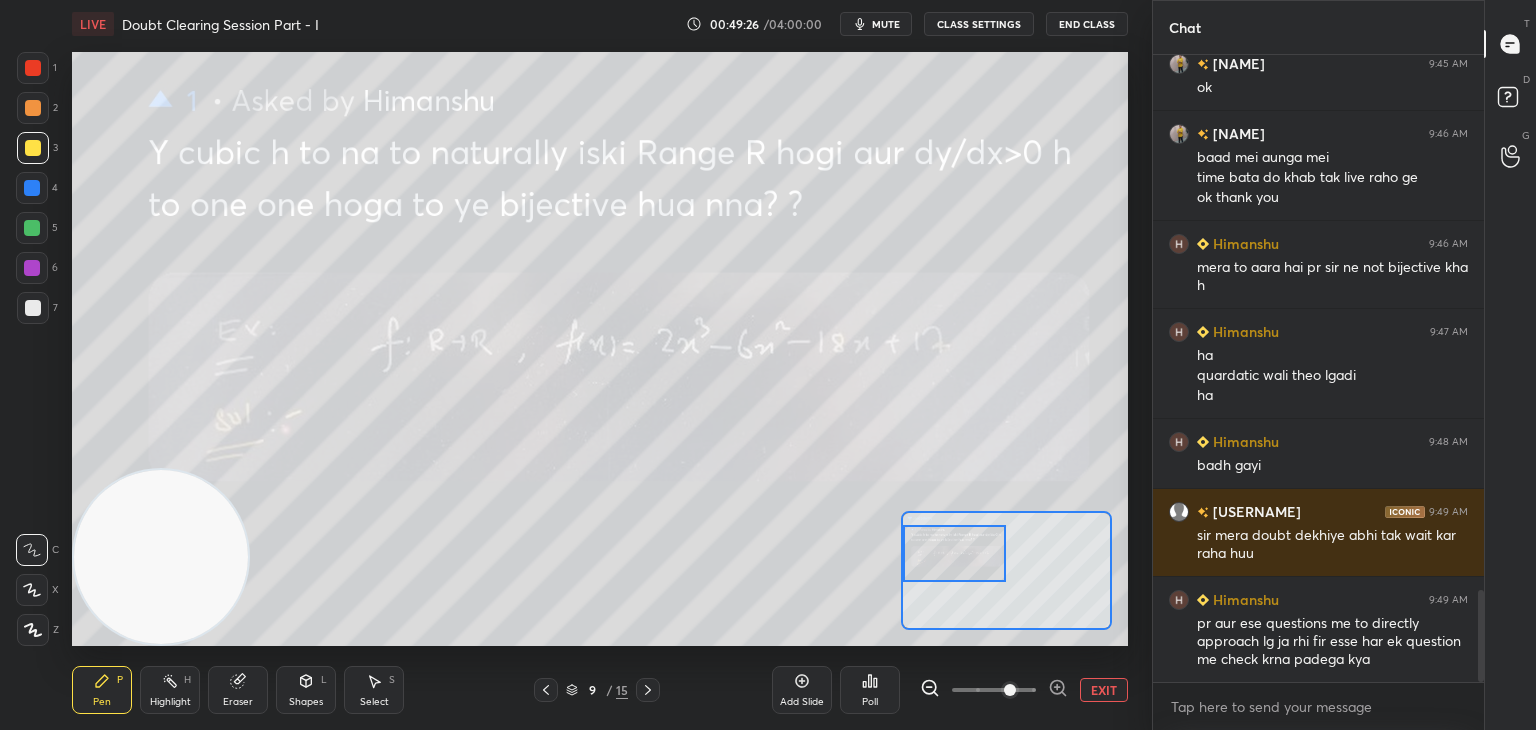 click on "EXIT" at bounding box center (1104, 690) 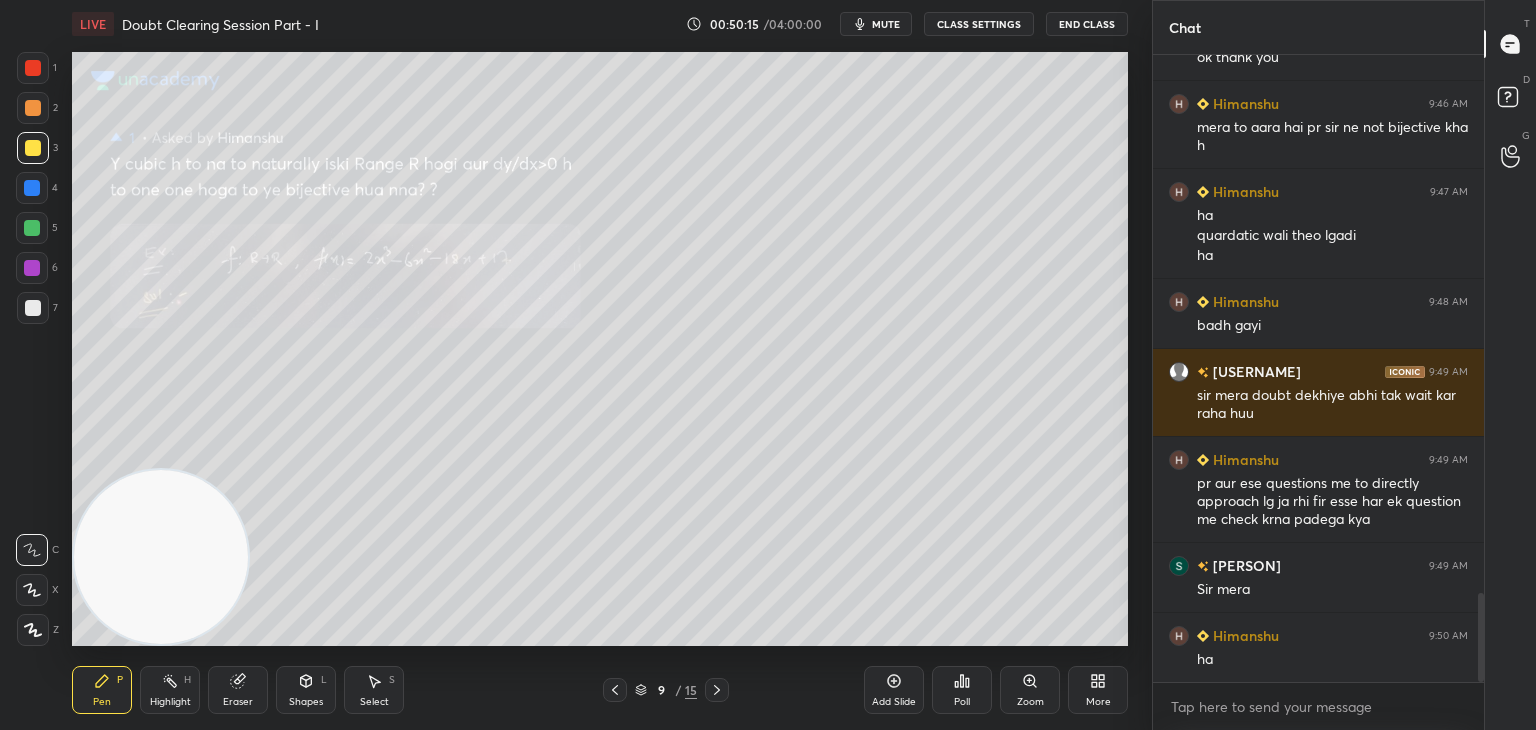 scroll, scrollTop: 3828, scrollLeft: 0, axis: vertical 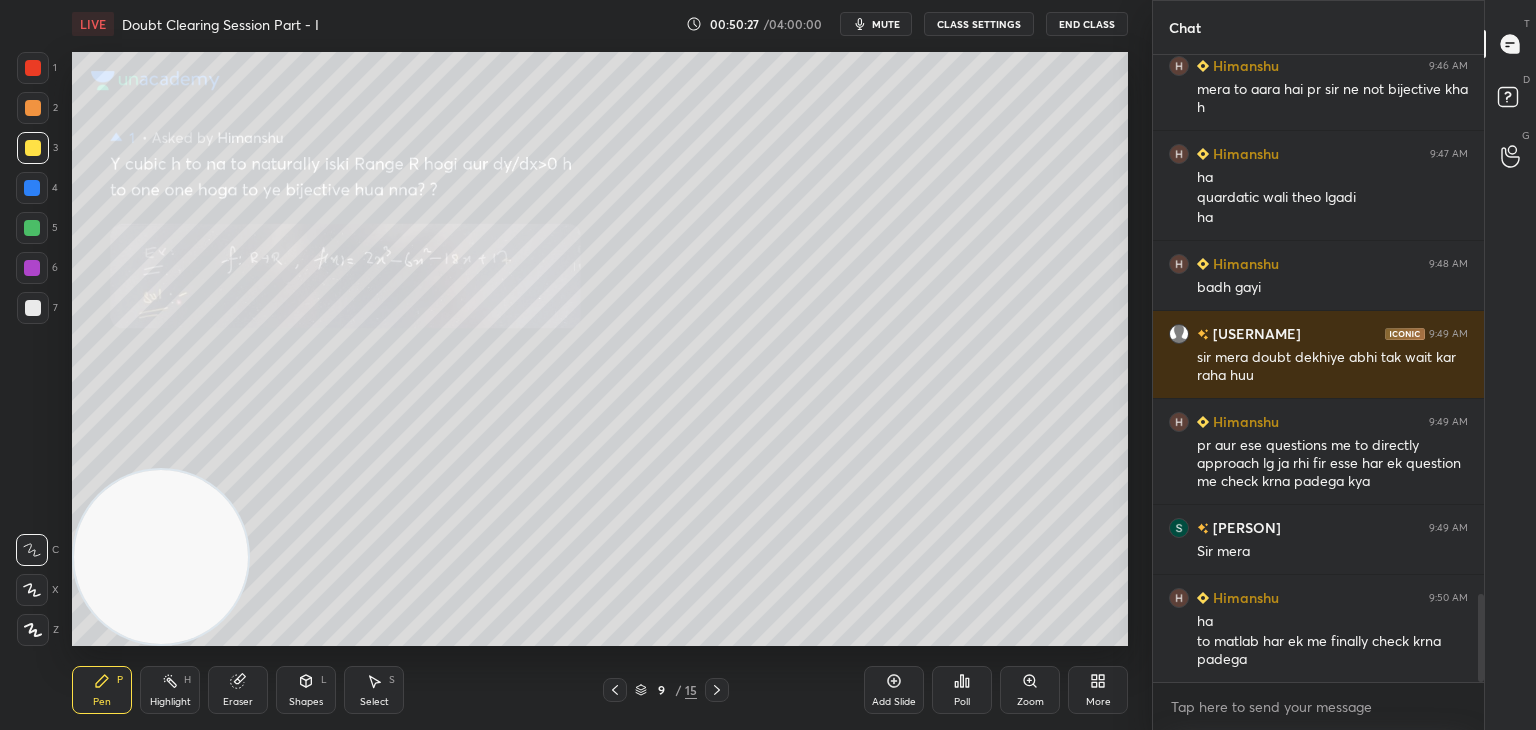 click 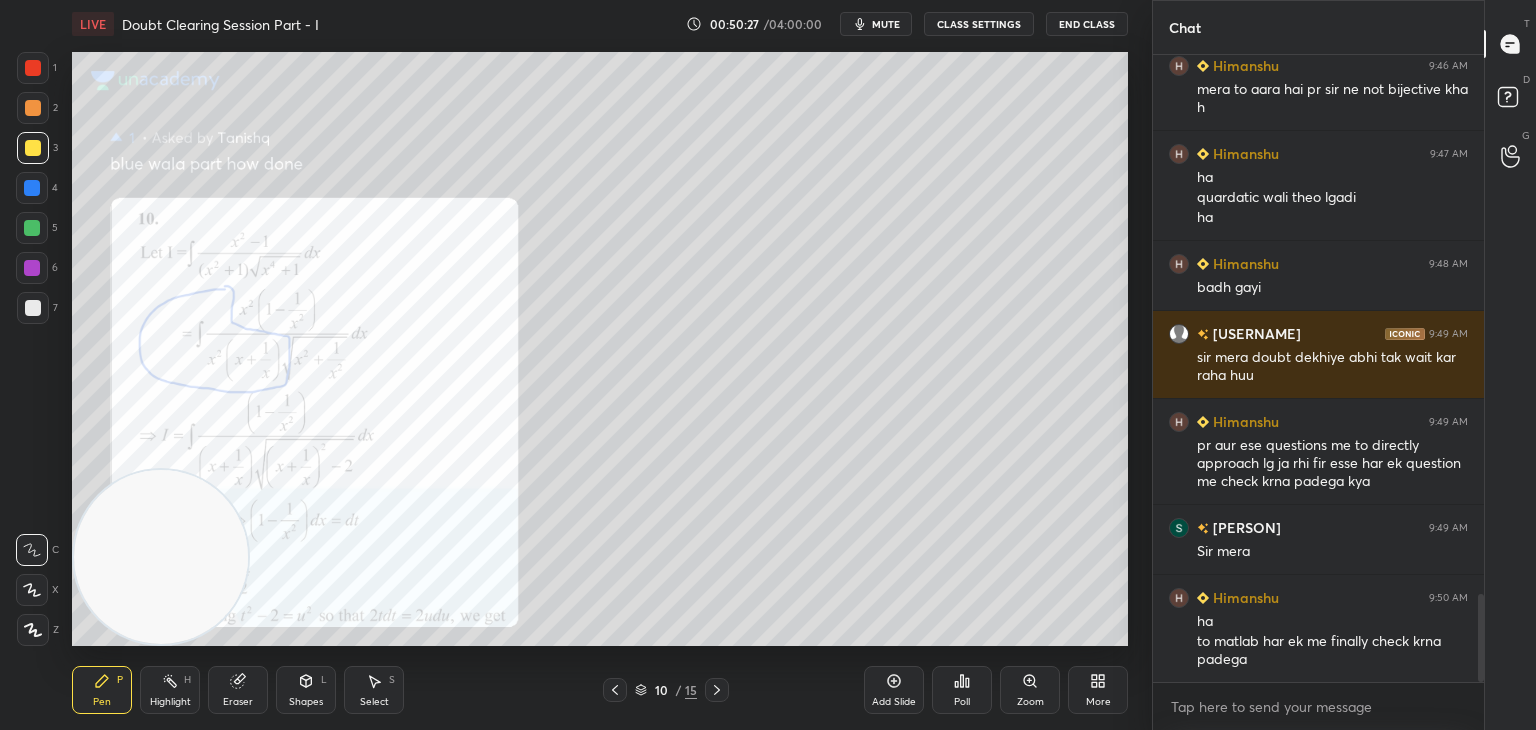 click 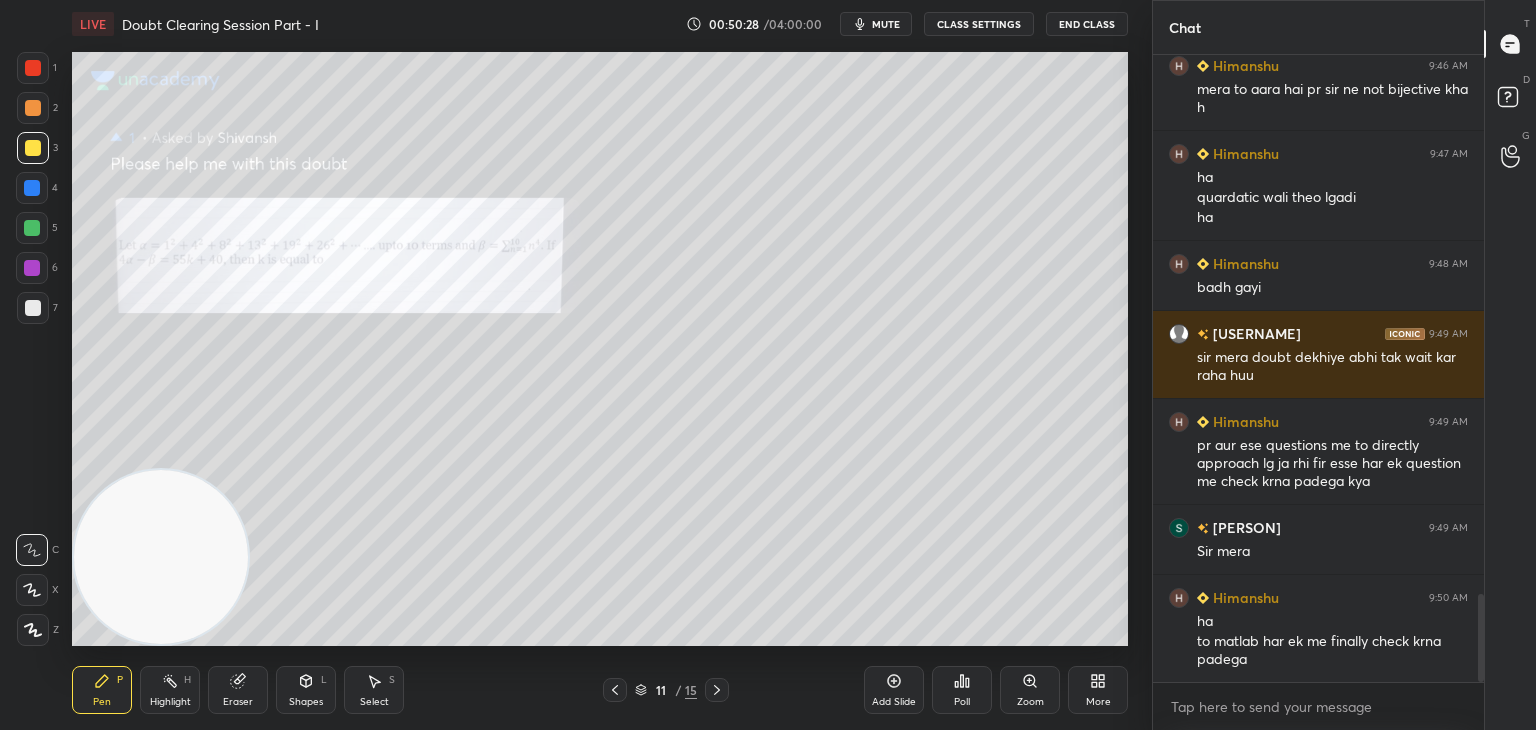 click 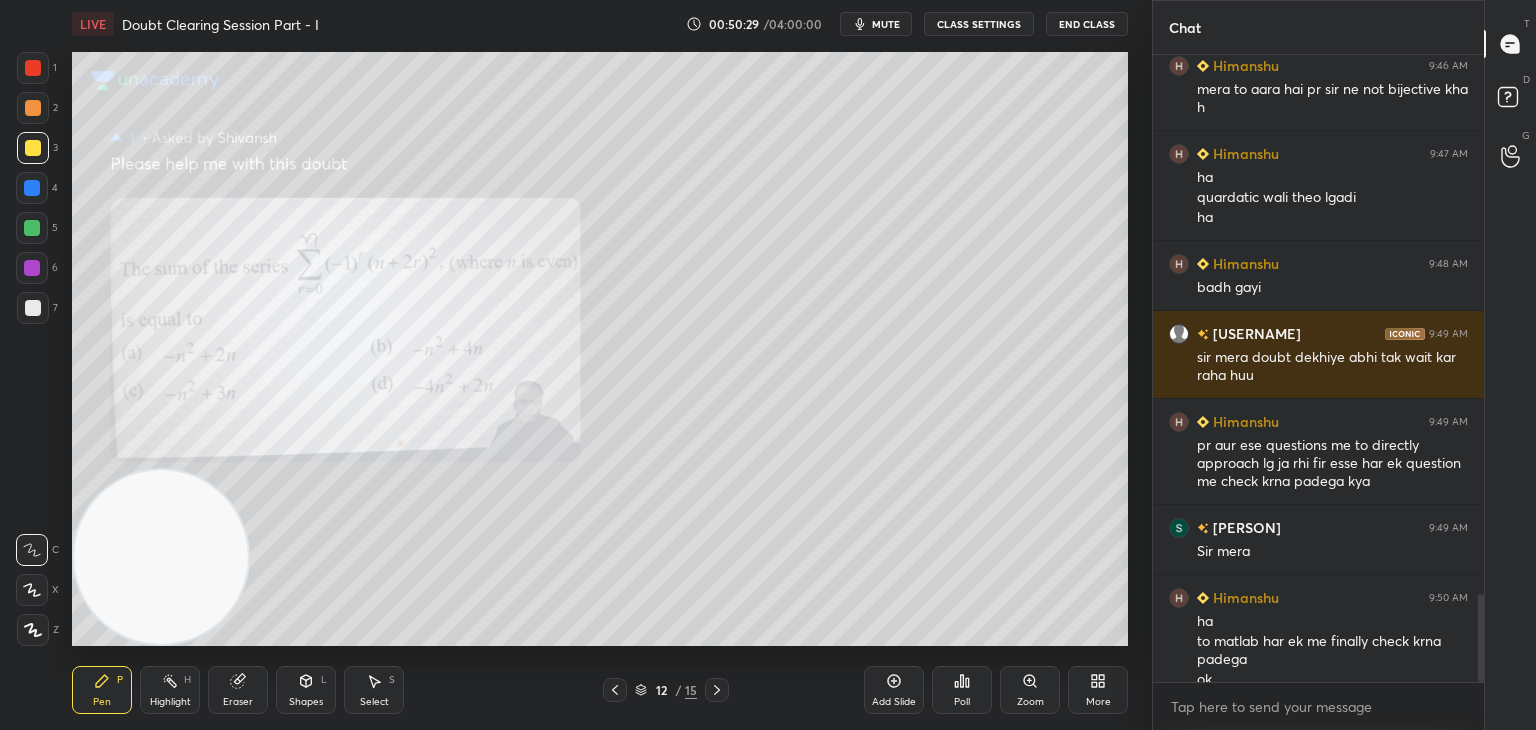 scroll, scrollTop: 3848, scrollLeft: 0, axis: vertical 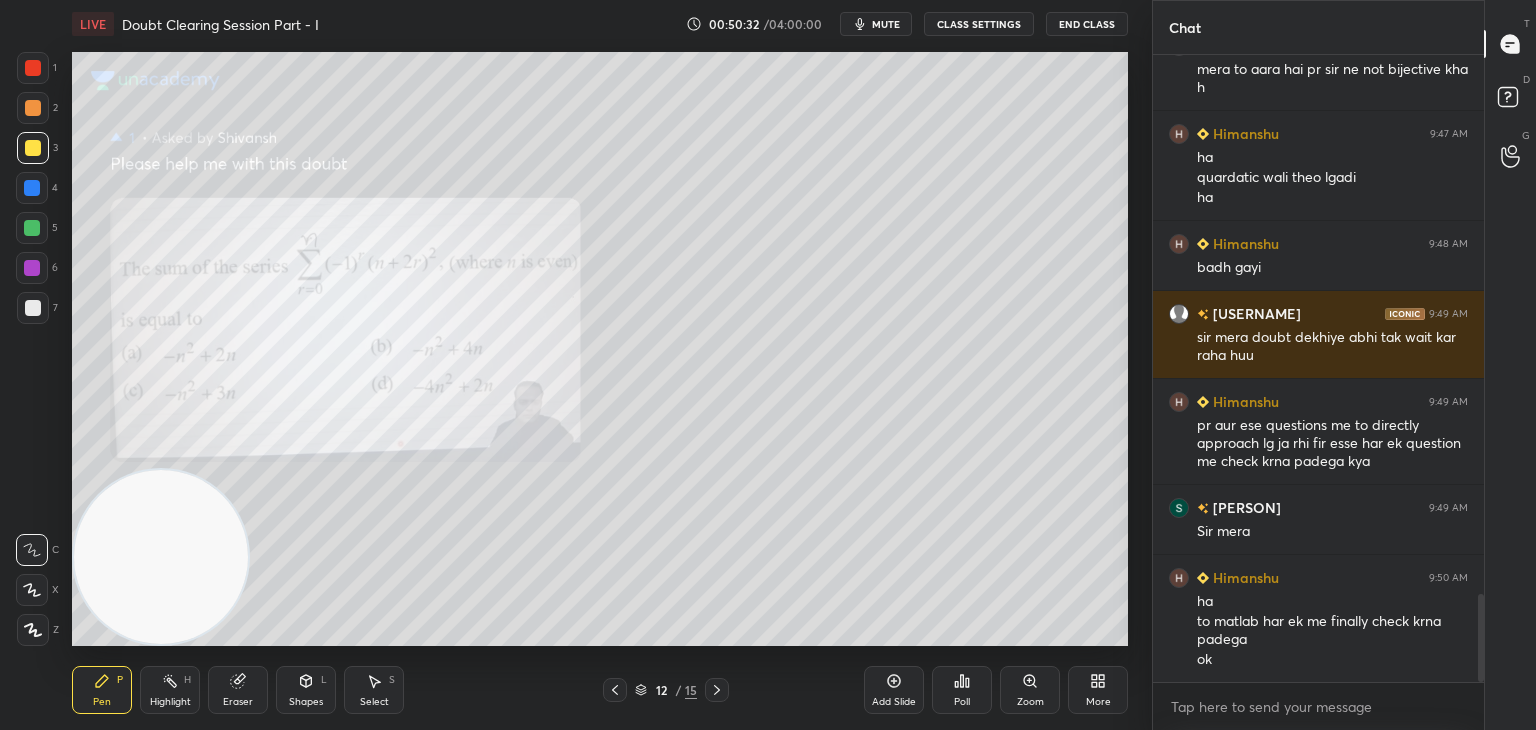 click on "Zoom" at bounding box center [1030, 690] 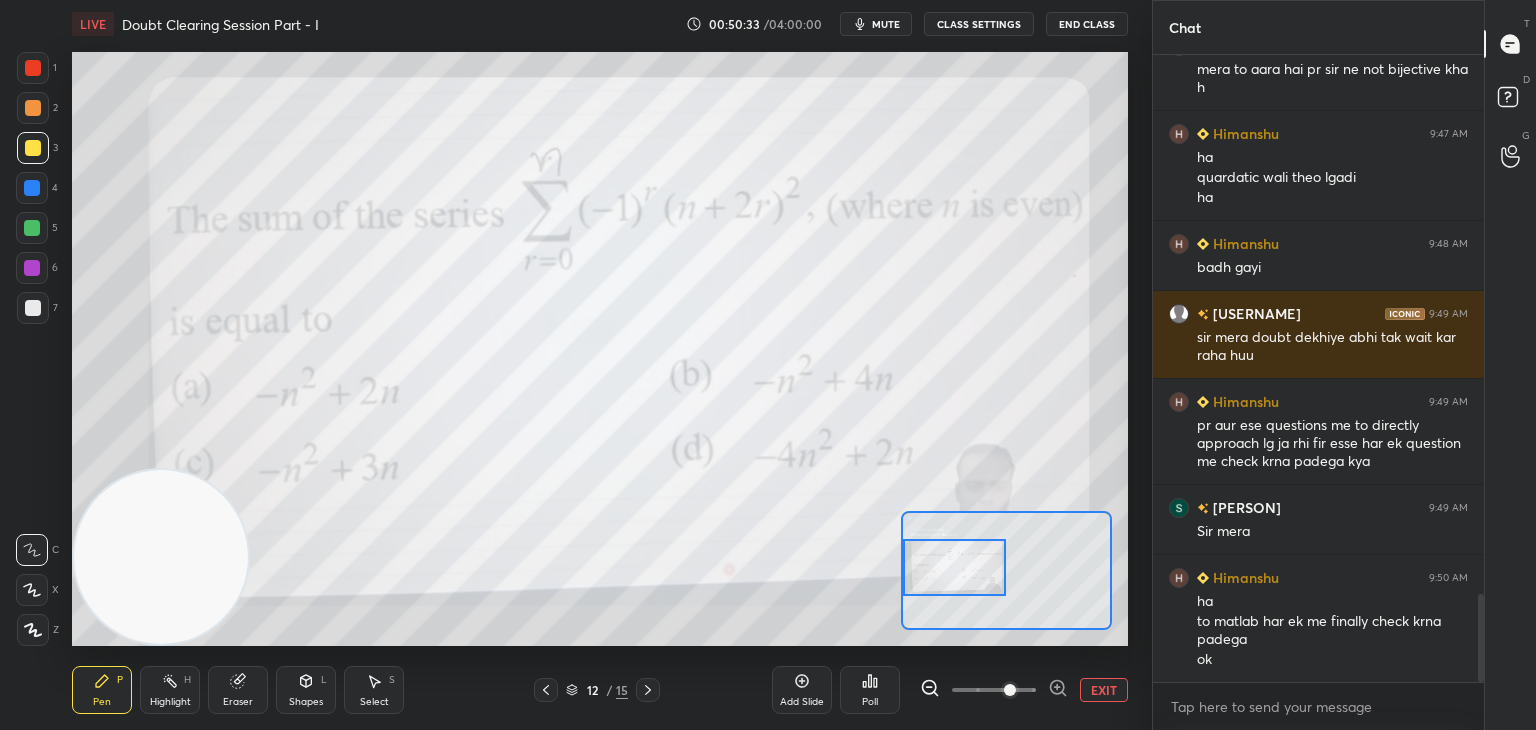 drag, startPoint x: 990, startPoint y: 580, endPoint x: 970, endPoint y: 568, distance: 23.323807 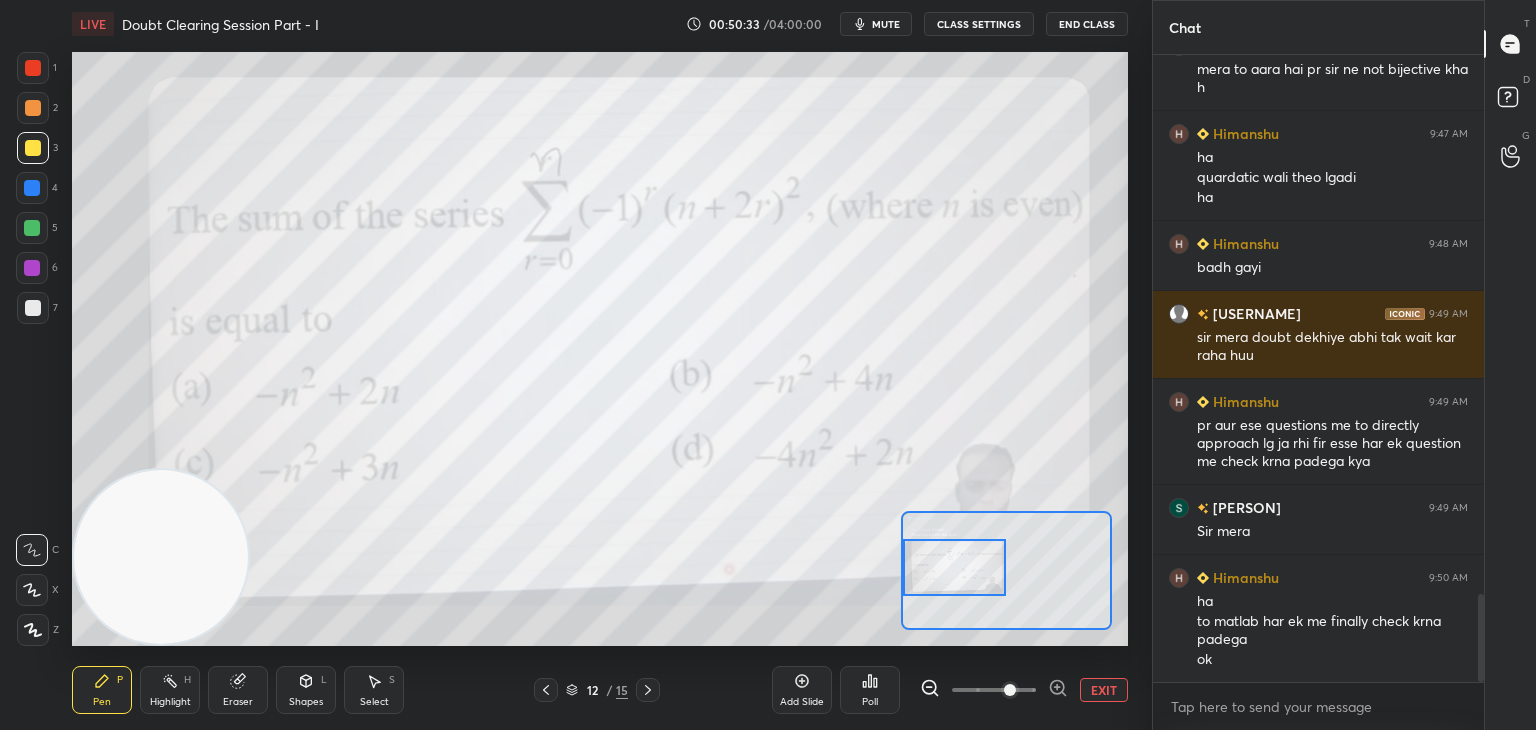 click at bounding box center [955, 567] 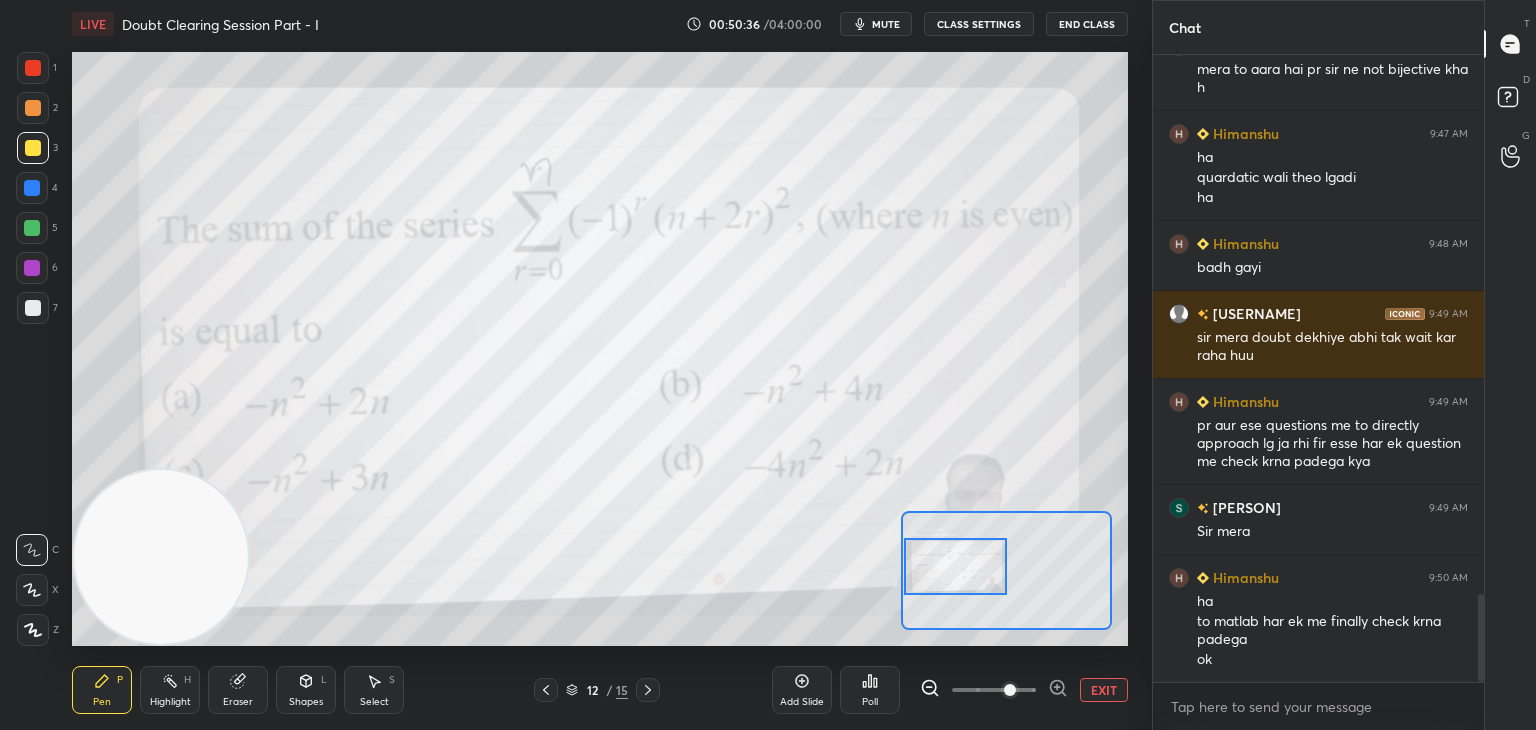scroll, scrollTop: 3868, scrollLeft: 0, axis: vertical 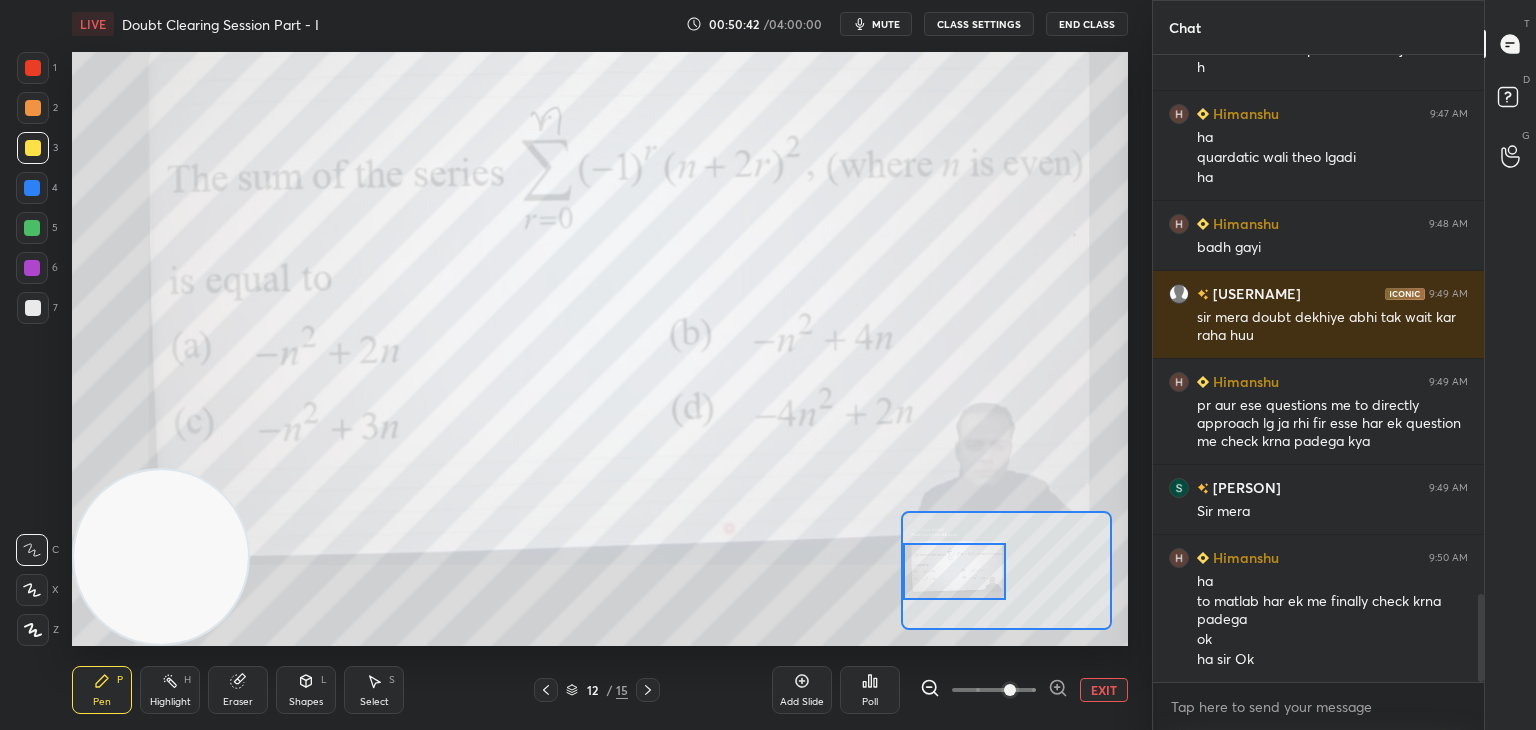 click at bounding box center (955, 571) 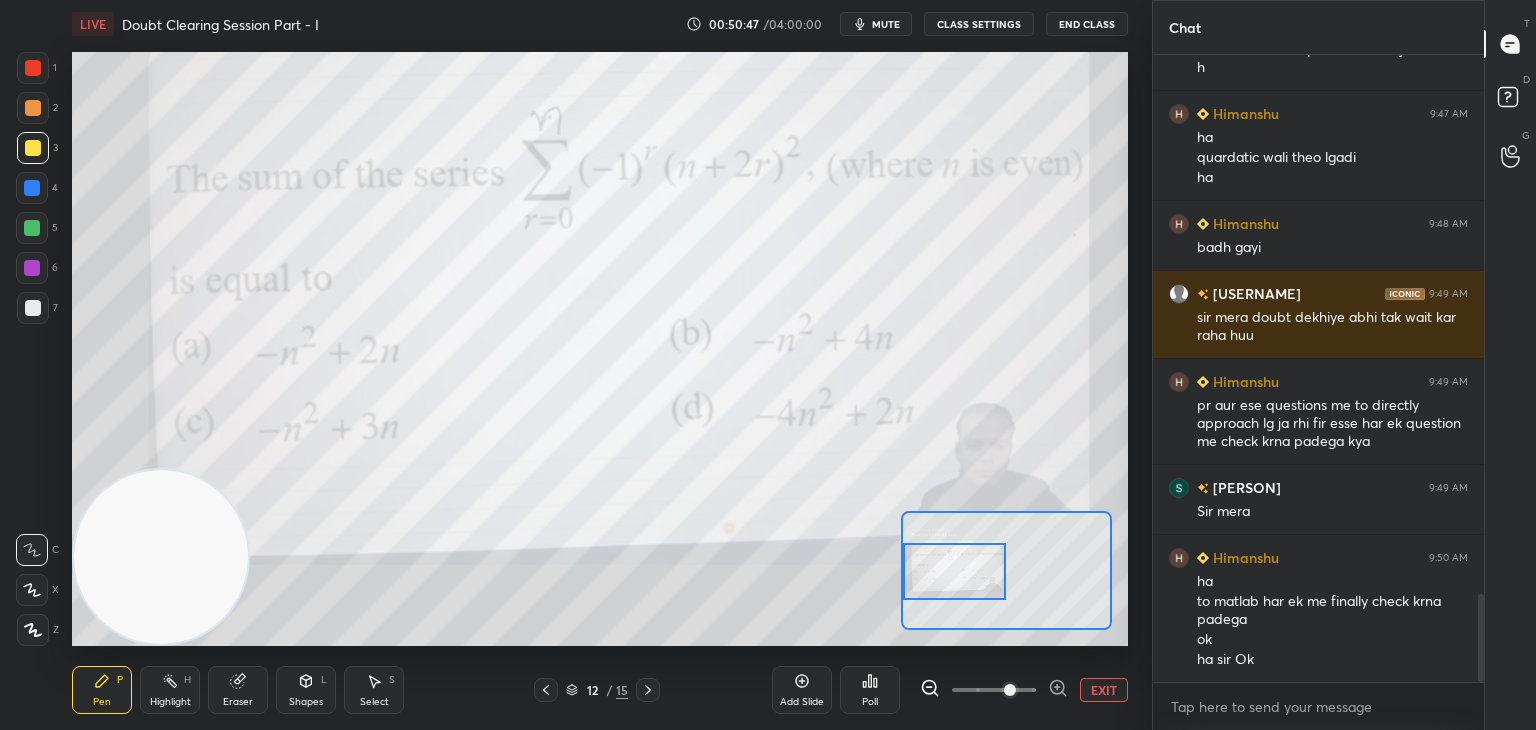 click on "EXIT" at bounding box center (1104, 690) 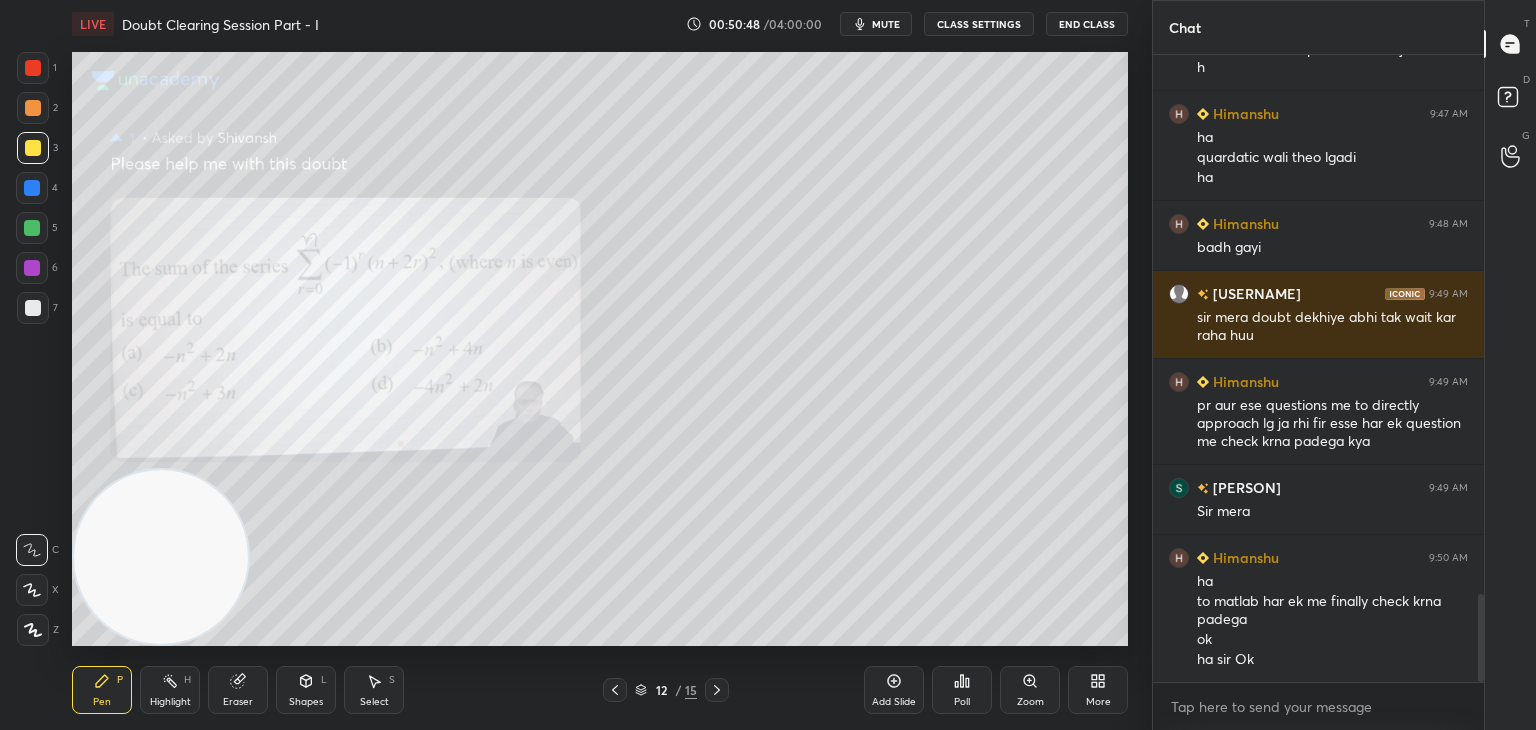 click 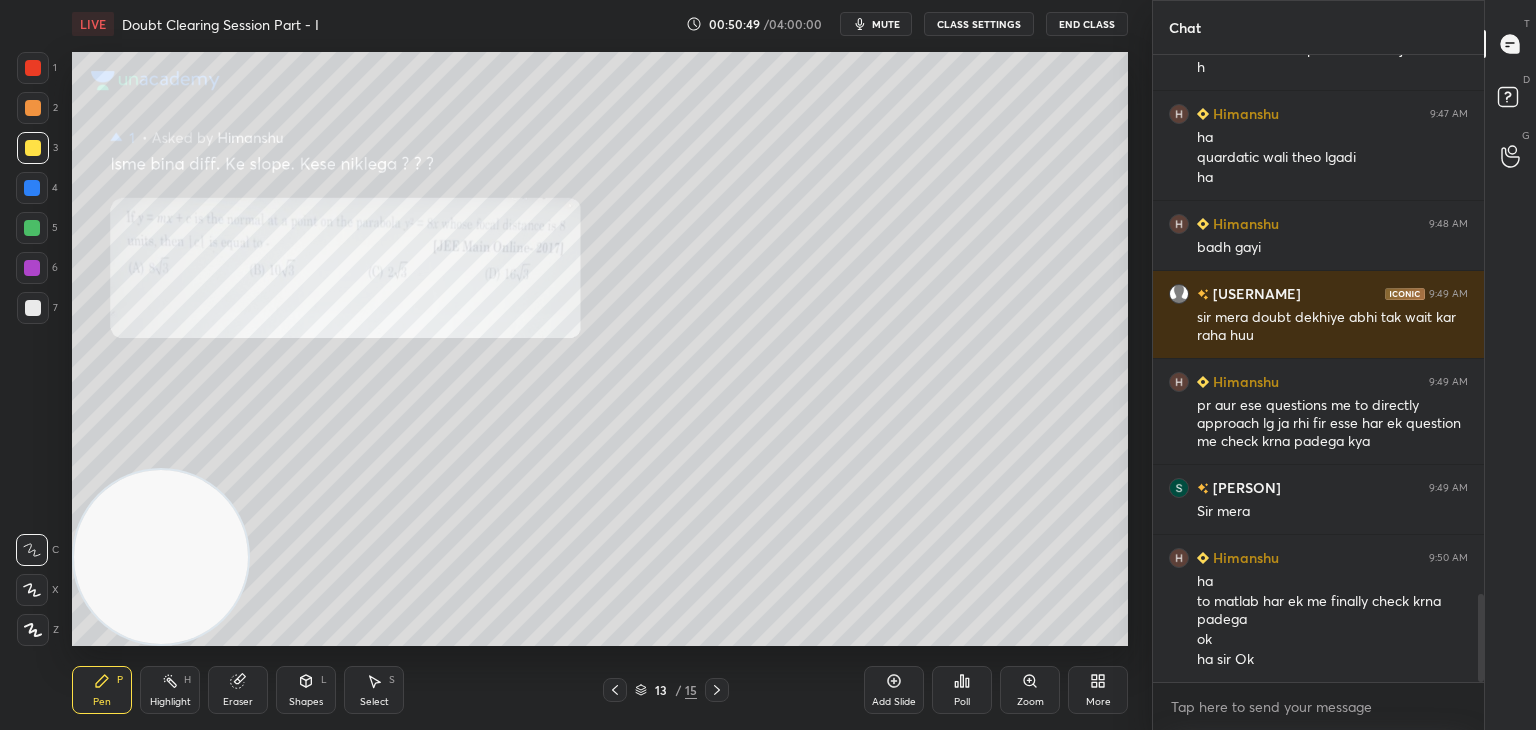 click 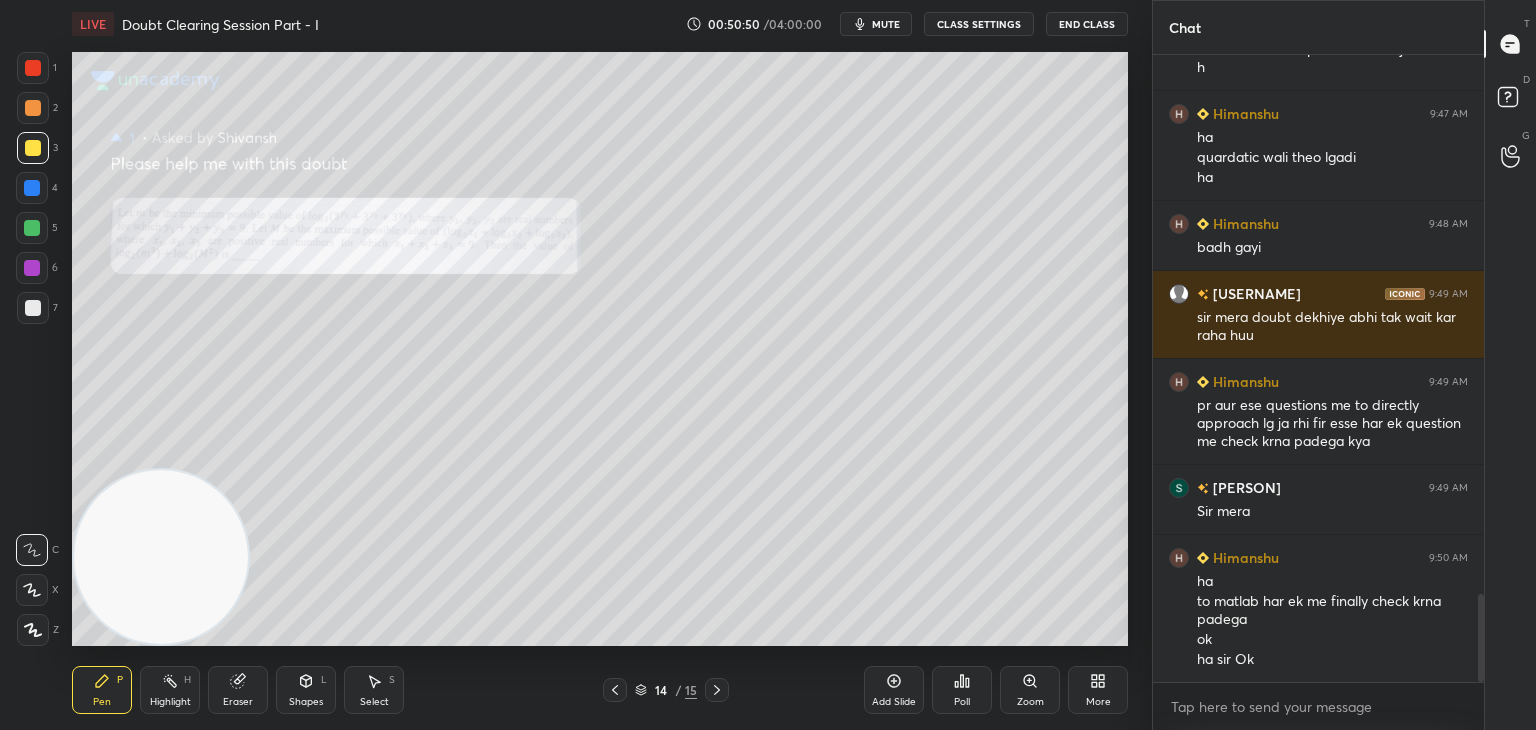 click 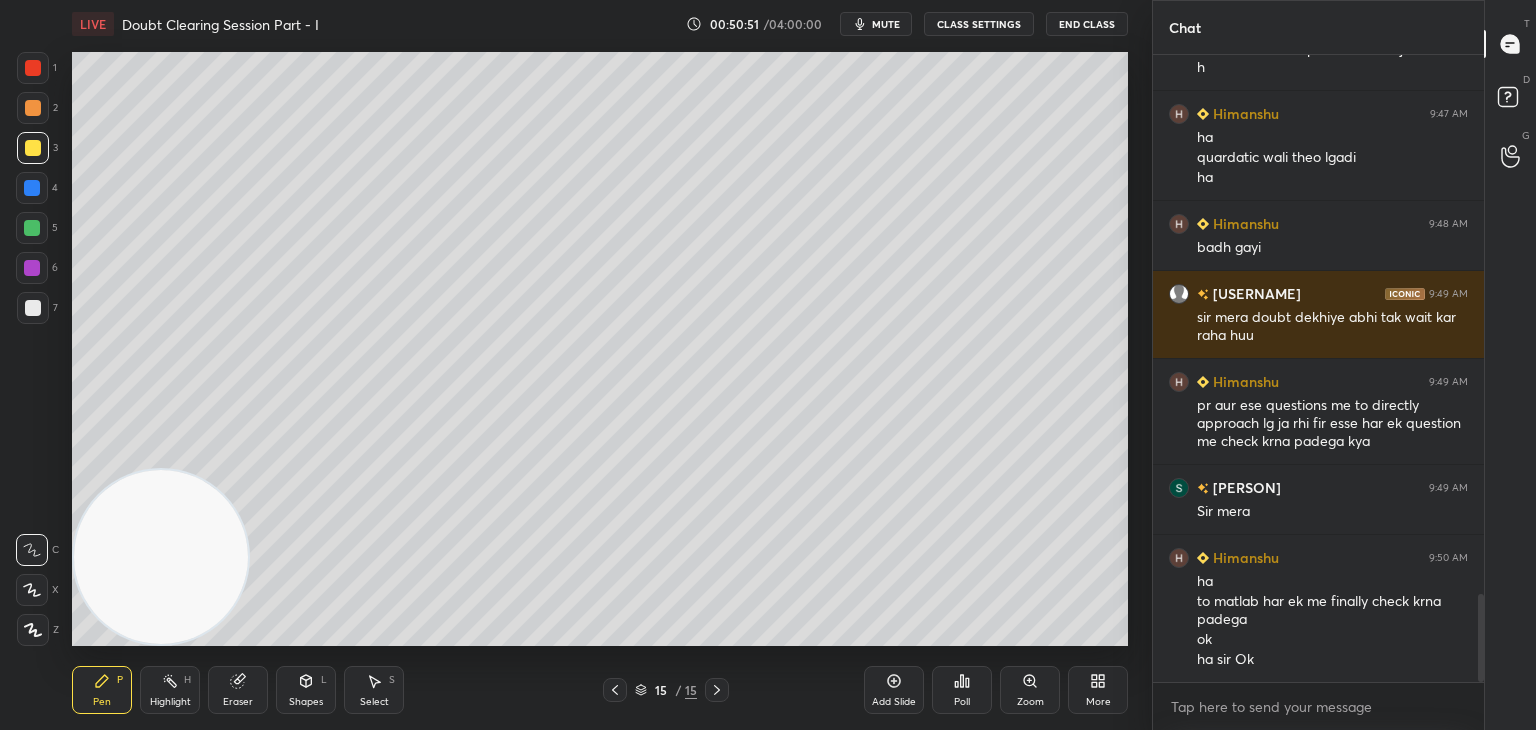 click 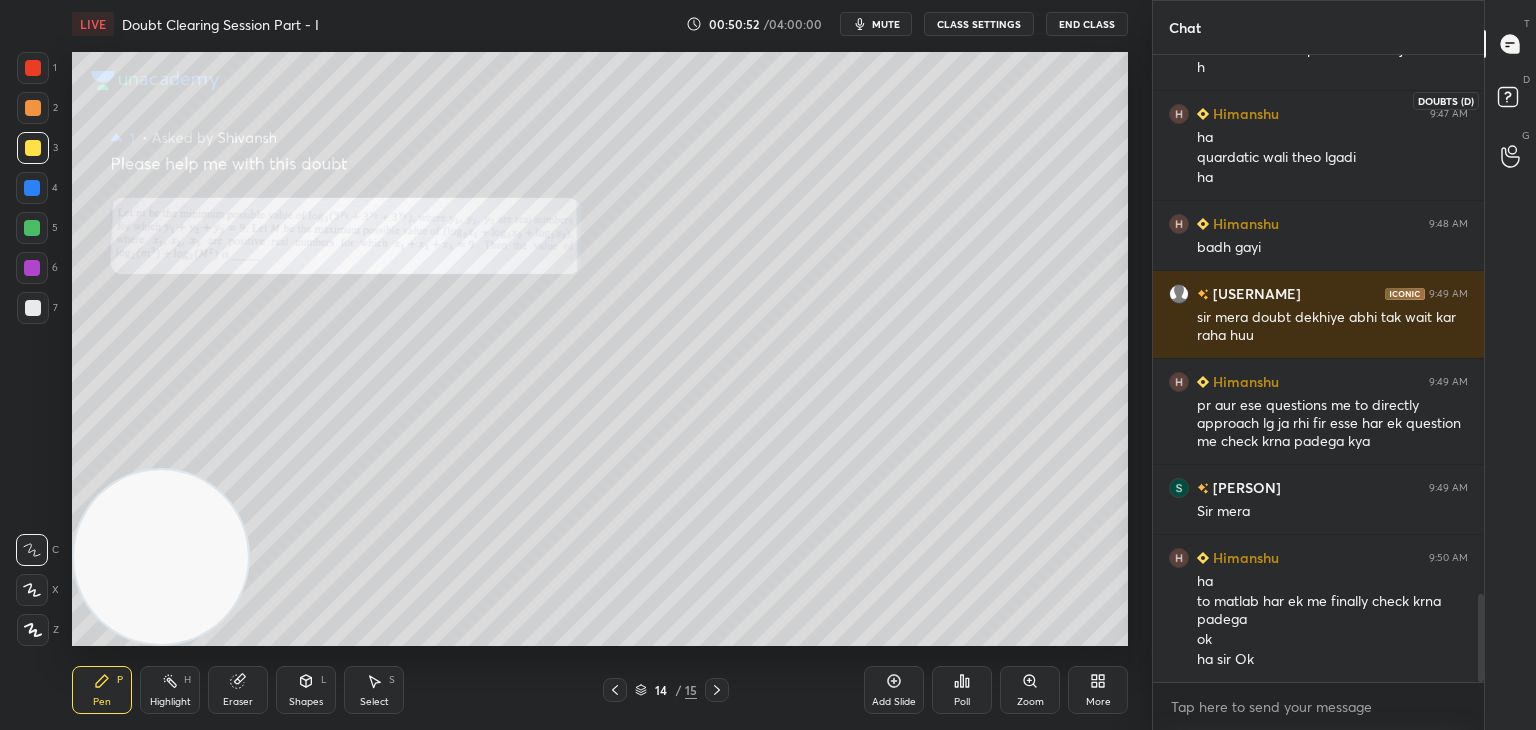 click 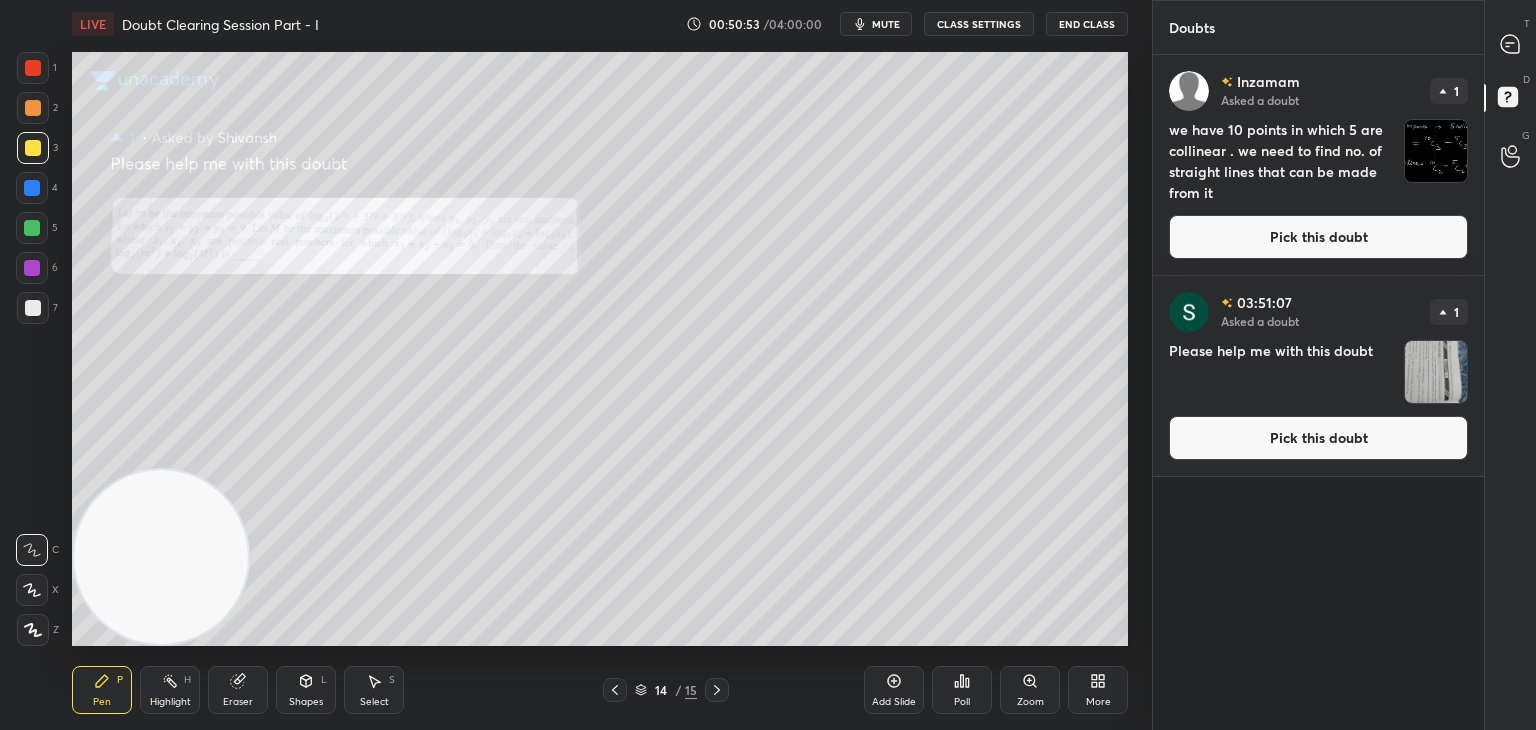 click on "Pick this doubt" at bounding box center [1318, 438] 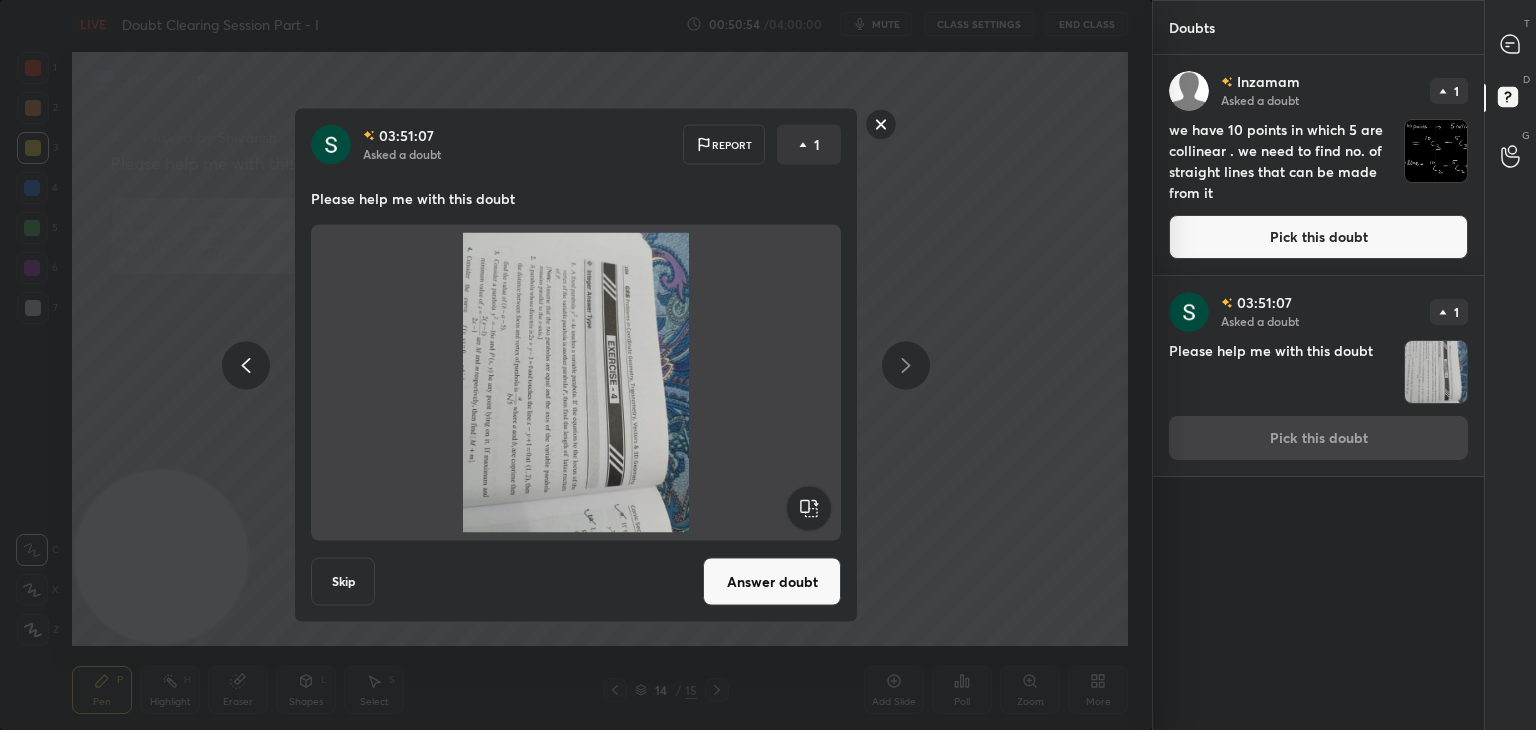 click 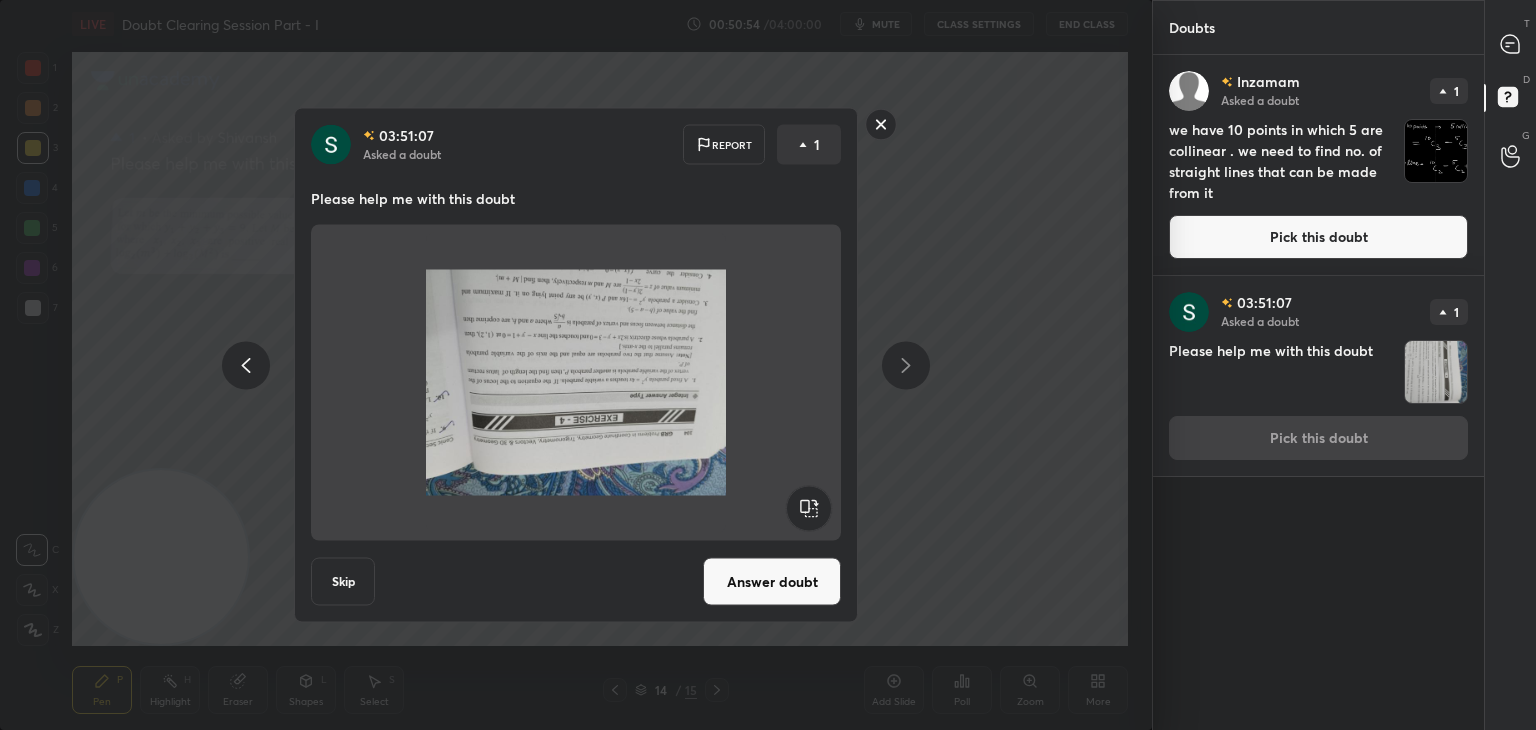 click 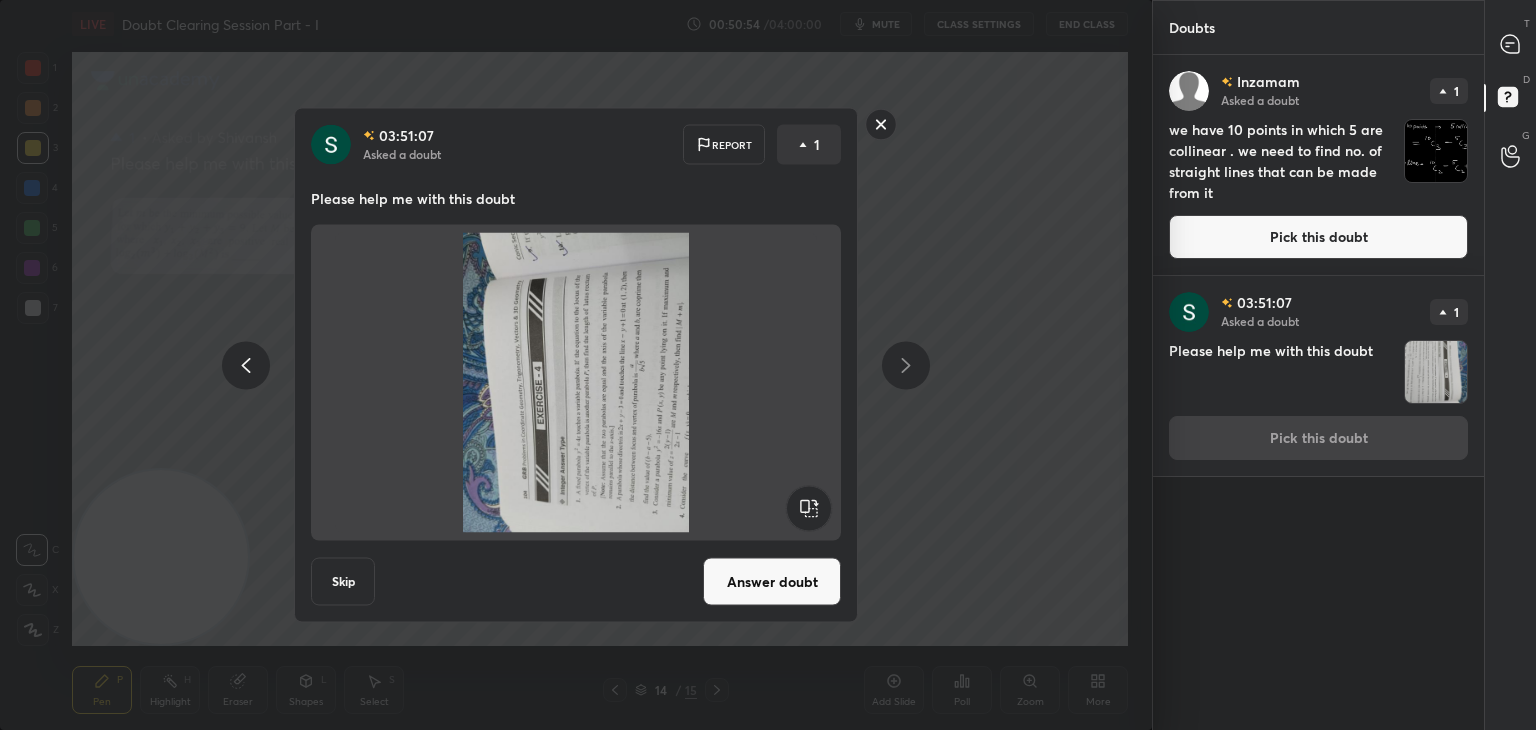 click 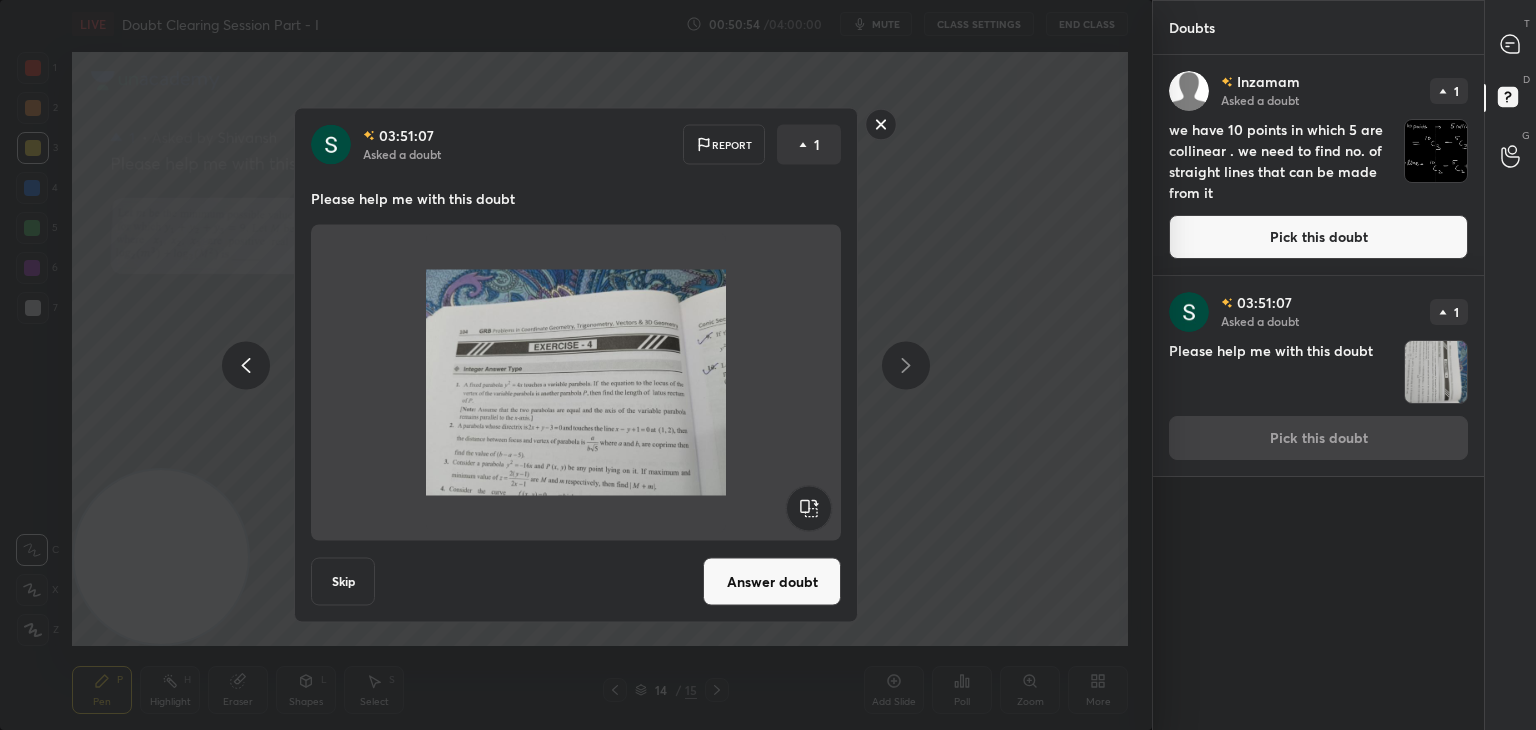 drag, startPoint x: 756, startPoint y: 563, endPoint x: 762, endPoint y: 553, distance: 11.661903 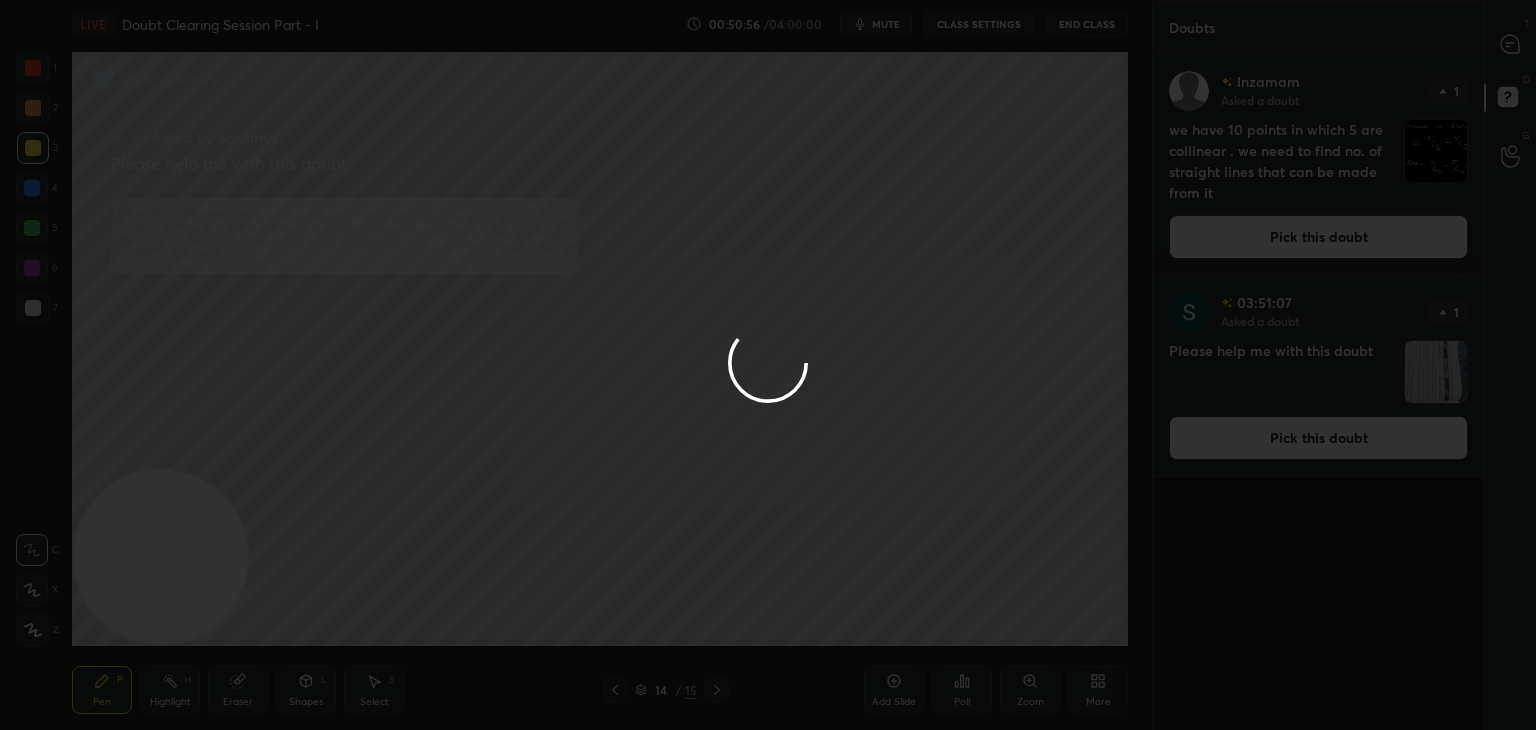 click at bounding box center [768, 365] 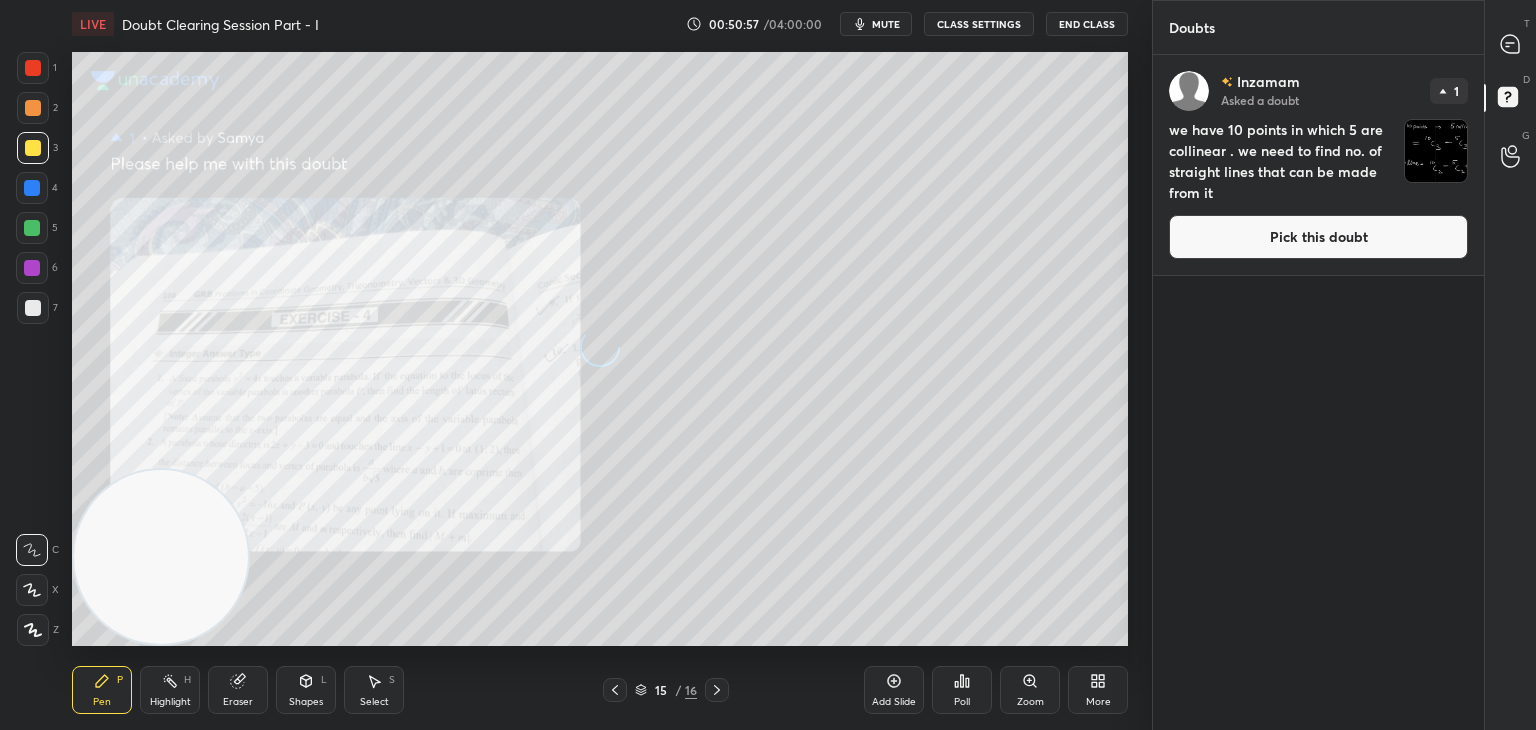 click on "Pick this doubt" at bounding box center [1318, 237] 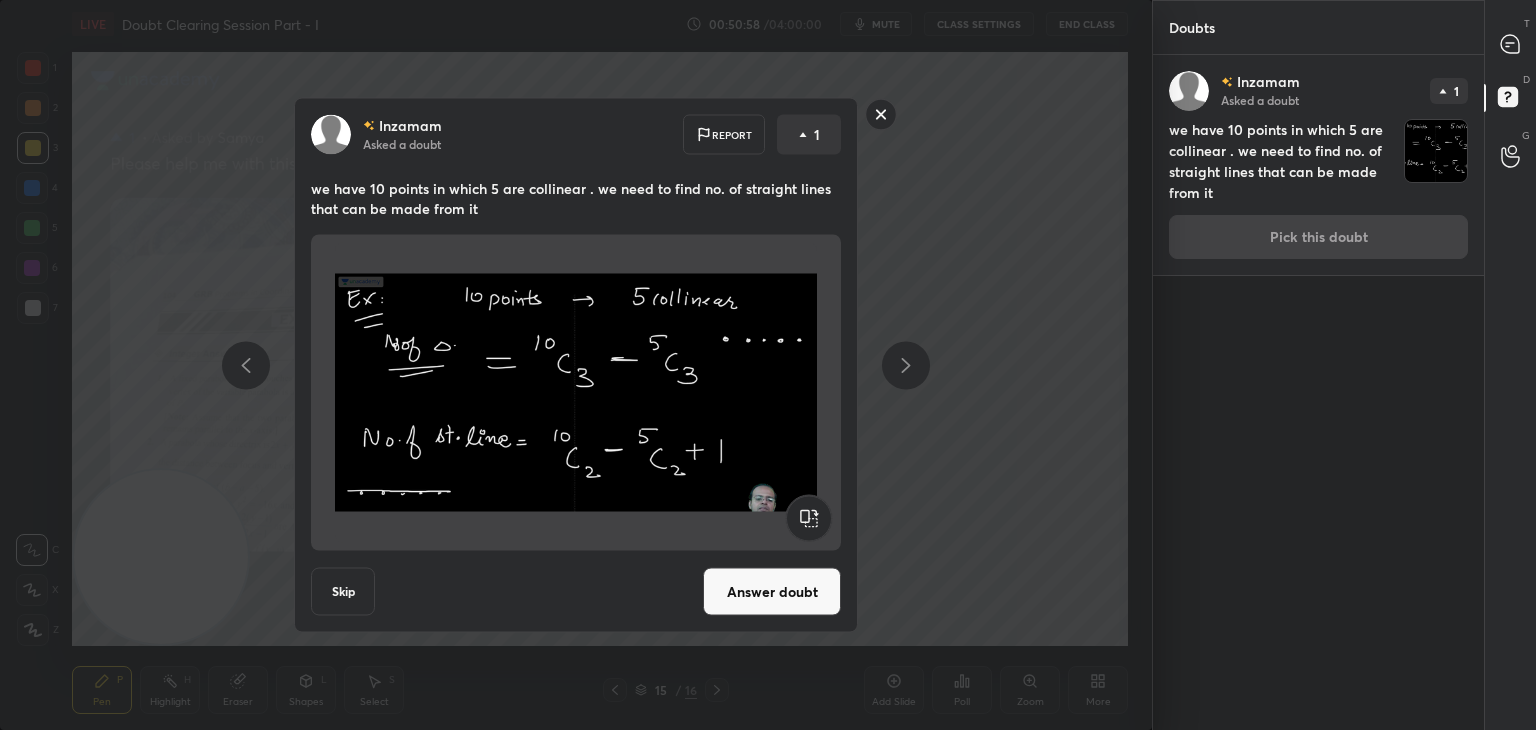 click on "Answer doubt" at bounding box center (772, 592) 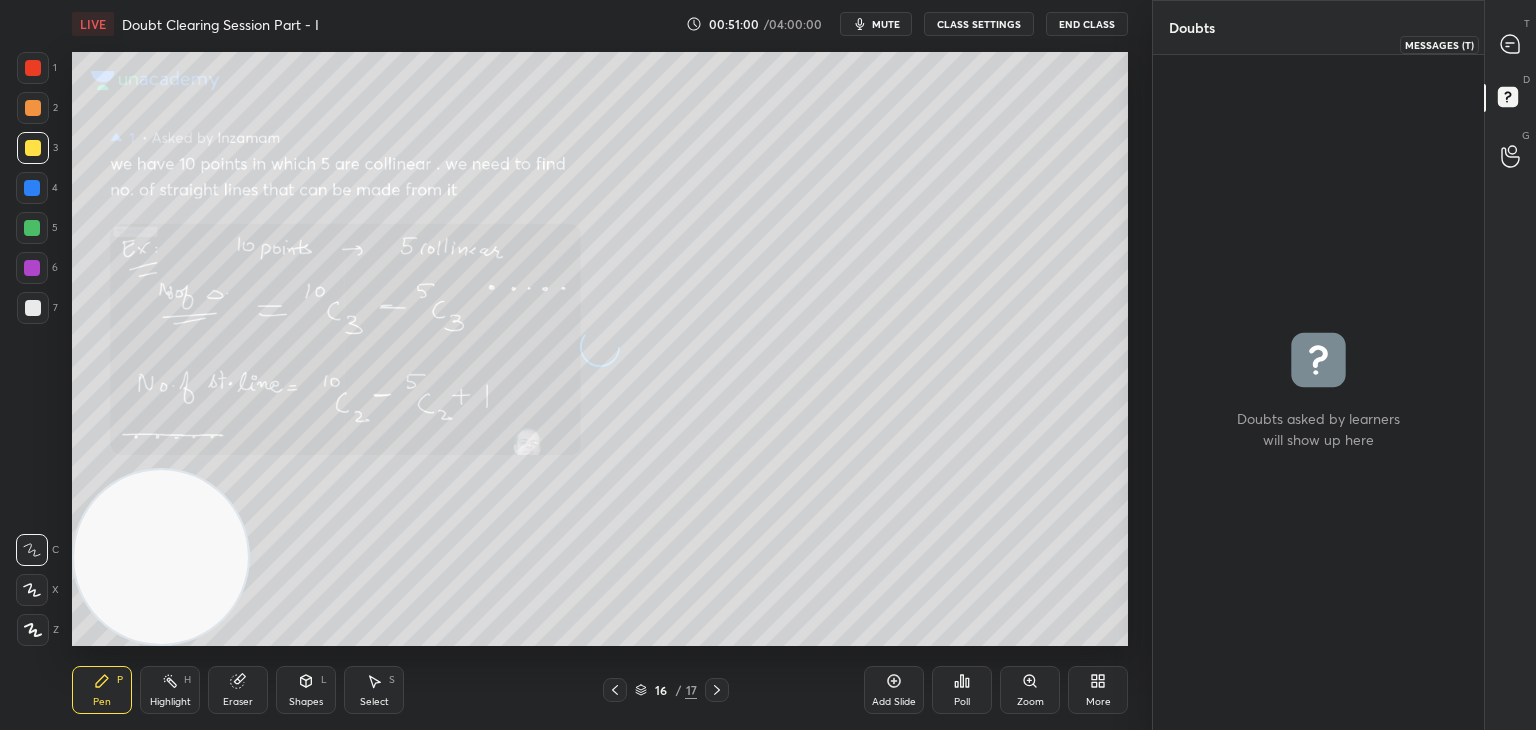 click 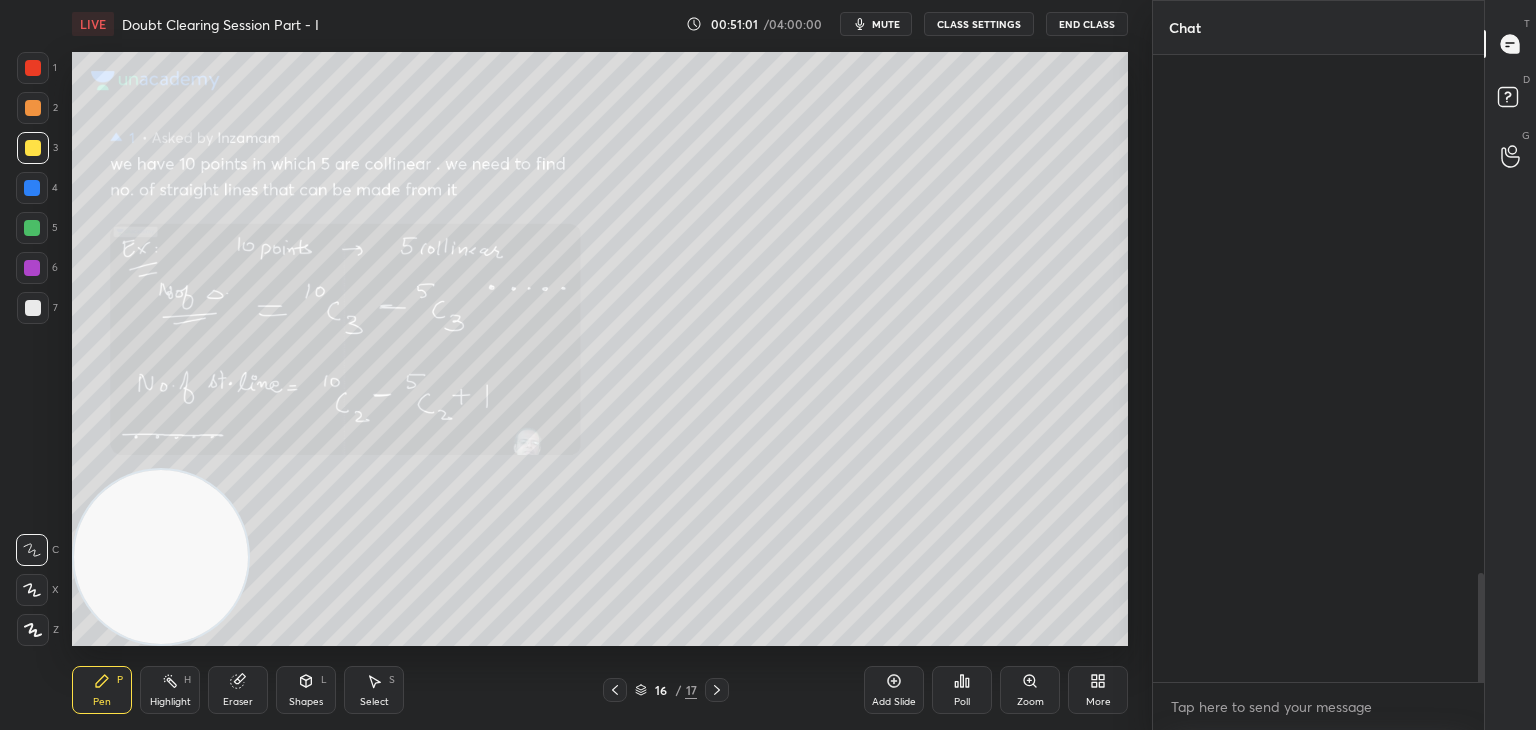 scroll, scrollTop: 3652, scrollLeft: 0, axis: vertical 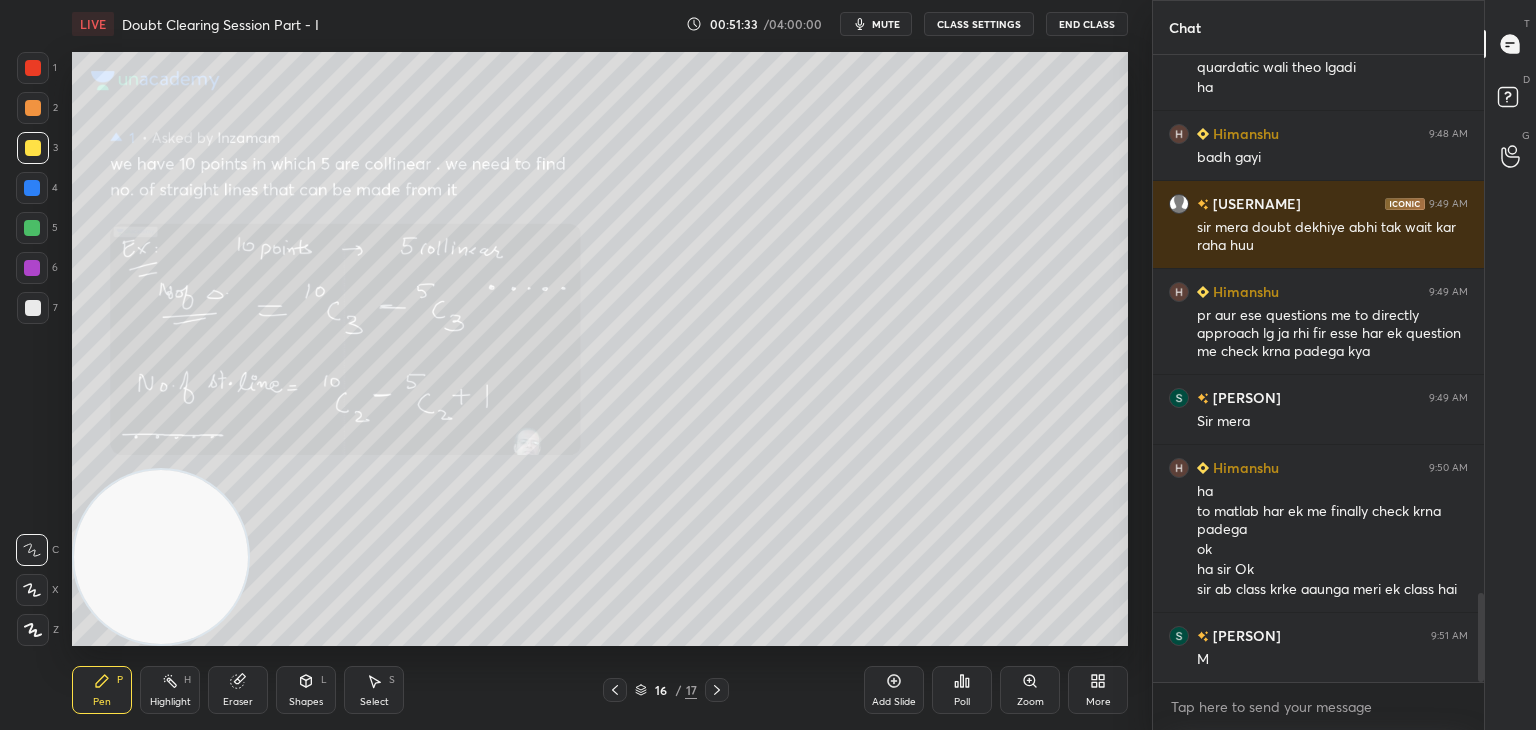 drag, startPoint x: 1480, startPoint y: 591, endPoint x: 1482, endPoint y: 633, distance: 42.047592 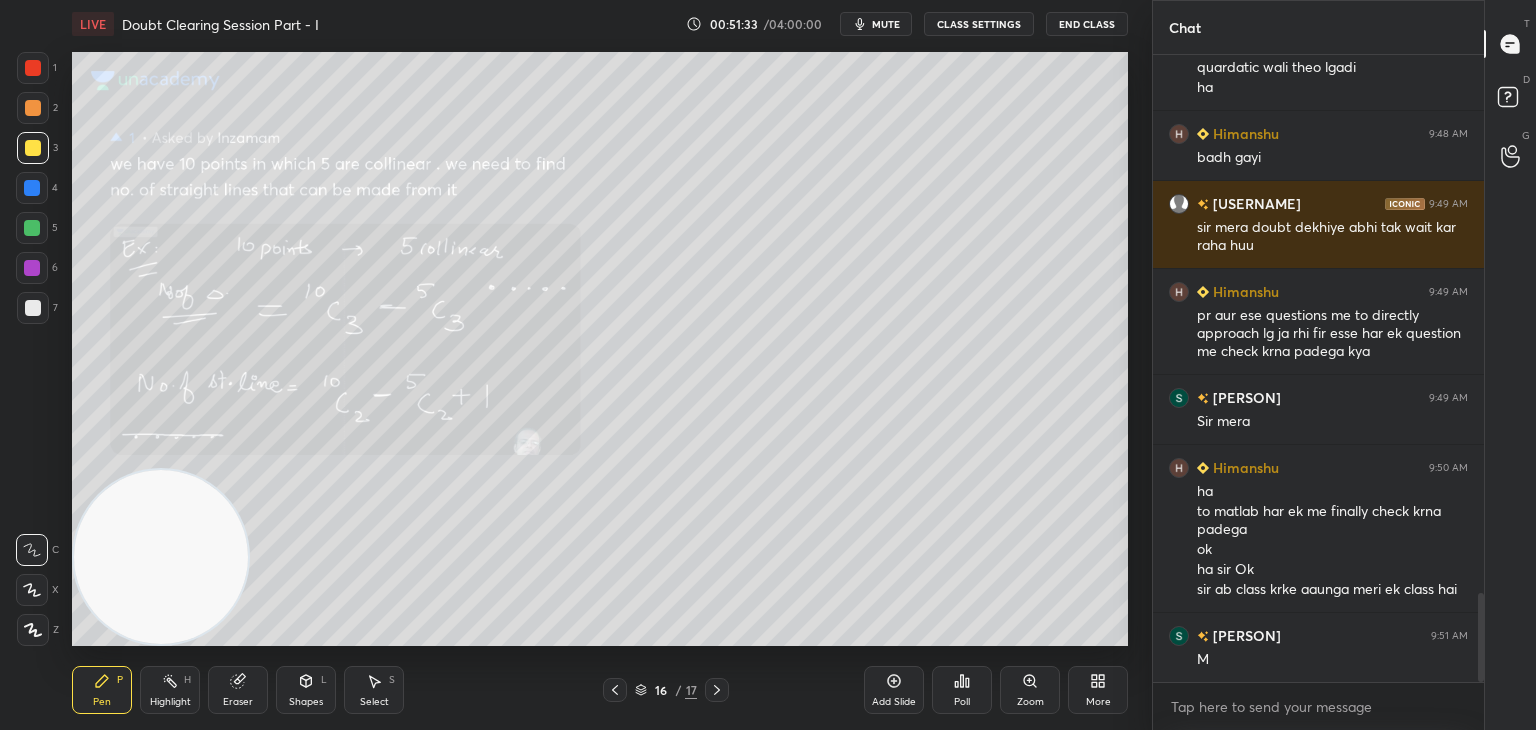 click at bounding box center (1481, 637) 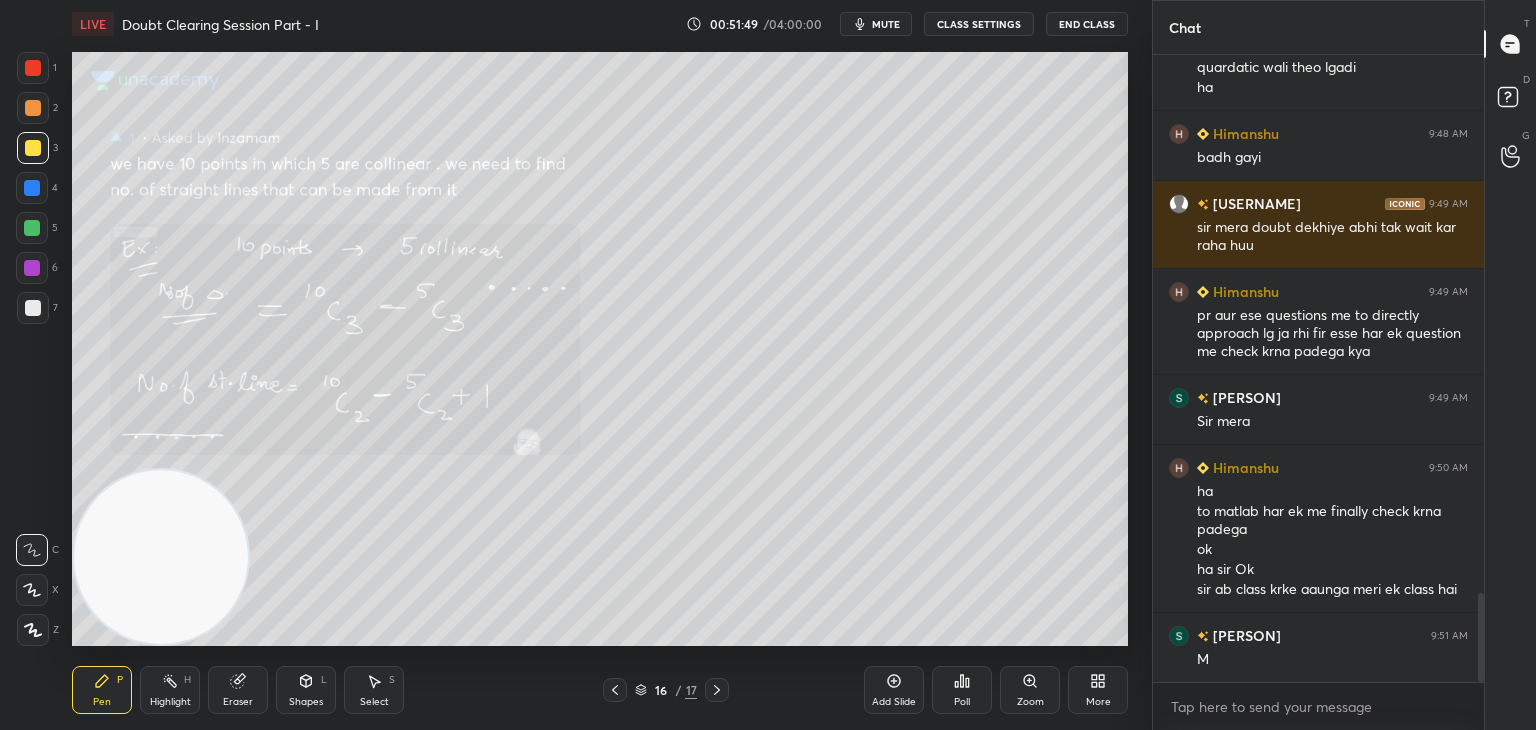 click 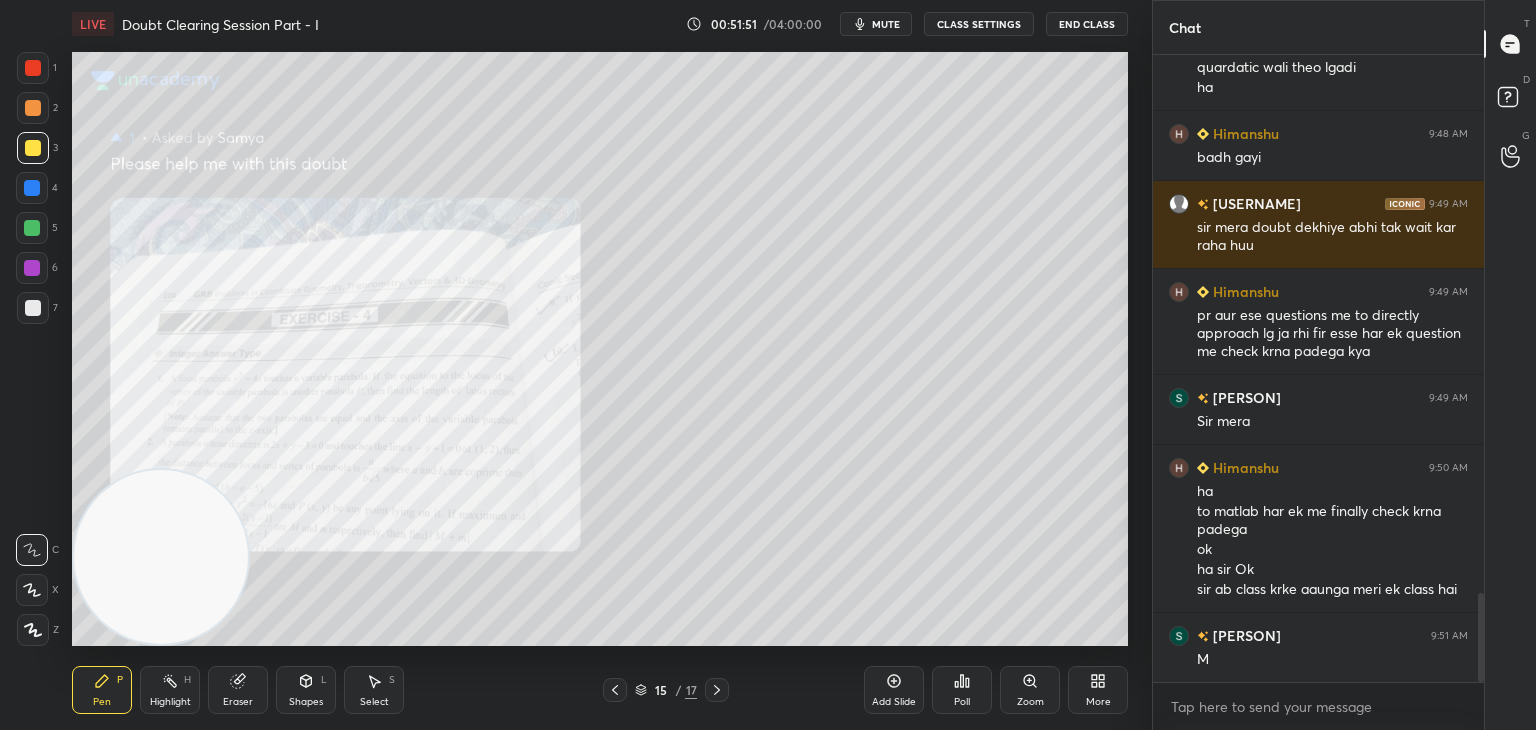 click 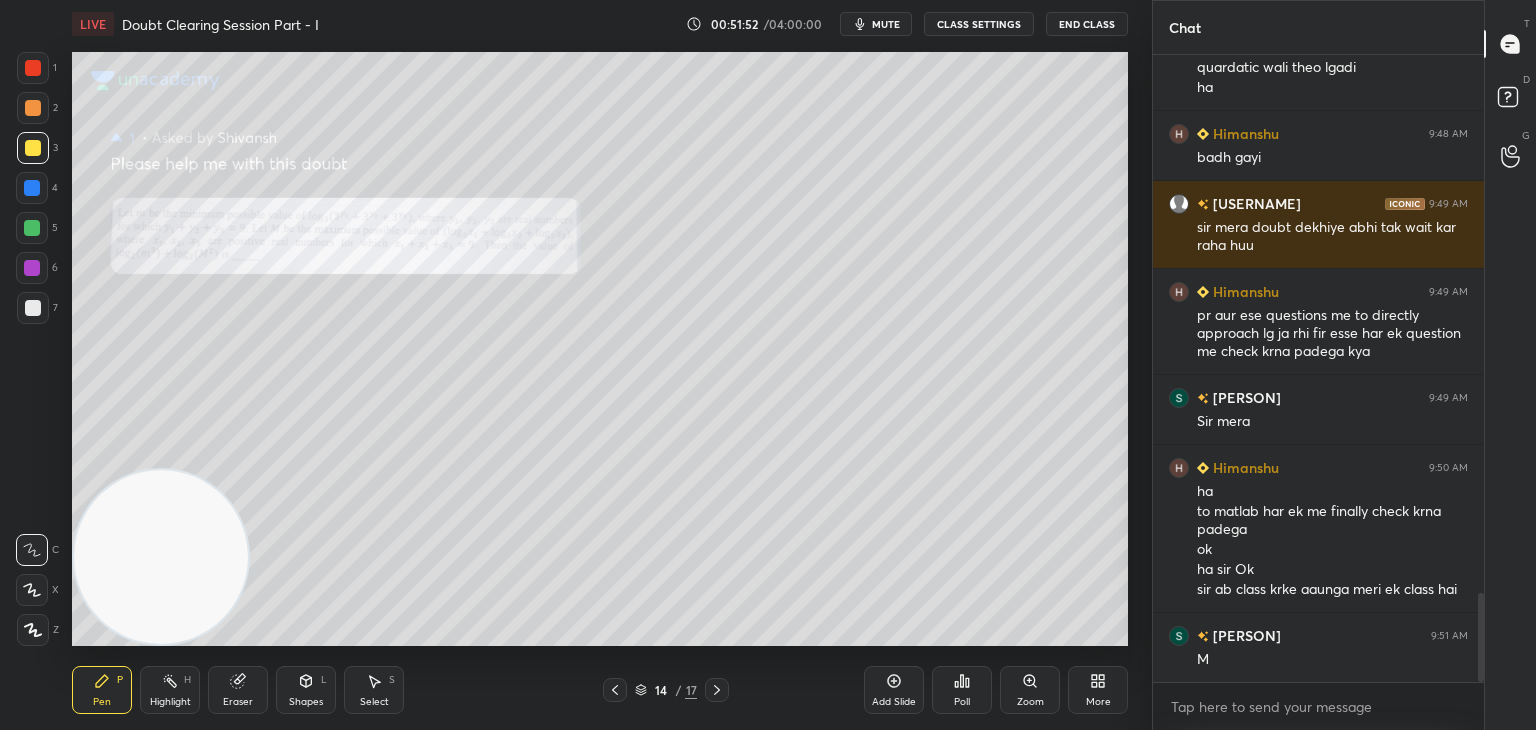 click at bounding box center (615, 690) 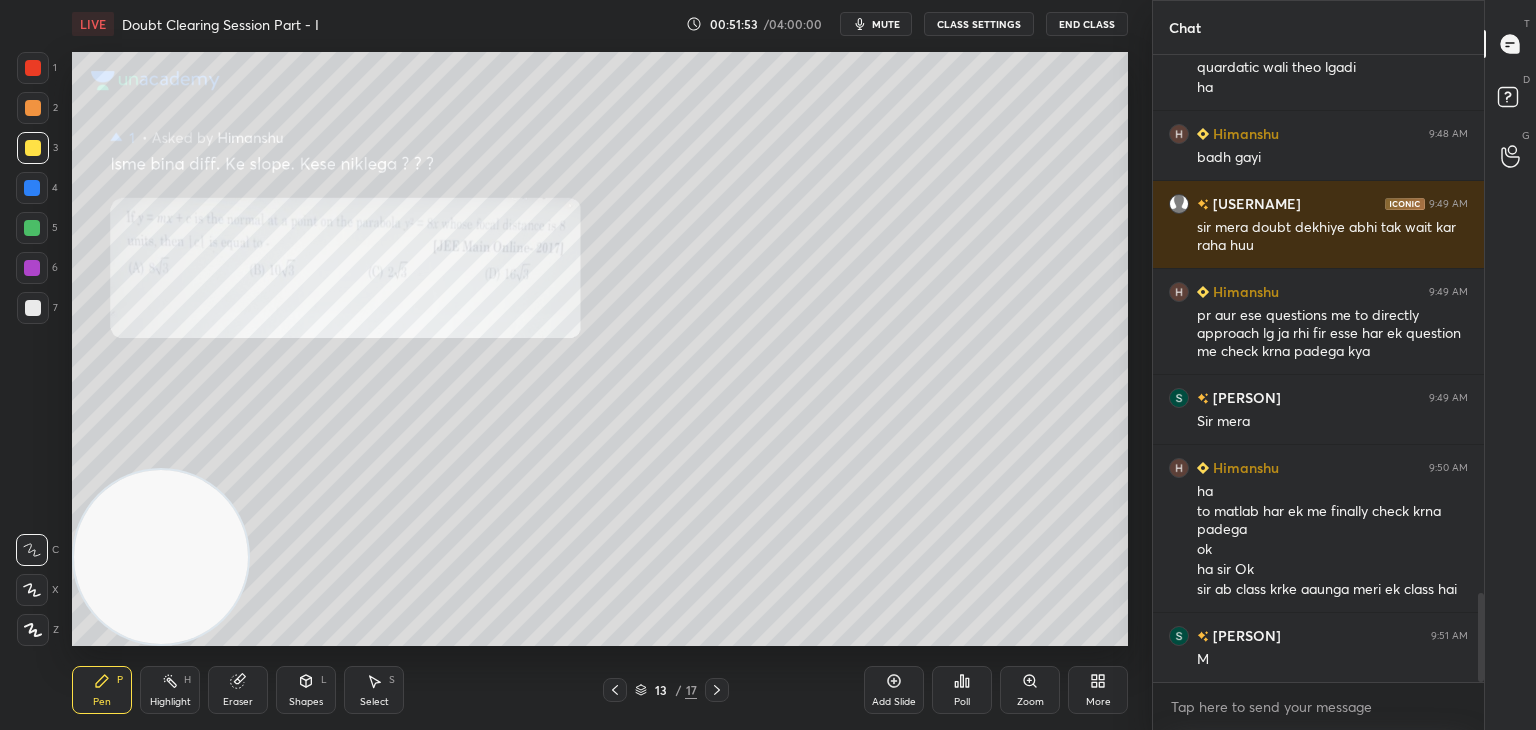 click at bounding box center [615, 690] 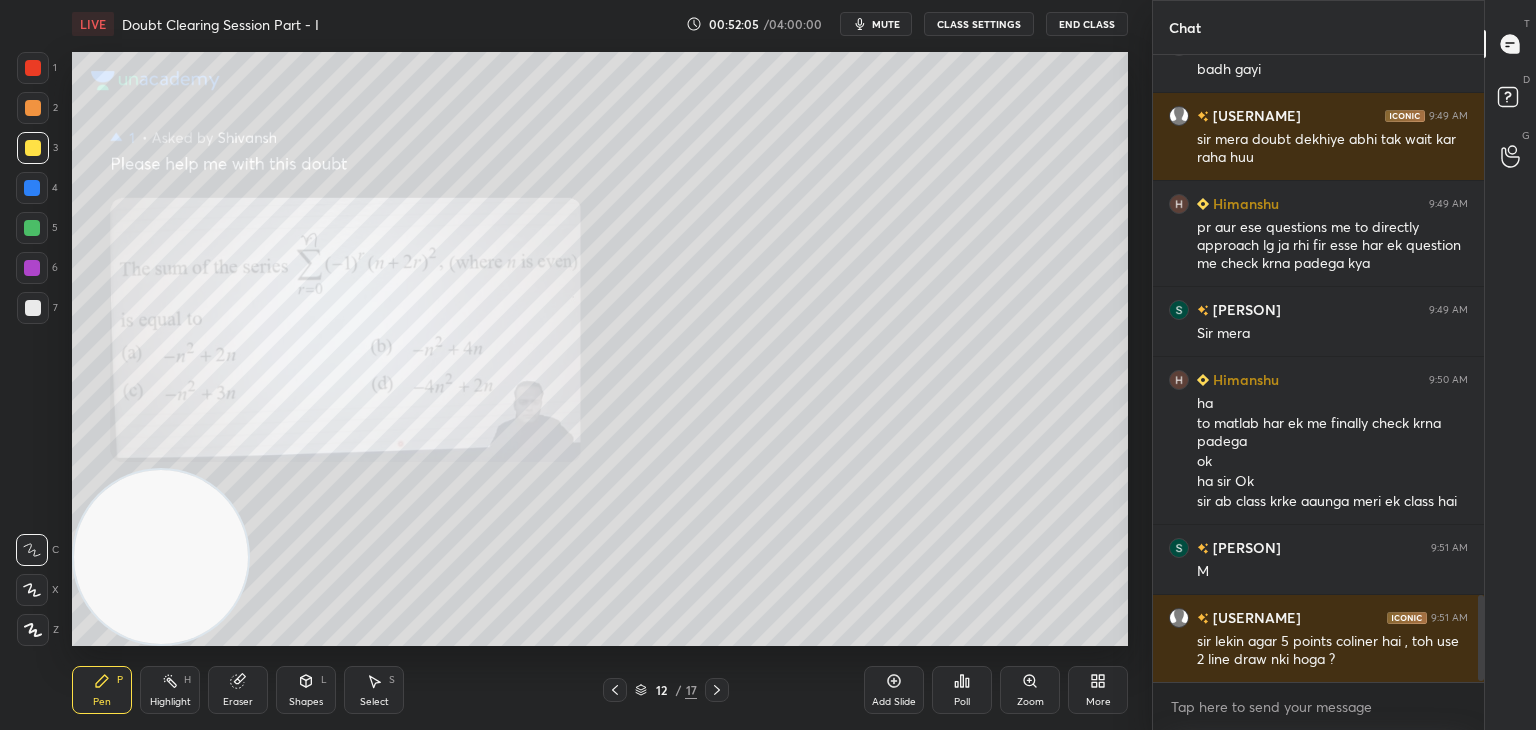 scroll, scrollTop: 3948, scrollLeft: 0, axis: vertical 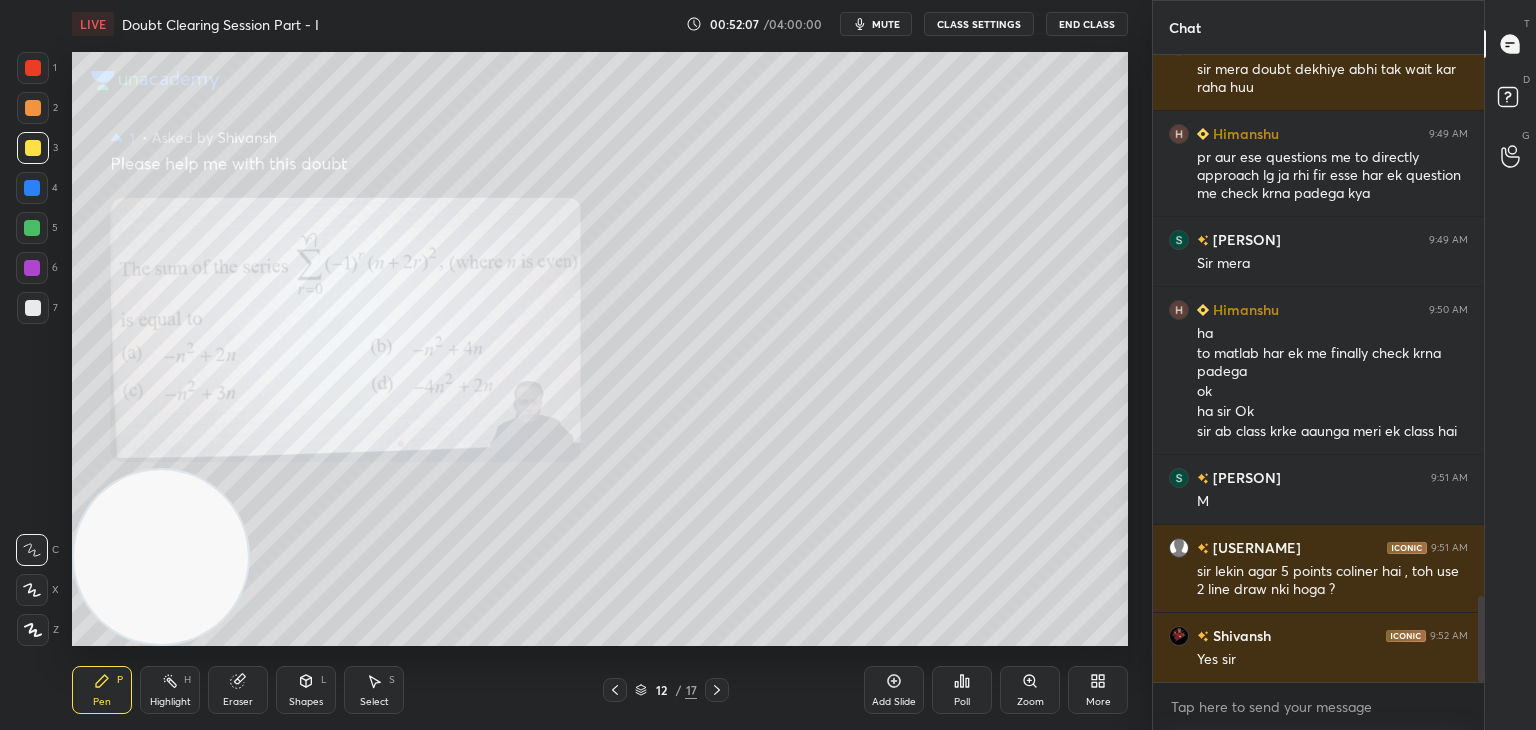 click 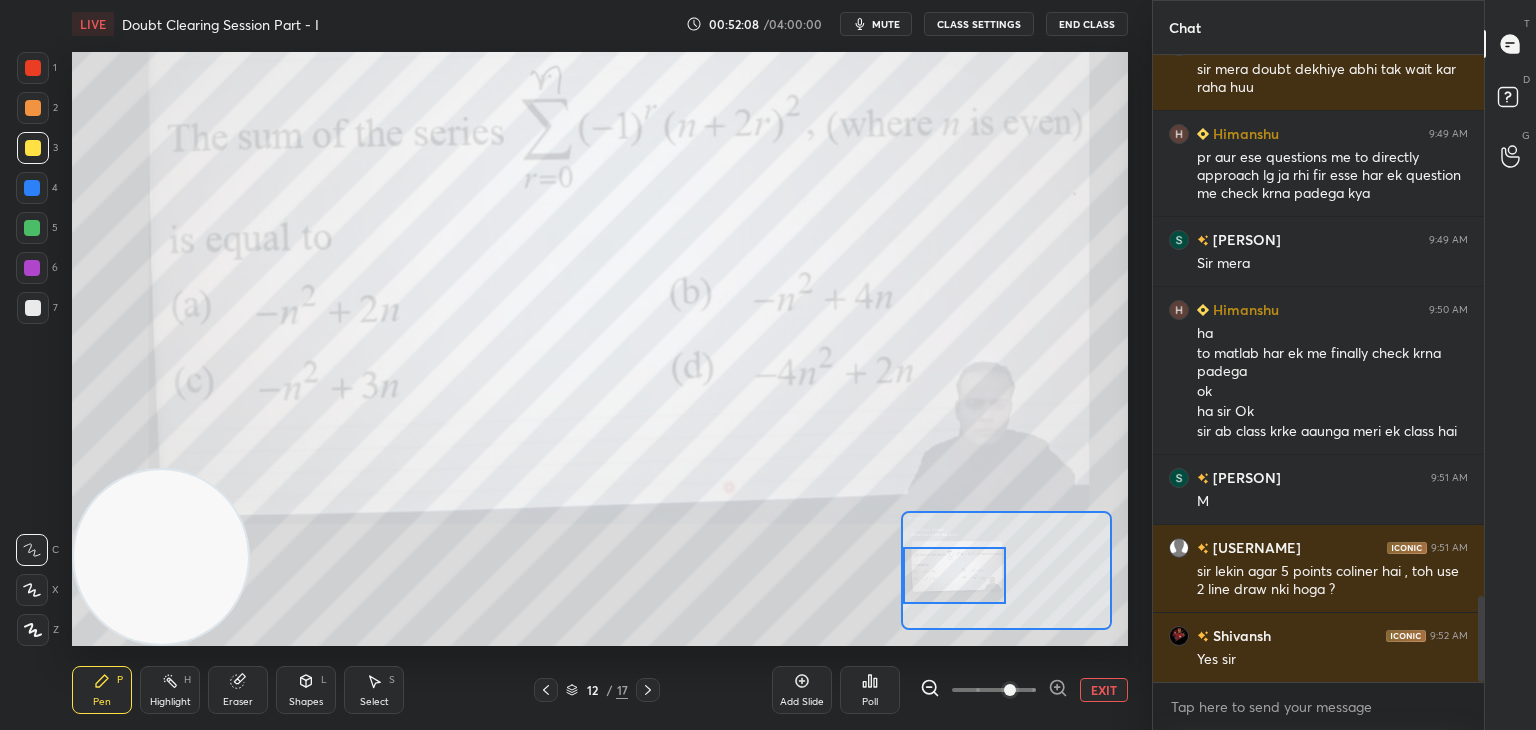 drag, startPoint x: 1031, startPoint y: 571, endPoint x: 960, endPoint y: 577, distance: 71.25307 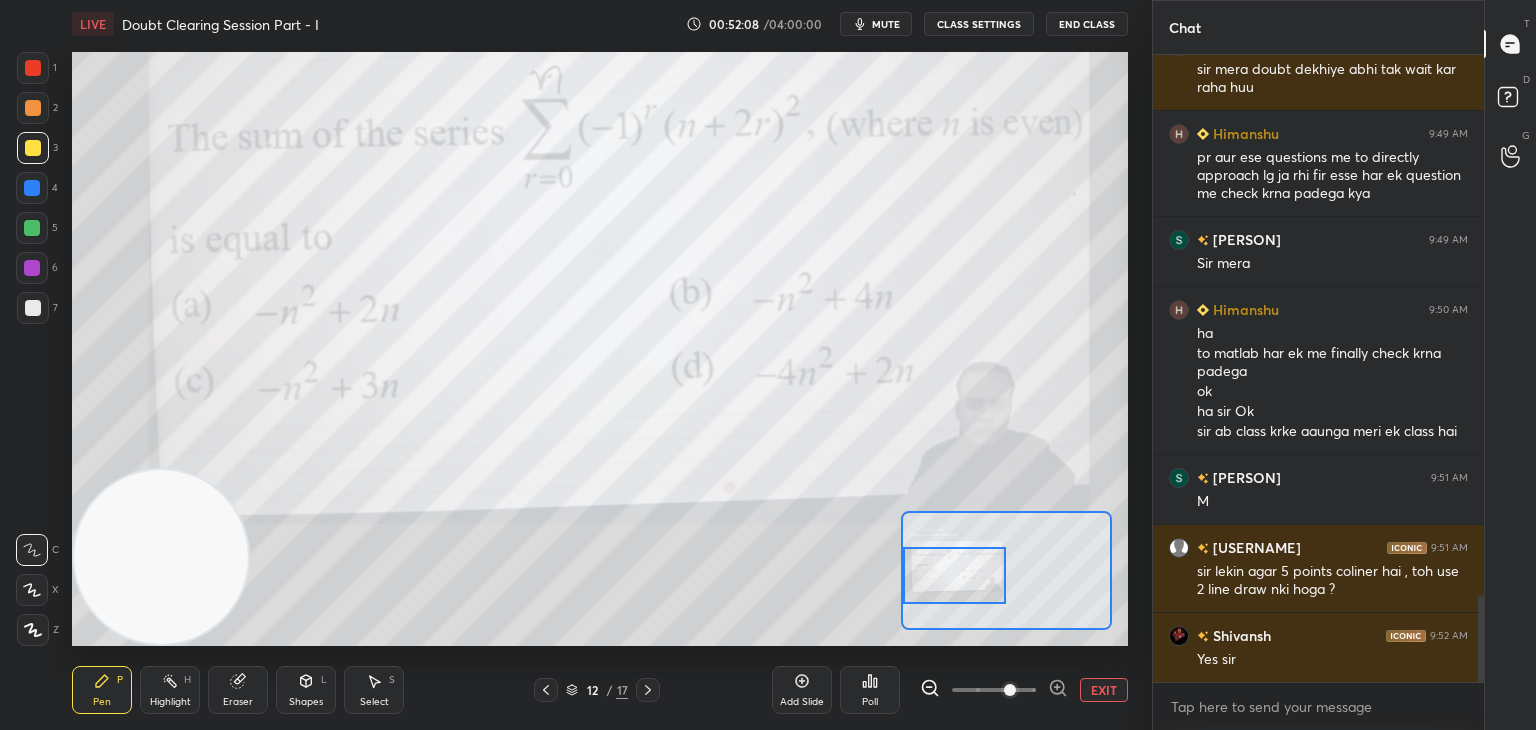click at bounding box center (955, 575) 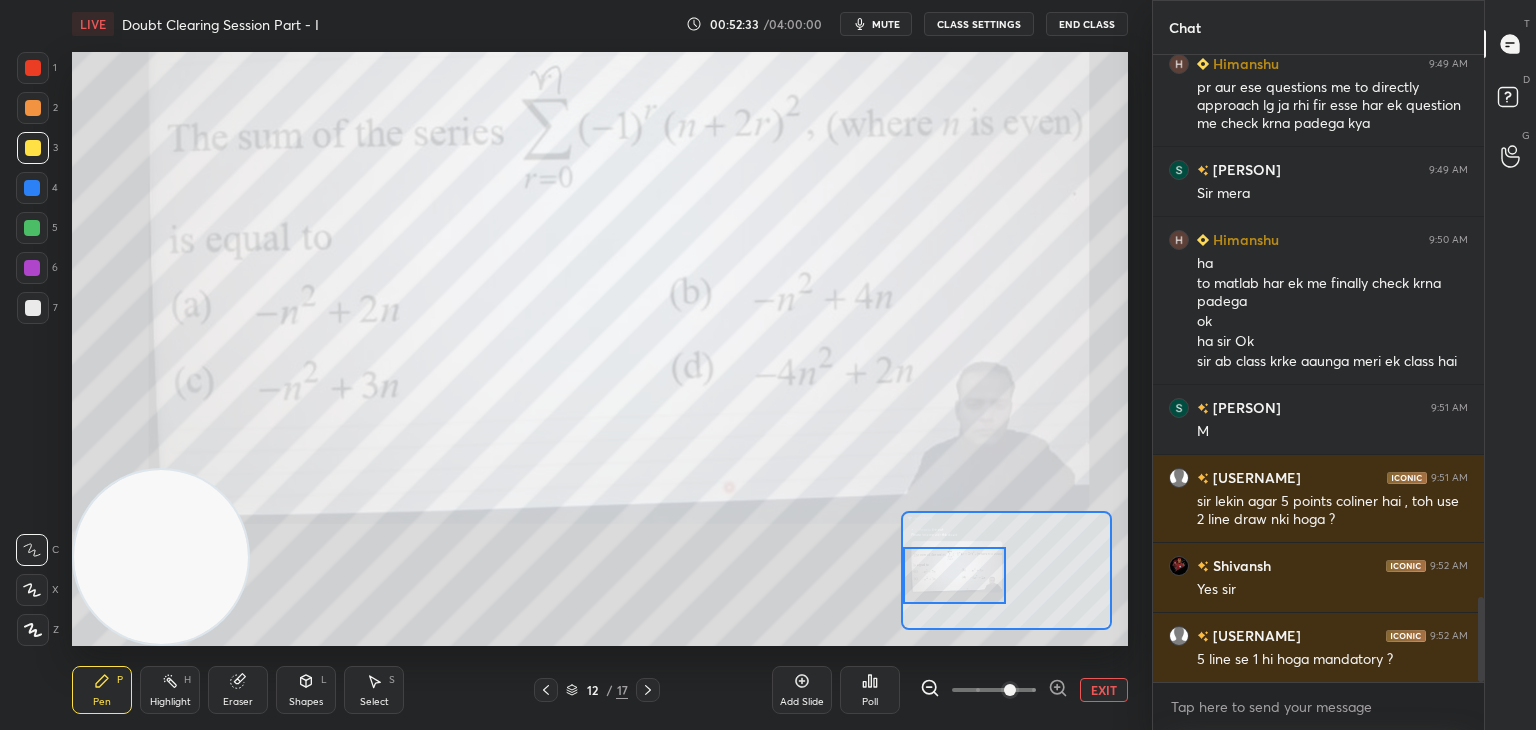 scroll, scrollTop: 4038, scrollLeft: 0, axis: vertical 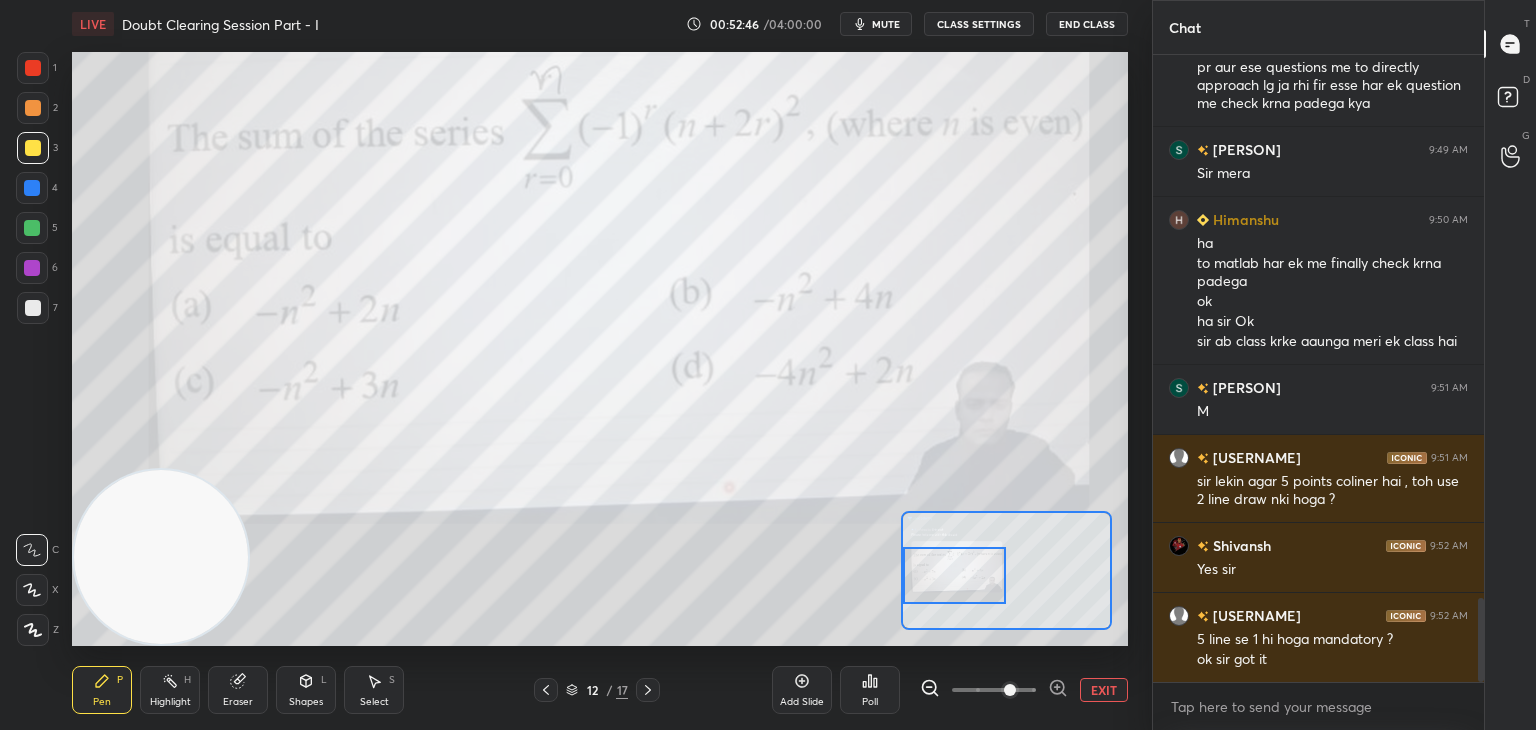 click on "EXIT" at bounding box center (1104, 690) 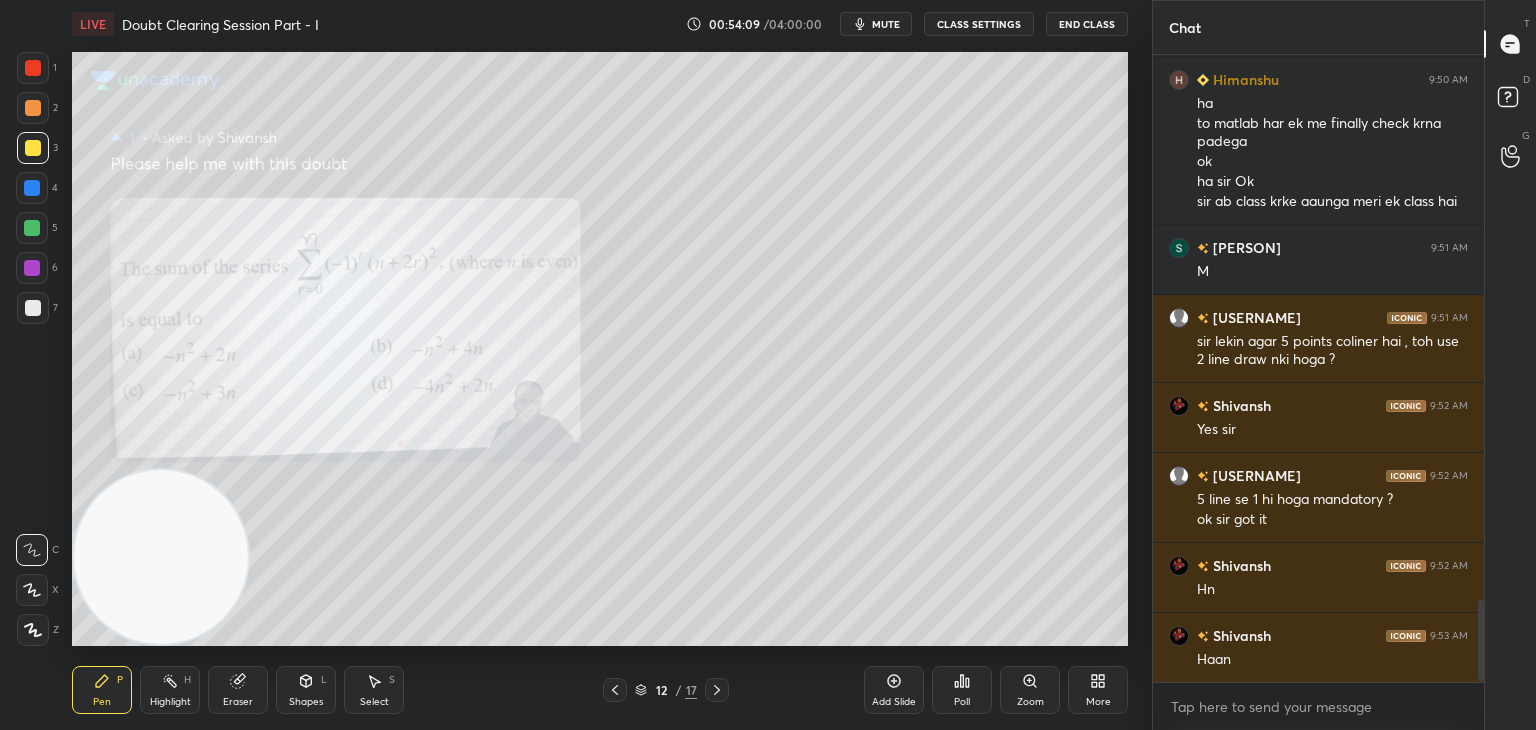 scroll, scrollTop: 4248, scrollLeft: 0, axis: vertical 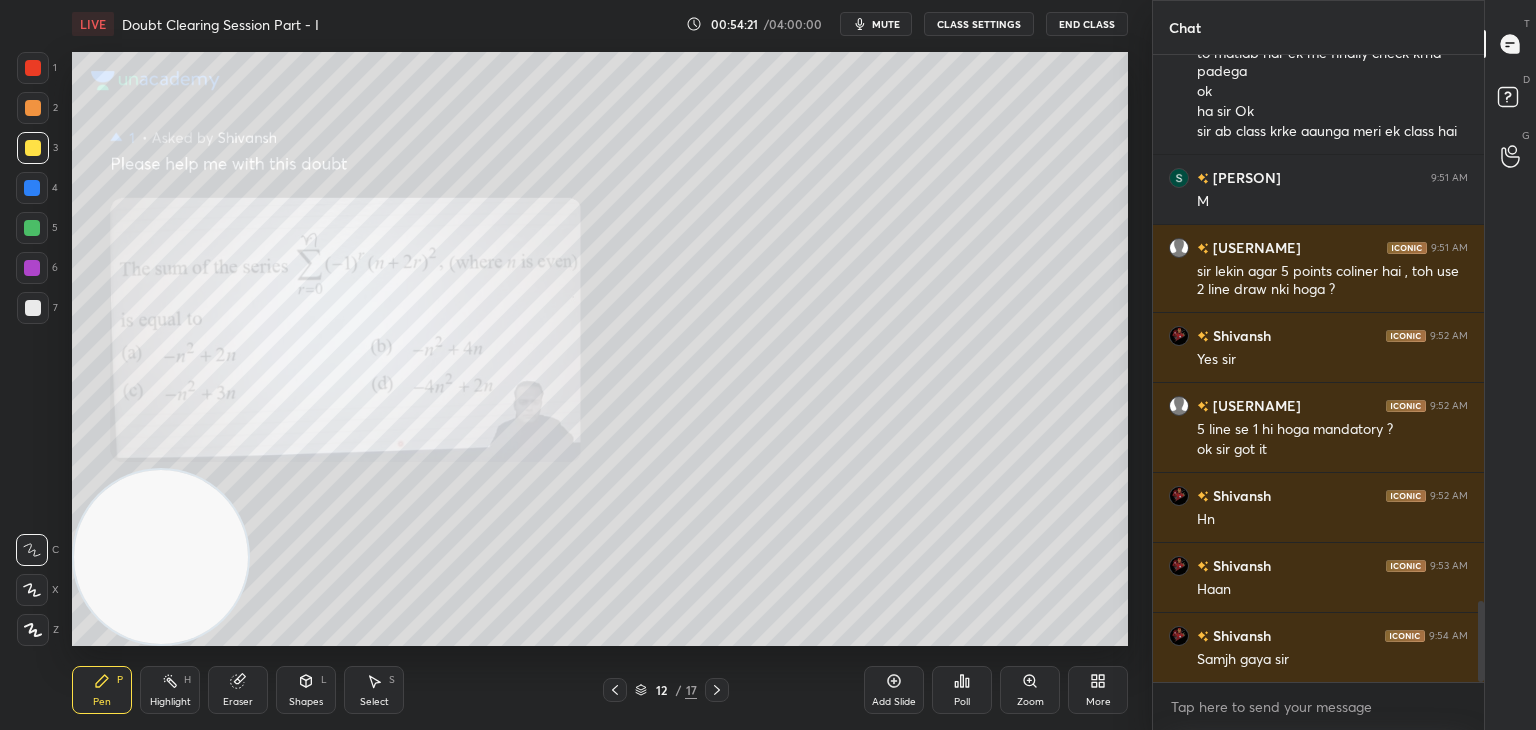 click 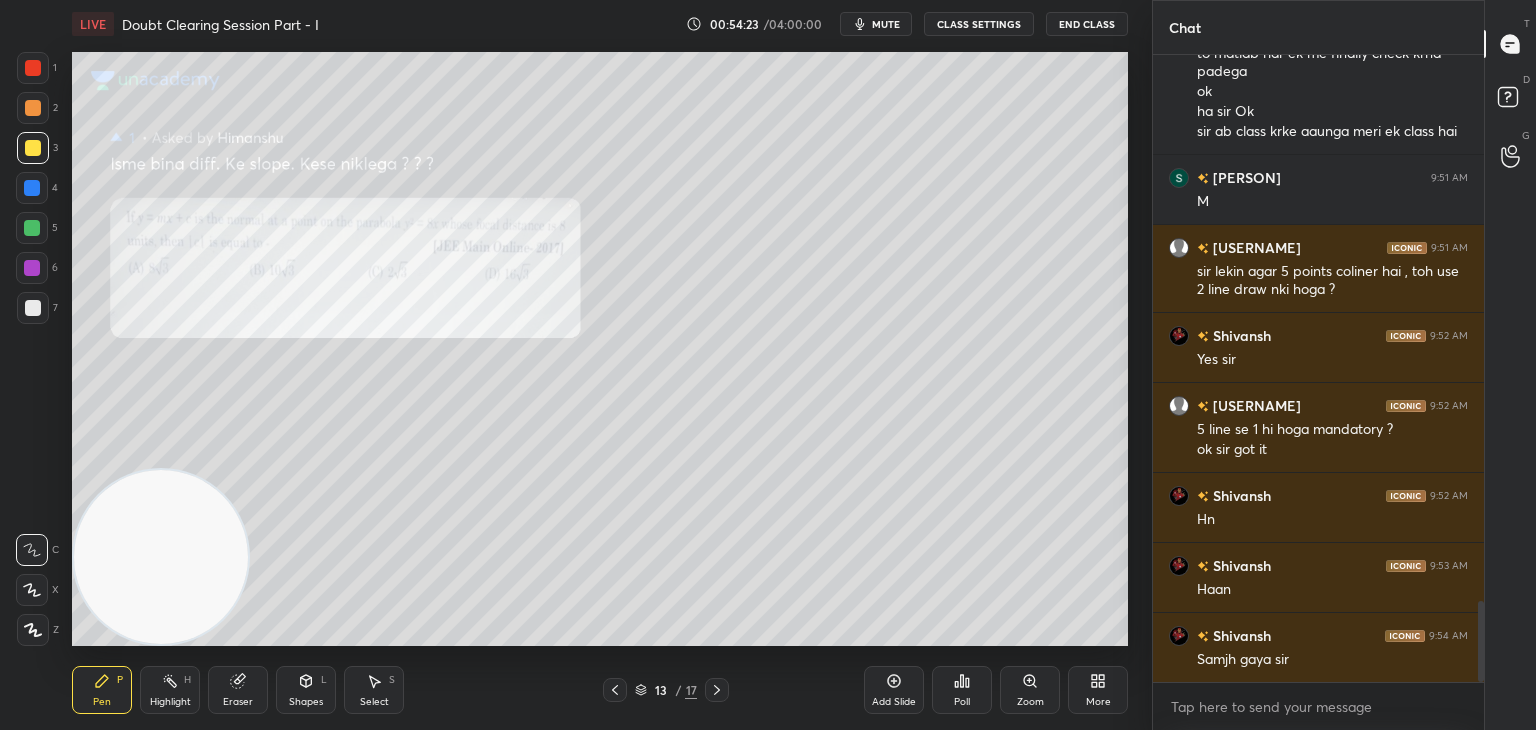 click at bounding box center (717, 690) 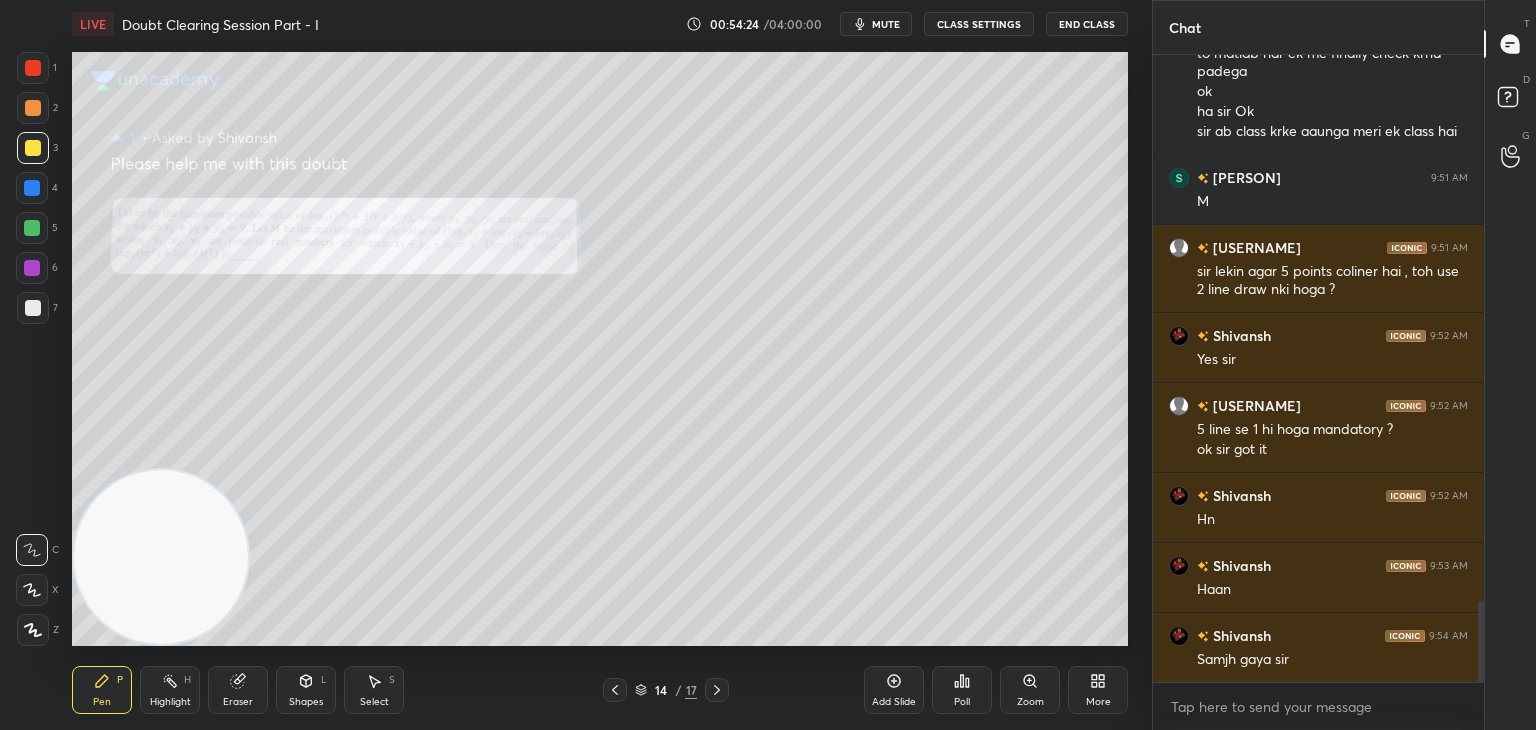 click on "Zoom" at bounding box center (1030, 690) 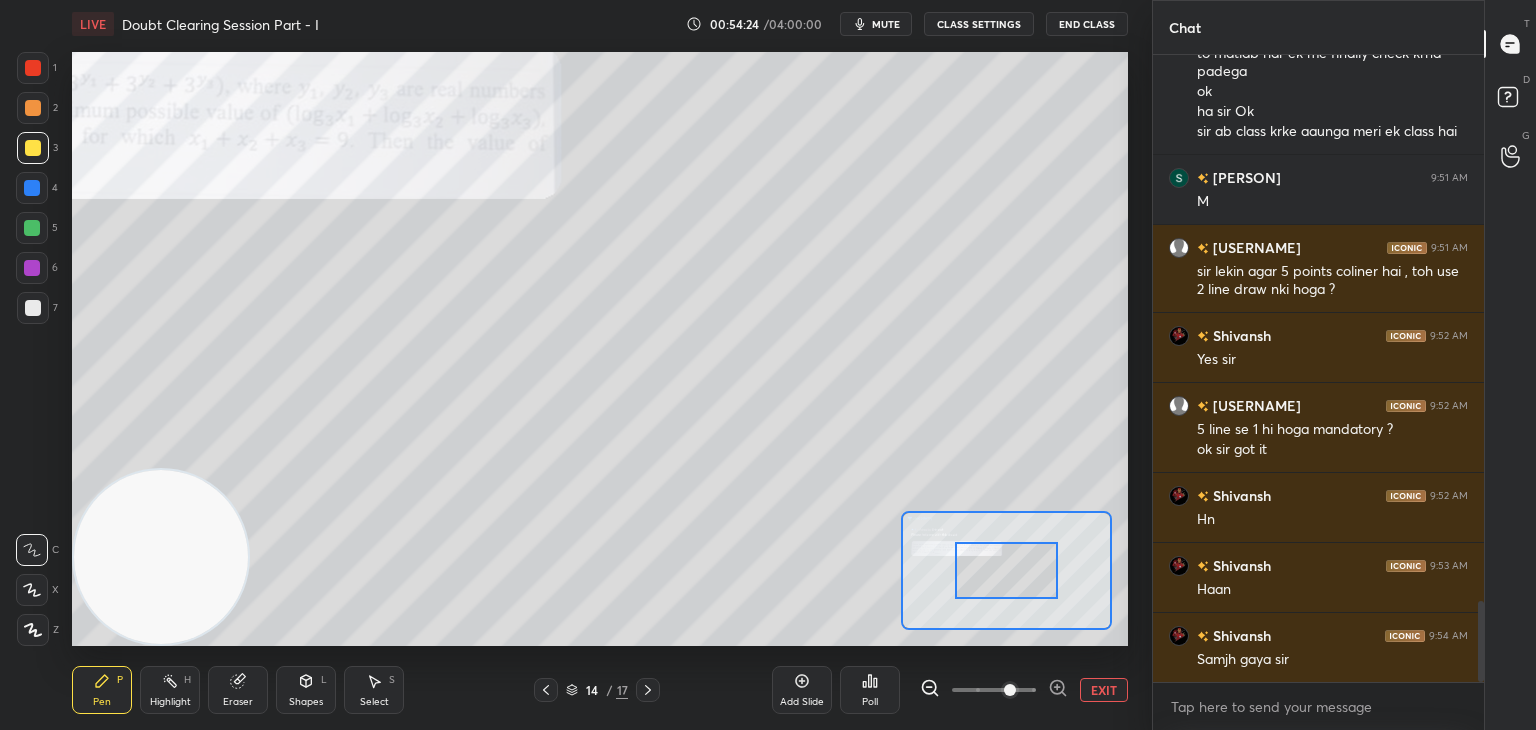 click at bounding box center [994, 690] 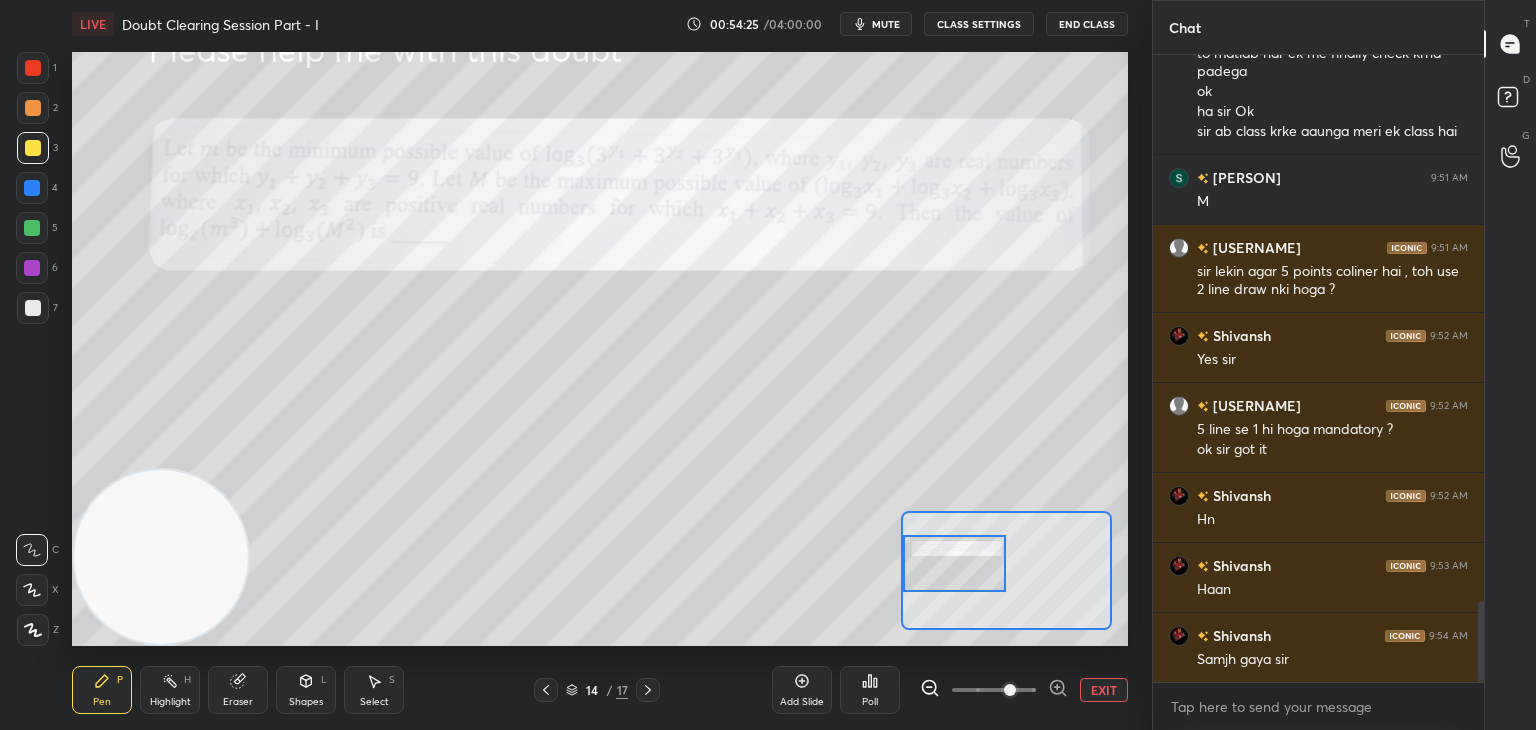 drag, startPoint x: 1012, startPoint y: 573, endPoint x: 949, endPoint y: 569, distance: 63.126858 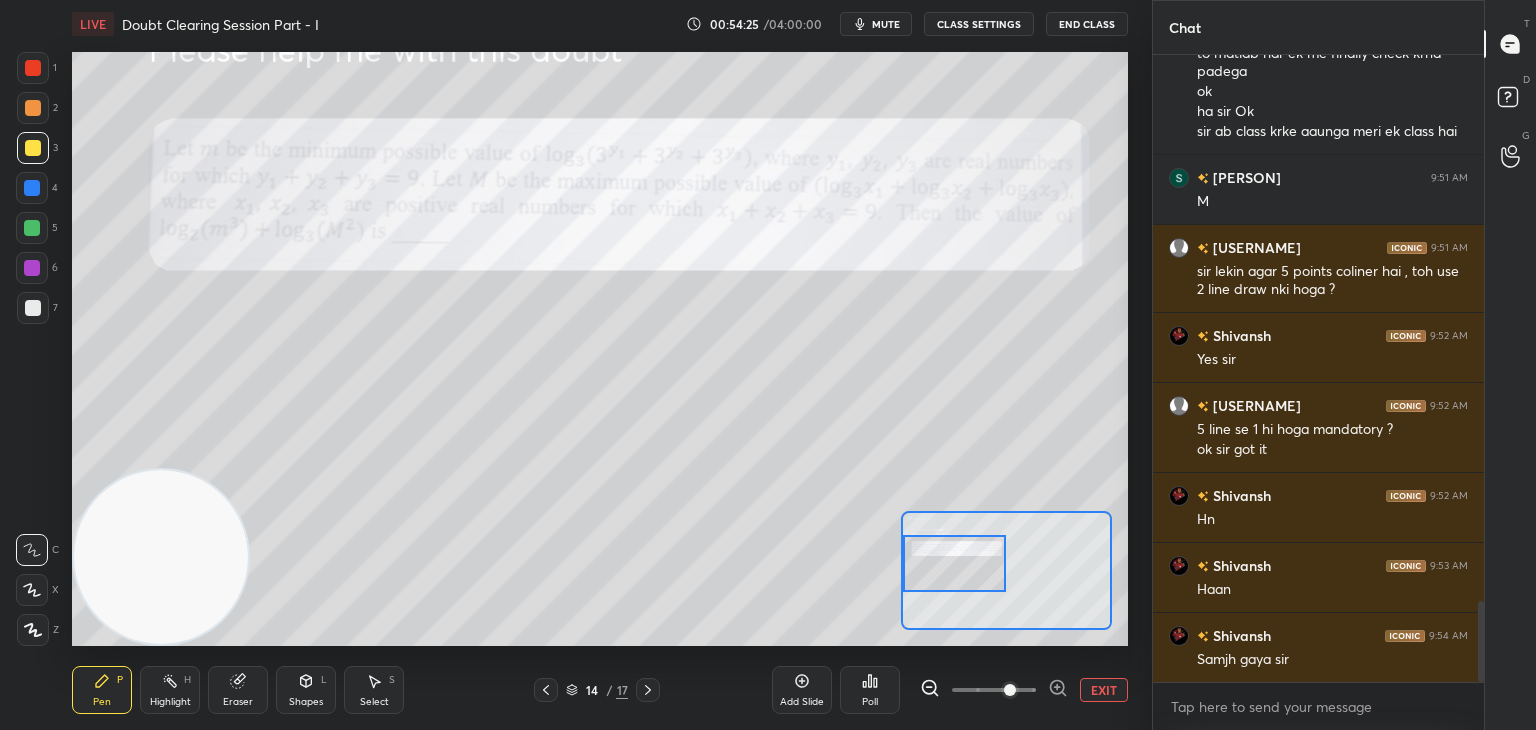 click at bounding box center (955, 563) 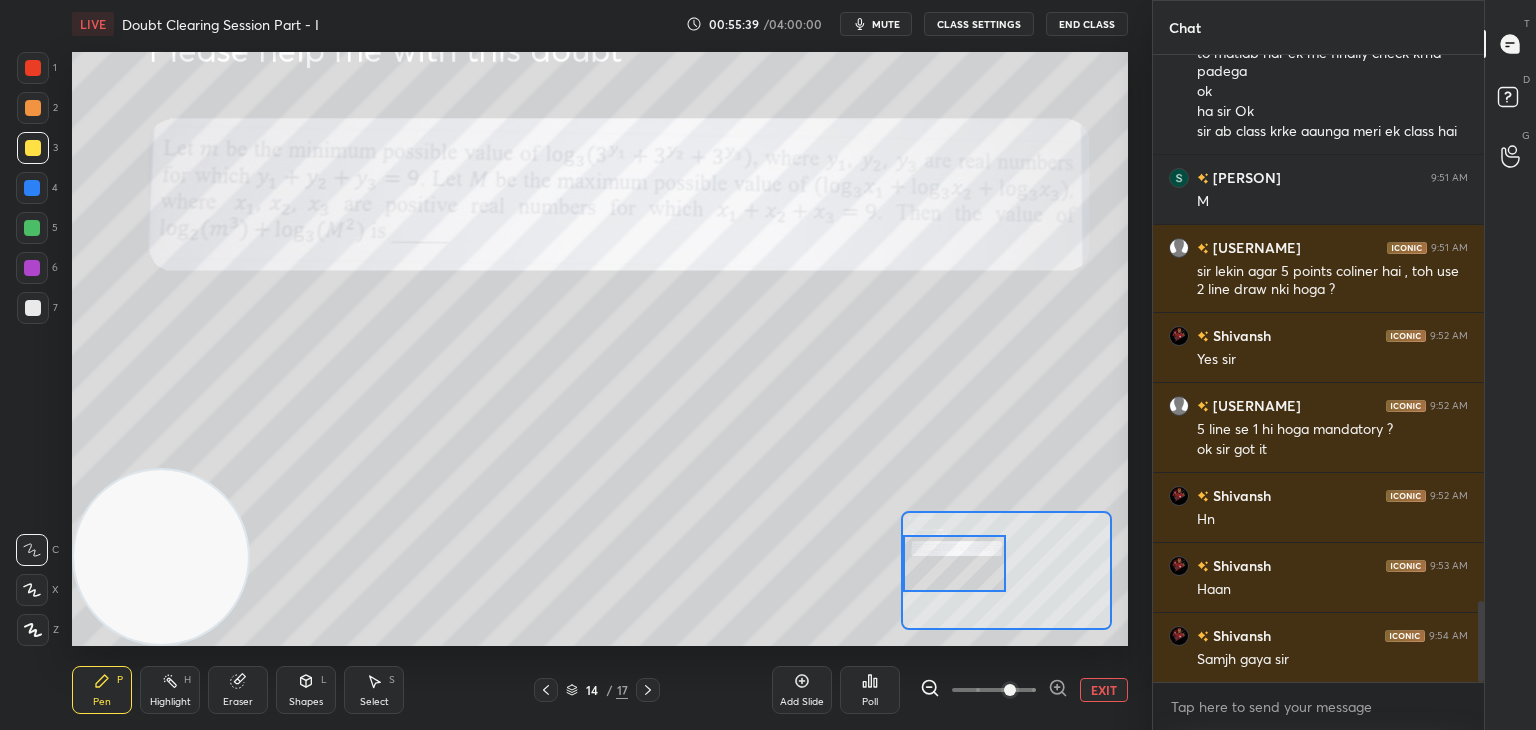 scroll, scrollTop: 4318, scrollLeft: 0, axis: vertical 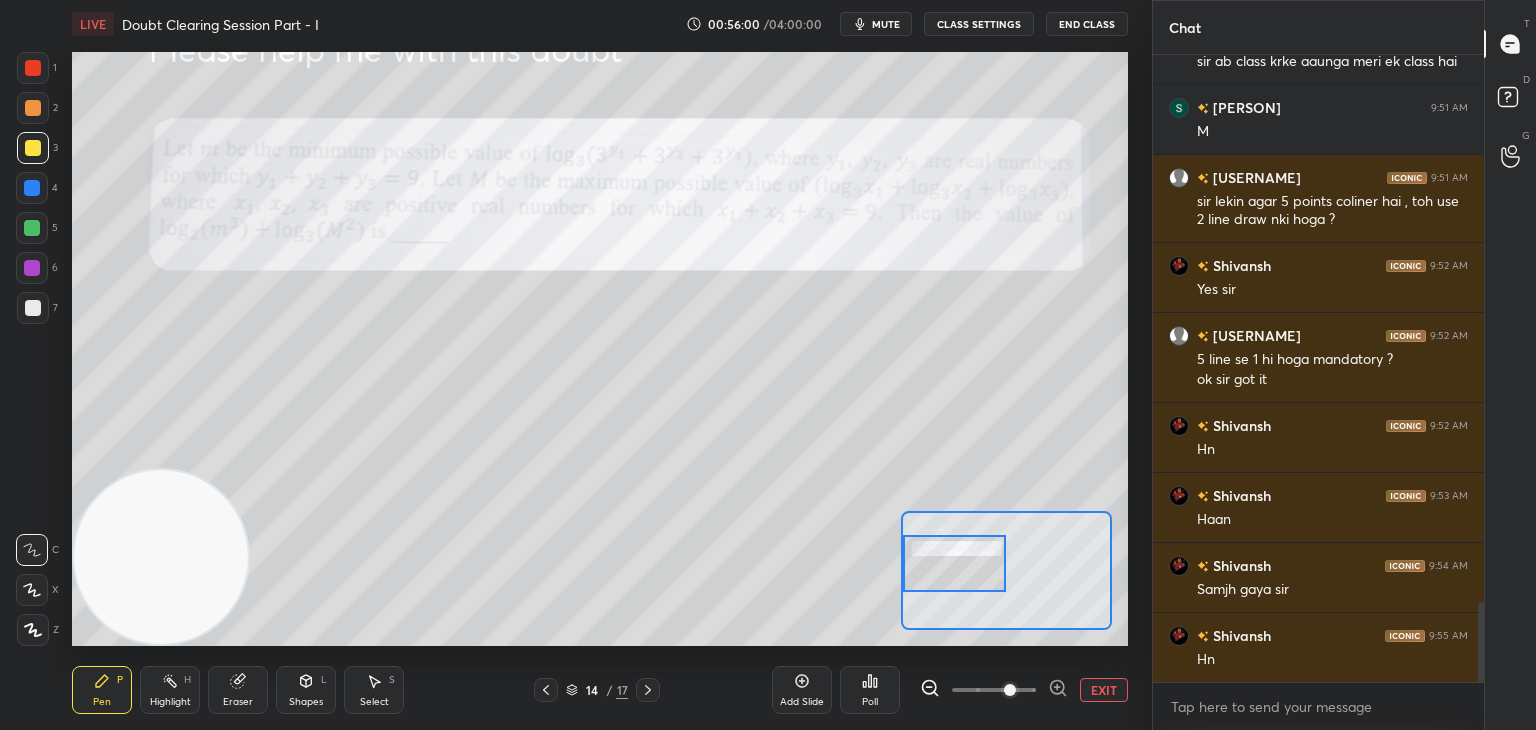 click 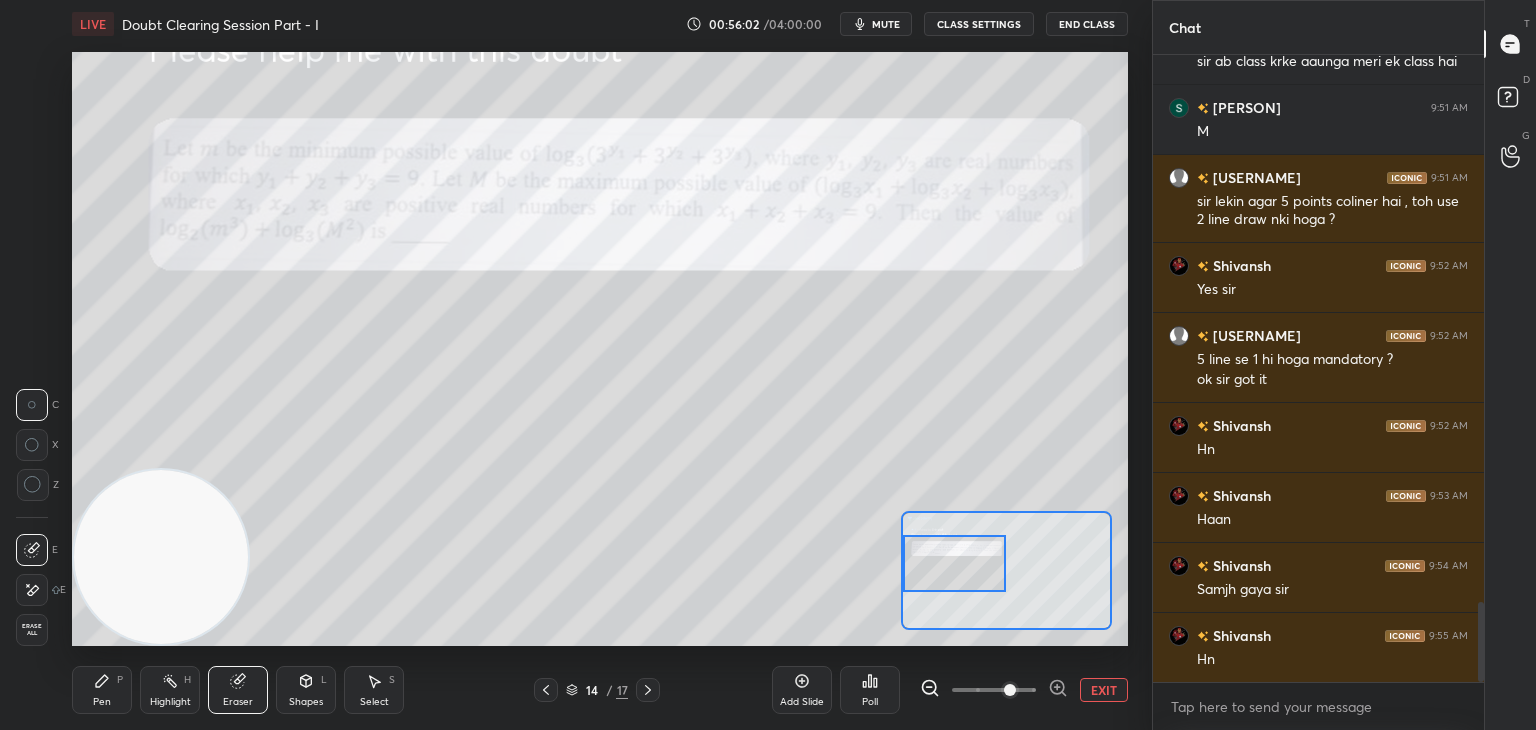 click on "Pen" at bounding box center [102, 702] 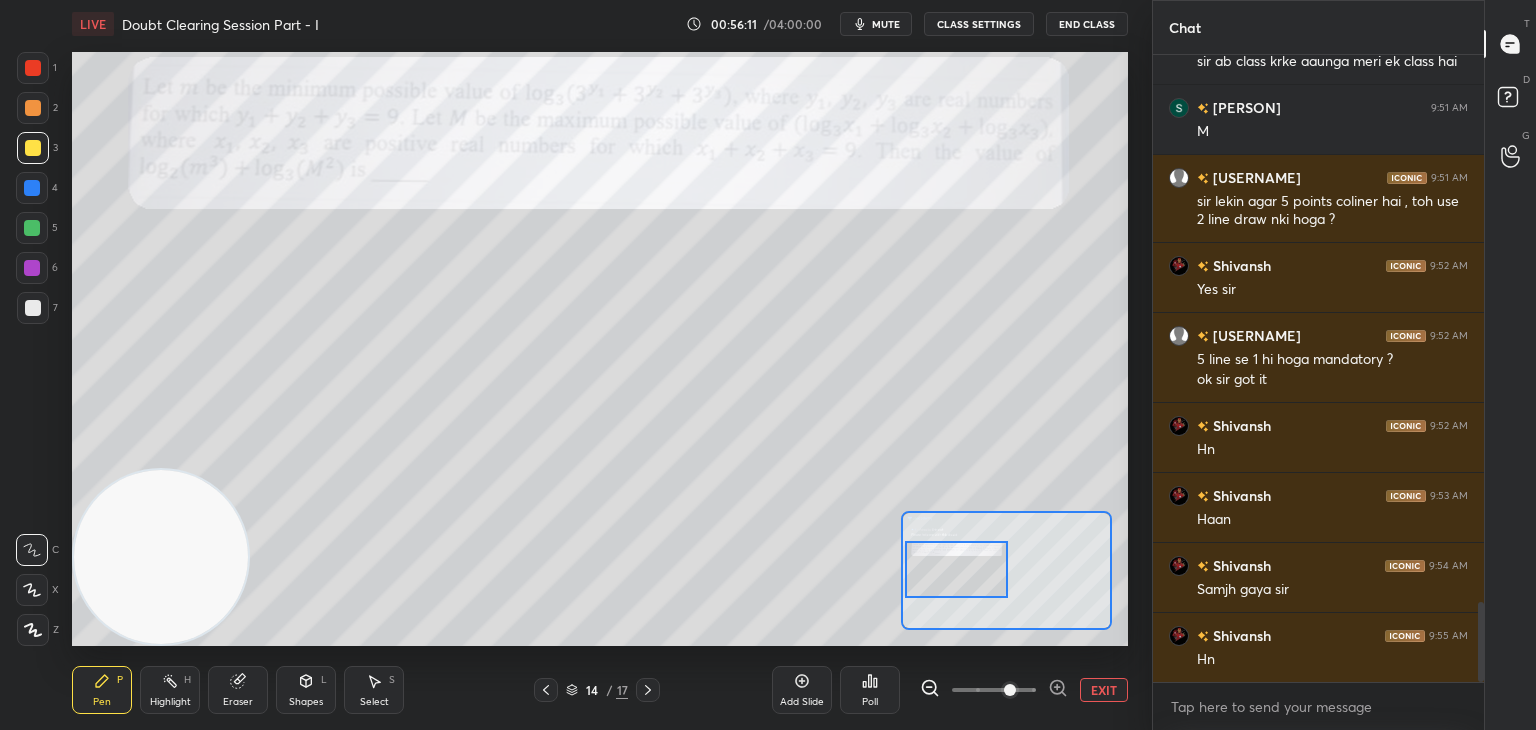 click at bounding box center (957, 569) 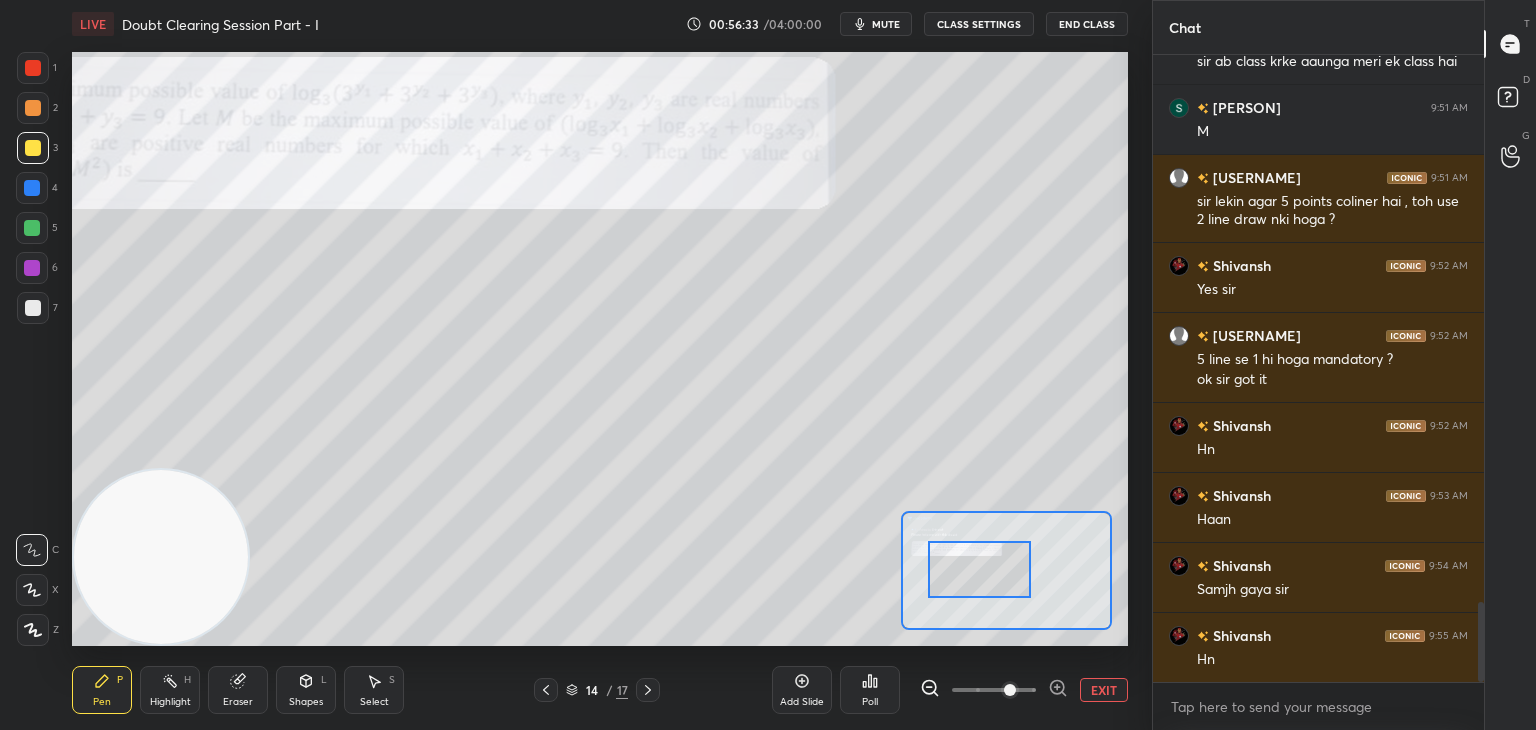 drag, startPoint x: 974, startPoint y: 569, endPoint x: 985, endPoint y: 556, distance: 17.029387 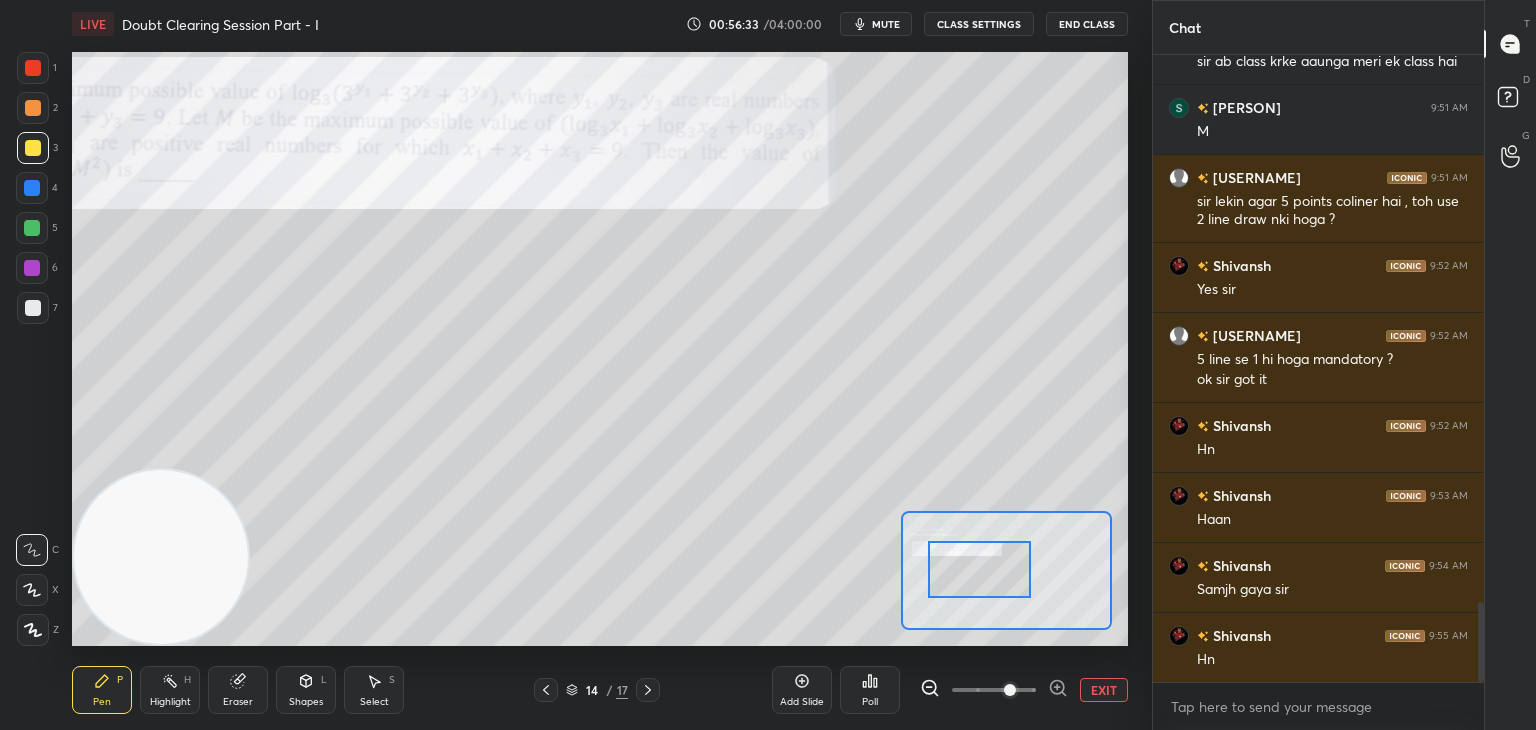 click at bounding box center (980, 569) 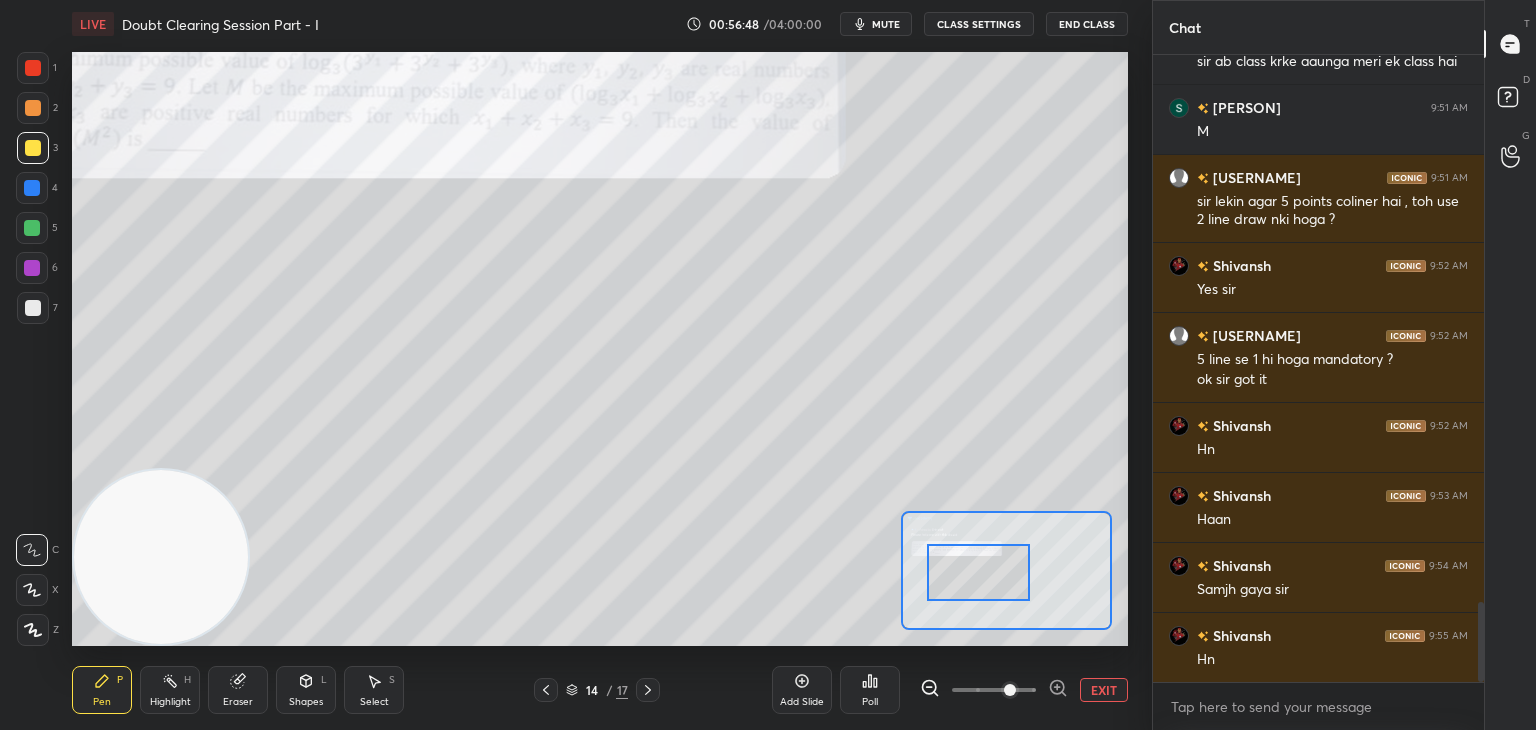 drag, startPoint x: 977, startPoint y: 566, endPoint x: 973, endPoint y: 553, distance: 13.601471 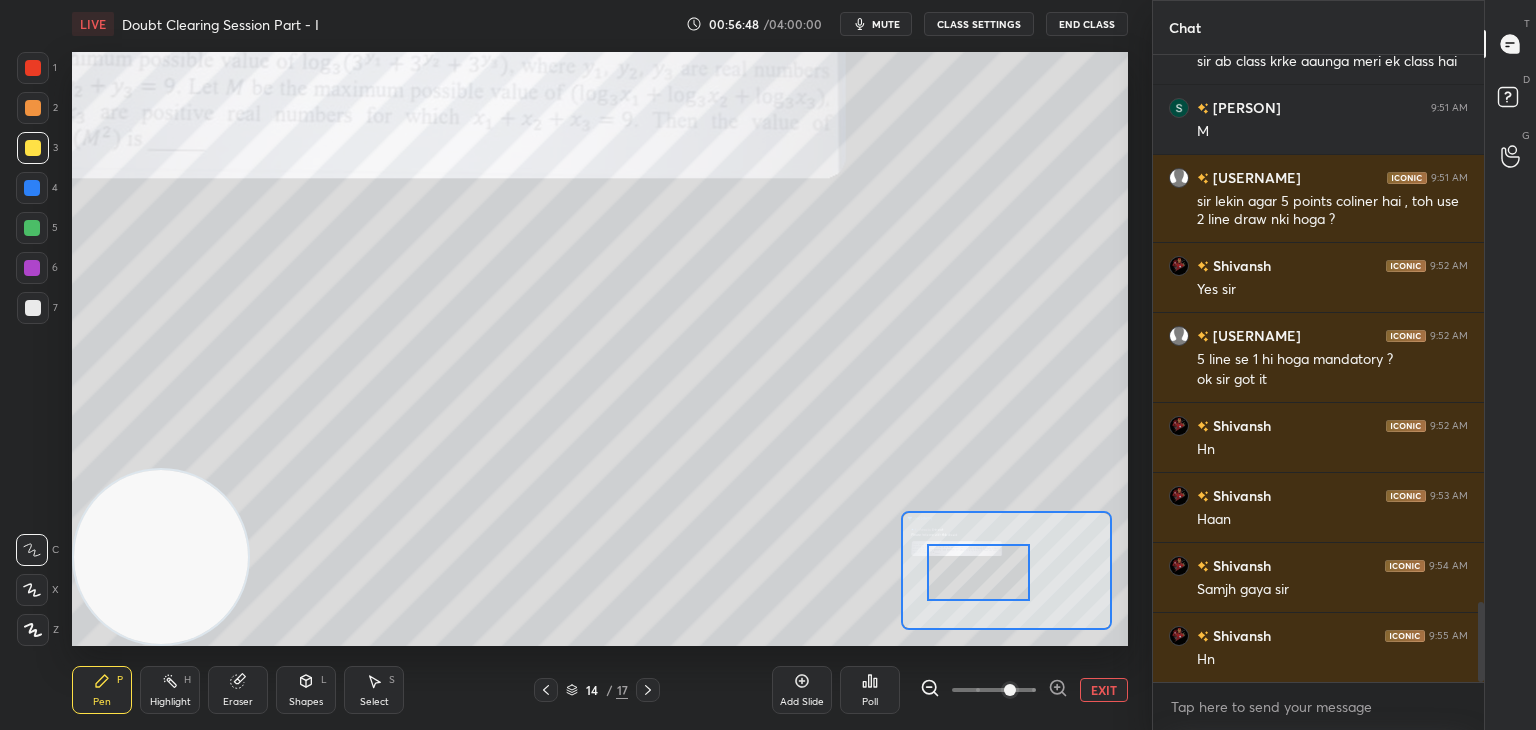 click at bounding box center [979, 572] 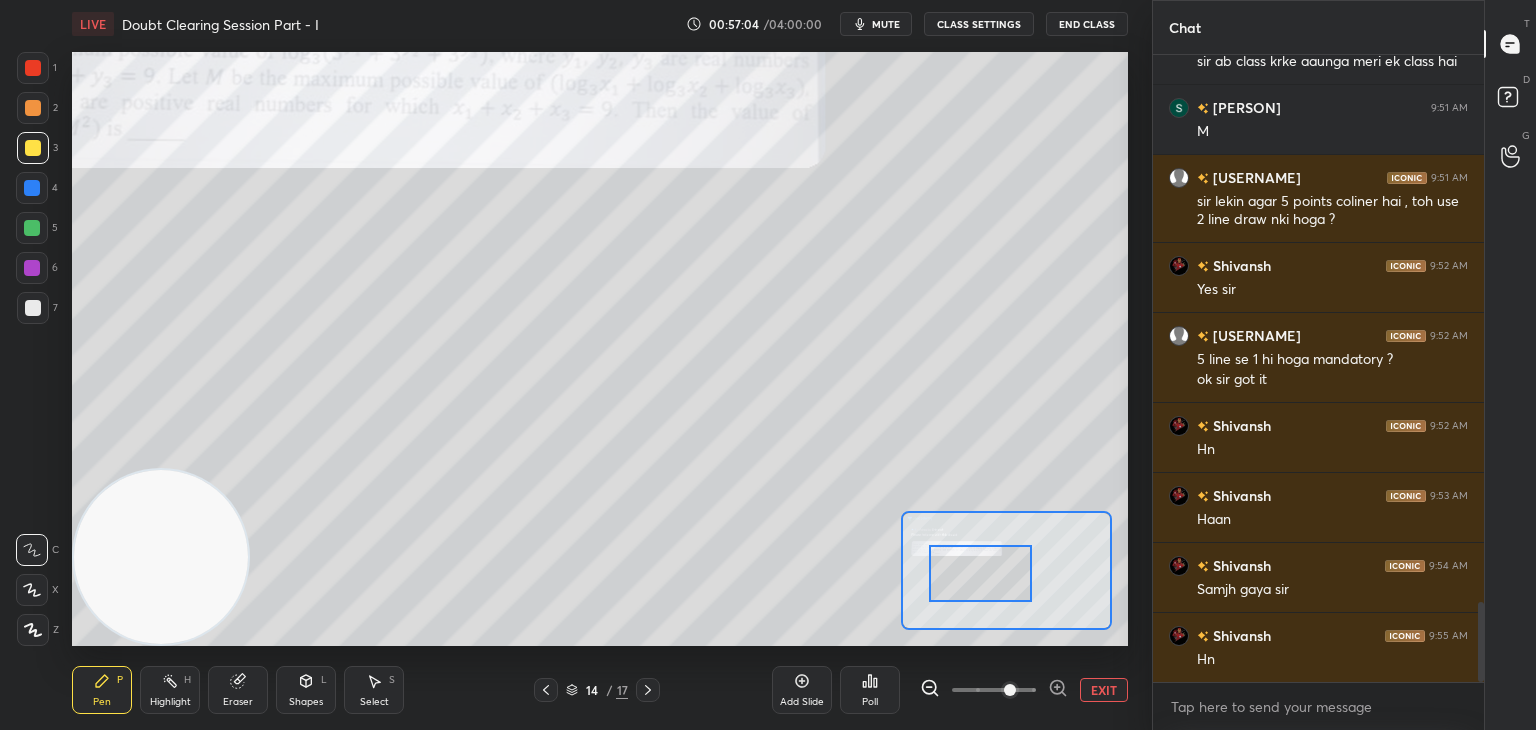 scroll, scrollTop: 4388, scrollLeft: 0, axis: vertical 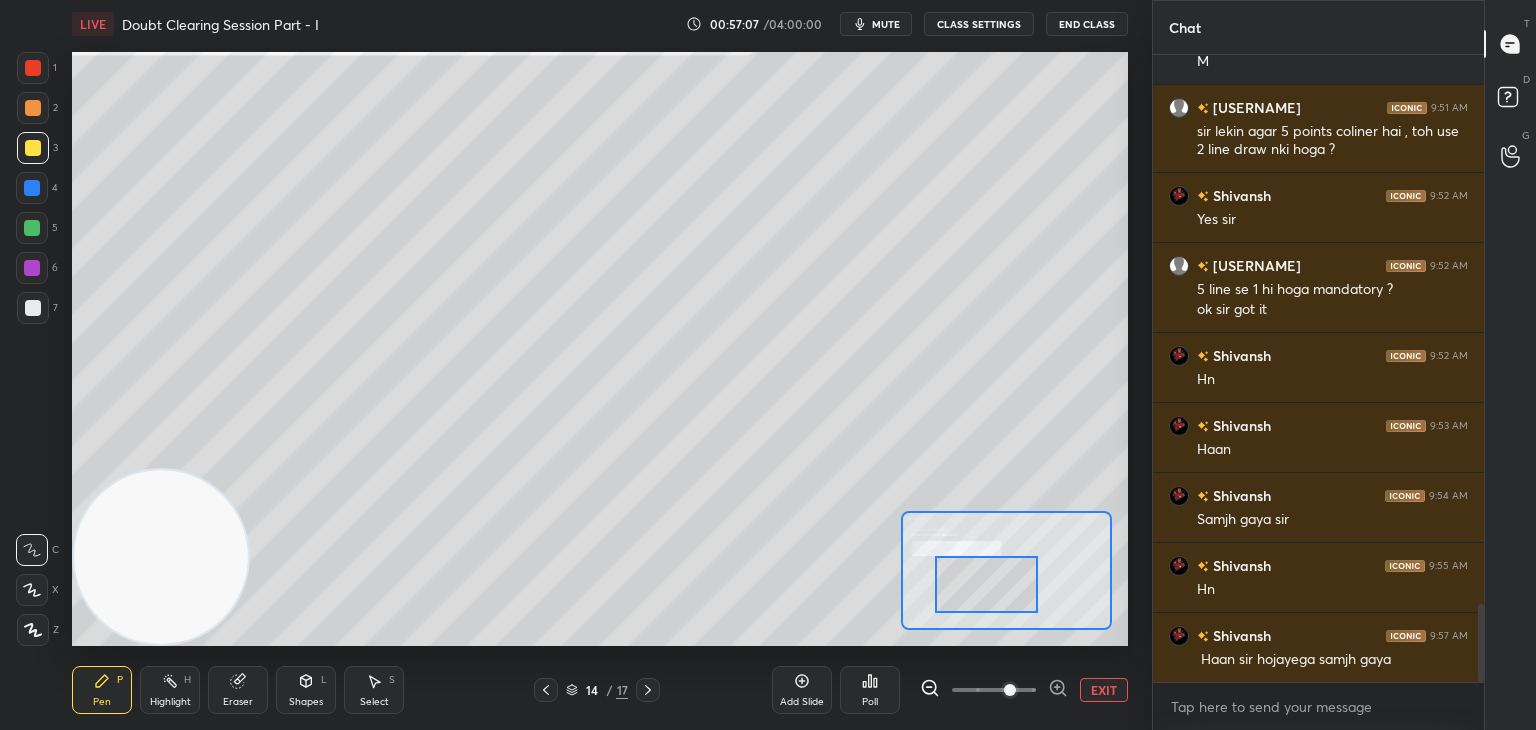 click at bounding box center (987, 584) 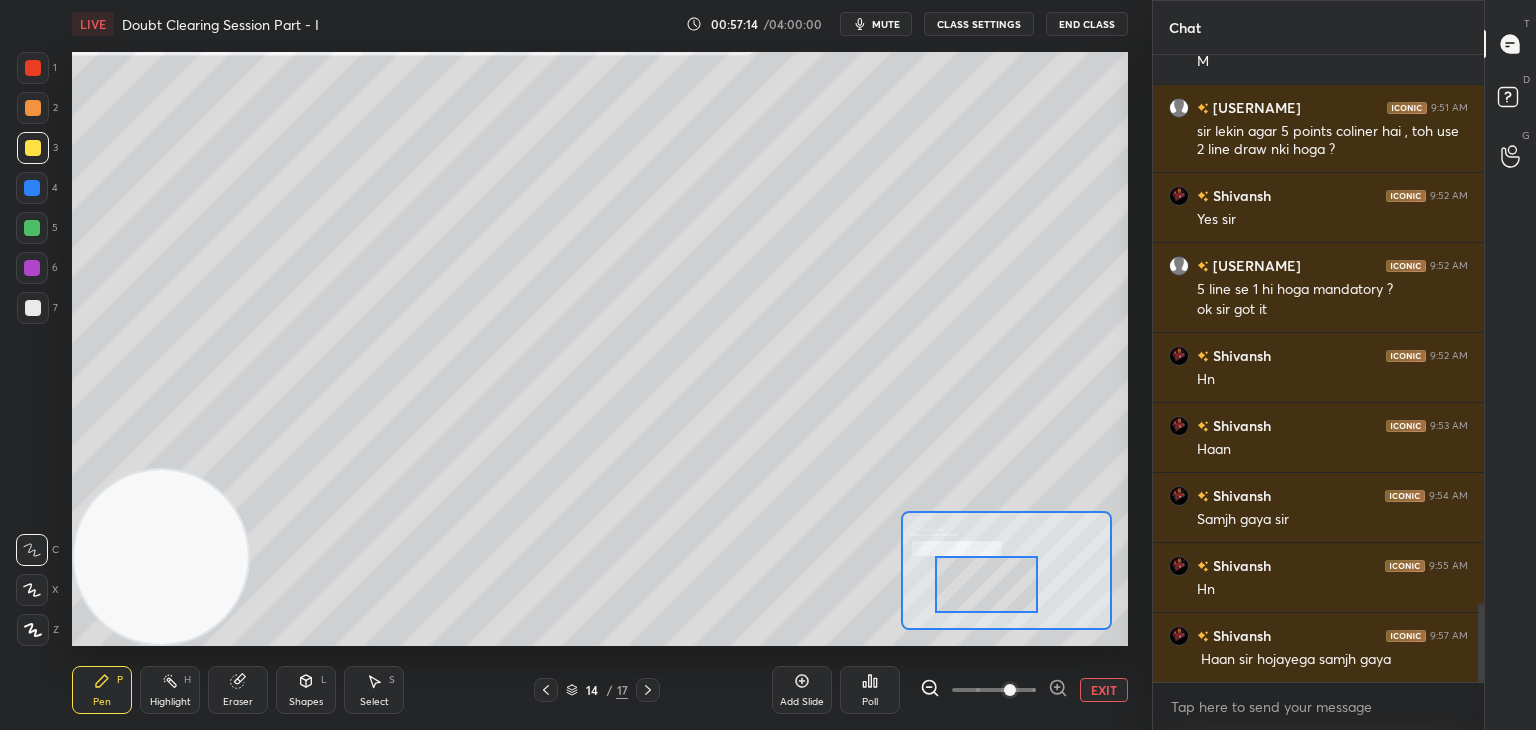 click on "EXIT" at bounding box center [1104, 690] 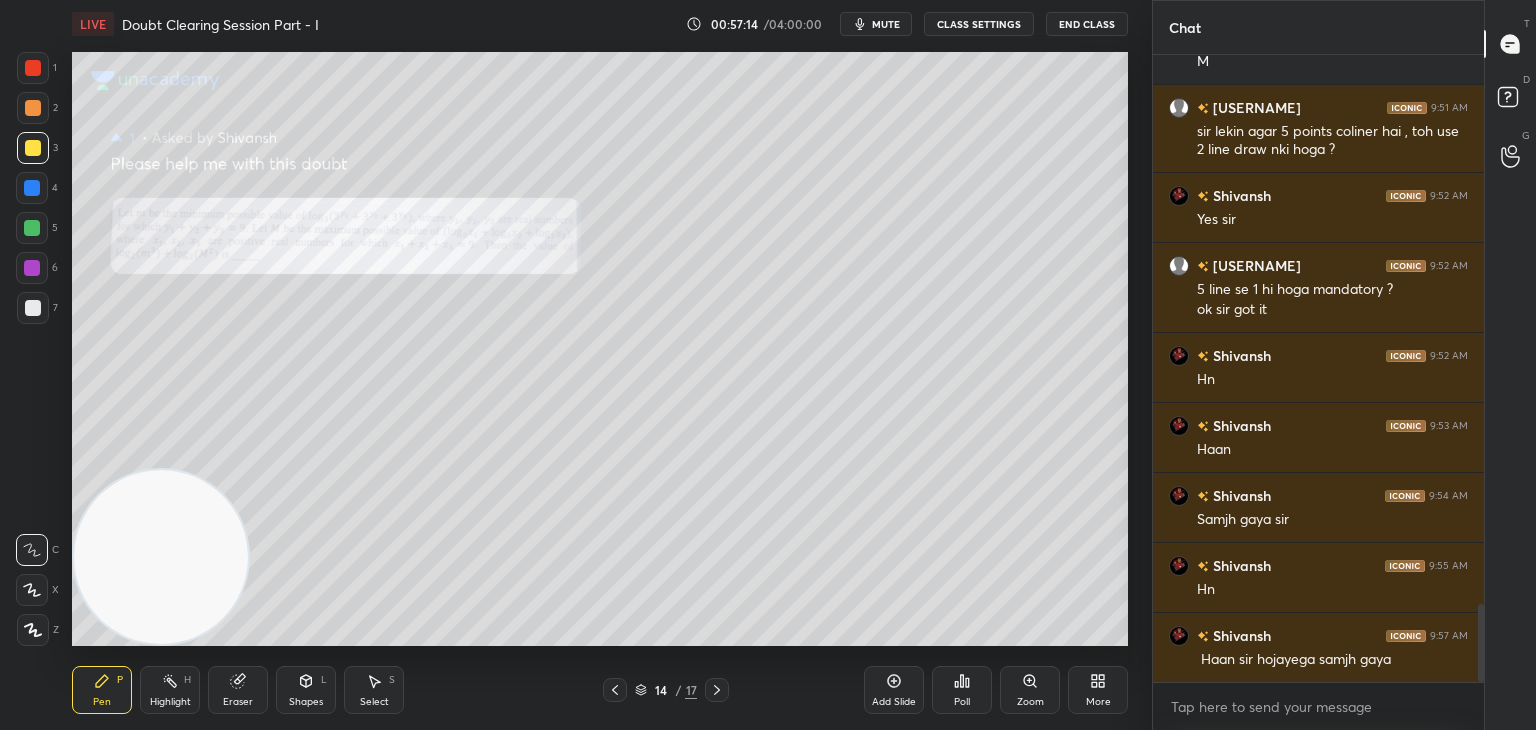click 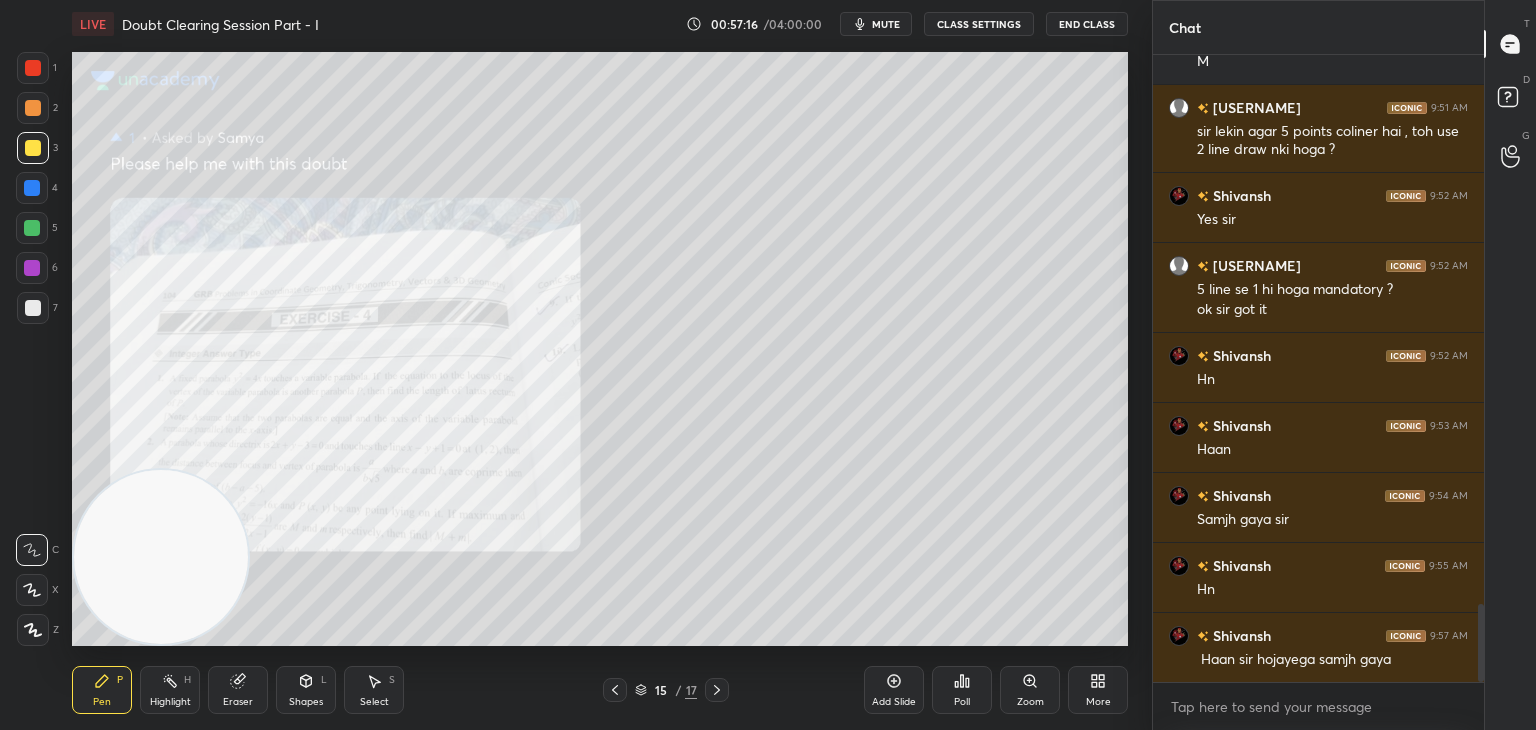 click on "Zoom" at bounding box center [1030, 690] 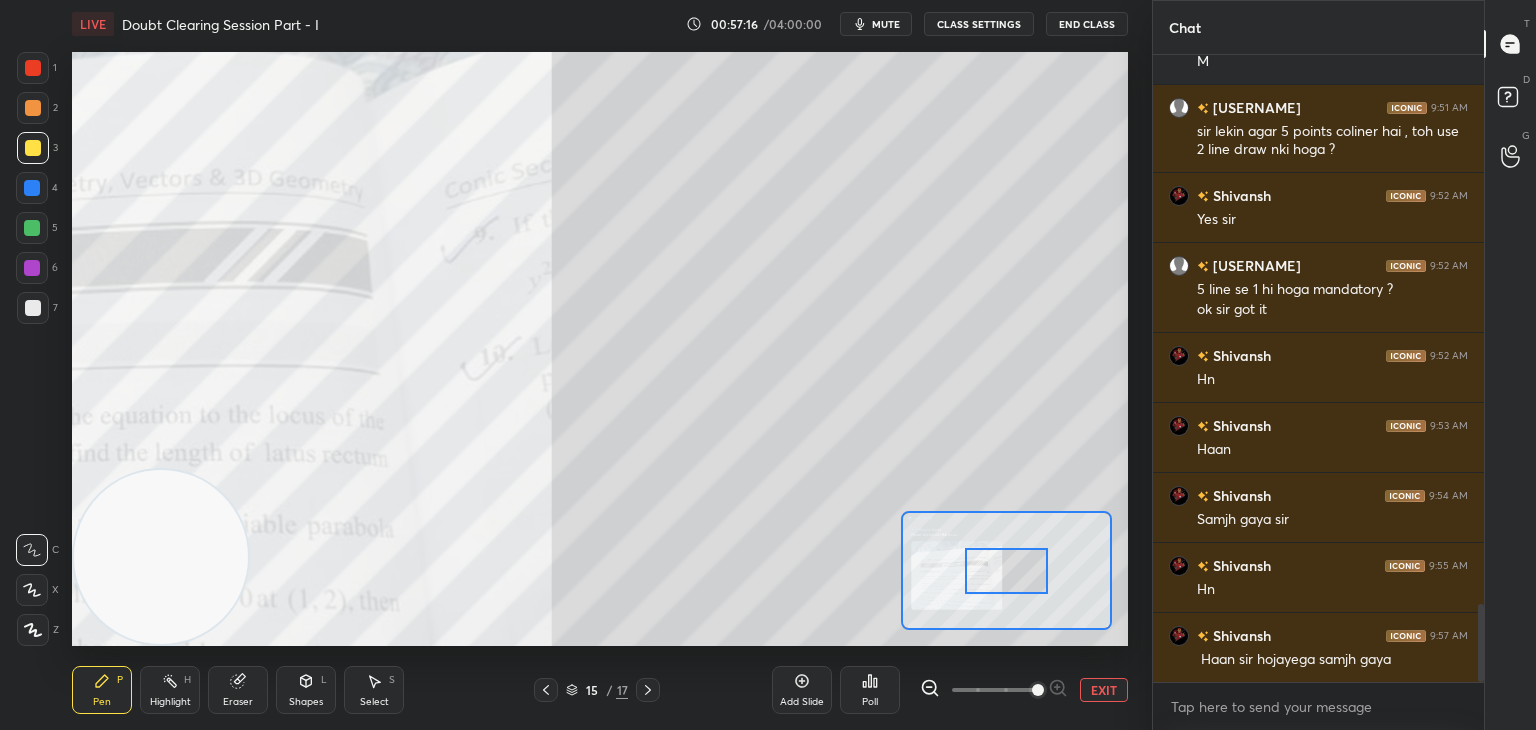 click at bounding box center (994, 690) 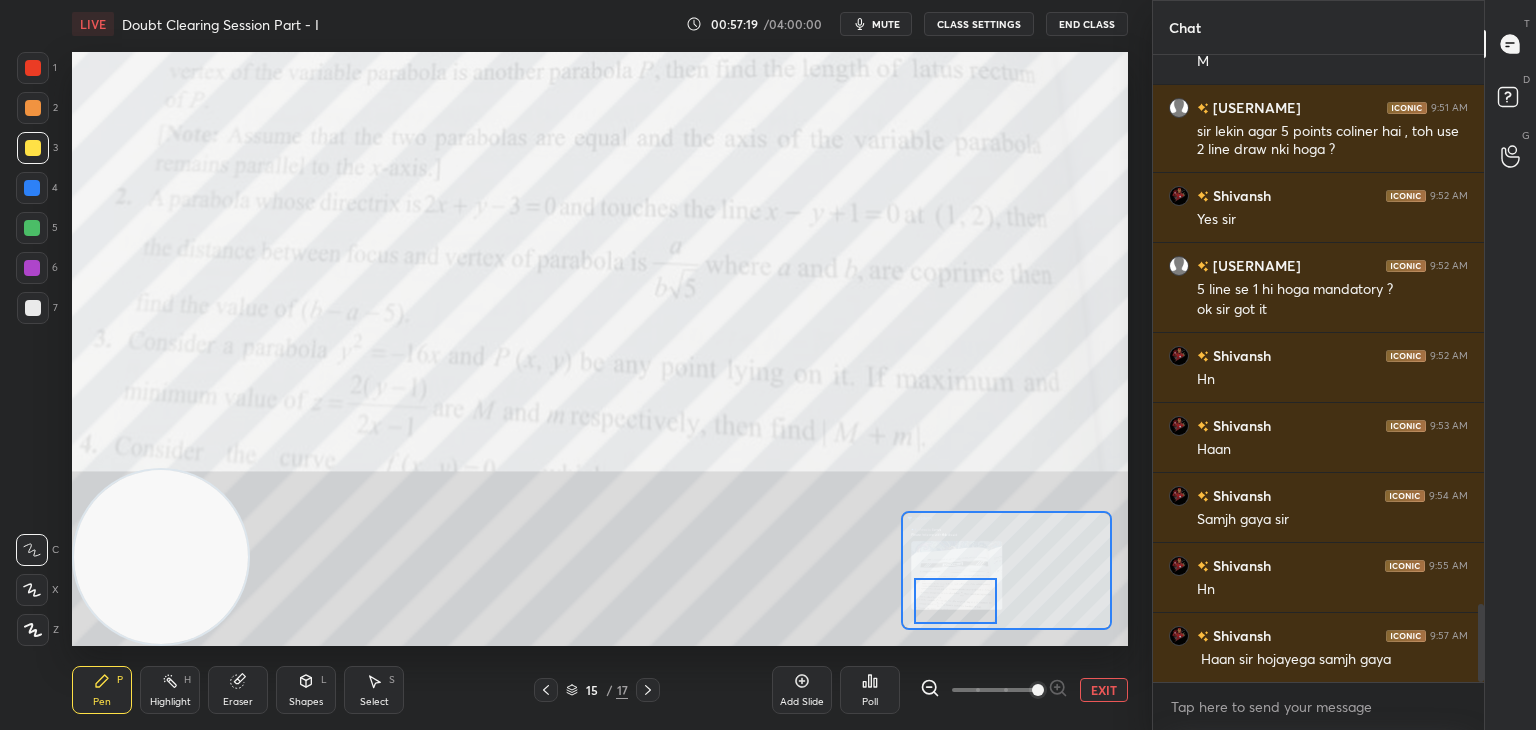 drag, startPoint x: 1004, startPoint y: 561, endPoint x: 956, endPoint y: 592, distance: 57.14018 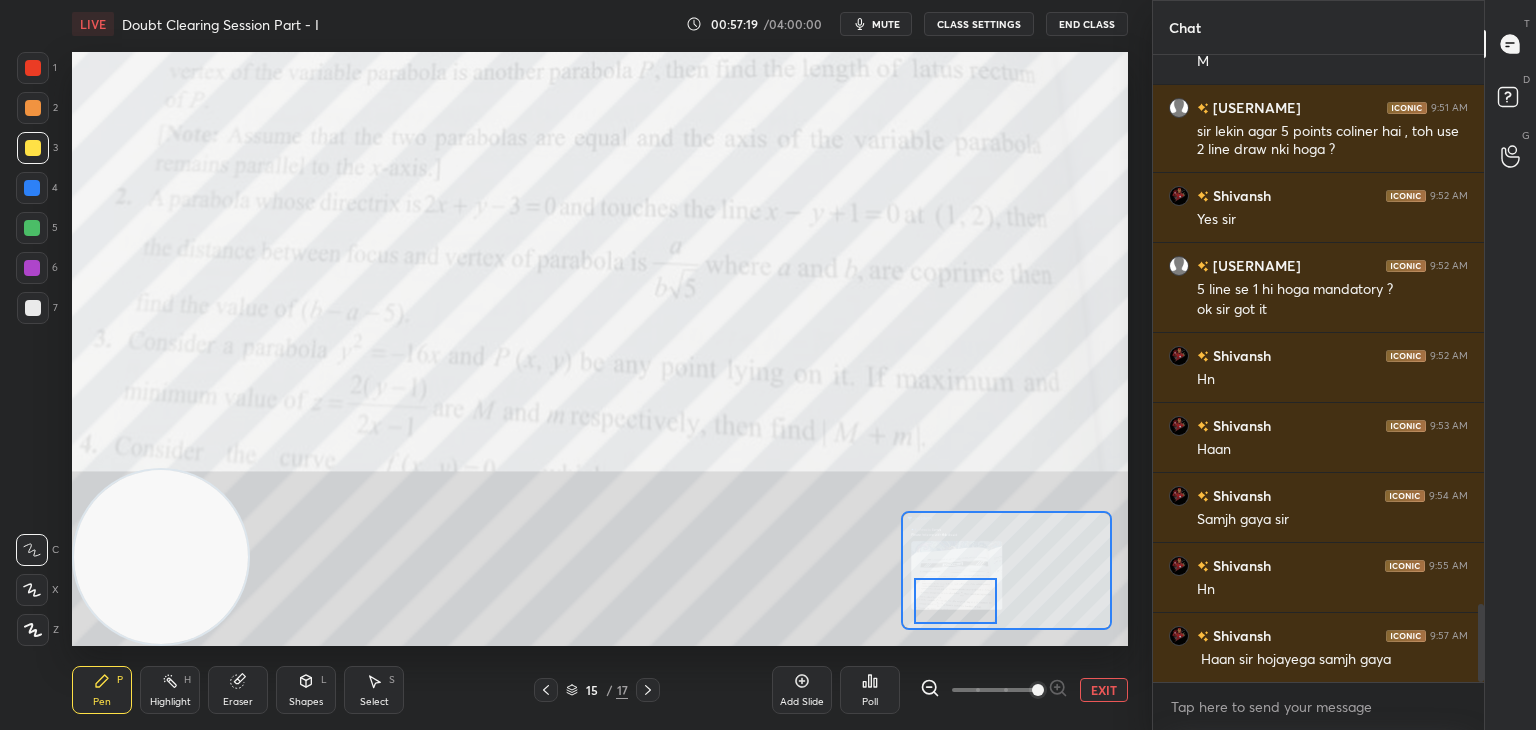 click at bounding box center [955, 601] 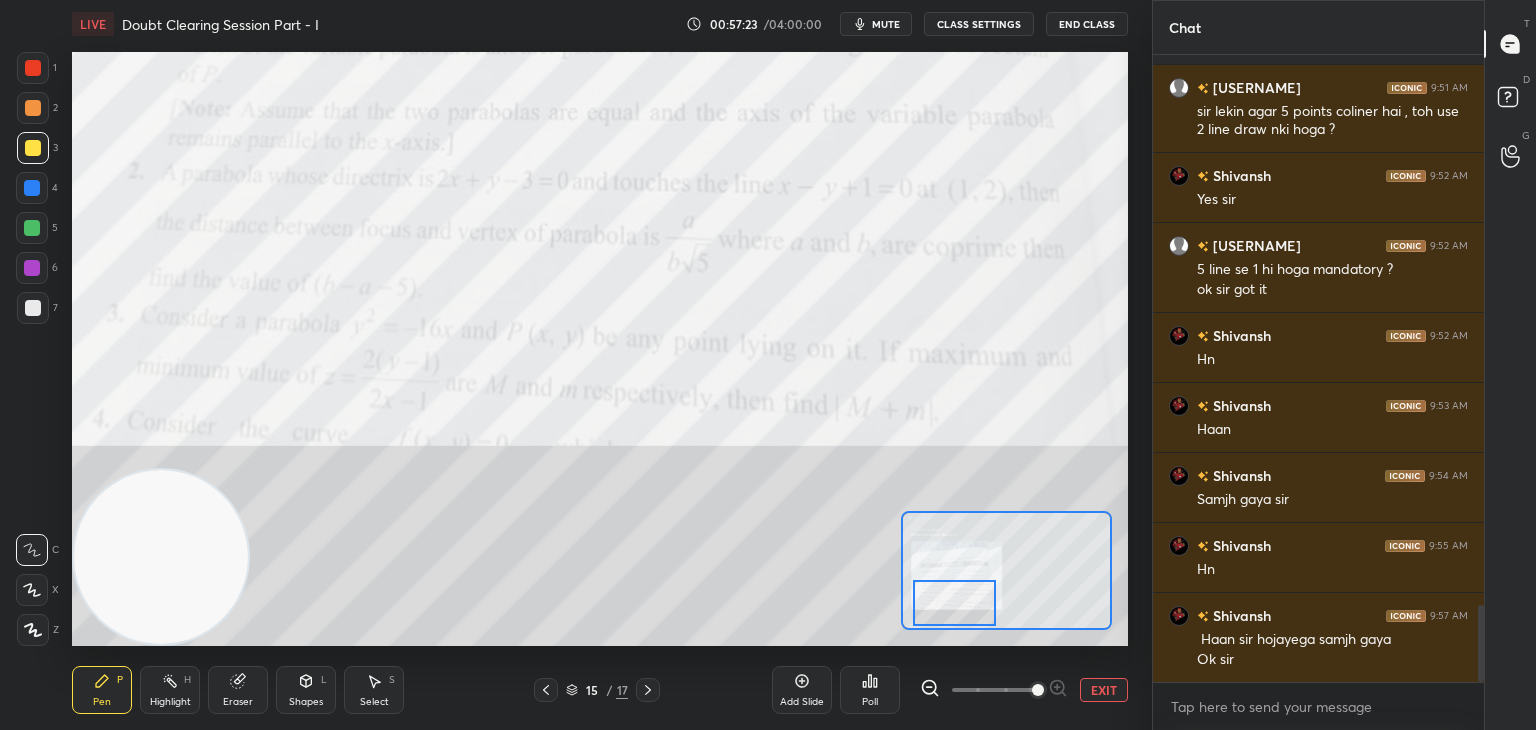 scroll, scrollTop: 4478, scrollLeft: 0, axis: vertical 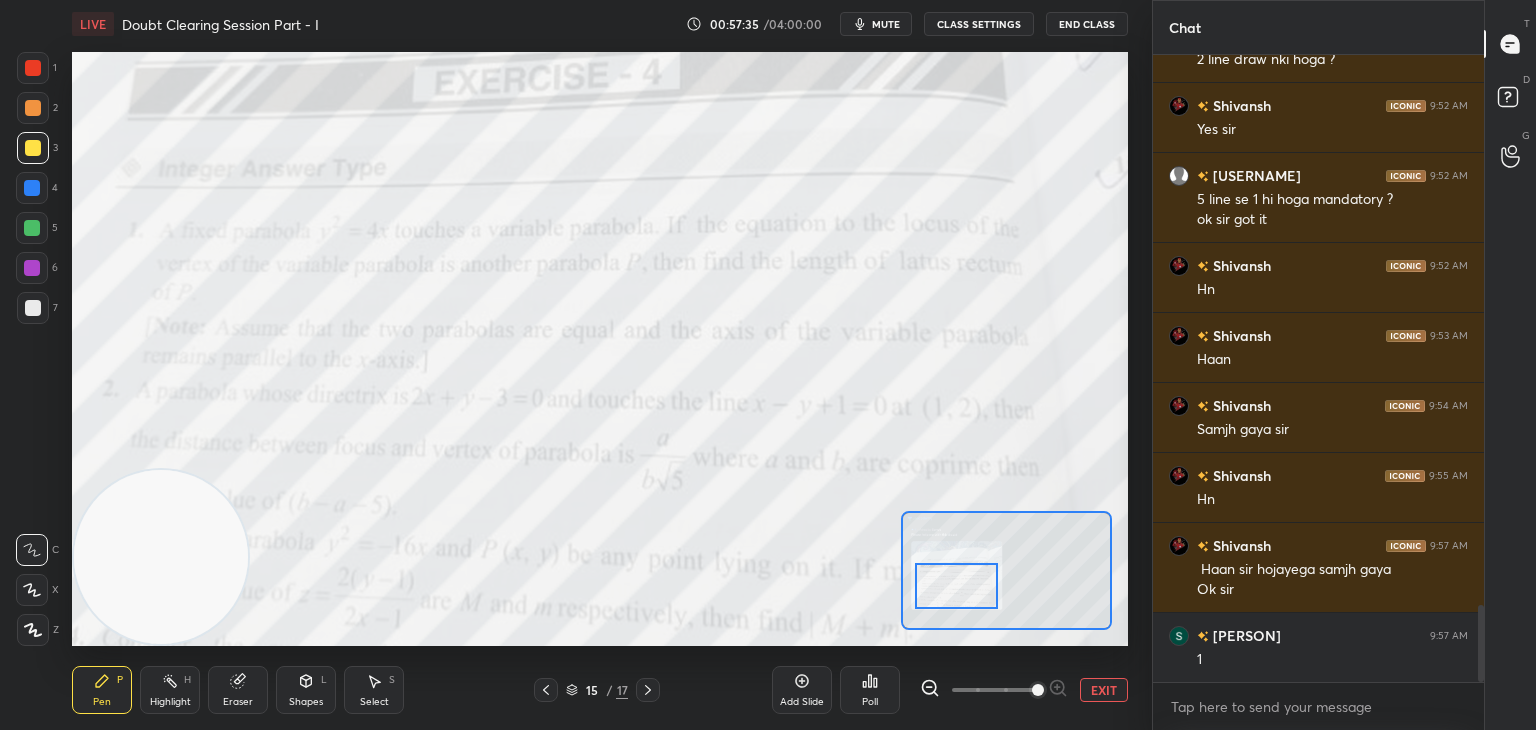 drag, startPoint x: 950, startPoint y: 600, endPoint x: 952, endPoint y: 583, distance: 17.117243 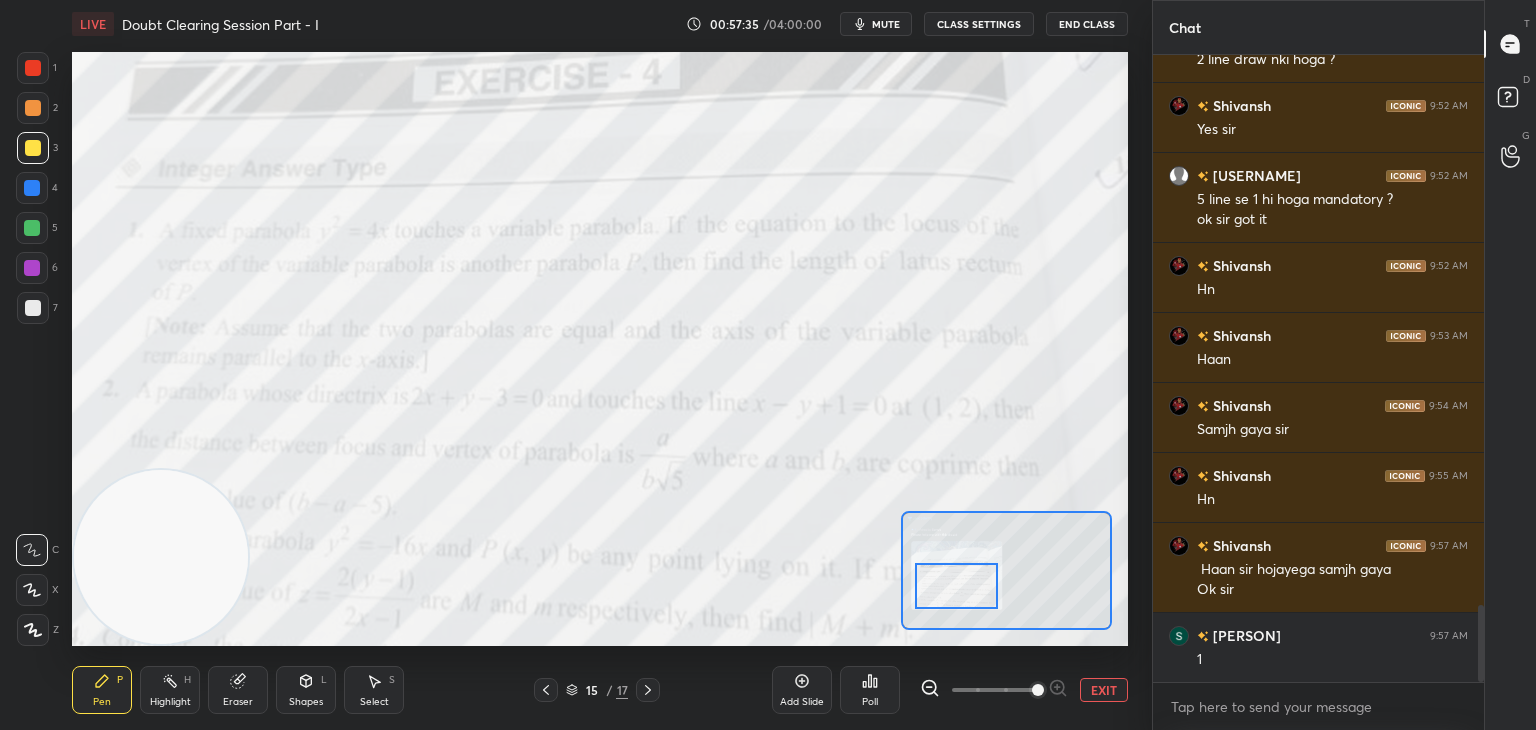 click at bounding box center (956, 586) 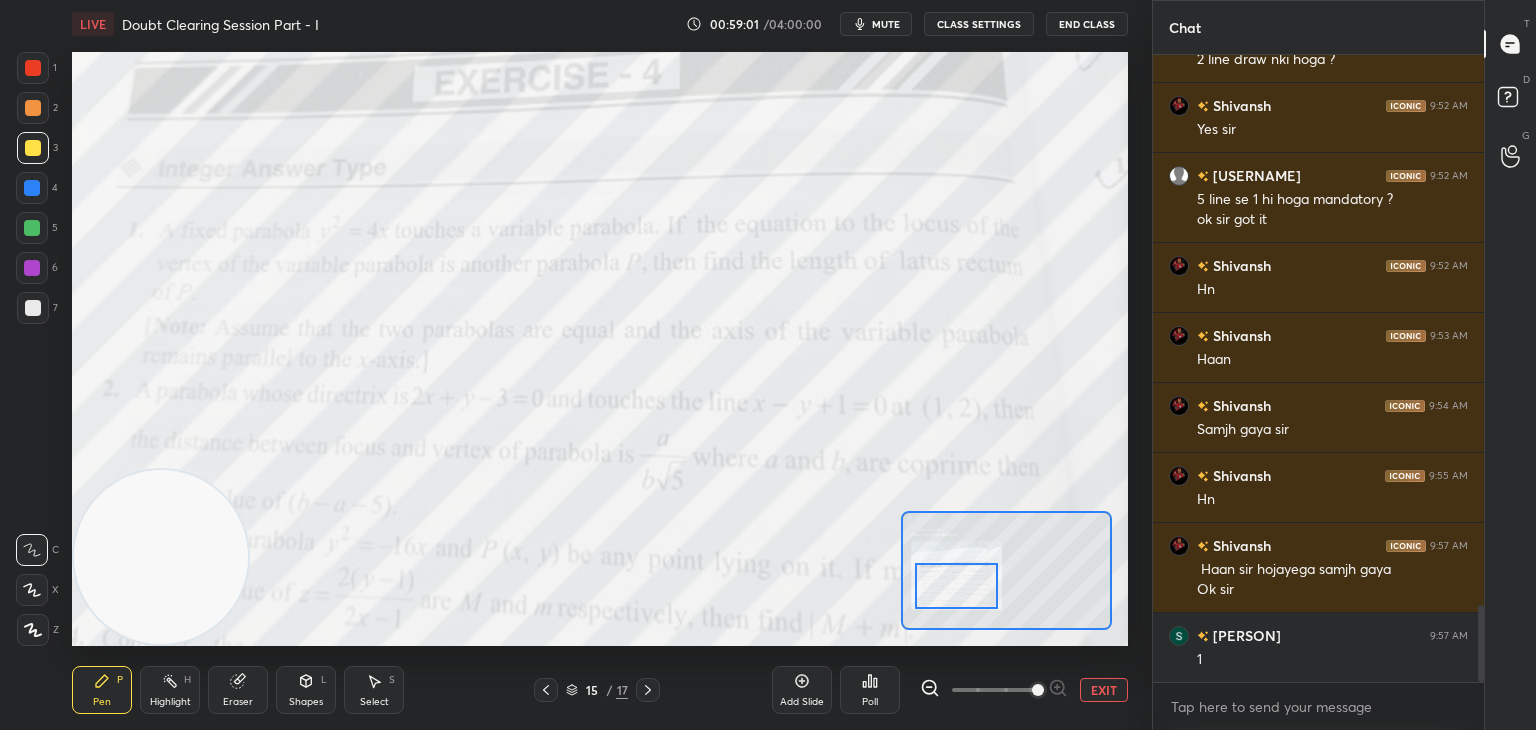 click on "EXIT" at bounding box center (1104, 690) 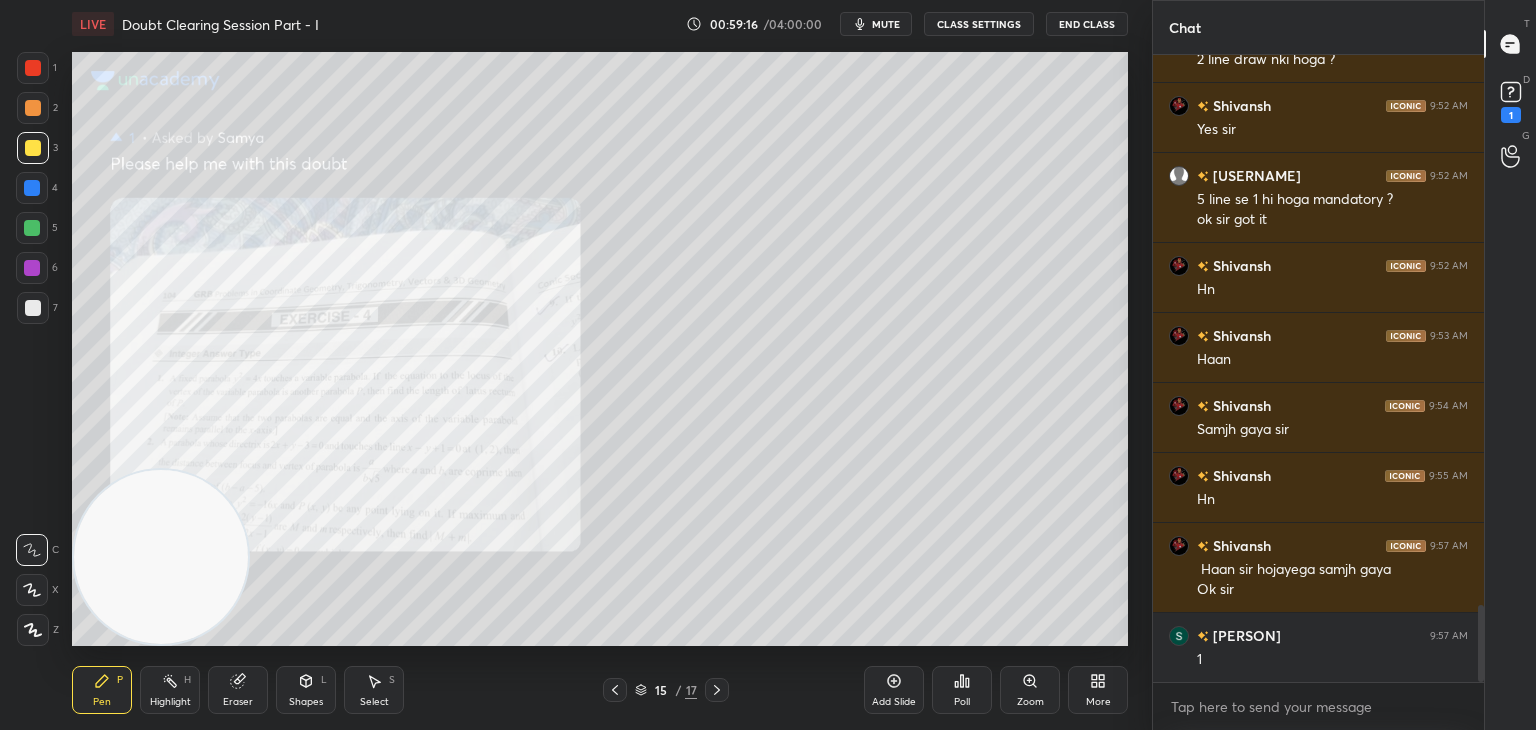 scroll, scrollTop: 4564, scrollLeft: 0, axis: vertical 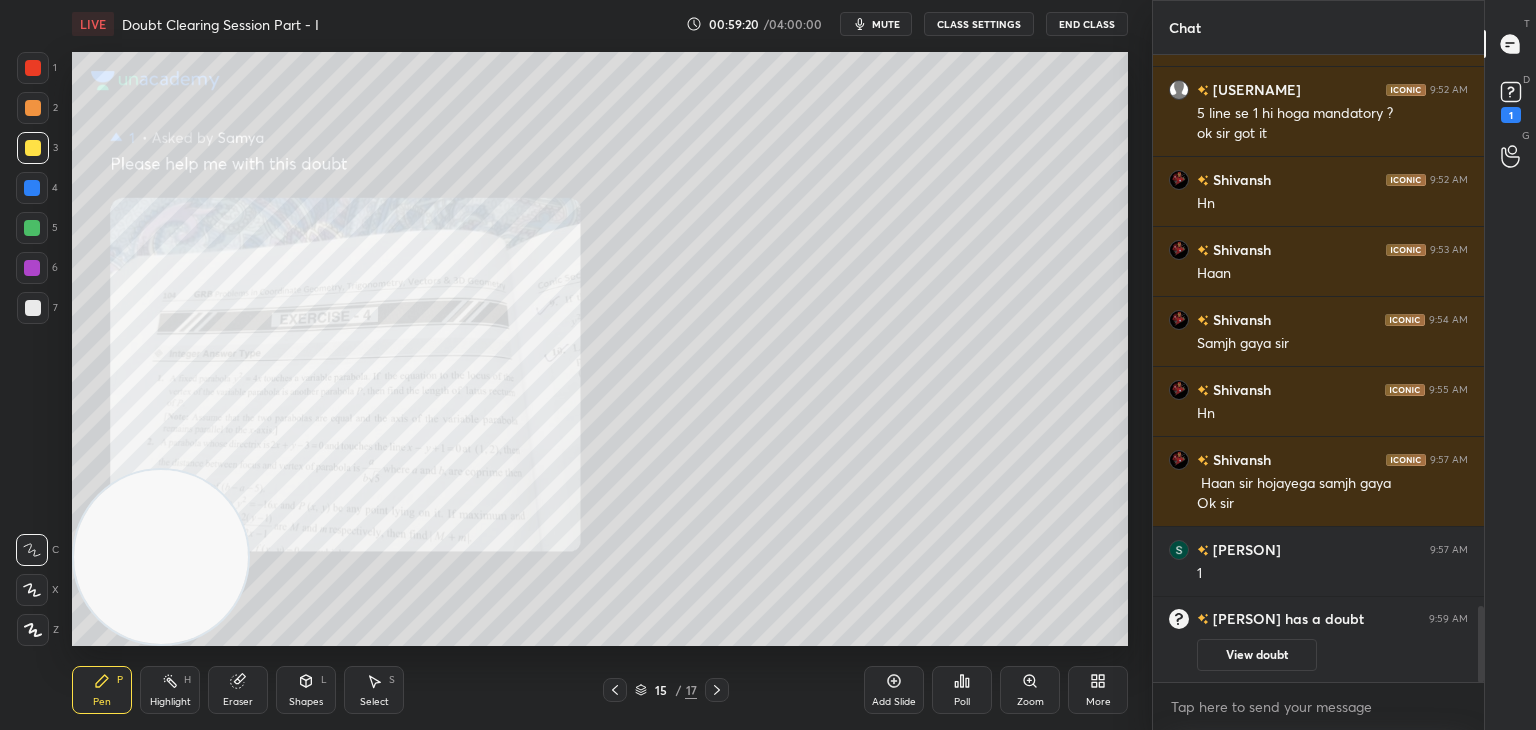 click on "View doubt" at bounding box center (1257, 655) 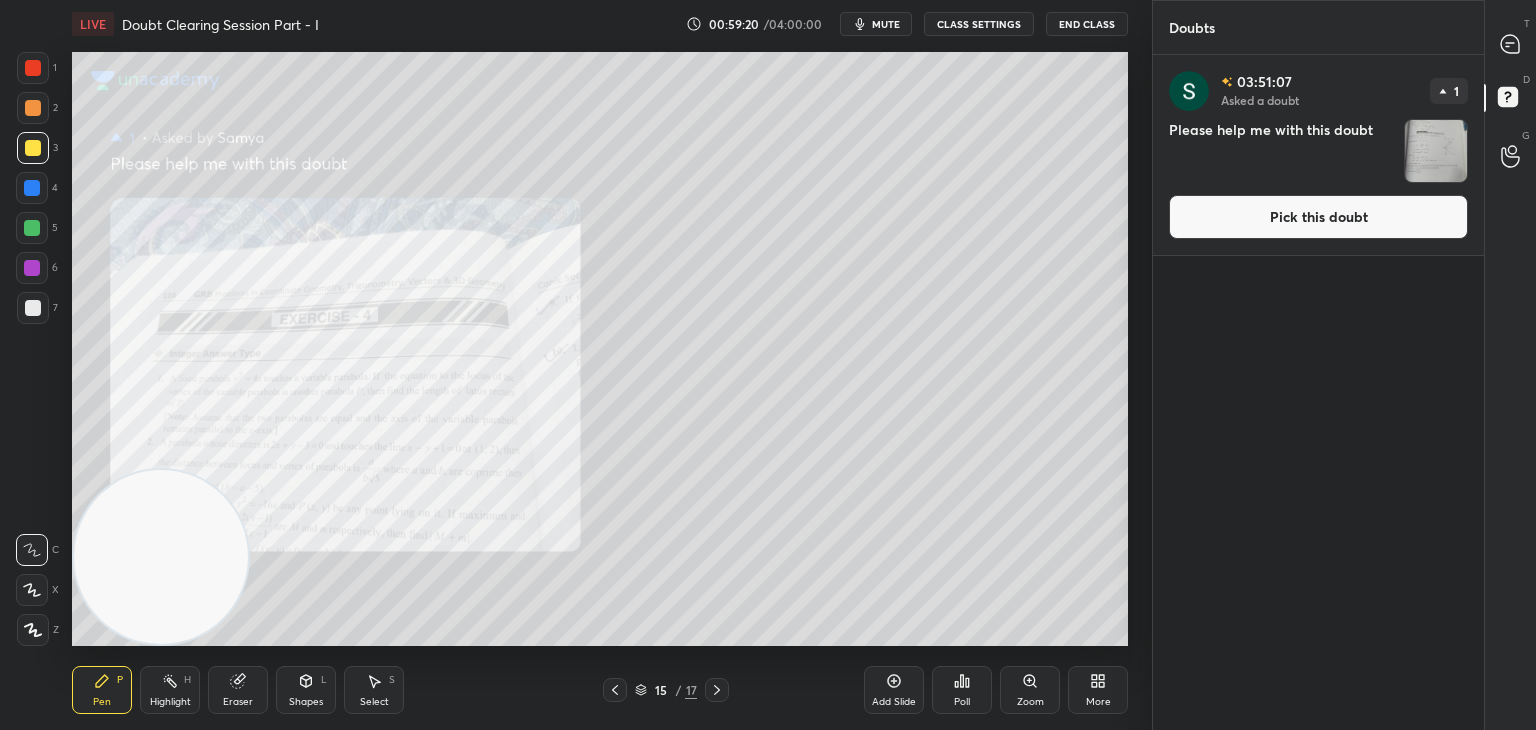 click on "Pick this doubt" at bounding box center (1318, 217) 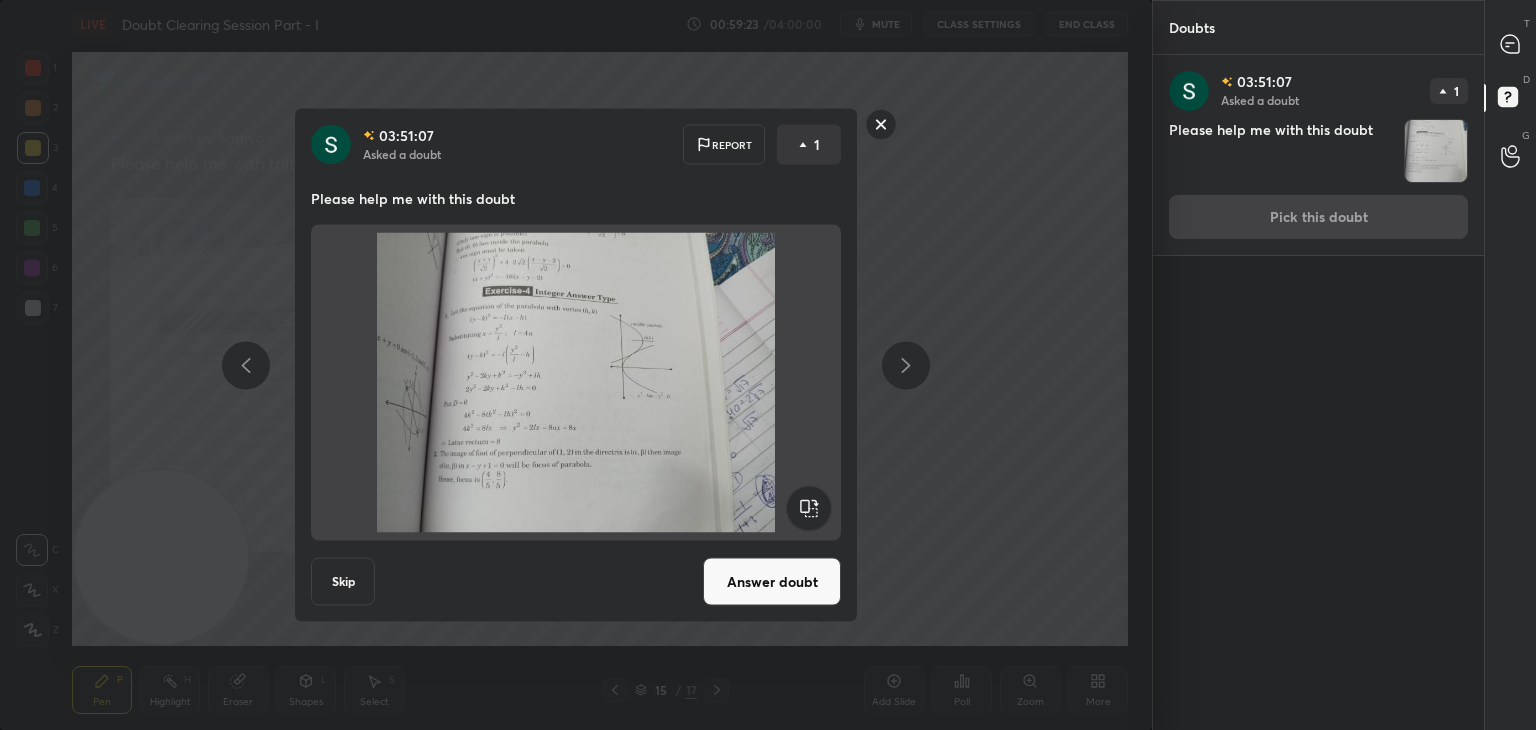 click on "Answer doubt" at bounding box center [772, 582] 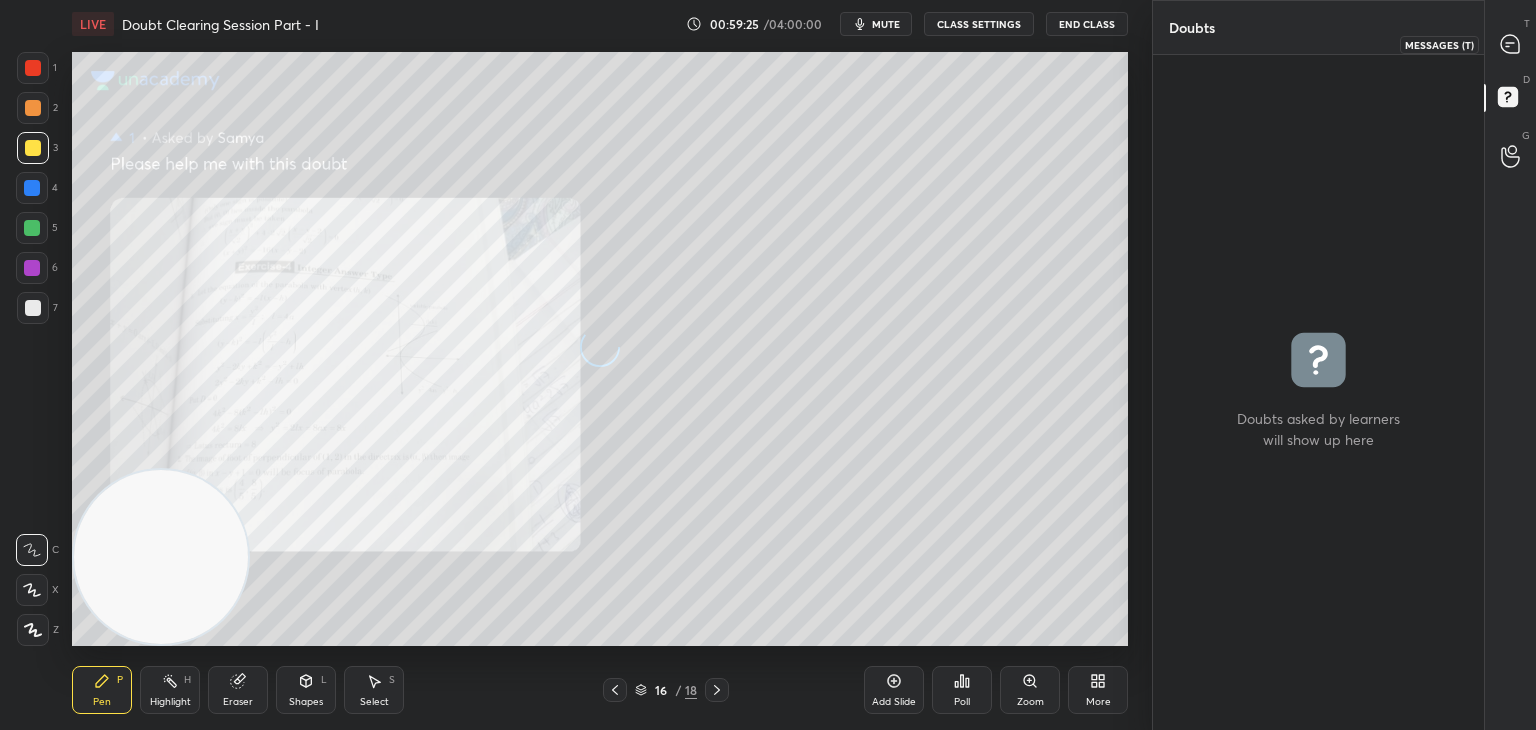 click 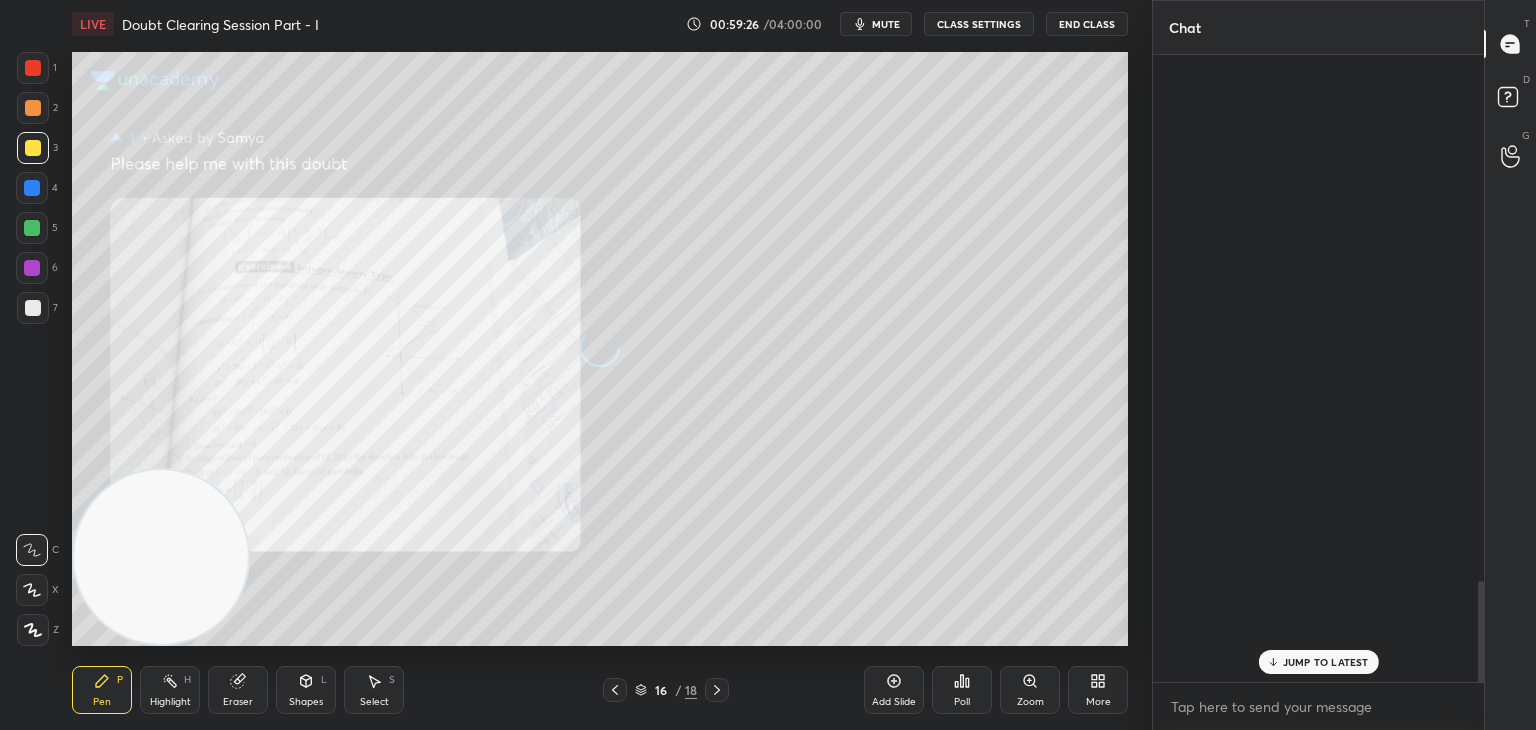 scroll, scrollTop: 3390, scrollLeft: 0, axis: vertical 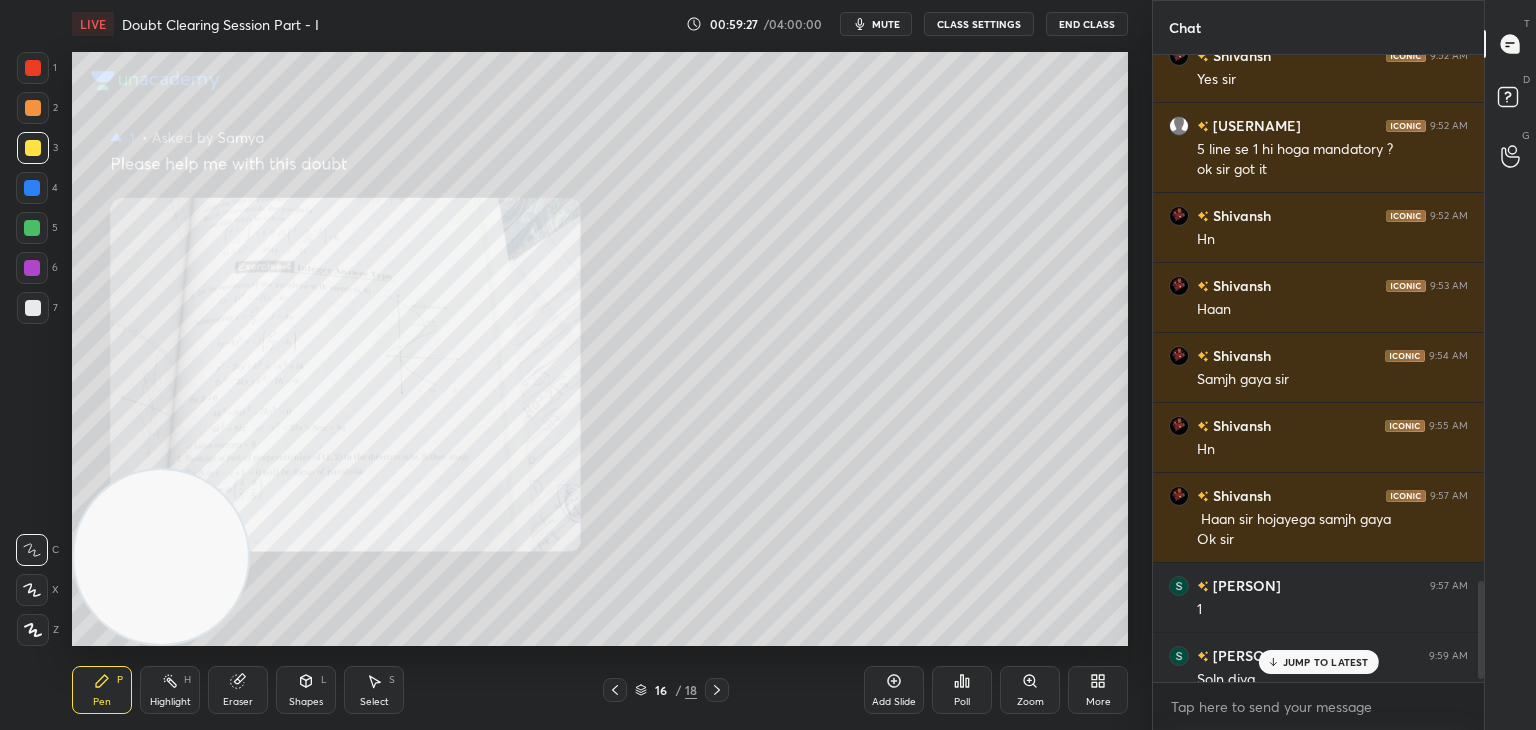 click on "JUMP TO LATEST" at bounding box center [1318, 662] 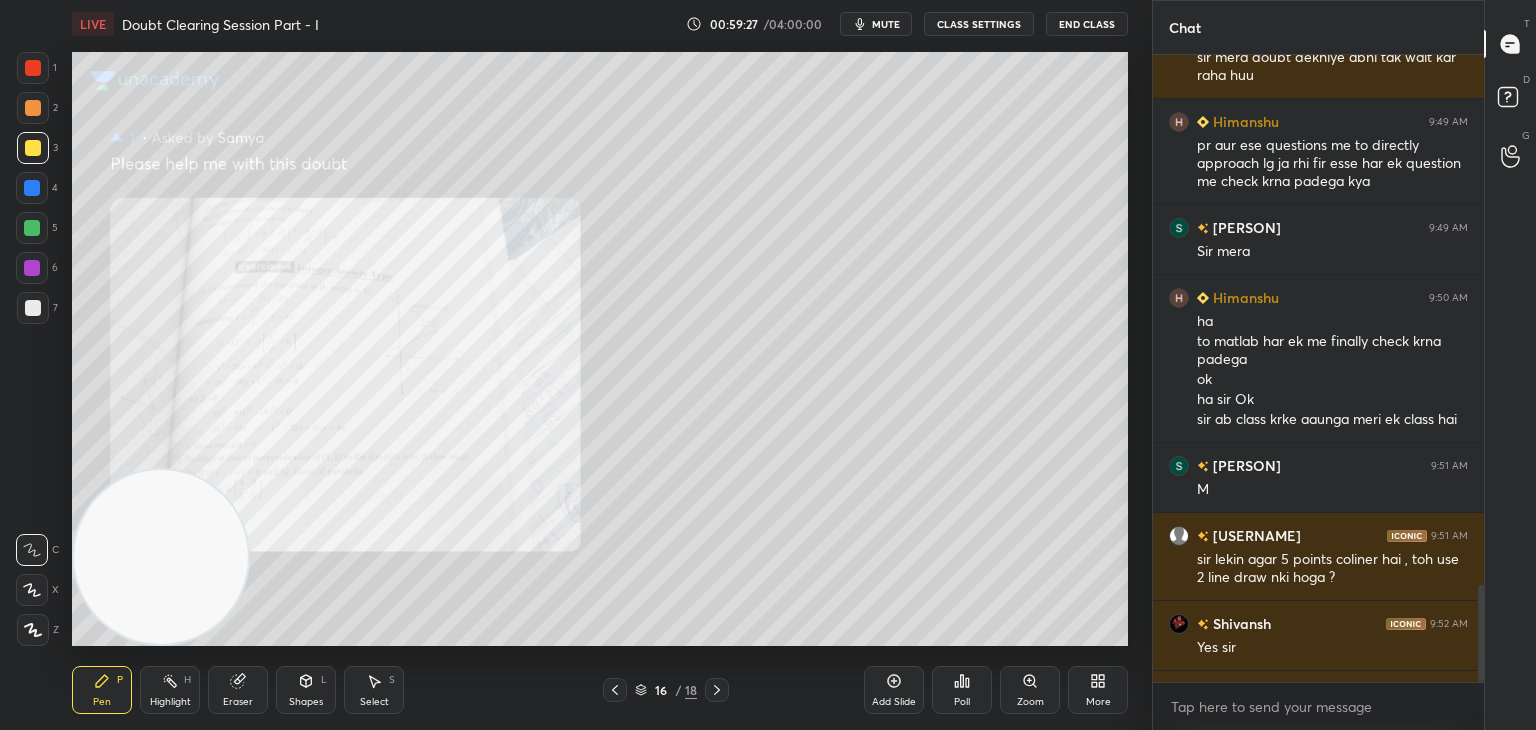 scroll, scrollTop: 3410, scrollLeft: 0, axis: vertical 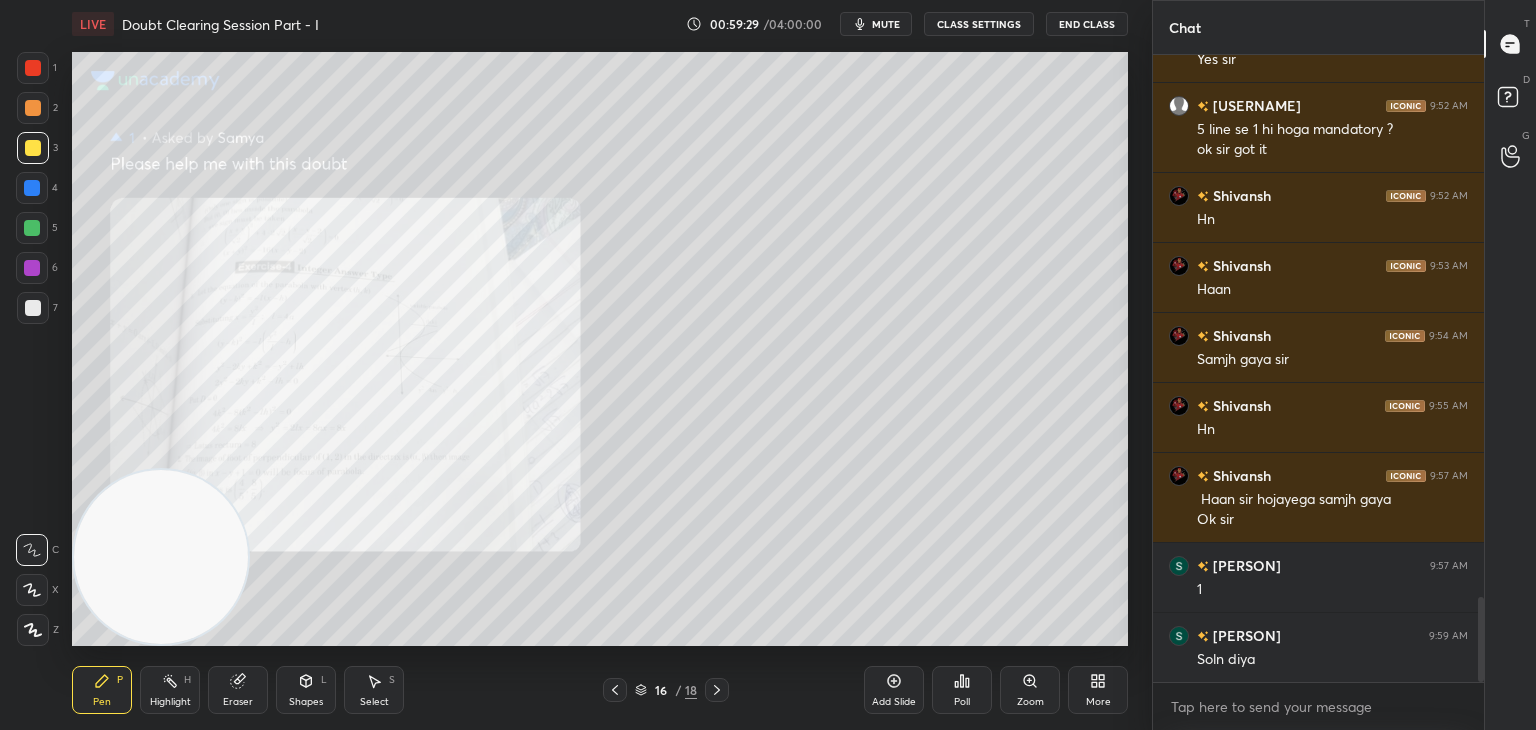 drag, startPoint x: 1481, startPoint y: 607, endPoint x: 1500, endPoint y: 742, distance: 136.33047 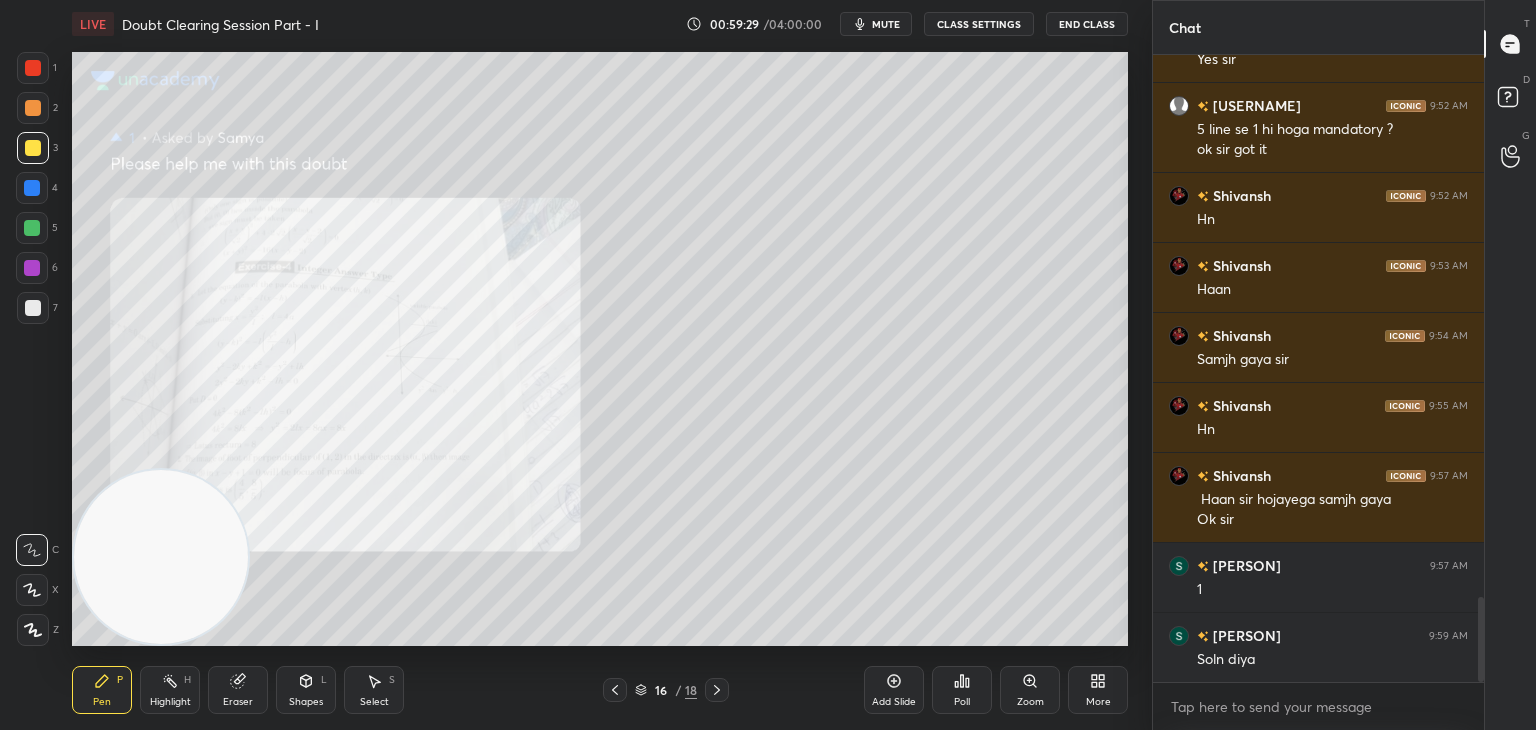 click on "1 2 3 4 5 6 7 C X Z C X Z E E Erase all   H H LIVE Doubt Clearing Session Part - I 00:59:29 /  04:00:00 mute CLASS SETTINGS End Class Setting up your live class Poll for   secs No correct answer Start poll Back Doubt Clearing Session Part - I • L1 of Doubt Clearing Course on Mathematics IIT JEE - Part I Abhishek Sahu Pen P Highlight H Eraser Shapes L Select S 16 / 18 Add Slide Poll Zoom More Chat INZAMAM 9:51 AM sir lekin agar 5 points coliner hai , toh use 2 line draw nki hoga ? Shivansh 9:52 AM Yes sir INZAMAM 9:52 AM 5 line se 1 hi hoga mandatory ? ok sir got it Shivansh 9:52 AM Hn Shivansh 9:53 AM Haan Shivansh 9:54 AM Samjh gaya sir Shivansh 9:55 AM Hn Shivansh 9:57 AM Haan sir hojayega samjh gaya Ok sir SAMYA 9:57 AM 1 SAMYA 9:59 AM Soln diya JUMP TO LATEST Enable hand raising Enable raise hand to speak to learners. Once enabled, chat will be turned off temporarily. Enable x   Doubts asked by learners will show up here NEW DOUBTS ASKED No one has raised a hand yet Can't raise hand Got it T D G ​" at bounding box center (768, 0) 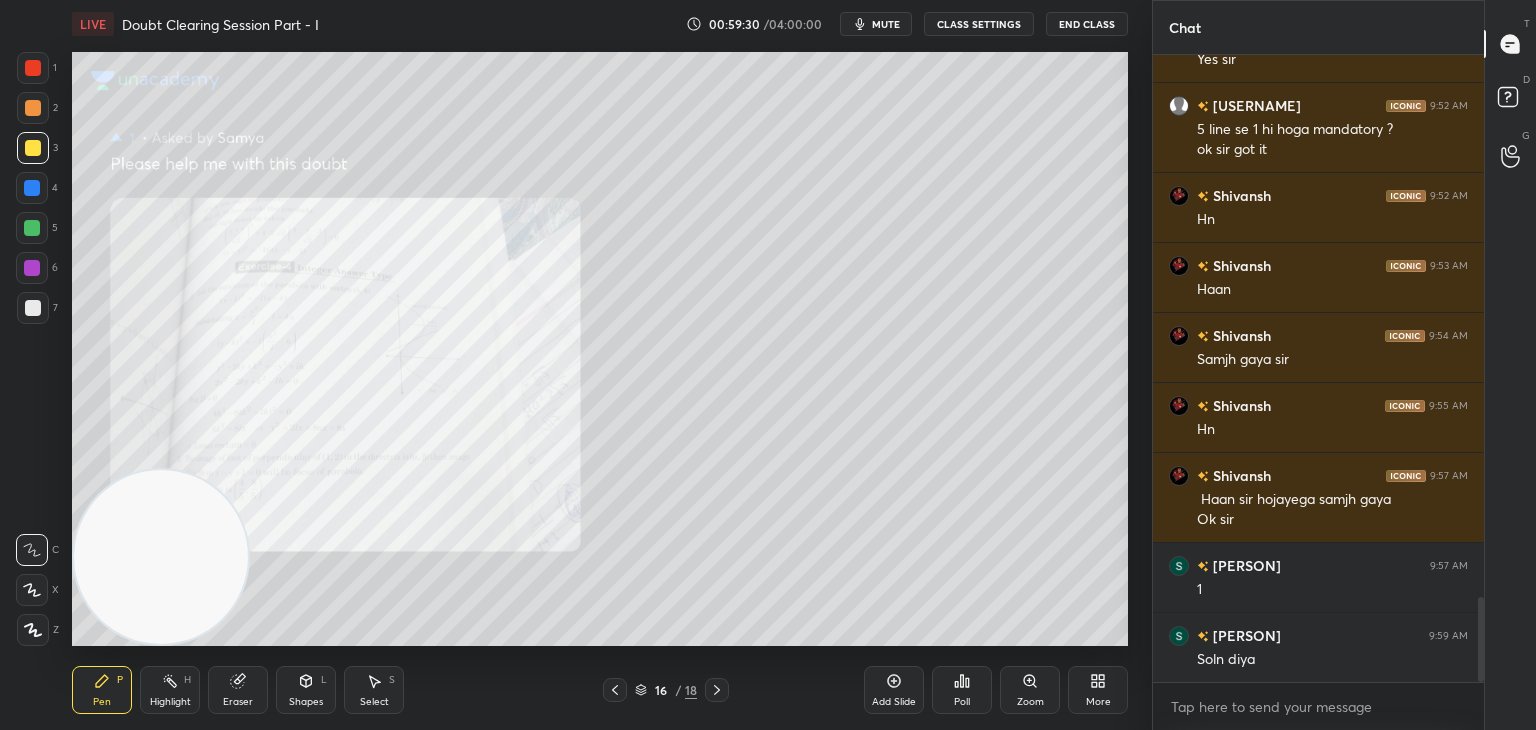 click on "Zoom" at bounding box center (1030, 702) 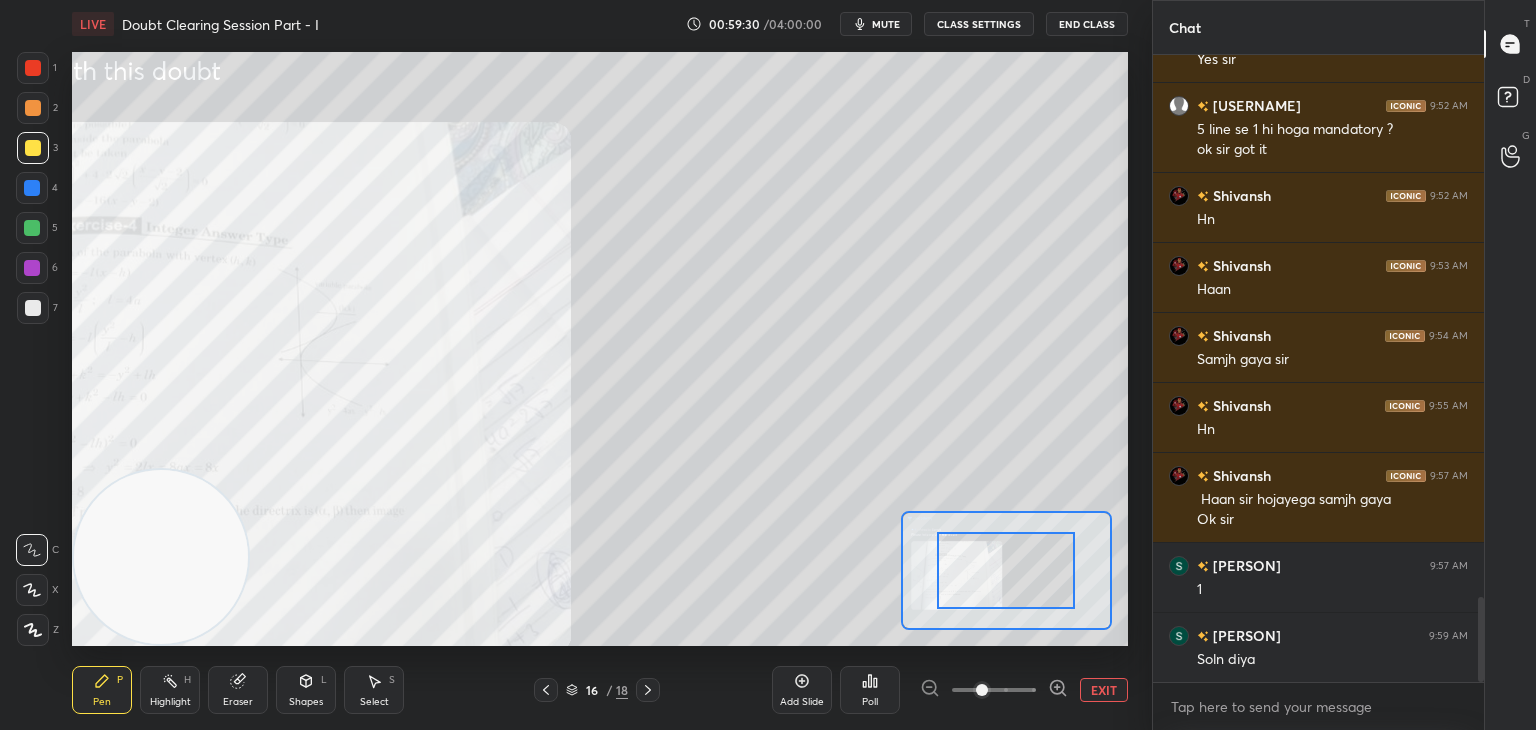 click at bounding box center [994, 690] 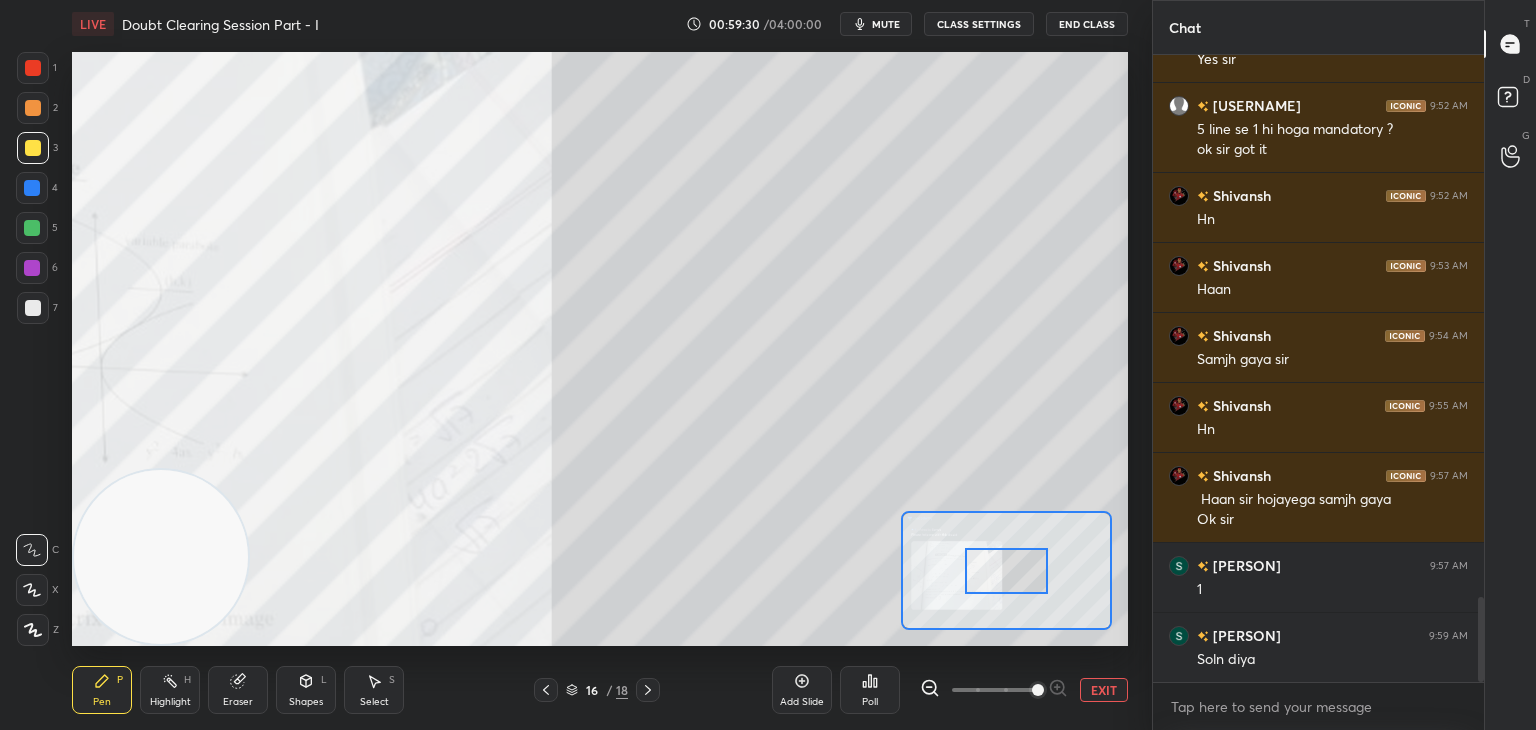 click at bounding box center [1038, 690] 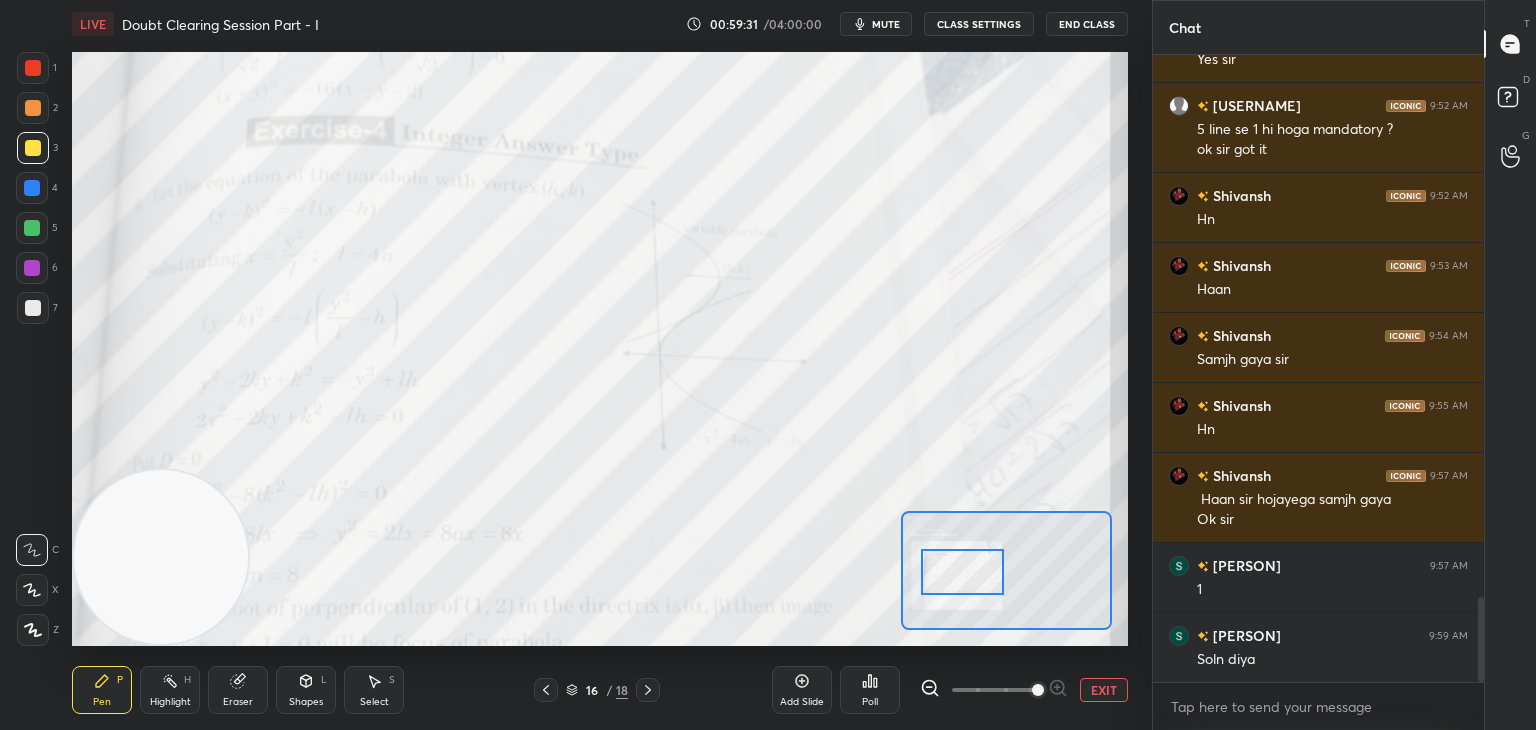 drag, startPoint x: 1010, startPoint y: 572, endPoint x: 961, endPoint y: 572, distance: 49 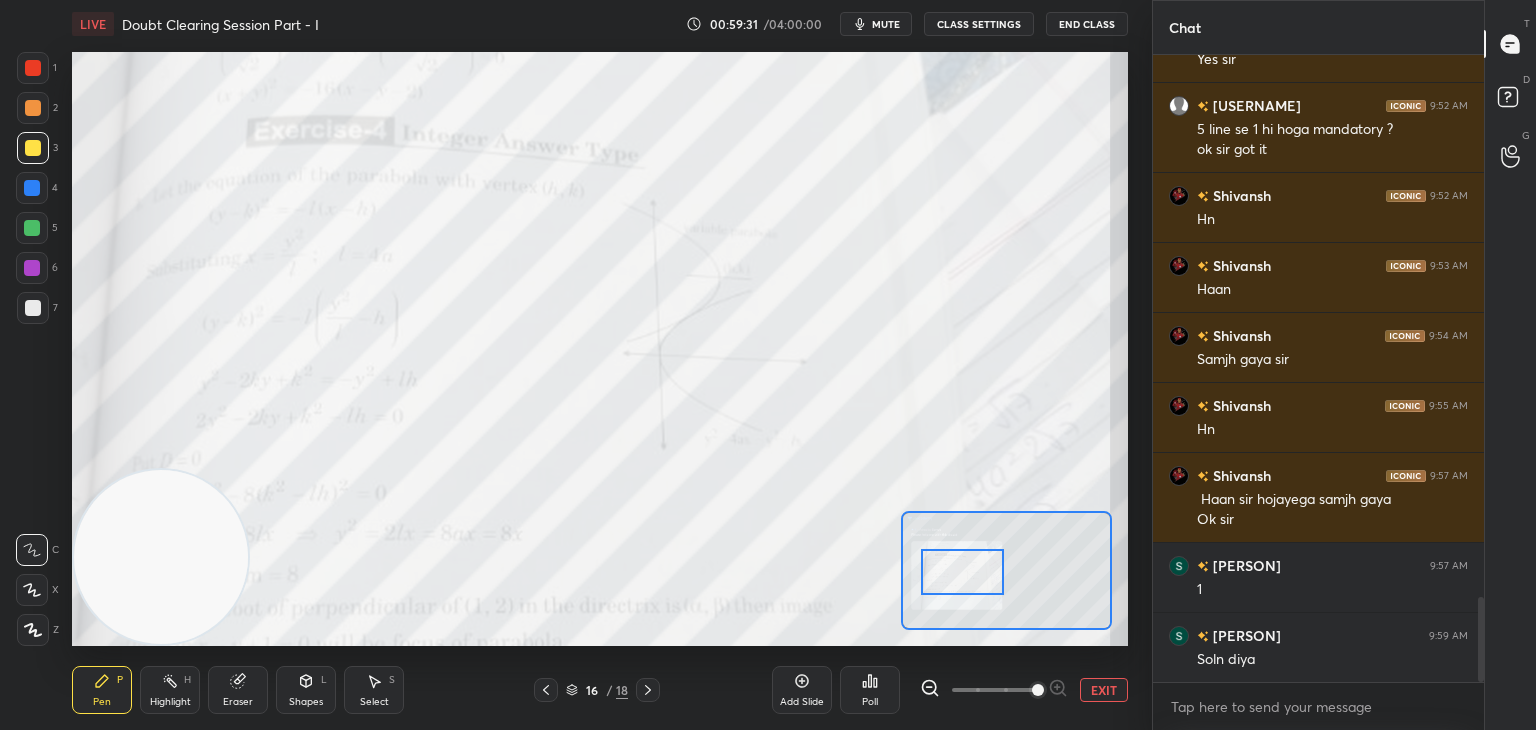 click at bounding box center (962, 572) 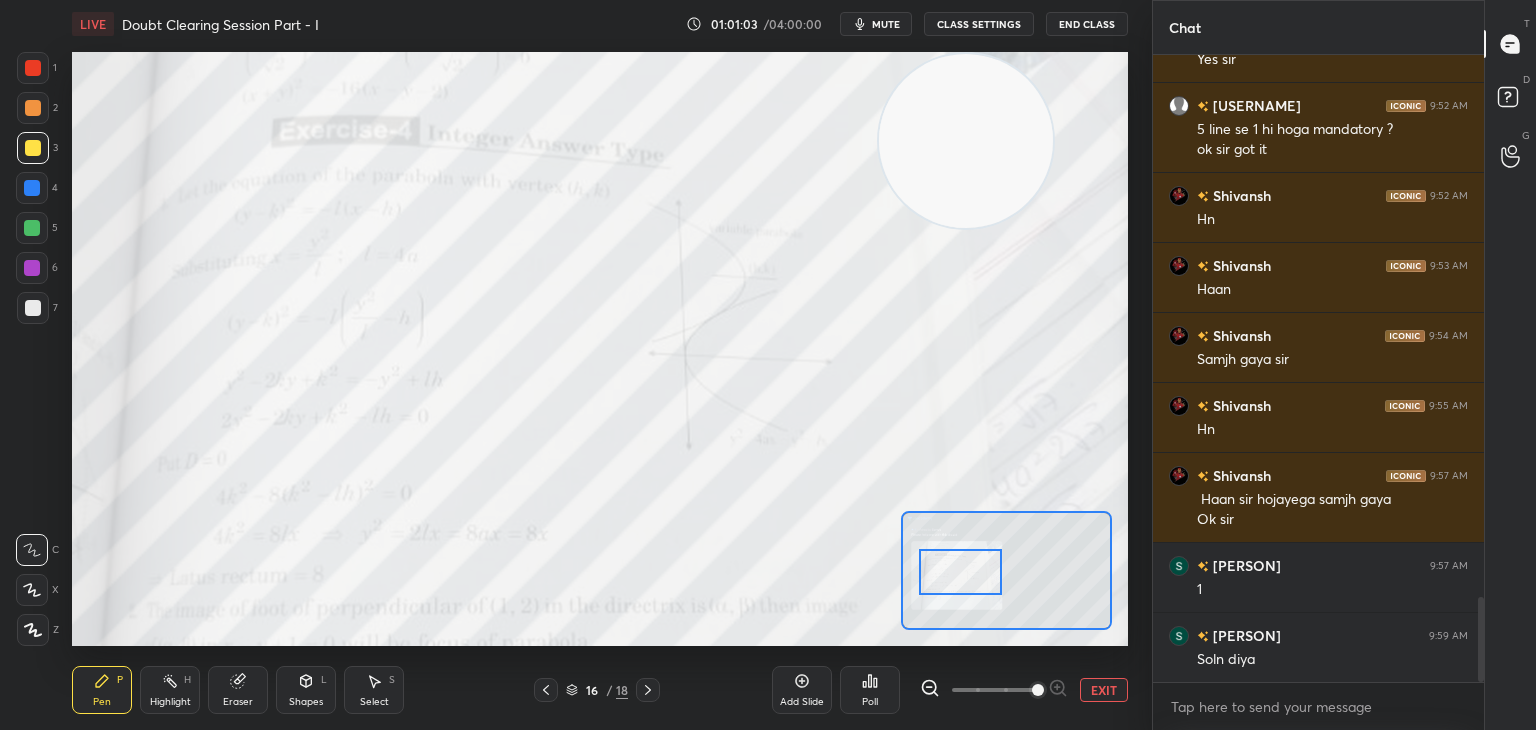 drag, startPoint x: 164, startPoint y: 557, endPoint x: 979, endPoint y: 128, distance: 921.01355 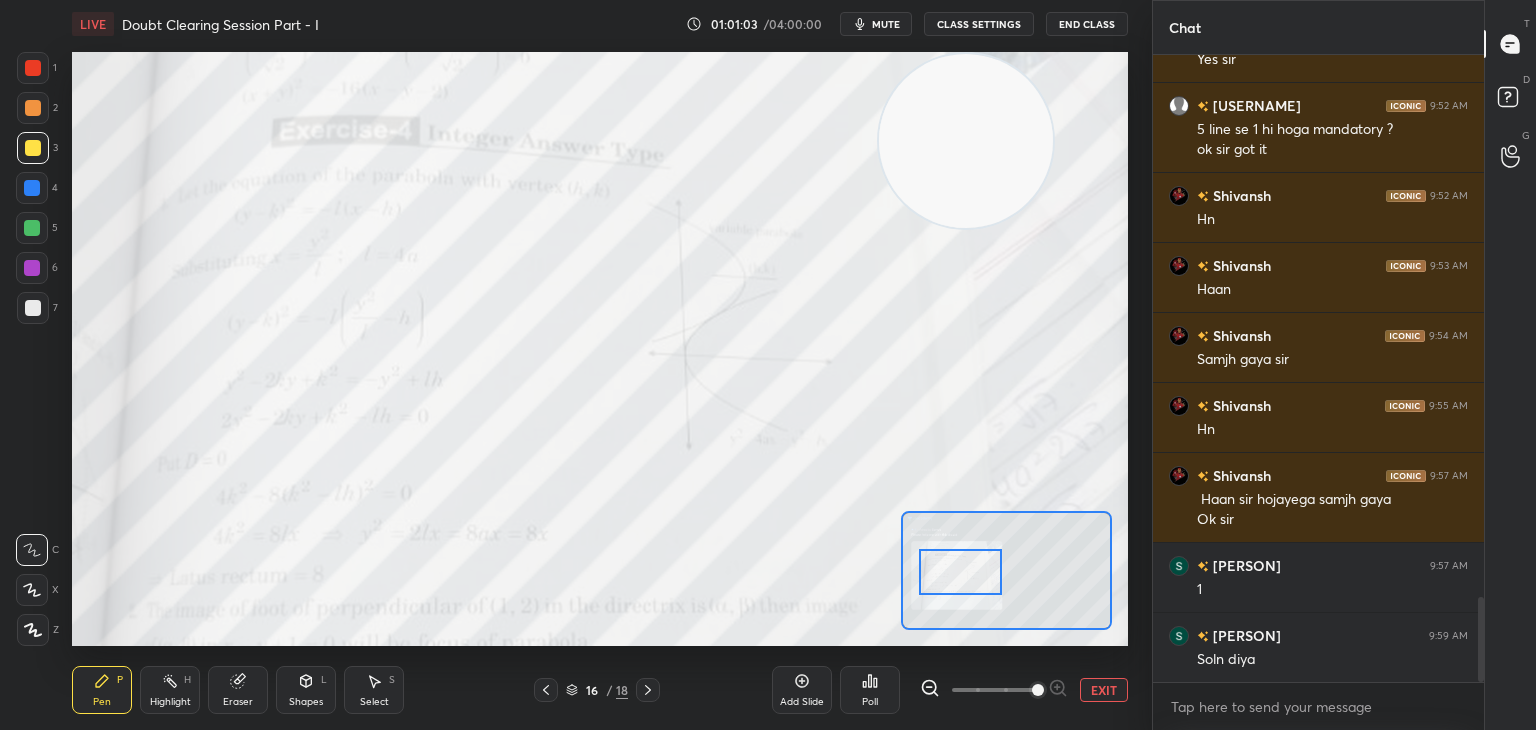click at bounding box center [966, 141] 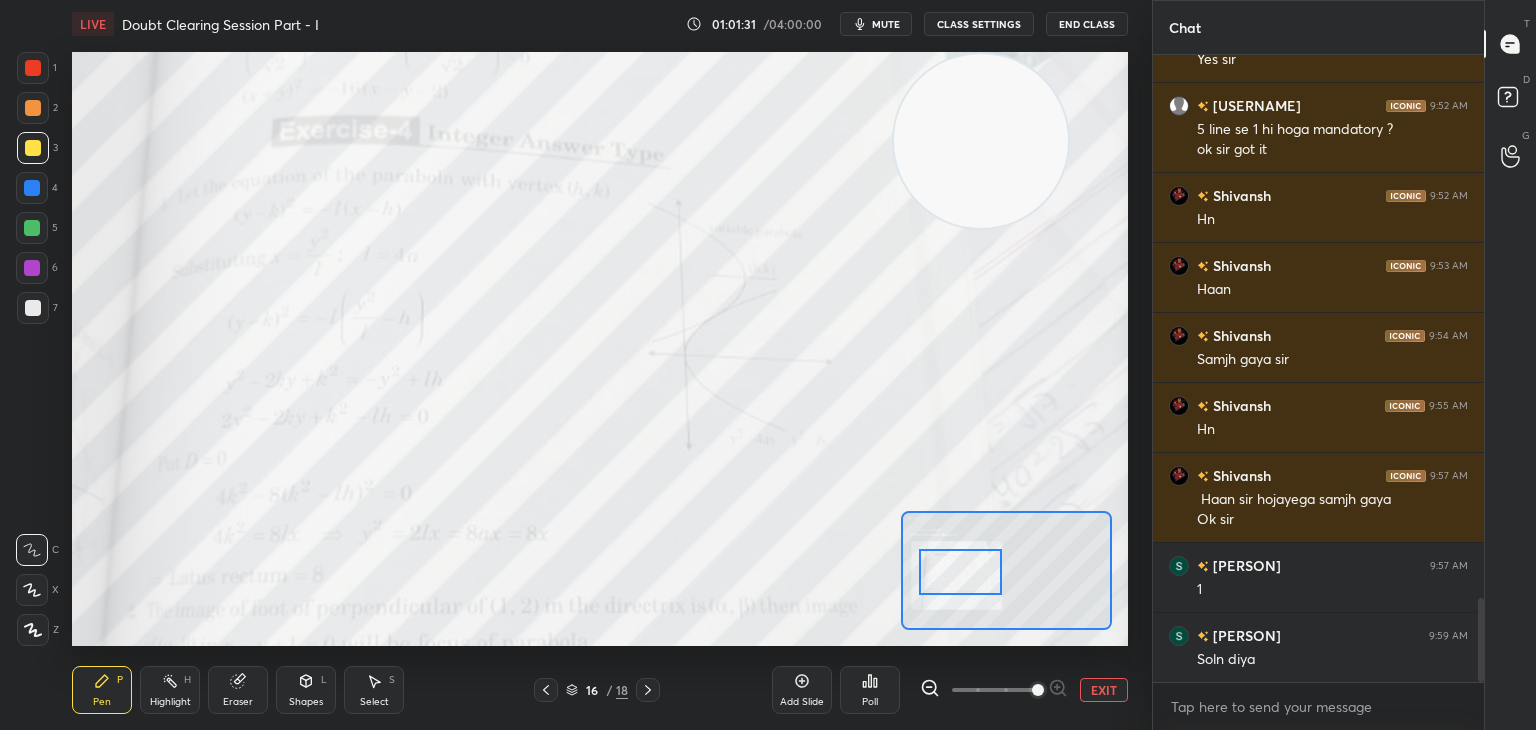 scroll, scrollTop: 4048, scrollLeft: 0, axis: vertical 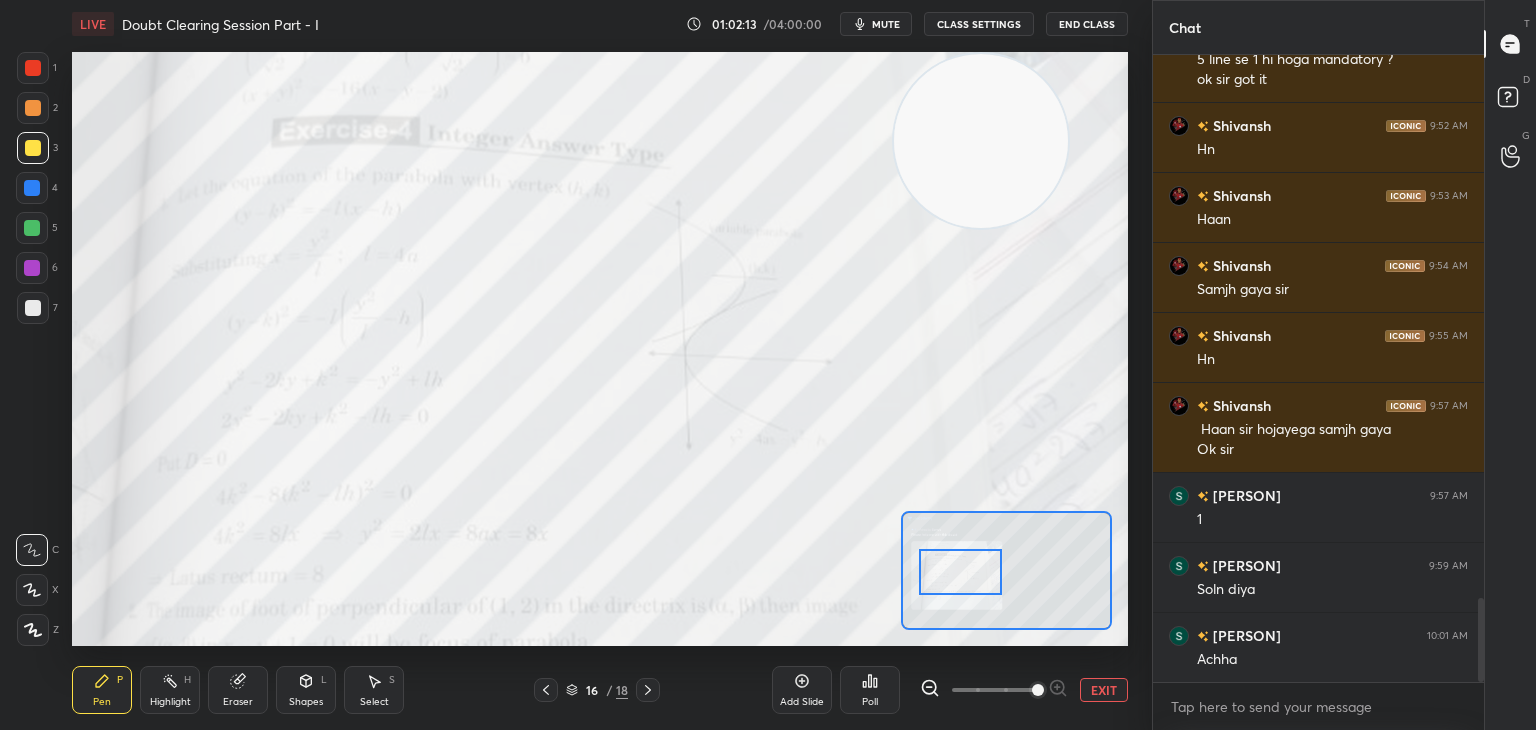 click on "EXIT" at bounding box center (1104, 690) 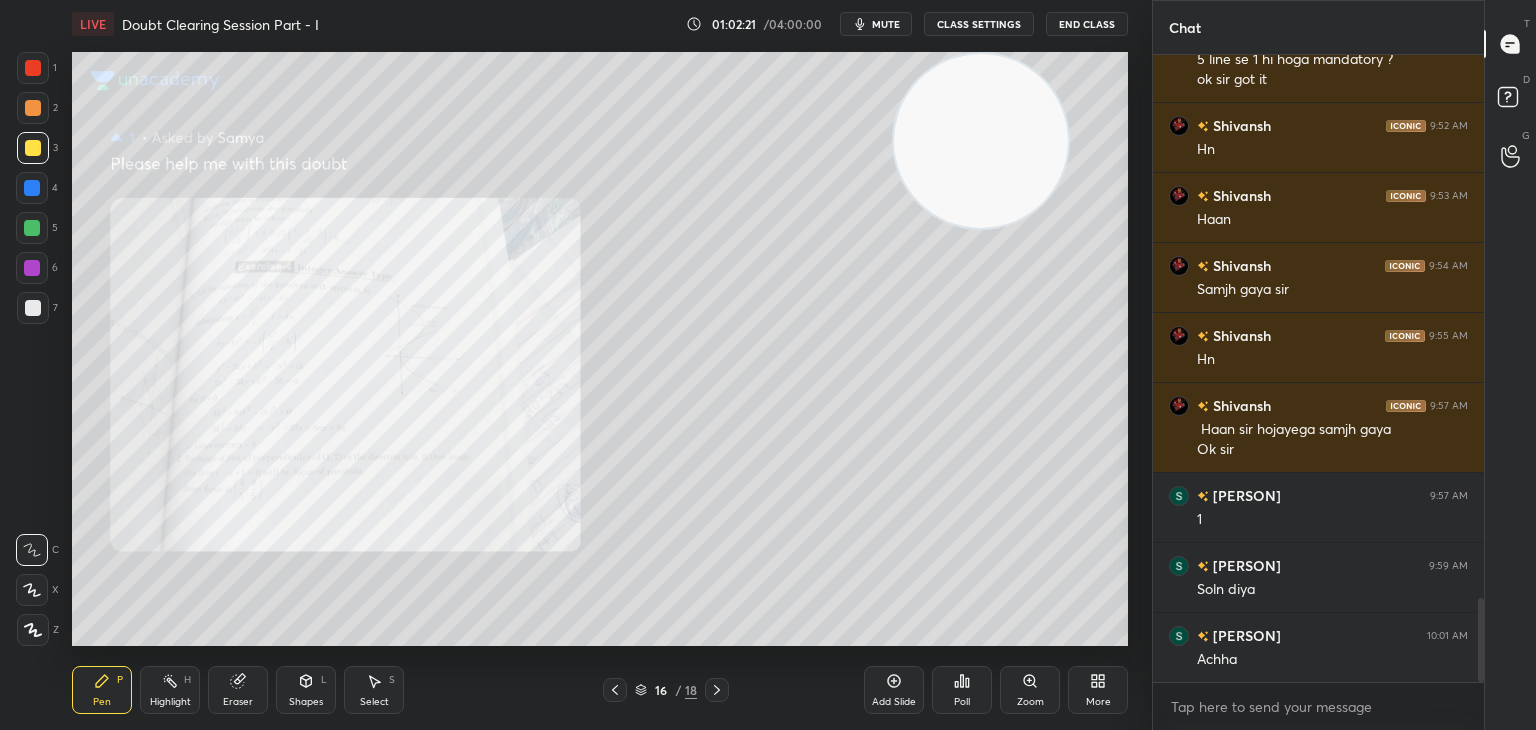 click 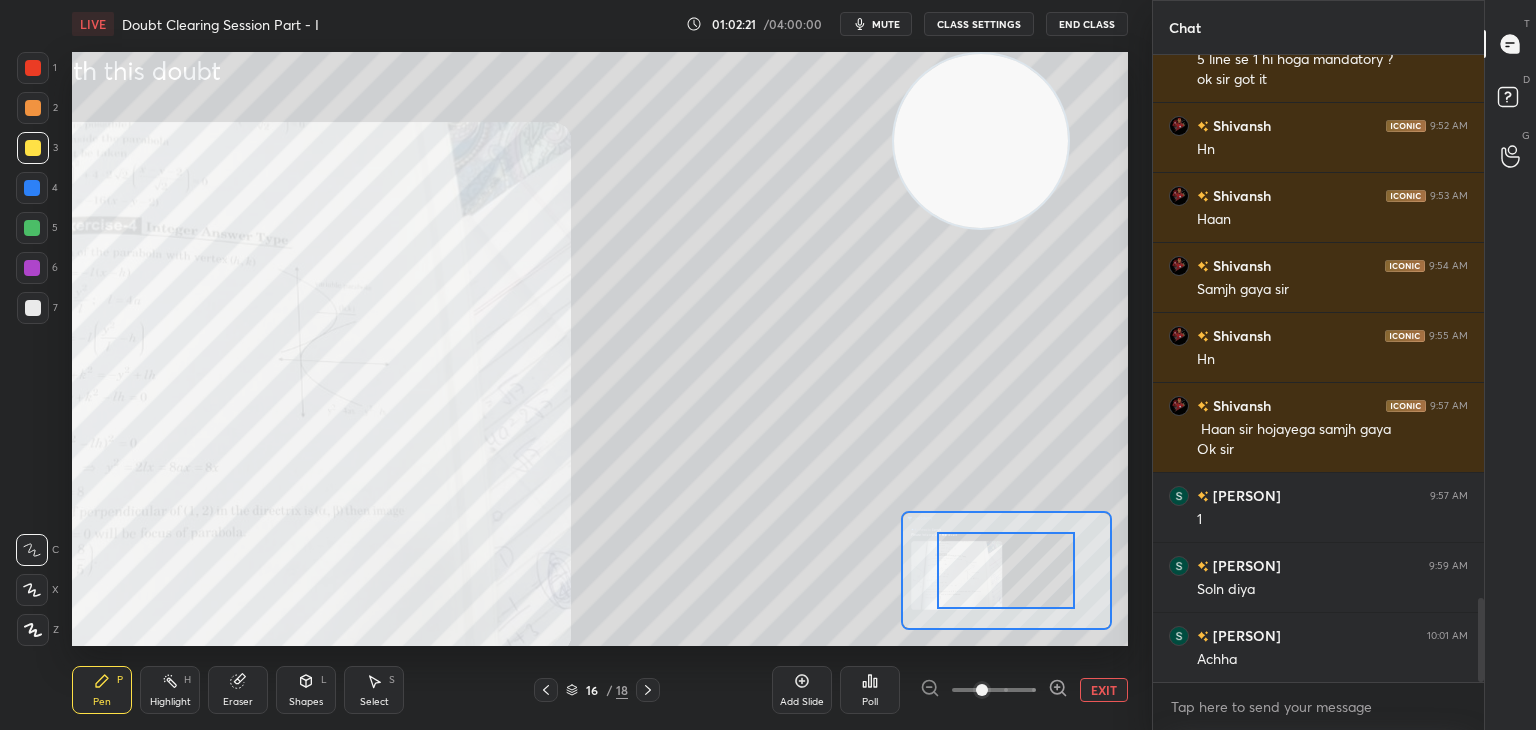 click at bounding box center [994, 690] 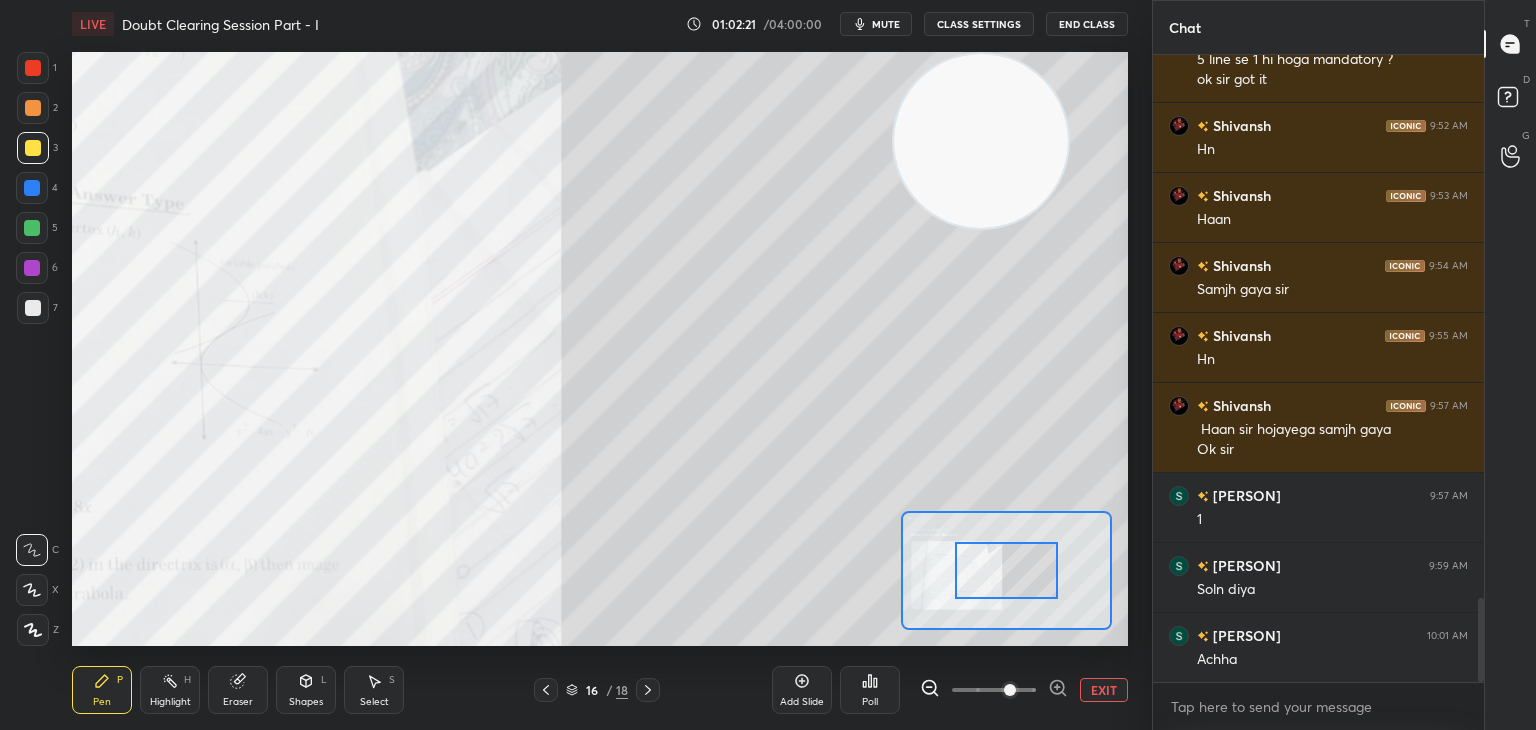 click at bounding box center (1010, 690) 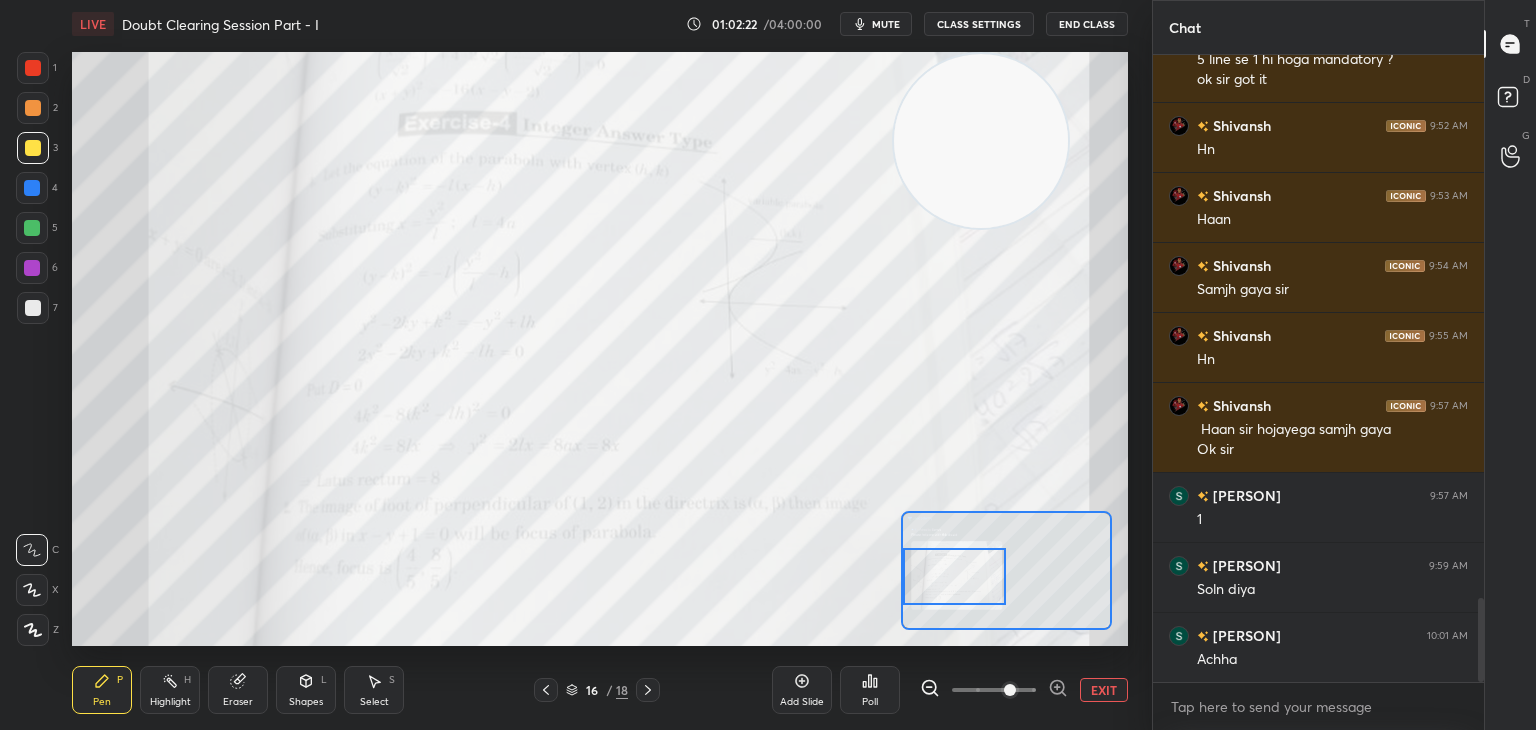 drag, startPoint x: 1020, startPoint y: 573, endPoint x: 914, endPoint y: 567, distance: 106.16968 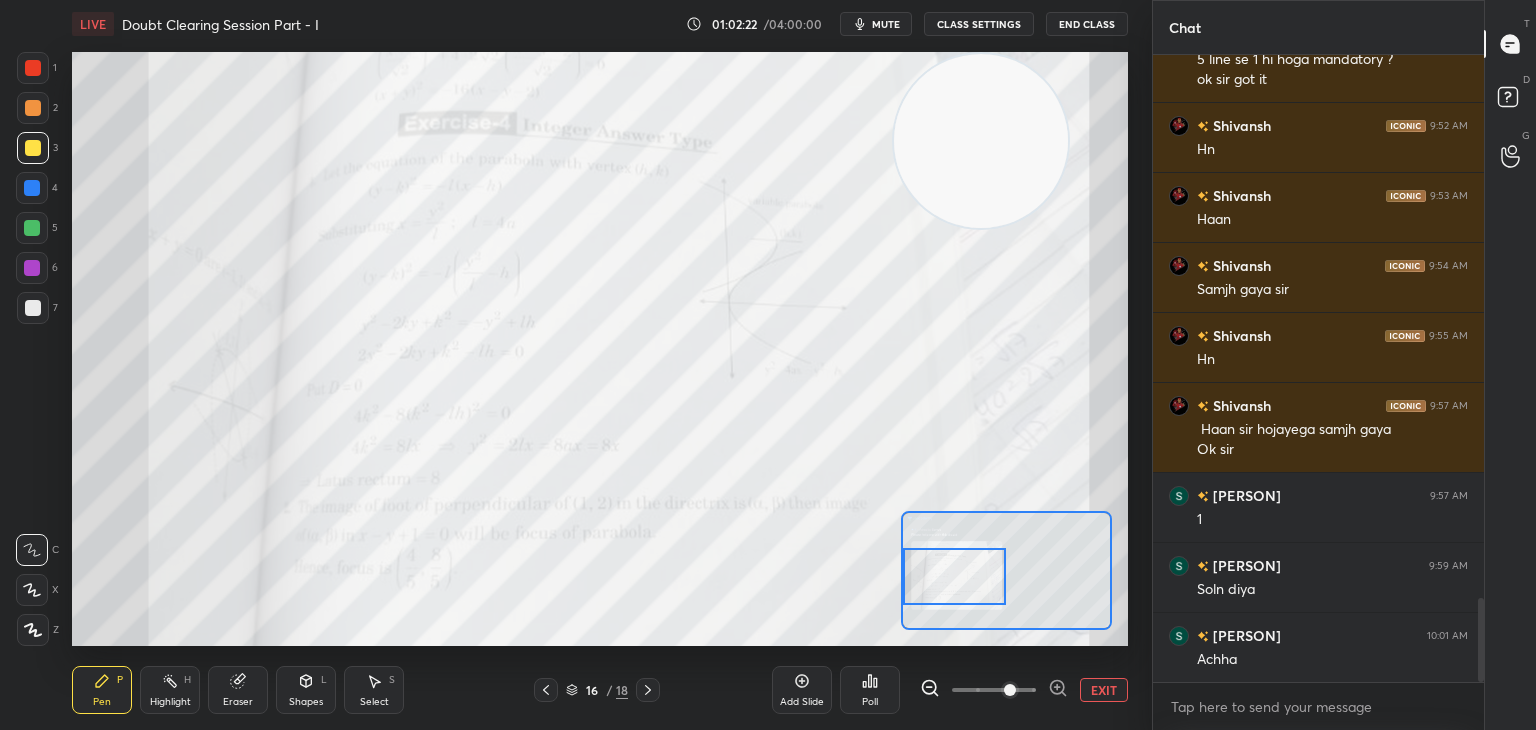 click at bounding box center [955, 576] 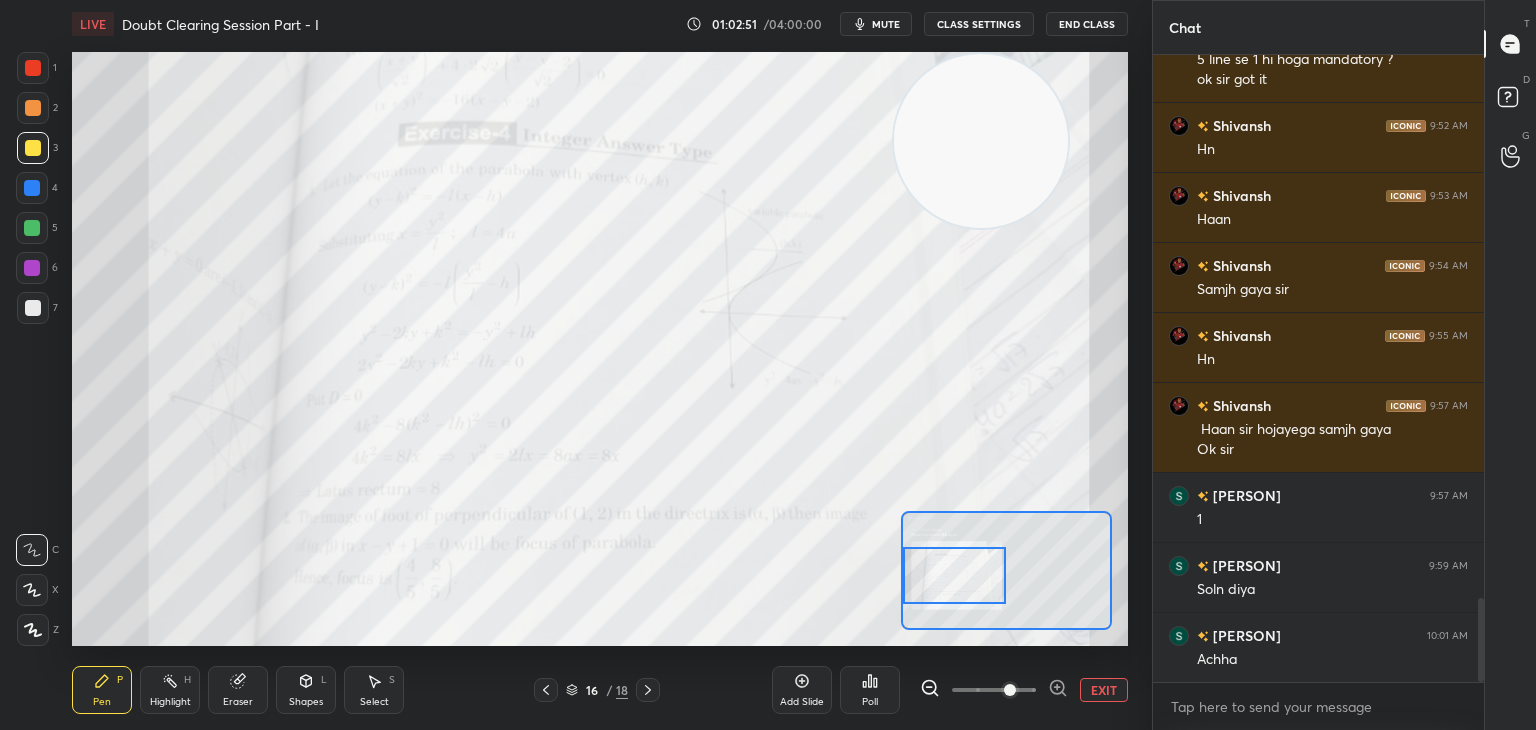 click on "EXIT" at bounding box center (1104, 690) 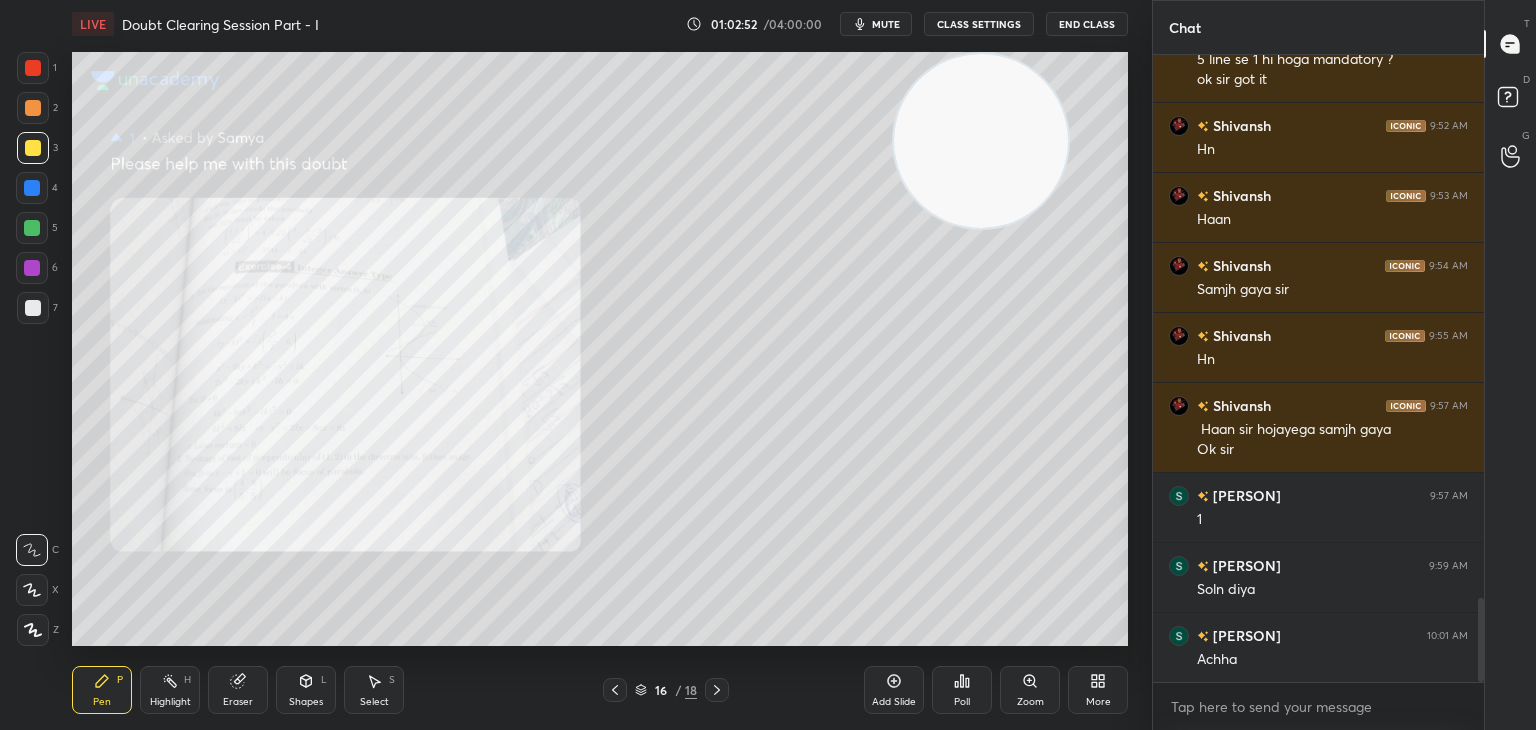 click 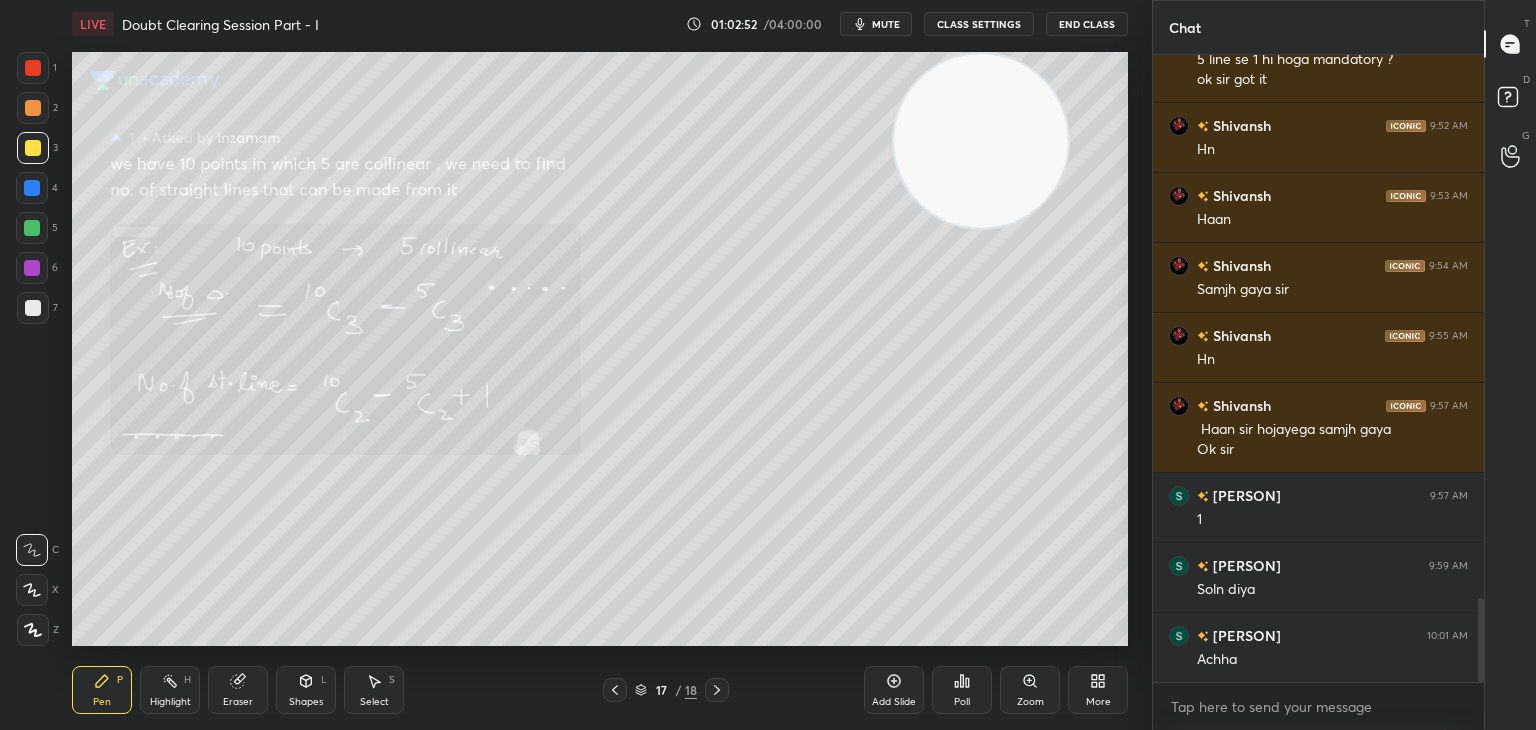 click 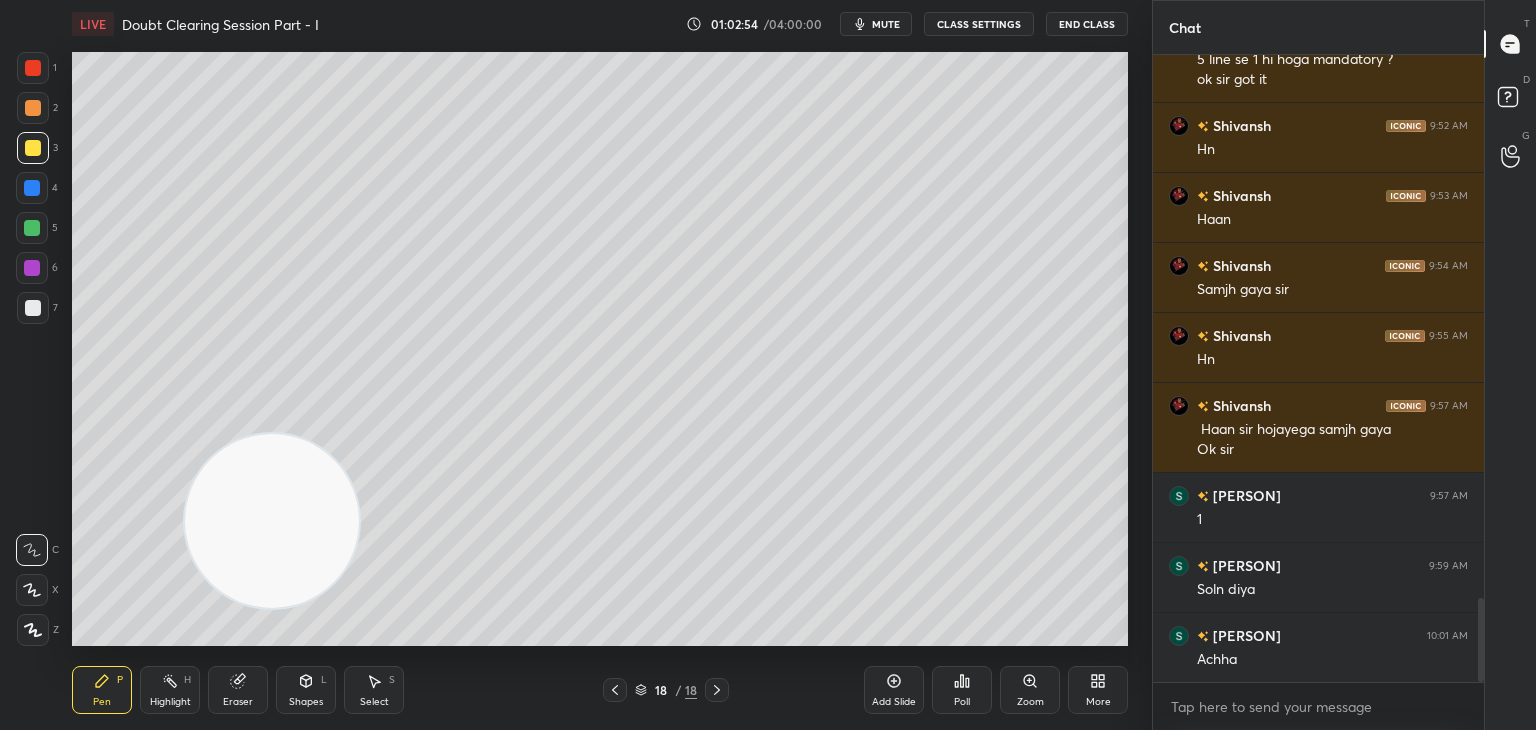 drag, startPoint x: 936, startPoint y: 200, endPoint x: 0, endPoint y: 704, distance: 1063.0673 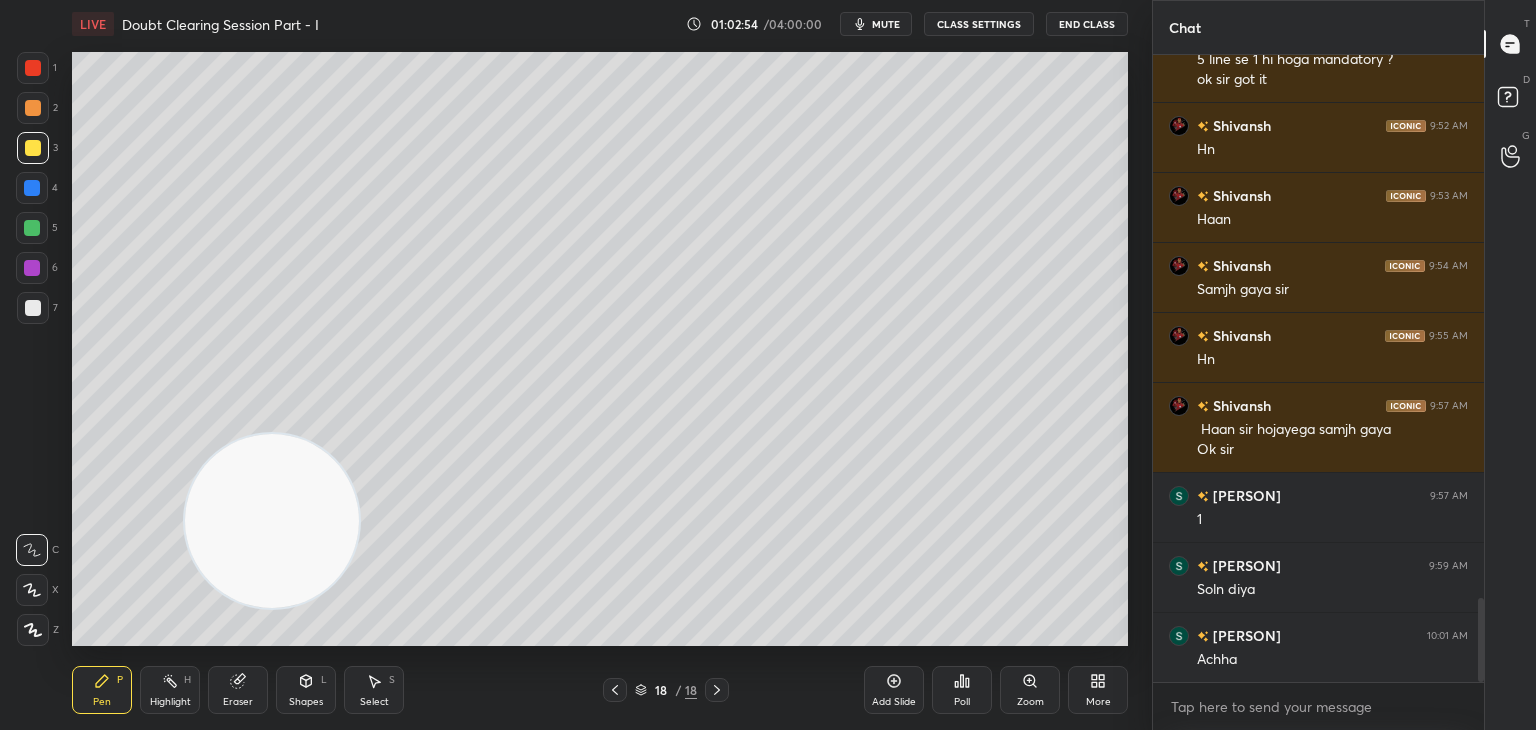 click on "1 2 3 4 5 6 7 C X Z C X Z E E Erase all H H LIVE Doubt Clearing Session Part - I 01:02:54 / 04:00:00 mute CLASS SETTINGS End Class Setting up your live class Poll for secs No correct answer Start poll Back Doubt Clearing Session Part - I • L1 of Doubt Clearing Course on Mathematics IIT JEE - Part I [PERSON] Pen P Highlight H Eraser Shapes L Select S 18 / 18 Add Slide Poll Zoom More" at bounding box center (568, 365) 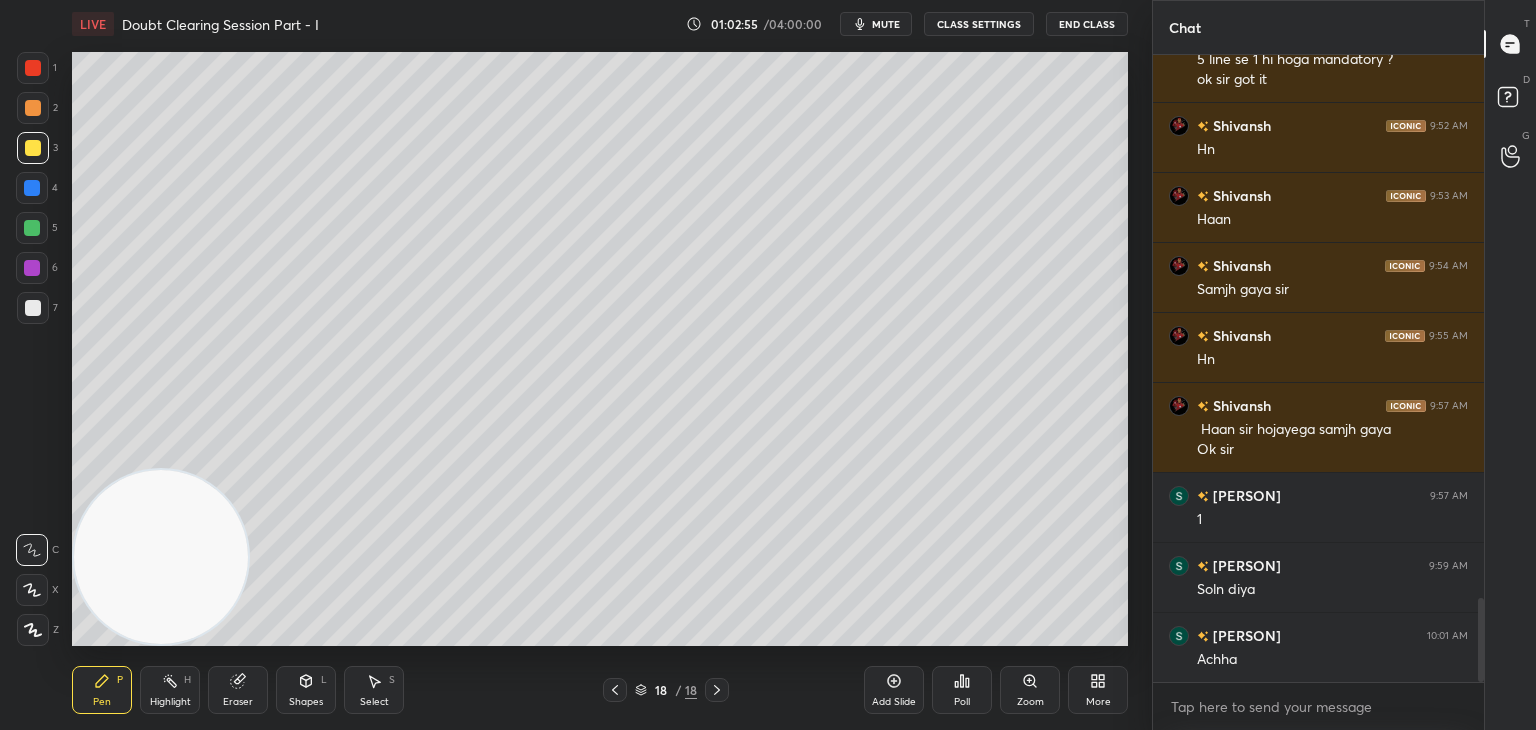 click 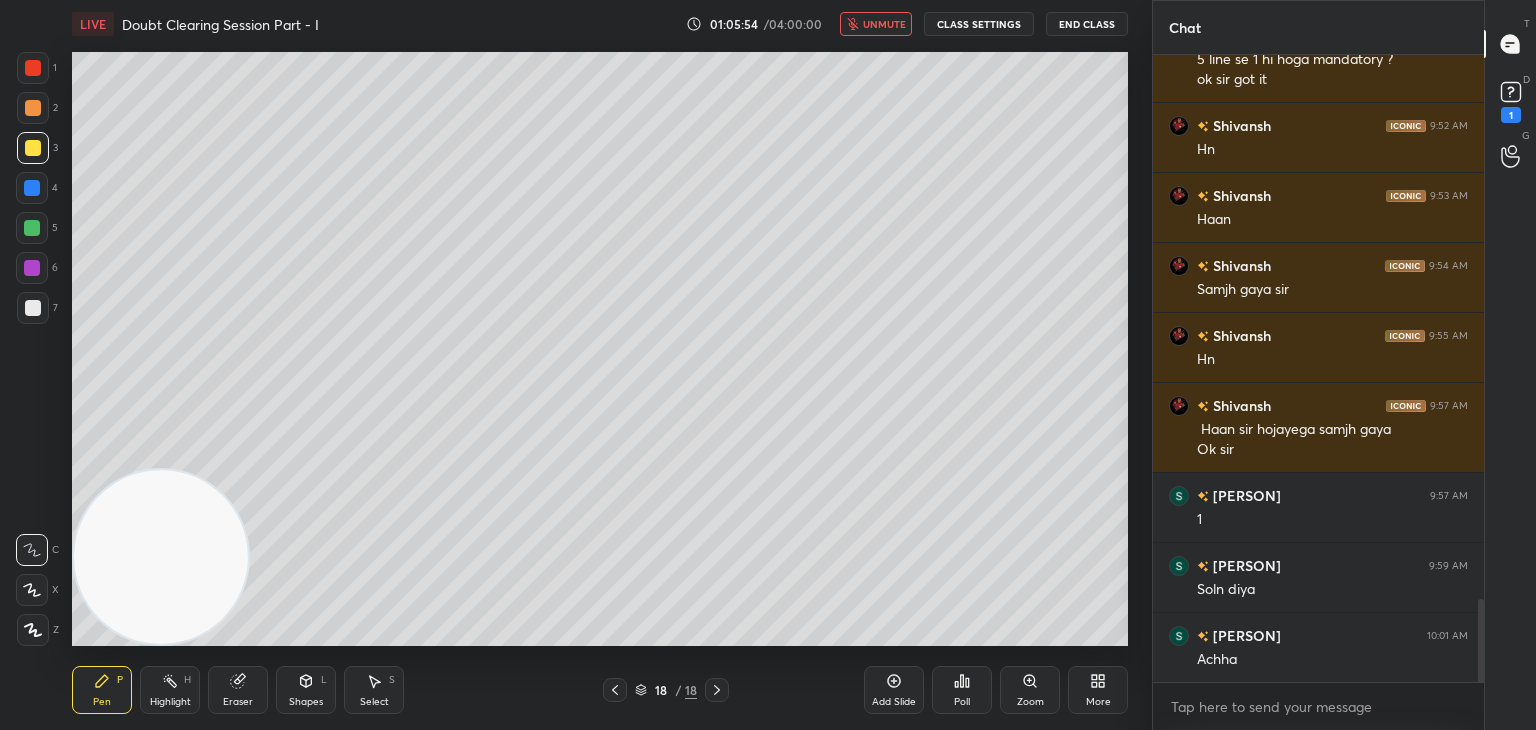 scroll, scrollTop: 4134, scrollLeft: 0, axis: vertical 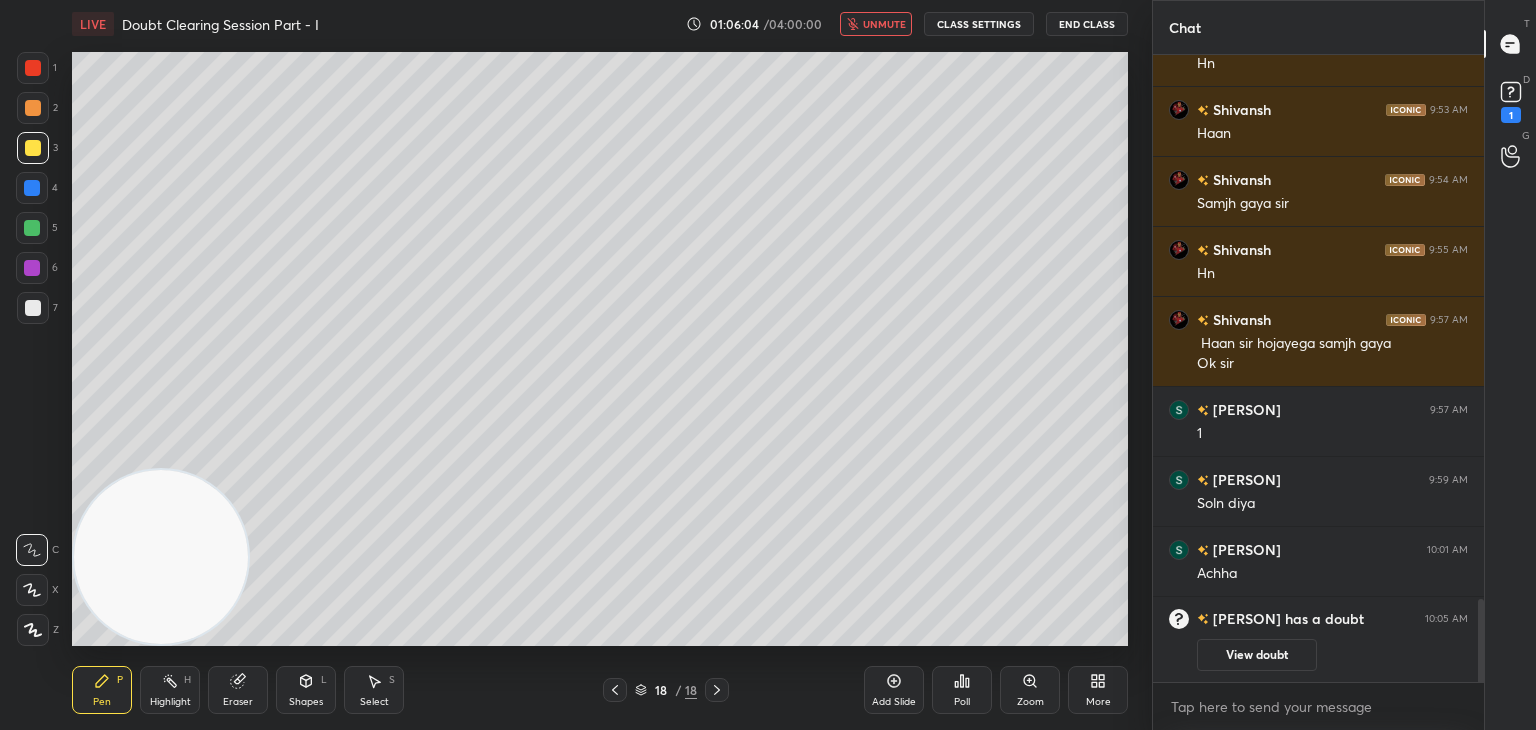click 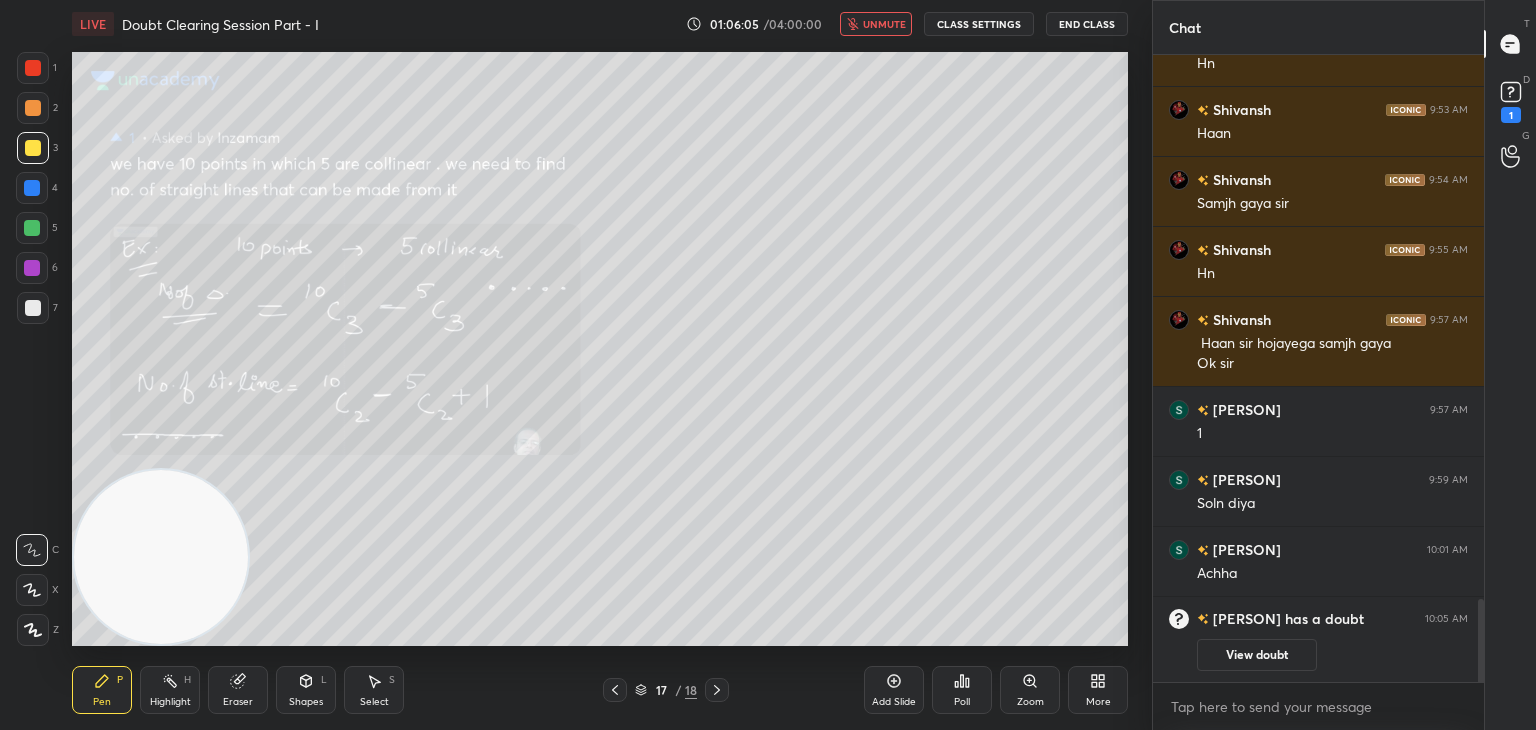 drag, startPoint x: 1272, startPoint y: 657, endPoint x: 1284, endPoint y: 625, distance: 34.176014 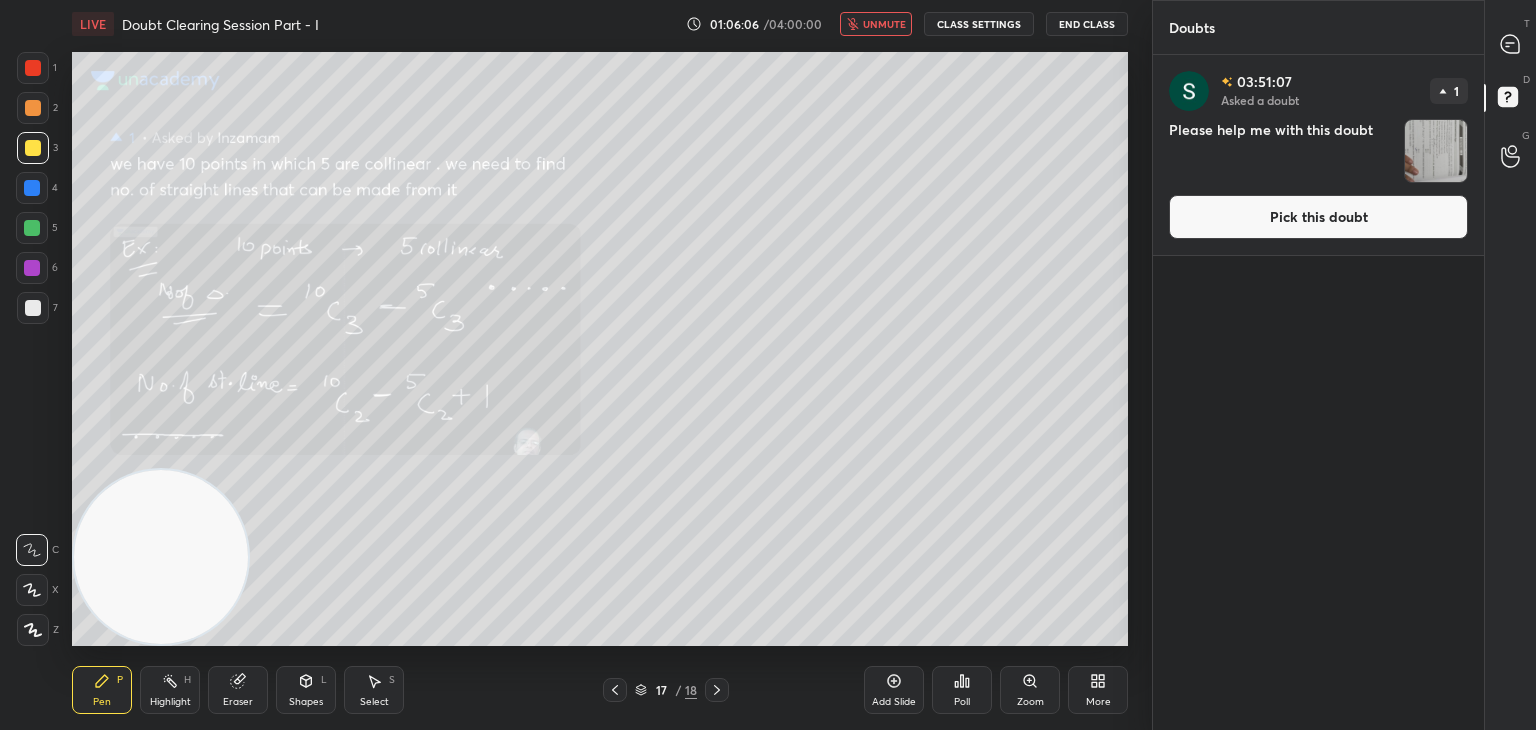 click on "Pick this doubt" at bounding box center [1318, 217] 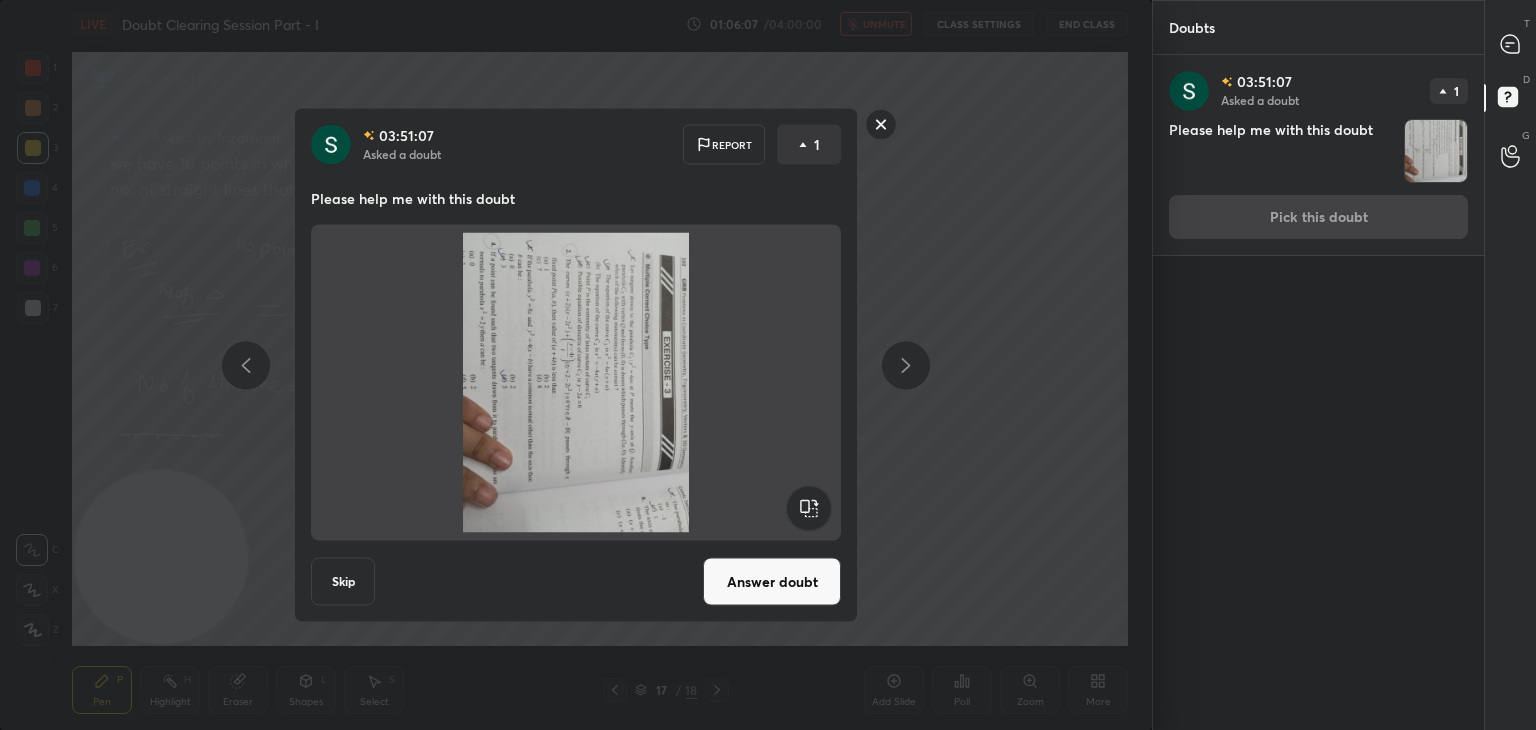click 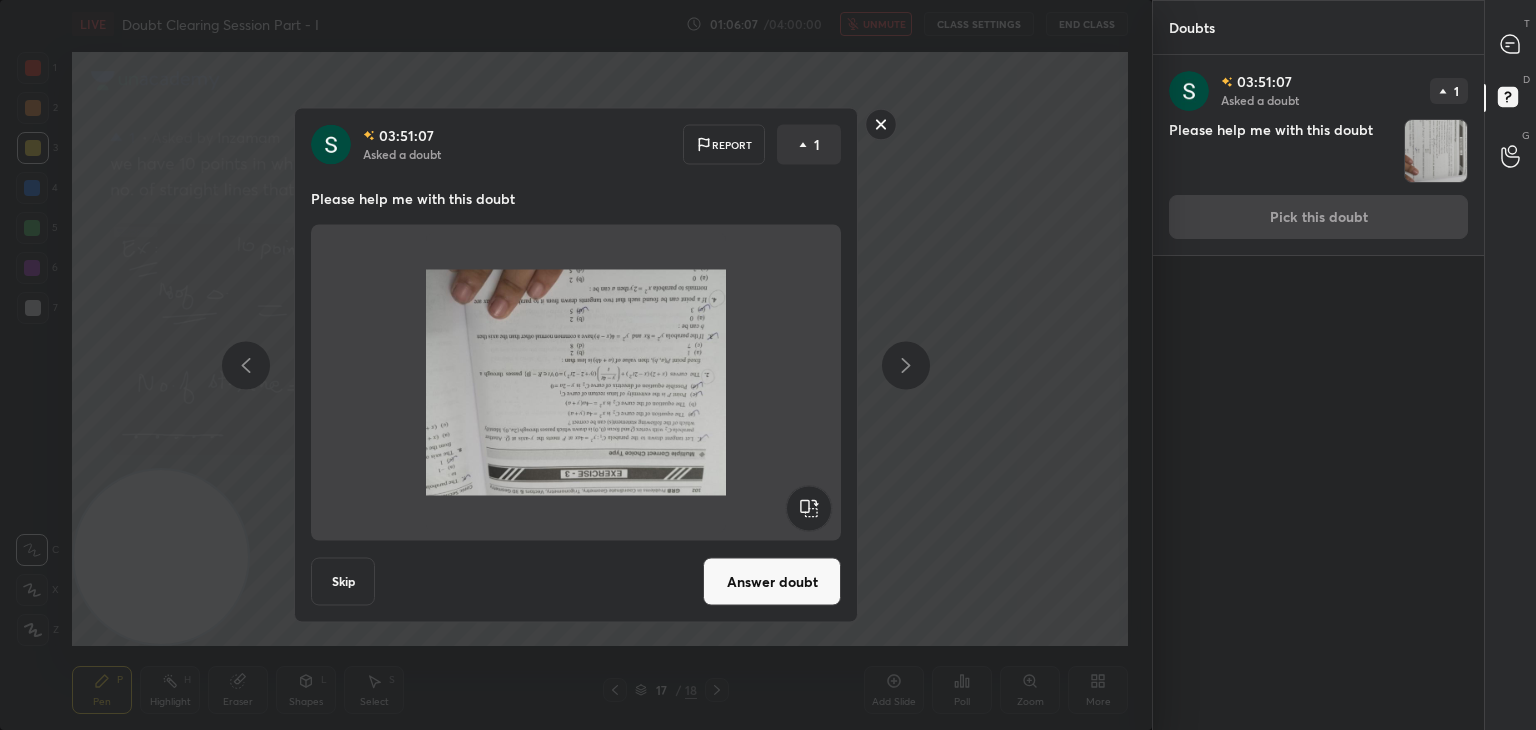 click 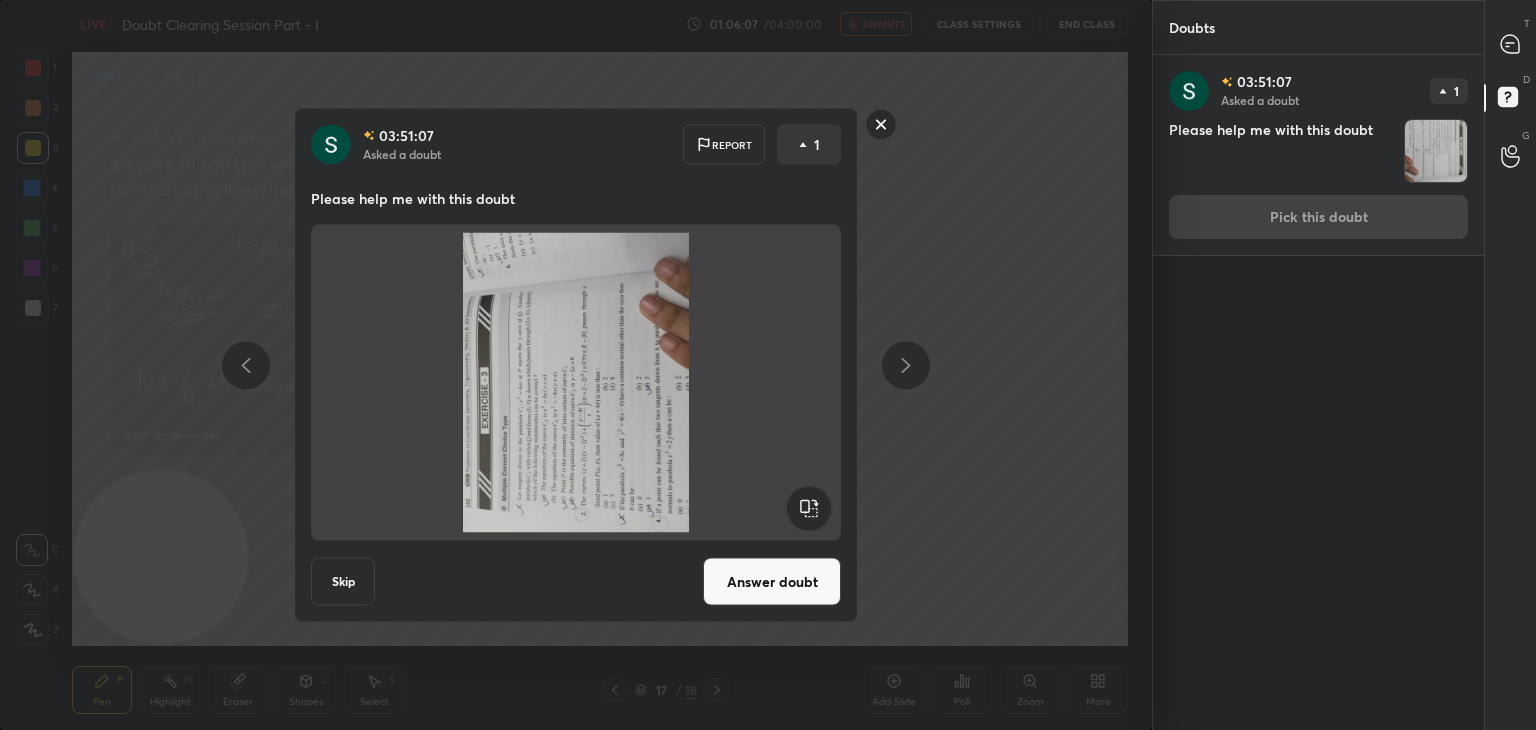 click 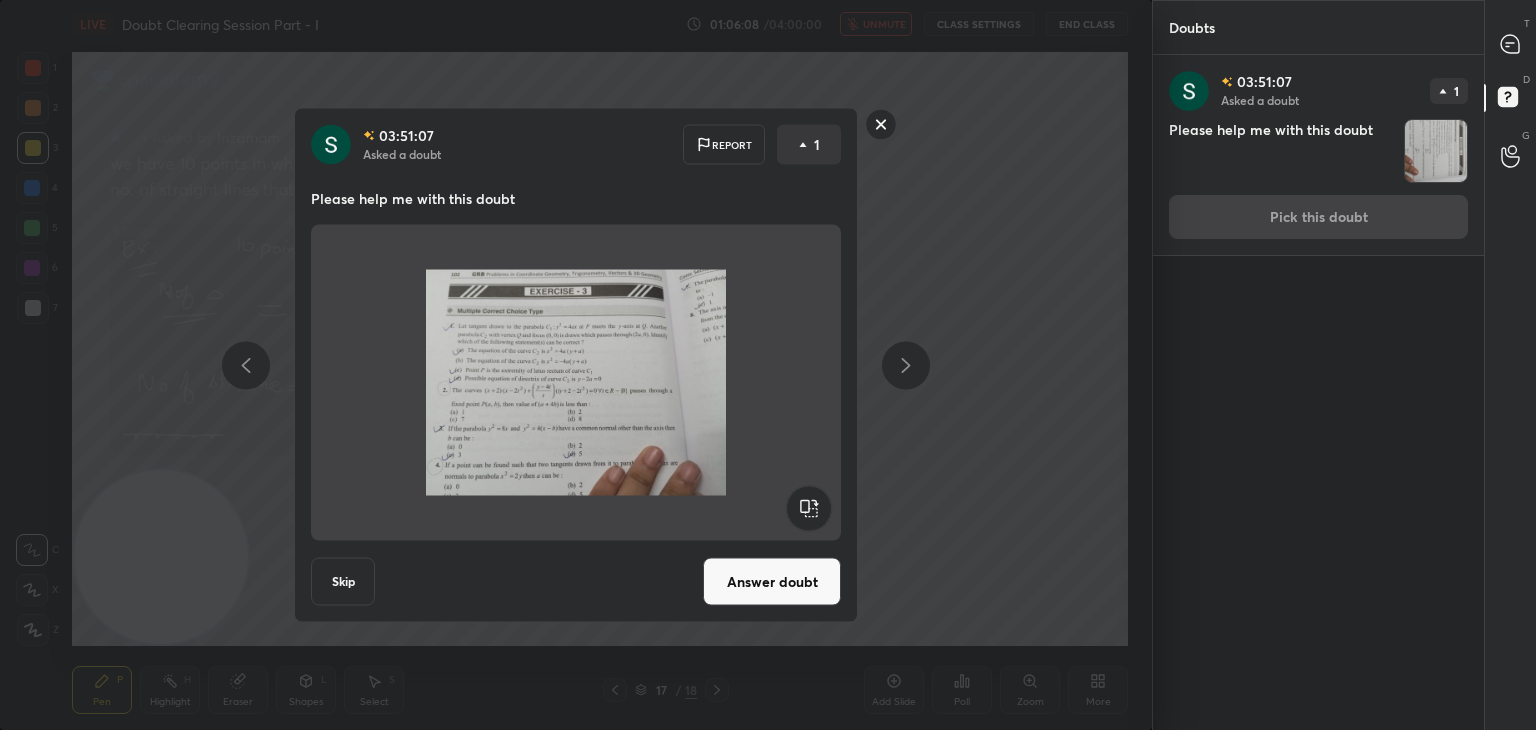 drag, startPoint x: 773, startPoint y: 589, endPoint x: 788, endPoint y: 584, distance: 15.811388 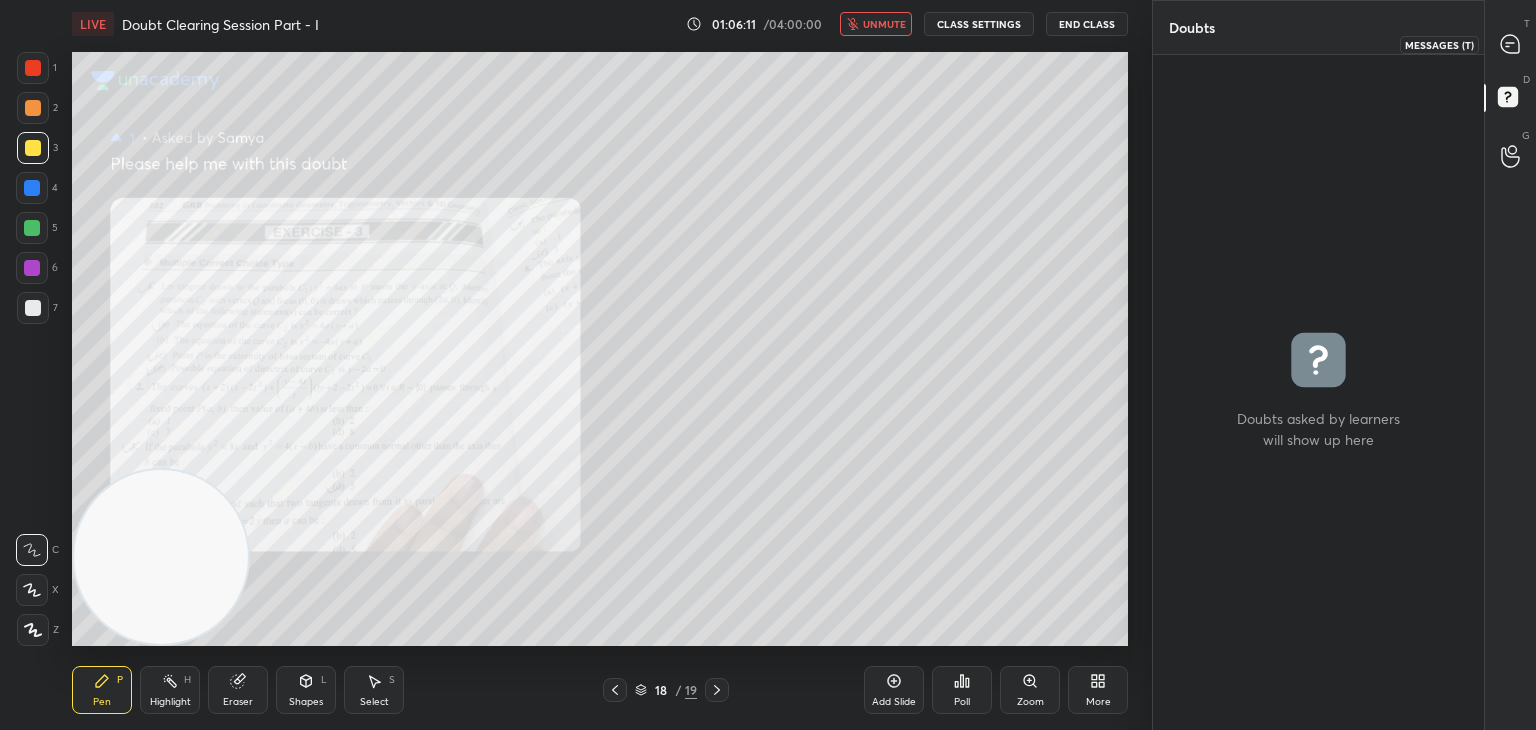 drag, startPoint x: 1515, startPoint y: 45, endPoint x: 1501, endPoint y: 48, distance: 14.3178215 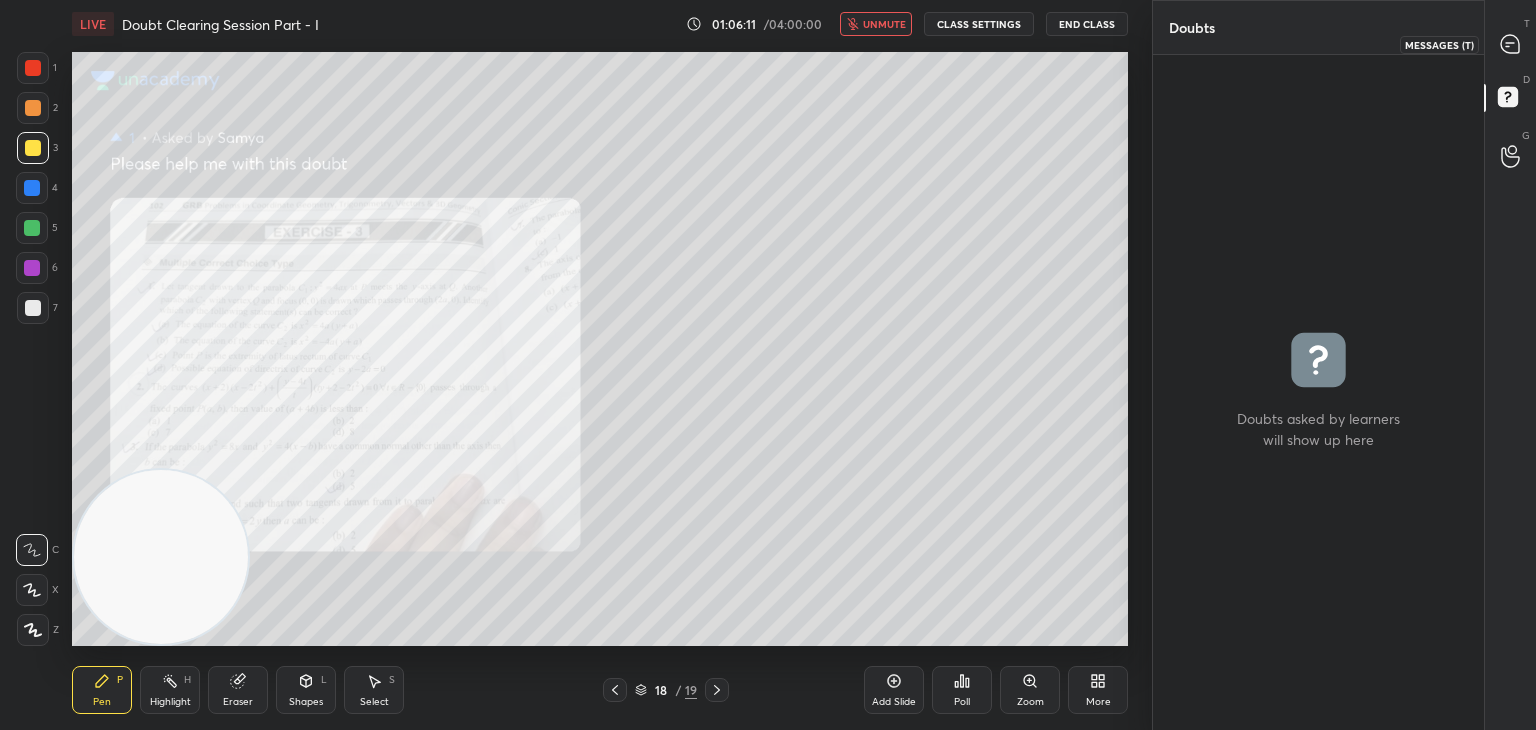 click 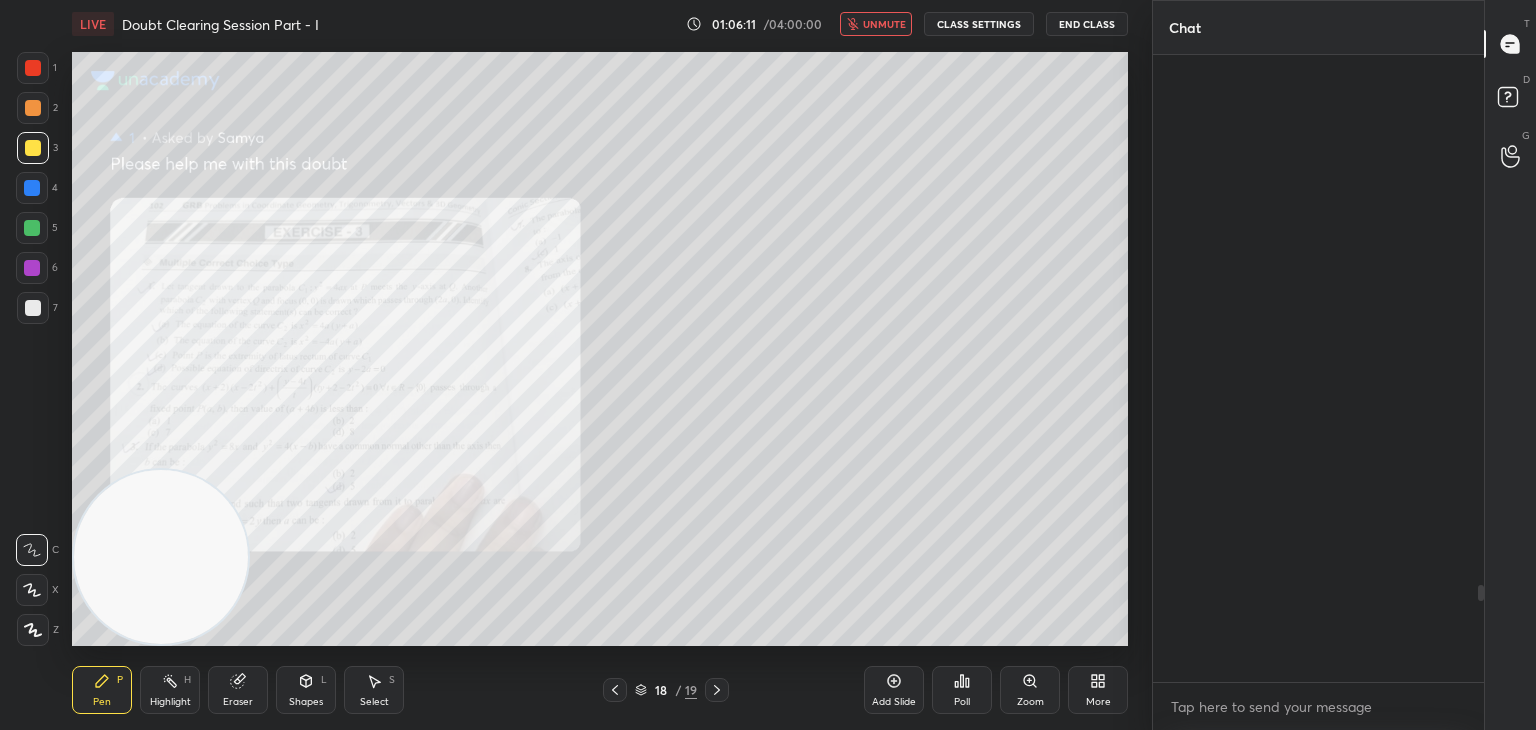 scroll, scrollTop: 3422, scrollLeft: 0, axis: vertical 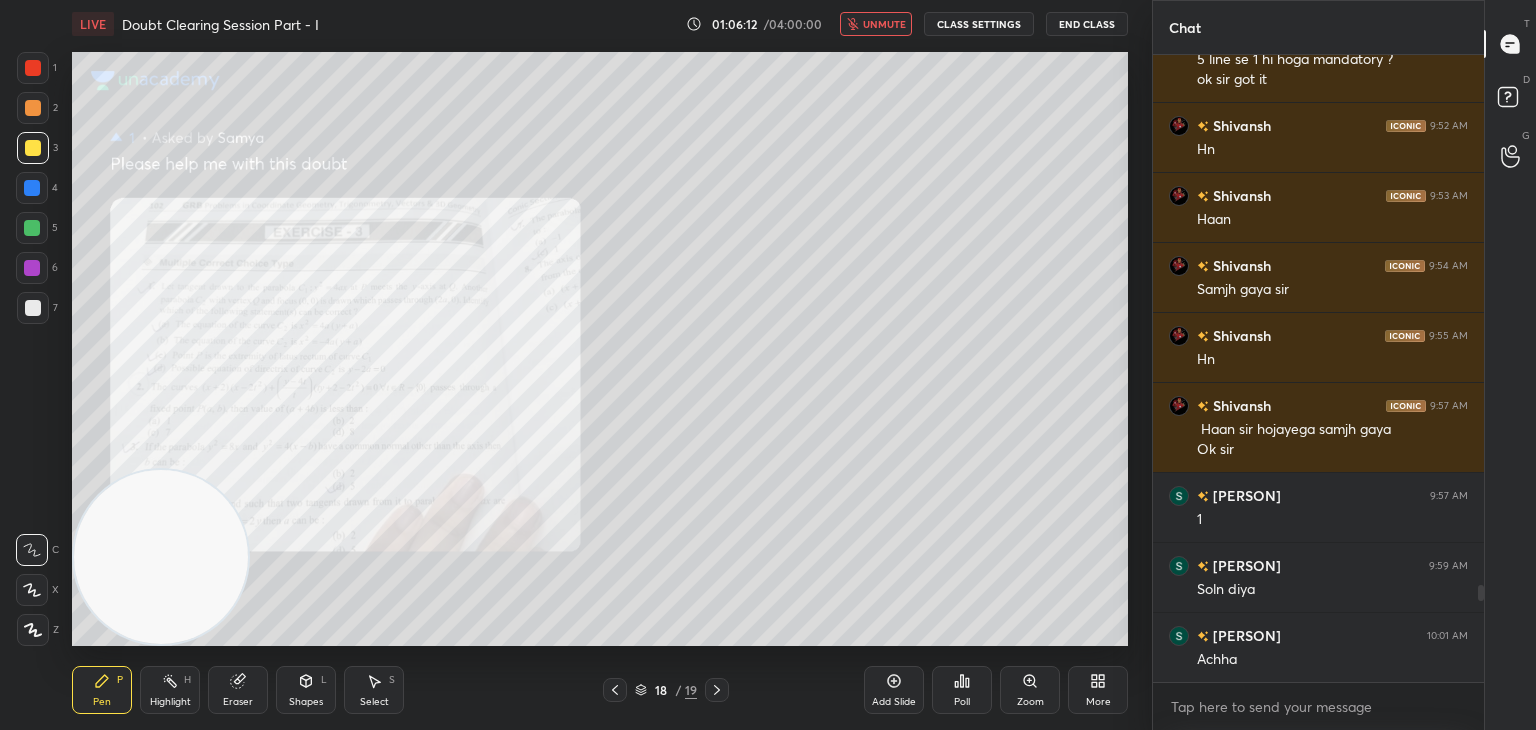click 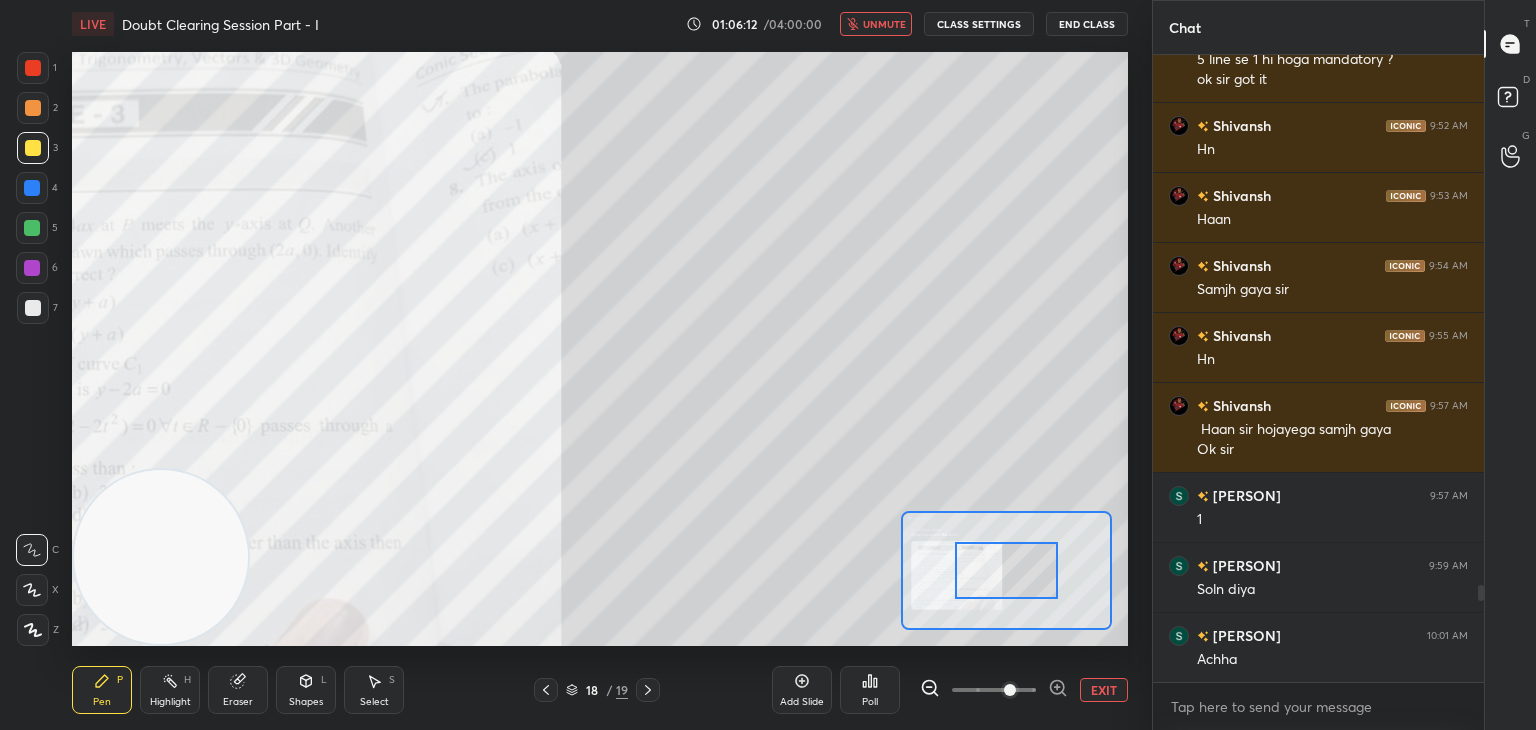 click at bounding box center [994, 690] 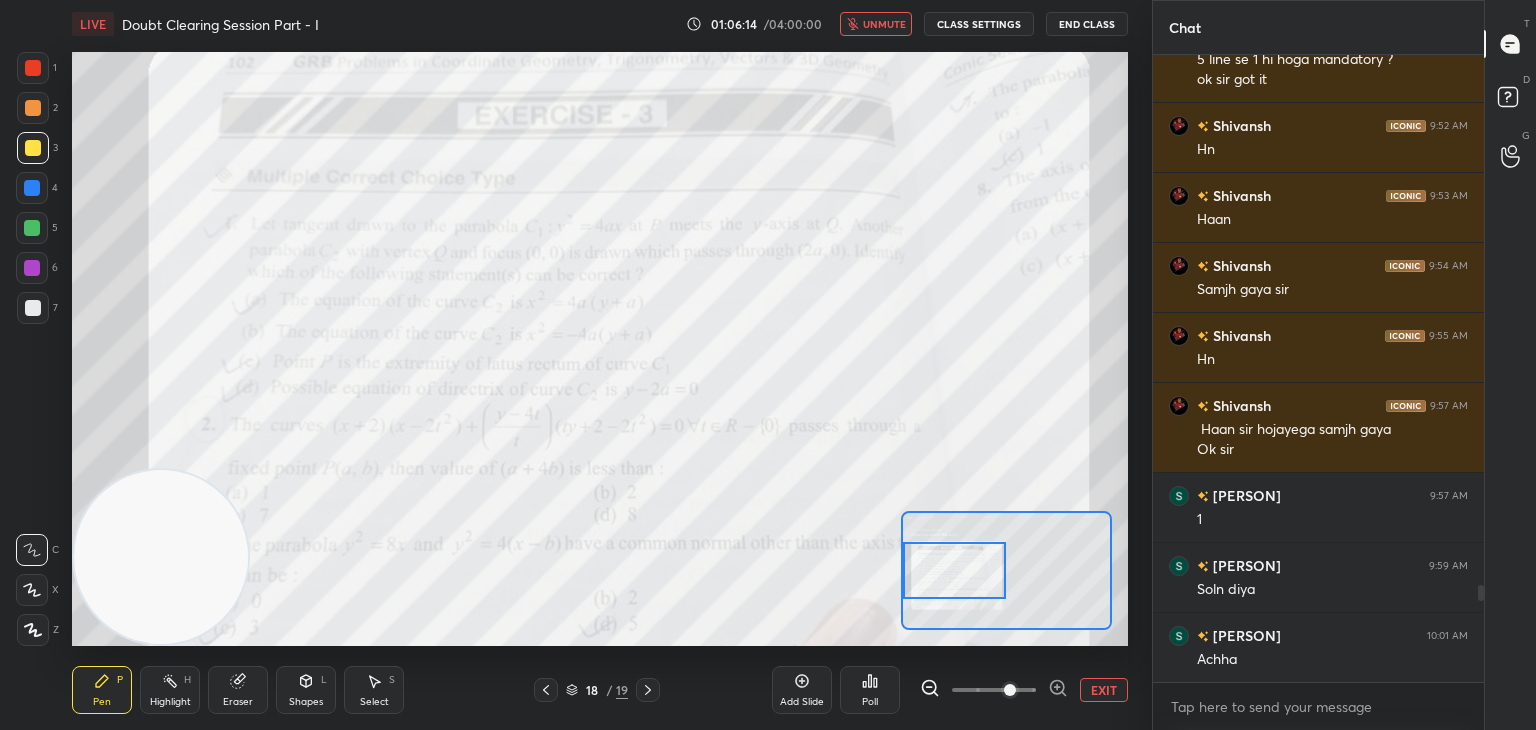 drag, startPoint x: 1012, startPoint y: 568, endPoint x: 944, endPoint y: 544, distance: 72.11102 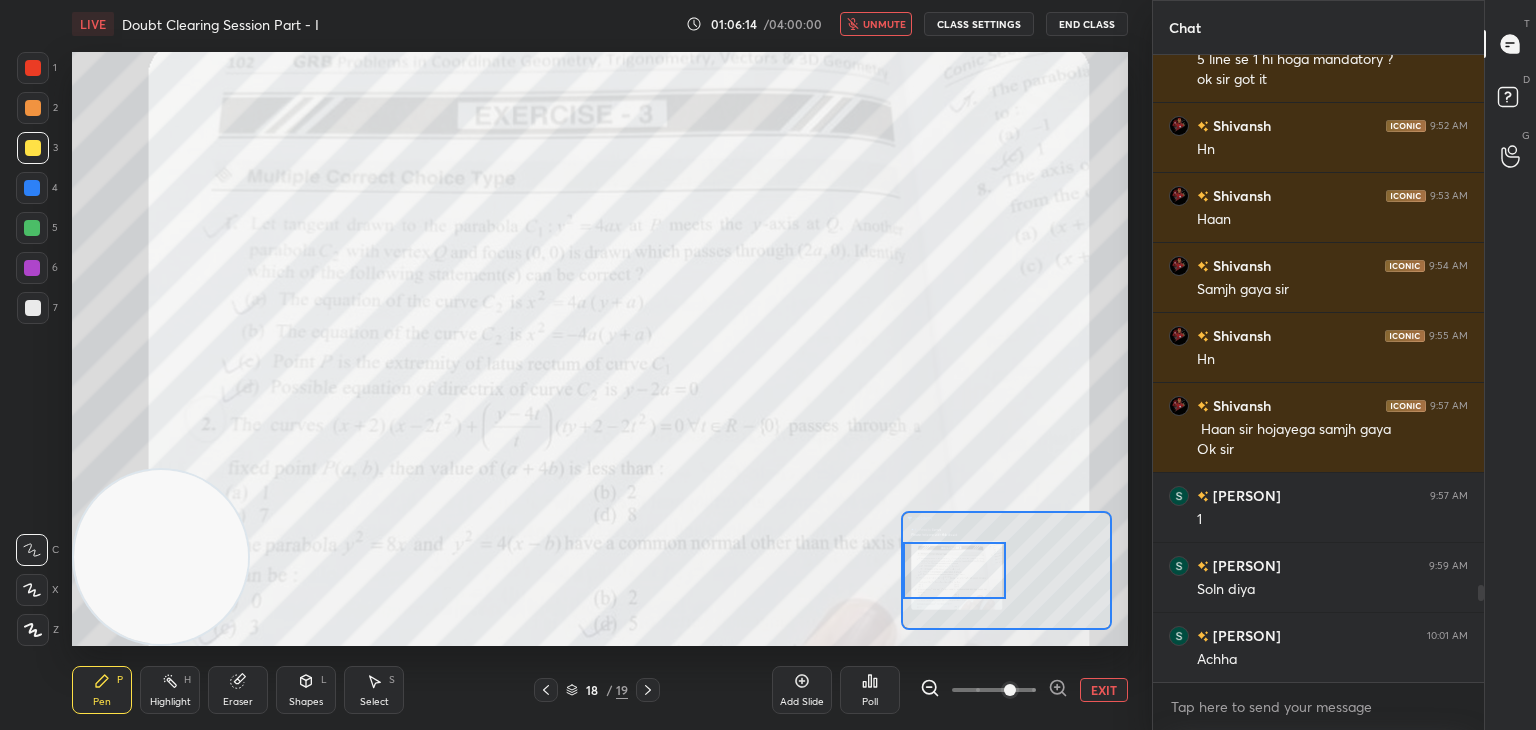 click at bounding box center [955, 570] 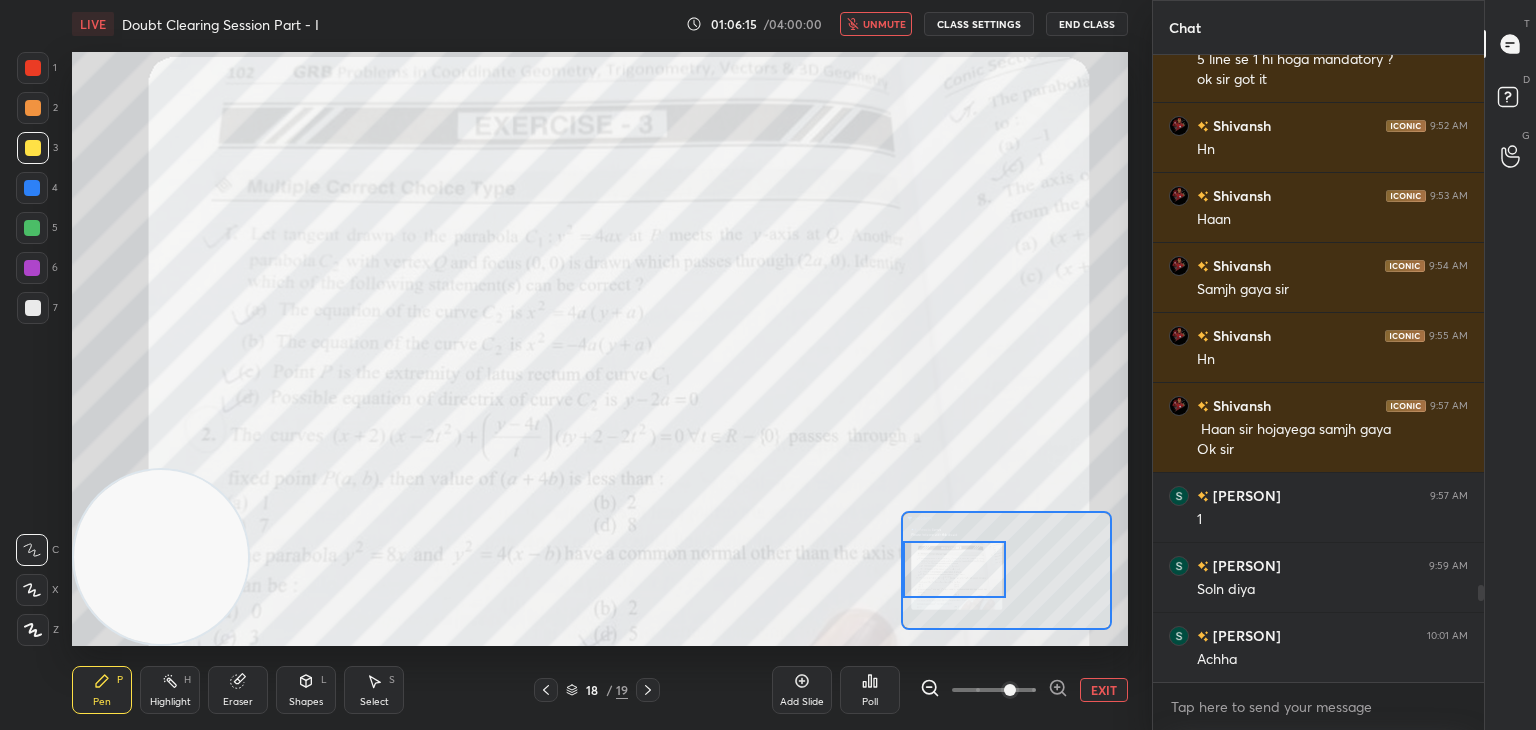 click on "unmute" at bounding box center [884, 24] 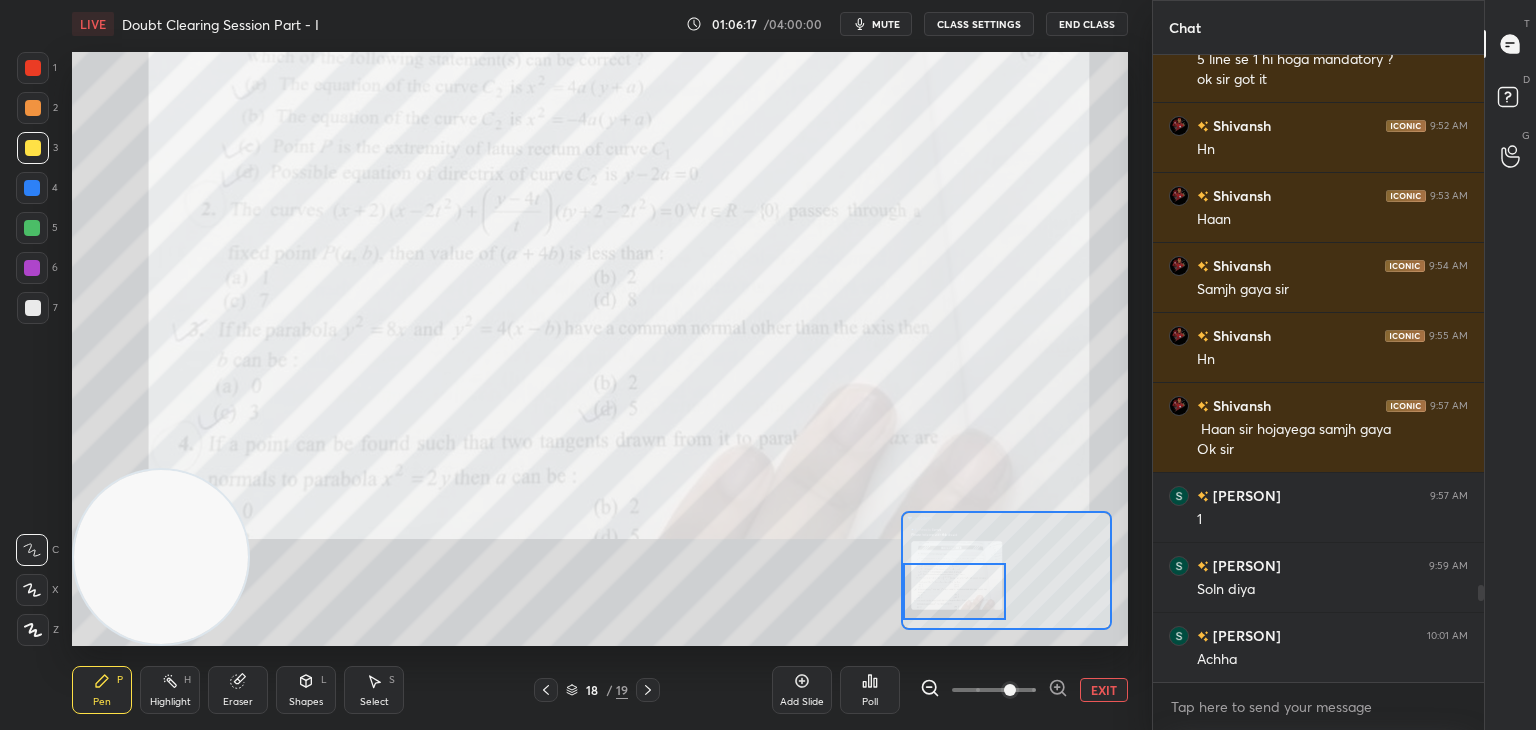 drag, startPoint x: 942, startPoint y: 576, endPoint x: 932, endPoint y: 592, distance: 18.867962 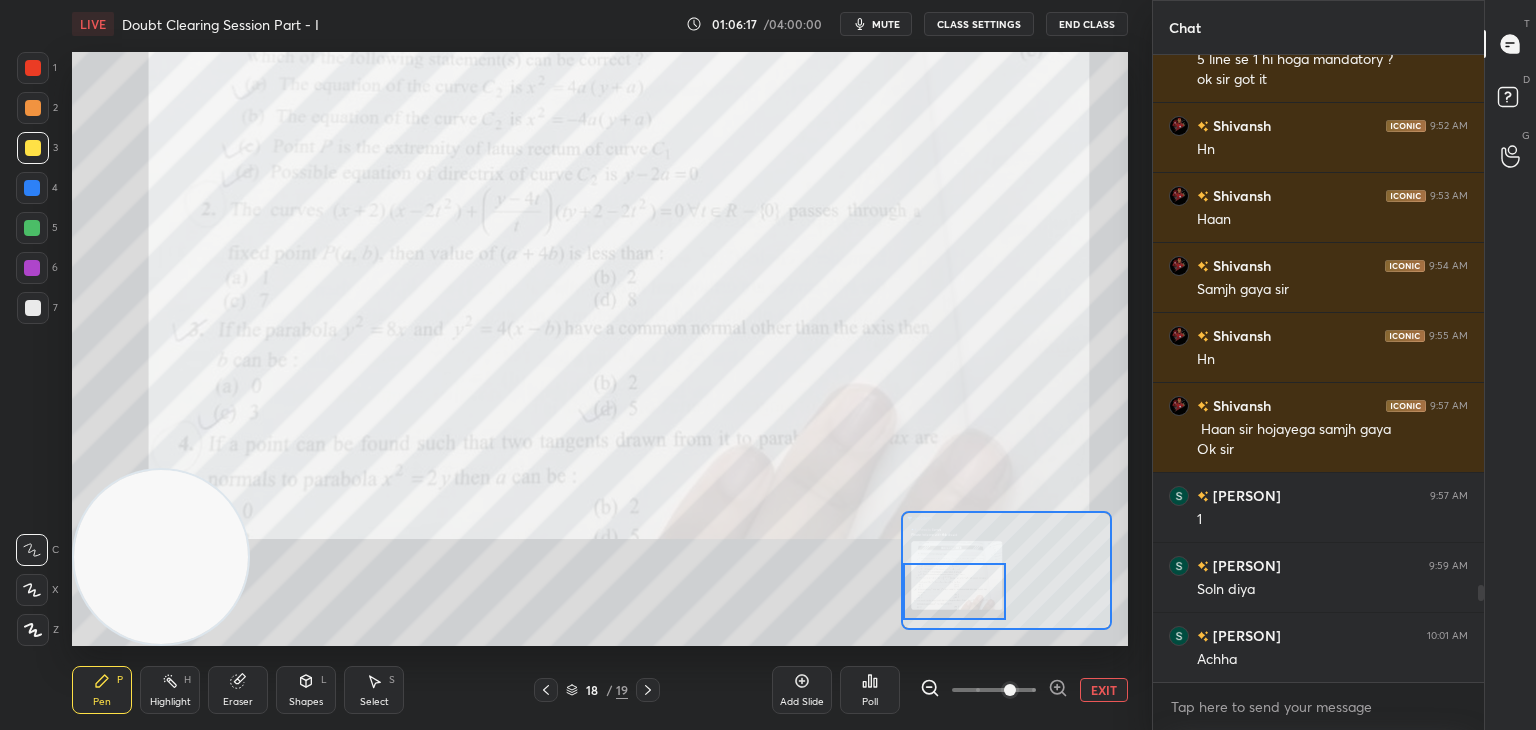 click at bounding box center [955, 591] 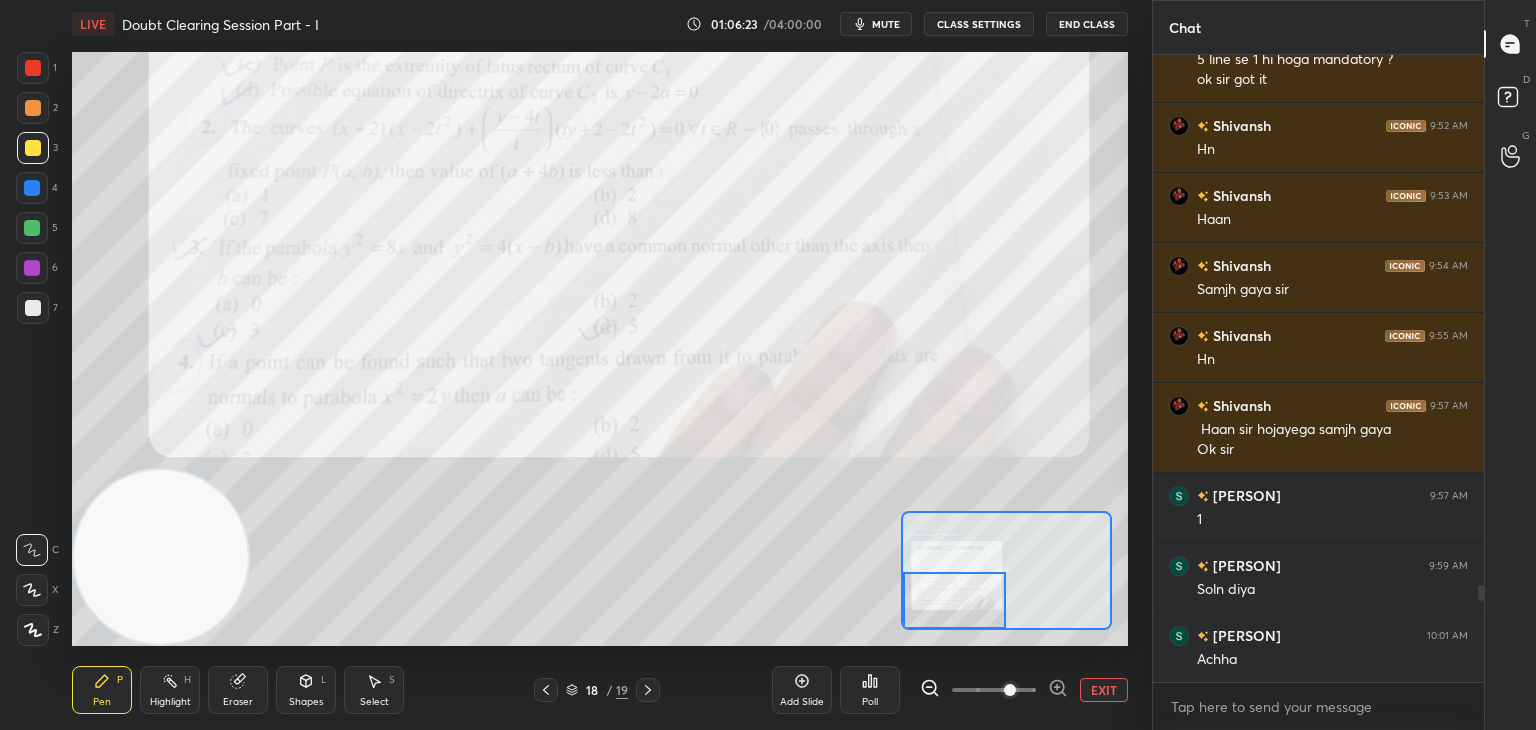 drag, startPoint x: 950, startPoint y: 585, endPoint x: 949, endPoint y: 595, distance: 10.049875 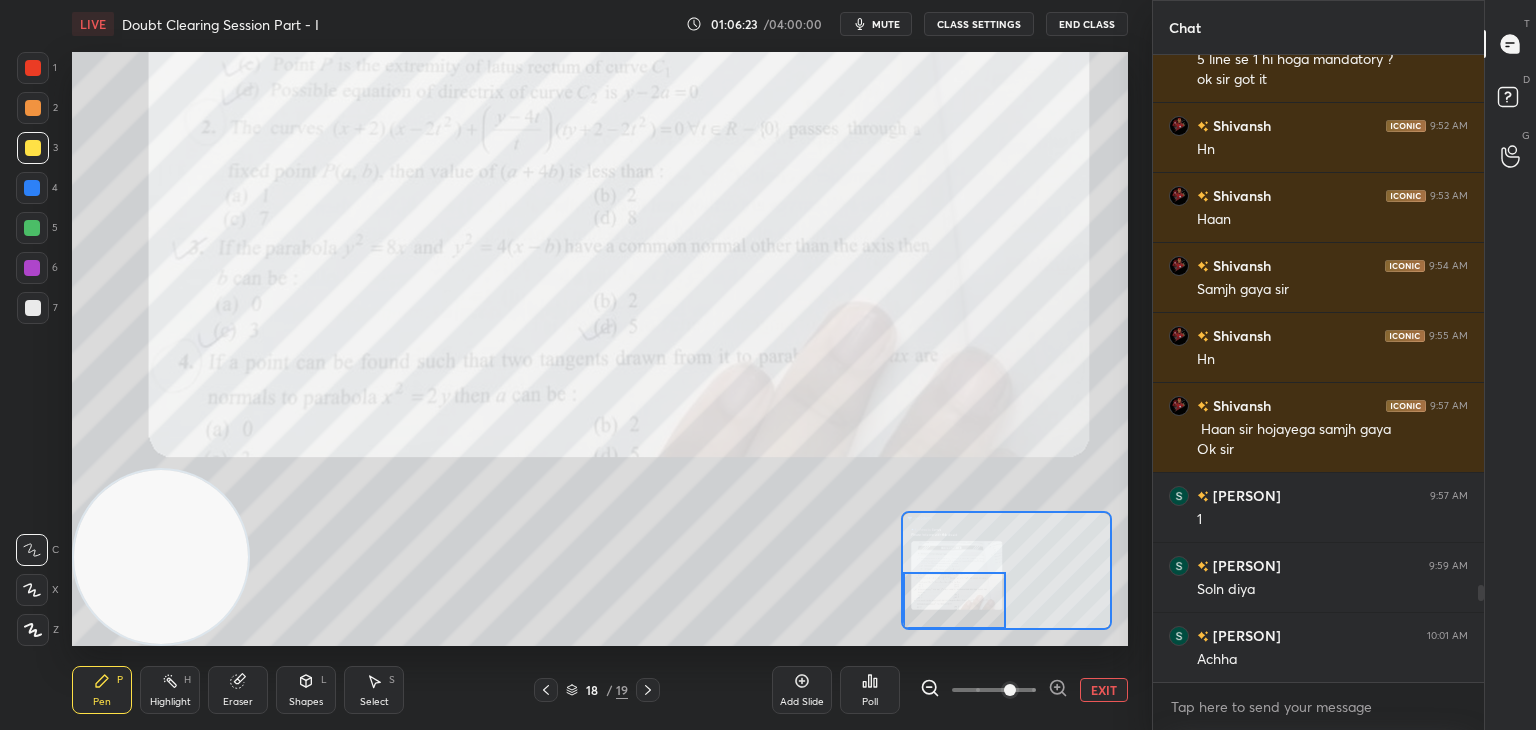 click at bounding box center (955, 600) 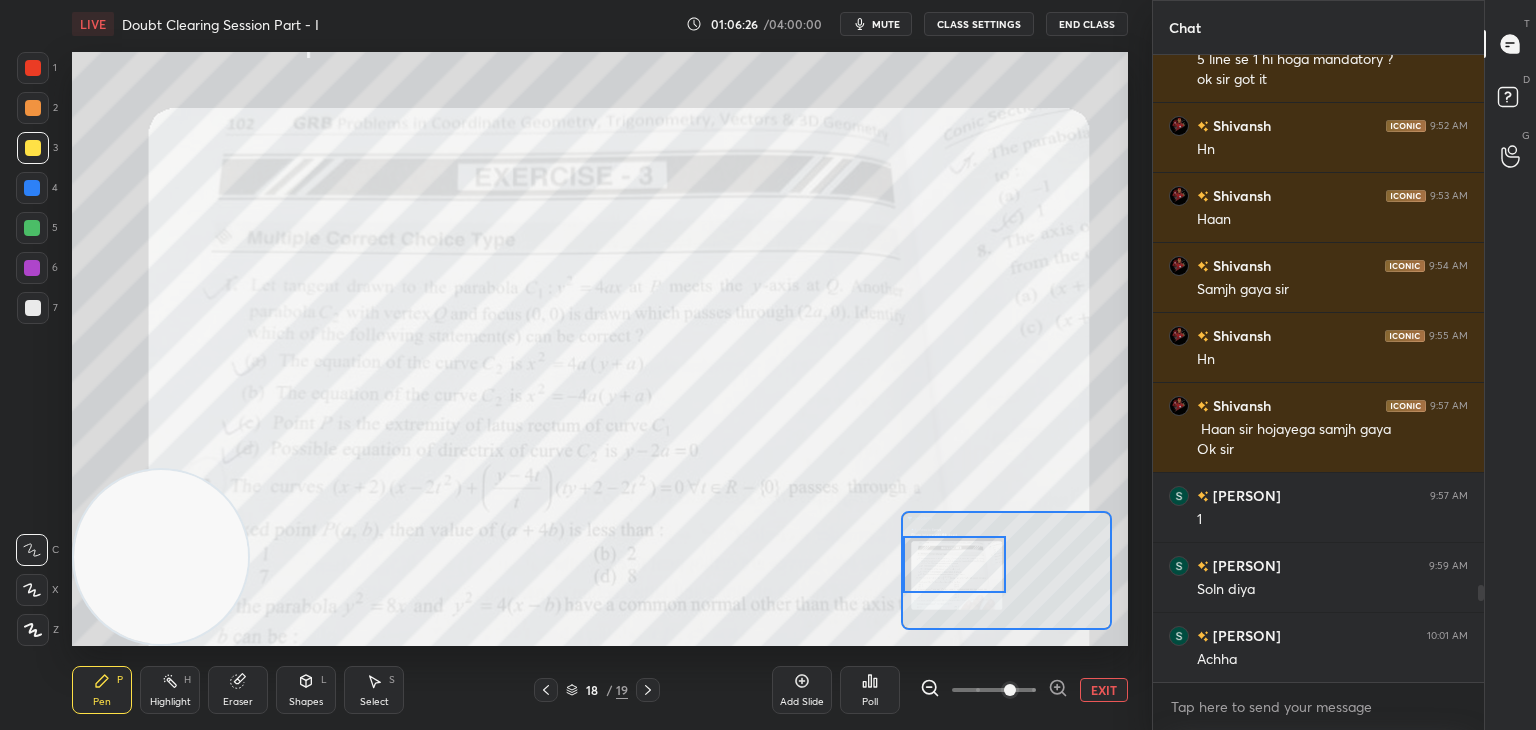 drag, startPoint x: 946, startPoint y: 587, endPoint x: 924, endPoint y: 590, distance: 22.203604 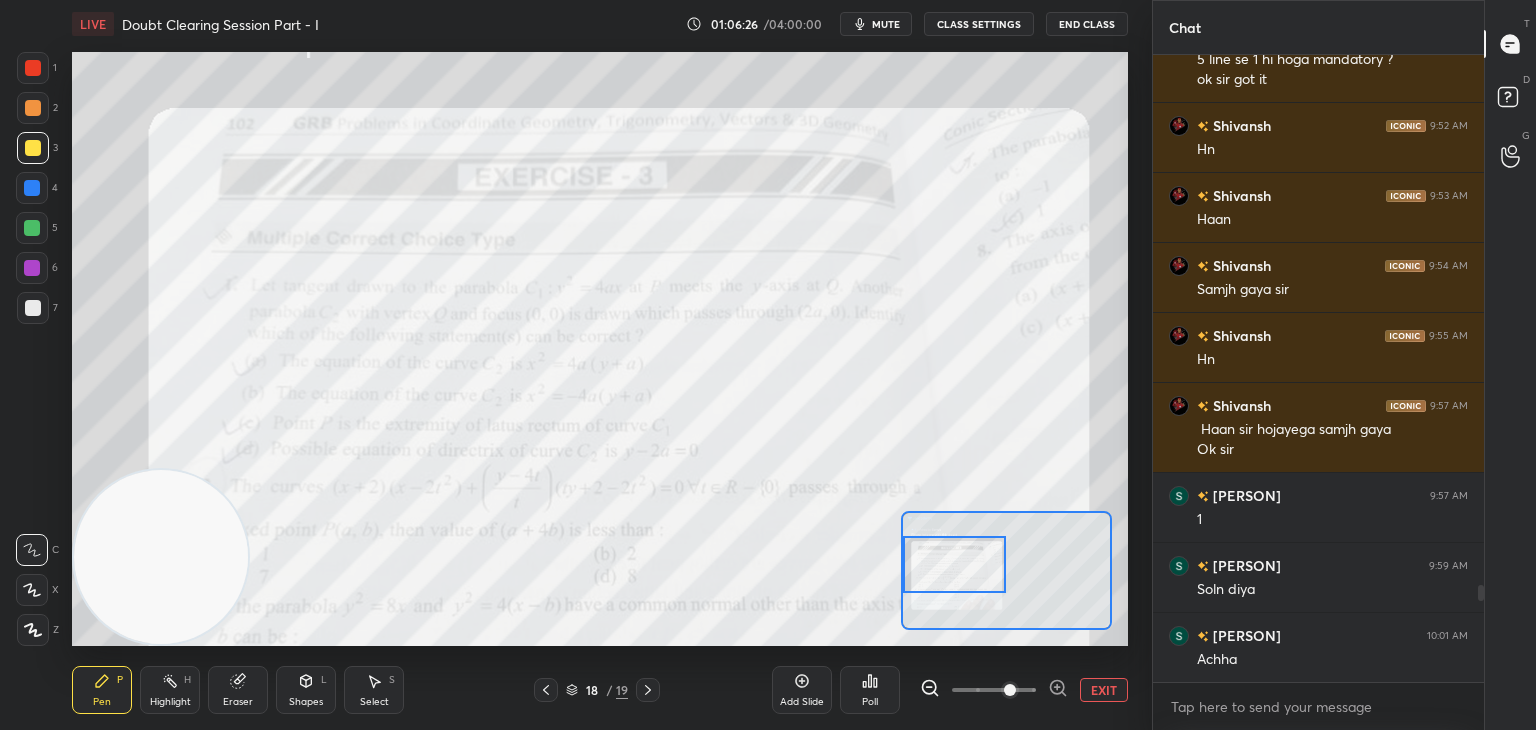click at bounding box center (955, 564) 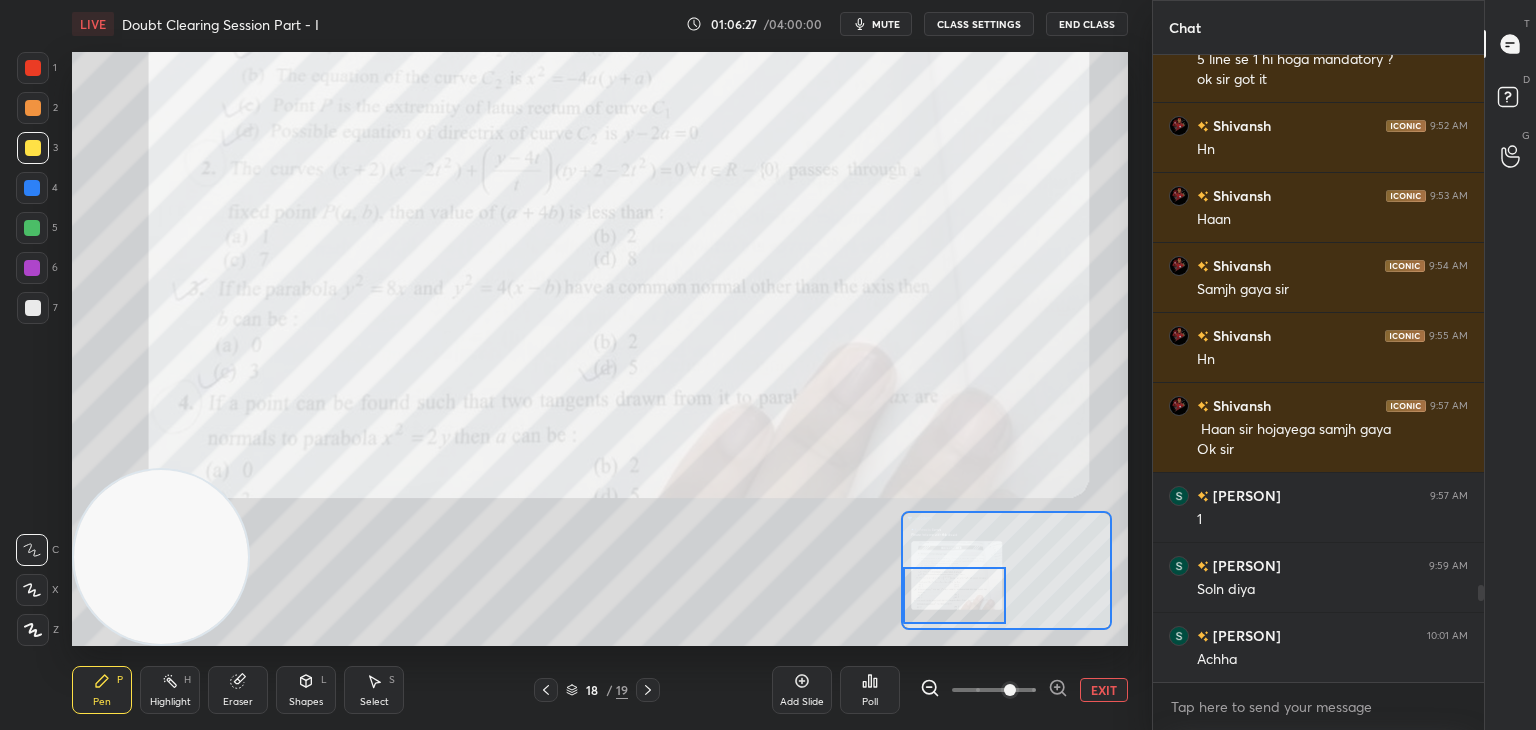 scroll, scrollTop: 3492, scrollLeft: 0, axis: vertical 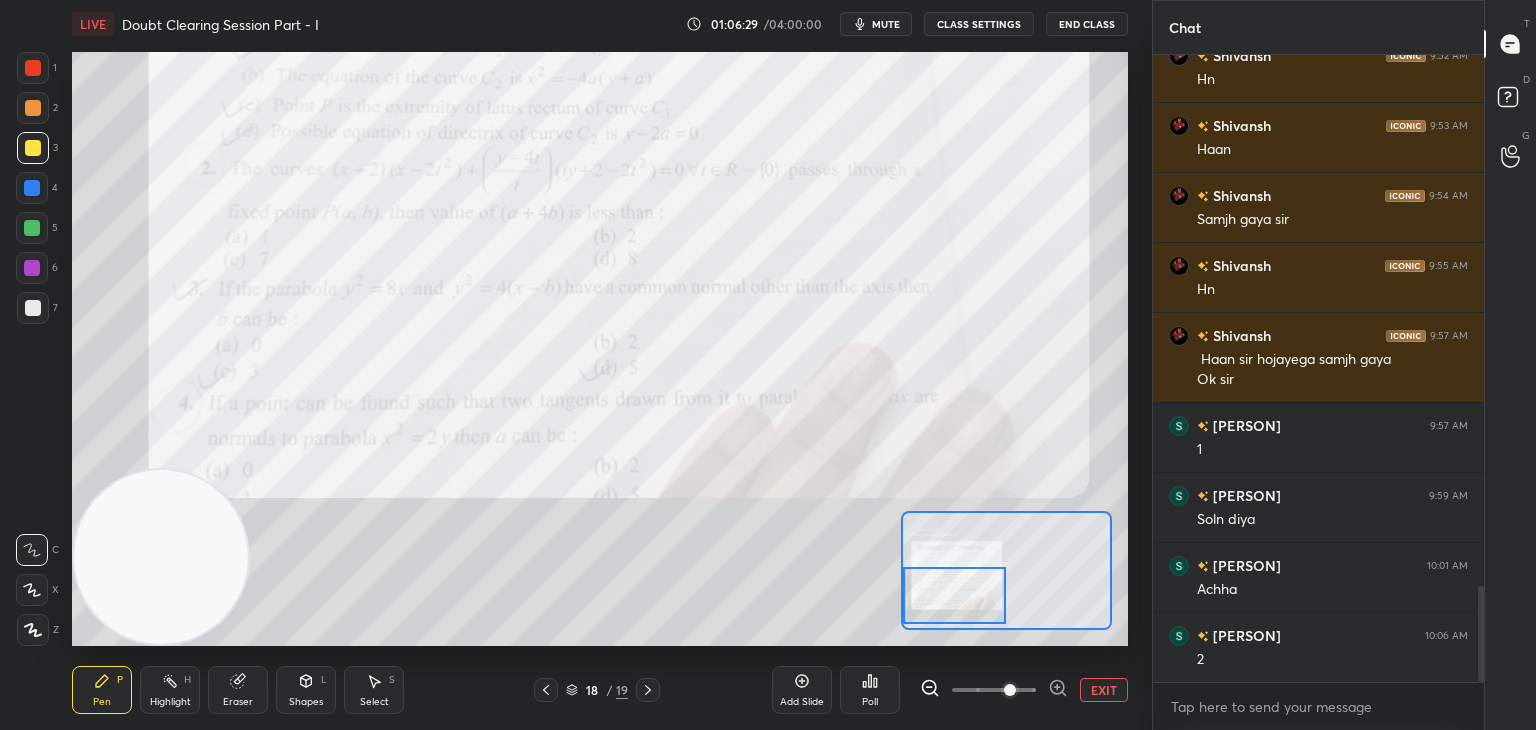 click at bounding box center [1010, 690] 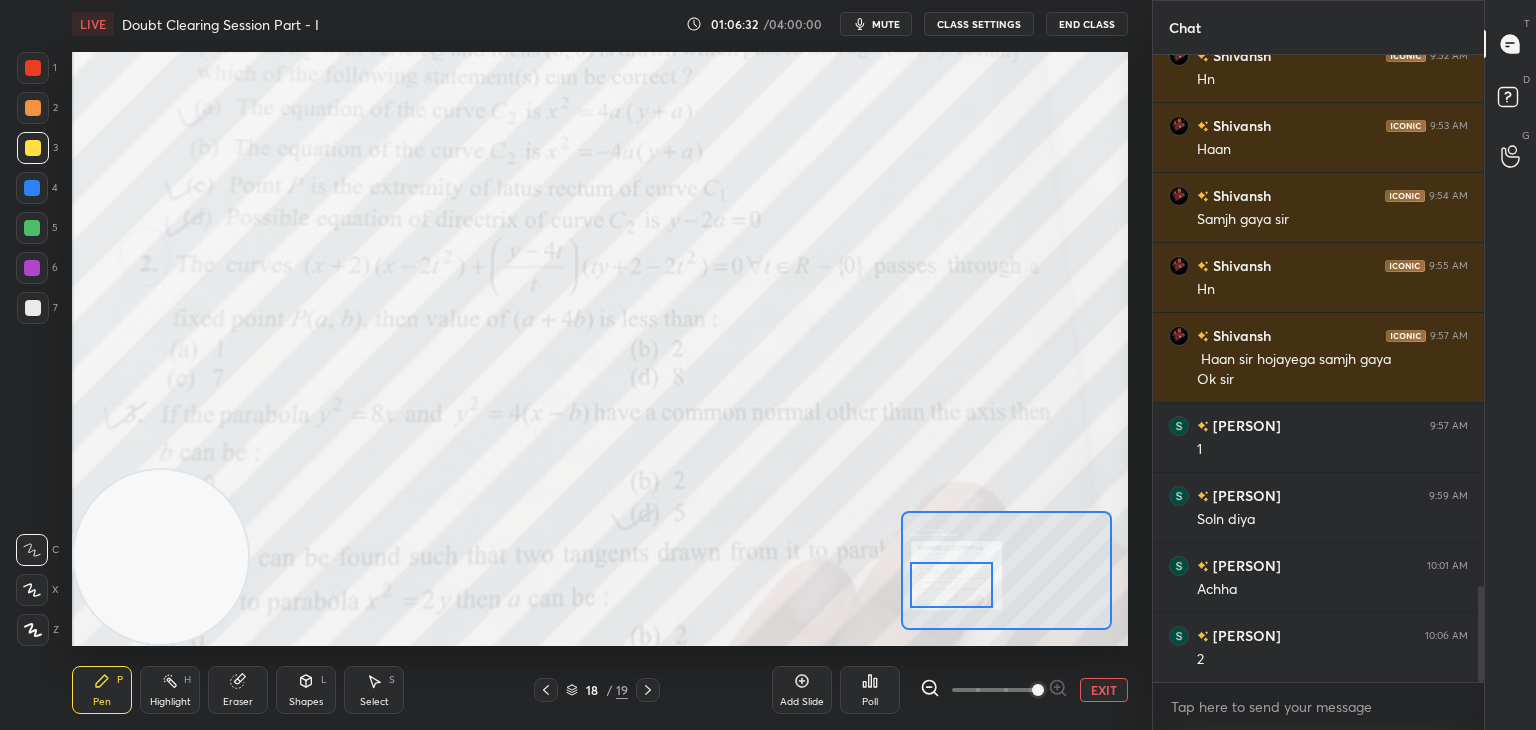 drag, startPoint x: 954, startPoint y: 586, endPoint x: 948, endPoint y: 566, distance: 20.880613 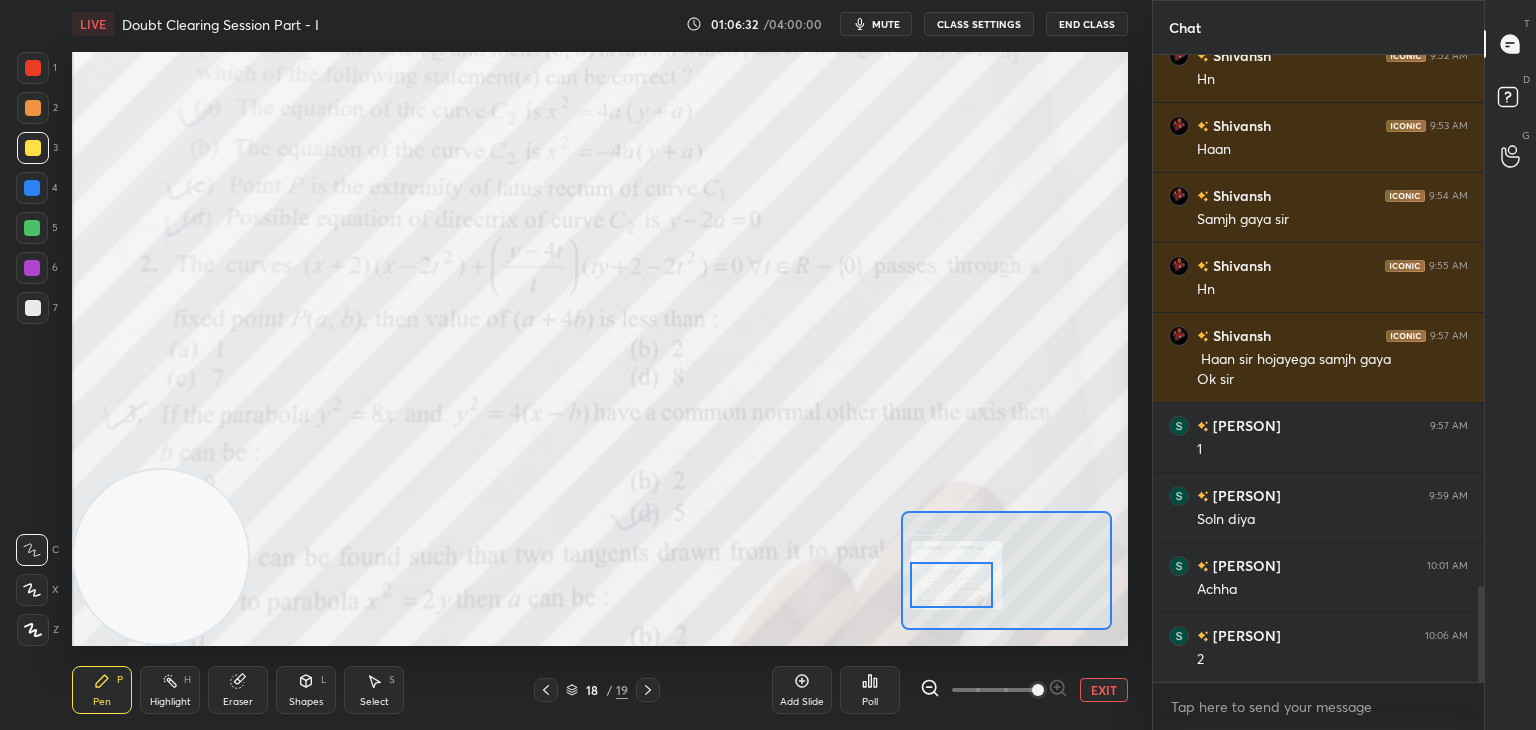 click at bounding box center [951, 585] 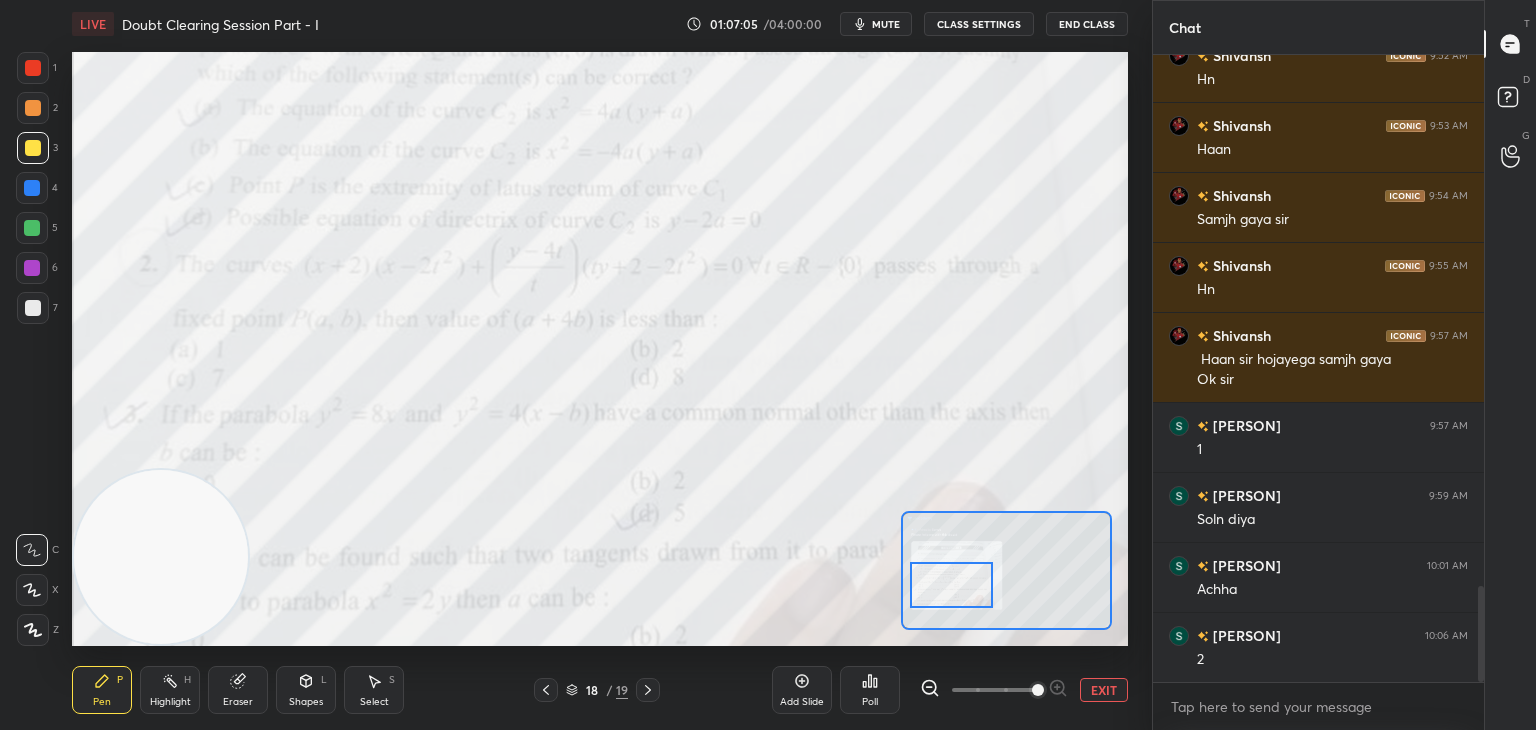 click on "mute" at bounding box center [886, 24] 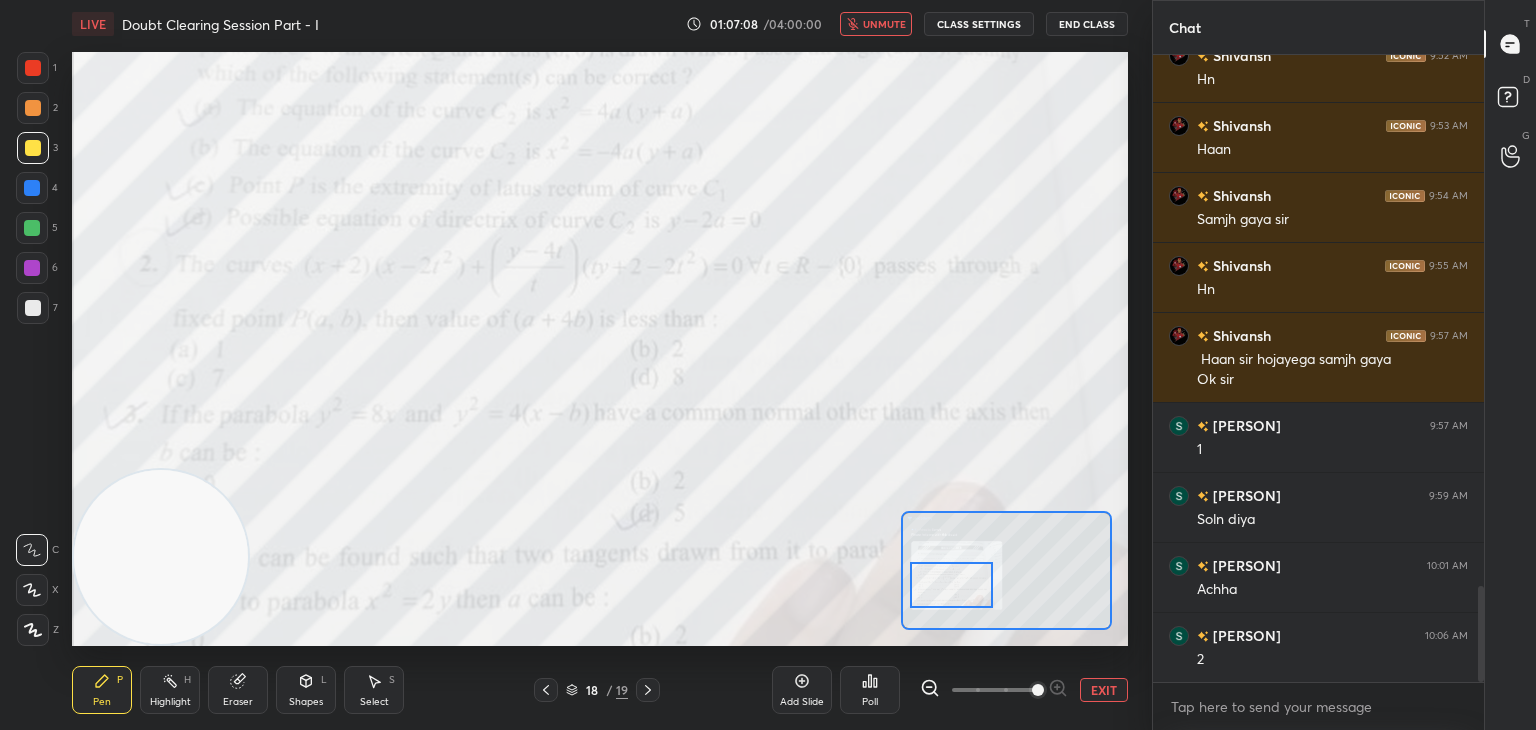 click on "unmute" at bounding box center (884, 24) 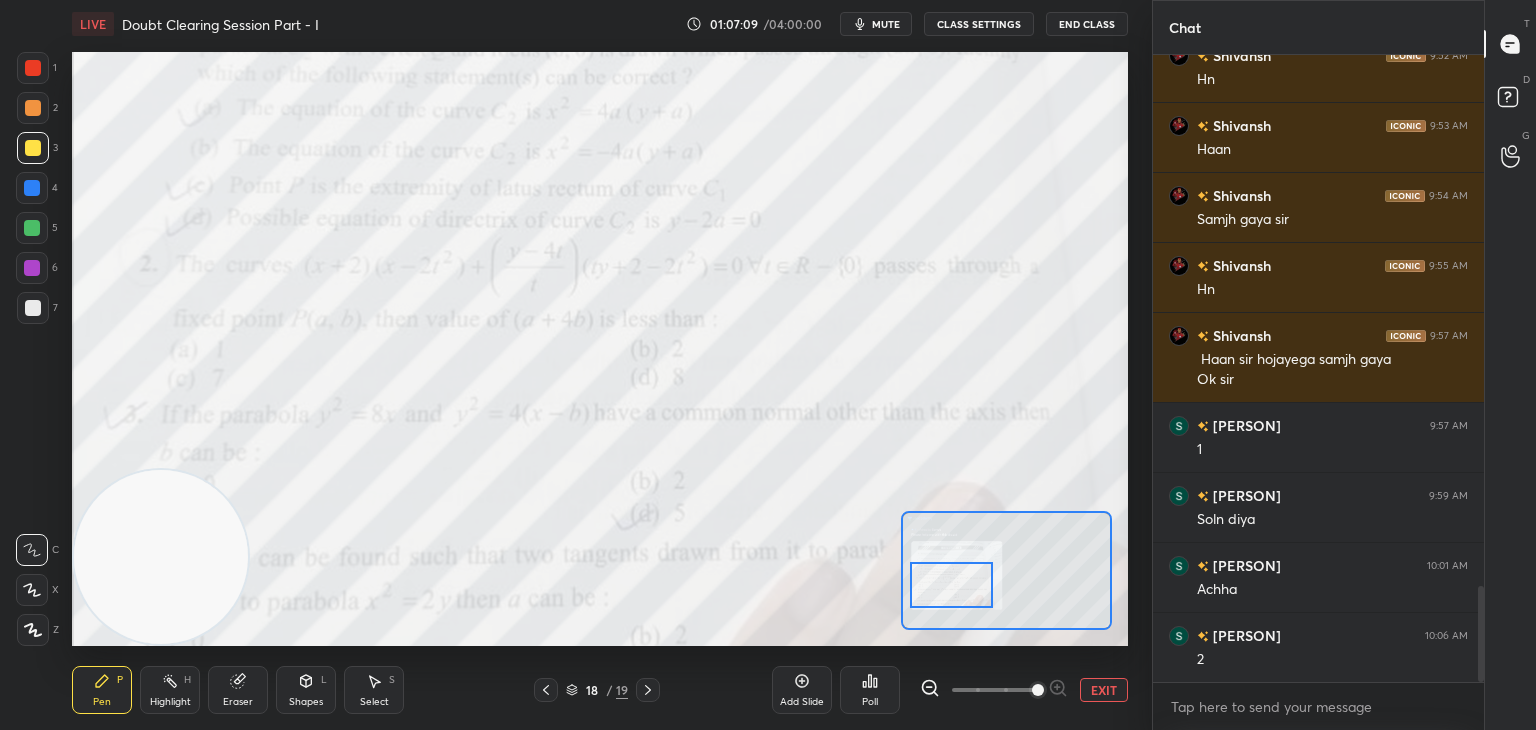 click on "EXIT" at bounding box center (1104, 690) 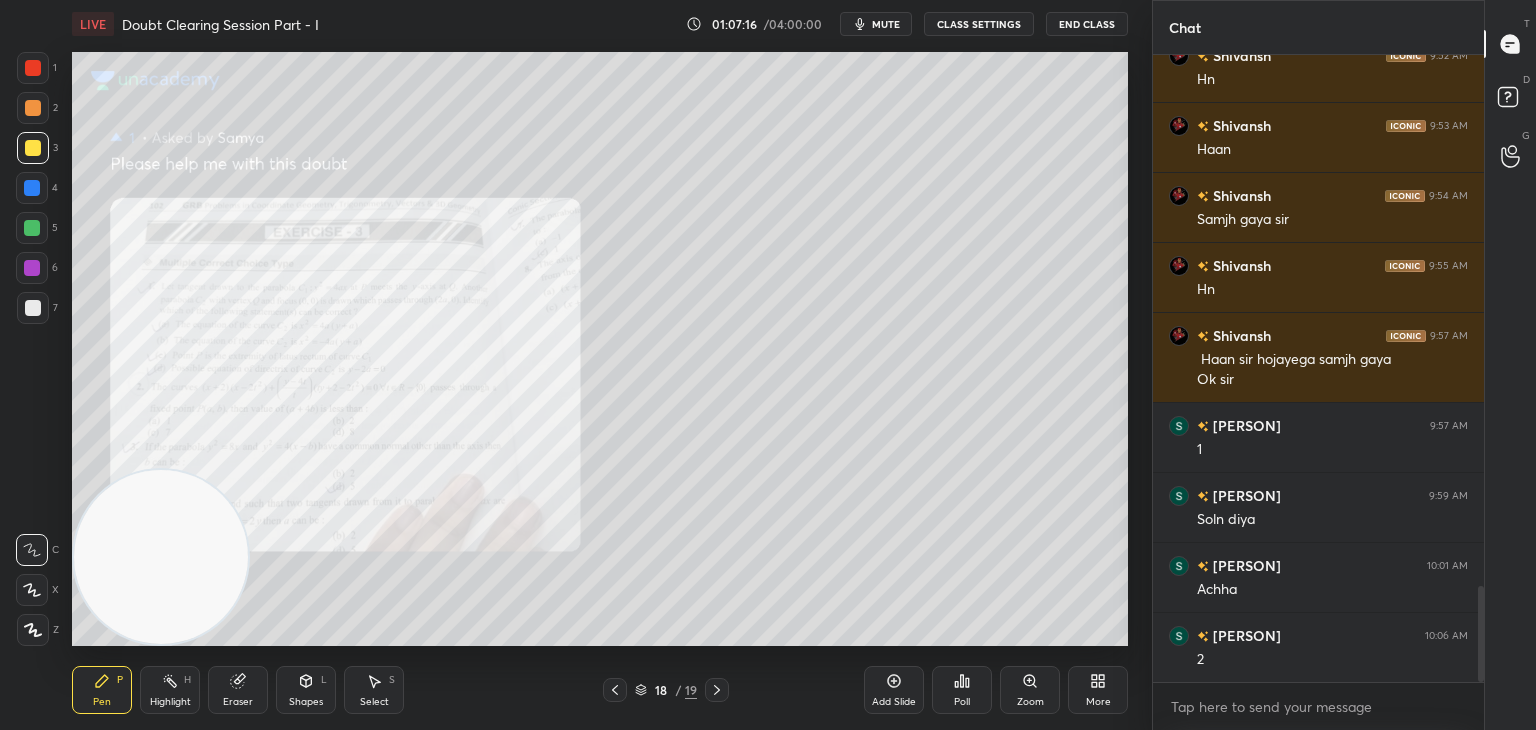 click 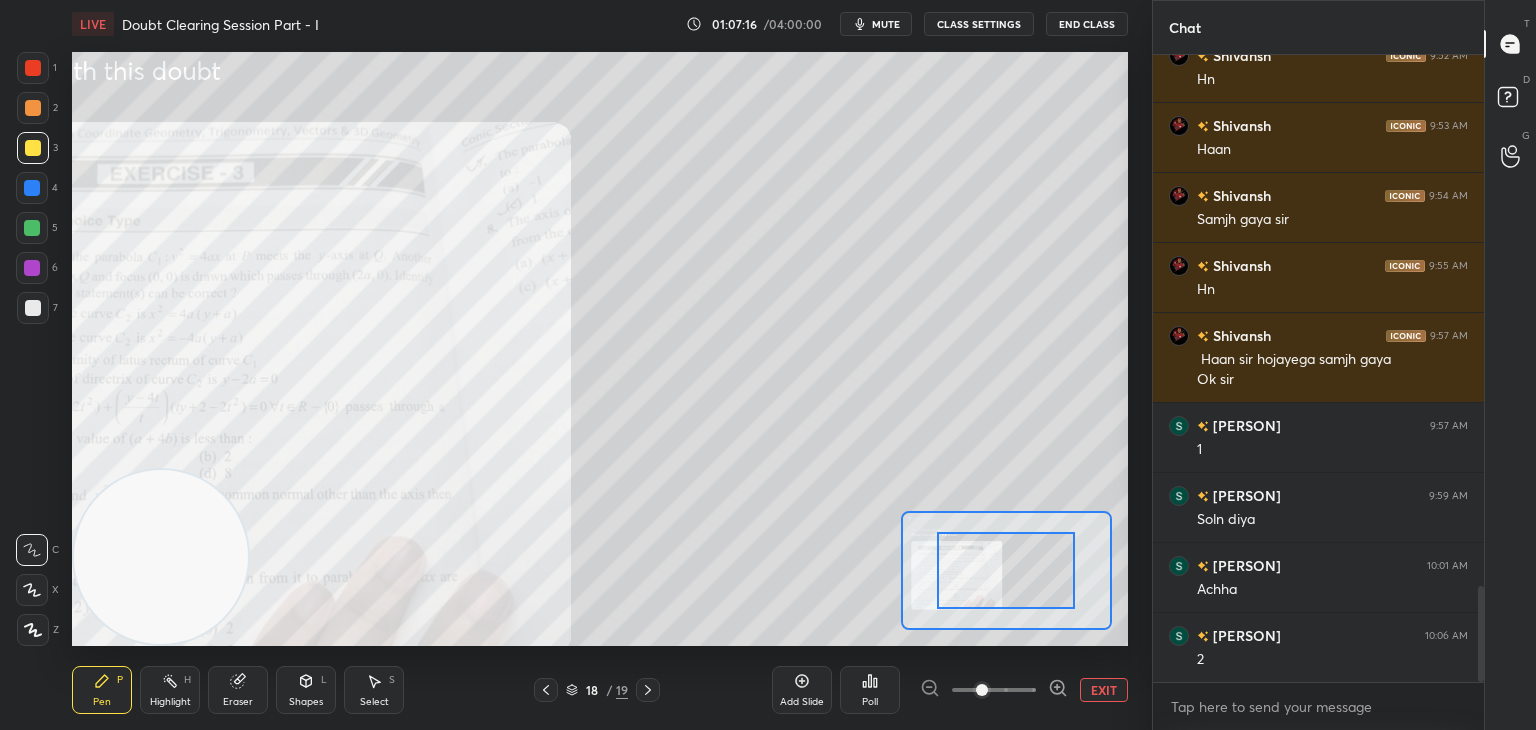 click at bounding box center (994, 690) 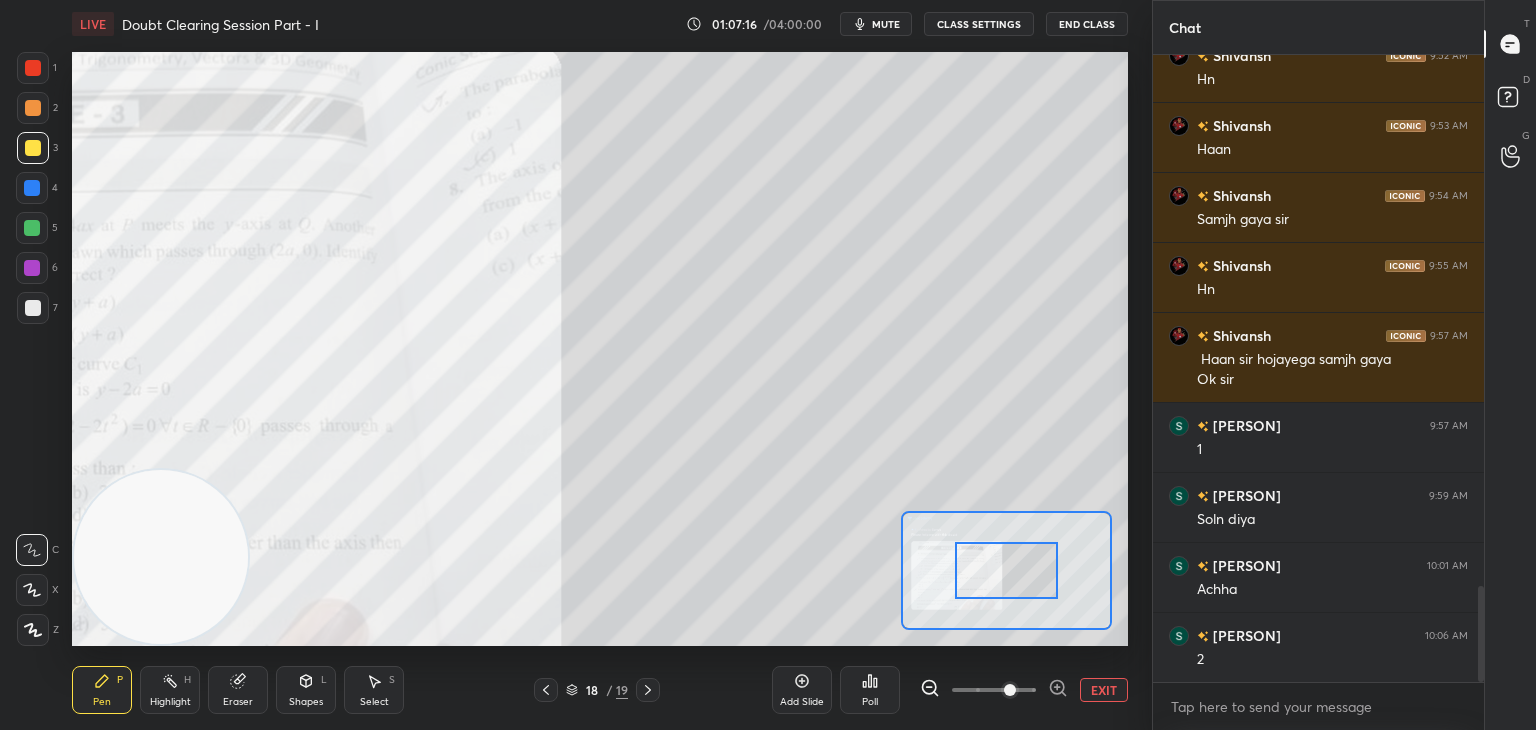 click at bounding box center [1010, 690] 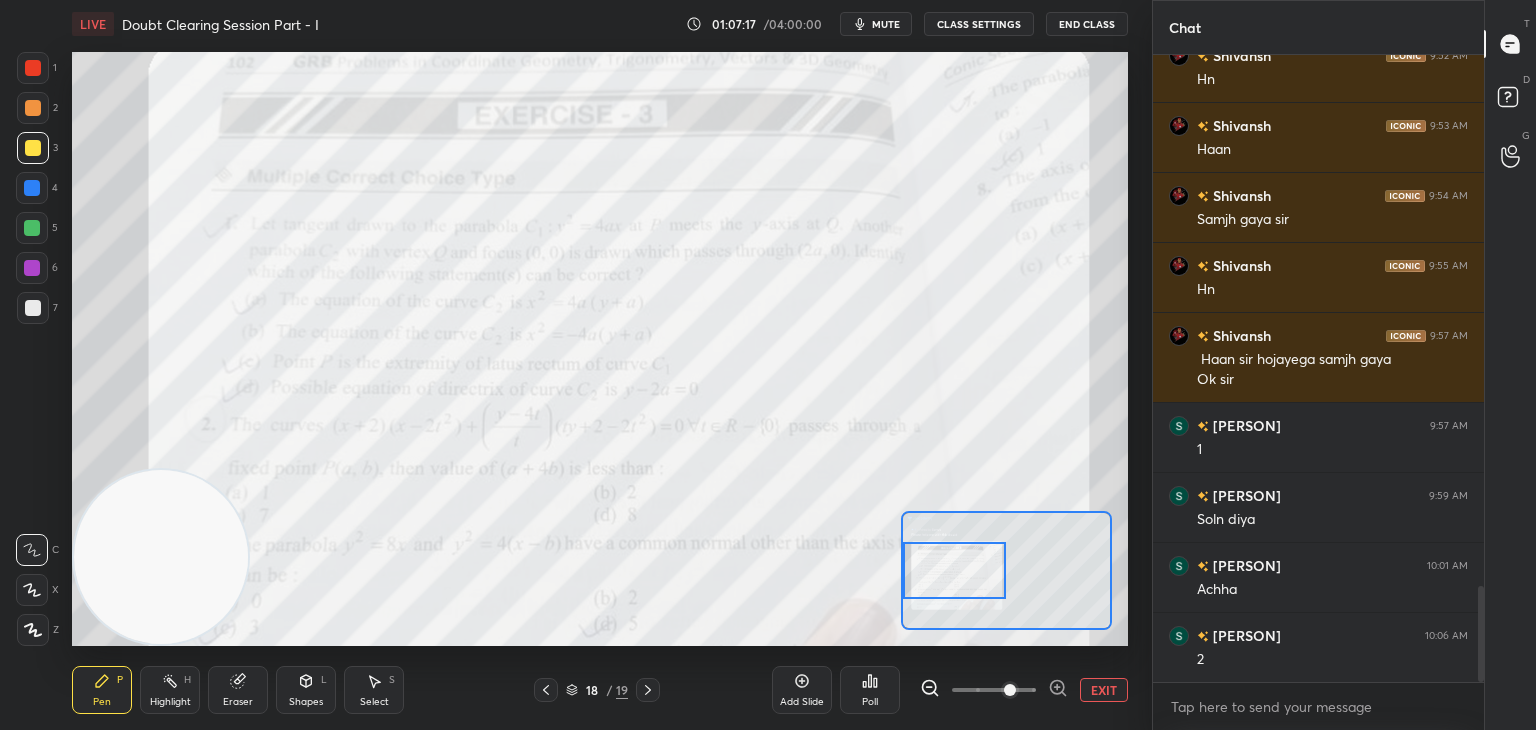drag, startPoint x: 1004, startPoint y: 572, endPoint x: 940, endPoint y: 572, distance: 64 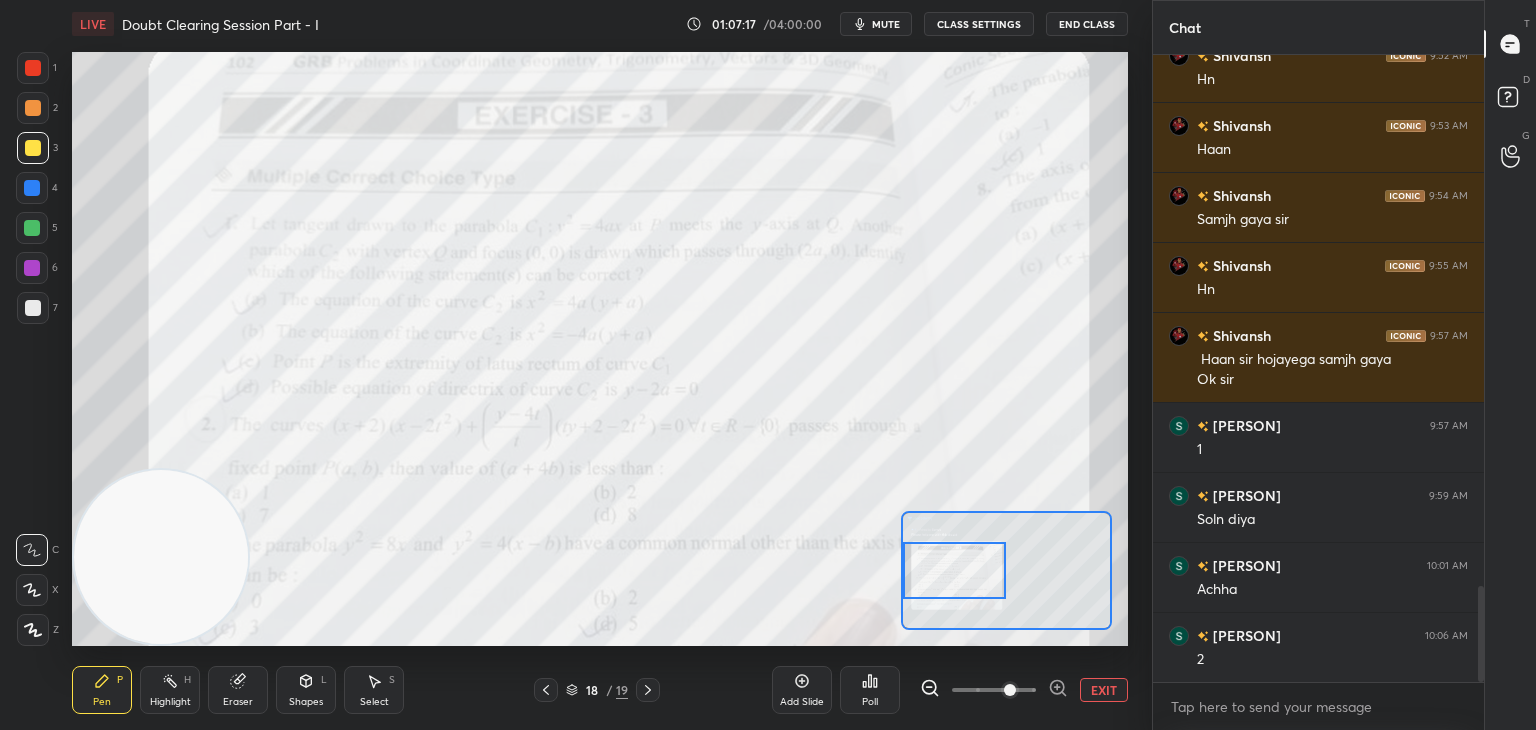 click at bounding box center (955, 570) 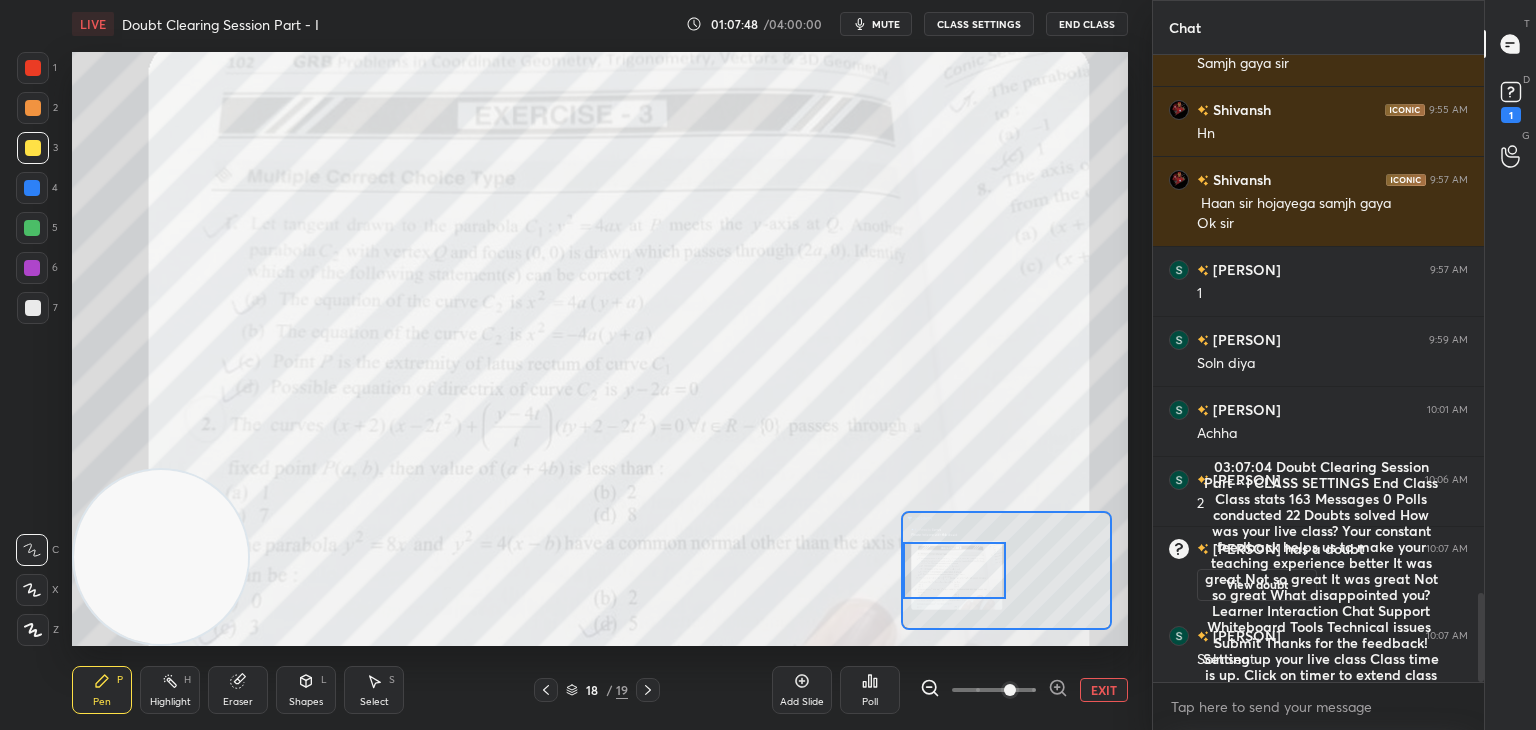 scroll, scrollTop: 3782, scrollLeft: 0, axis: vertical 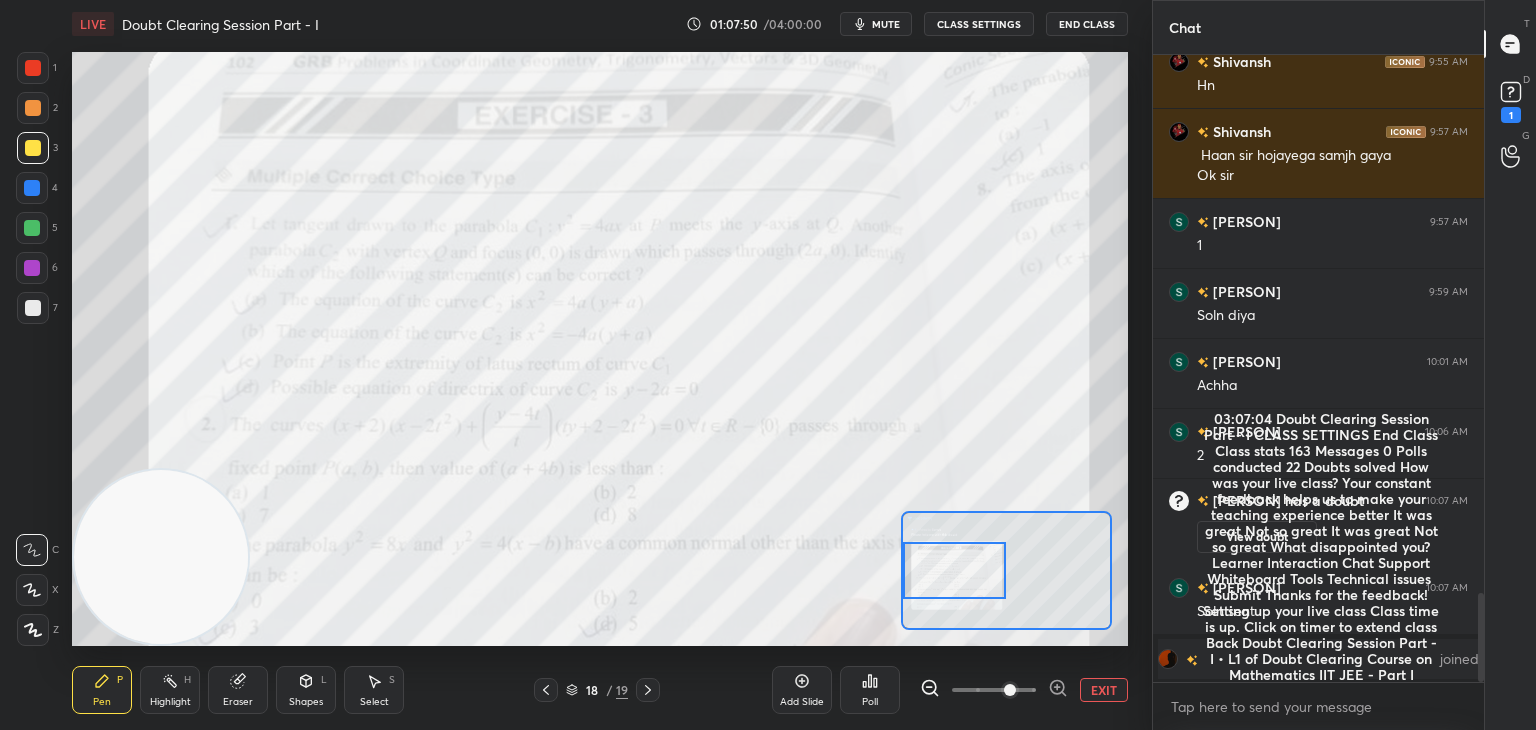 click on "View doubt" at bounding box center (1257, 537) 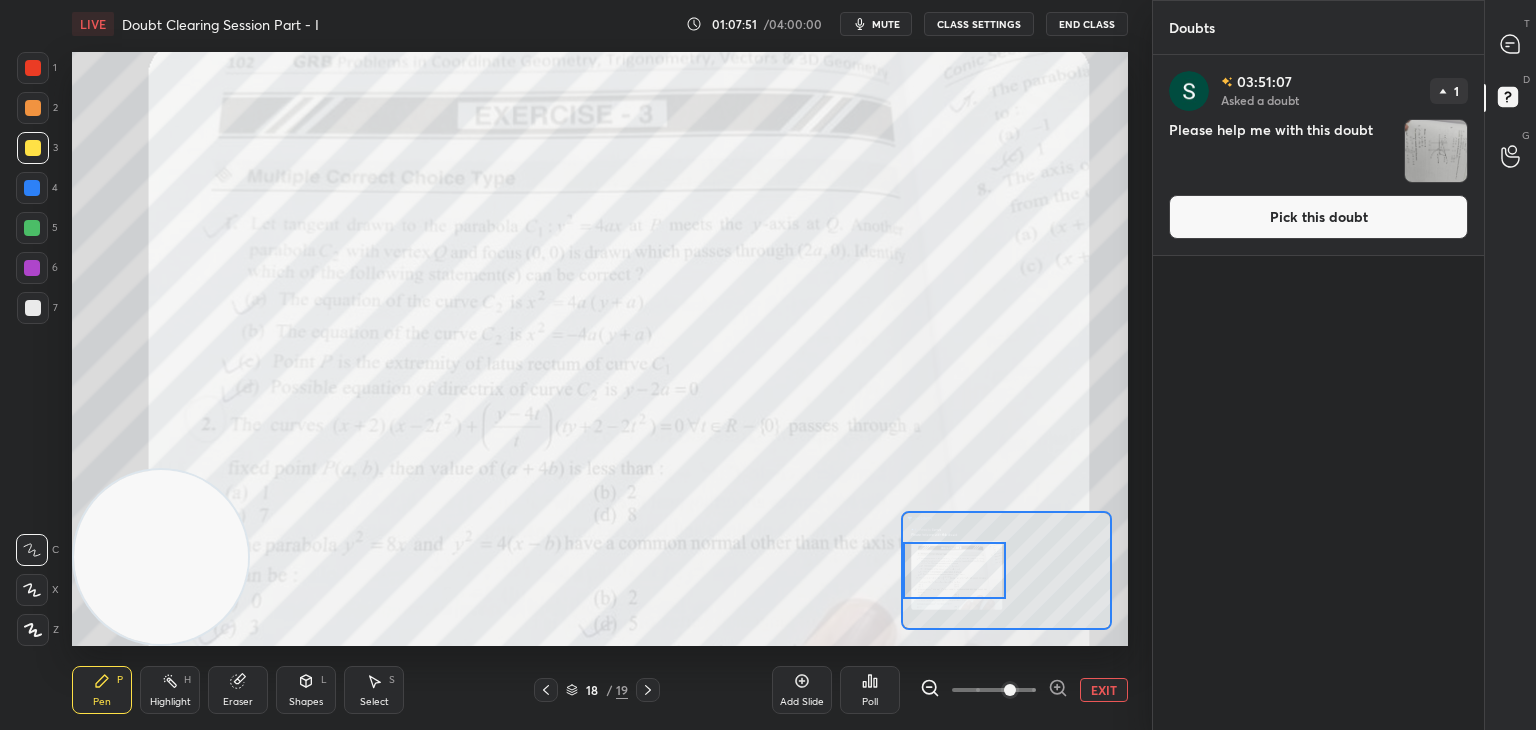 click on "Pick this doubt" at bounding box center [1318, 217] 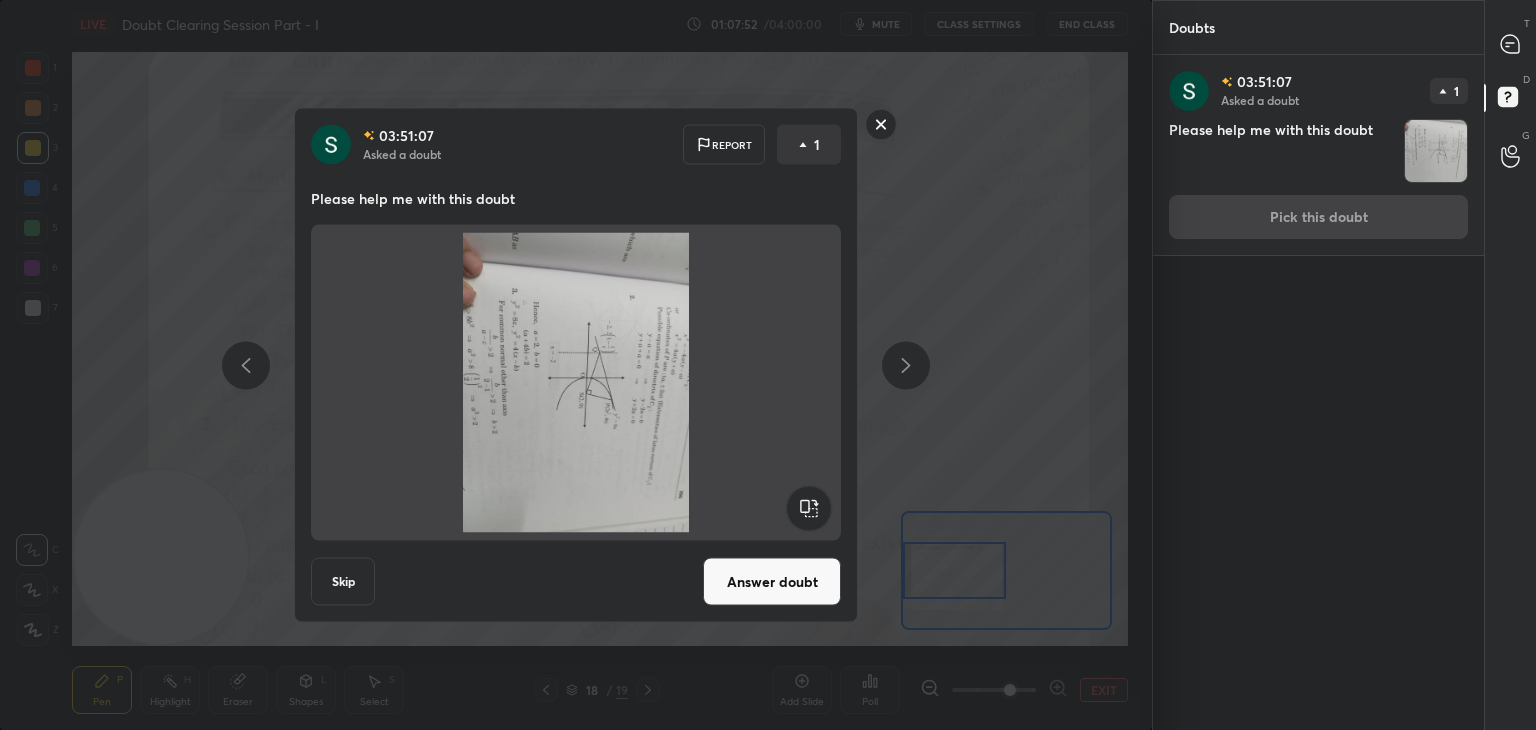 click 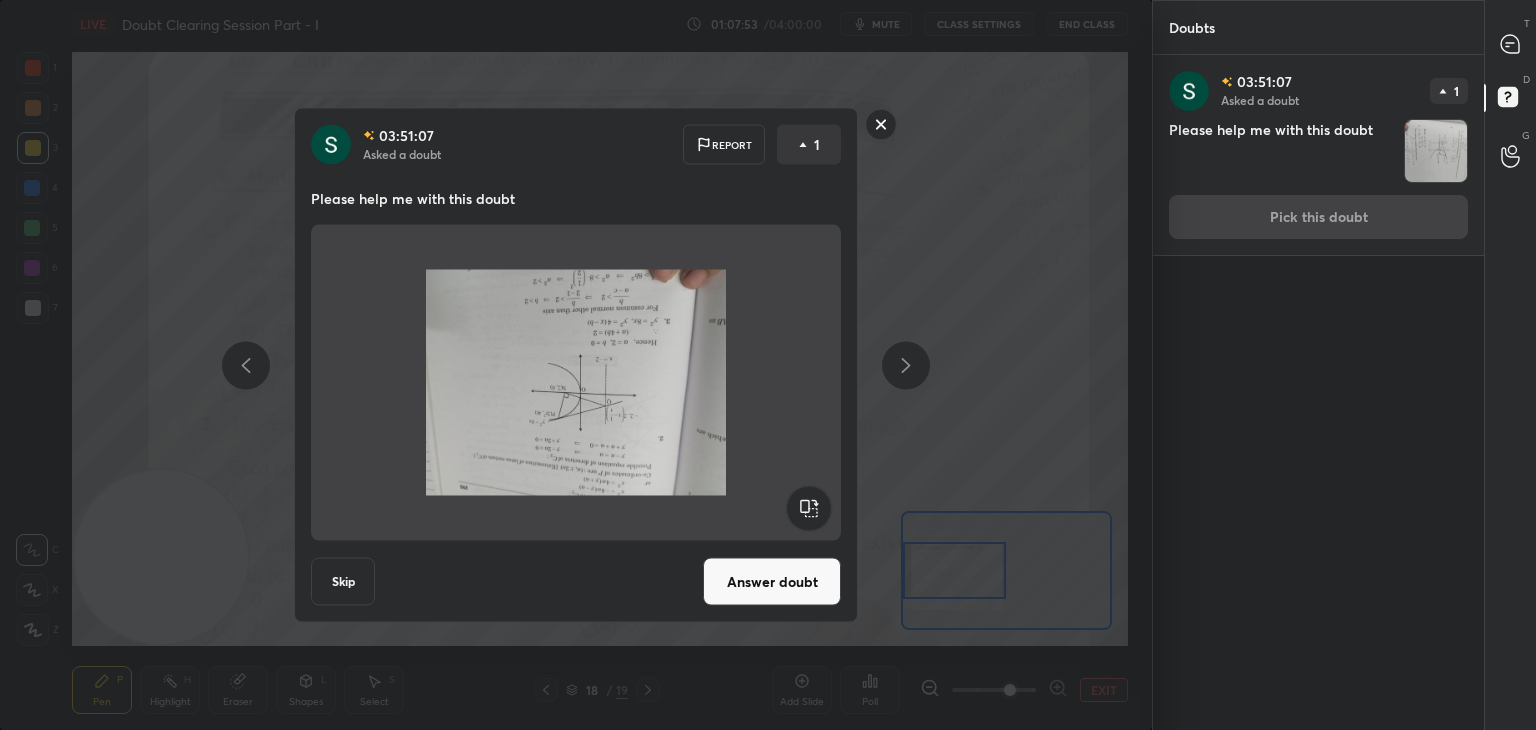 click 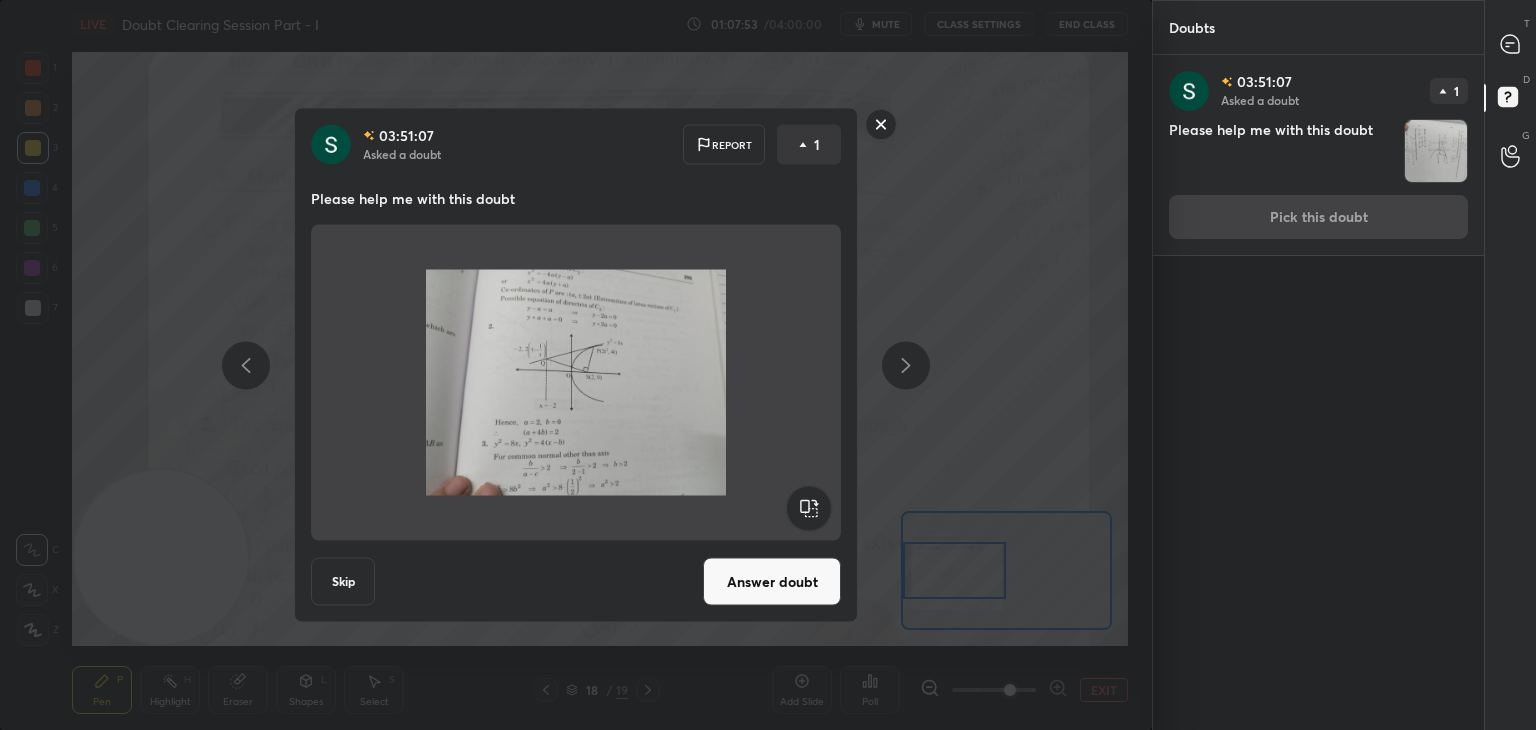 click on "Answer doubt" at bounding box center [772, 582] 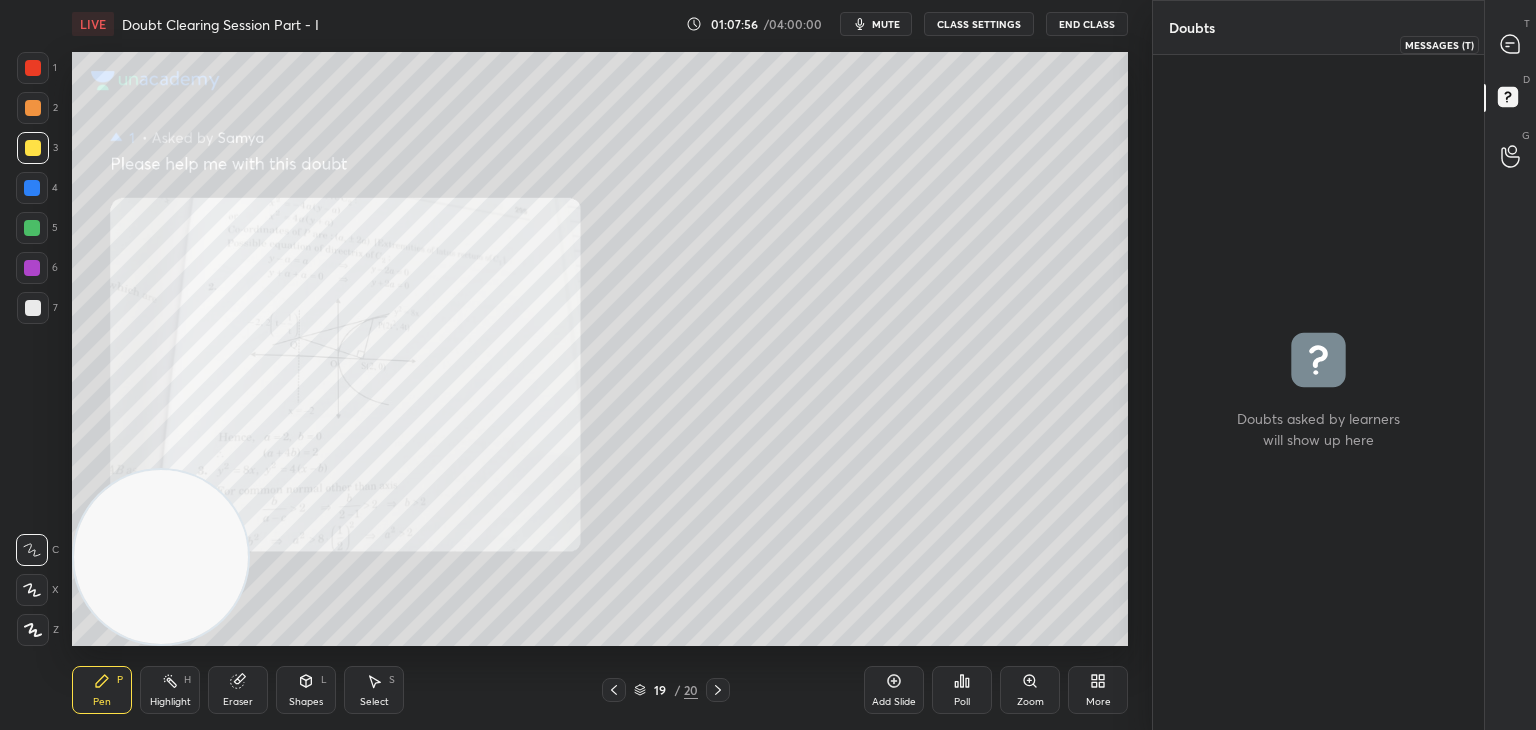 drag, startPoint x: 1499, startPoint y: 58, endPoint x: 1488, endPoint y: 57, distance: 11.045361 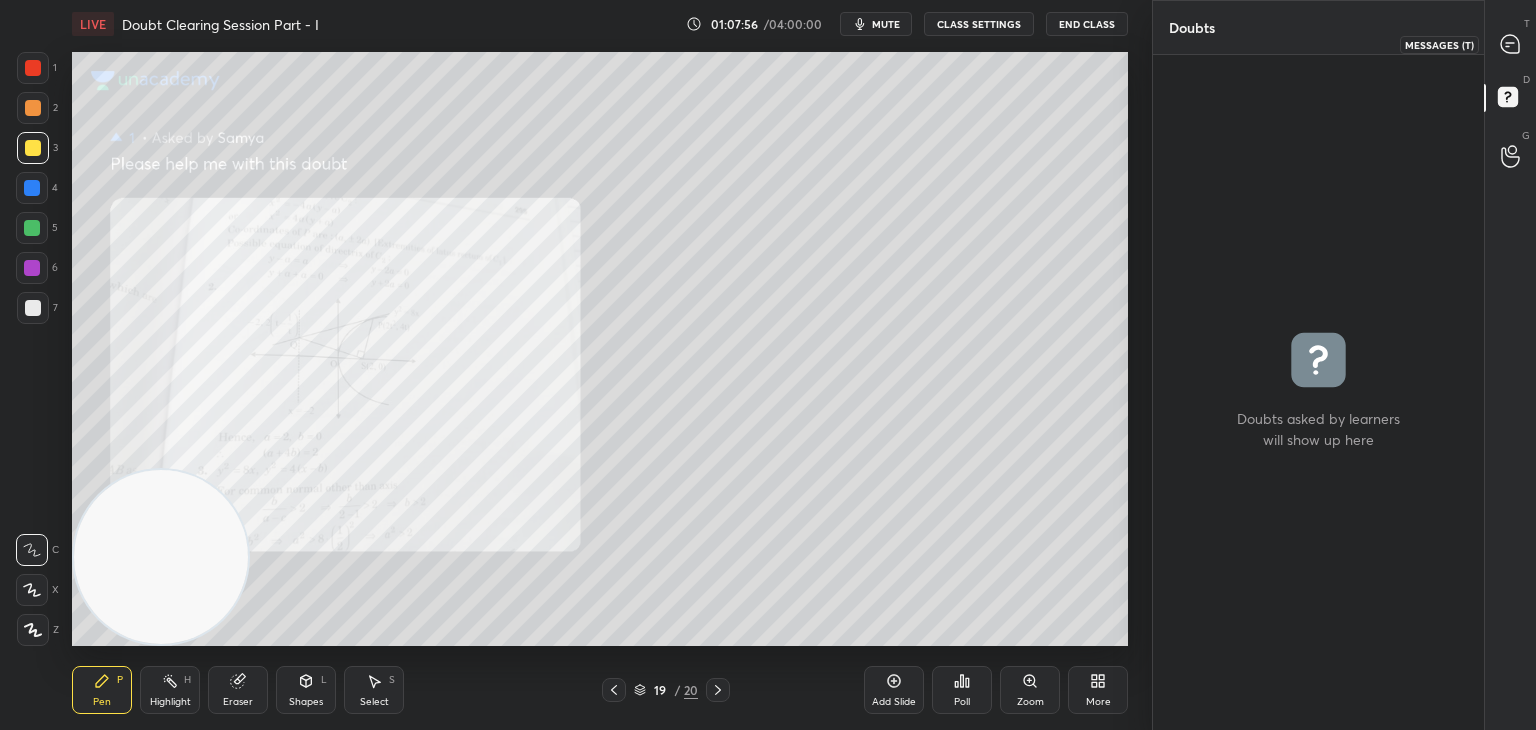 click at bounding box center [1511, 44] 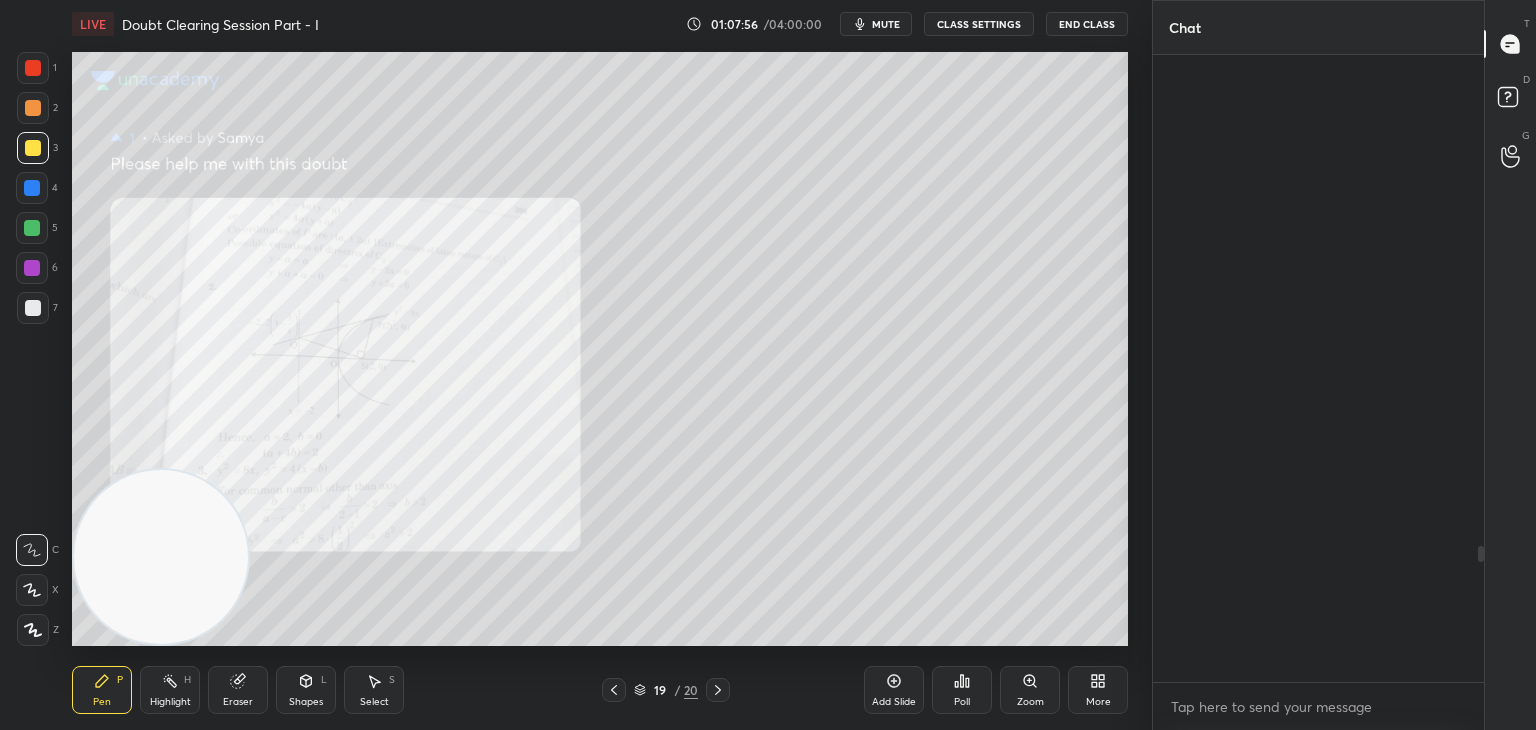 scroll, scrollTop: 3530, scrollLeft: 0, axis: vertical 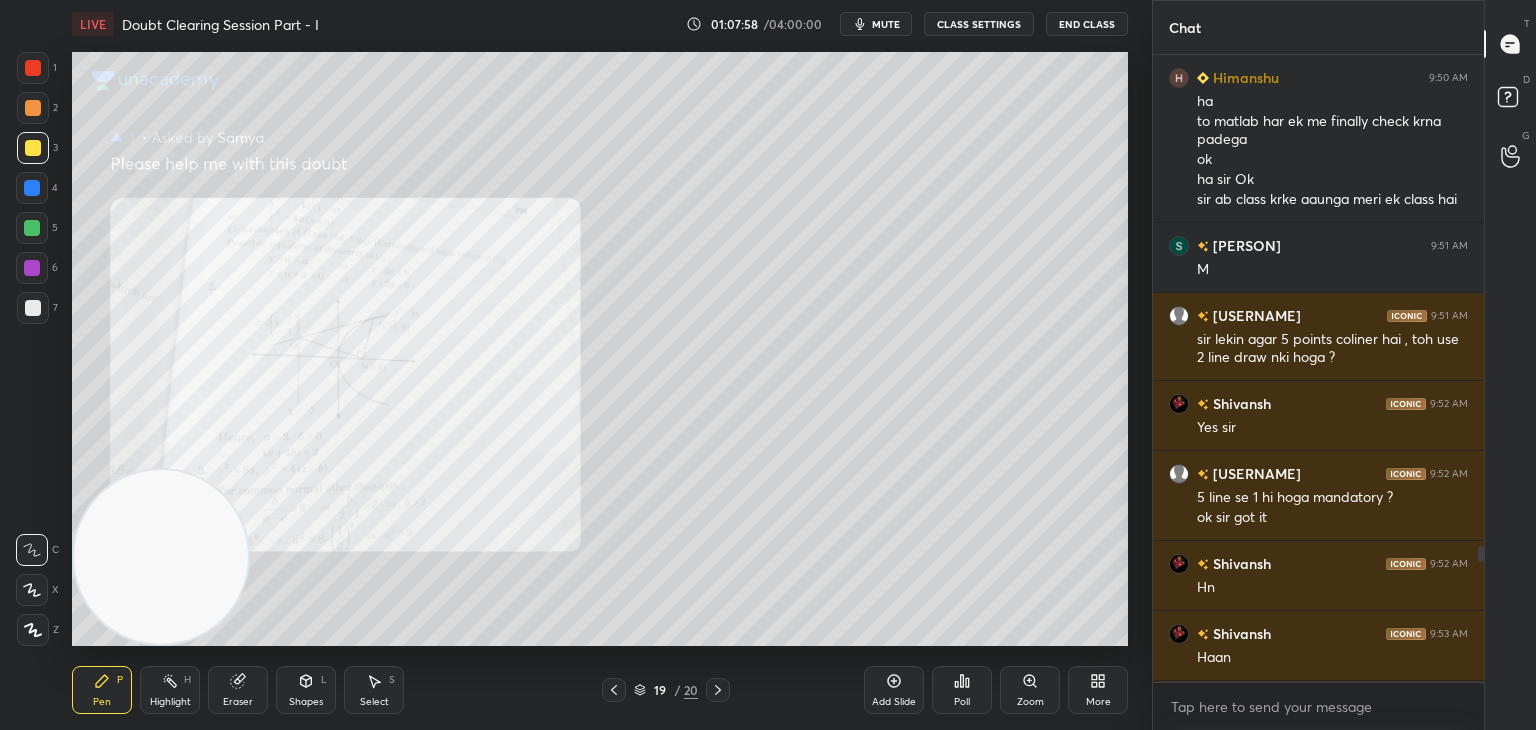 click at bounding box center [1478, 368] 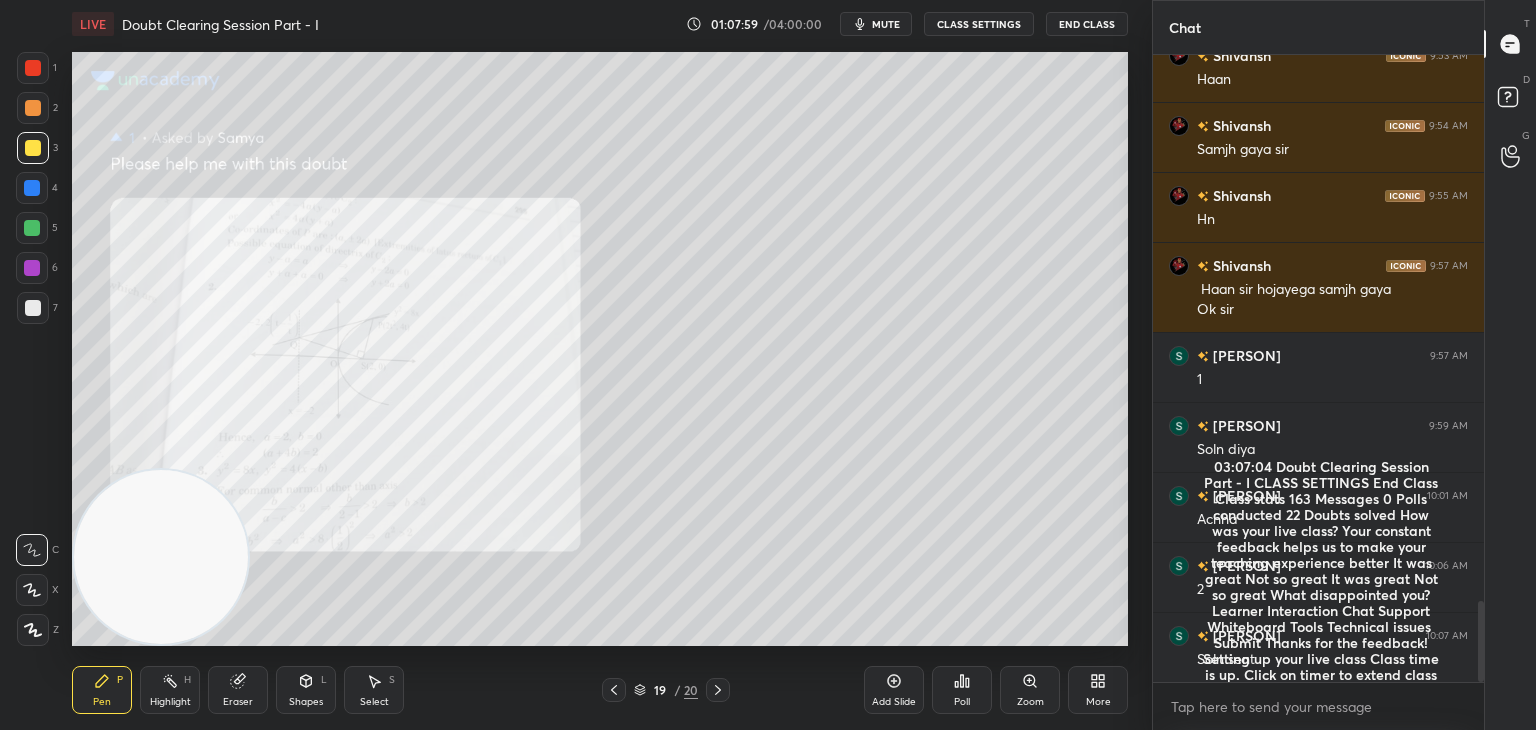 scroll, scrollTop: 4216, scrollLeft: 0, axis: vertical 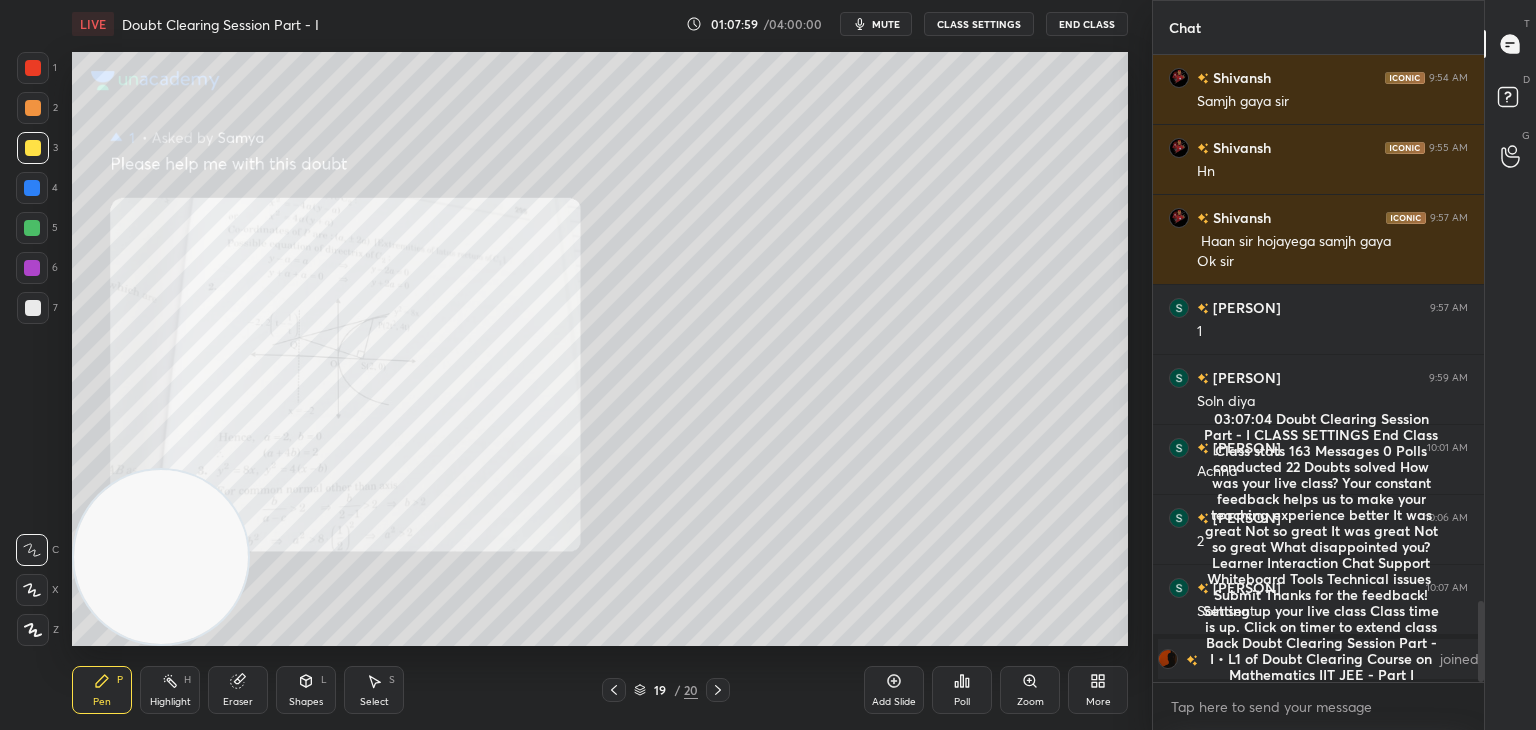 drag, startPoint x: 1480, startPoint y: 550, endPoint x: 1476, endPoint y: 714, distance: 164.04877 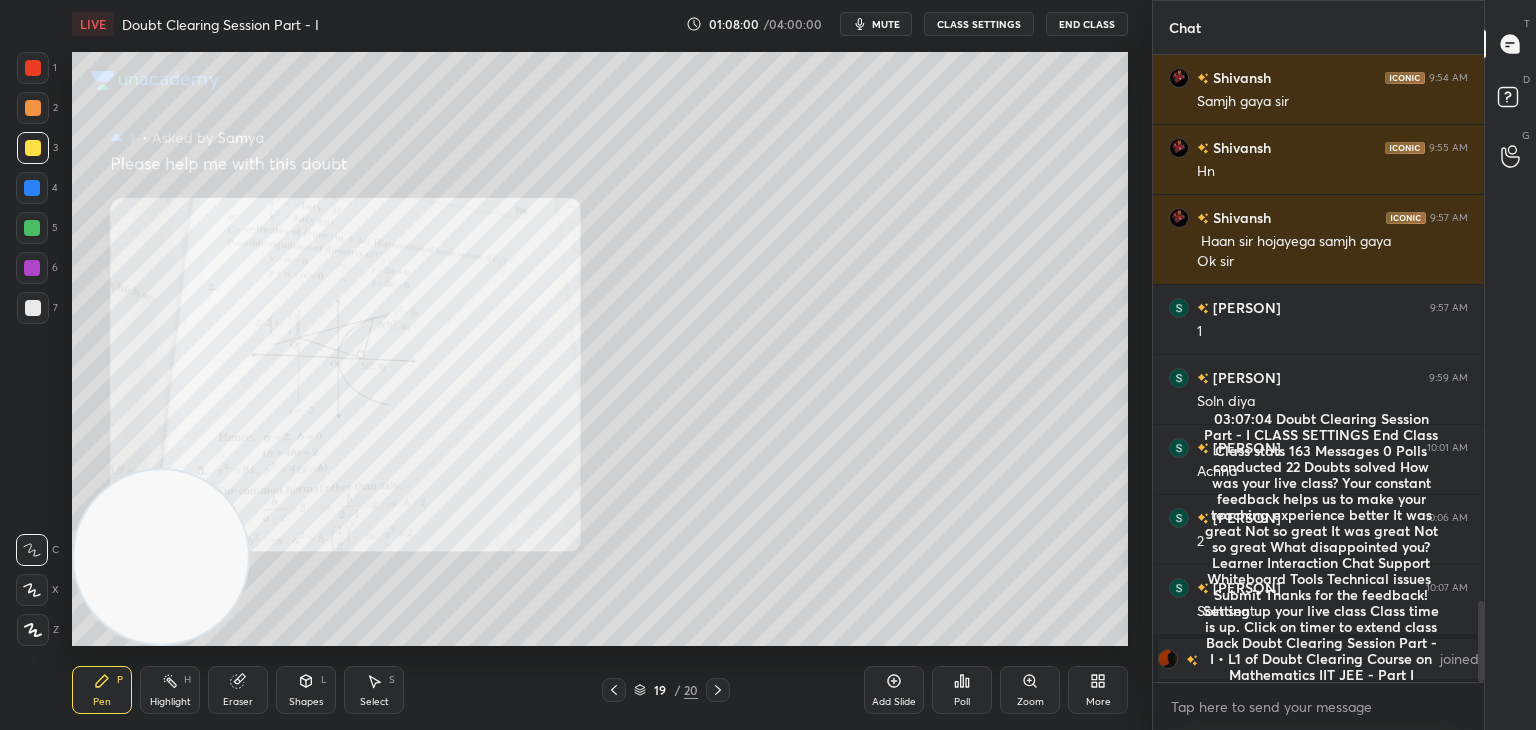 click on "Zoom" at bounding box center (1030, 702) 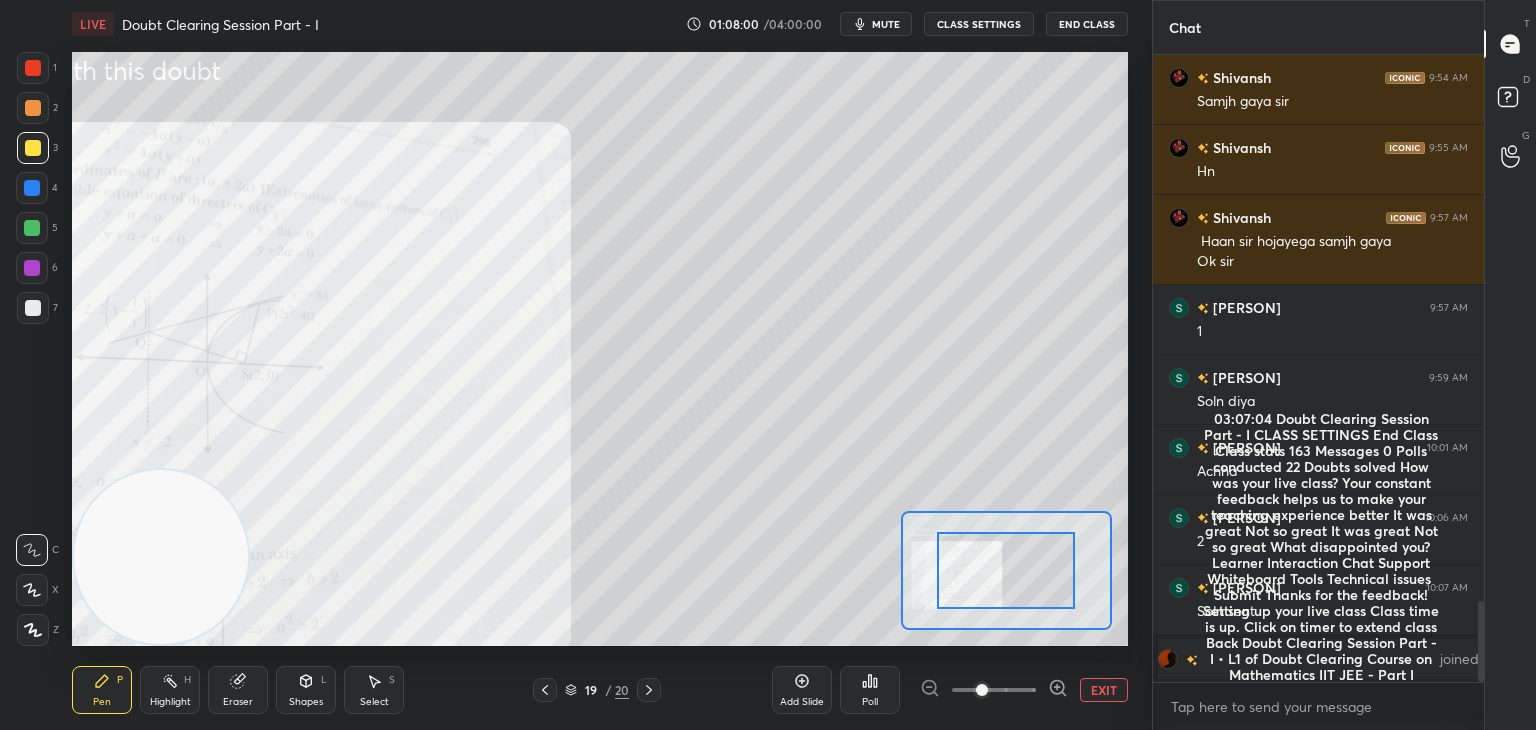 click at bounding box center (994, 690) 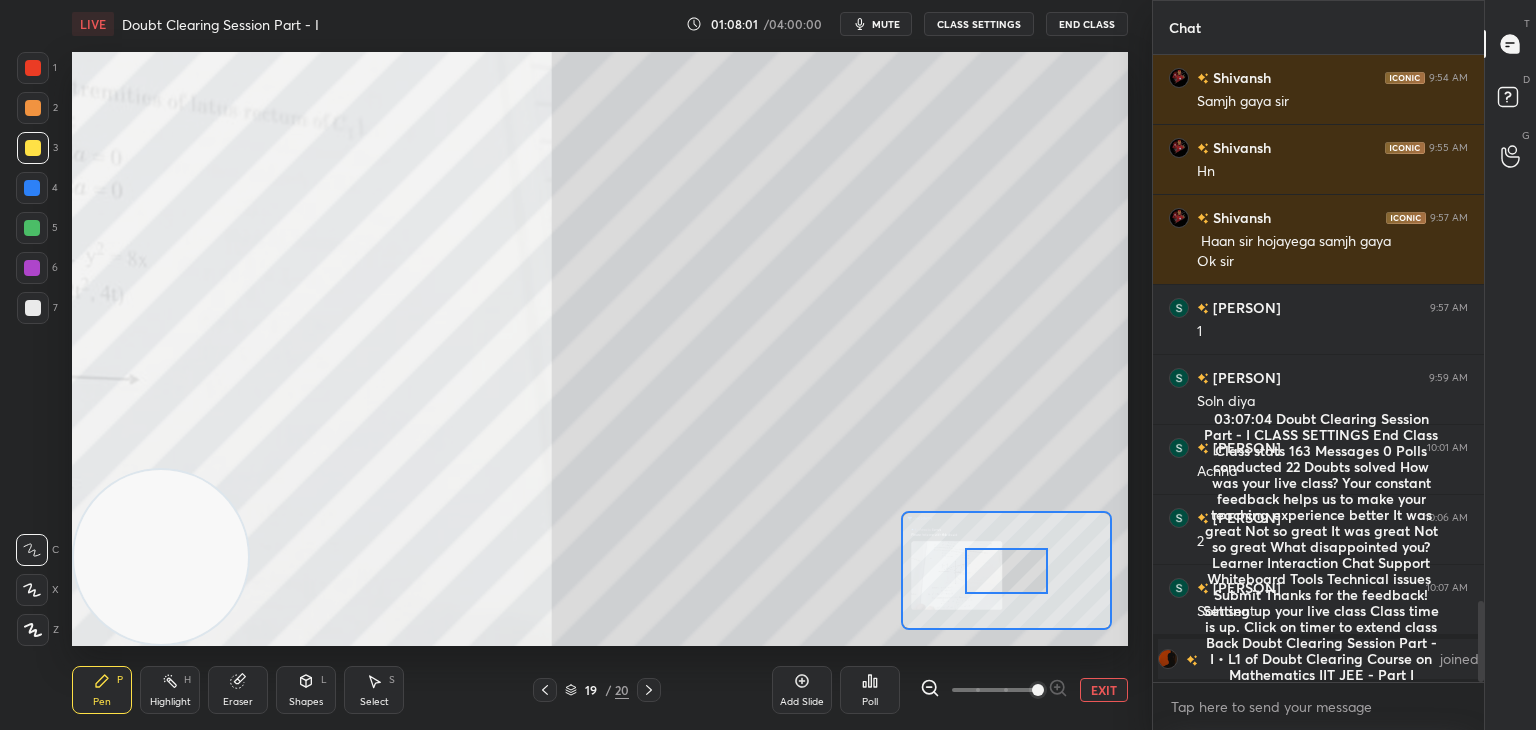 click at bounding box center [1038, 690] 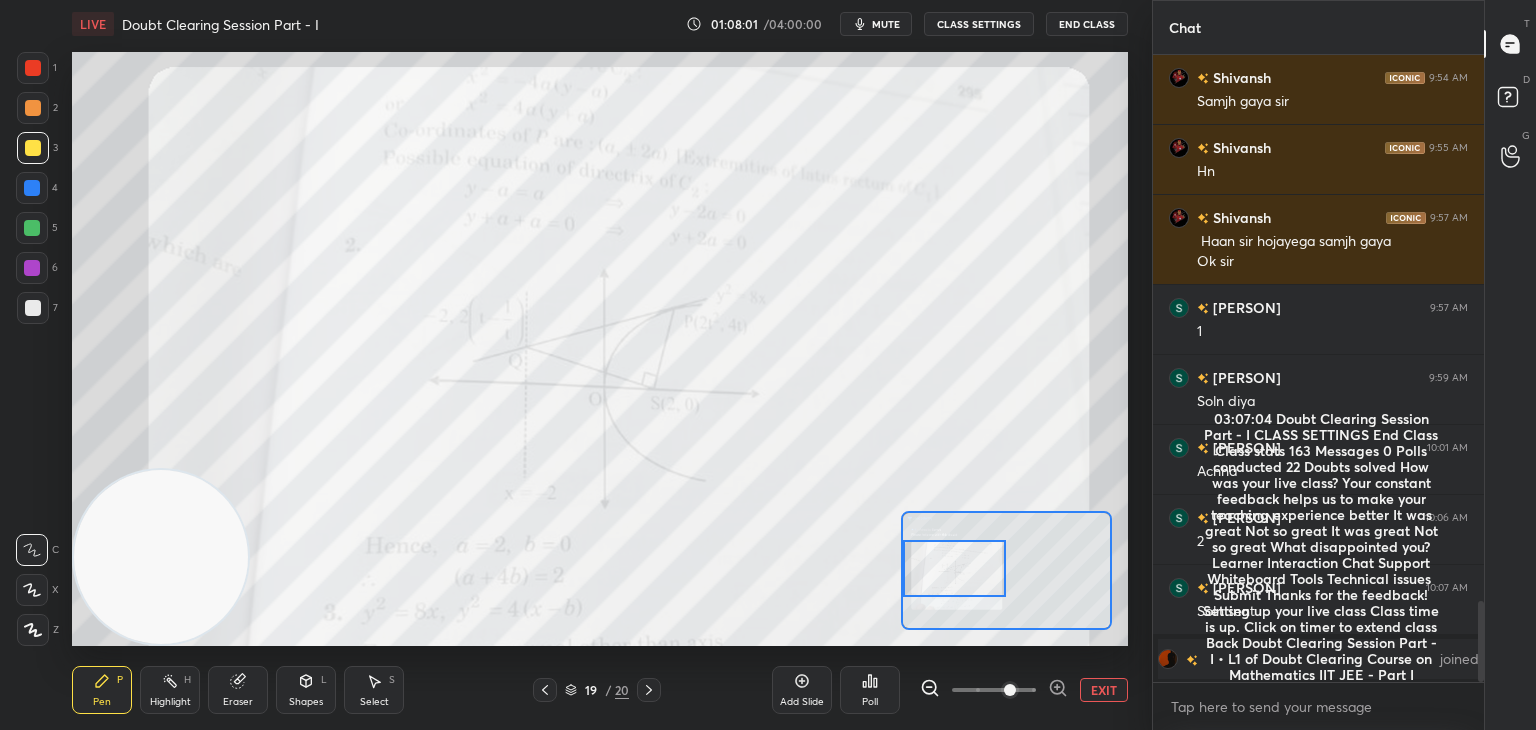 drag, startPoint x: 1008, startPoint y: 577, endPoint x: 956, endPoint y: 590, distance: 53.600372 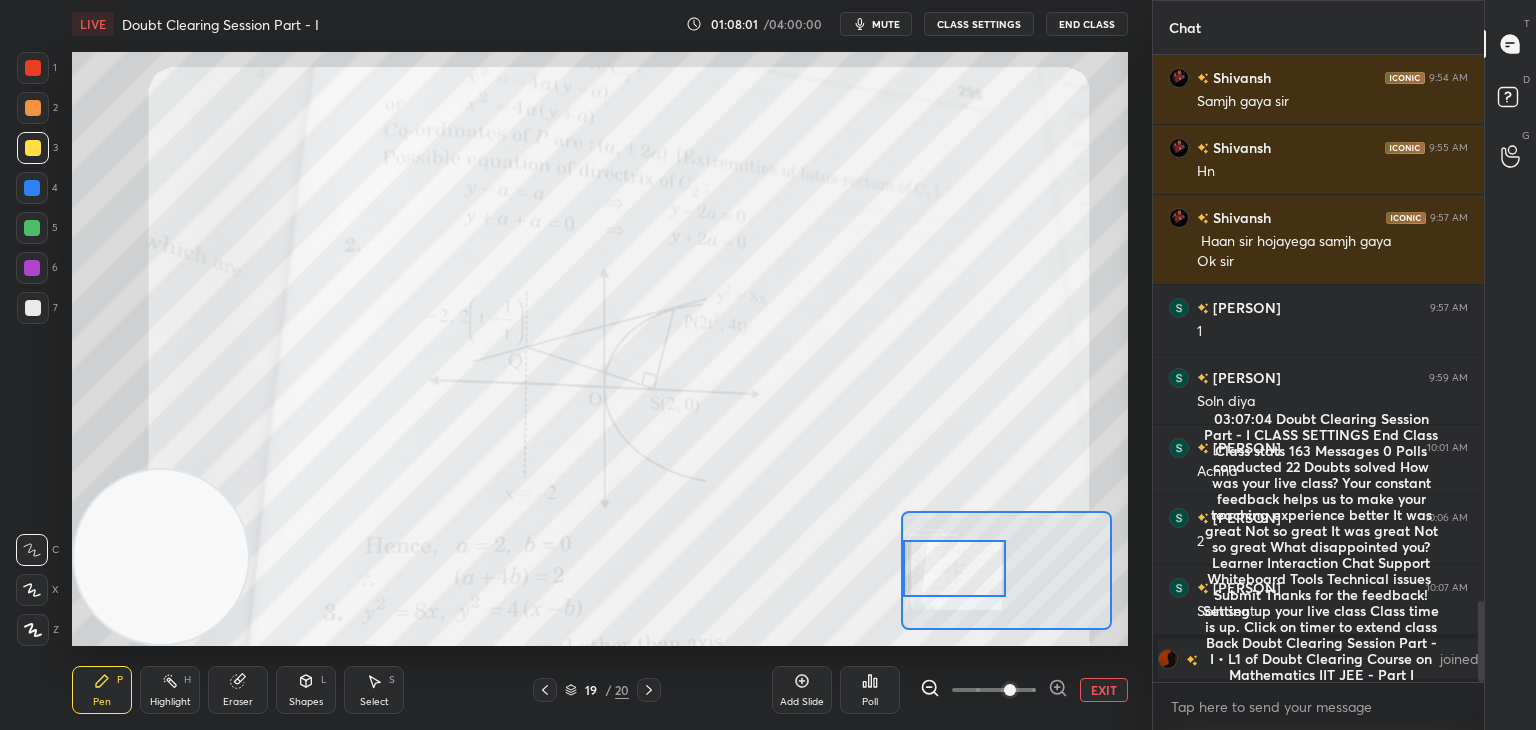 click at bounding box center [955, 568] 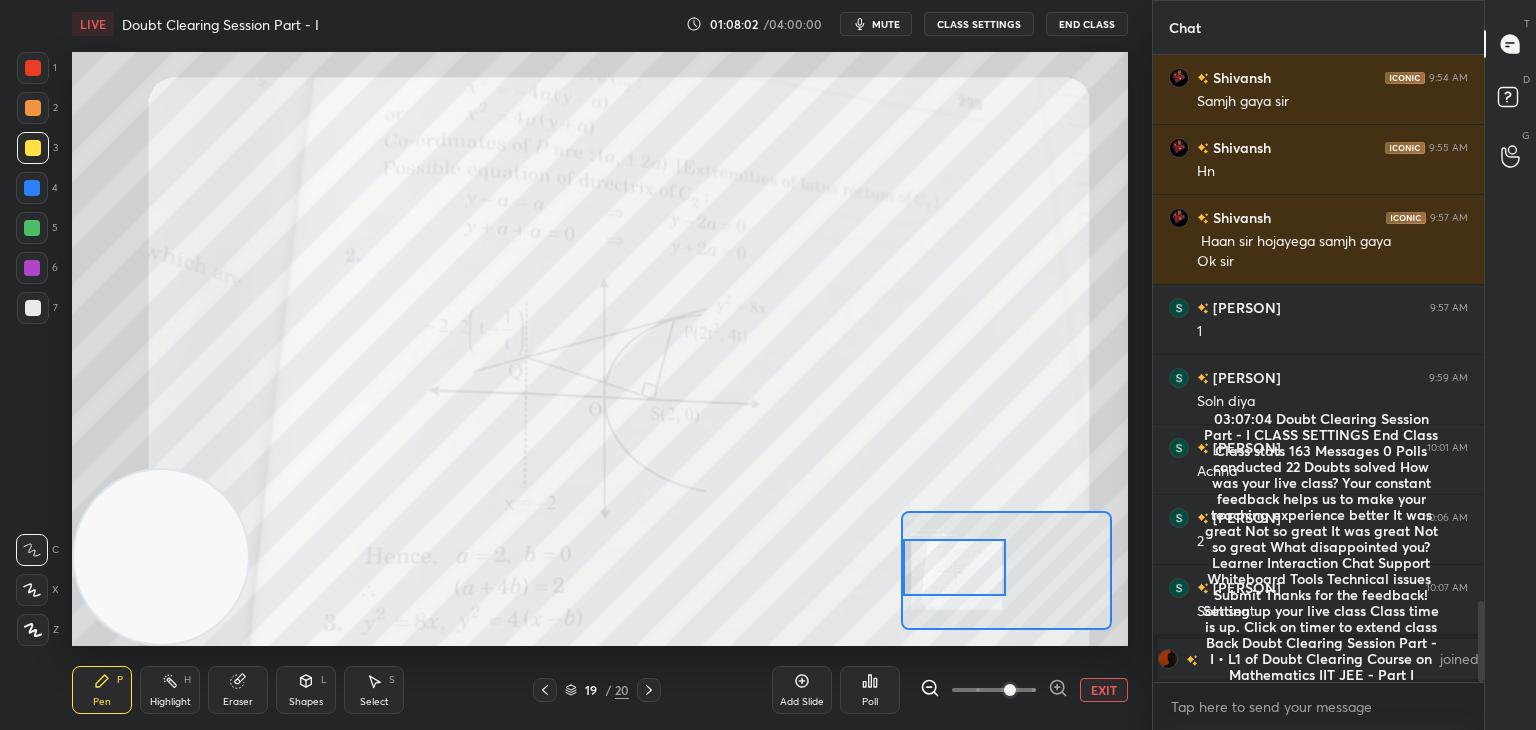 click at bounding box center [994, 690] 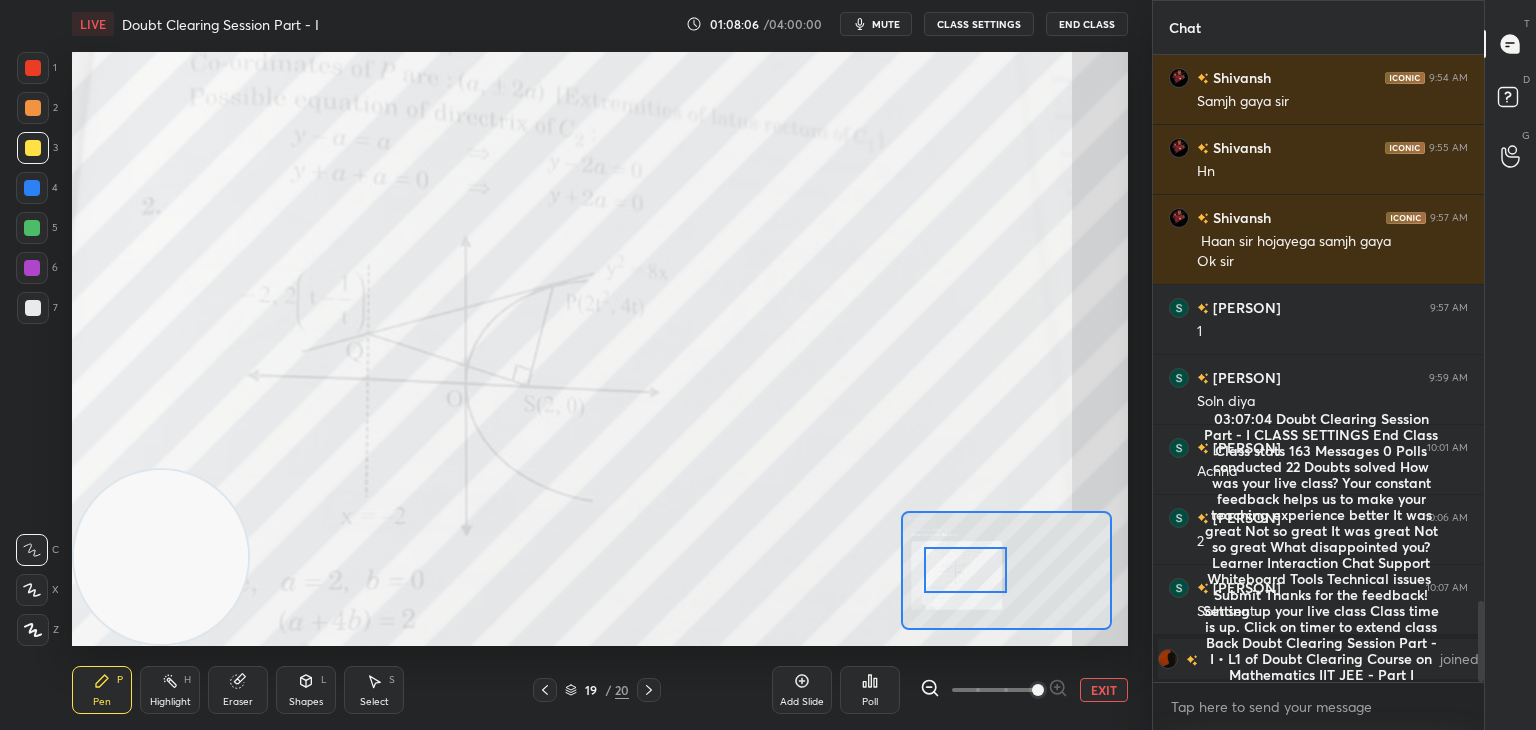 click at bounding box center [965, 570] 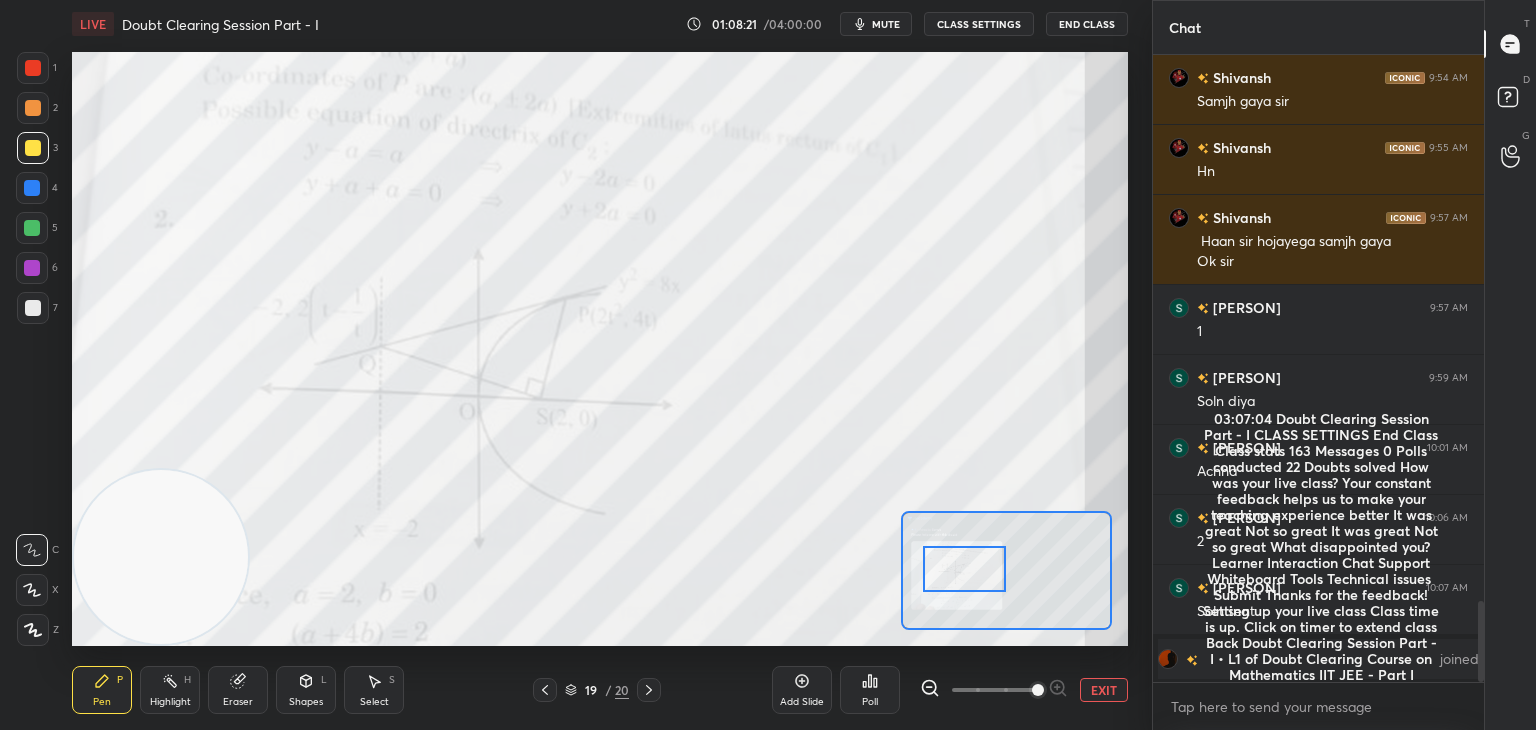 click 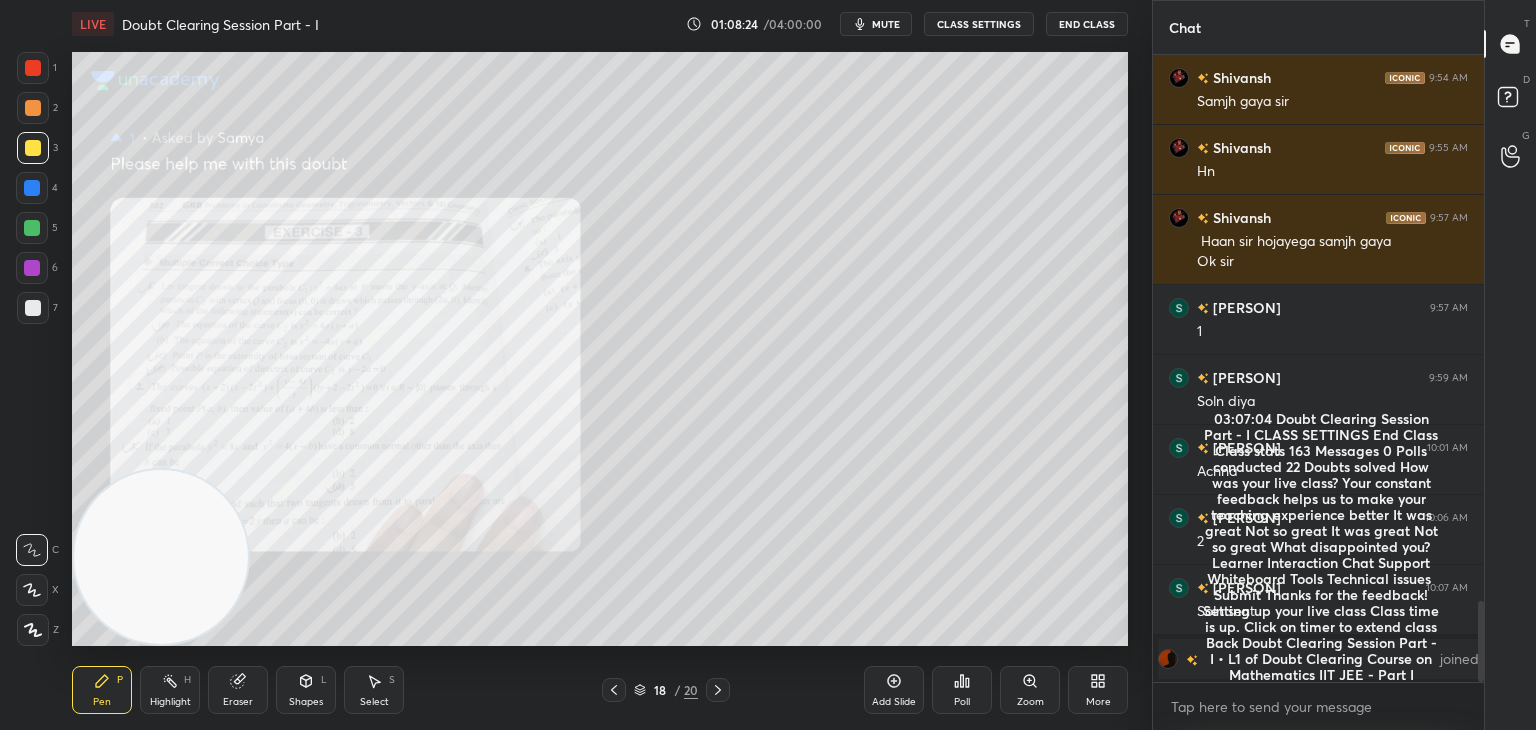 drag, startPoint x: 719, startPoint y: 692, endPoint x: 722, endPoint y: 681, distance: 11.401754 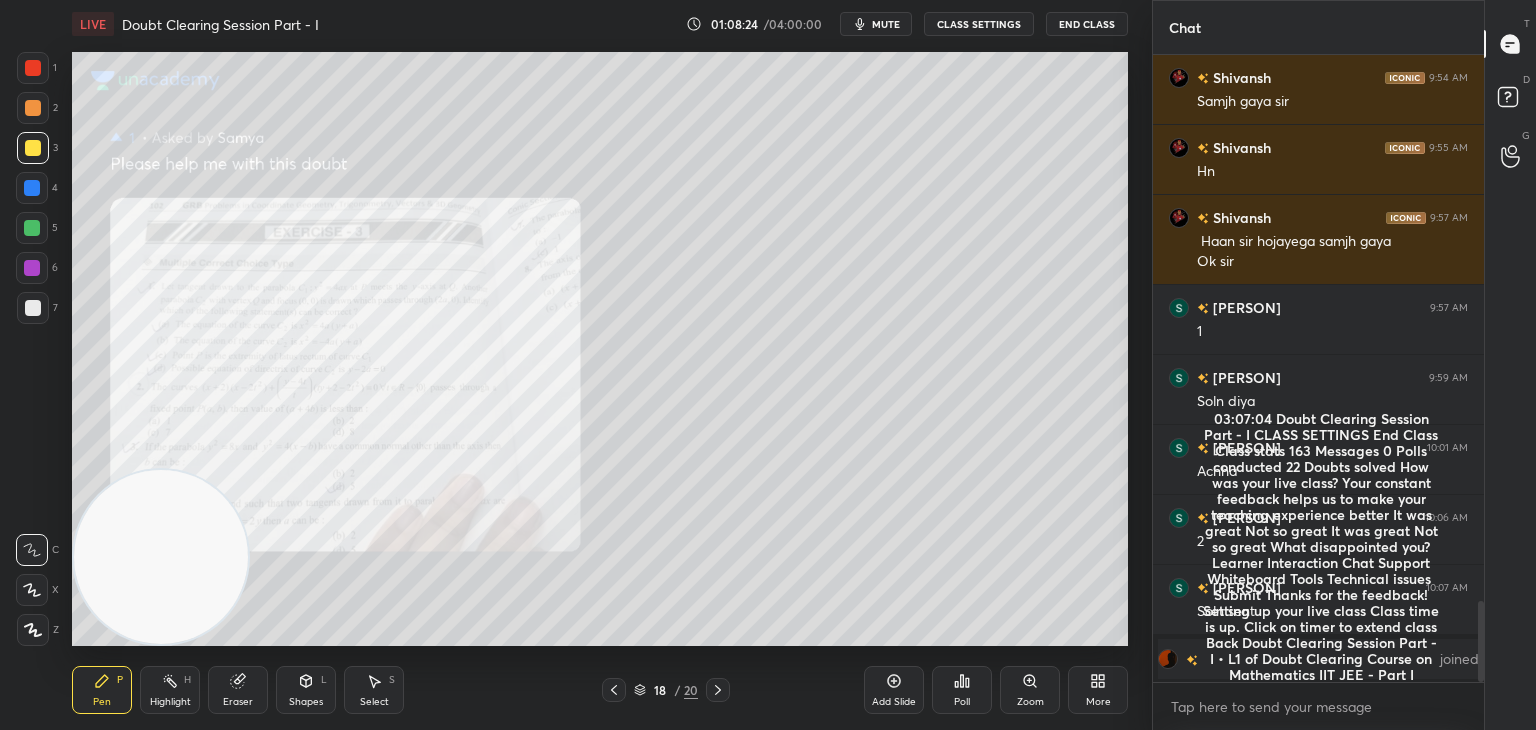 click 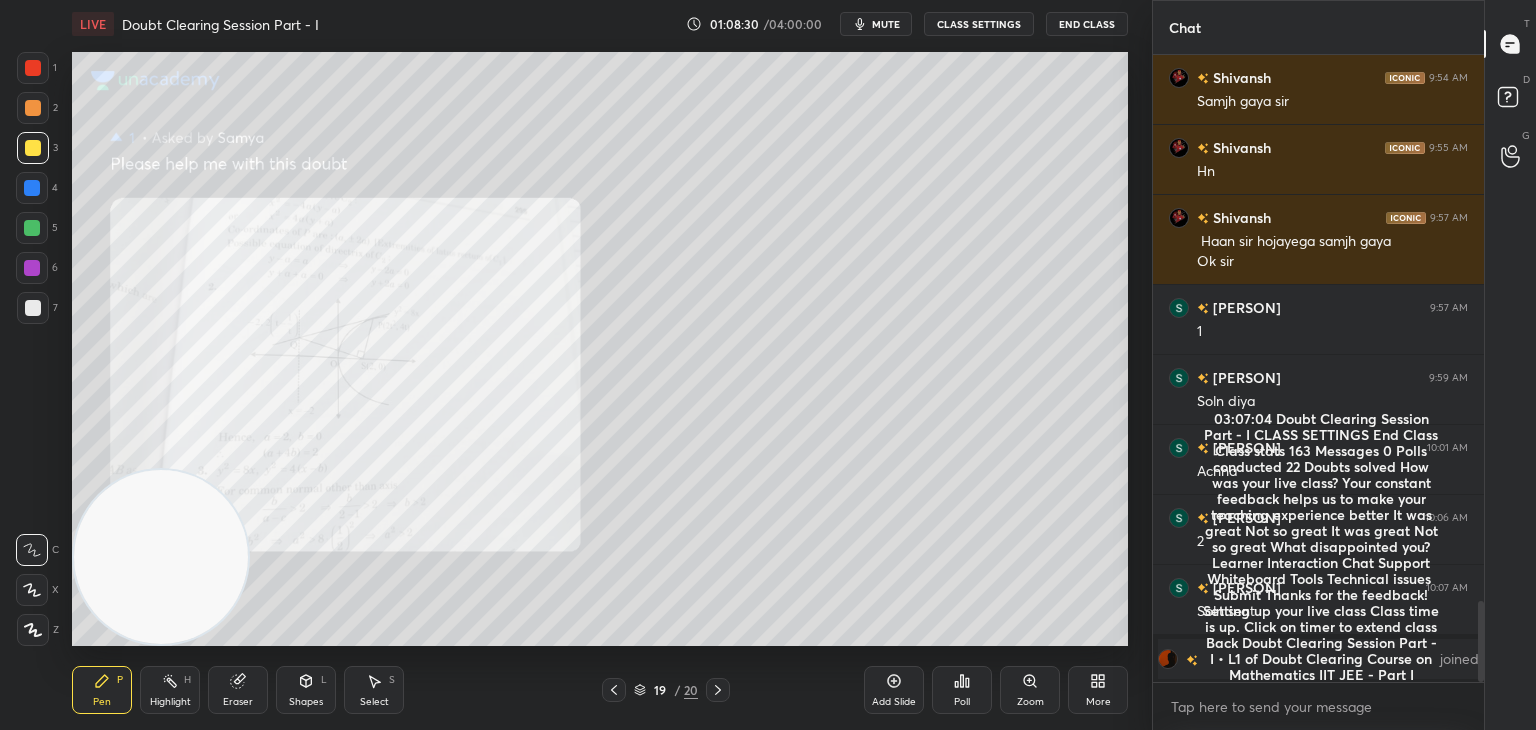 click 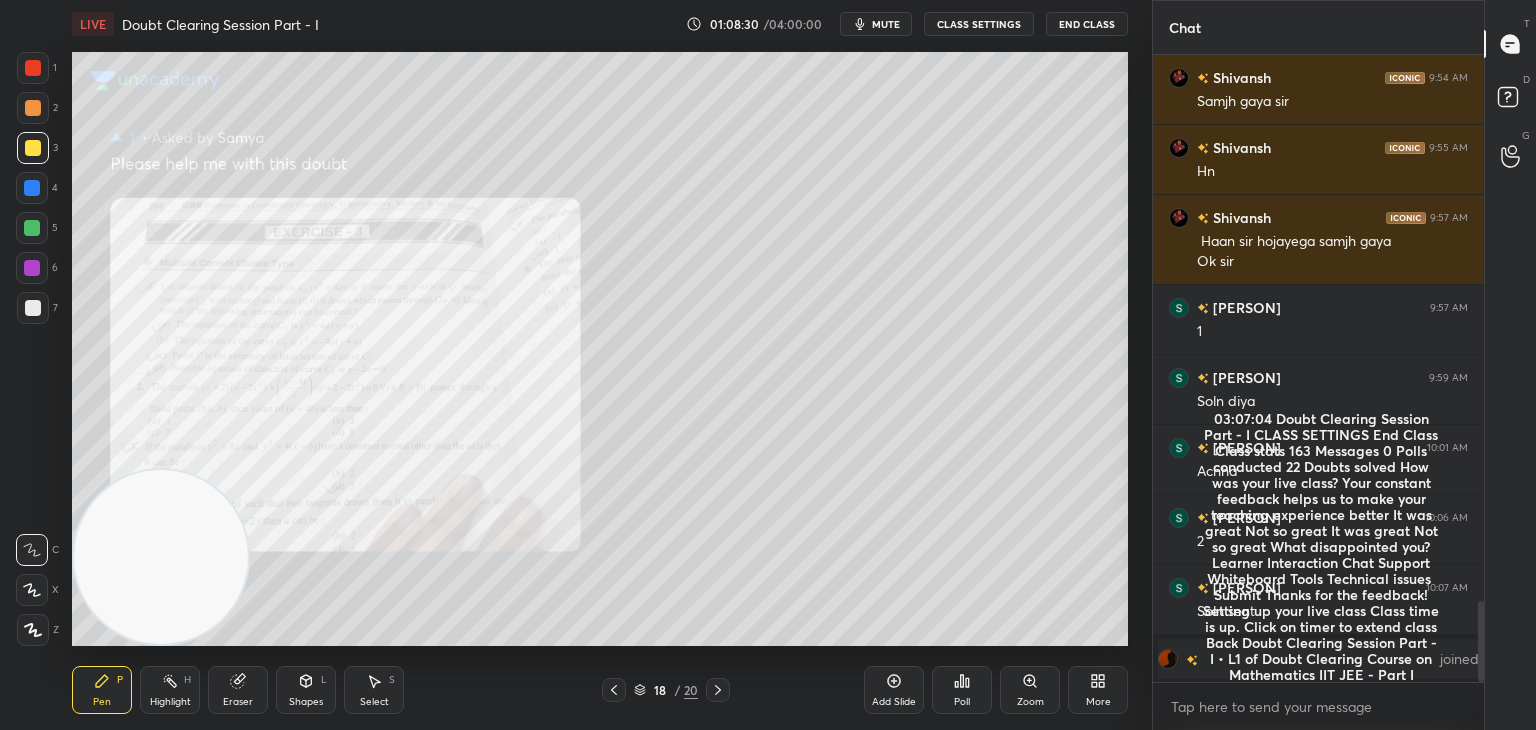 click at bounding box center (718, 690) 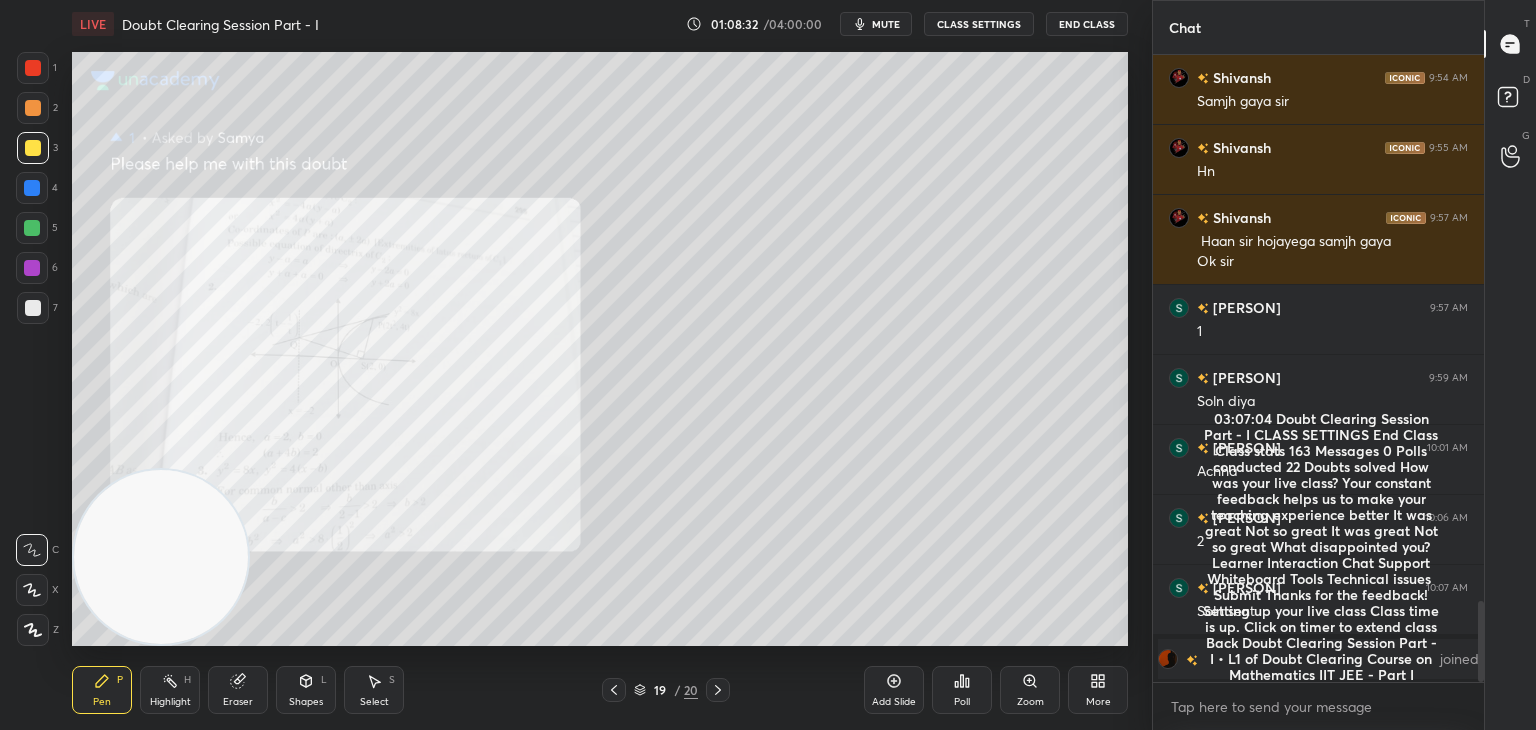 click 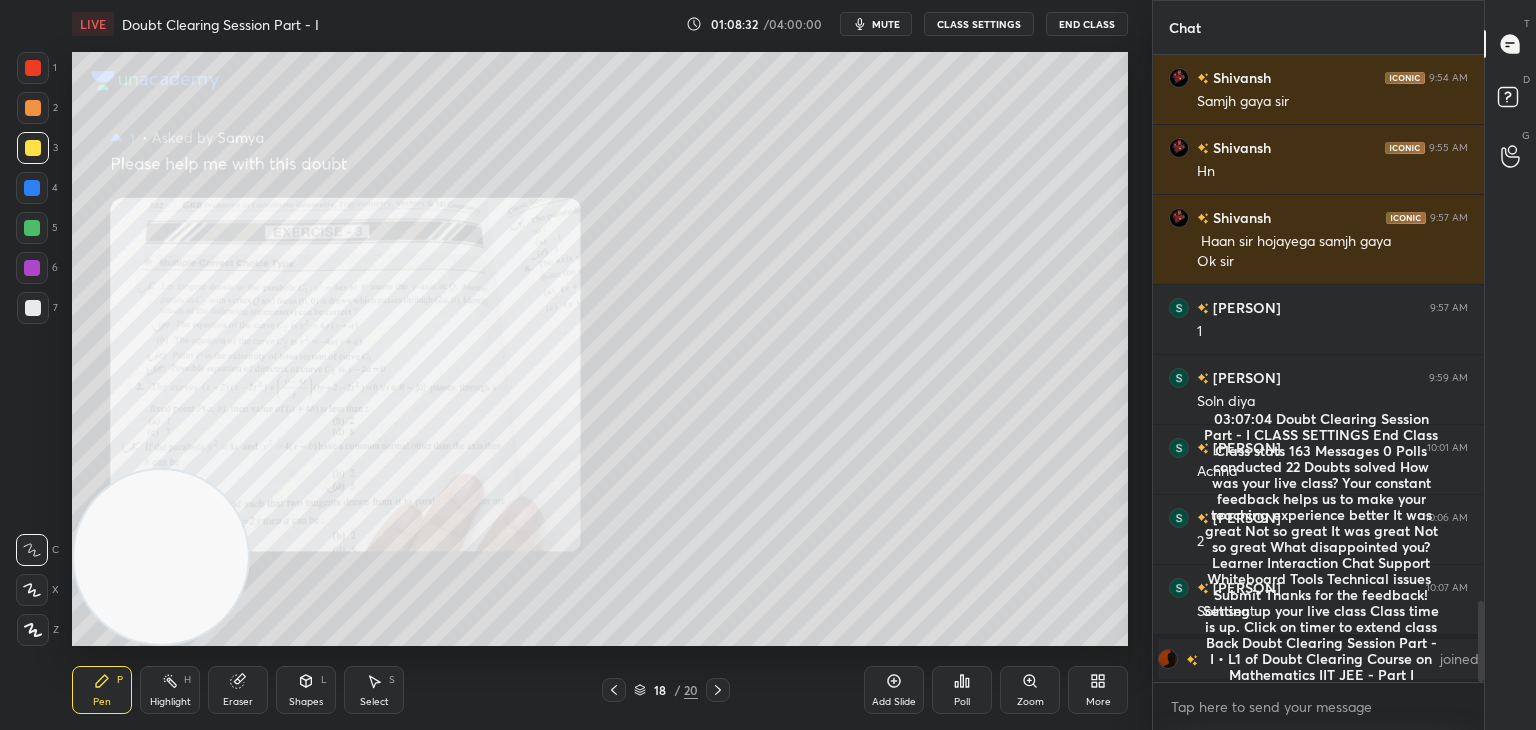 click on "Zoom" at bounding box center (1030, 690) 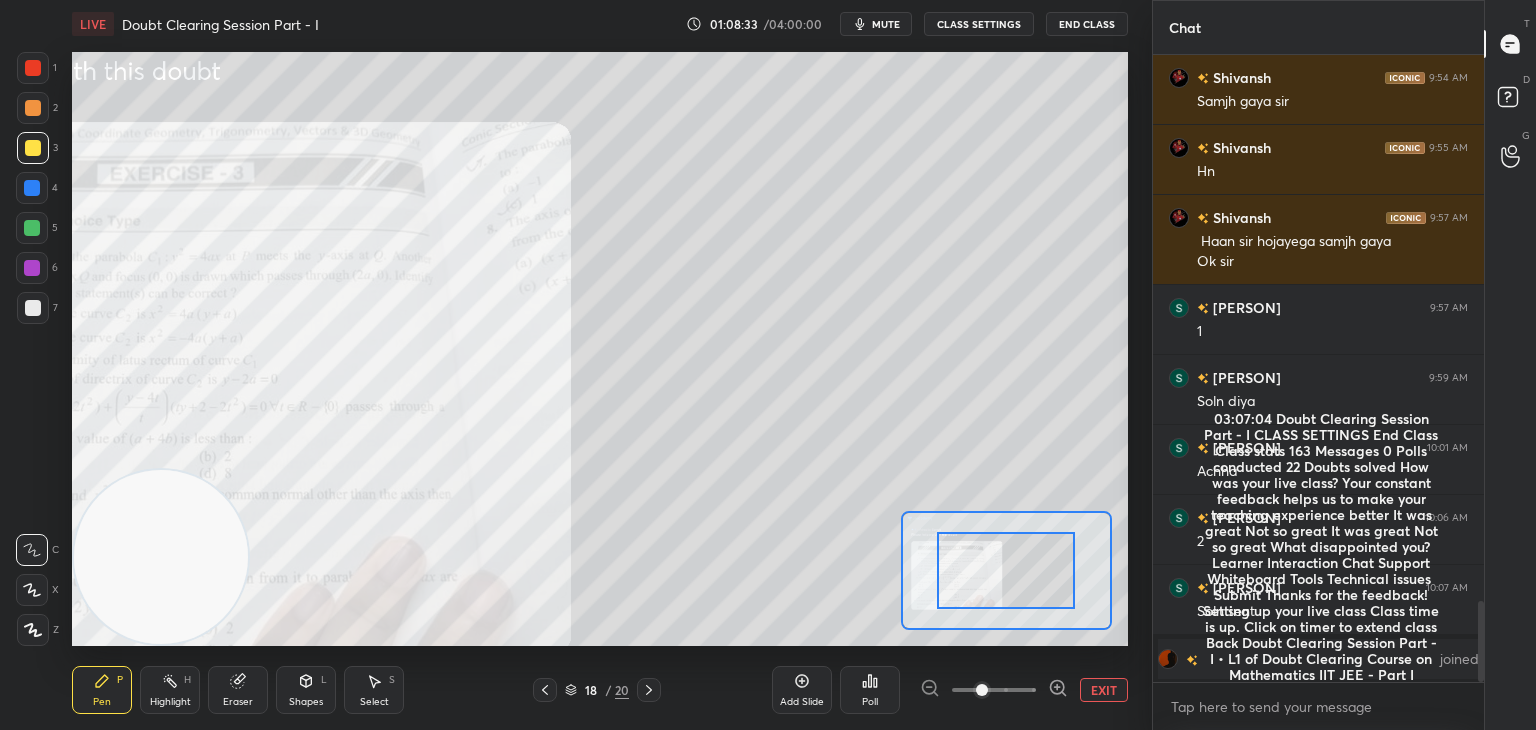 click at bounding box center (994, 690) 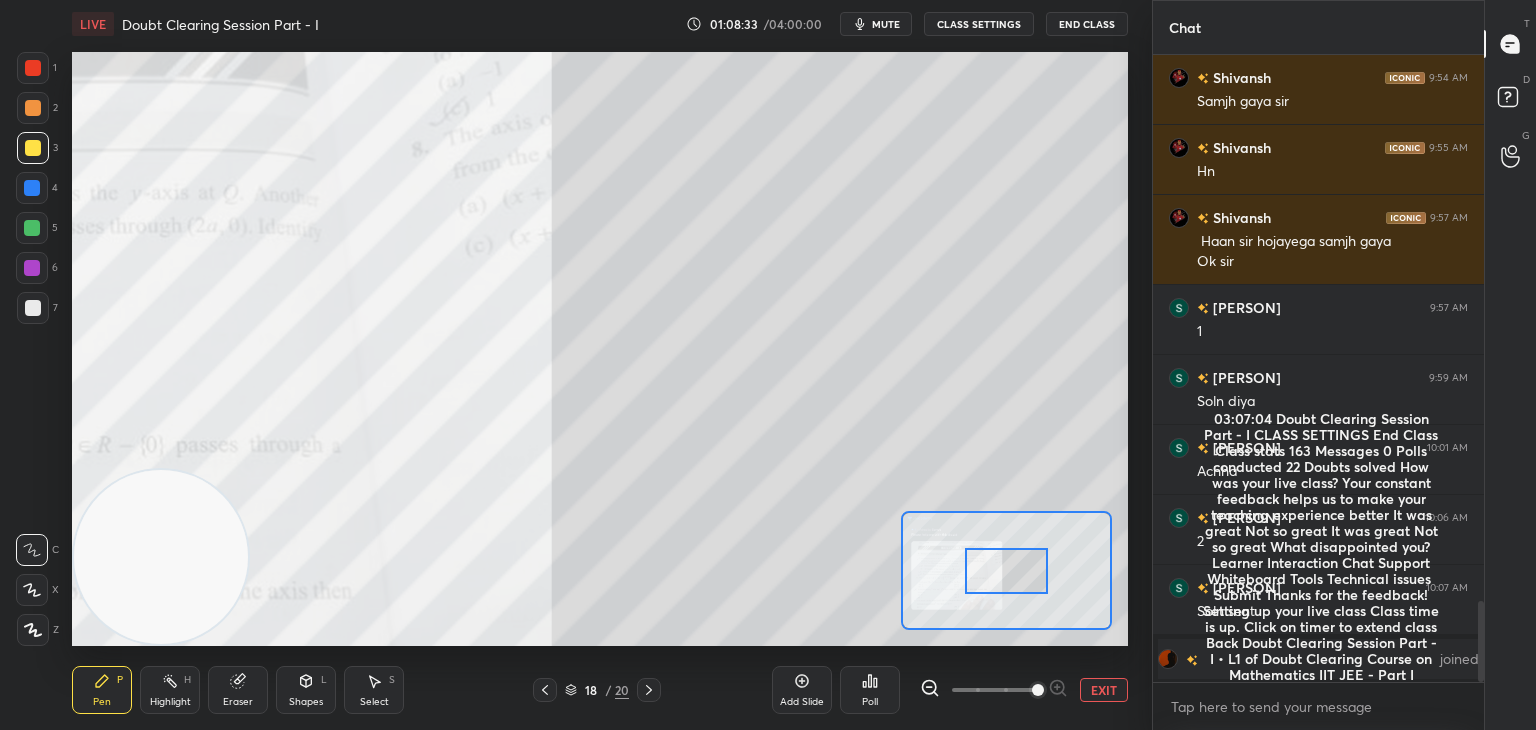 click at bounding box center (1038, 690) 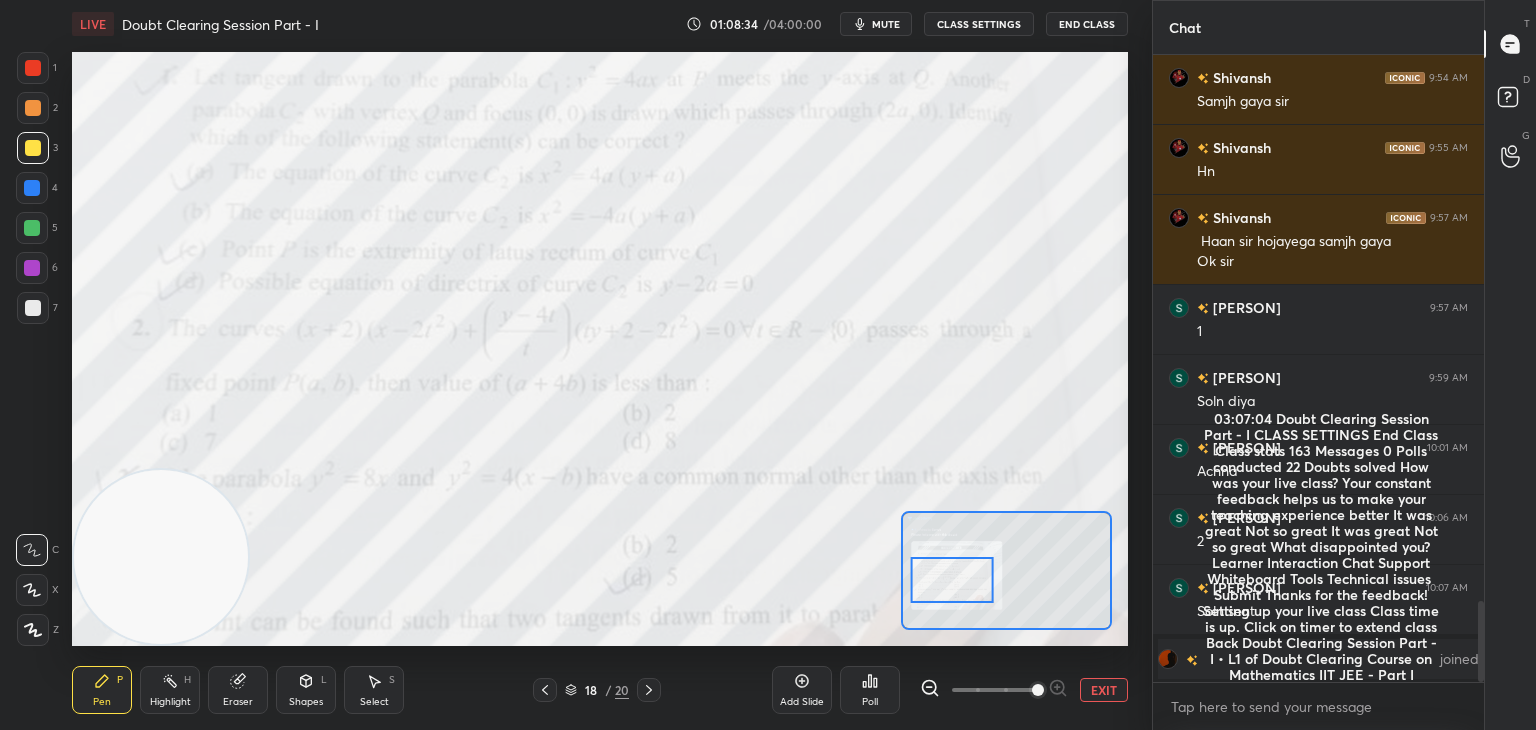 click at bounding box center (952, 580) 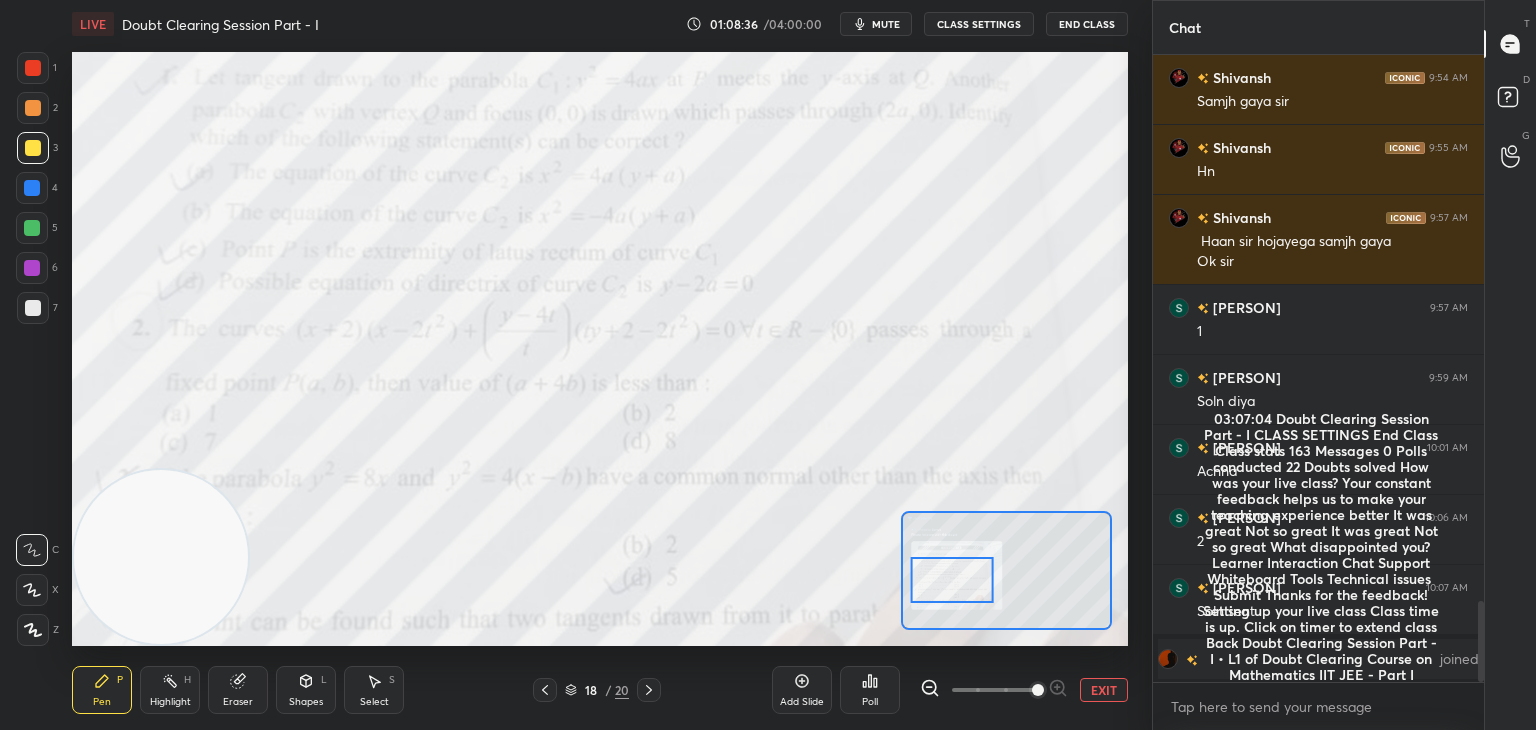 click on "EXIT" at bounding box center (1104, 690) 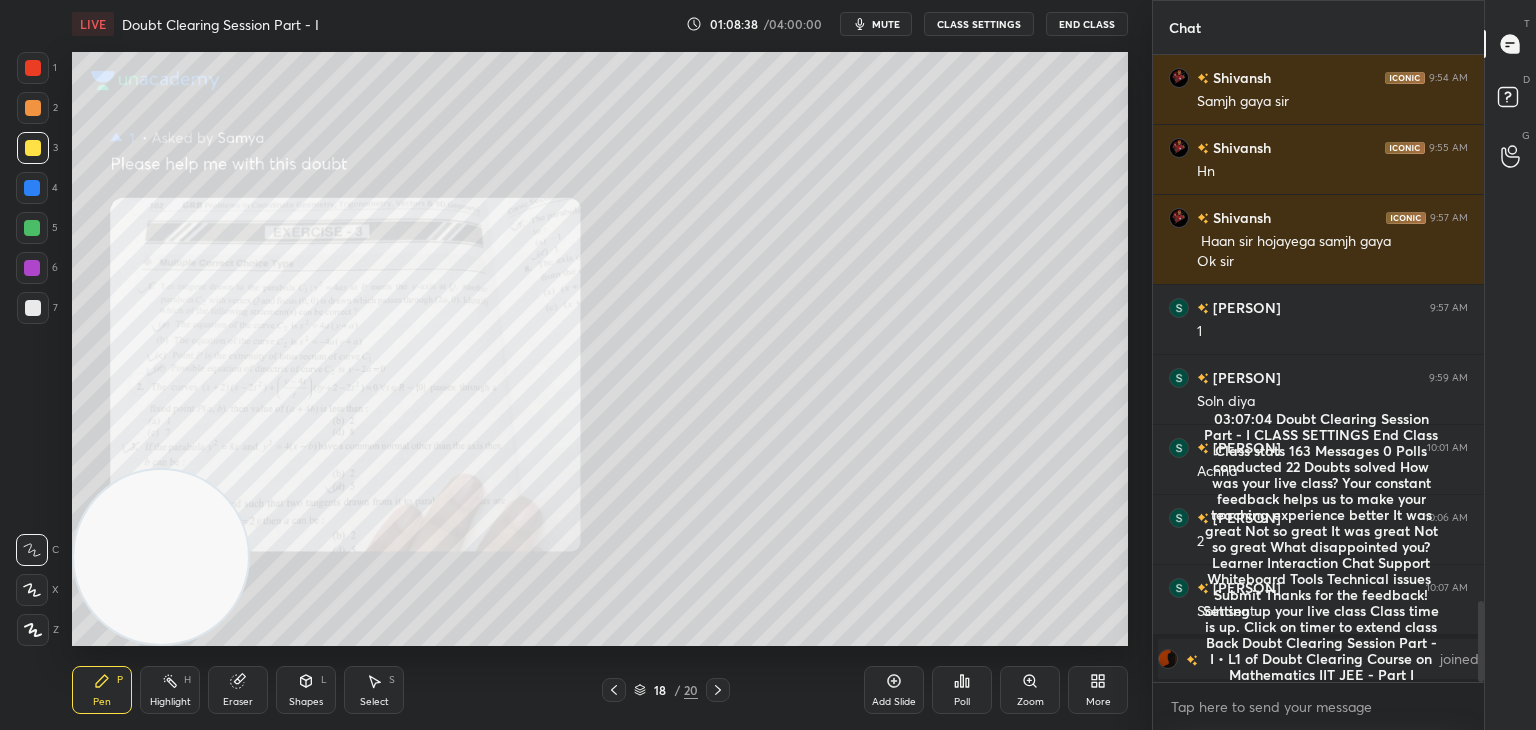 drag, startPoint x: 716, startPoint y: 694, endPoint x: 716, endPoint y: 681, distance: 13 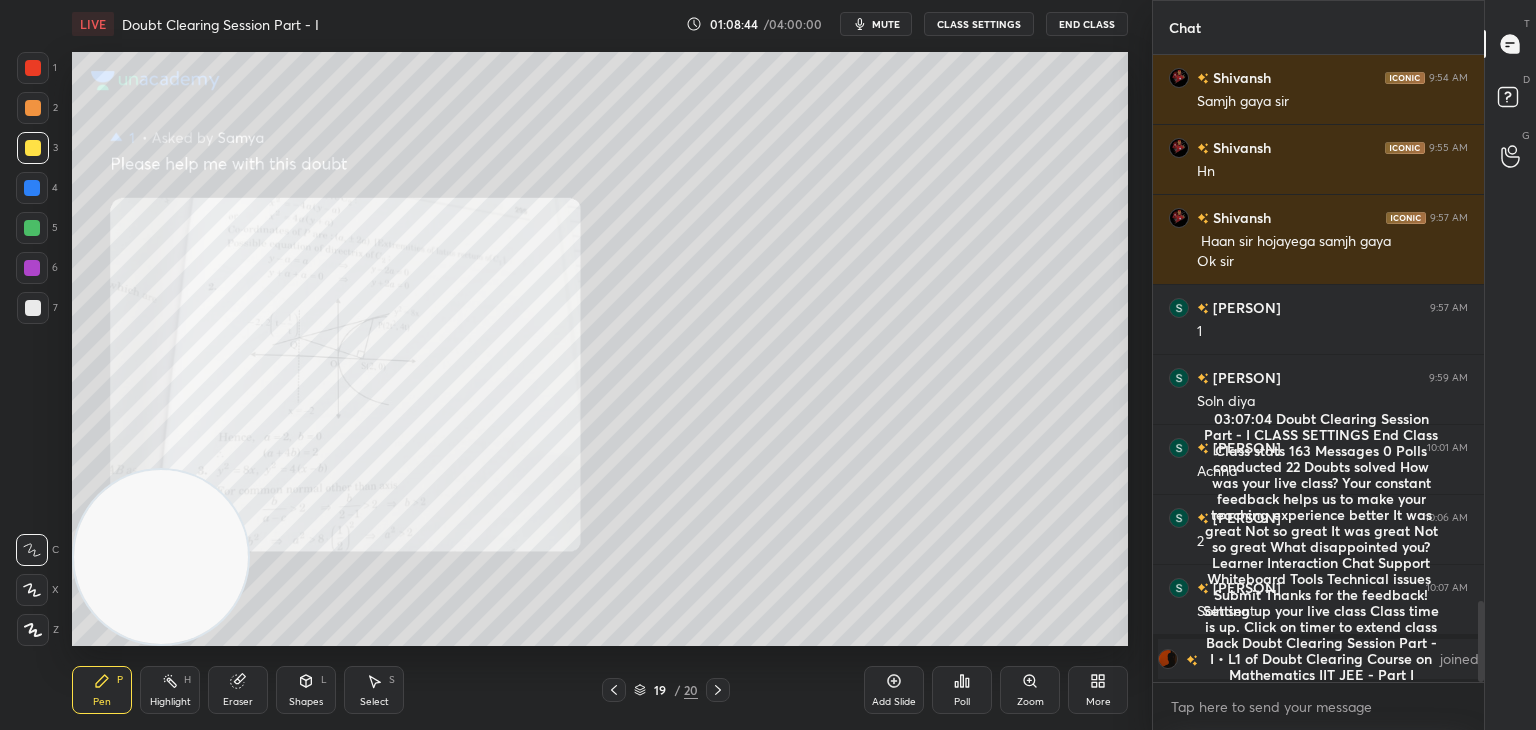 click on "Zoom" at bounding box center (1030, 690) 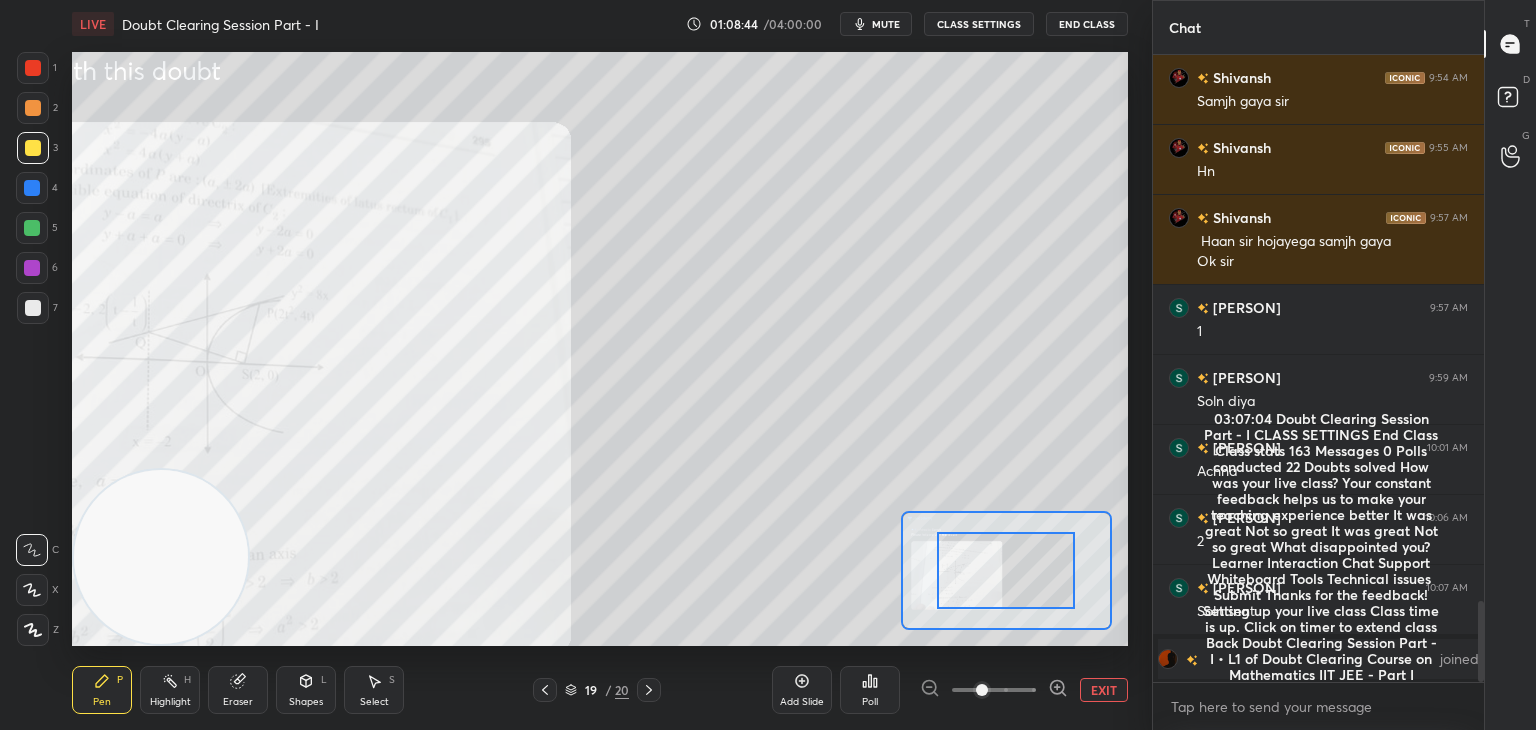 click at bounding box center [994, 690] 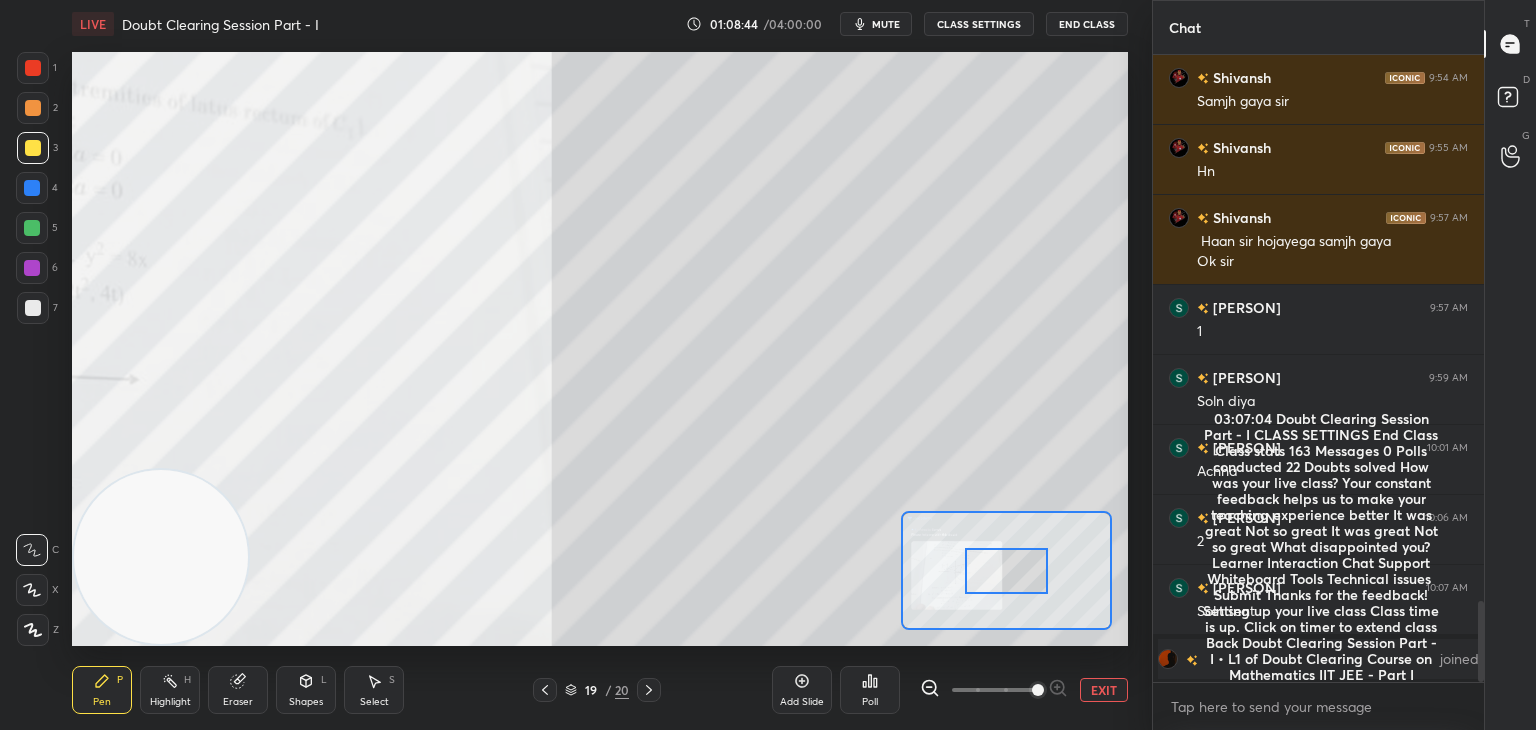 click at bounding box center [1038, 690] 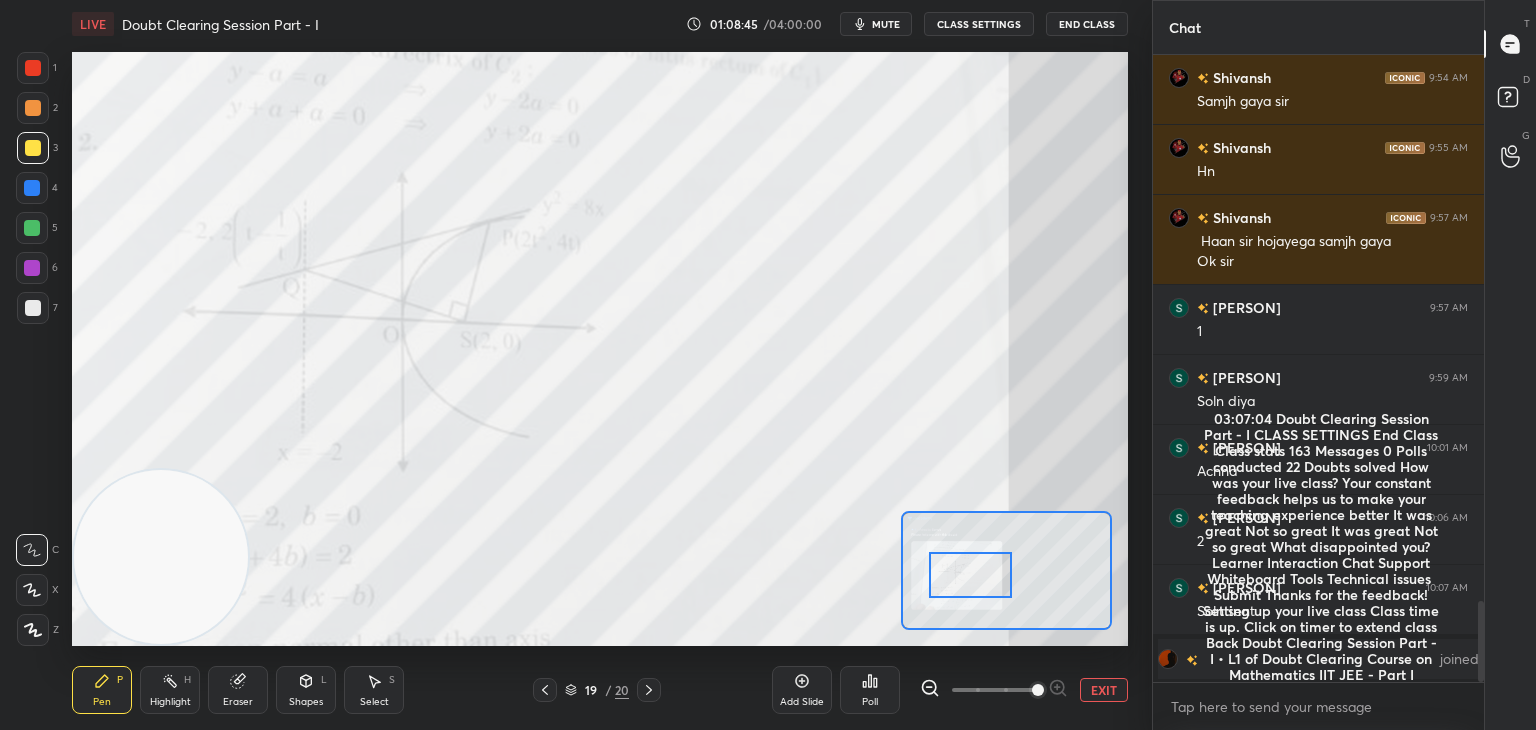 drag, startPoint x: 1010, startPoint y: 566, endPoint x: 970, endPoint y: 569, distance: 40.112343 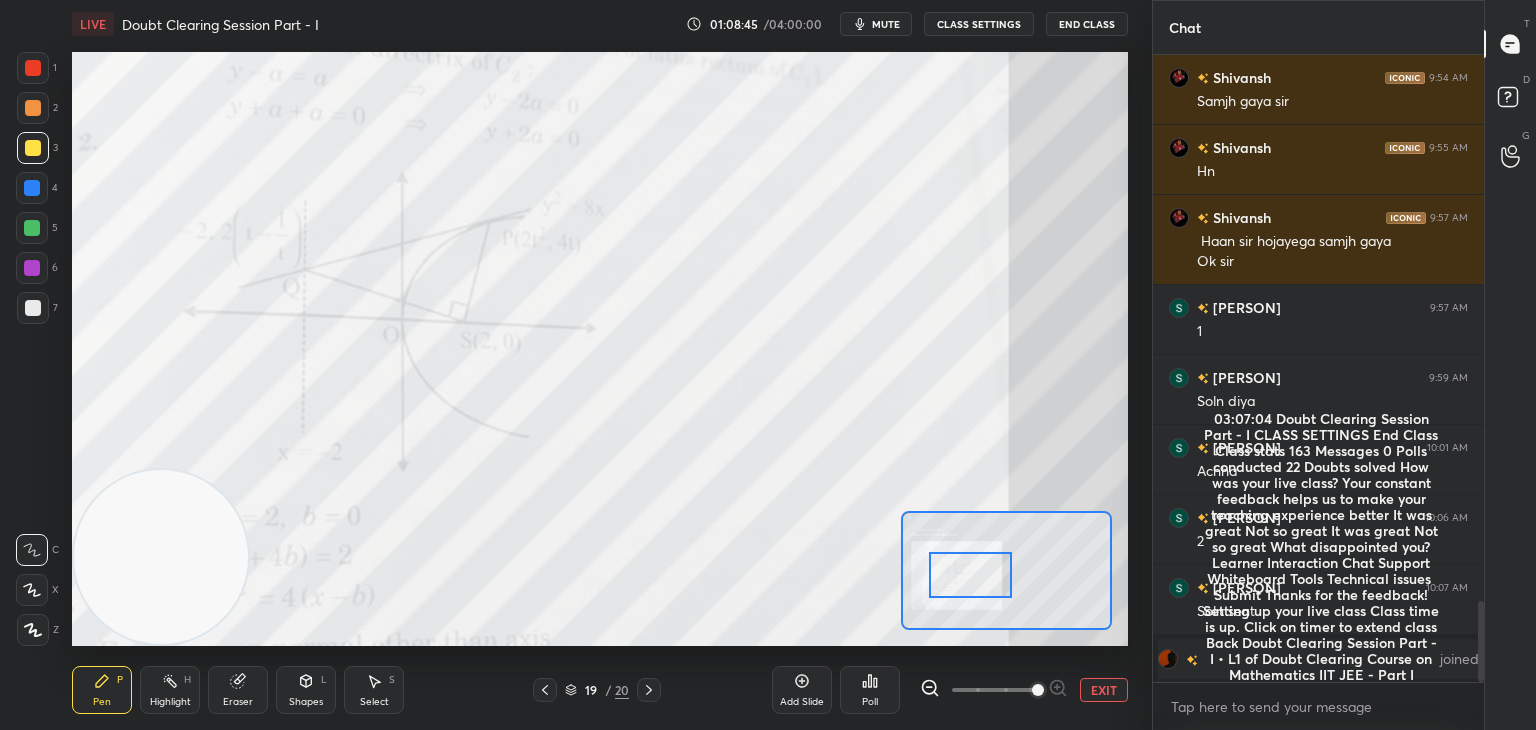 click at bounding box center [970, 575] 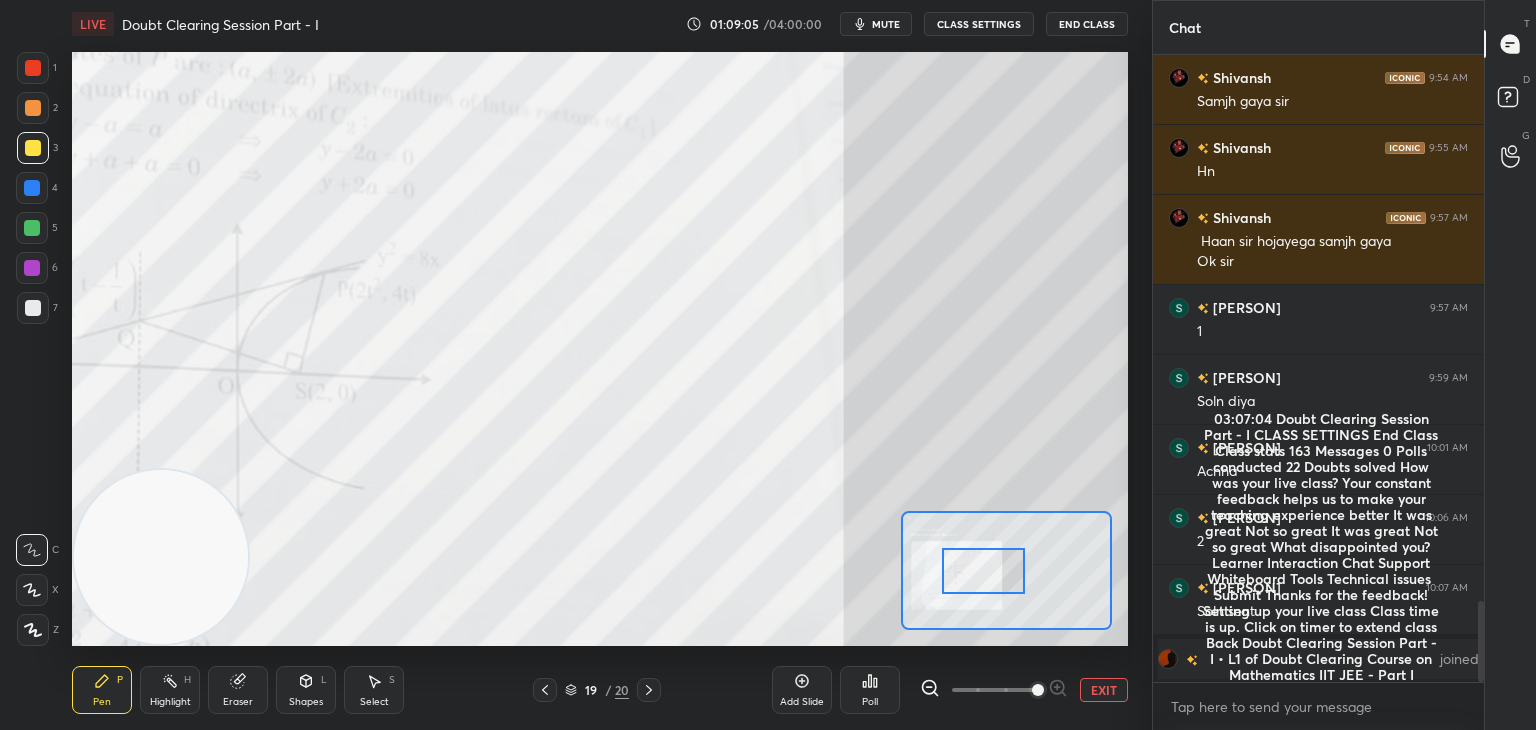drag, startPoint x: 973, startPoint y: 590, endPoint x: 984, endPoint y: 588, distance: 11.18034 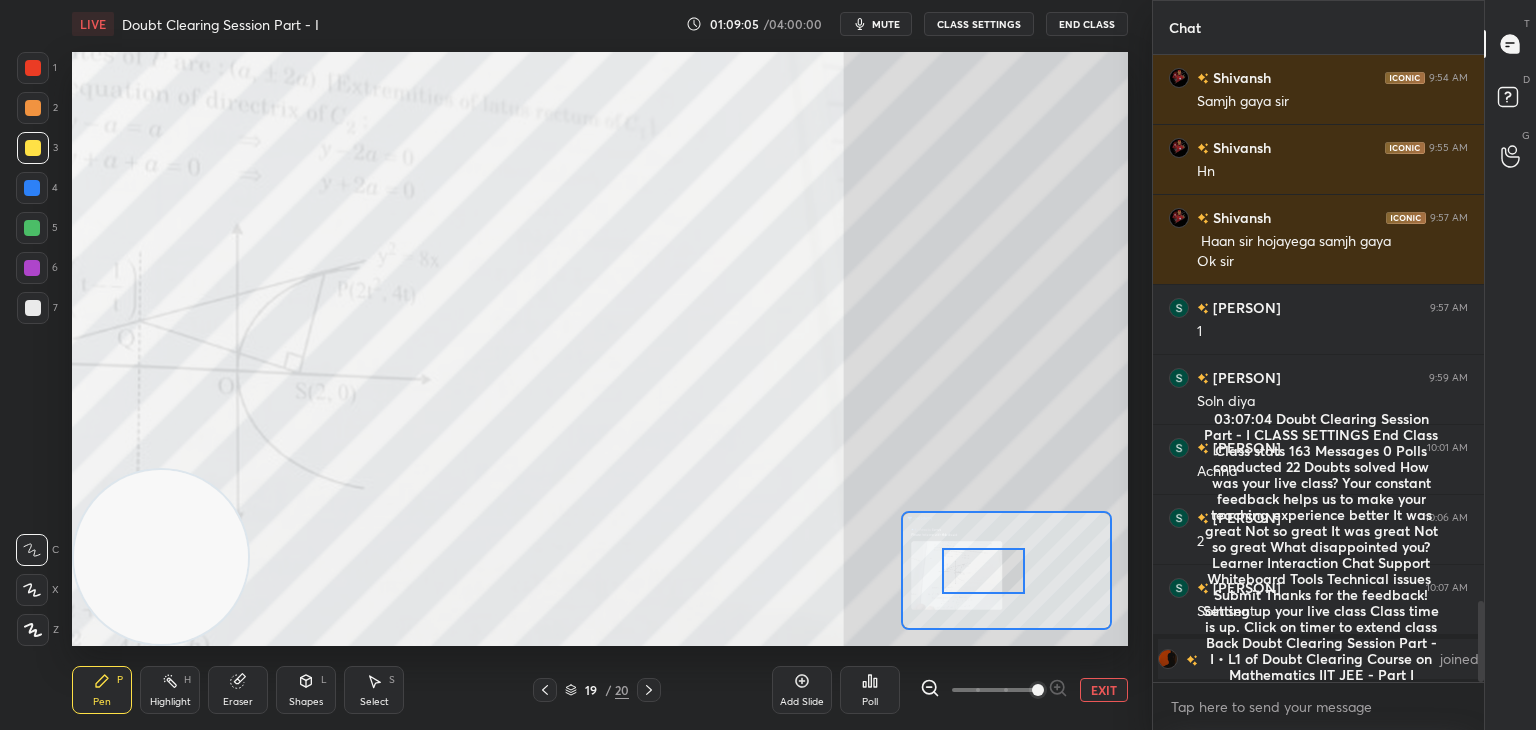 click at bounding box center (983, 571) 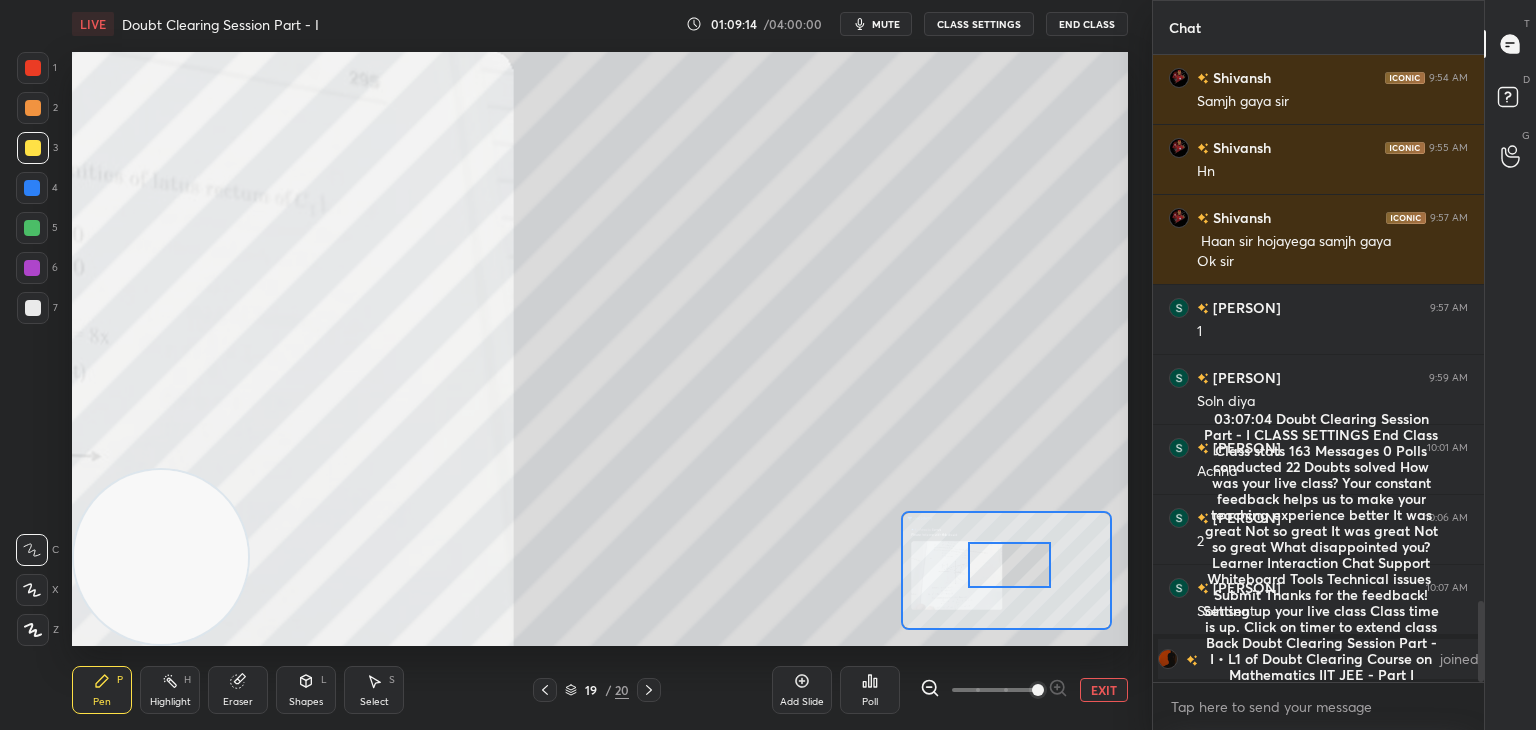 drag, startPoint x: 1008, startPoint y: 575, endPoint x: 1028, endPoint y: 558, distance: 26.24881 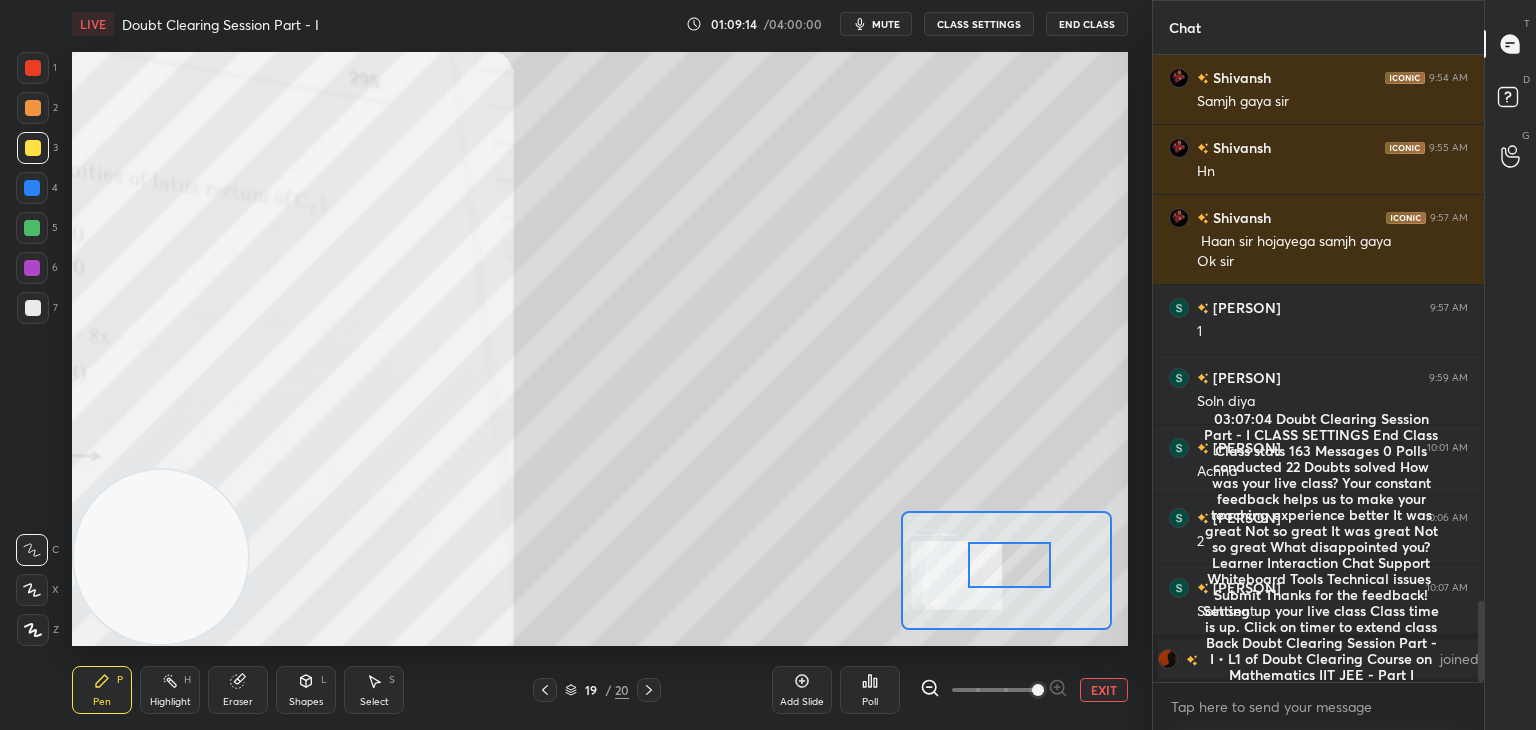click at bounding box center (1009, 565) 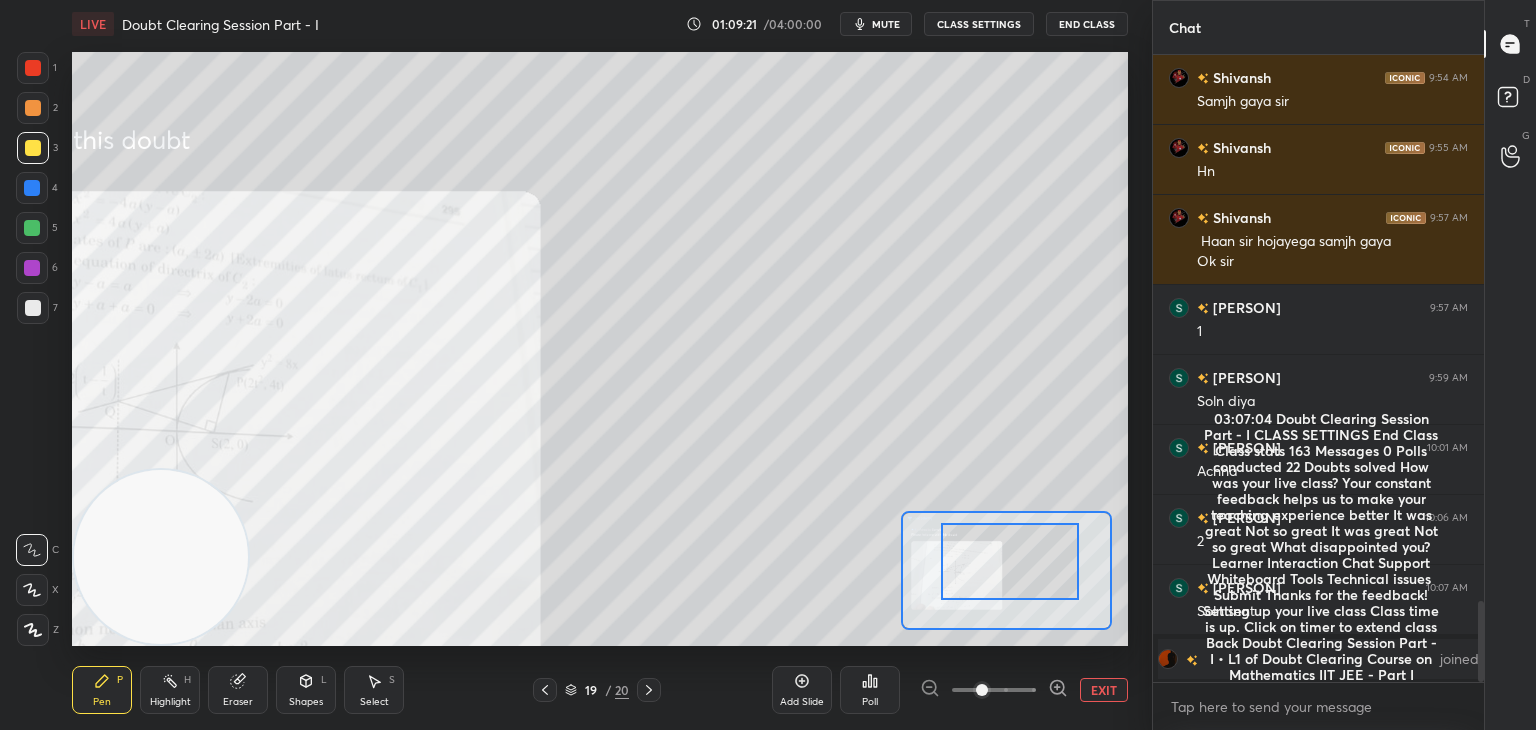 click at bounding box center [994, 690] 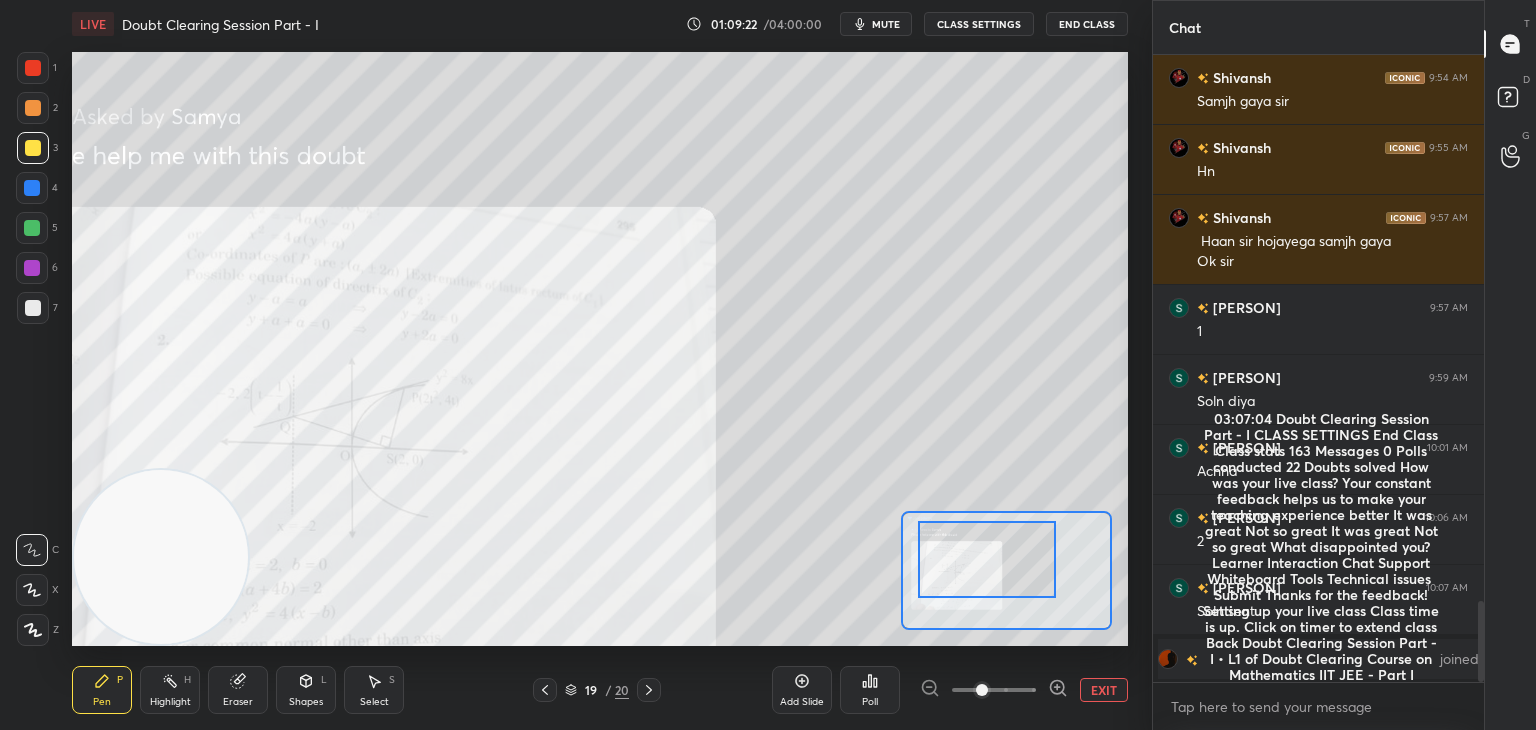 drag, startPoint x: 963, startPoint y: 576, endPoint x: 931, endPoint y: 569, distance: 32.75668 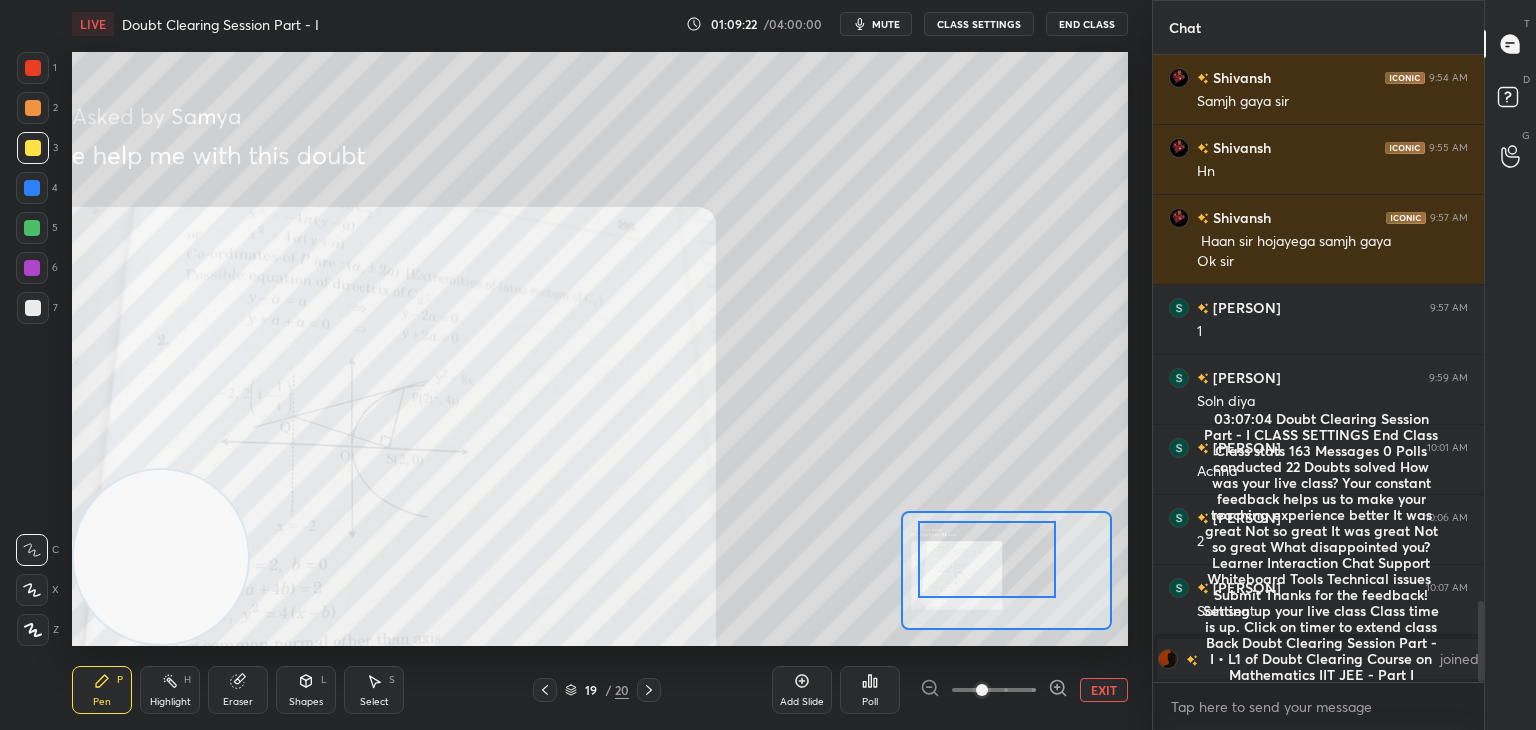 click at bounding box center (987, 559) 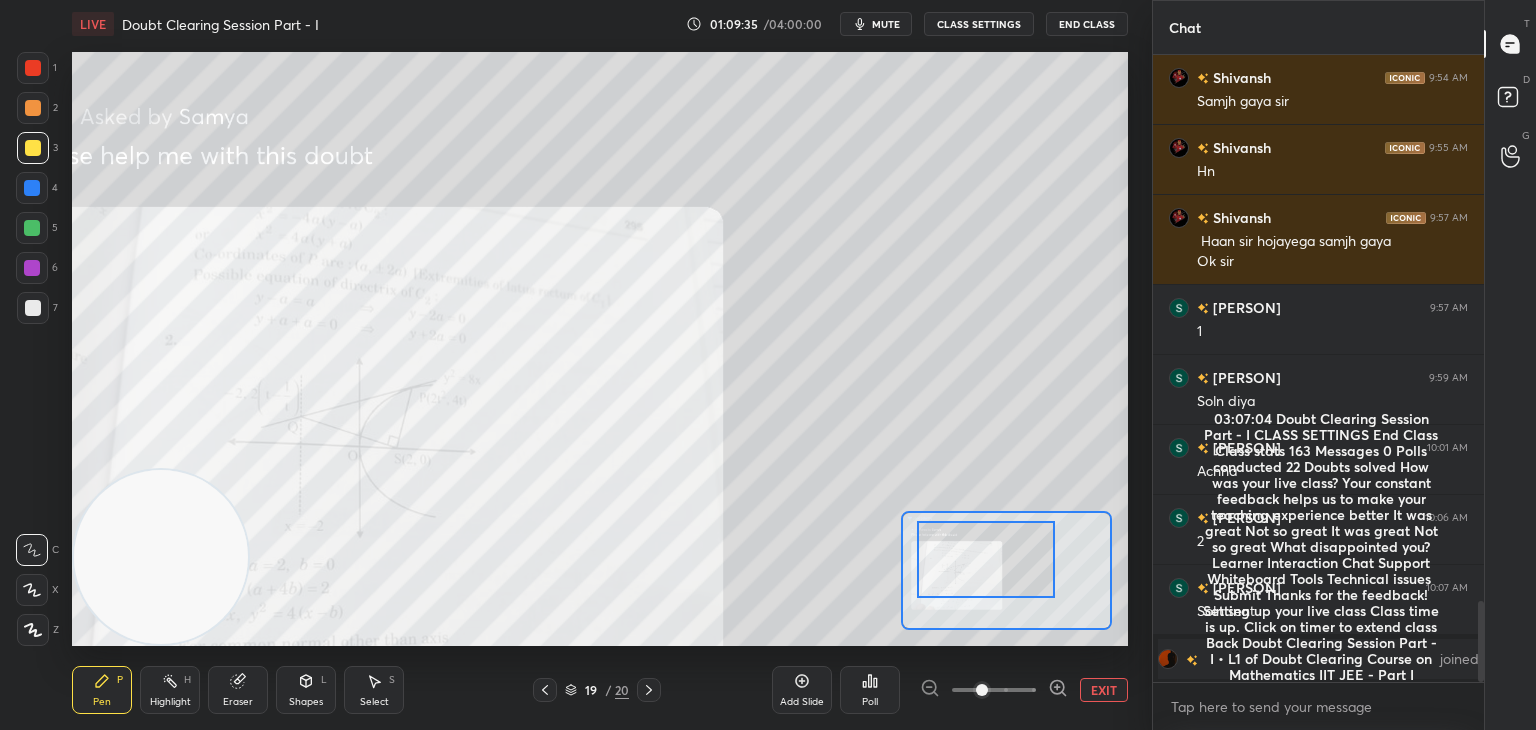 scroll, scrollTop: 4240, scrollLeft: 0, axis: vertical 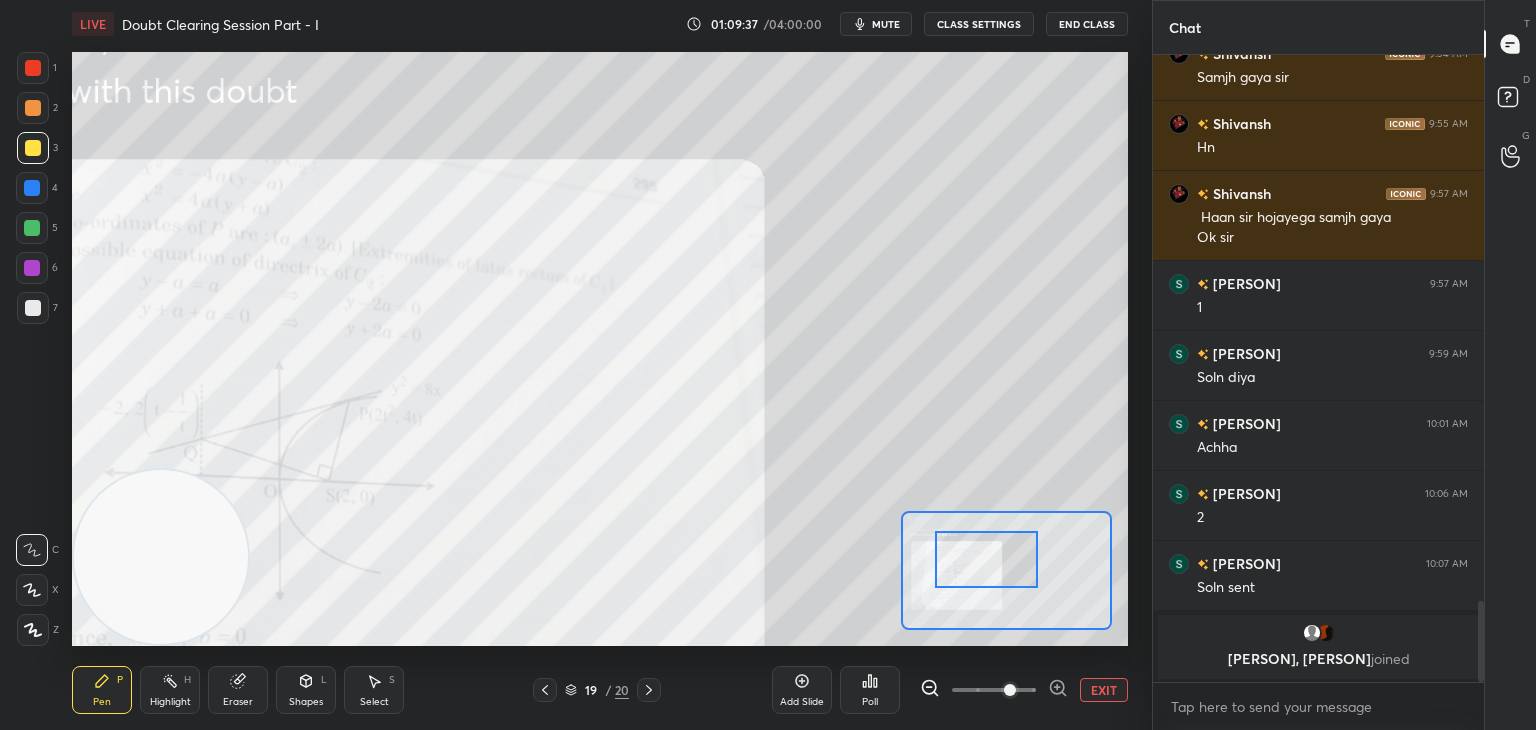 click at bounding box center [994, 690] 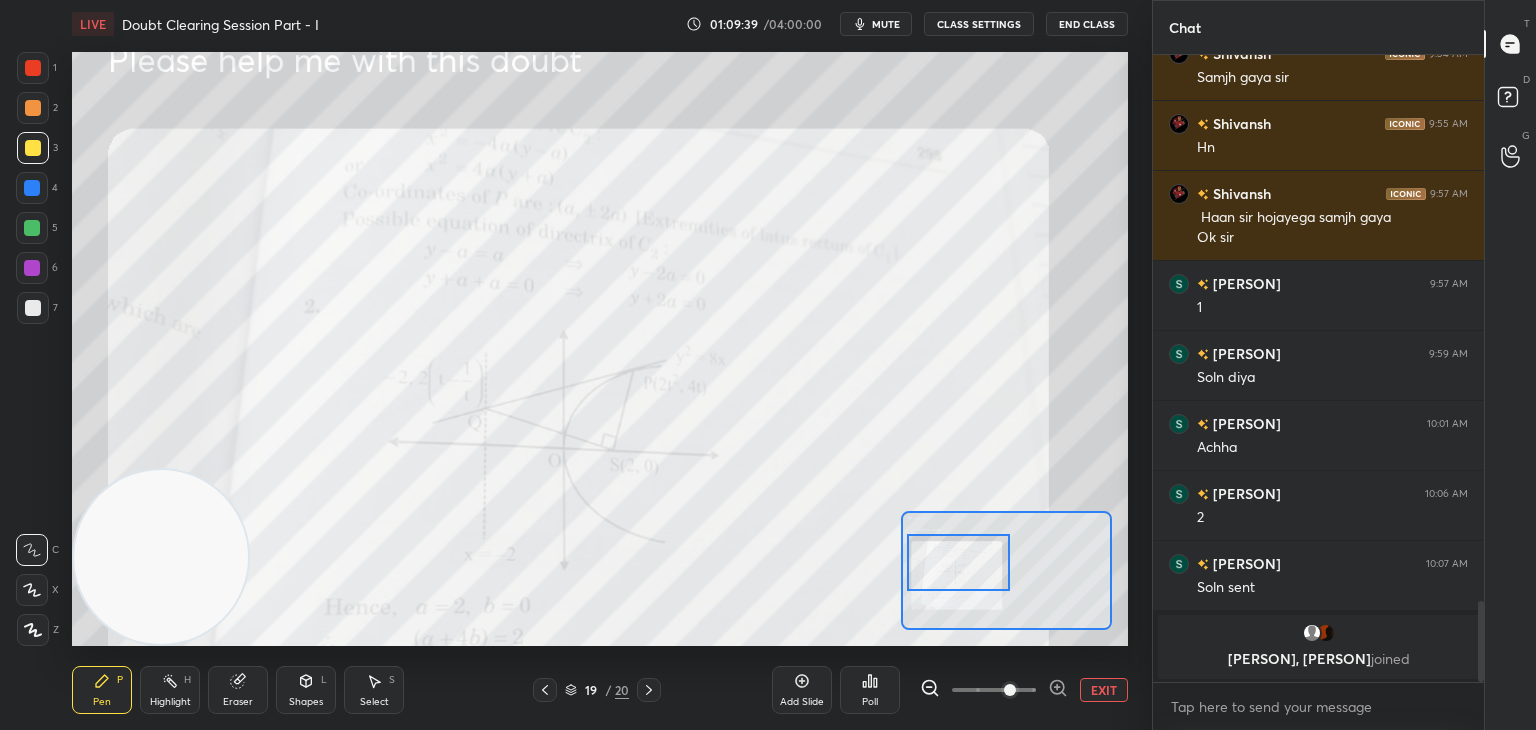 drag, startPoint x: 963, startPoint y: 559, endPoint x: 936, endPoint y: 562, distance: 27.166155 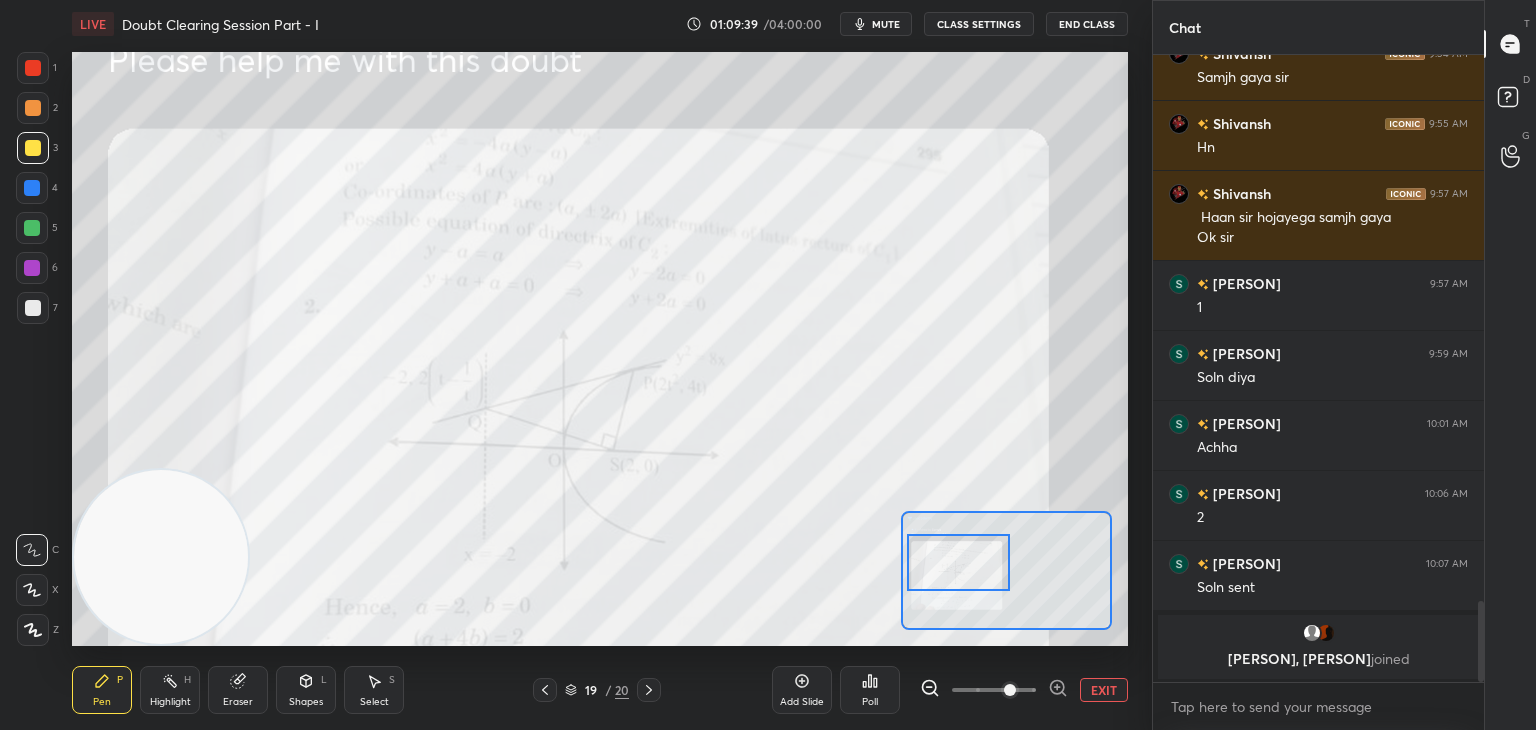 click at bounding box center [959, 562] 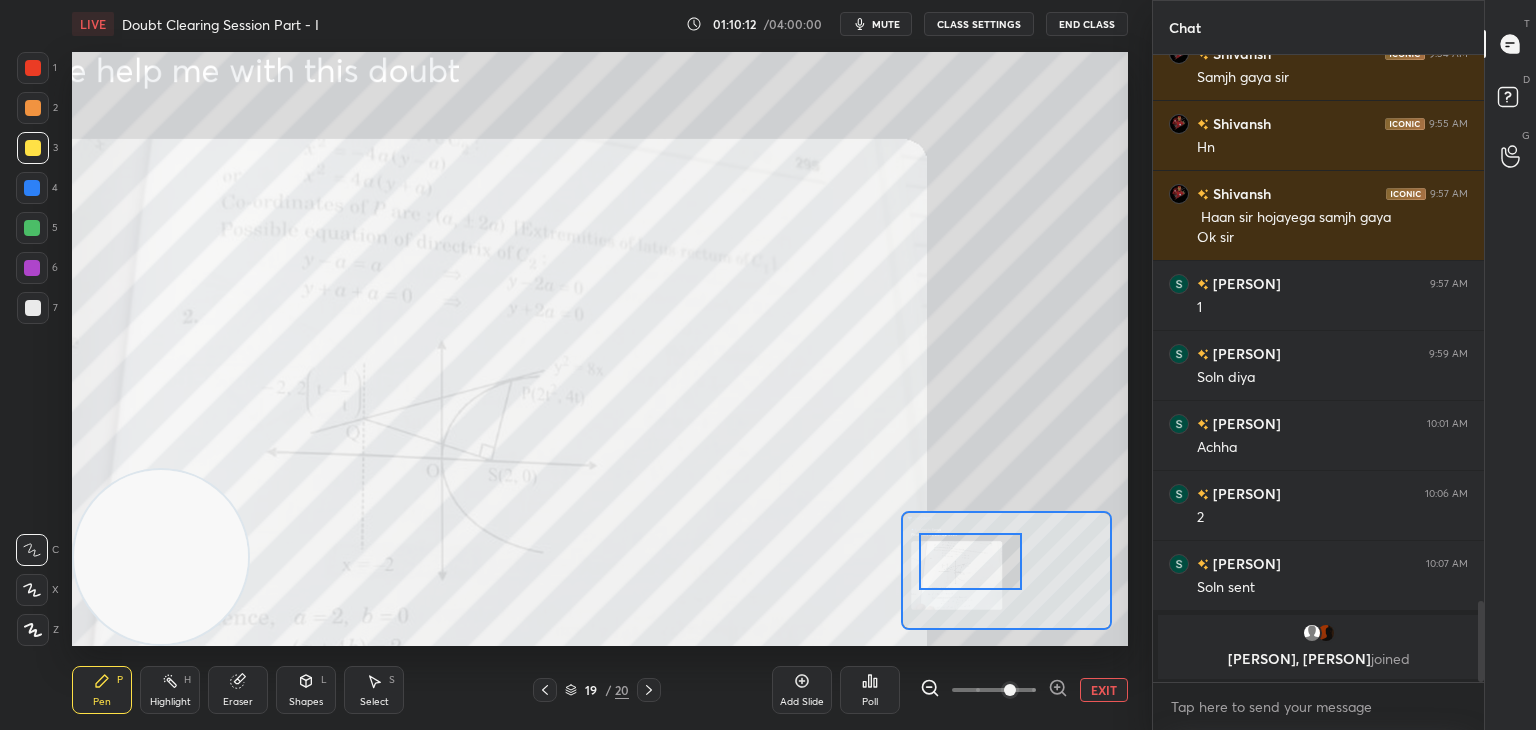 drag, startPoint x: 969, startPoint y: 572, endPoint x: 969, endPoint y: 551, distance: 21 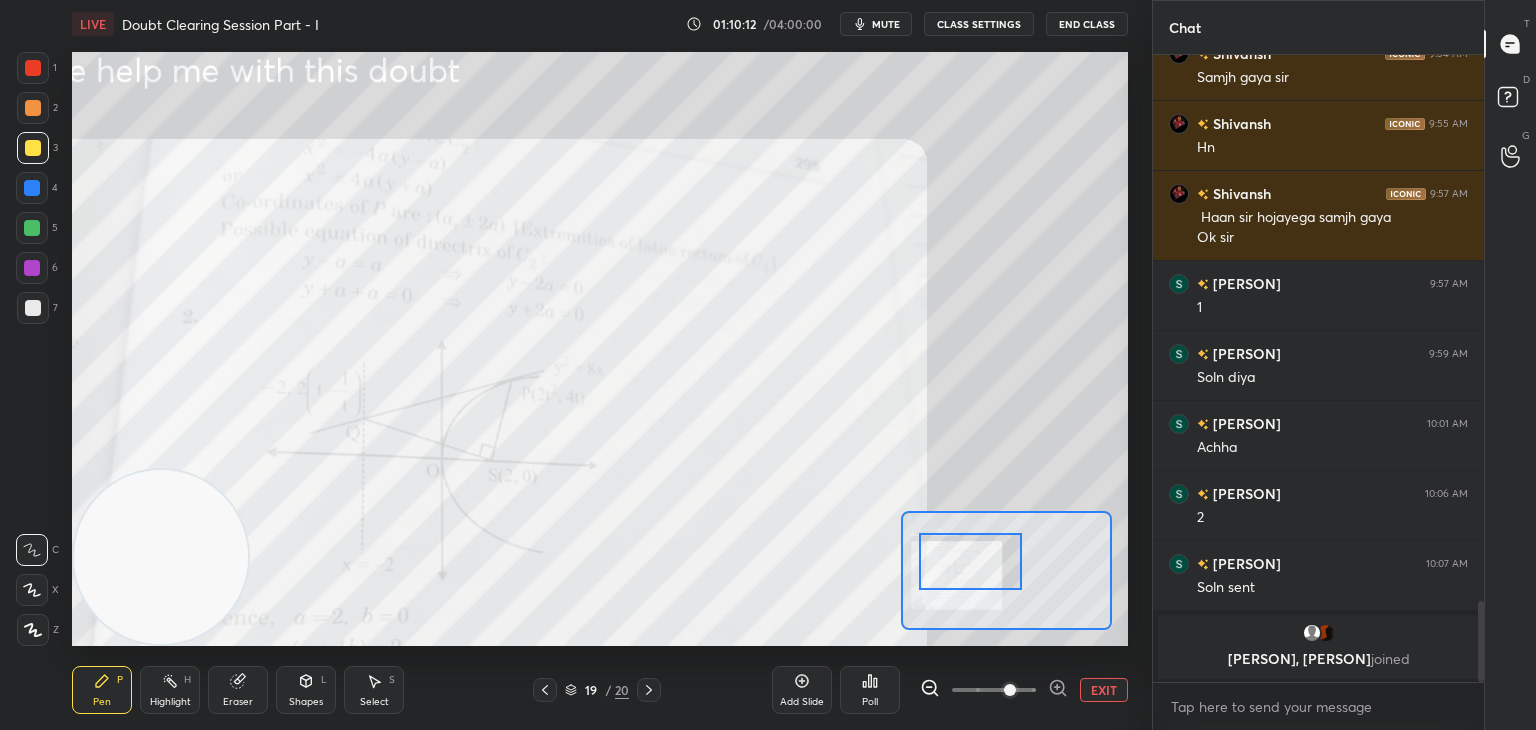 click at bounding box center (971, 561) 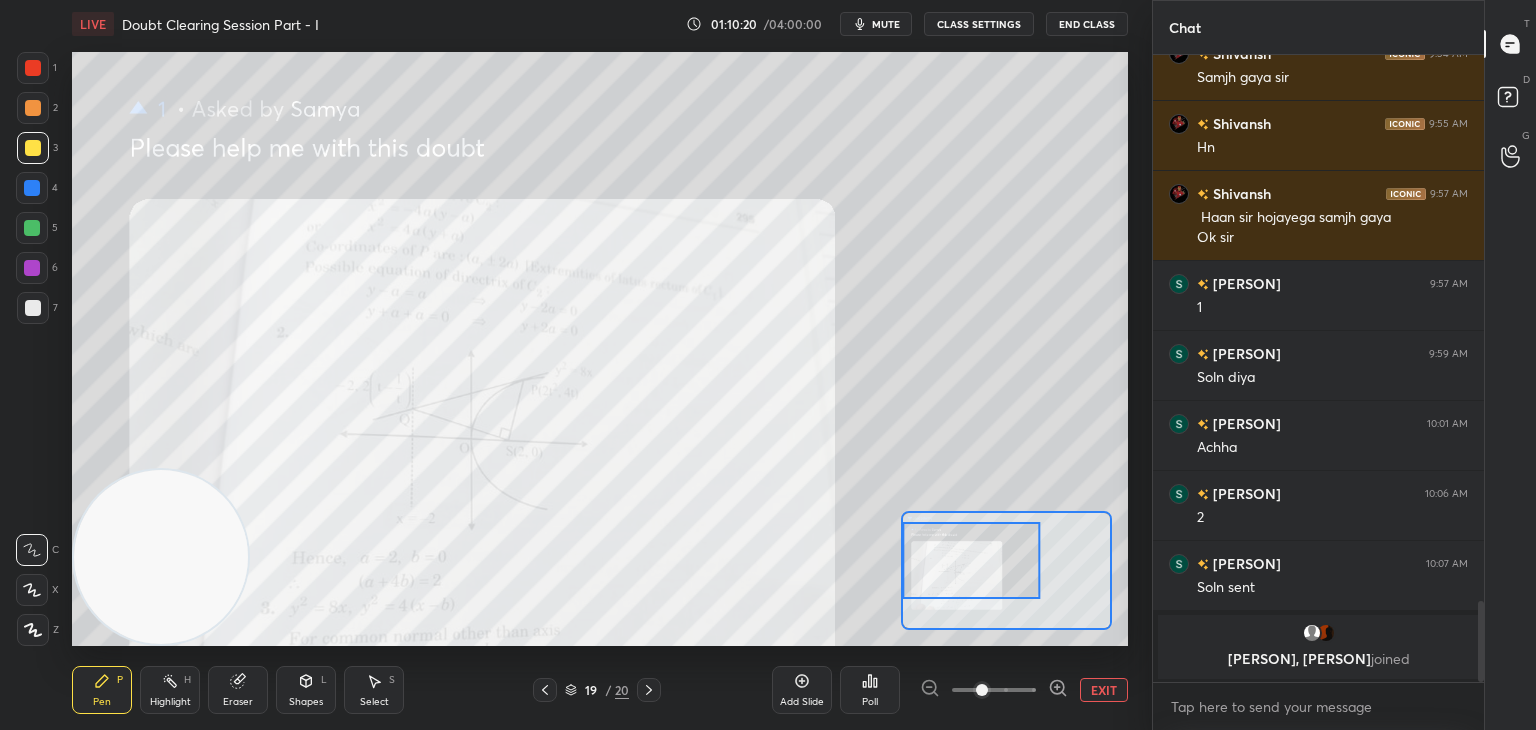 click at bounding box center (994, 690) 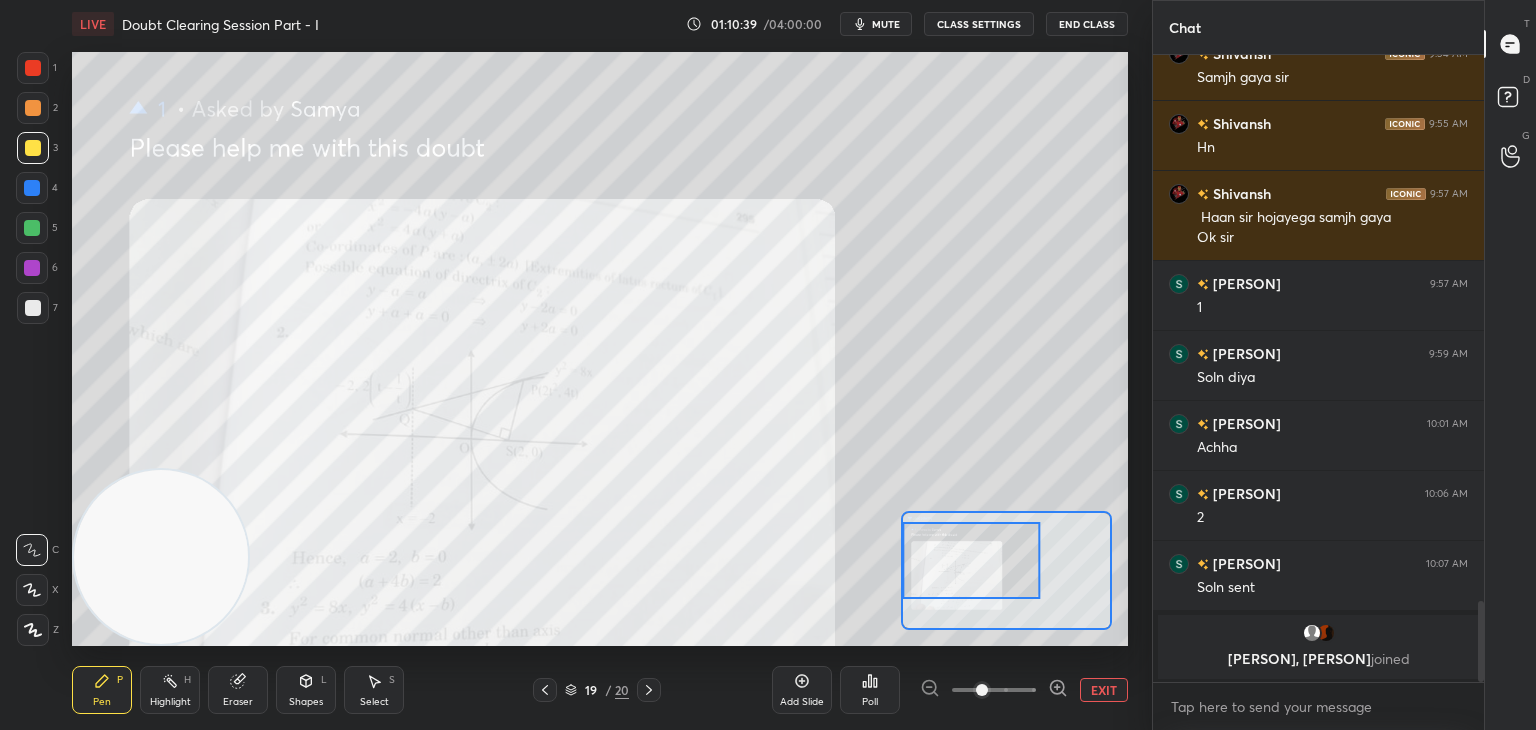 click on "EXIT" at bounding box center [1104, 690] 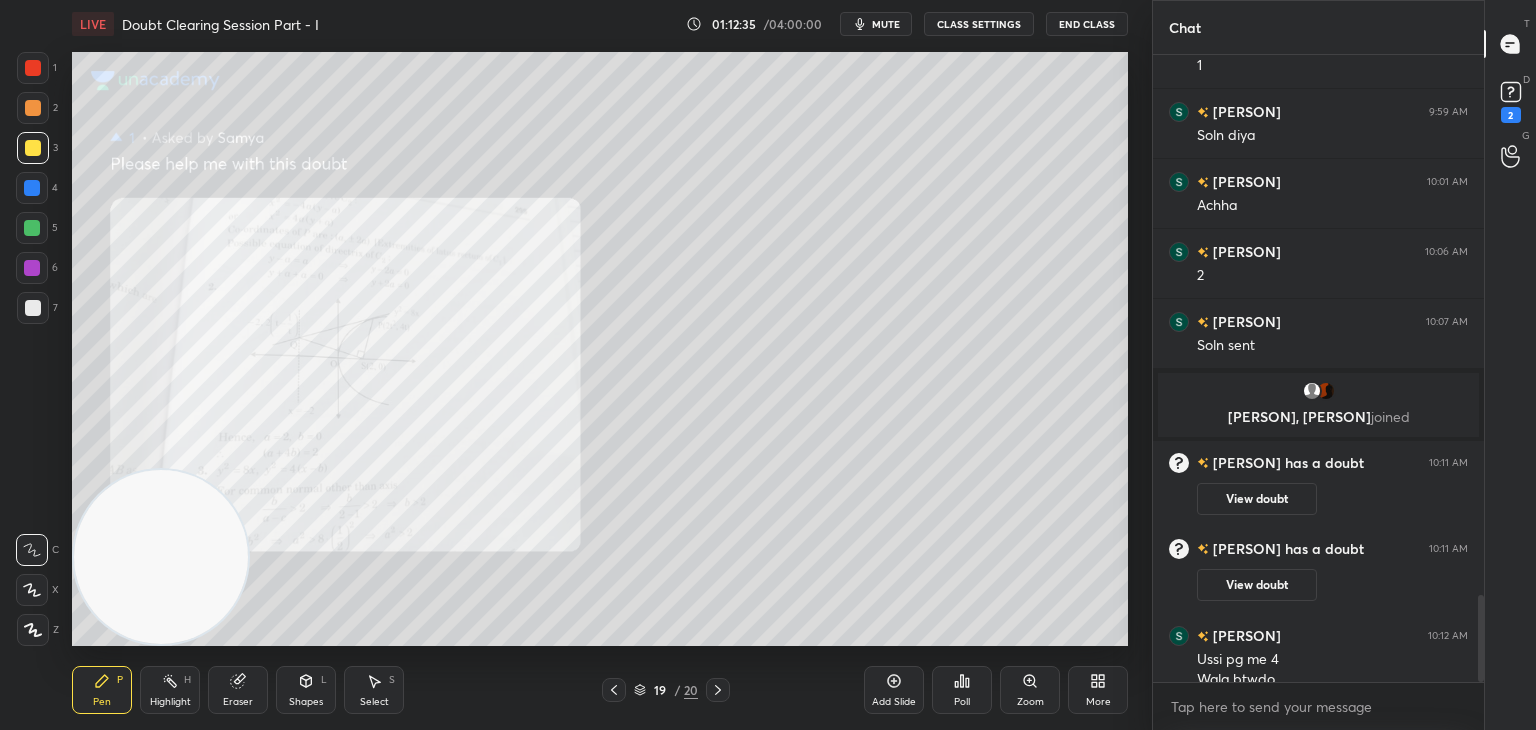 scroll, scrollTop: 3924, scrollLeft: 0, axis: vertical 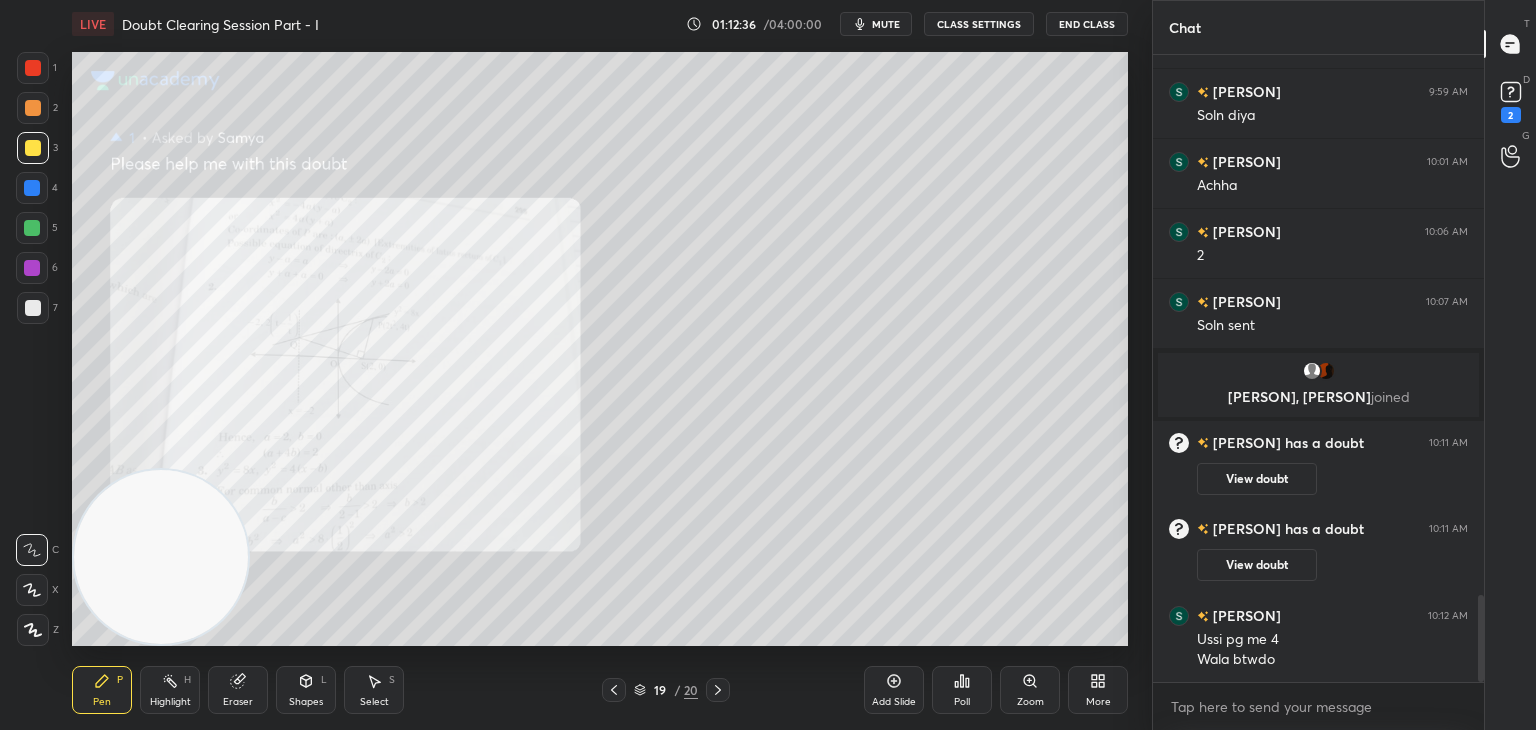 click on "Zoom" at bounding box center (1030, 690) 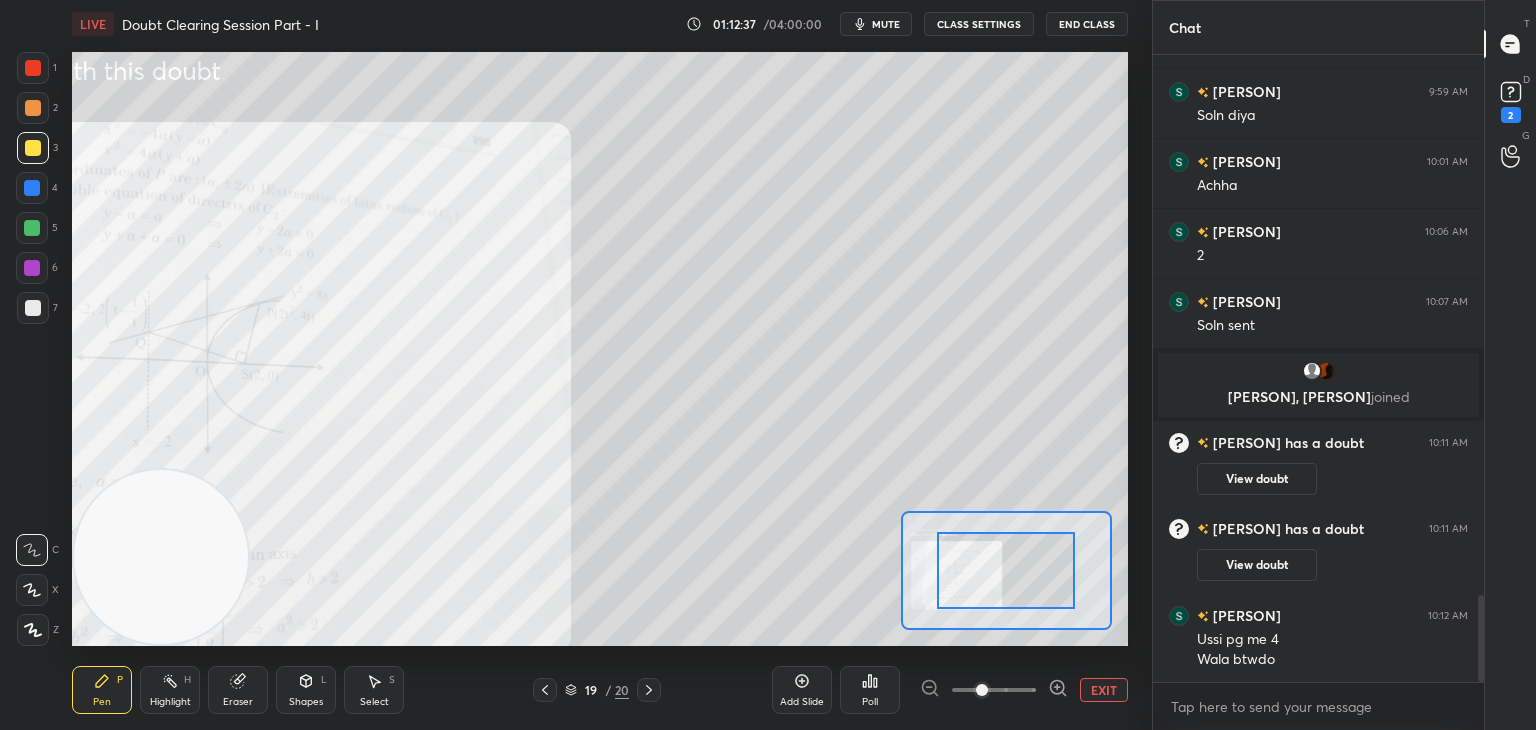click at bounding box center (994, 690) 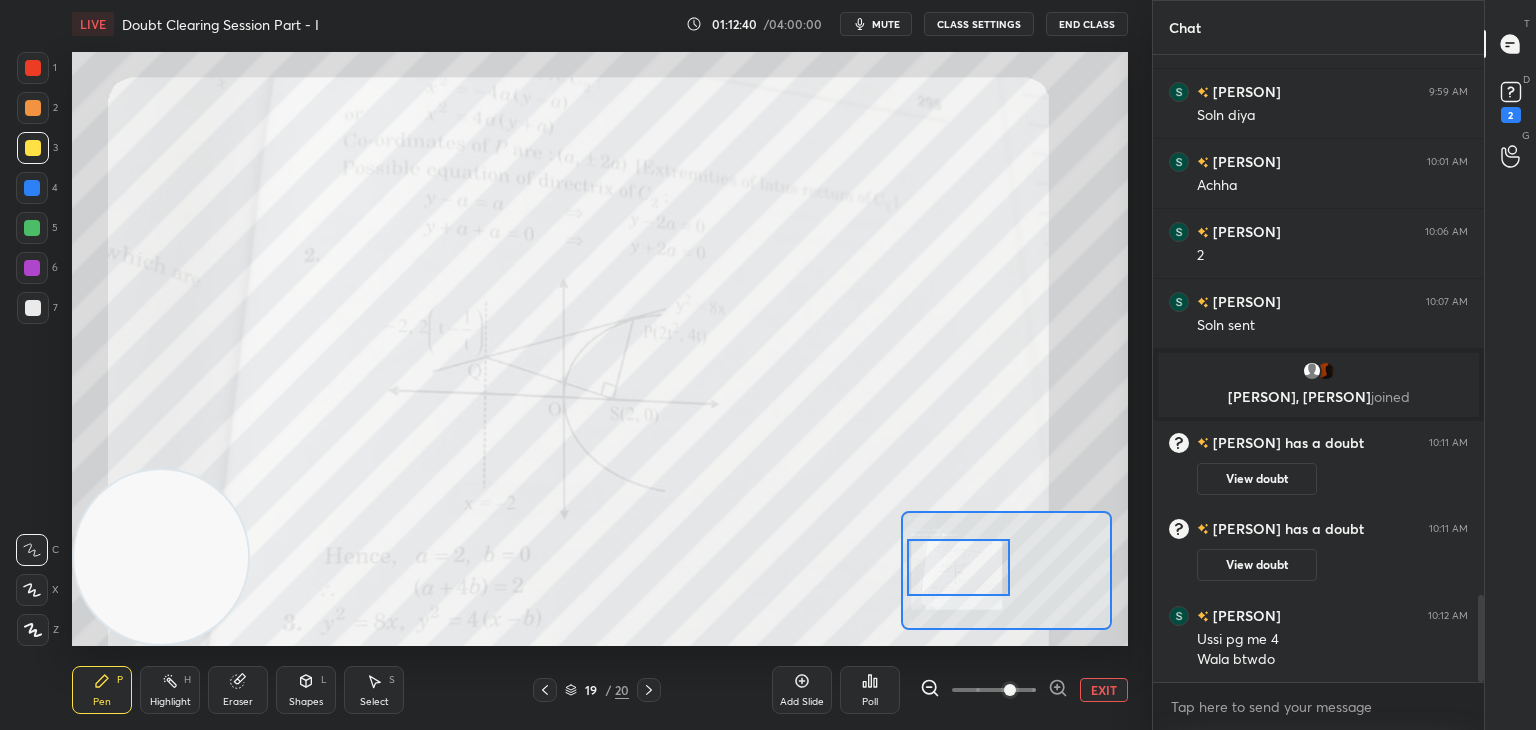 drag, startPoint x: 993, startPoint y: 564, endPoint x: 944, endPoint y: 561, distance: 49.09175 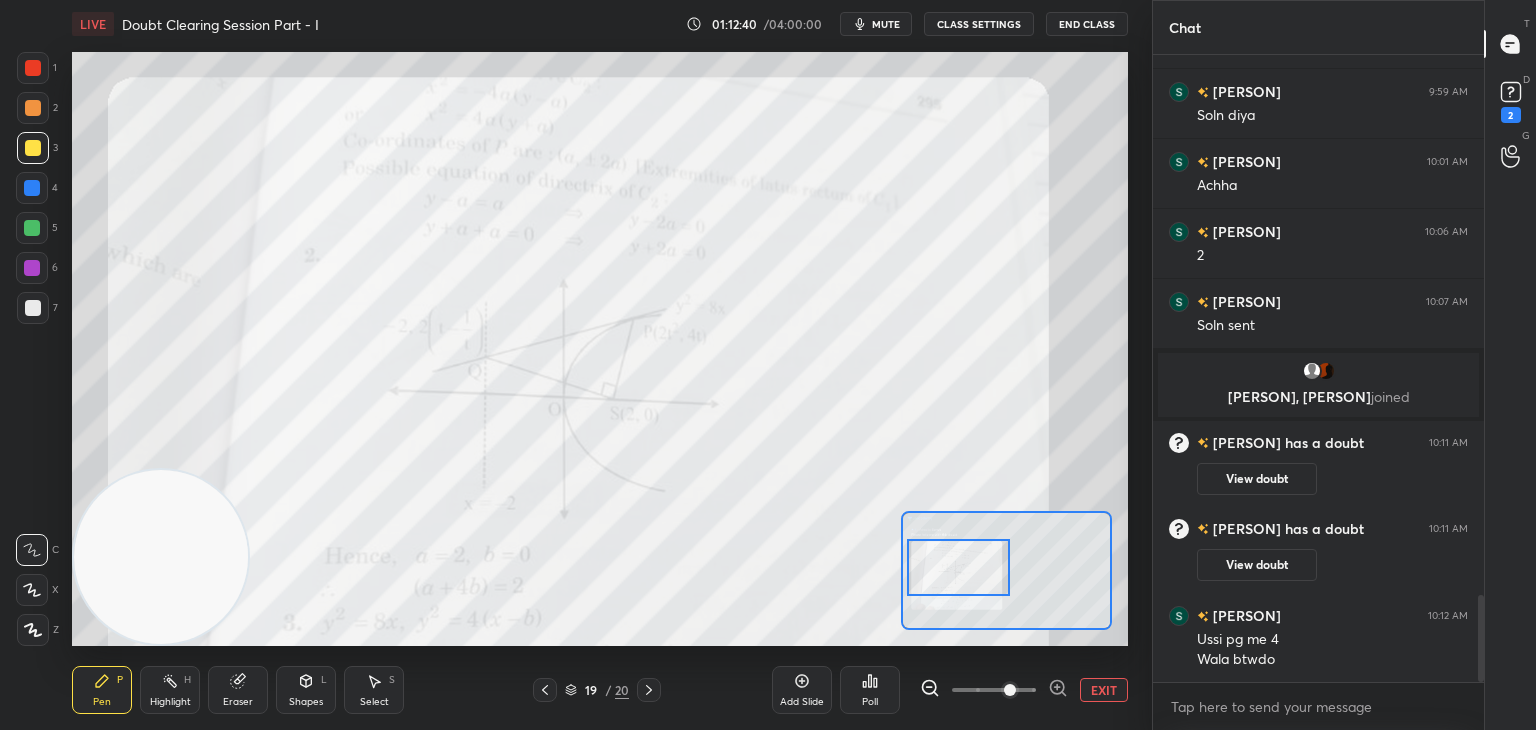 click at bounding box center [959, 567] 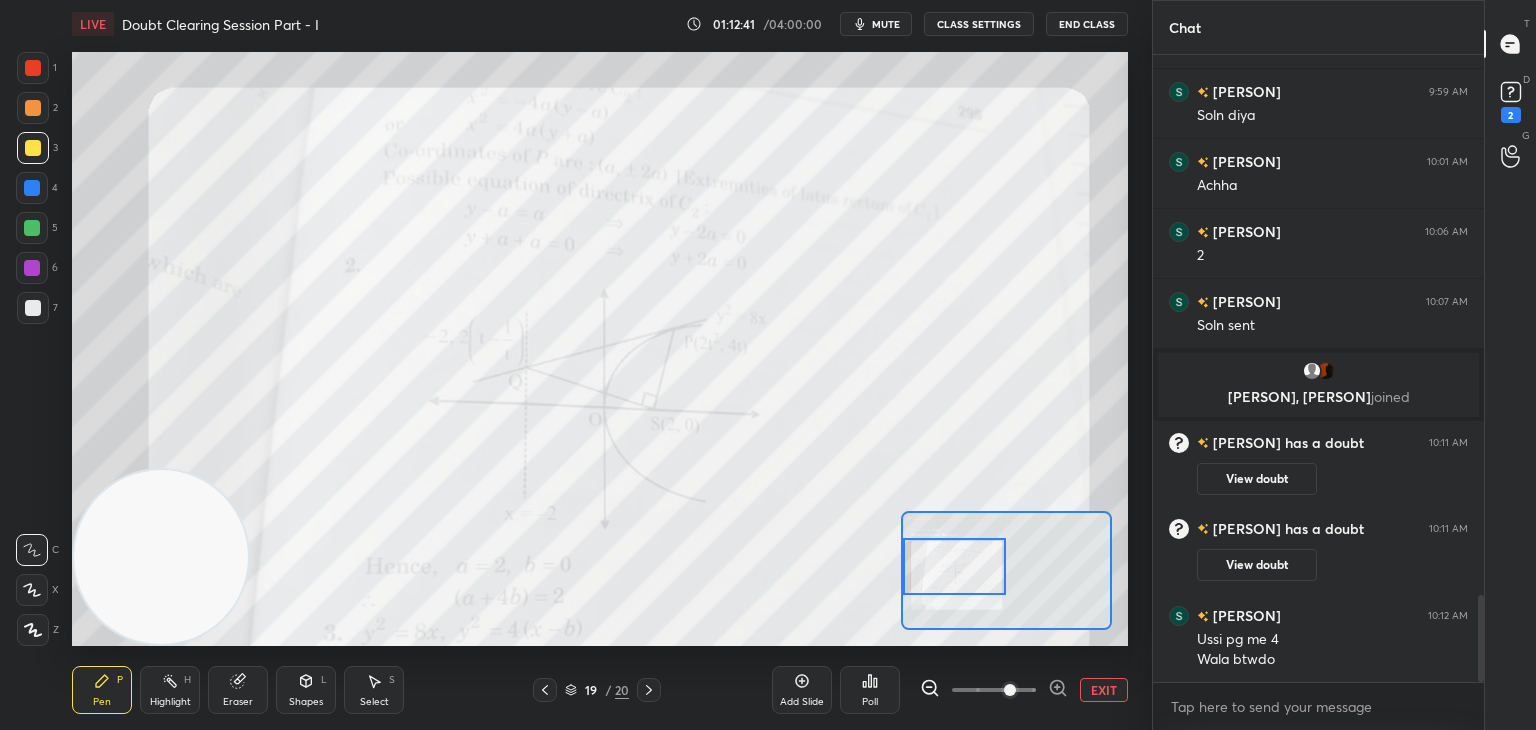 click on "EXIT" at bounding box center (1104, 690) 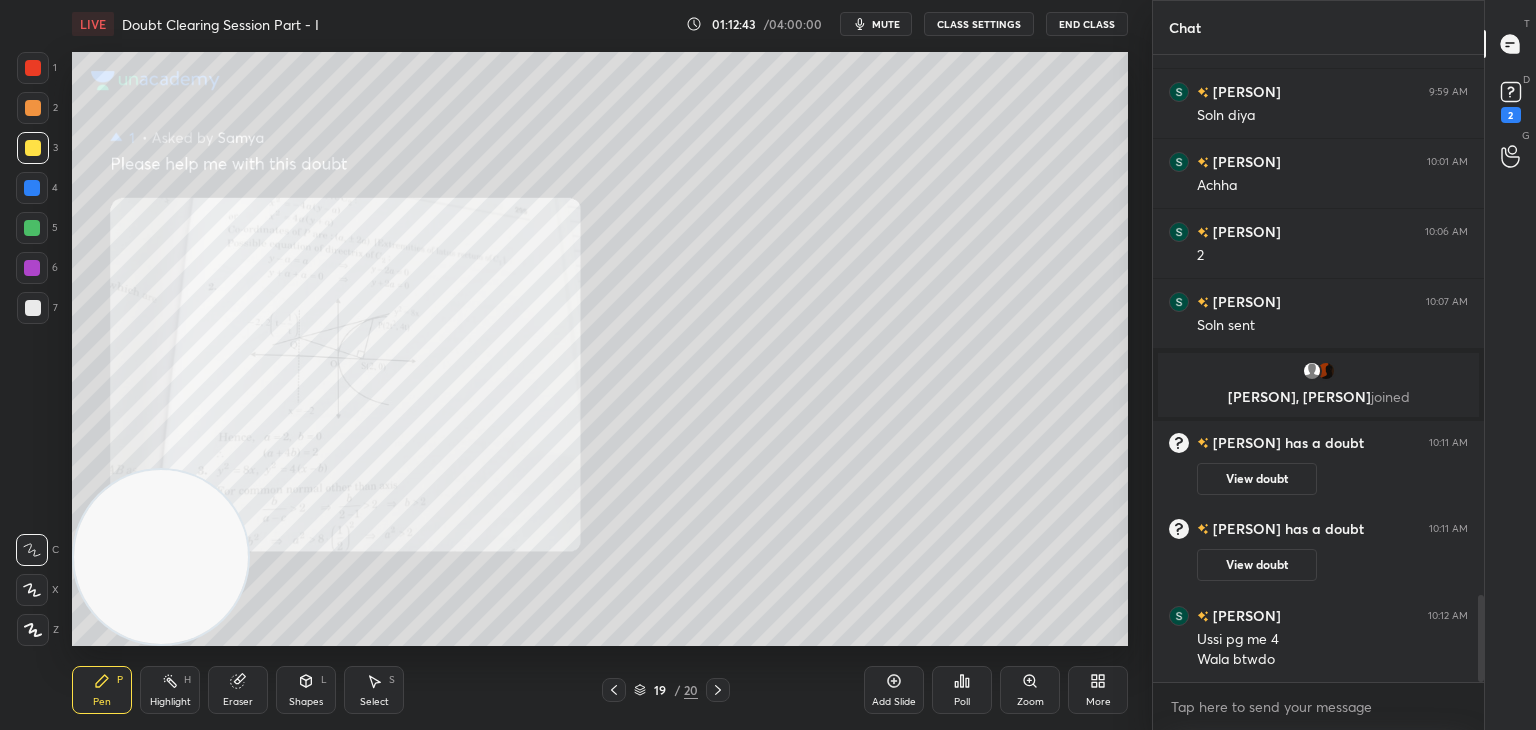 click on "Eraser" at bounding box center [238, 690] 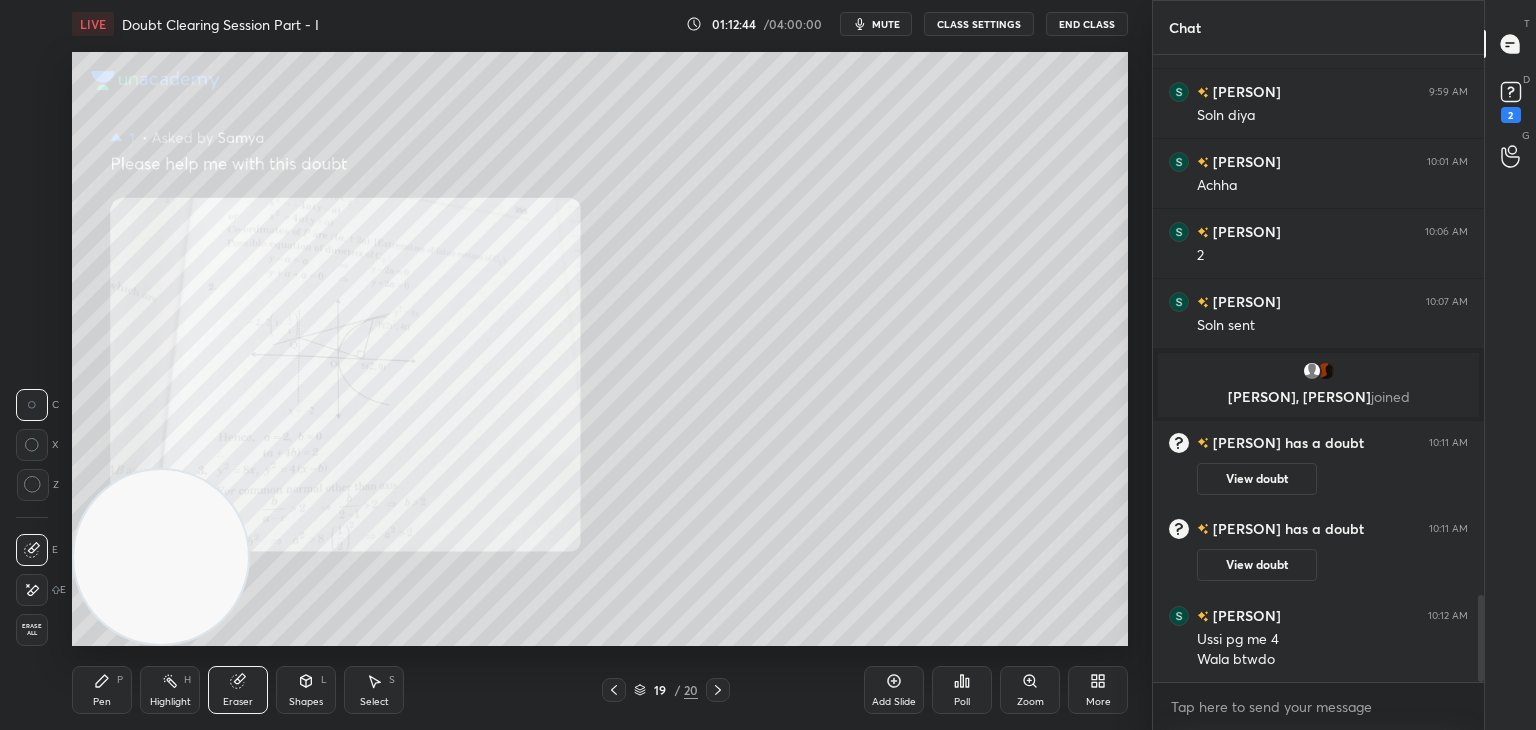 click 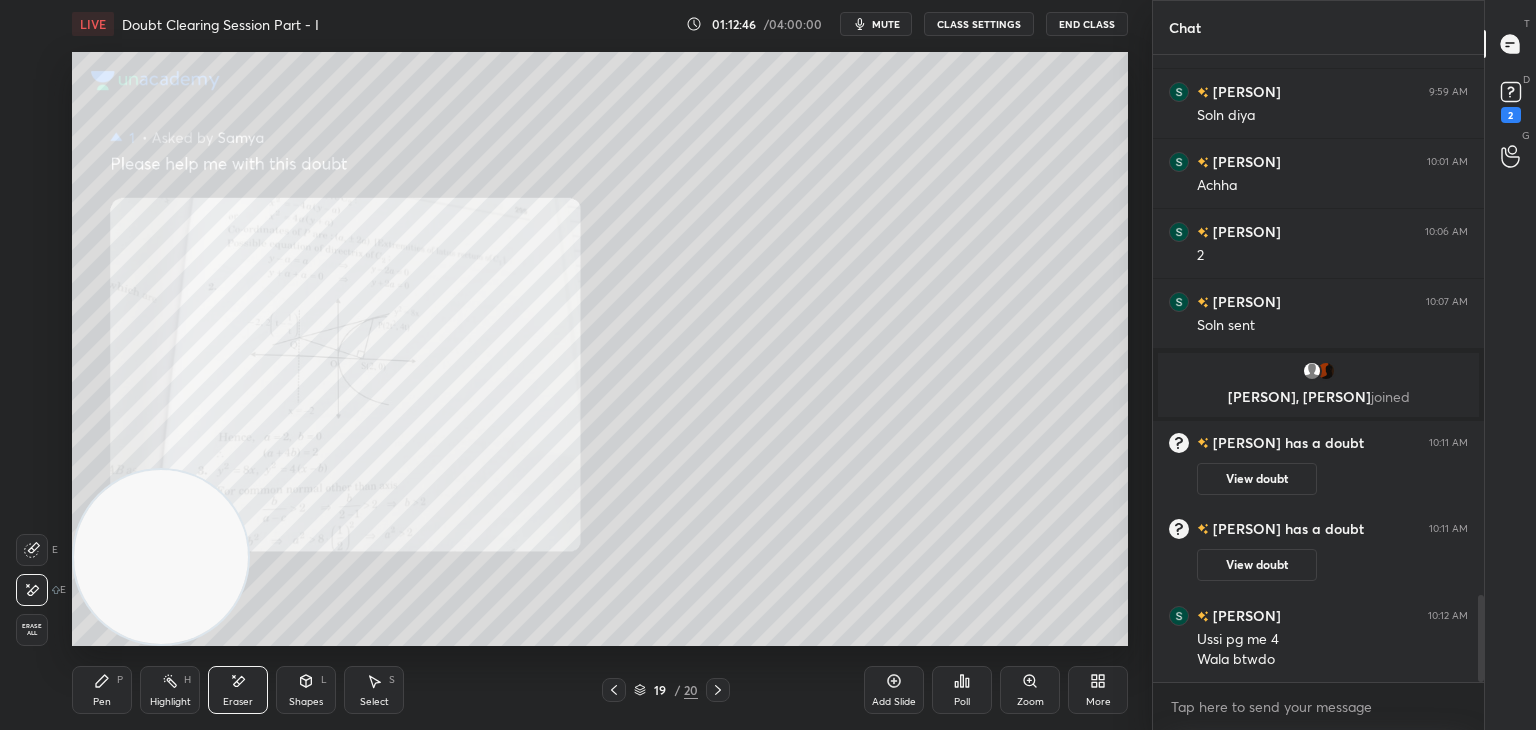click on "1 2 3 4 5 6 7 C X Z E E Erase all   H H LIVE Doubt Clearing Session Part - I 01:12:46 /  04:00:00 mute CLASS SETTINGS End Class Setting up your live class Poll for   secs No correct answer Start poll Back Doubt Clearing Session Part - I • L1 of Doubt Clearing Course on Mathematics IIT JEE - Part I [PERSON] Pen P Highlight H Eraser Shapes L Select S 19 / 20 Add Slide Poll Zoom More" at bounding box center [576, 365] 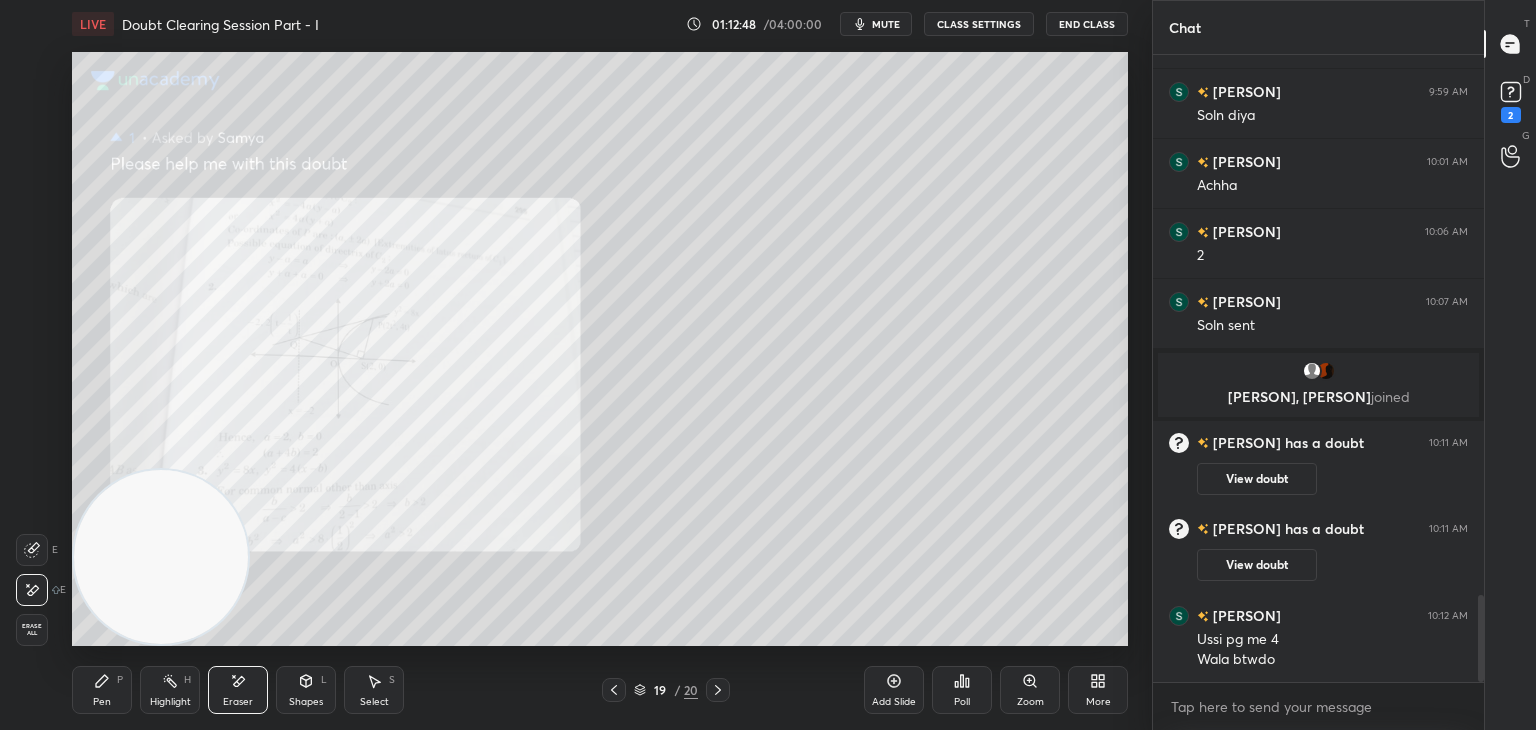 drag, startPoint x: 81, startPoint y: 699, endPoint x: 180, endPoint y: 656, distance: 107.935165 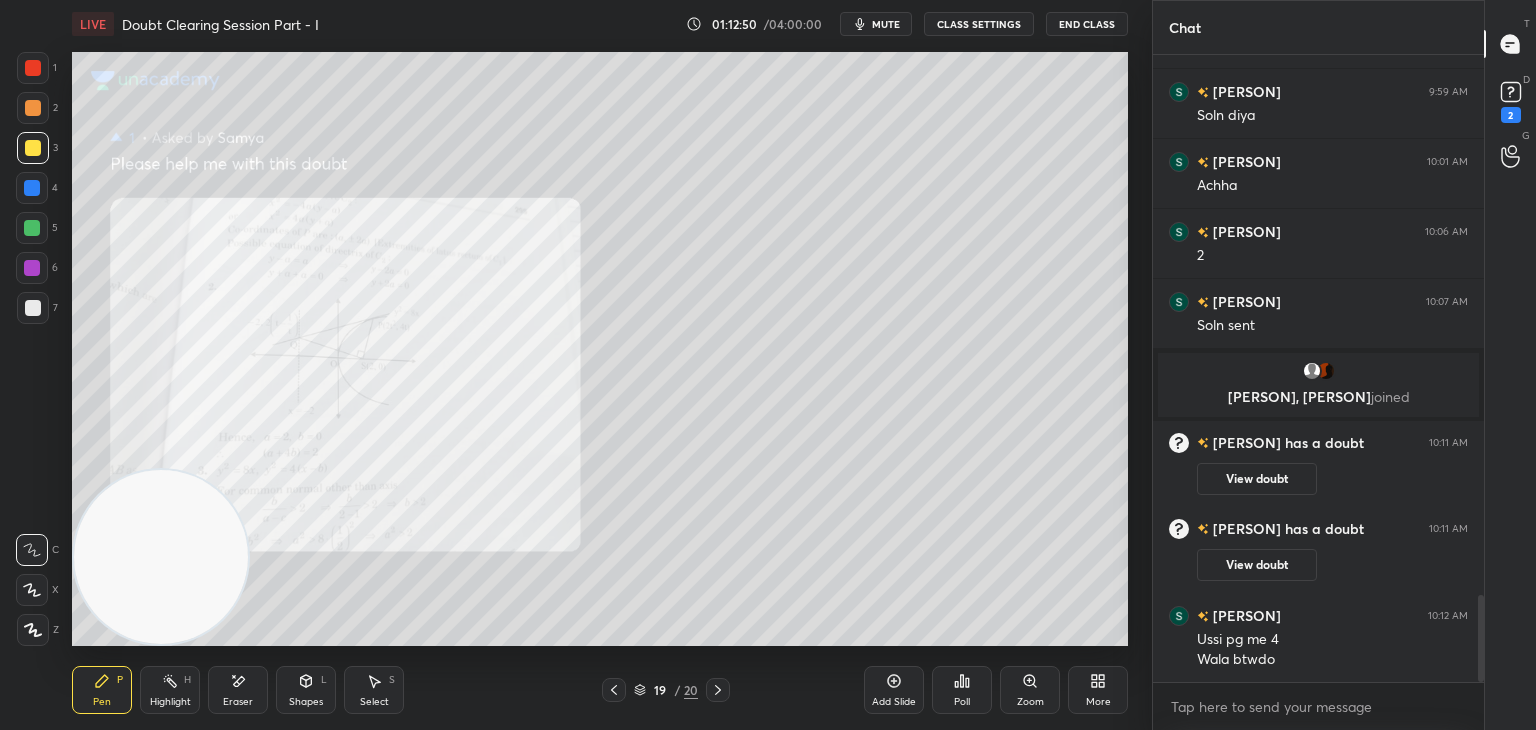click on "Zoom" at bounding box center (1030, 690) 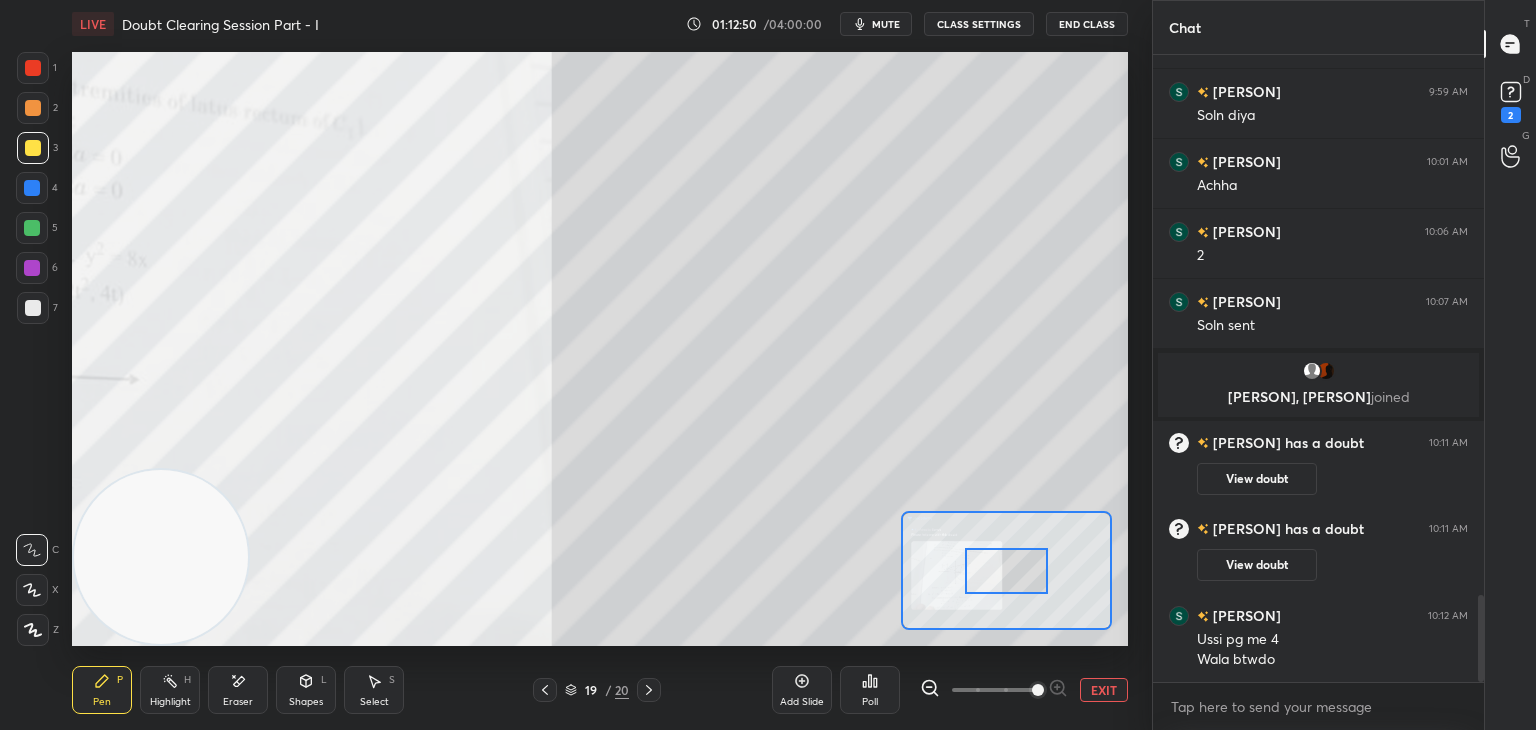 click at bounding box center [1038, 690] 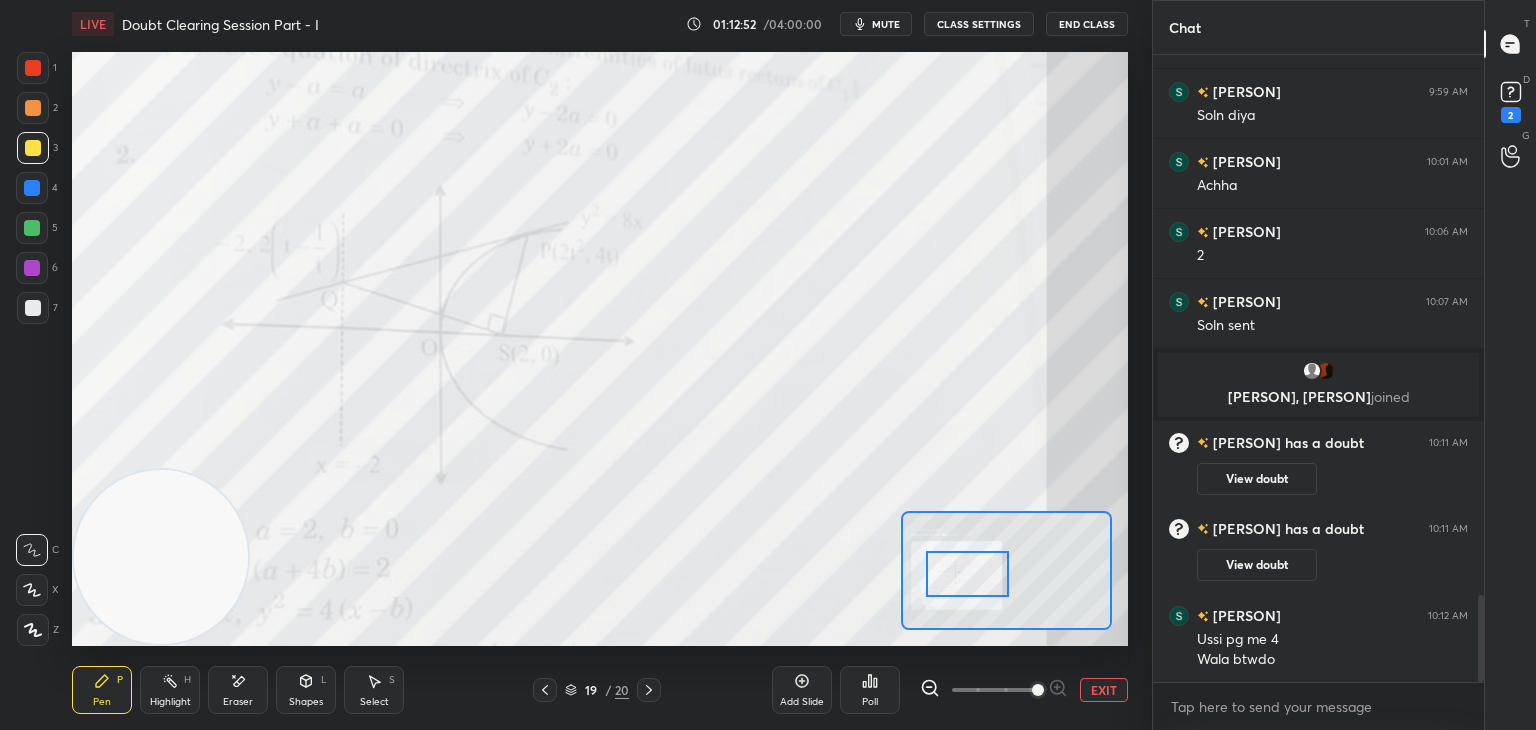 drag, startPoint x: 988, startPoint y: 563, endPoint x: 933, endPoint y: 562, distance: 55.00909 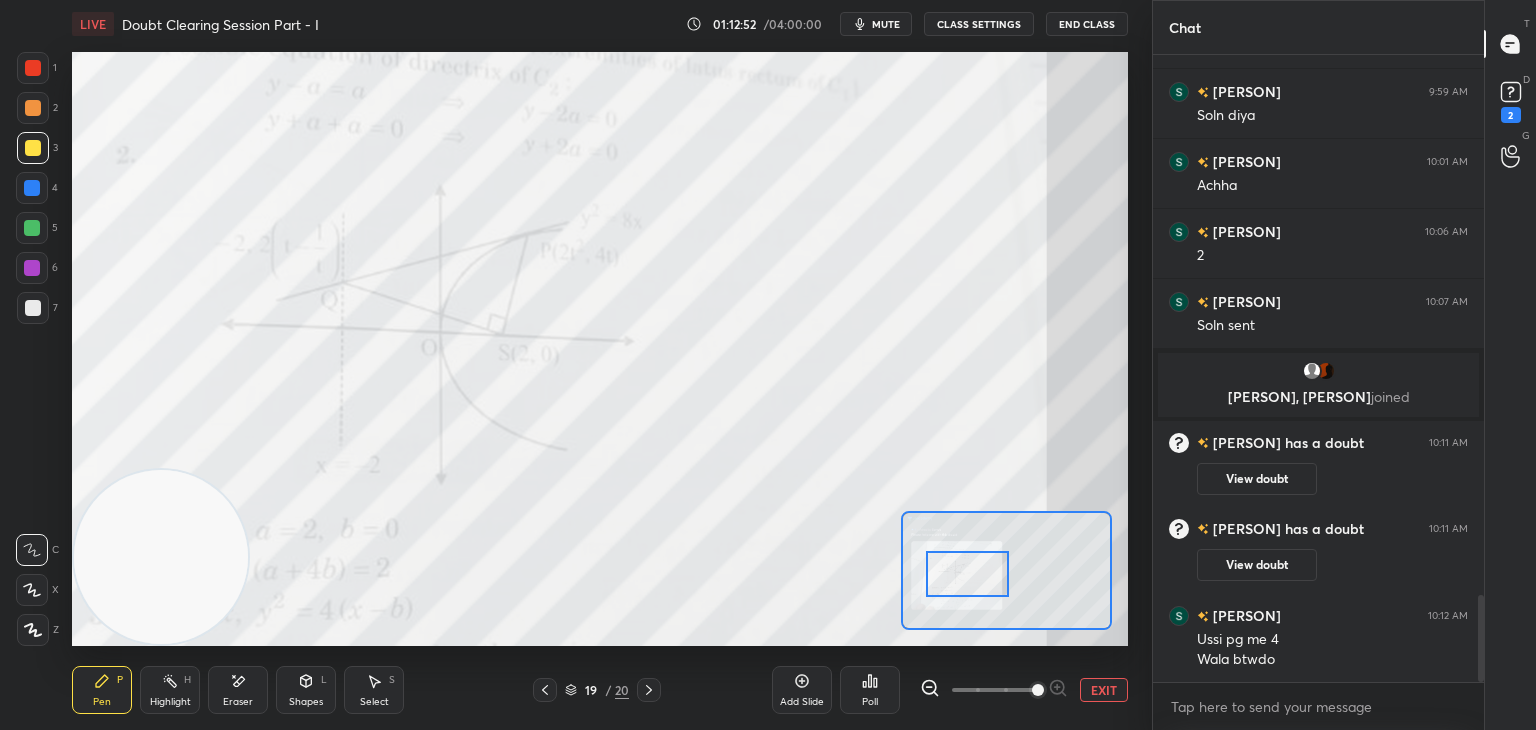 click at bounding box center (967, 574) 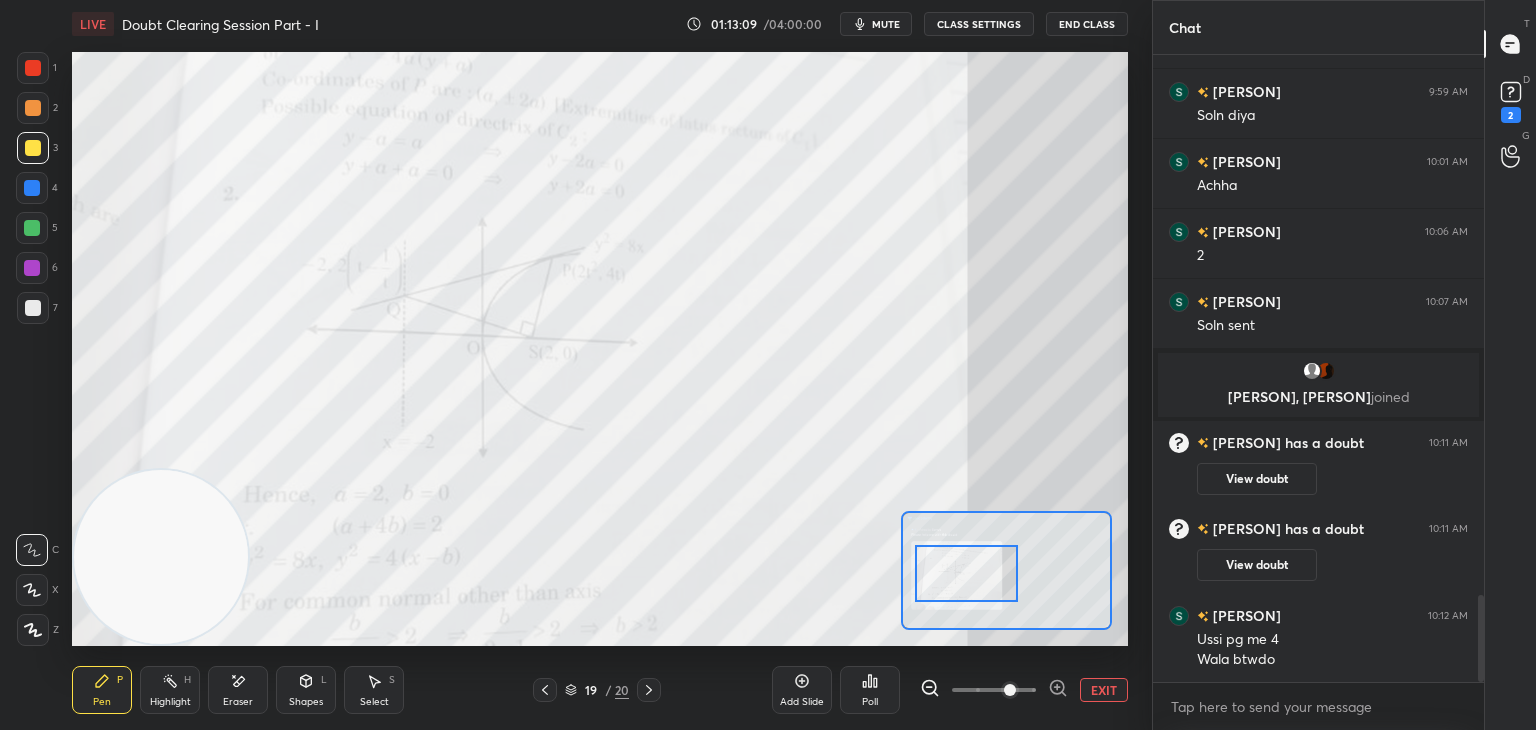 click at bounding box center (994, 690) 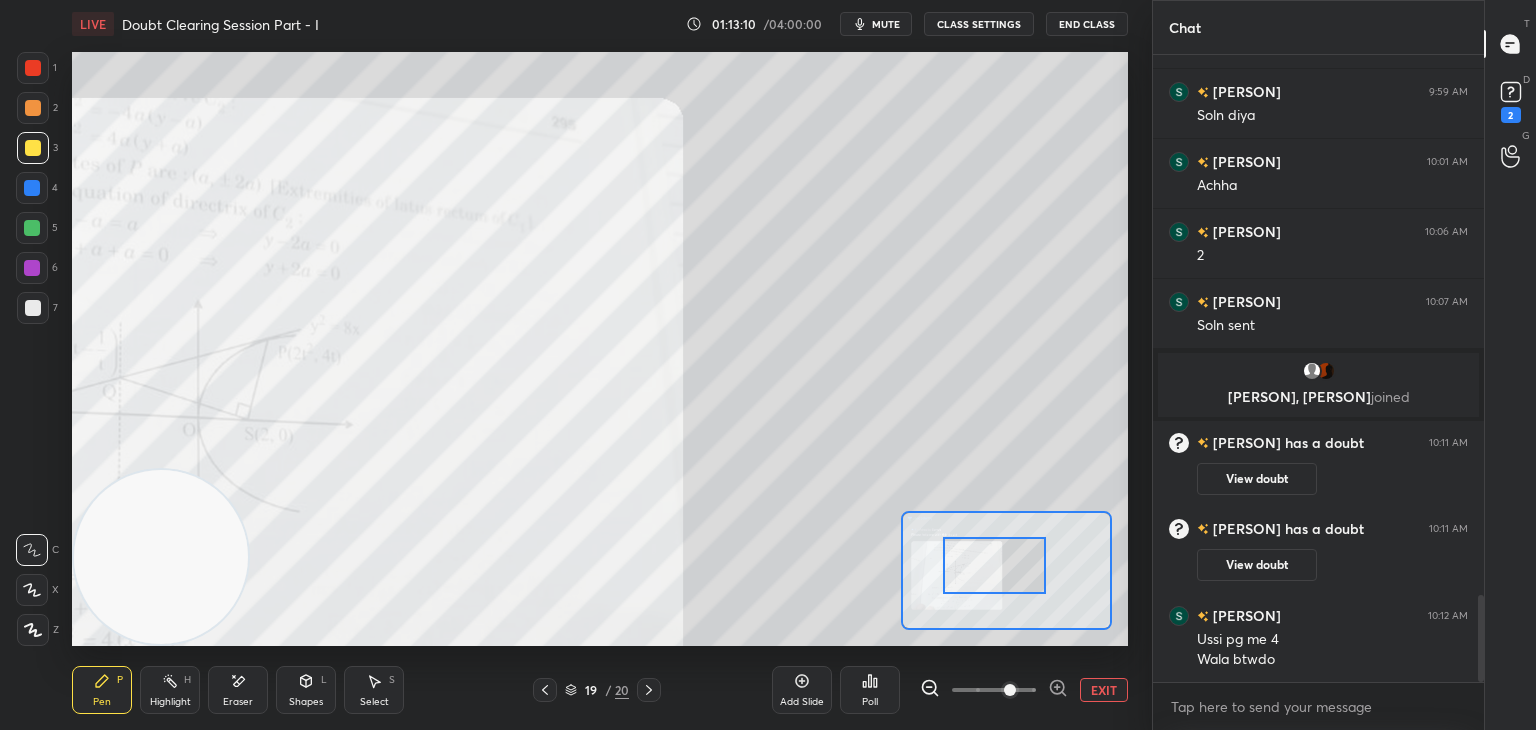 drag, startPoint x: 972, startPoint y: 592, endPoint x: 988, endPoint y: 578, distance: 21.260292 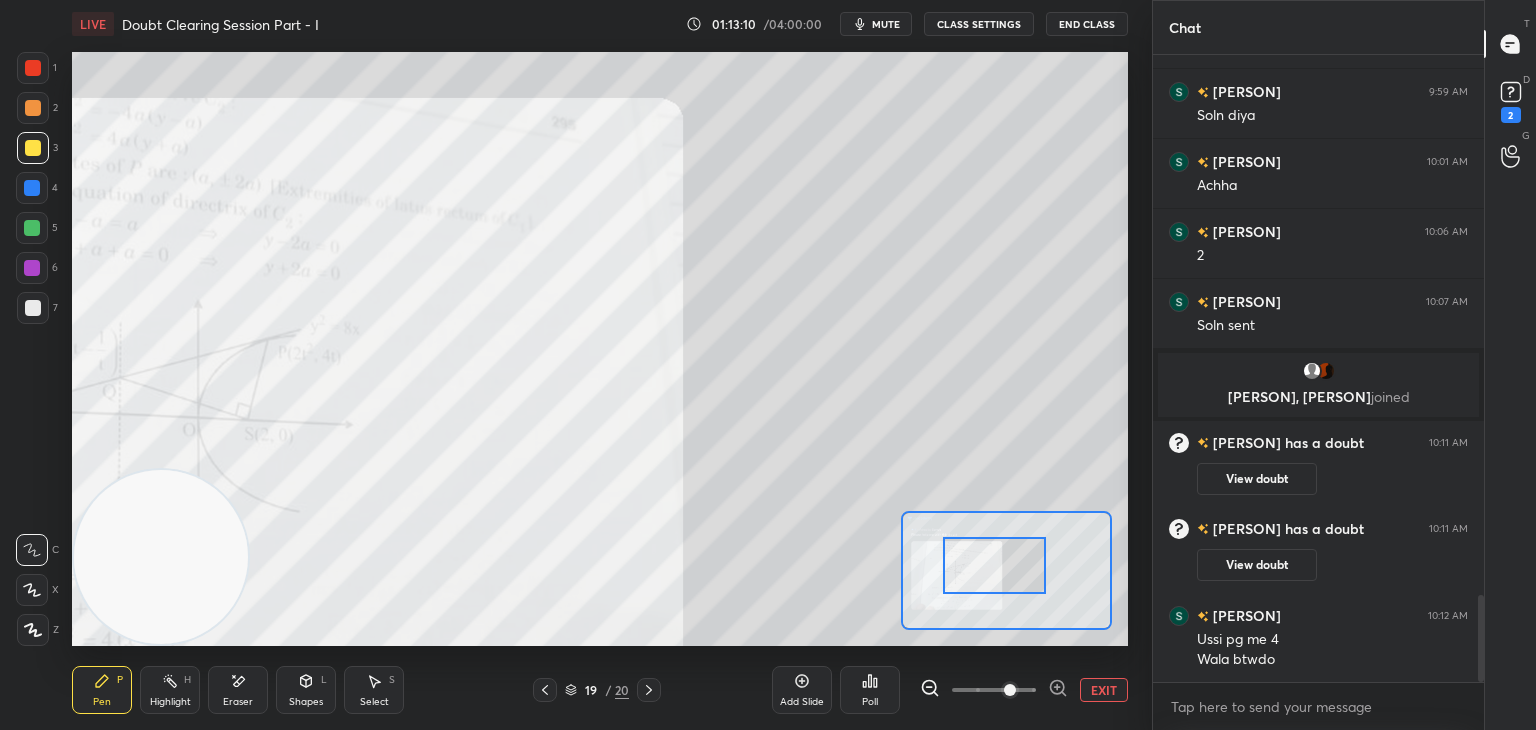 click at bounding box center [995, 565] 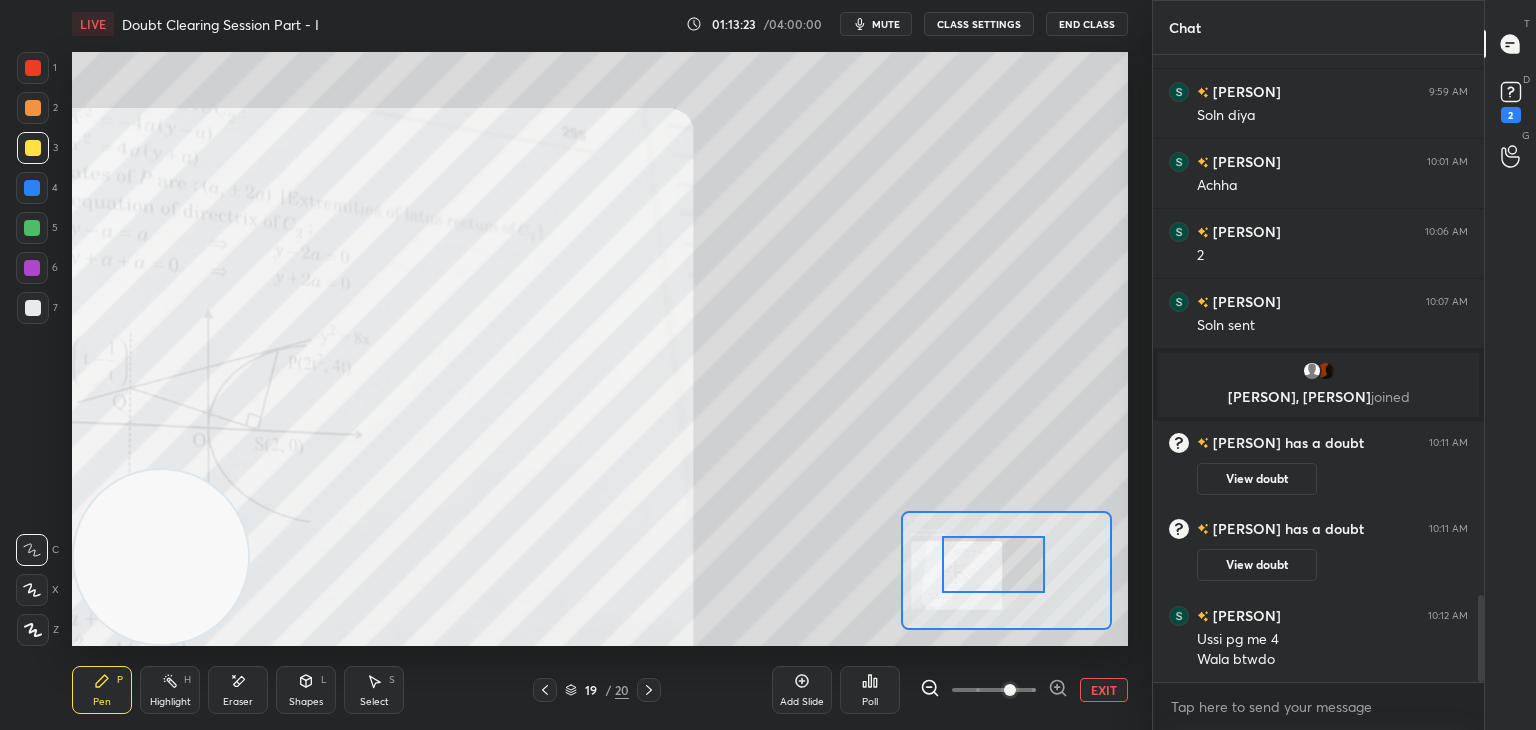 click at bounding box center (994, 690) 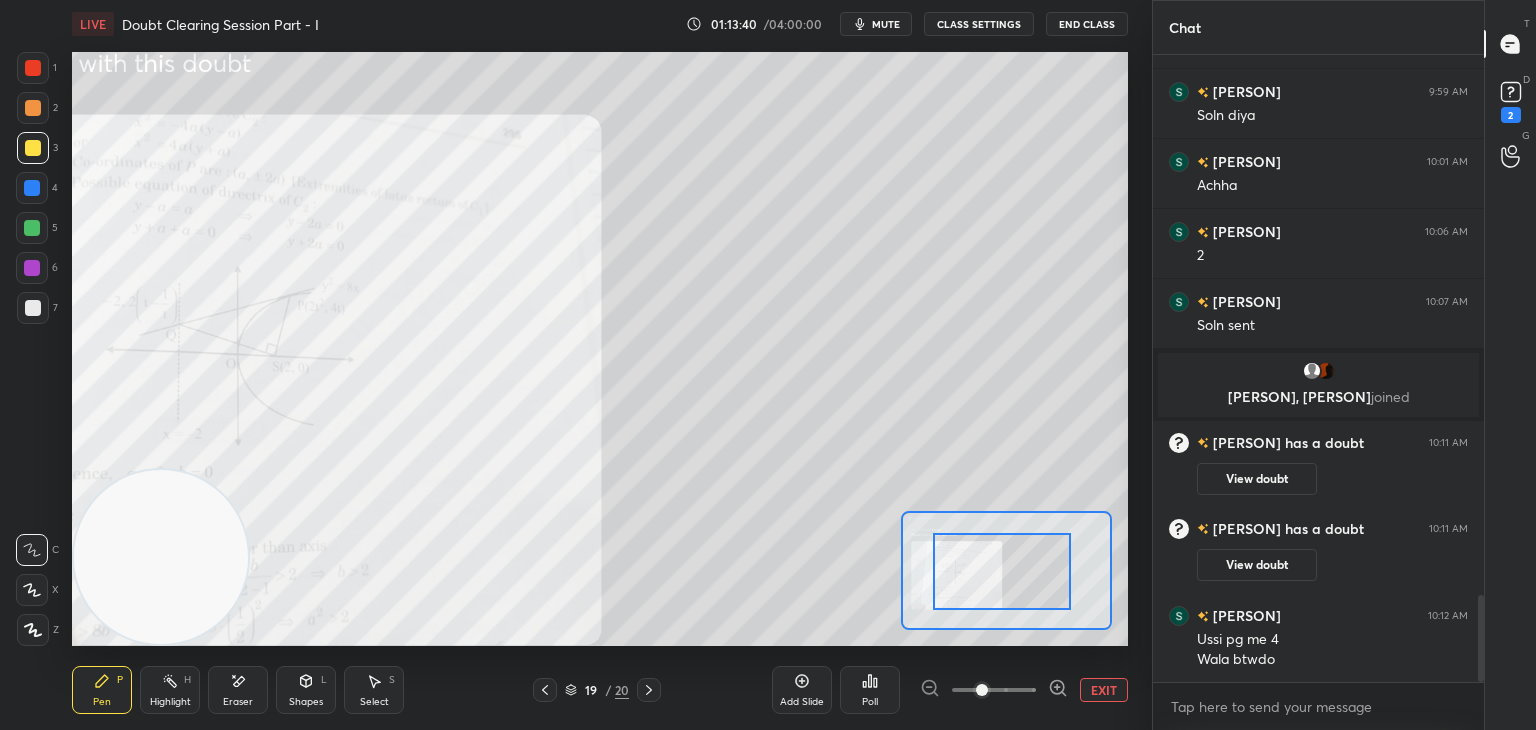 click at bounding box center [1002, 571] 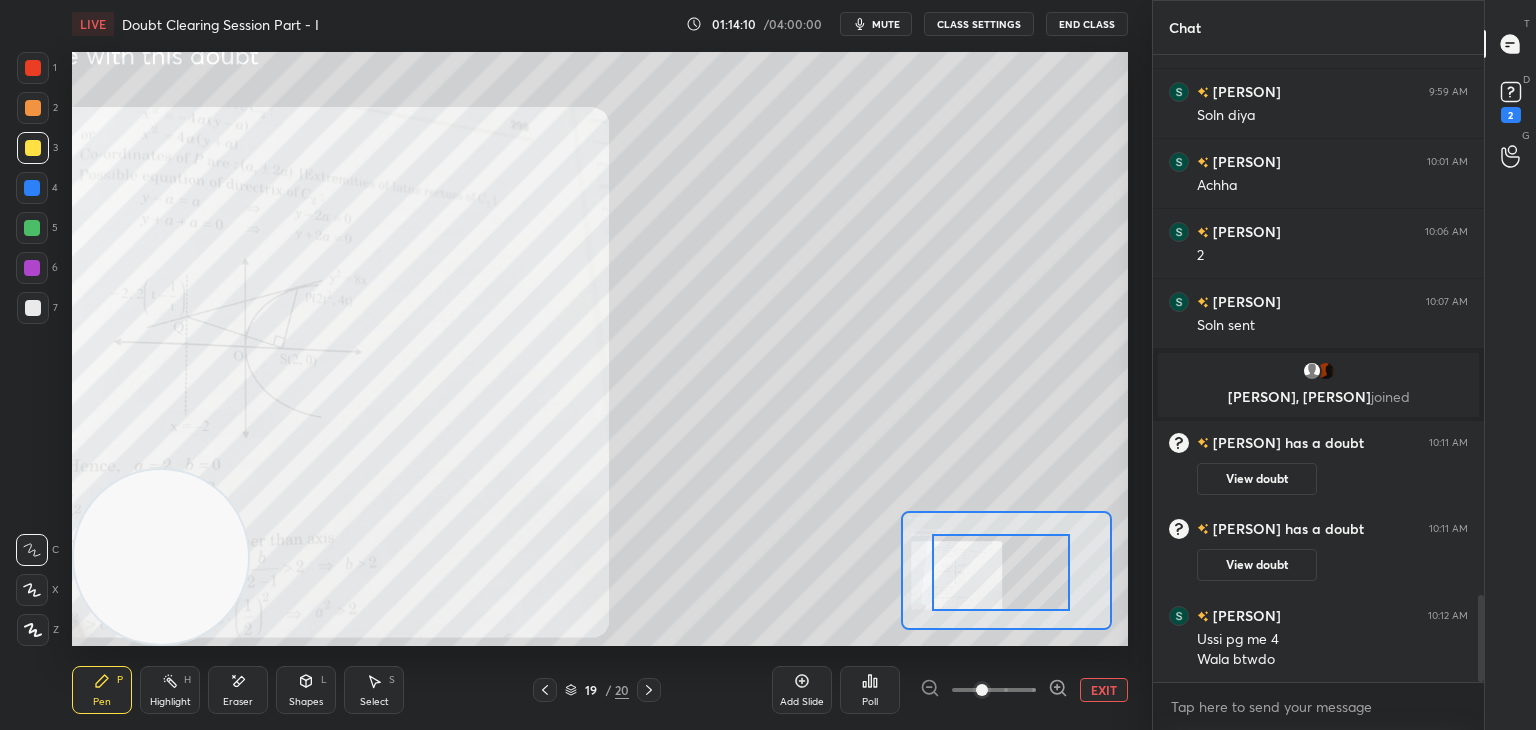 click at bounding box center [994, 690] 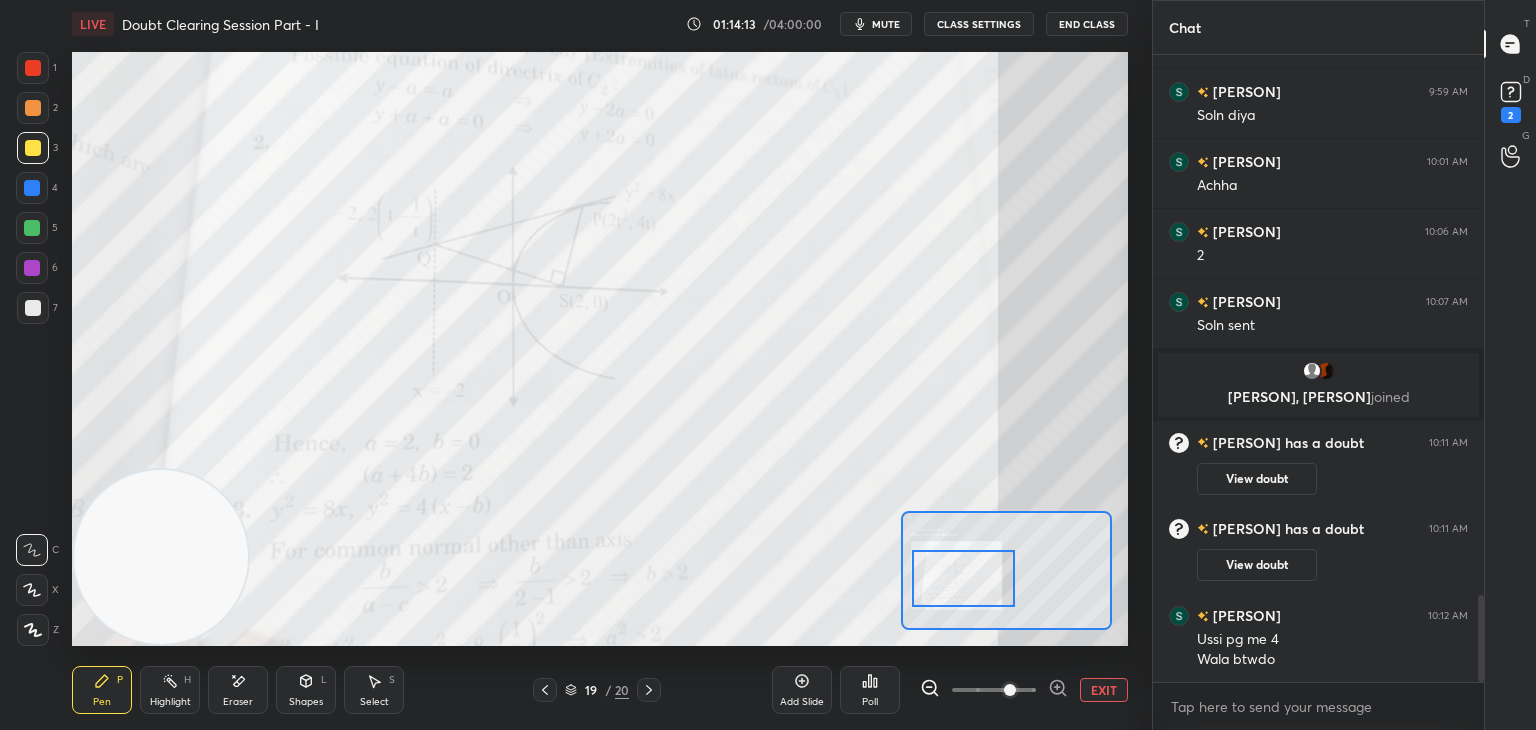 drag, startPoint x: 998, startPoint y: 559, endPoint x: 955, endPoint y: 556, distance: 43.104523 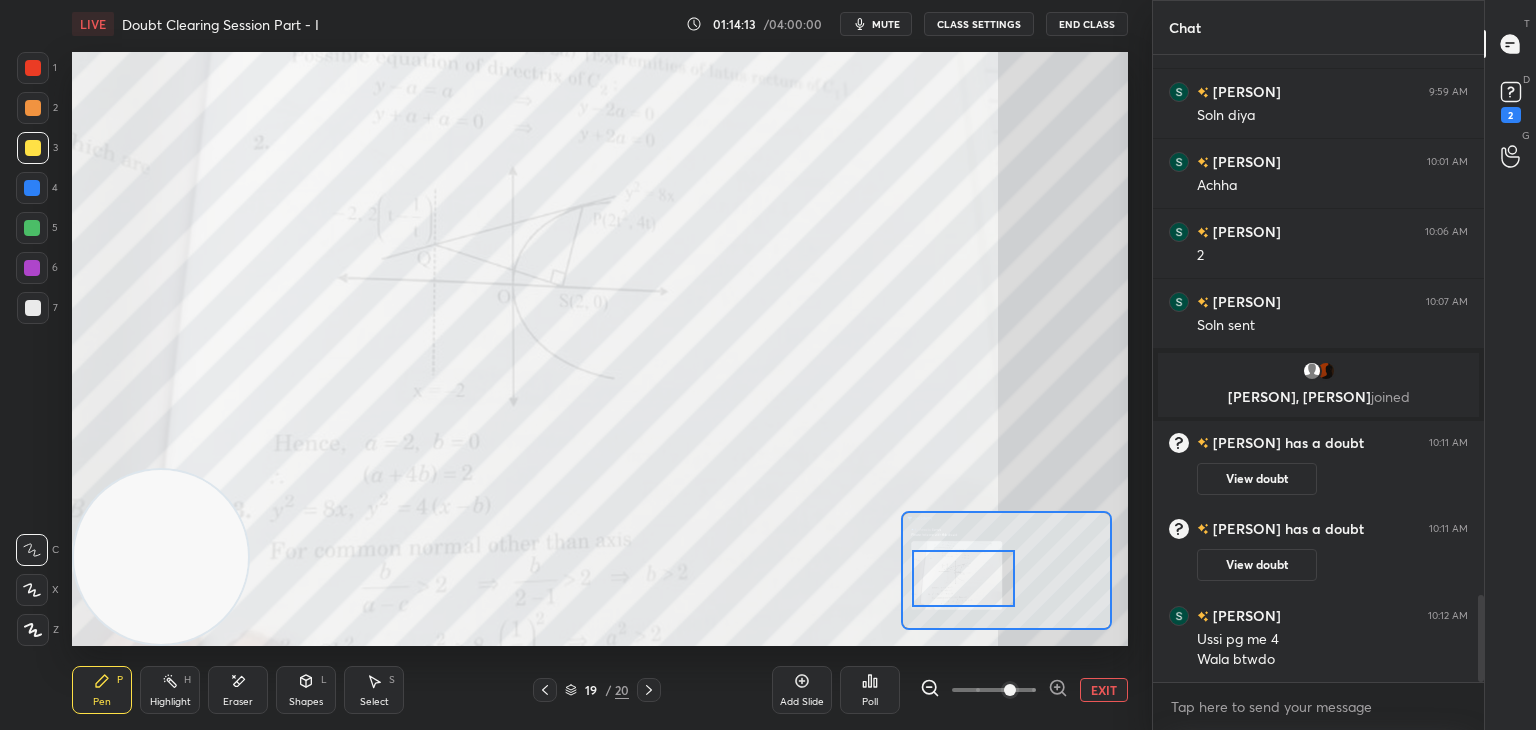 click at bounding box center (964, 578) 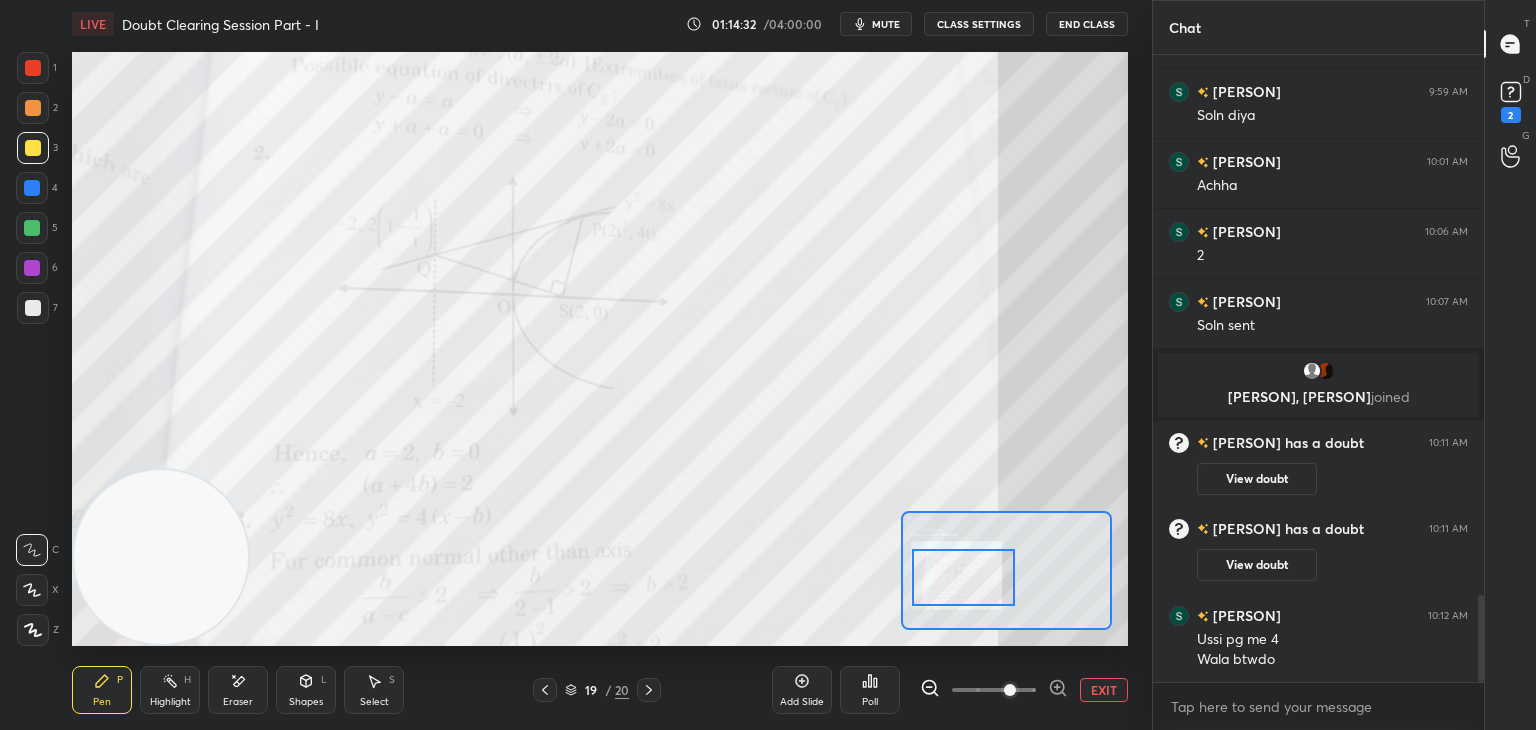 drag, startPoint x: 540, startPoint y: 693, endPoint x: 551, endPoint y: 693, distance: 11 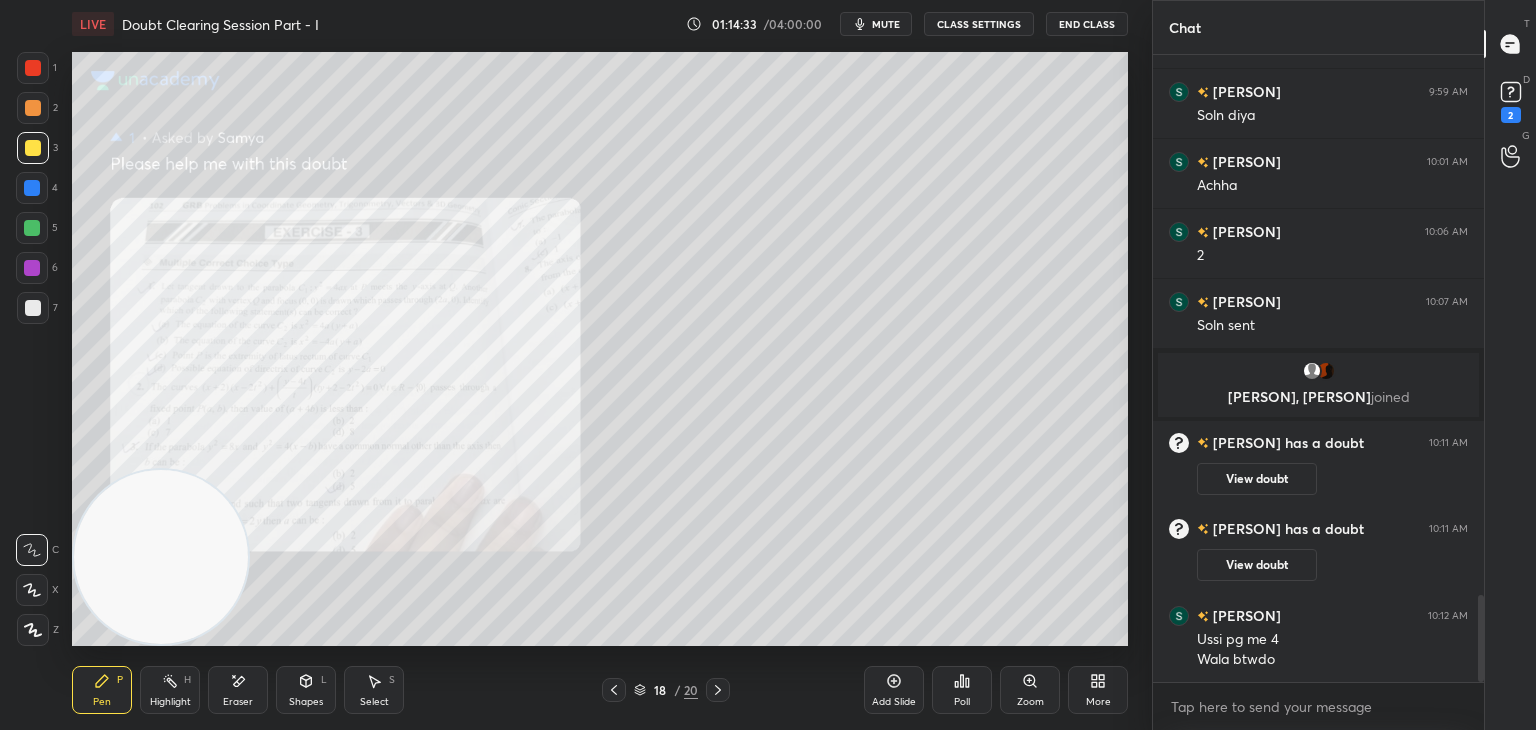click on "Zoom" at bounding box center (1030, 690) 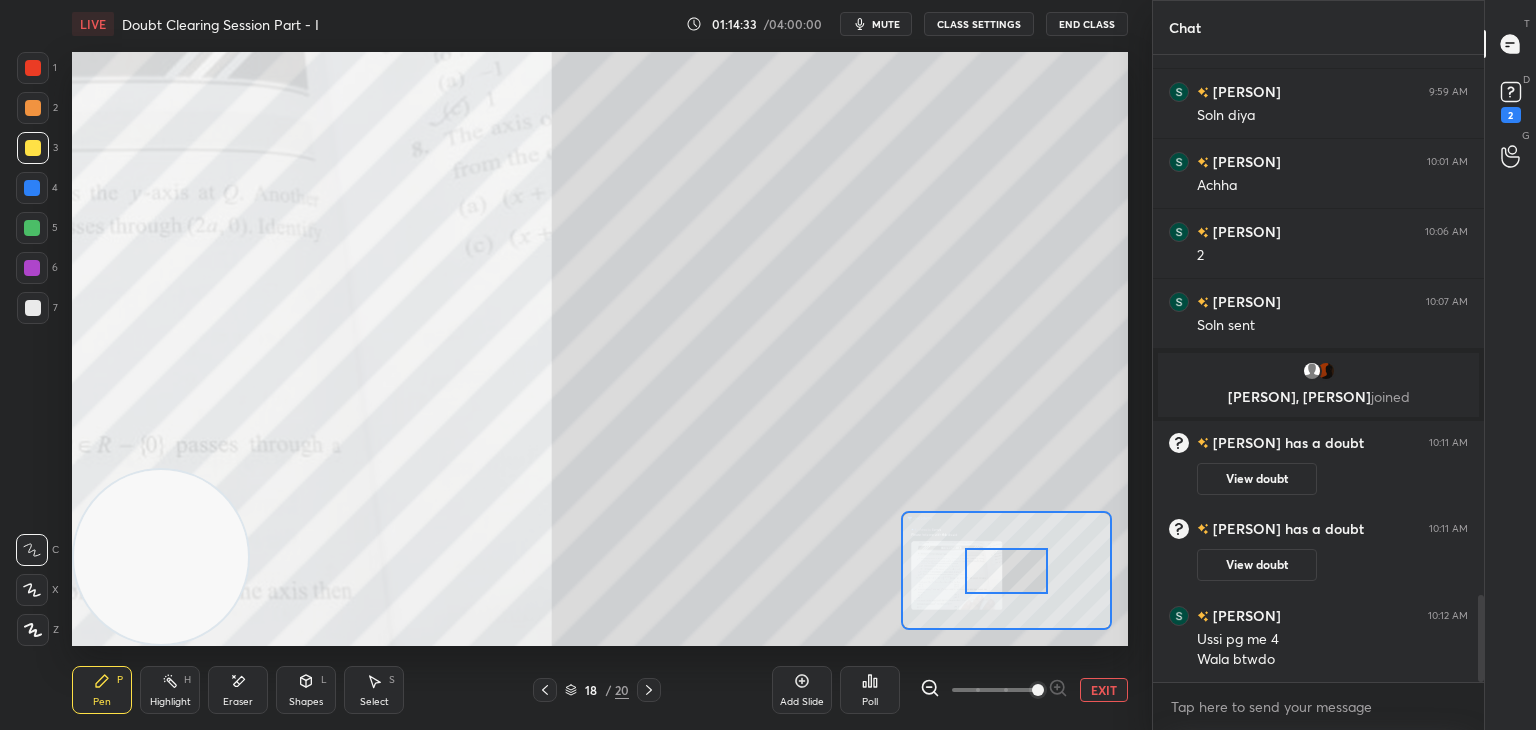 click at bounding box center [994, 690] 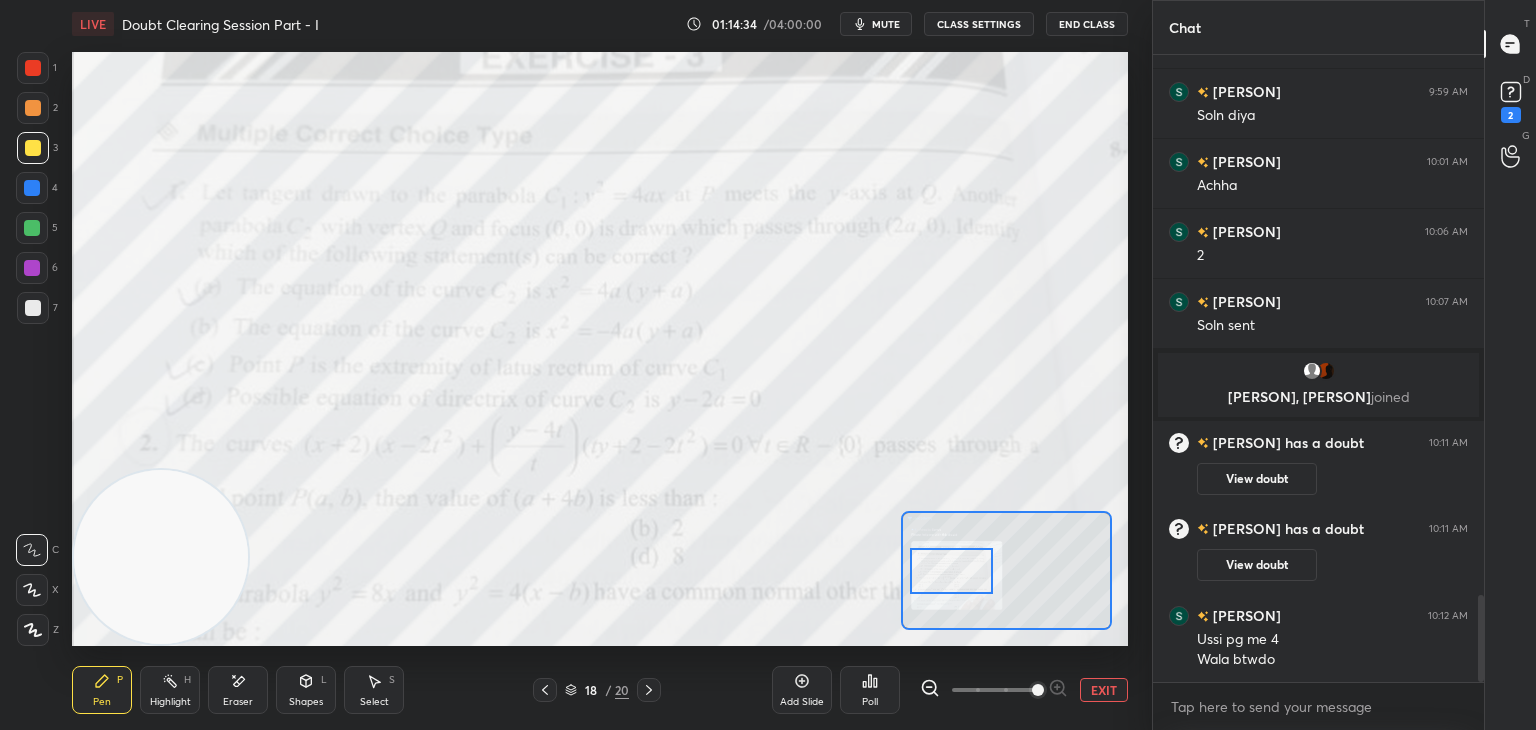drag, startPoint x: 984, startPoint y: 562, endPoint x: 948, endPoint y: 565, distance: 36.124783 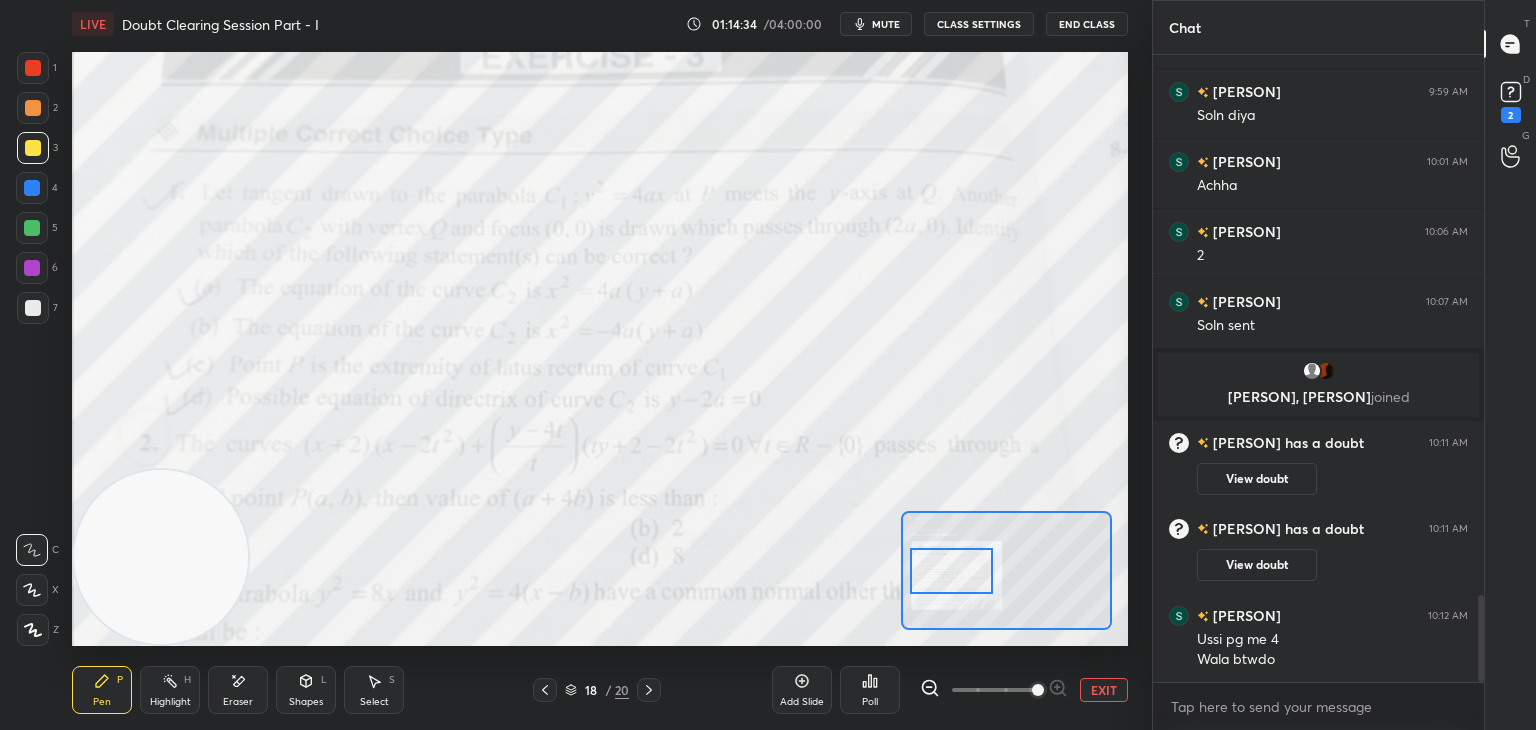 click at bounding box center (951, 571) 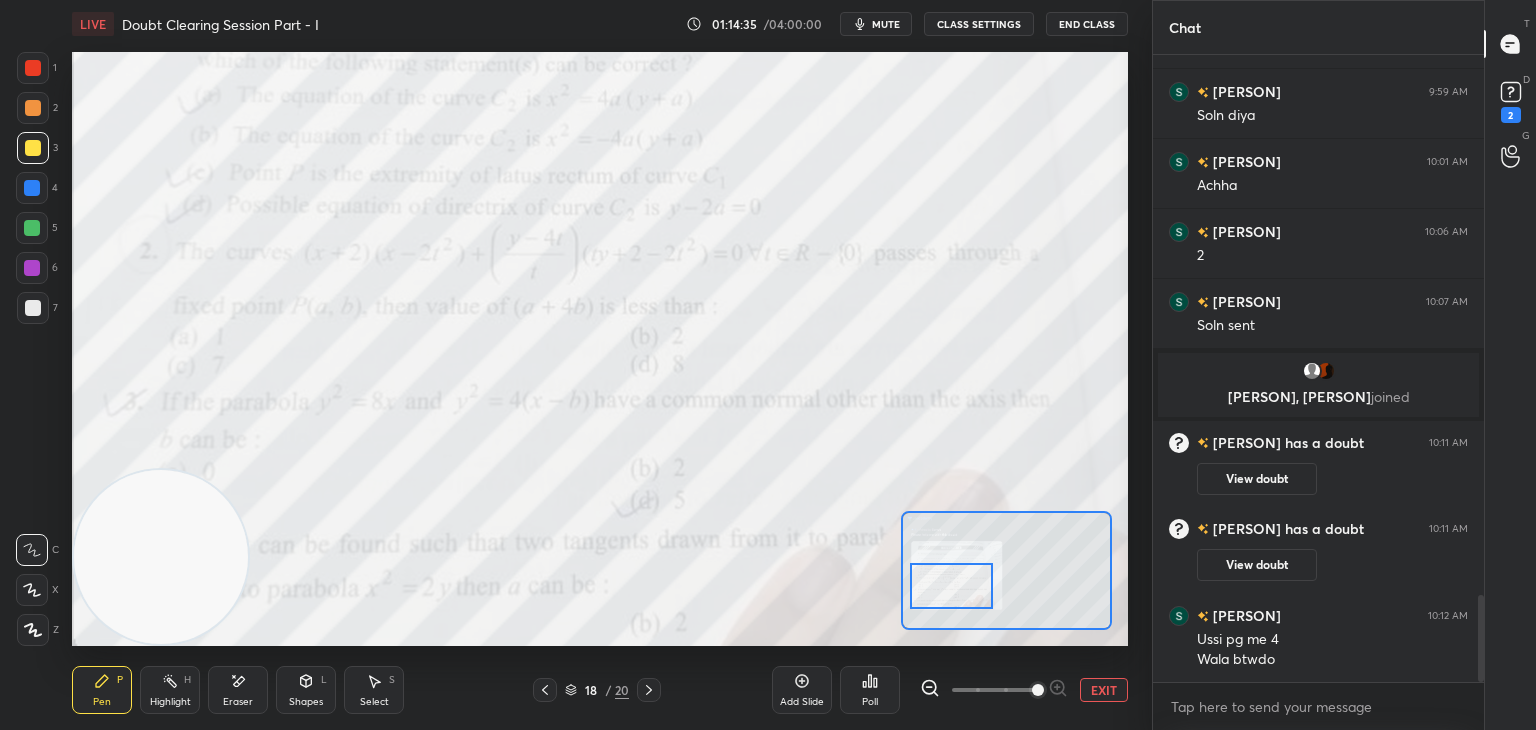 drag, startPoint x: 956, startPoint y: 558, endPoint x: 948, endPoint y: 573, distance: 17 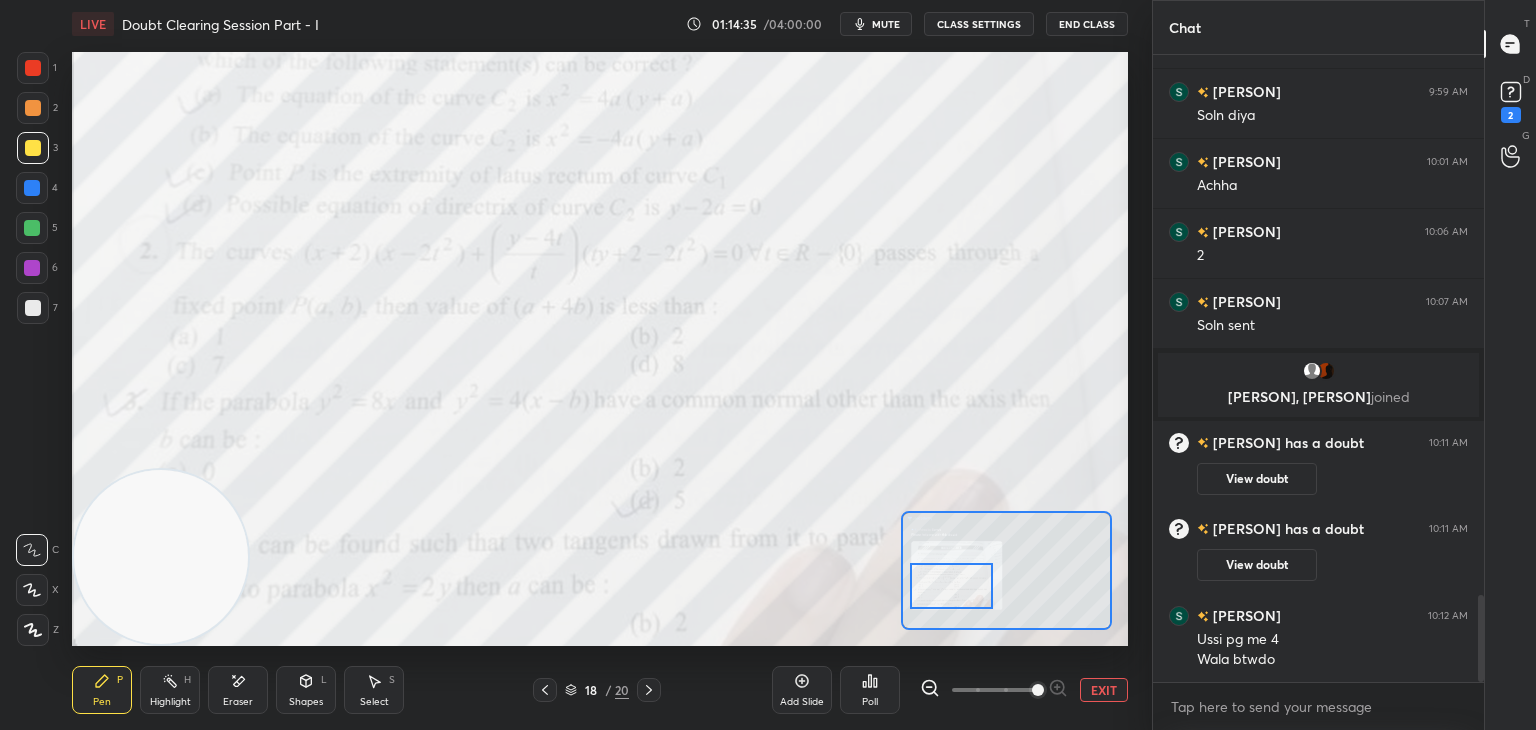 click at bounding box center (951, 586) 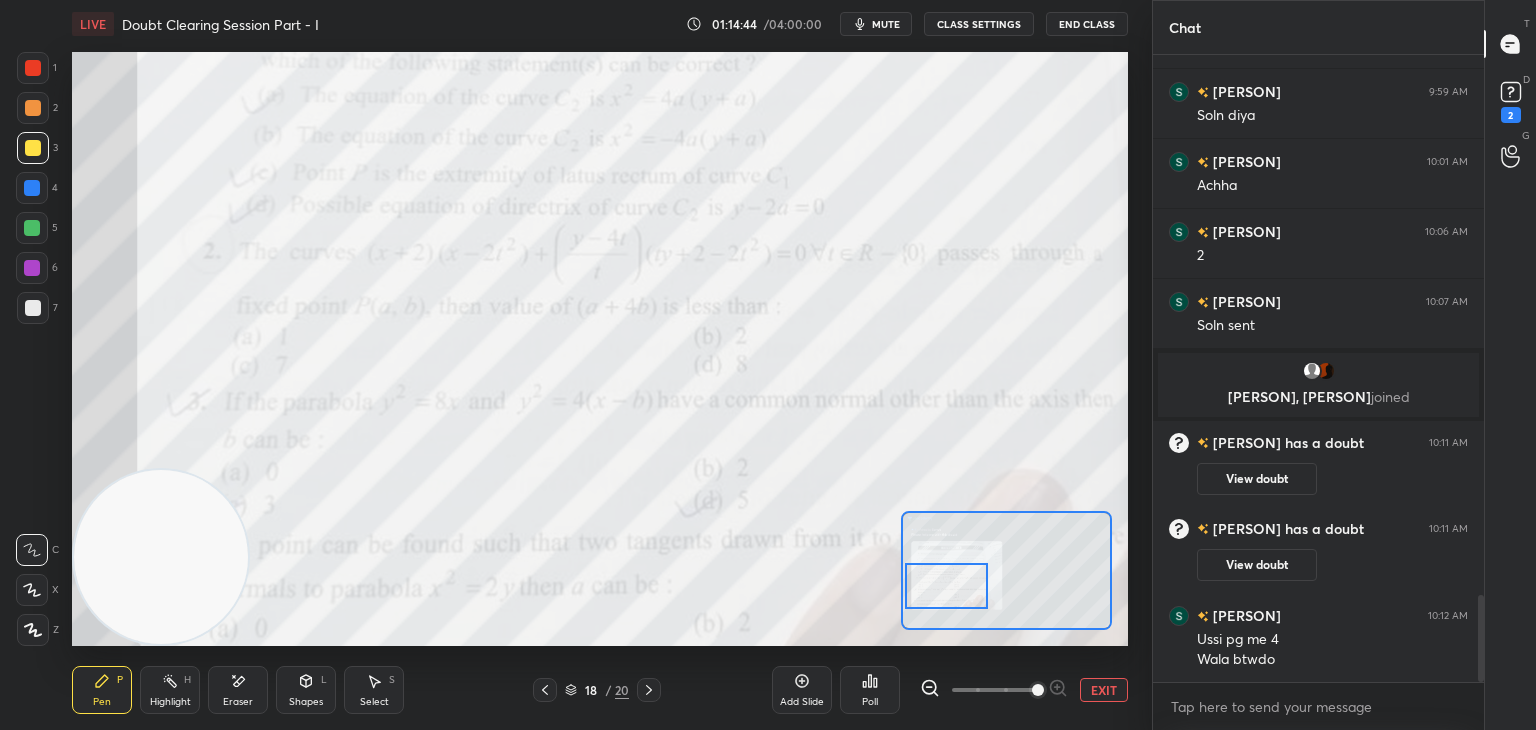 click on "EXIT" at bounding box center [1104, 690] 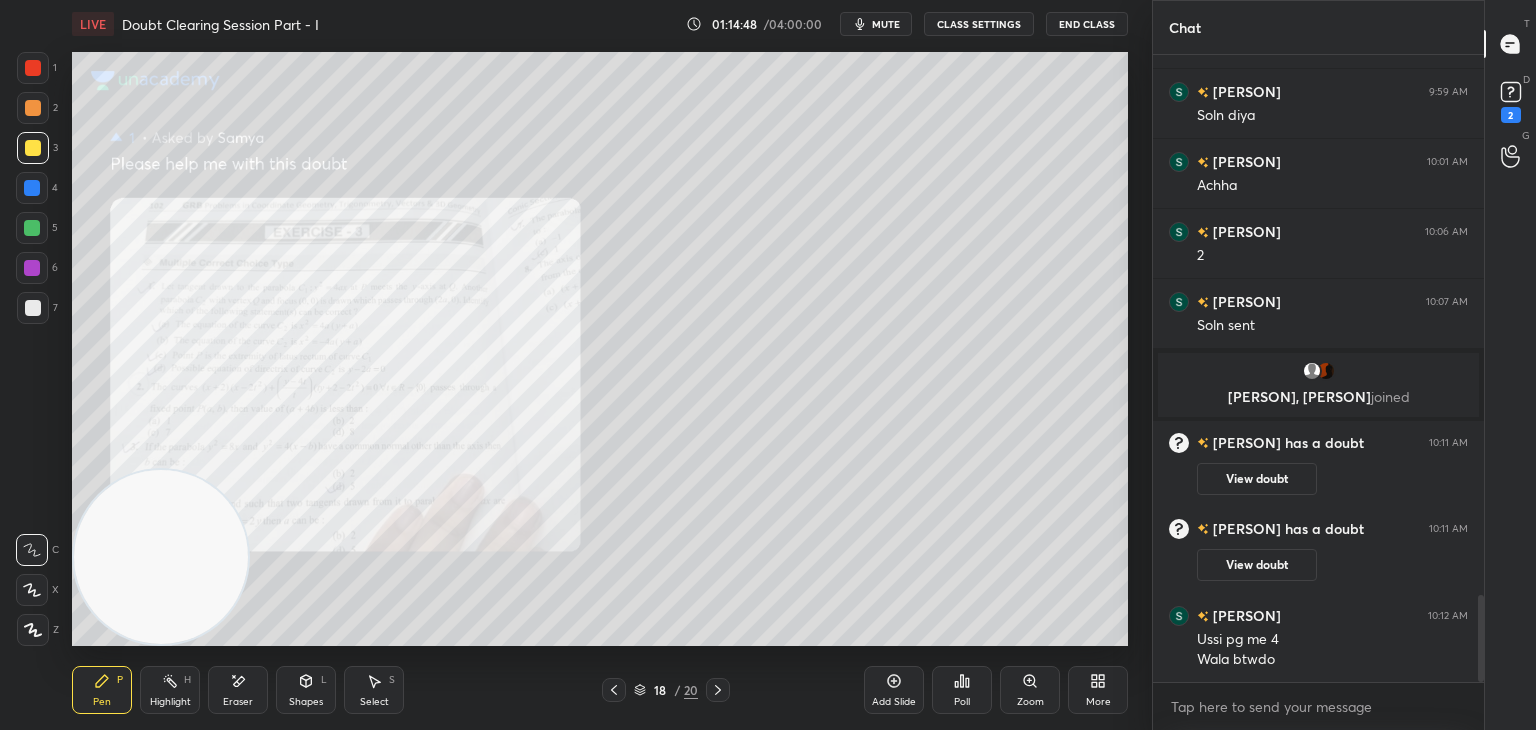 click 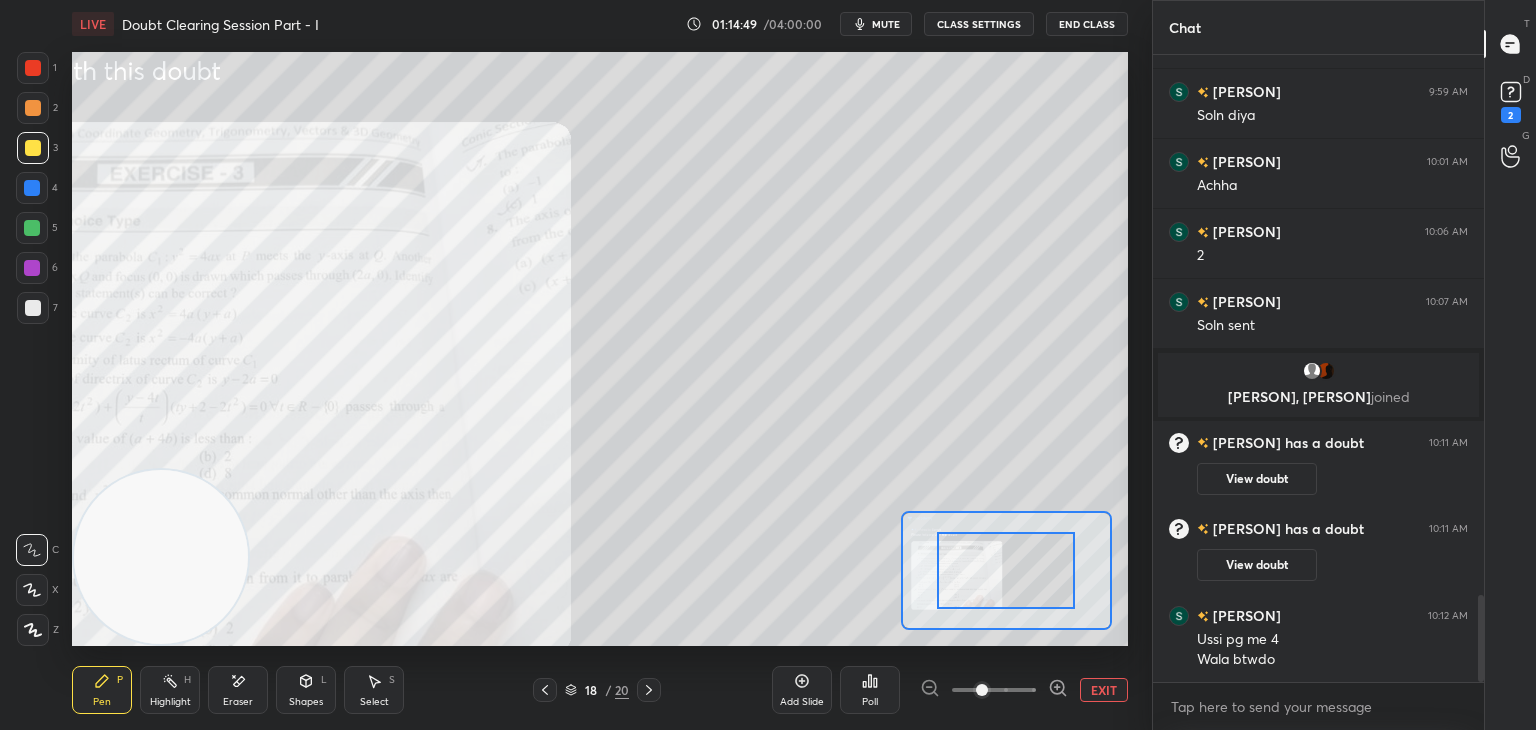 click at bounding box center (994, 690) 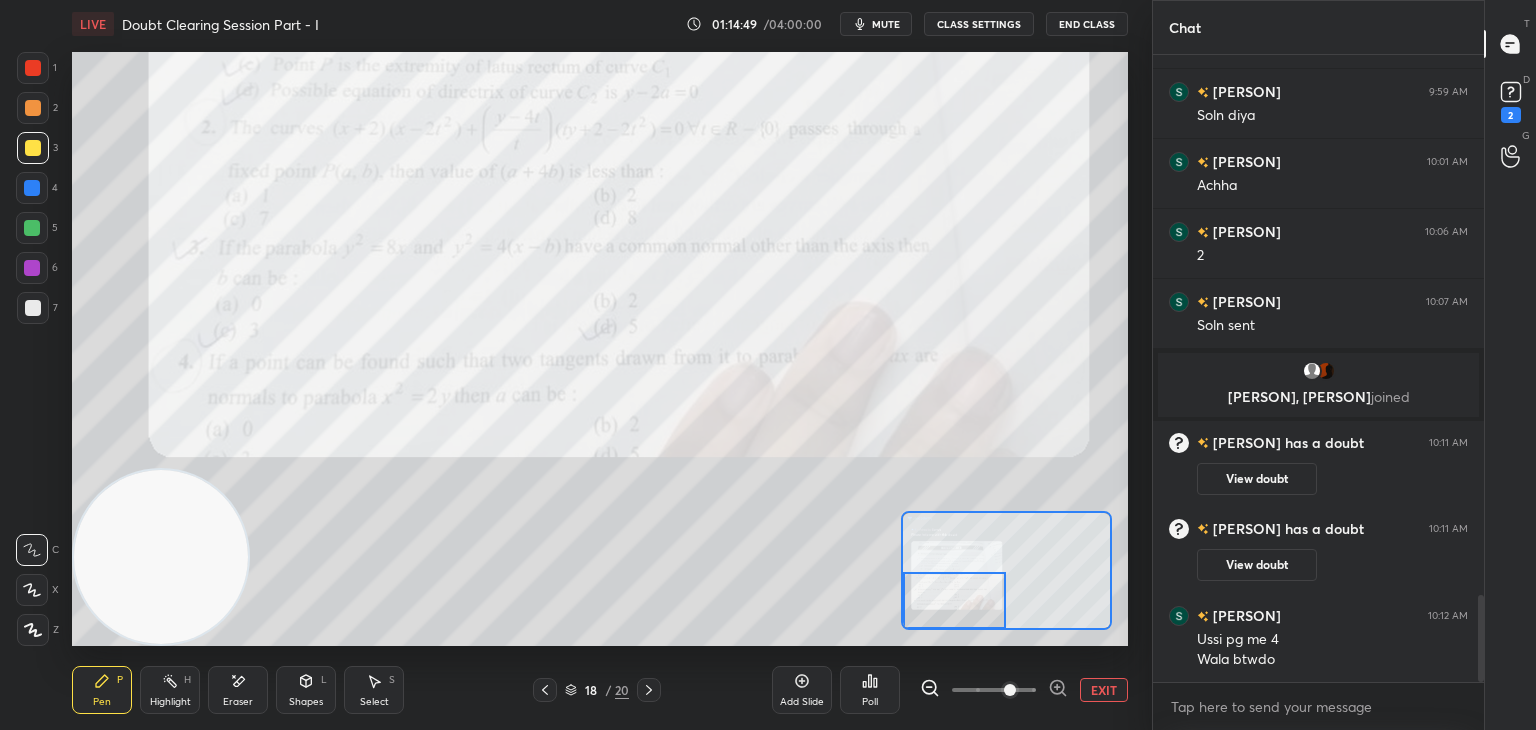 drag, startPoint x: 1018, startPoint y: 571, endPoint x: 937, endPoint y: 607, distance: 88.63972 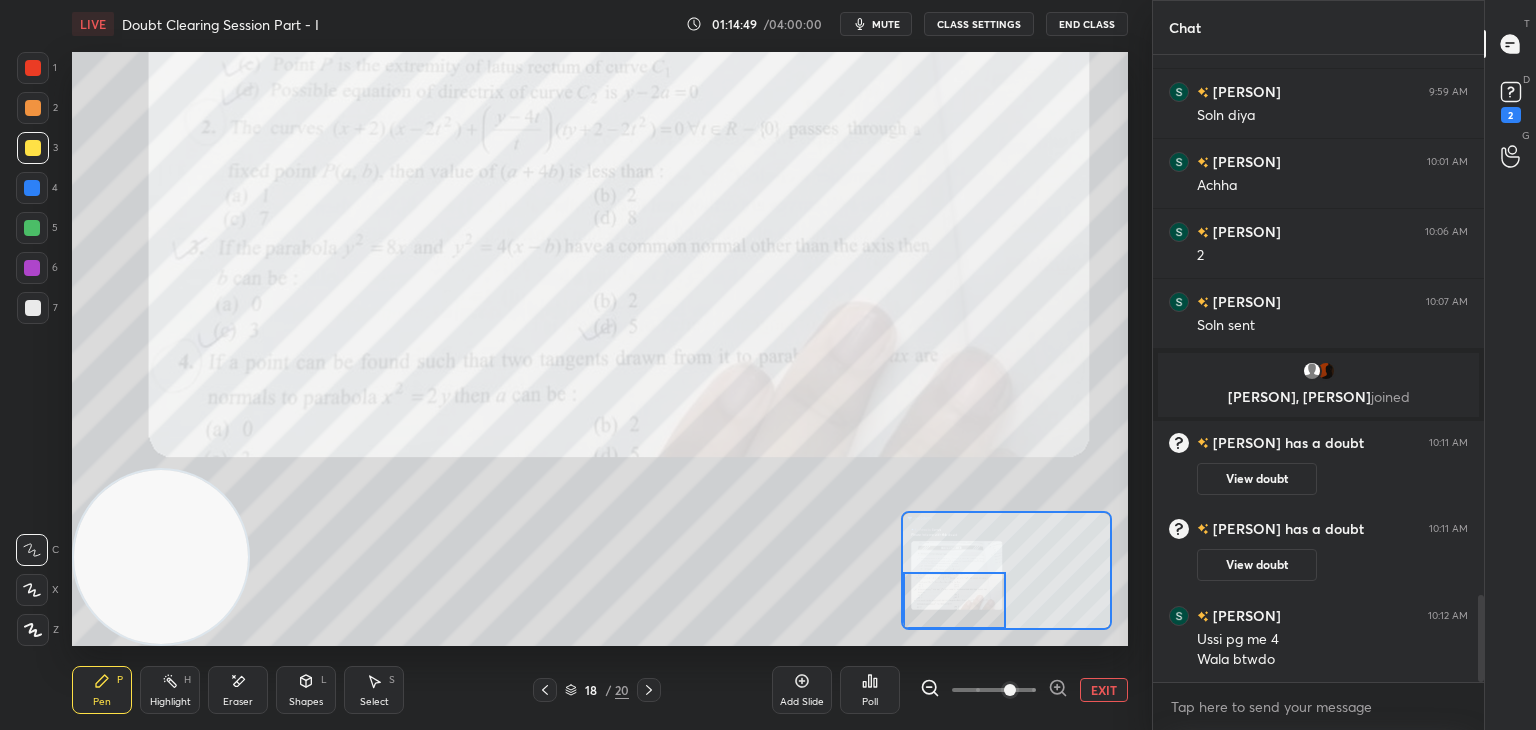click at bounding box center (955, 600) 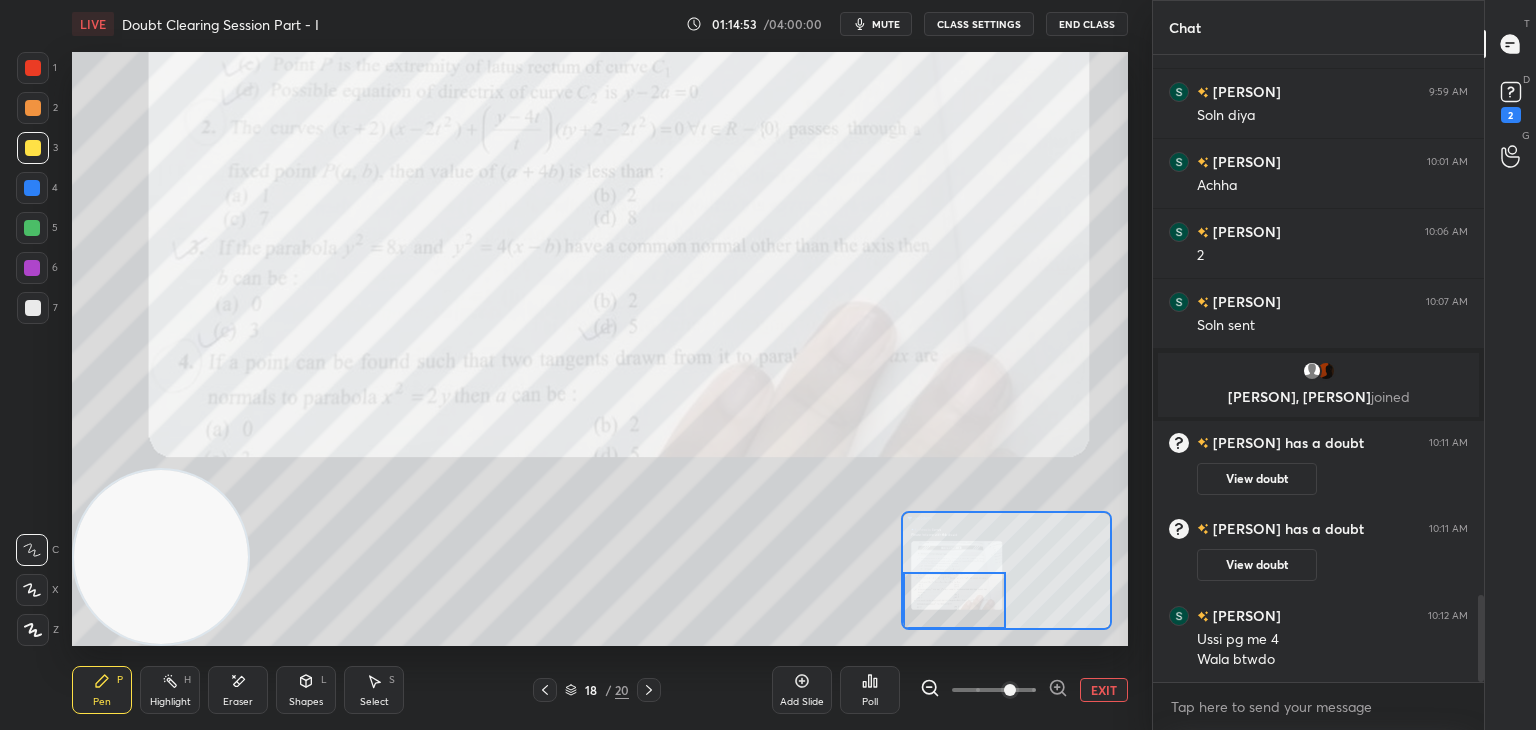click at bounding box center [994, 690] 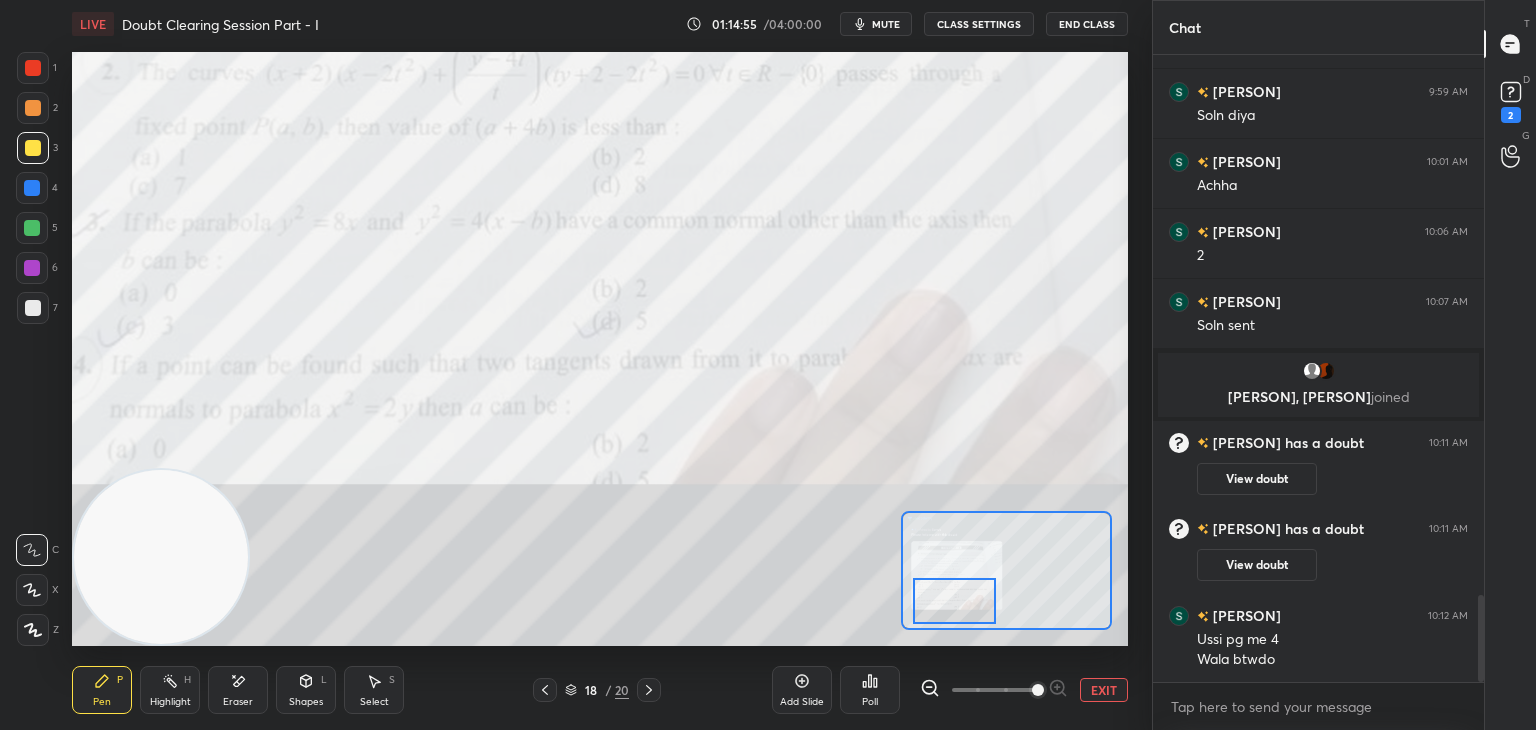 click at bounding box center (1006, 570) 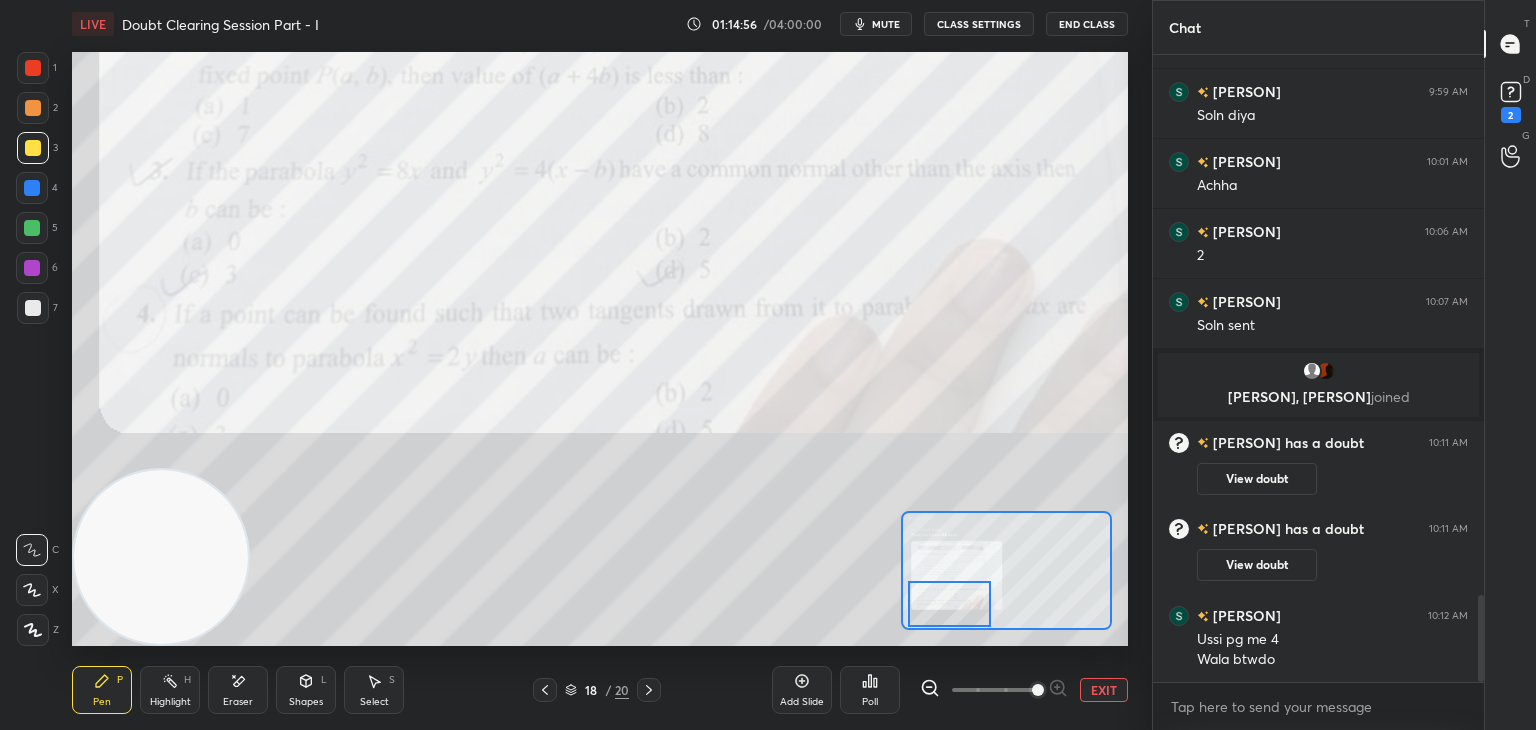 click at bounding box center [949, 604] 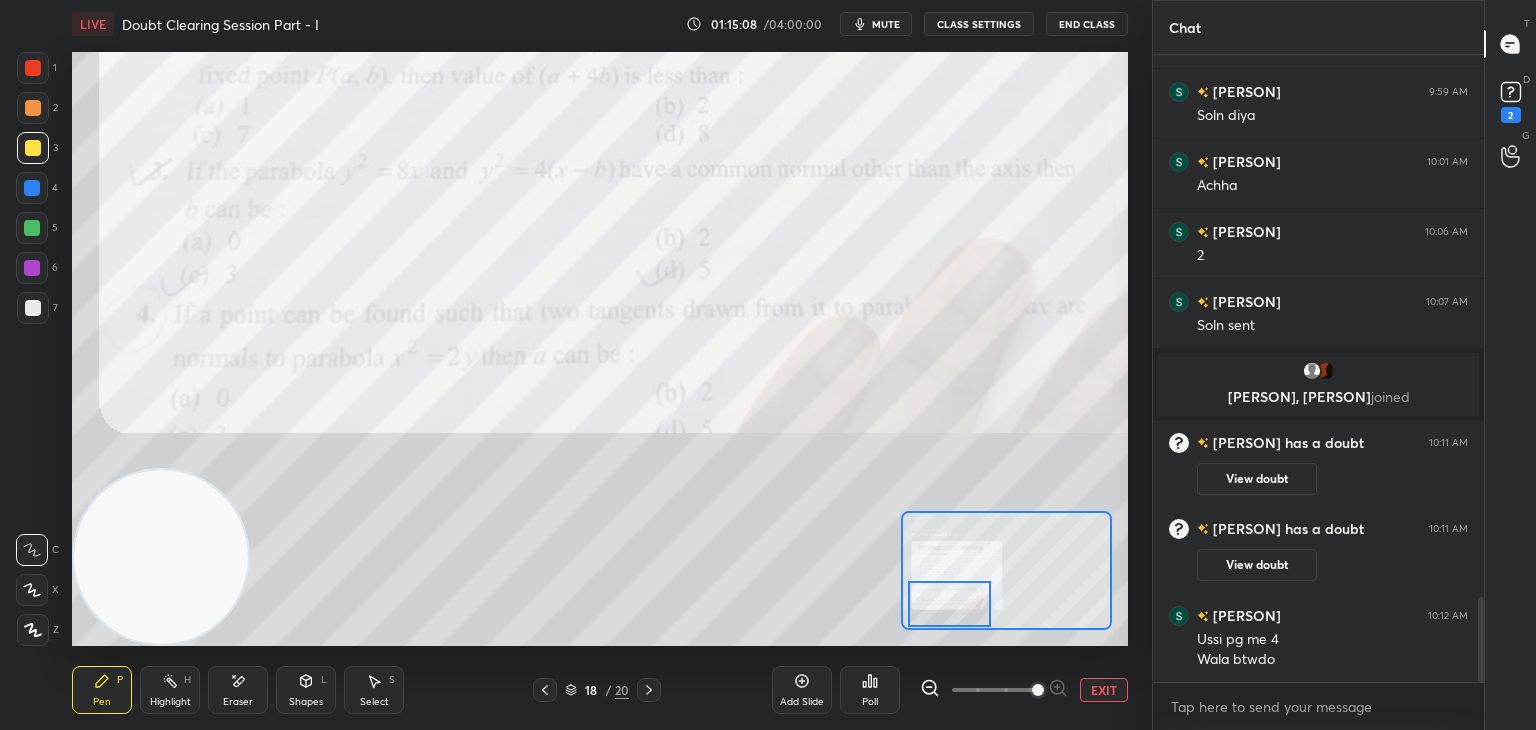 scroll, scrollTop: 3994, scrollLeft: 0, axis: vertical 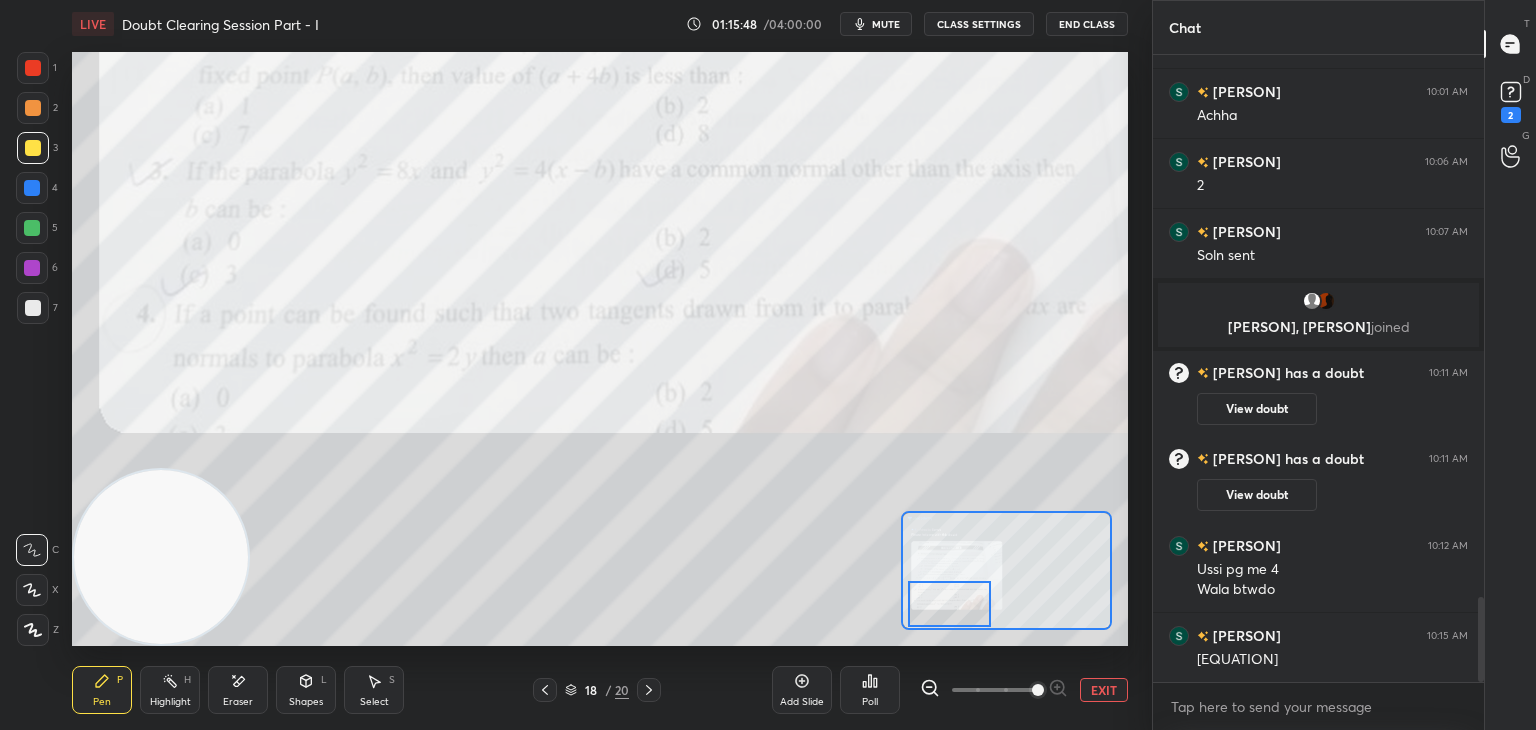 click on "Add Slide Poll EXIT" at bounding box center [950, 690] 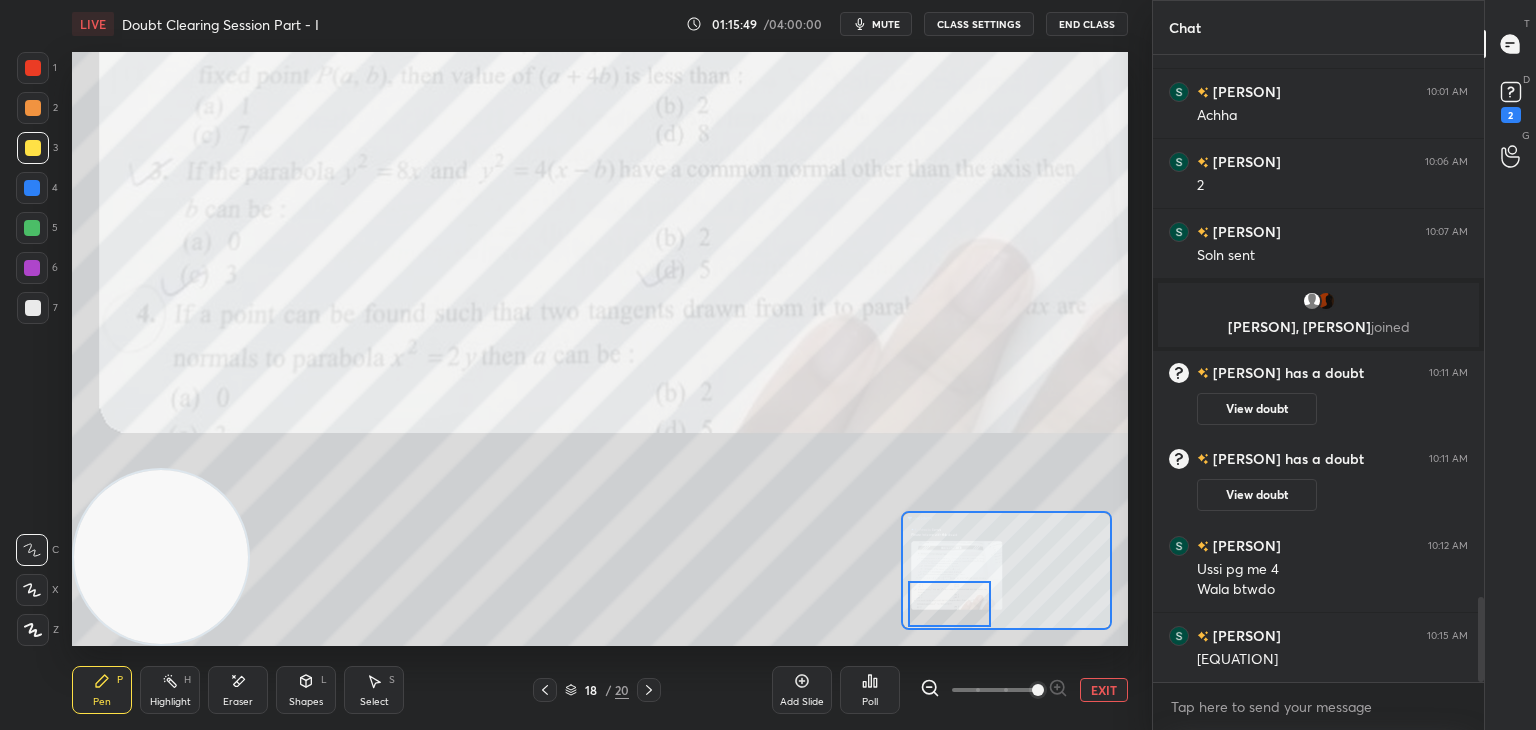 click on "EXIT" at bounding box center (1104, 690) 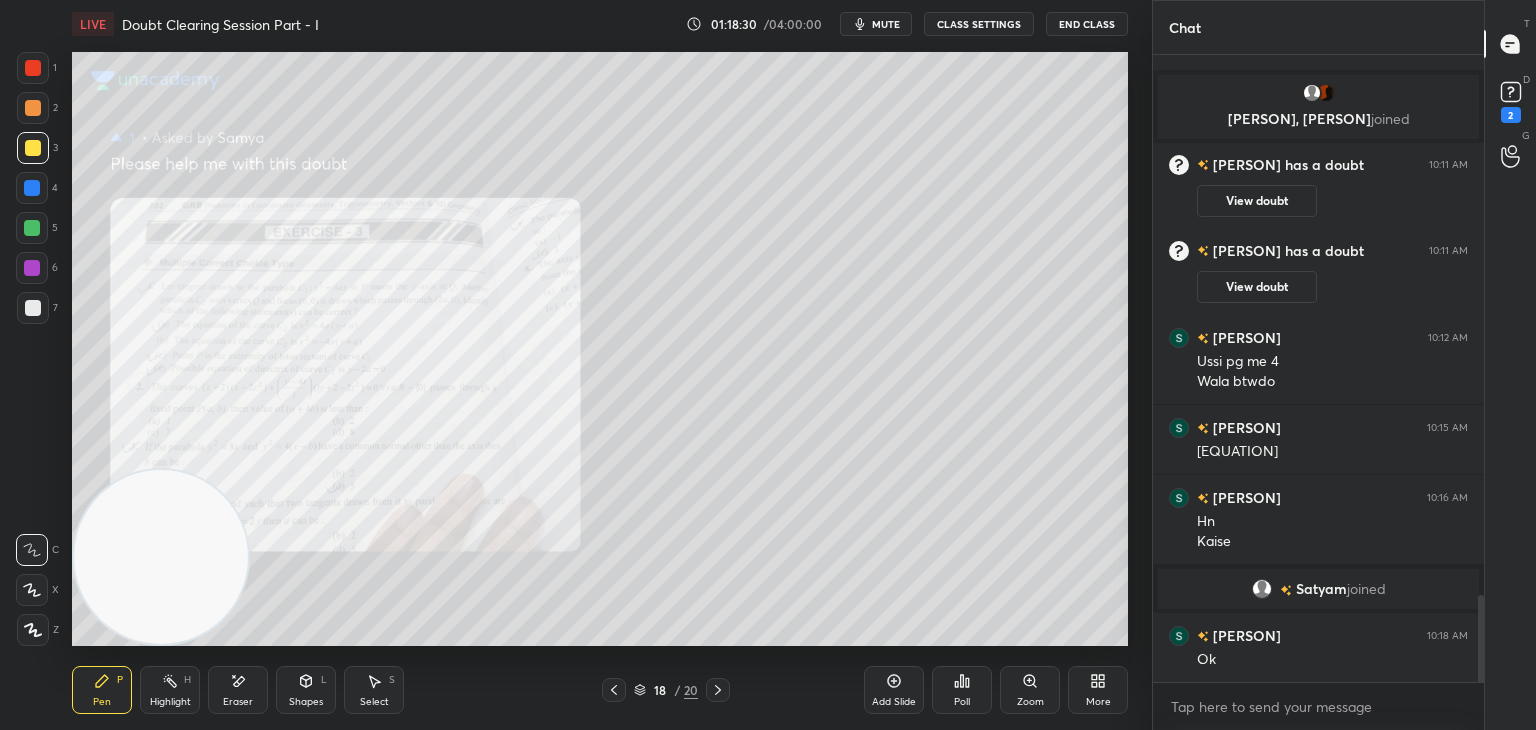 scroll, scrollTop: 3910, scrollLeft: 0, axis: vertical 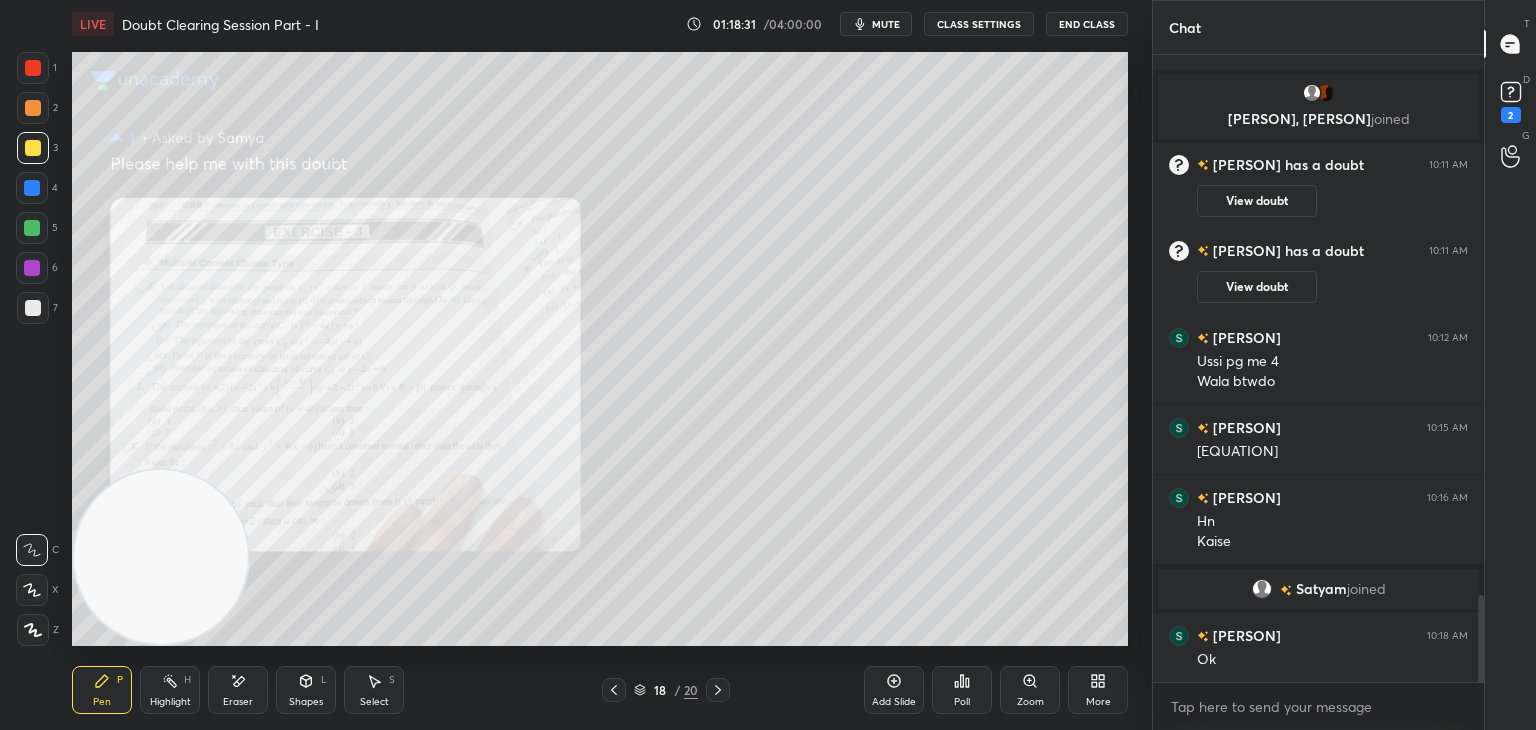 click 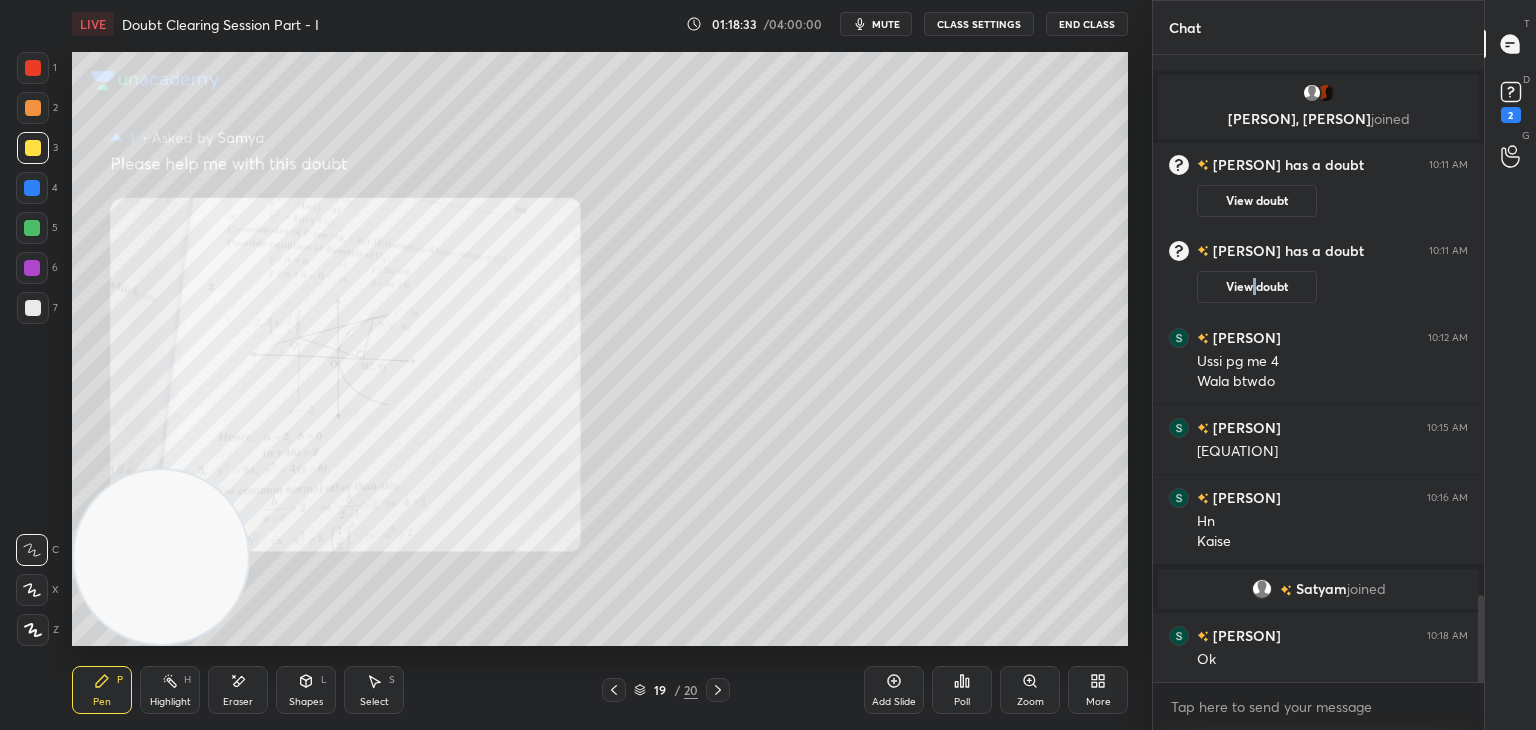 click on "View doubt" at bounding box center (1257, 287) 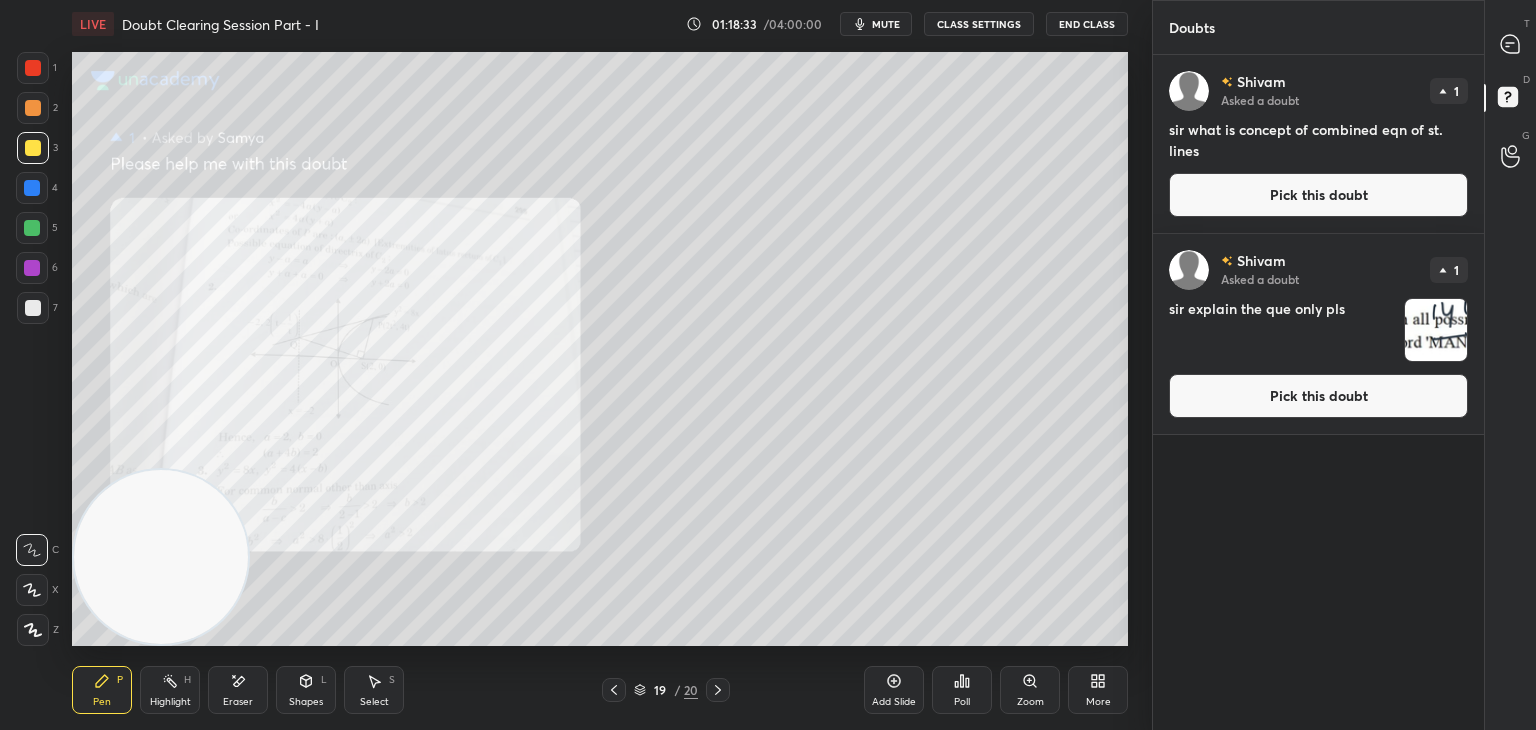 click on "Pick this doubt" at bounding box center (1318, 396) 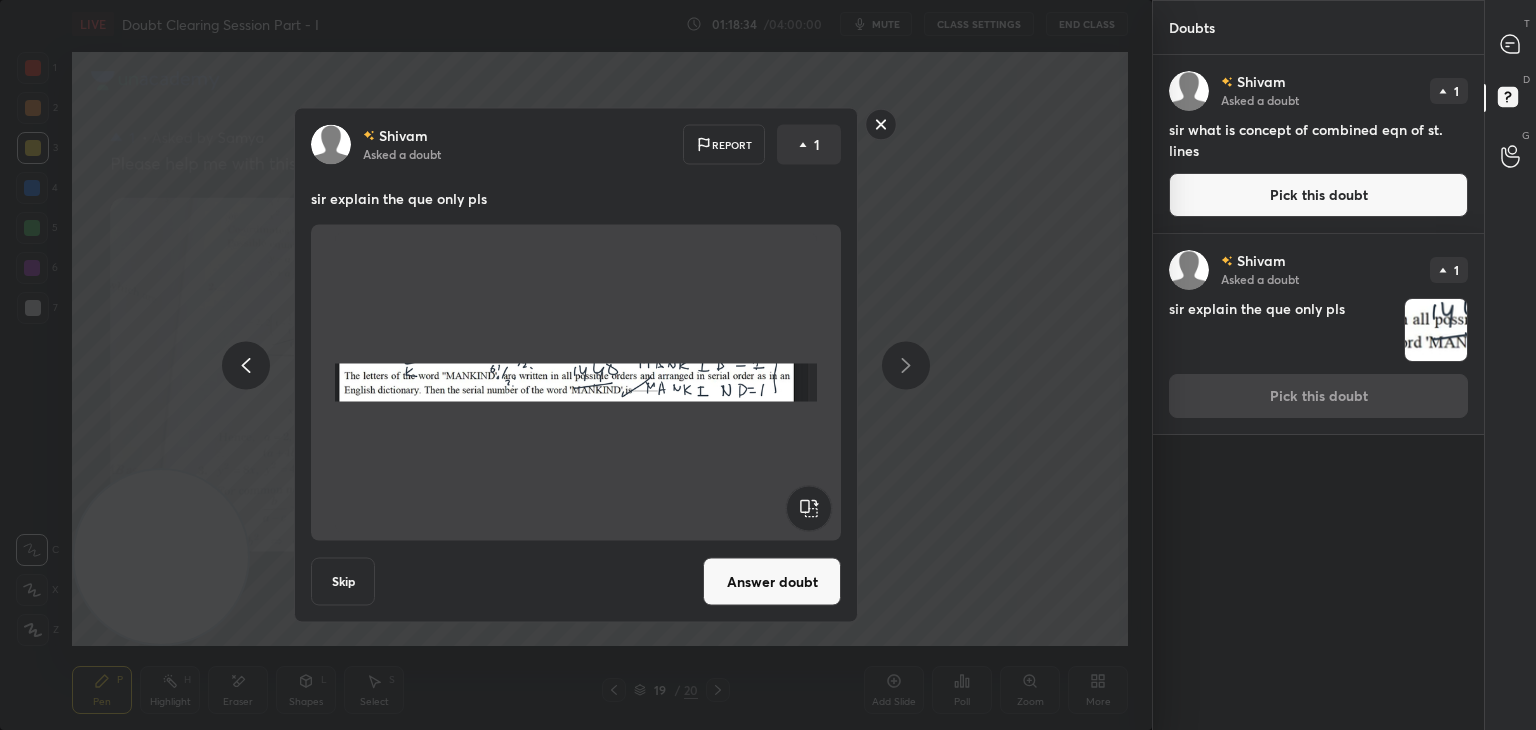 click on "Answer doubt" at bounding box center [772, 582] 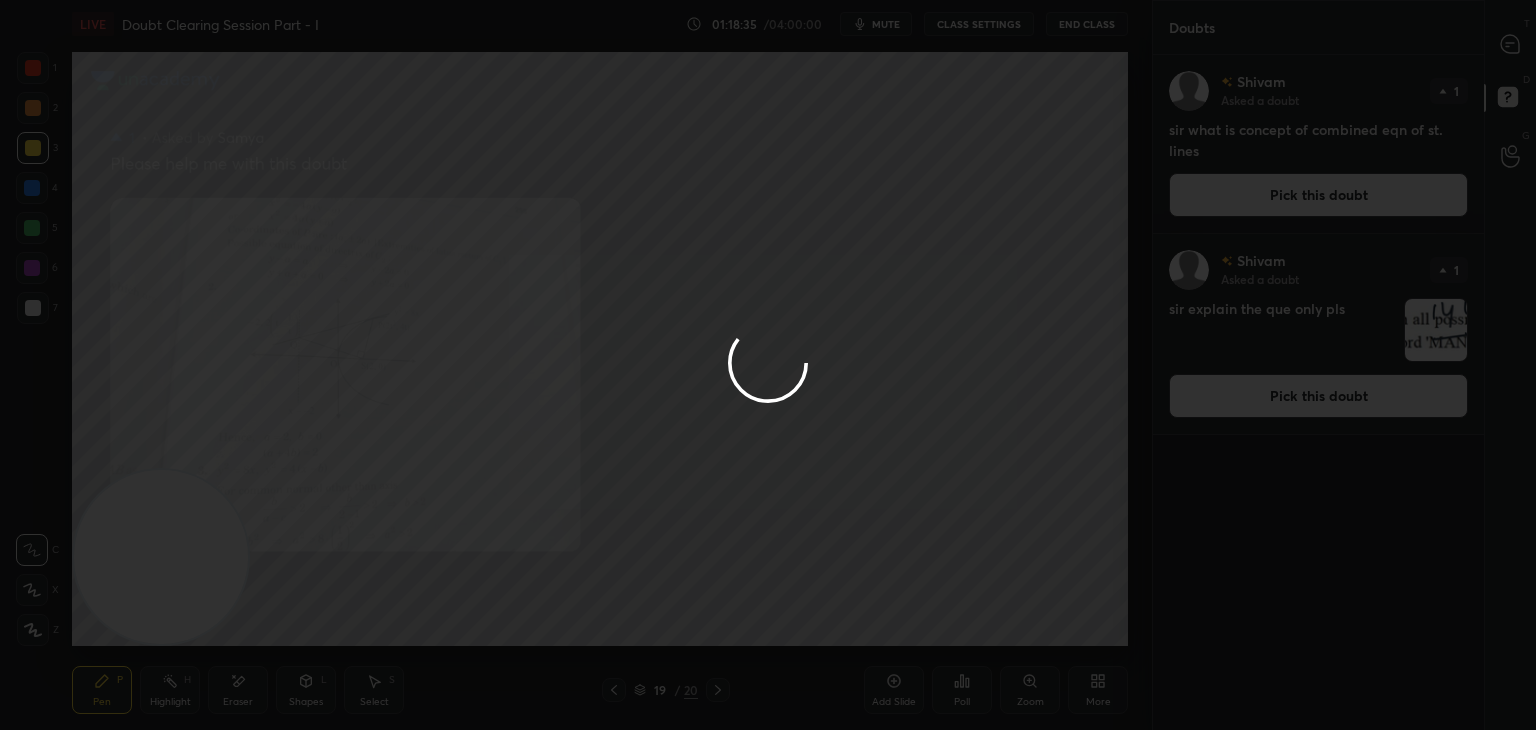 click at bounding box center [768, 365] 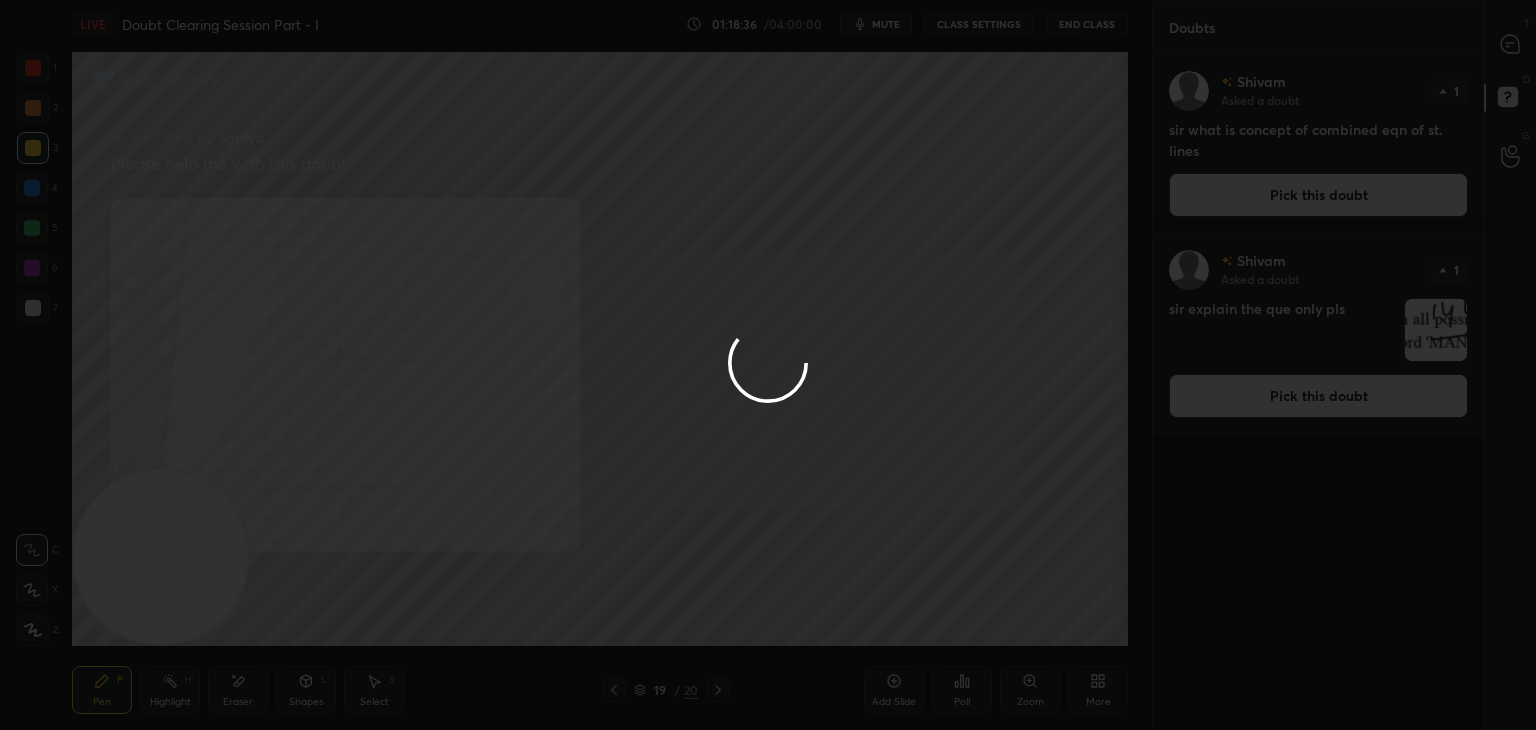 click at bounding box center [768, 365] 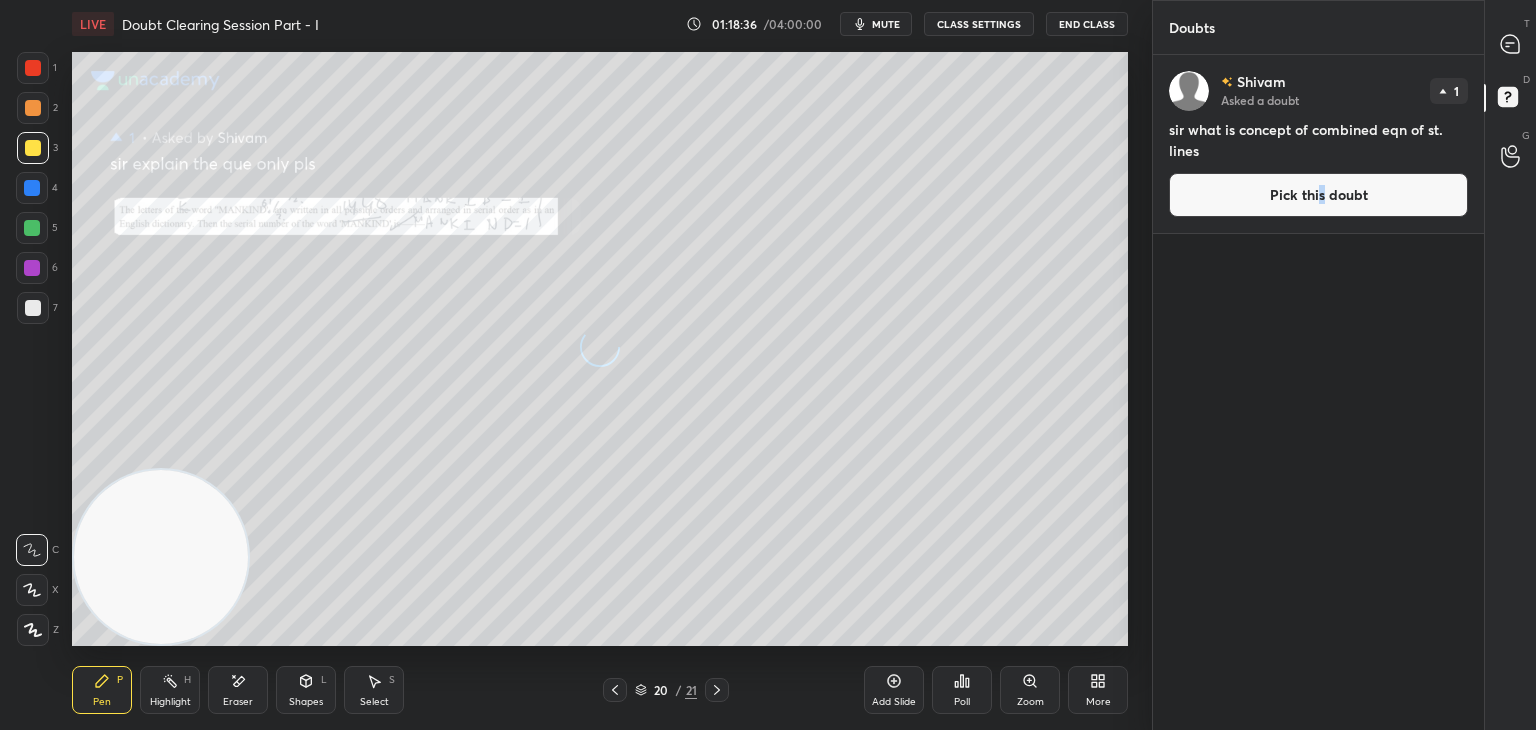 drag, startPoint x: 1320, startPoint y: 205, endPoint x: 1302, endPoint y: 205, distance: 18 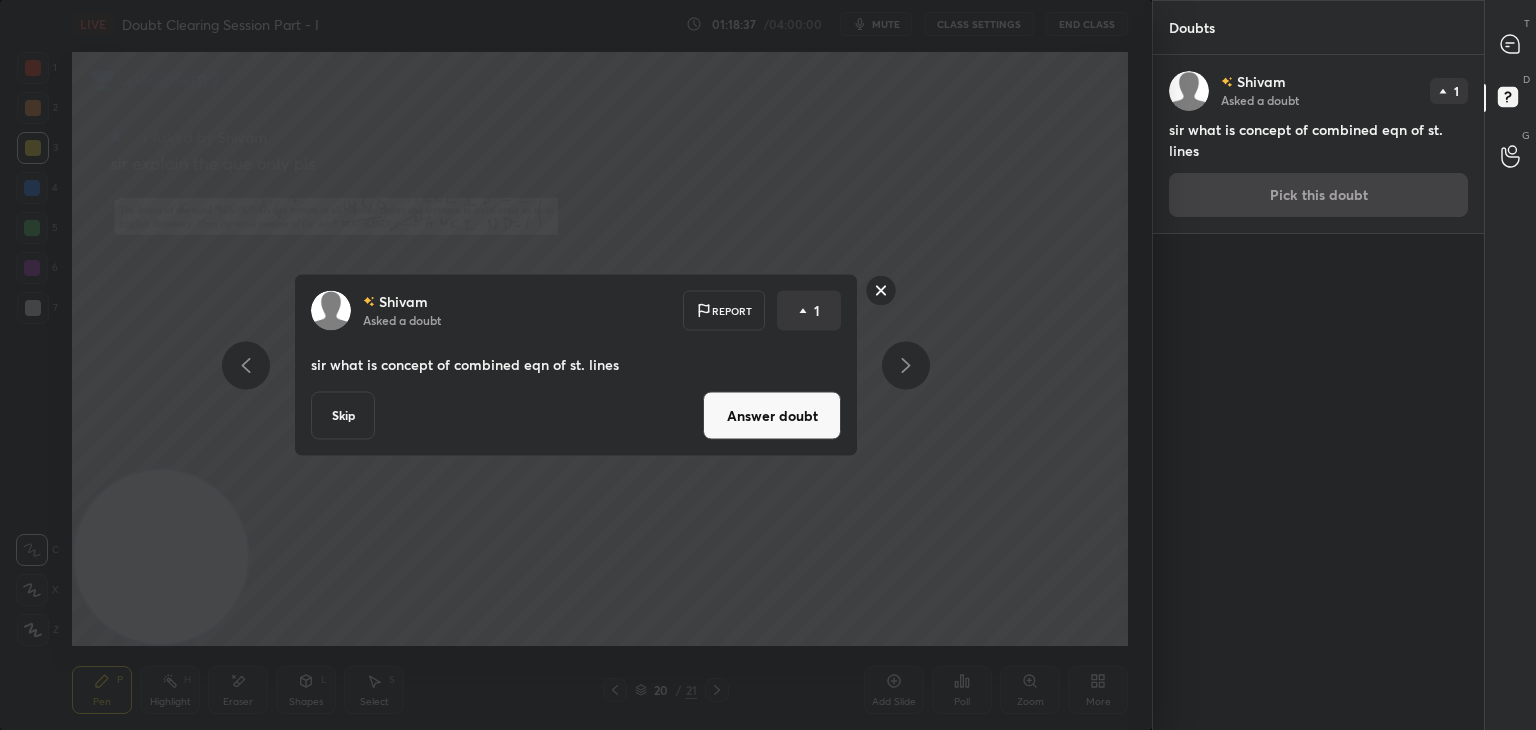 click on "Shivam Asked a doubt 1 sir what is concept of combined eqn of st. lines Pick this doubt" at bounding box center [1318, 144] 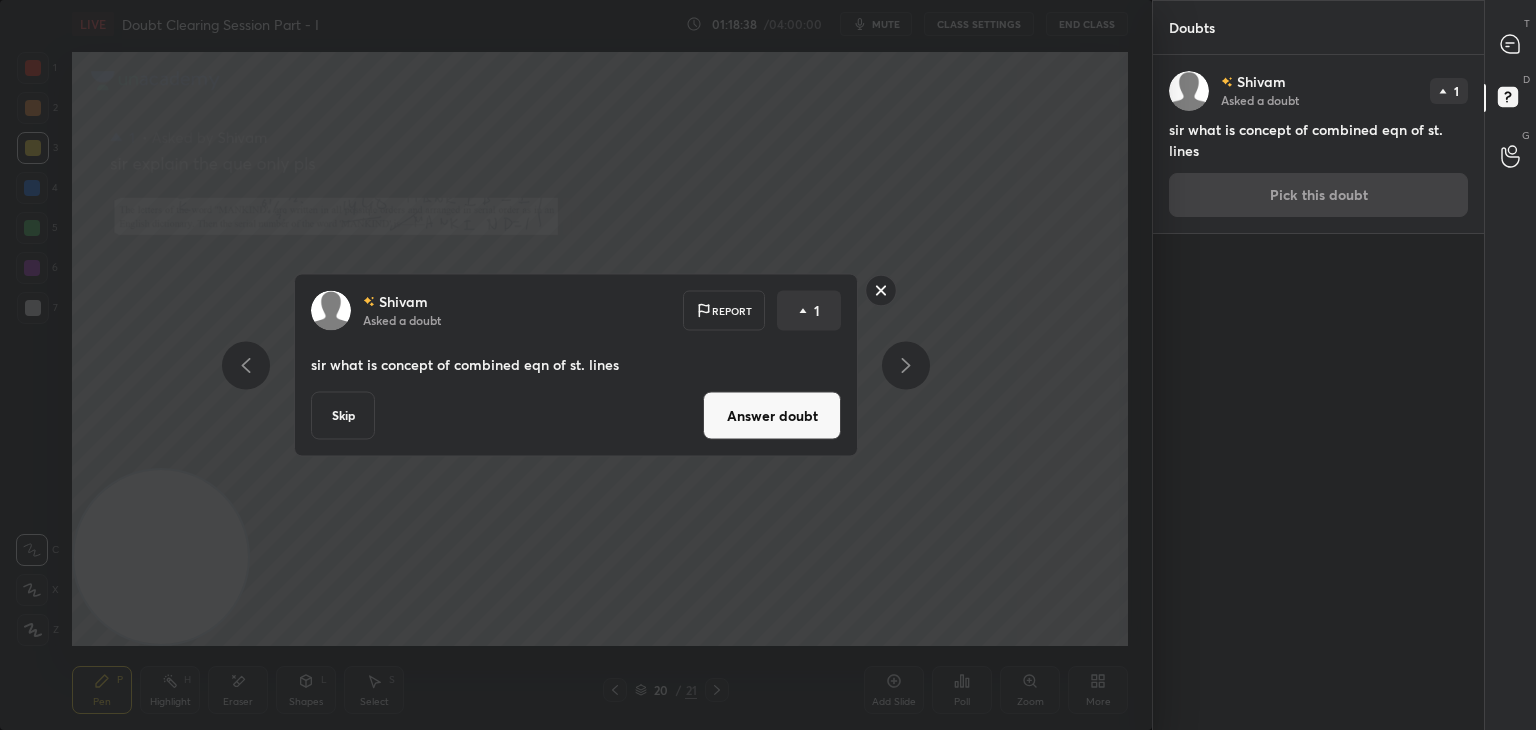 click on "Answer doubt" at bounding box center (772, 416) 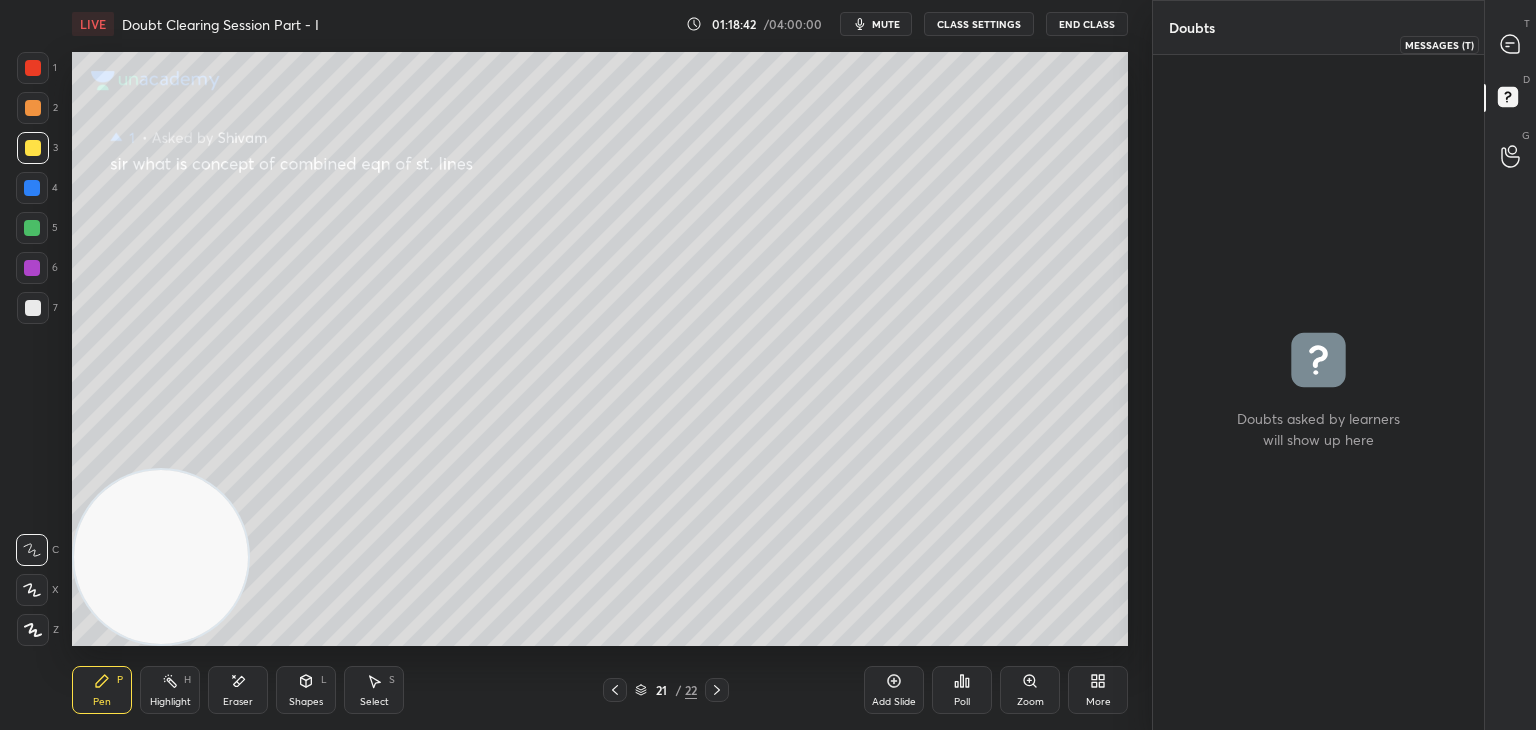 drag, startPoint x: 1508, startPoint y: 33, endPoint x: 1484, endPoint y: 53, distance: 31.241 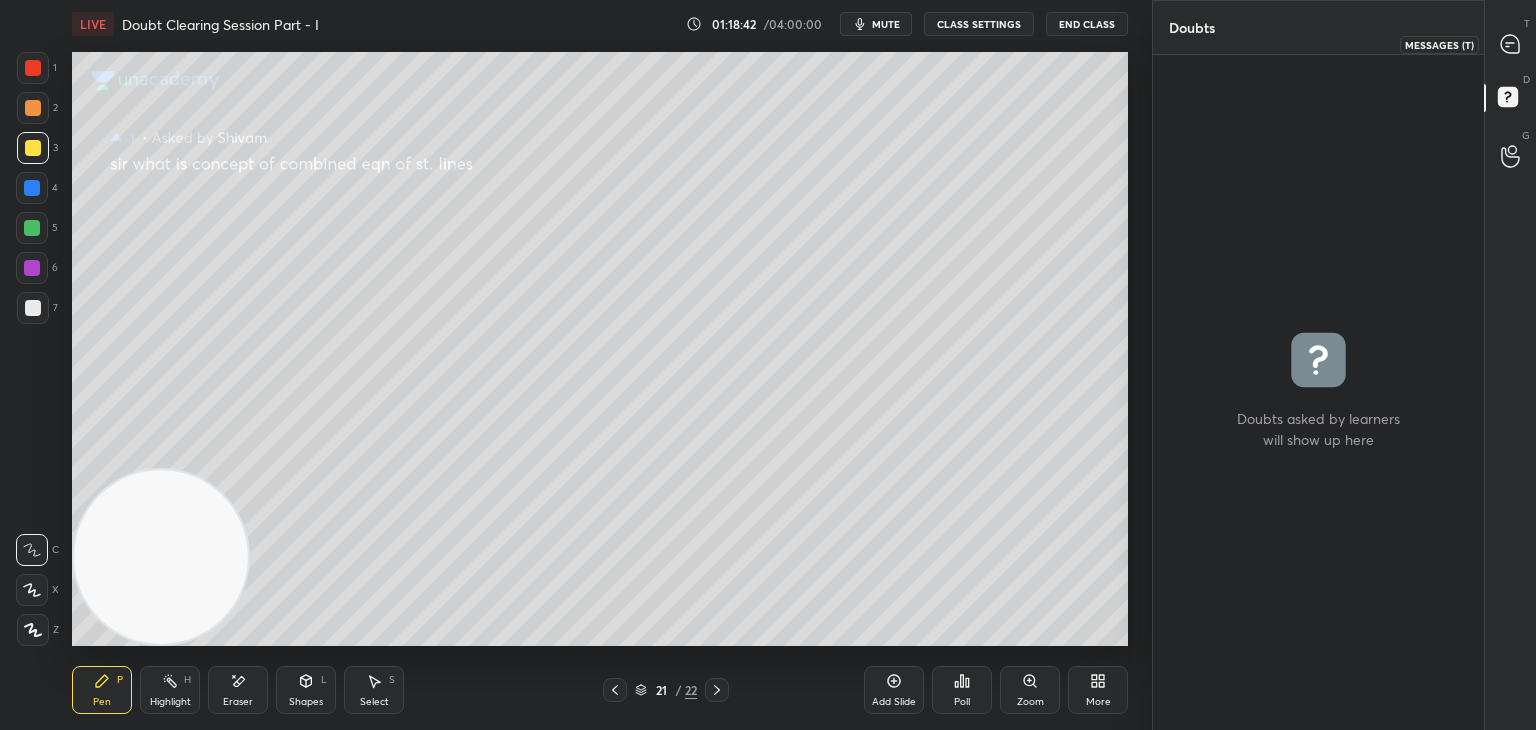 click 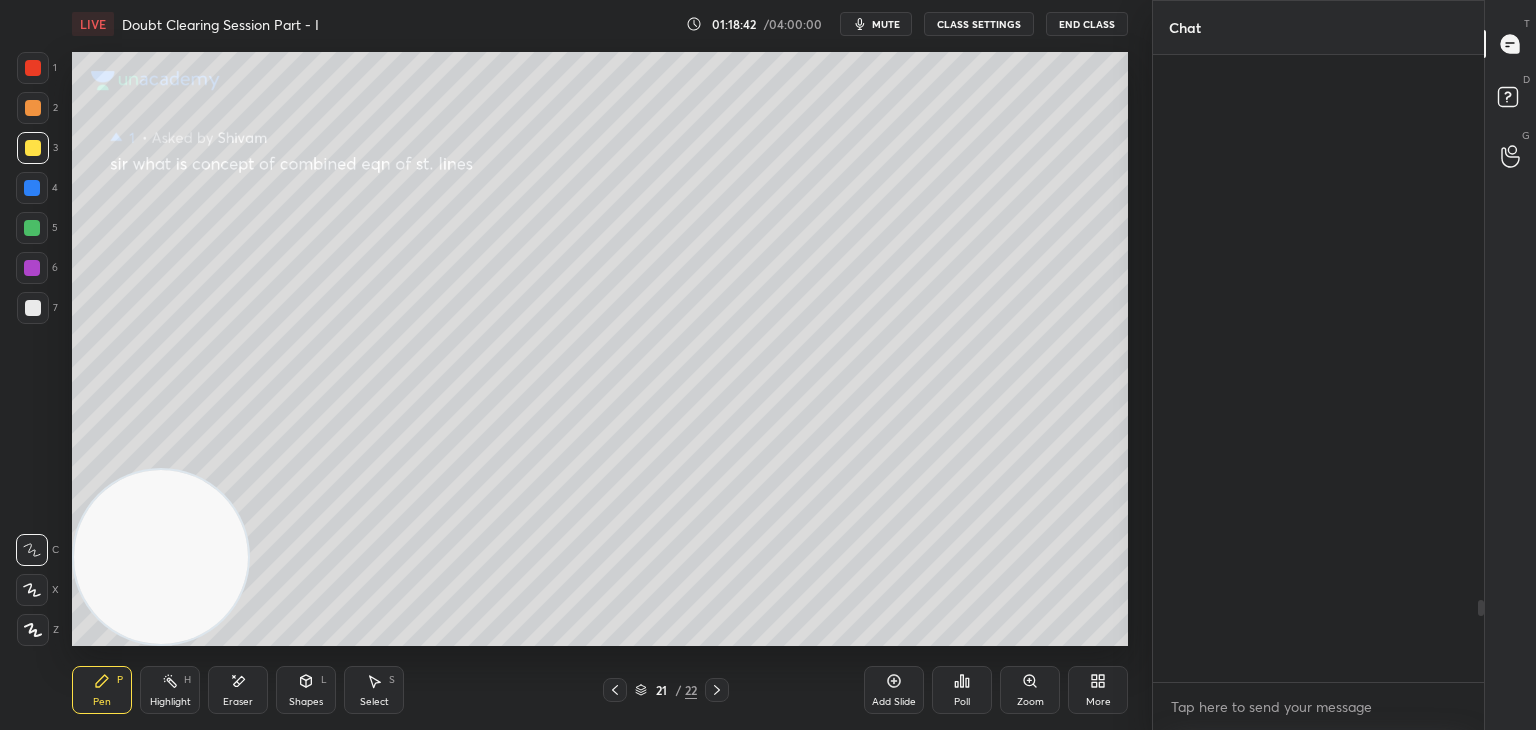 scroll, scrollTop: 4198, scrollLeft: 0, axis: vertical 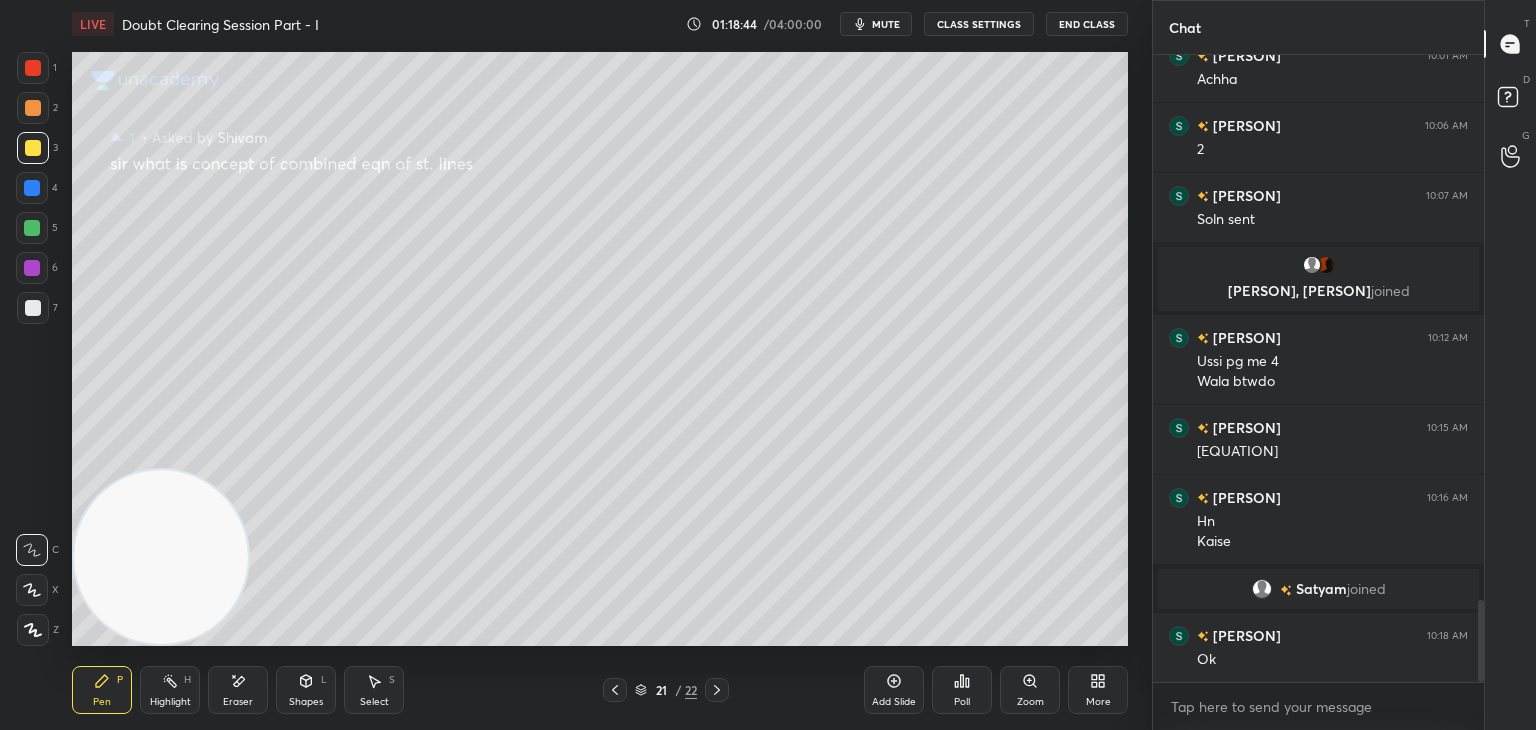 drag, startPoint x: 1480, startPoint y: 613, endPoint x: 1479, endPoint y: 682, distance: 69.00725 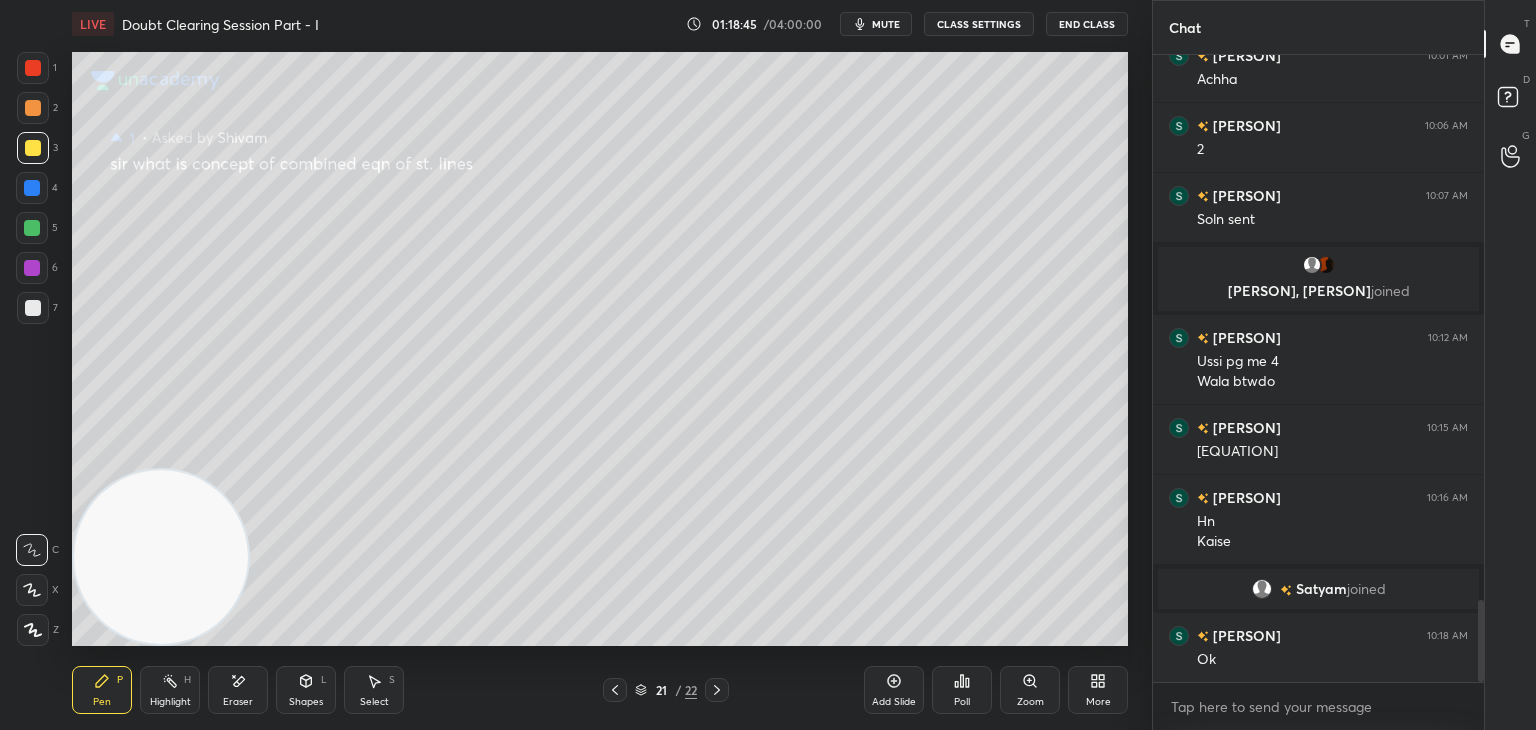 click 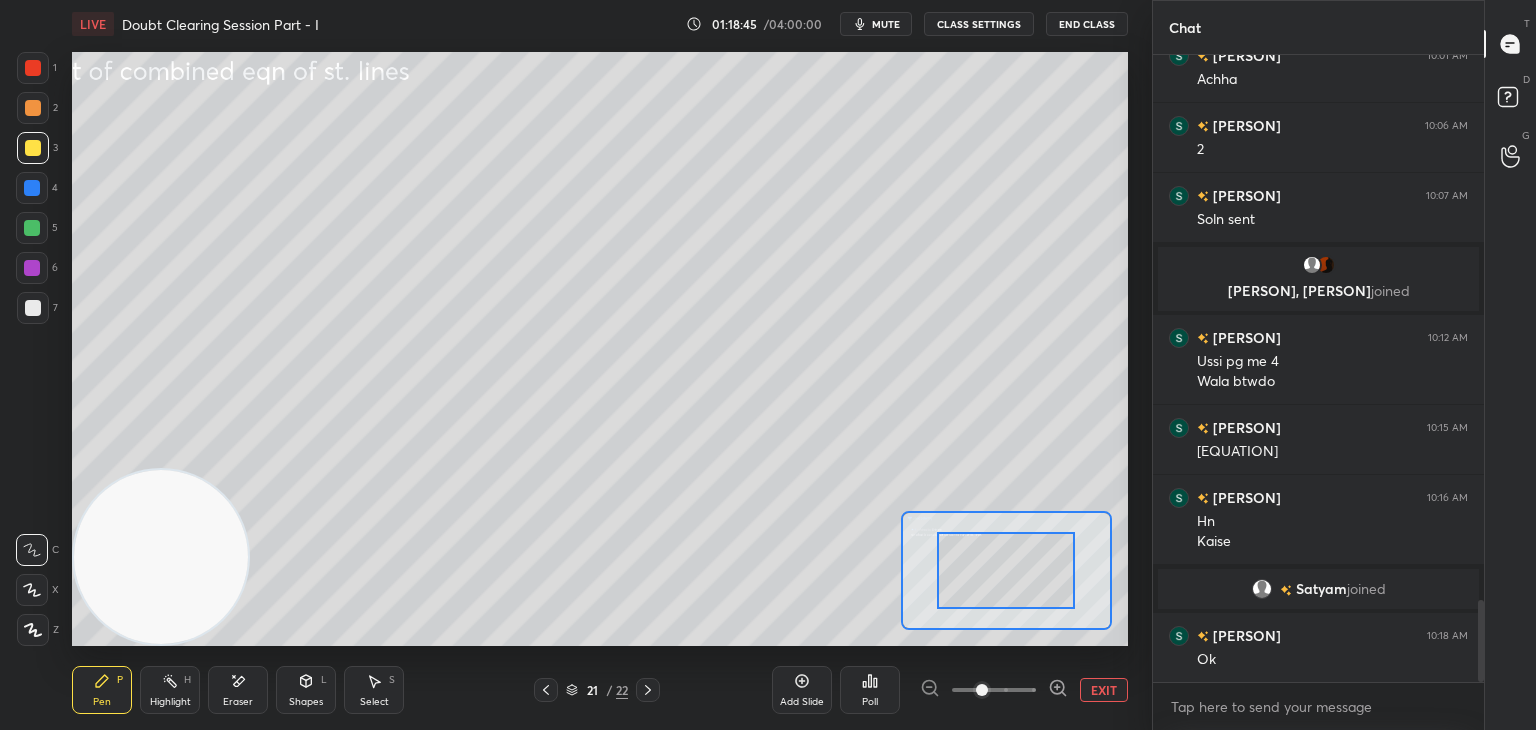 click at bounding box center [994, 690] 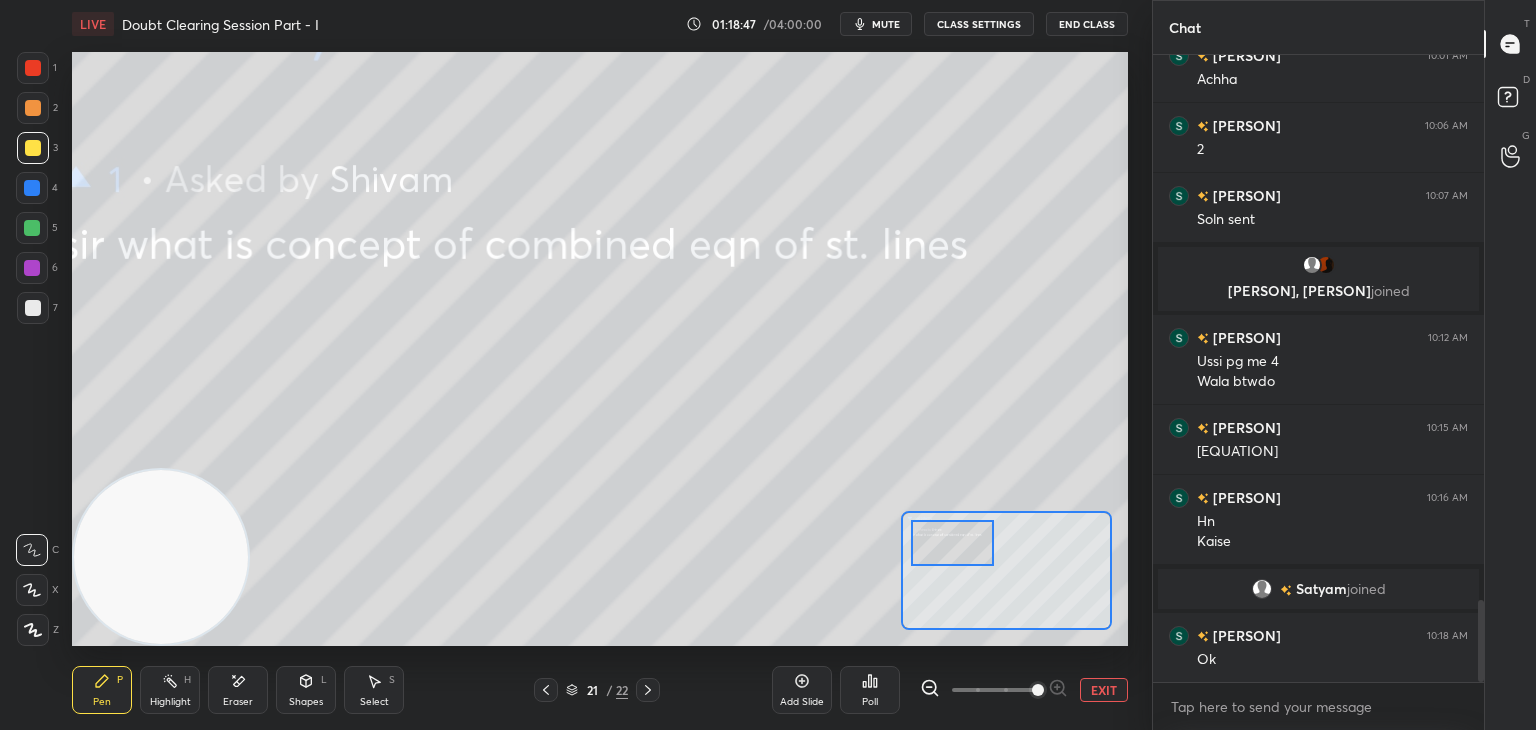drag, startPoint x: 997, startPoint y: 581, endPoint x: 952, endPoint y: 557, distance: 51 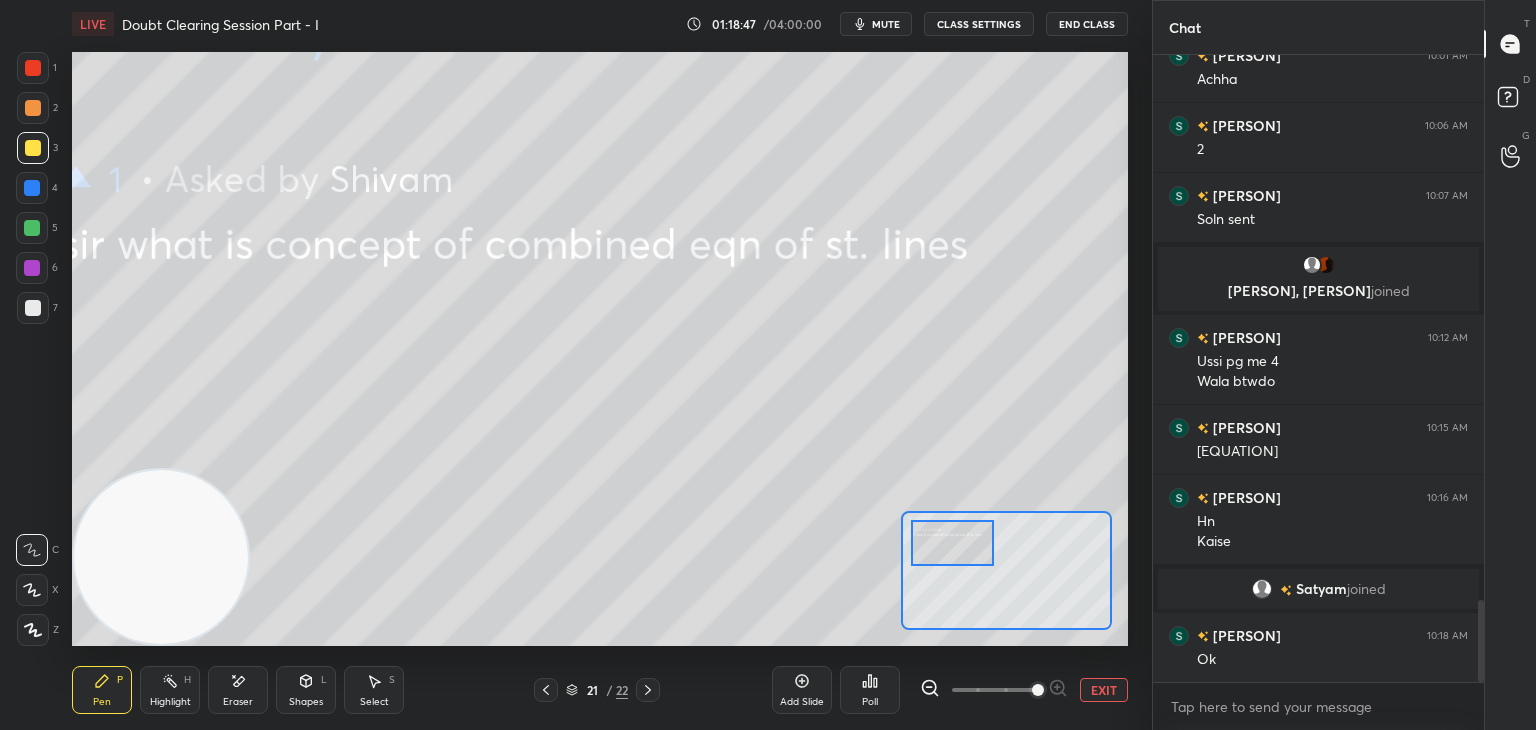click at bounding box center (952, 543) 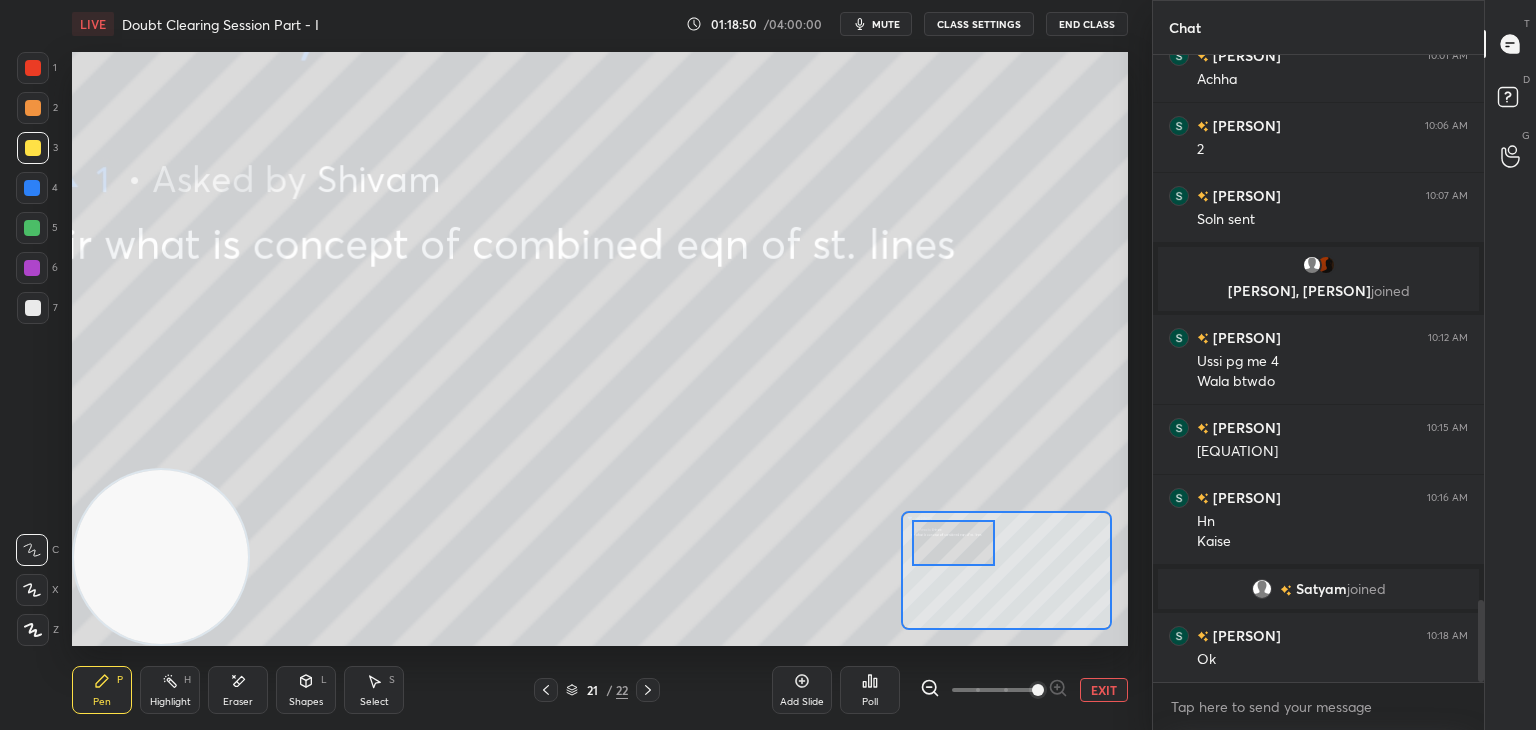 click 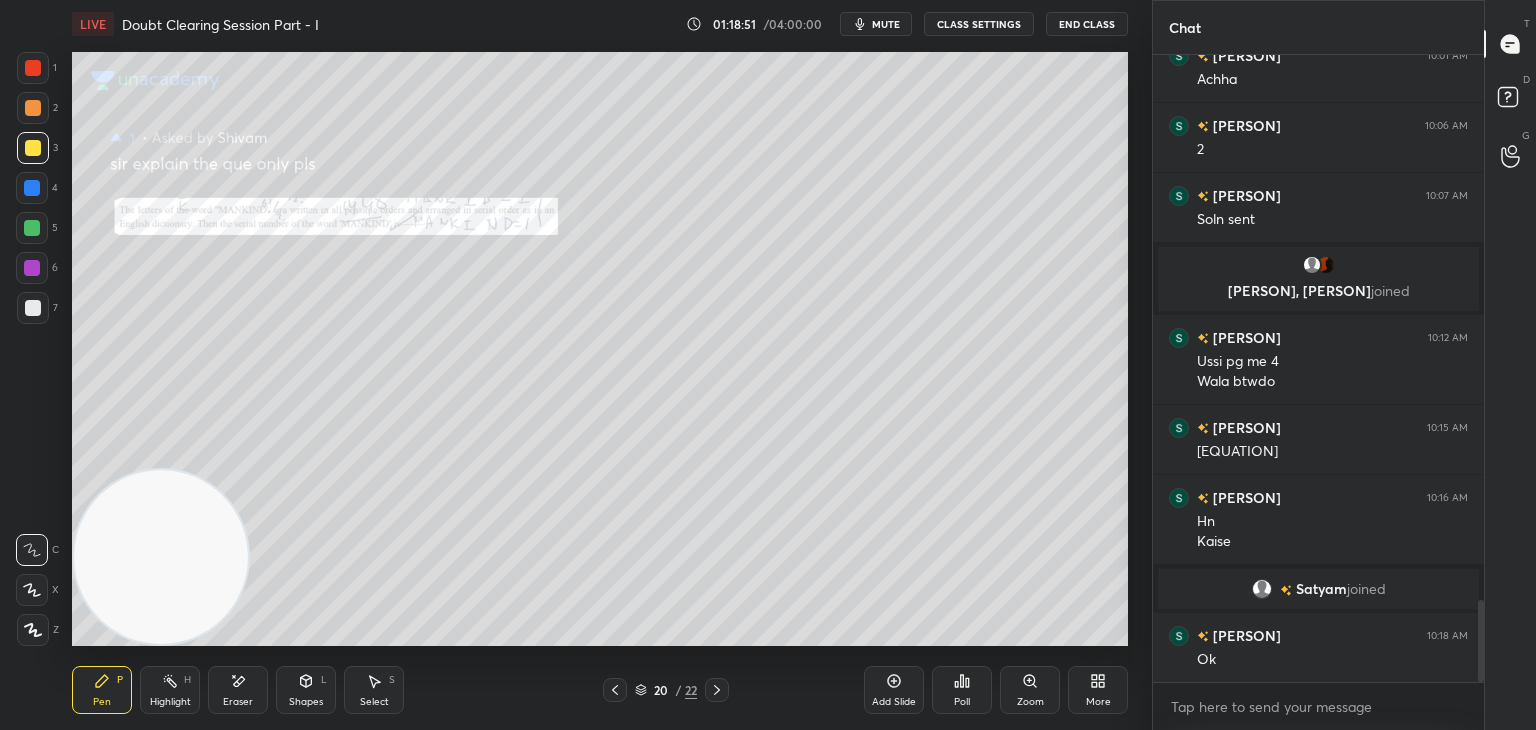 click on "Zoom" at bounding box center (1030, 690) 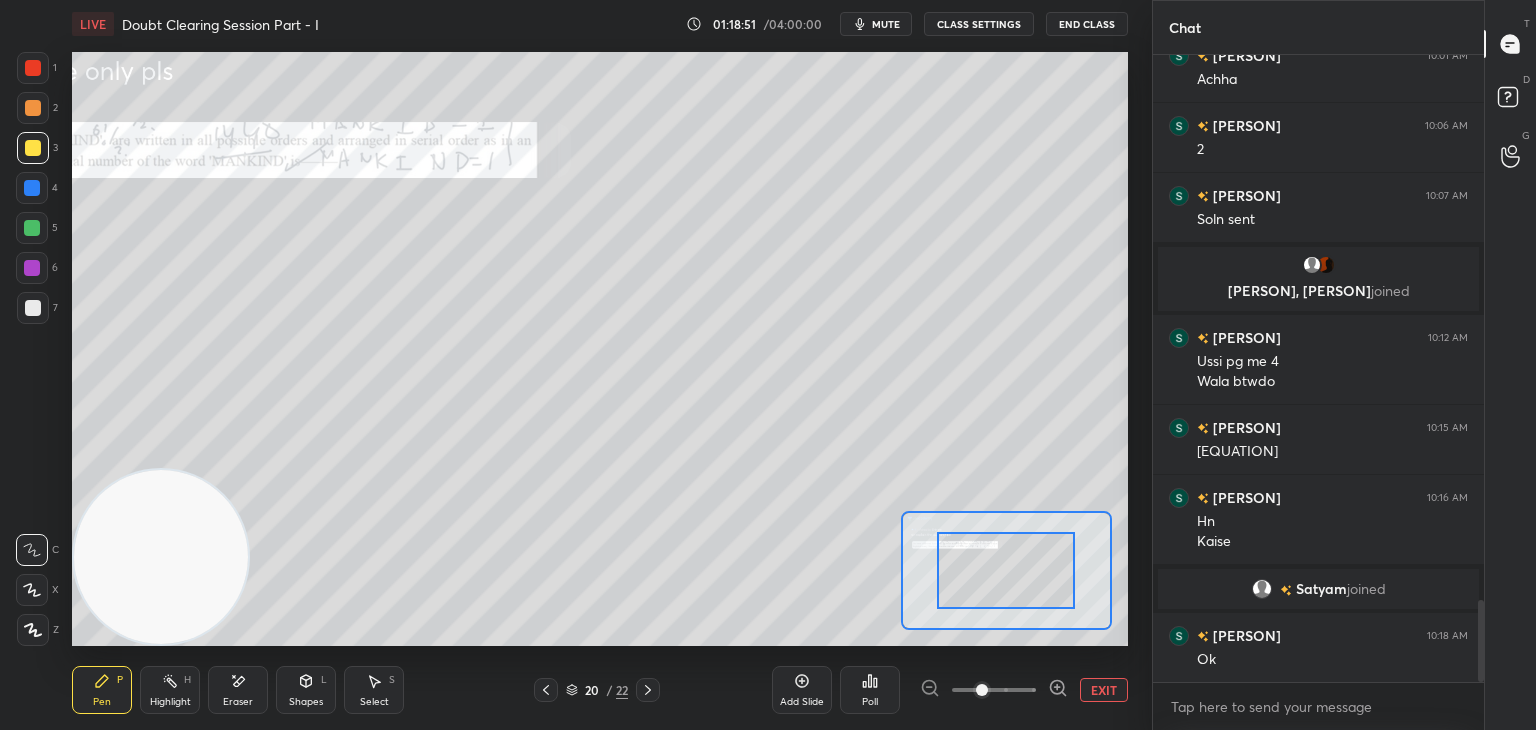 click at bounding box center (994, 690) 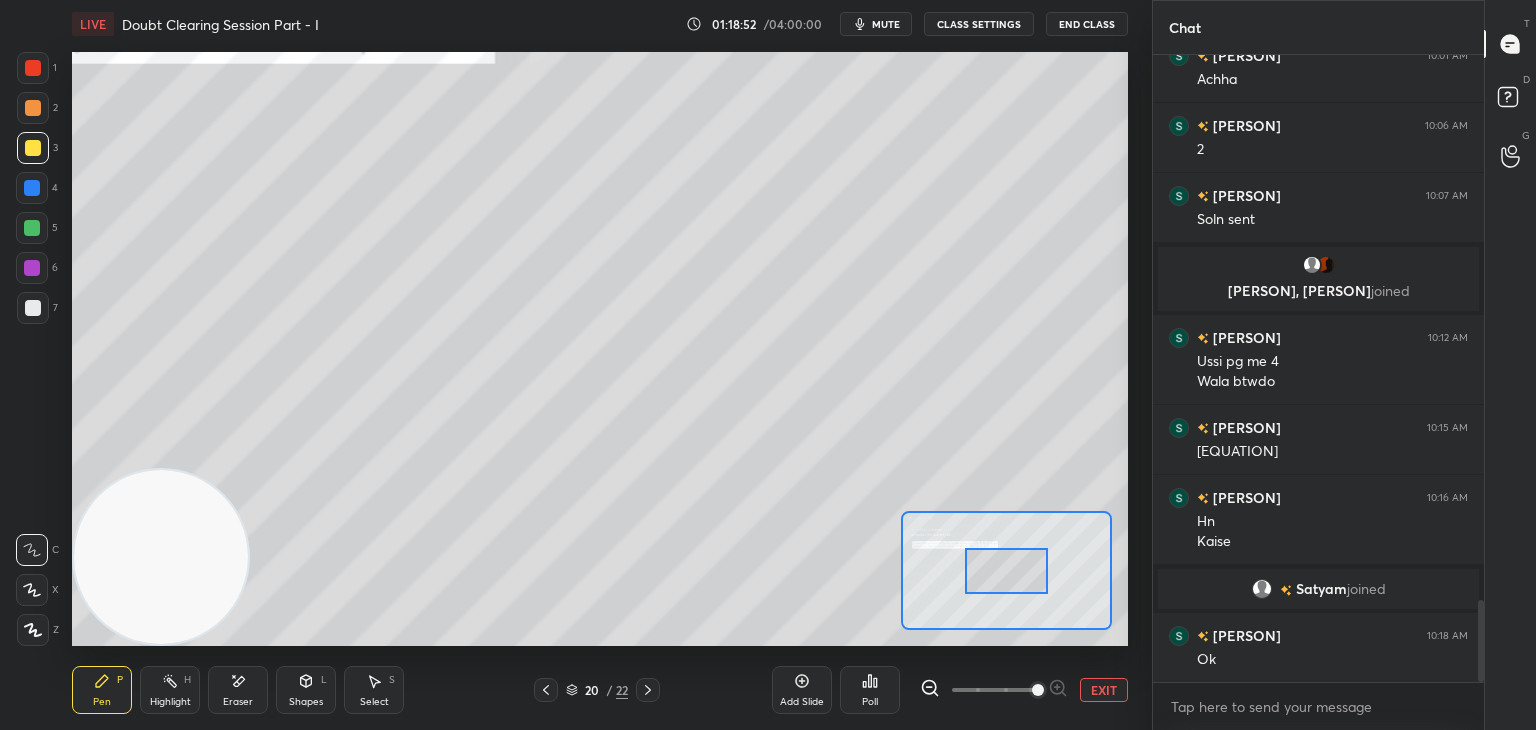 drag, startPoint x: 1024, startPoint y: 691, endPoint x: 1010, endPoint y: 683, distance: 16.124516 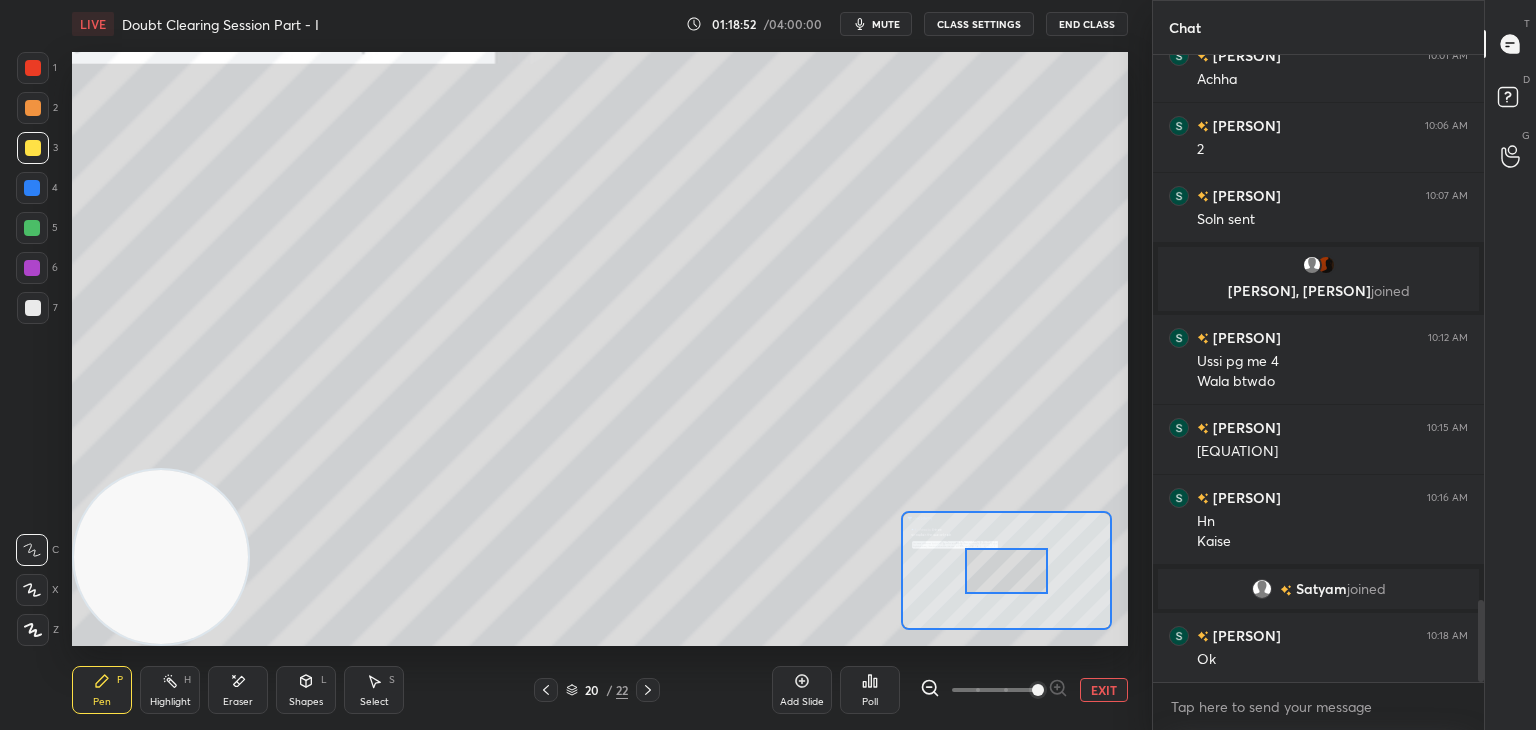 click at bounding box center (1038, 690) 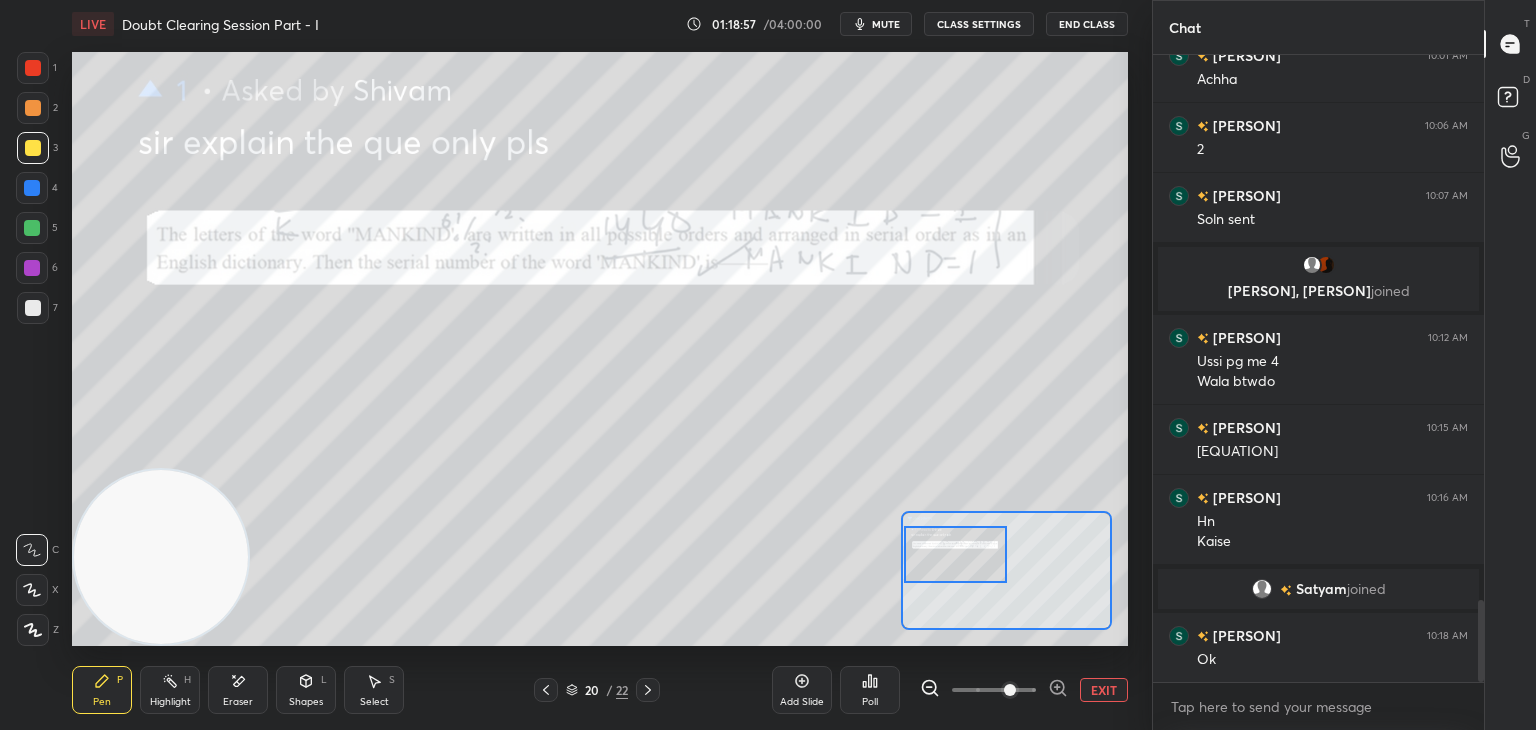 drag, startPoint x: 981, startPoint y: 562, endPoint x: 940, endPoint y: 548, distance: 43.32436 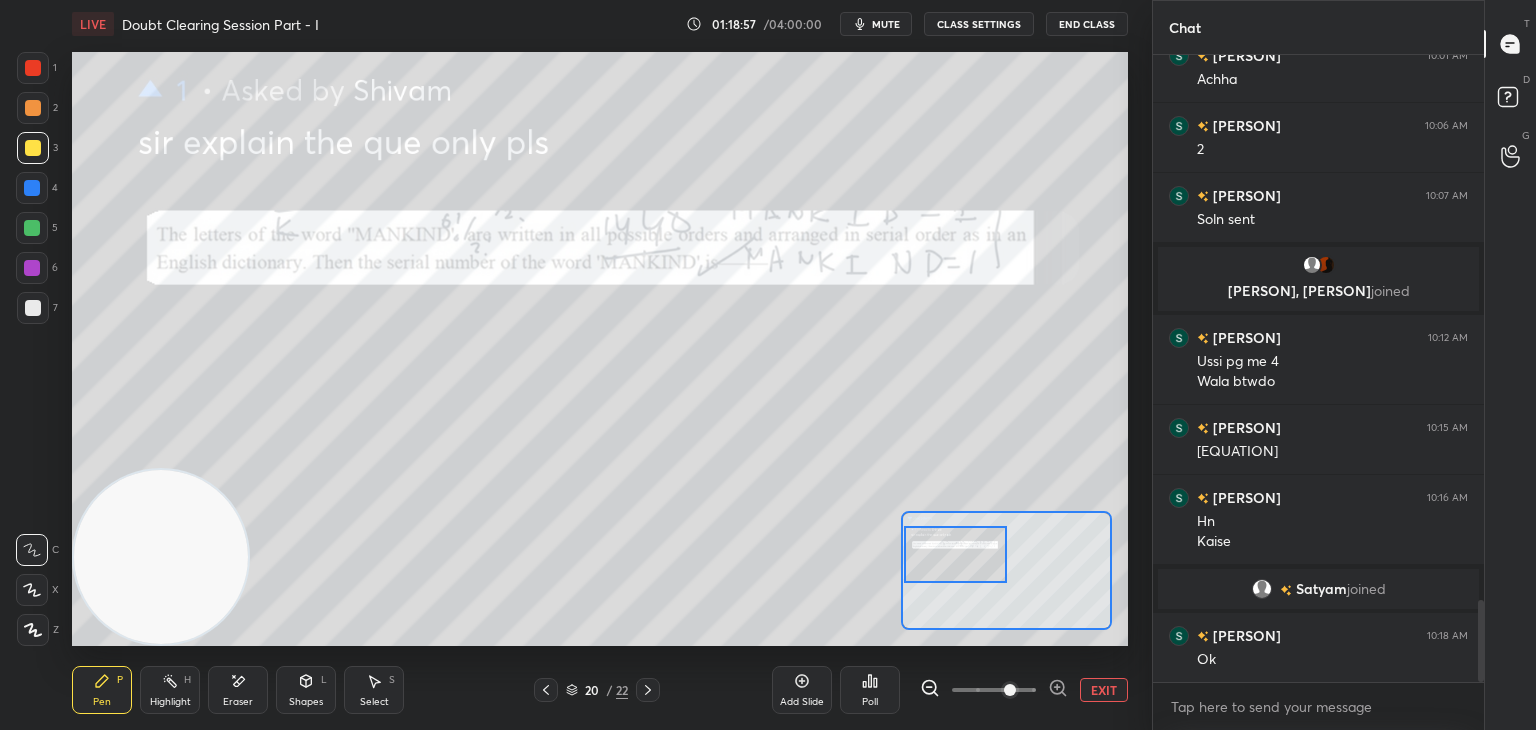 click at bounding box center [956, 554] 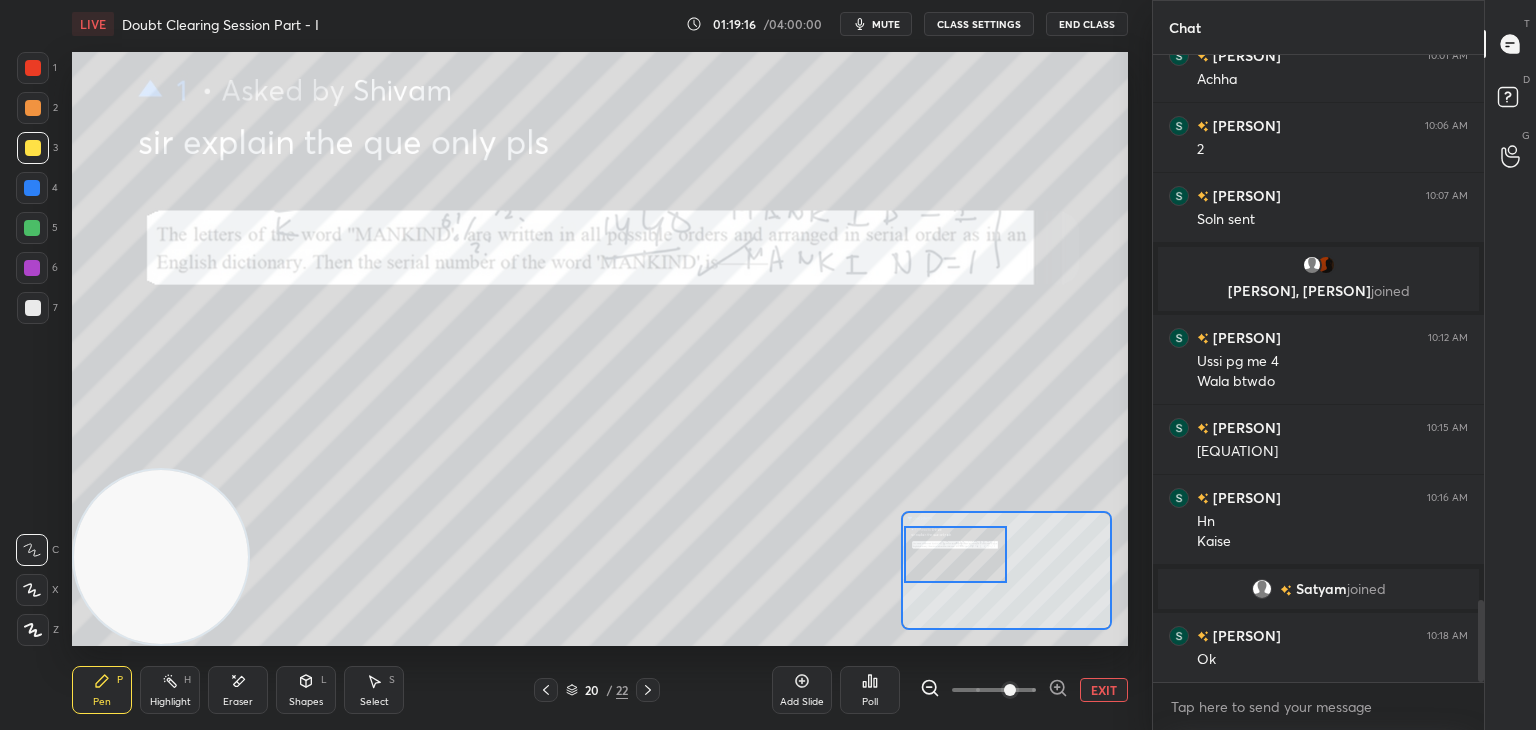 click on "EXIT" at bounding box center (1104, 690) 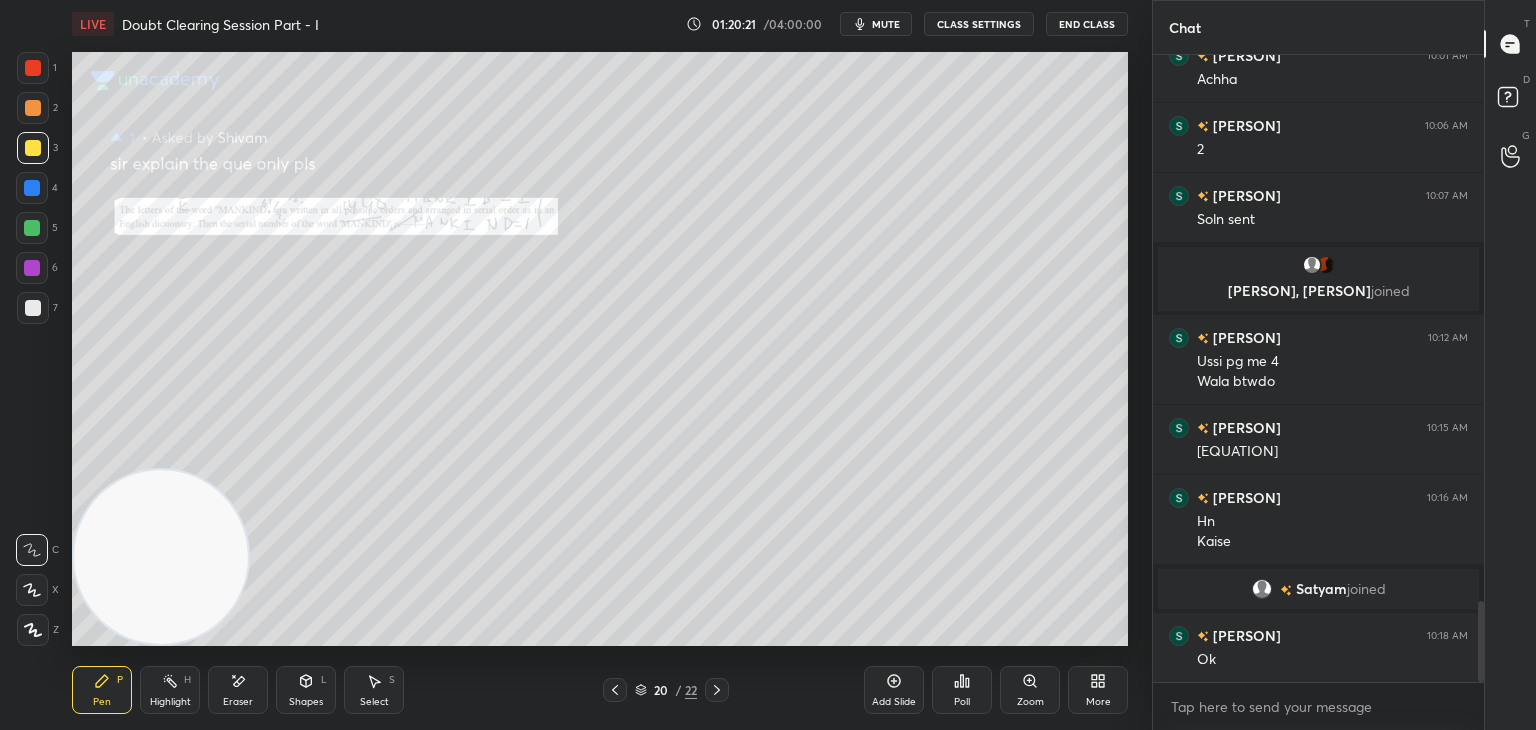 scroll, scrollTop: 4246, scrollLeft: 0, axis: vertical 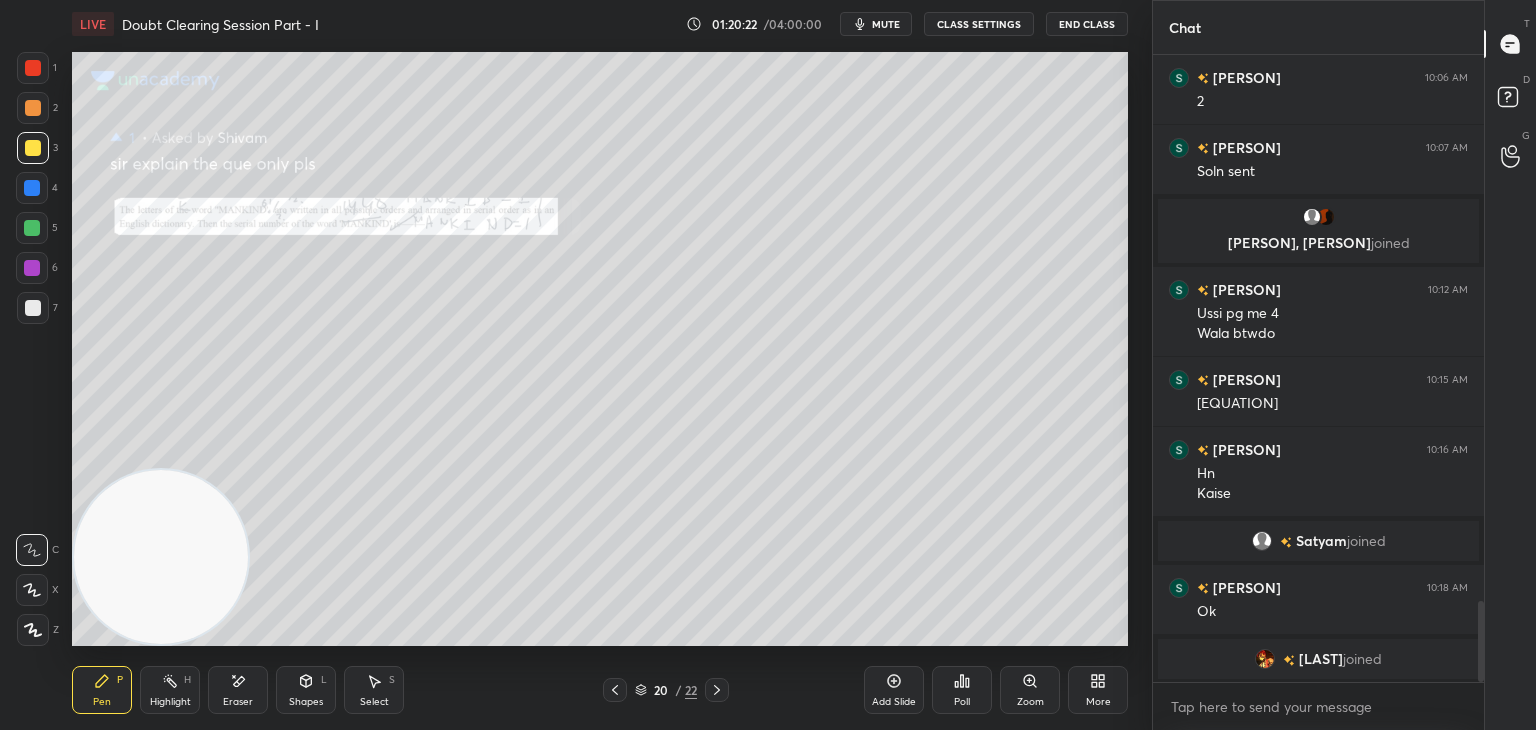 drag, startPoint x: 886, startPoint y: 21, endPoint x: 870, endPoint y: 33, distance: 20 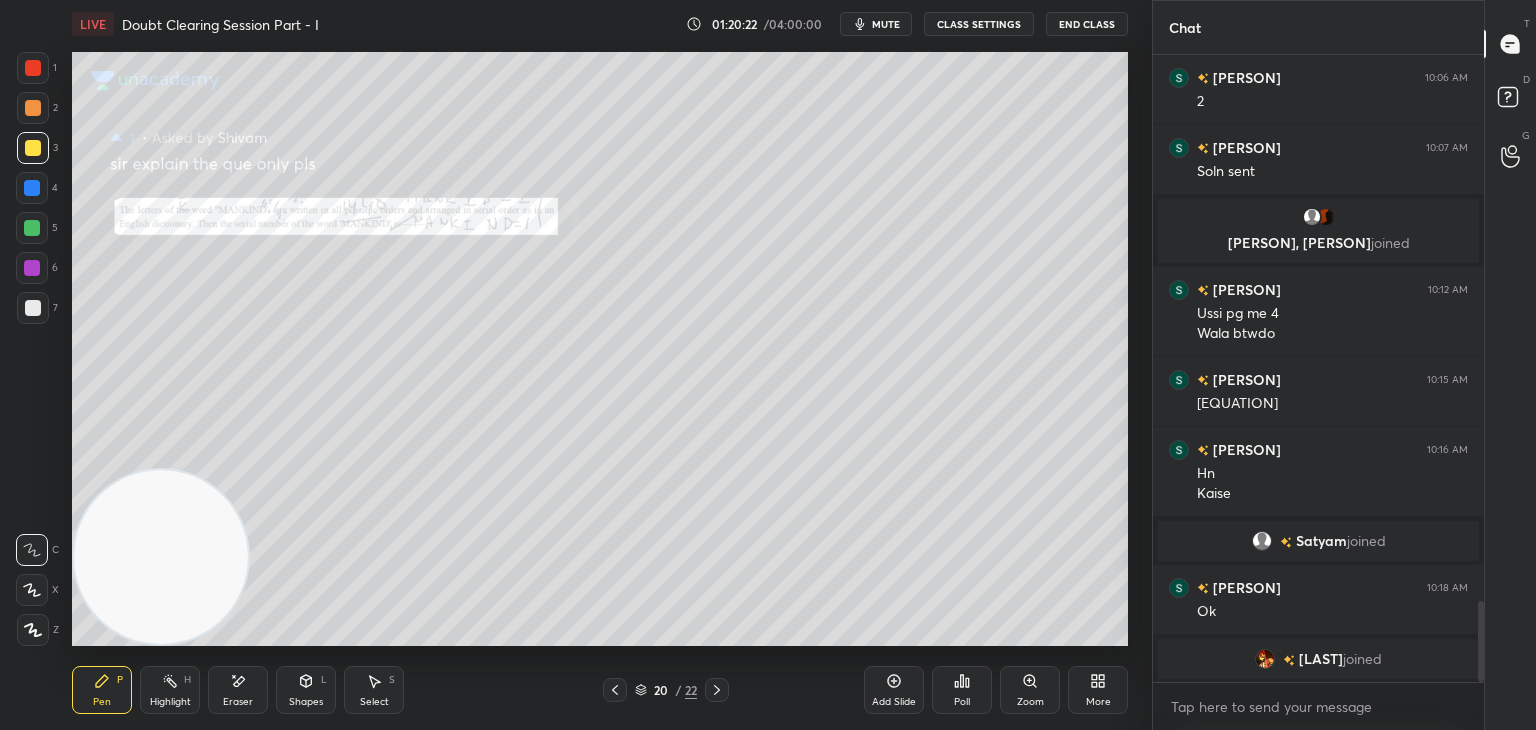 click on "mute" at bounding box center [886, 24] 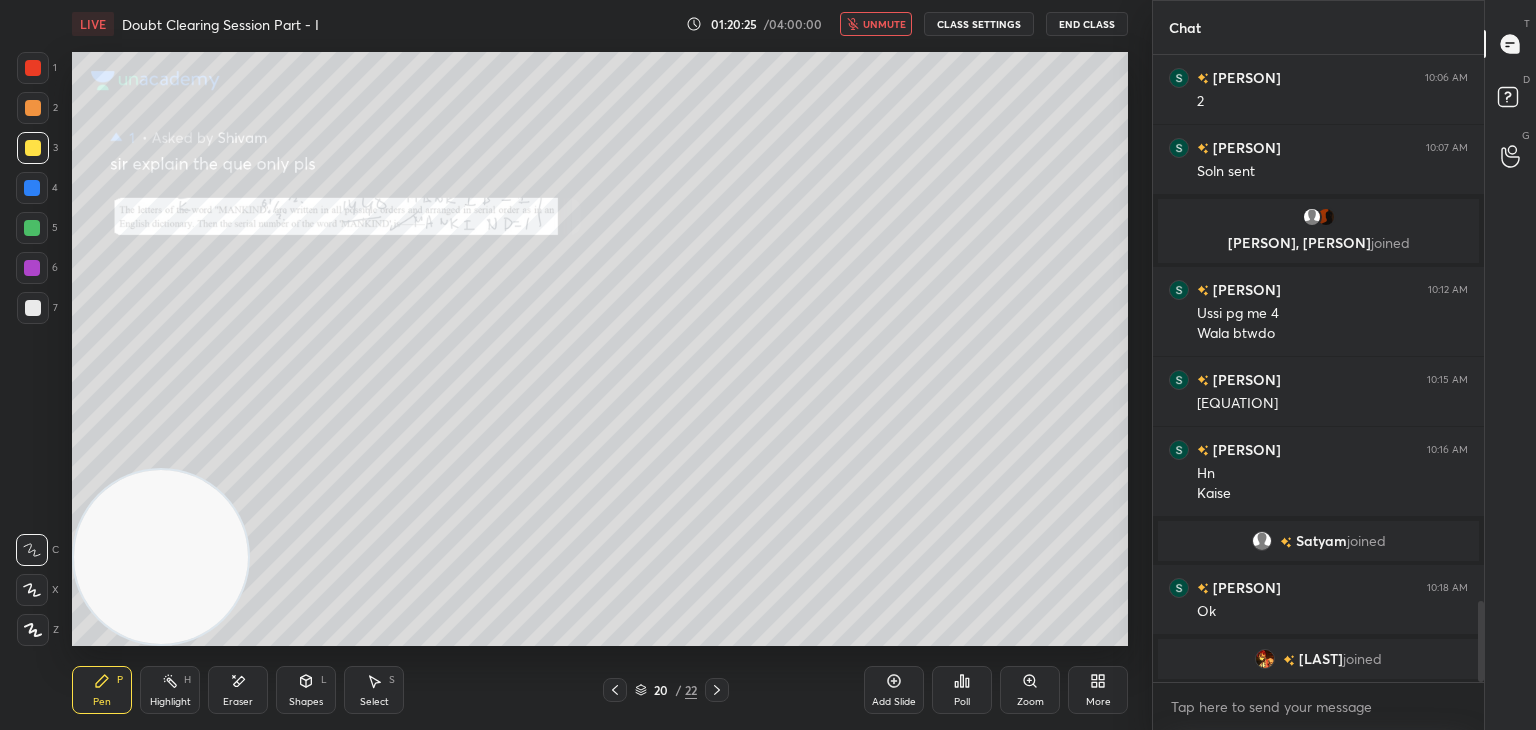 click on "unmute" at bounding box center [884, 24] 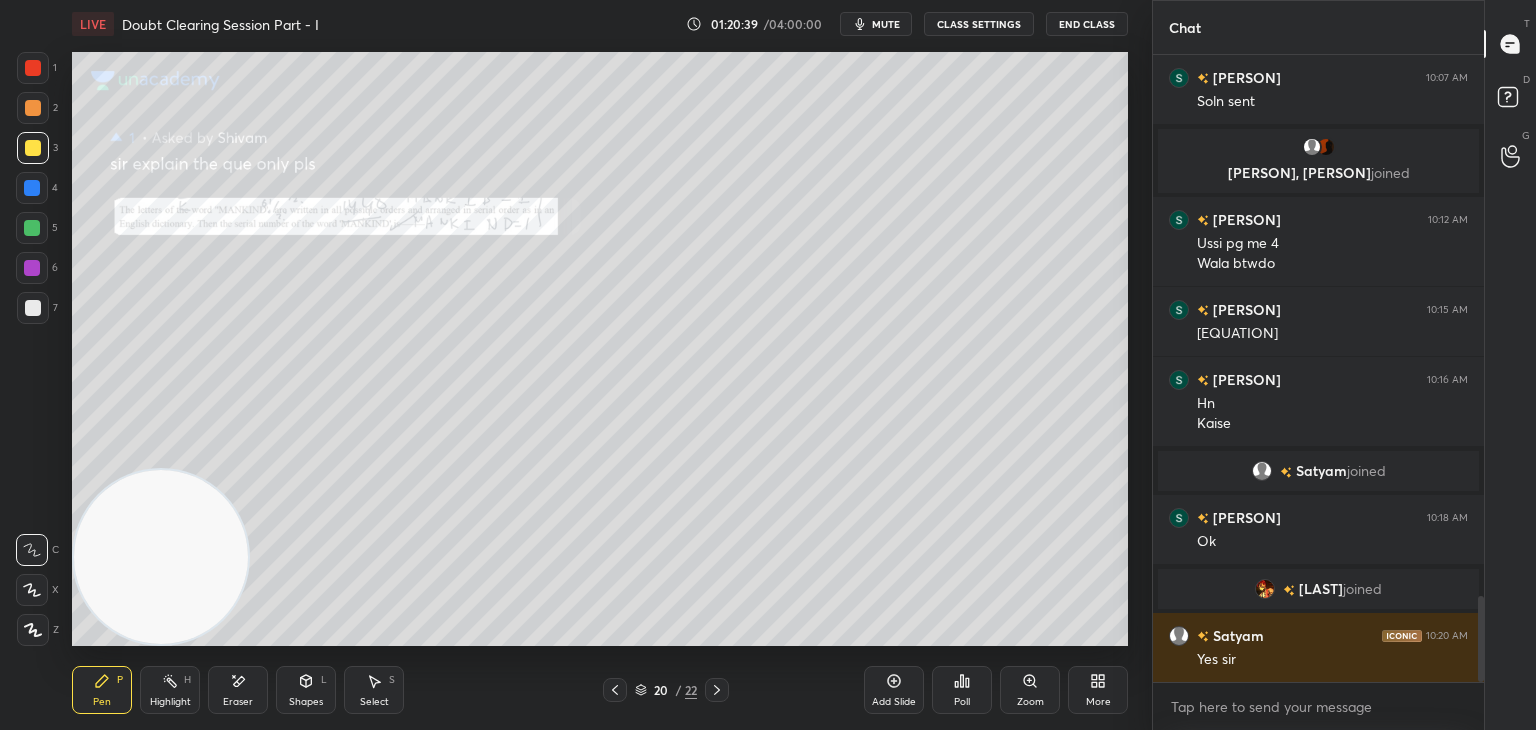 scroll, scrollTop: 3950, scrollLeft: 0, axis: vertical 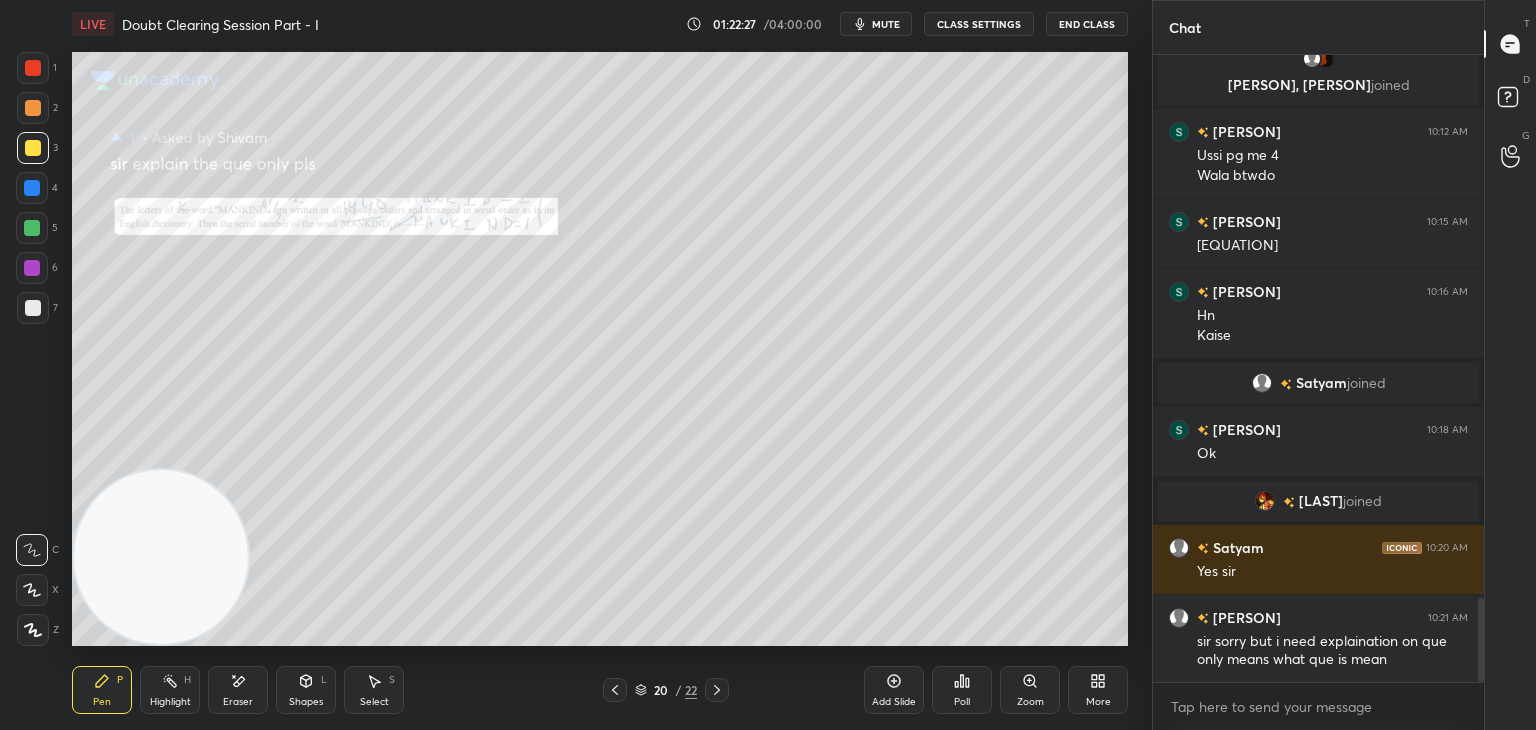 click 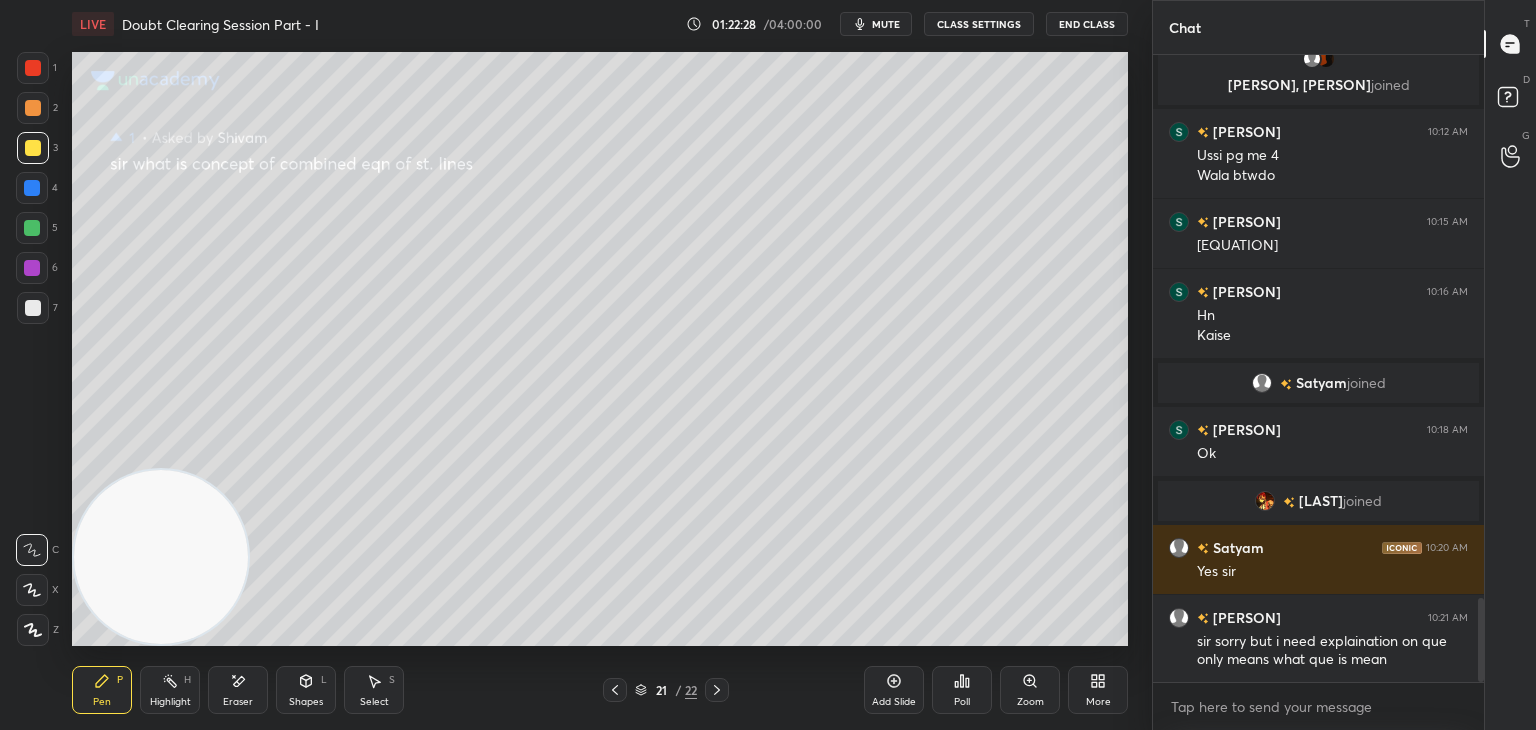 click 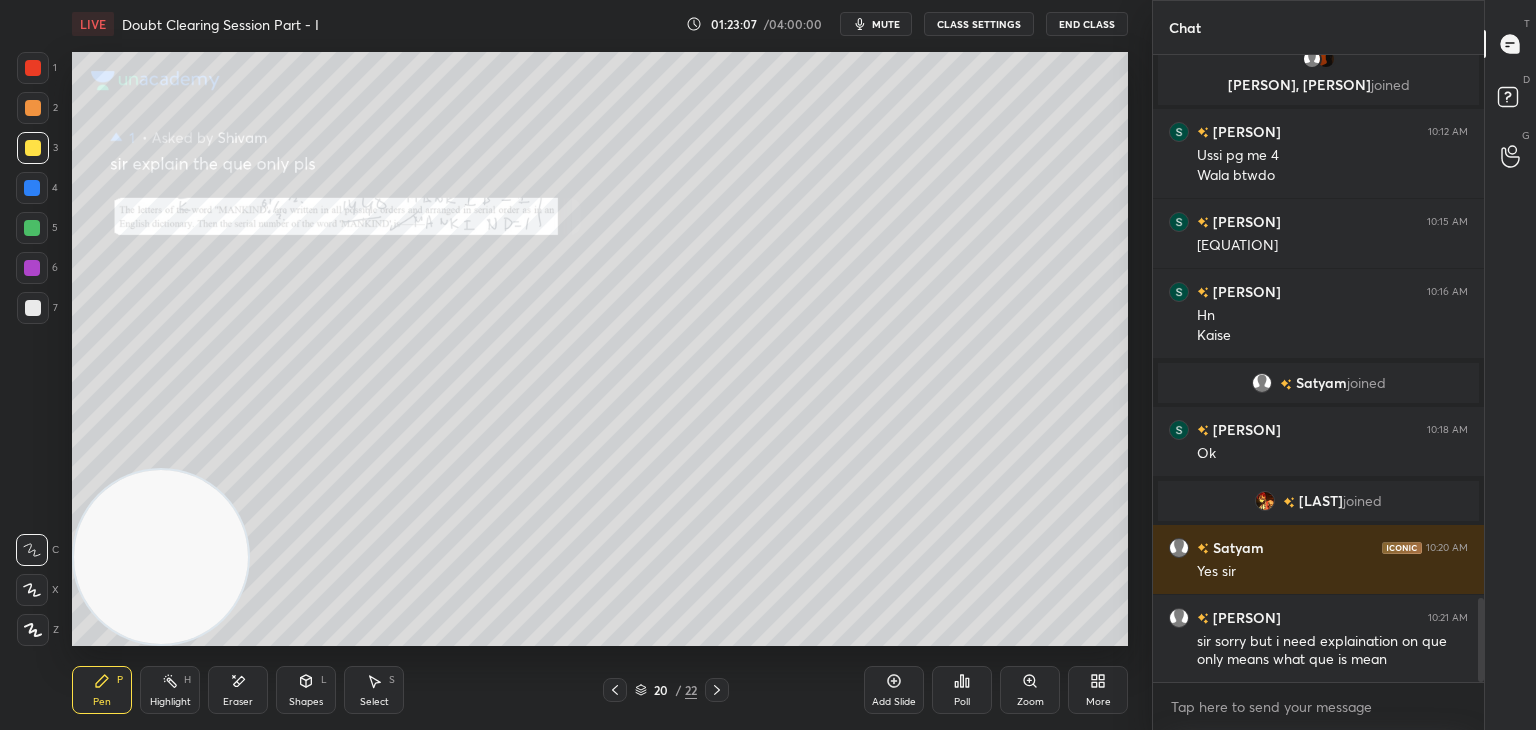 scroll, scrollTop: 4126, scrollLeft: 0, axis: vertical 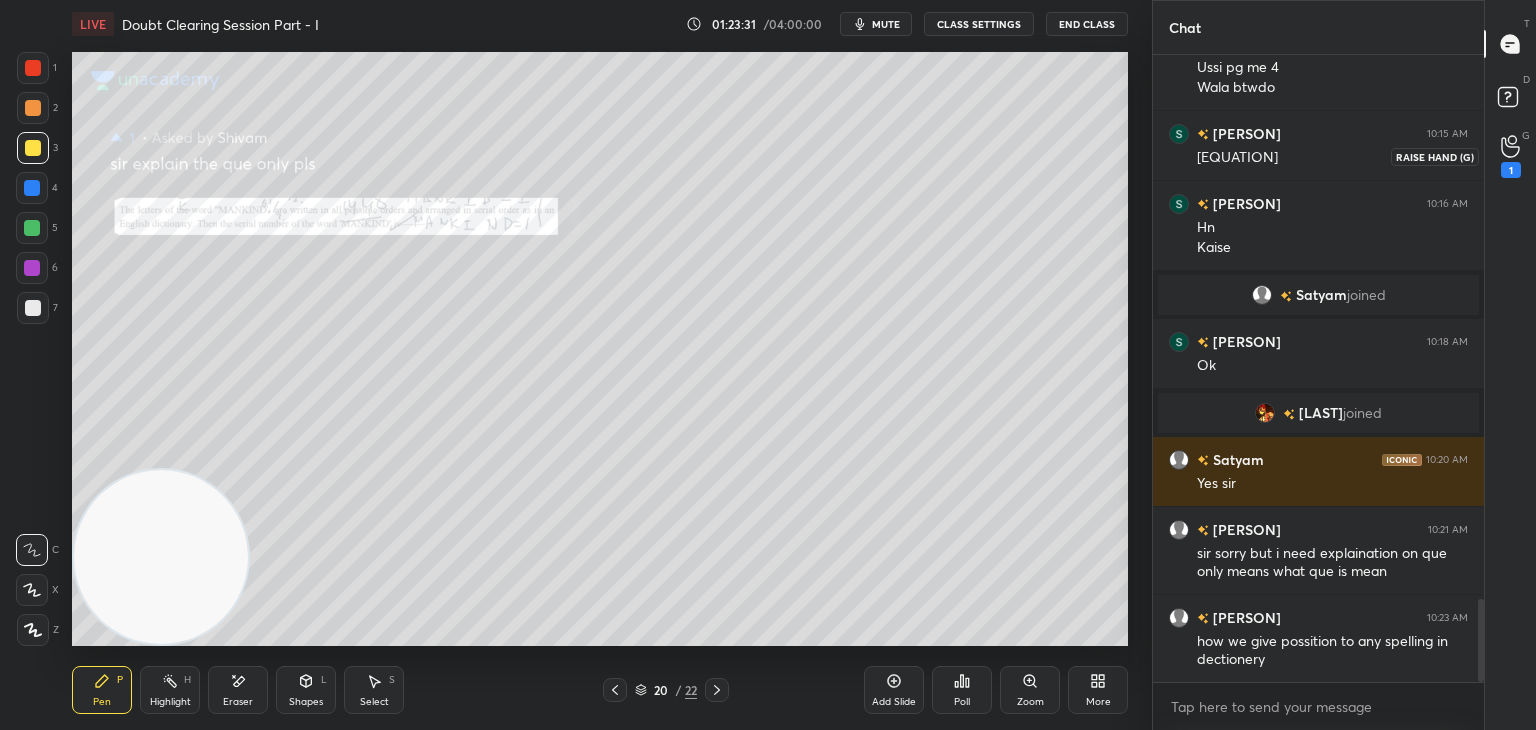click on "1" at bounding box center (1511, 170) 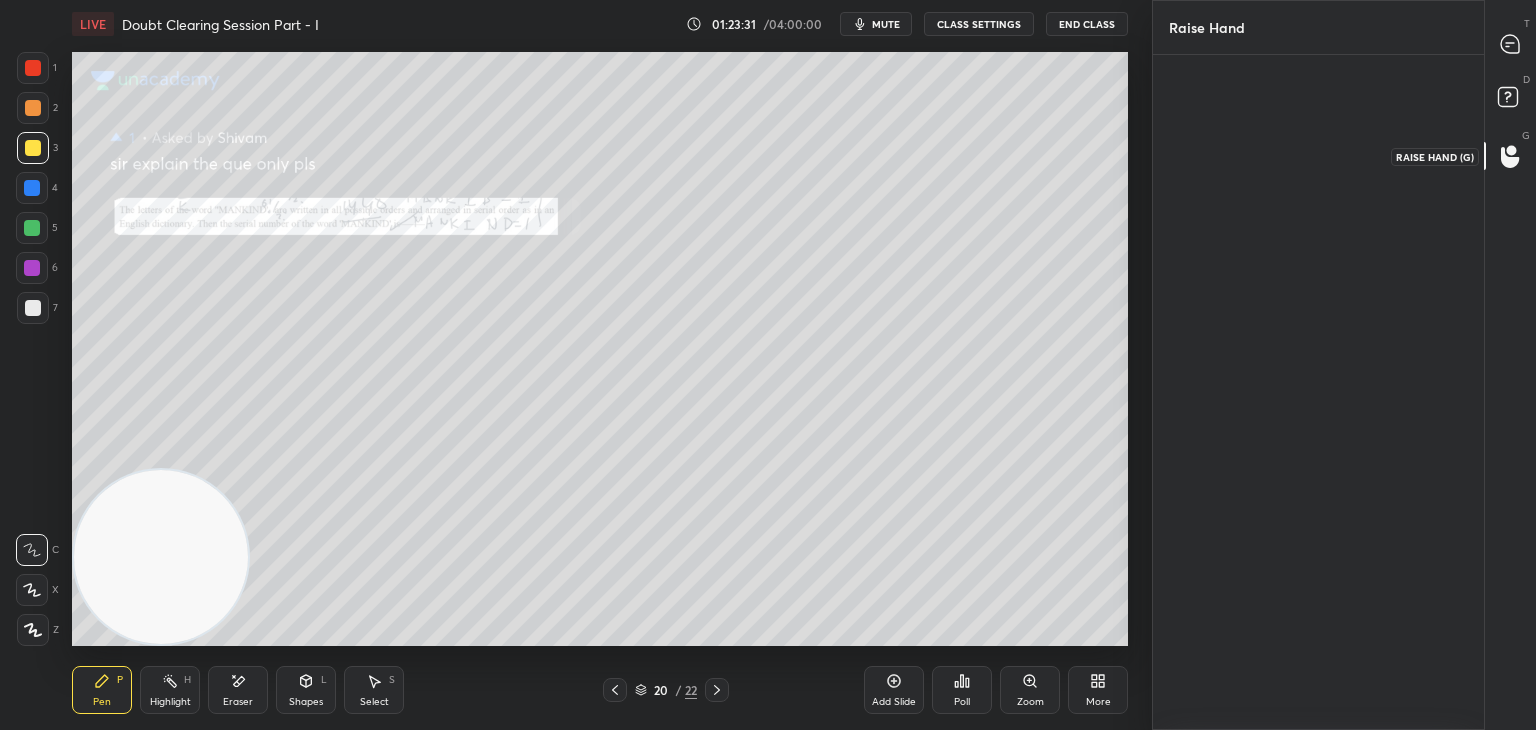 scroll, scrollTop: 669, scrollLeft: 325, axis: both 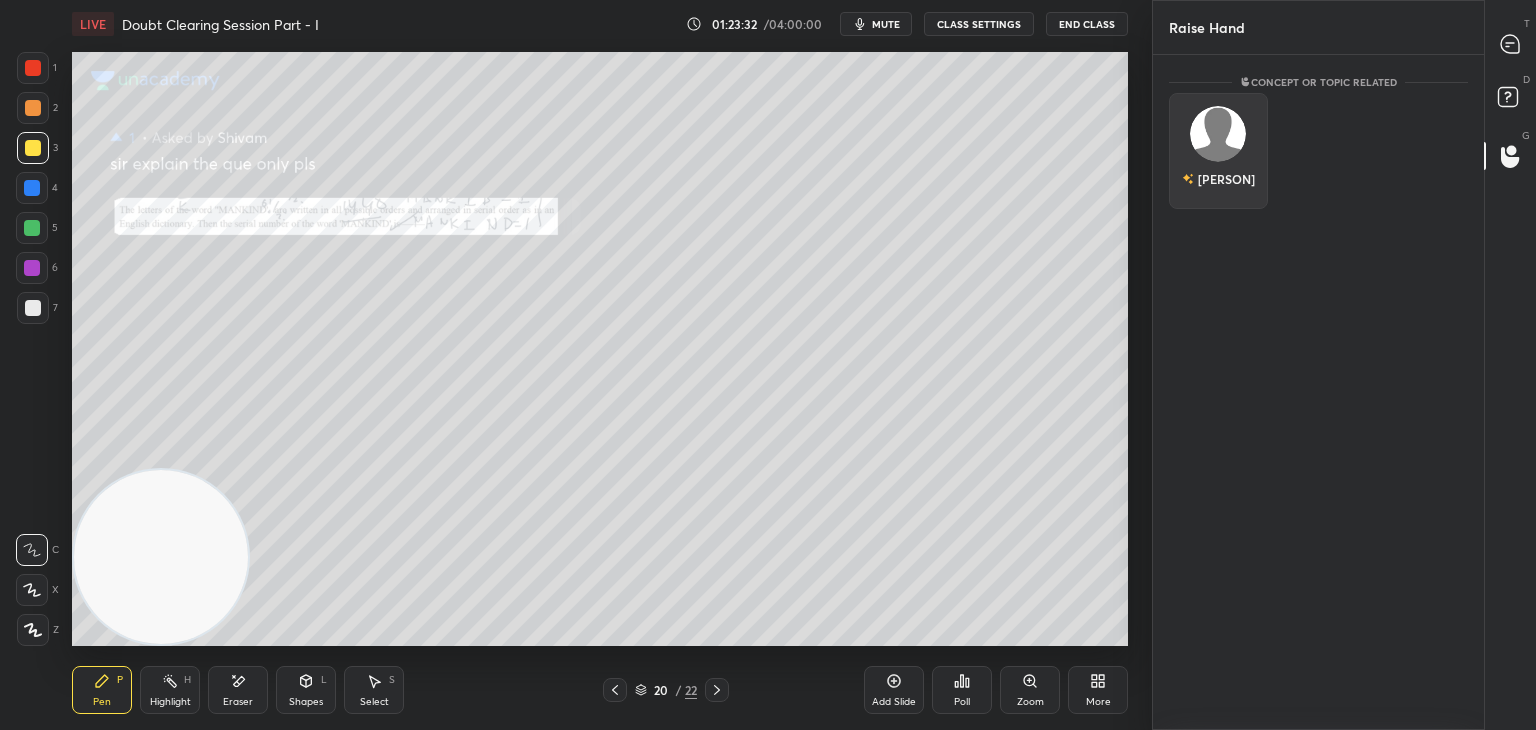 click on "[PERSON]" at bounding box center (1218, 151) 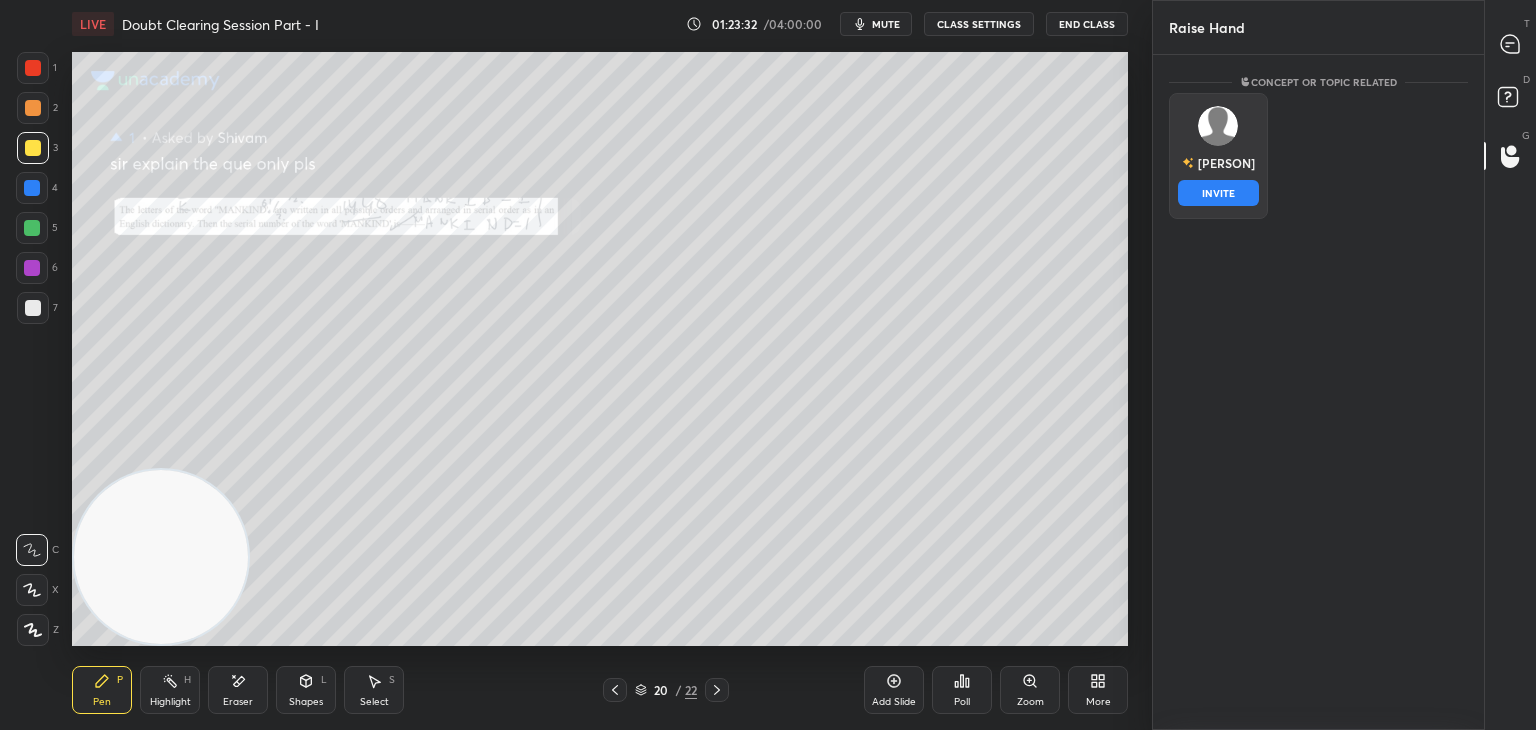 drag, startPoint x: 1223, startPoint y: 202, endPoint x: 1228, endPoint y: 189, distance: 13.928389 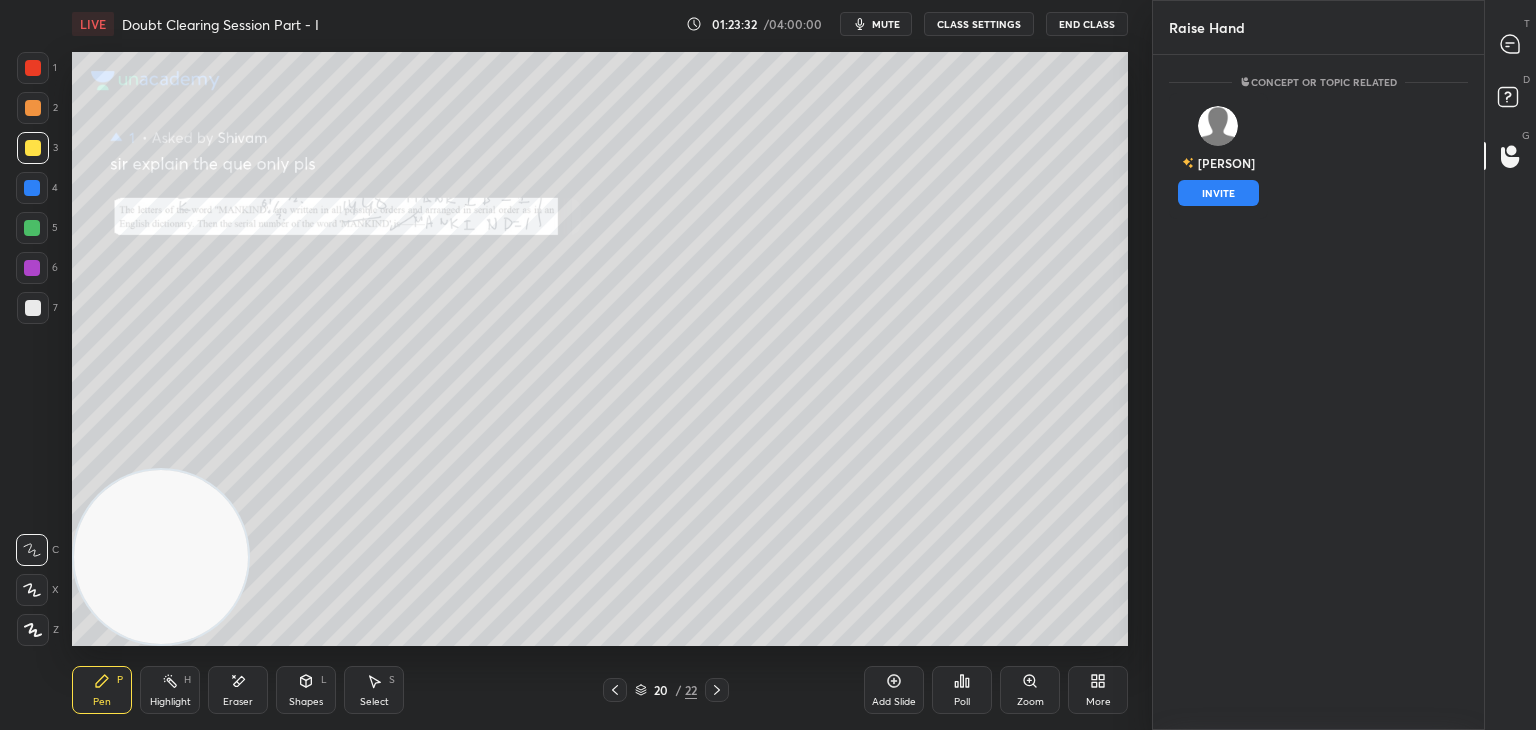 click on "INVITE" at bounding box center (1218, 193) 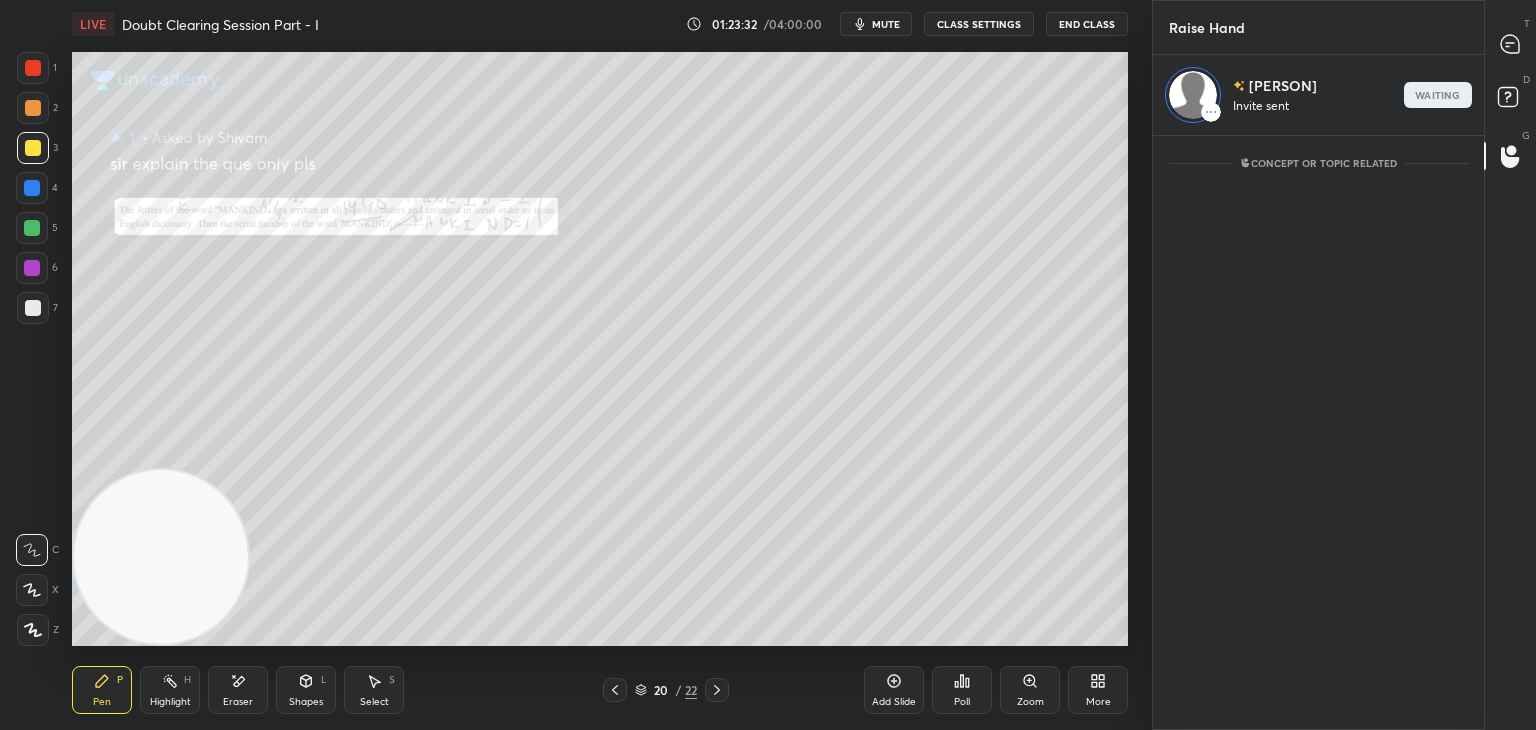 scroll, scrollTop: 589, scrollLeft: 325, axis: both 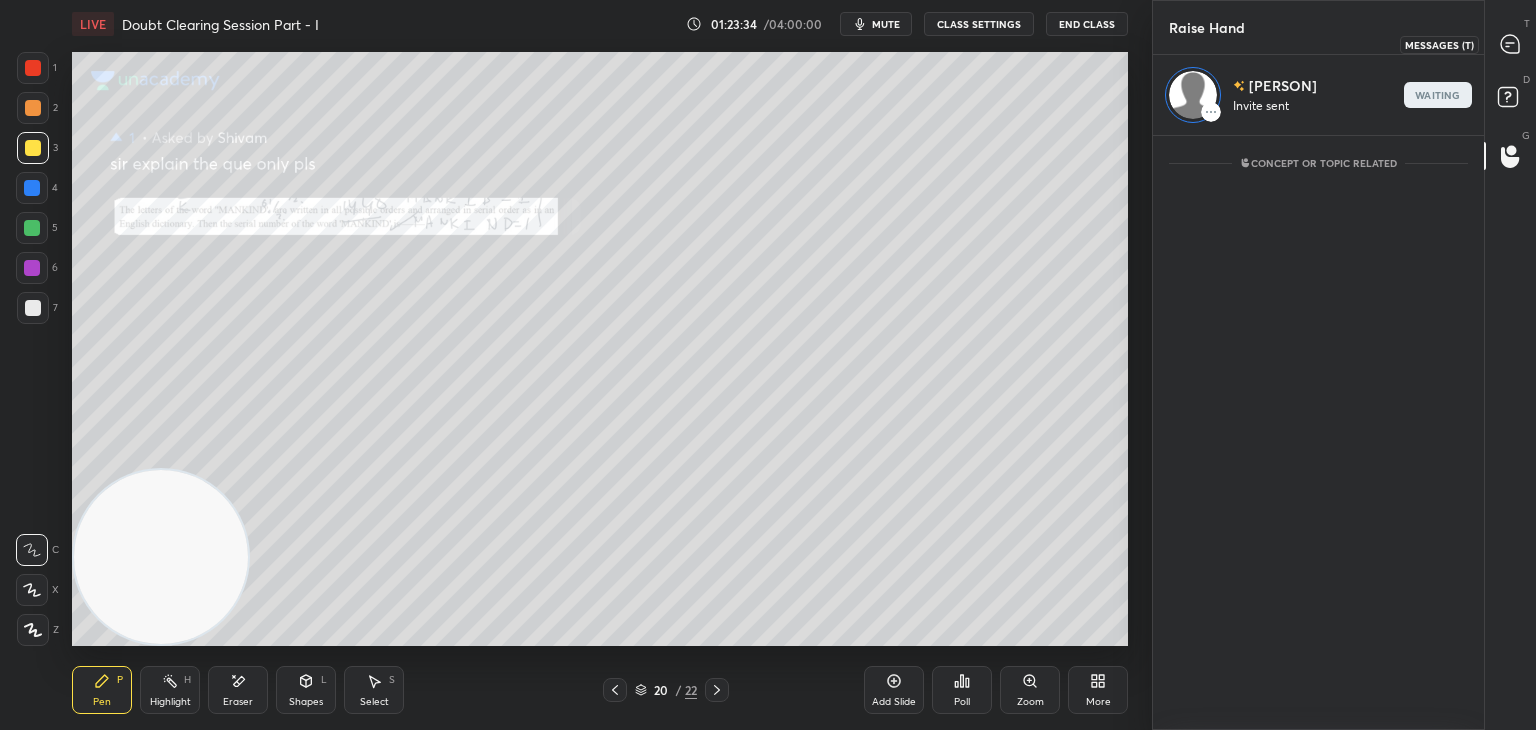 click 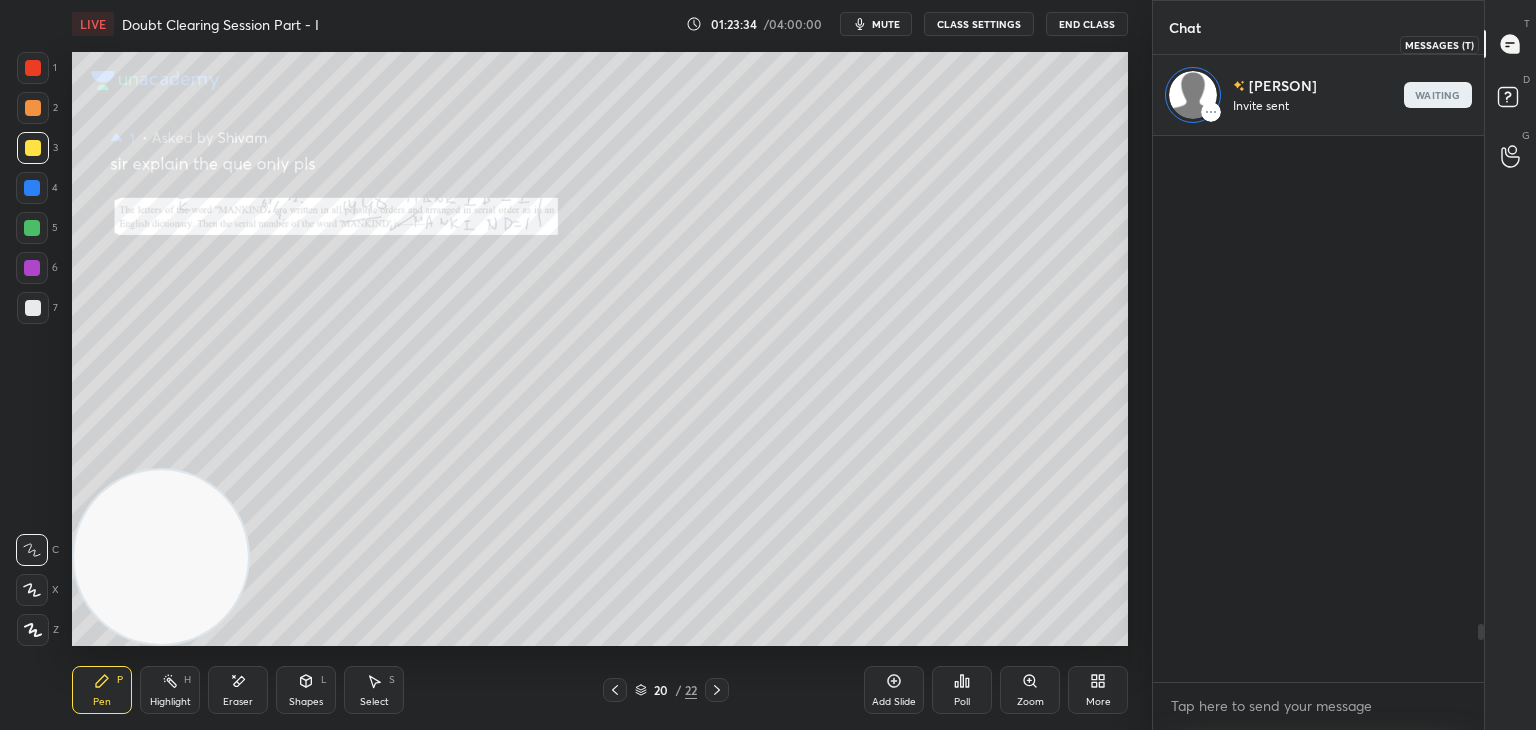 scroll, scrollTop: 588, scrollLeft: 325, axis: both 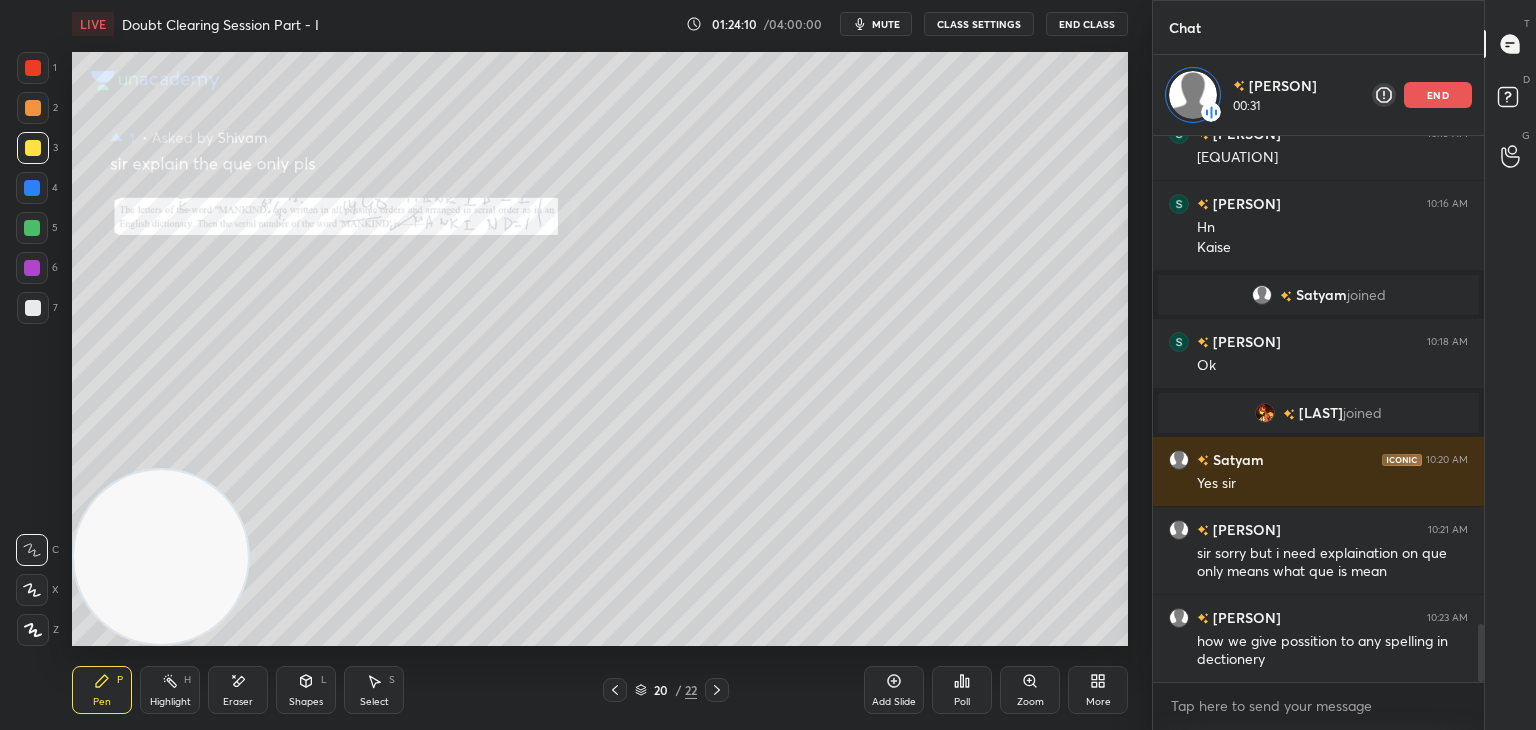 click on "end" at bounding box center [1438, 95] 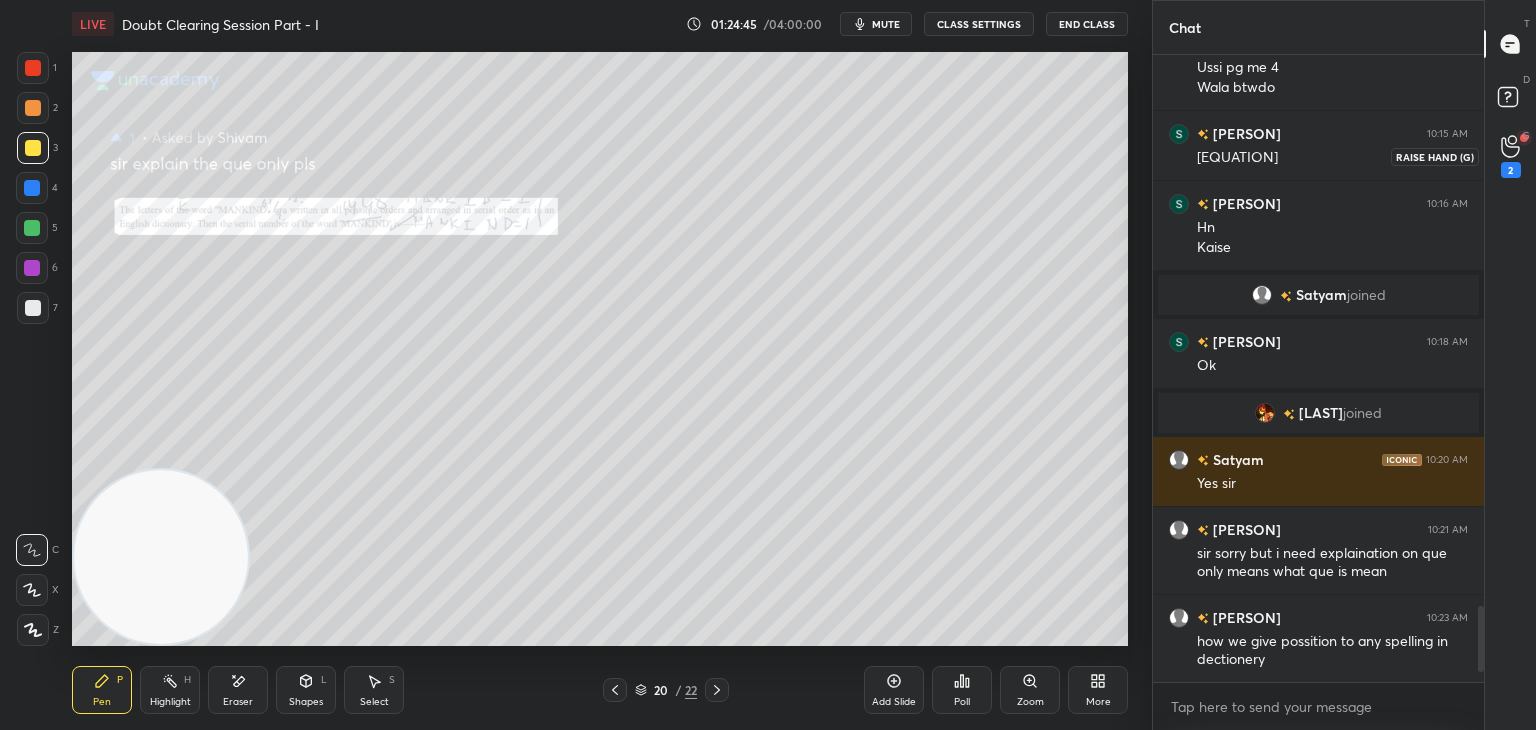 click 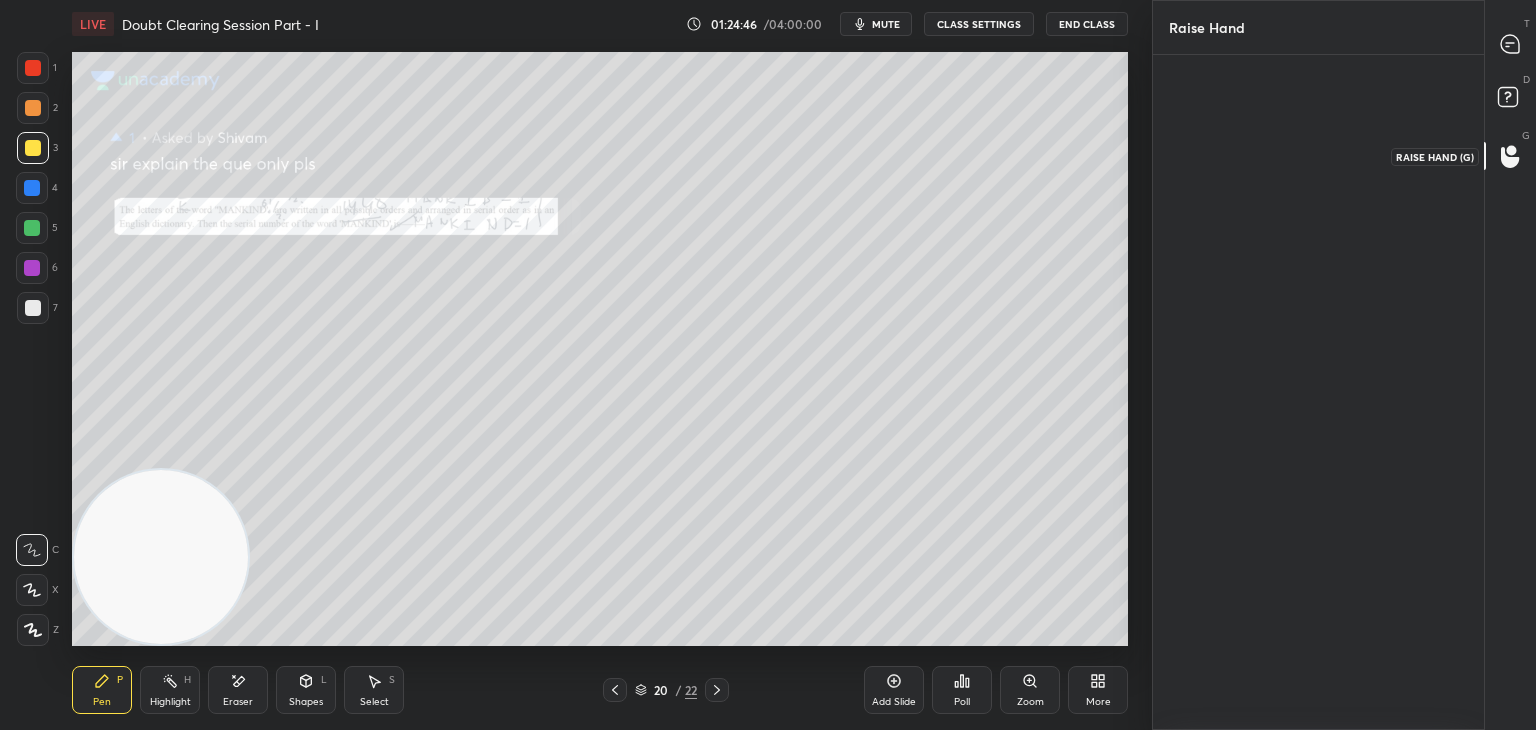 scroll, scrollTop: 669, scrollLeft: 325, axis: both 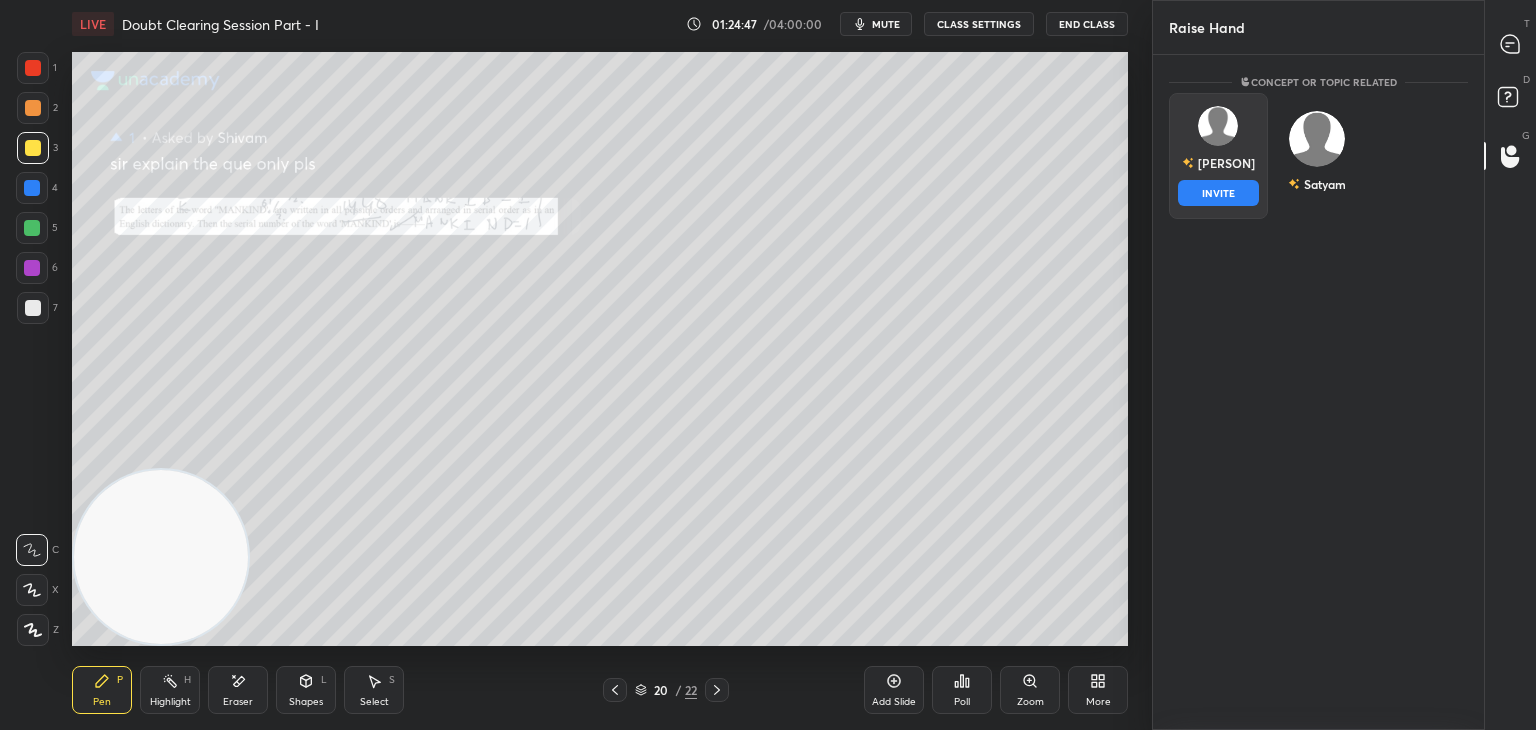 click on "[USERNAME] INVITE" at bounding box center (1218, 156) 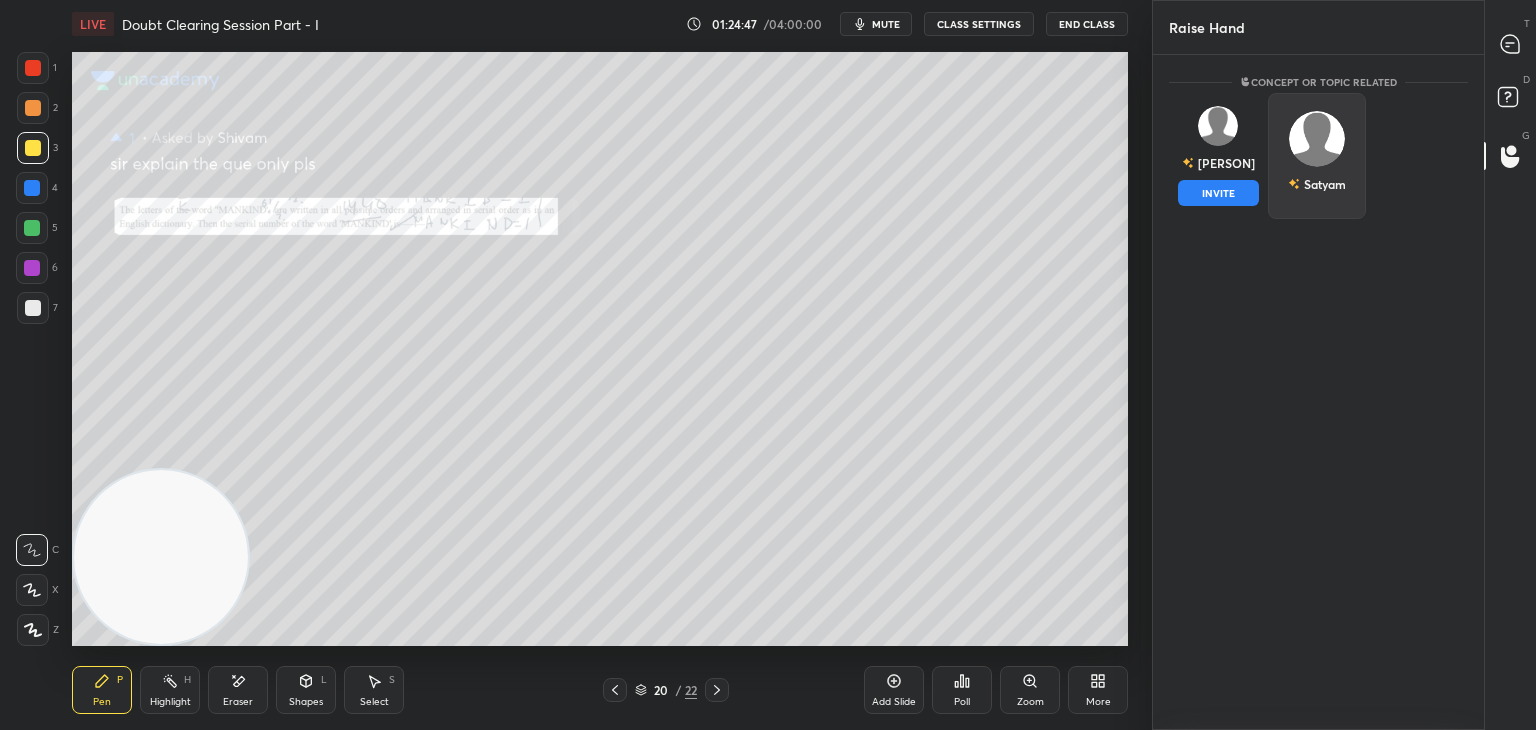 click on "INVITE" at bounding box center [1218, 193] 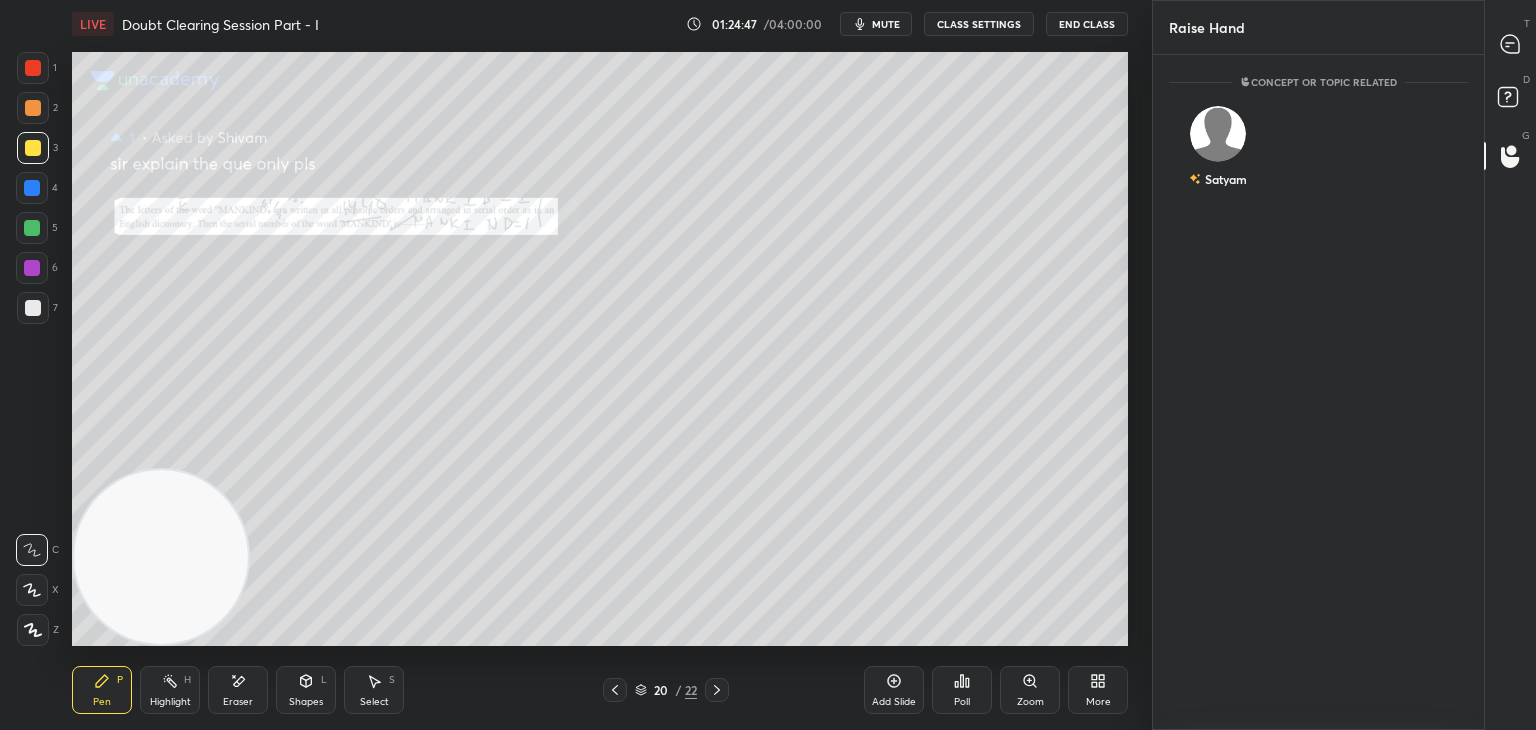 scroll, scrollTop: 589, scrollLeft: 325, axis: both 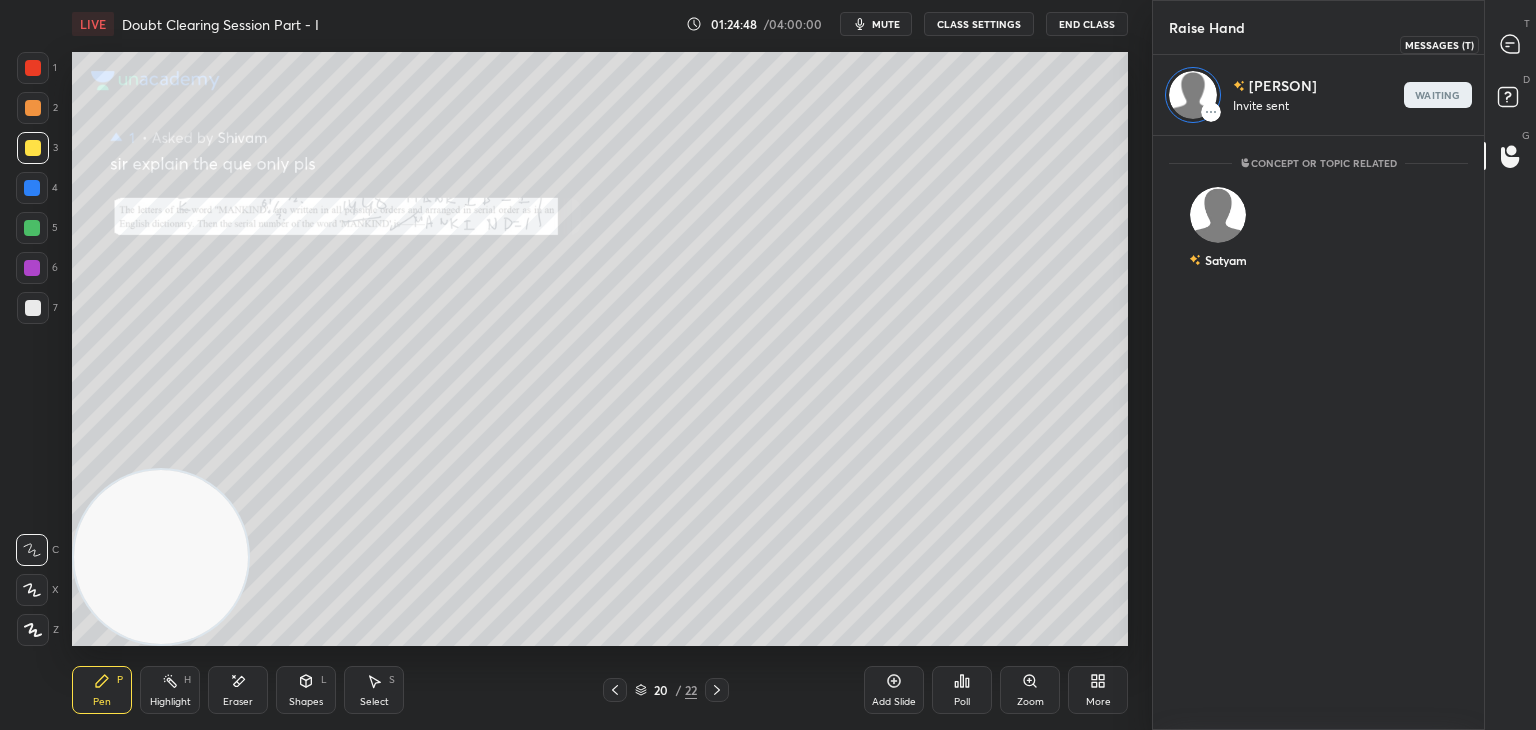 drag, startPoint x: 1505, startPoint y: 58, endPoint x: 1495, endPoint y: 57, distance: 10.049875 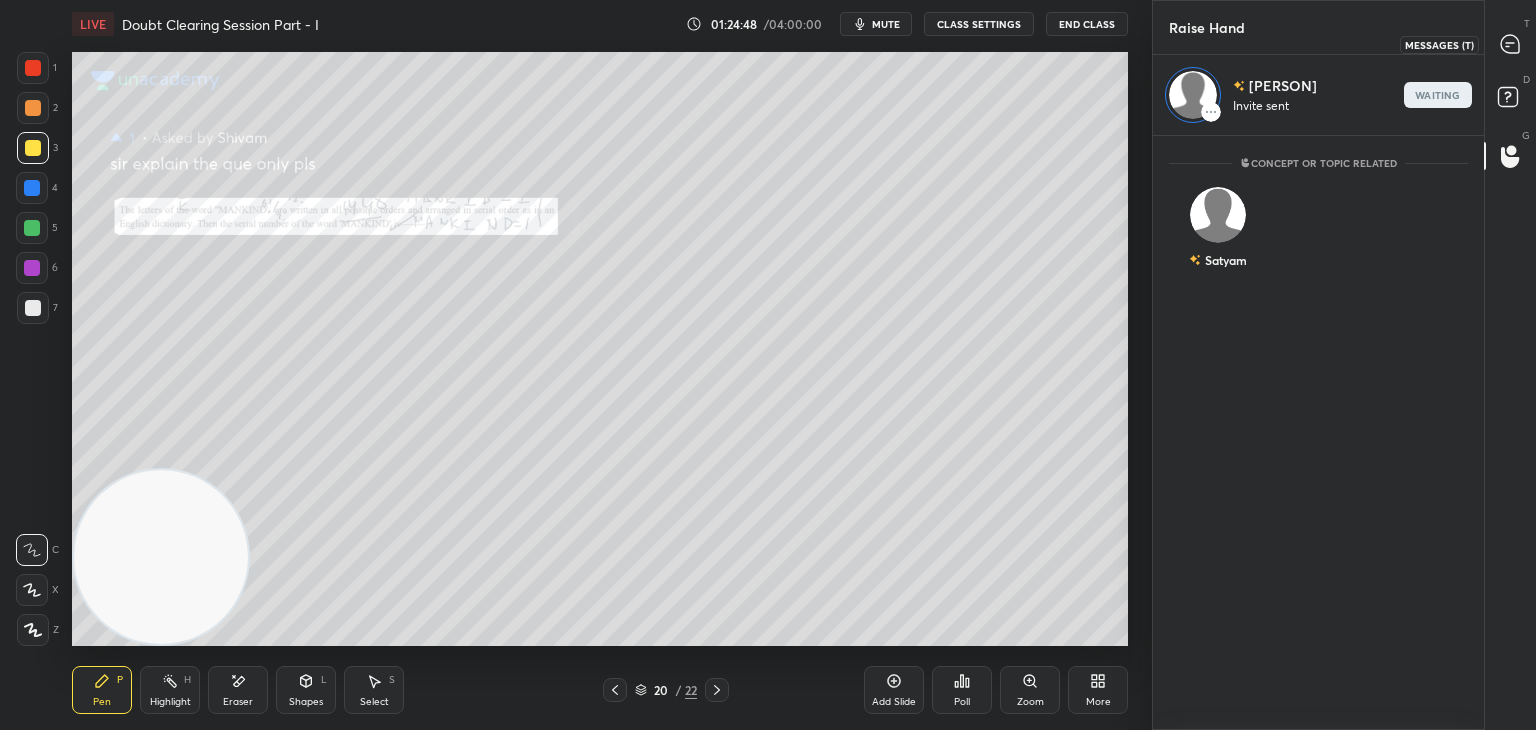 click at bounding box center [1511, 44] 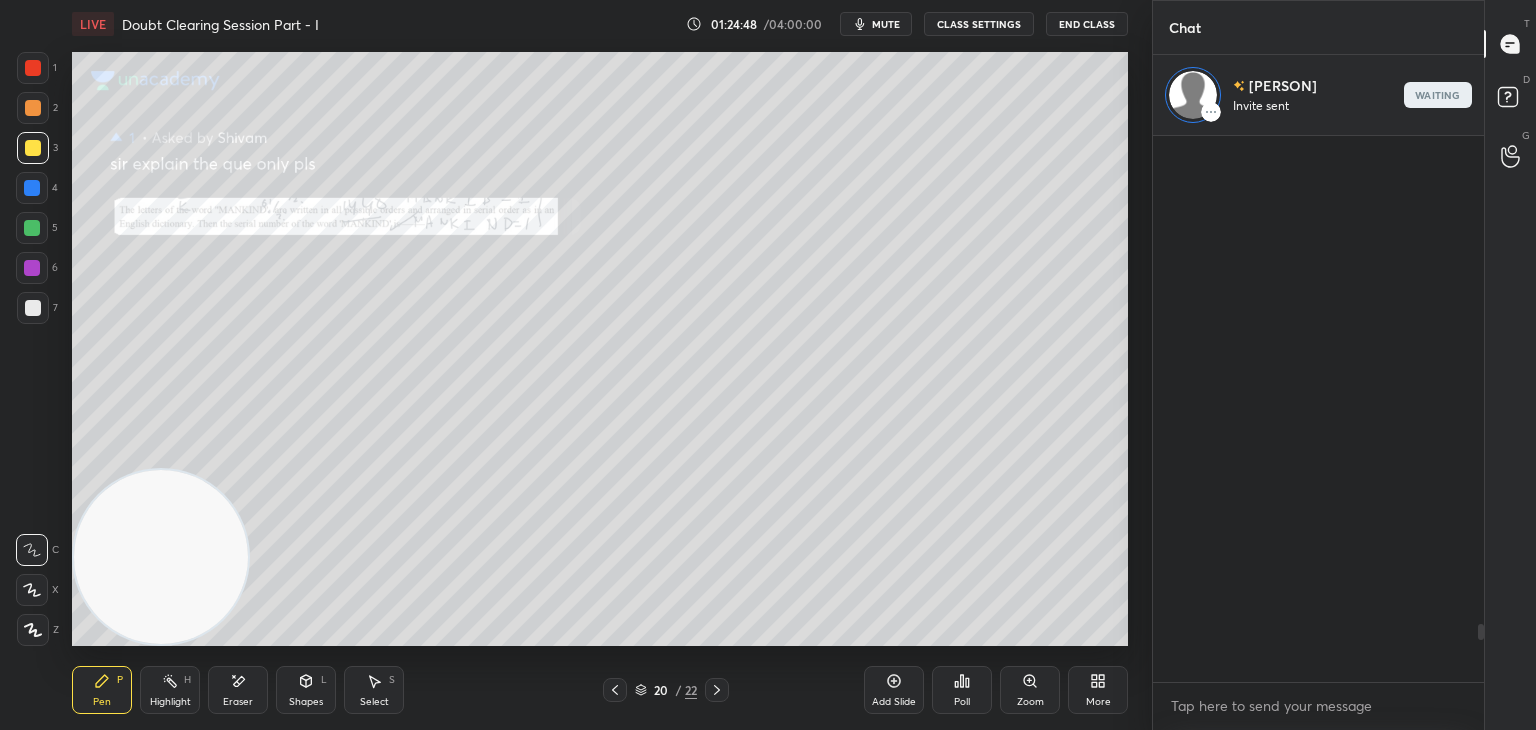 scroll, scrollTop: 4627, scrollLeft: 0, axis: vertical 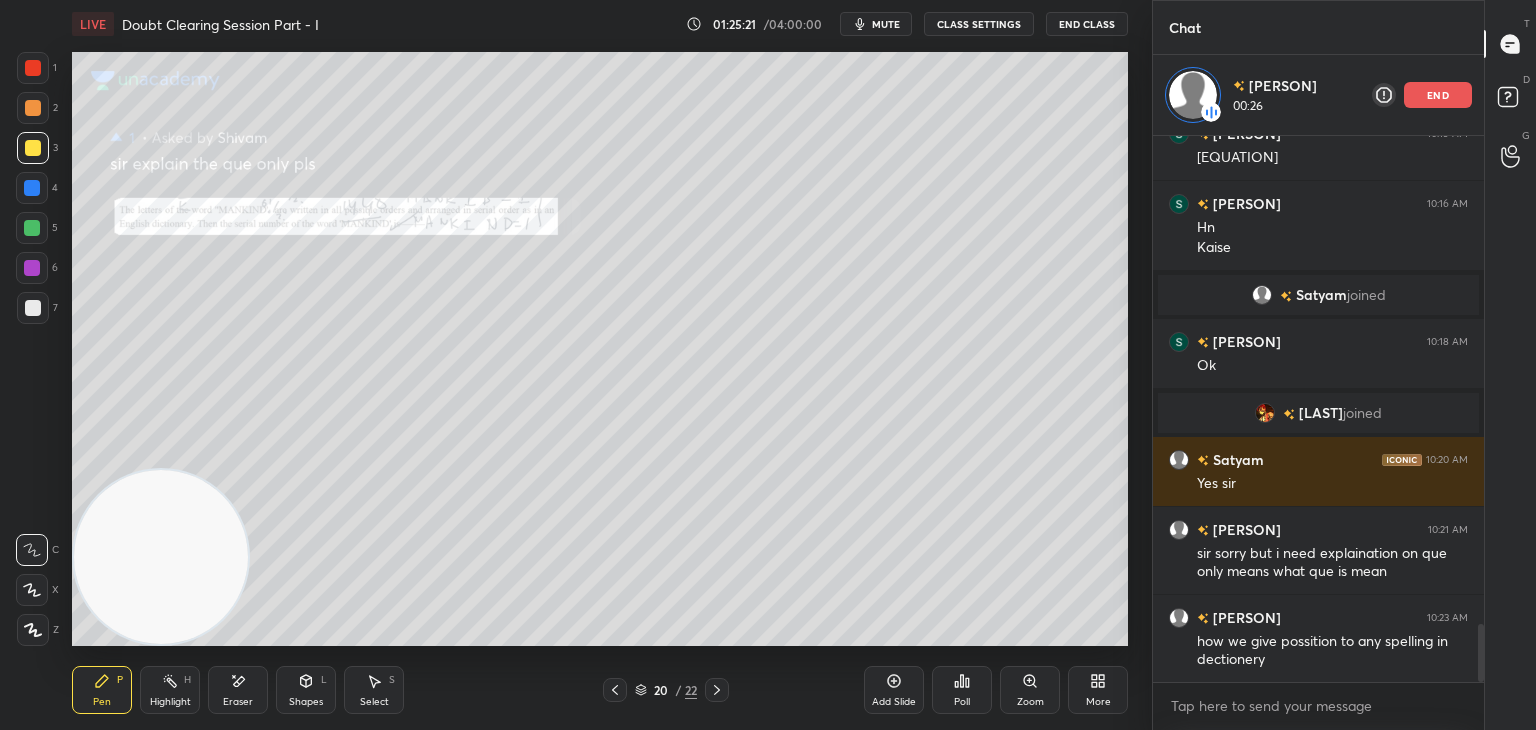click on "end" at bounding box center (1438, 95) 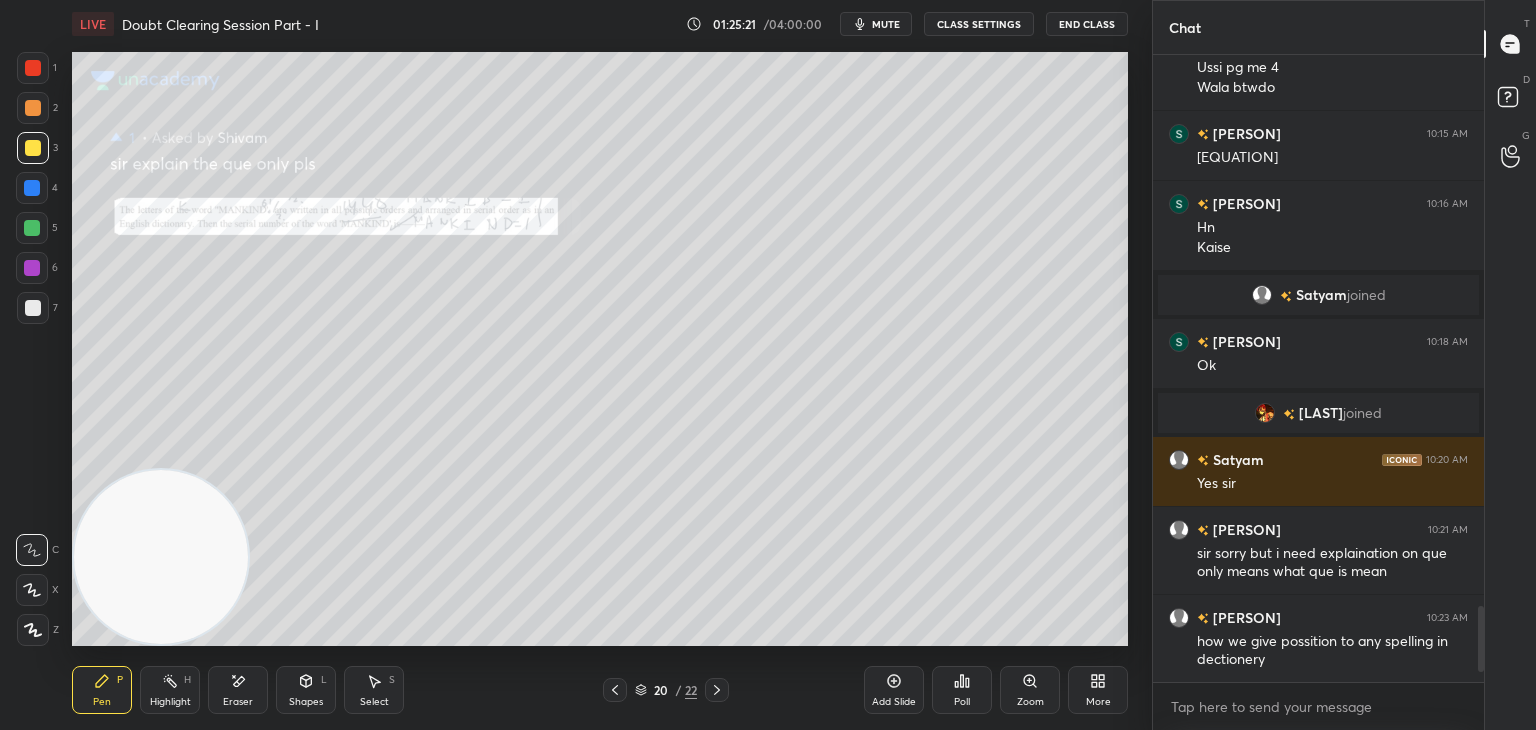 click on "G Raise Hand (G)" at bounding box center (1510, 156) 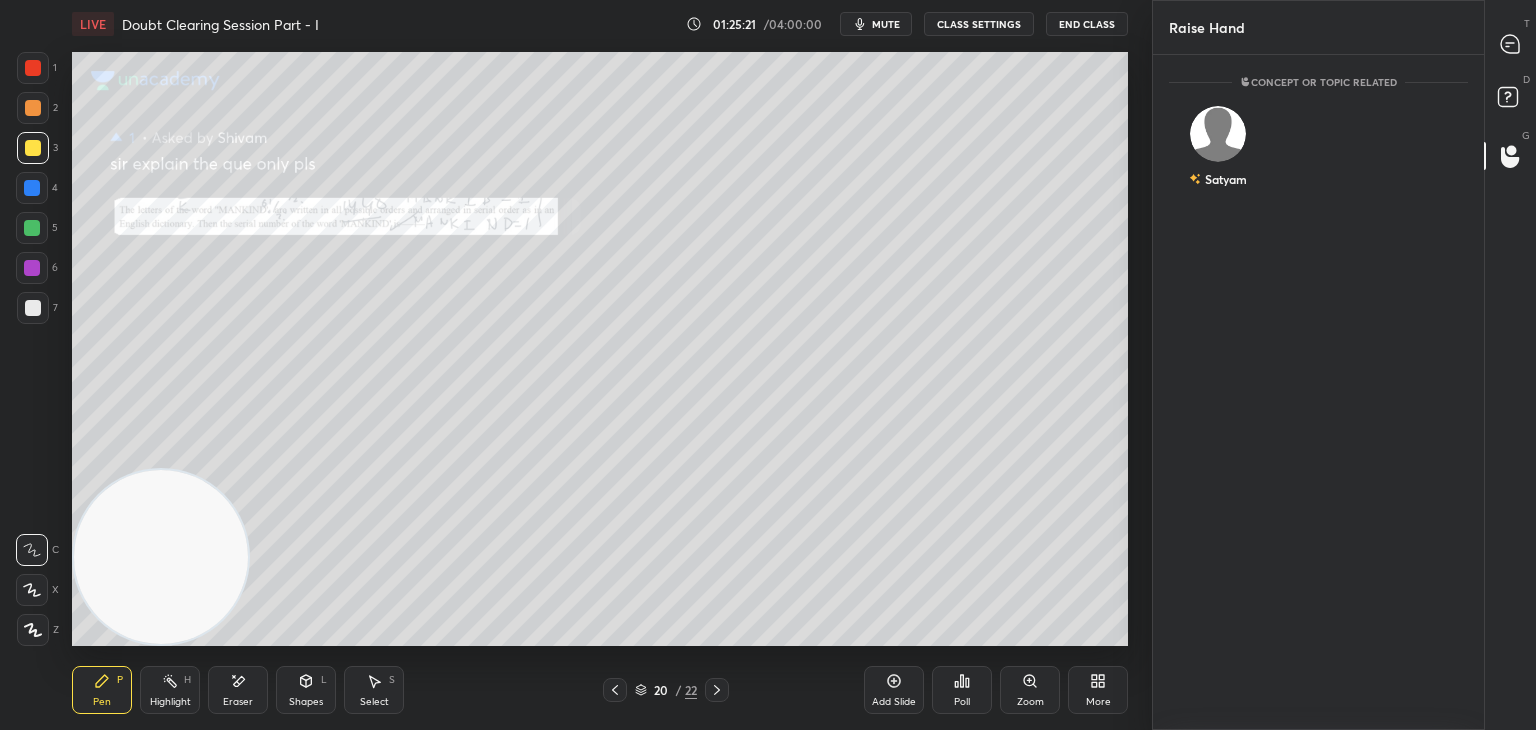 scroll, scrollTop: 6, scrollLeft: 6, axis: both 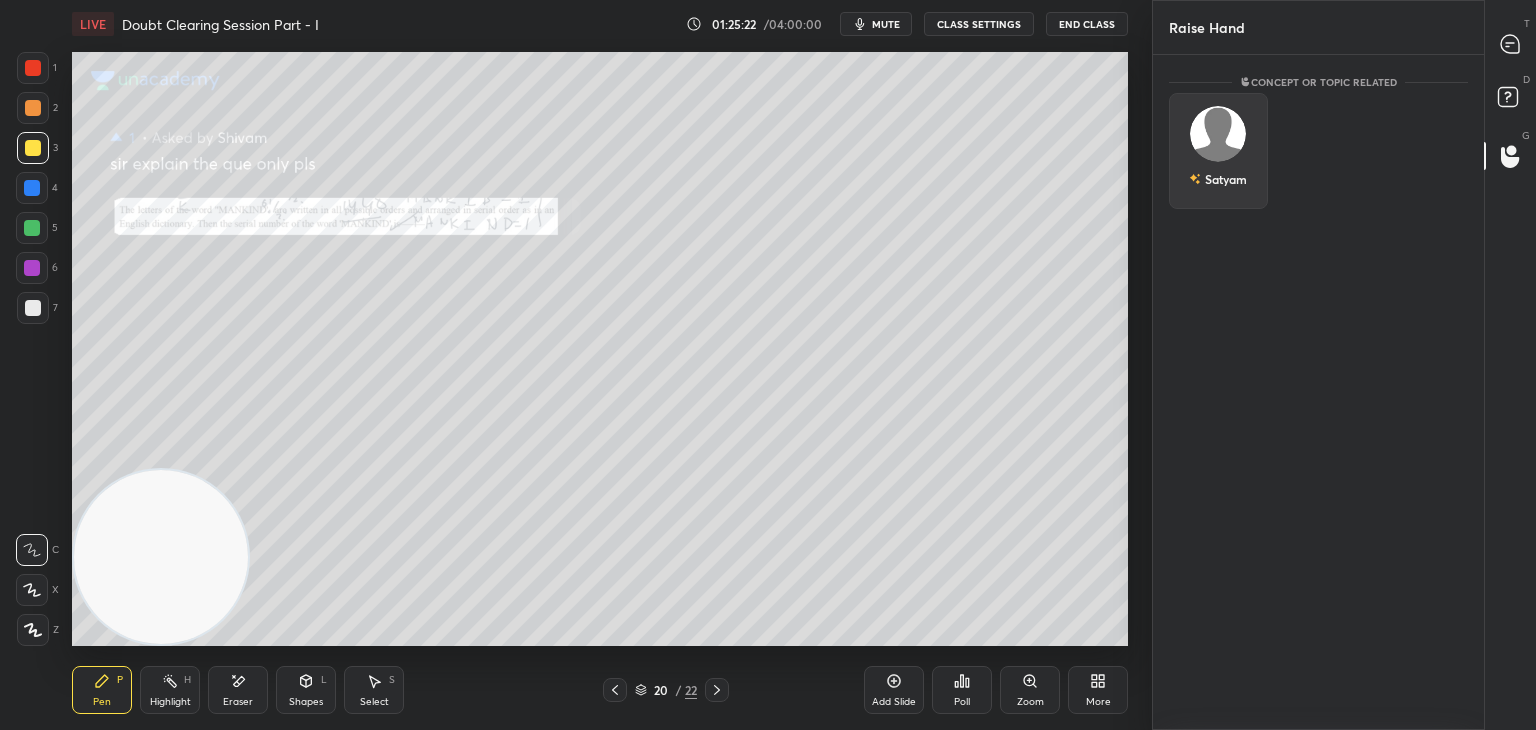 click at bounding box center (1218, 134) 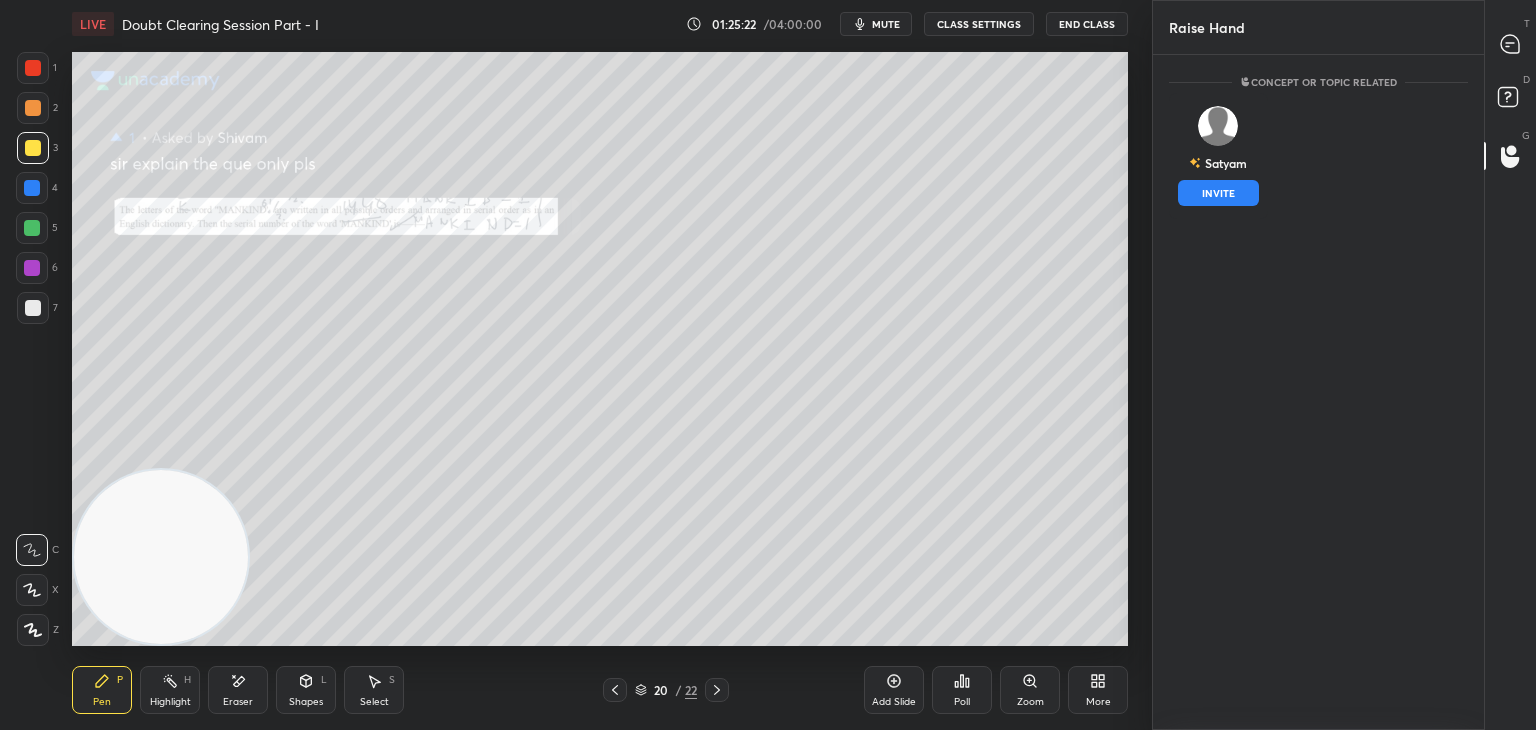 drag, startPoint x: 1213, startPoint y: 189, endPoint x: 1248, endPoint y: 155, distance: 48.79549 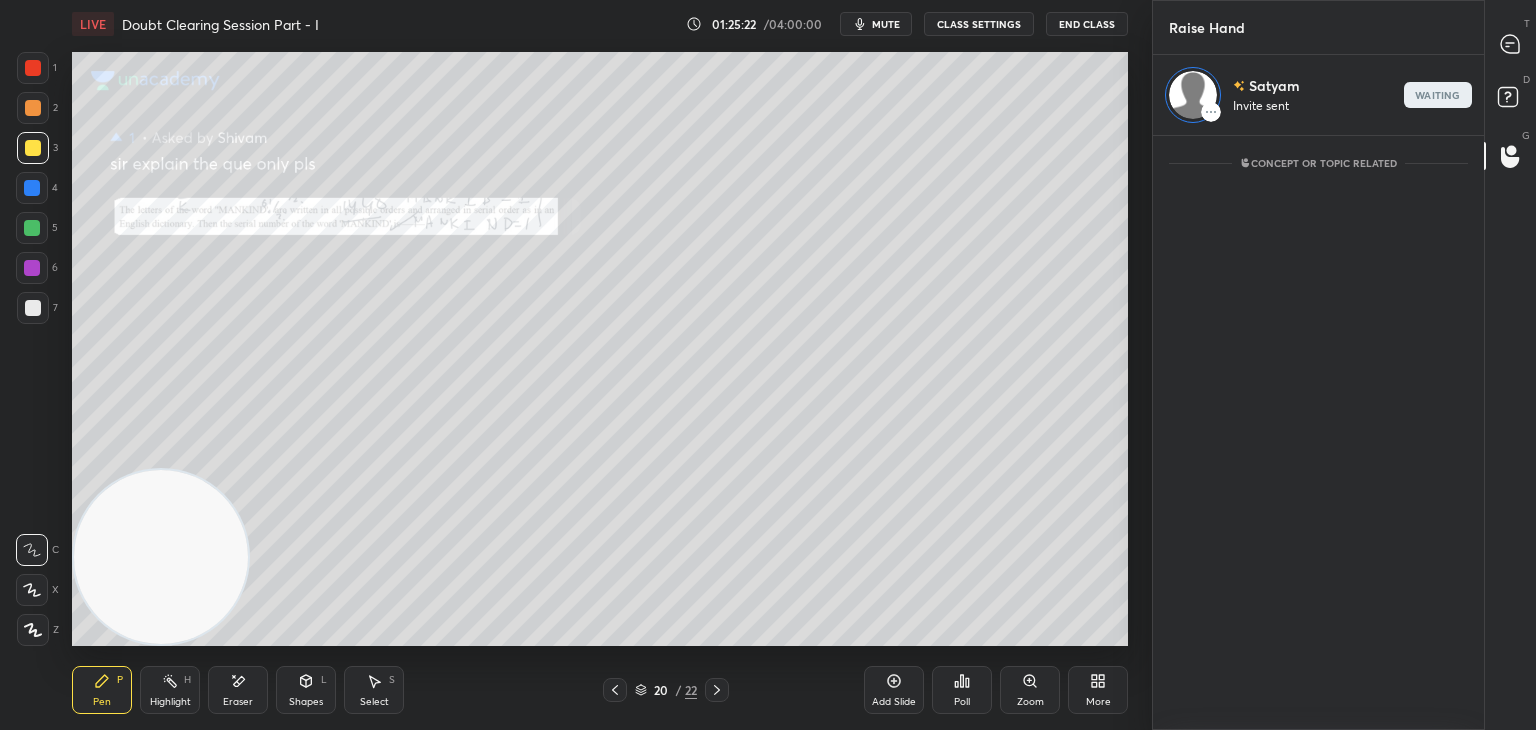 scroll, scrollTop: 589, scrollLeft: 325, axis: both 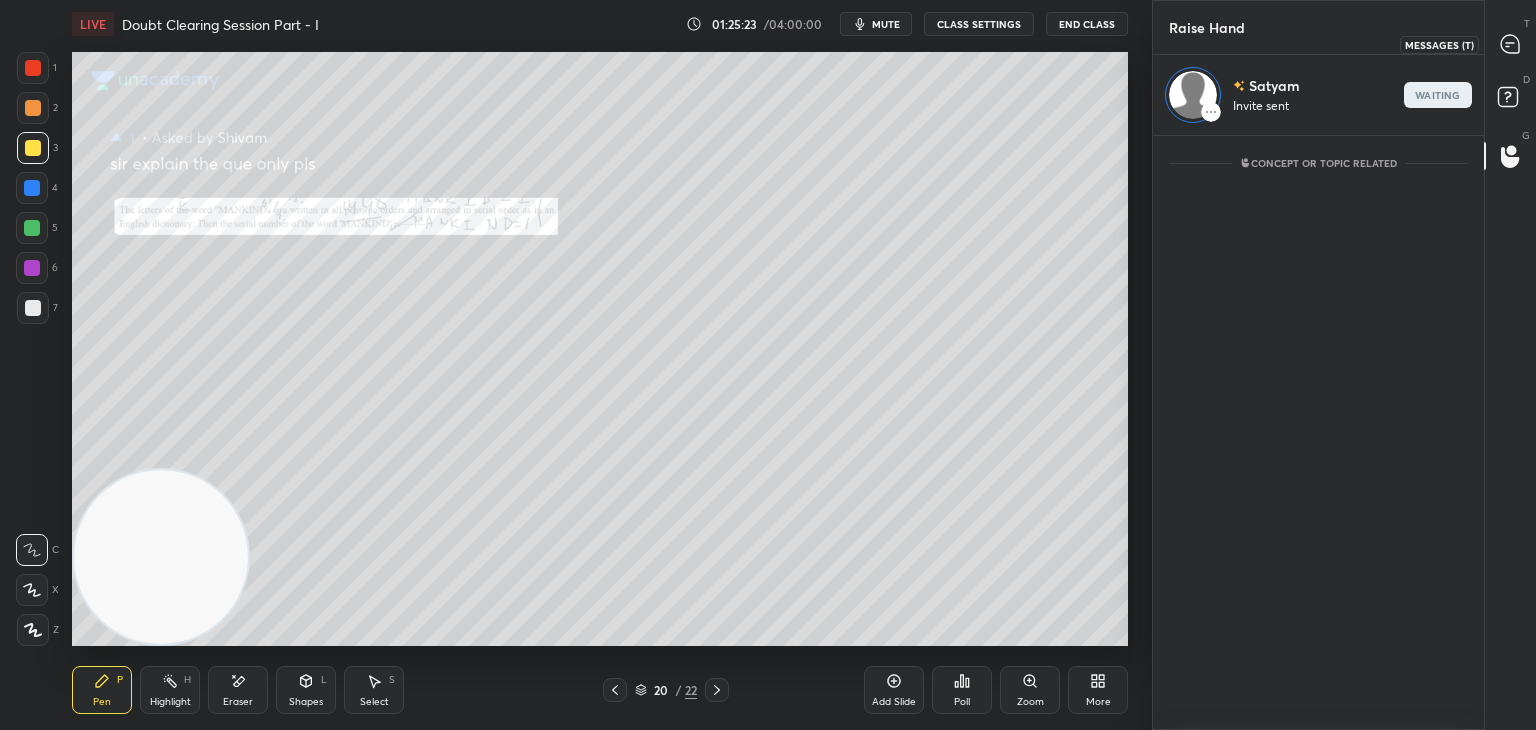 click at bounding box center [1511, 44] 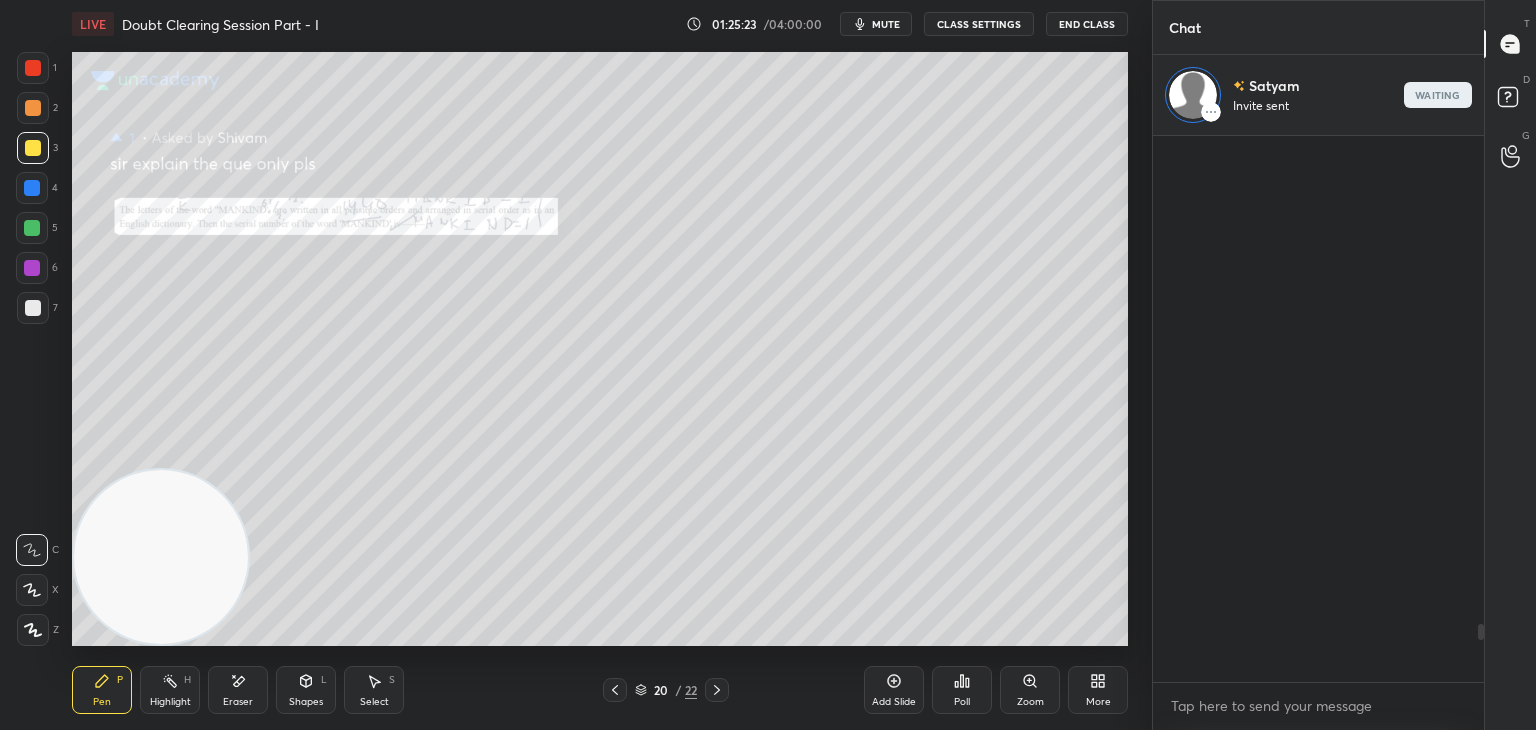 scroll, scrollTop: 588, scrollLeft: 325, axis: both 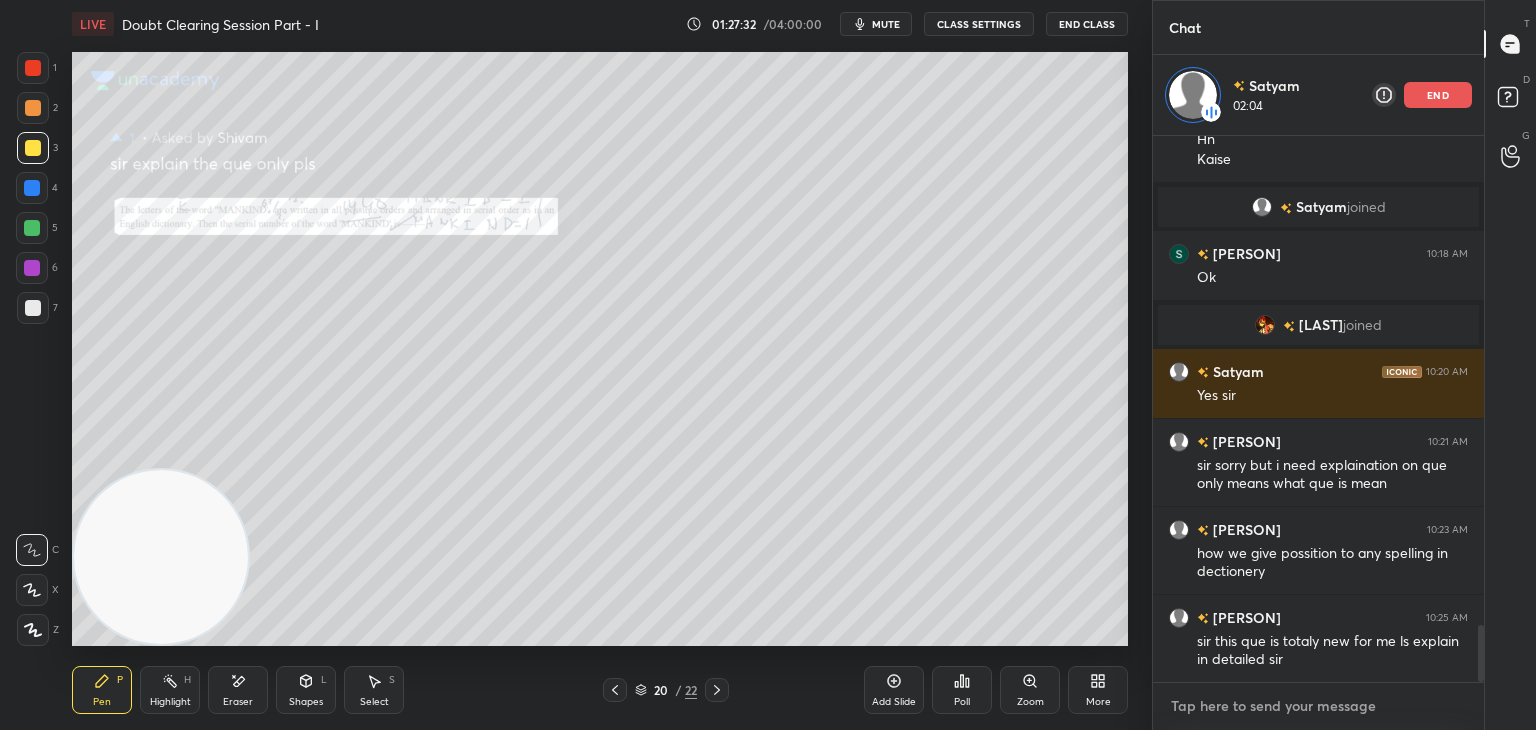 type on "x" 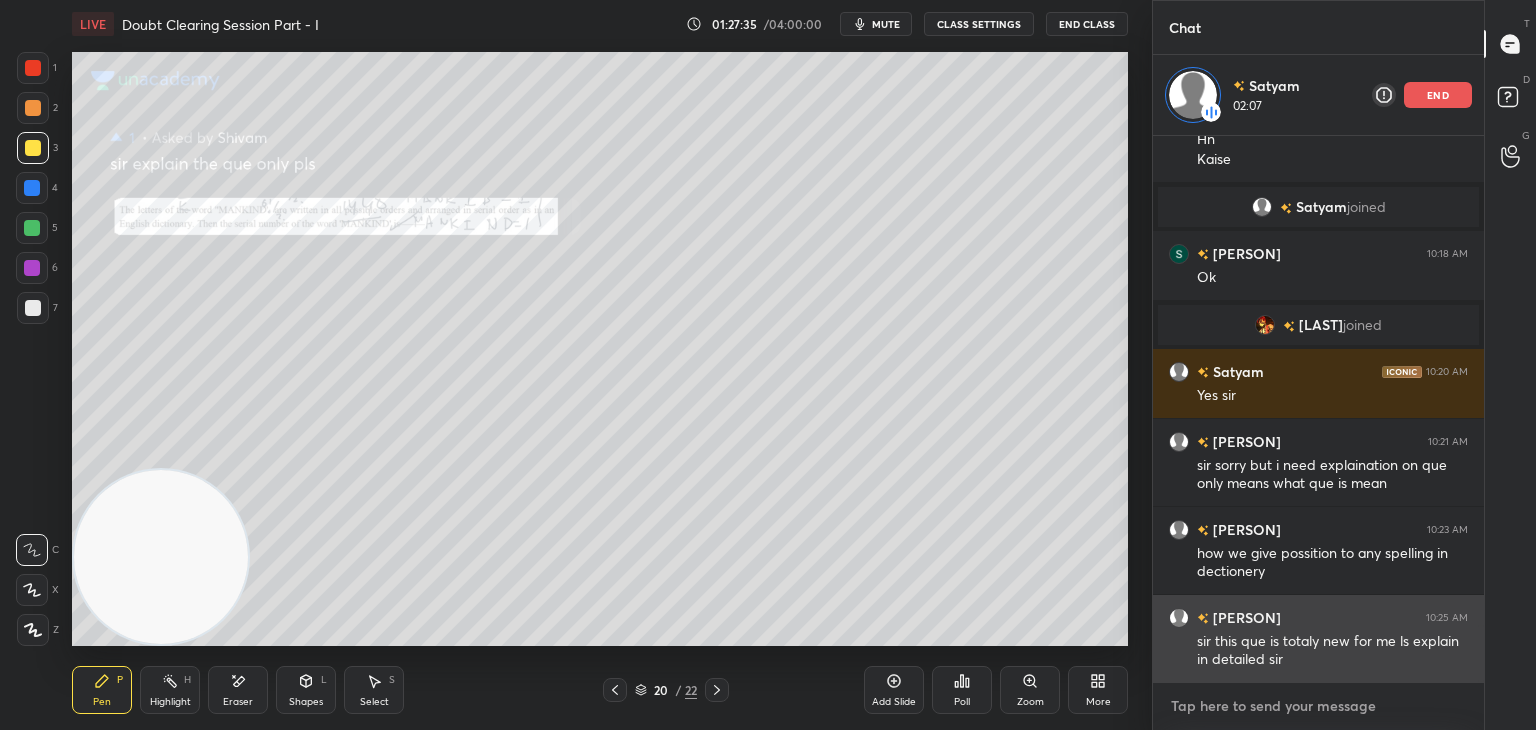 type on "h" 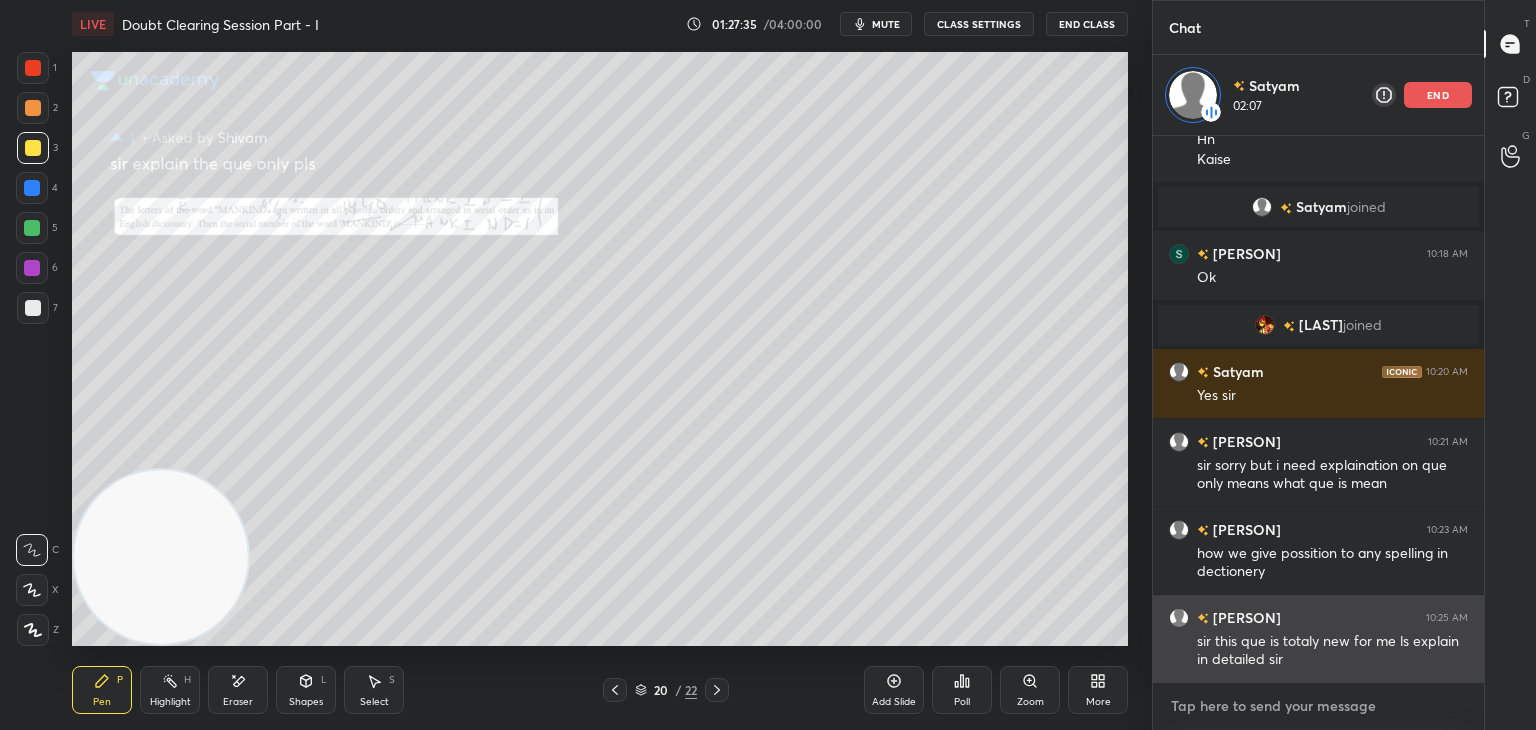 type on "x" 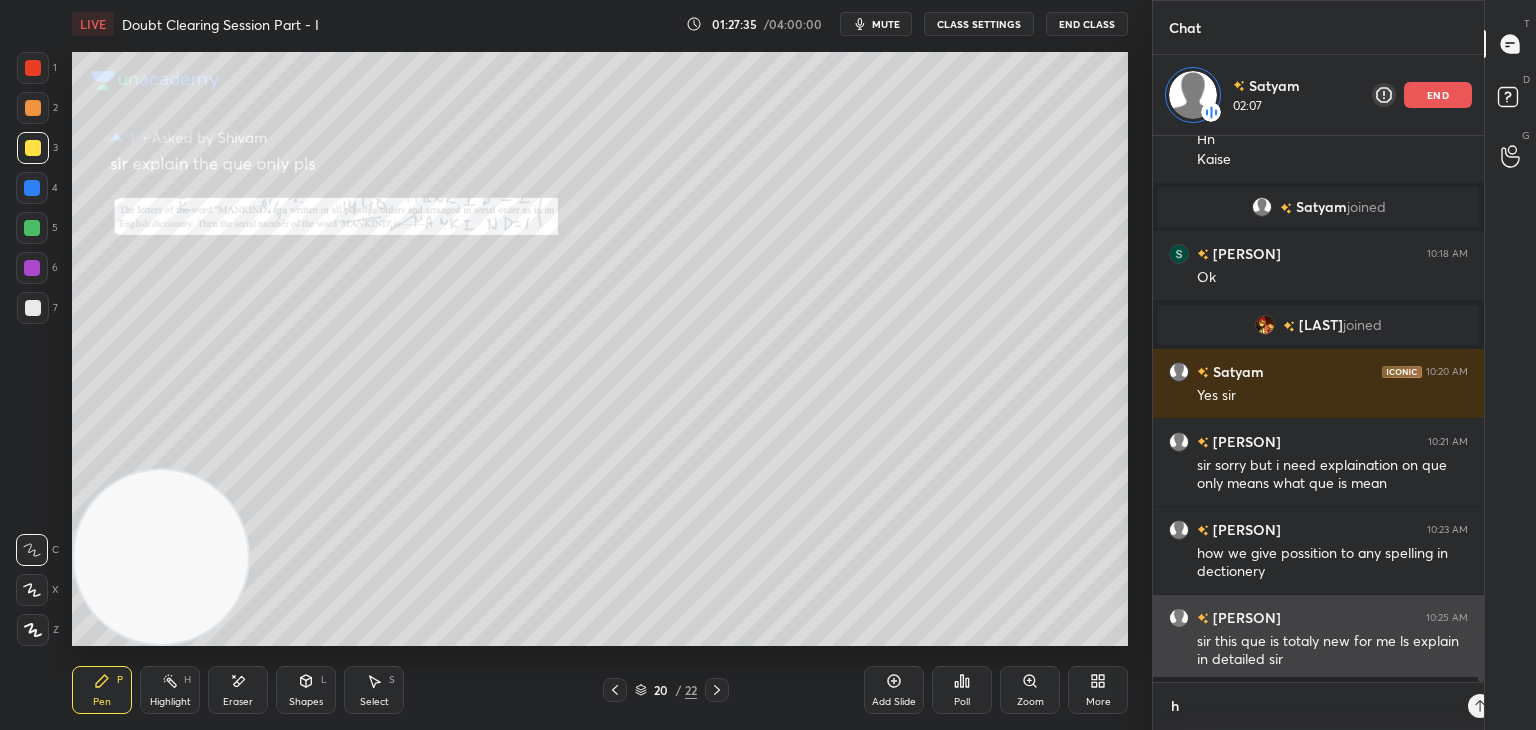 scroll, scrollTop: 535, scrollLeft: 325, axis: both 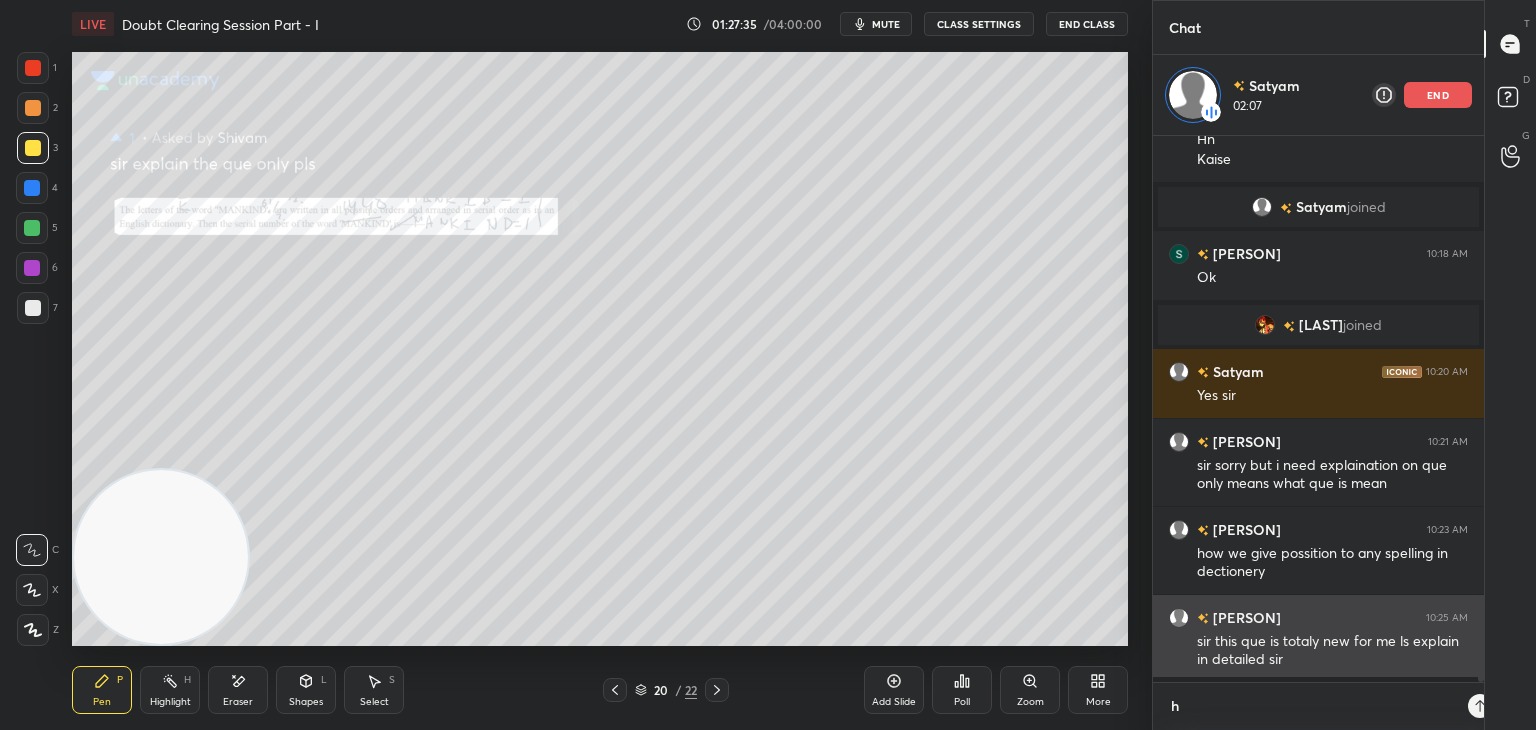 type on "ht" 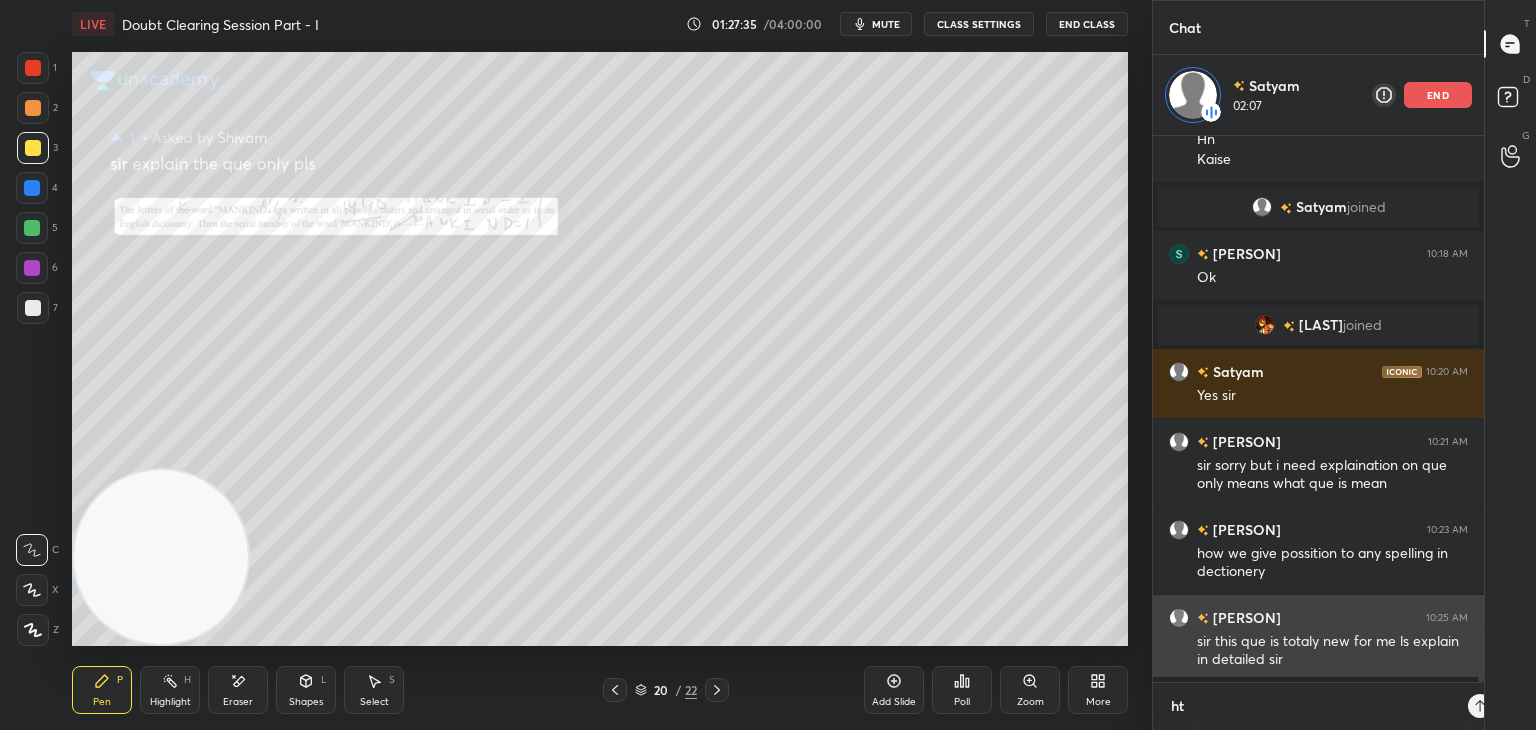 scroll, scrollTop: 6, scrollLeft: 6, axis: both 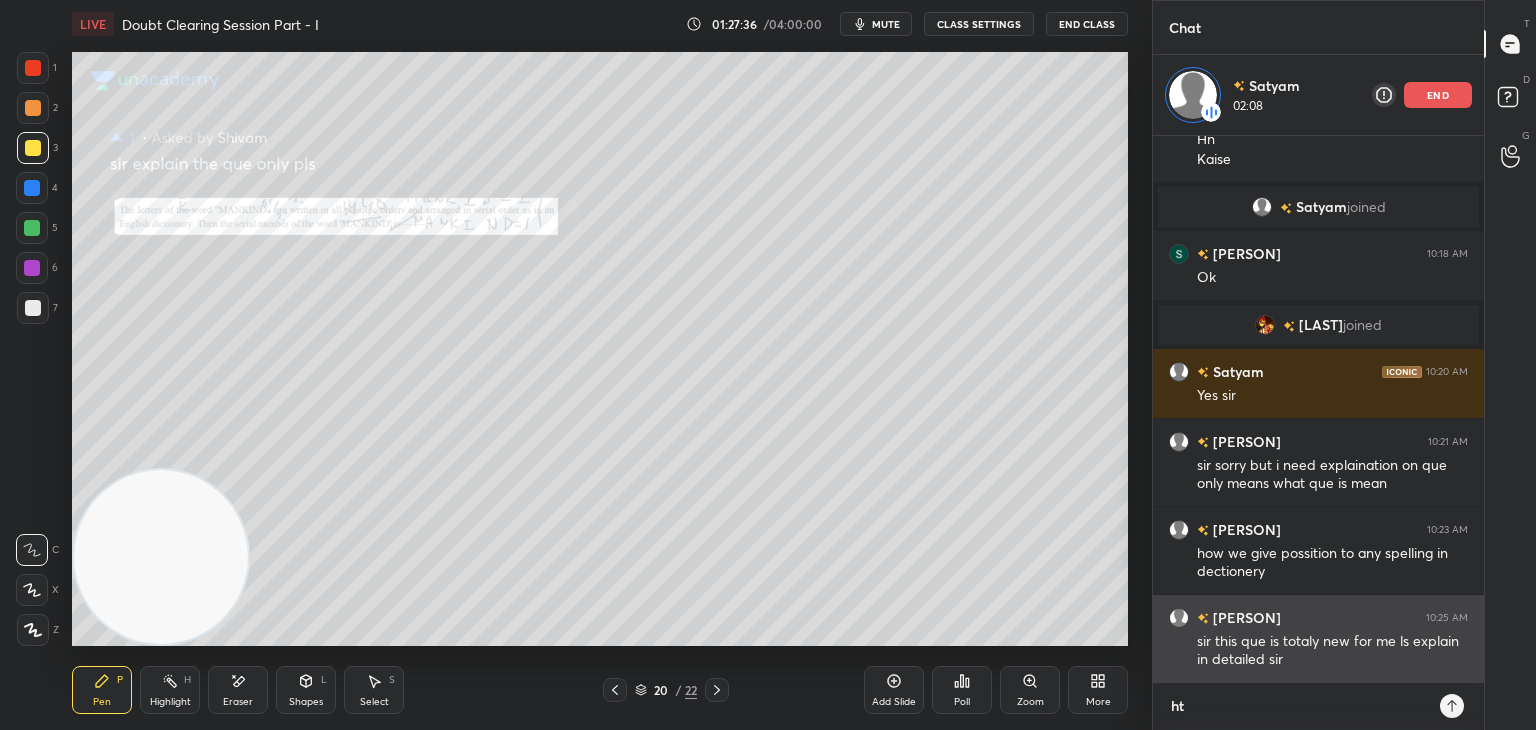 type on "htt" 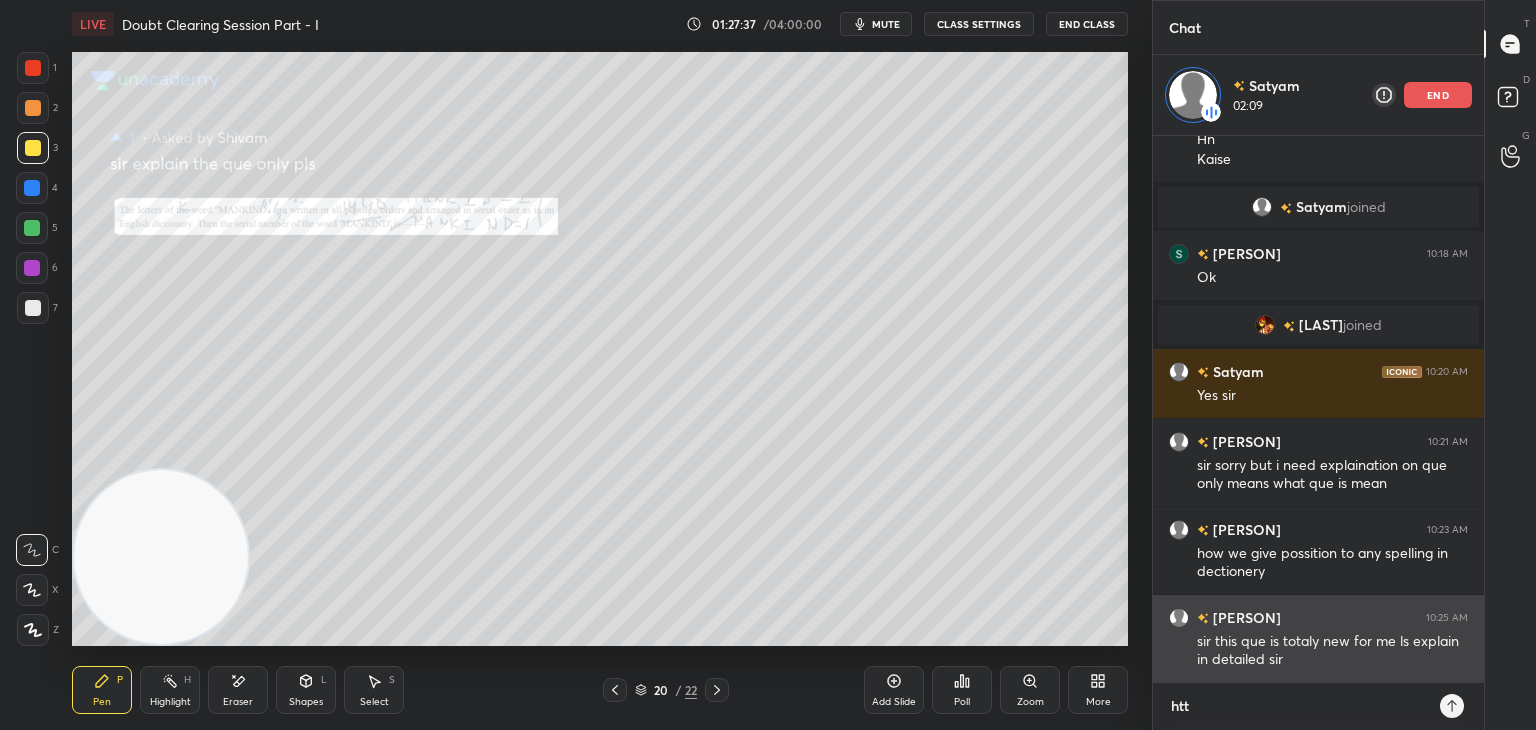 type on "http" 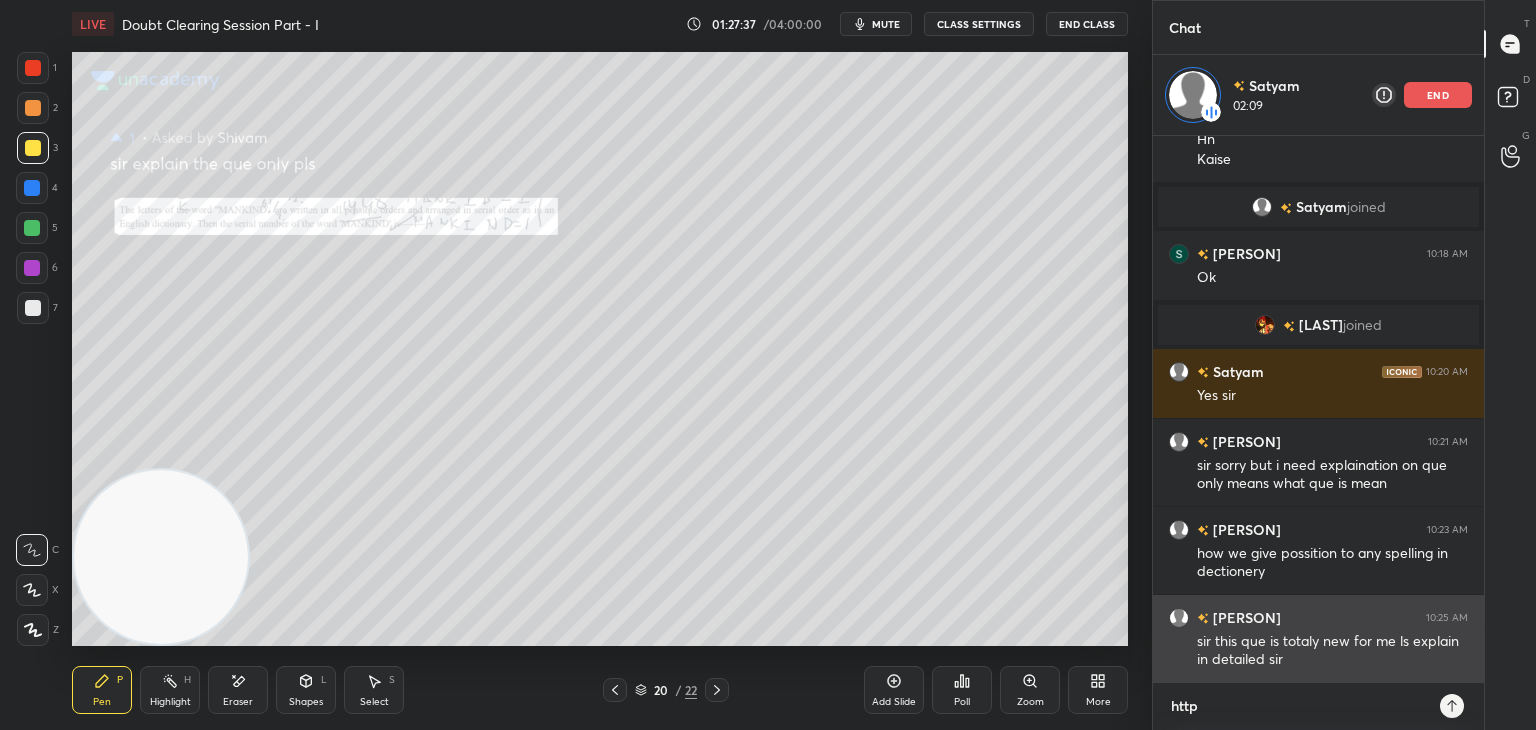 type on "https" 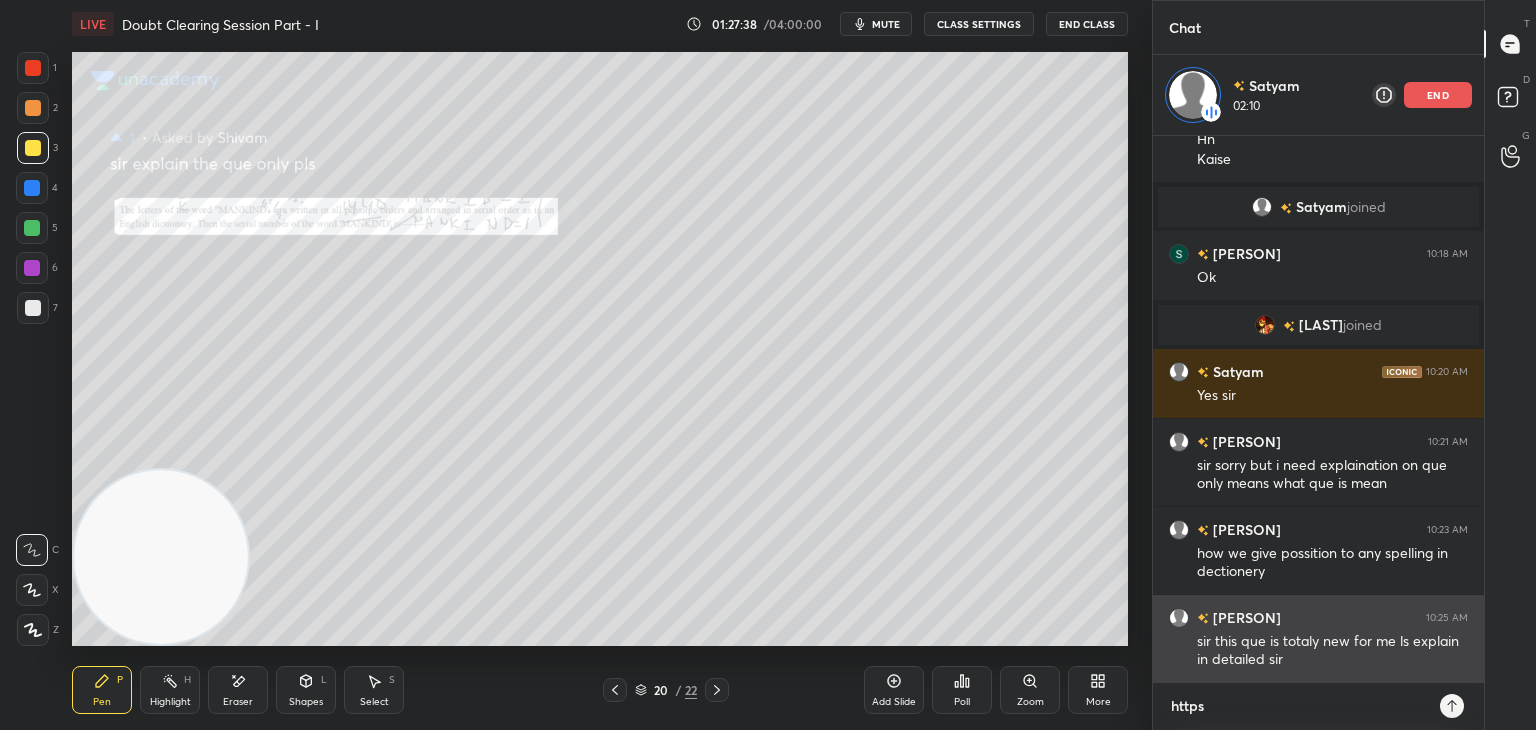 type on "https/" 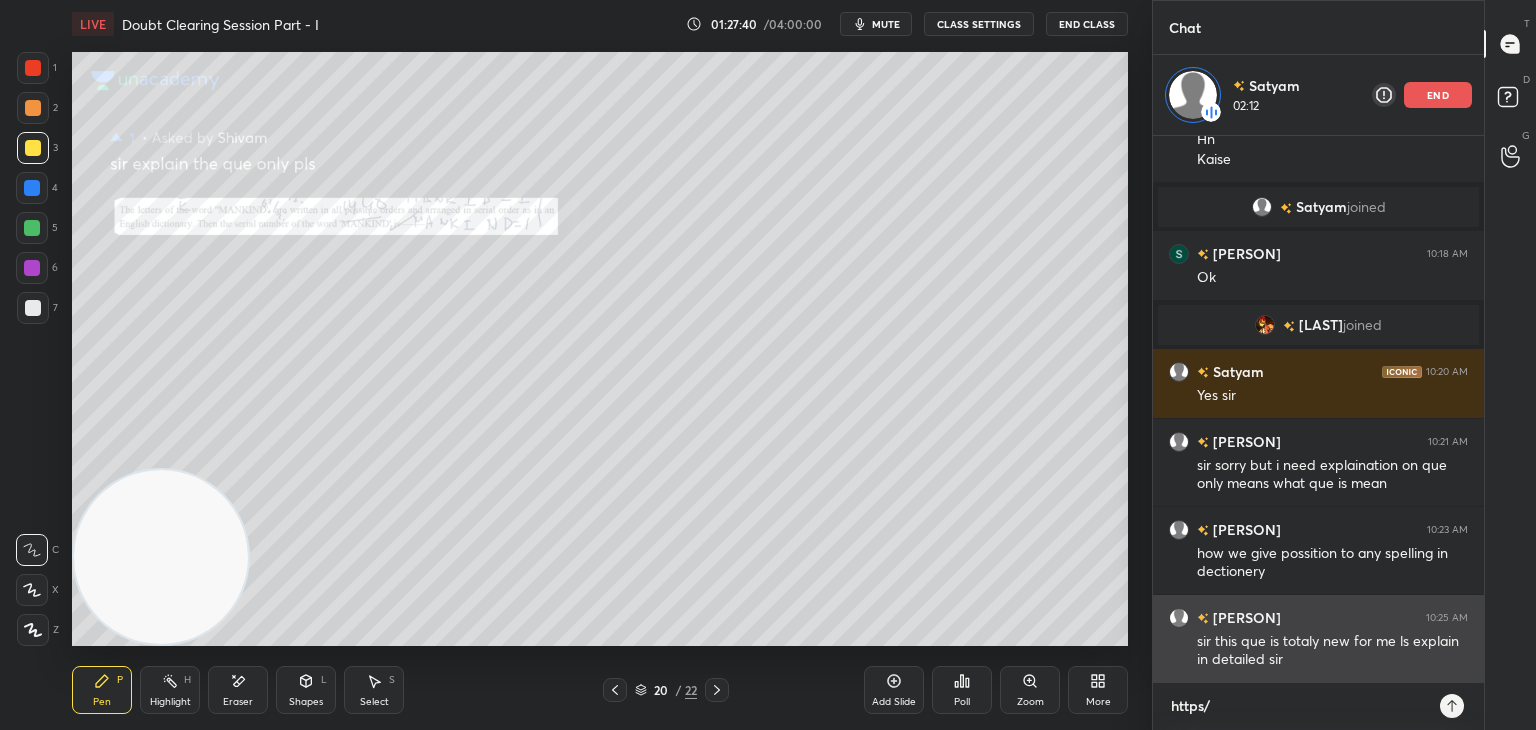 type on "https" 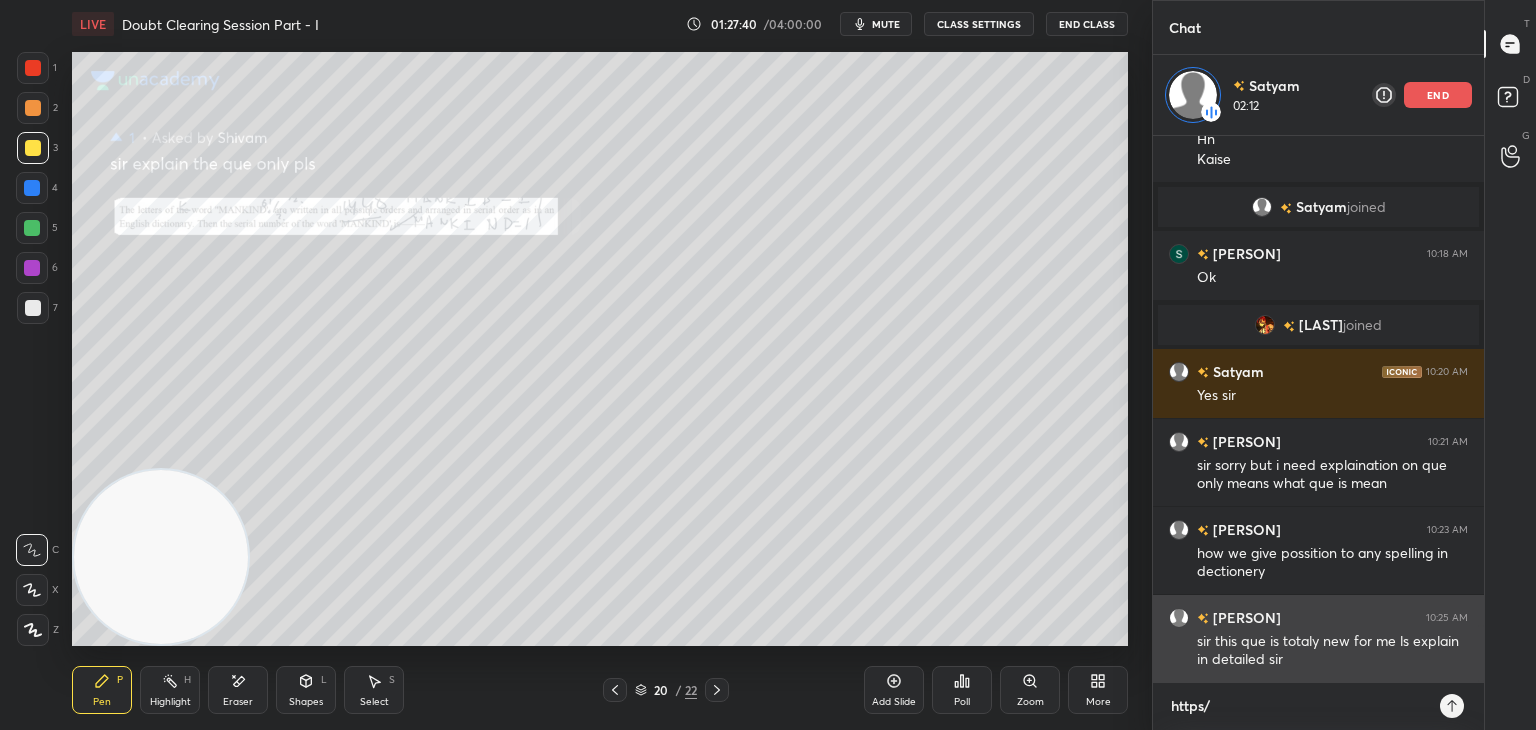 type on "x" 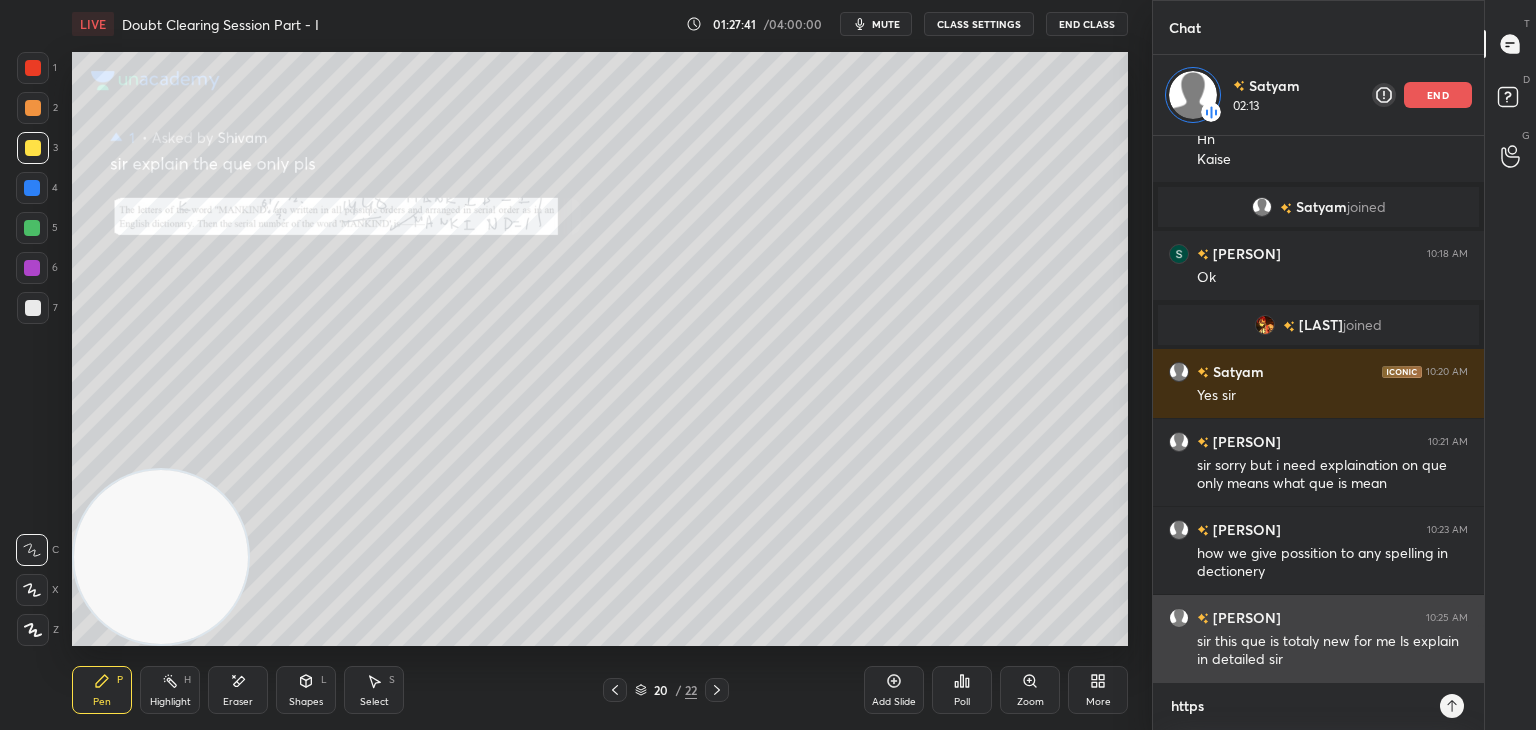 type on "https:" 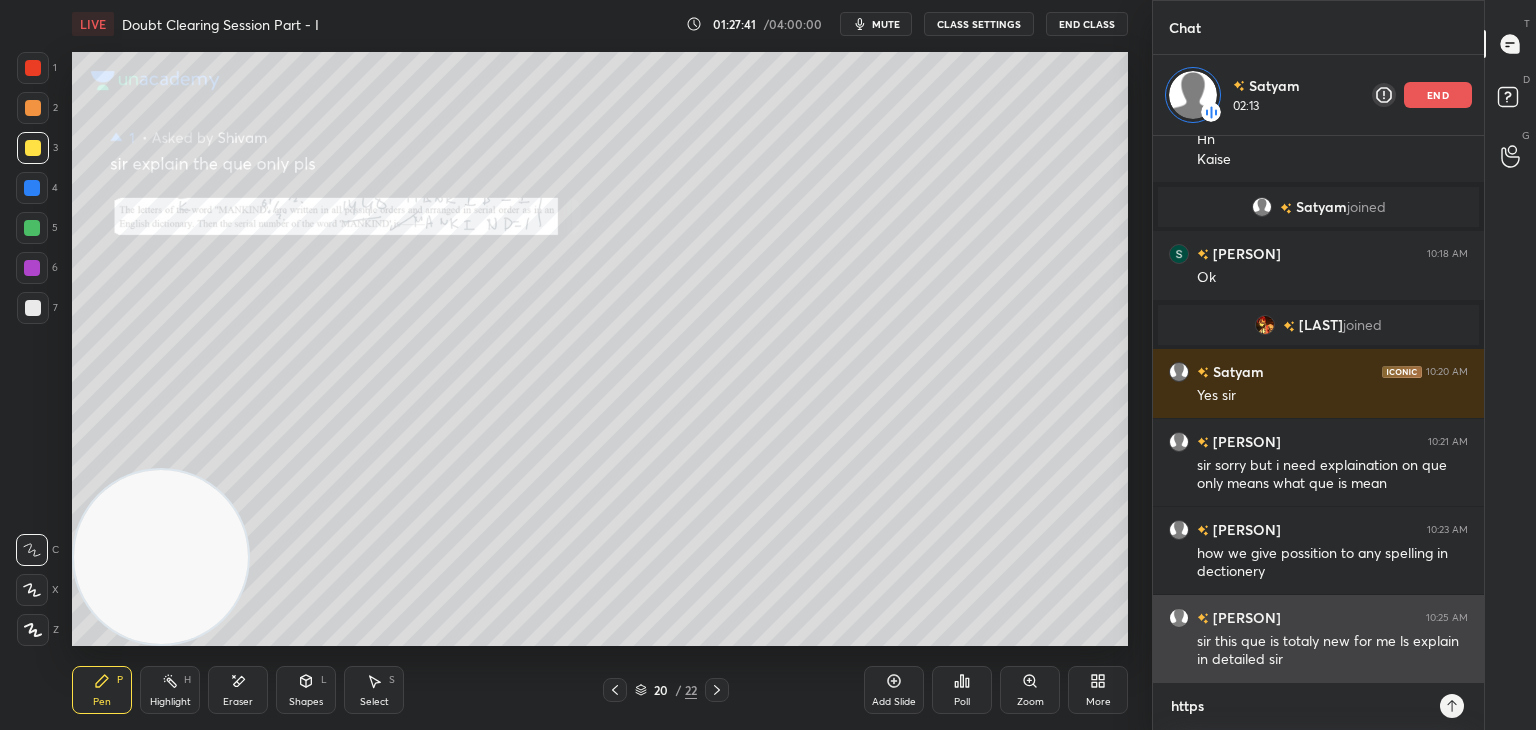 type on "x" 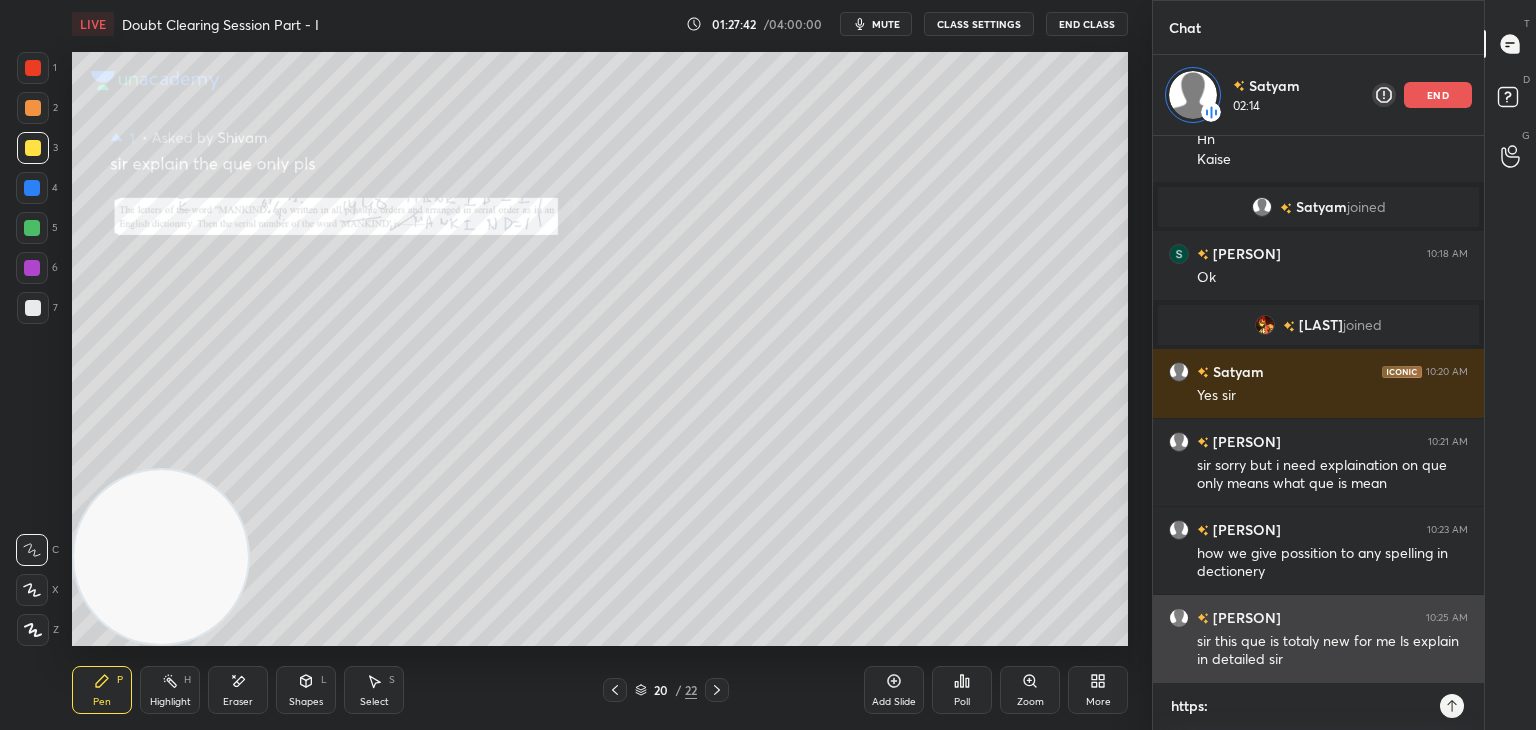 type on "https:/" 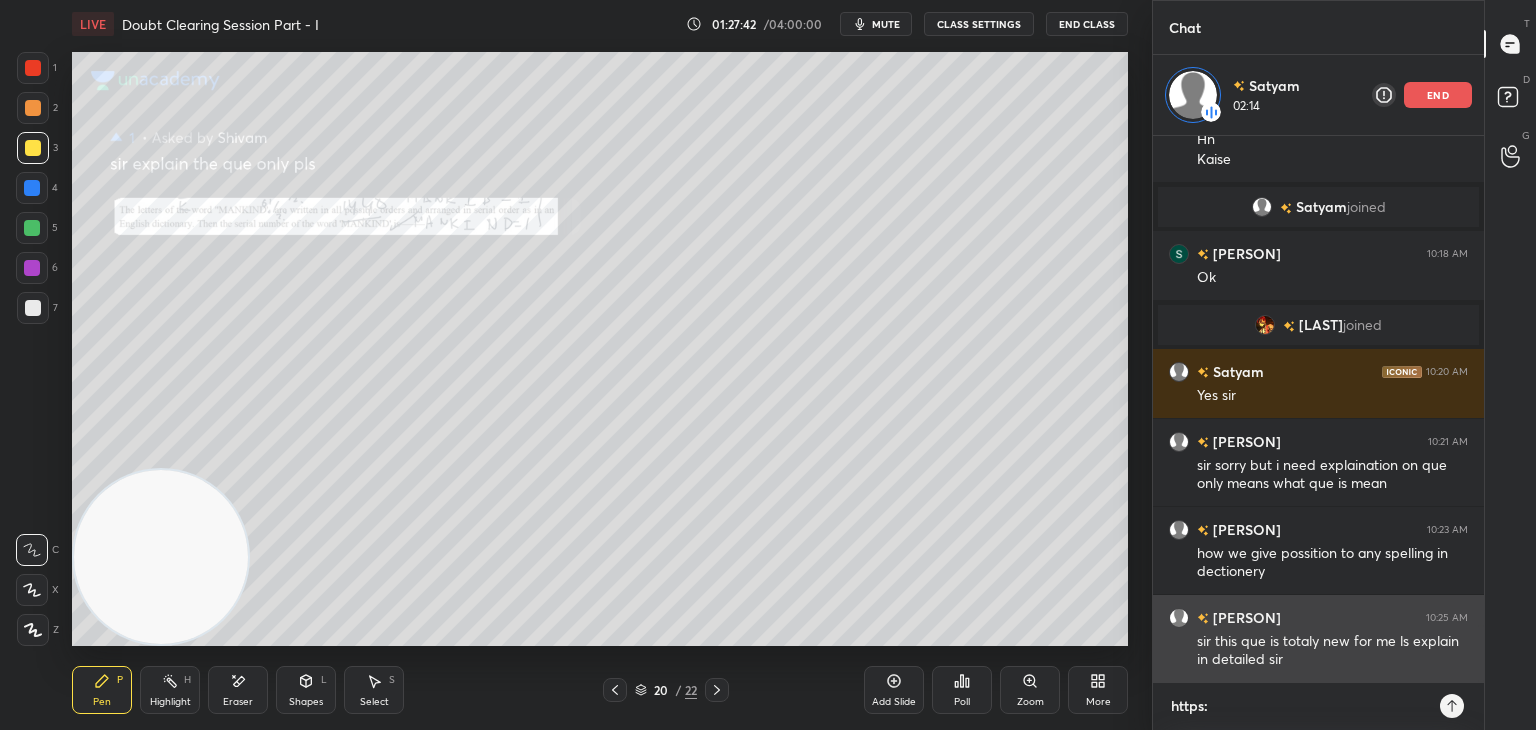 type on "x" 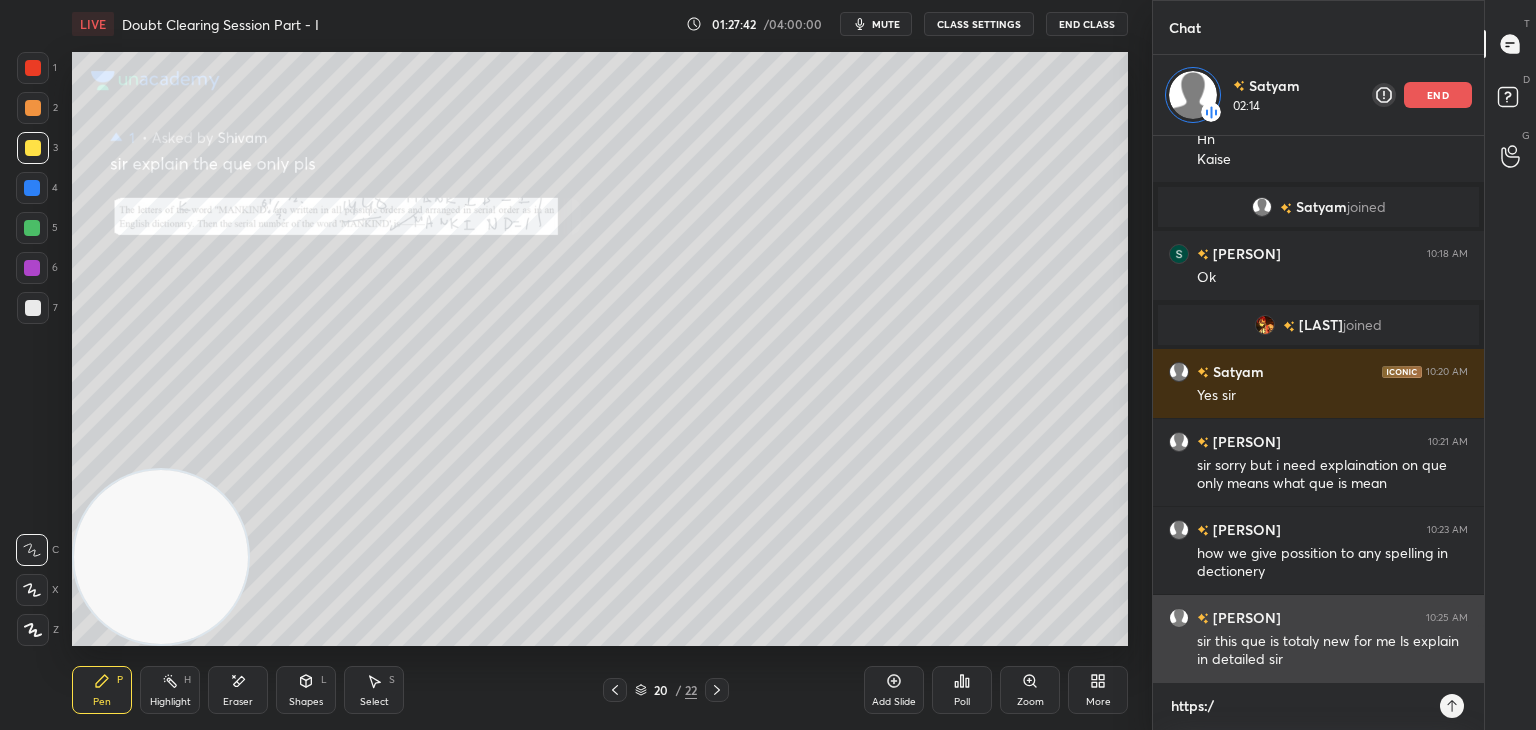 type on "https://" 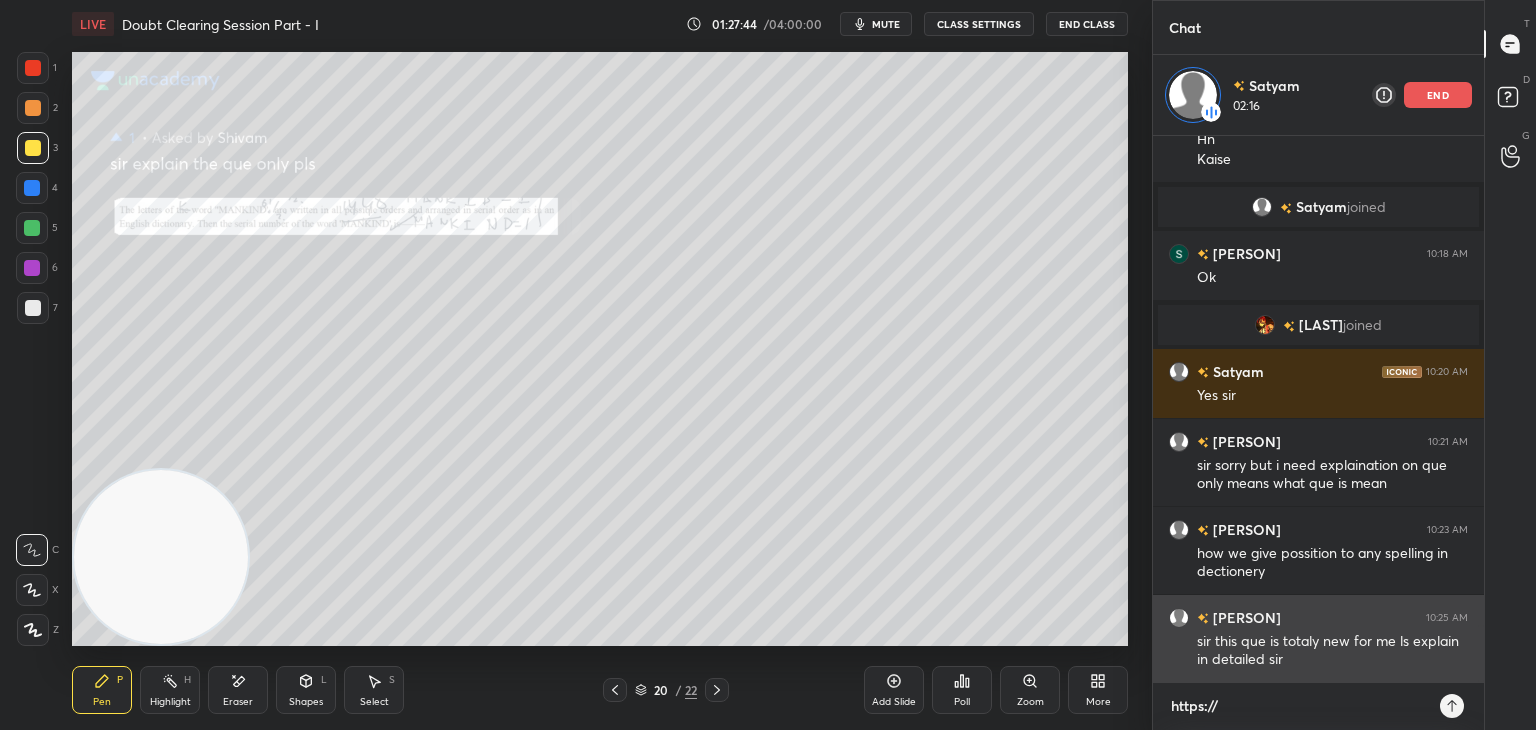 type on "https://t.me/[USERNAME]" 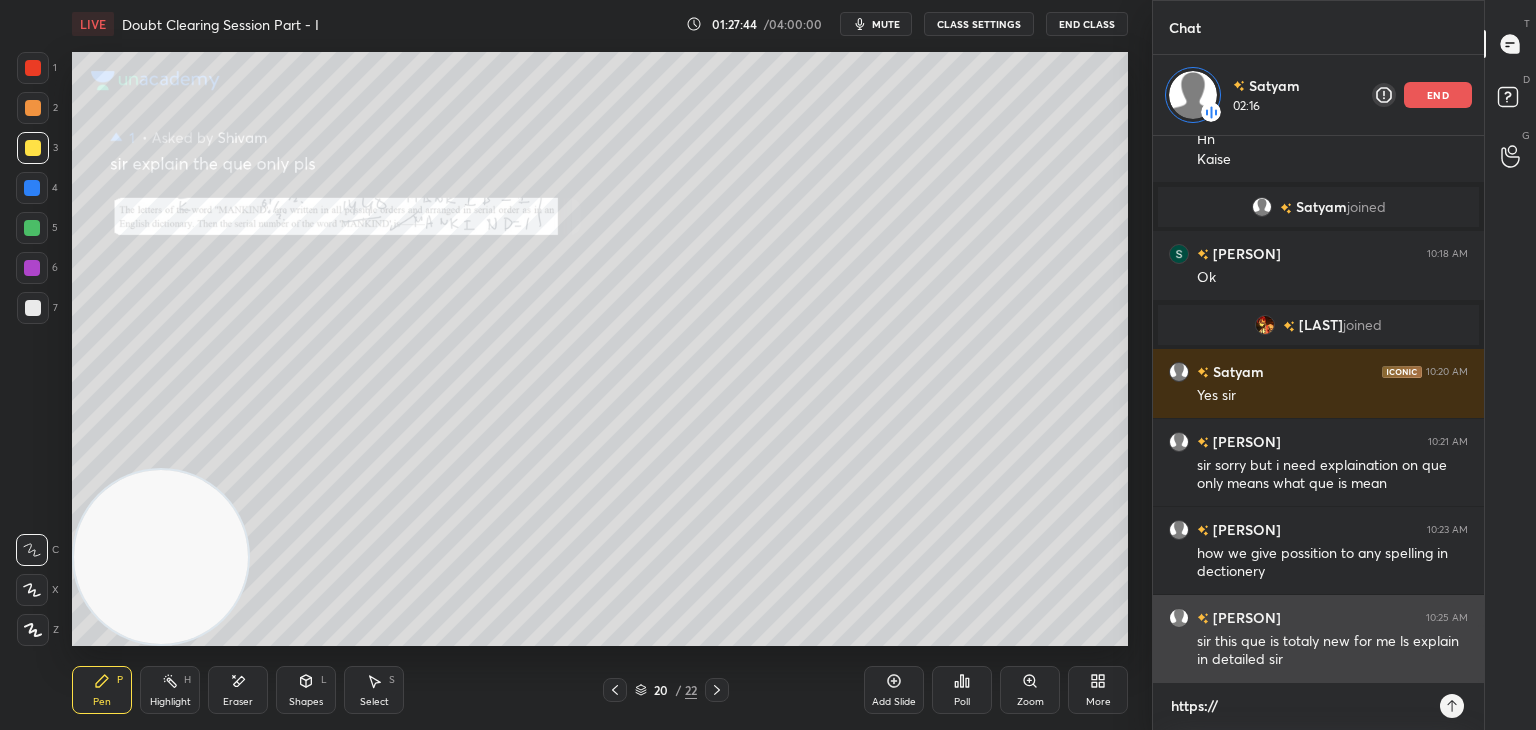 type on "x" 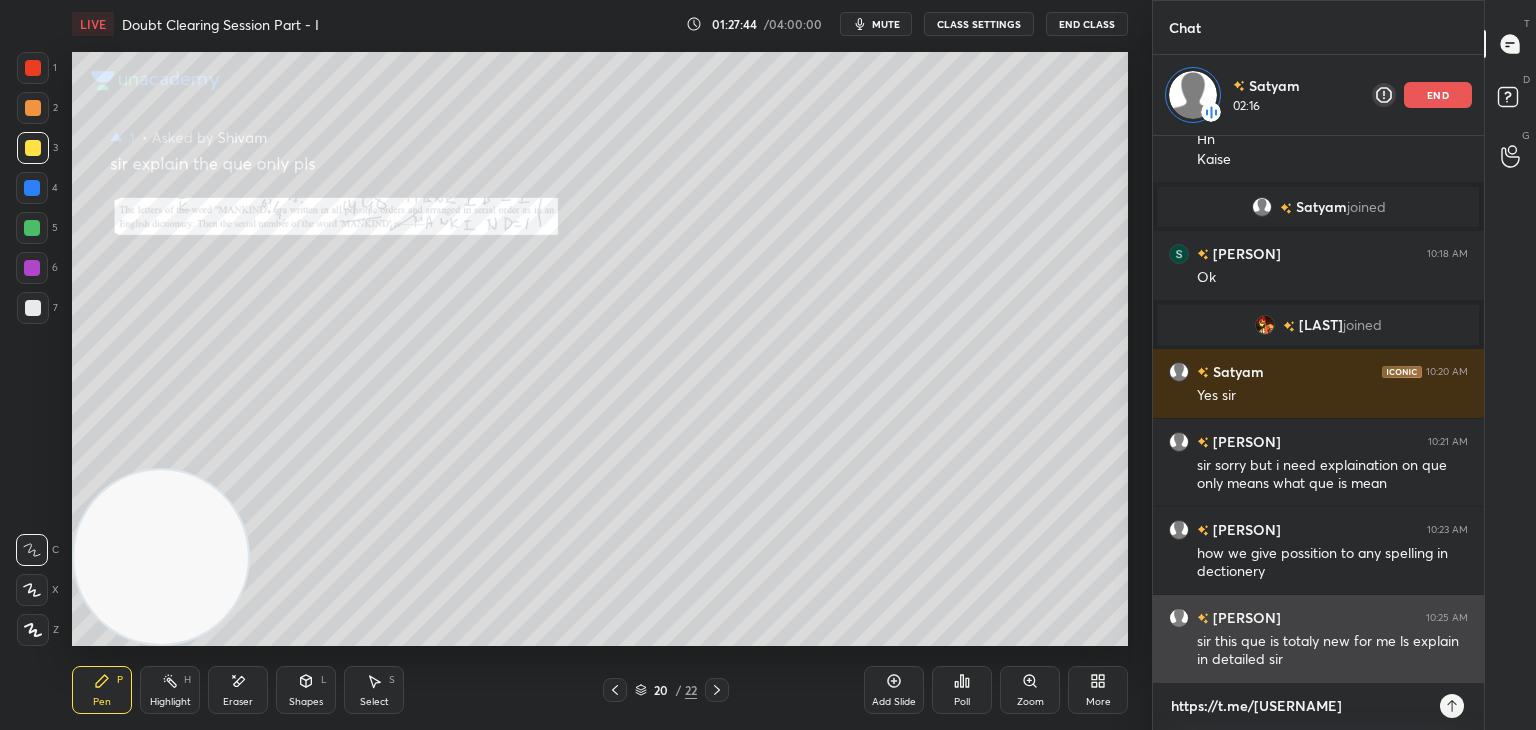 type on "https://t.me/[NAME]" 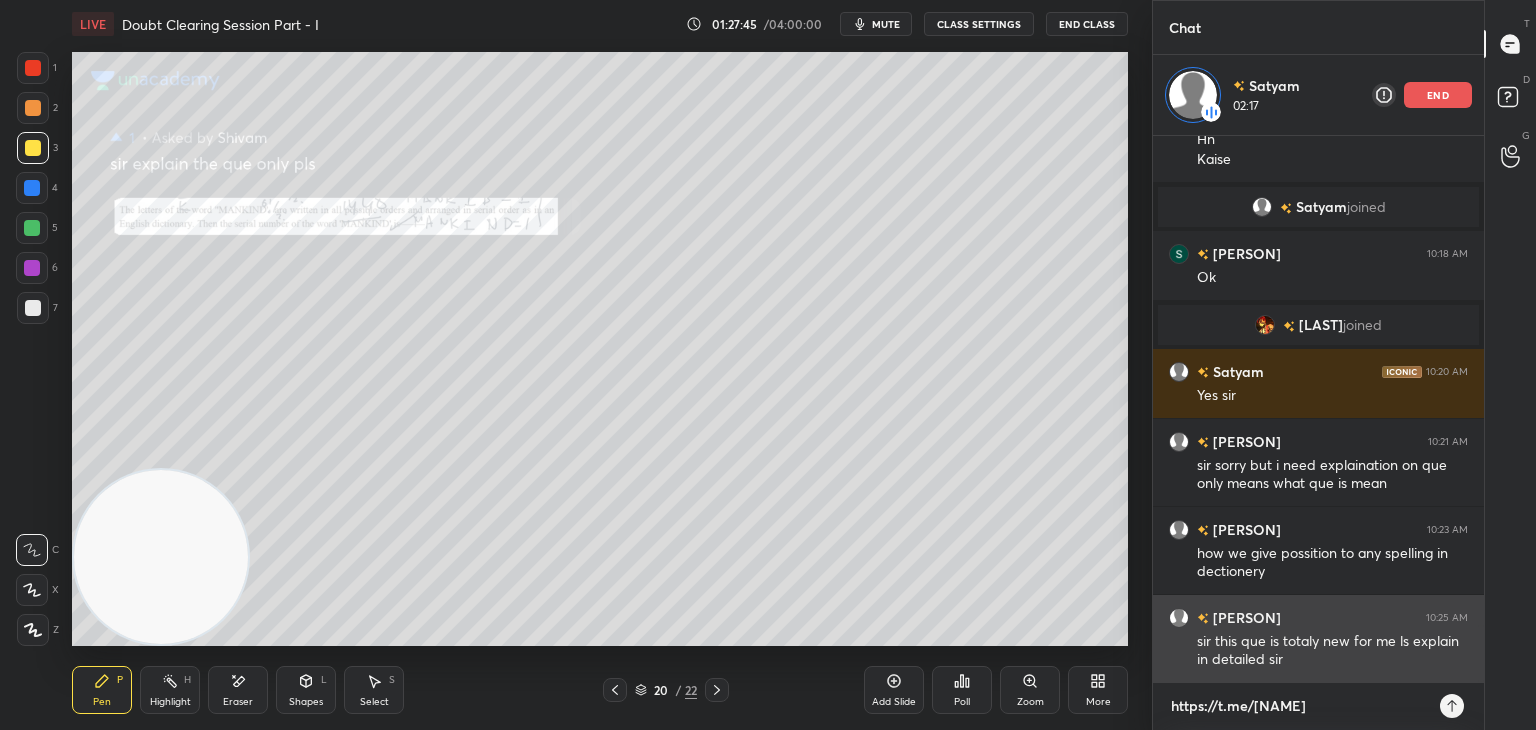 type on "https://t.m" 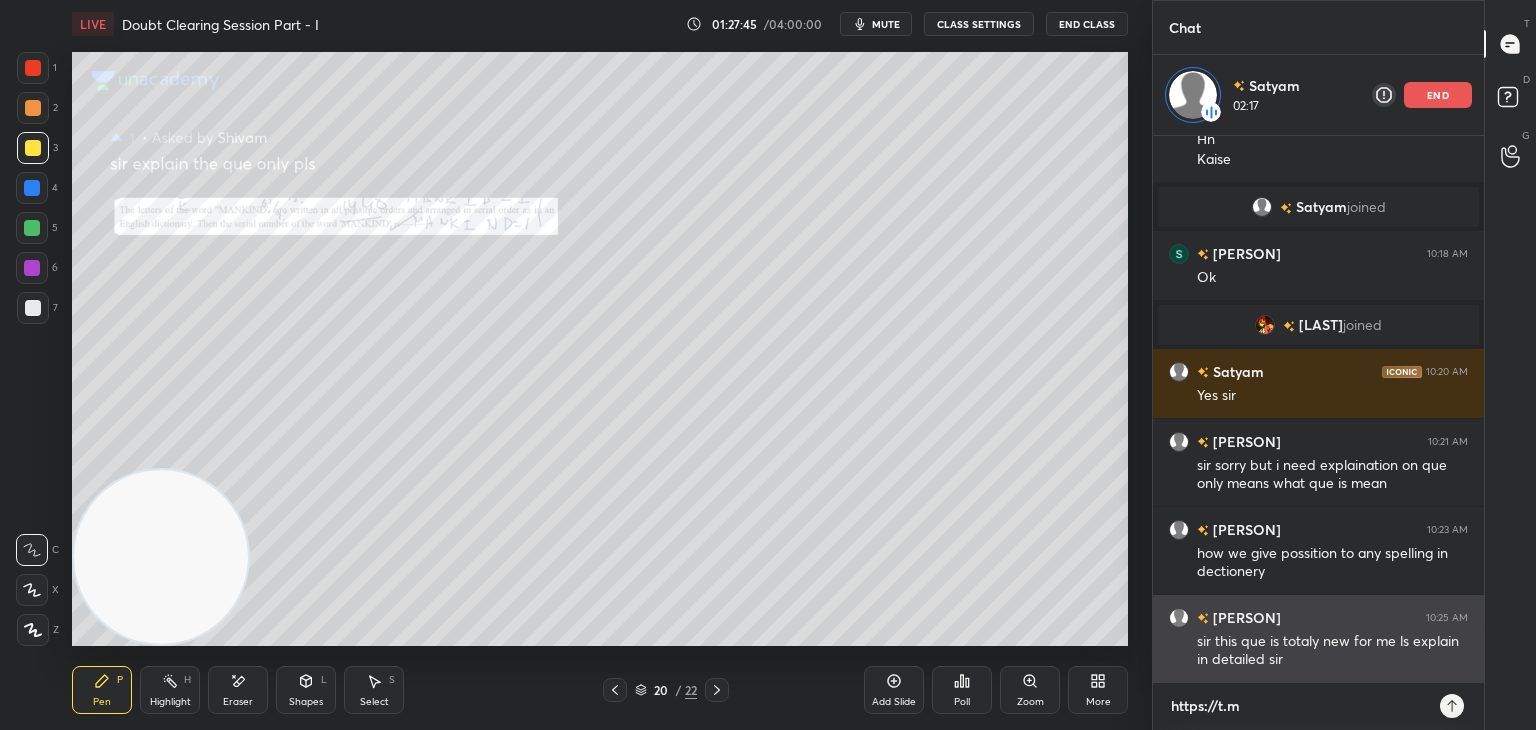 type on "https://t.me" 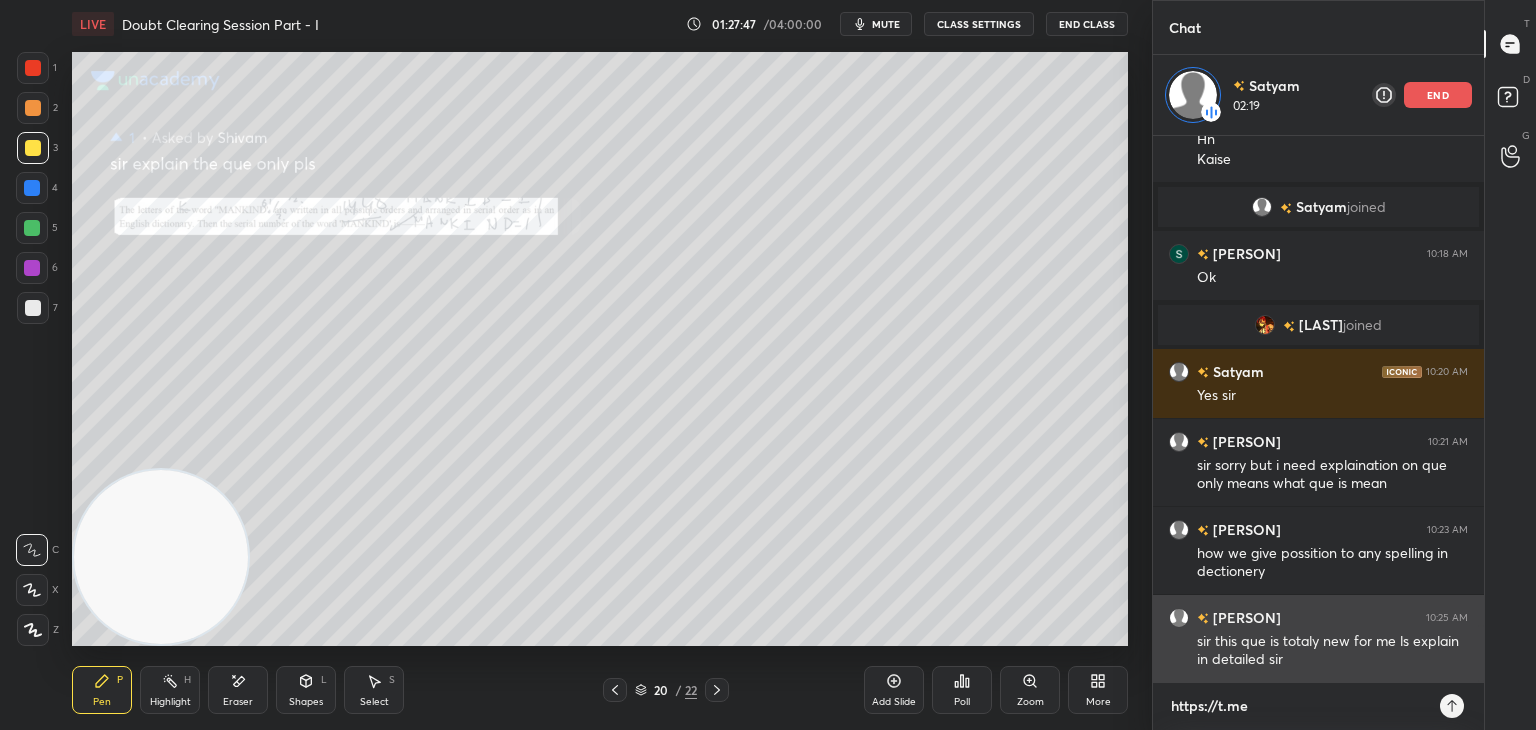 type on "https://t.me/" 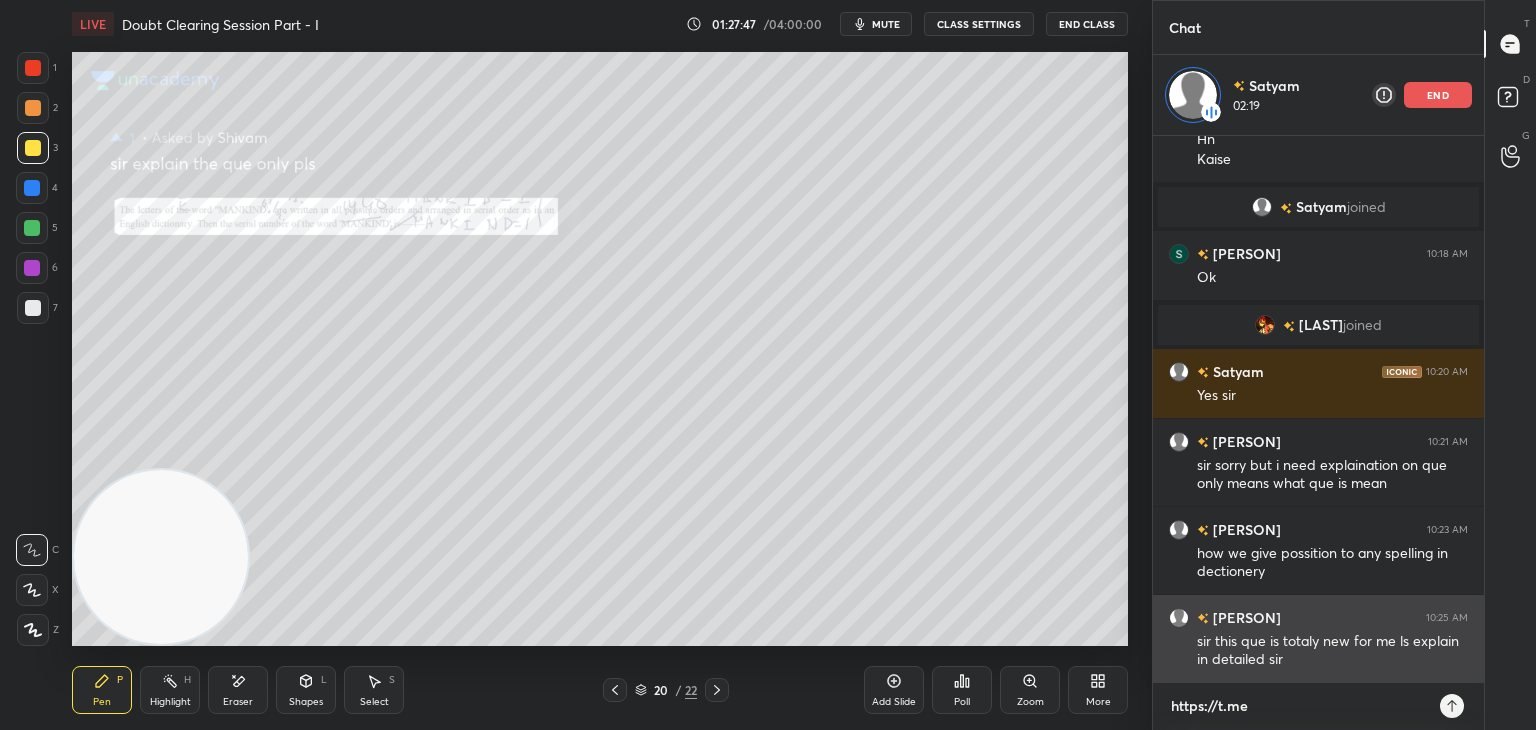 type on "x" 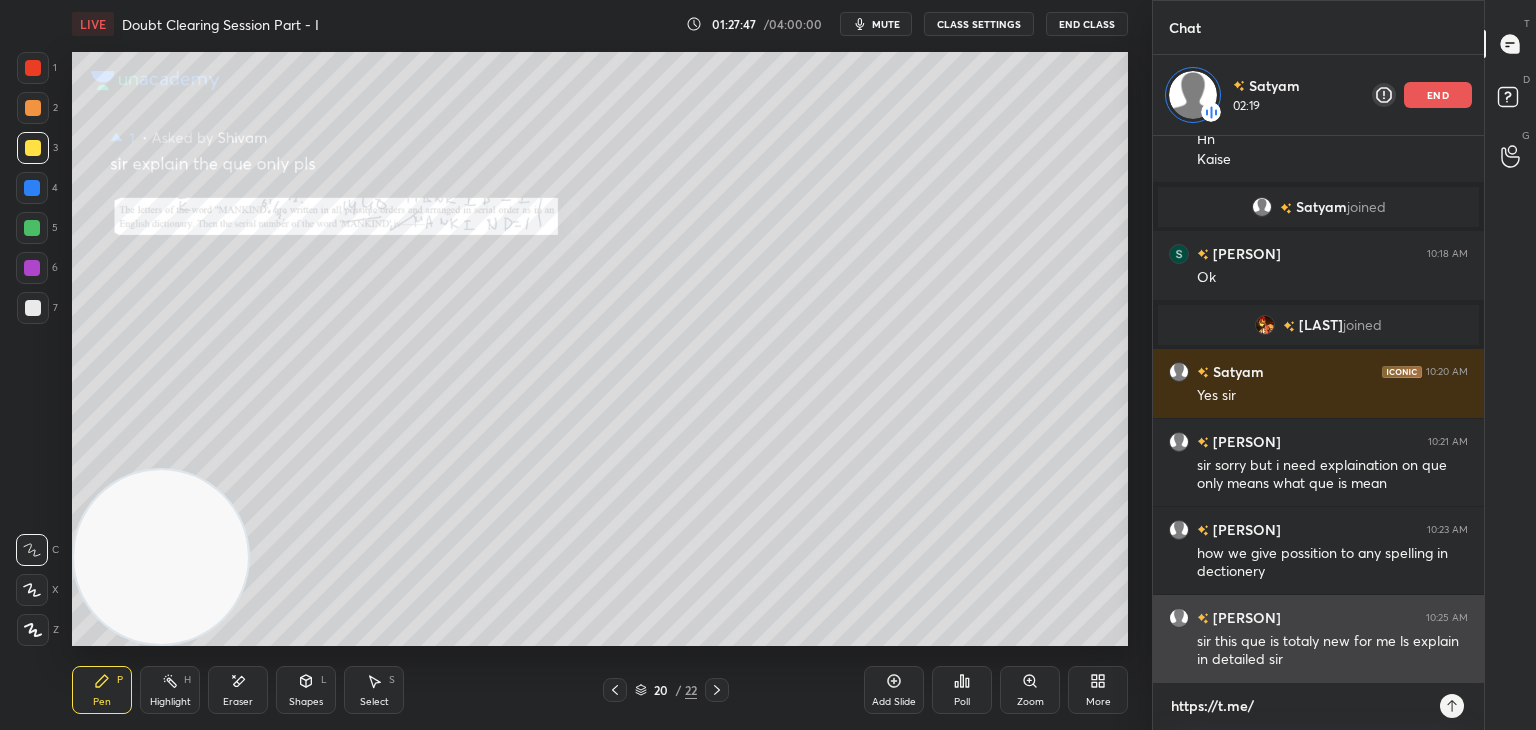 type on "https://t.me/a" 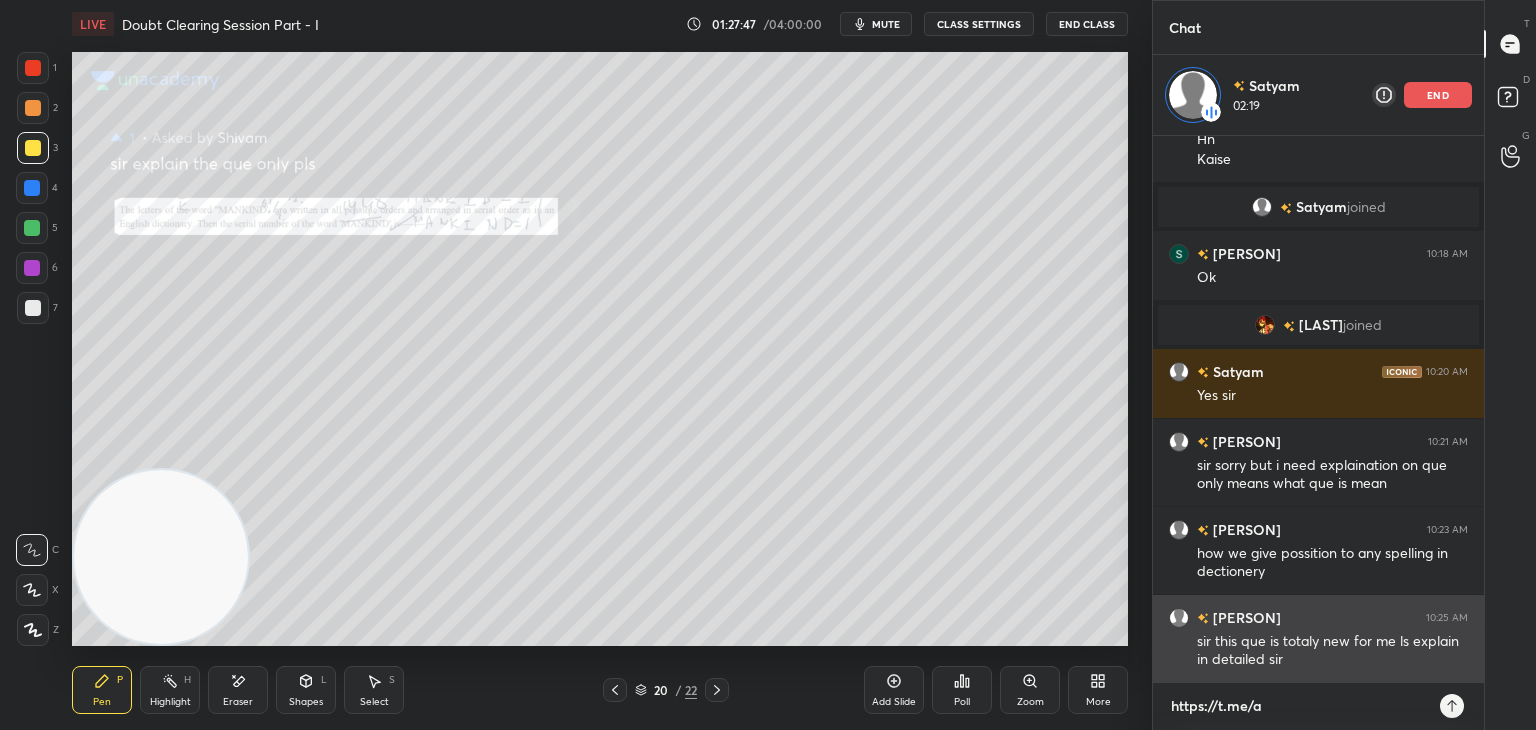type on "https://t.me/[USERNAME]" 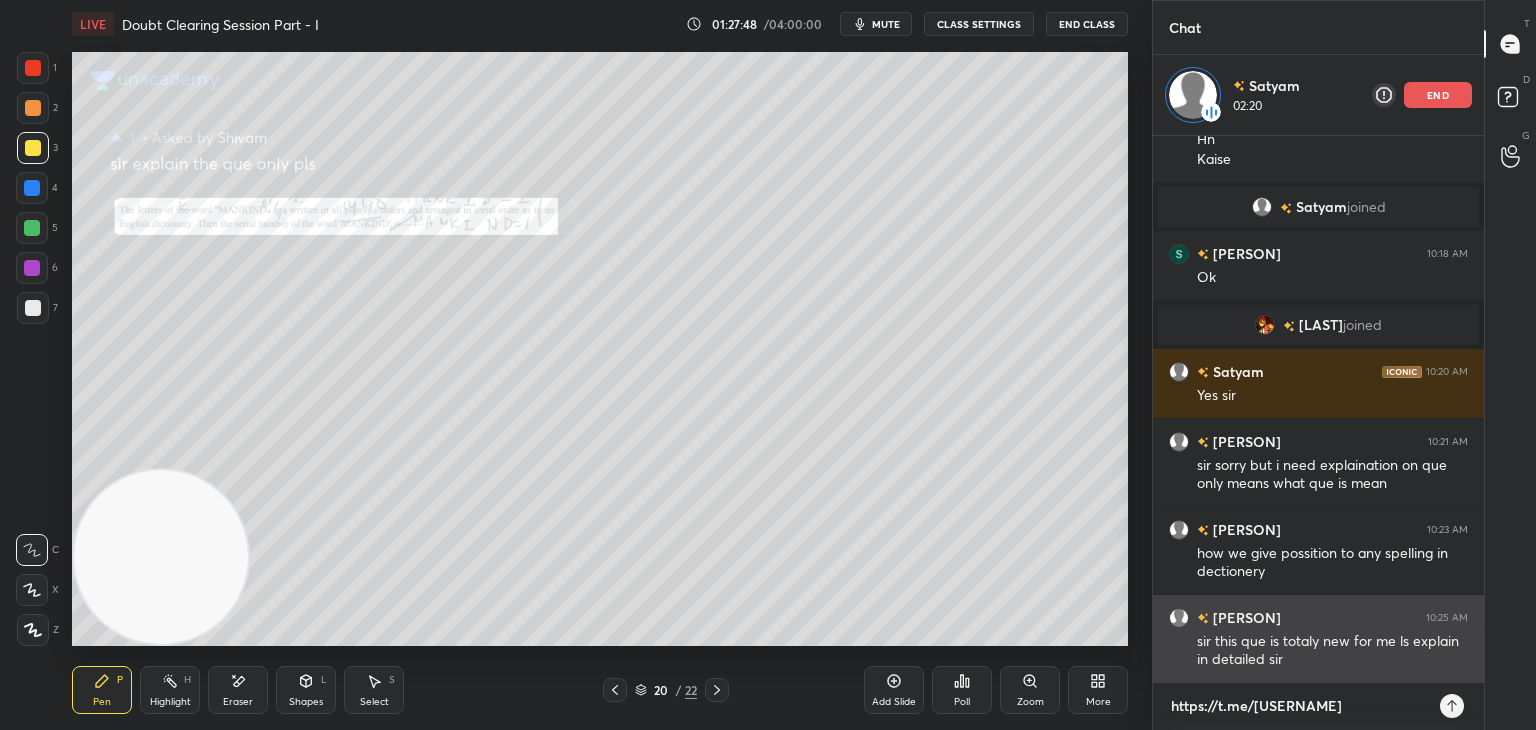 type on "https://t.me/example" 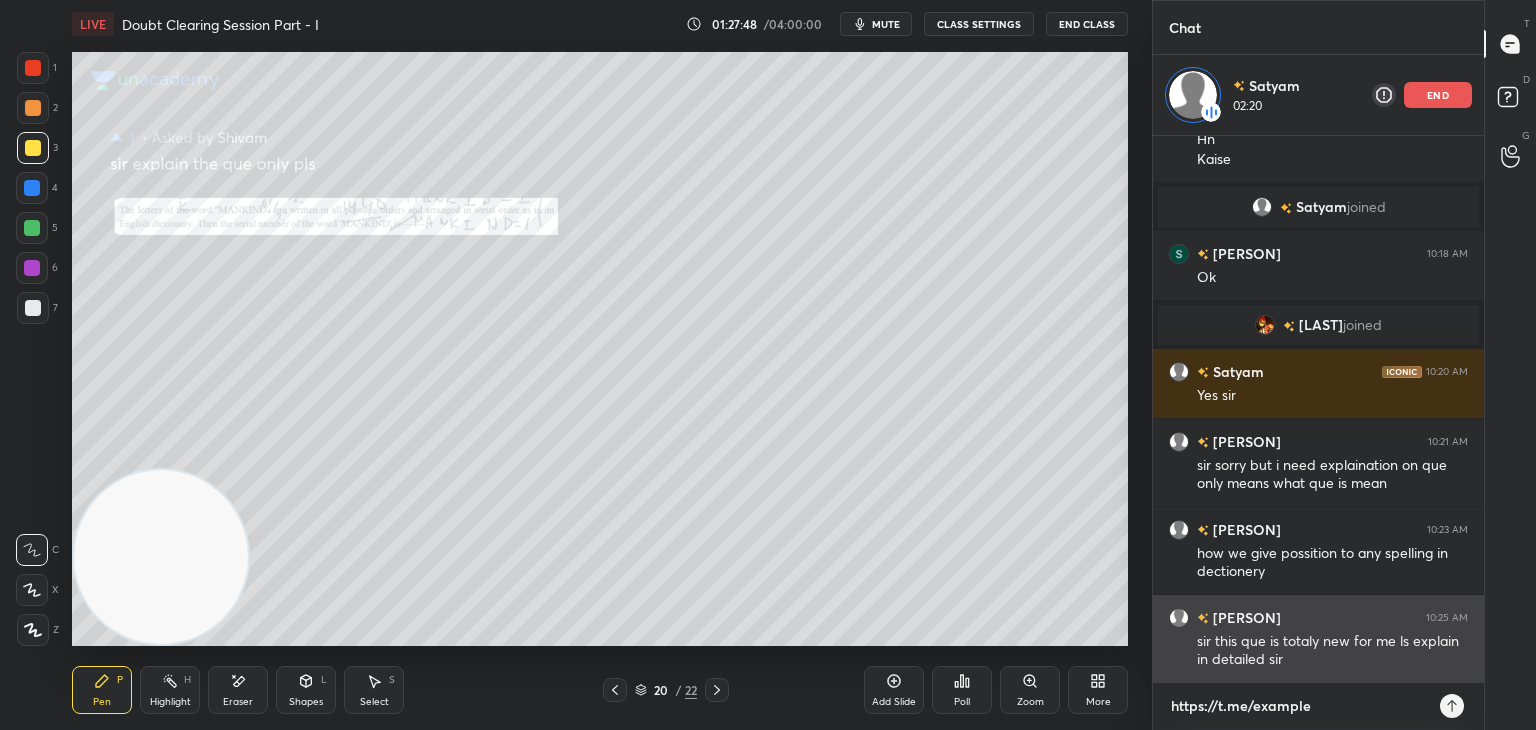 type on "https://t.me/[USERNAME]" 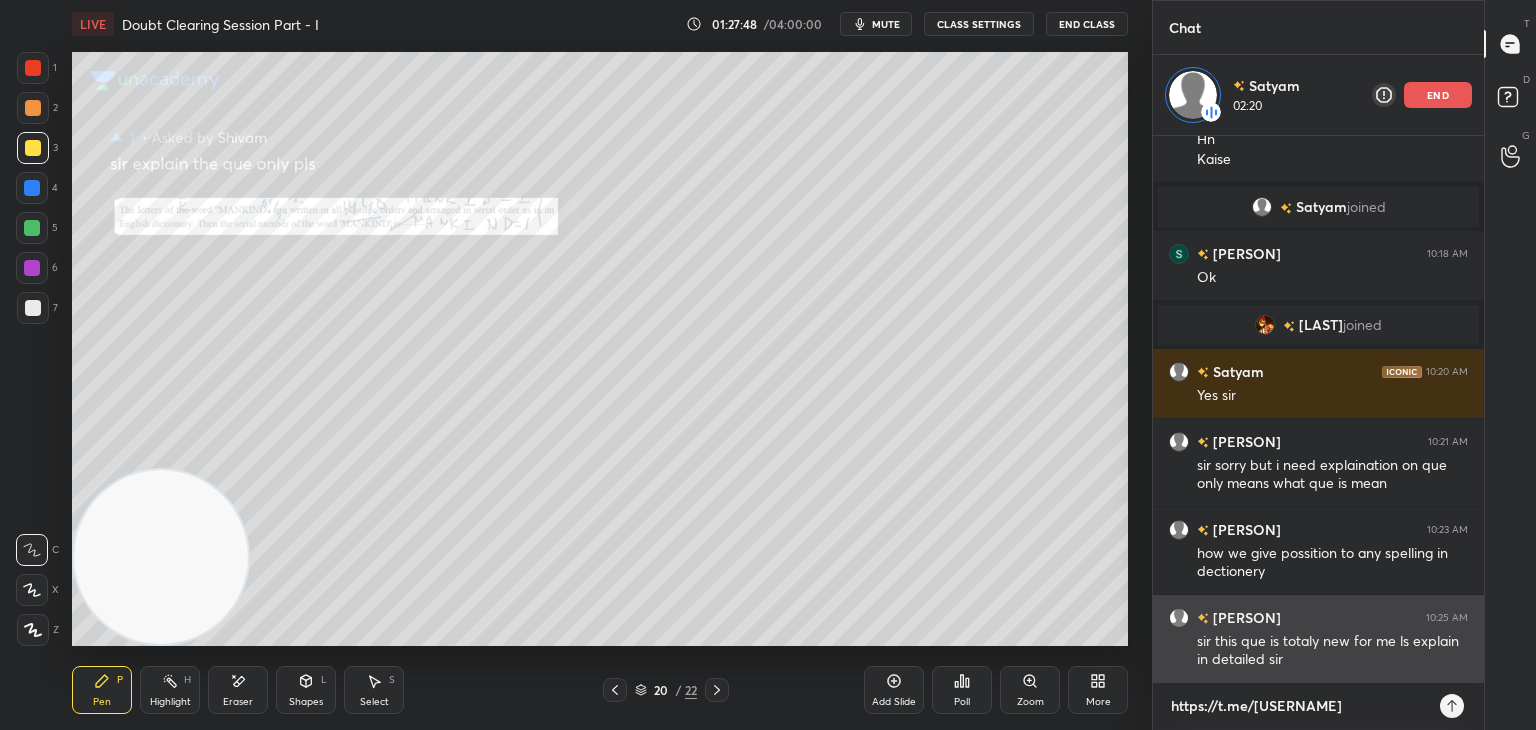 type on "https://t.me/[EMAIL]" 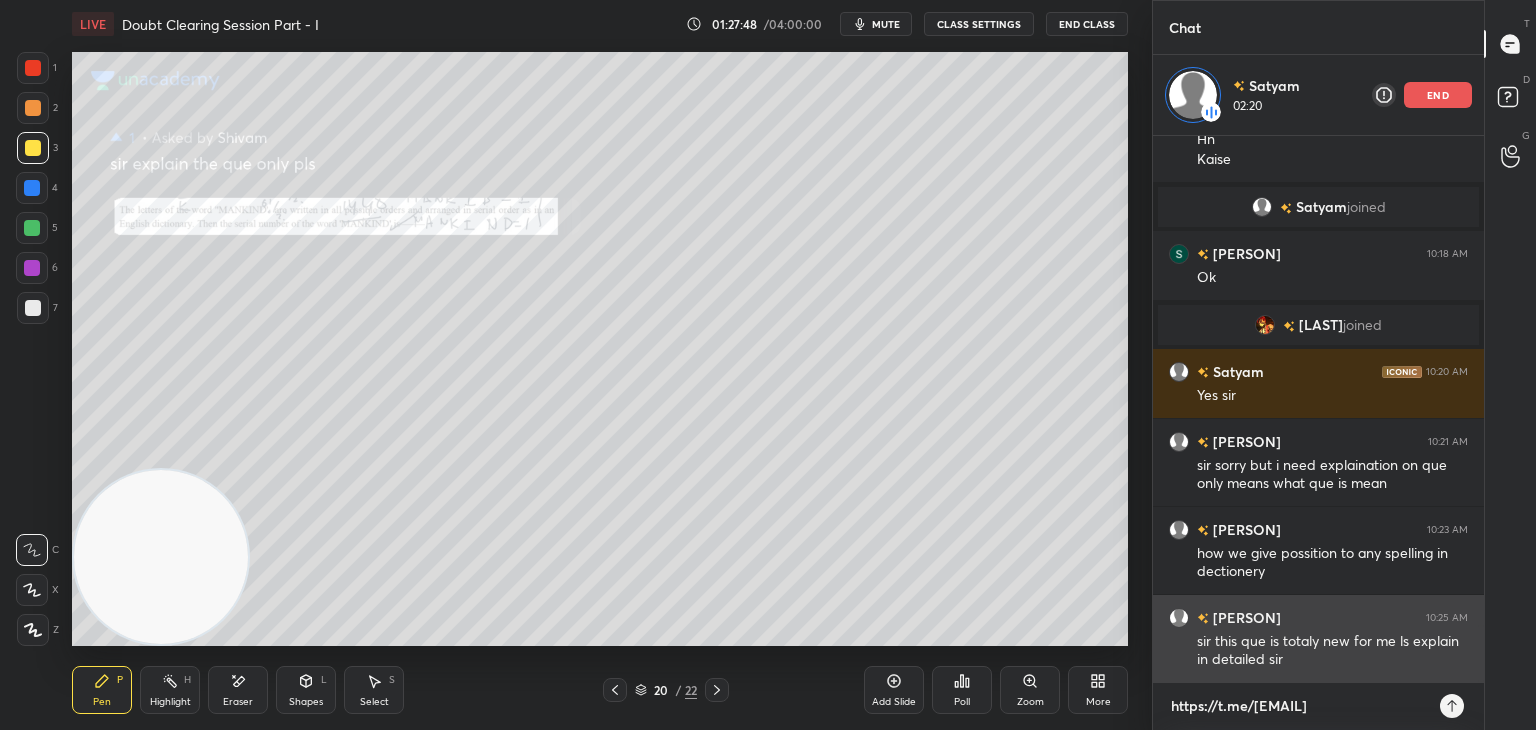 type on "https://t.me/[PERSON]" 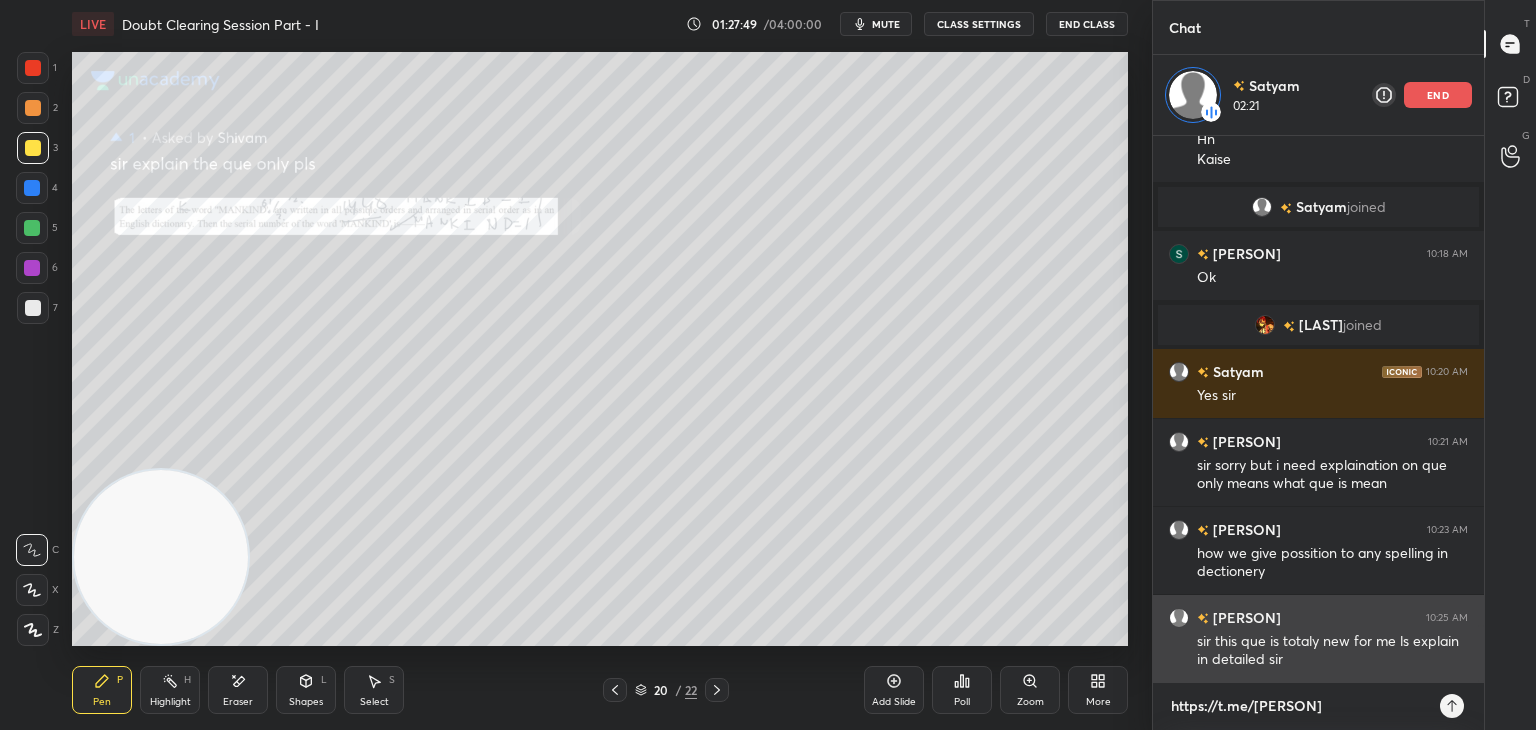 type on "https://t.me/[NAME]" 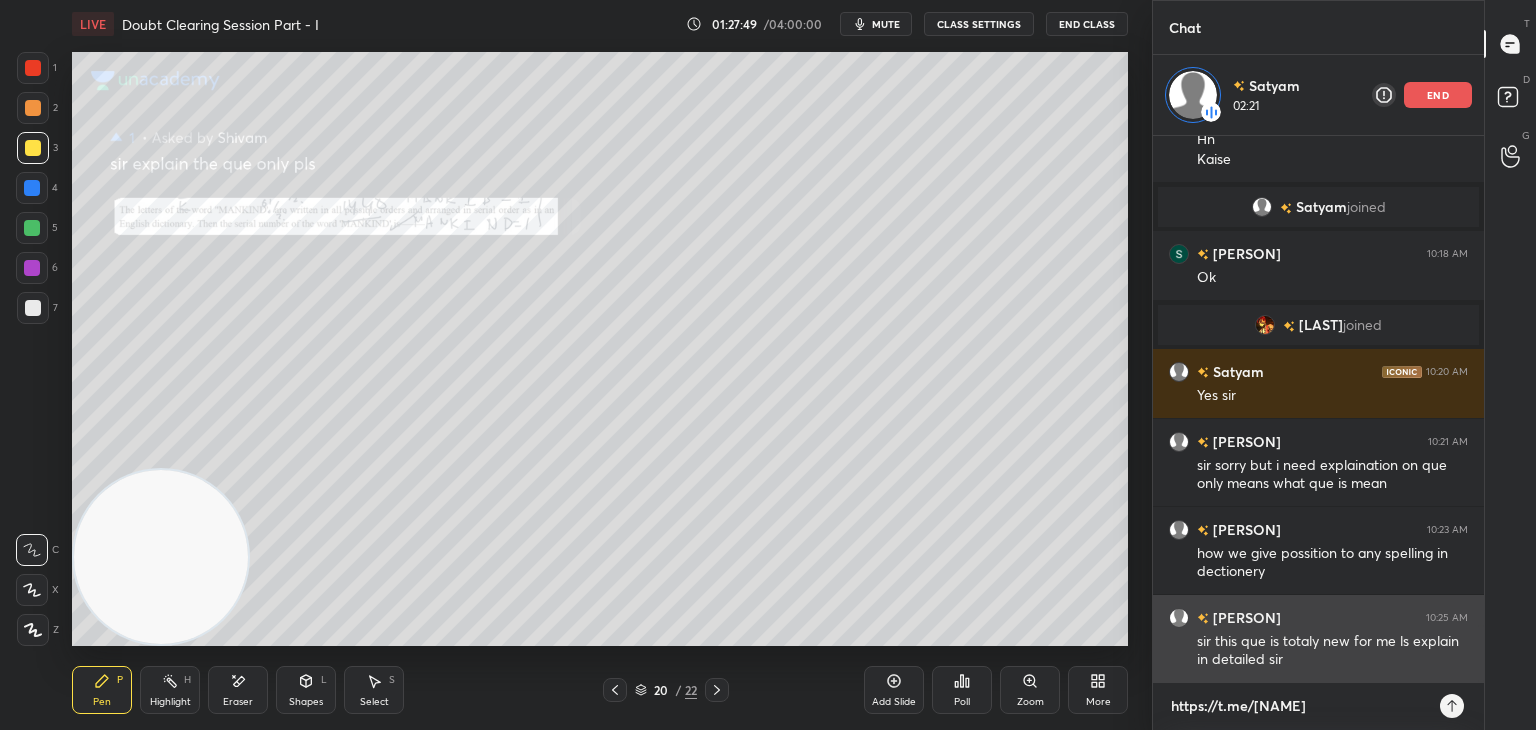 type on "https://t.me/[PERSON]" 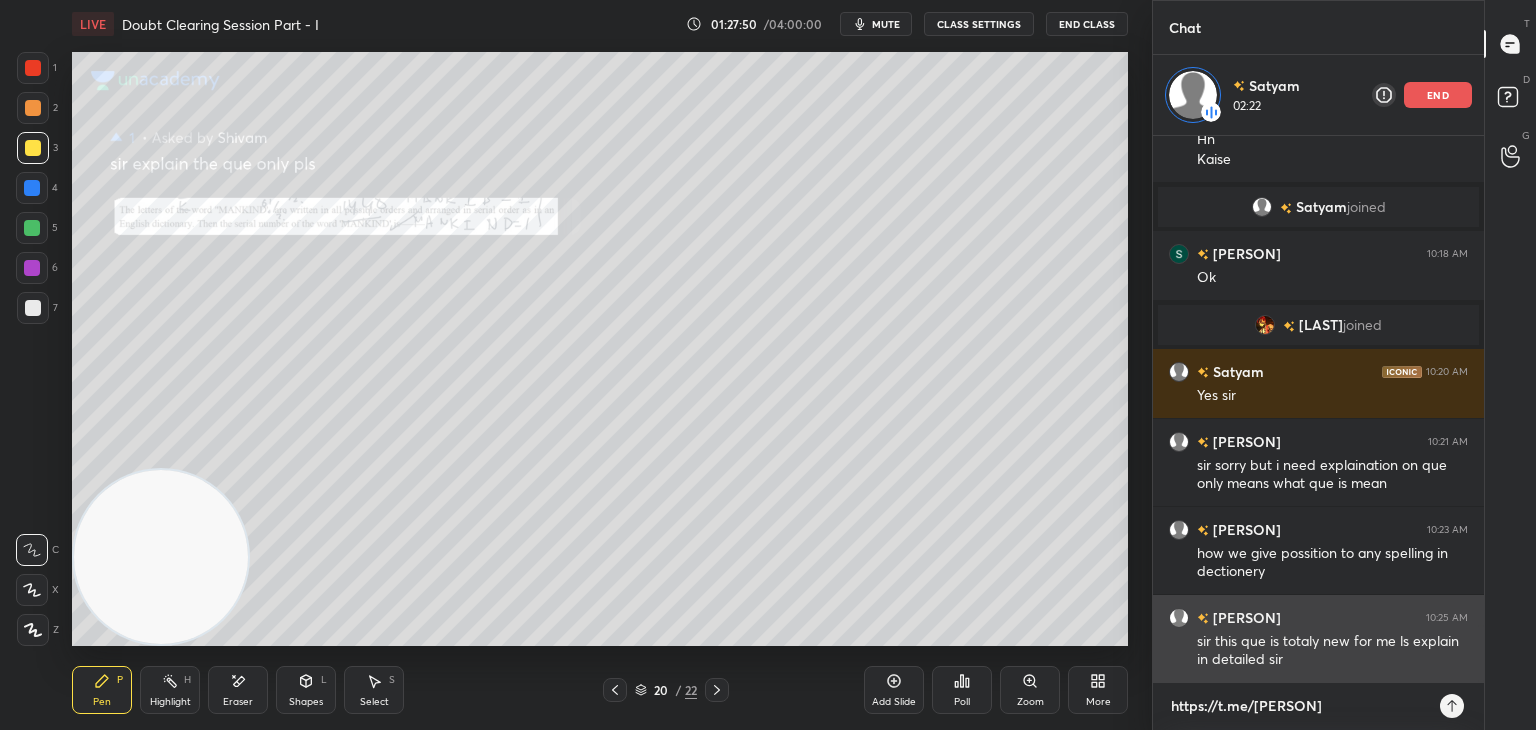 type on "https://t.me/abhisheks" 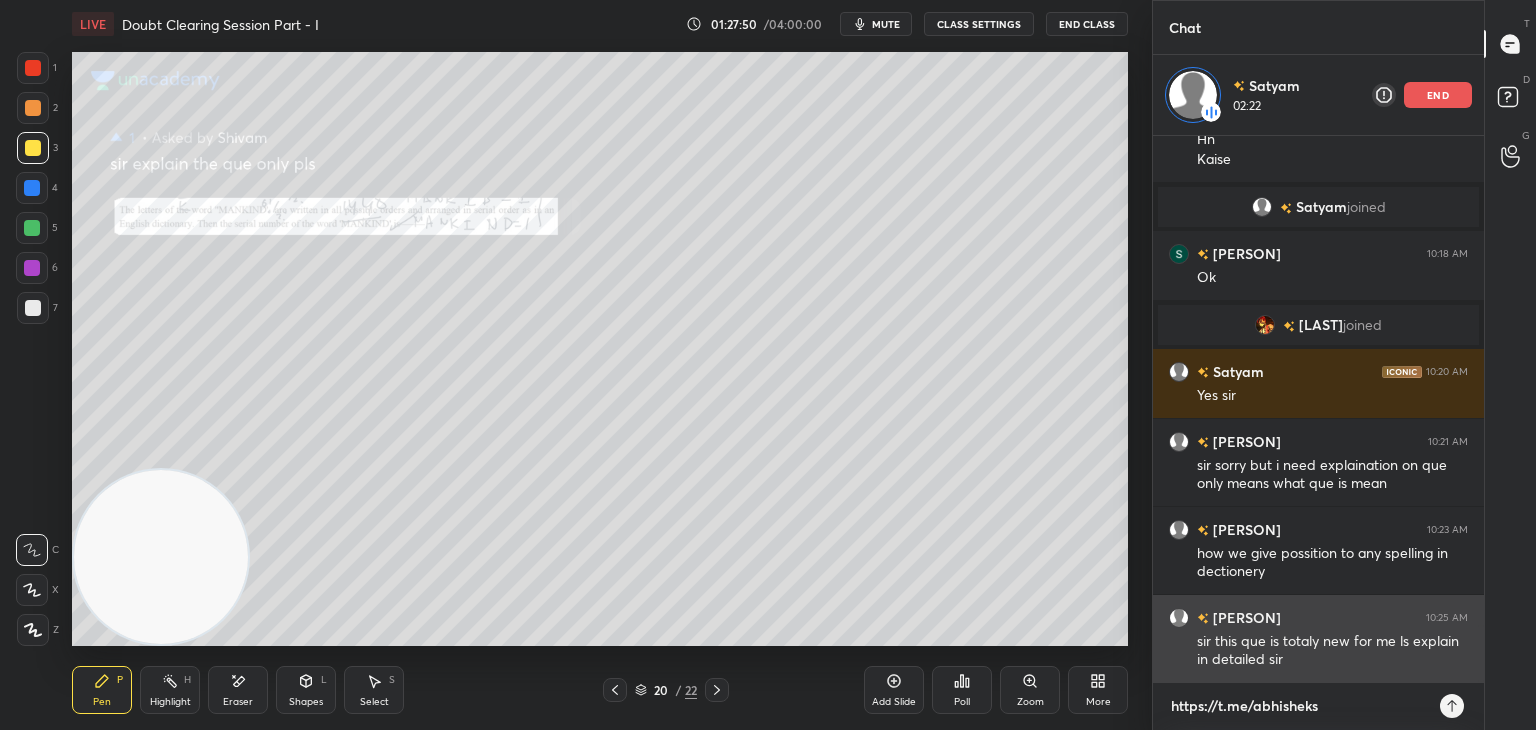 type on "https://t.me/[PERSON]" 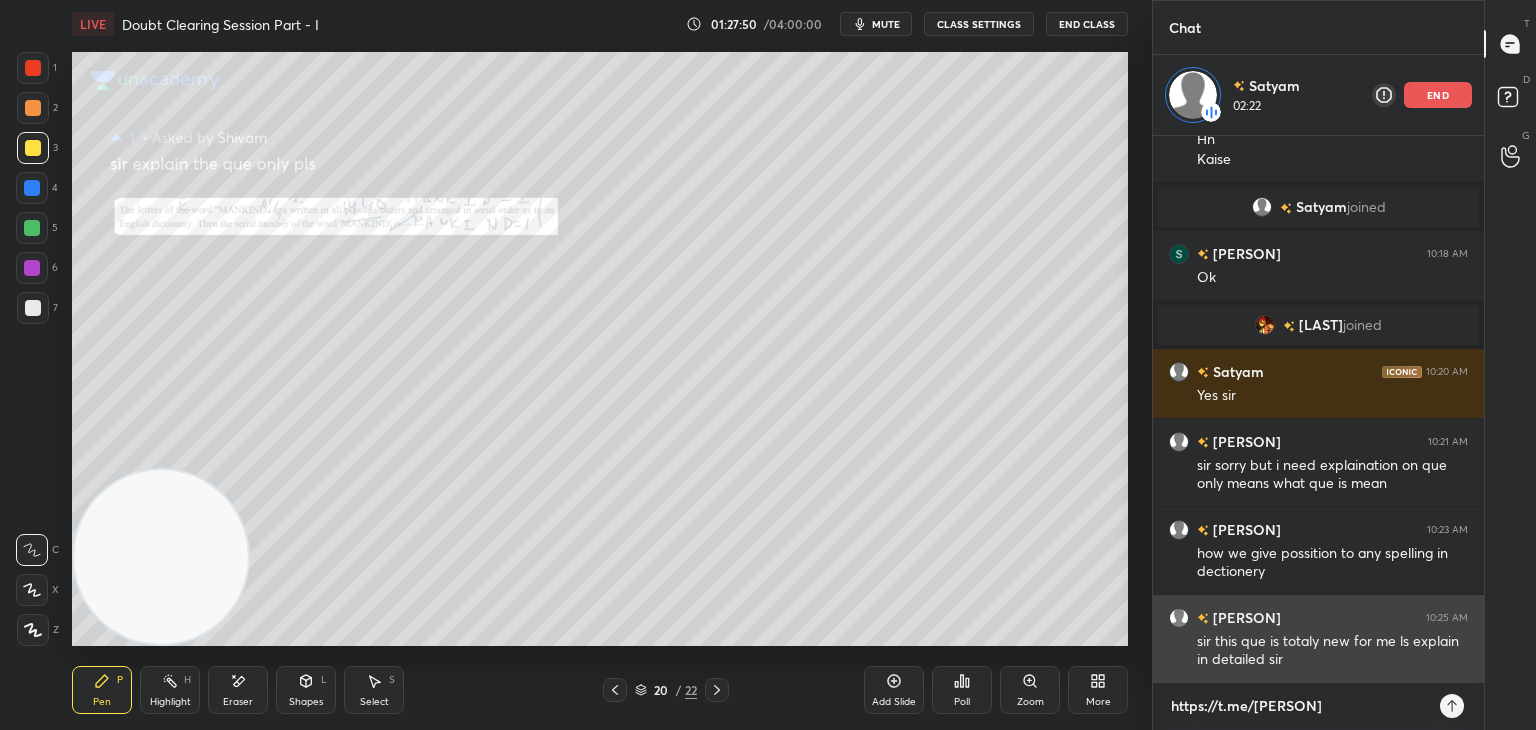 type on "https://t.me/[USERNAME]" 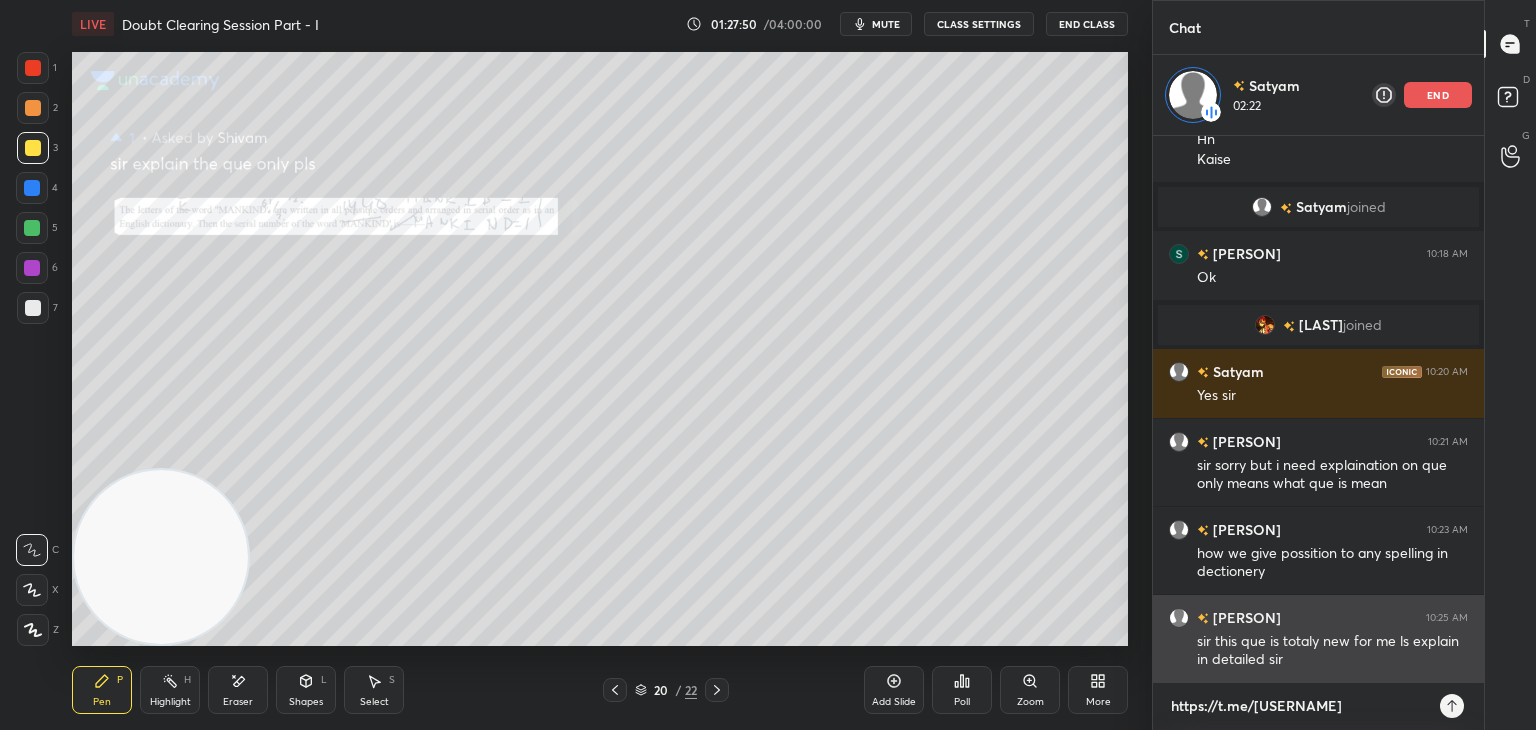 type on "https://t.me/[PERSON]" 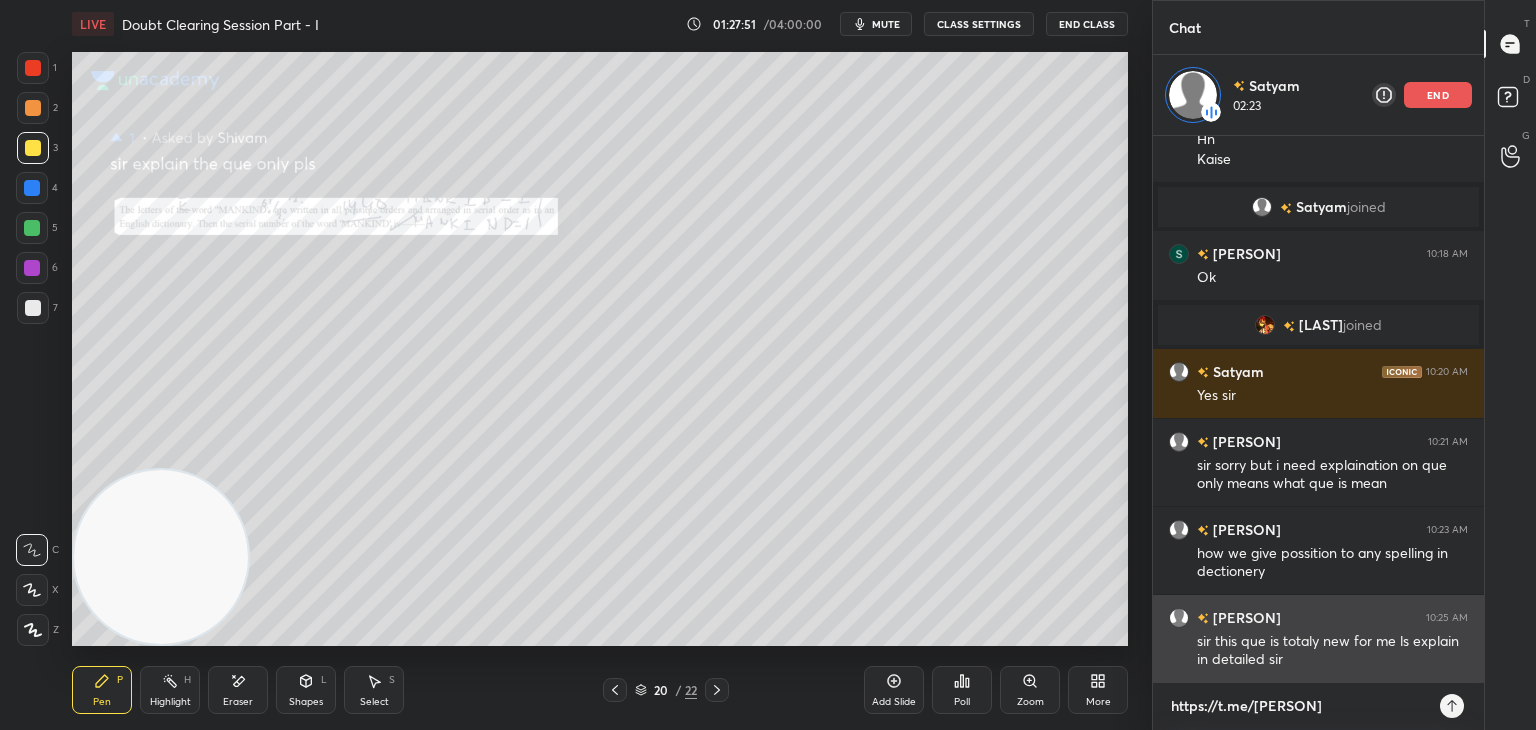 type on "https://t.me/[EMAIL]" 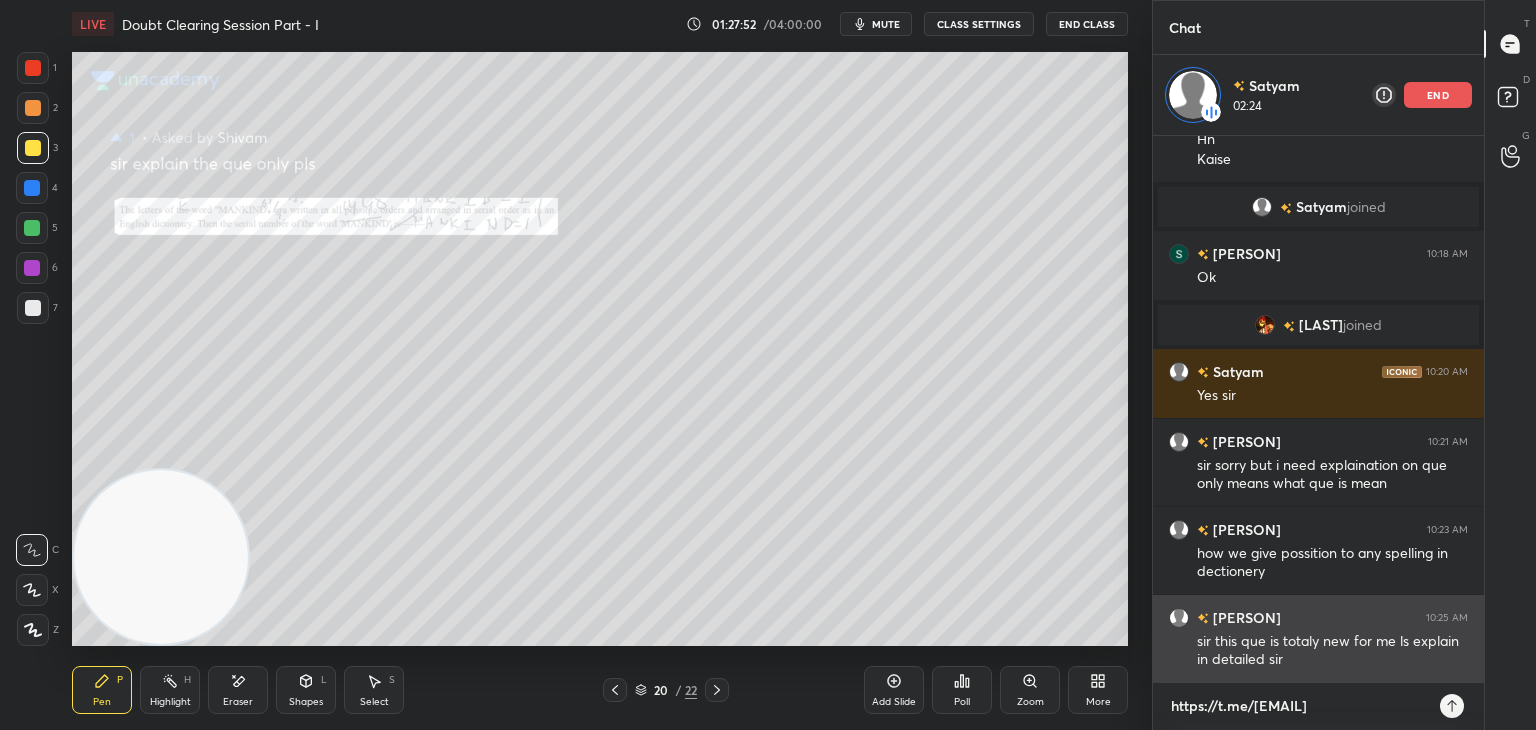 type on "https://t.me/[USERNAME]" 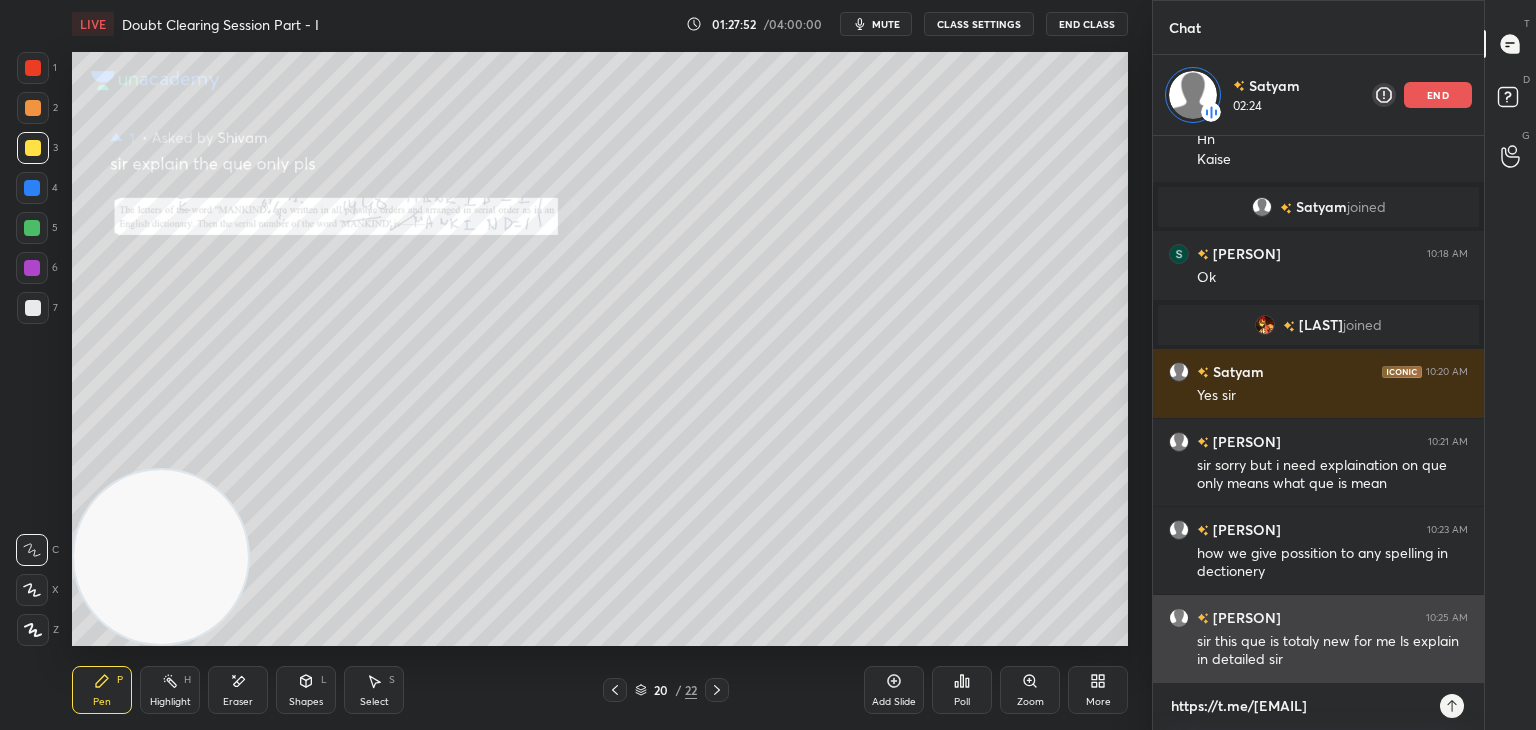 type on "x" 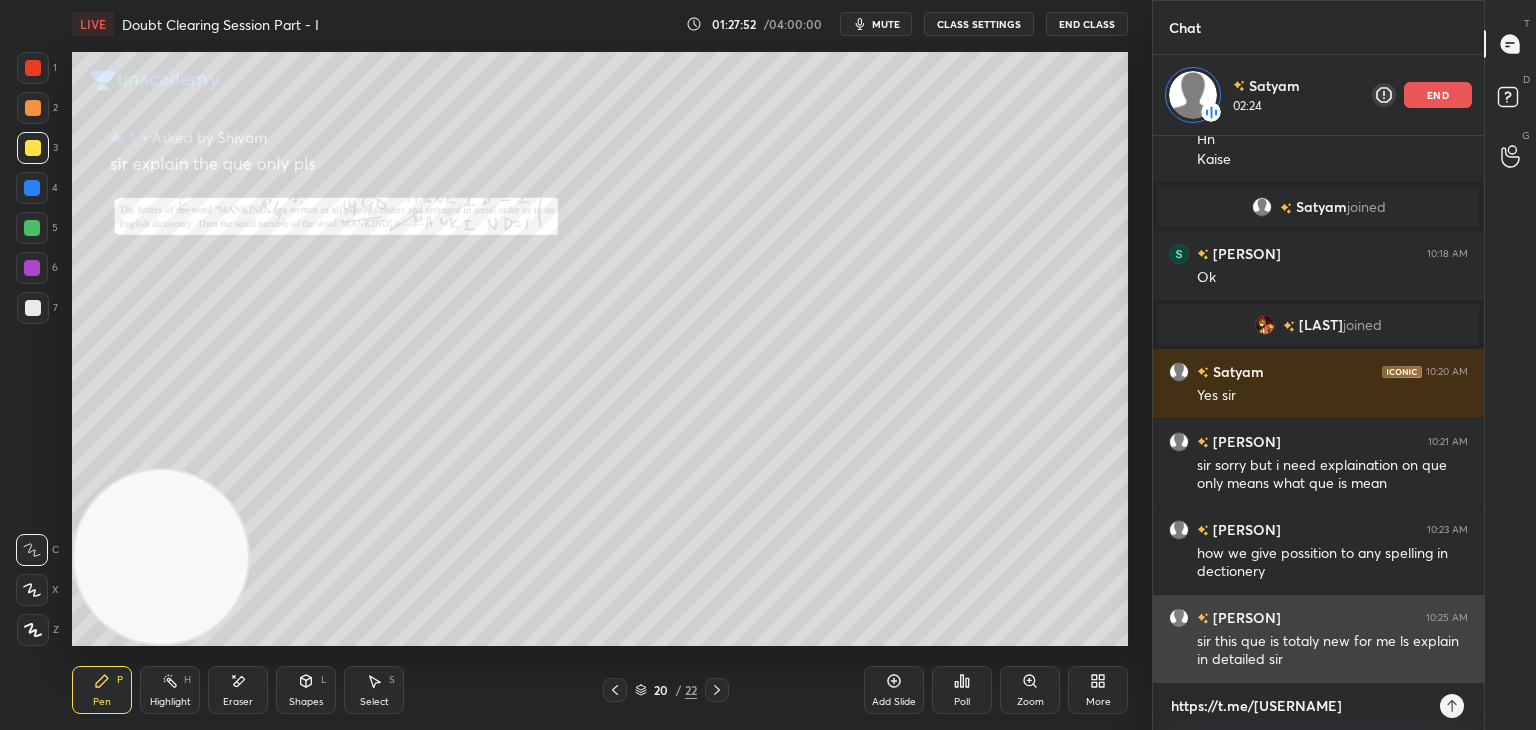 type on "https://t.me/[USERNAME]" 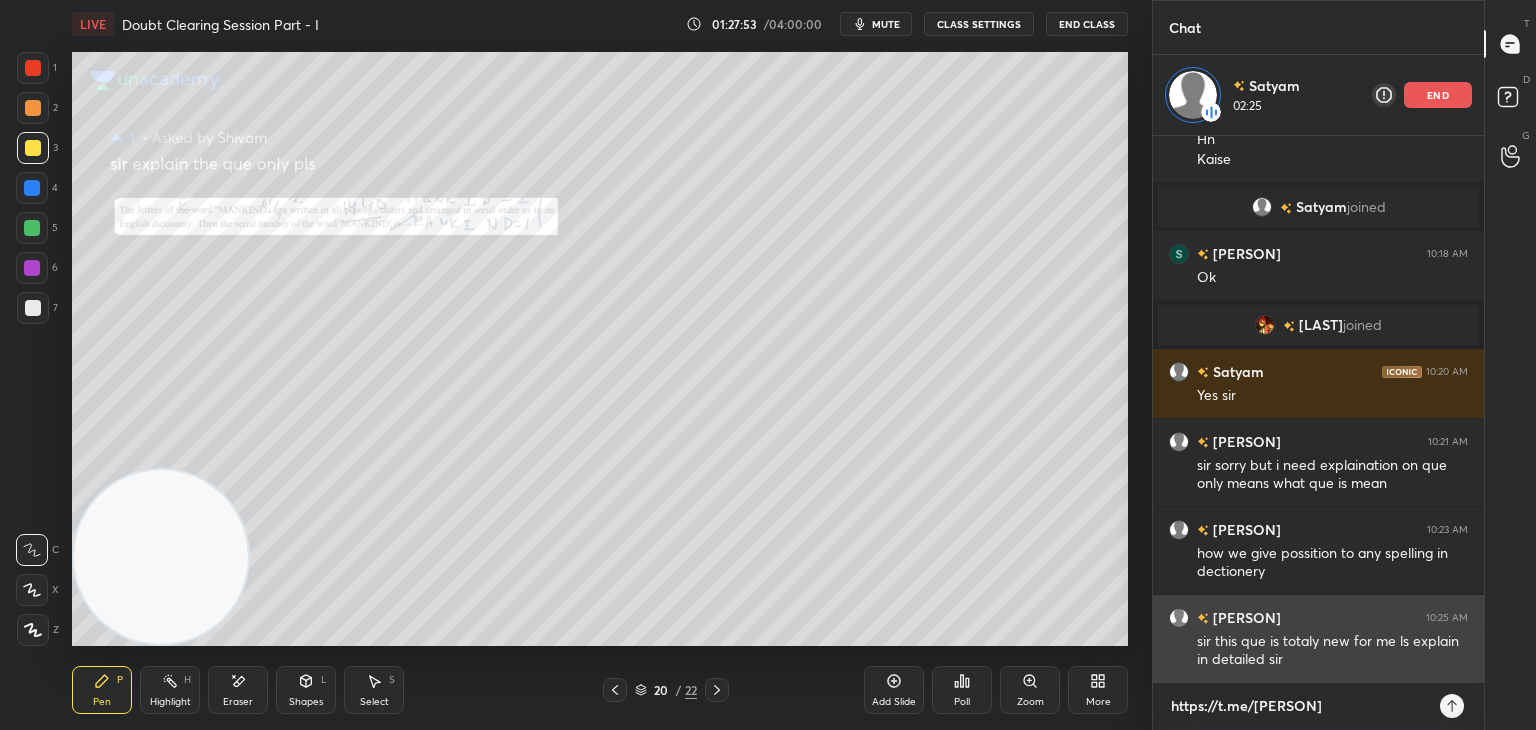 type on "https://t.me/[USERNAME]" 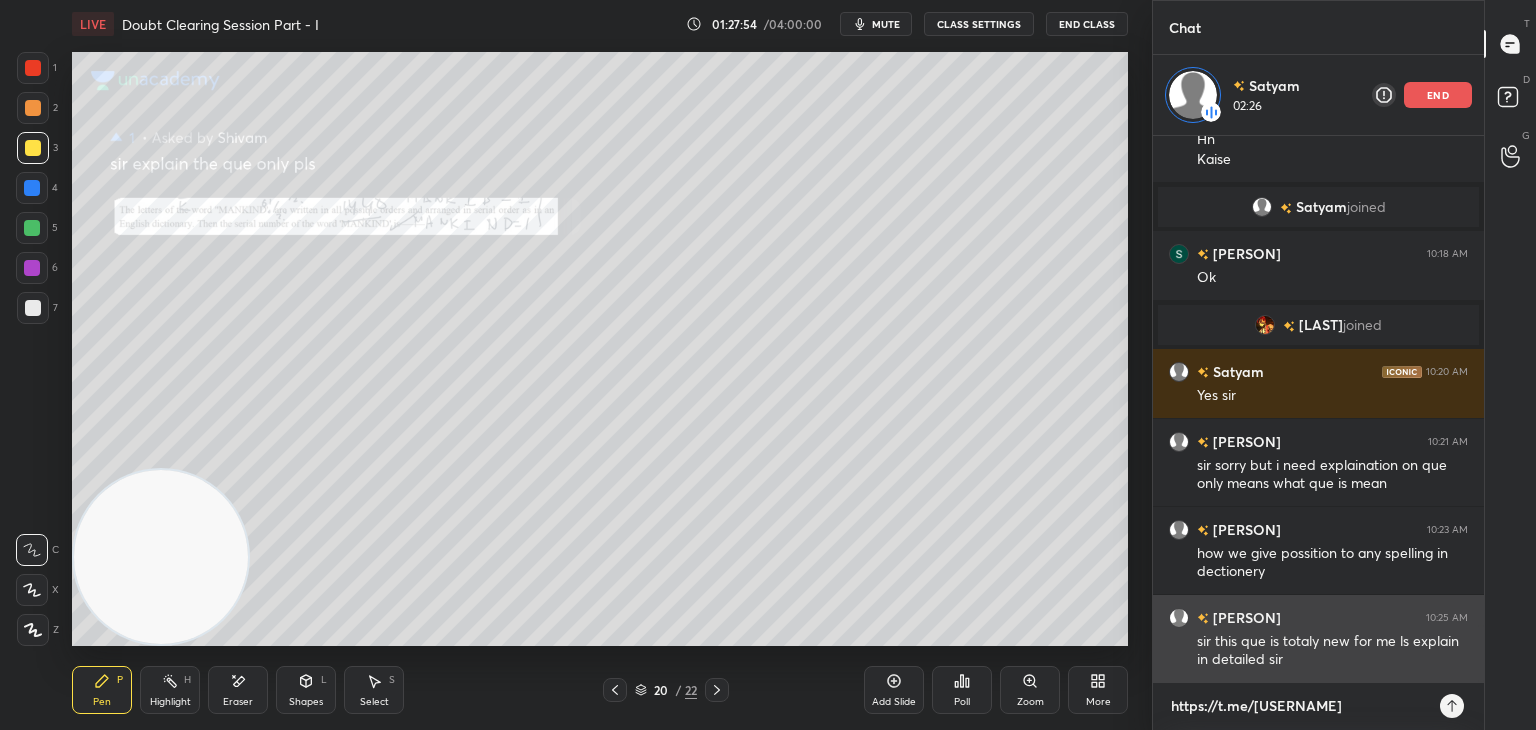 type on "https://t.me/[PERSON]" 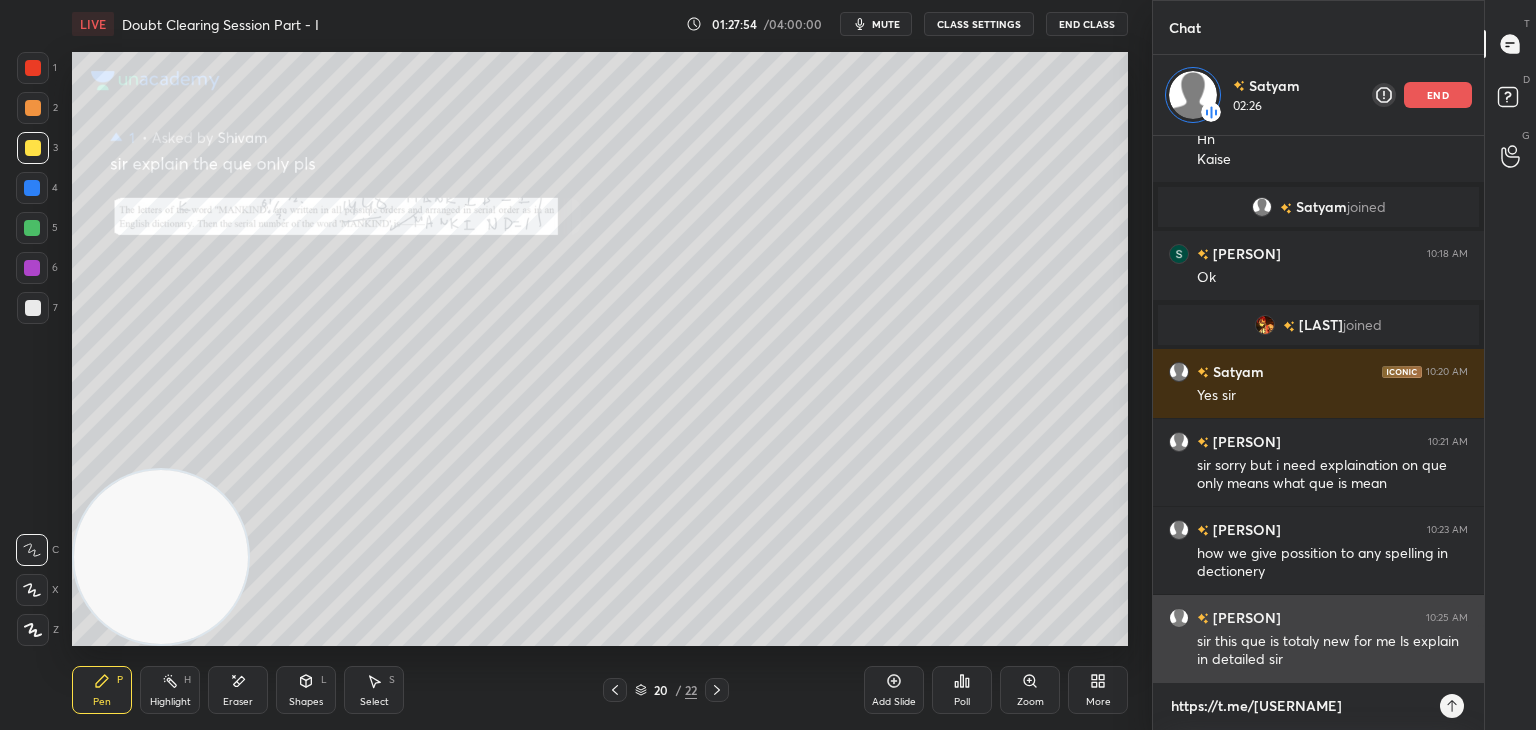 type on "x" 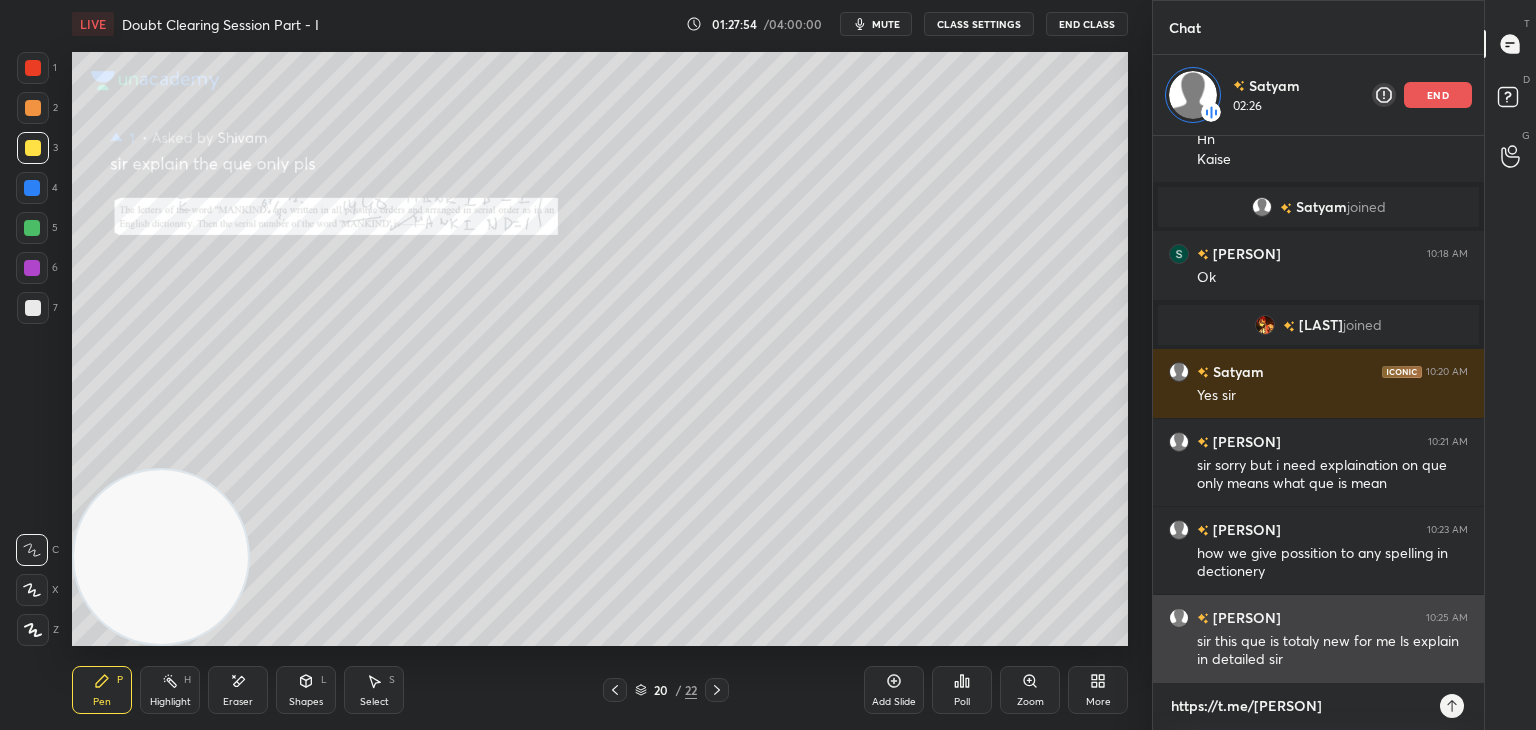 type 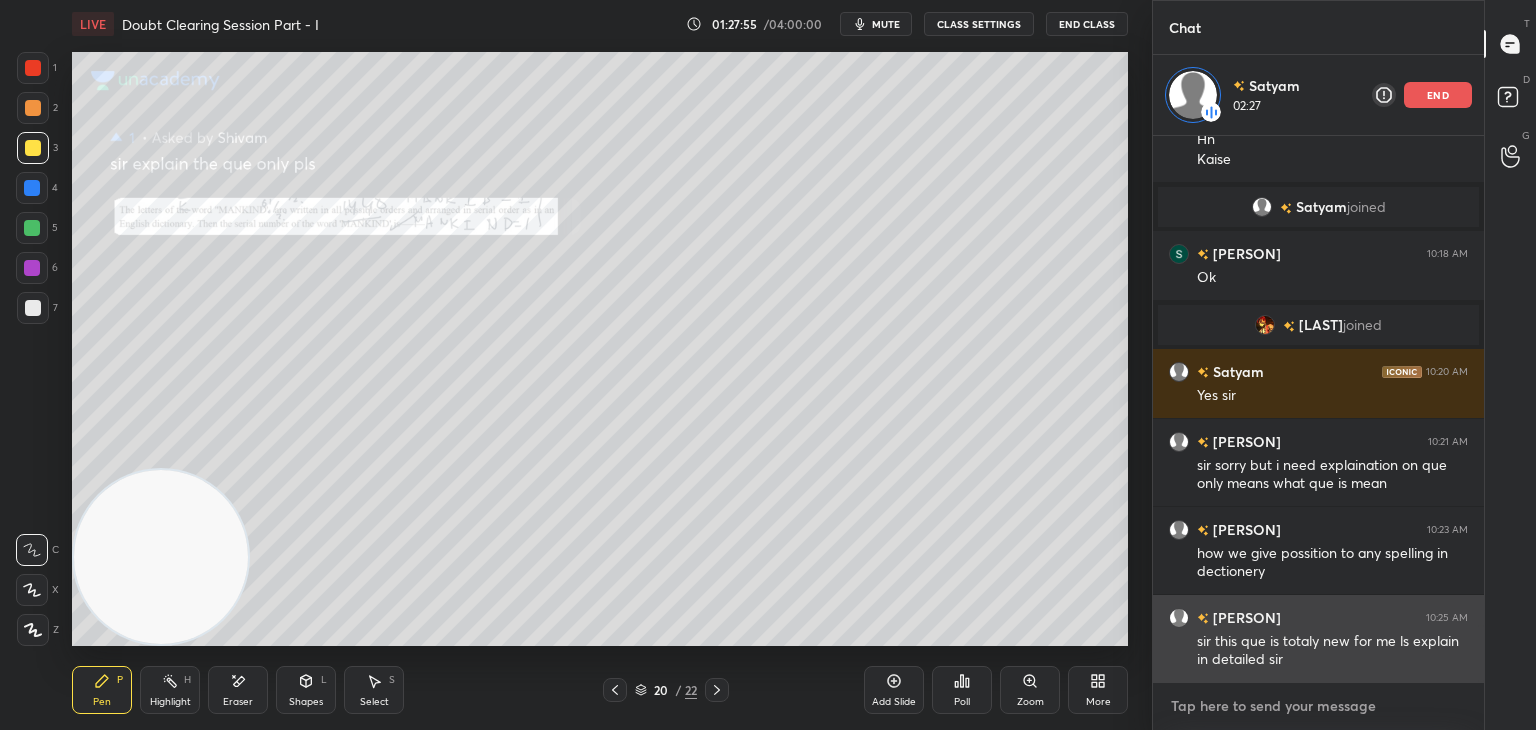 scroll, scrollTop: 4827, scrollLeft: 0, axis: vertical 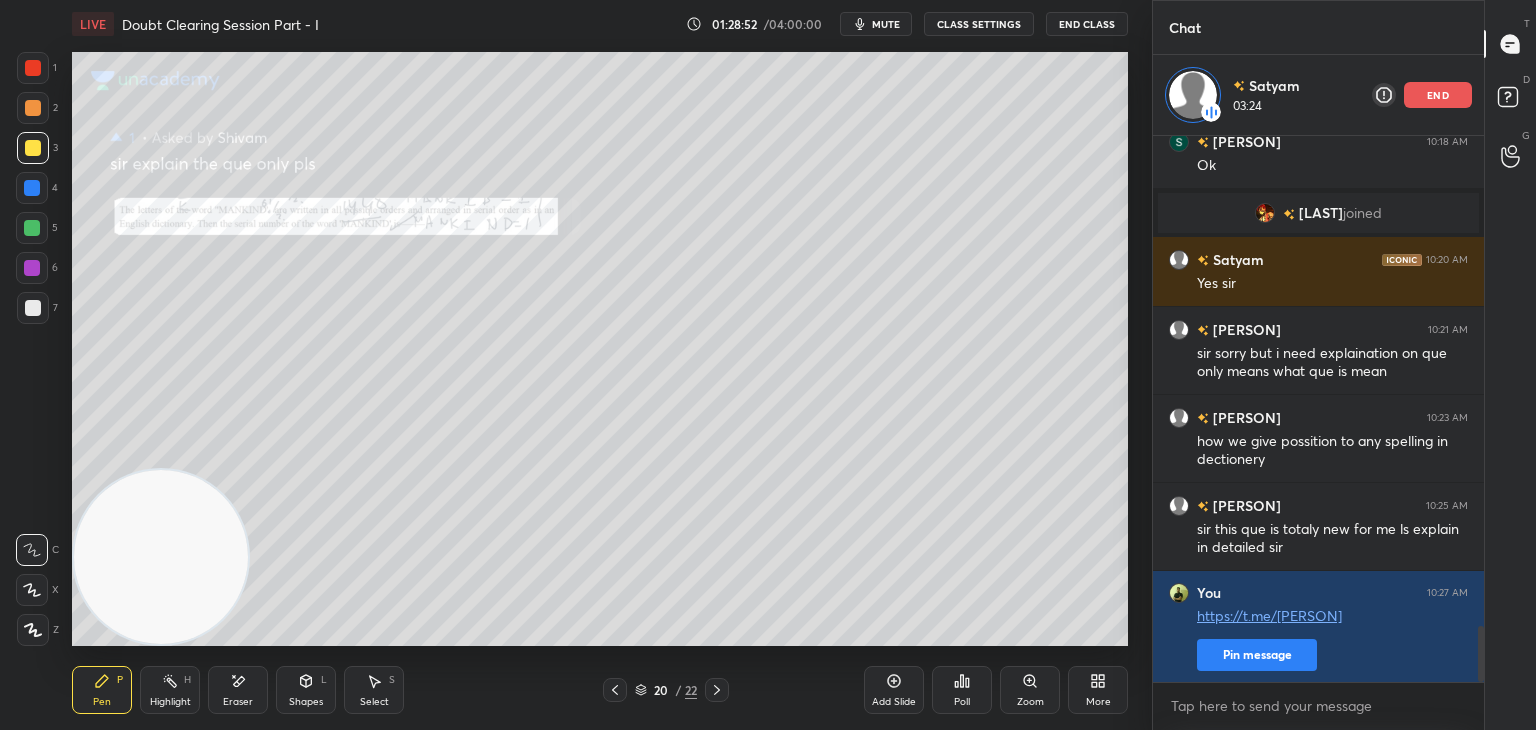 click on "mute" at bounding box center (886, 24) 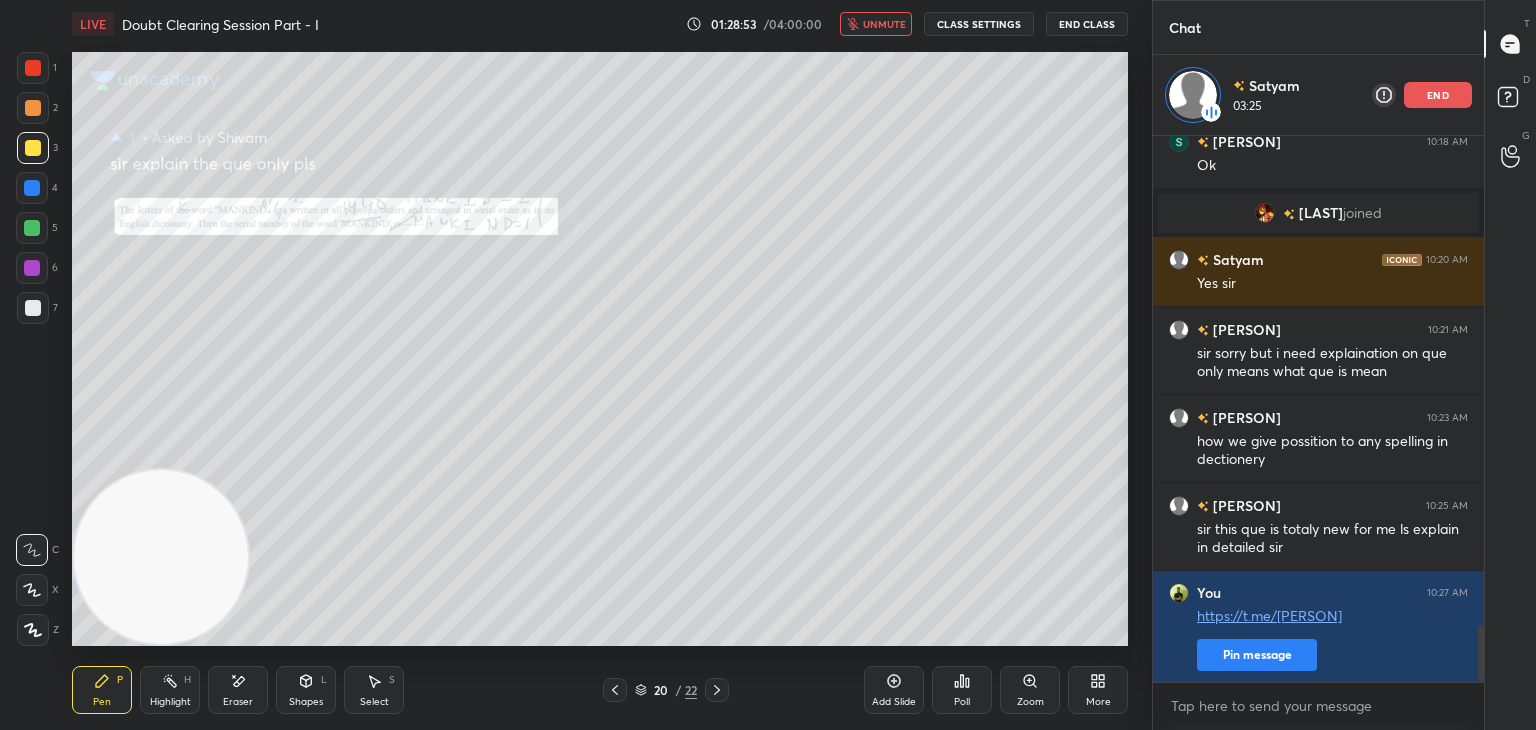 click on "unmute" at bounding box center (884, 24) 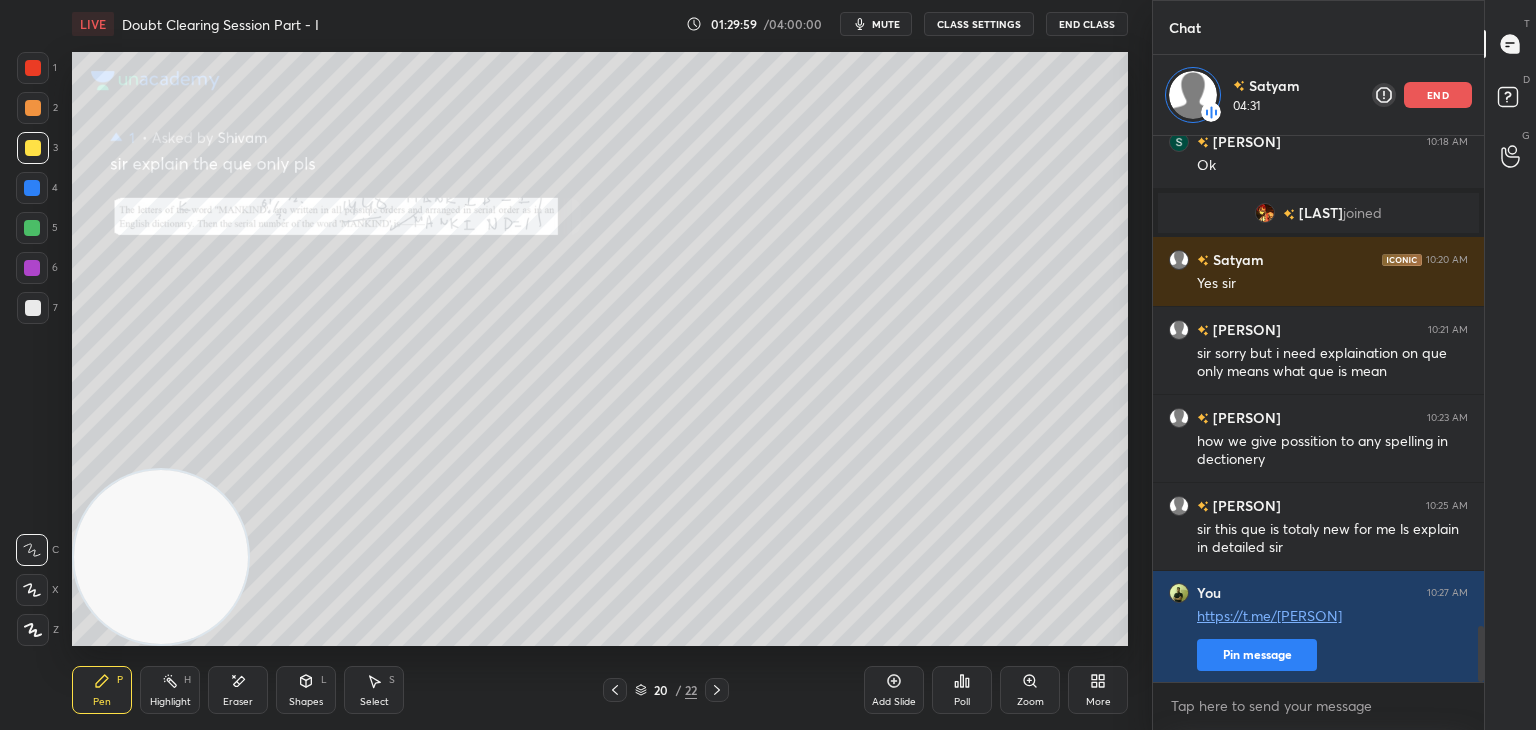 click on "end" at bounding box center (1438, 95) 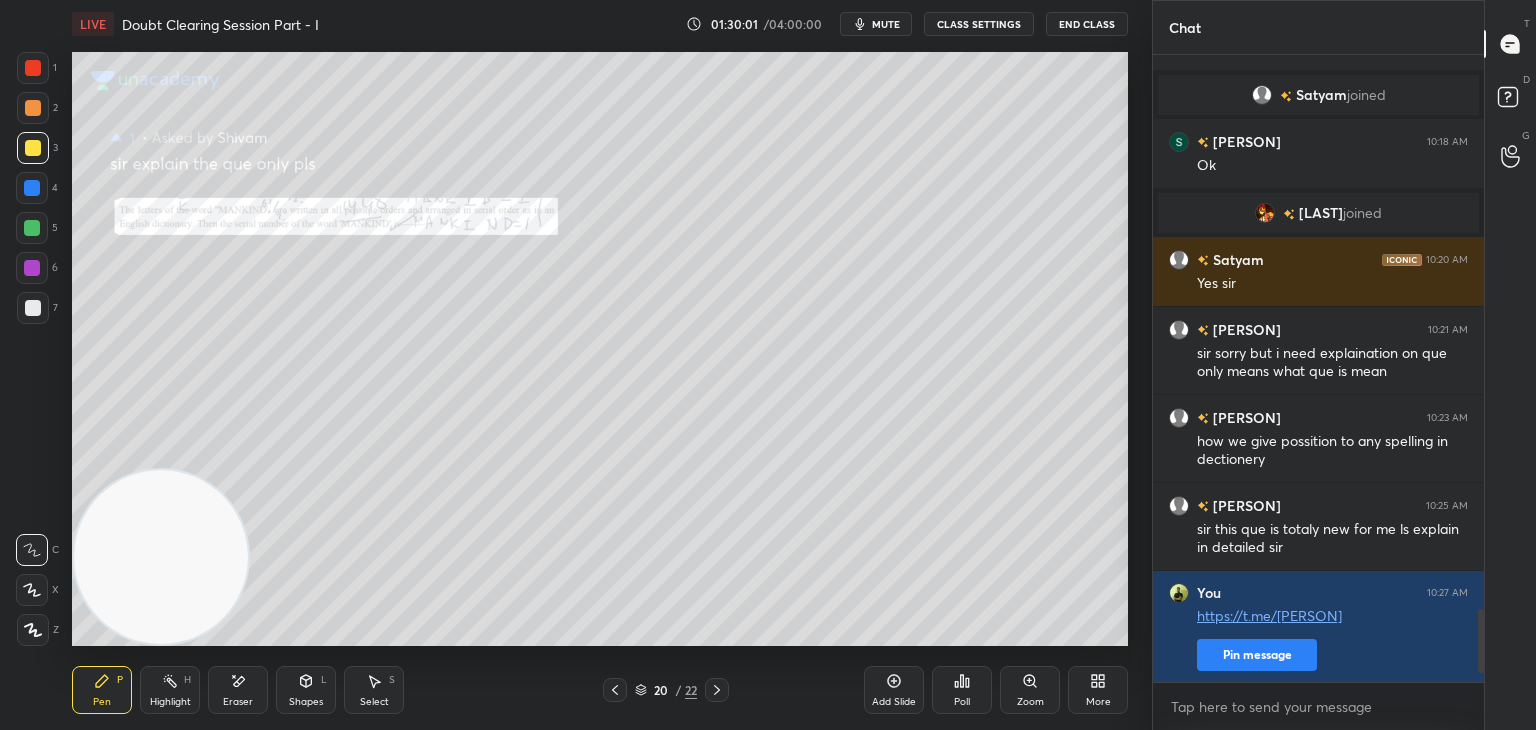 click on "Eraser" at bounding box center [238, 690] 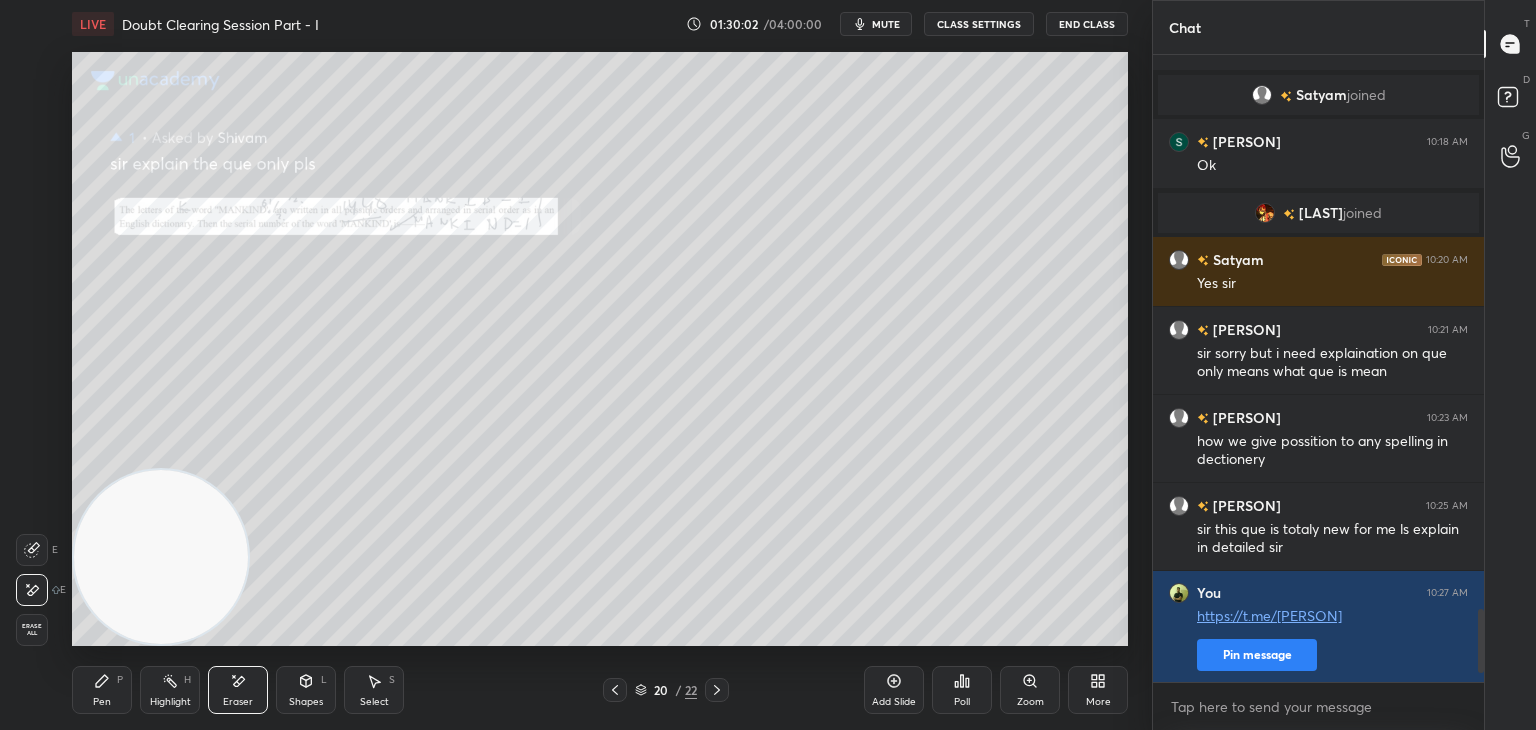 click on "Setting up your live class Poll for   secs No correct answer Start poll" at bounding box center (600, 349) 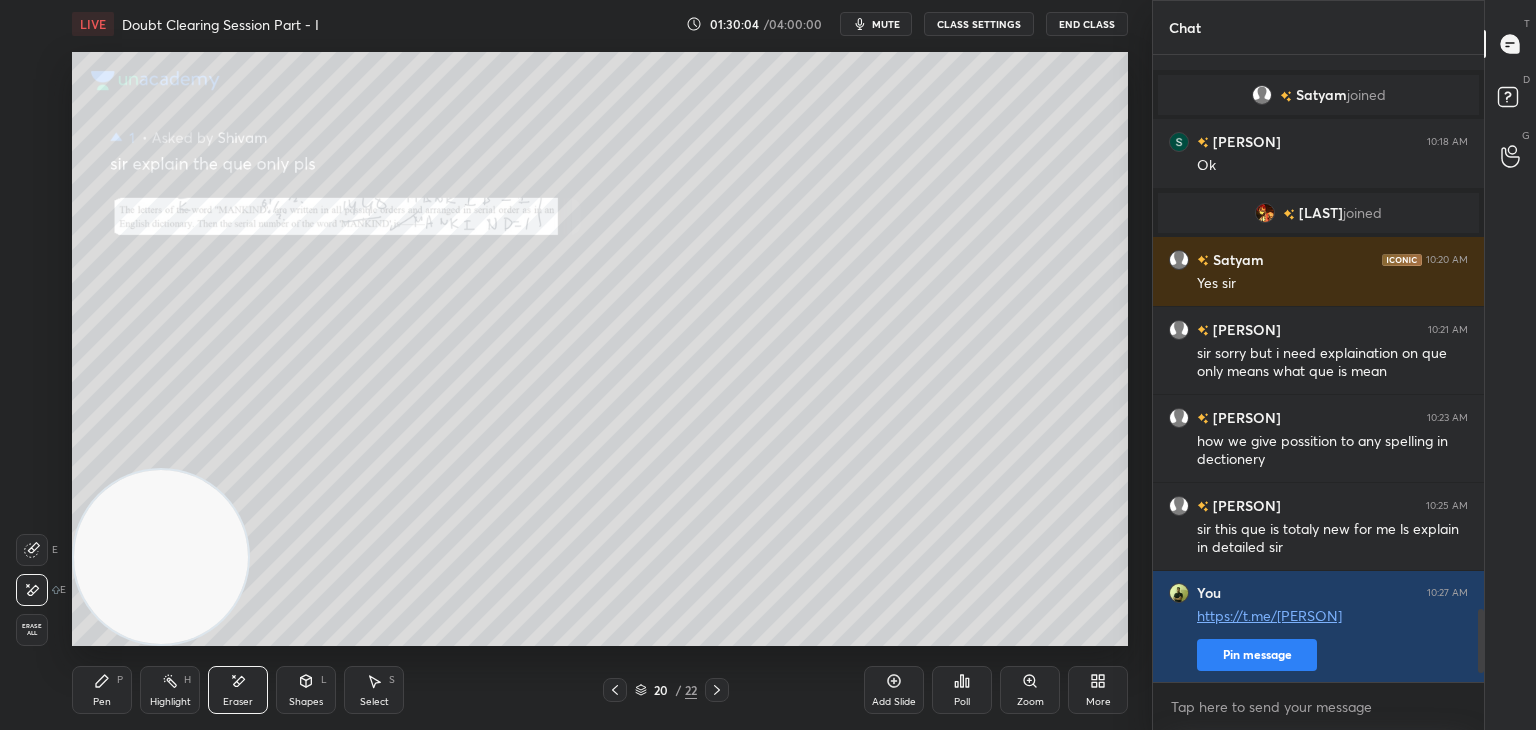 click on "Pen P" at bounding box center [102, 690] 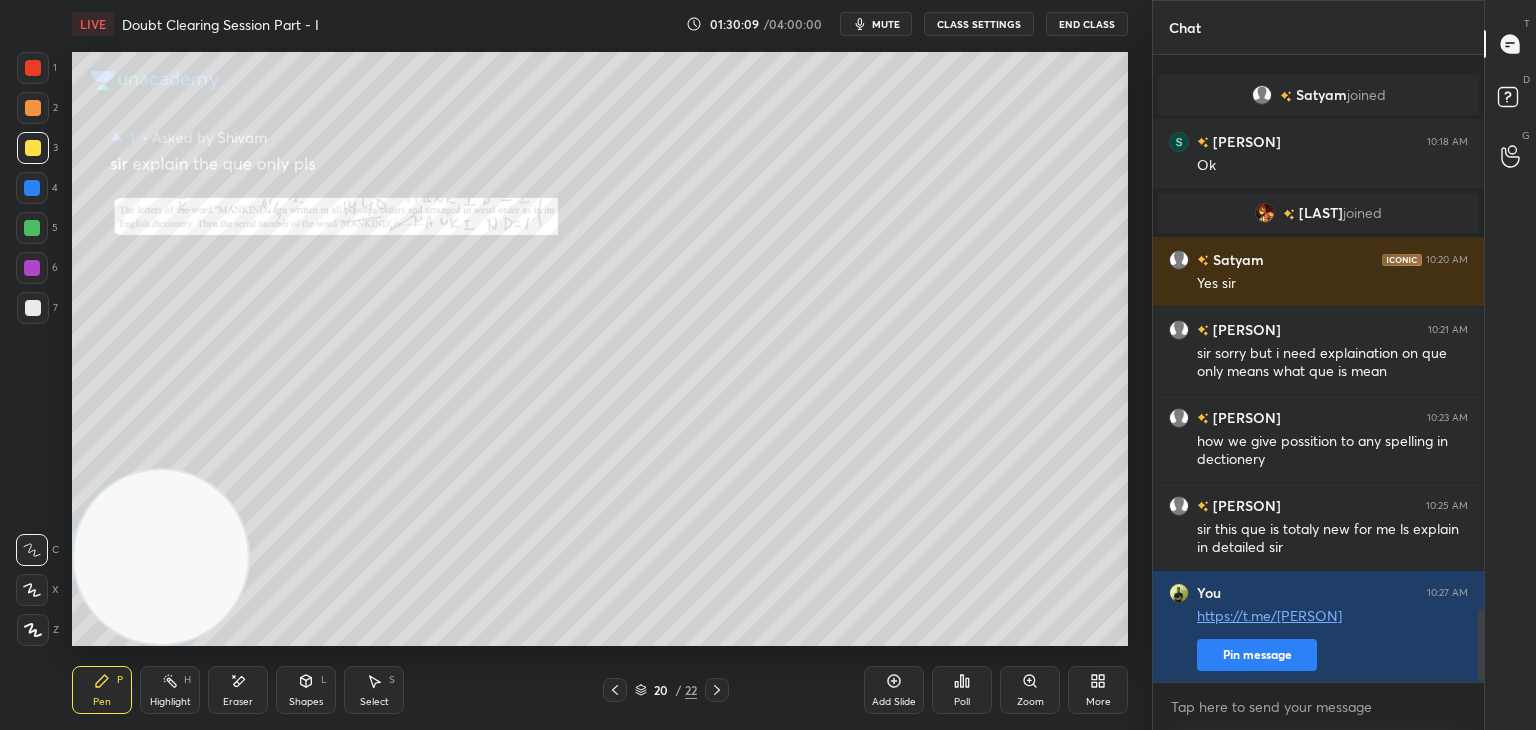scroll, scrollTop: 4816, scrollLeft: 0, axis: vertical 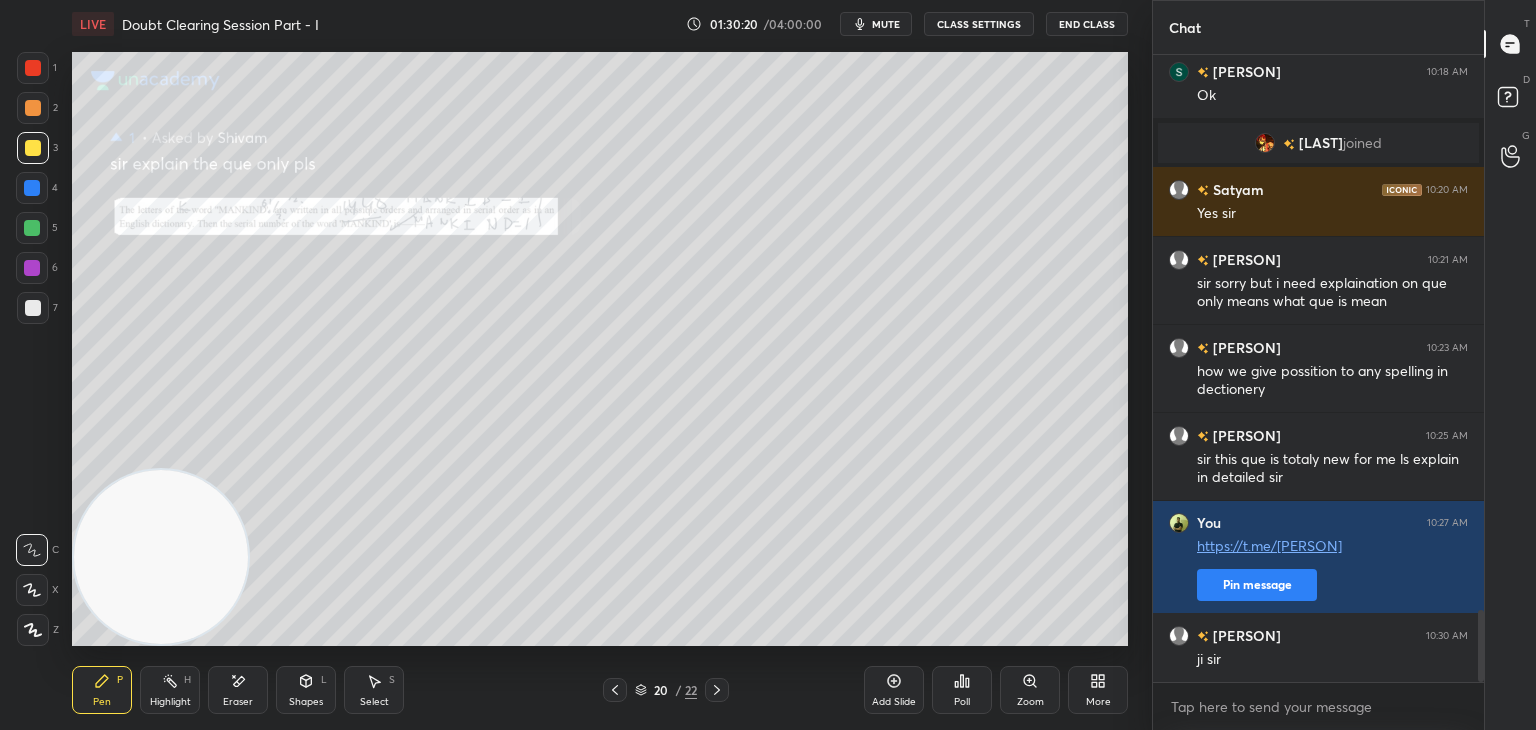 click on "Eraser" at bounding box center [238, 690] 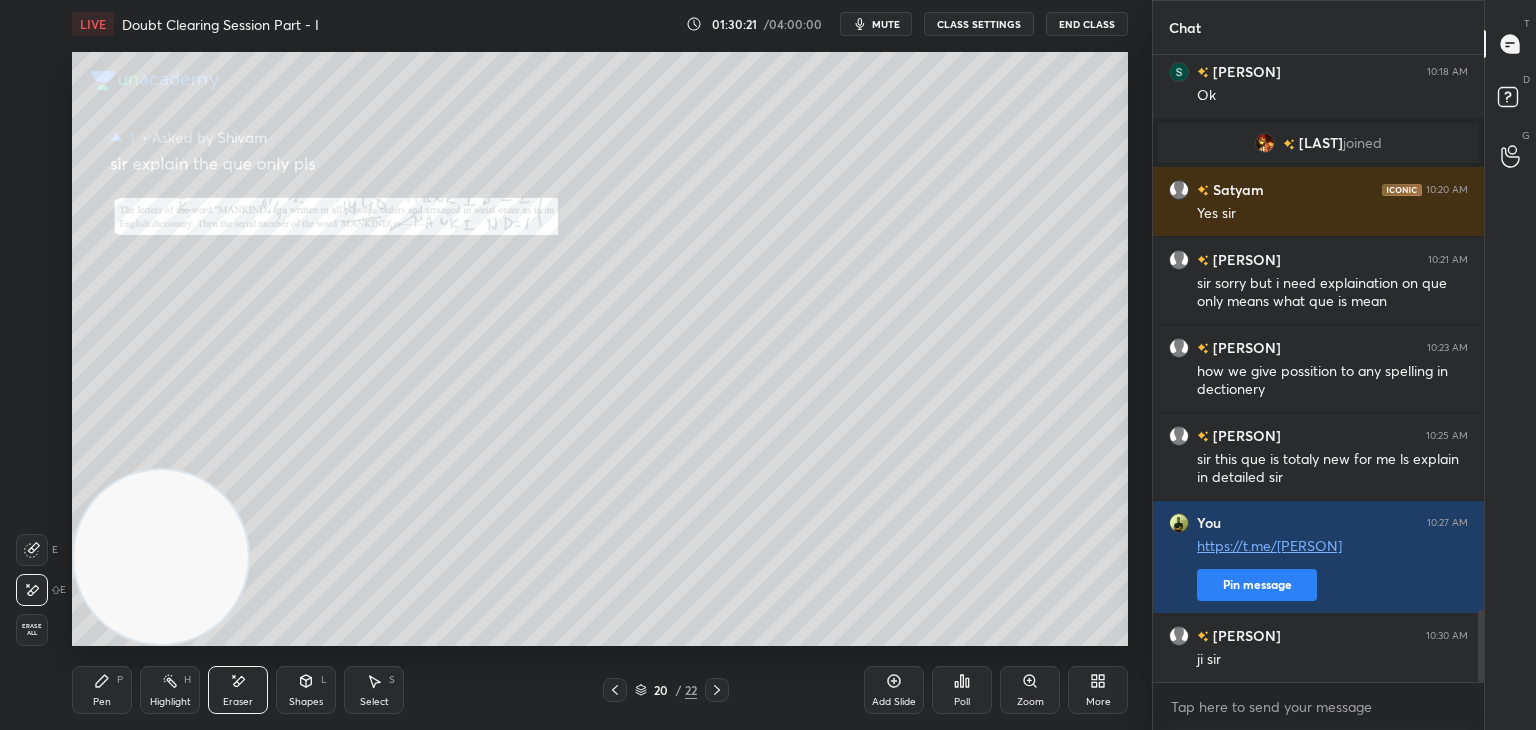 click on "Pen P" at bounding box center [102, 690] 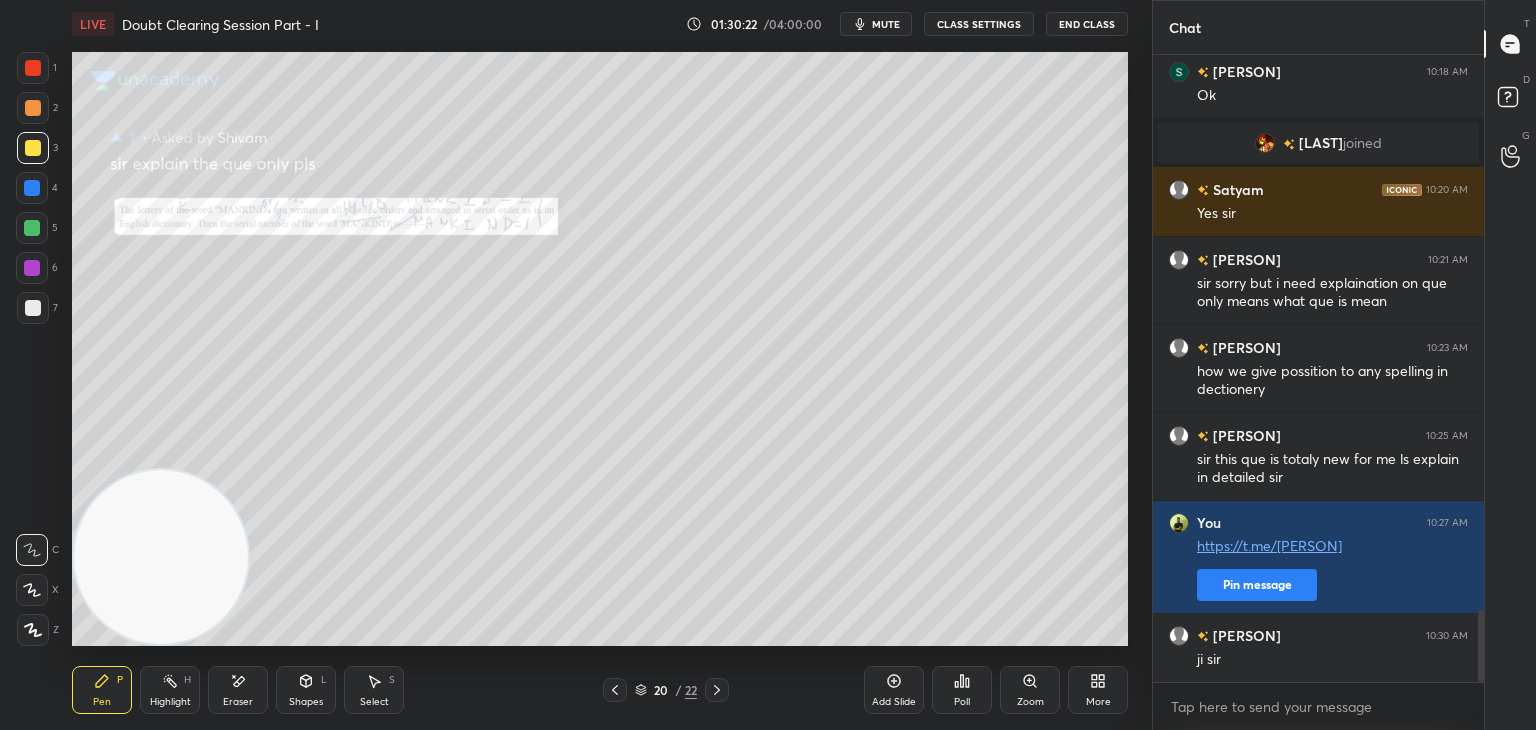 scroll, scrollTop: 4836, scrollLeft: 0, axis: vertical 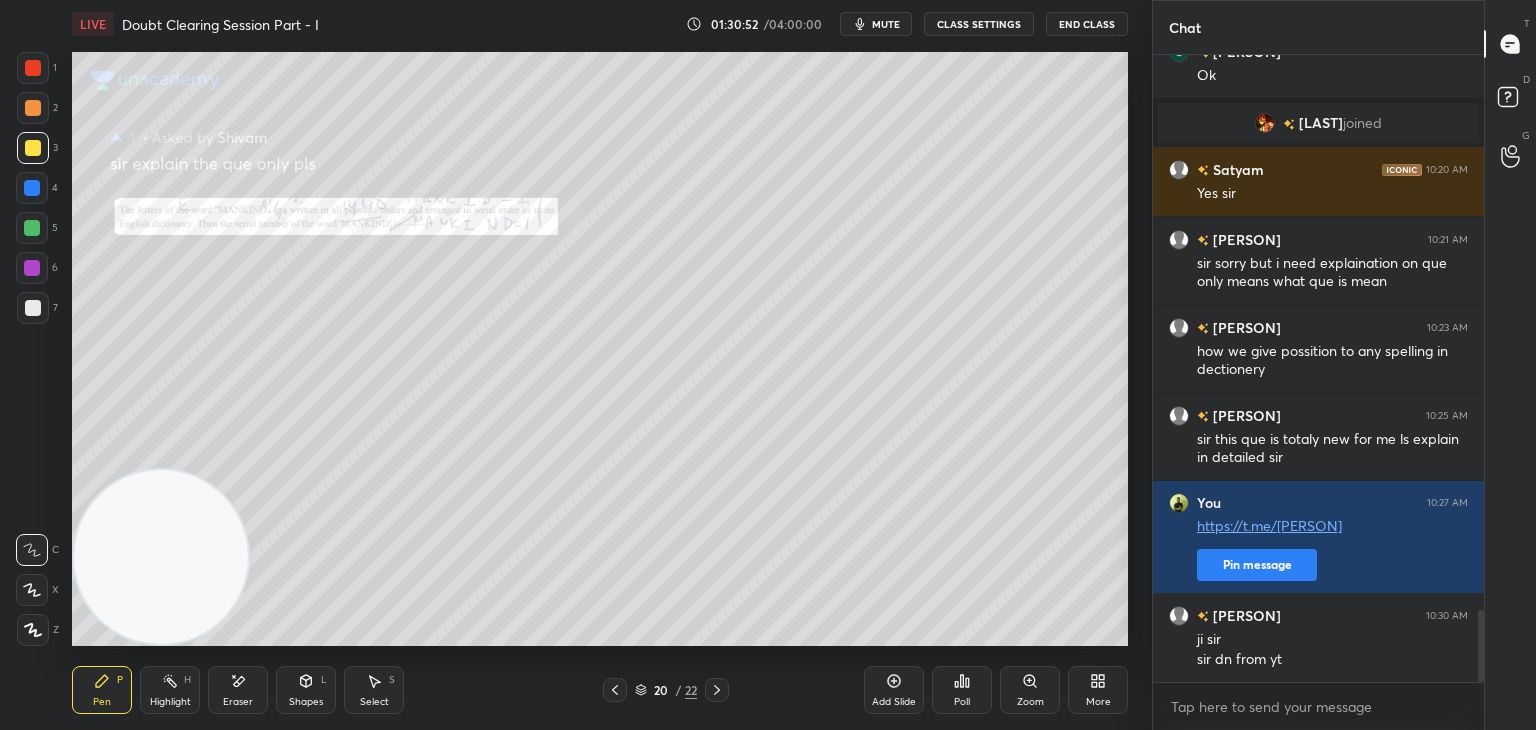 click on "Eraser" at bounding box center [238, 702] 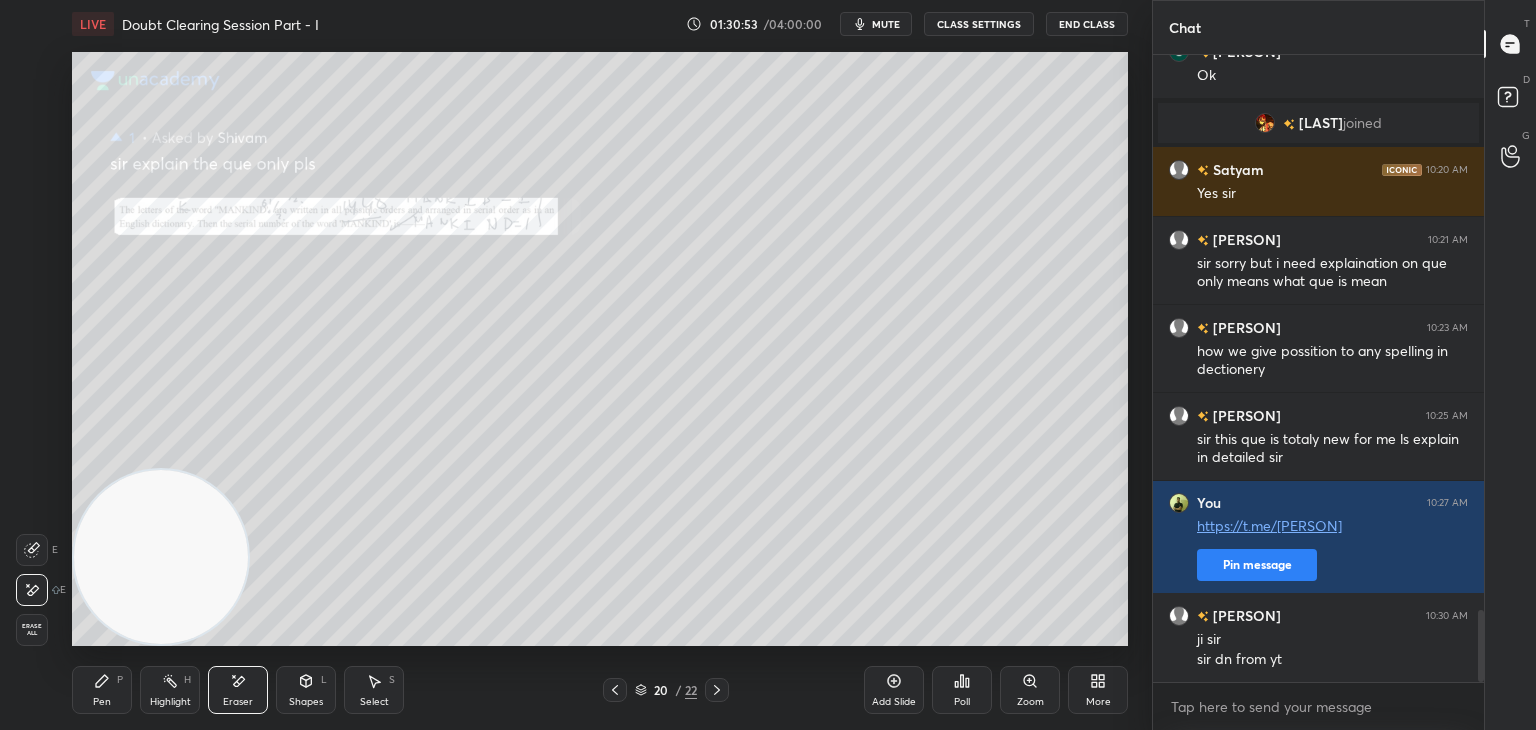 click on "Erase all" at bounding box center (32, 630) 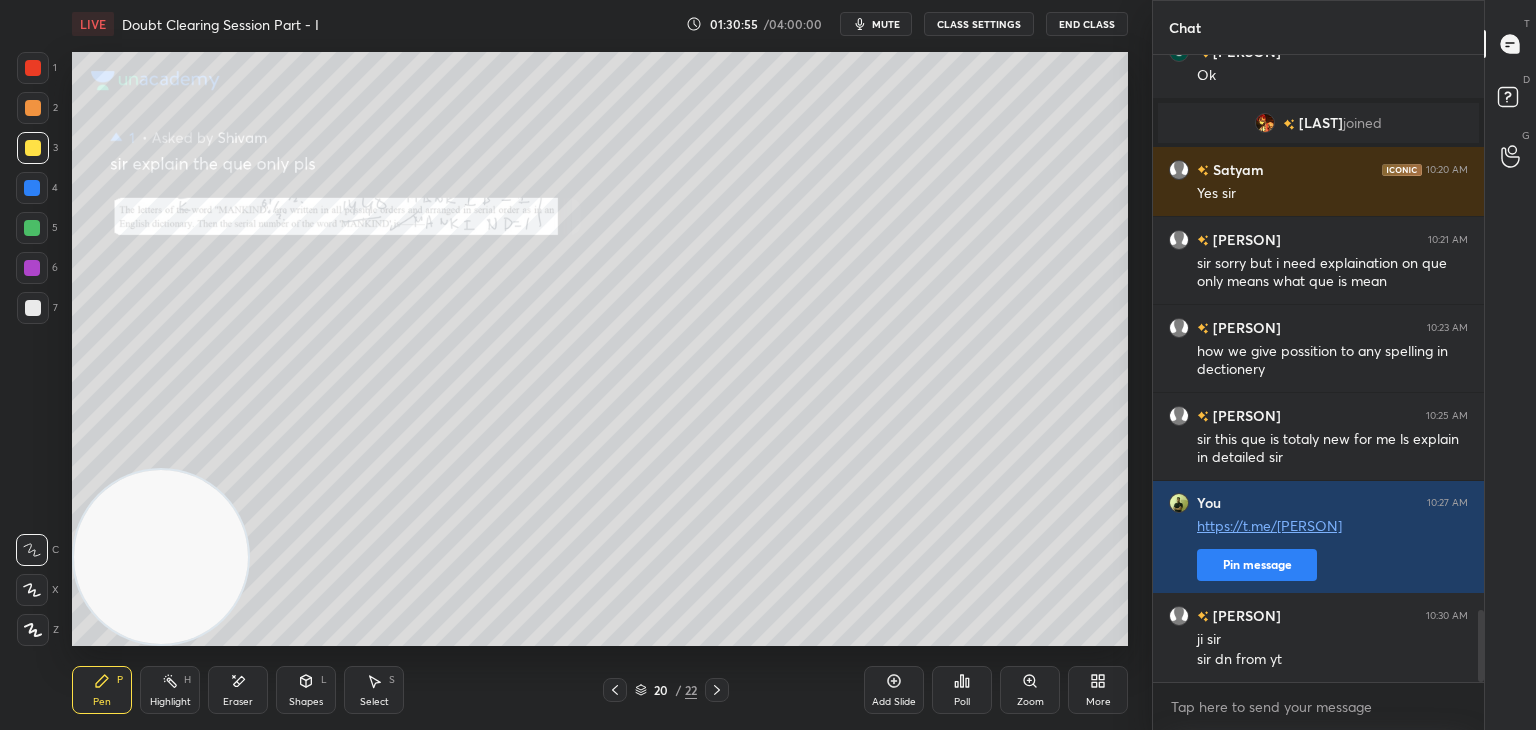 click 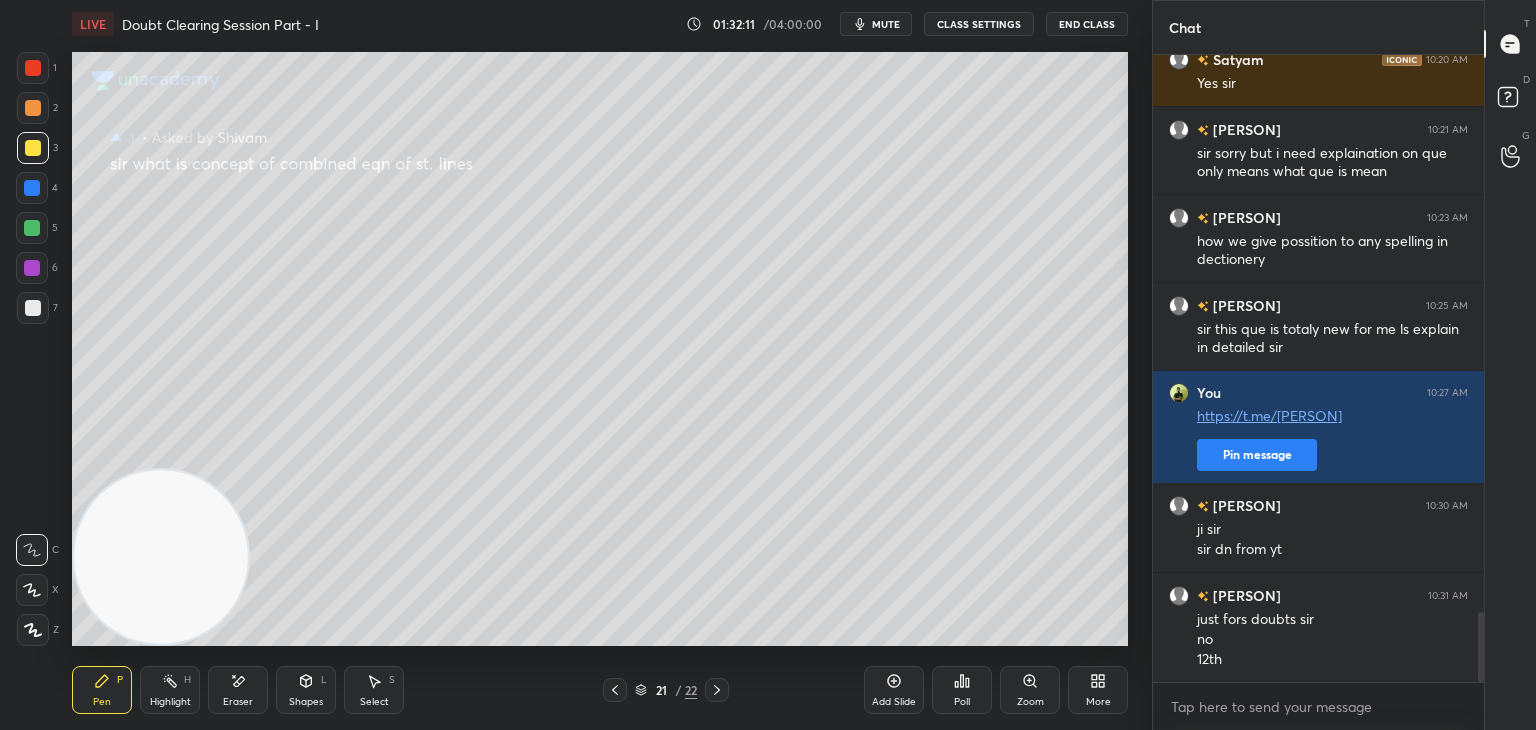 scroll, scrollTop: 5016, scrollLeft: 0, axis: vertical 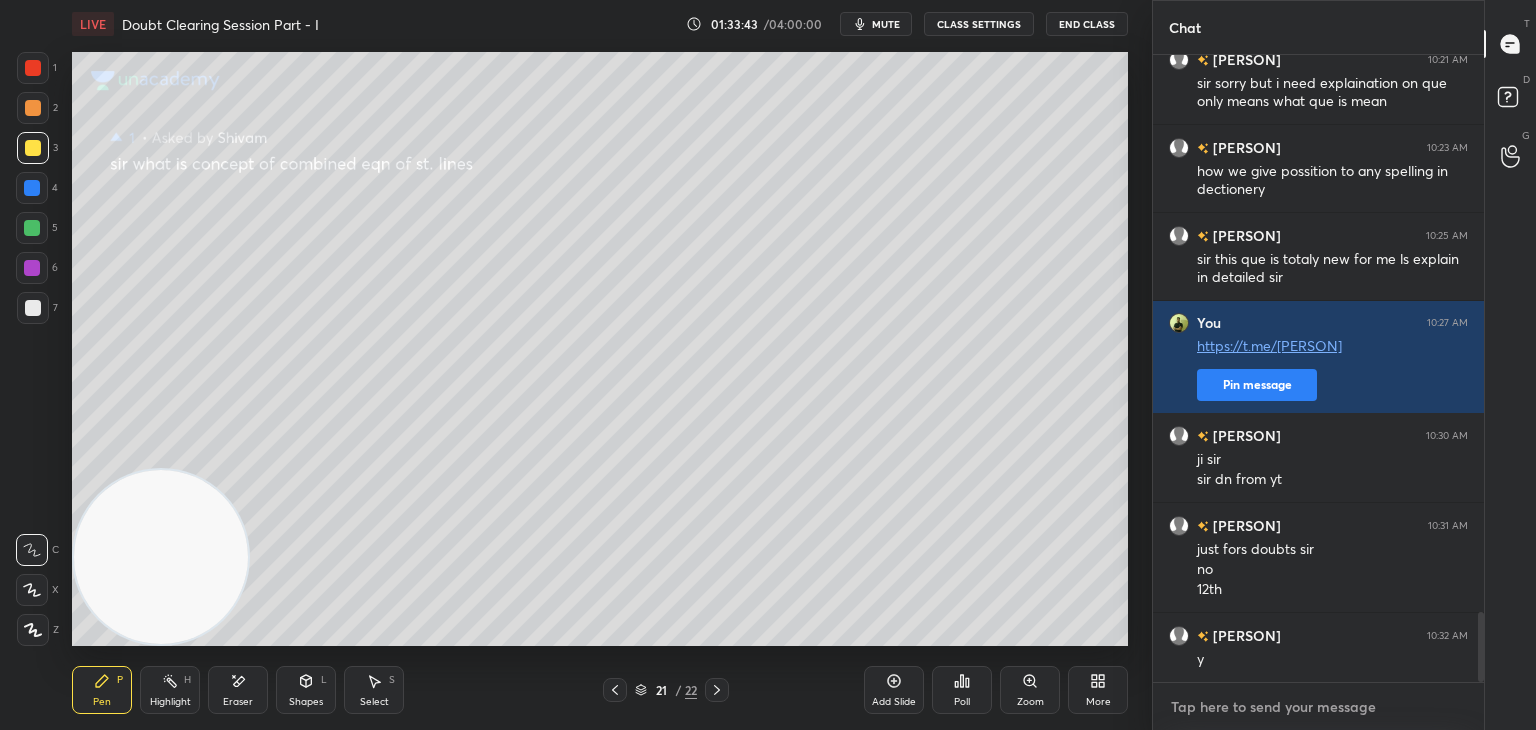 type on "x" 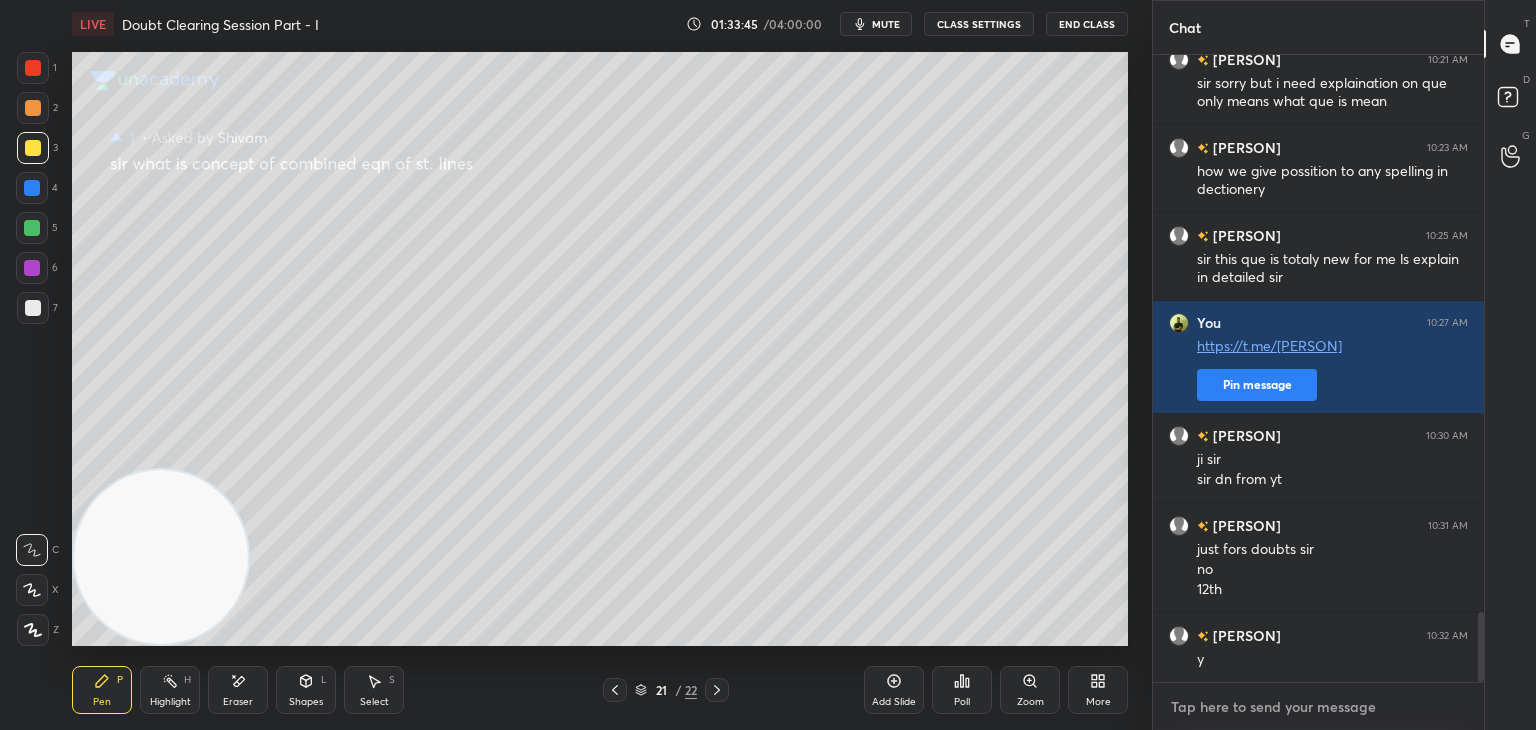 paste on "https://unacademy.com/class/permutation-combination-part-iii/JV3FC7Q6" 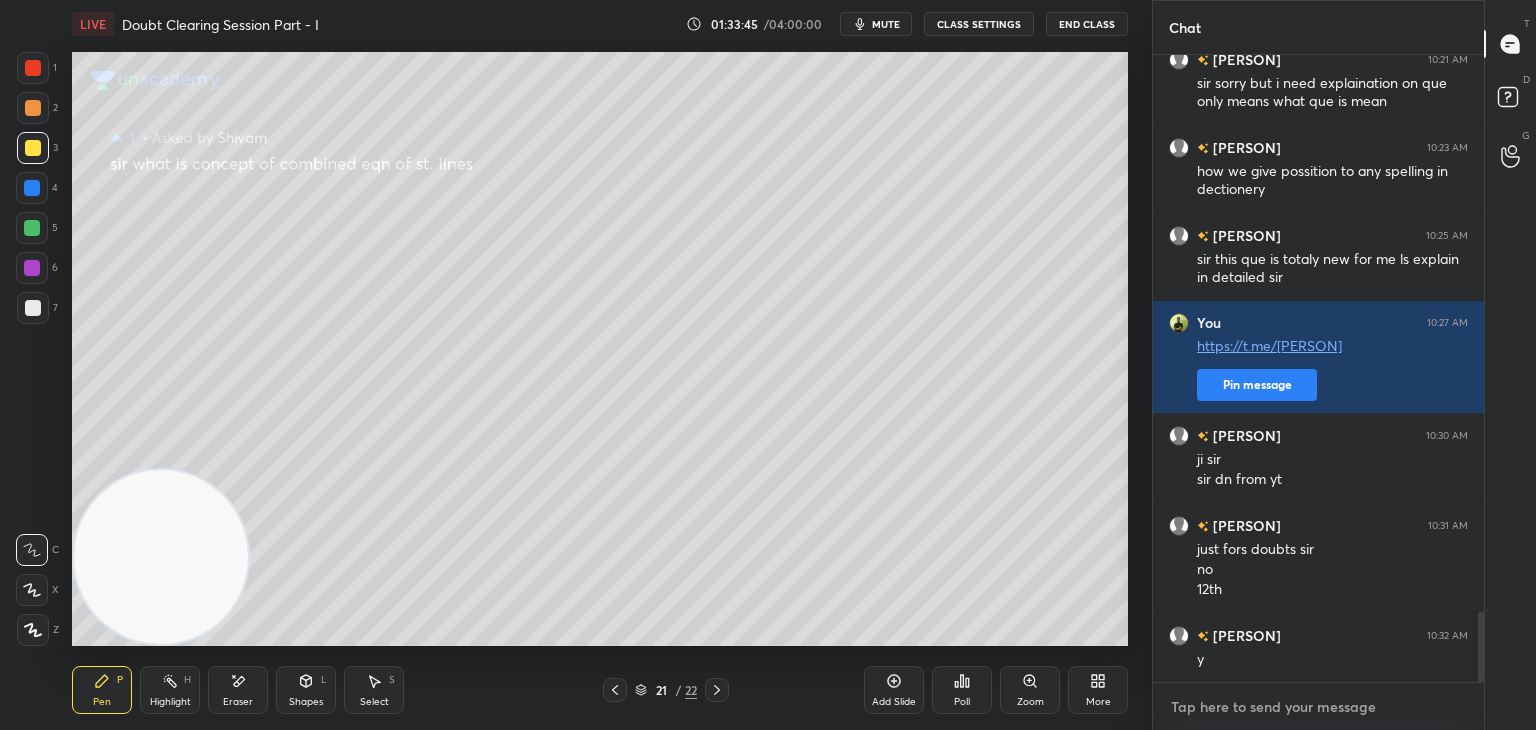 type on "https://unacademy.com/class/permutation-combination-part-iii/JV3FC7Q6" 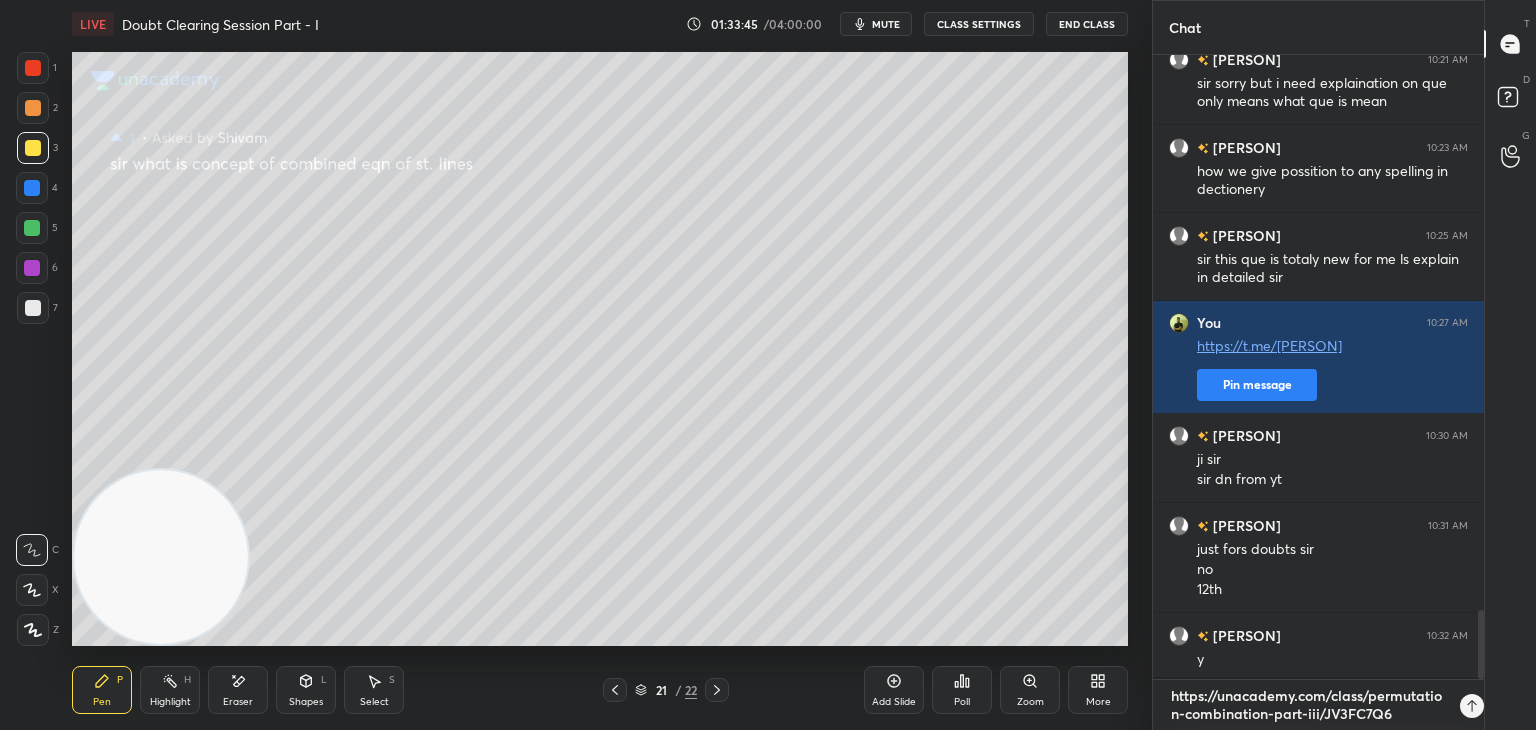 scroll, scrollTop: 0, scrollLeft: 0, axis: both 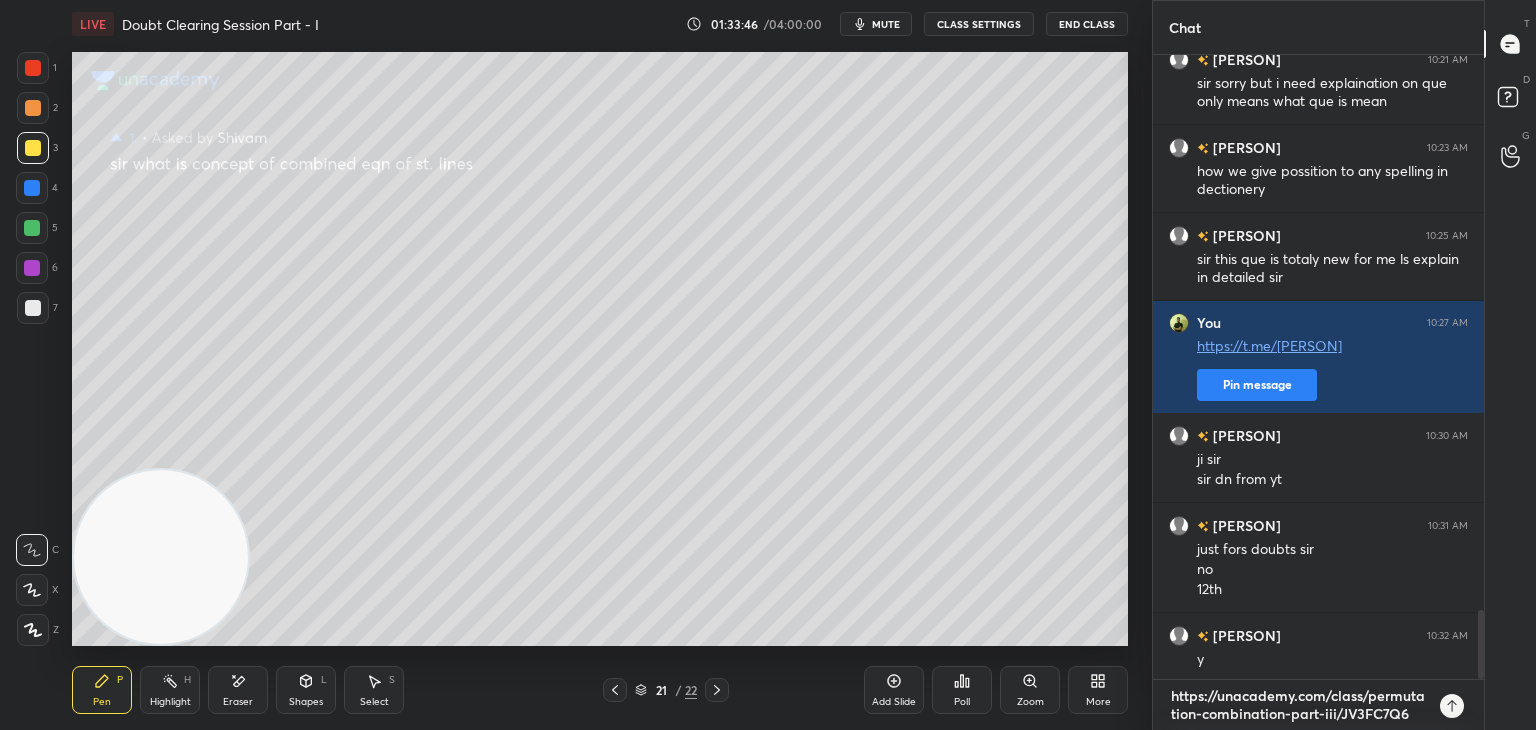 type 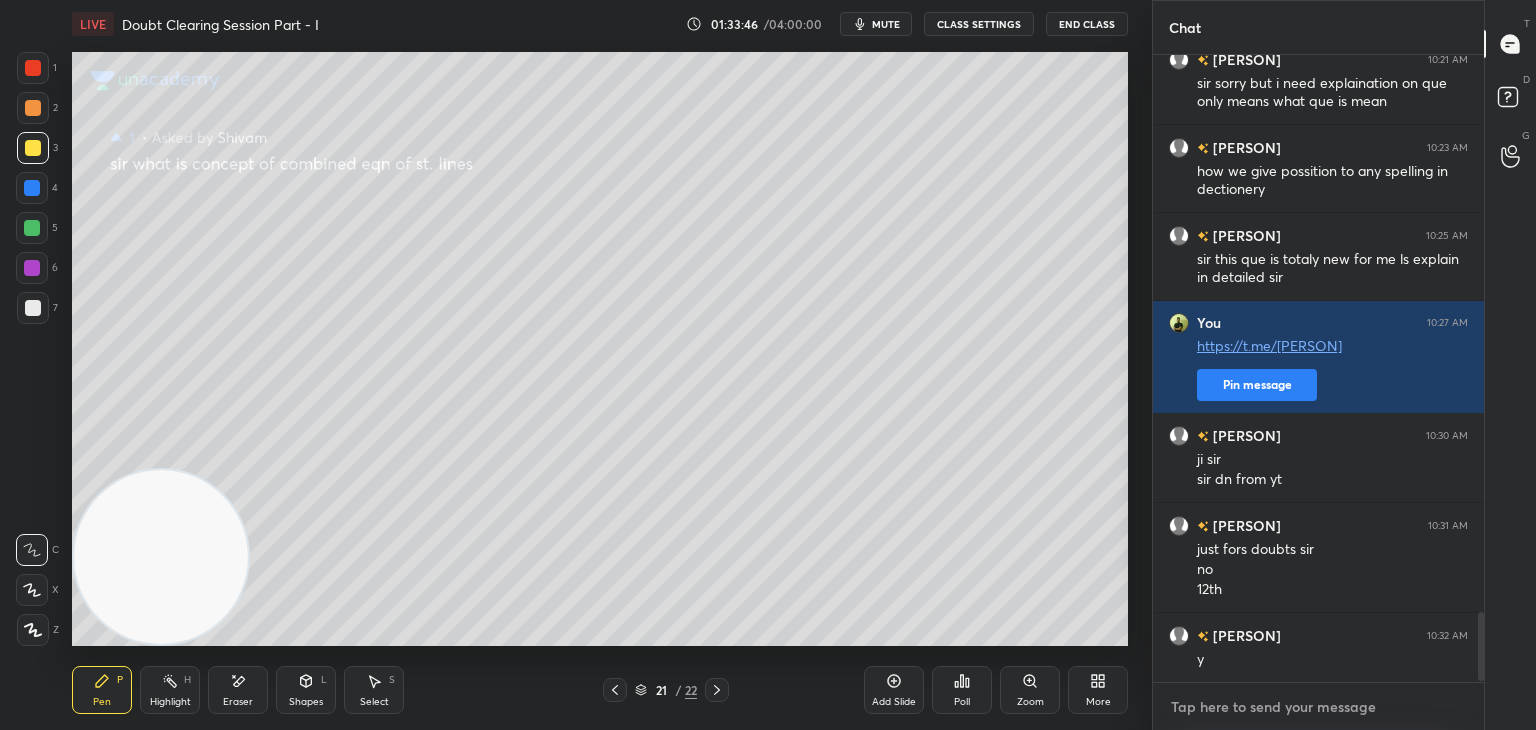 scroll, scrollTop: 6, scrollLeft: 6, axis: both 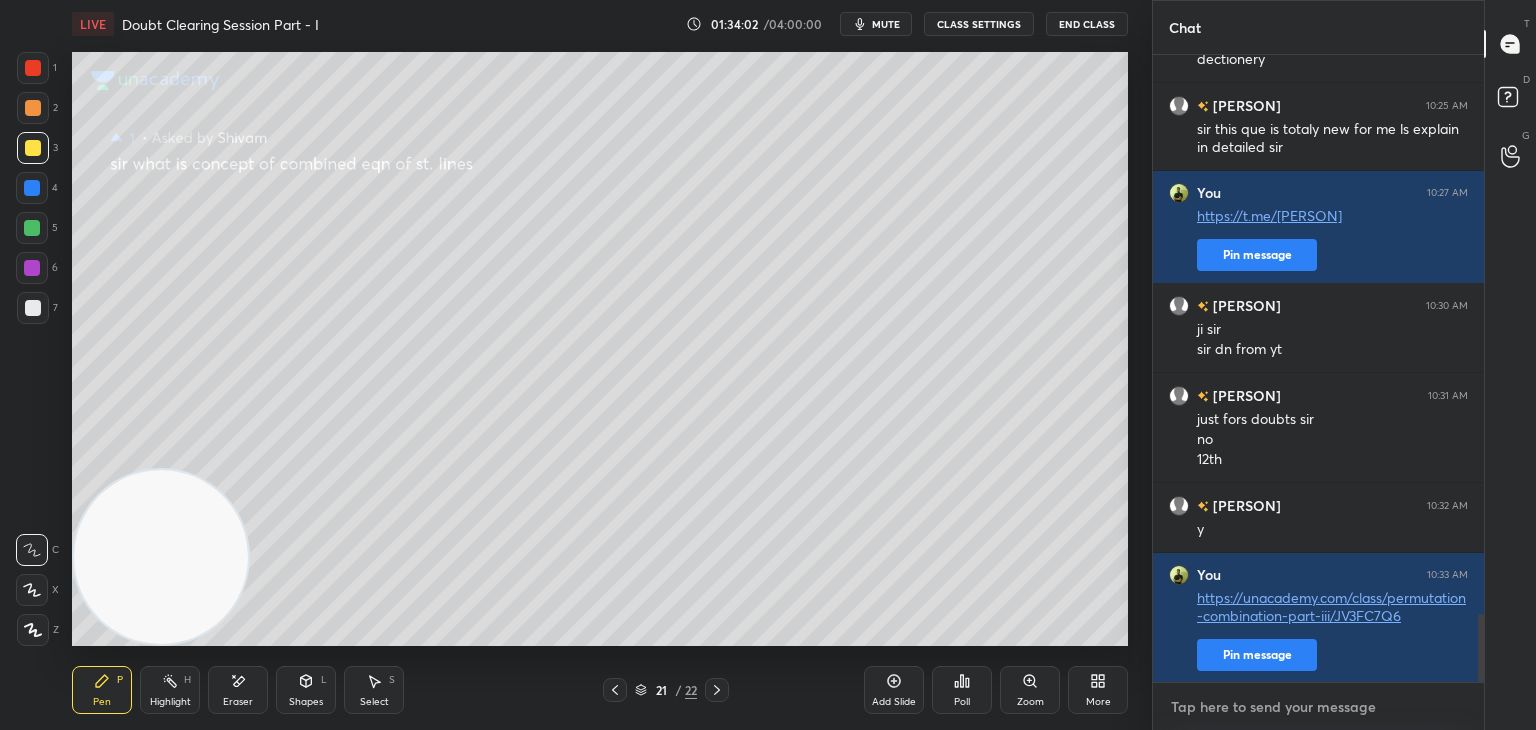 type on "x" 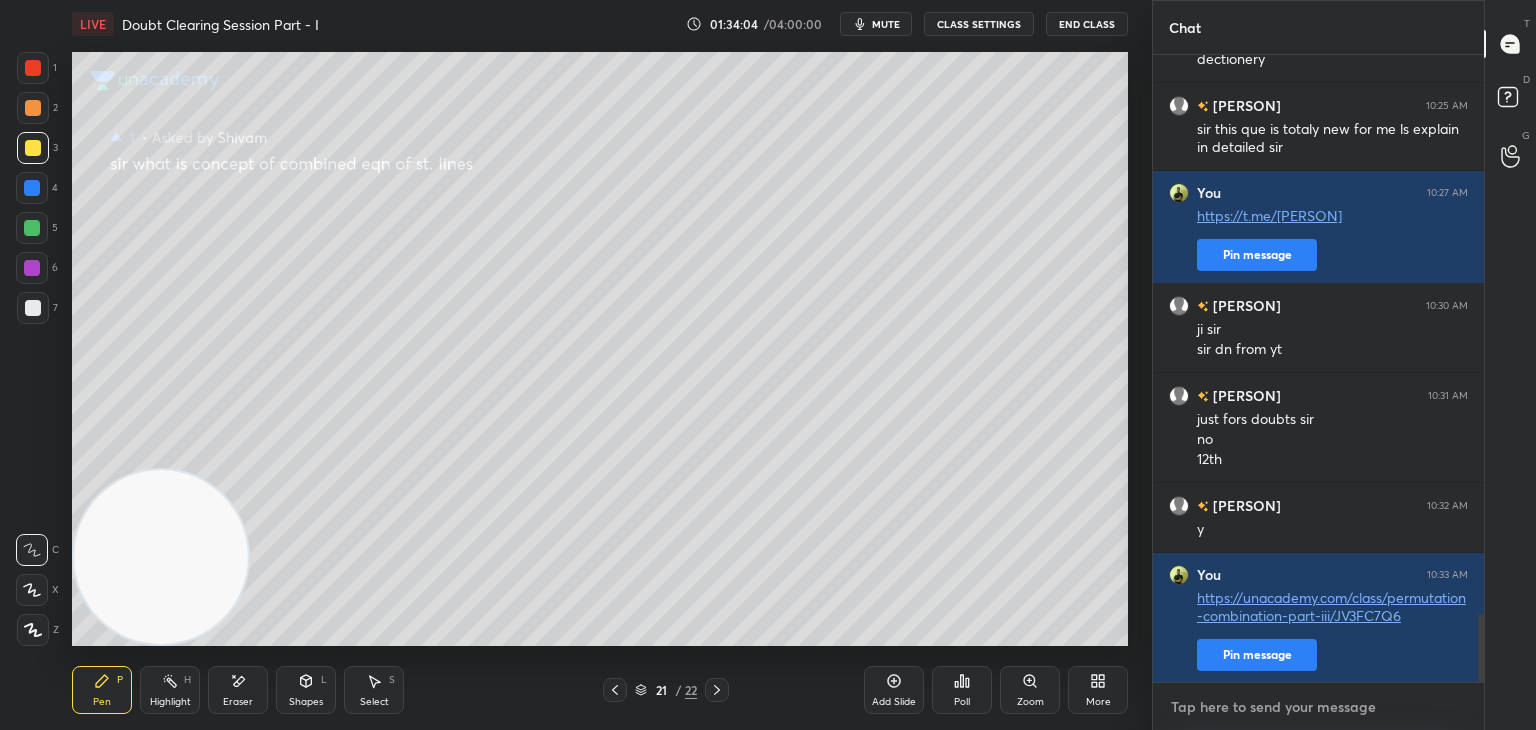 click at bounding box center (1318, 707) 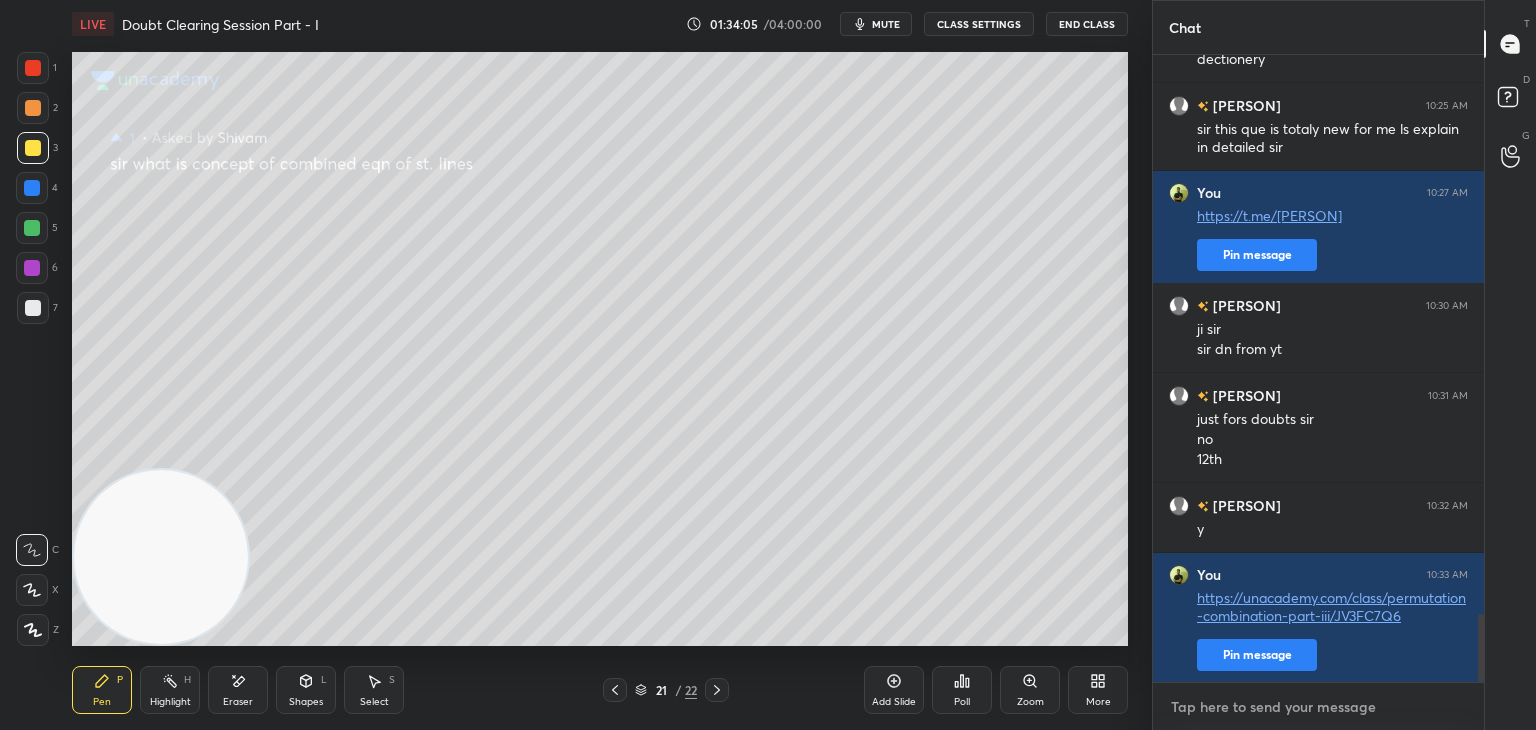 click at bounding box center (1318, 707) 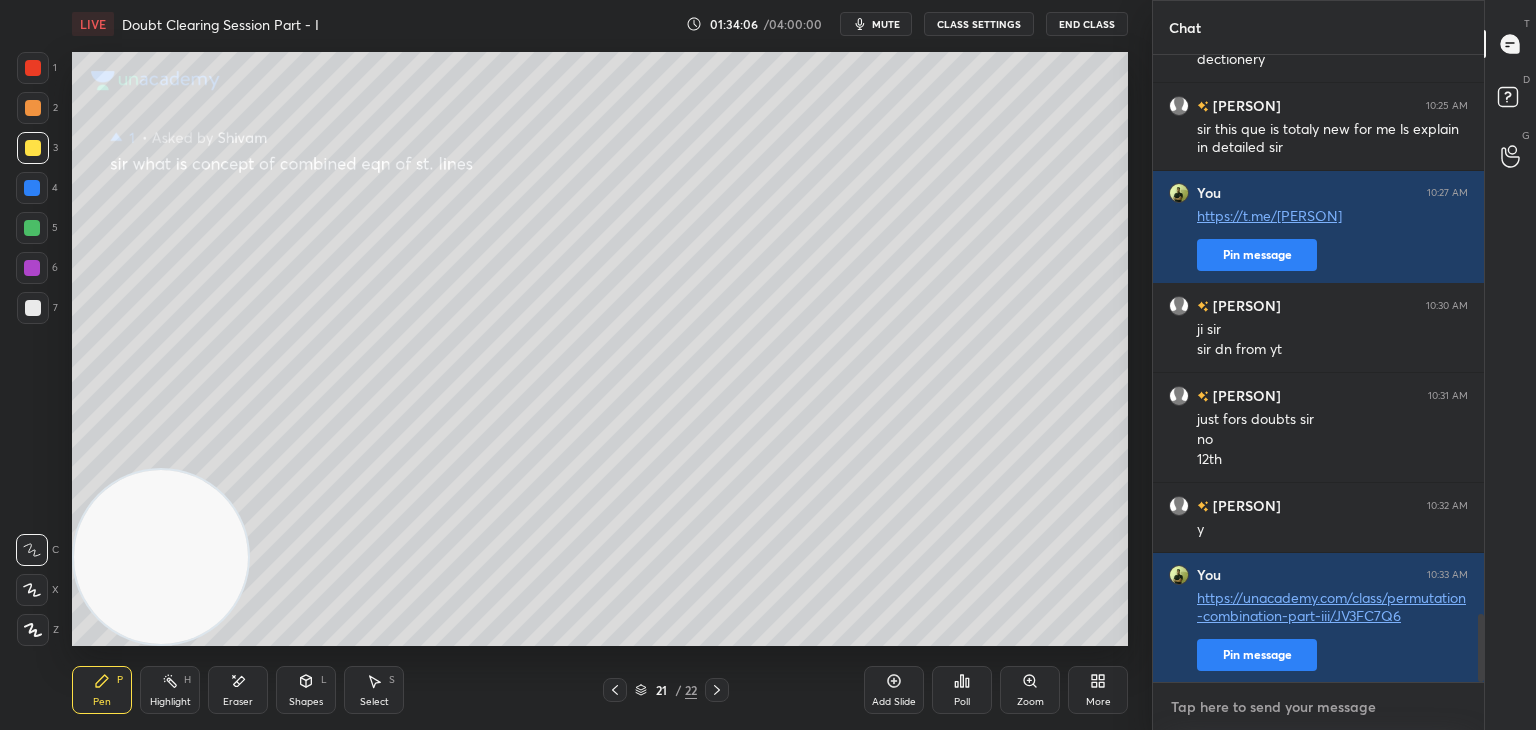 paste on "https://unacademy.com/class/permutation-combination-ii/6PKH7M7M" 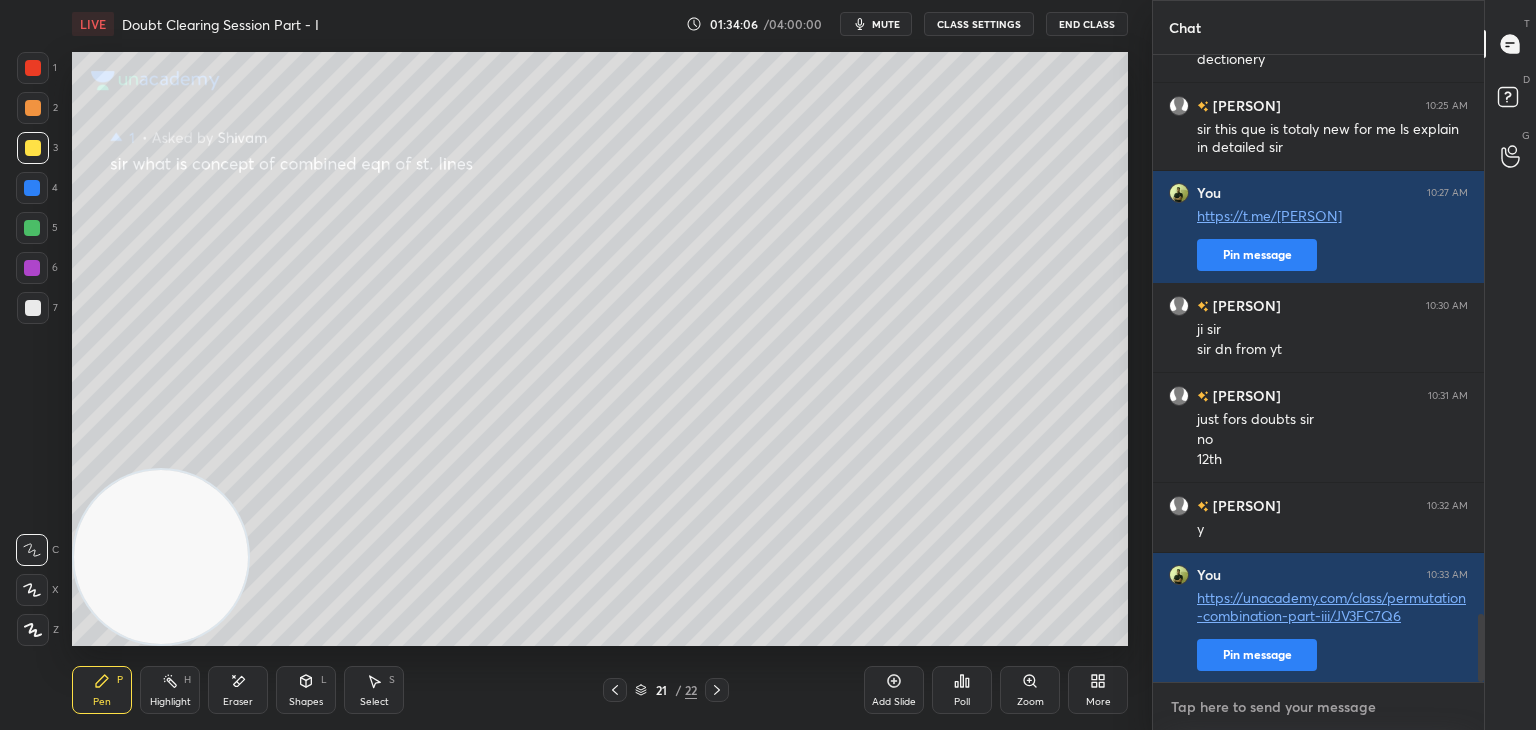 type on "https://unacademy.com/class/permutation-combination-ii/6PKH7M7M" 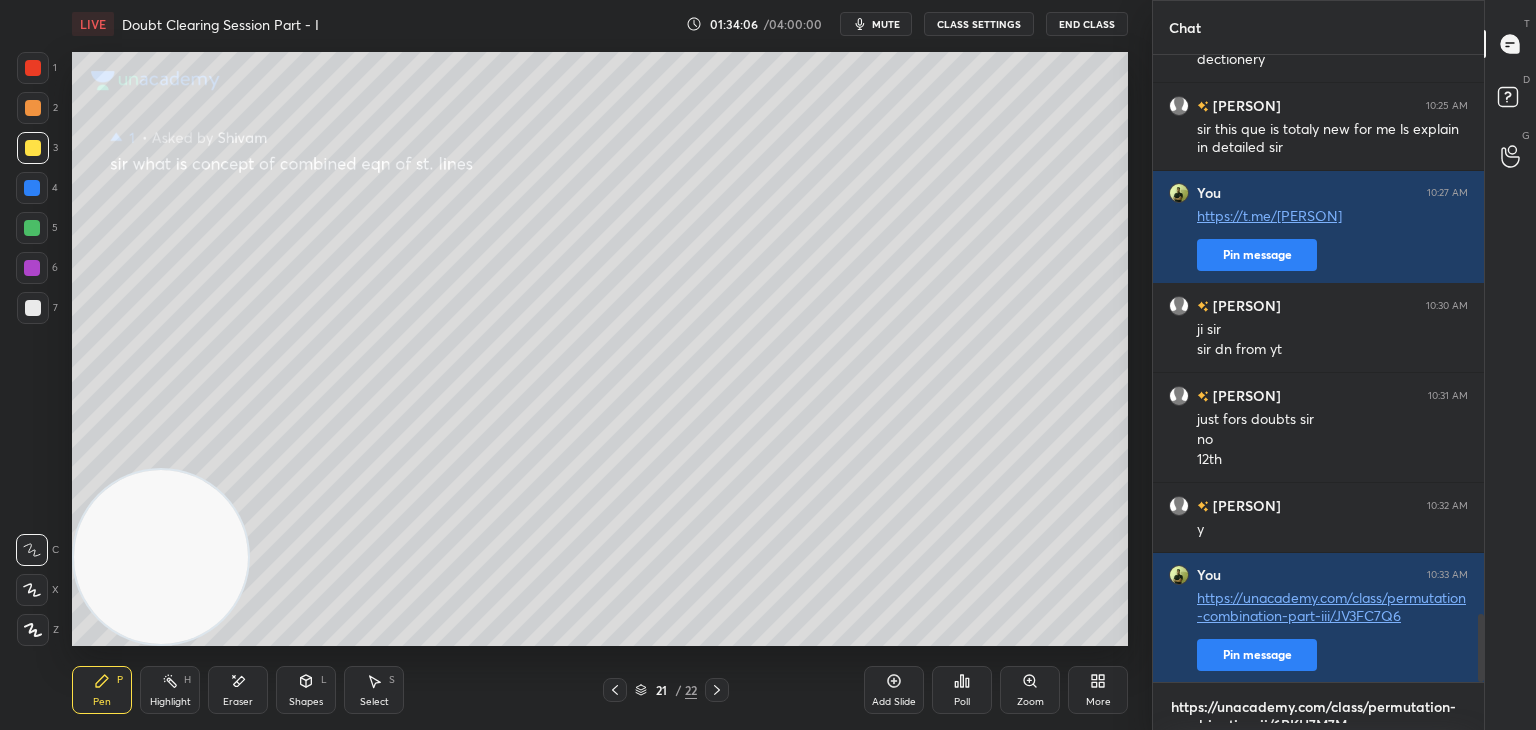 scroll, scrollTop: 0, scrollLeft: 0, axis: both 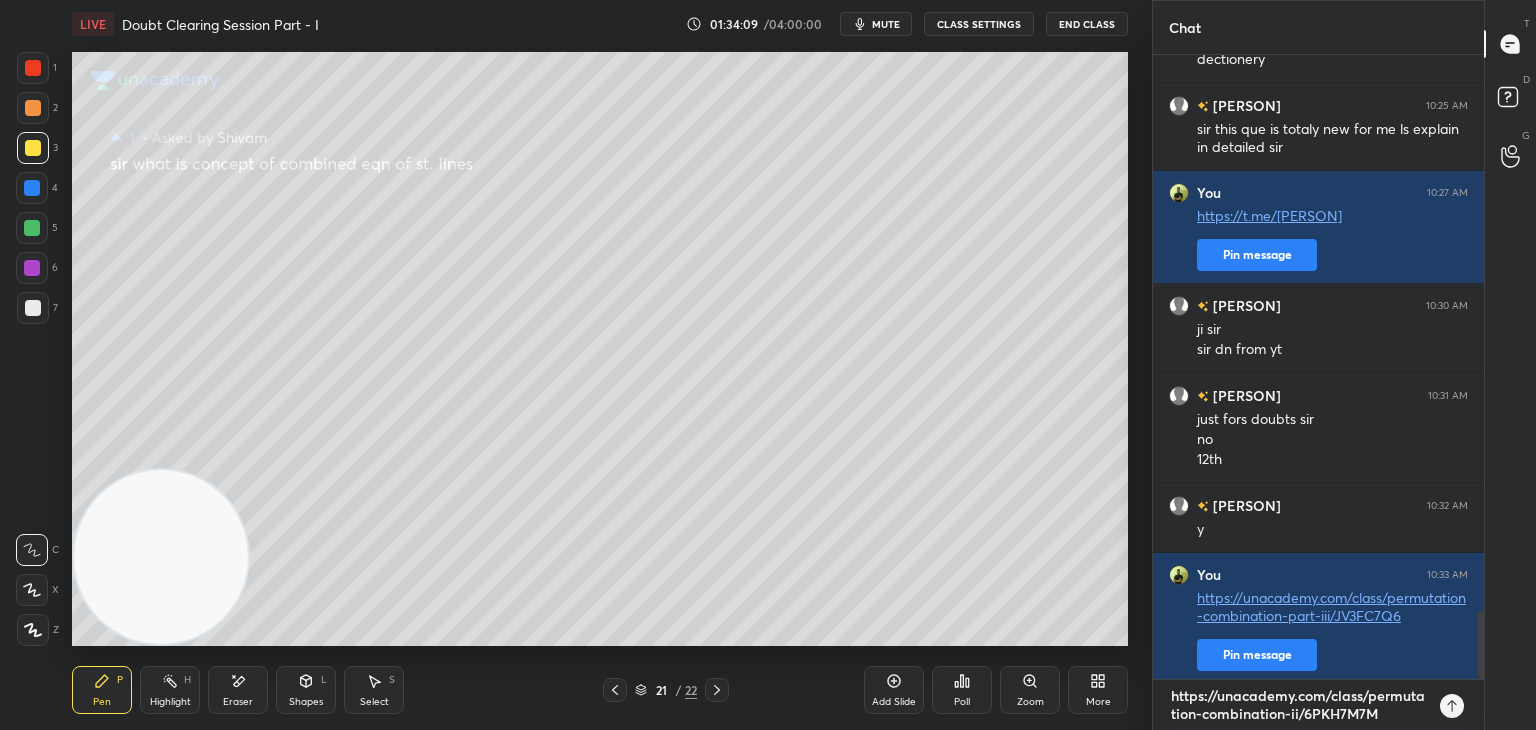 type 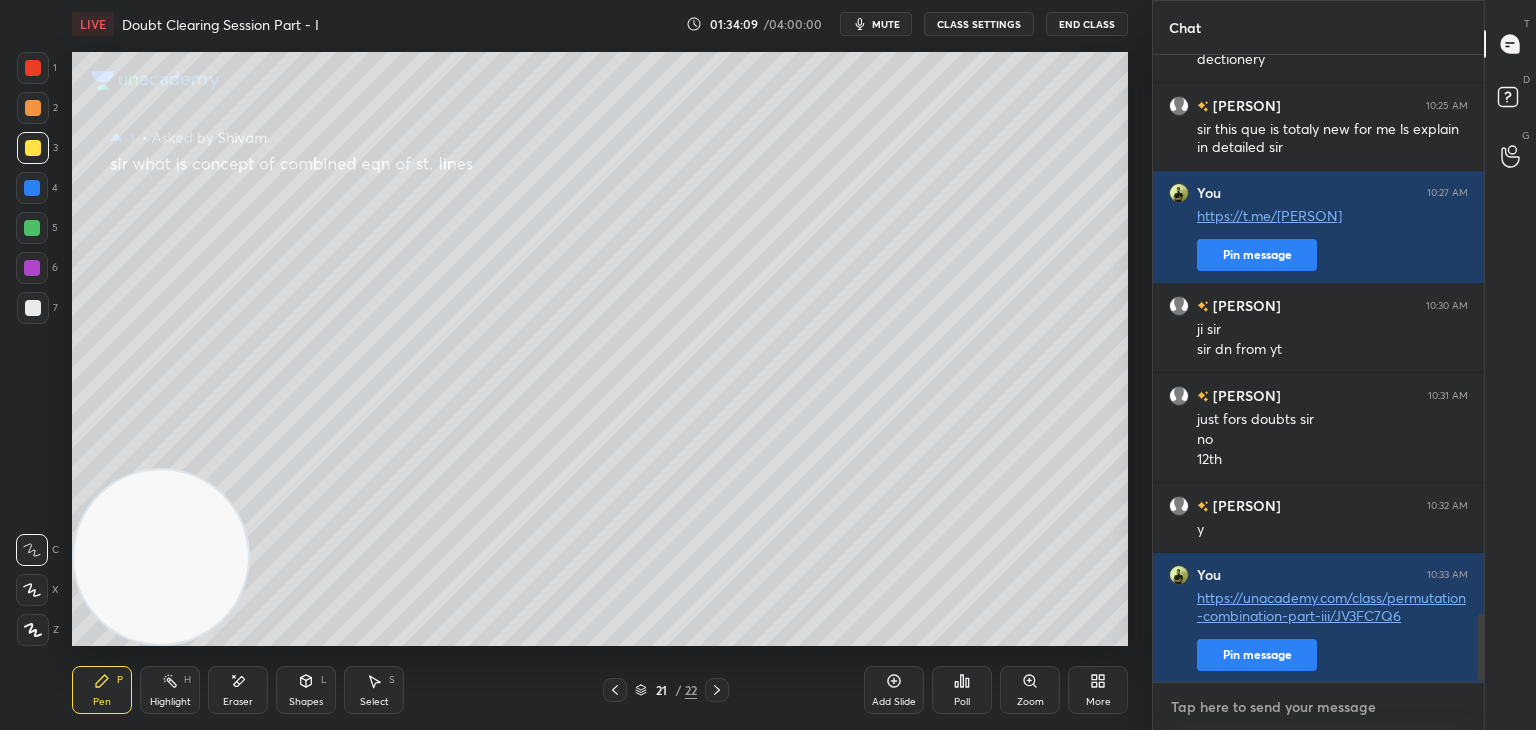 scroll, scrollTop: 6, scrollLeft: 6, axis: both 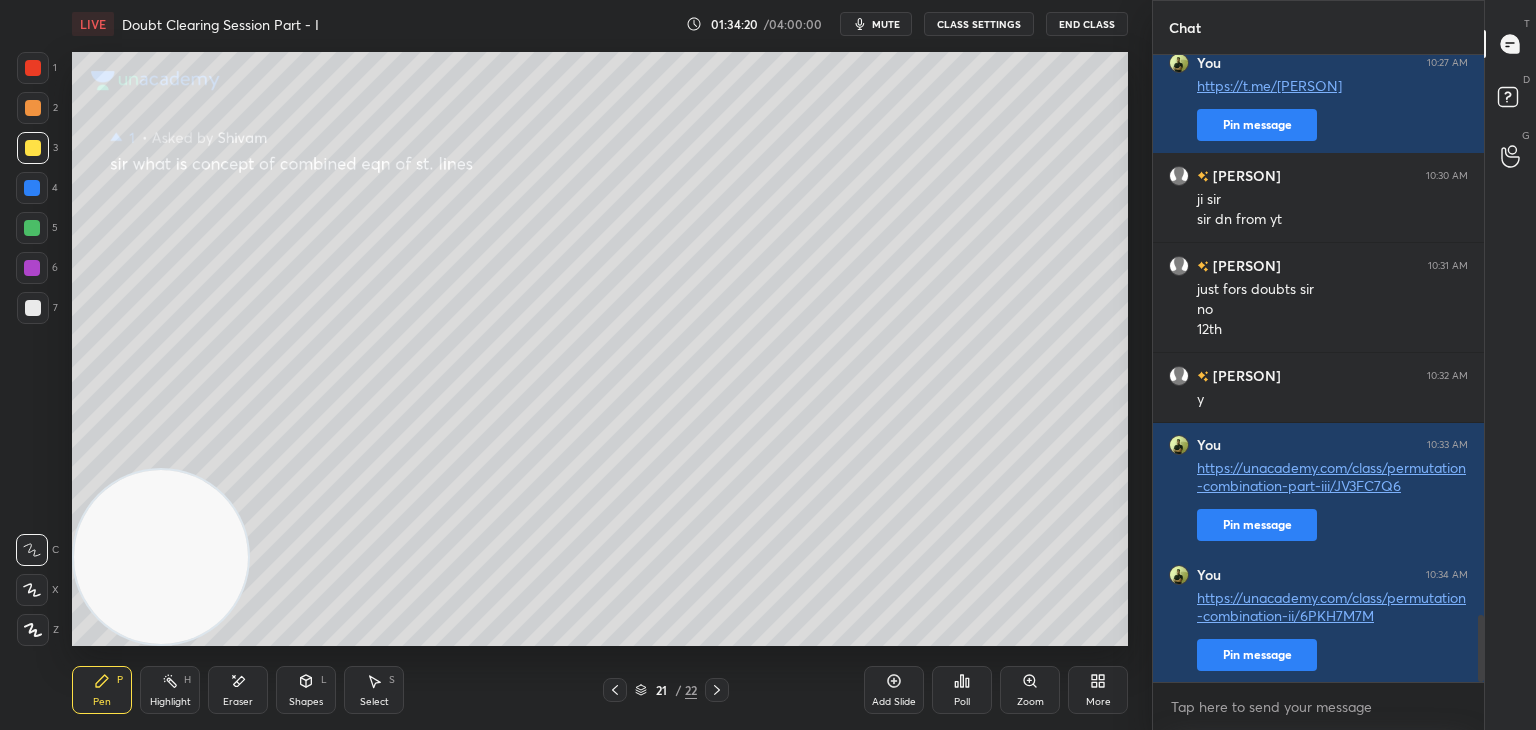 click at bounding box center [615, 690] 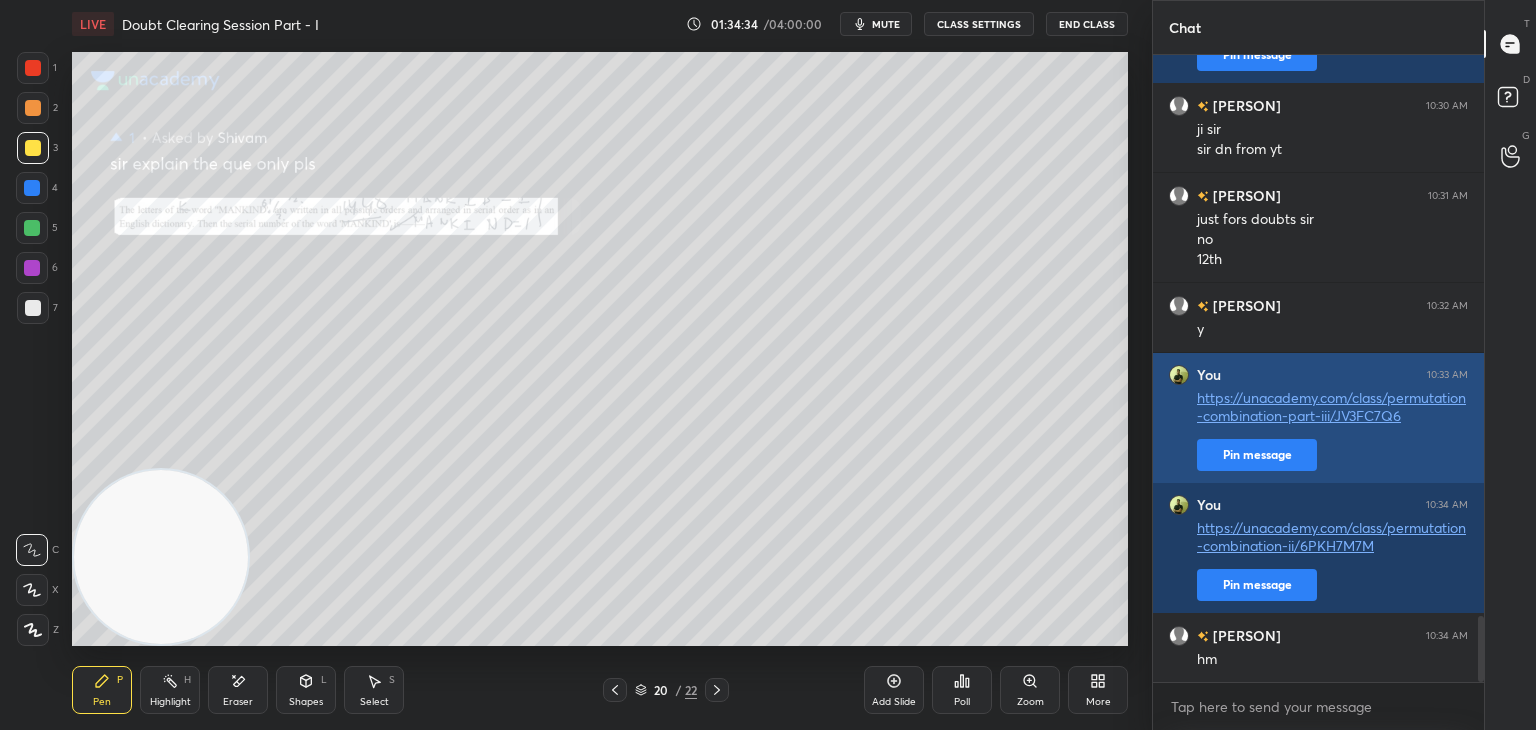 scroll, scrollTop: 5366, scrollLeft: 0, axis: vertical 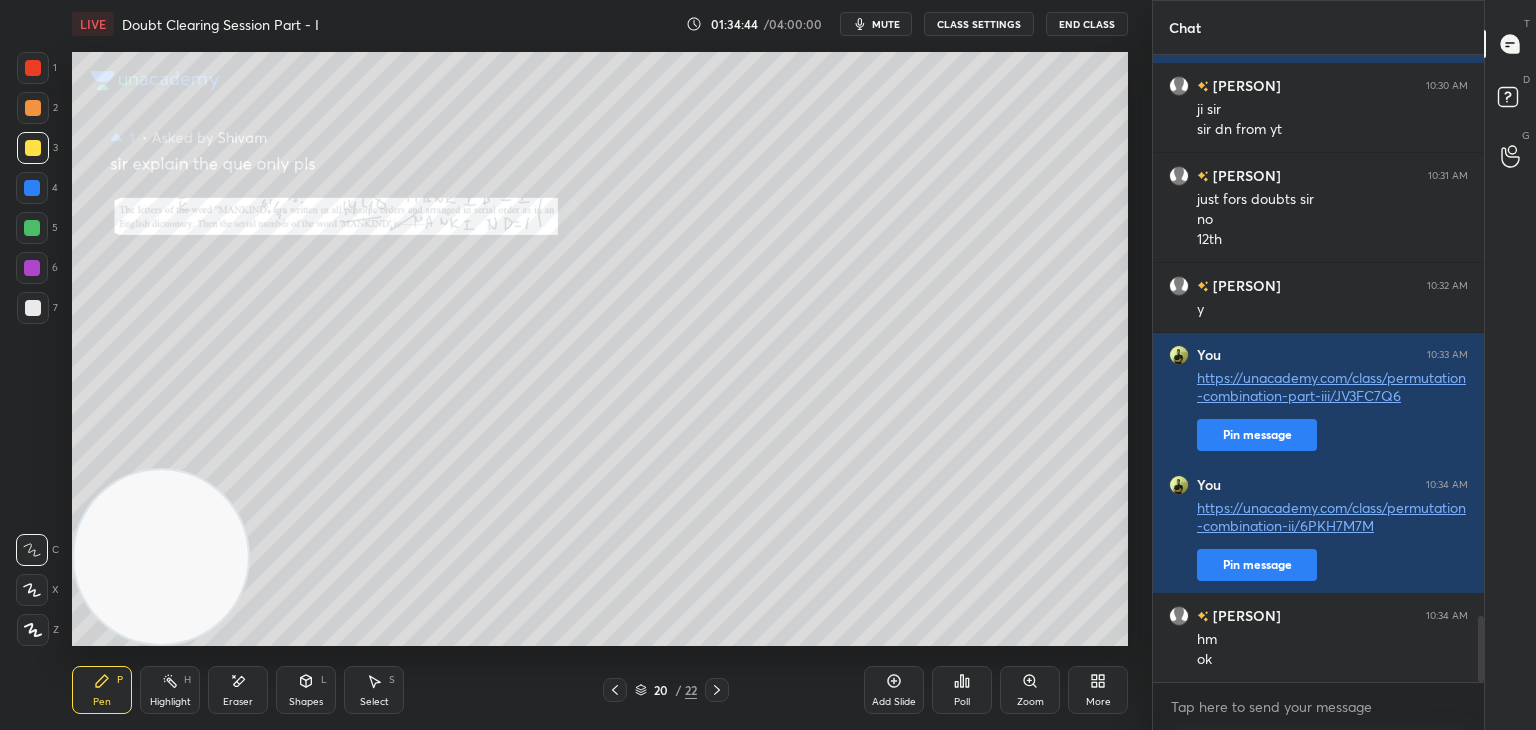 click 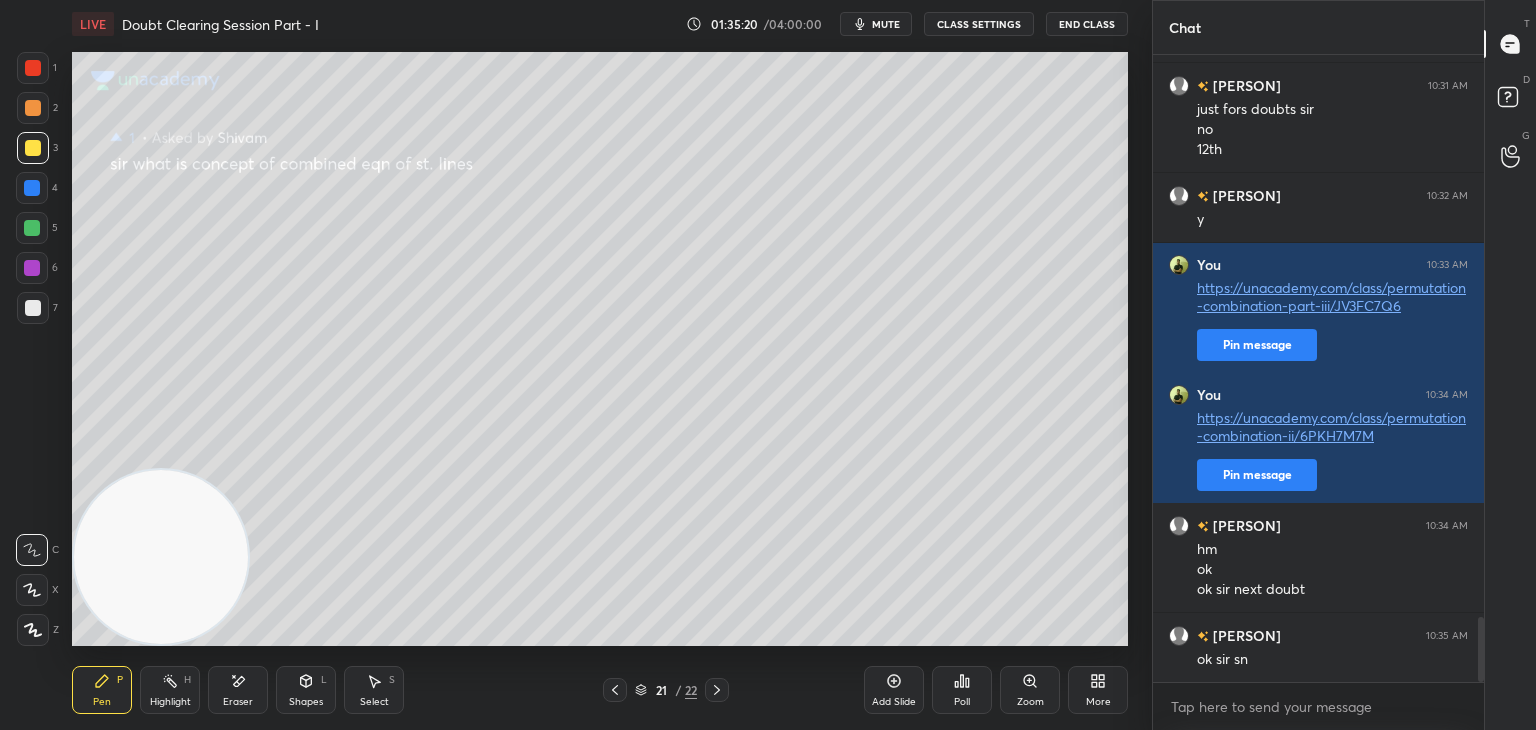 scroll, scrollTop: 5476, scrollLeft: 0, axis: vertical 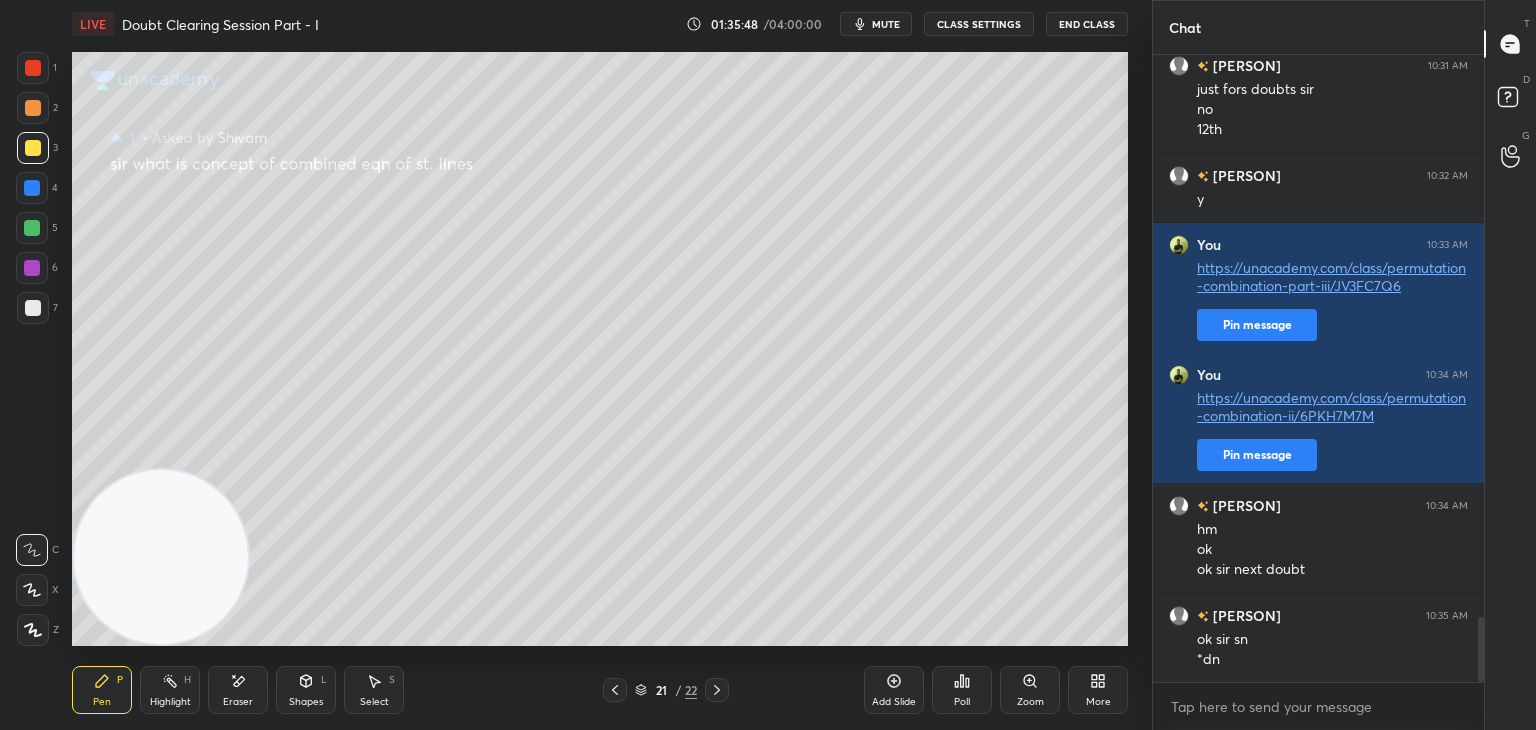 click on "Eraser" at bounding box center (238, 690) 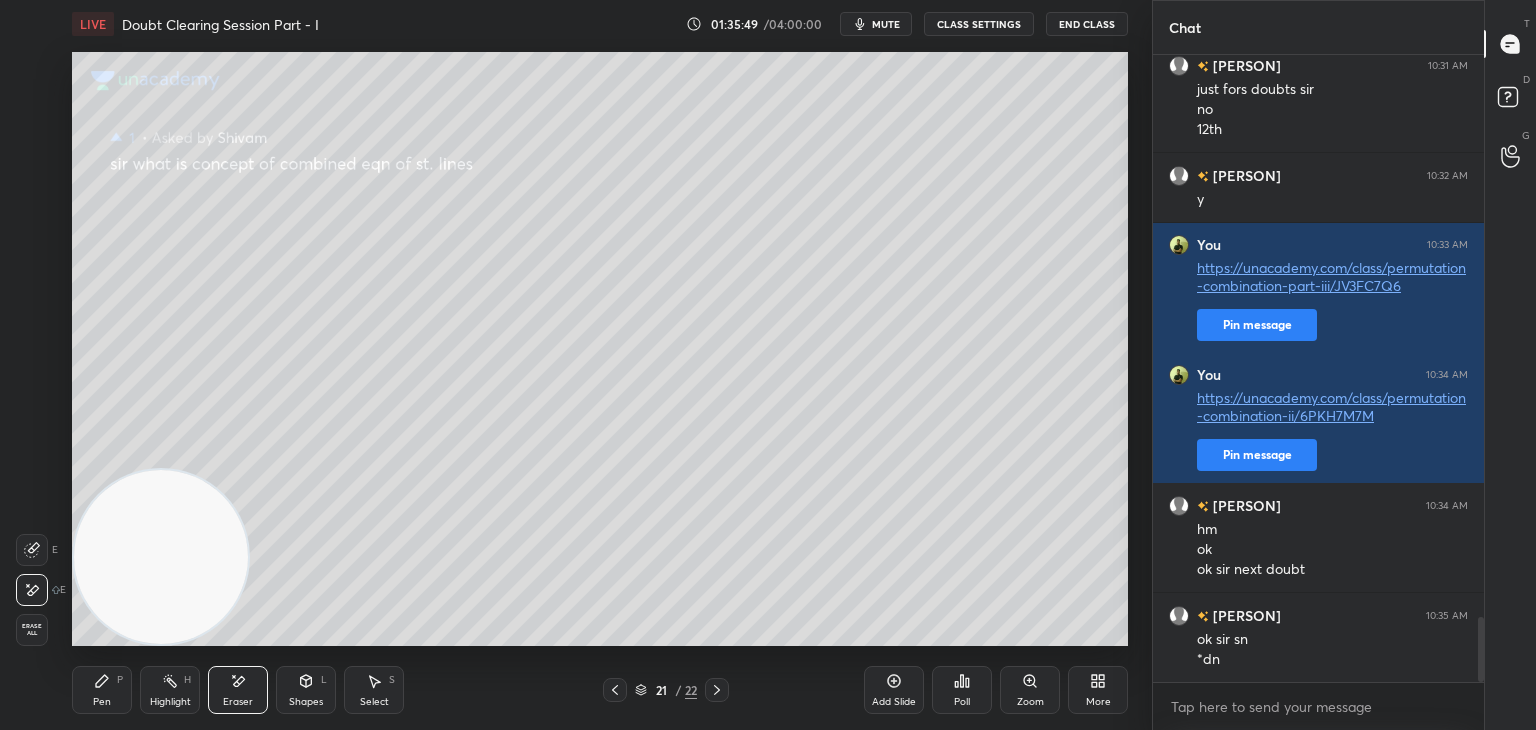 drag, startPoint x: 39, startPoint y: 633, endPoint x: 62, endPoint y: 616, distance: 28.600698 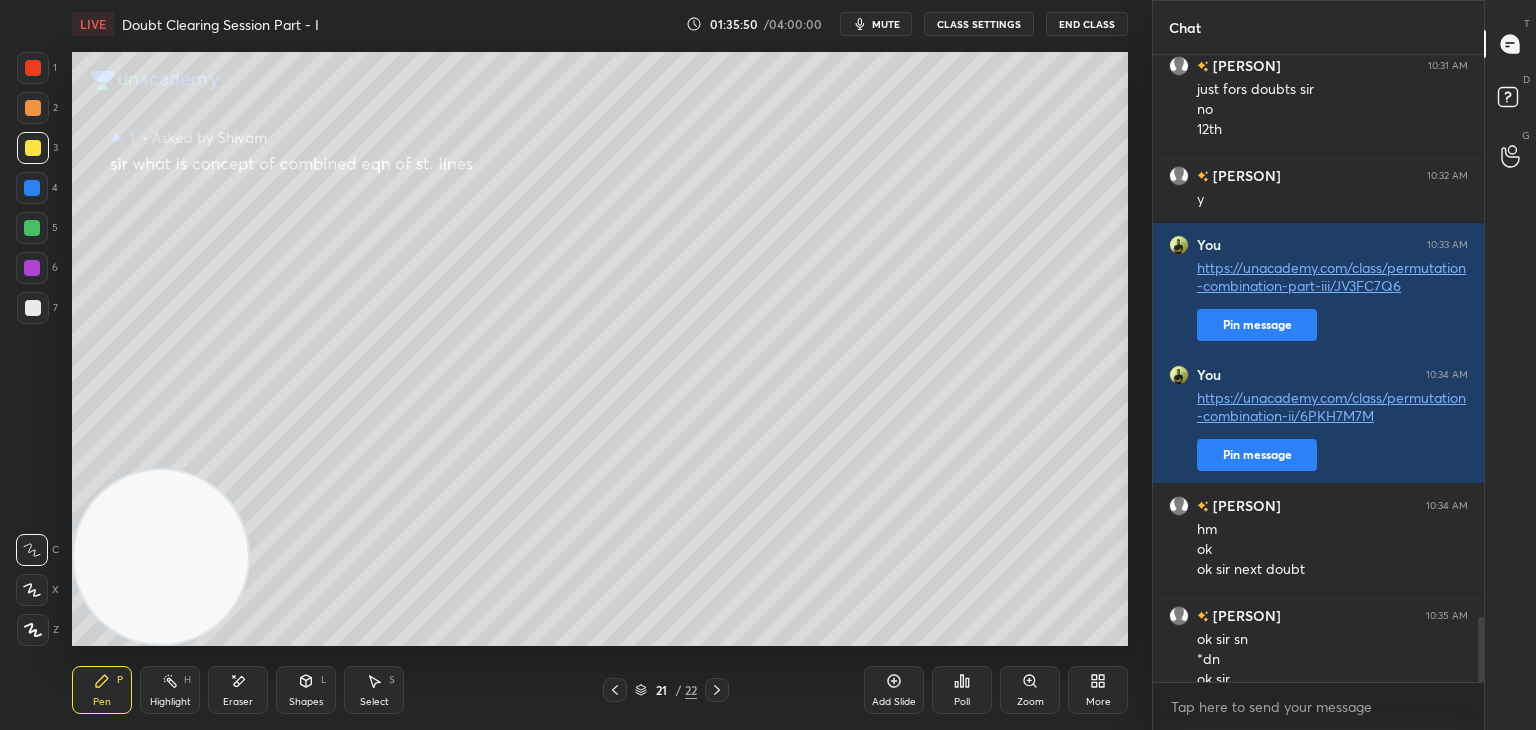 scroll, scrollTop: 5496, scrollLeft: 0, axis: vertical 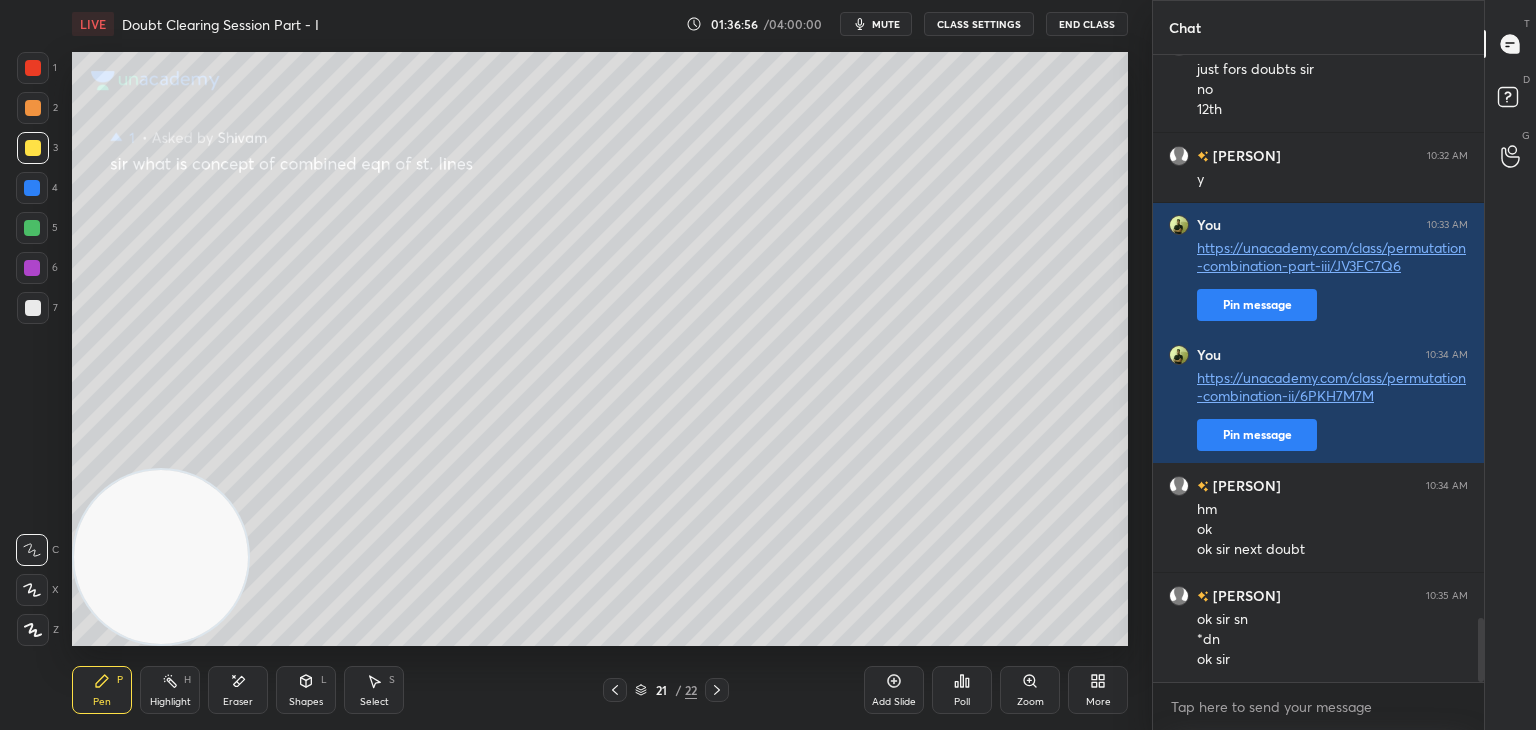 click on "Eraser" at bounding box center (238, 690) 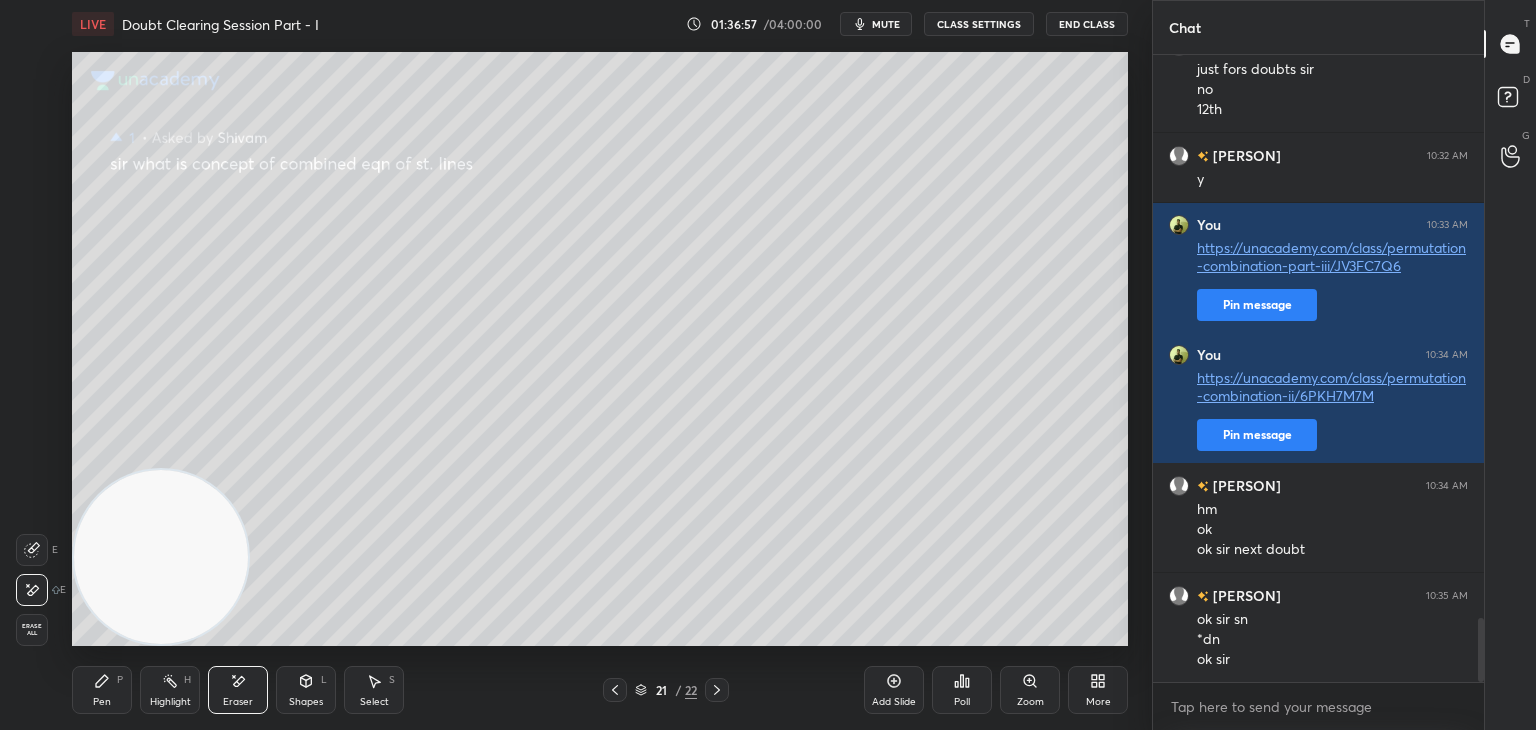 click on "Erase all" at bounding box center (32, 630) 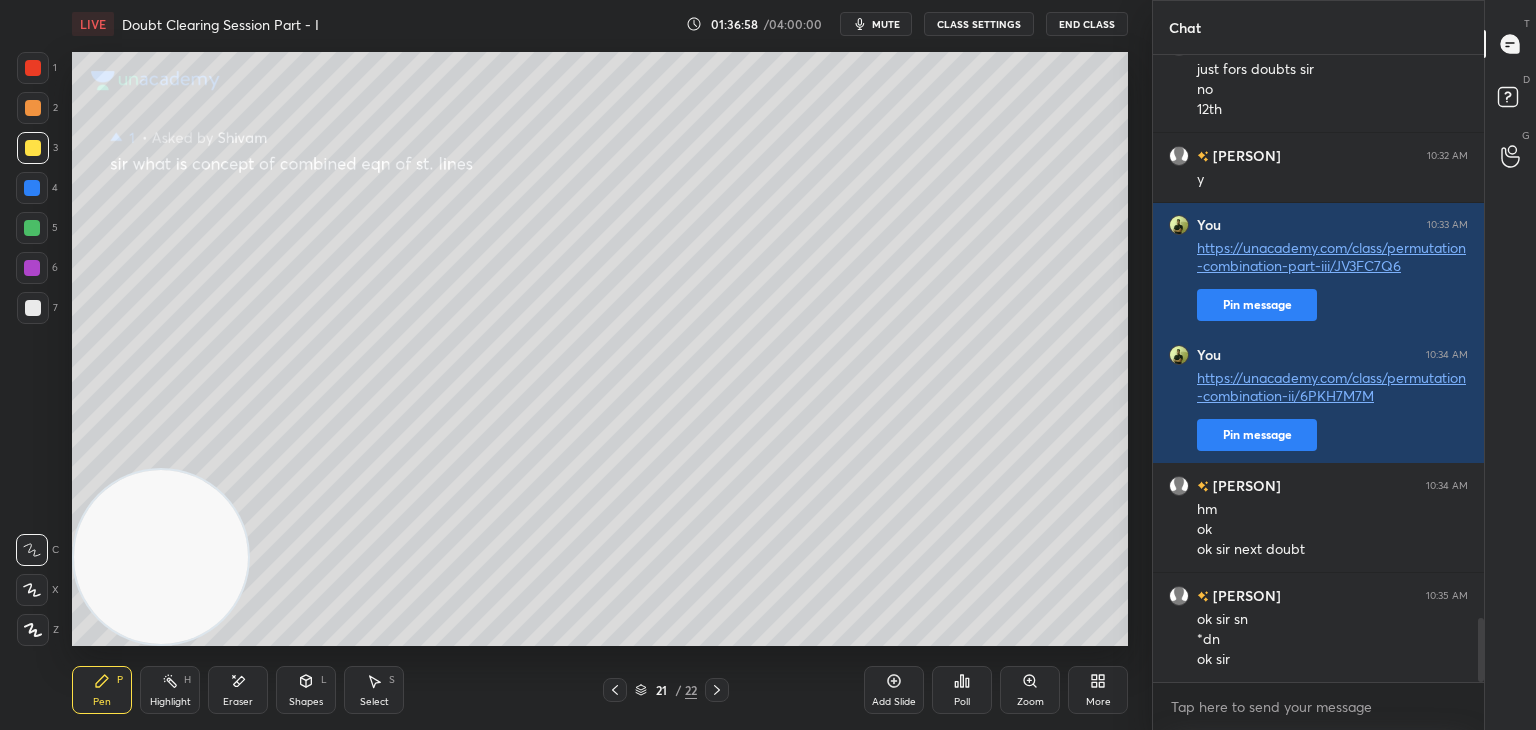 drag, startPoint x: 713, startPoint y: 695, endPoint x: 730, endPoint y: 653, distance: 45.310043 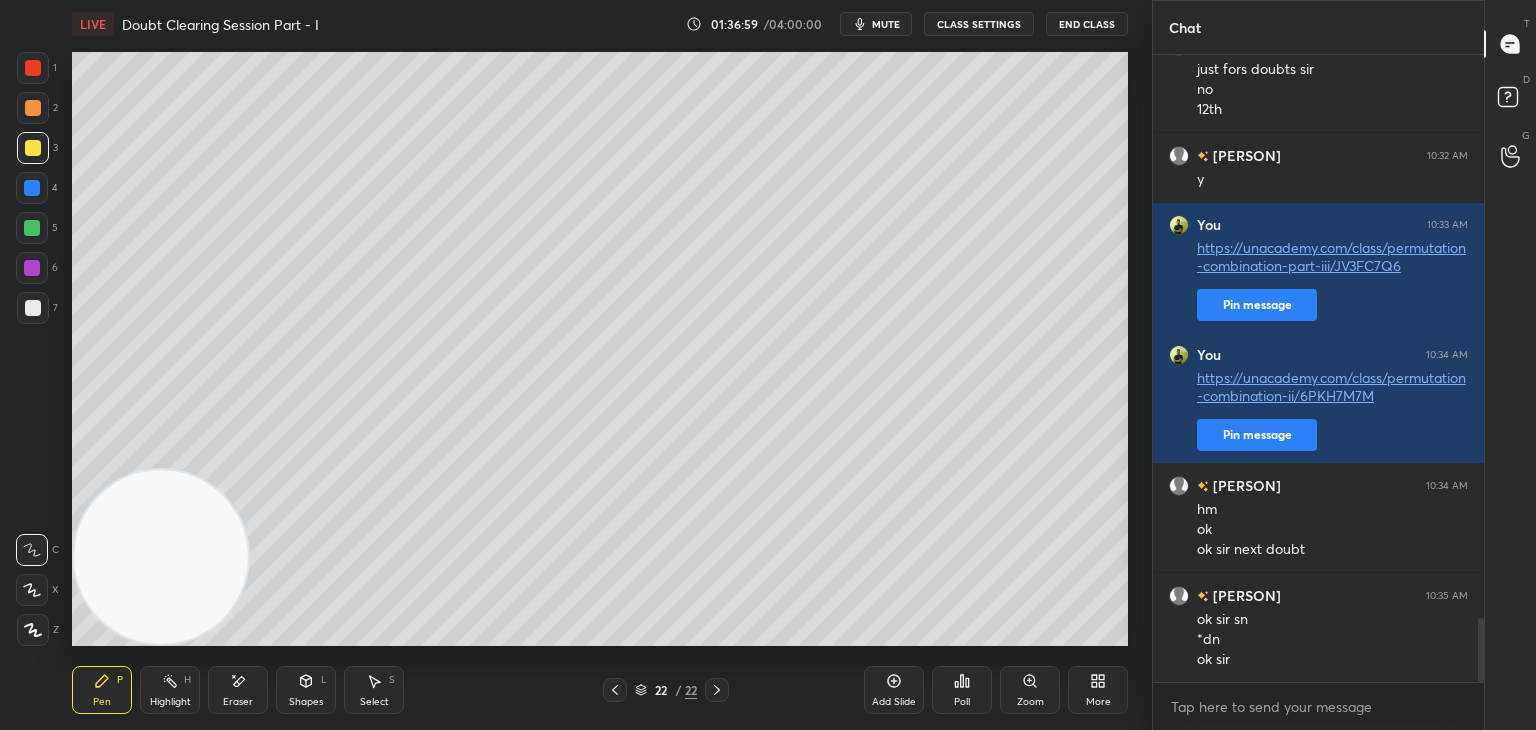 click on "mute" at bounding box center [886, 24] 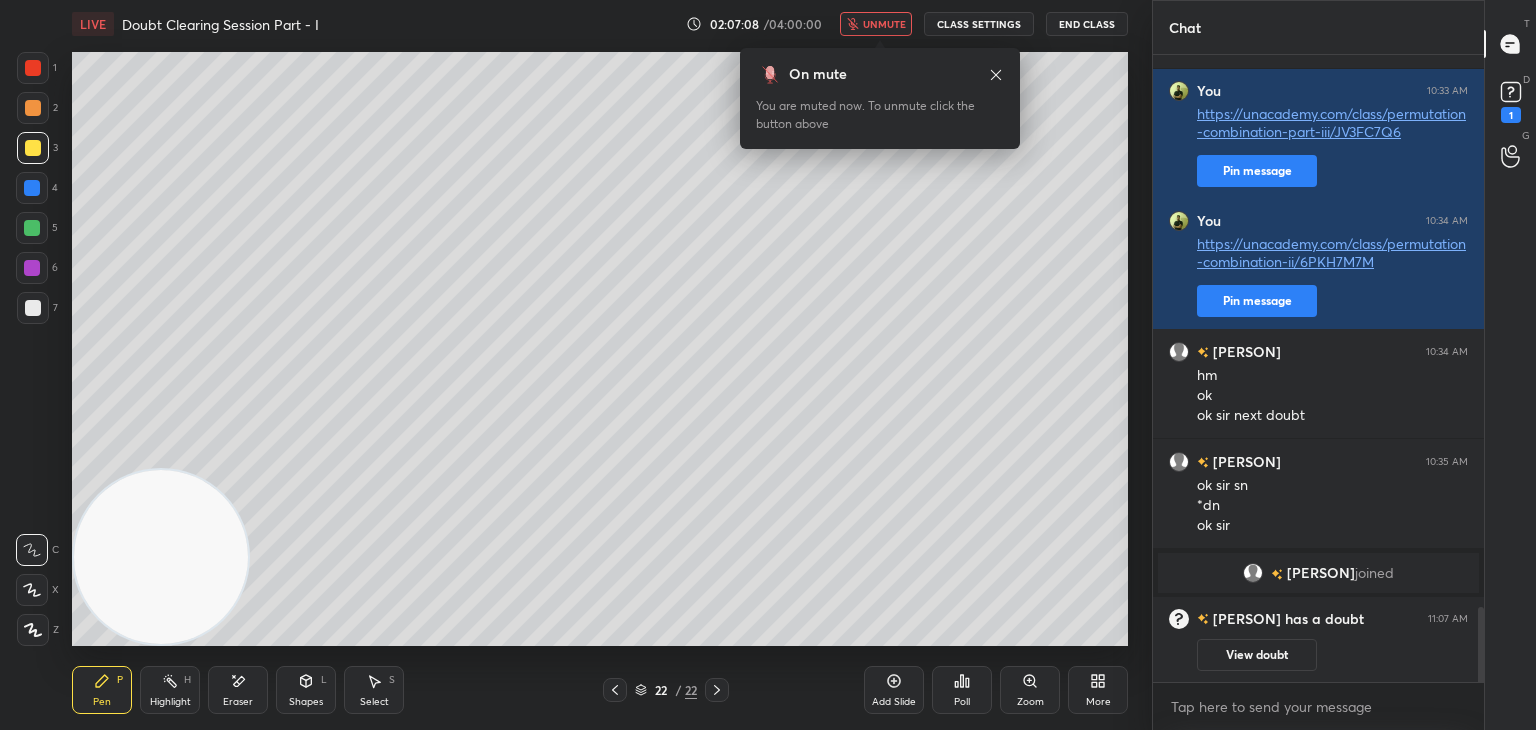 scroll, scrollTop: 4618, scrollLeft: 0, axis: vertical 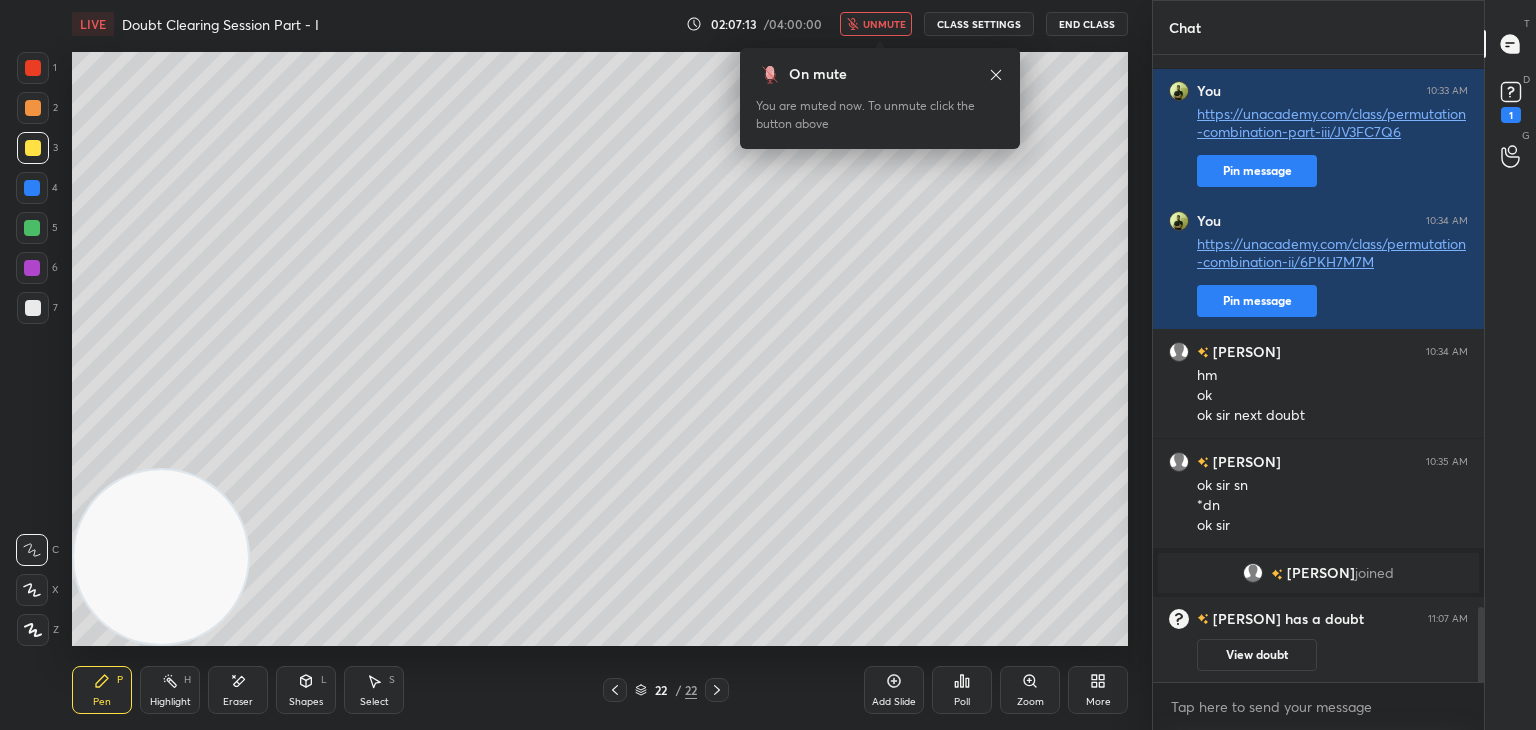 click 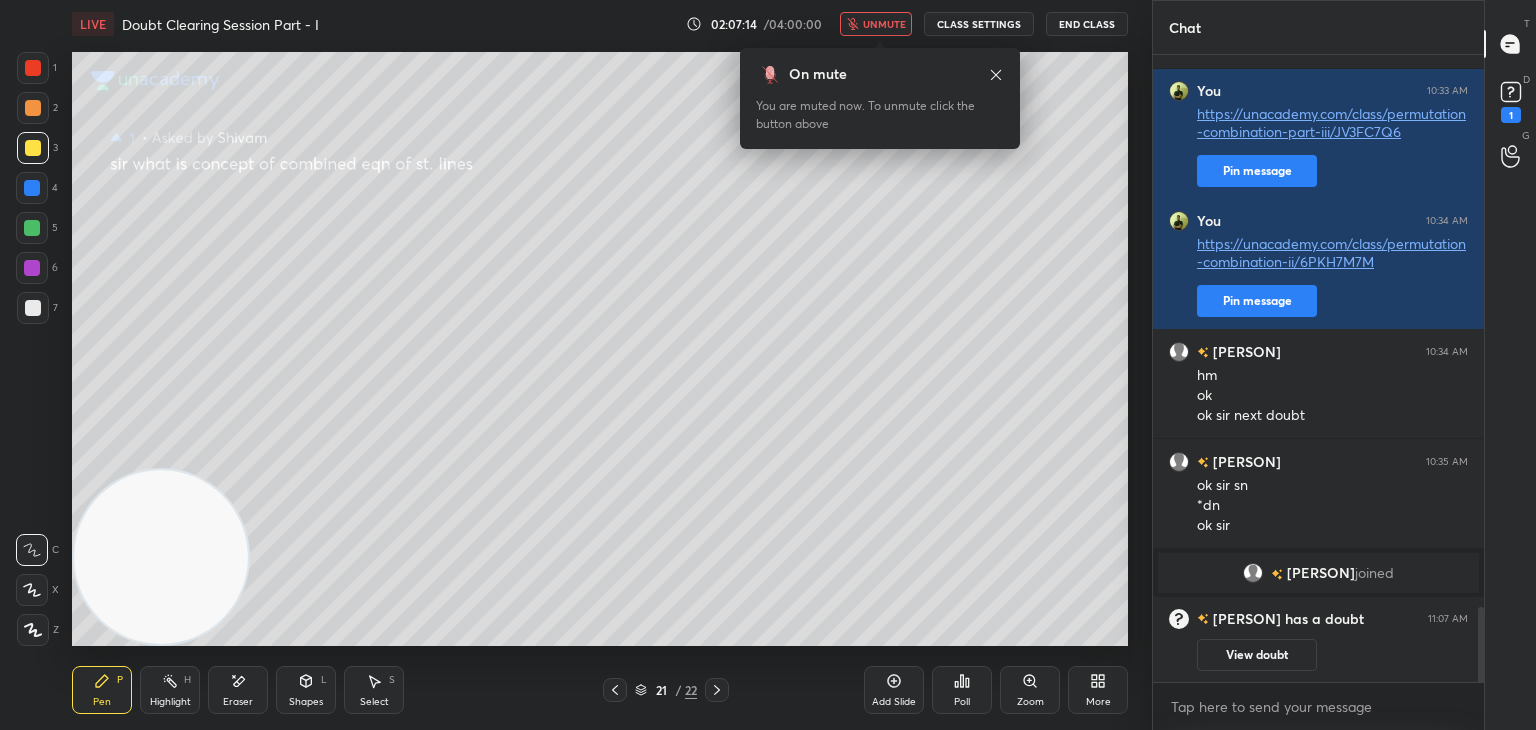 drag, startPoint x: 1257, startPoint y: 653, endPoint x: 1261, endPoint y: 598, distance: 55.145264 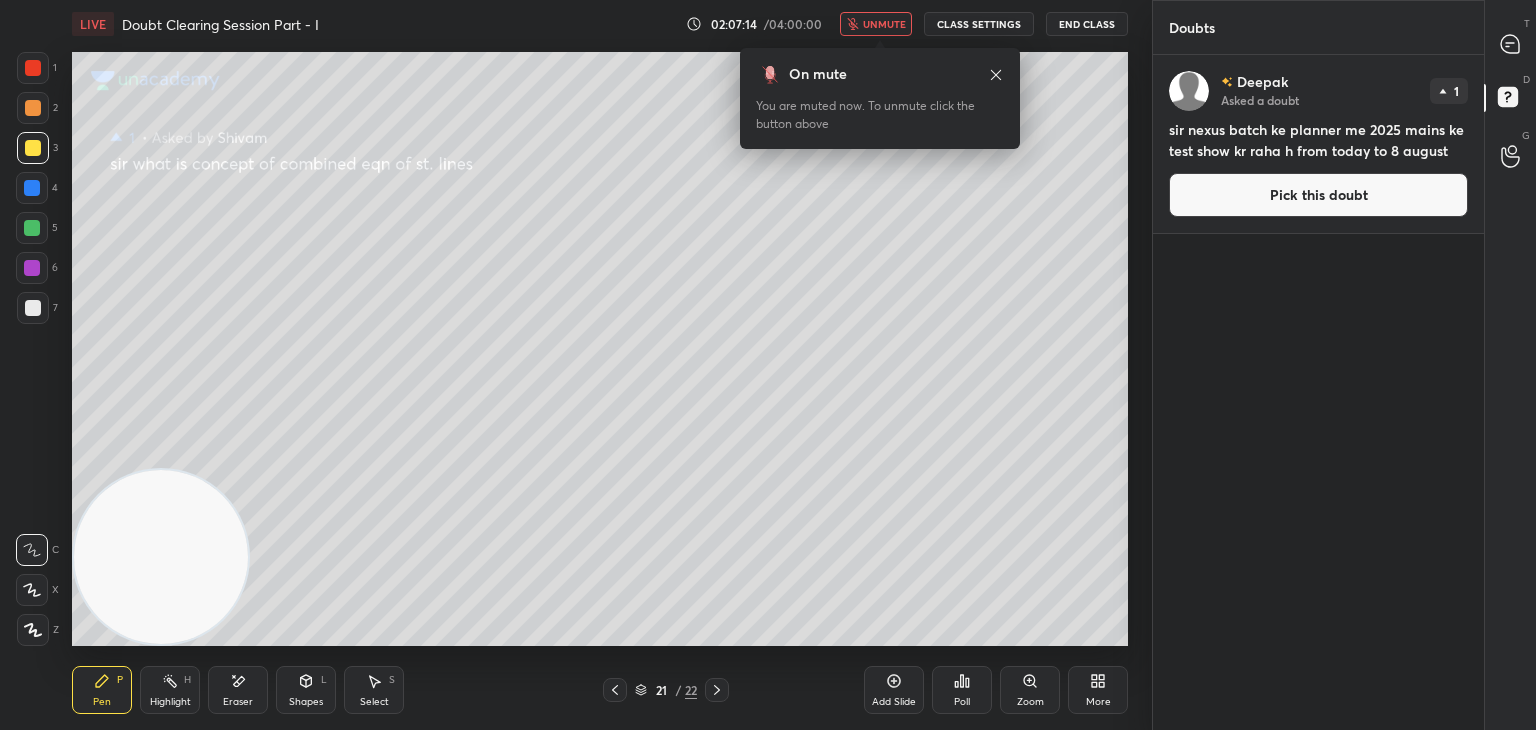 drag, startPoint x: 1304, startPoint y: 213, endPoint x: 1294, endPoint y: 212, distance: 10.049875 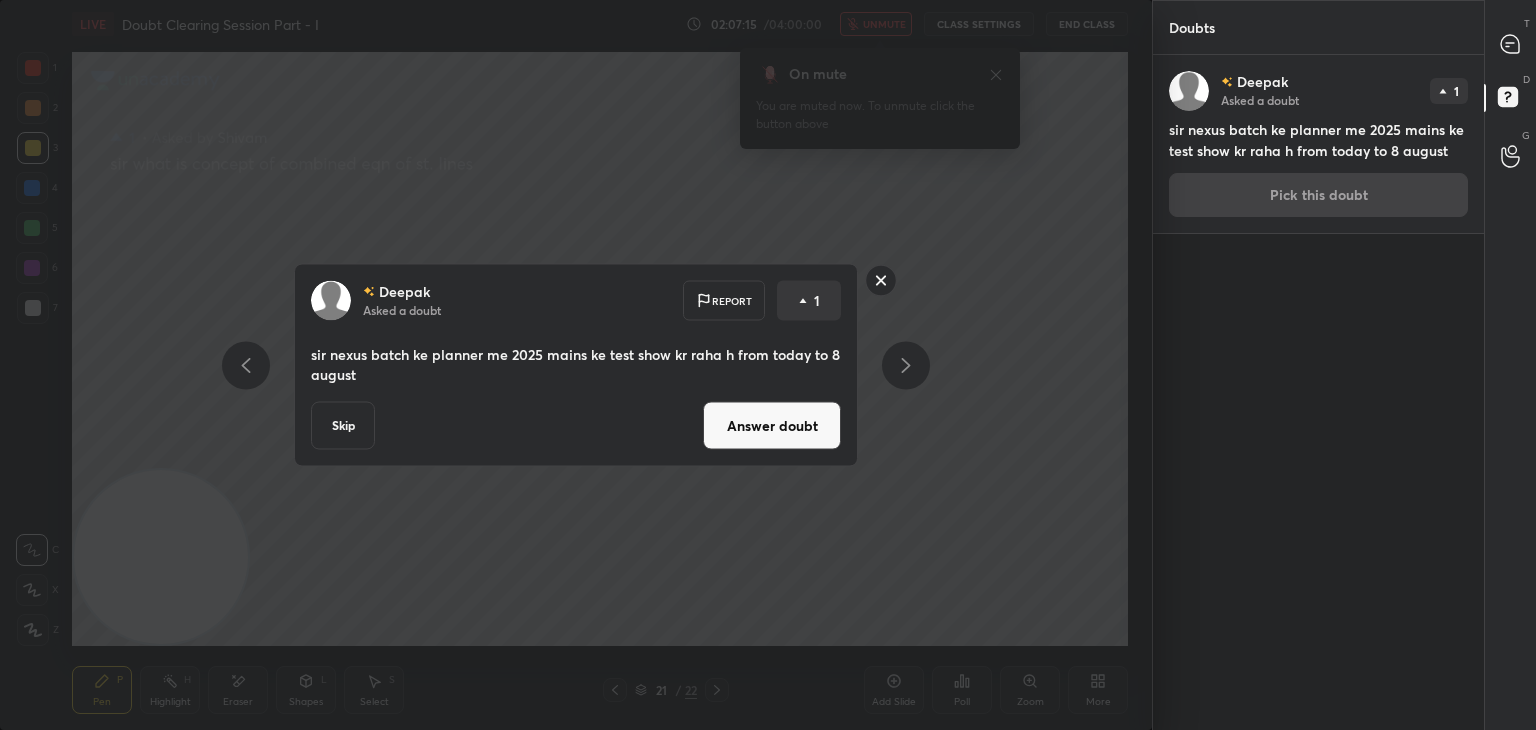 click on "Answer doubt" at bounding box center [772, 426] 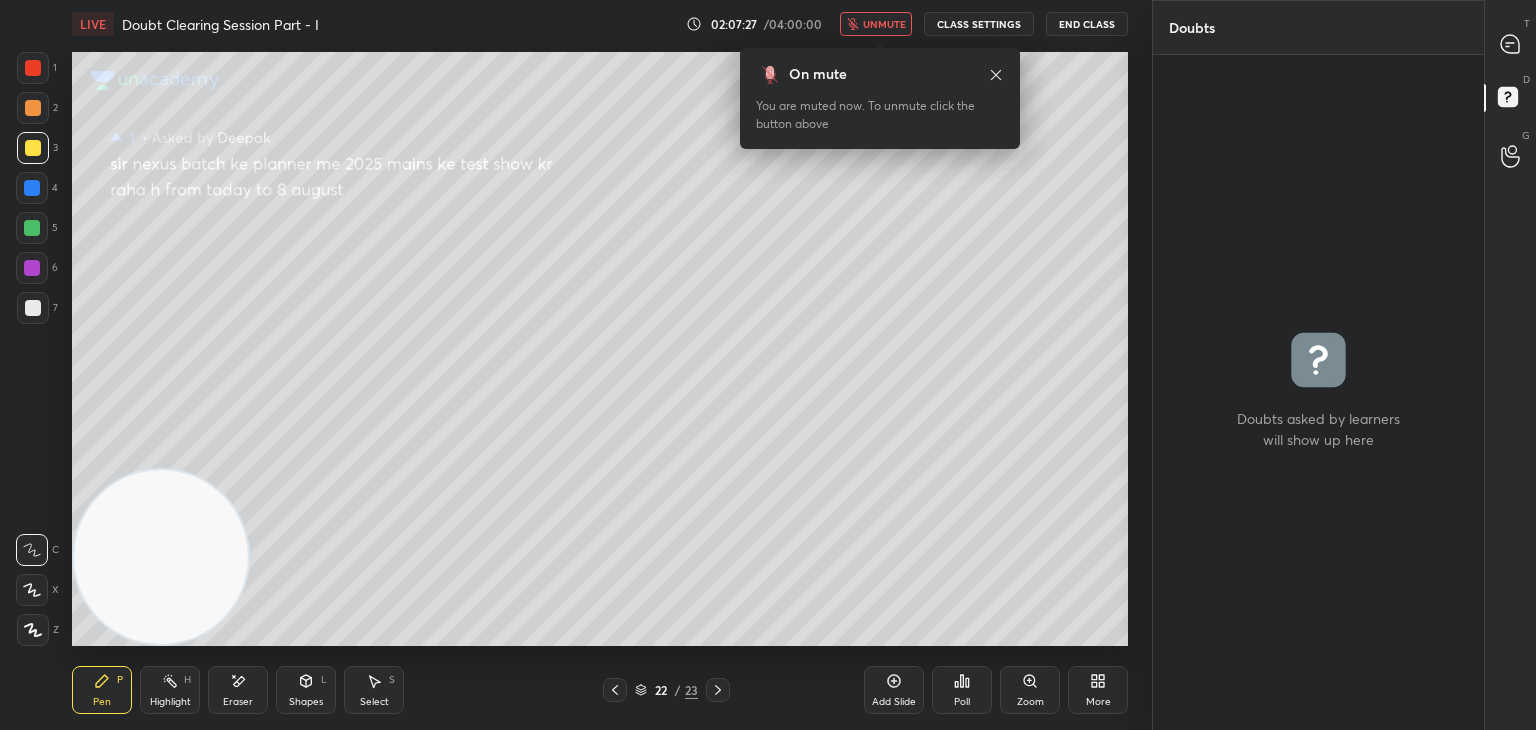 click on "unmute" at bounding box center [884, 24] 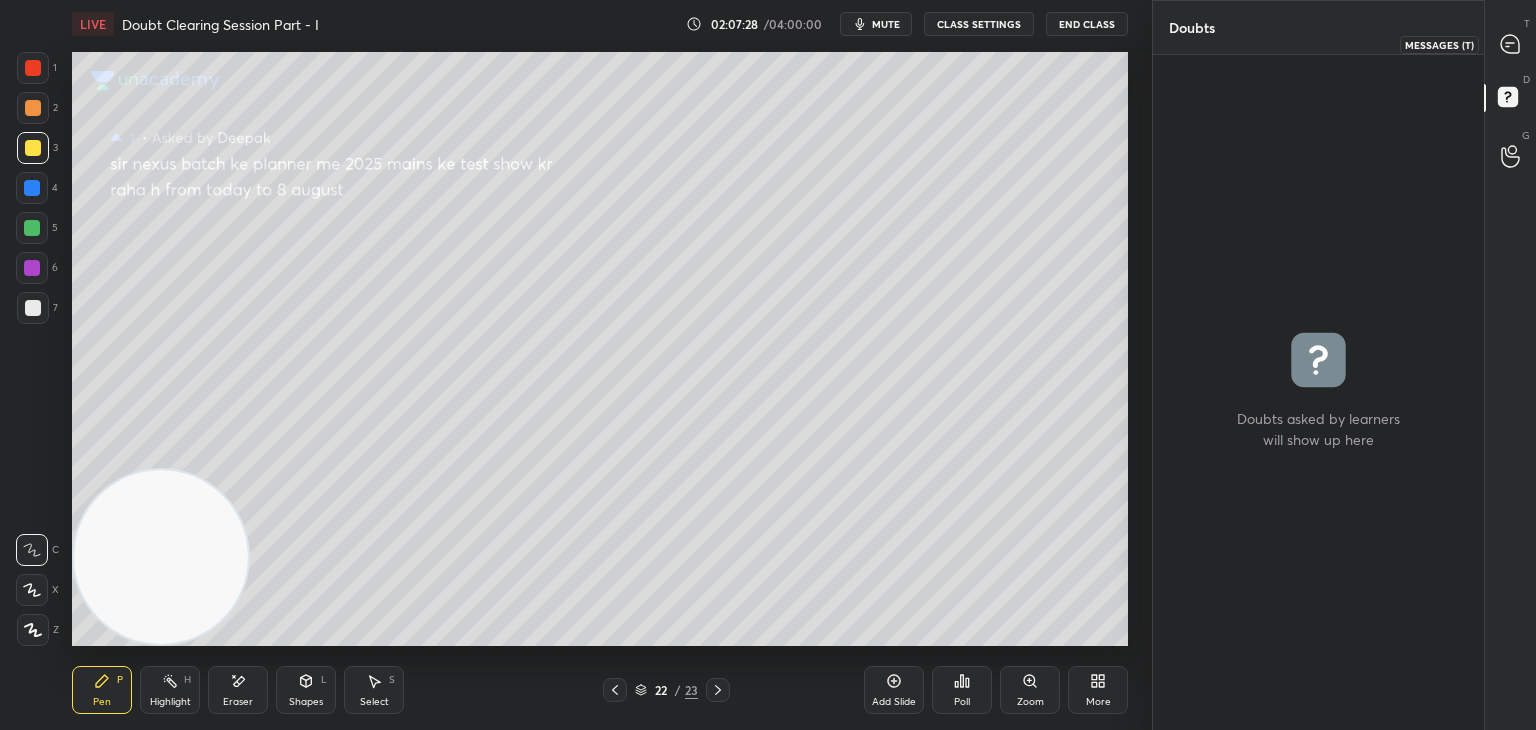 click at bounding box center [1511, 44] 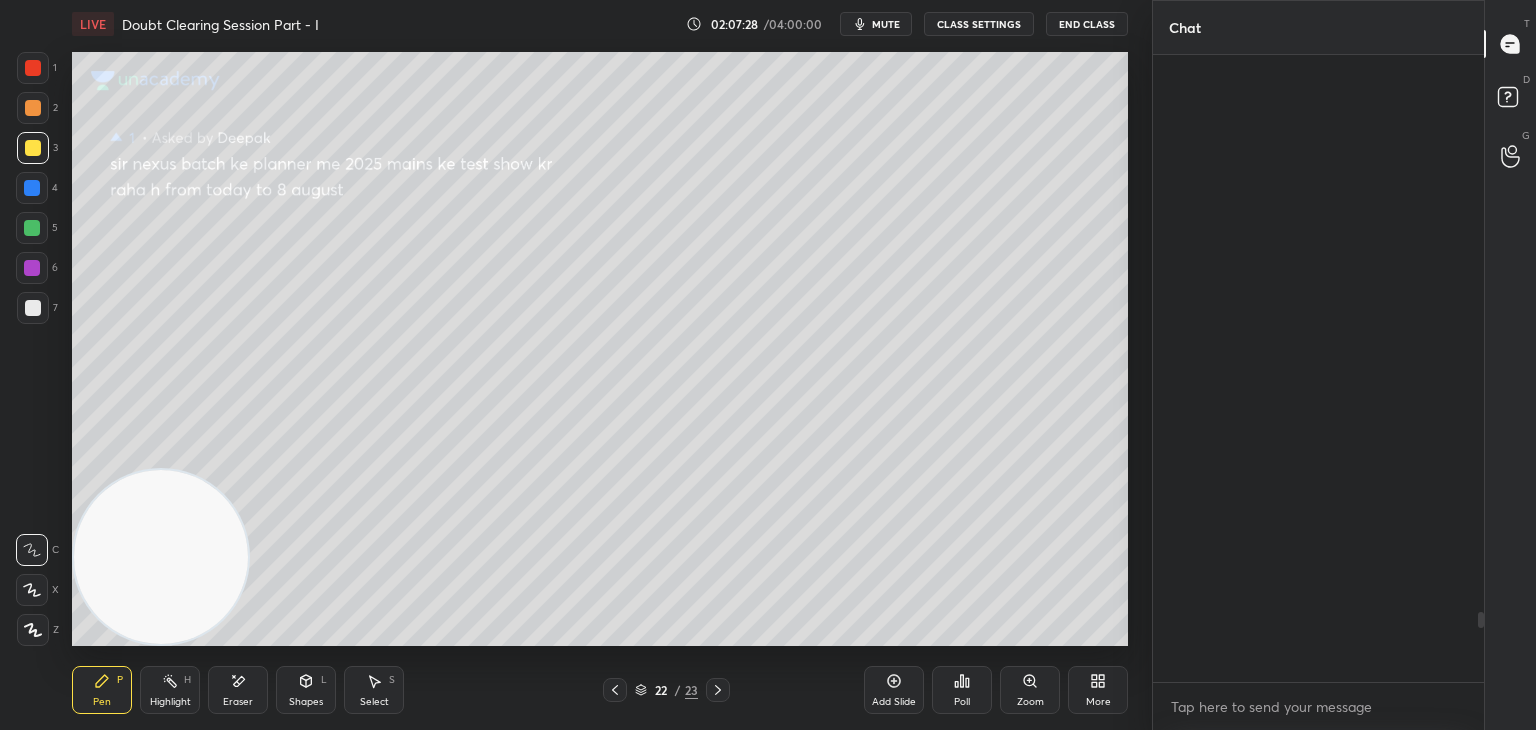 scroll, scrollTop: 4992, scrollLeft: 0, axis: vertical 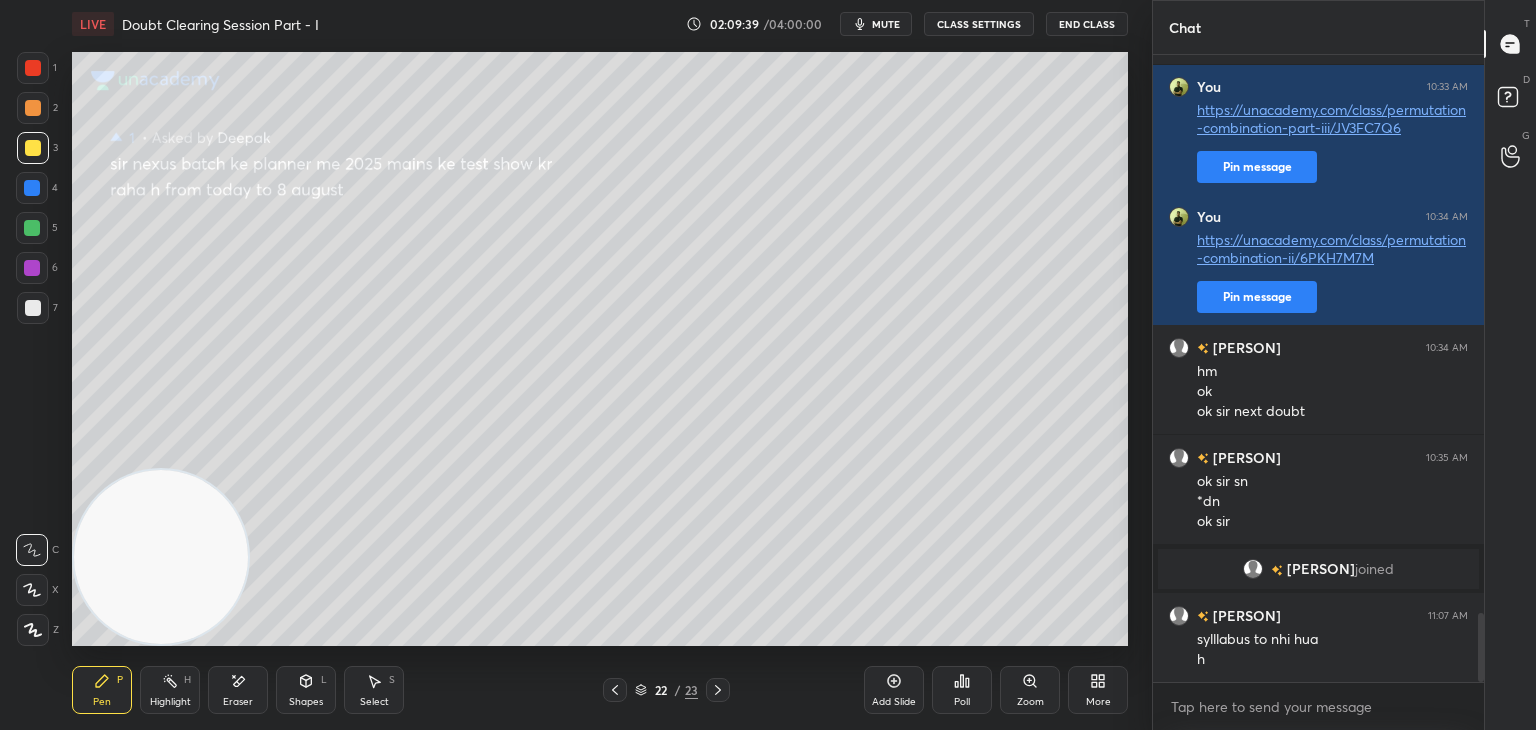 click 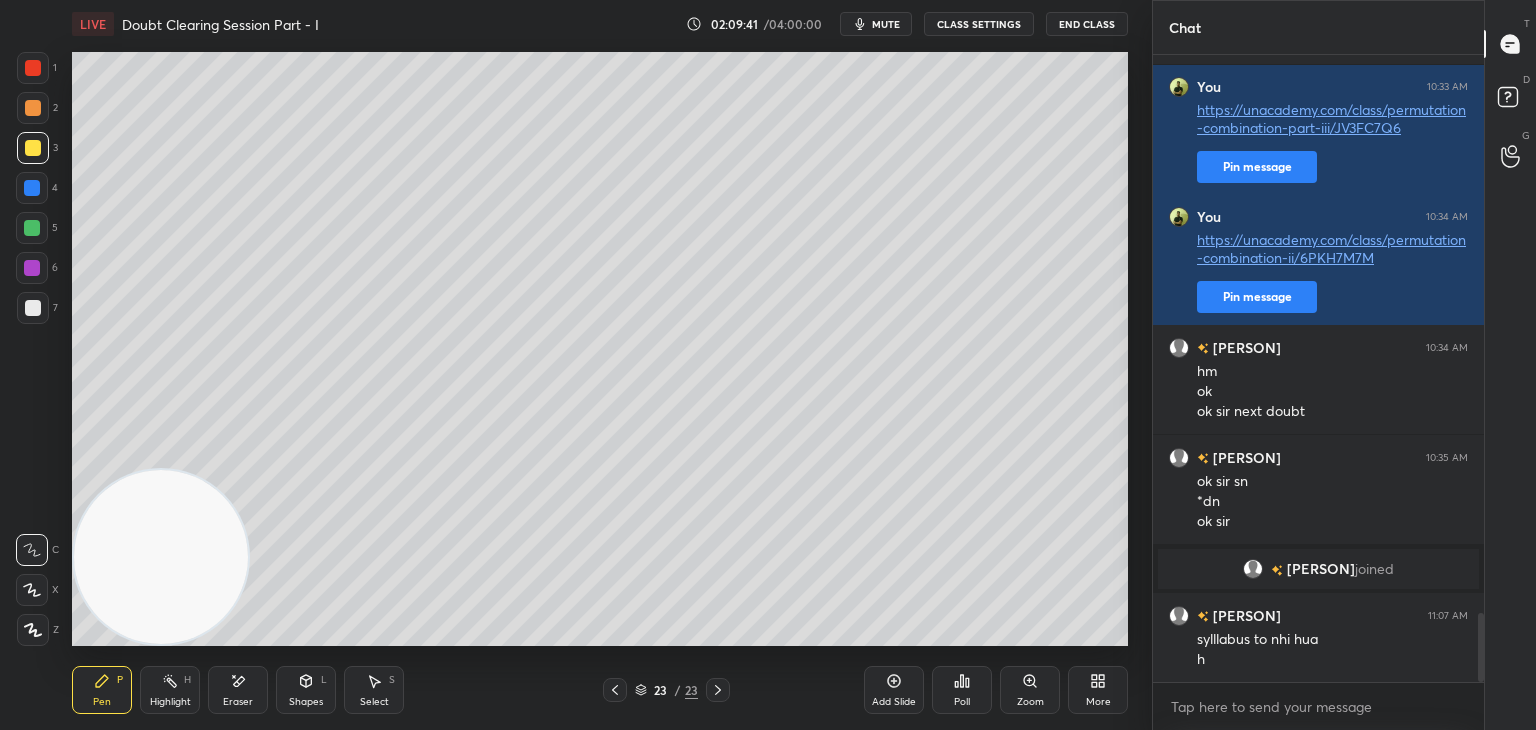 drag, startPoint x: 884, startPoint y: 30, endPoint x: 870, endPoint y: 21, distance: 16.643316 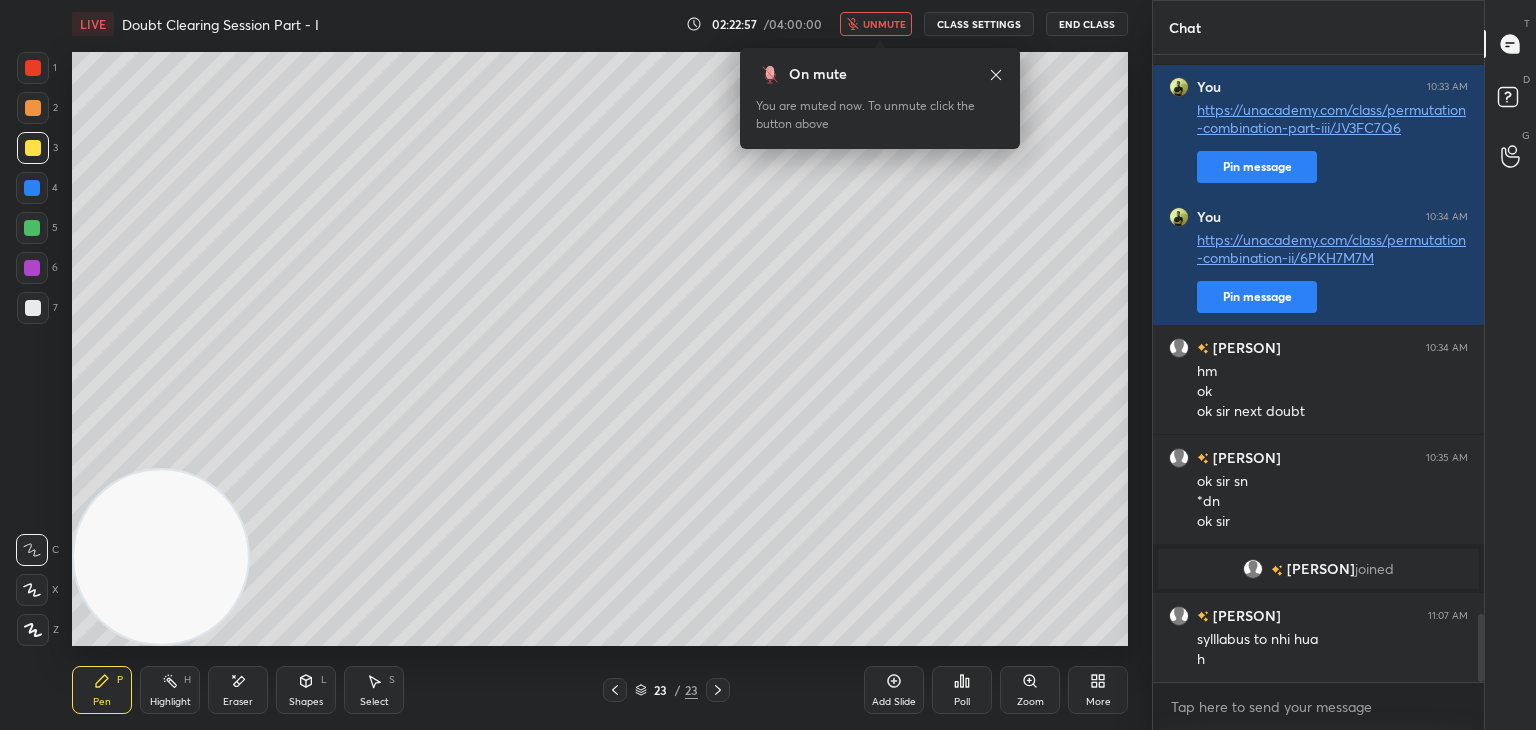 scroll, scrollTop: 5130, scrollLeft: 0, axis: vertical 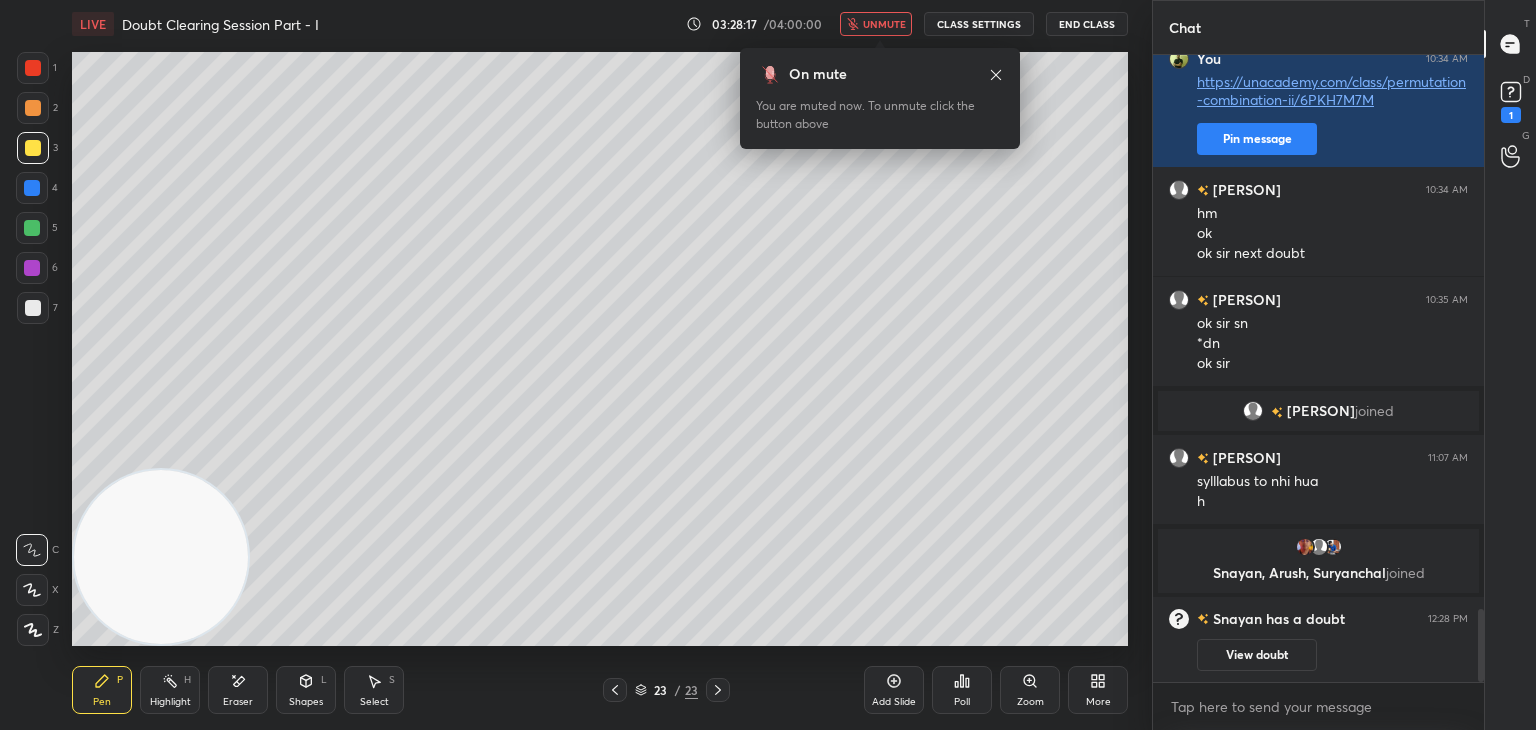 click 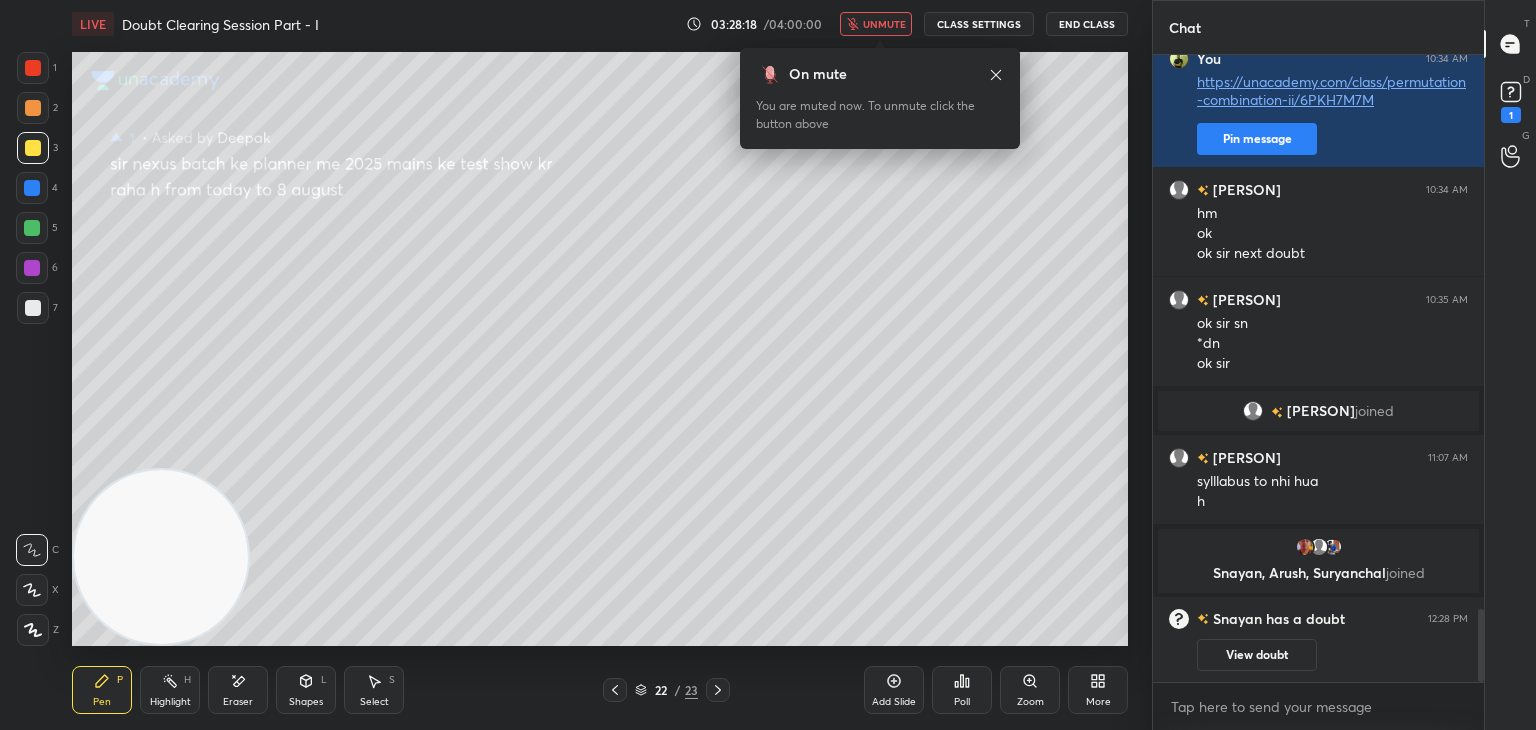 click on "View doubt" at bounding box center (1257, 655) 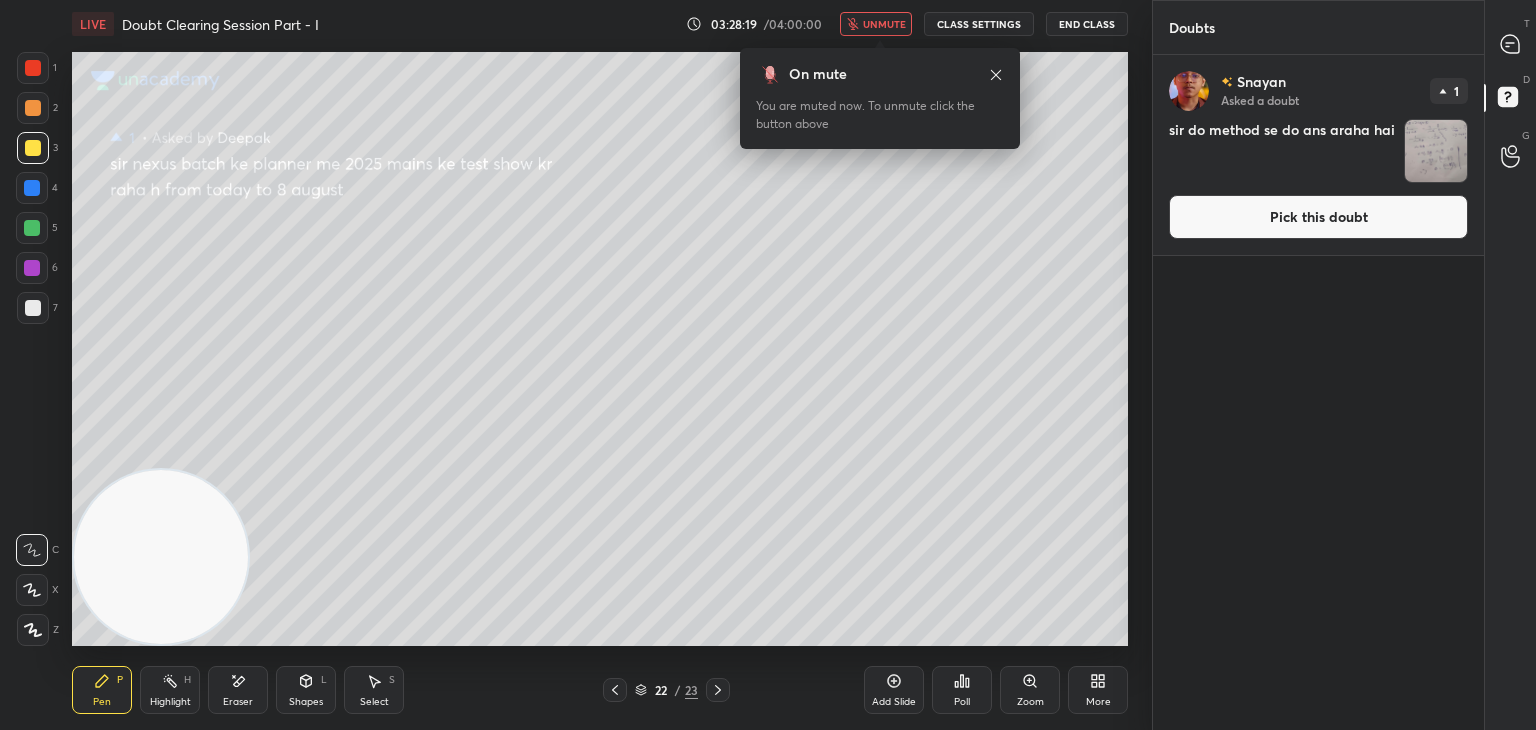 click on "Snayan Asked a doubt 1 sir do method se do ans araha hai Pick this doubt" at bounding box center (1318, 155) 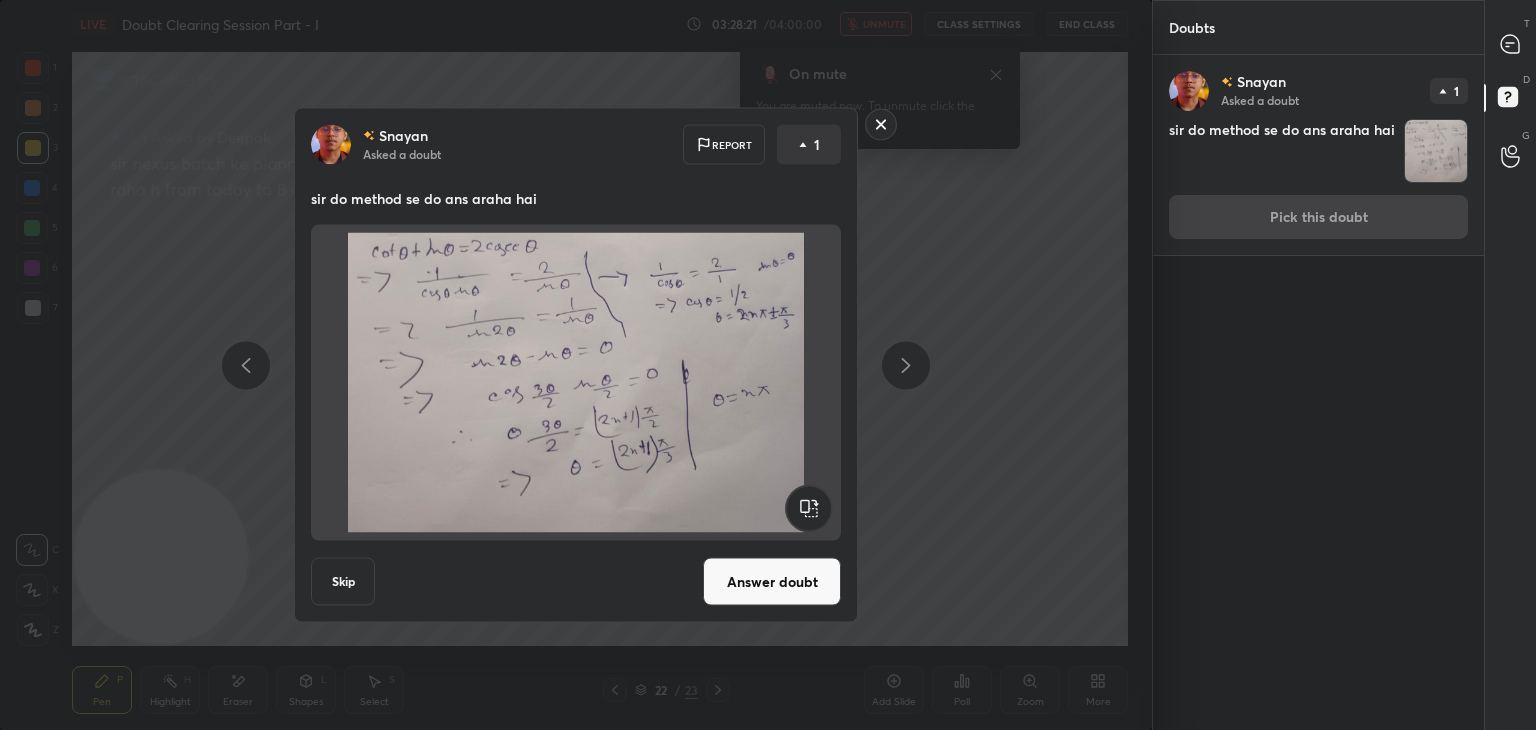 click on "Answer doubt" at bounding box center [772, 582] 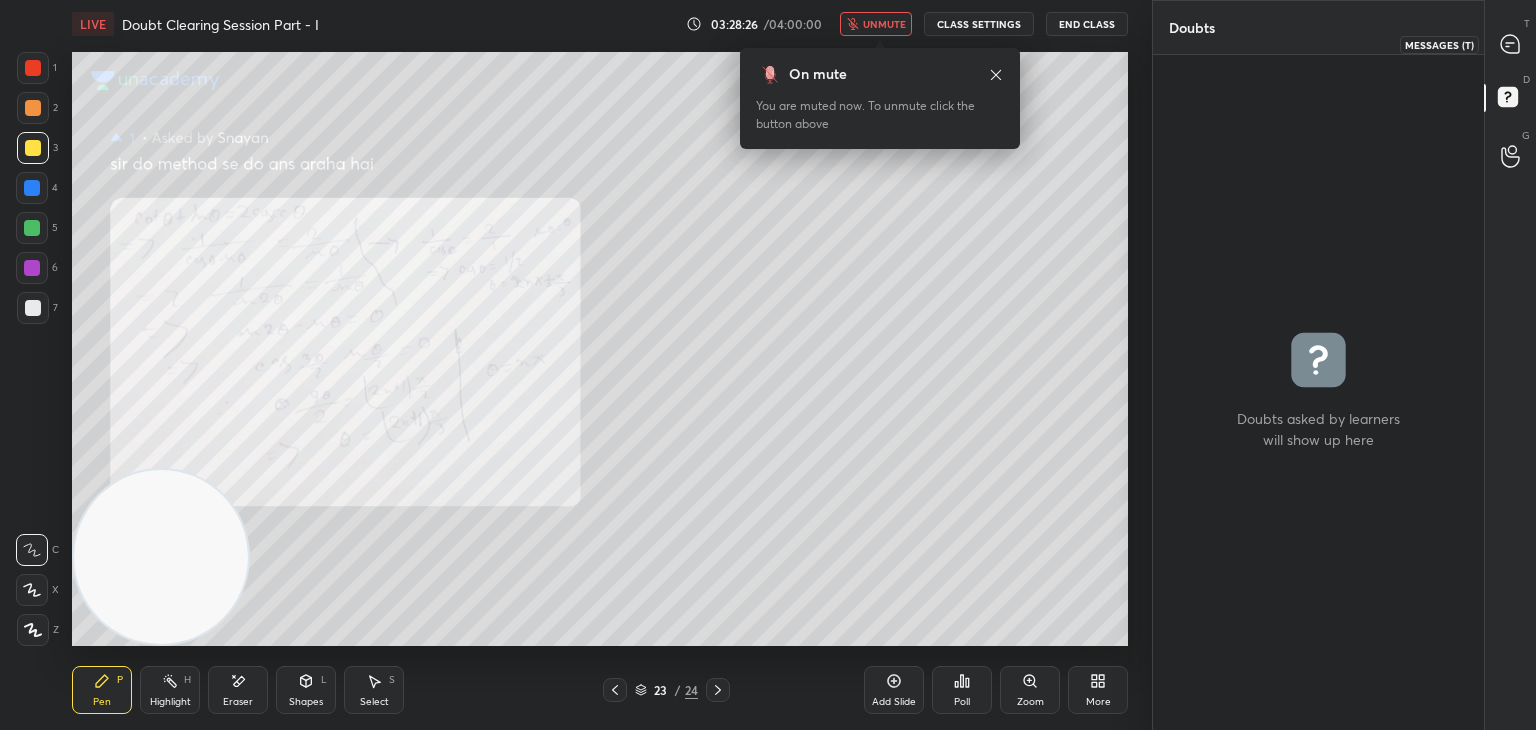 click at bounding box center [1511, 44] 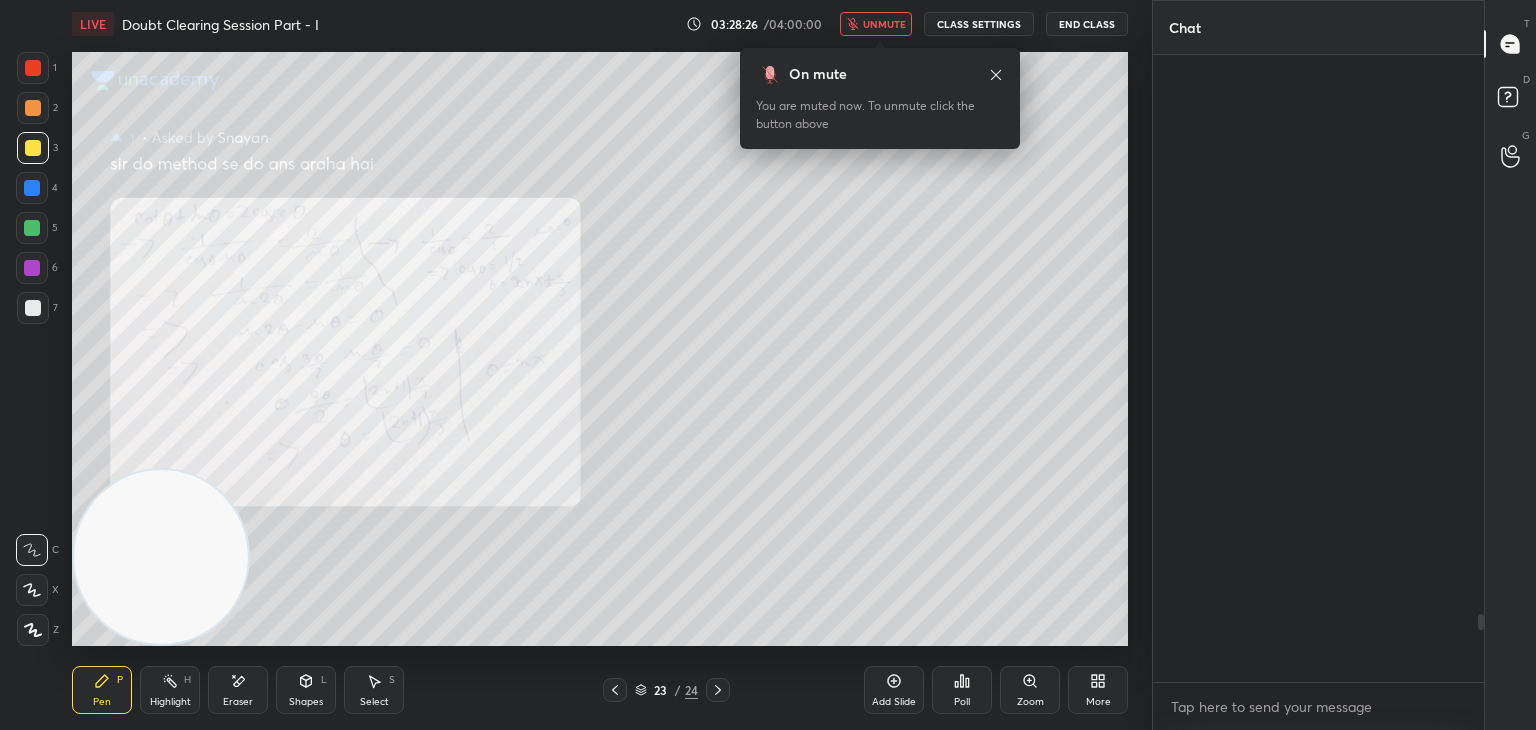 scroll, scrollTop: 5154, scrollLeft: 0, axis: vertical 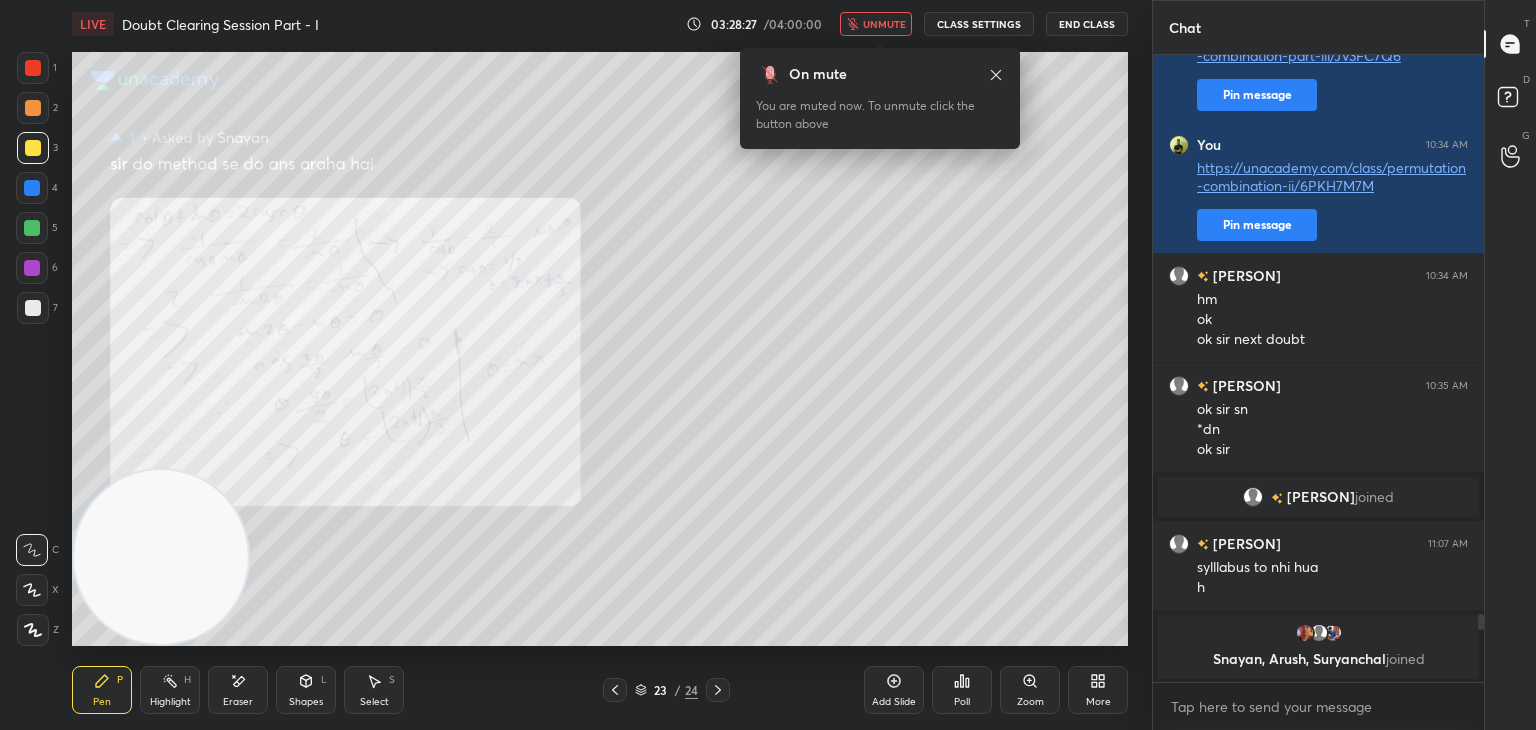 click on "Zoom" at bounding box center (1030, 690) 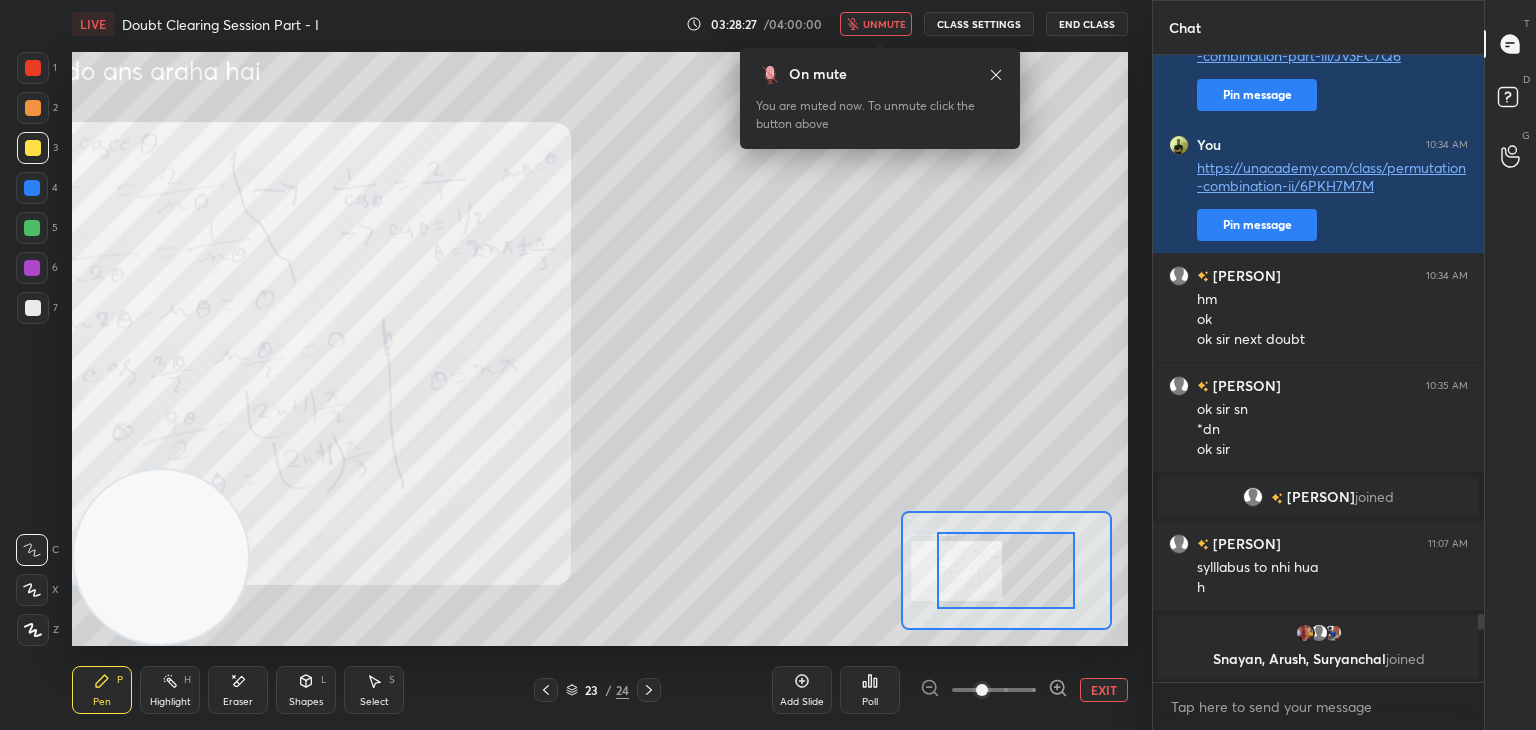 click at bounding box center (994, 690) 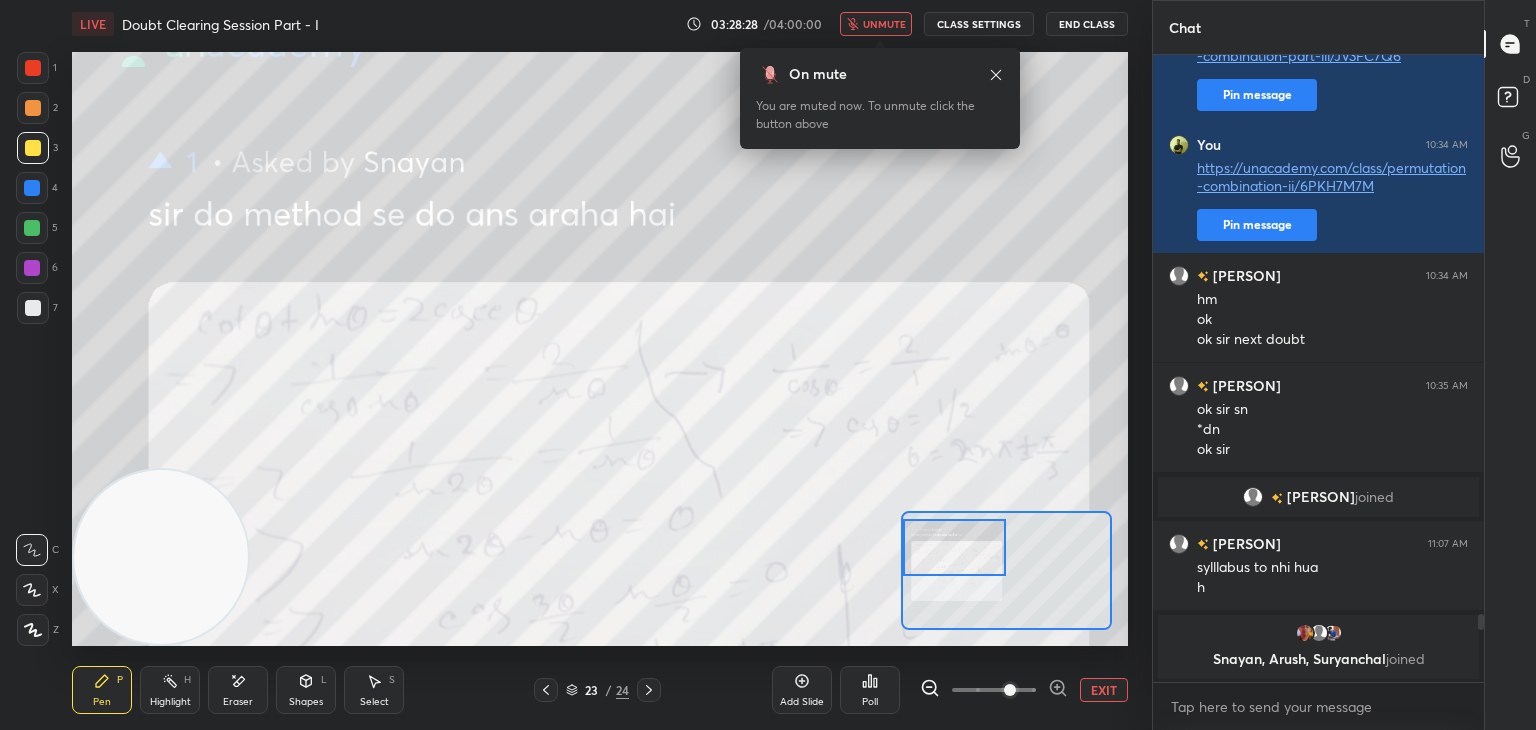 drag, startPoint x: 1020, startPoint y: 582, endPoint x: 945, endPoint y: 562, distance: 77.62087 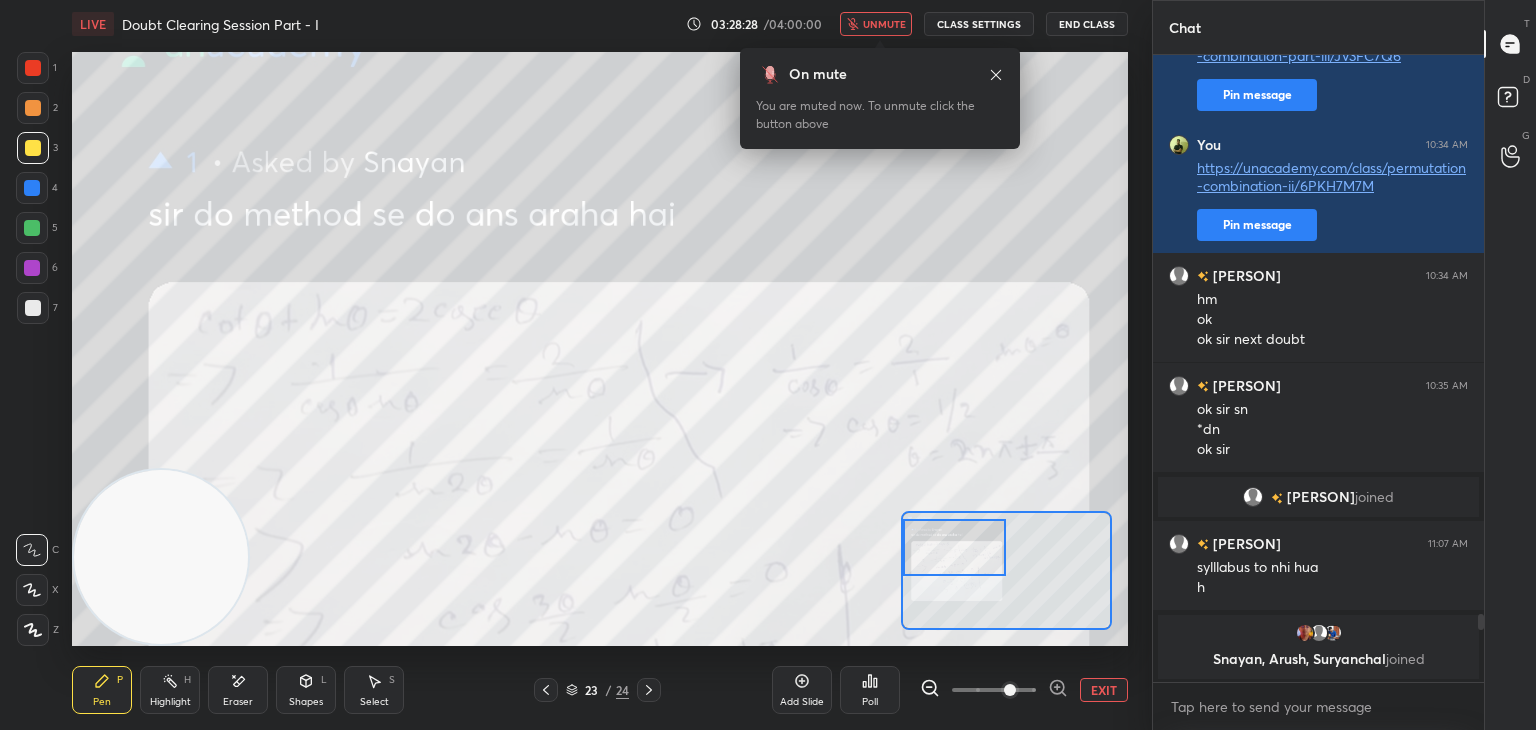 click at bounding box center (955, 547) 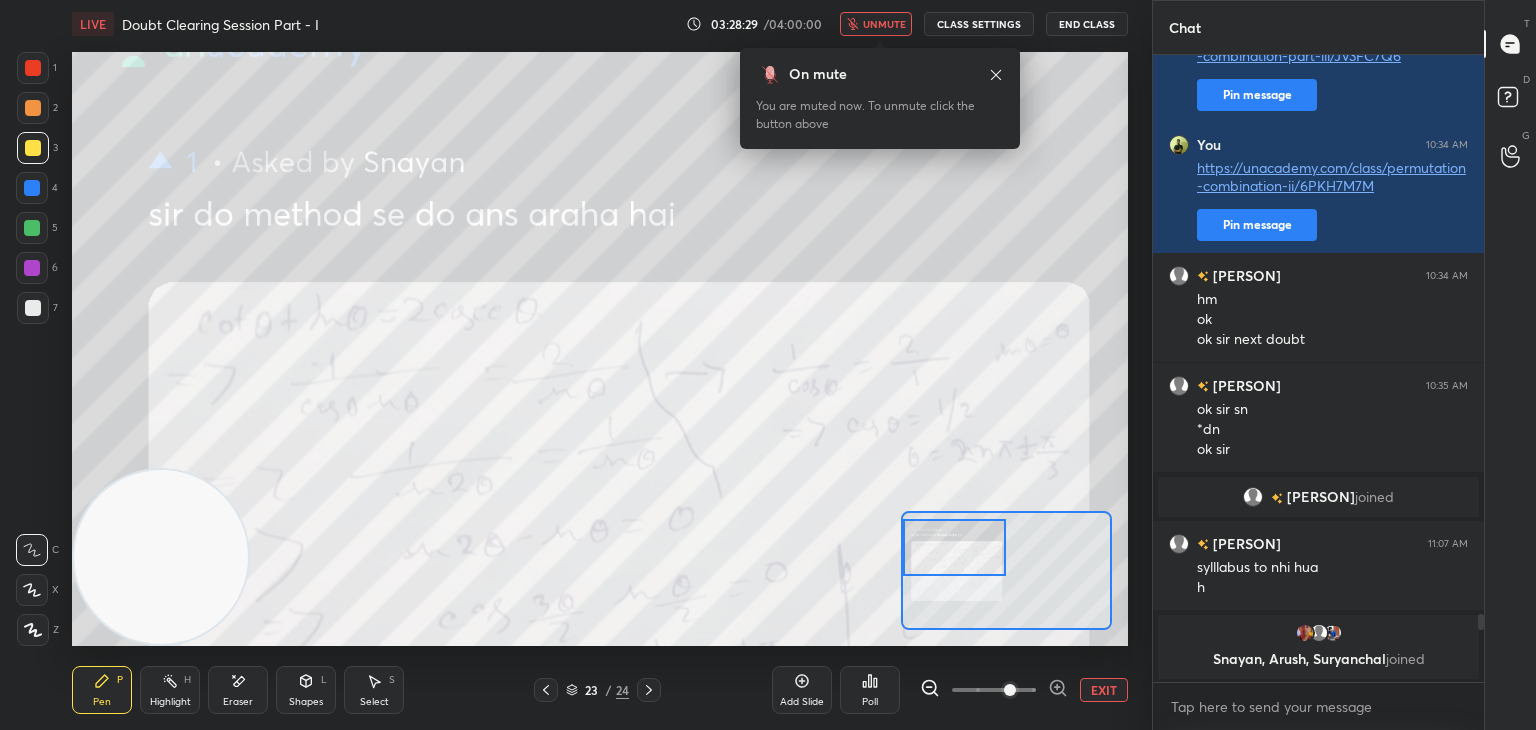 click on "unmute" at bounding box center [876, 24] 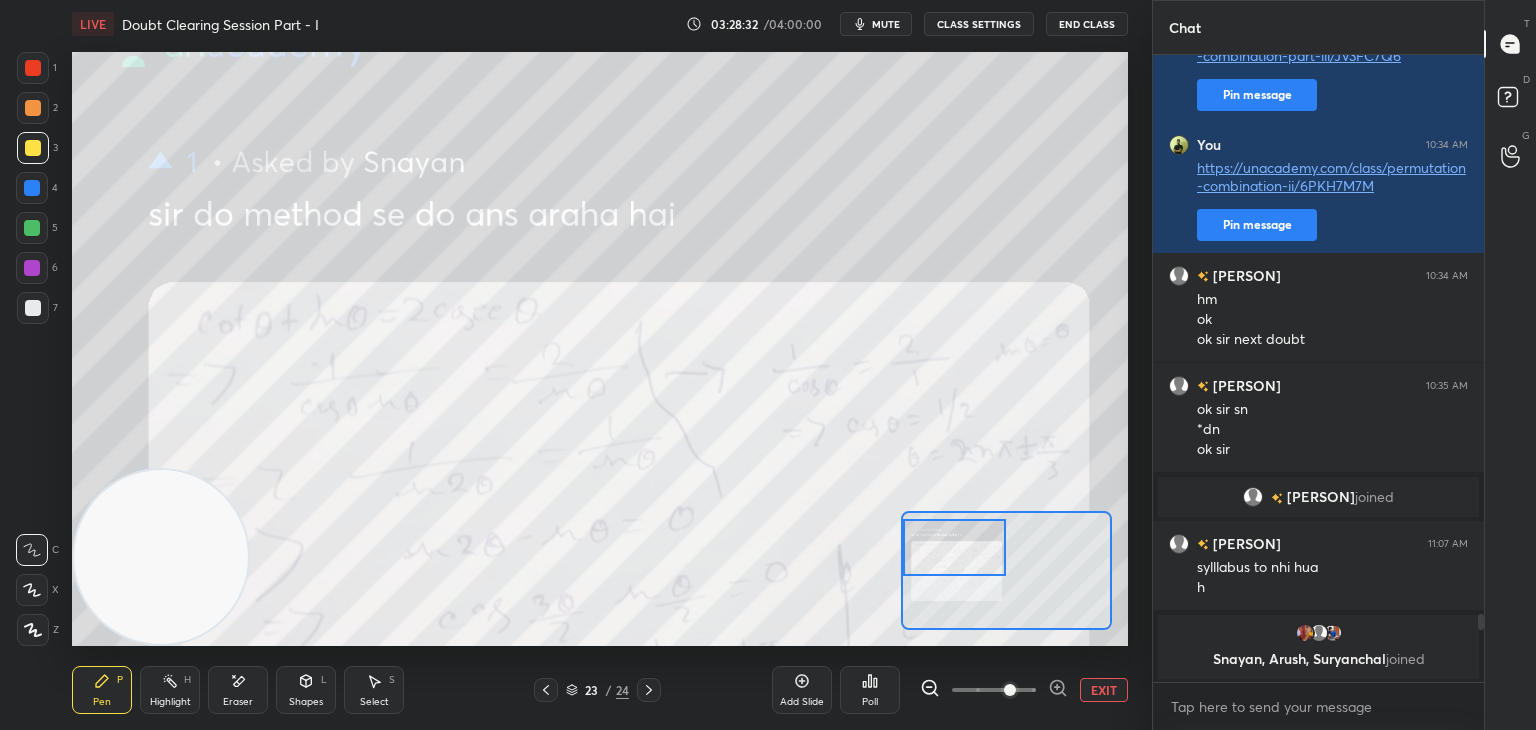 click at bounding box center [994, 690] 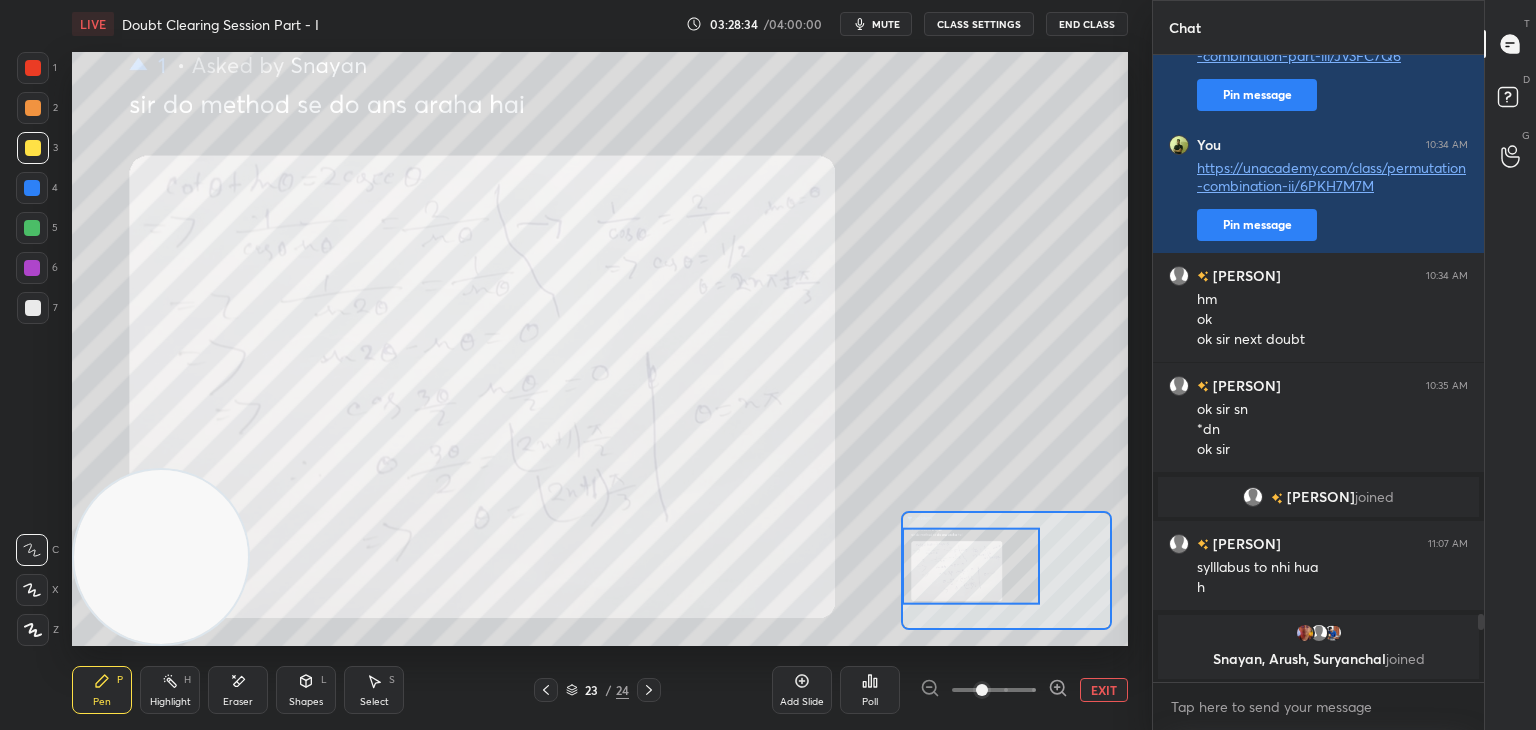 click at bounding box center [971, 566] 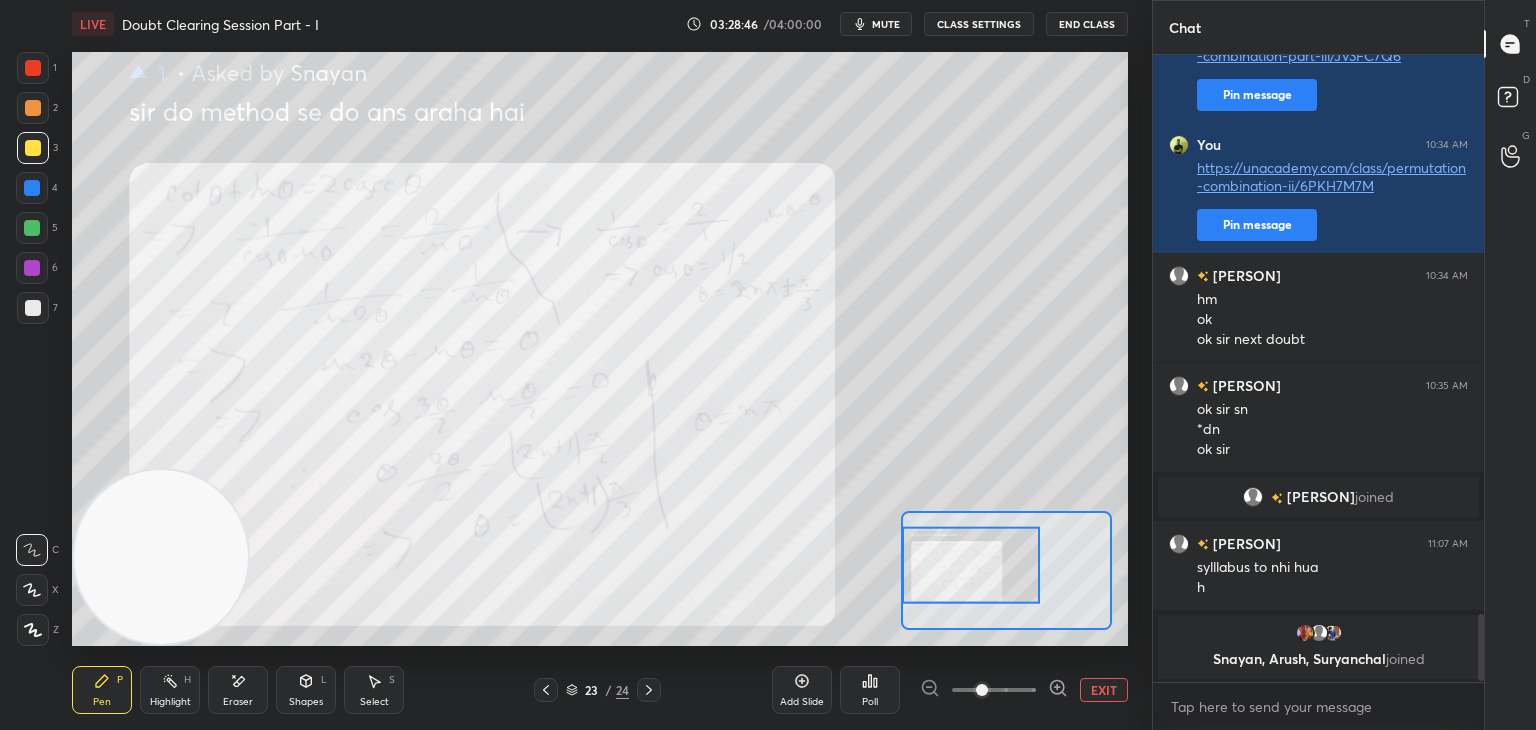 scroll, scrollTop: 5224, scrollLeft: 0, axis: vertical 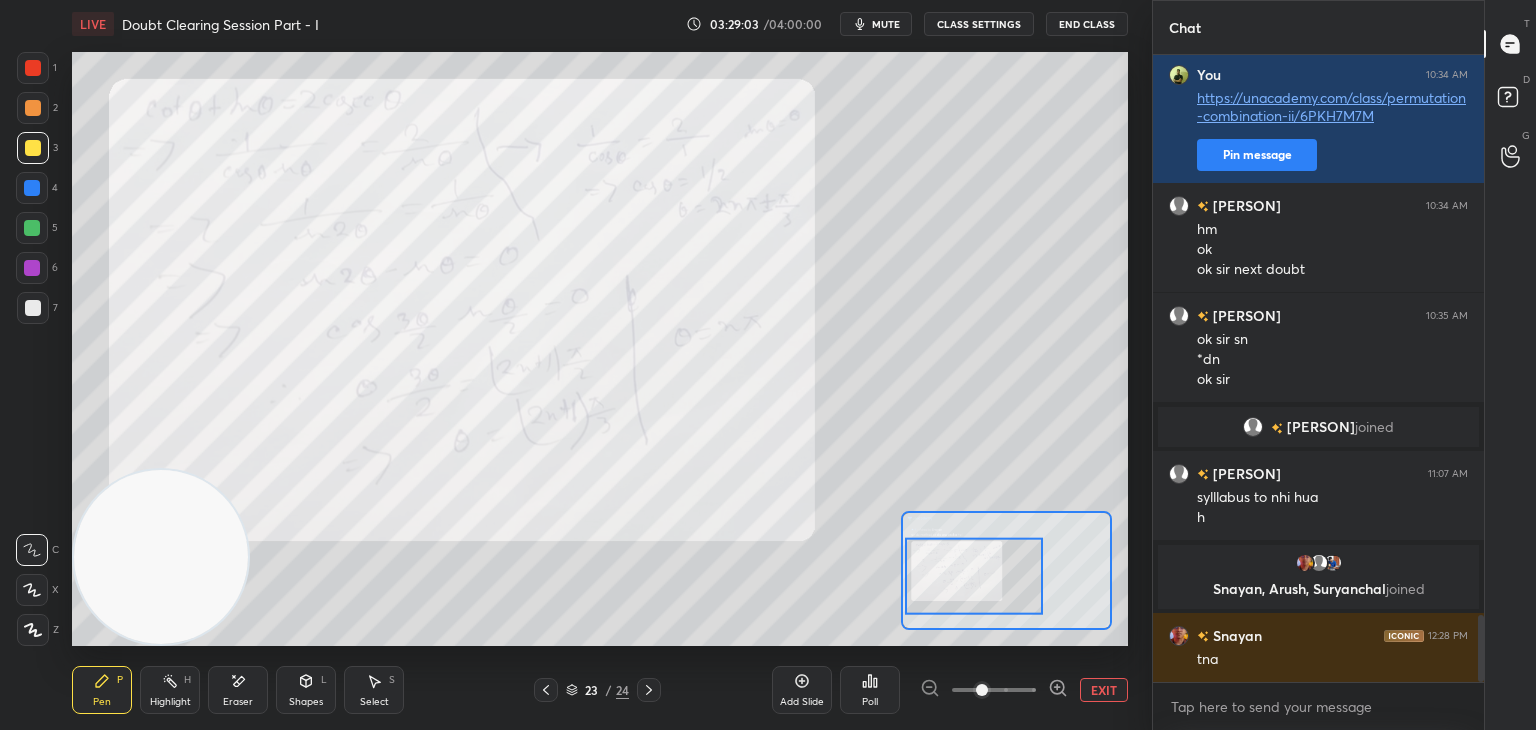 drag, startPoint x: 978, startPoint y: 568, endPoint x: 967, endPoint y: 568, distance: 11 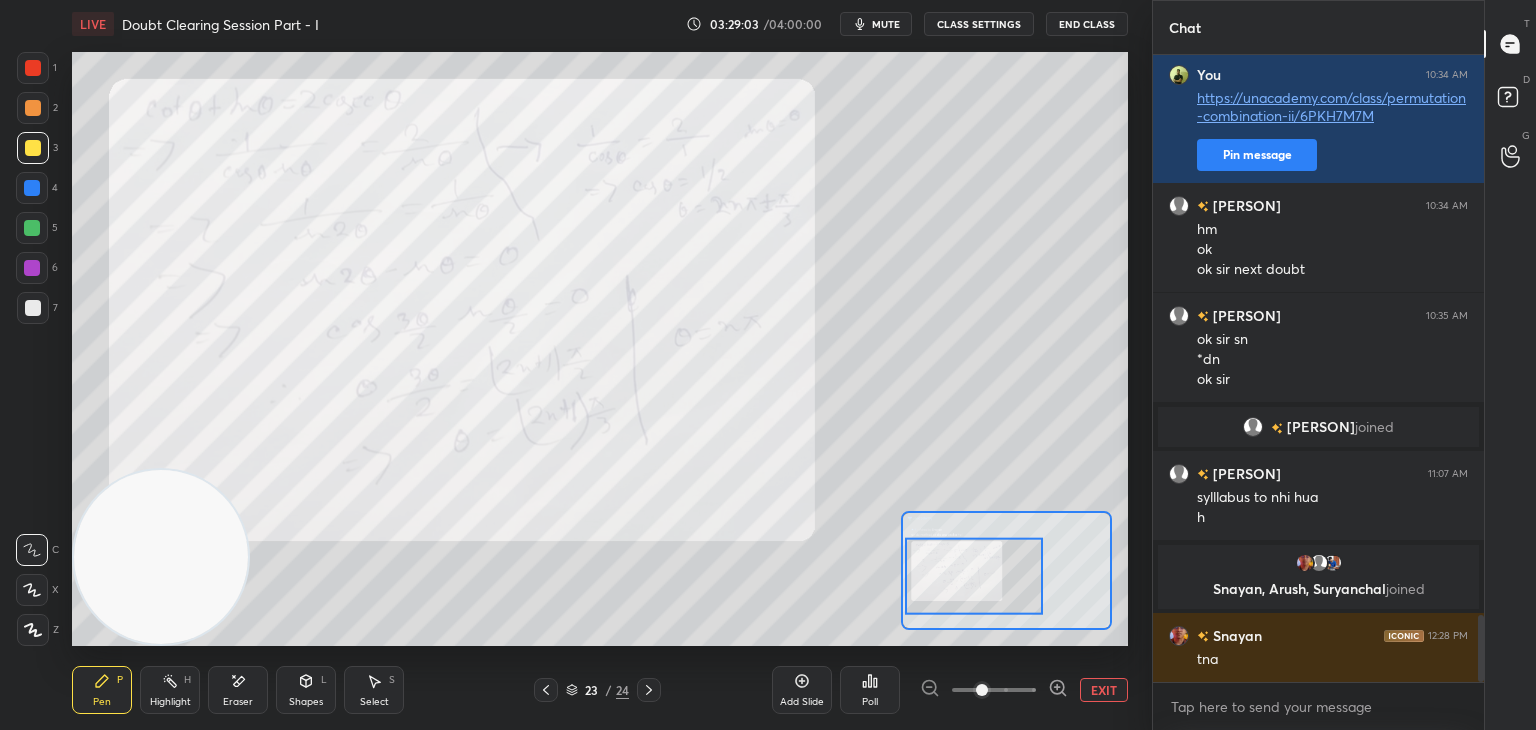 click at bounding box center (974, 576) 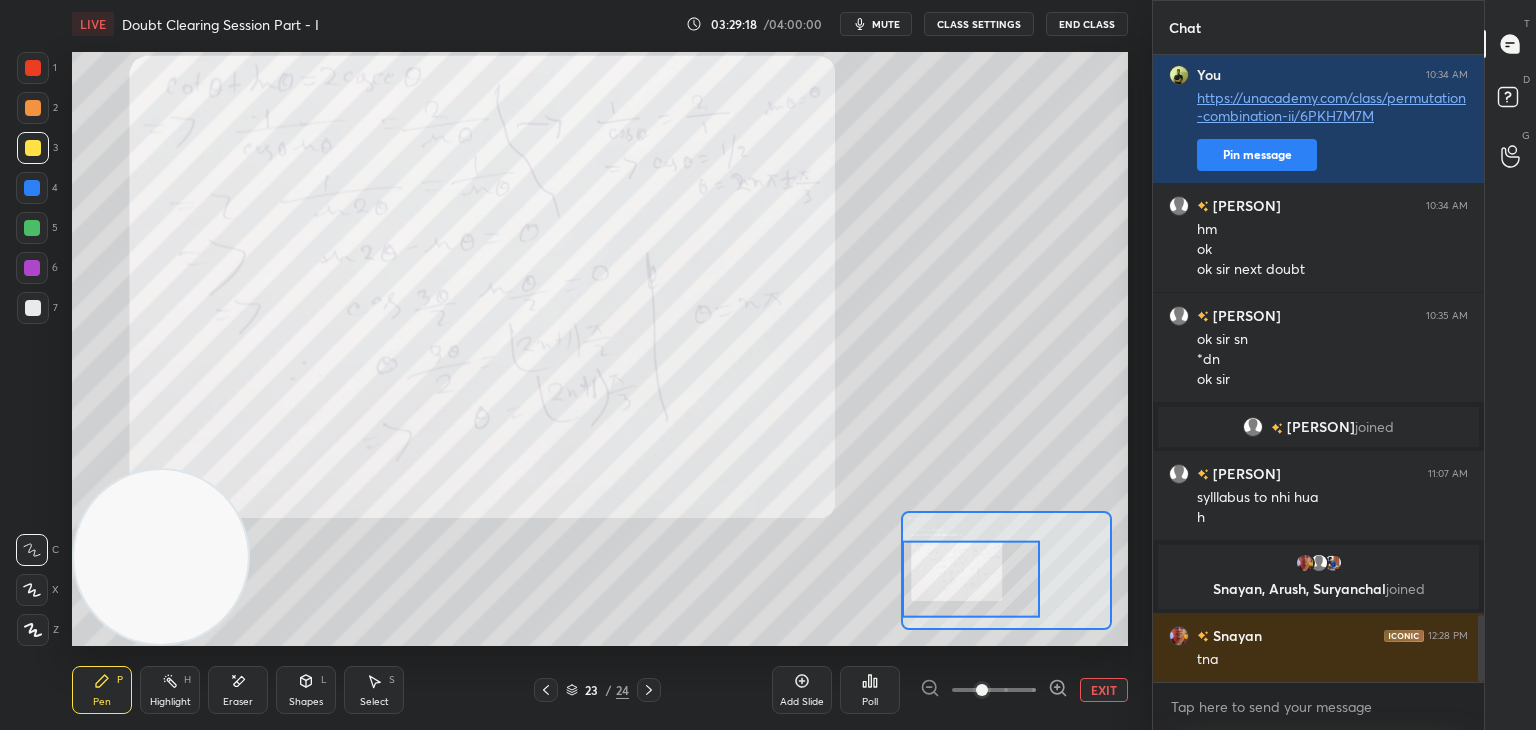 scroll, scrollTop: 5294, scrollLeft: 0, axis: vertical 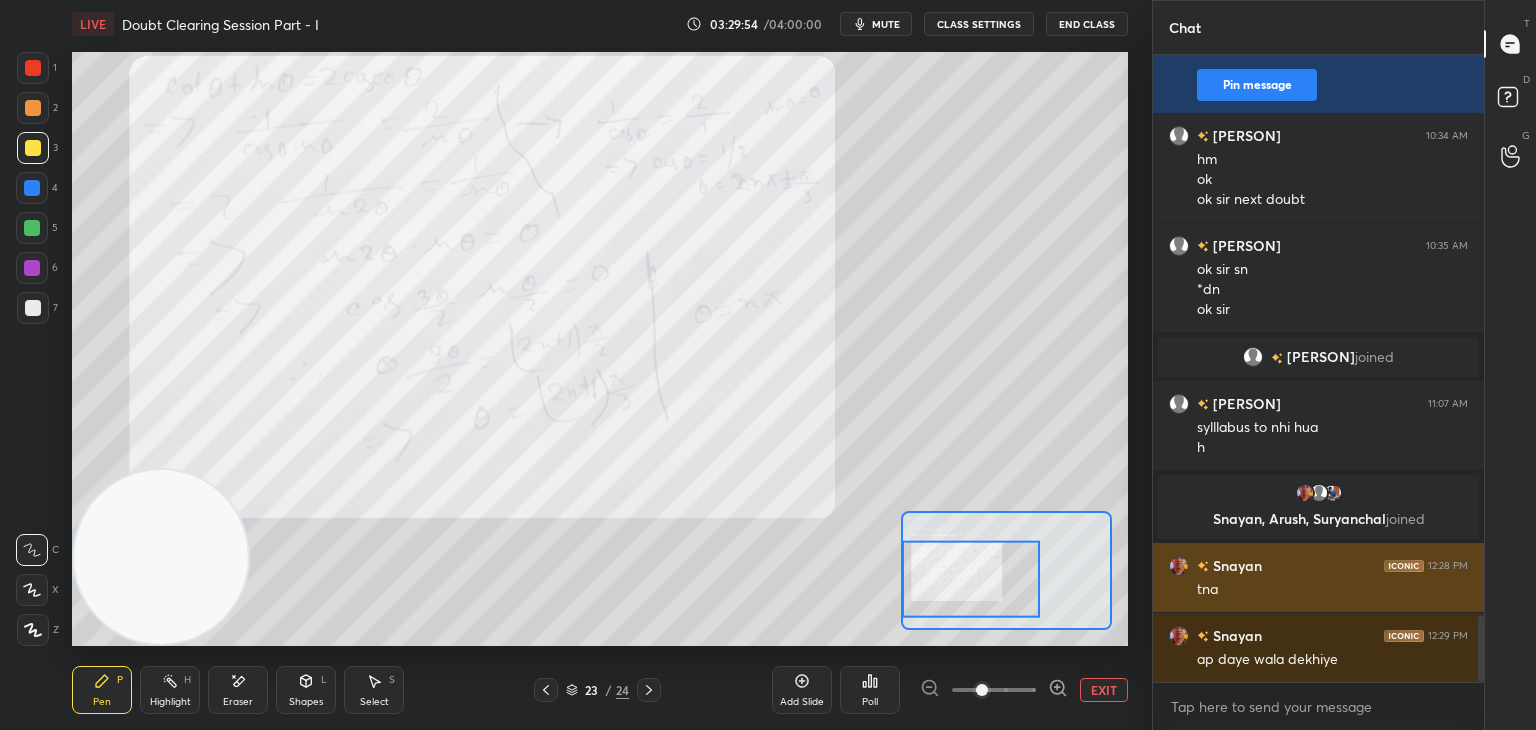 click at bounding box center (1179, 566) 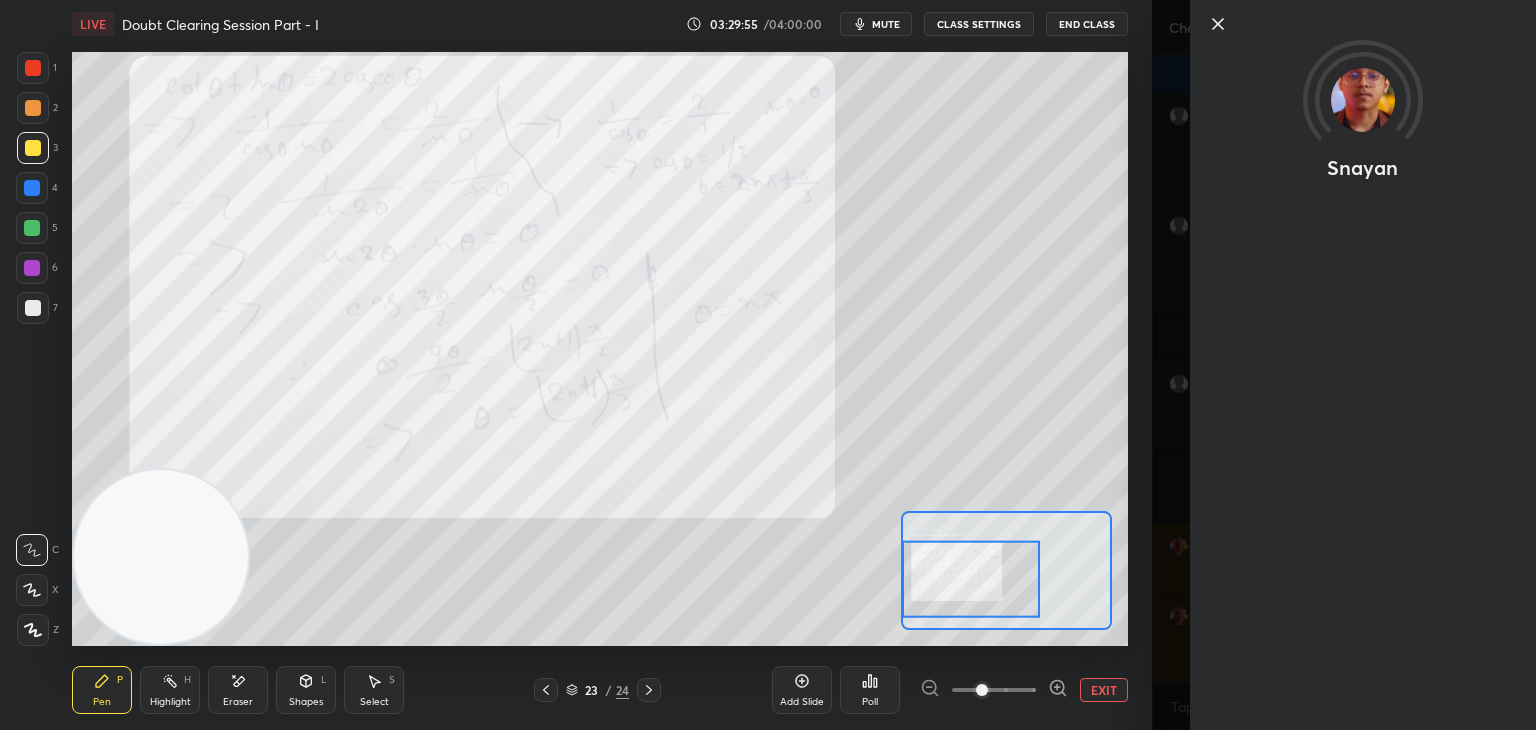 click 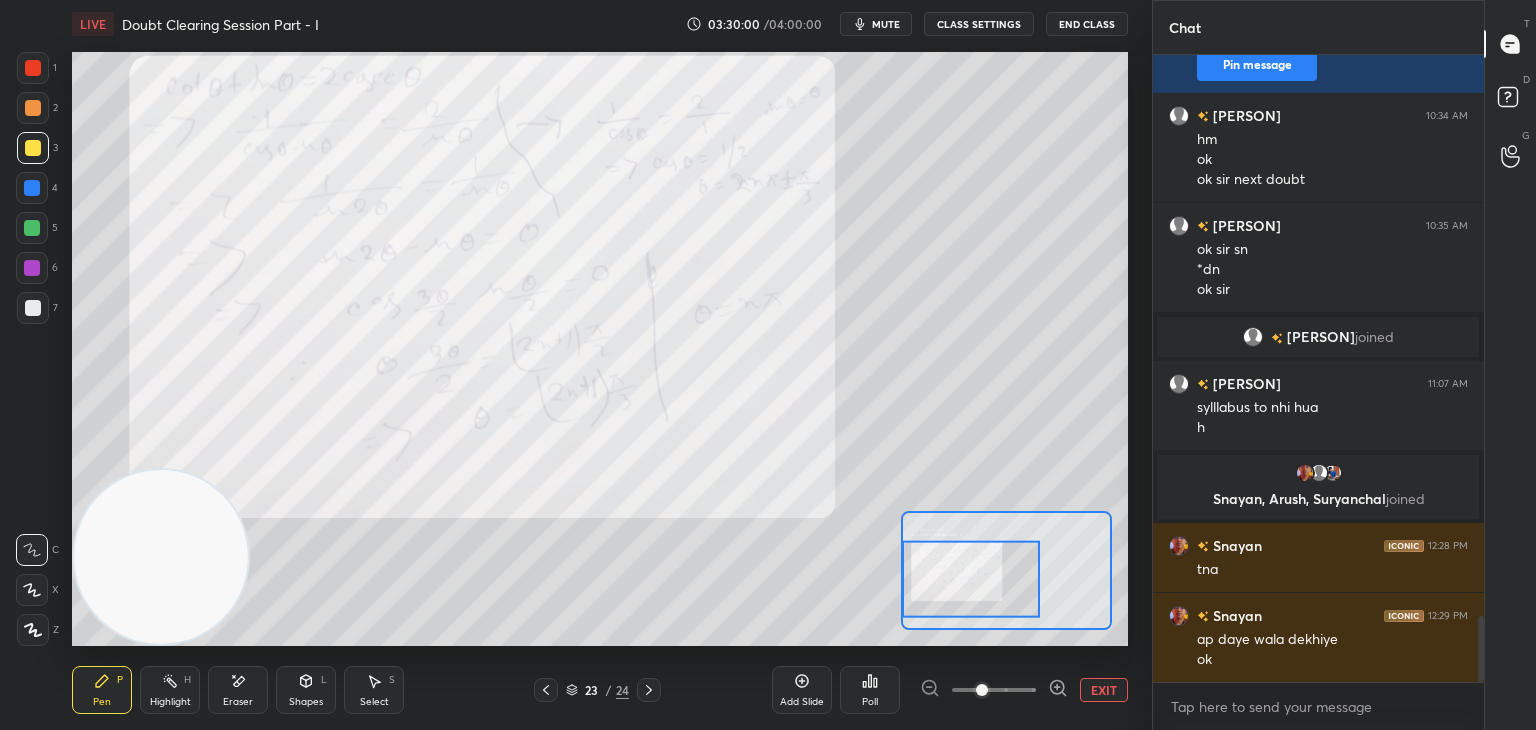 click on "EXIT" at bounding box center (1104, 690) 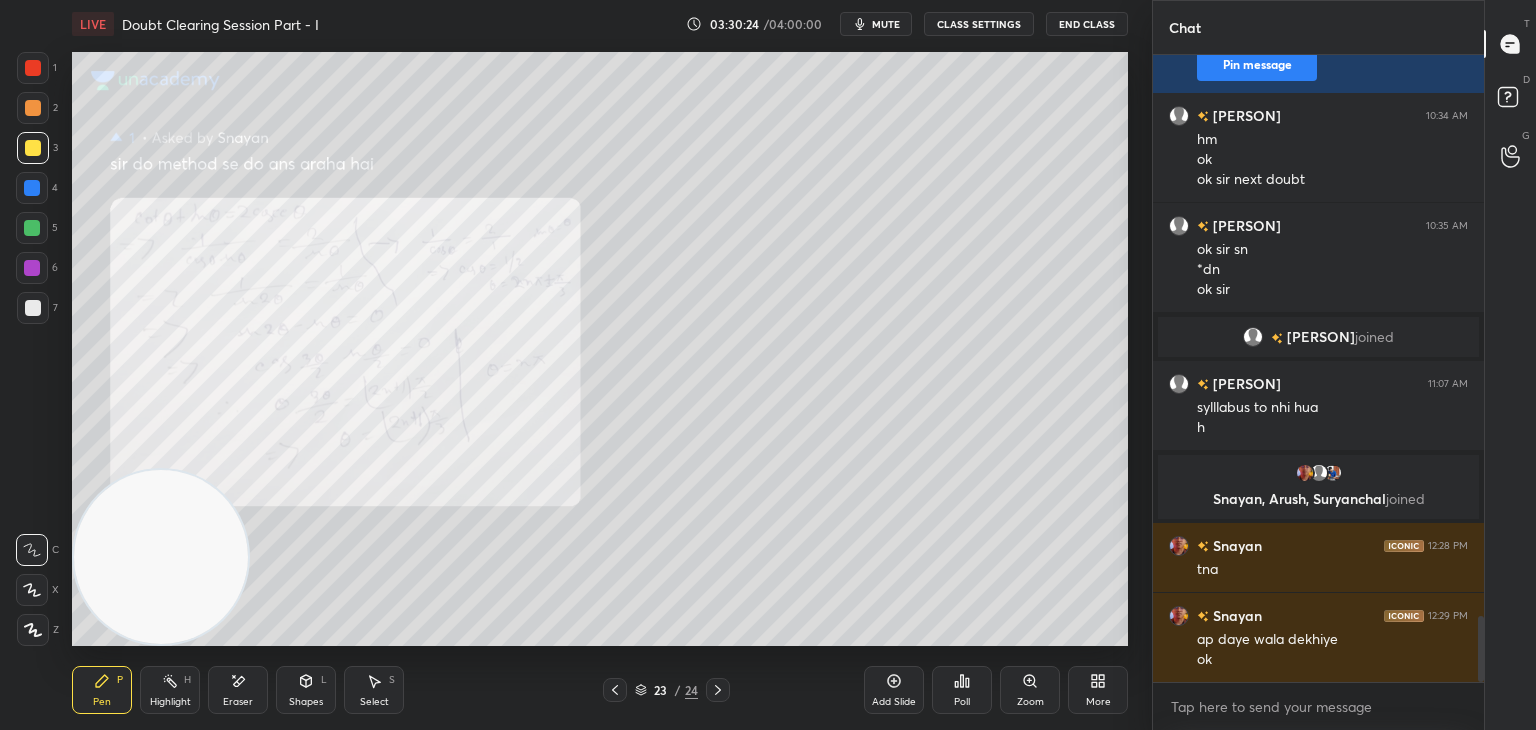 click on "Eraser" at bounding box center [238, 690] 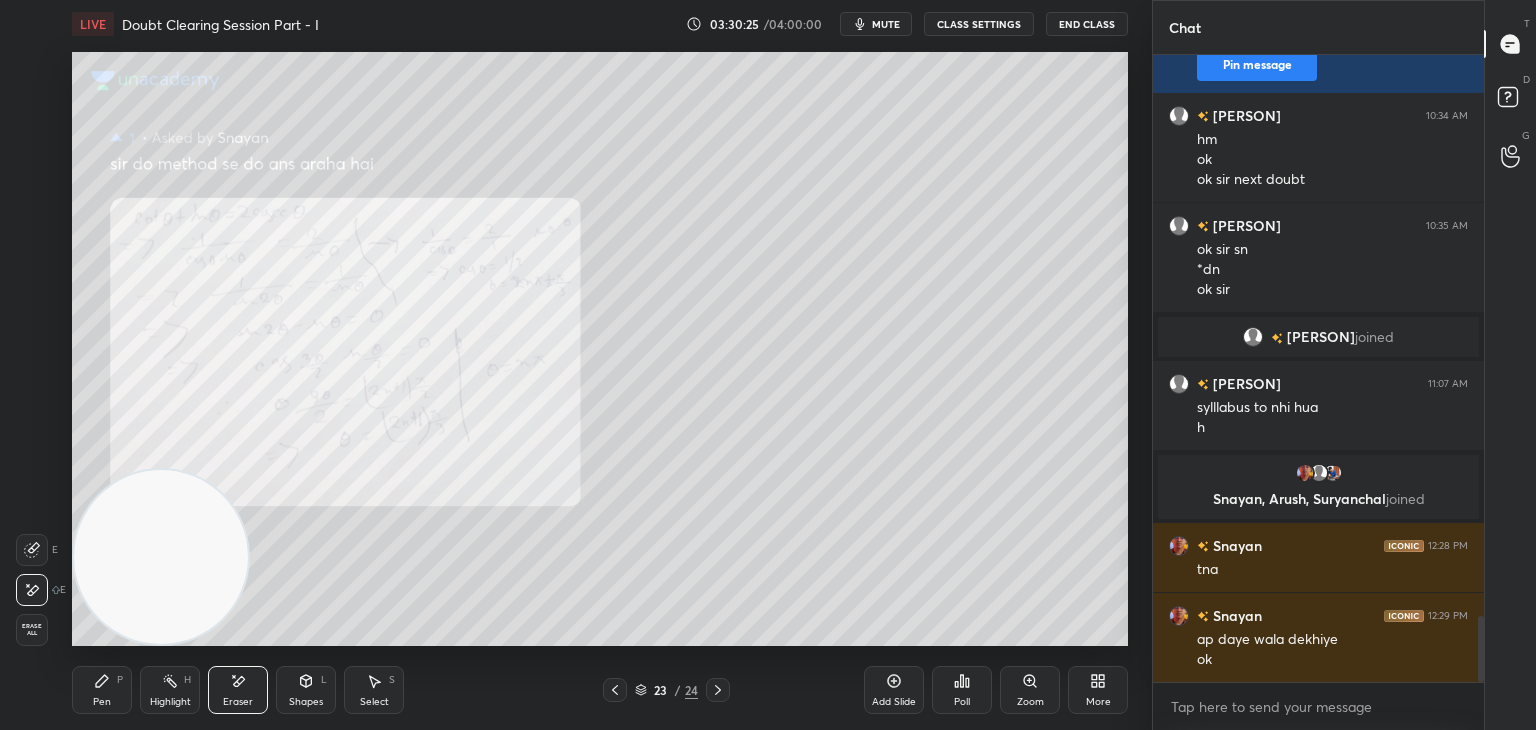 click on "1 2 3 4 5 6 7 C X Z E E Erase all   H H" at bounding box center [32, 349] 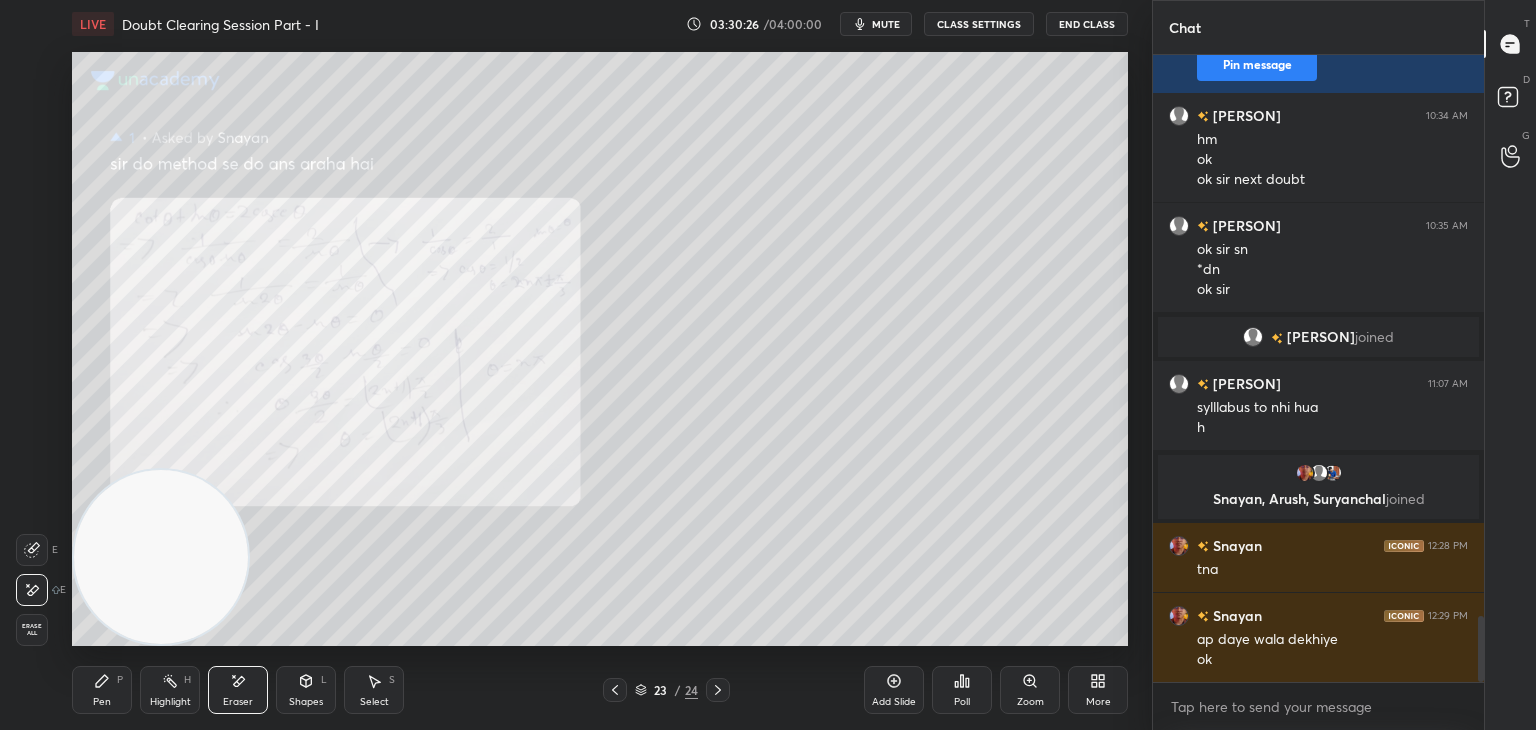 click on "Erase all" at bounding box center (32, 630) 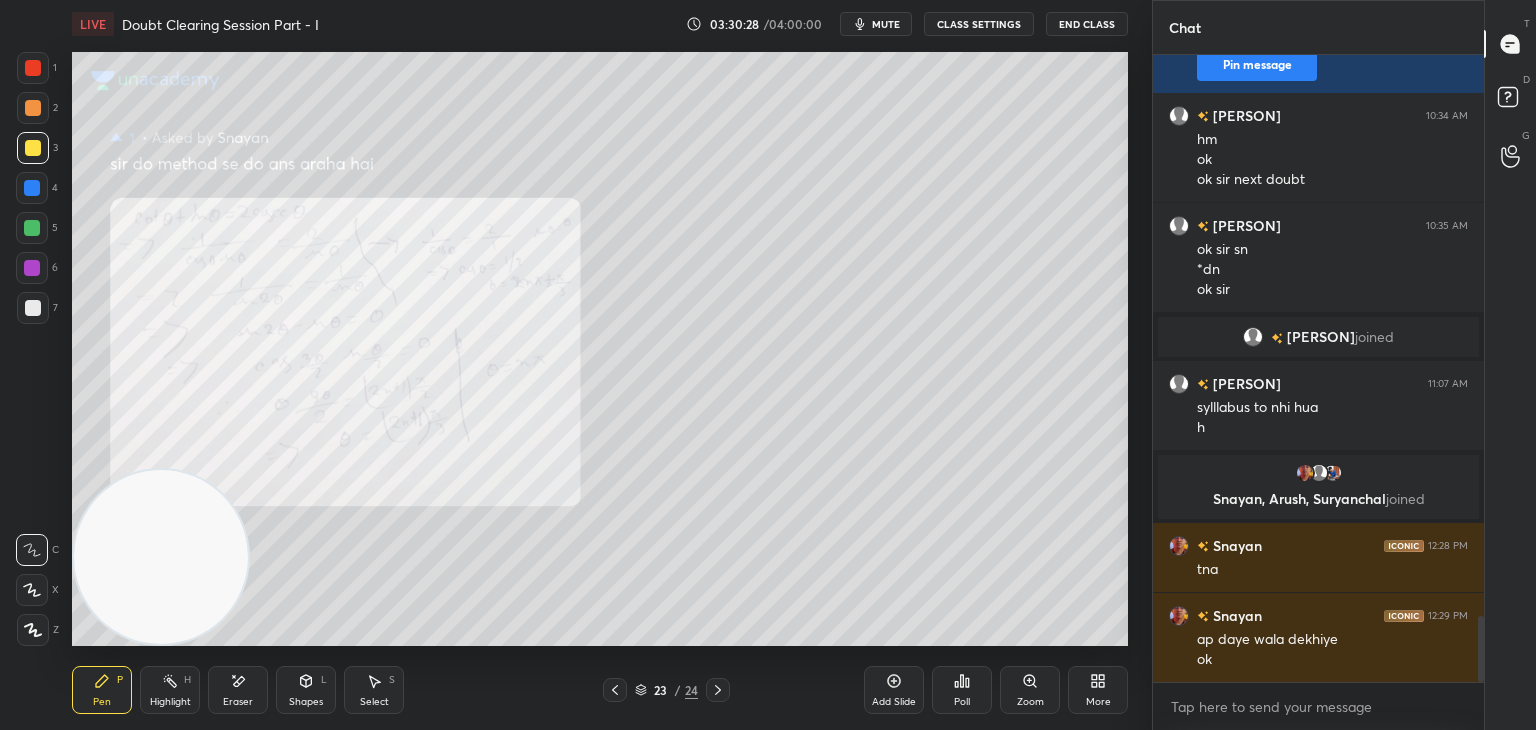 drag, startPoint x: 716, startPoint y: 681, endPoint x: 711, endPoint y: 666, distance: 15.811388 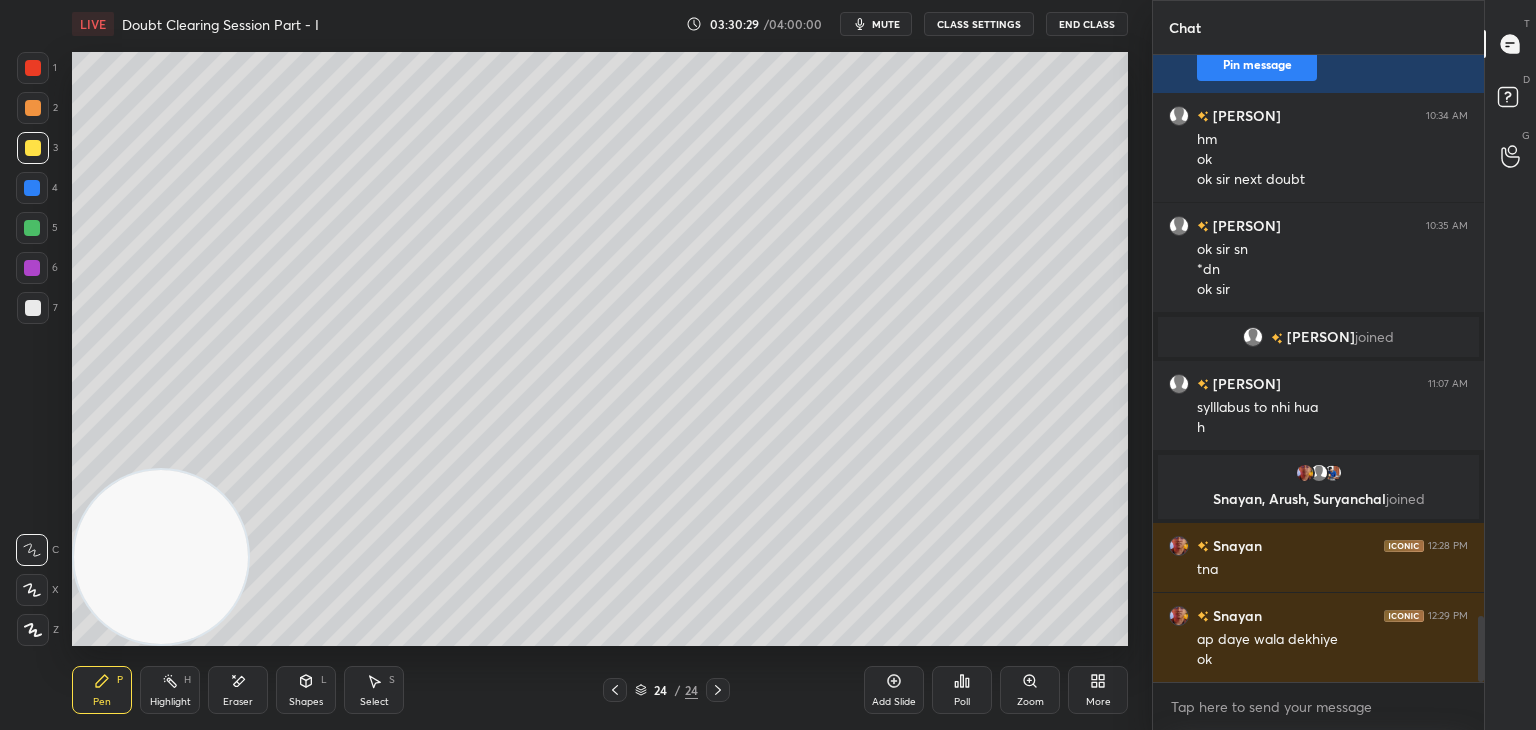 click on "mute" at bounding box center (886, 24) 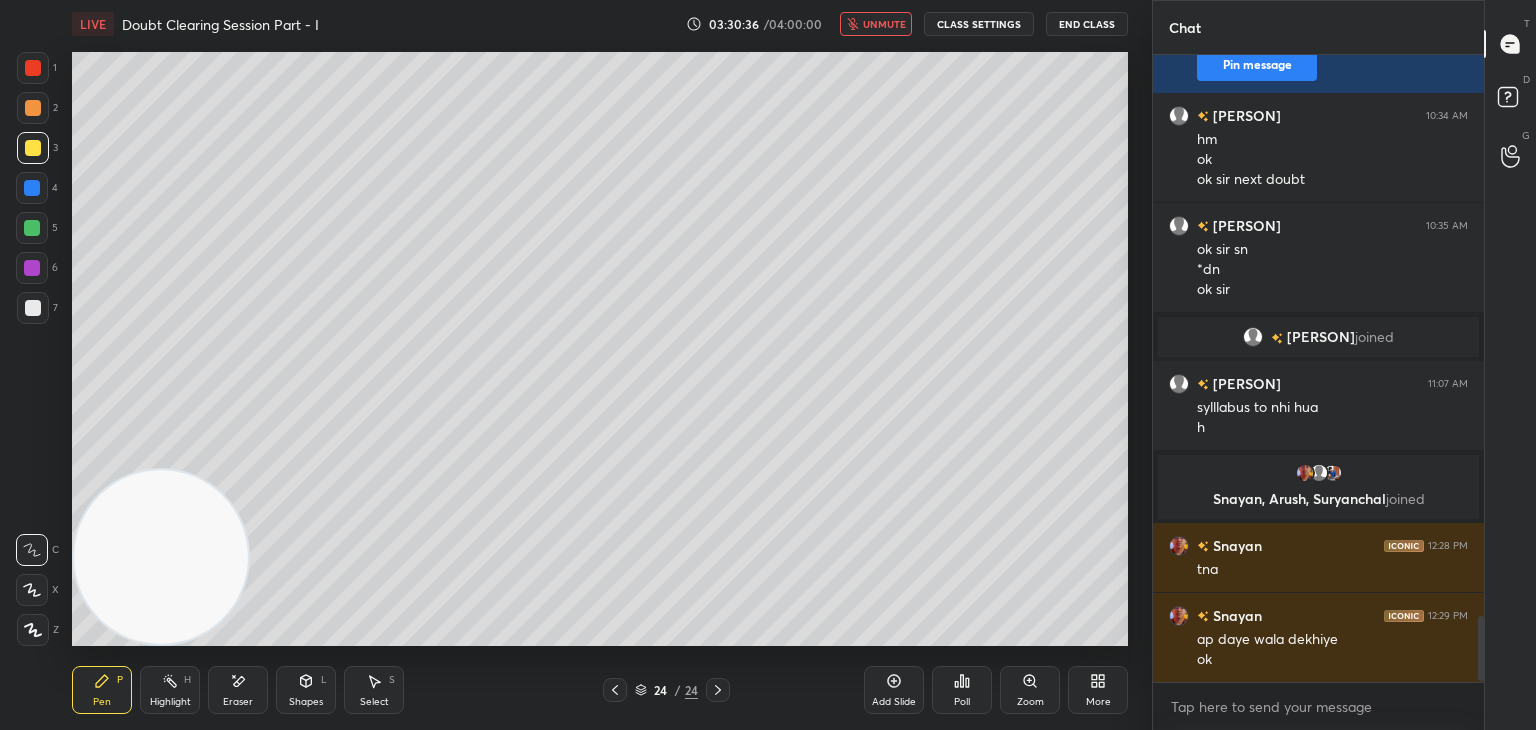 scroll, scrollTop: 5402, scrollLeft: 0, axis: vertical 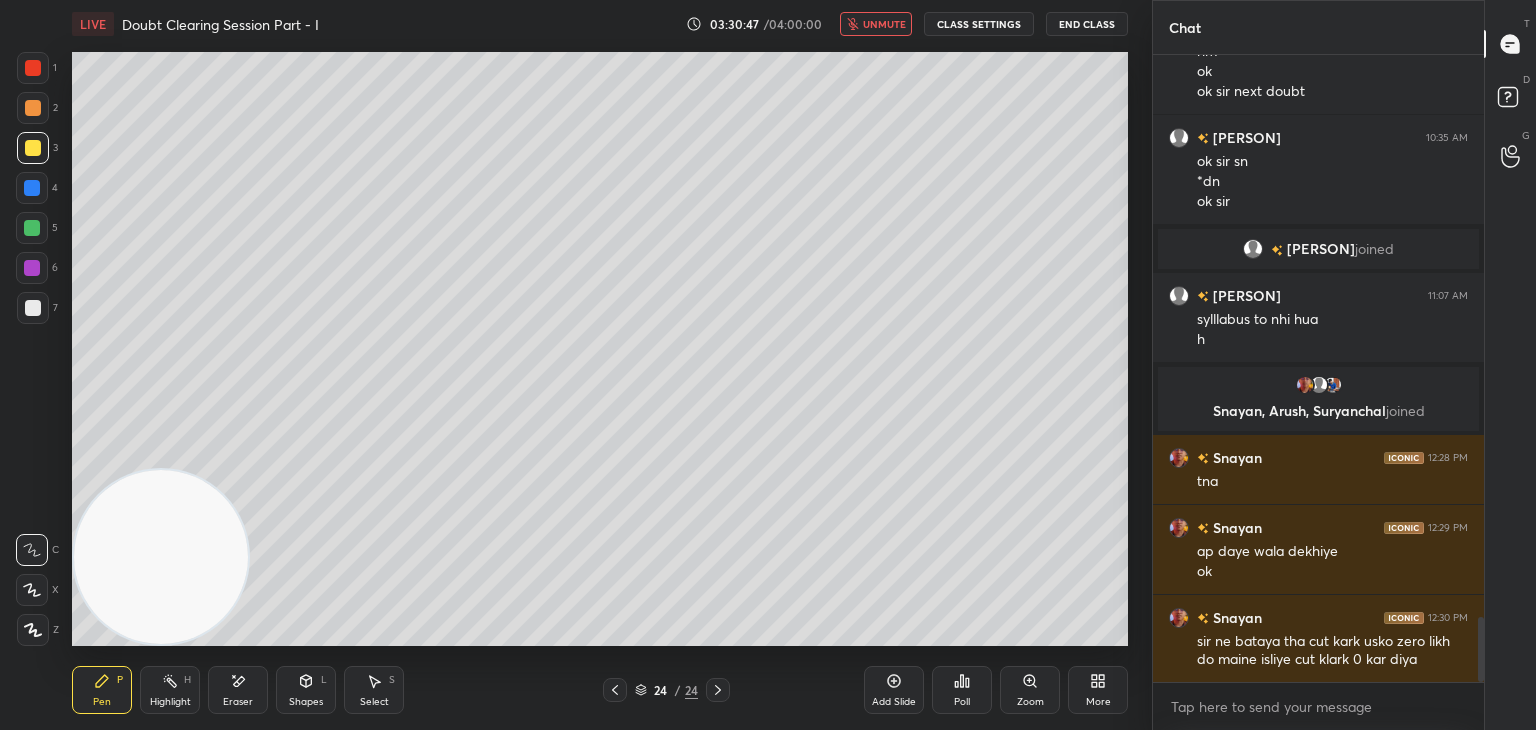 click 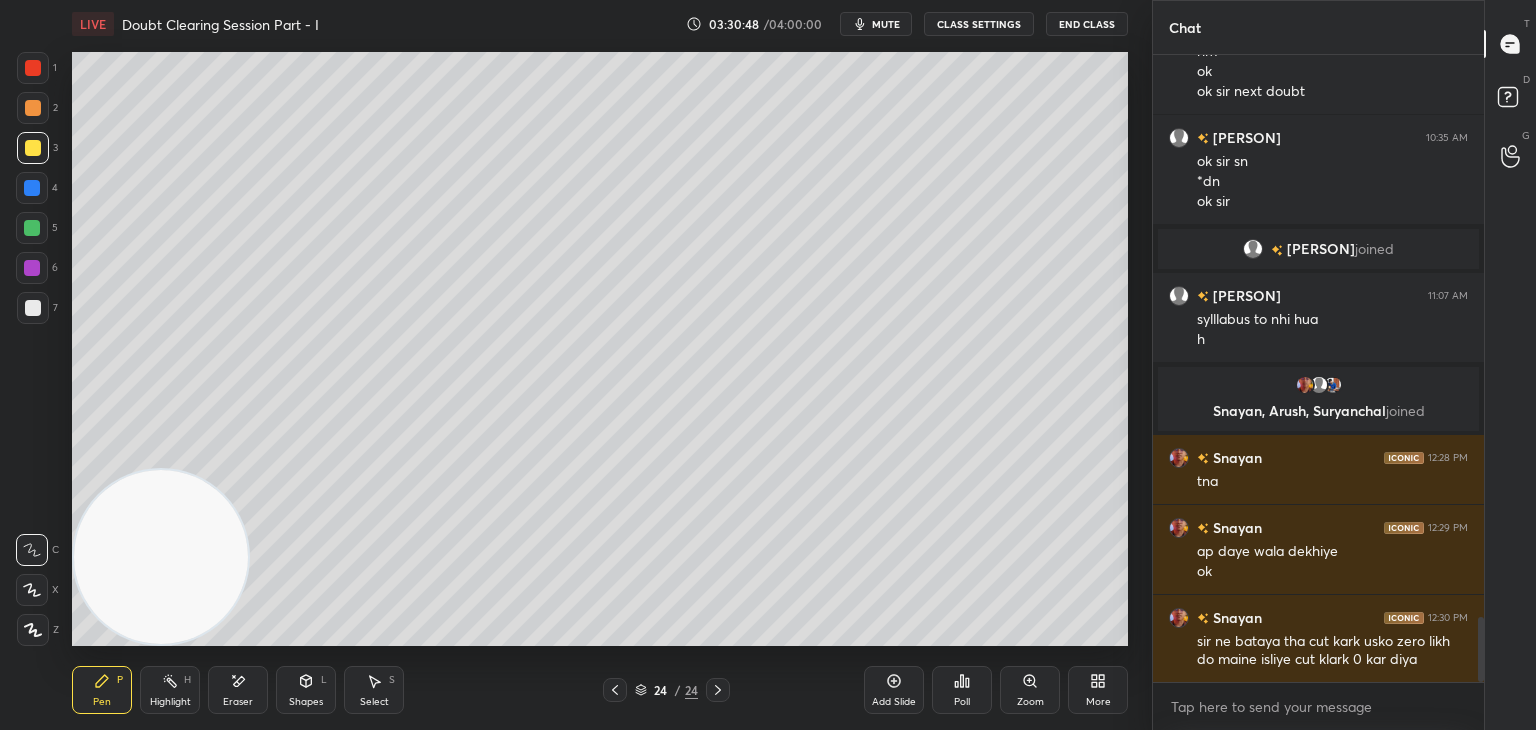 click on "Pen P Highlight H Eraser Shapes L Select S 24 / 24 Add Slide Poll Zoom More" at bounding box center (600, 690) 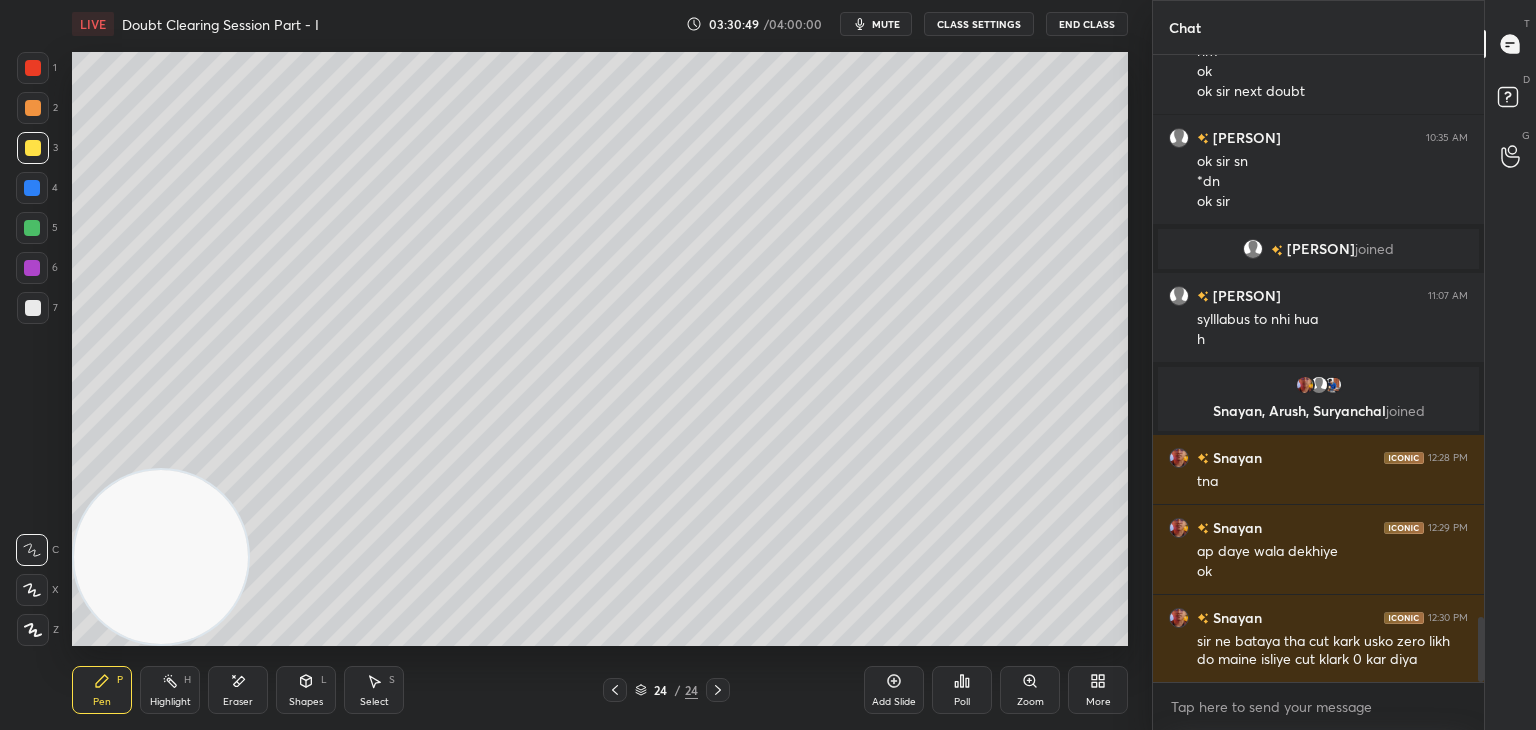 click 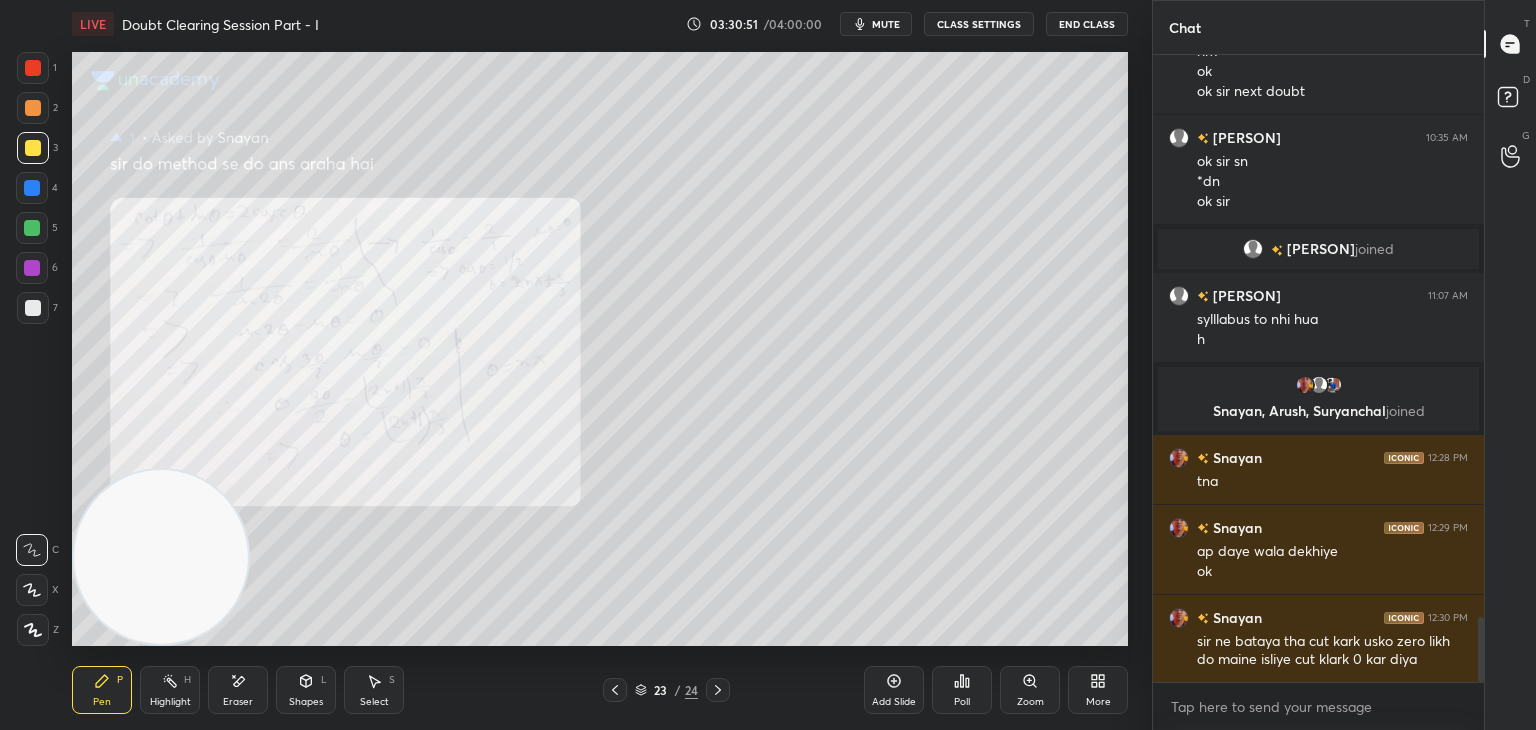 click 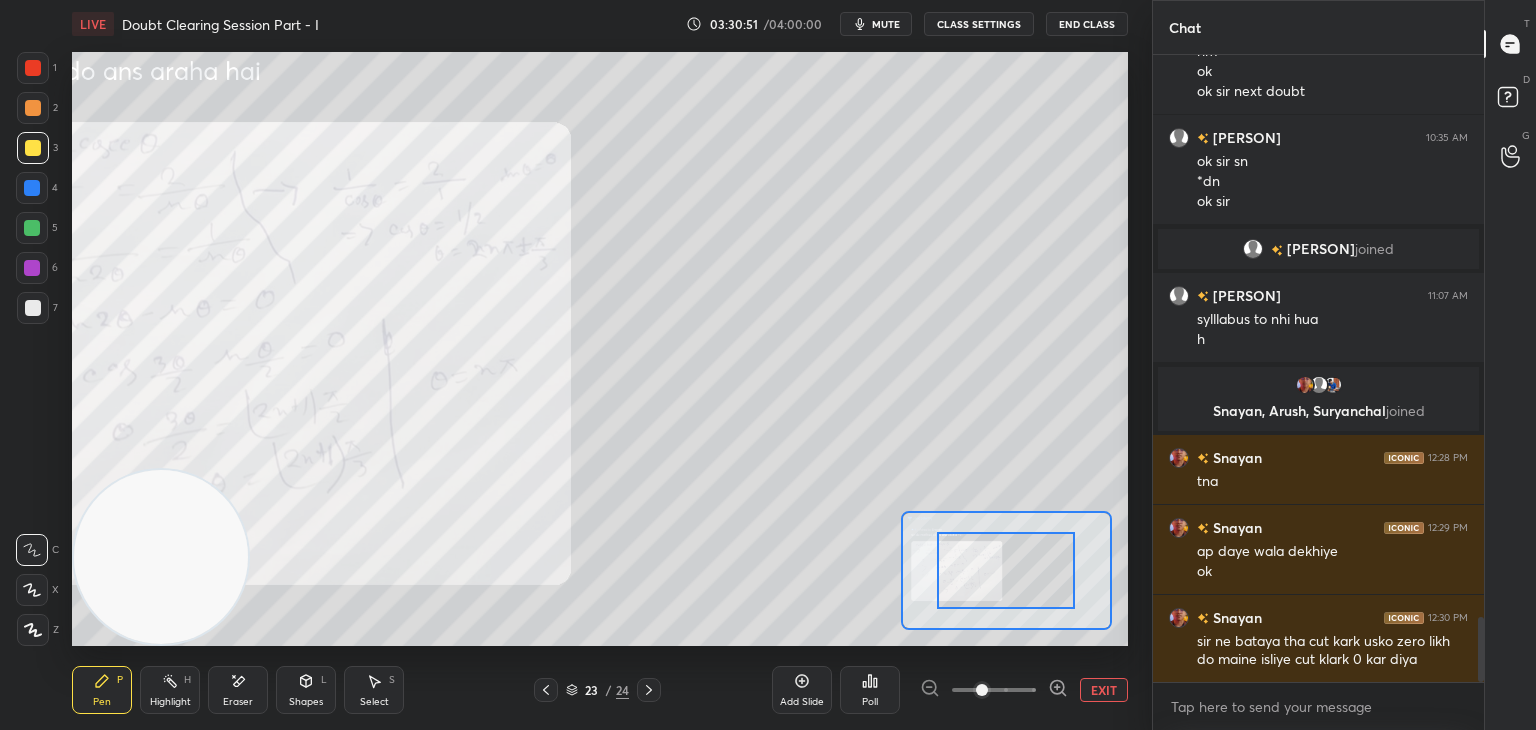click at bounding box center (994, 690) 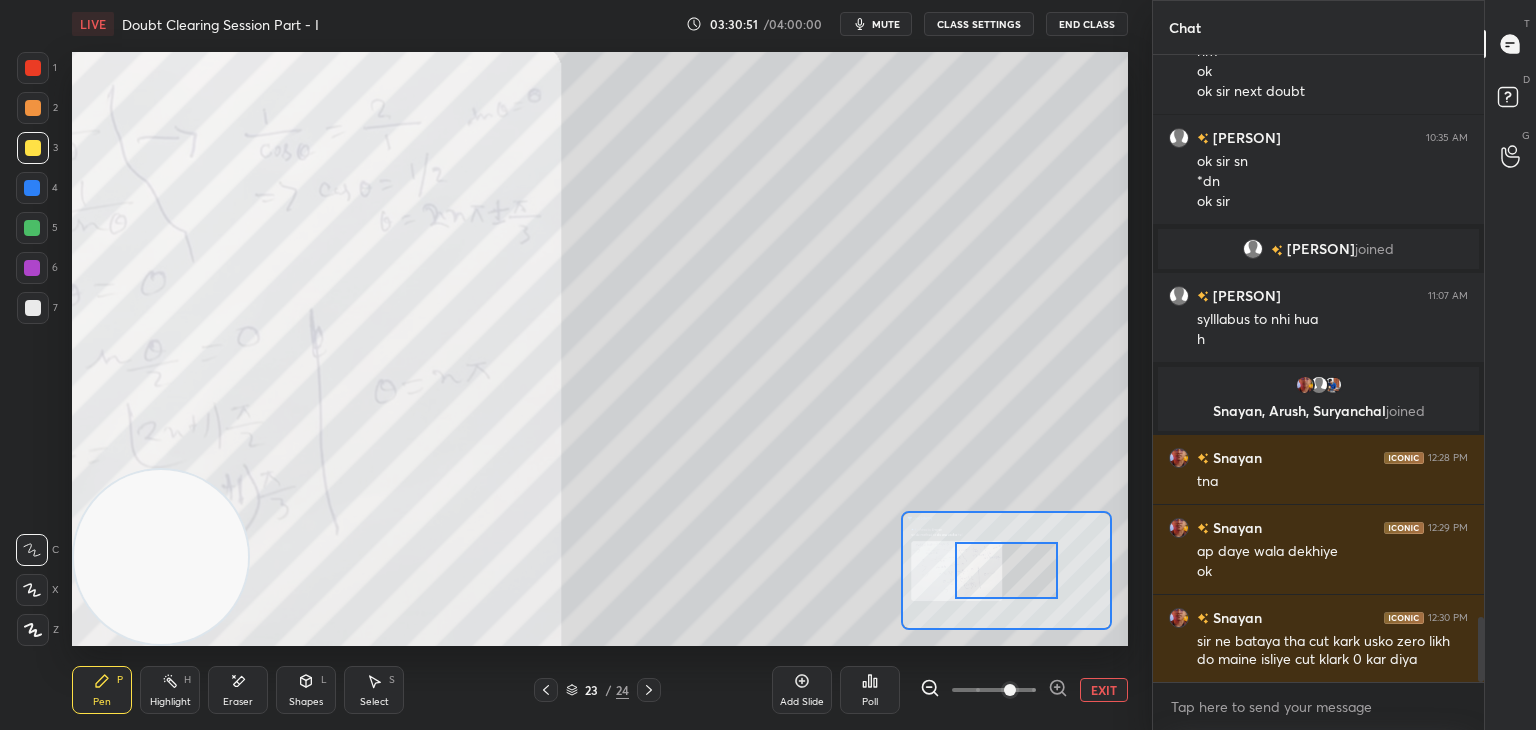 click at bounding box center [1010, 690] 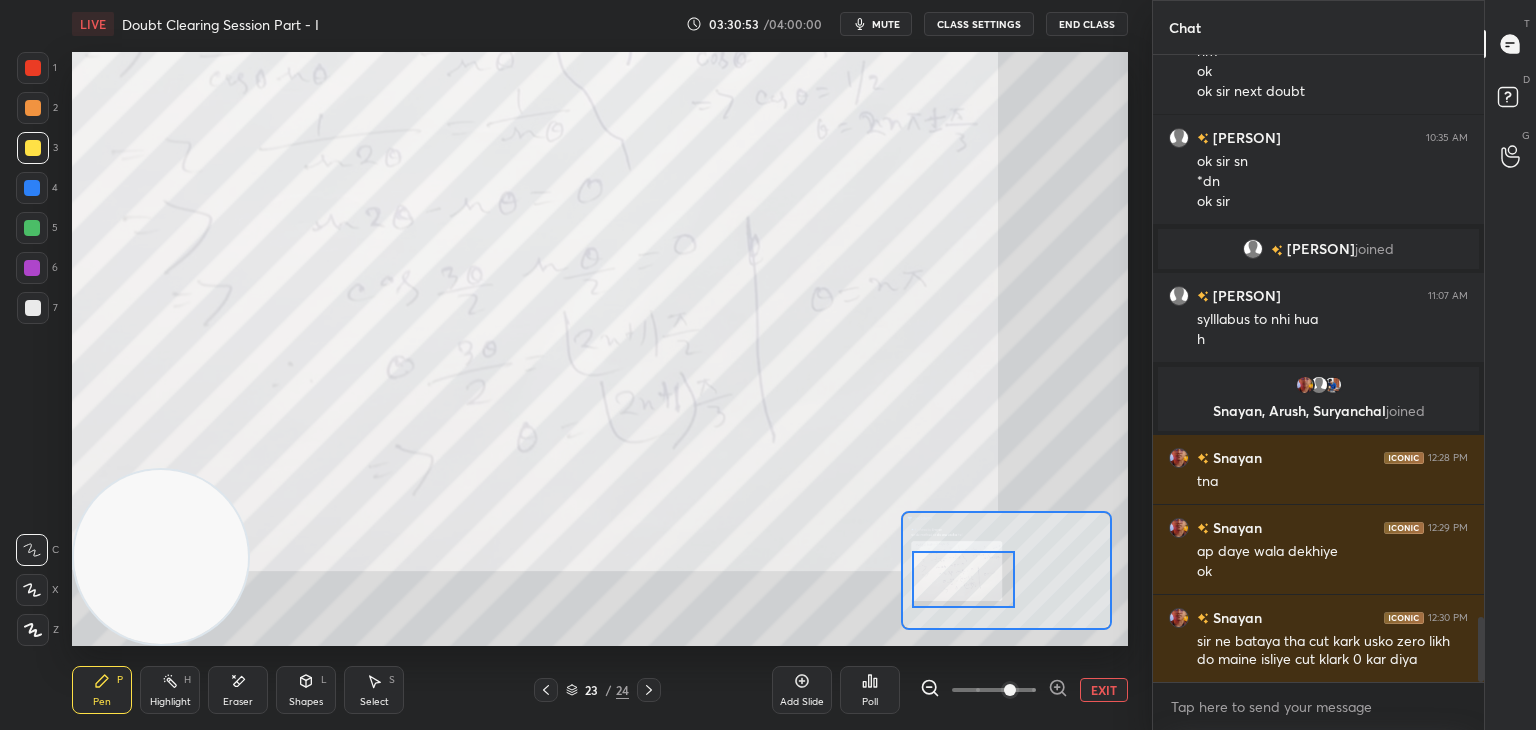 drag, startPoint x: 1002, startPoint y: 563, endPoint x: 976, endPoint y: 568, distance: 26.476404 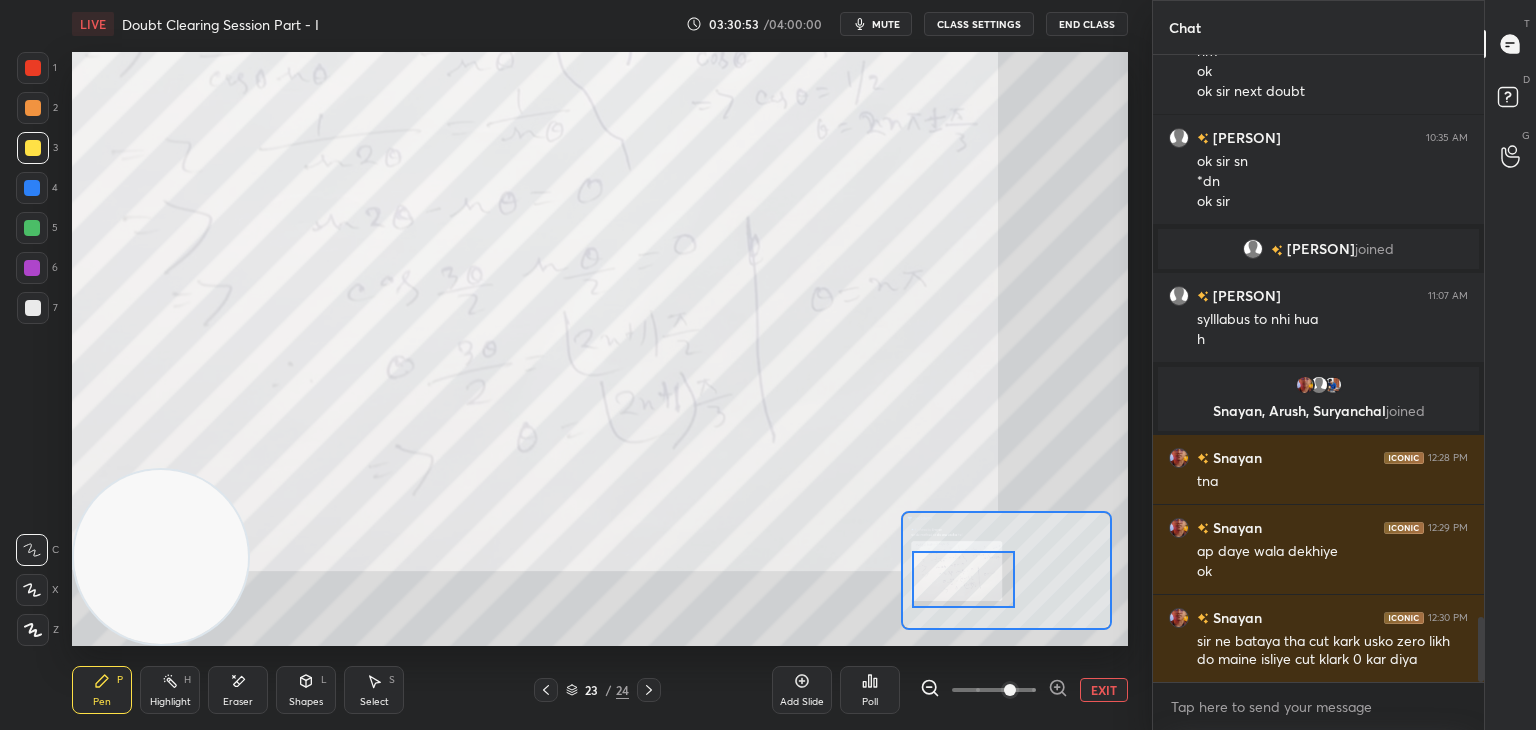 click at bounding box center [964, 579] 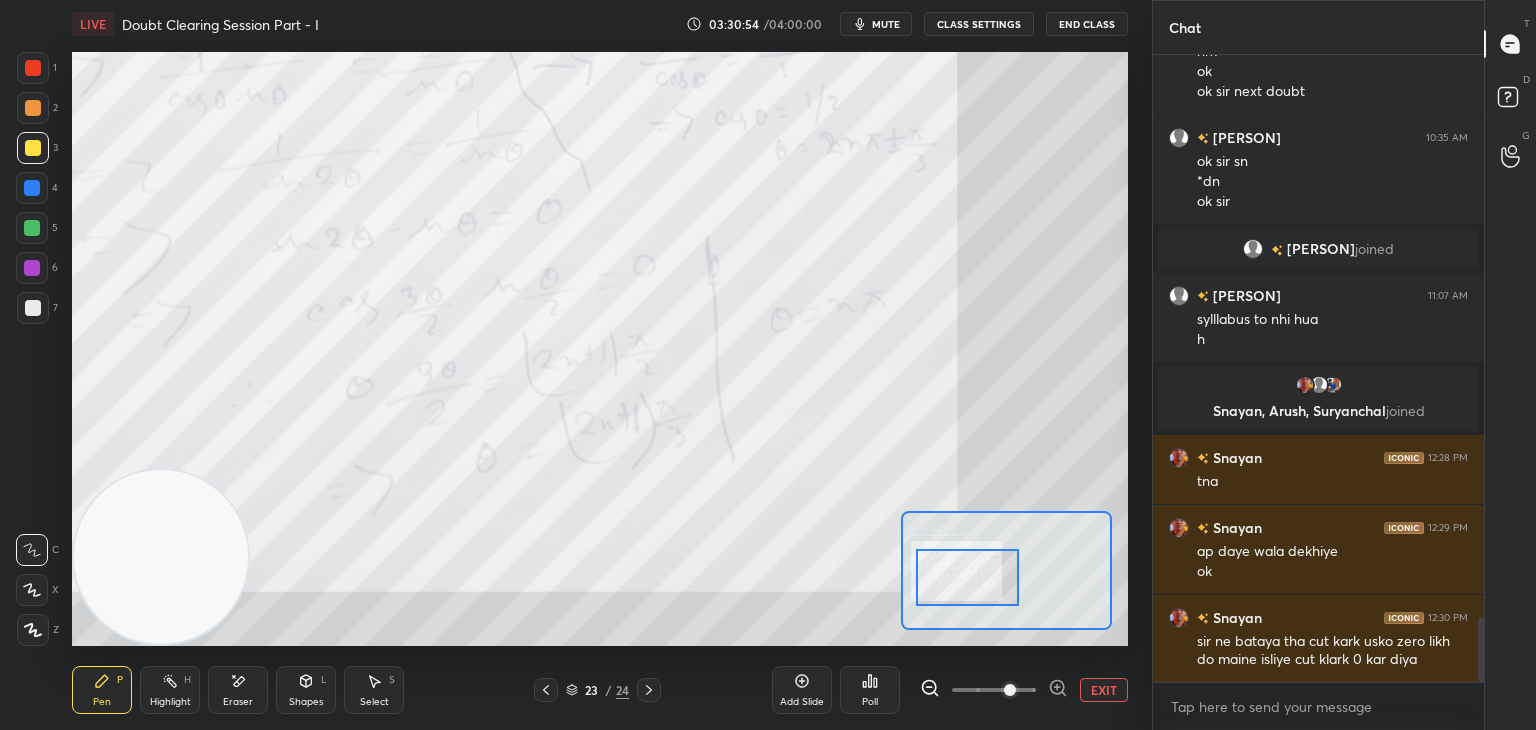 click at bounding box center [994, 690] 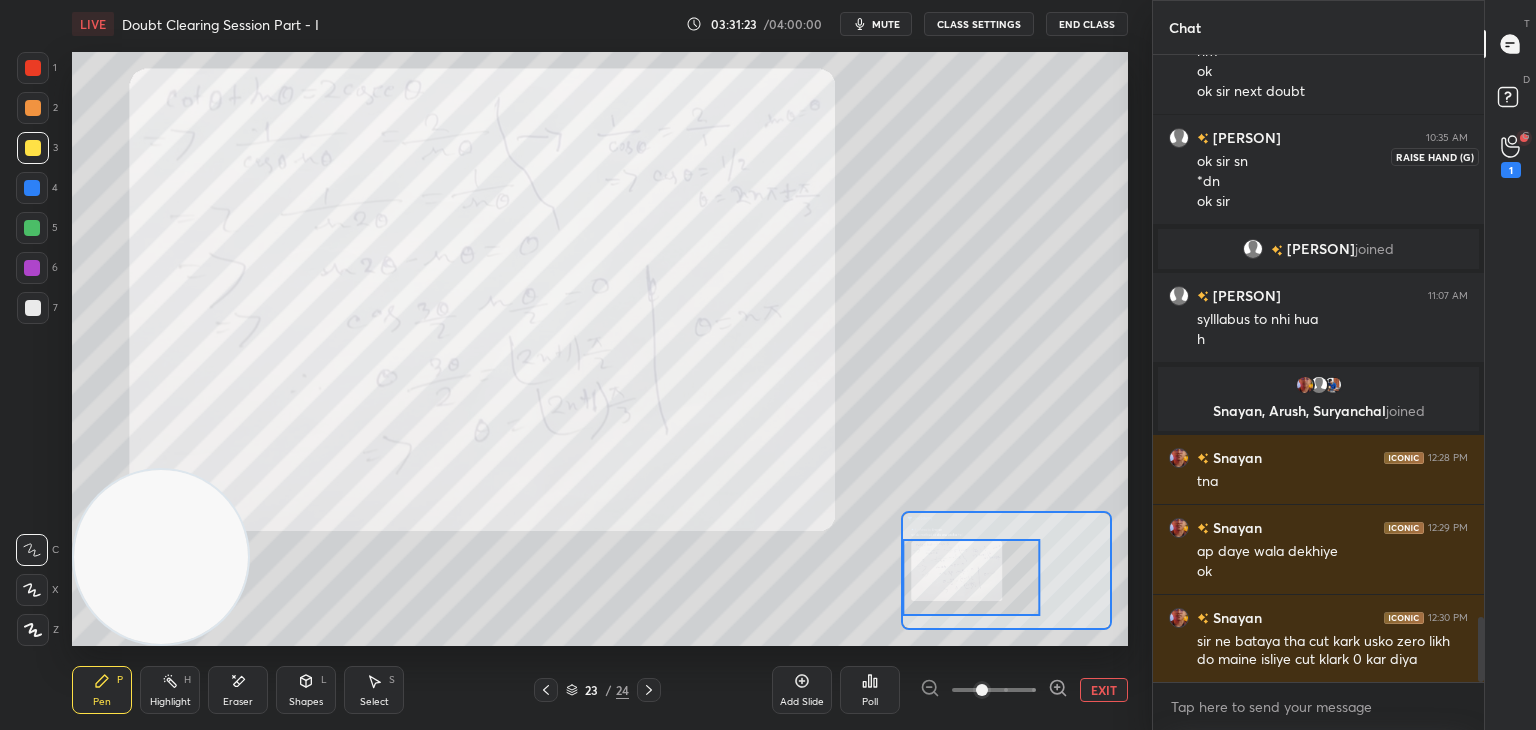 click on "1" at bounding box center [1511, 156] 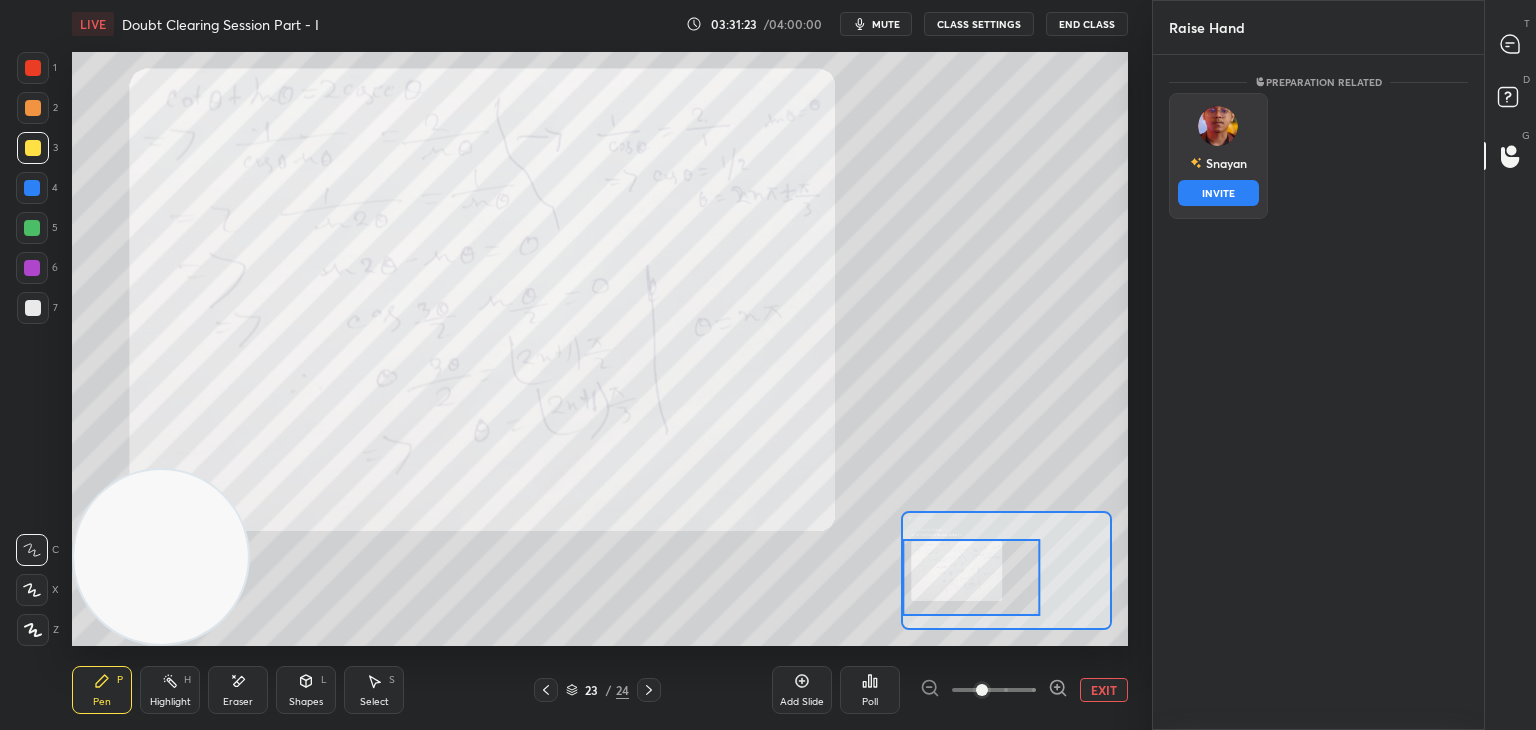 click at bounding box center (1218, 126) 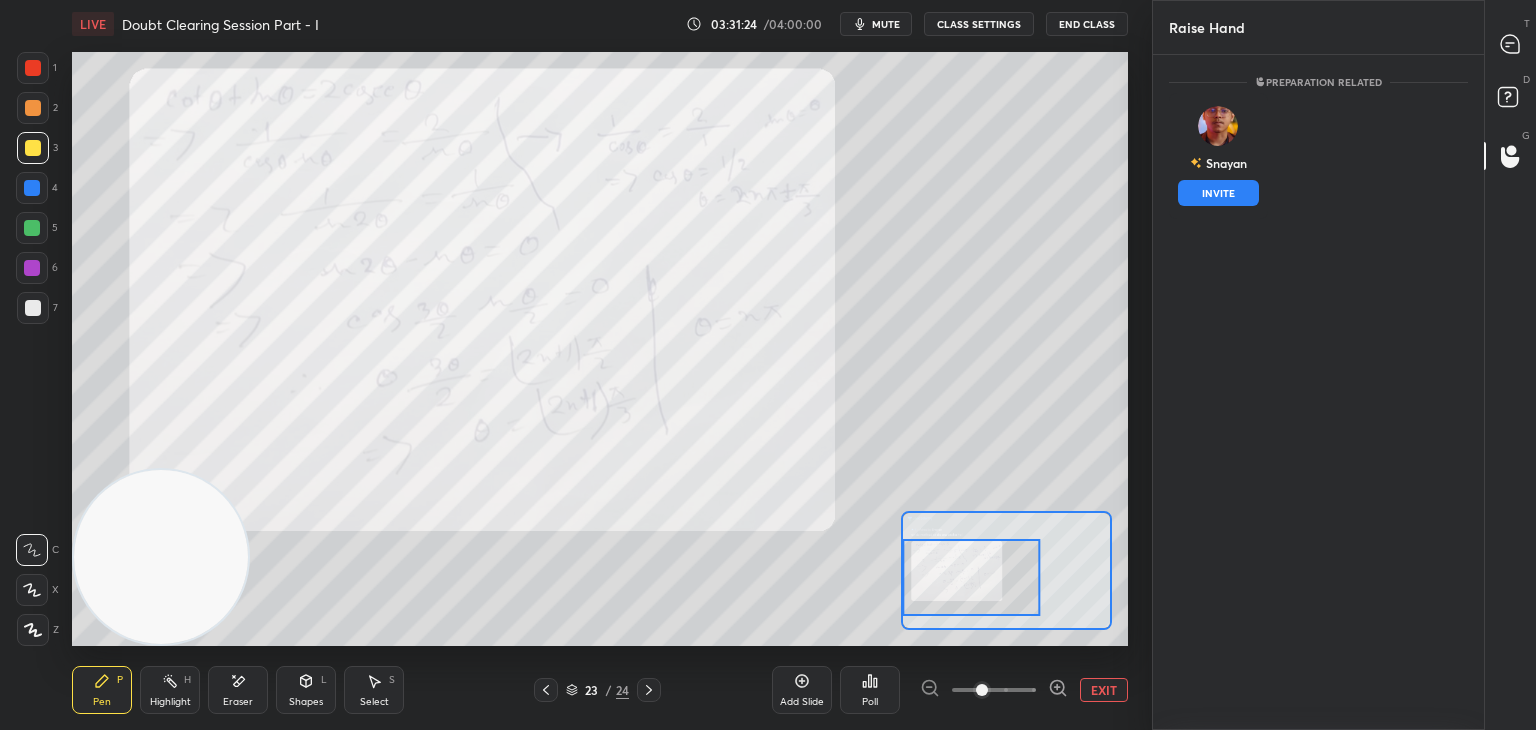 click on "INVITE" at bounding box center (1218, 193) 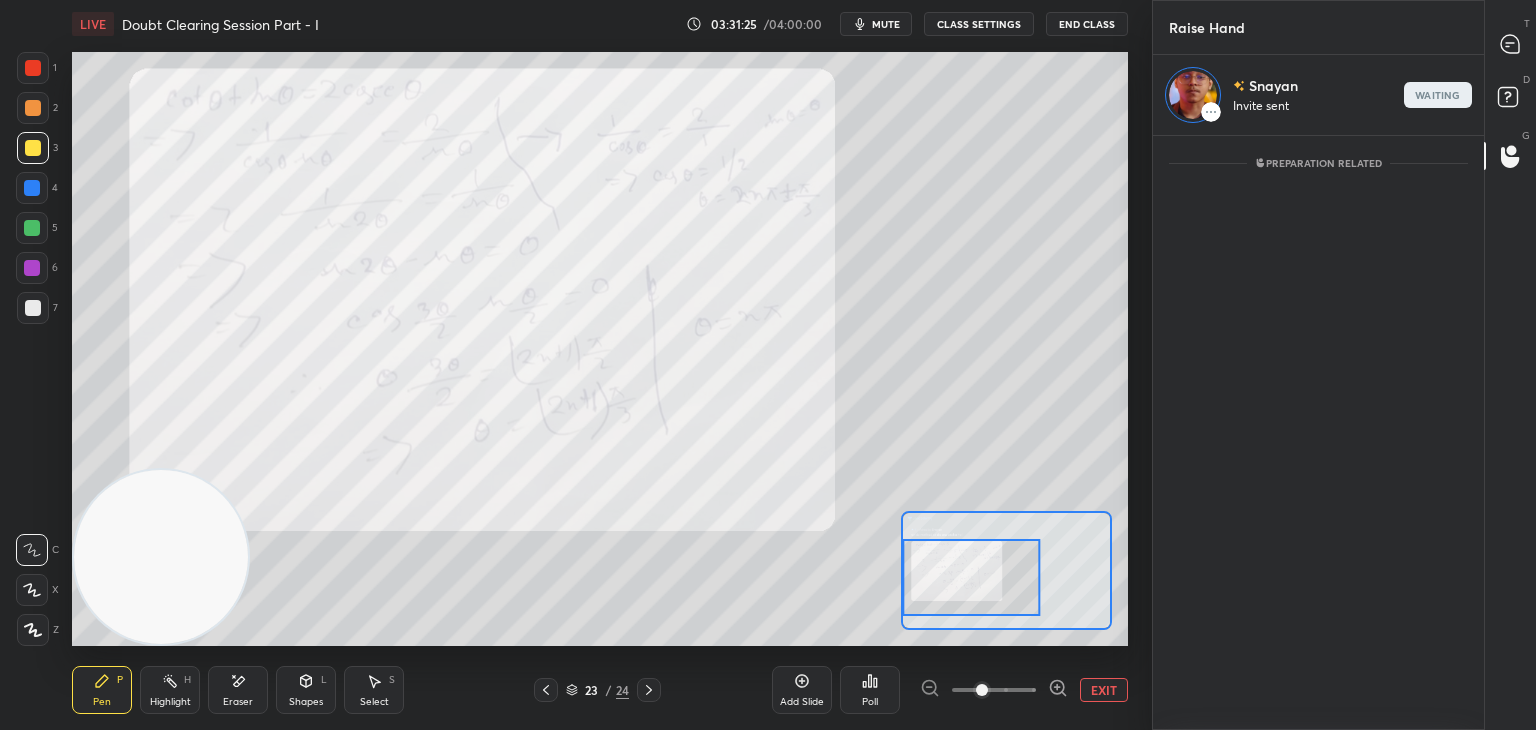scroll, scrollTop: 589, scrollLeft: 325, axis: both 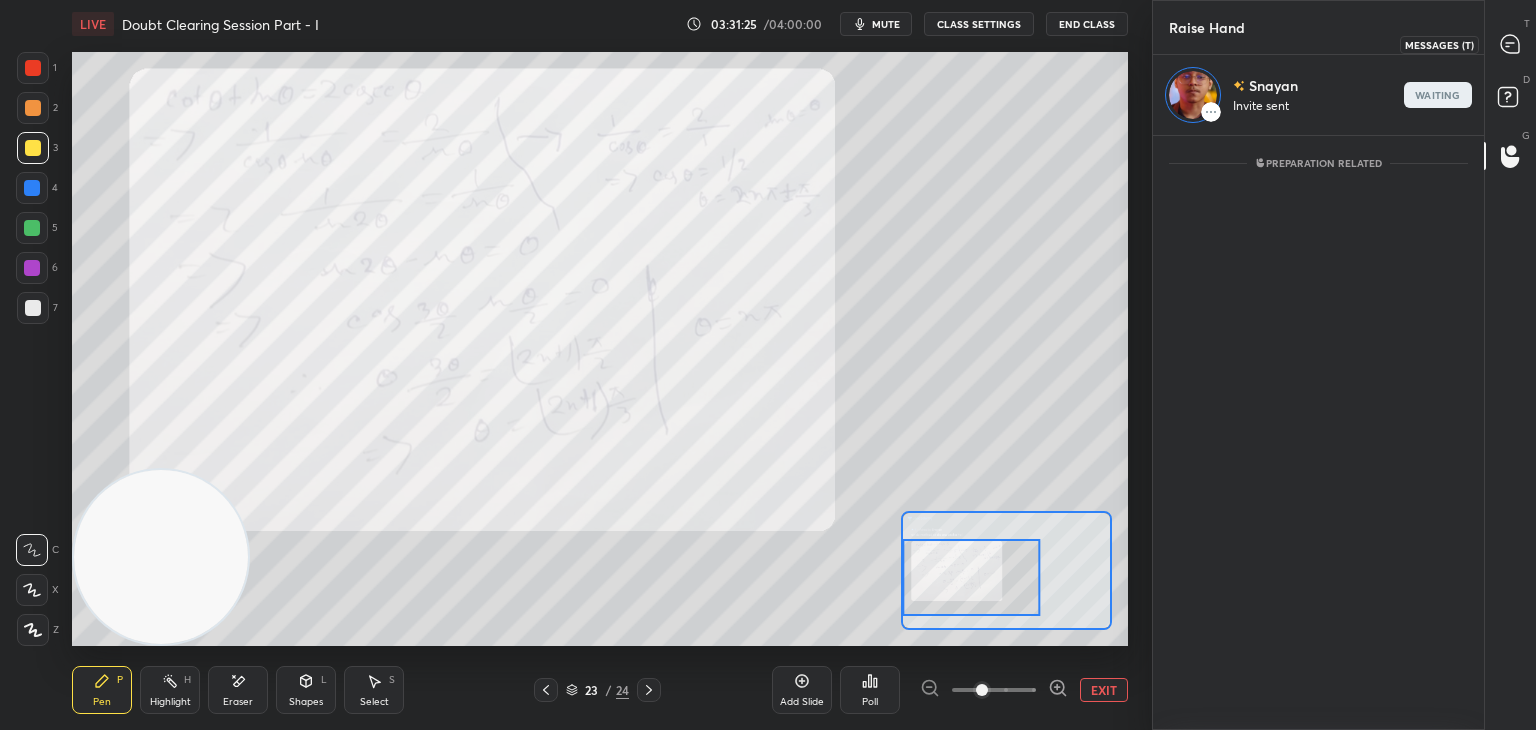 drag, startPoint x: 1497, startPoint y: 52, endPoint x: 1464, endPoint y: 57, distance: 33.37664 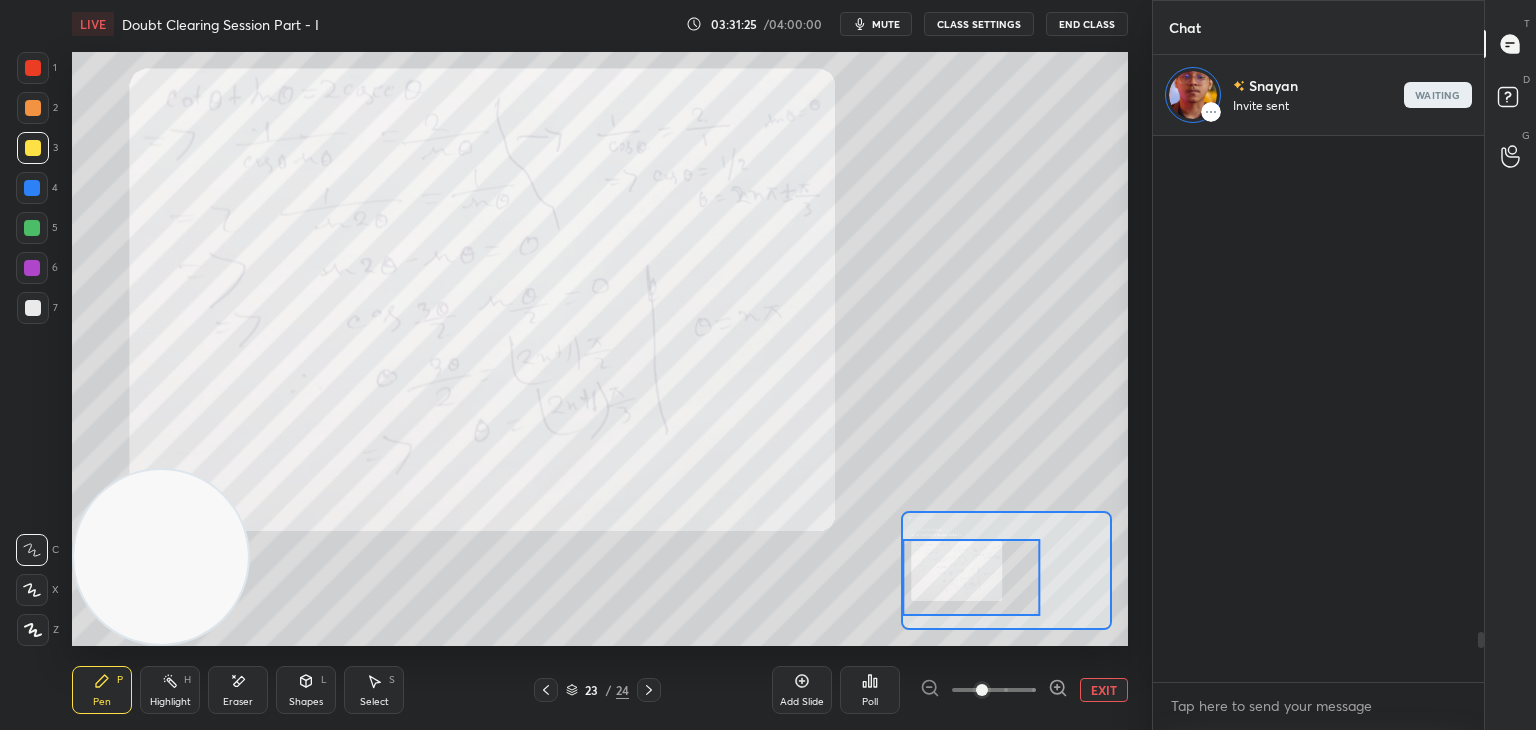 scroll, scrollTop: 5483, scrollLeft: 0, axis: vertical 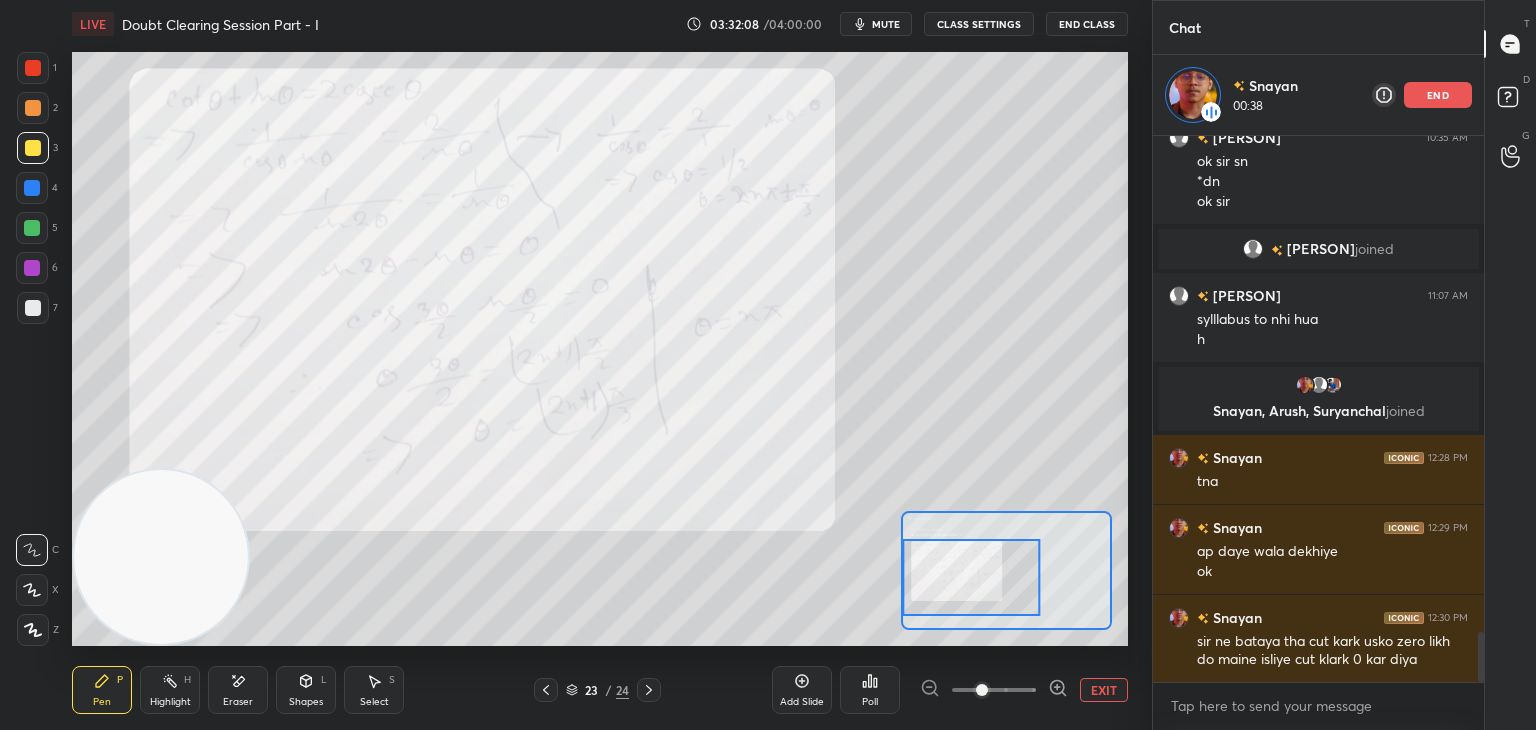 drag, startPoint x: 888, startPoint y: 20, endPoint x: 864, endPoint y: 21, distance: 24.020824 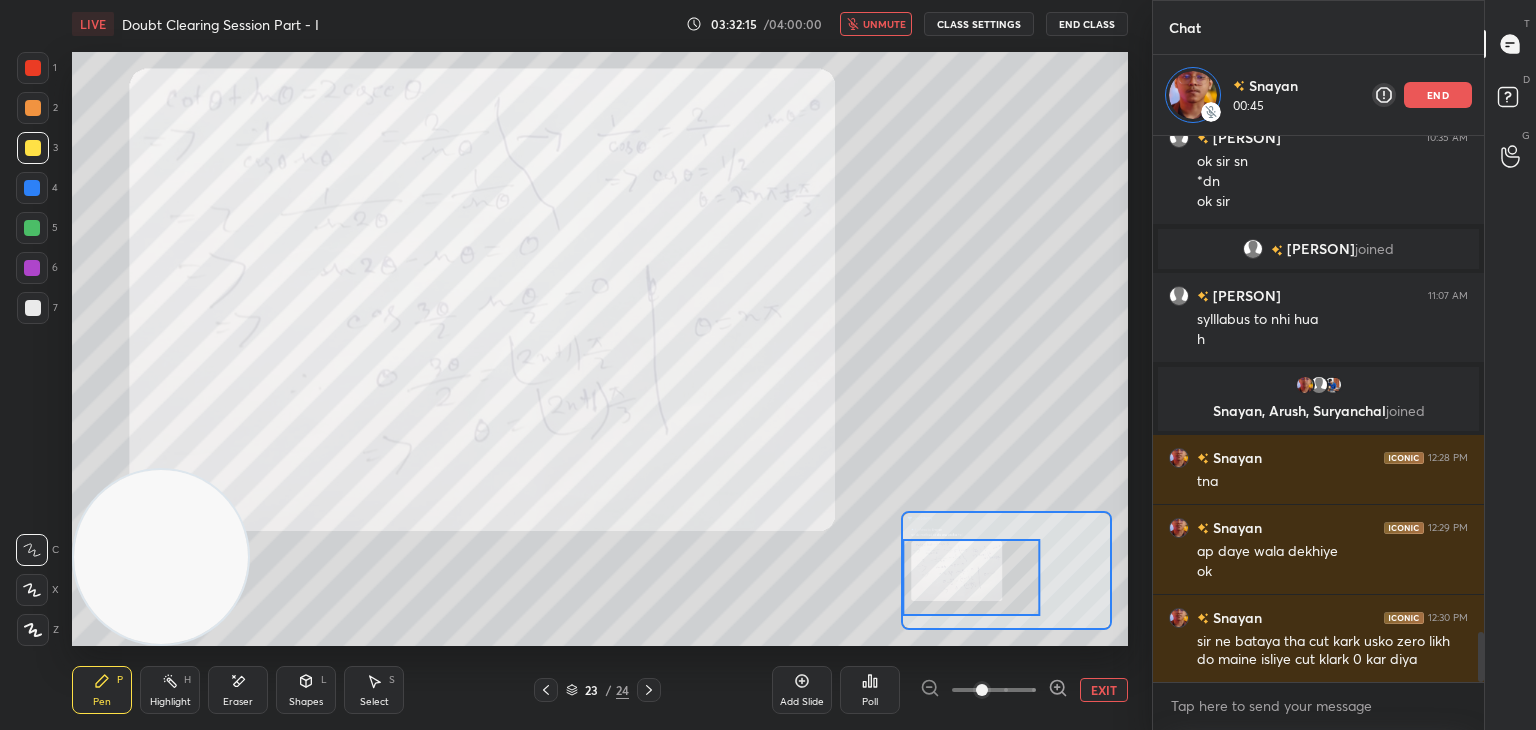 click on "unmute" at bounding box center [884, 24] 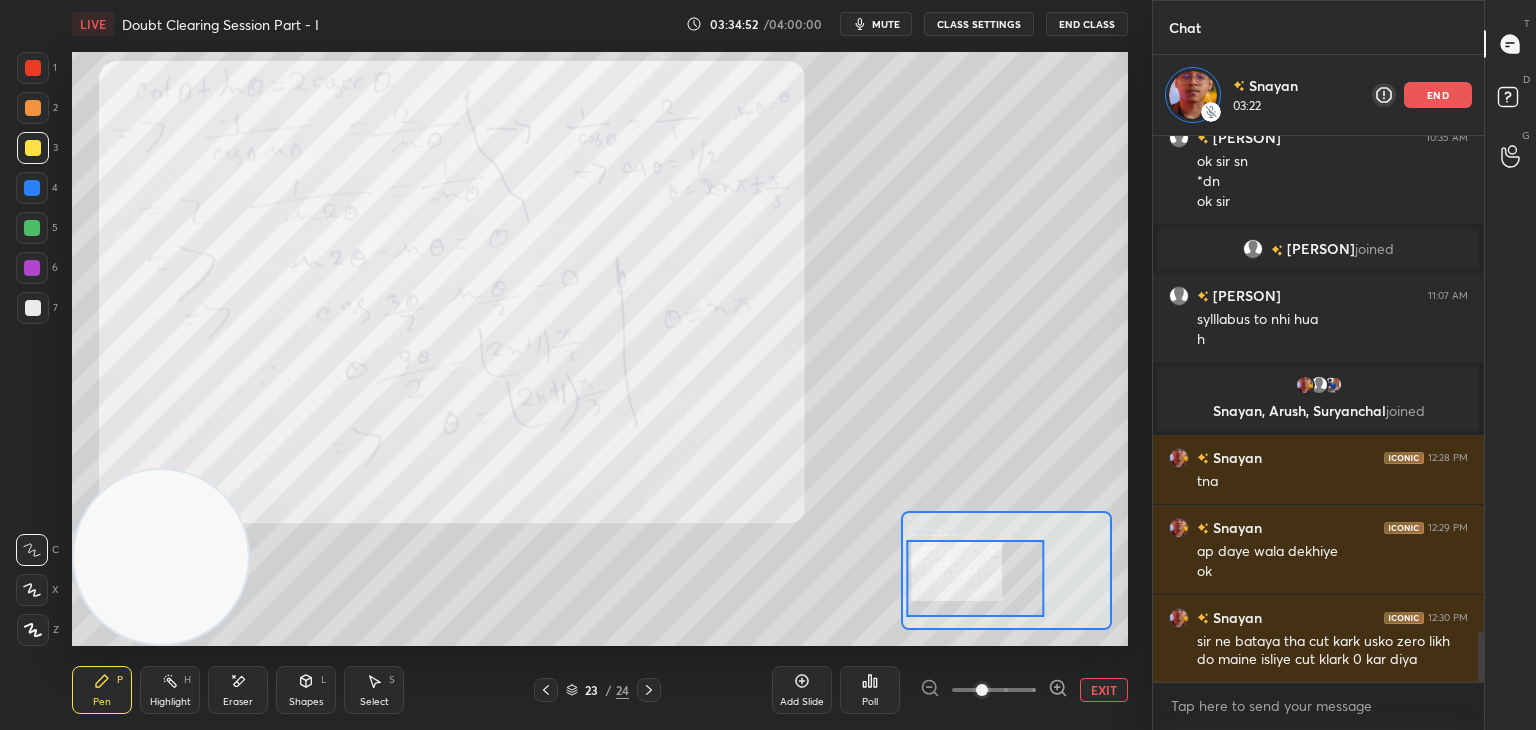 drag, startPoint x: 953, startPoint y: 581, endPoint x: 963, endPoint y: 577, distance: 10.770329 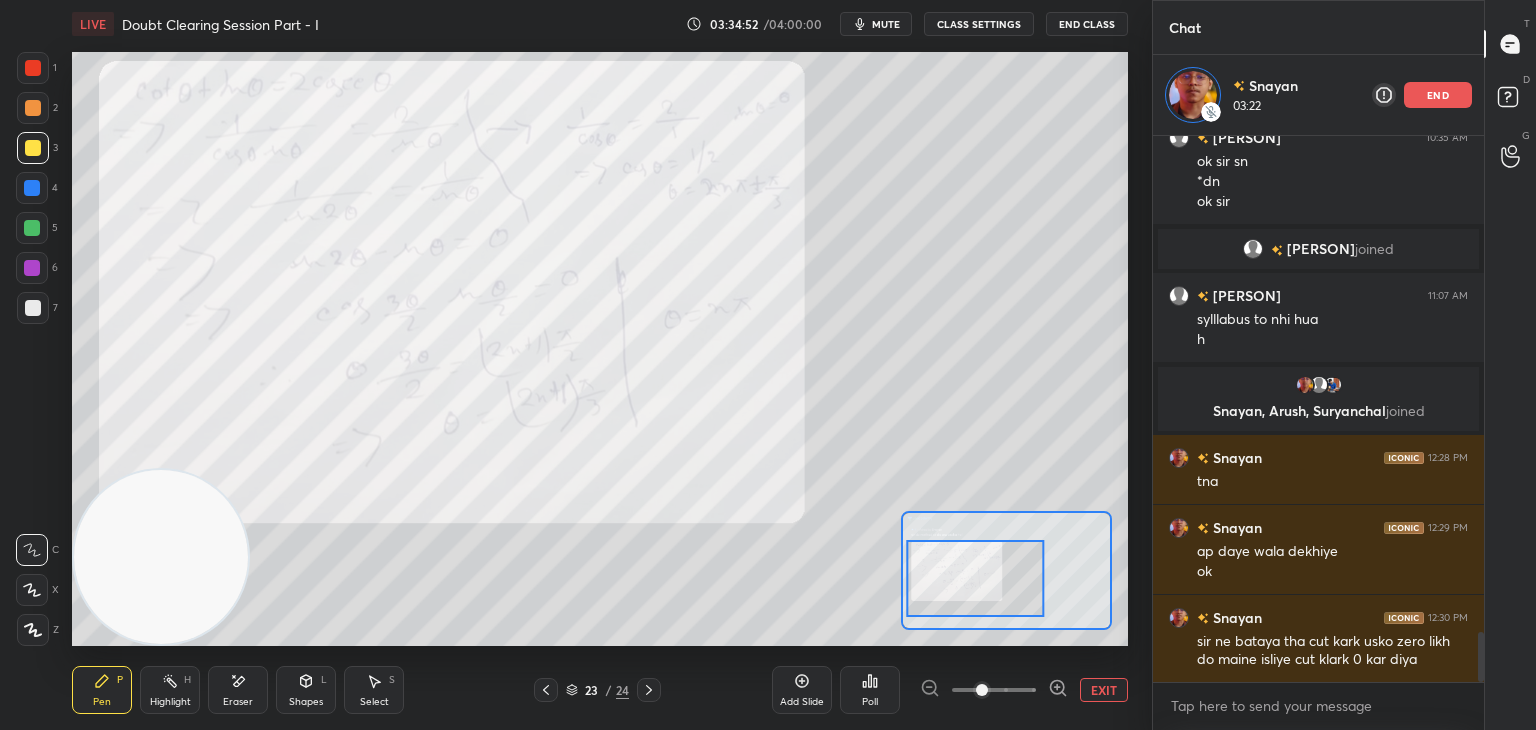 click at bounding box center (976, 578) 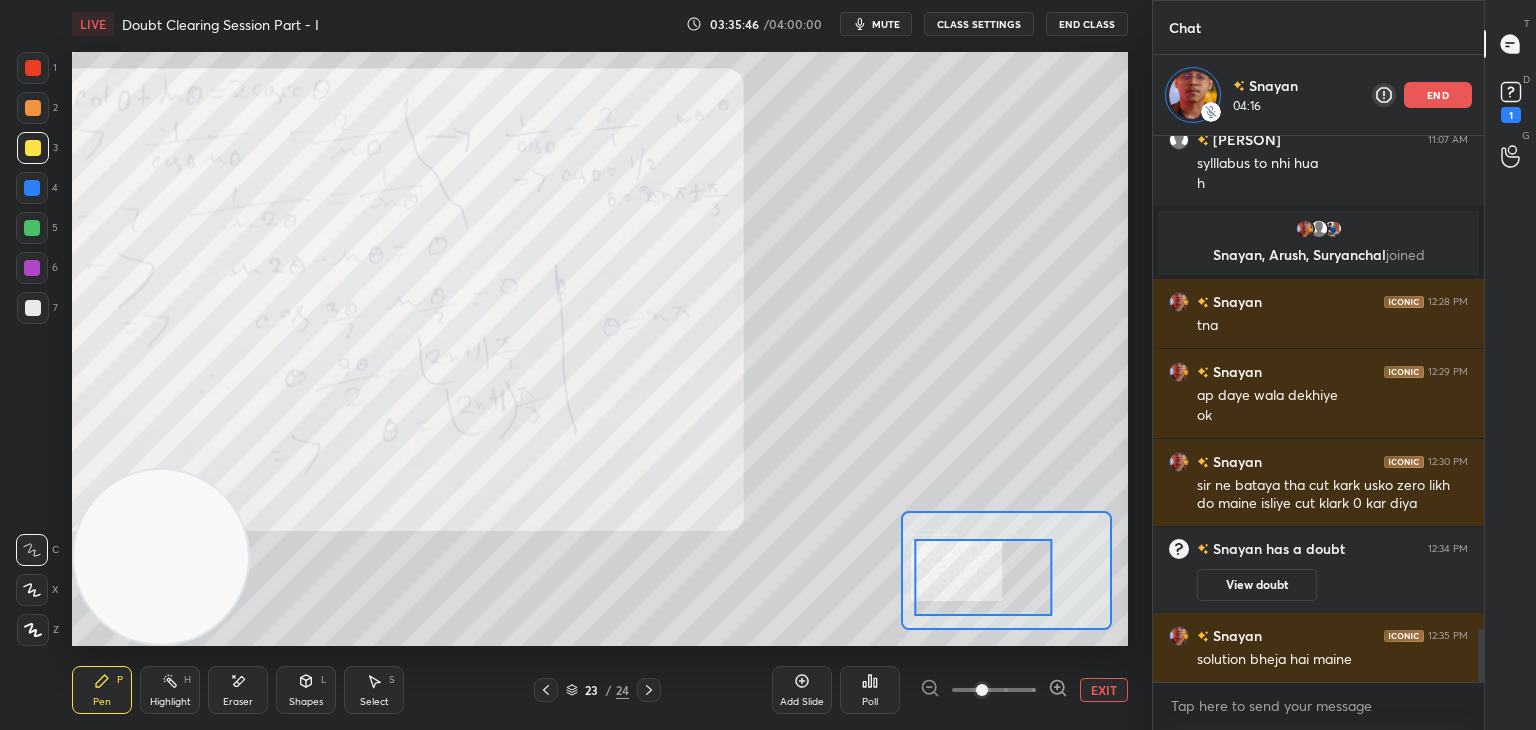scroll, scrollTop: 5043, scrollLeft: 0, axis: vertical 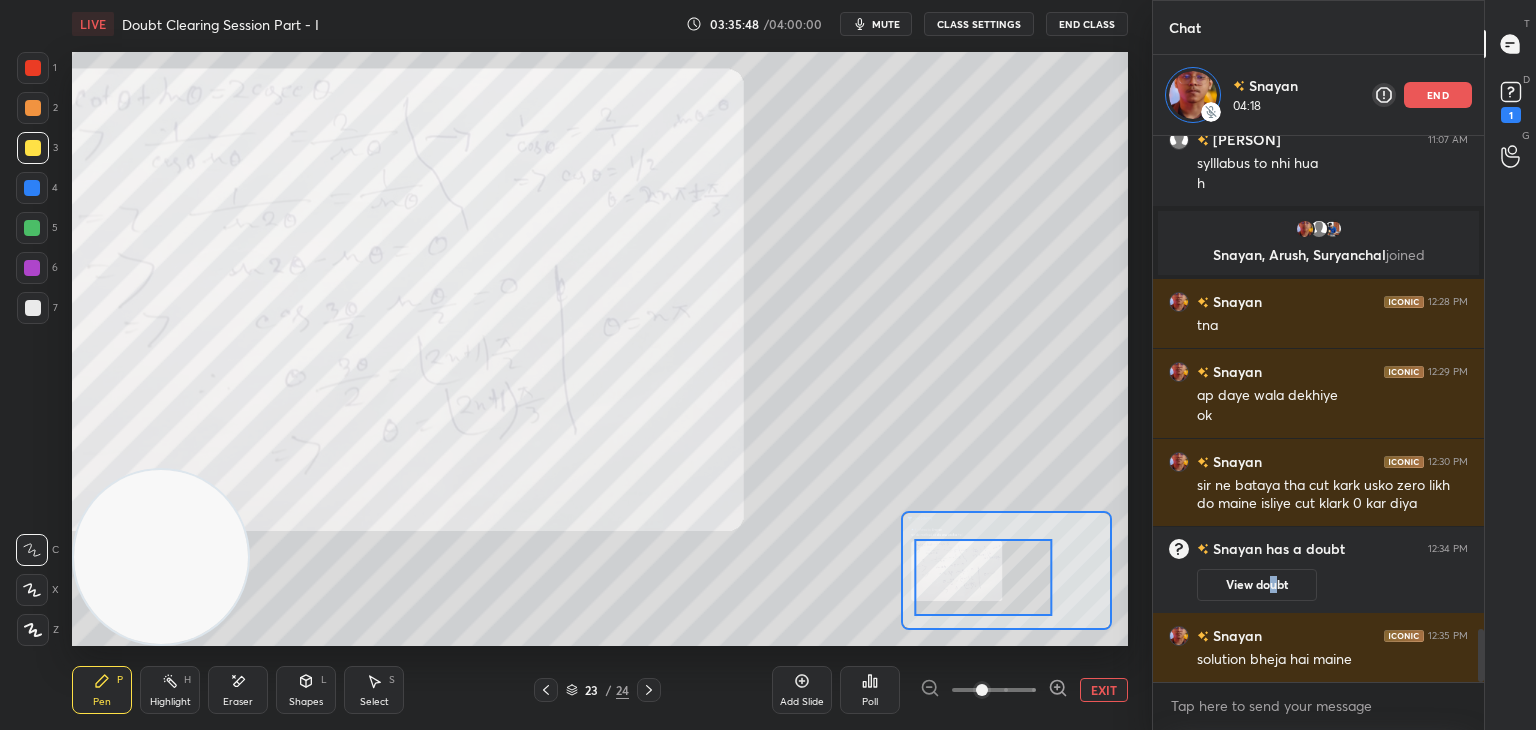 drag, startPoint x: 1275, startPoint y: 581, endPoint x: 1280, endPoint y: 563, distance: 18.681541 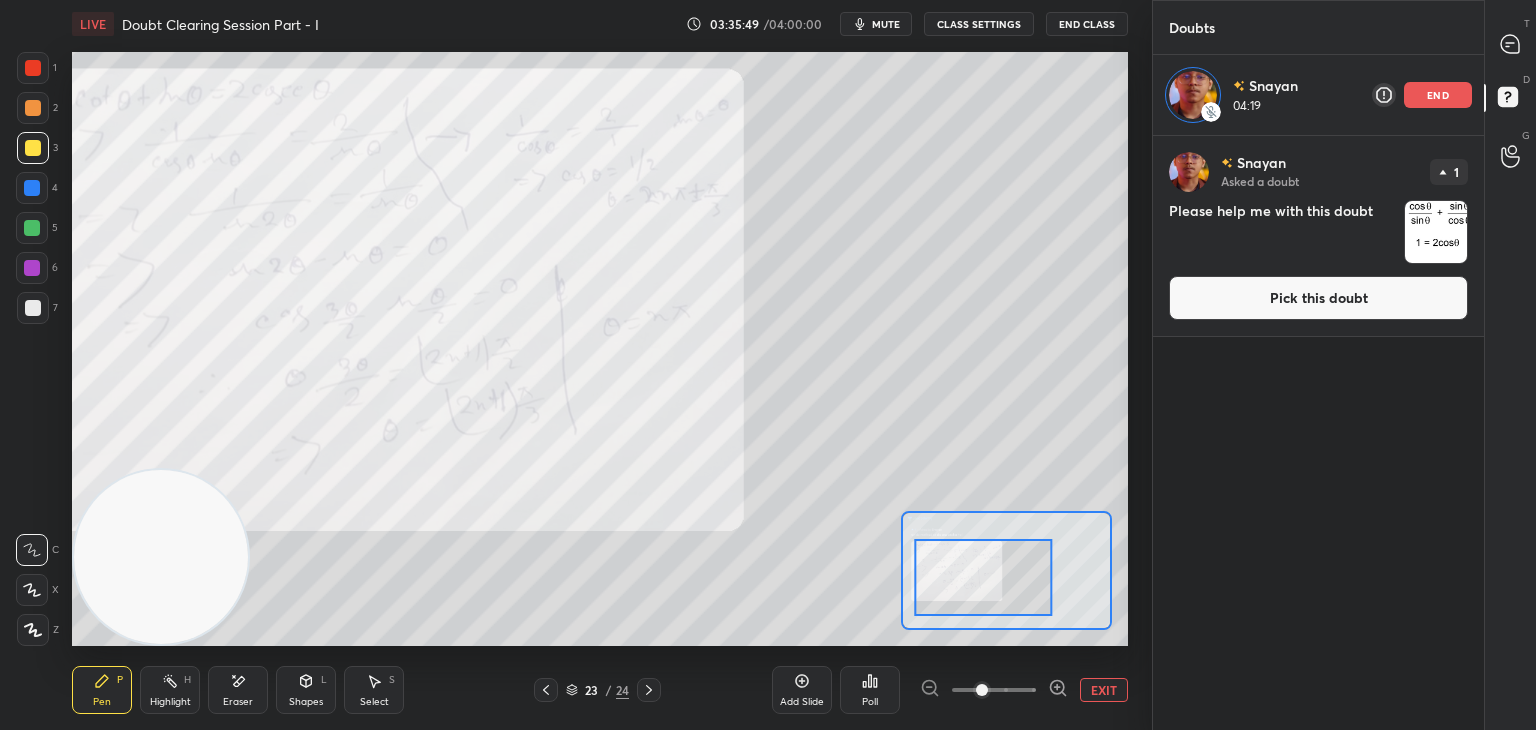 click on "Pick this doubt" at bounding box center [1318, 298] 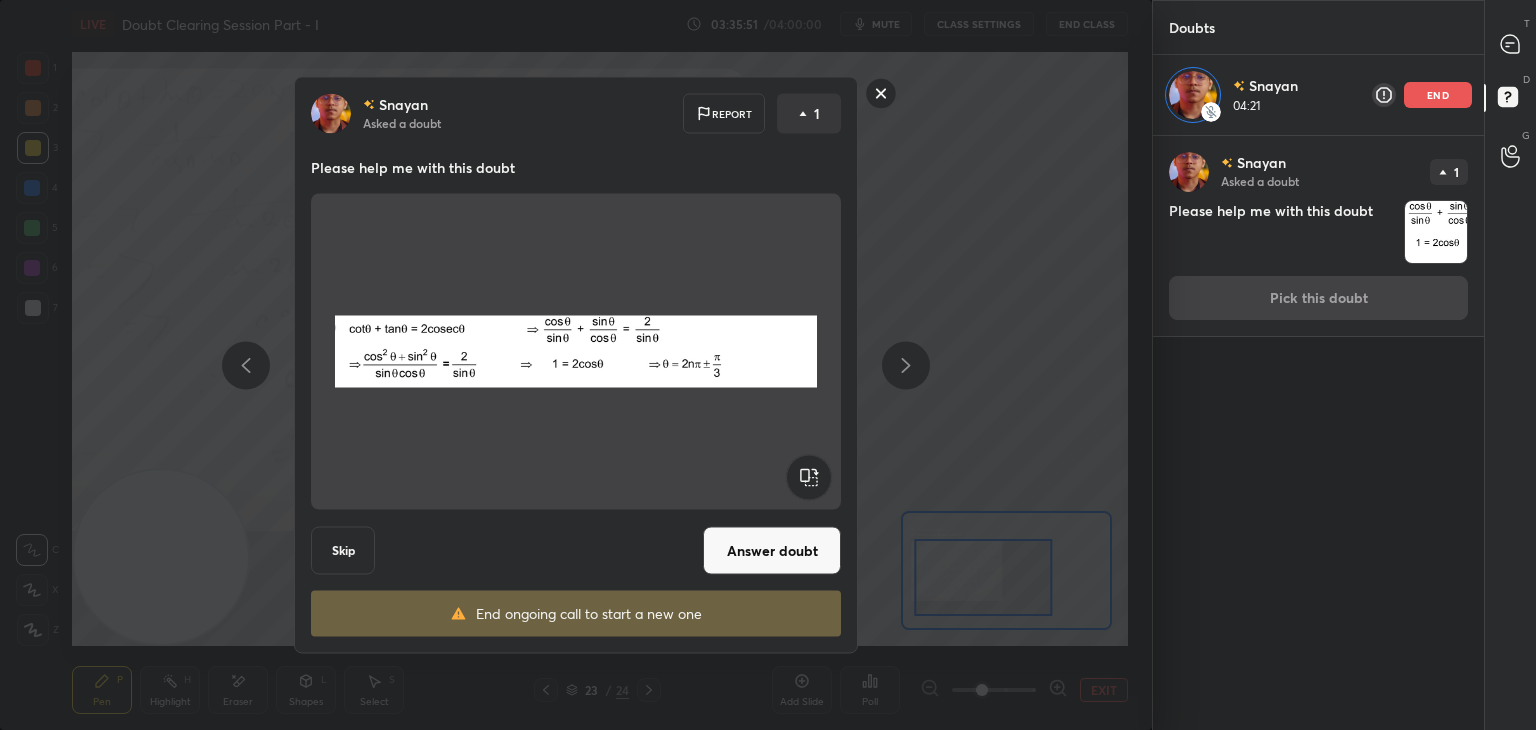 drag, startPoint x: 741, startPoint y: 549, endPoint x: 745, endPoint y: 535, distance: 14.56022 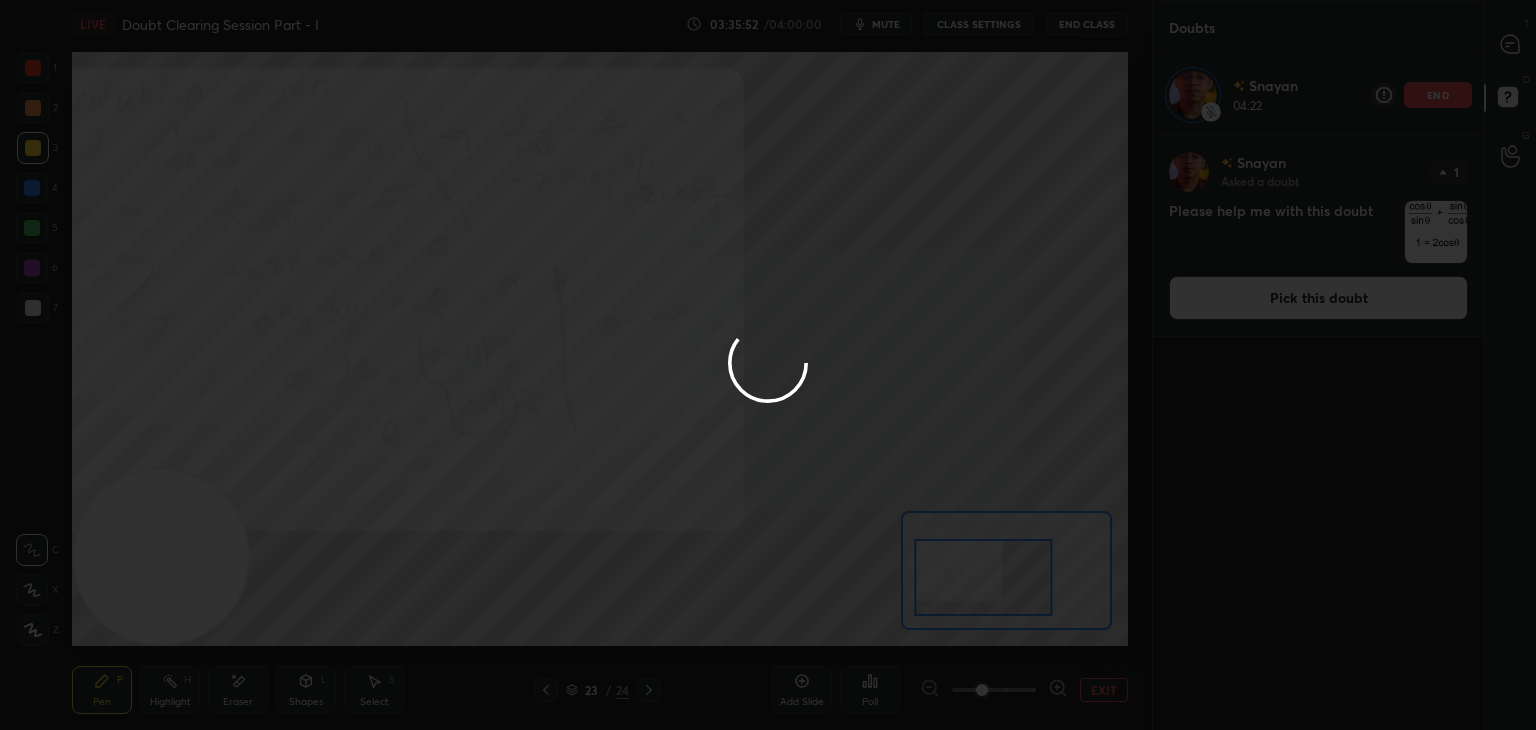 click at bounding box center [768, 365] 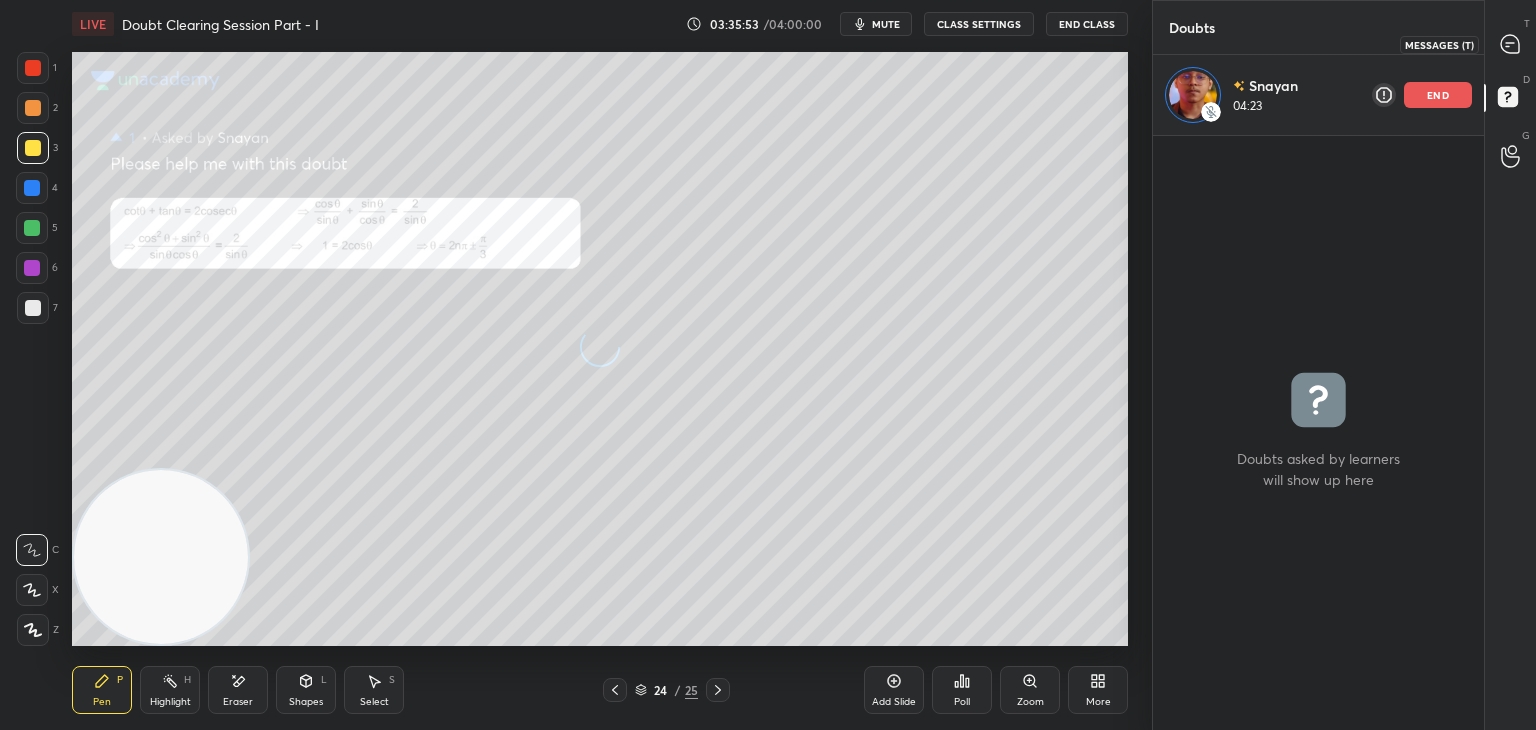 click at bounding box center (1511, 44) 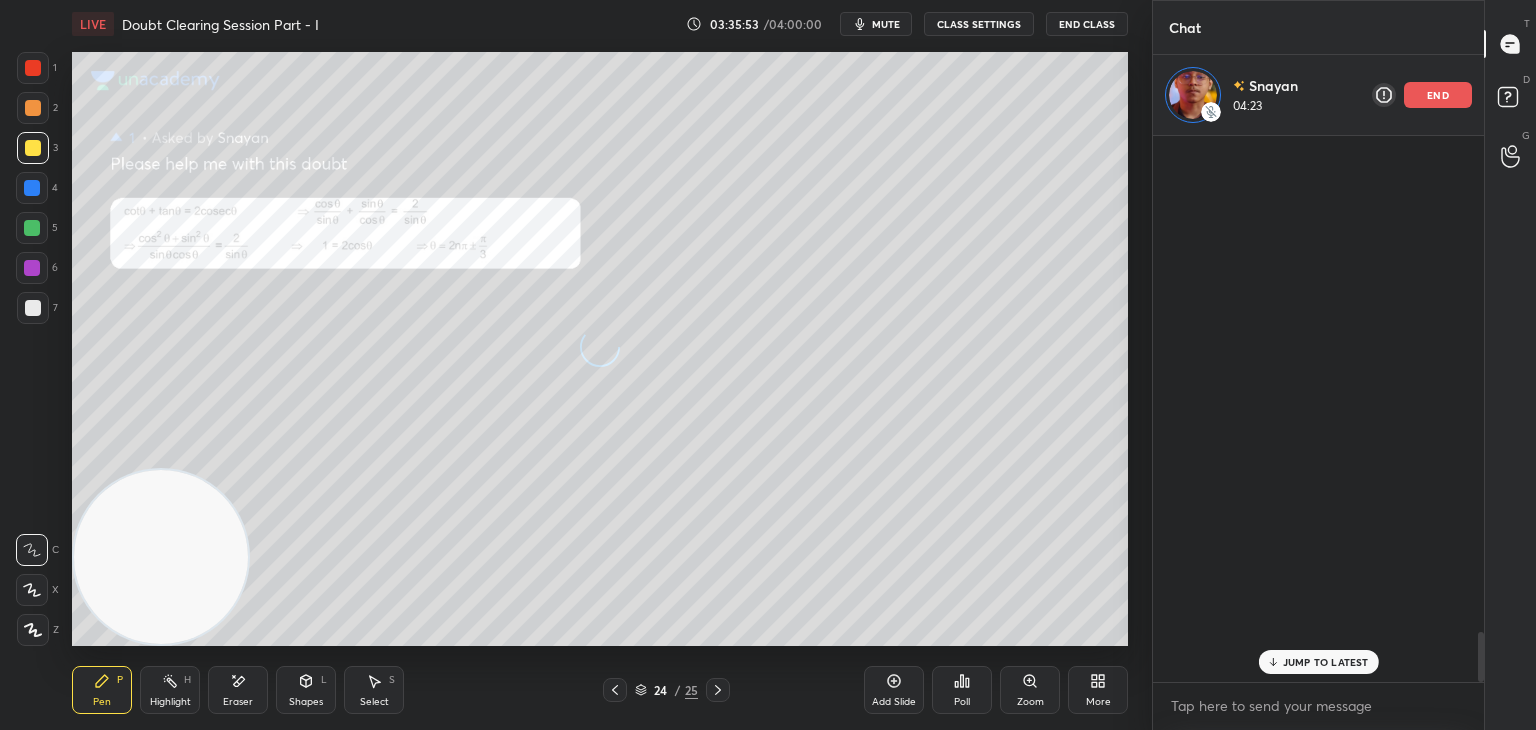 scroll, scrollTop: 5376, scrollLeft: 0, axis: vertical 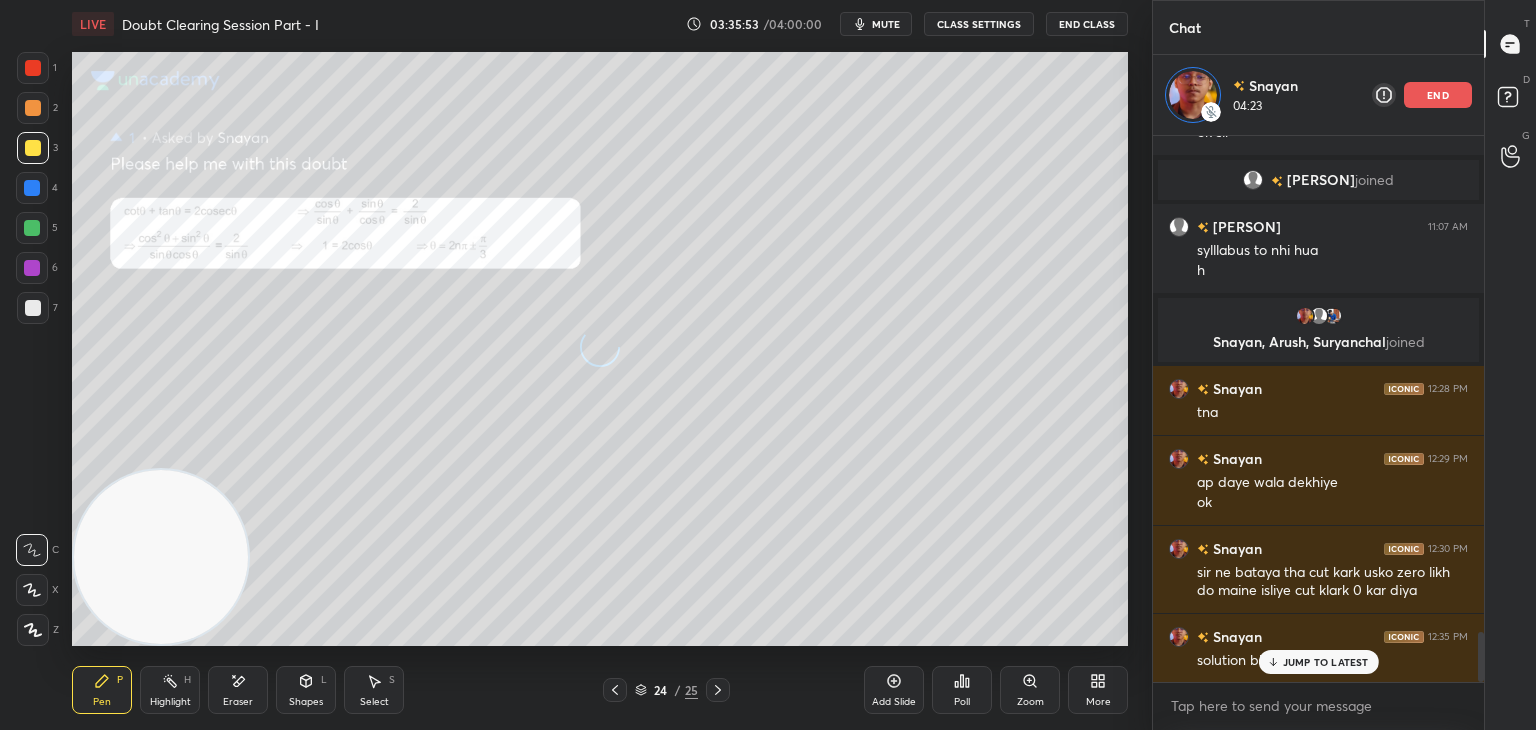 drag, startPoint x: 1504, startPoint y: 53, endPoint x: 1475, endPoint y: 57, distance: 29.274563 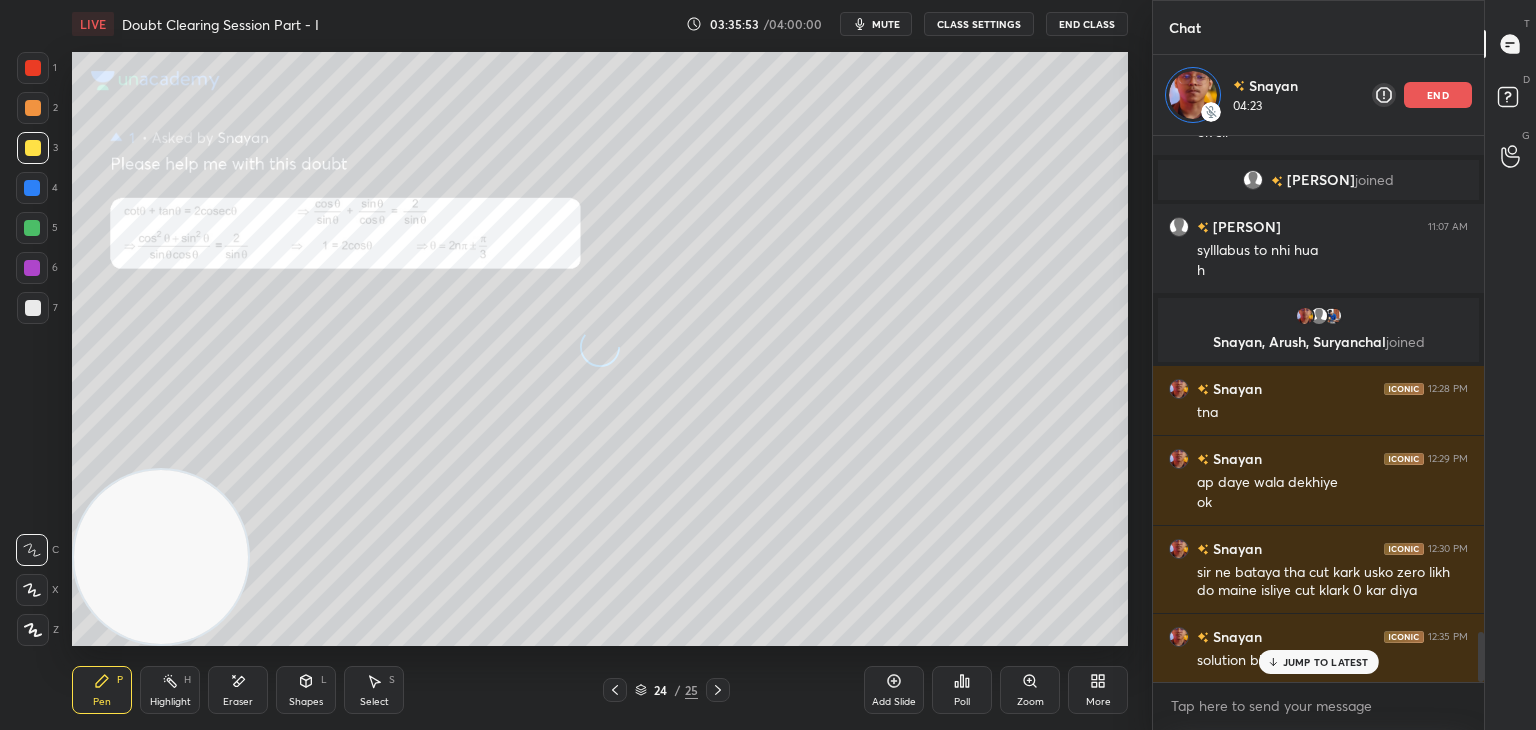 click 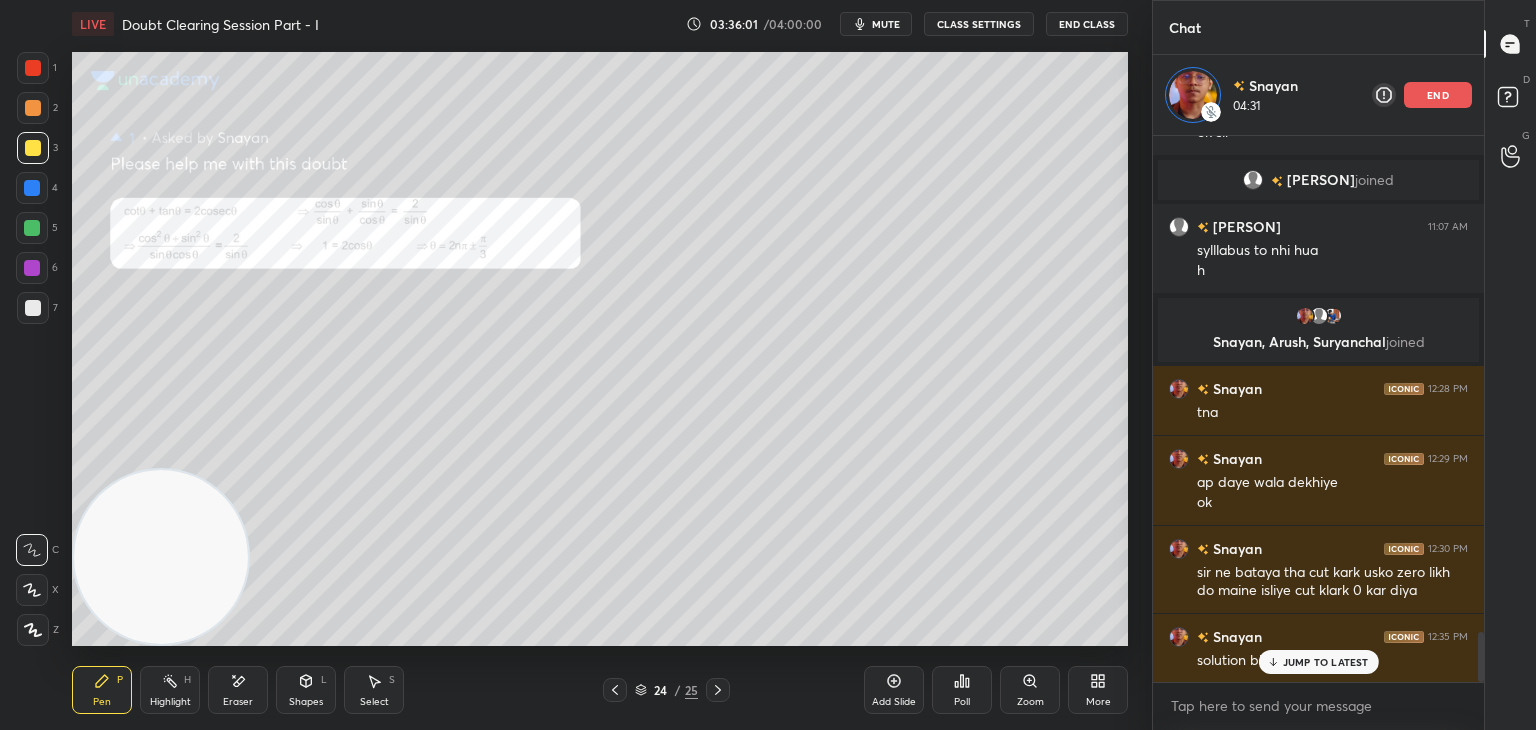 click 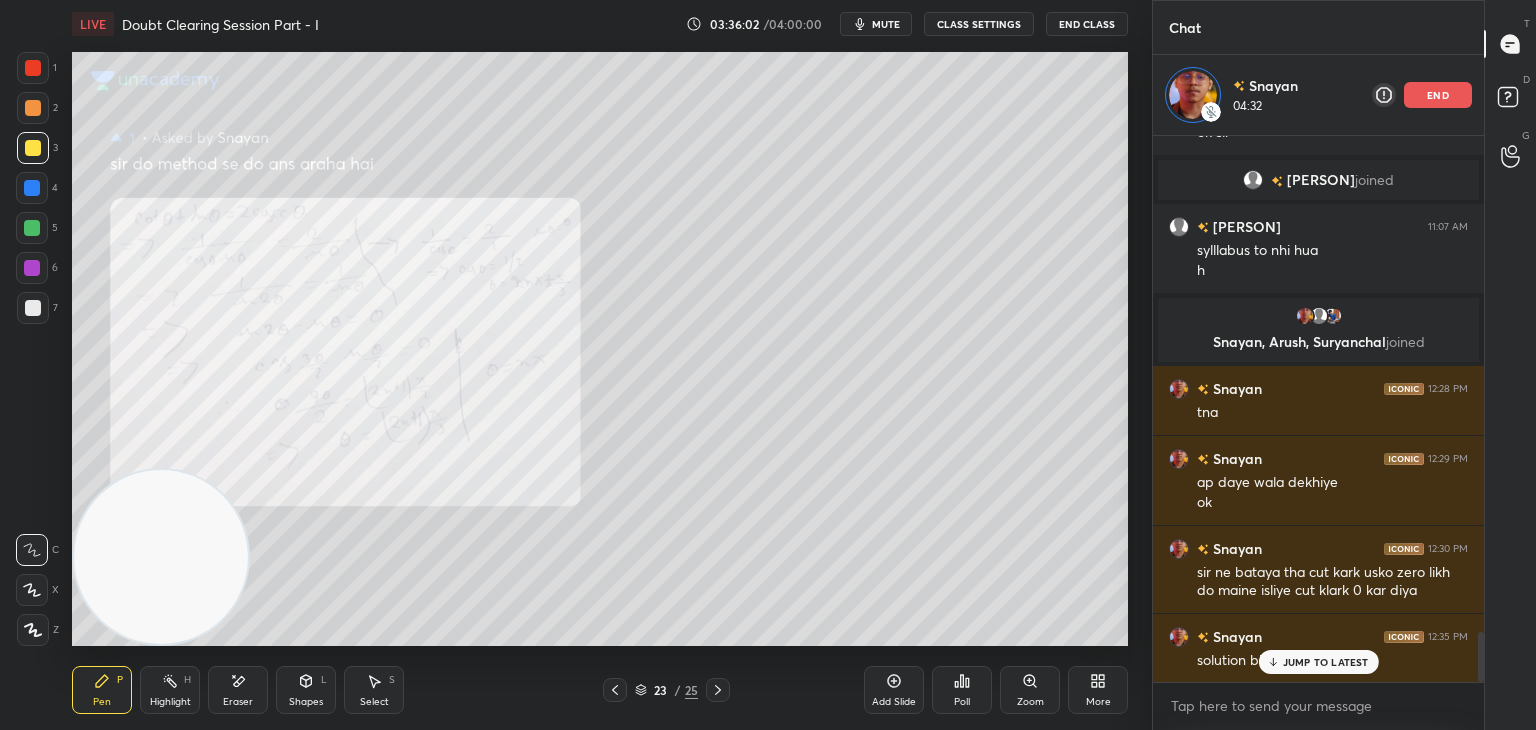 scroll, scrollTop: 5447, scrollLeft: 0, axis: vertical 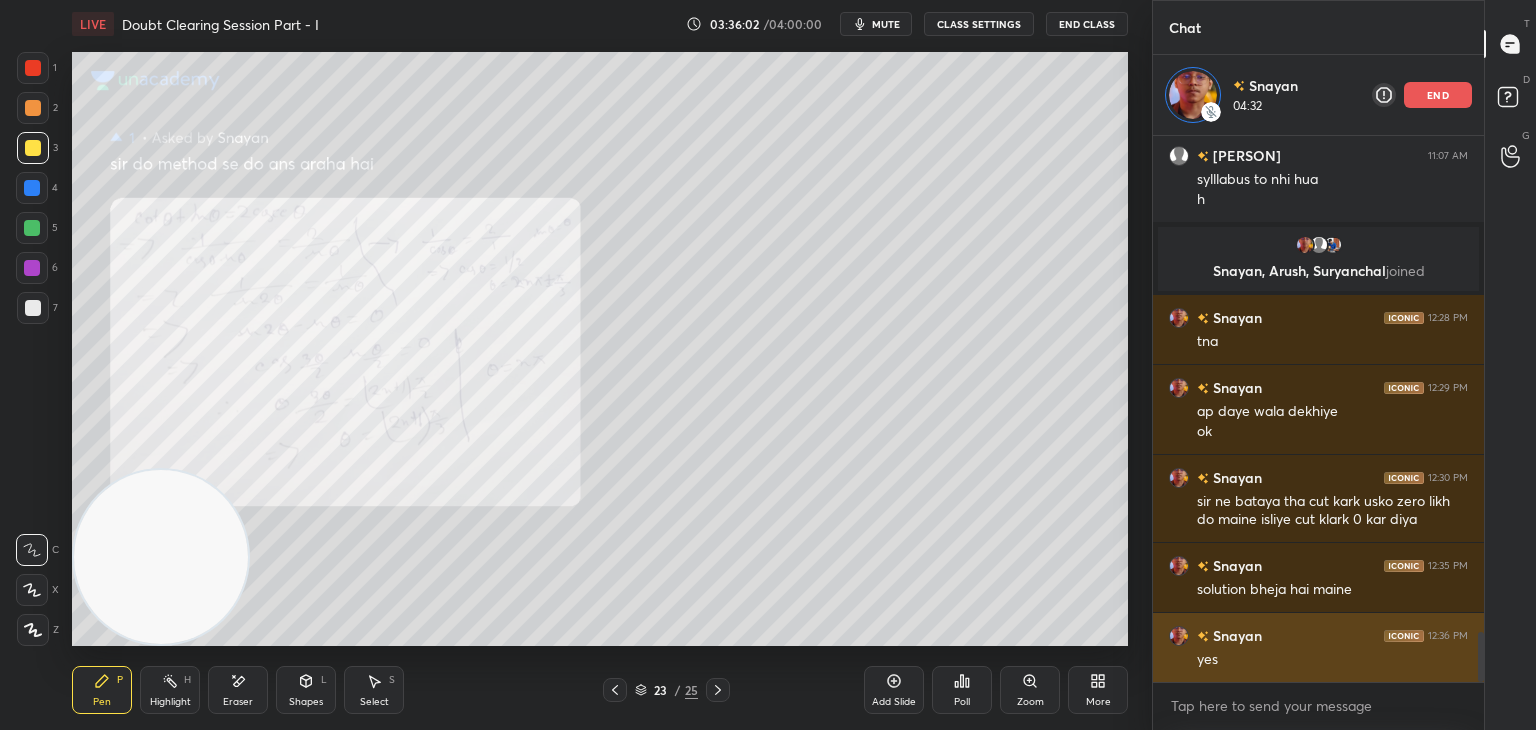 click on "yes" at bounding box center (1332, 660) 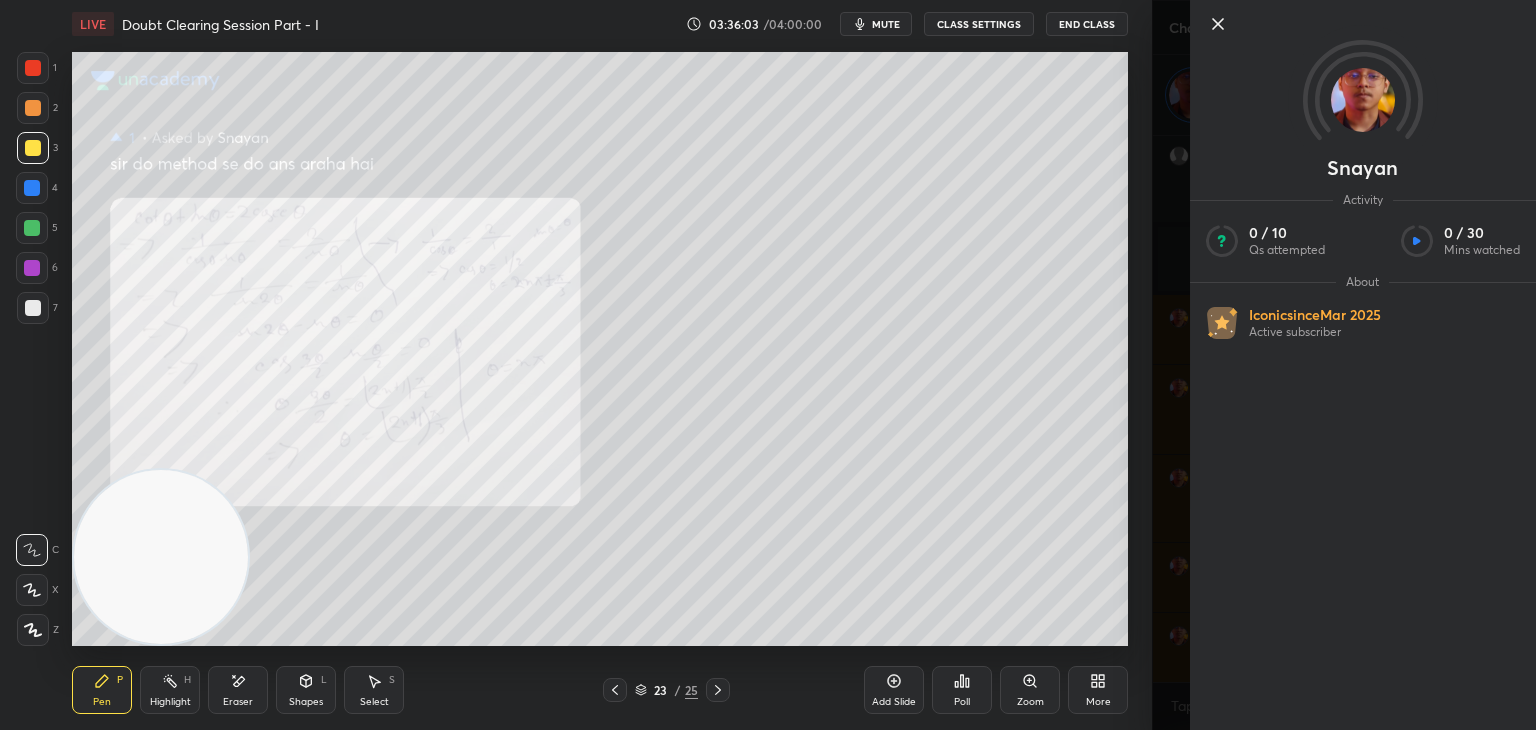 click on "[USERNAME] Activity 0 / 10 Qs attempted 0 / 30 Mins watched About Iconic  since  [DATE] Active subscriber" at bounding box center (1344, 365) 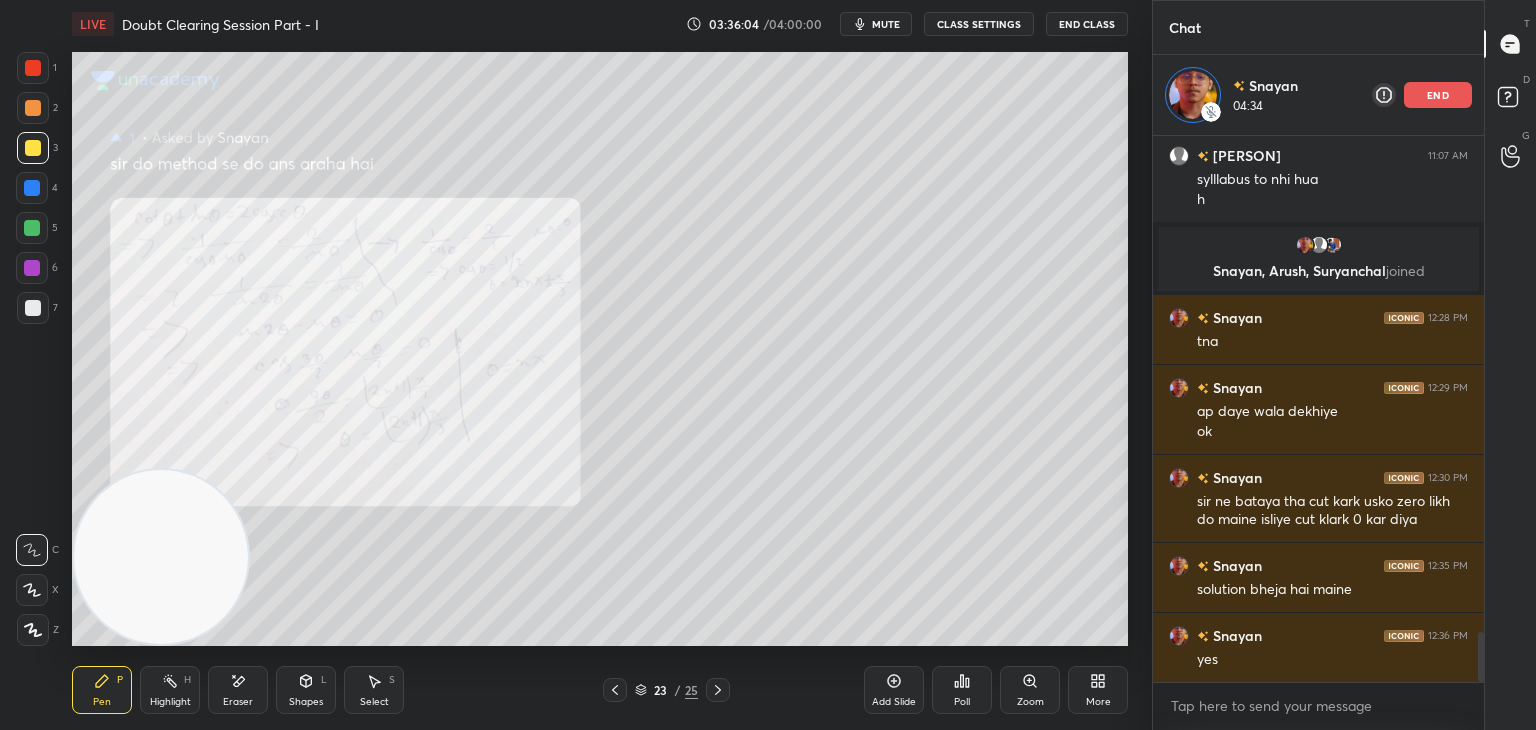 click on "Zoom" at bounding box center (1030, 690) 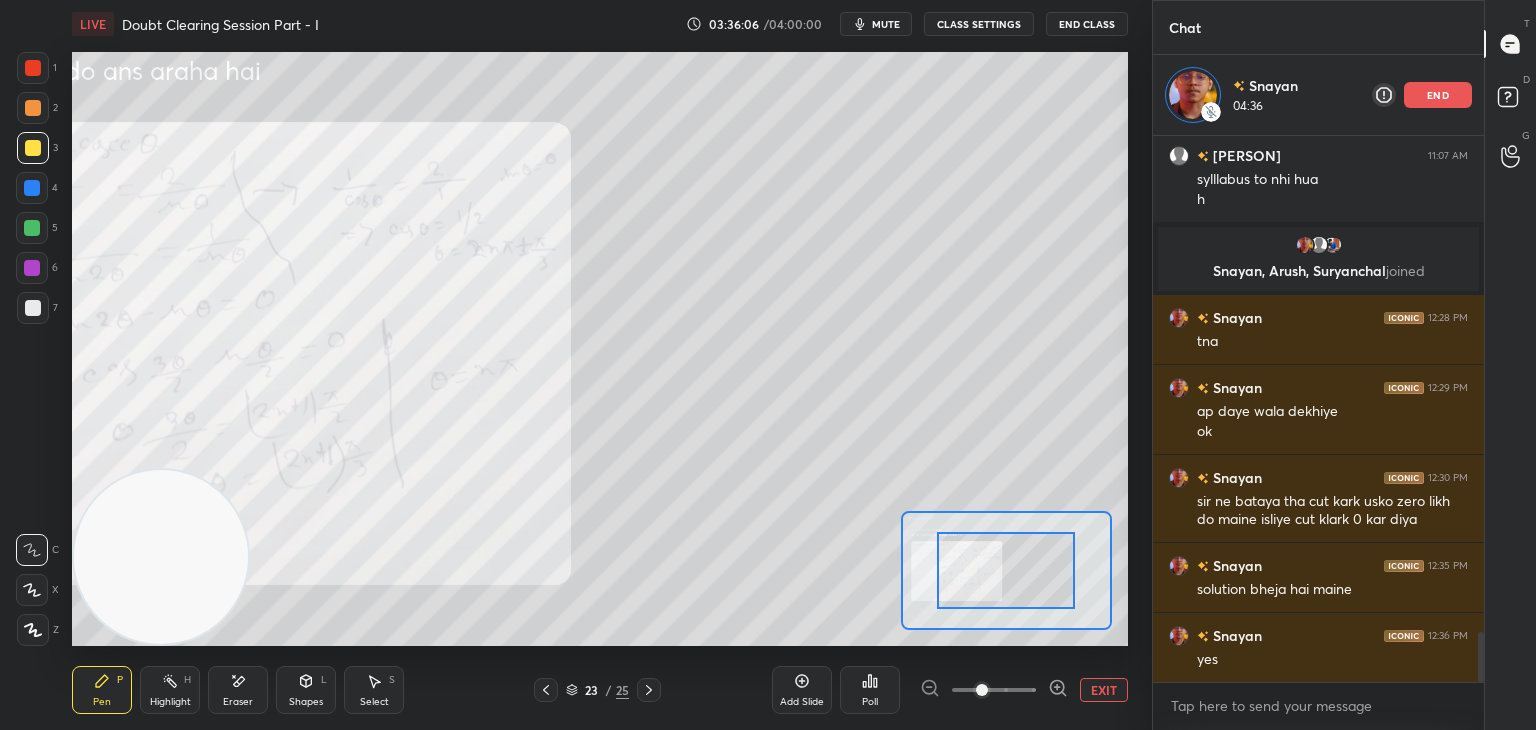 click at bounding box center [994, 690] 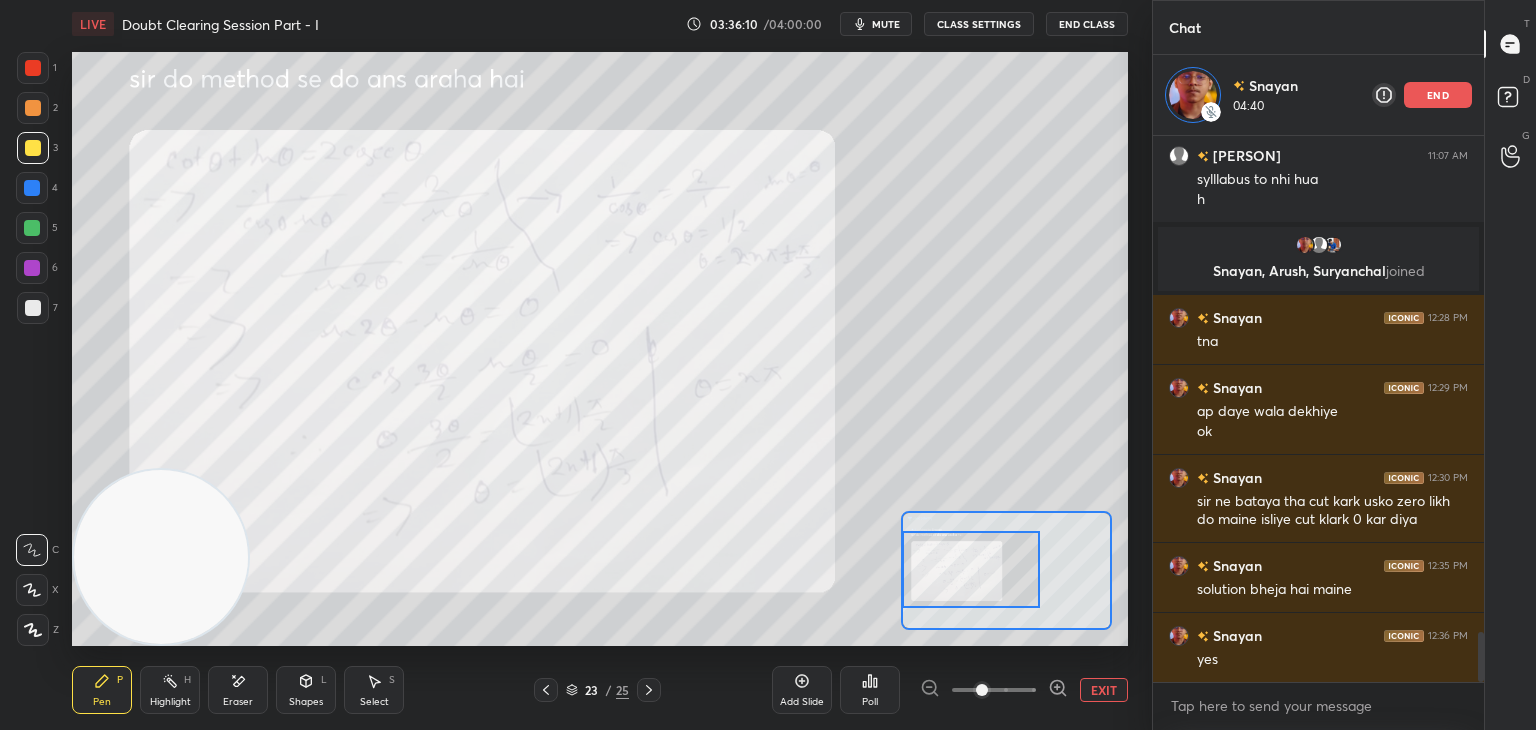 drag, startPoint x: 1012, startPoint y: 561, endPoint x: 951, endPoint y: 560, distance: 61.008198 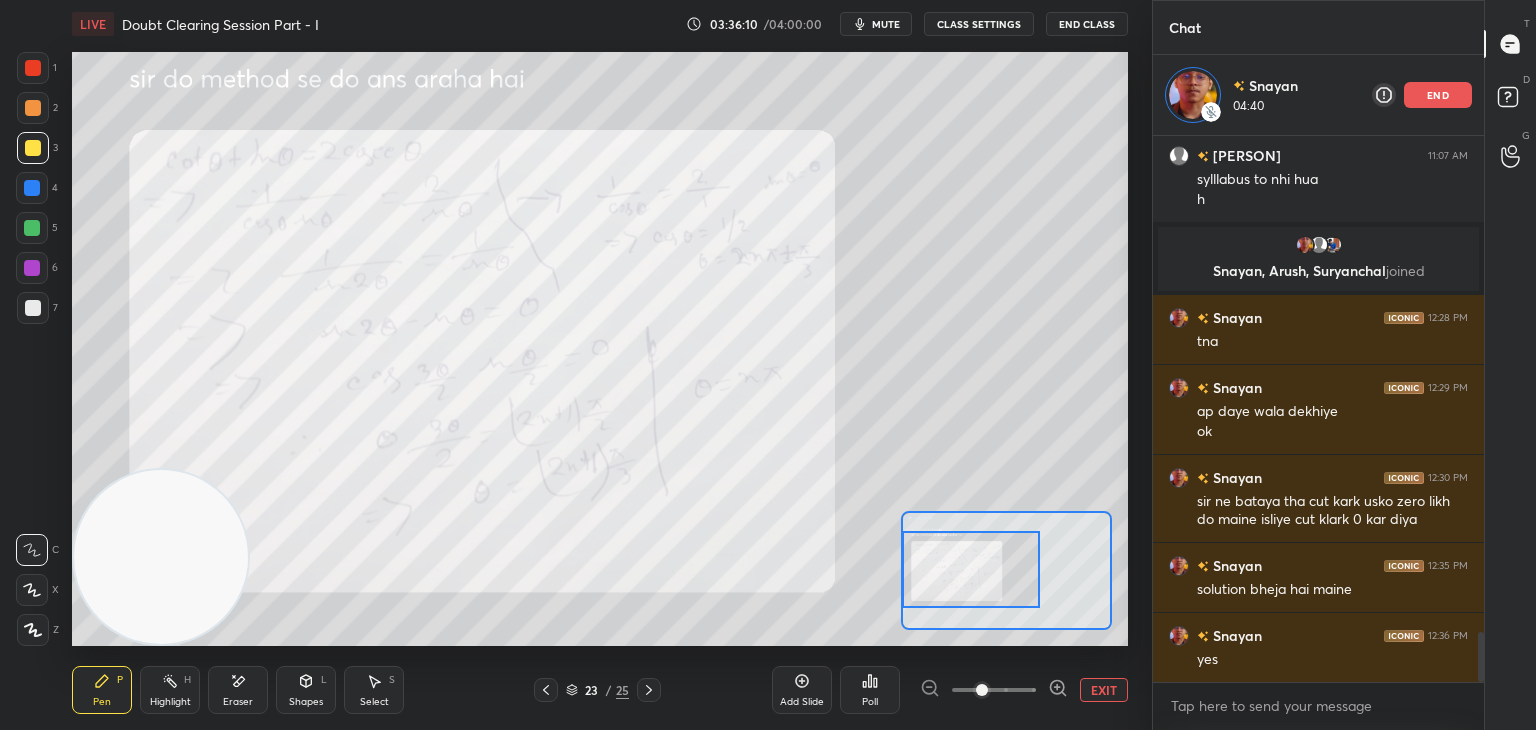 click at bounding box center (971, 569) 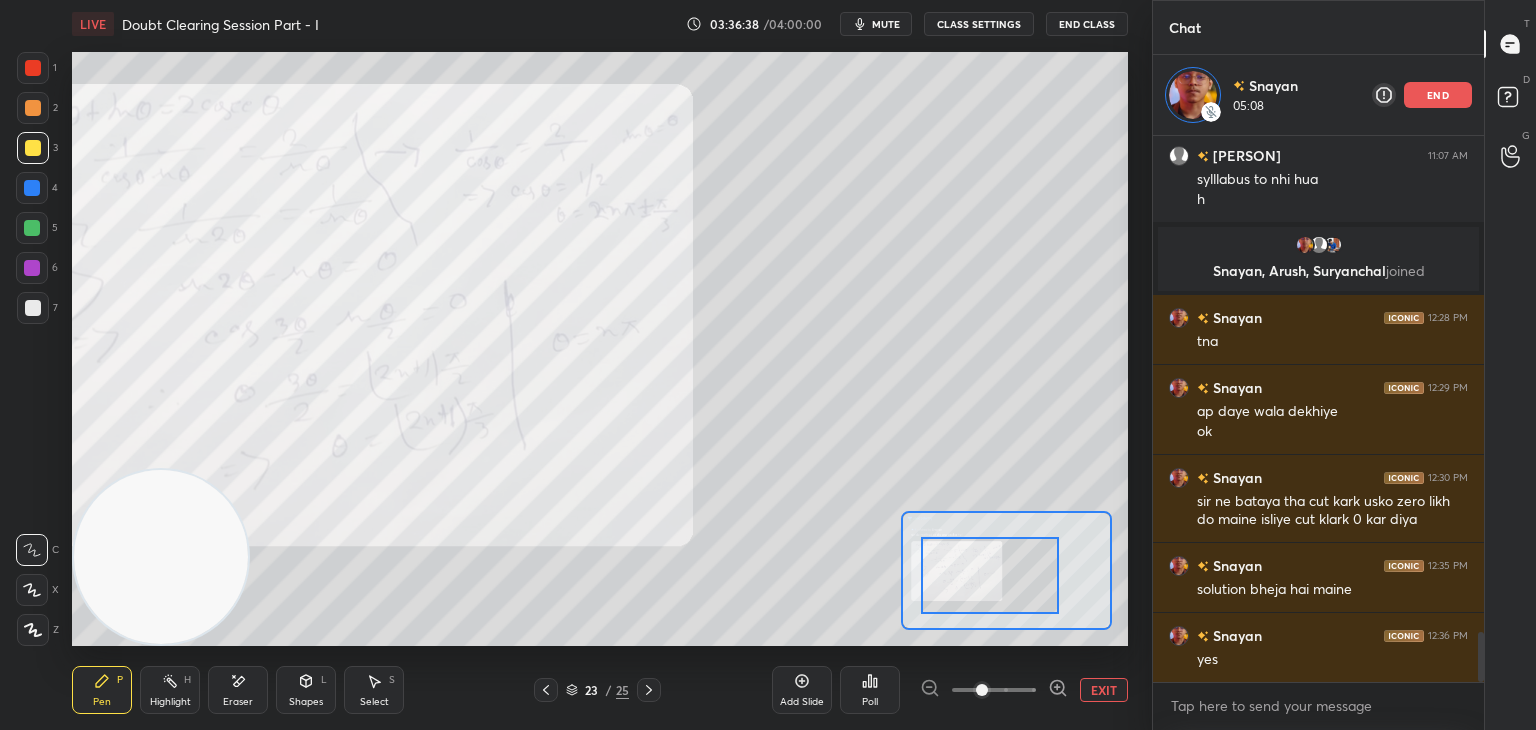 drag, startPoint x: 986, startPoint y: 569, endPoint x: 1007, endPoint y: 575, distance: 21.84033 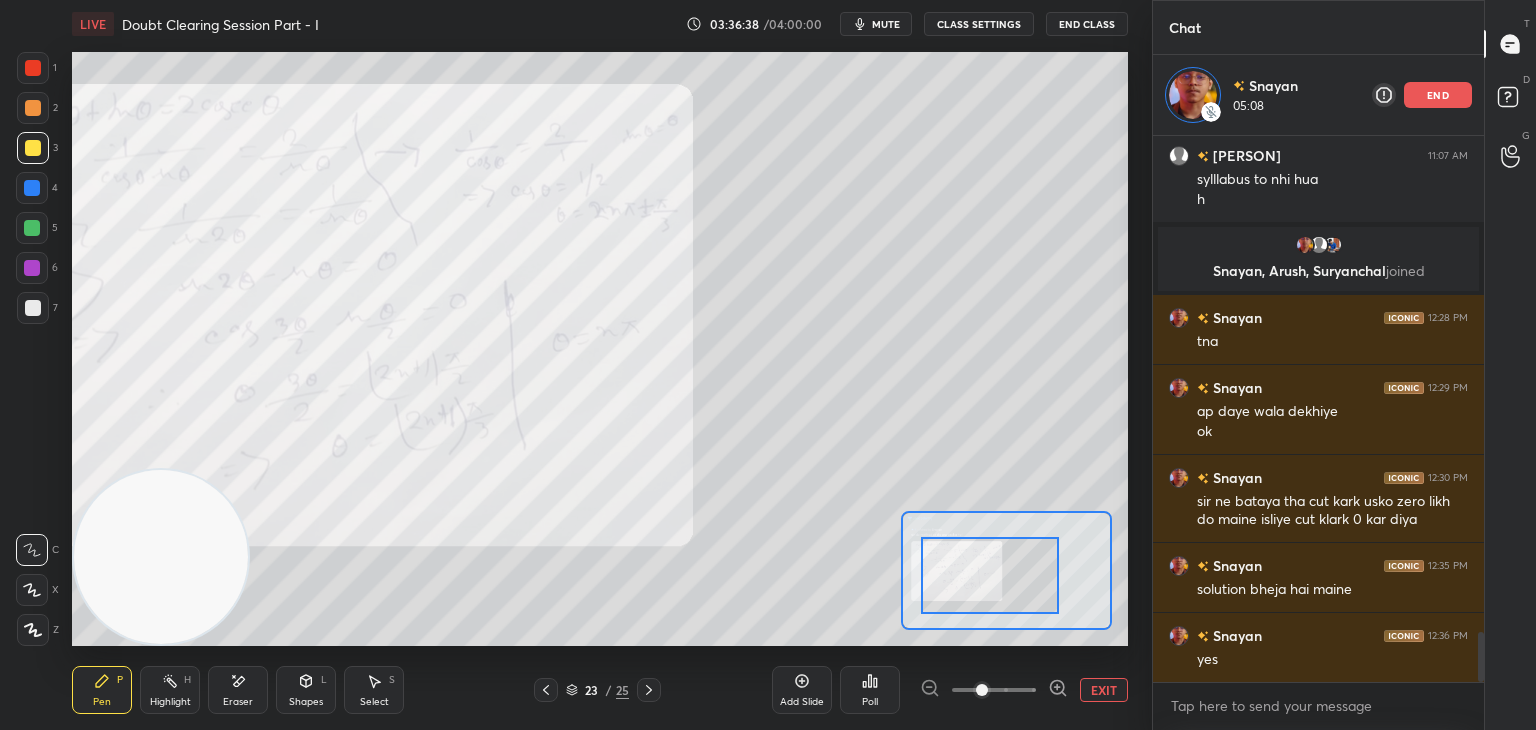 click at bounding box center [990, 575] 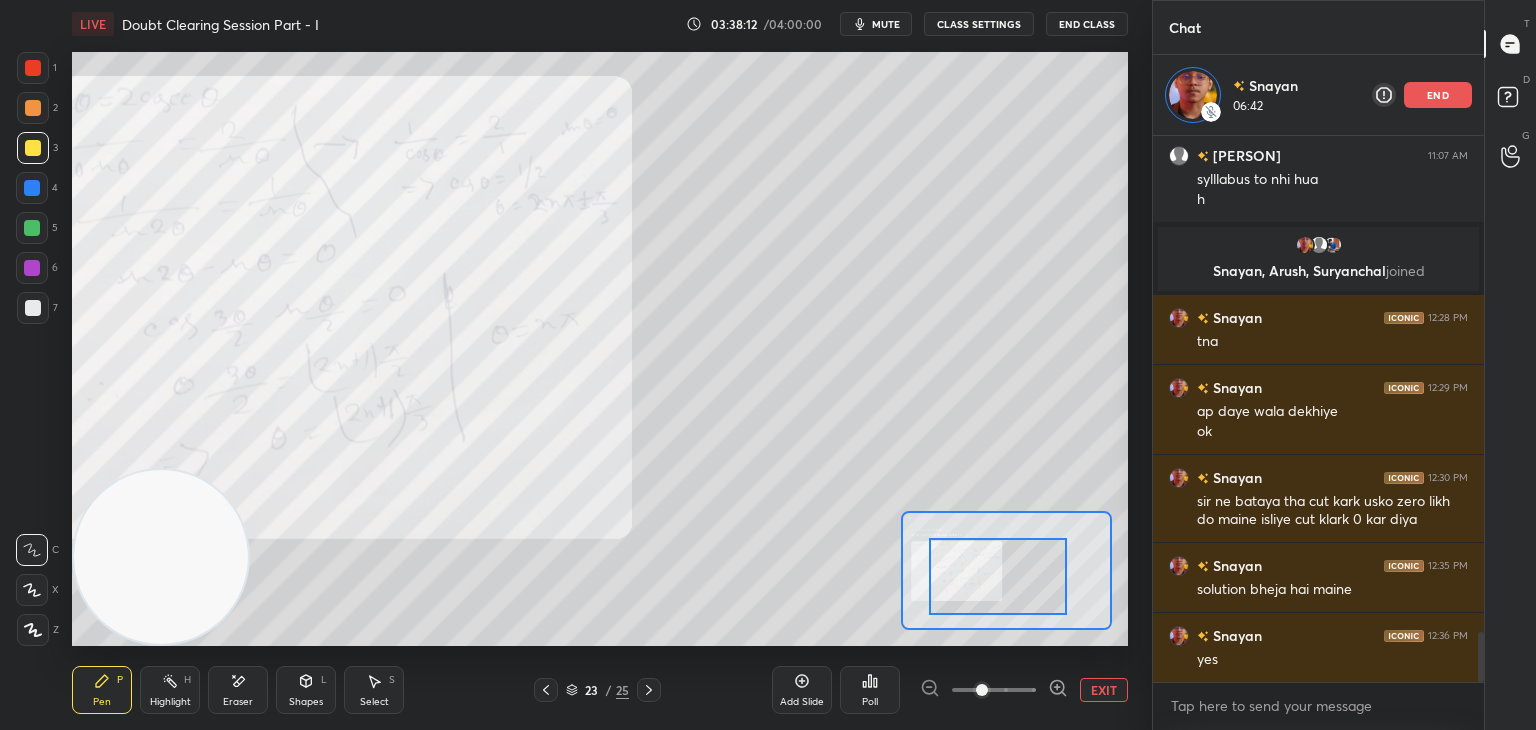 drag, startPoint x: 247, startPoint y: 696, endPoint x: 272, endPoint y: 657, distance: 46.32494 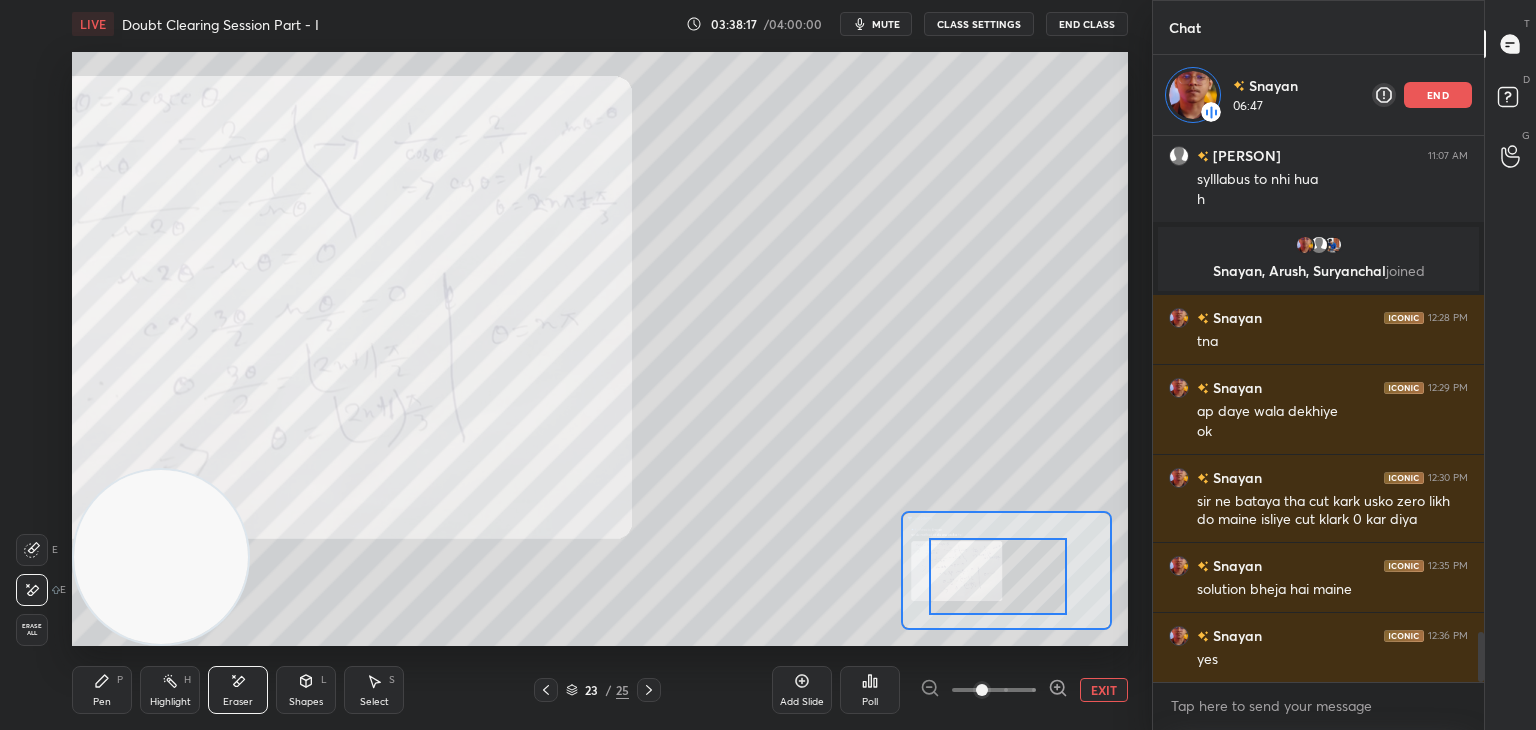 drag, startPoint x: 111, startPoint y: 707, endPoint x: 135, endPoint y: 646, distance: 65.551506 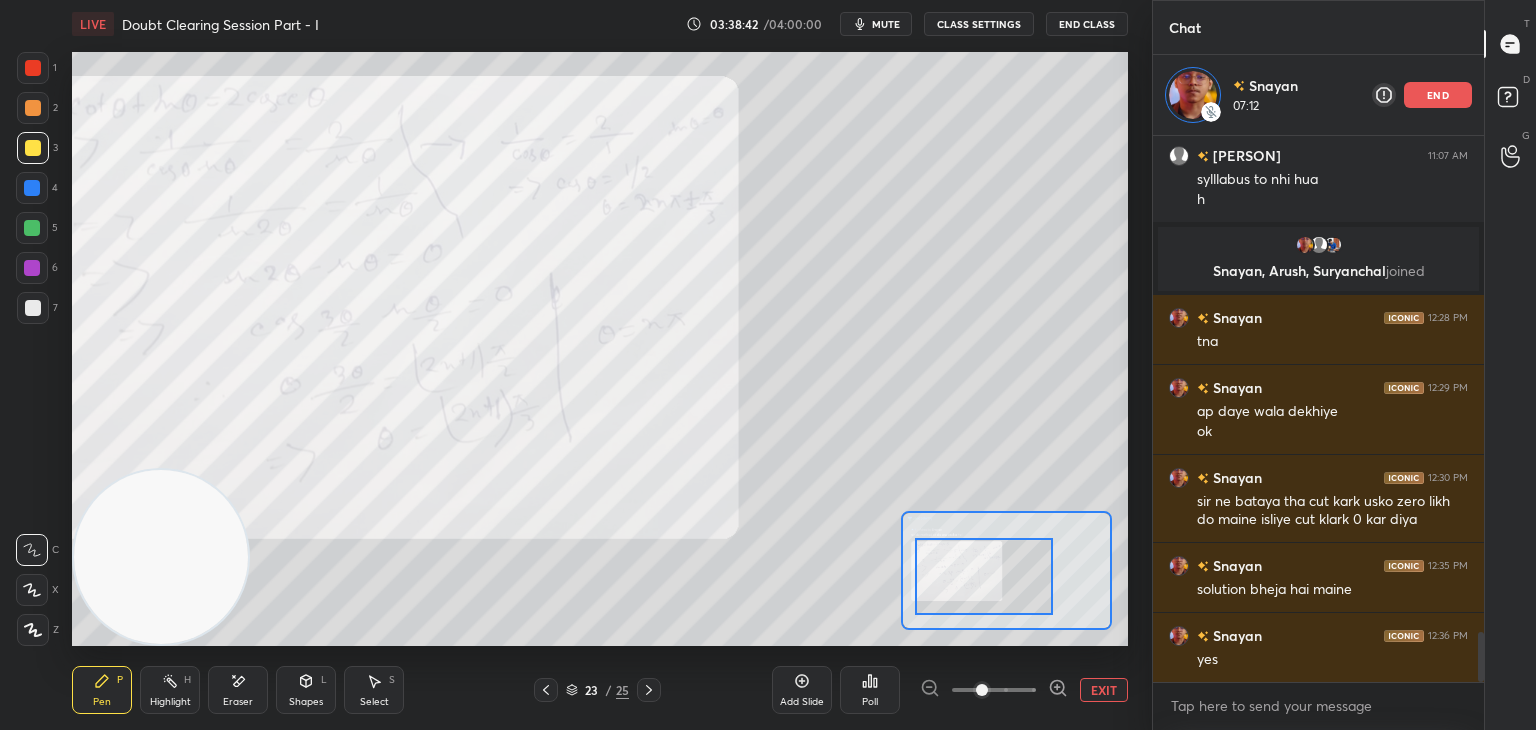 drag, startPoint x: 987, startPoint y: 594, endPoint x: 964, endPoint y: 591, distance: 23.194826 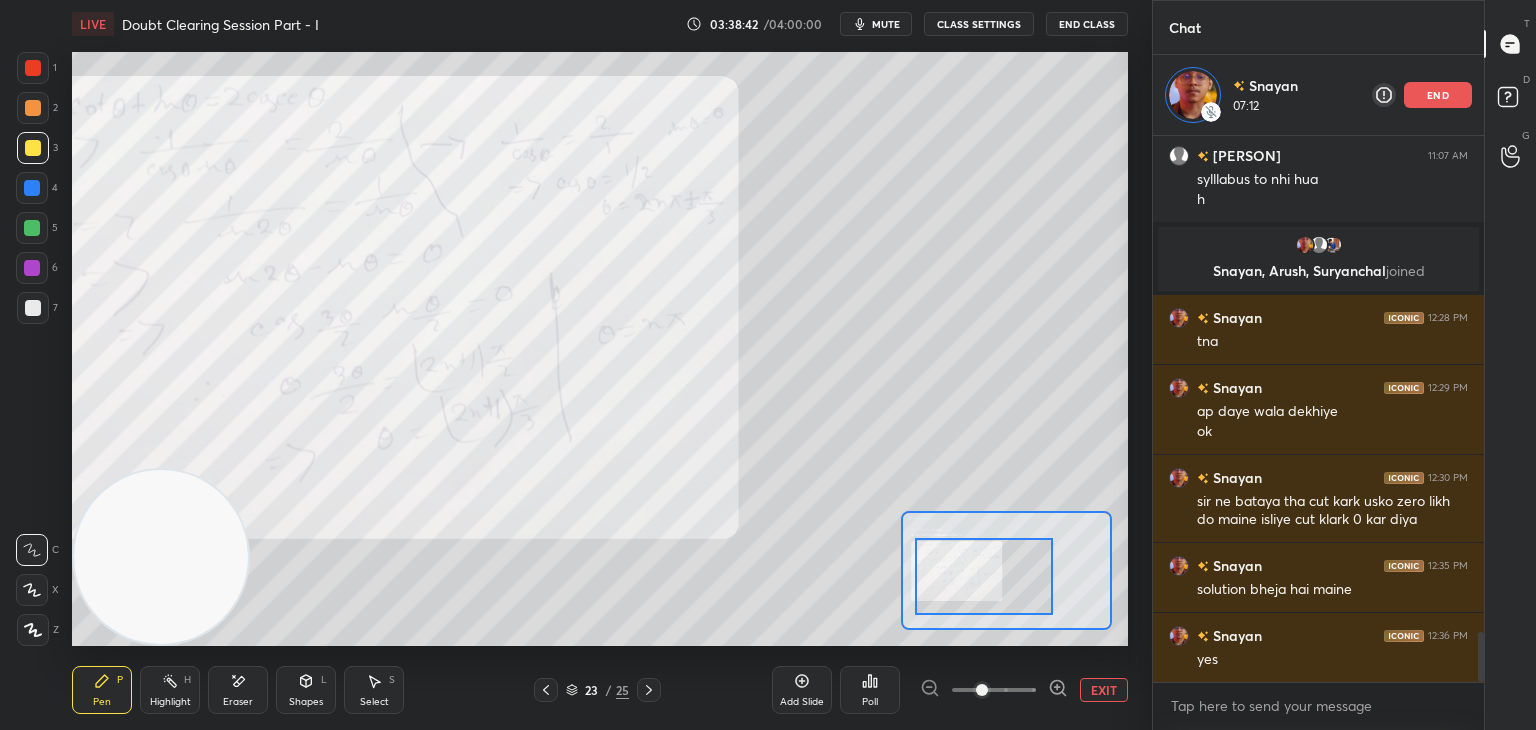 click at bounding box center [984, 576] 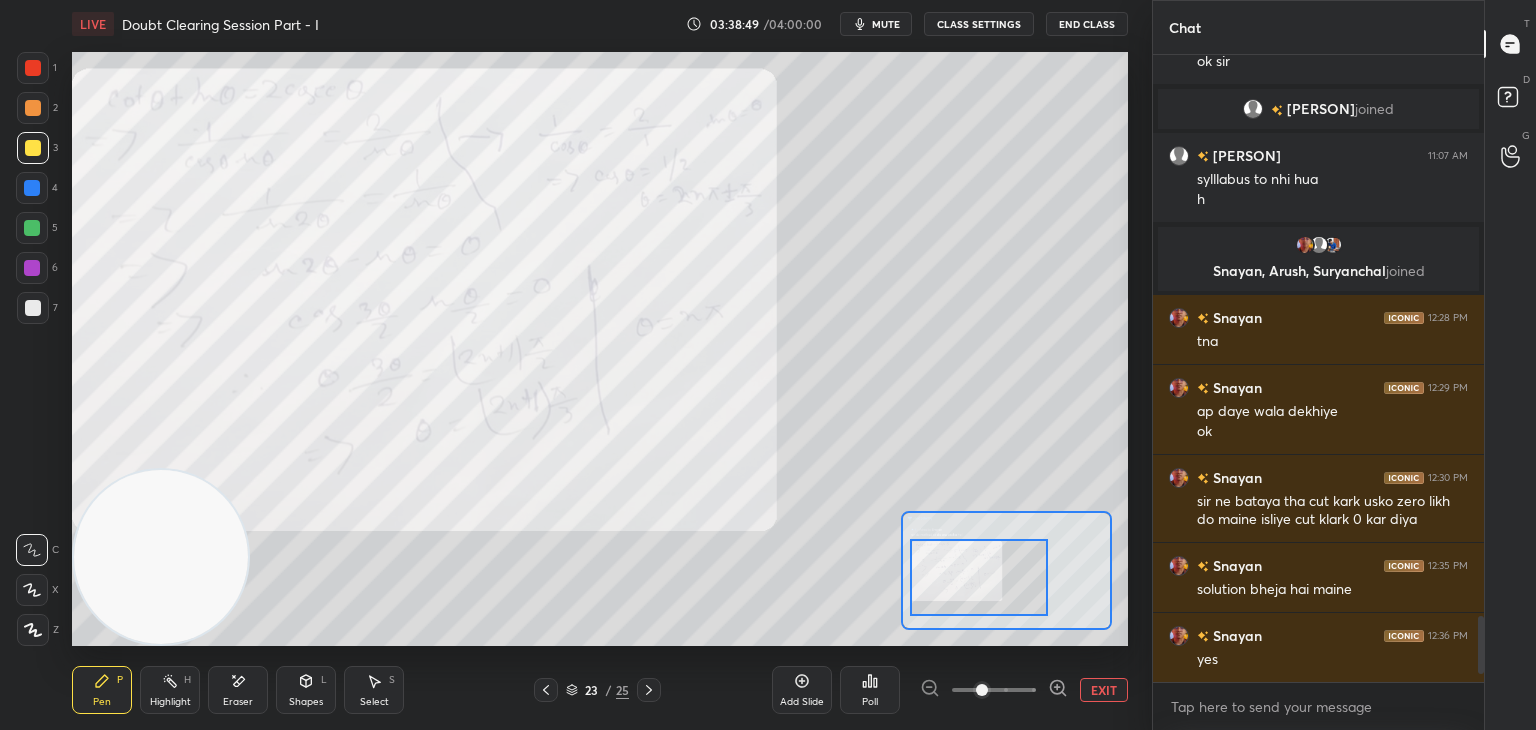 scroll, scrollTop: 6, scrollLeft: 6, axis: both 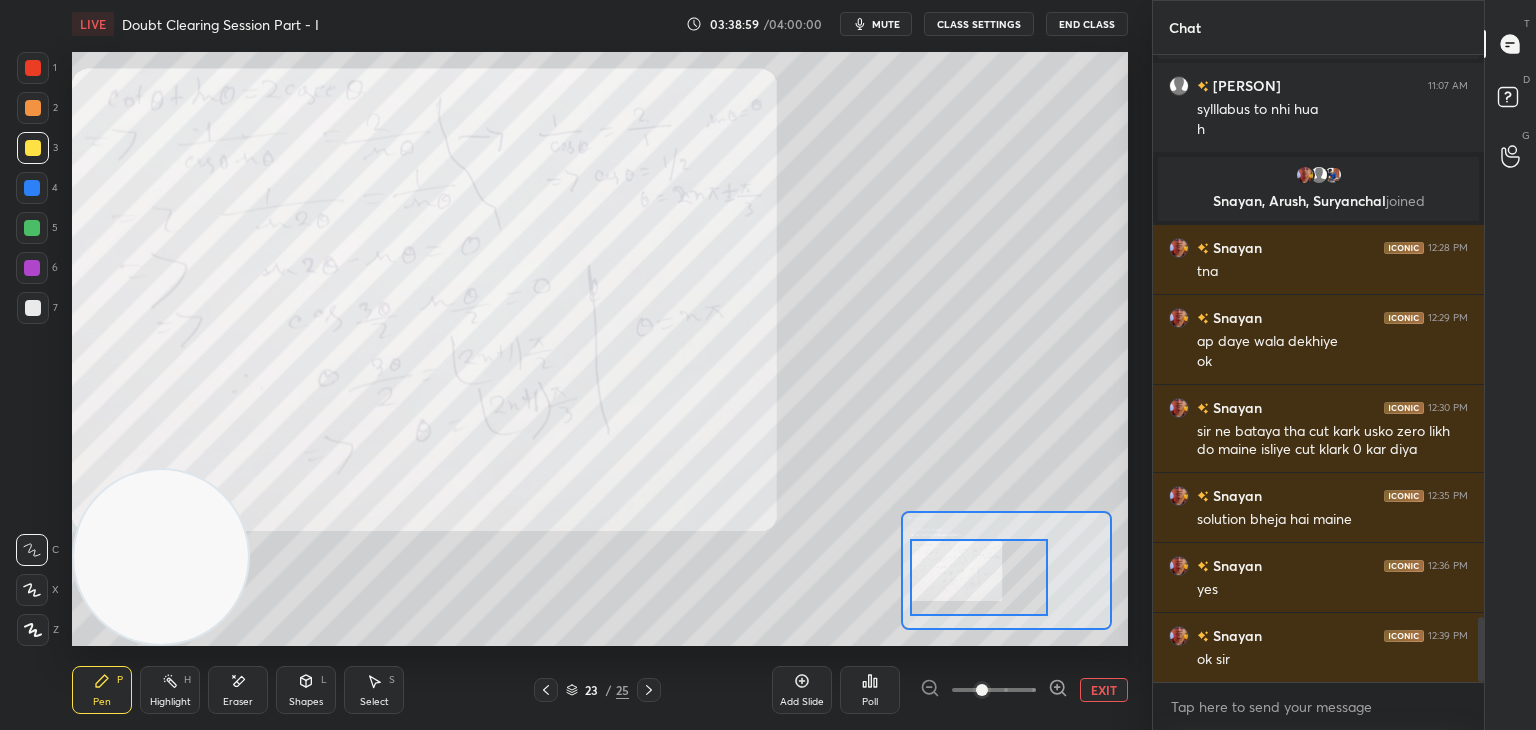 click on "Pen P Highlight H Eraser Shapes L Select S 23 / 25 Add Slide Poll EXIT" at bounding box center (600, 690) 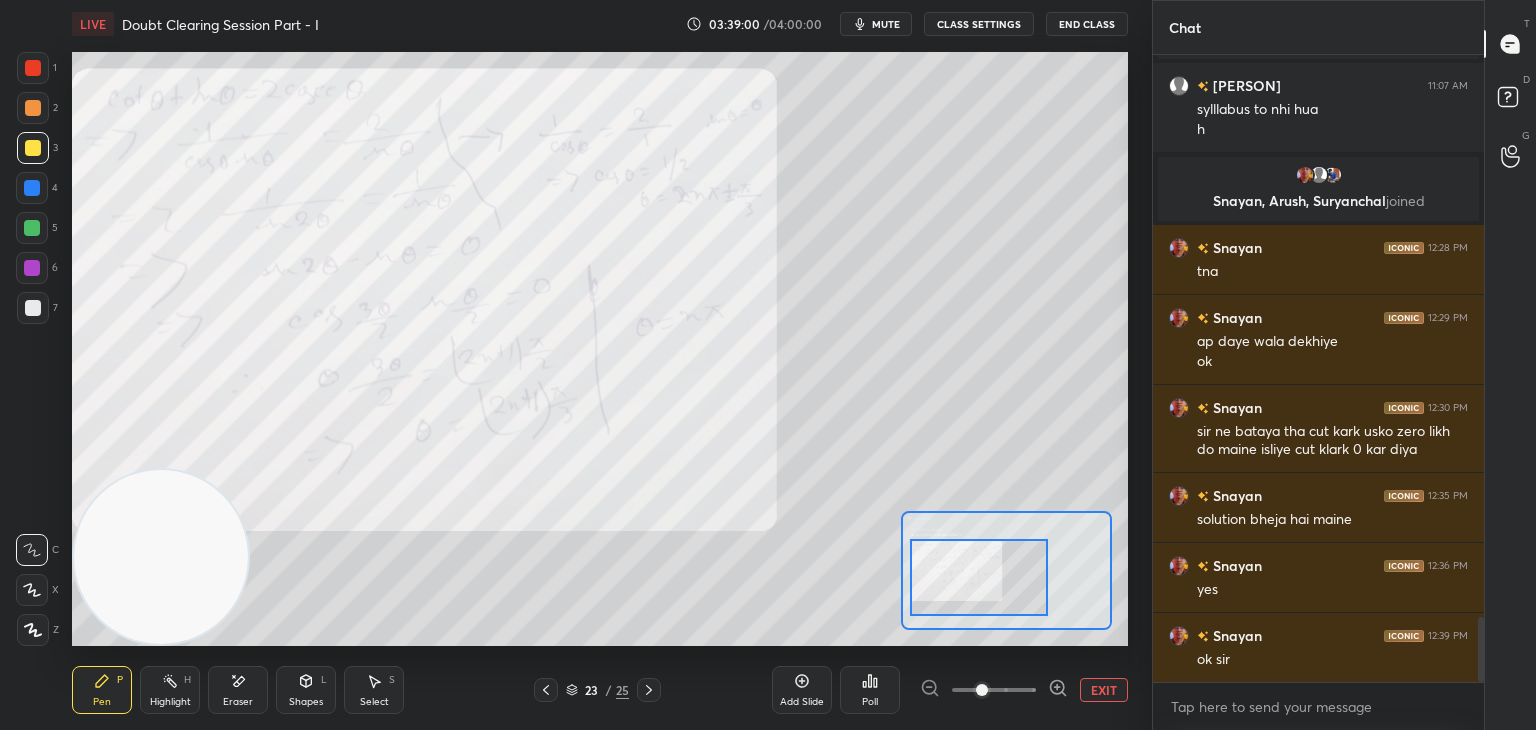 click on "Eraser" at bounding box center (238, 690) 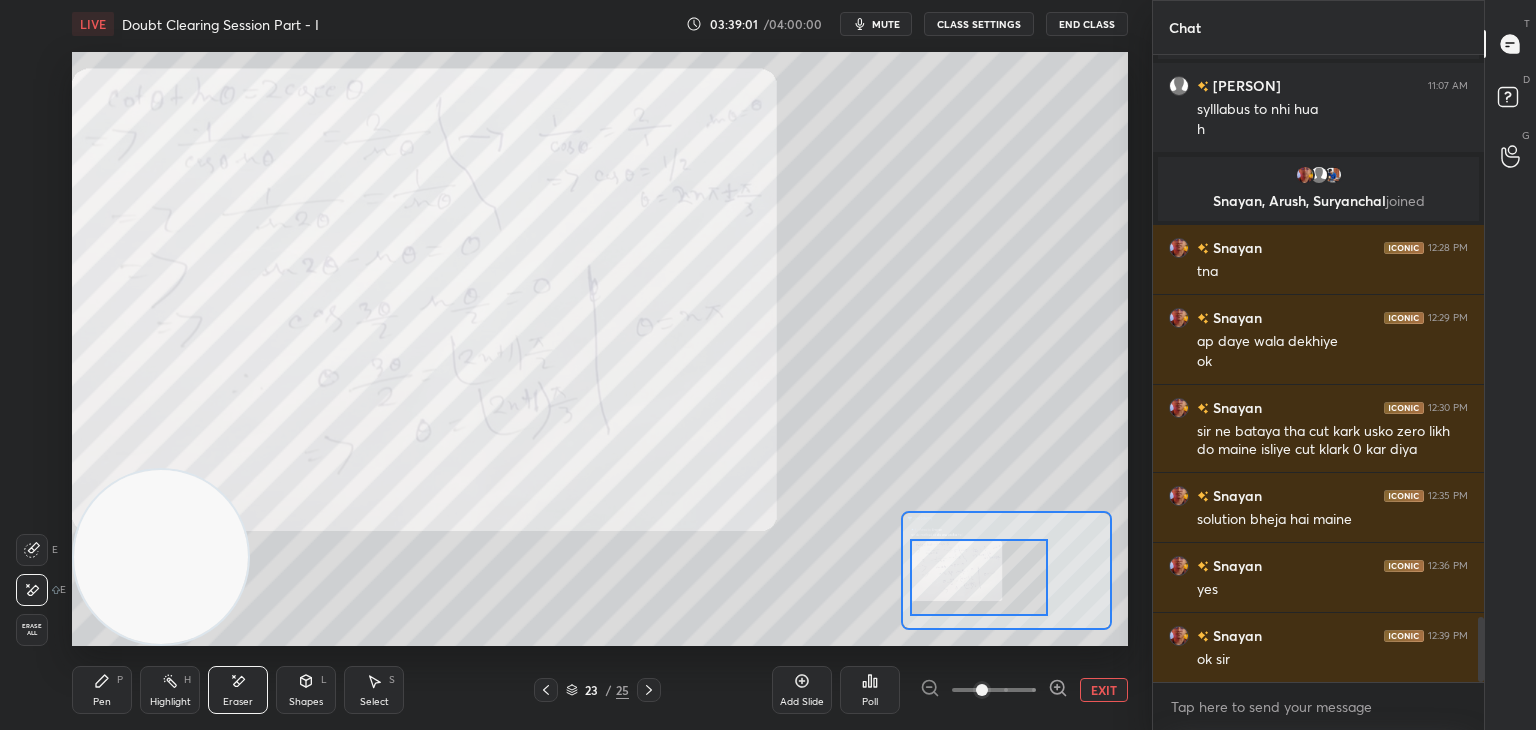 click on "Erase all" at bounding box center (32, 630) 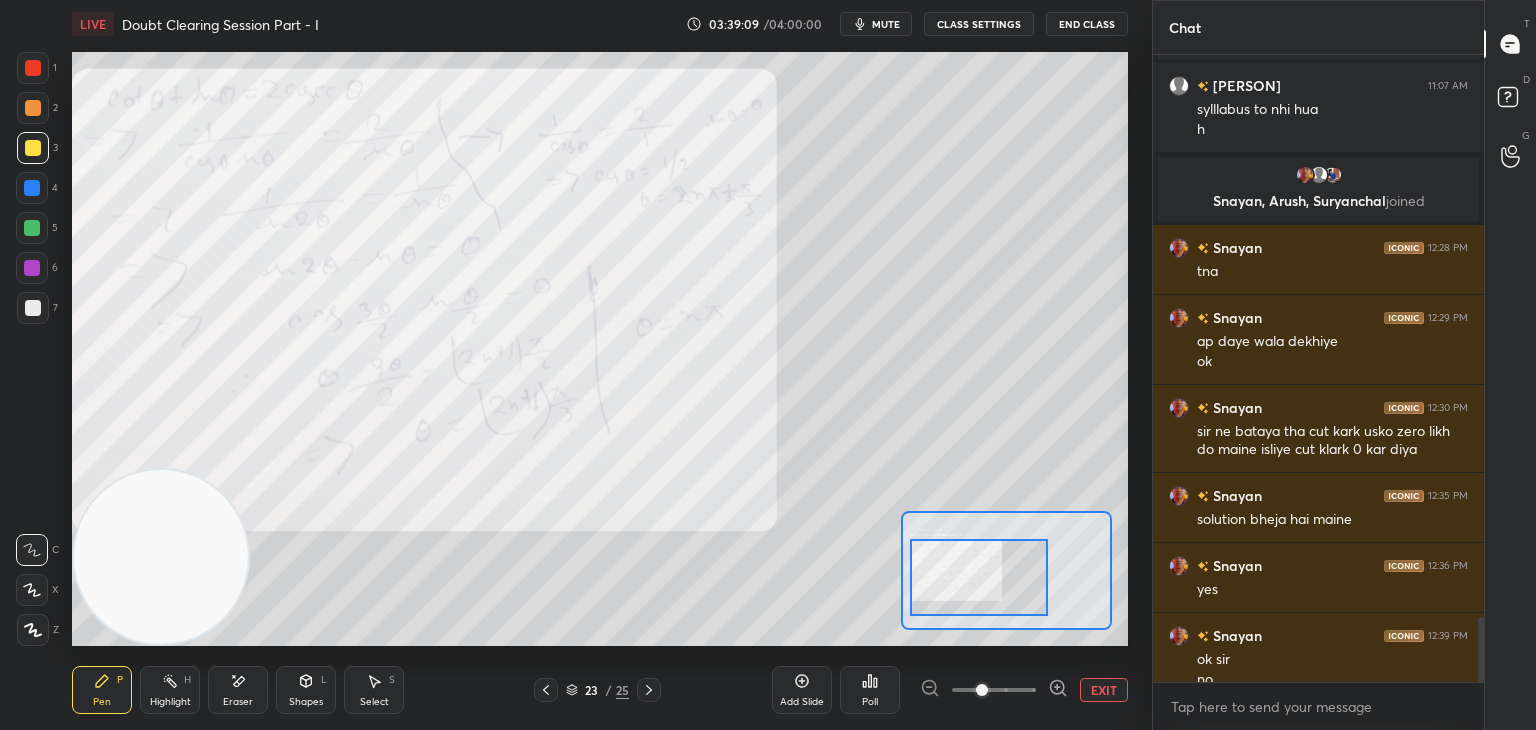 scroll, scrollTop: 5456, scrollLeft: 0, axis: vertical 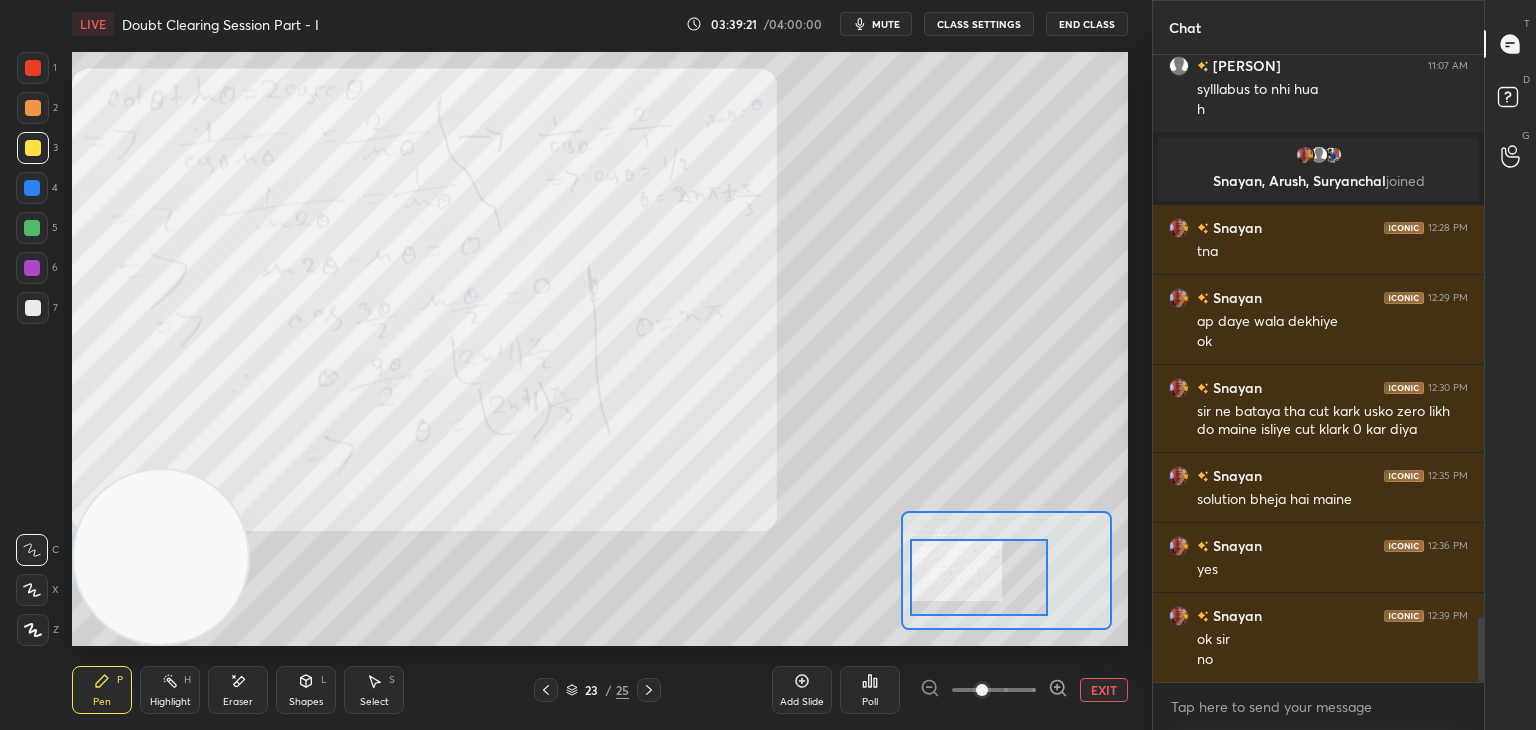 click on "EXIT" at bounding box center (1104, 690) 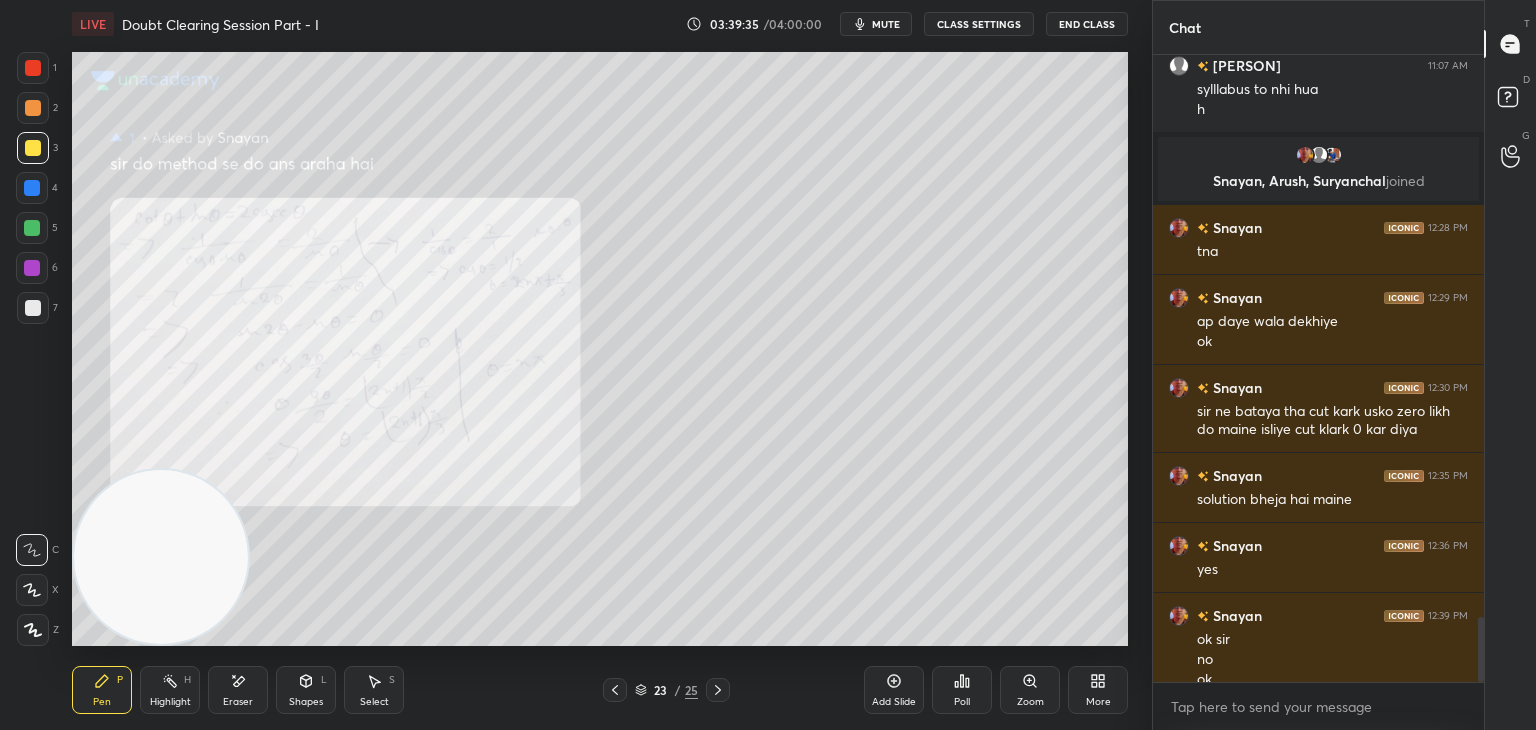 scroll, scrollTop: 5476, scrollLeft: 0, axis: vertical 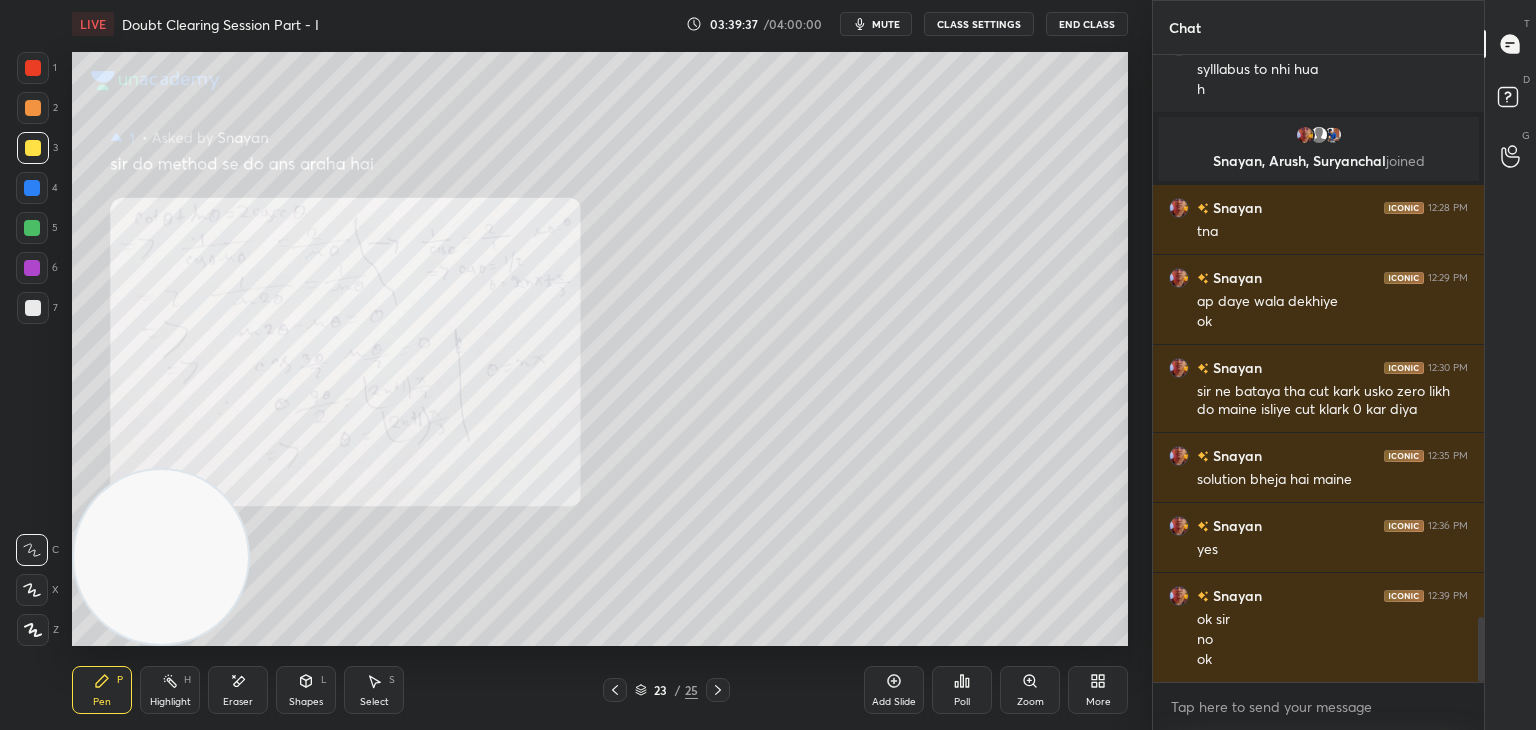 click 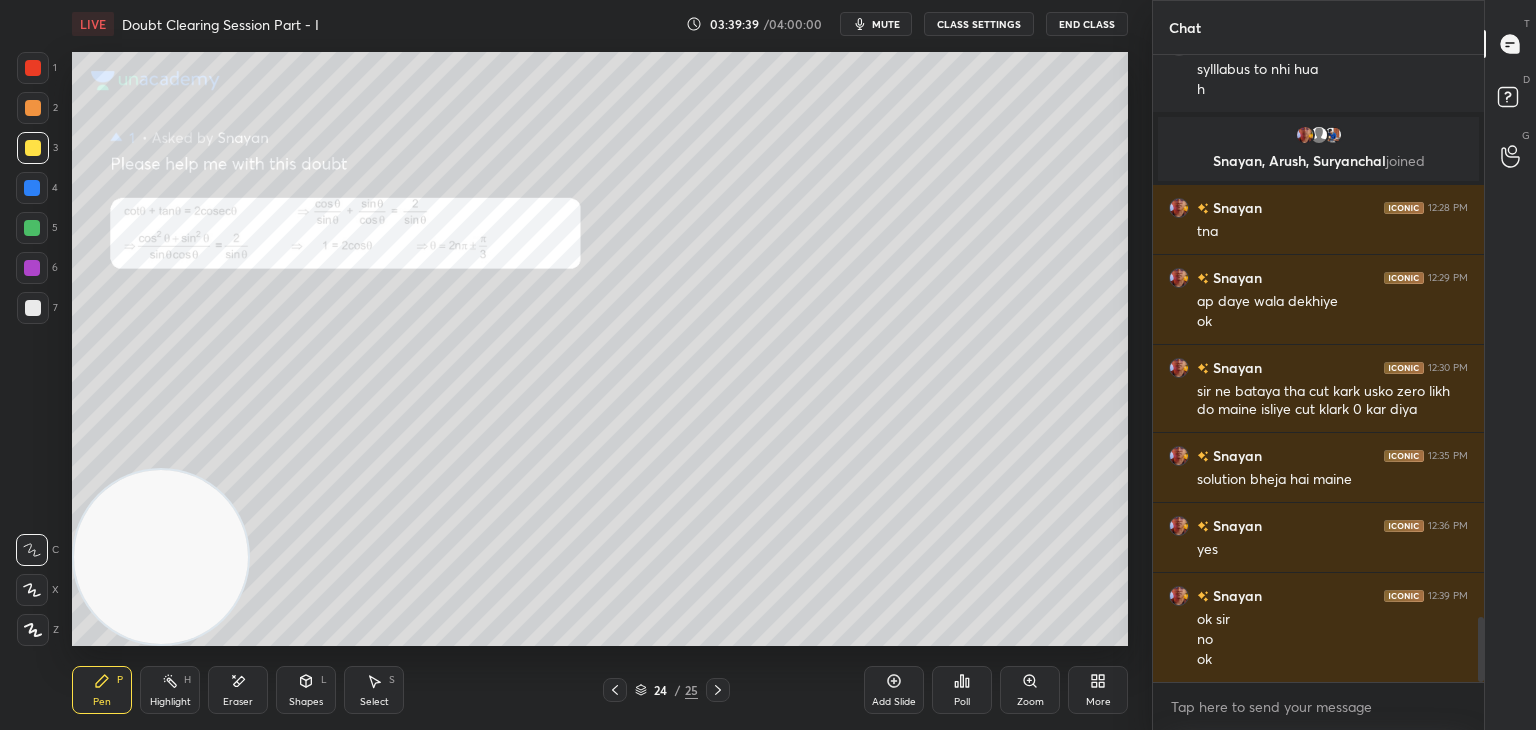 drag, startPoint x: 708, startPoint y: 690, endPoint x: 712, endPoint y: 675, distance: 15.524175 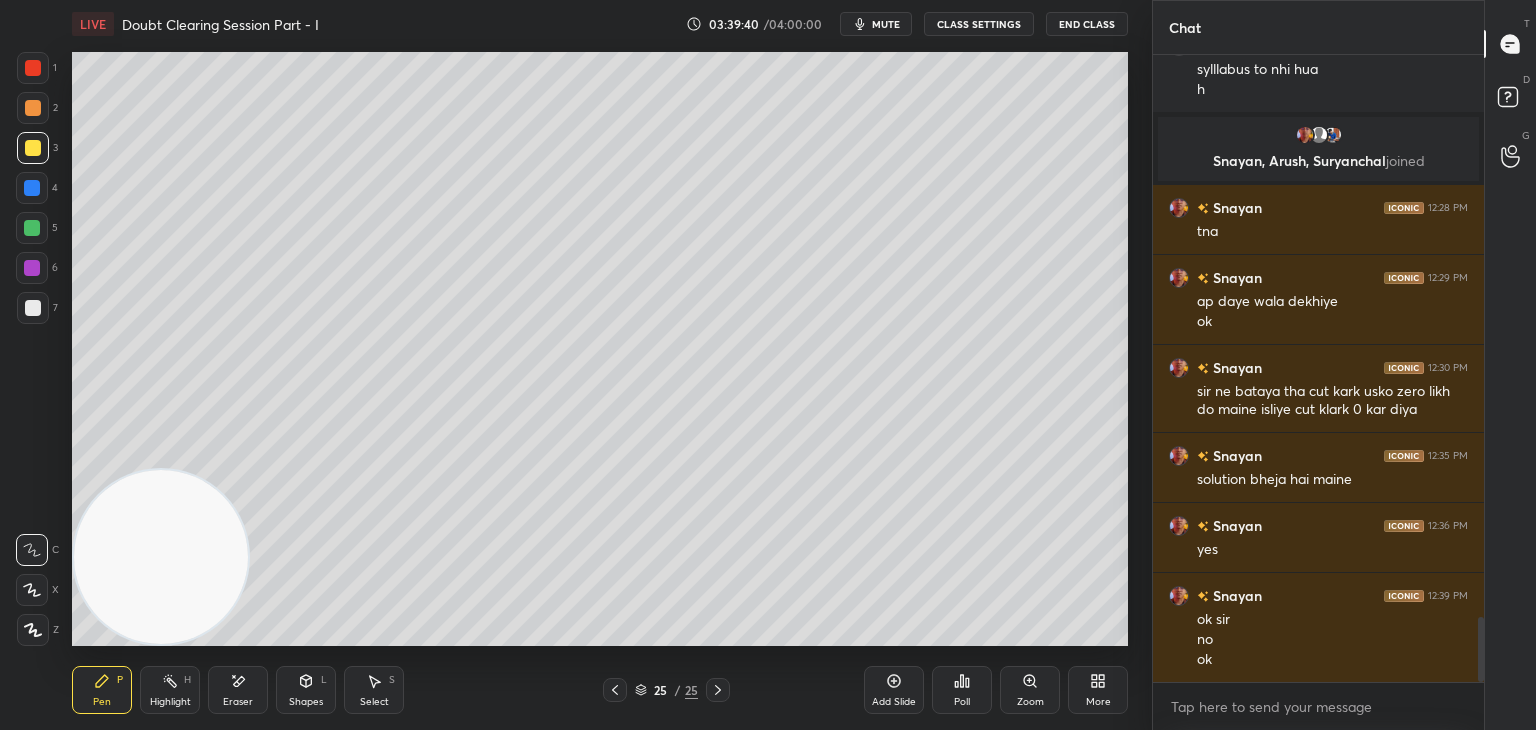 click on "mute" at bounding box center [886, 24] 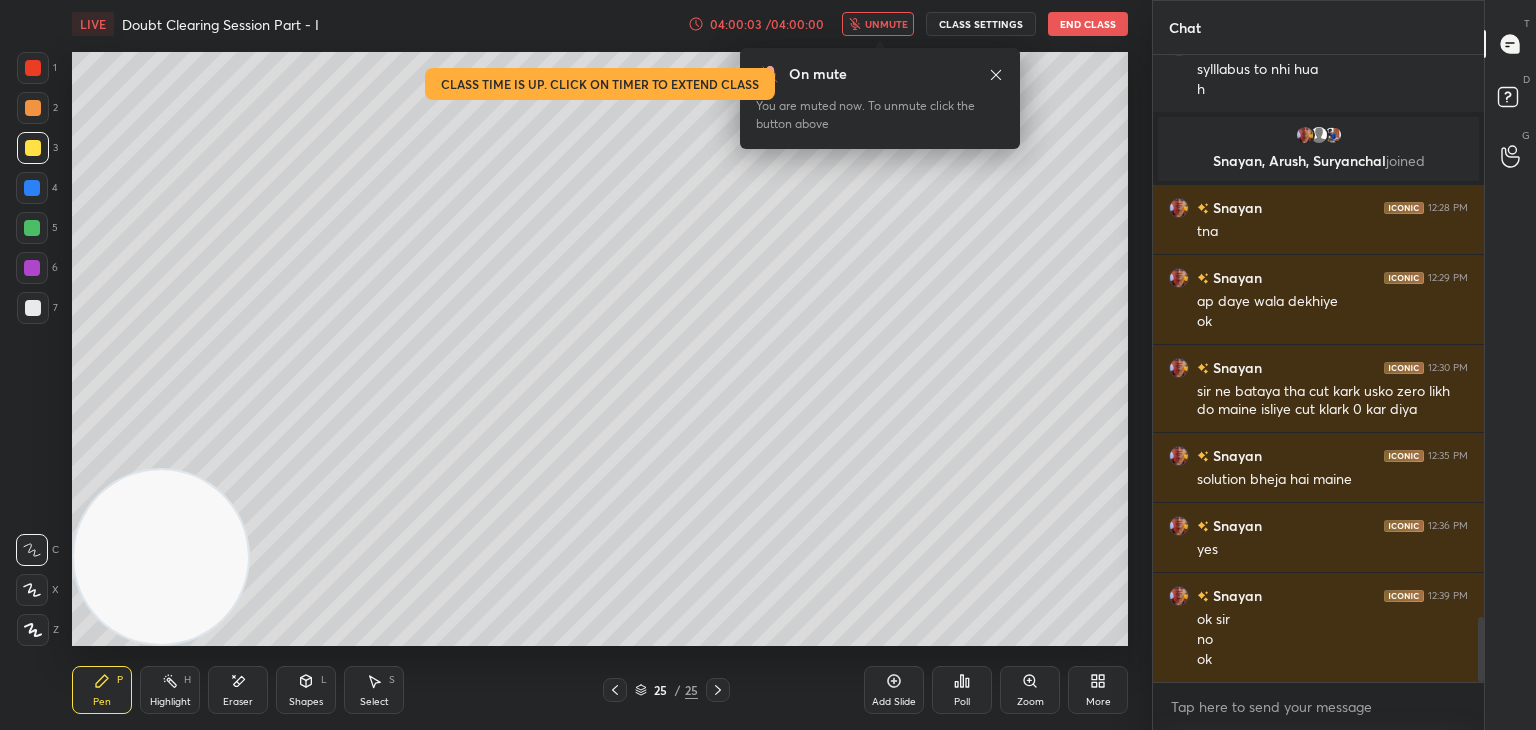 drag, startPoint x: 982, startPoint y: 70, endPoint x: 928, endPoint y: 51, distance: 57.245087 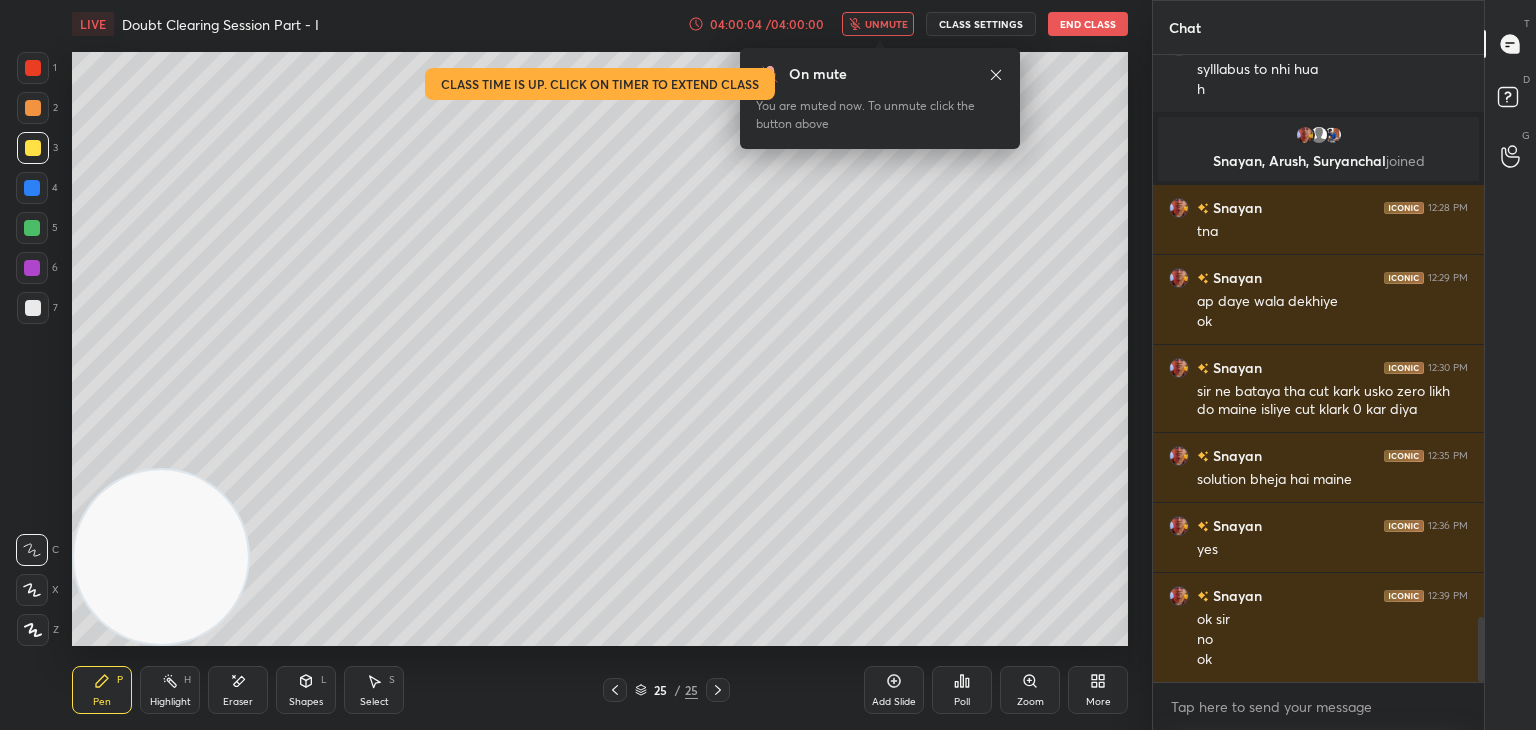 click on "unmute" at bounding box center [886, 24] 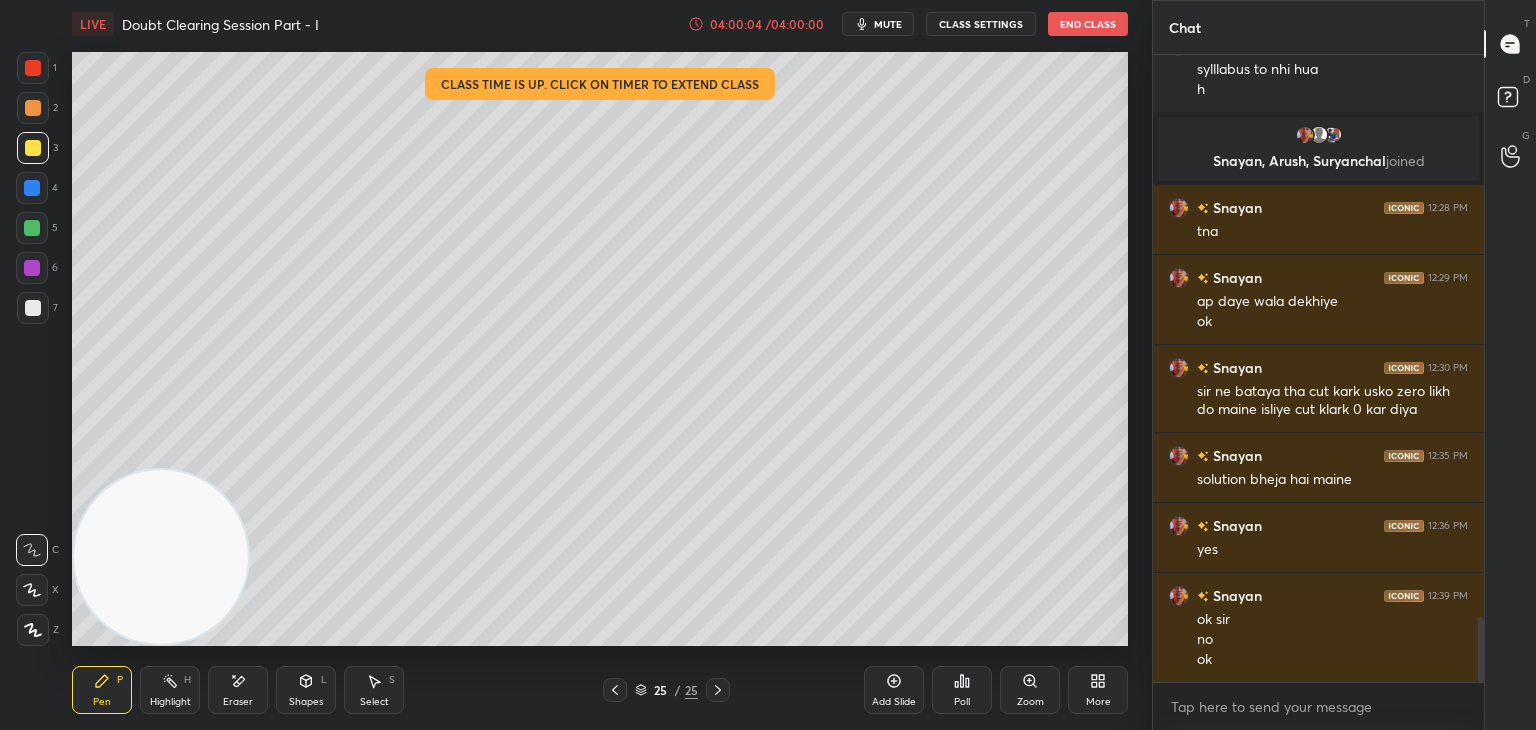 click on "End Class" at bounding box center [1088, 24] 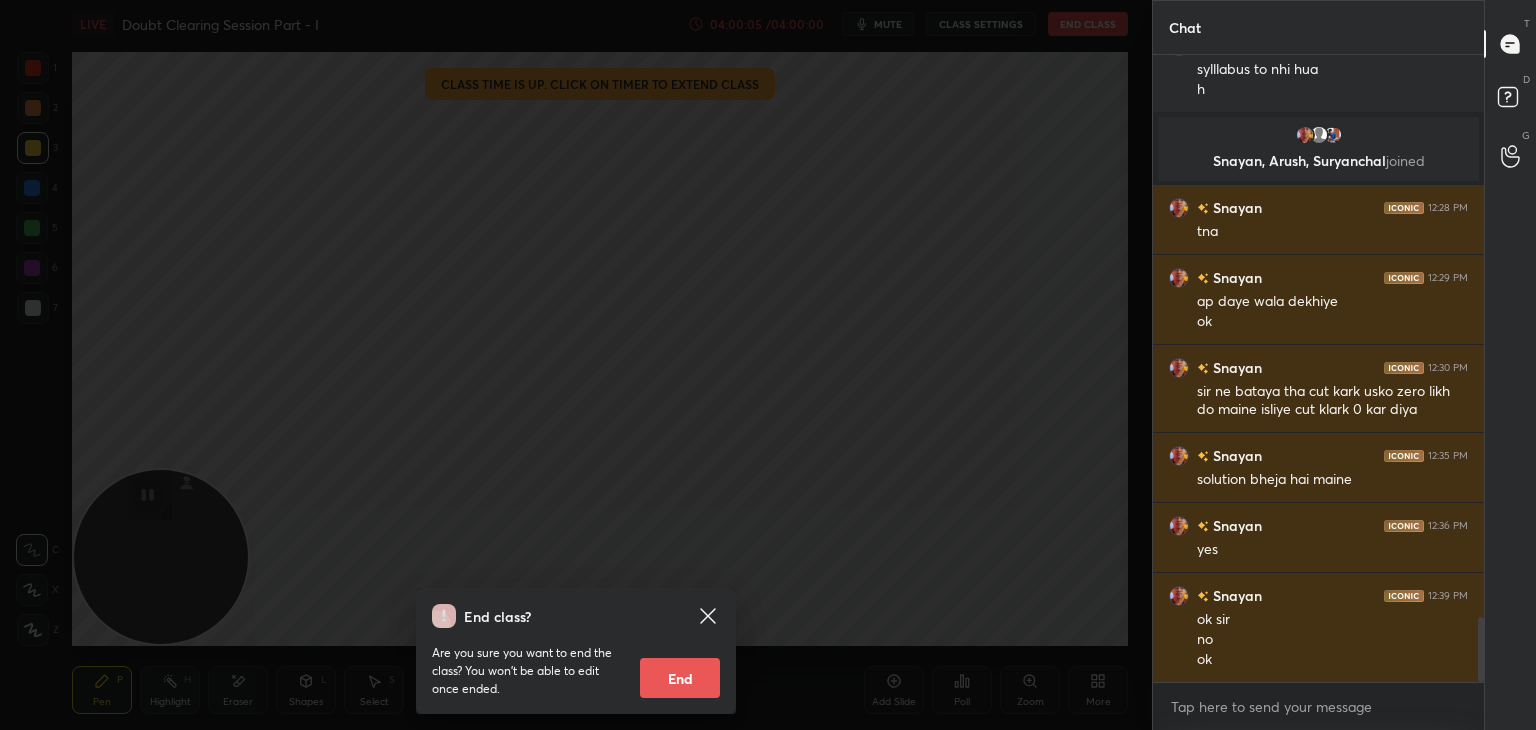 click on "End" at bounding box center [680, 678] 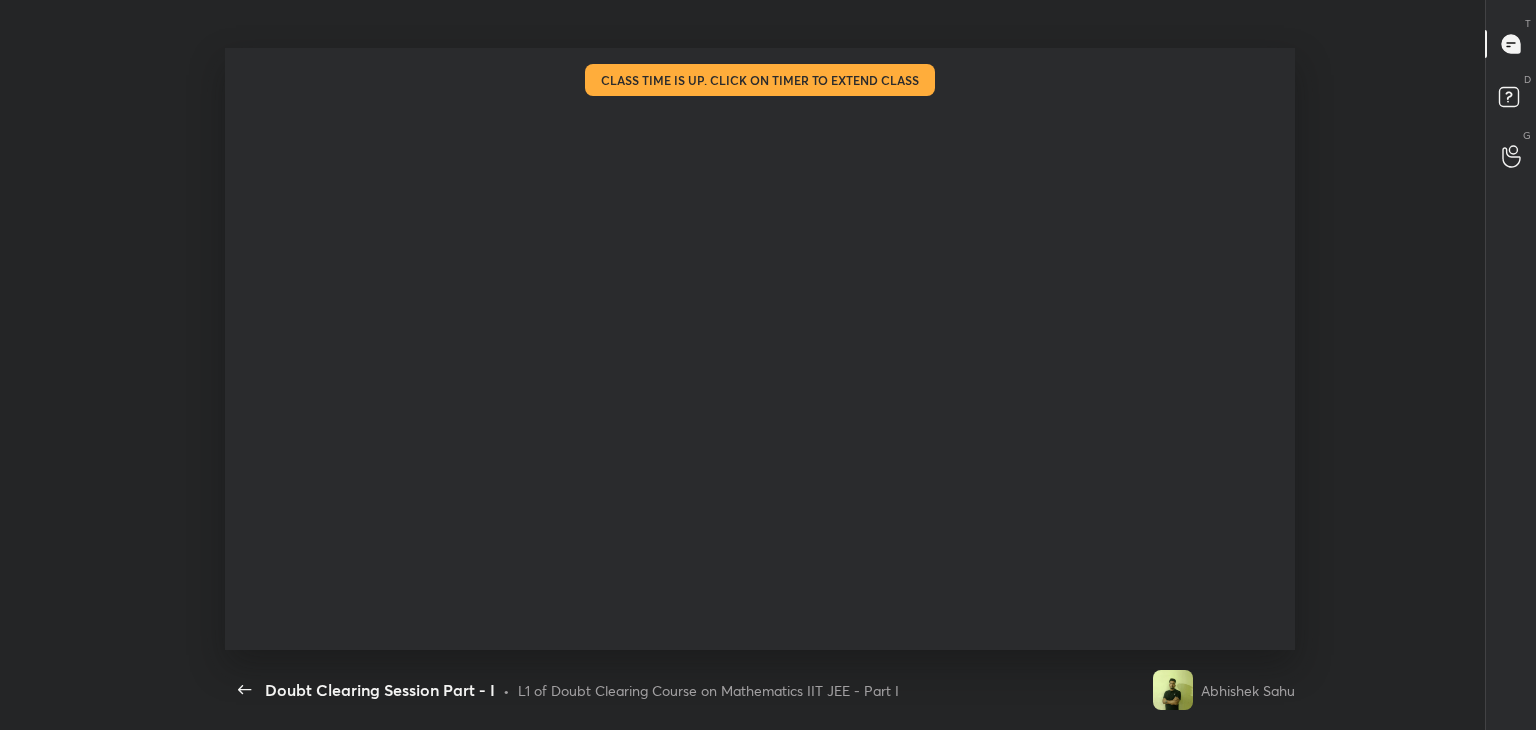 scroll, scrollTop: 99397, scrollLeft: 98860, axis: both 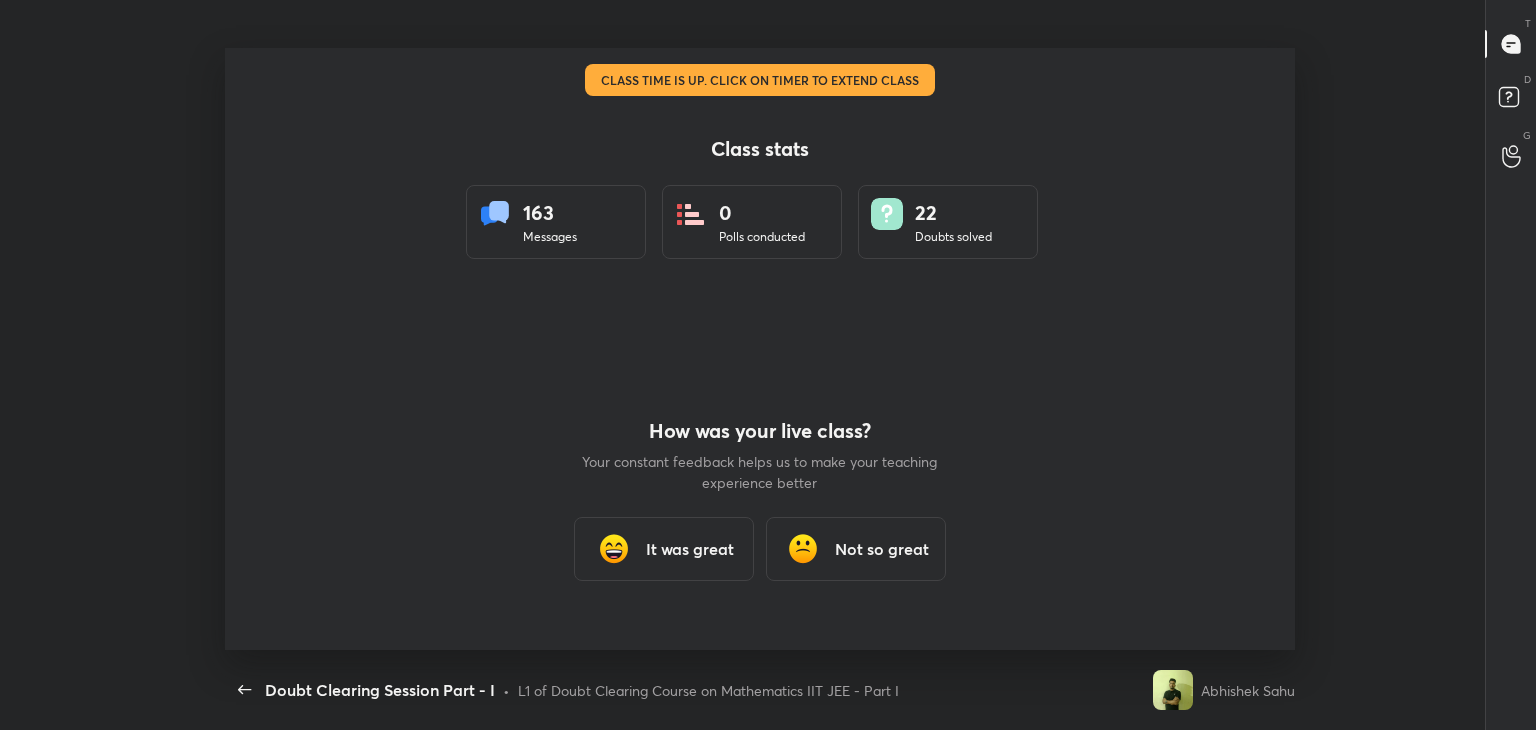 click on "It was great" at bounding box center [690, 549] 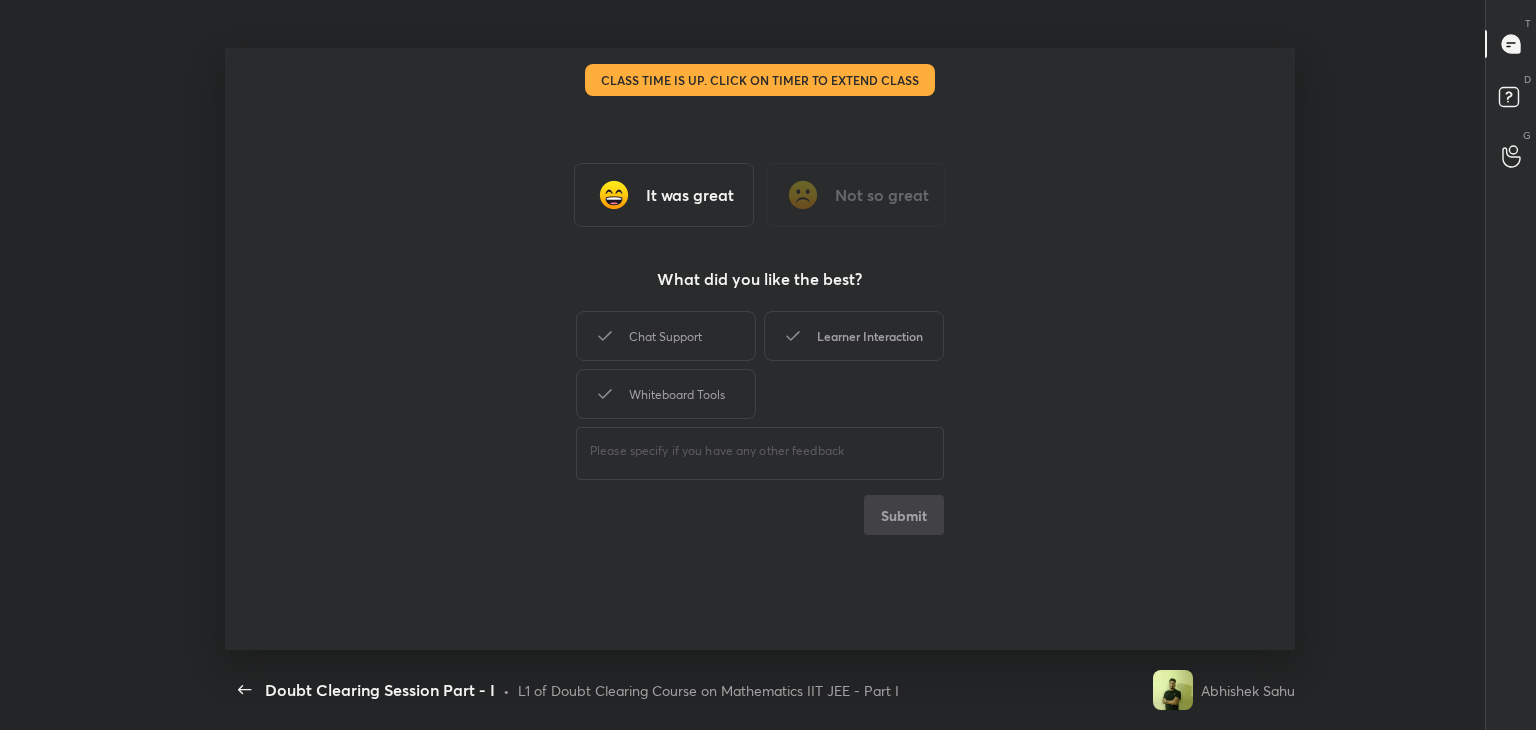 drag, startPoint x: 726, startPoint y: 334, endPoint x: 803, endPoint y: 330, distance: 77.10383 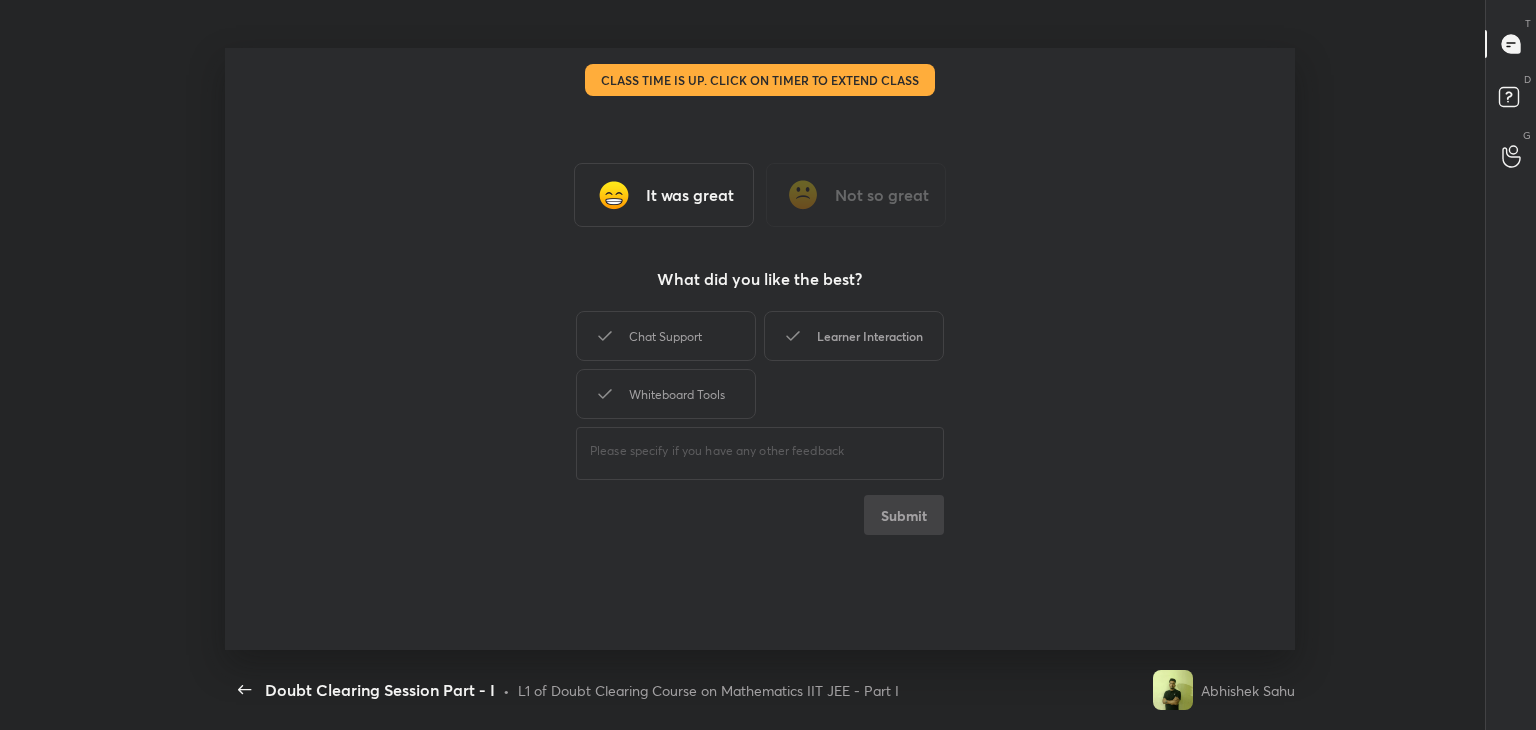 click on "Chat Support" at bounding box center (666, 336) 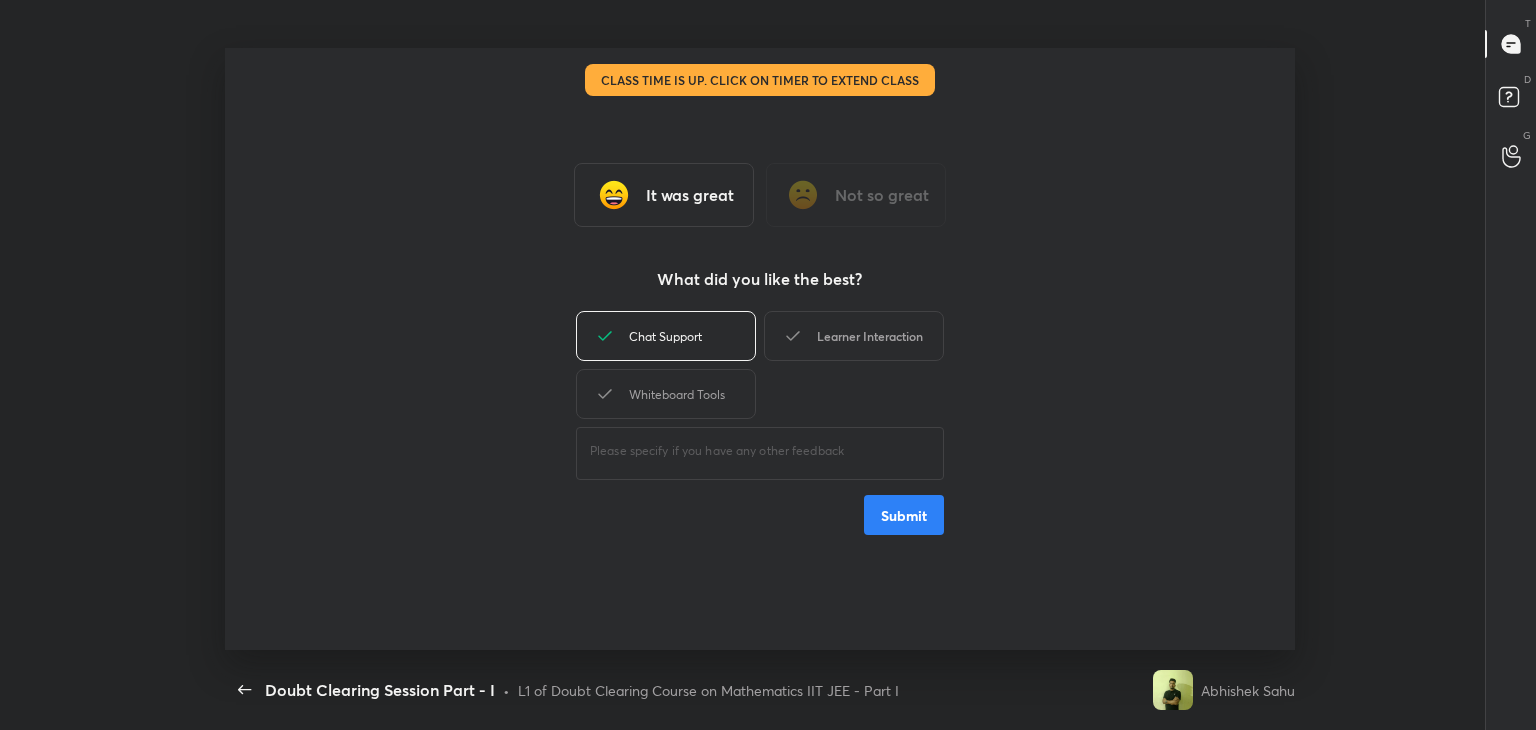 drag, startPoint x: 837, startPoint y: 331, endPoint x: 813, endPoint y: 334, distance: 24.186773 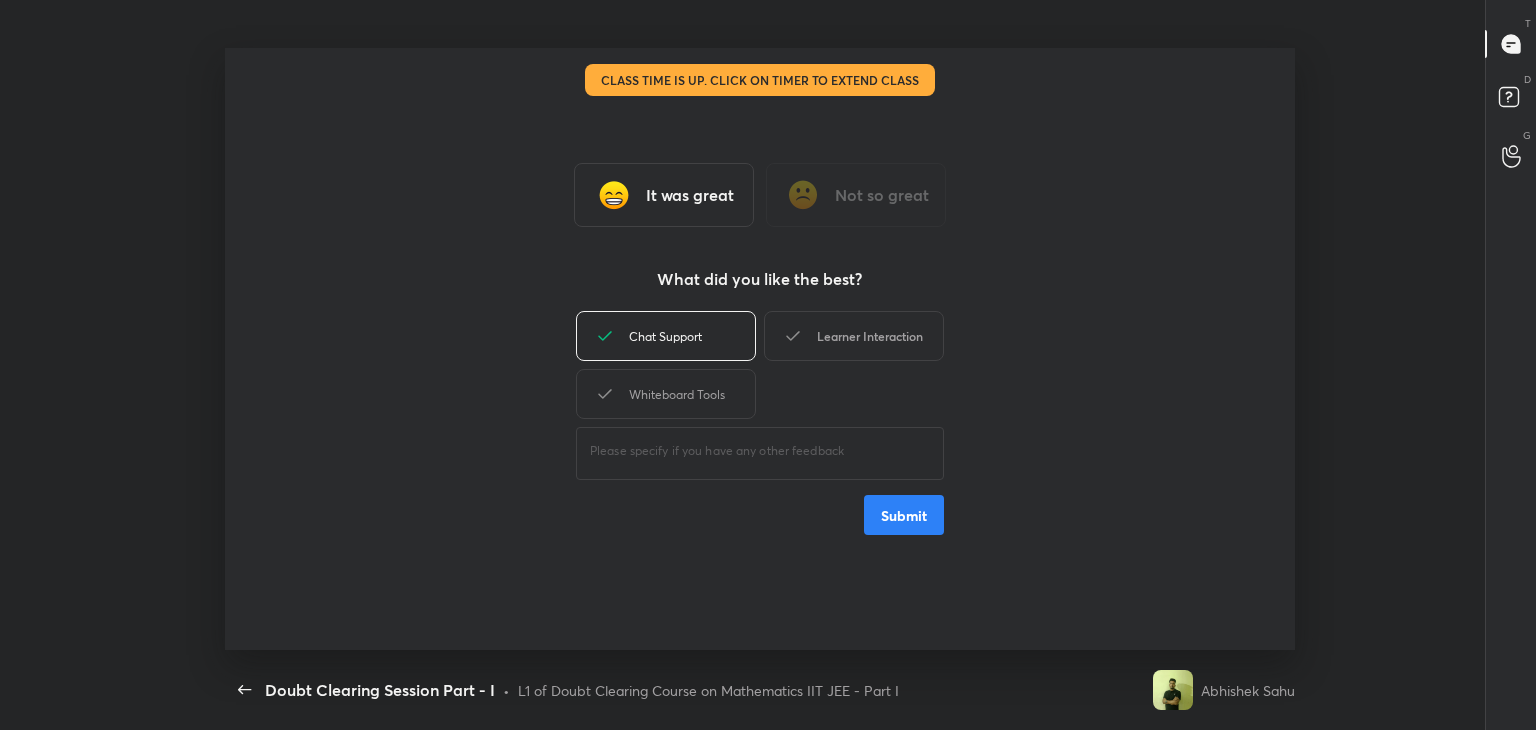 click on "Learner Interaction" at bounding box center [854, 336] 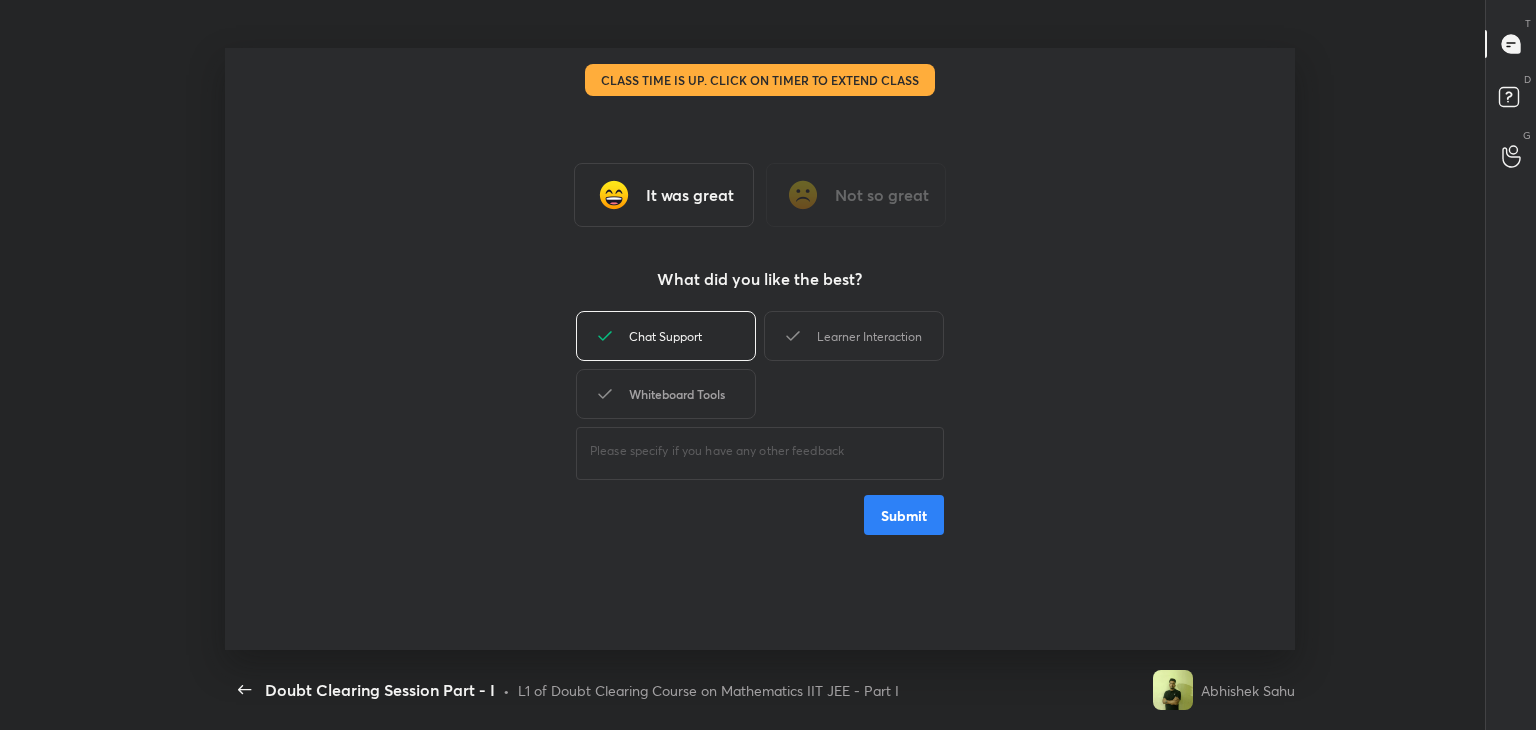 click on "Whiteboard Tools" at bounding box center [666, 394] 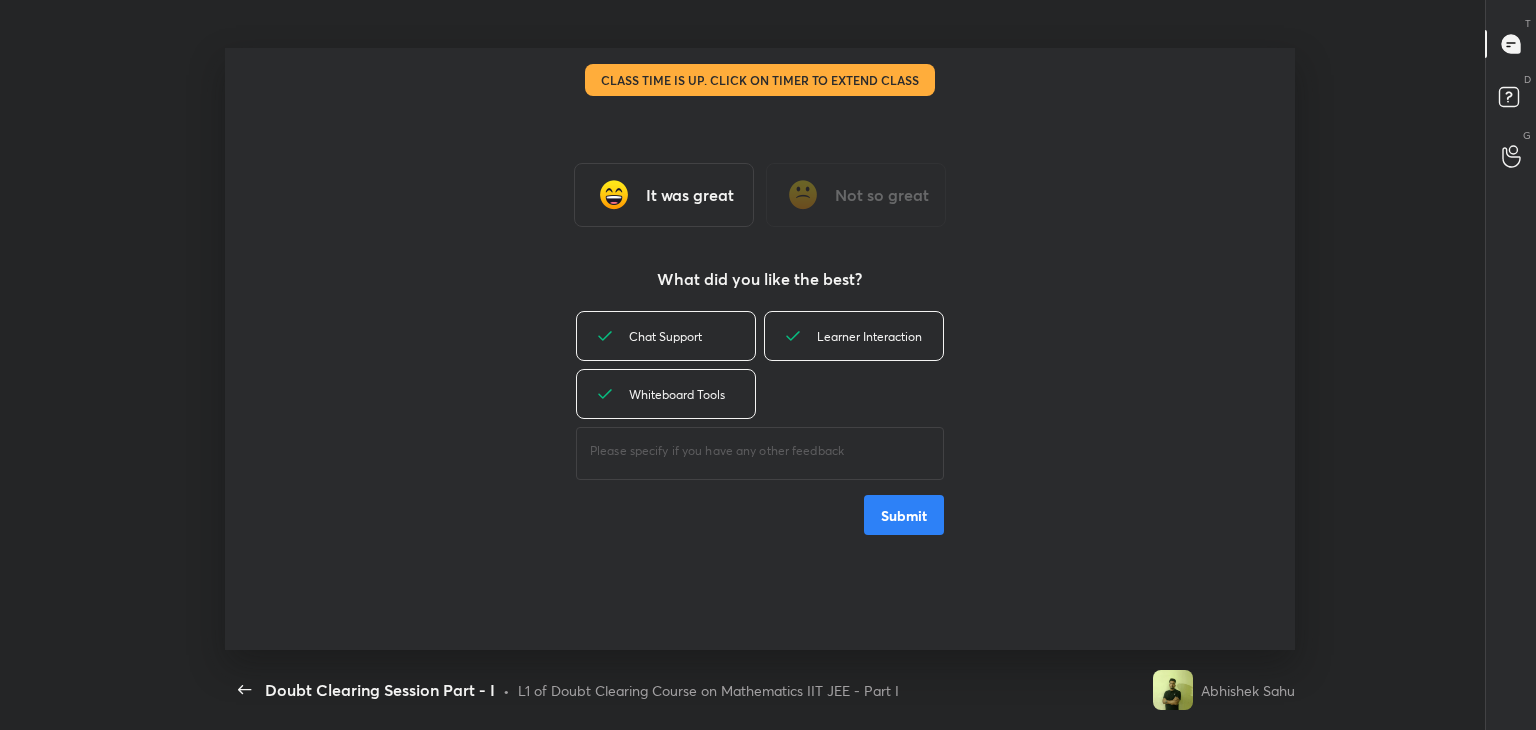 click on "Submit" at bounding box center (904, 515) 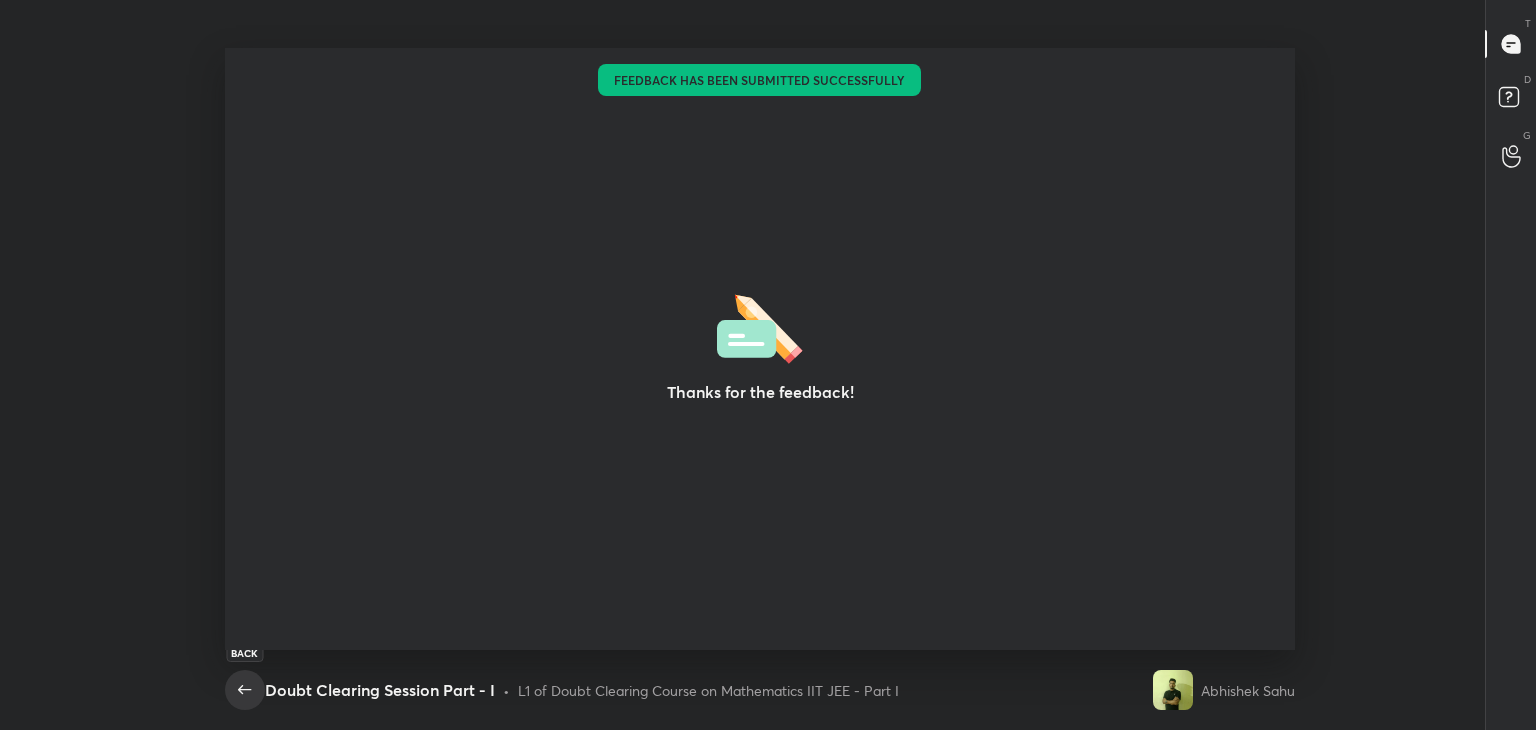 click 